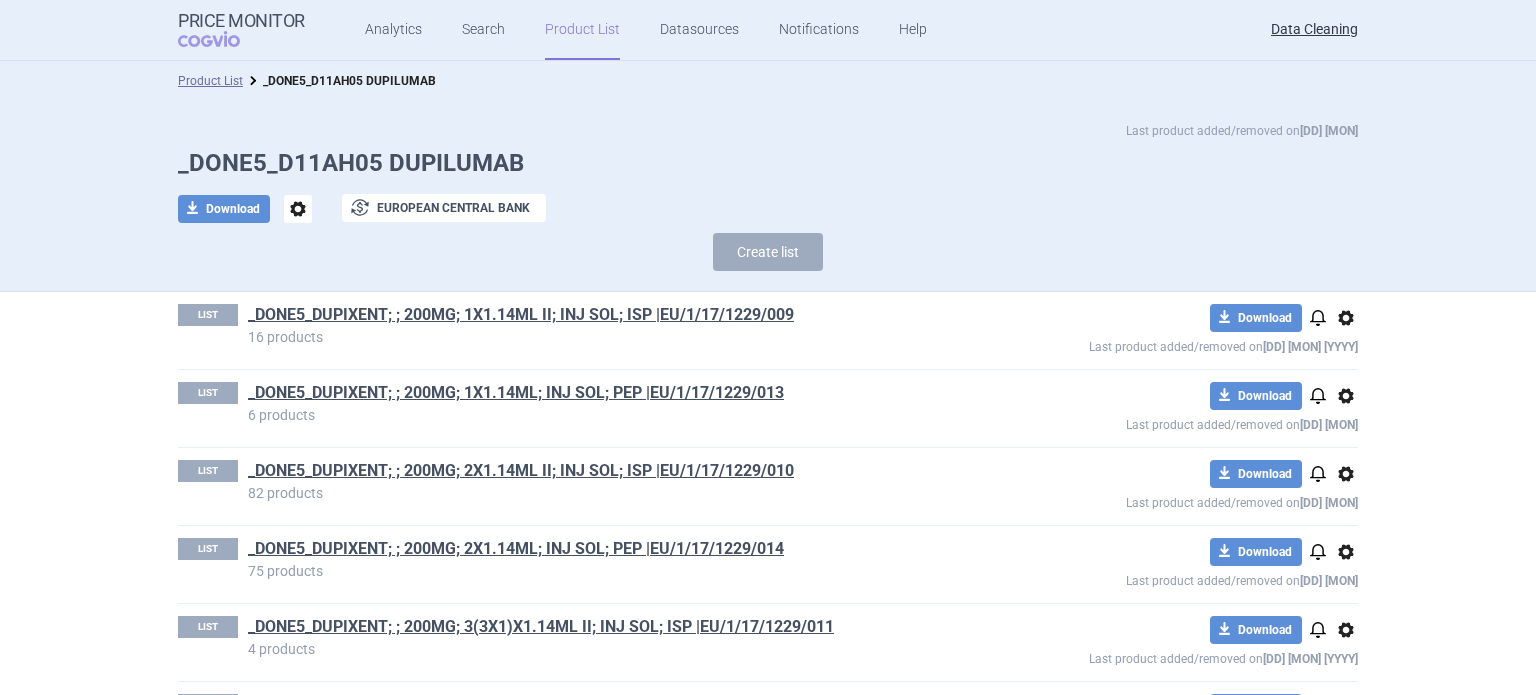 scroll, scrollTop: 0, scrollLeft: 0, axis: both 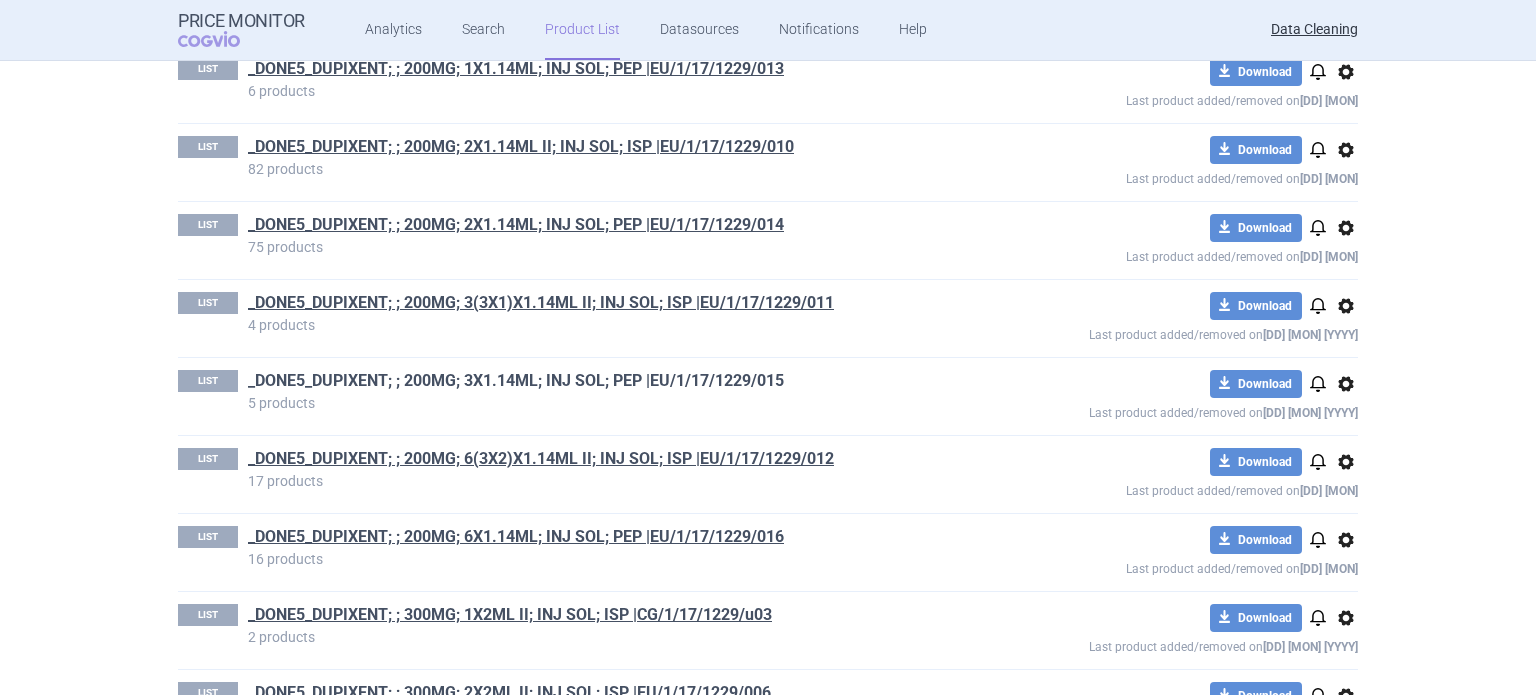 drag, startPoint x: 435, startPoint y: 365, endPoint x: 458, endPoint y: 375, distance: 25.079872 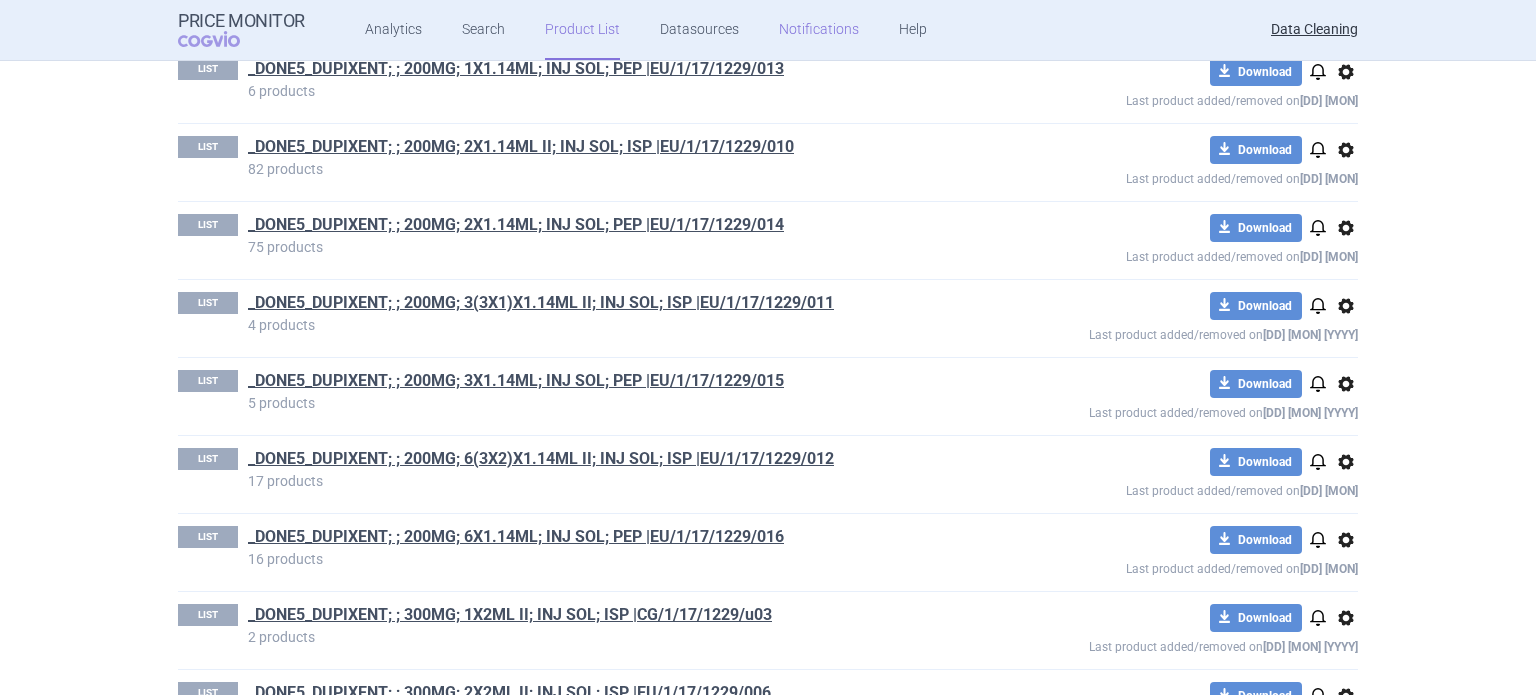 scroll, scrollTop: 2503, scrollLeft: 0, axis: vertical 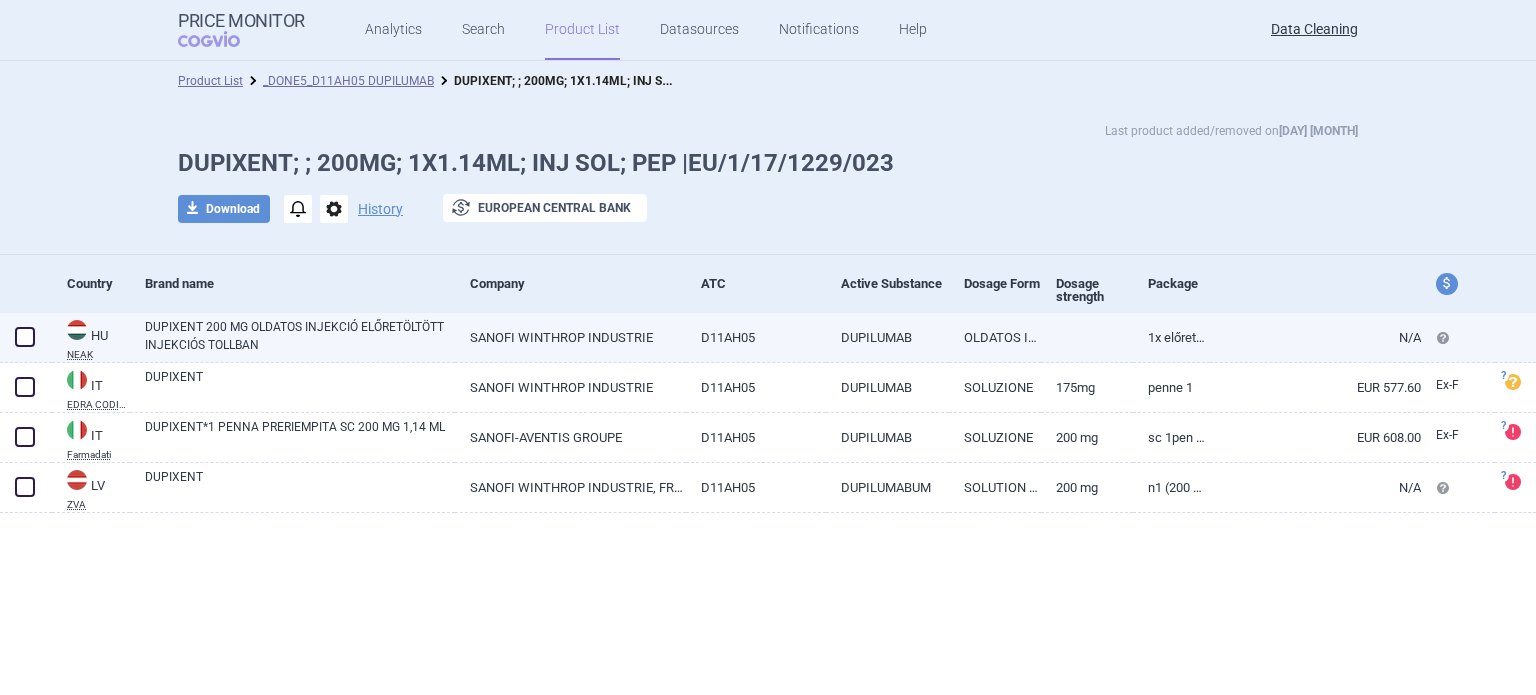 click on "SANOFI WINTHROP INDUSTRIE" at bounding box center (570, 337) 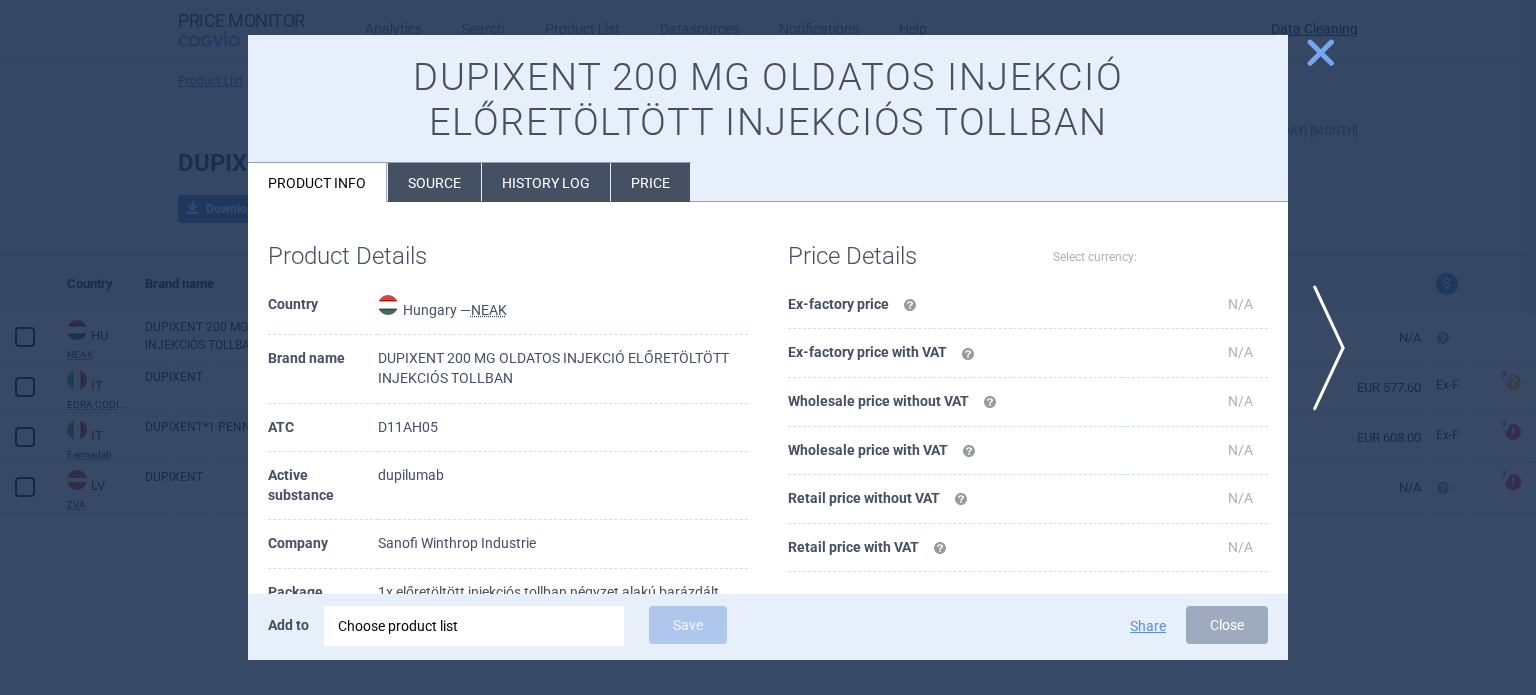 select on "EUR" 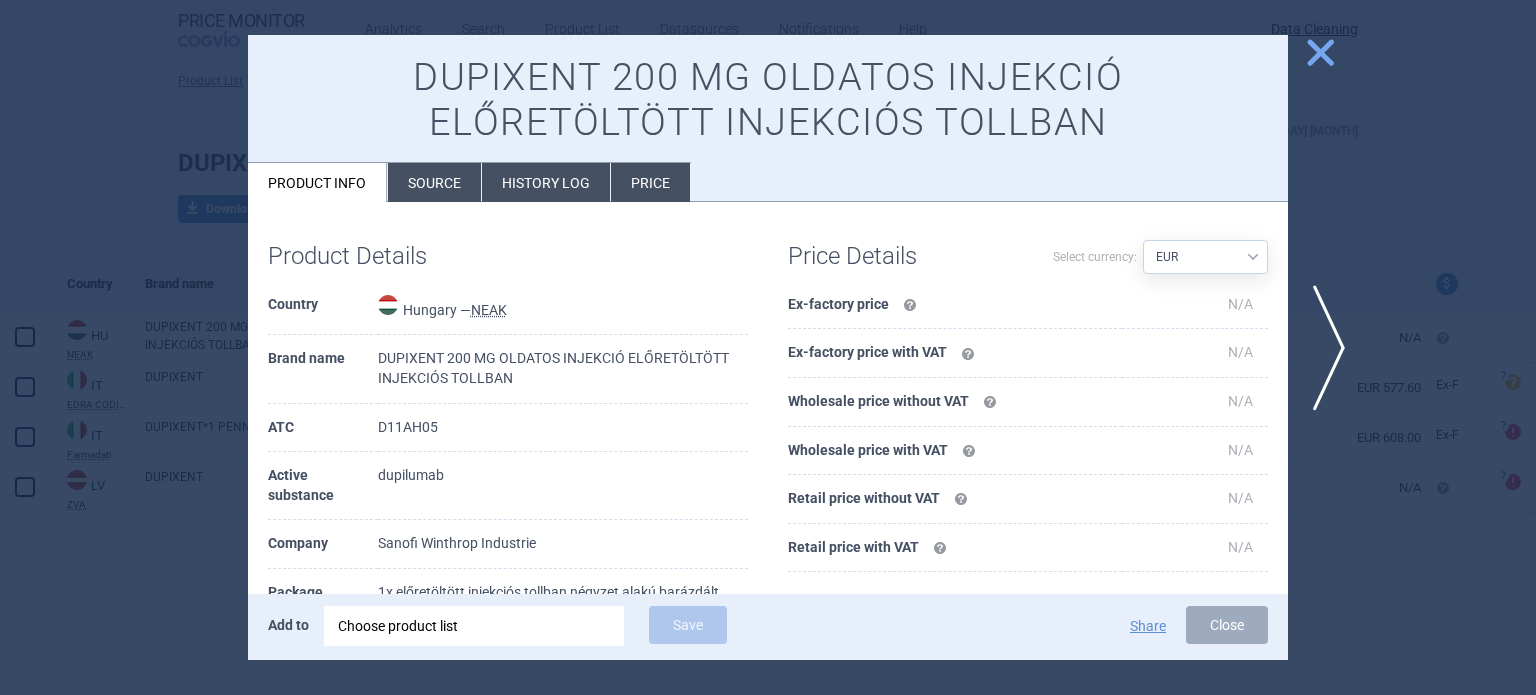 click on "Source" at bounding box center [434, 182] 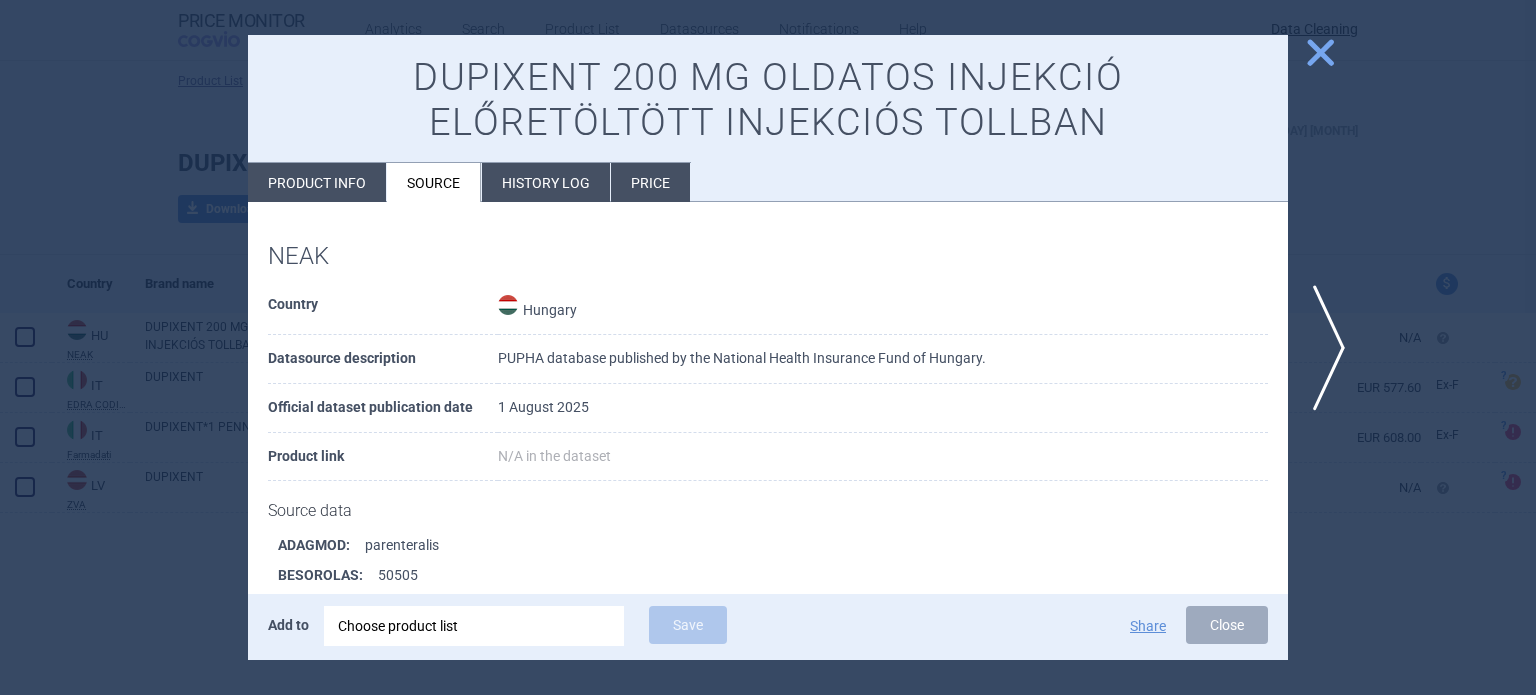 scroll, scrollTop: 1615, scrollLeft: 0, axis: vertical 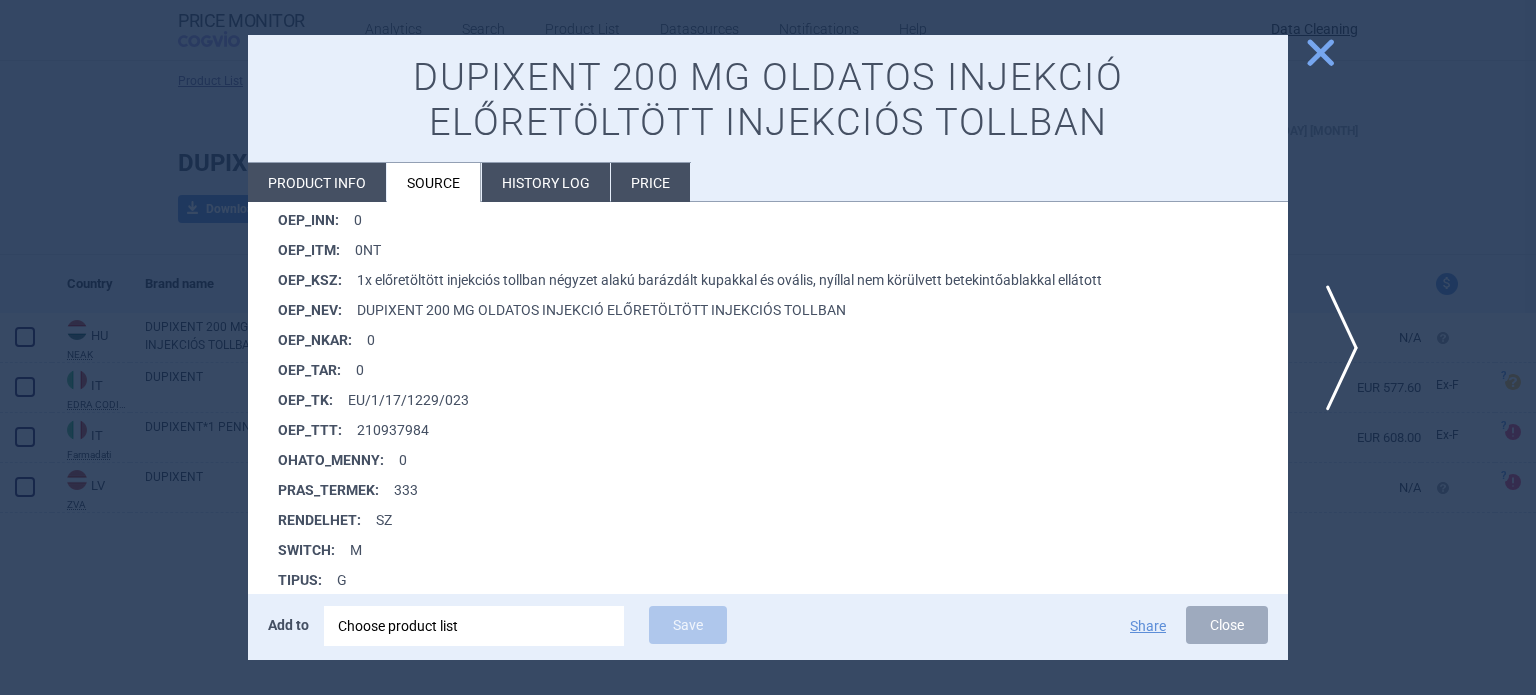 click on "next" at bounding box center [1335, 348] 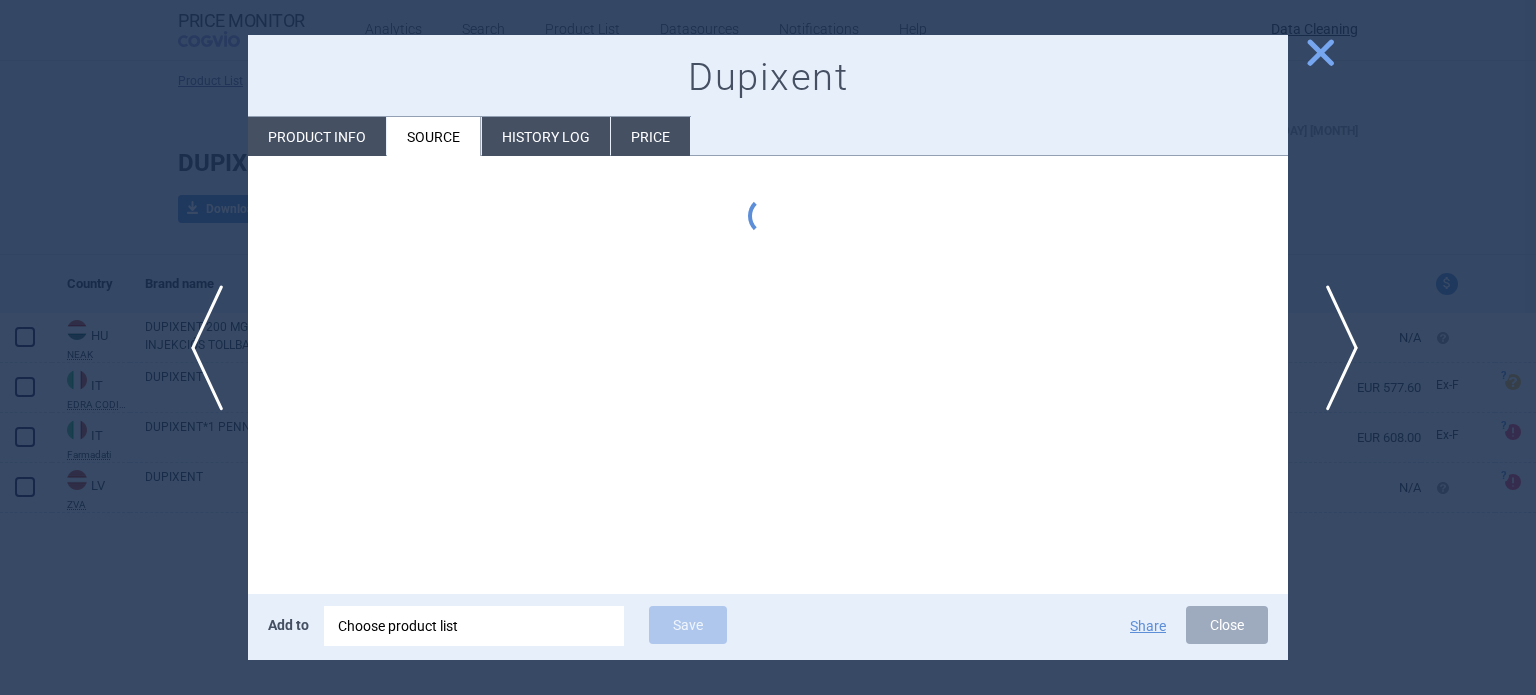 type 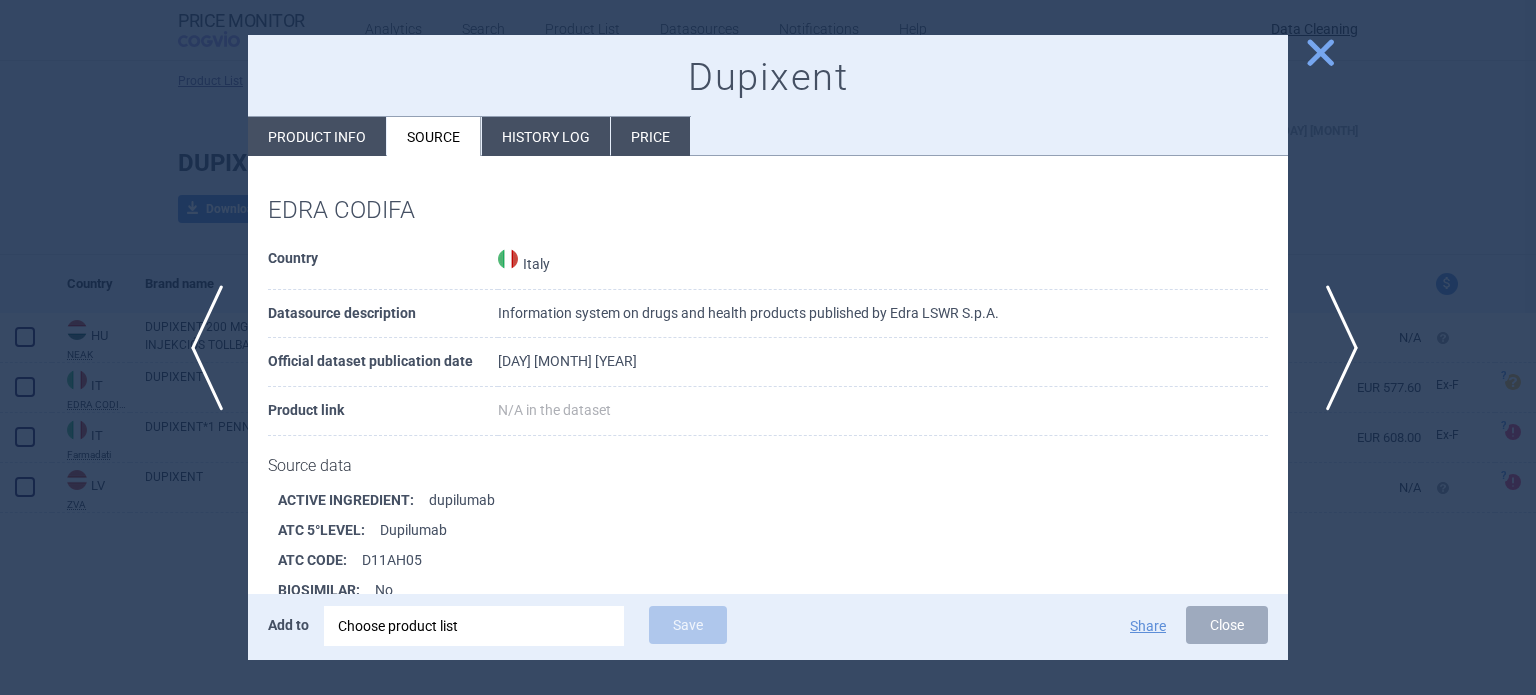 scroll, scrollTop: 272, scrollLeft: 0, axis: vertical 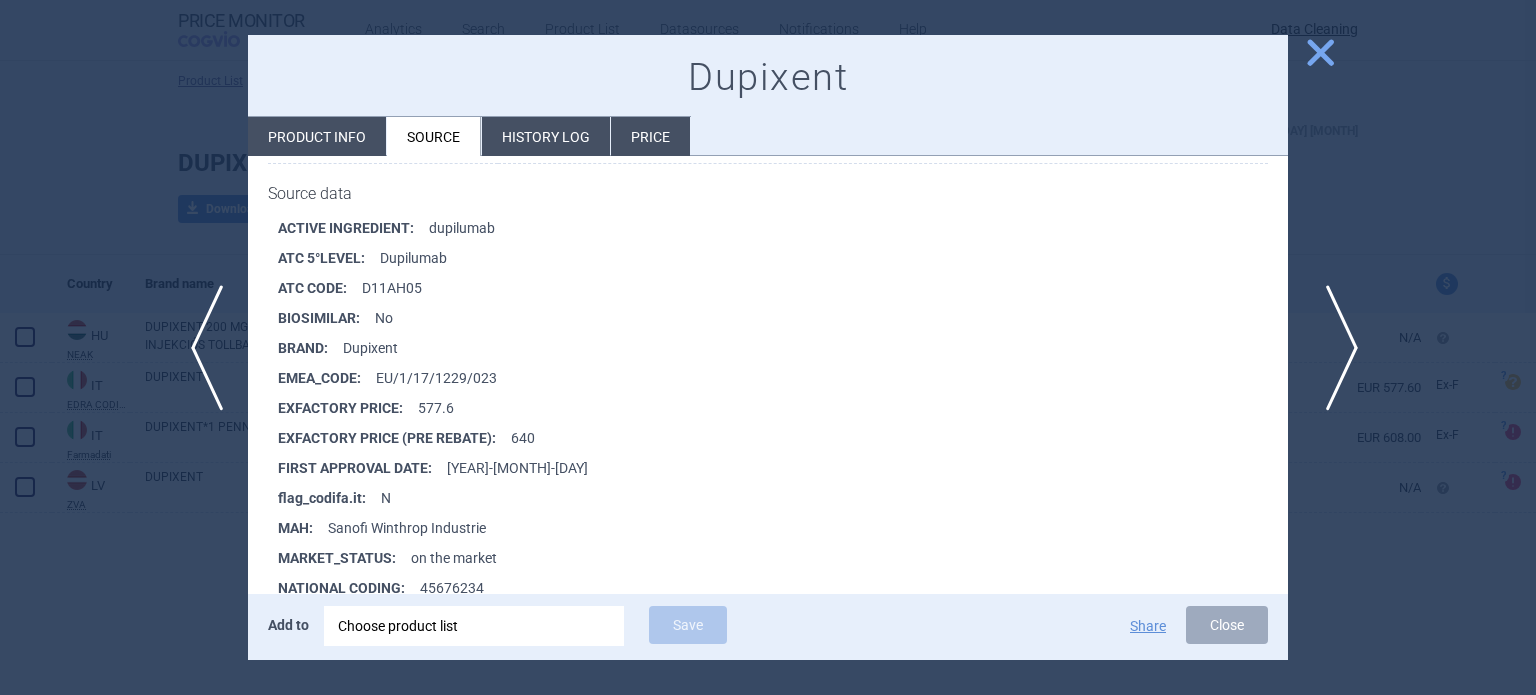 click on "next" at bounding box center (1335, 348) 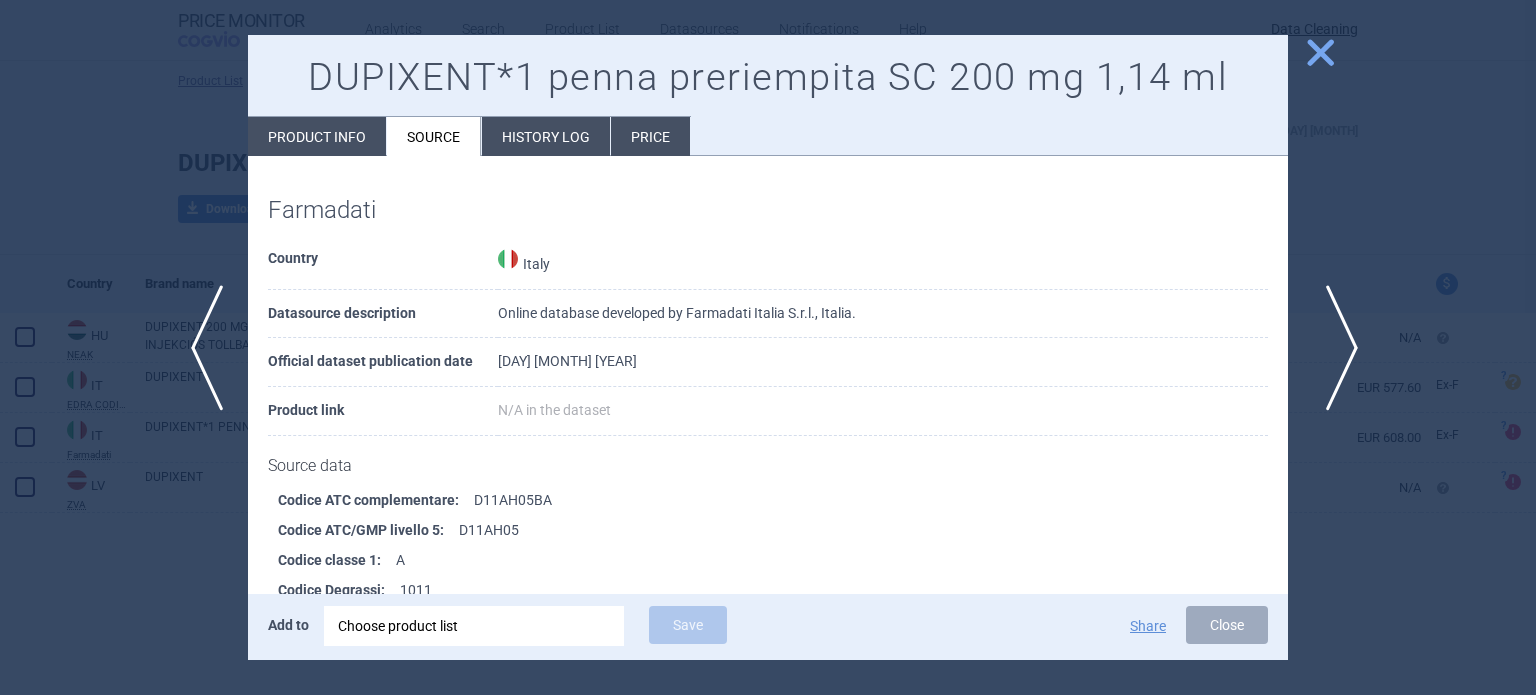 scroll, scrollTop: 1571, scrollLeft: 0, axis: vertical 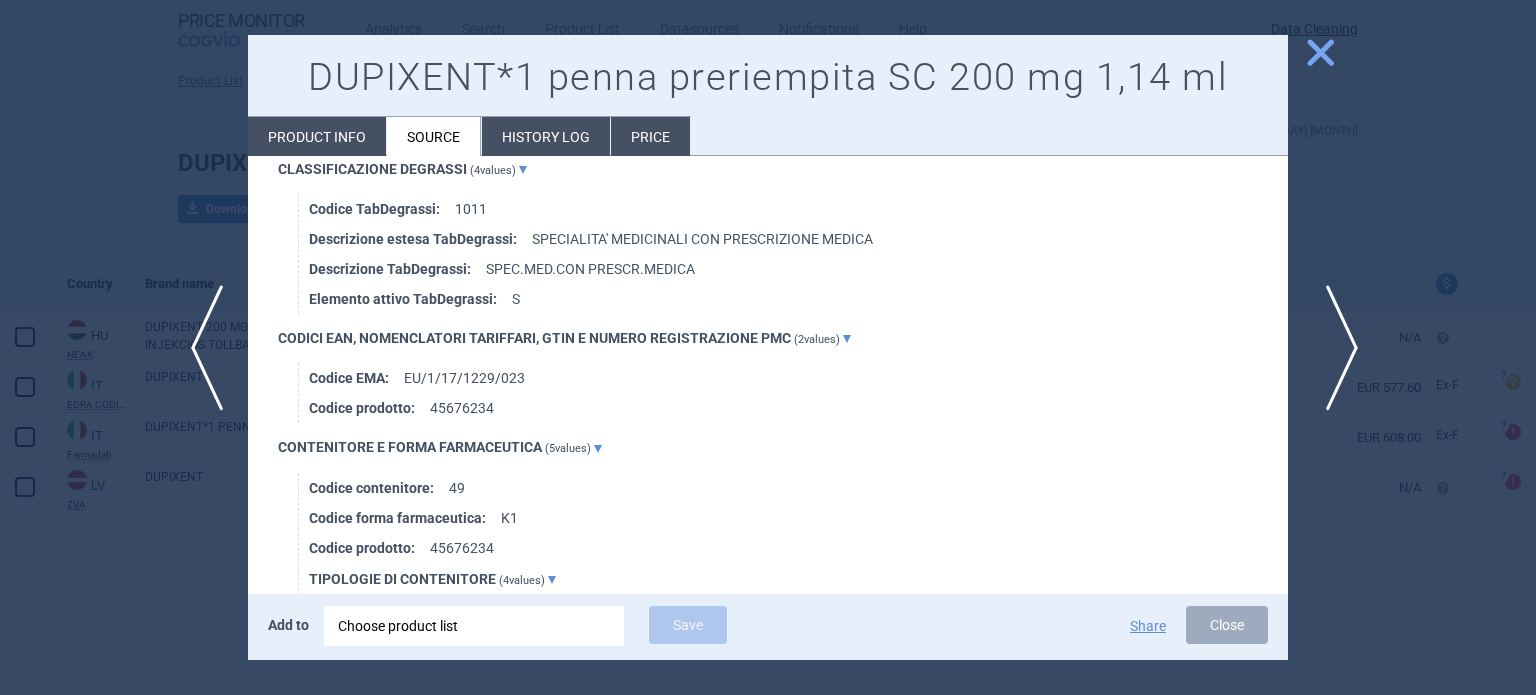 click on "next" at bounding box center [1335, 348] 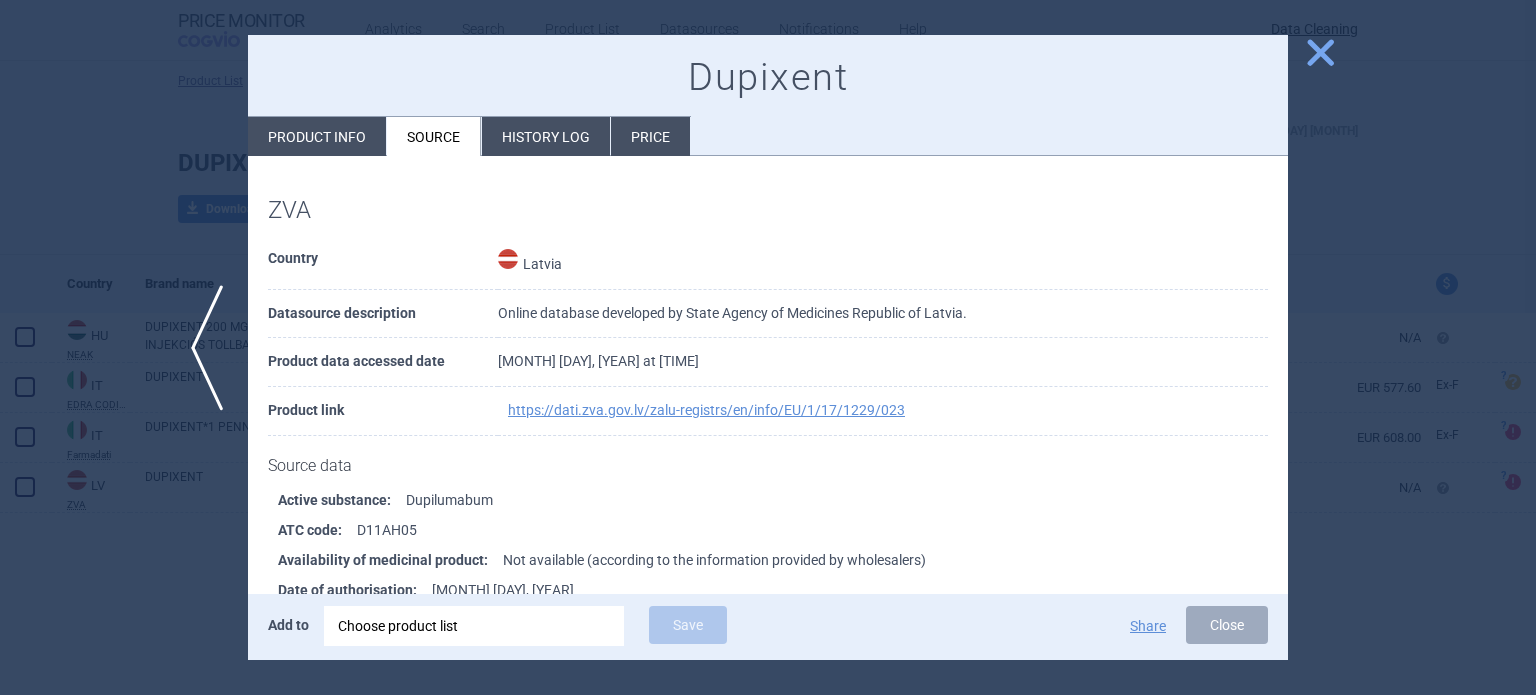 click at bounding box center (768, 347) 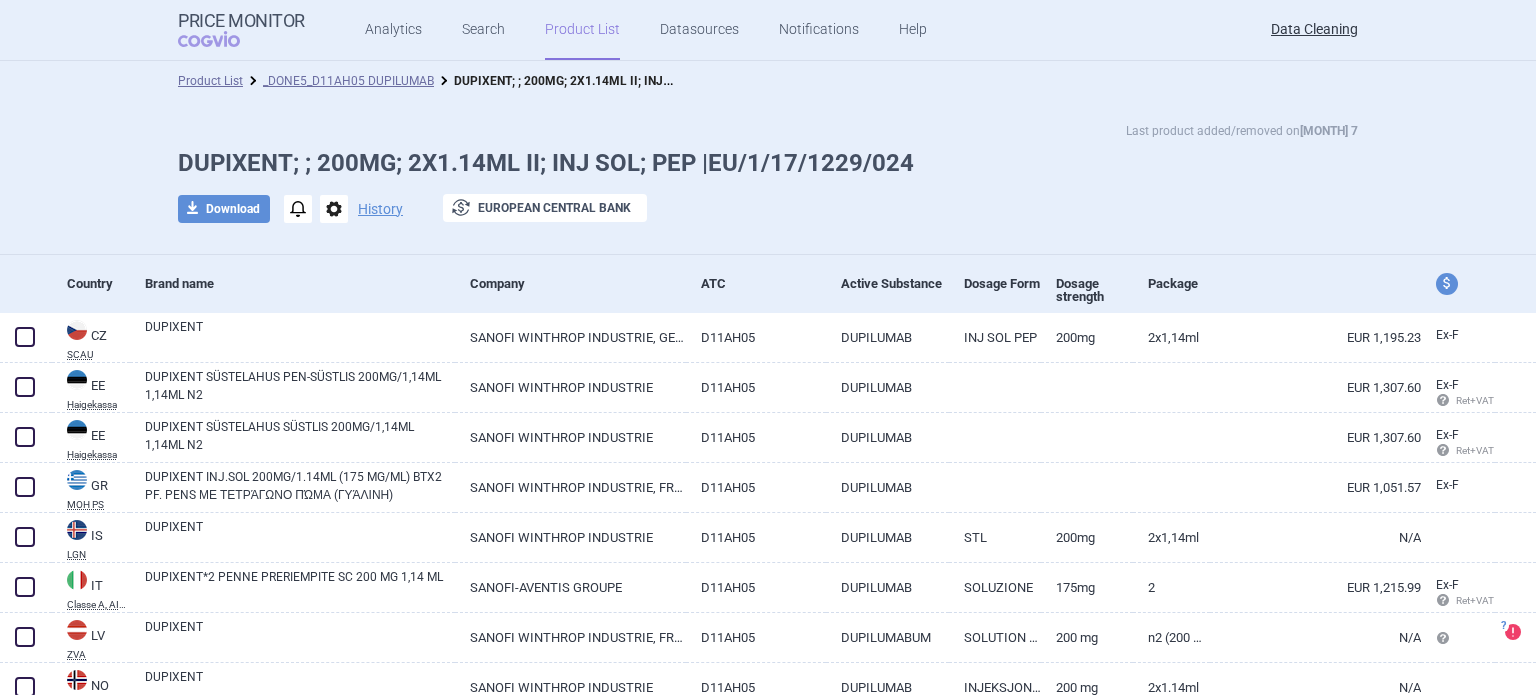 scroll, scrollTop: 0, scrollLeft: 0, axis: both 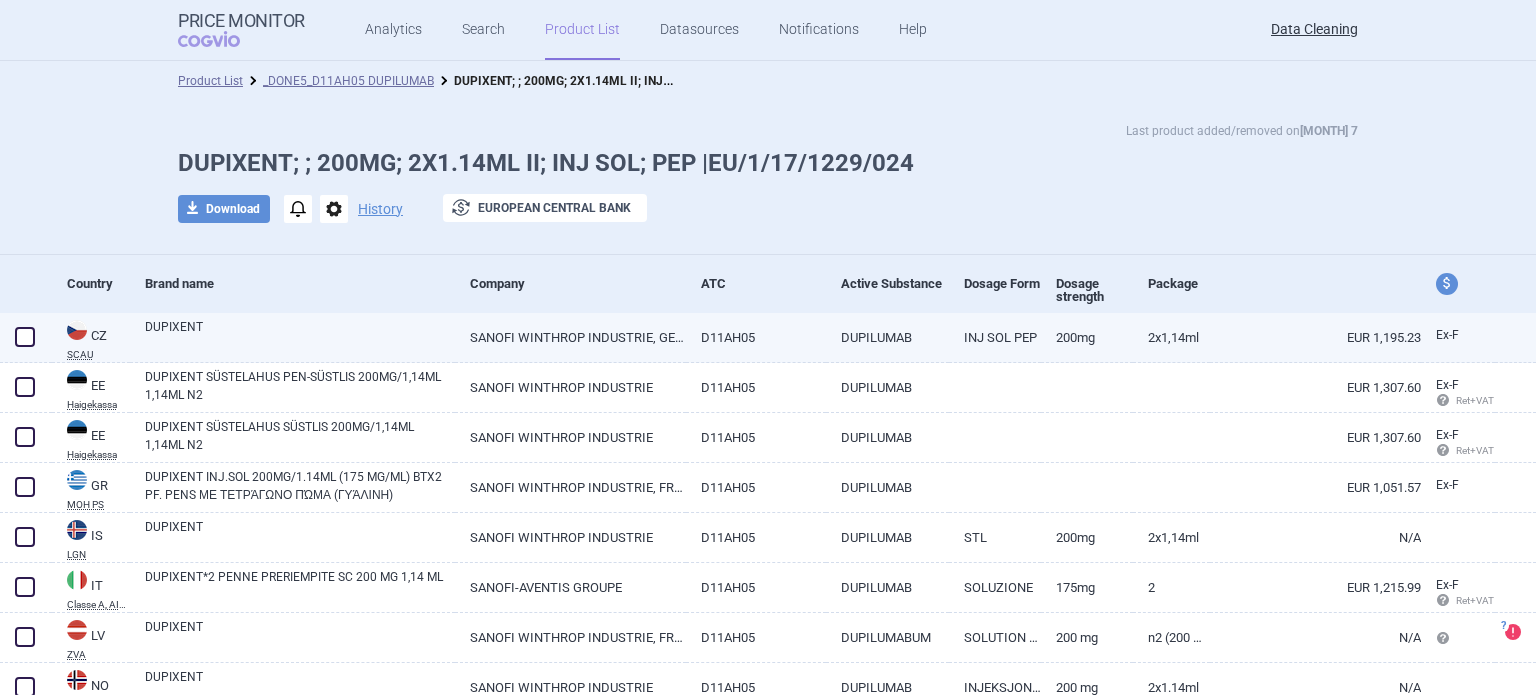 click on "DUPIXENT" at bounding box center [300, 336] 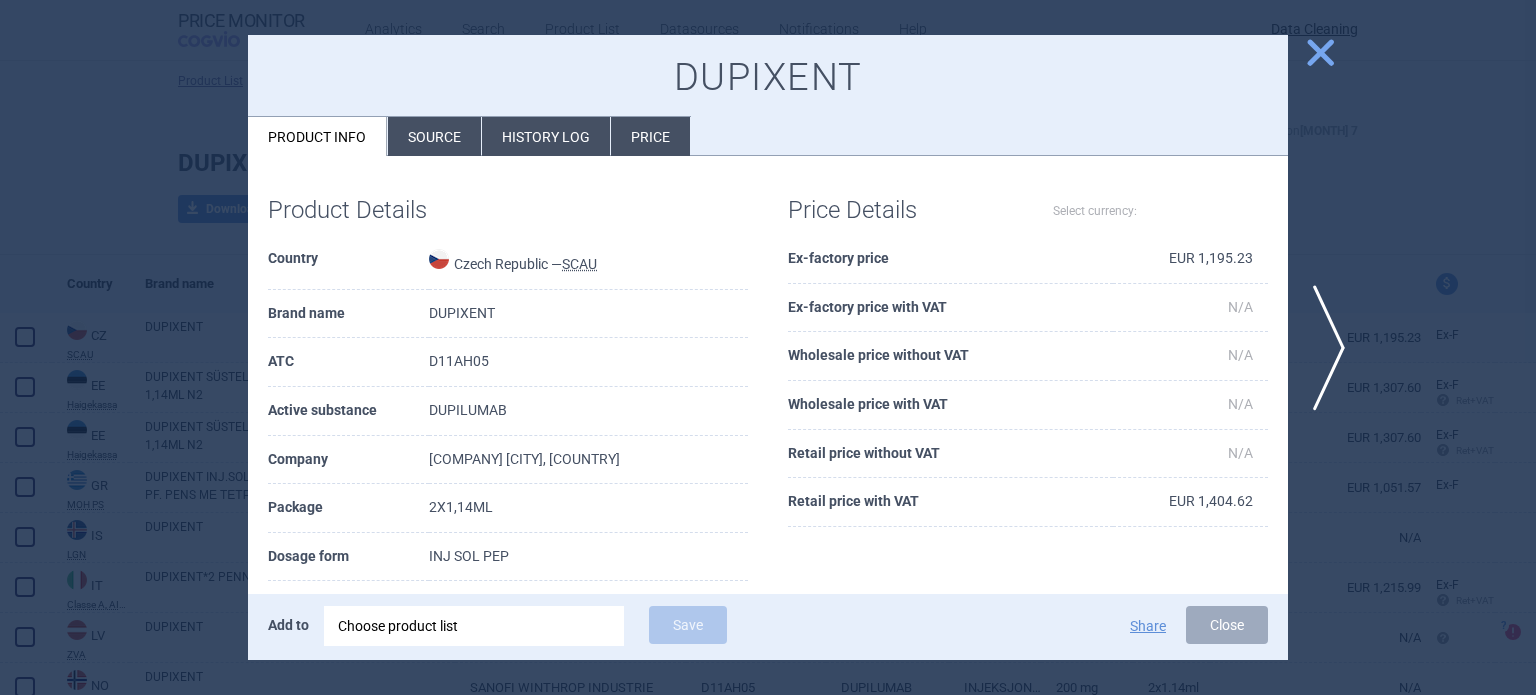 select on "EUR" 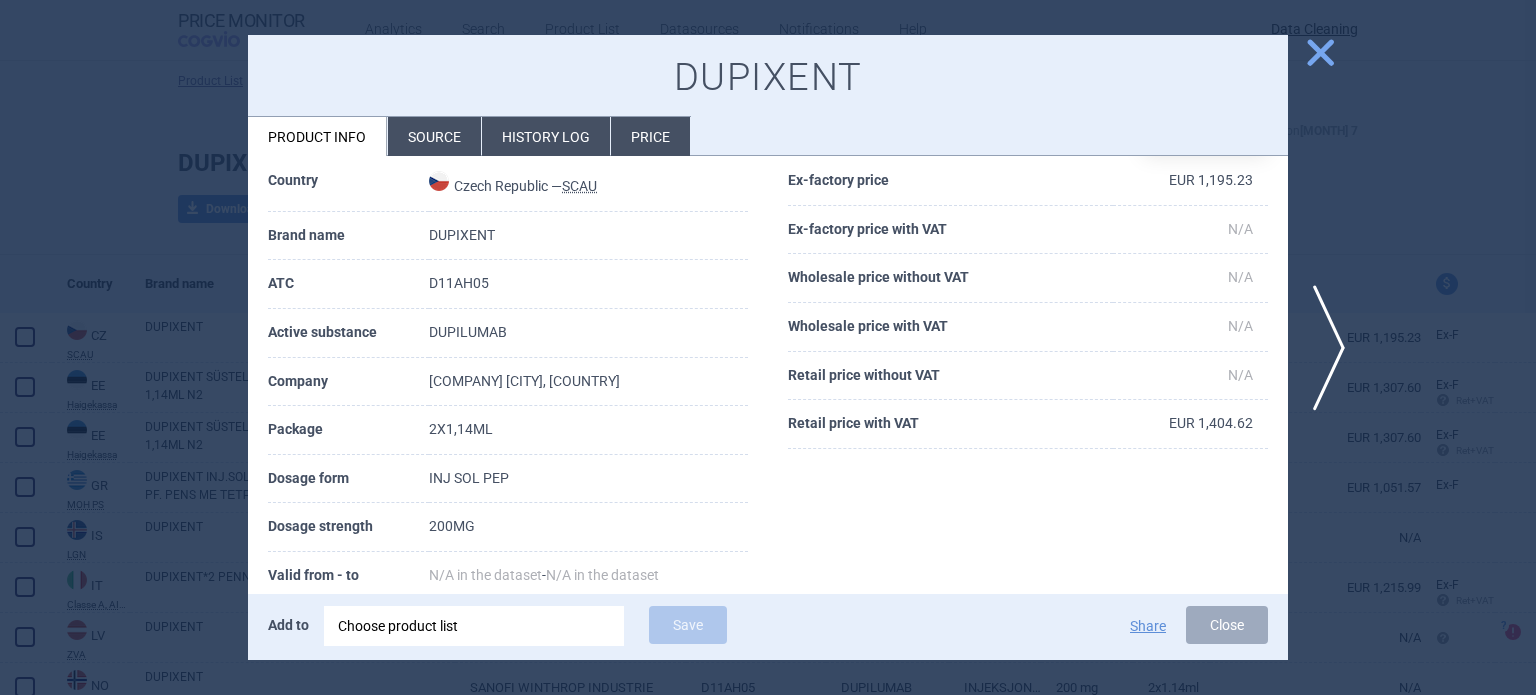scroll, scrollTop: 100, scrollLeft: 0, axis: vertical 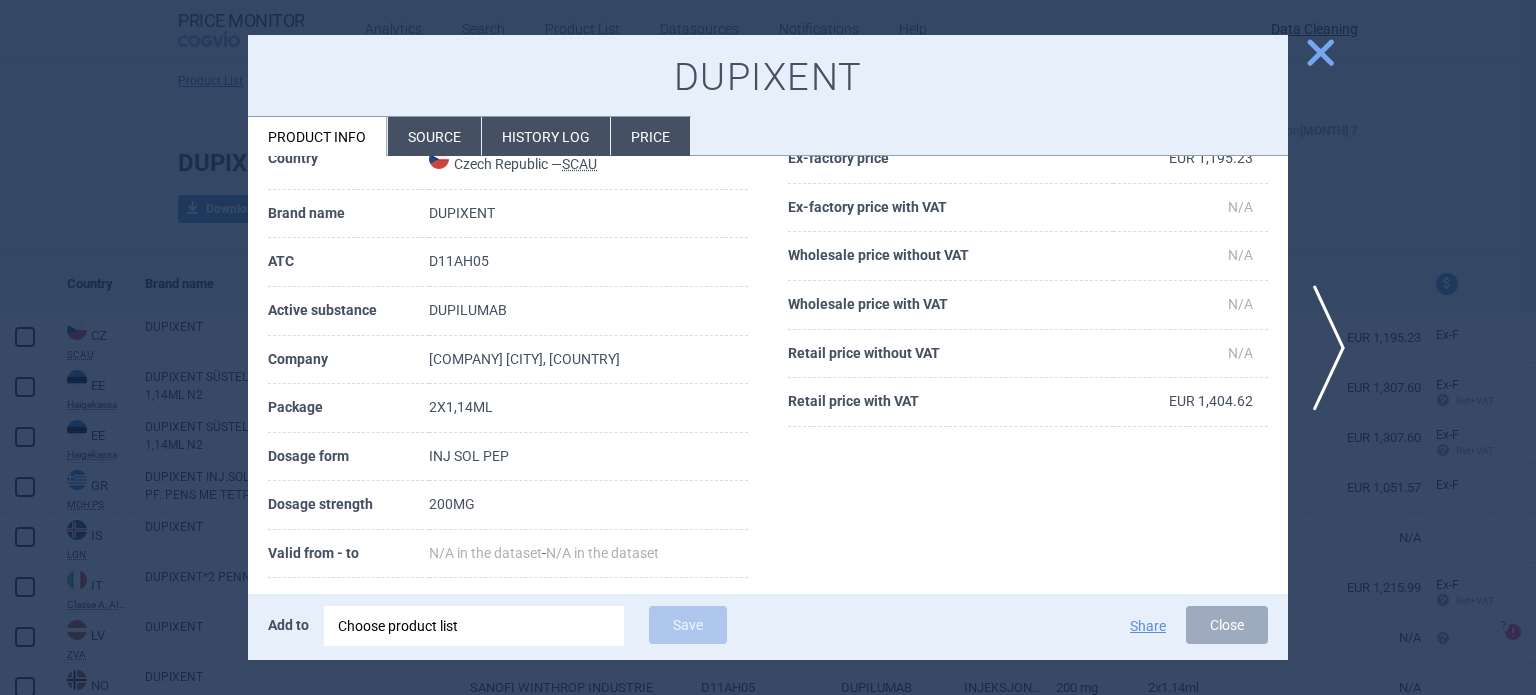 click on "Source" at bounding box center (434, 136) 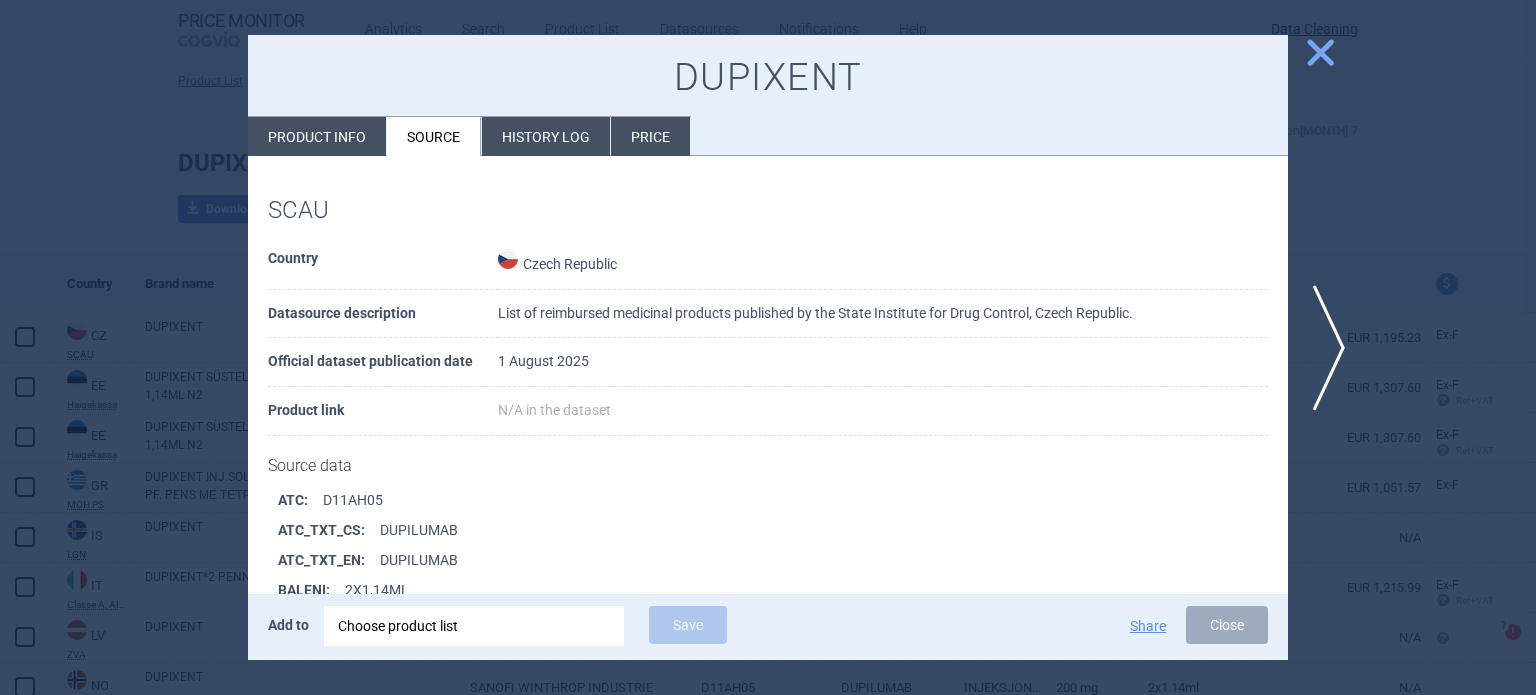 scroll, scrollTop: 872, scrollLeft: 0, axis: vertical 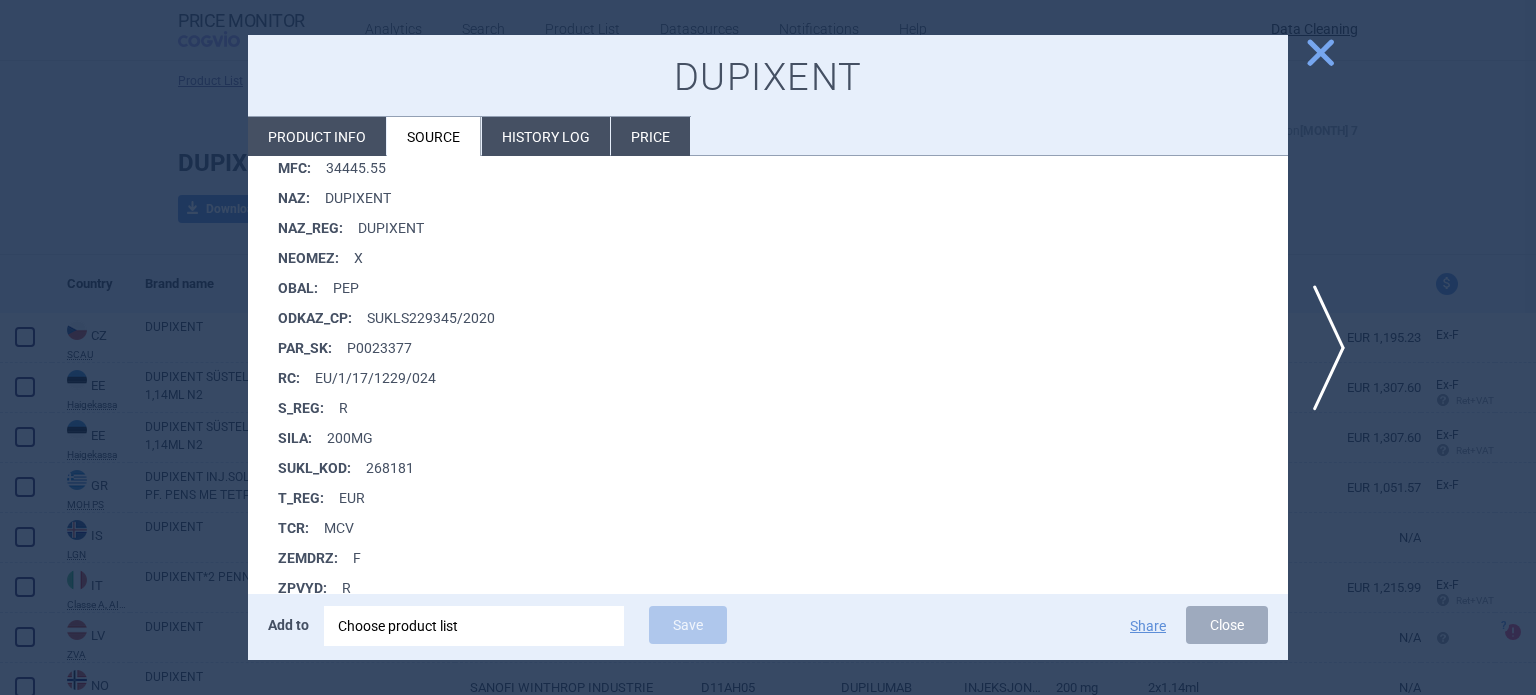 click at bounding box center [768, 347] 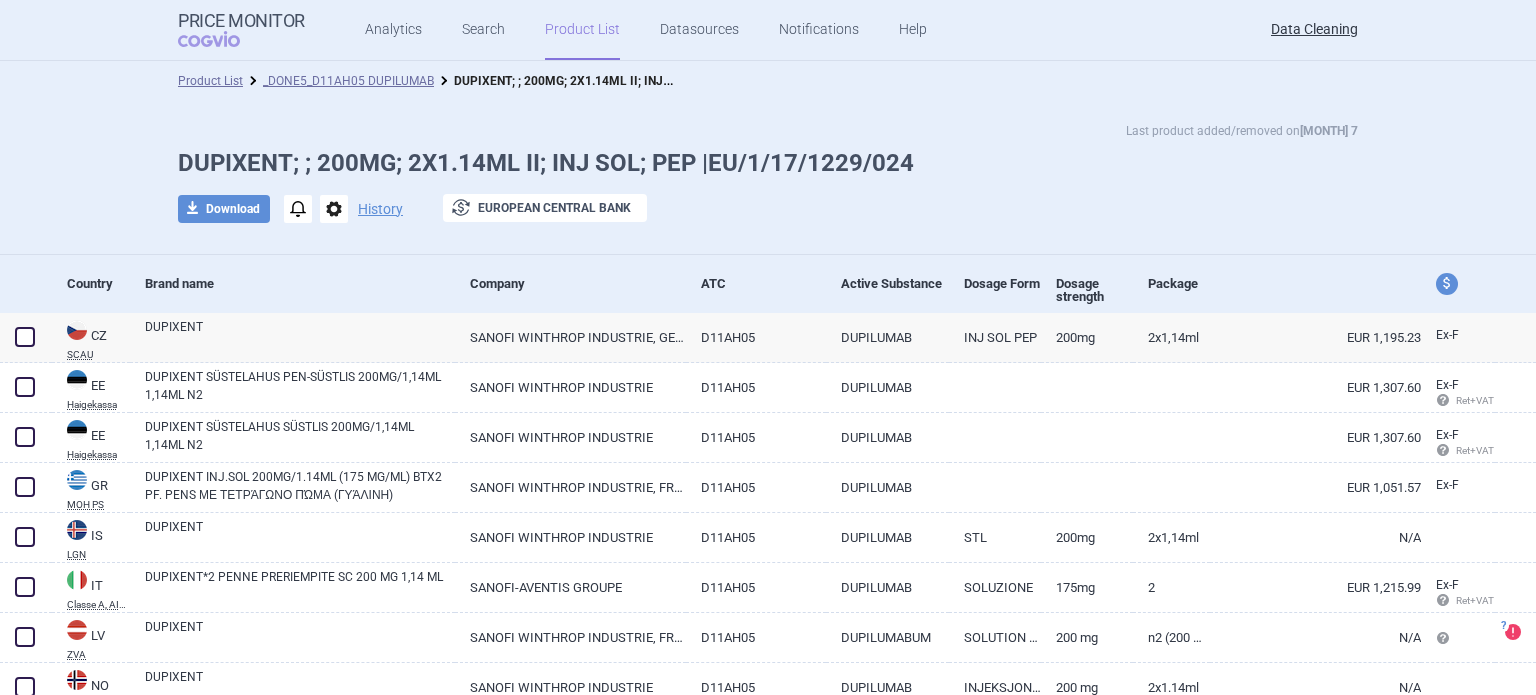 scroll, scrollTop: 100, scrollLeft: 0, axis: vertical 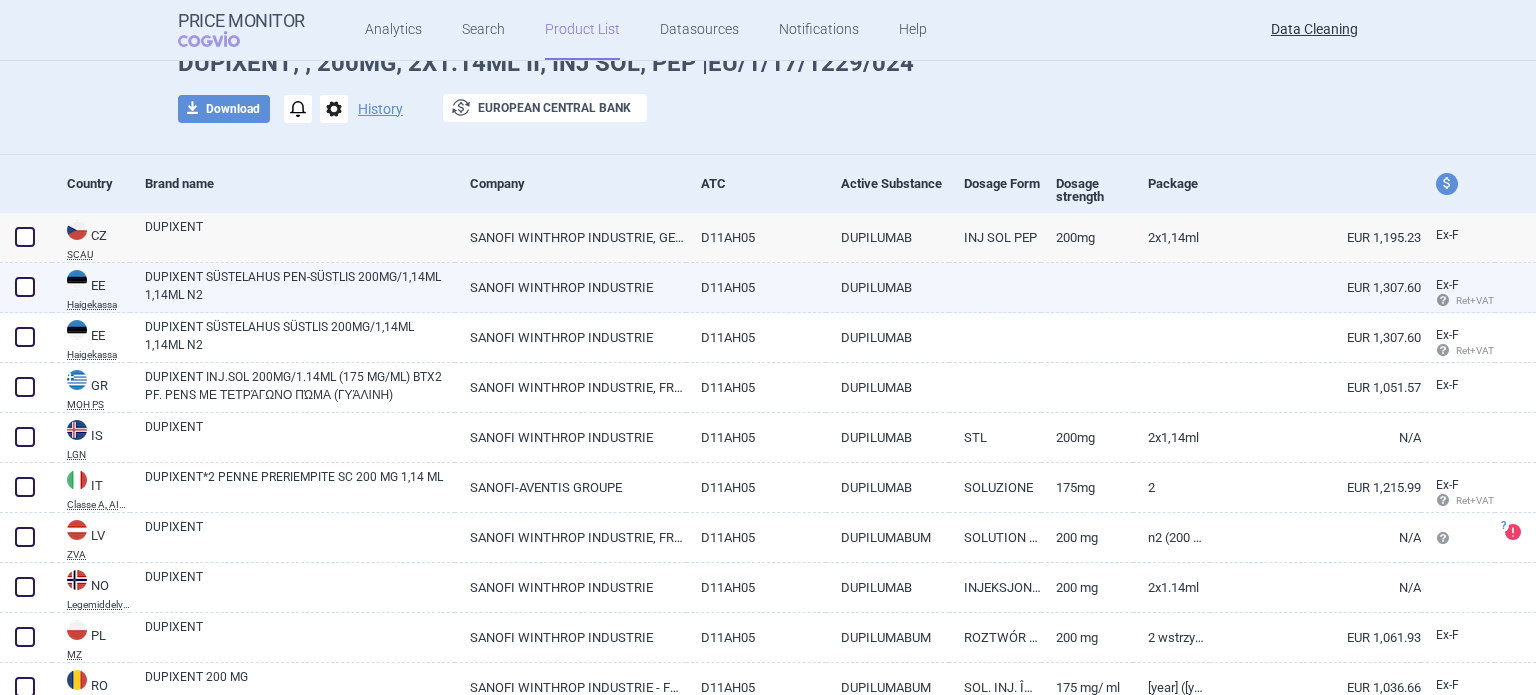 click on "DUPIXENT SÜSTELAHUS PEN-SÜSTLIS 200MG/1,14ML 1,14ML N2" at bounding box center (300, 286) 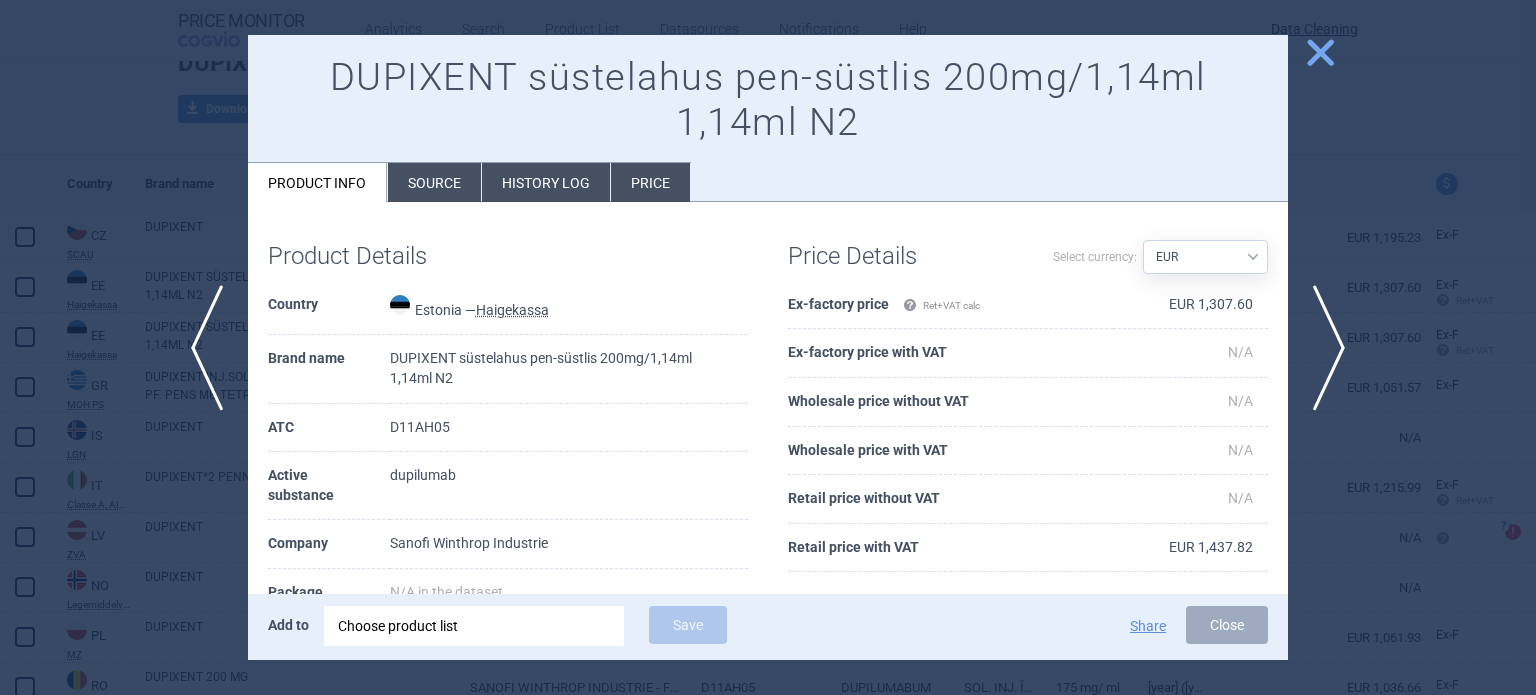 scroll, scrollTop: 100, scrollLeft: 0, axis: vertical 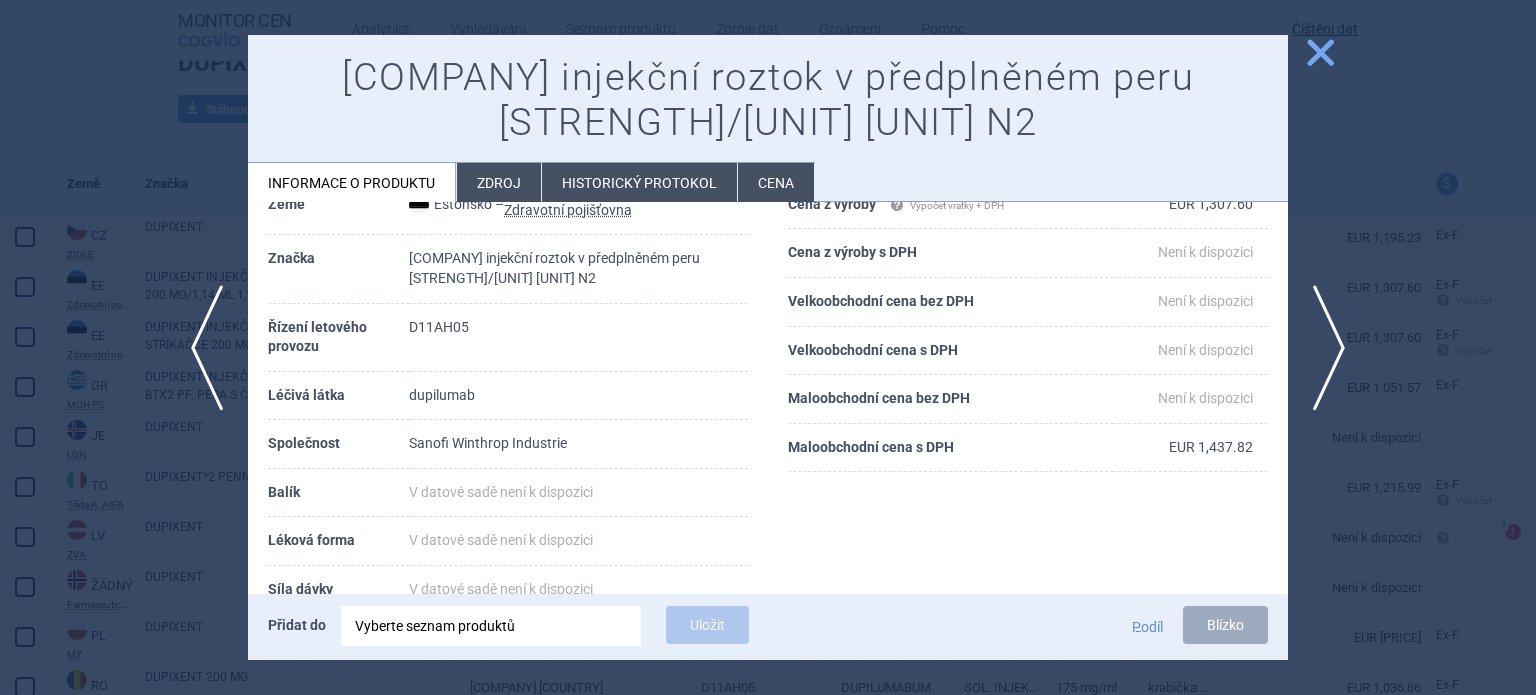 click on "Zdroj" at bounding box center [499, 183] 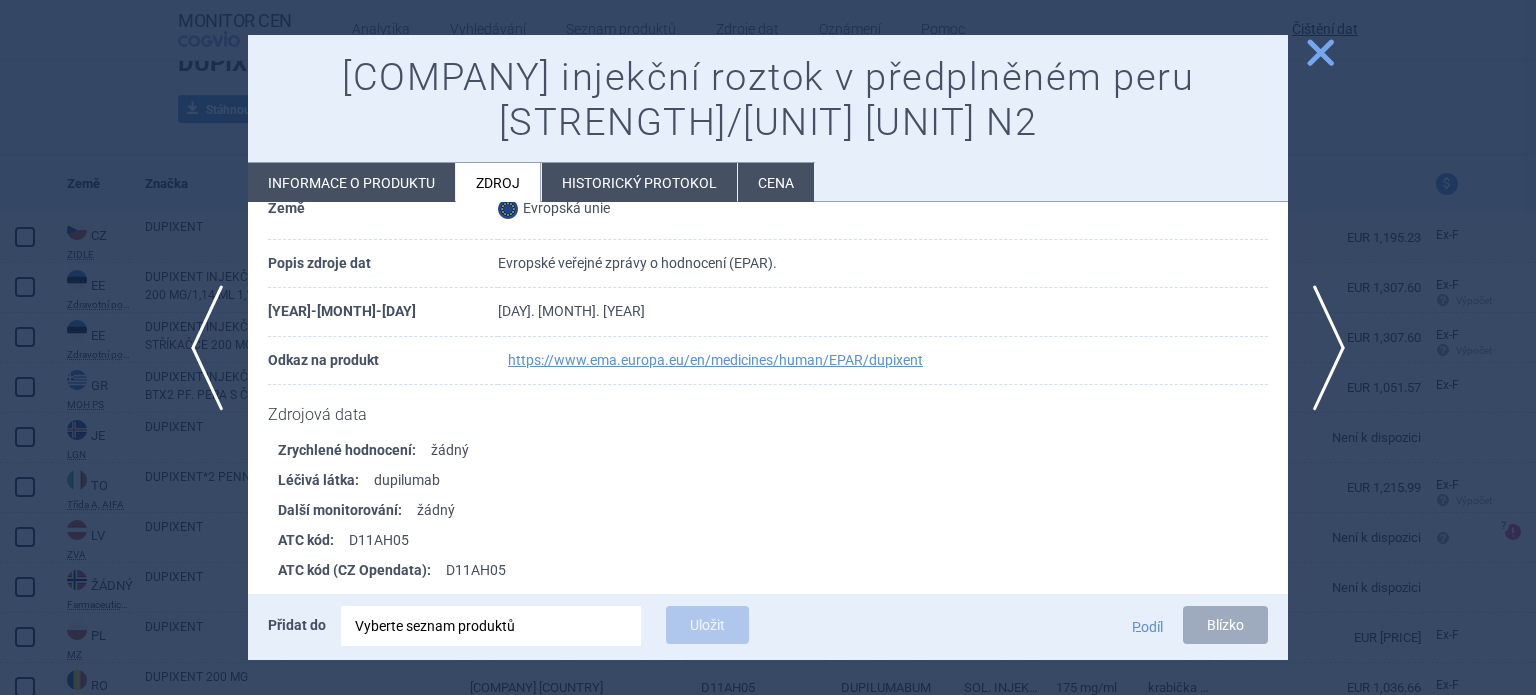scroll, scrollTop: 1100, scrollLeft: 0, axis: vertical 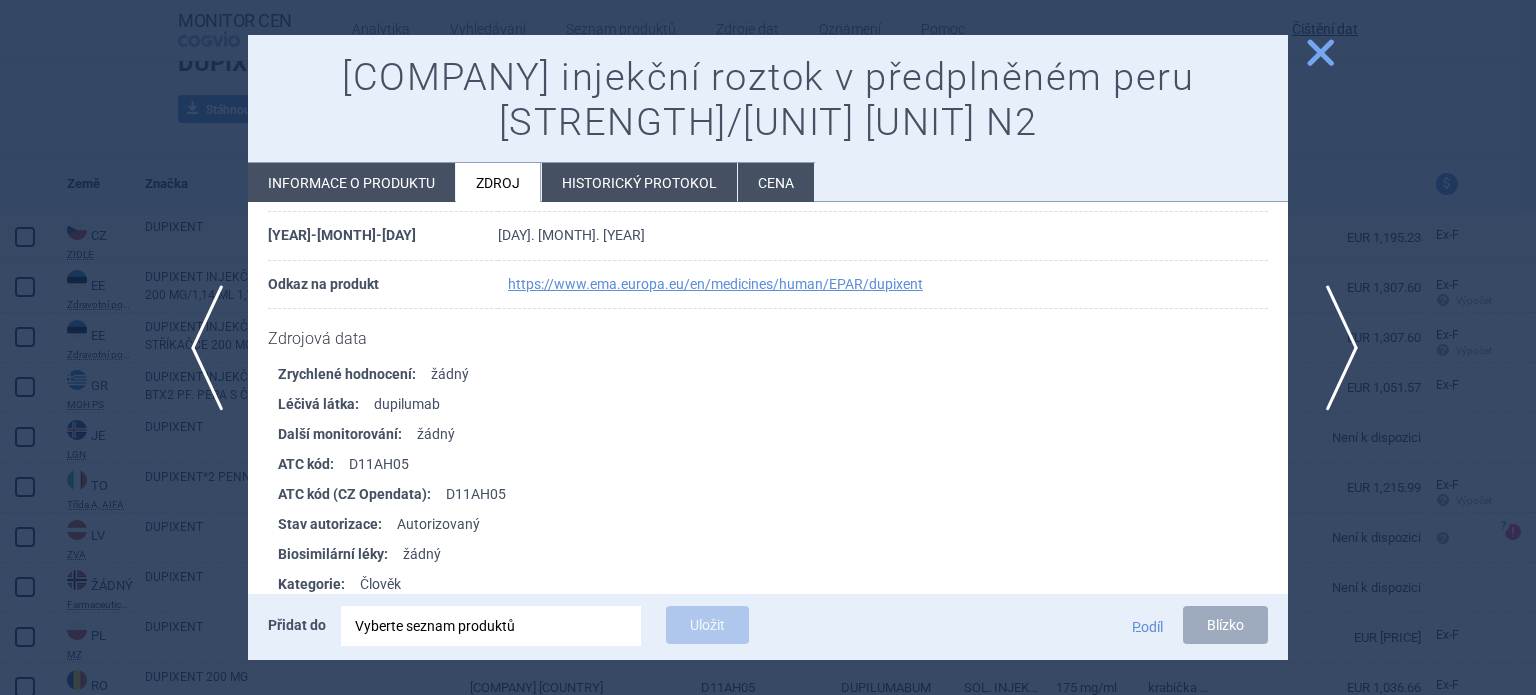 click on "další" at bounding box center [1335, 348] 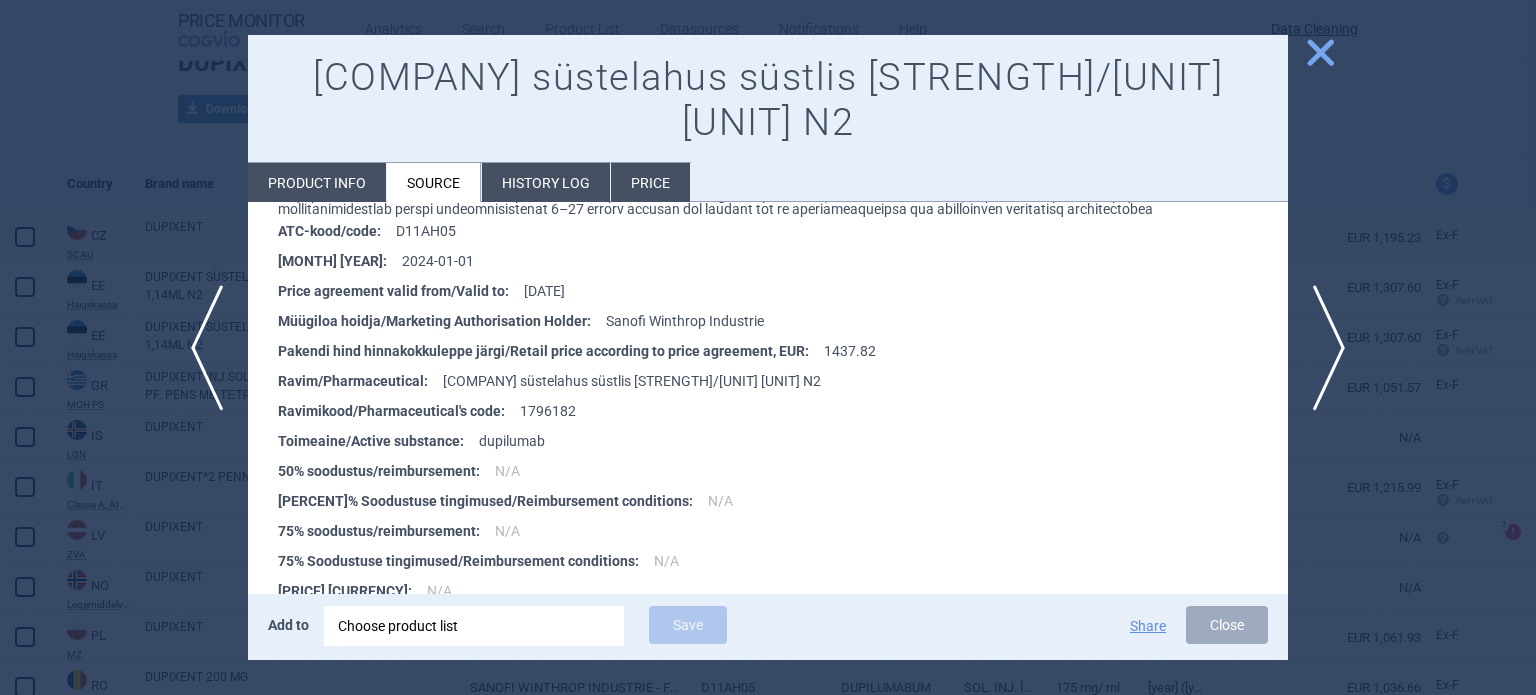 scroll, scrollTop: 480, scrollLeft: 0, axis: vertical 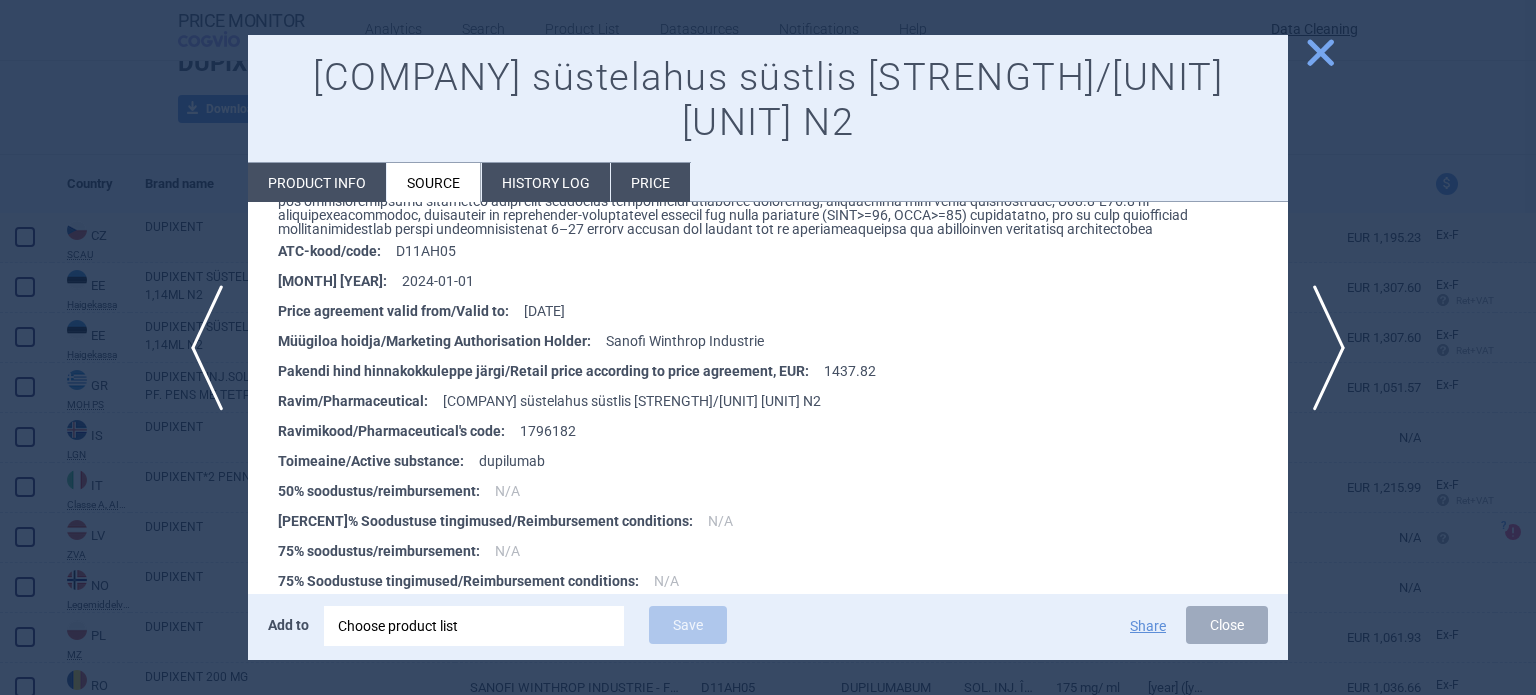 click at bounding box center [768, 347] 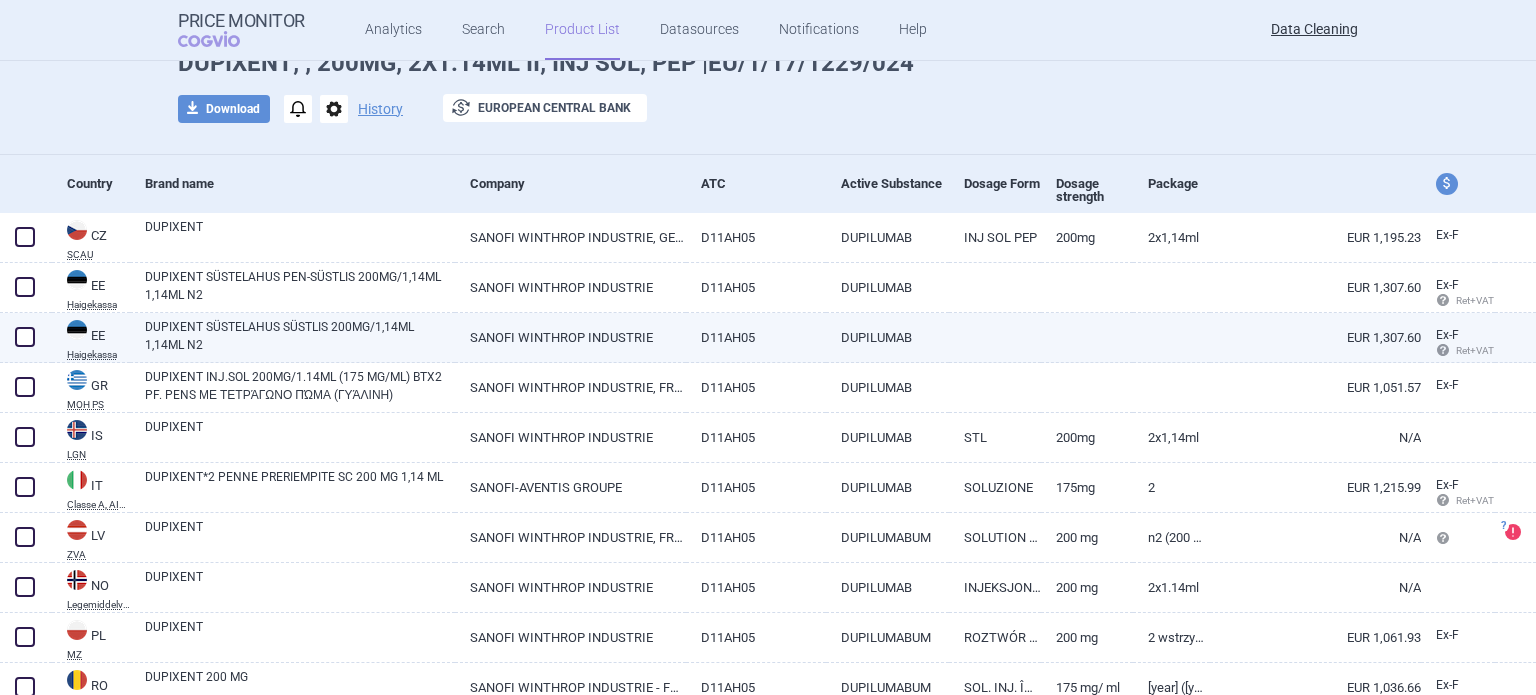 click at bounding box center [25, 337] 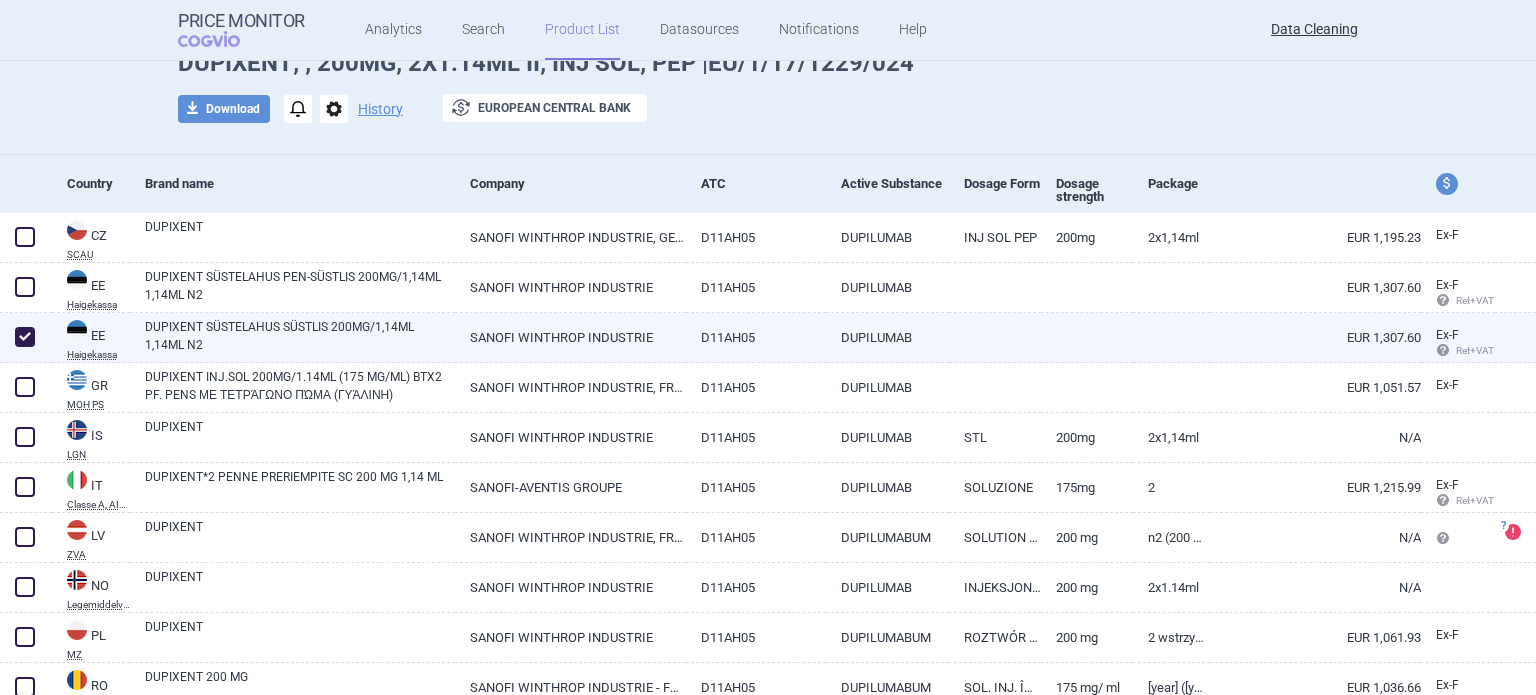 checkbox on "true" 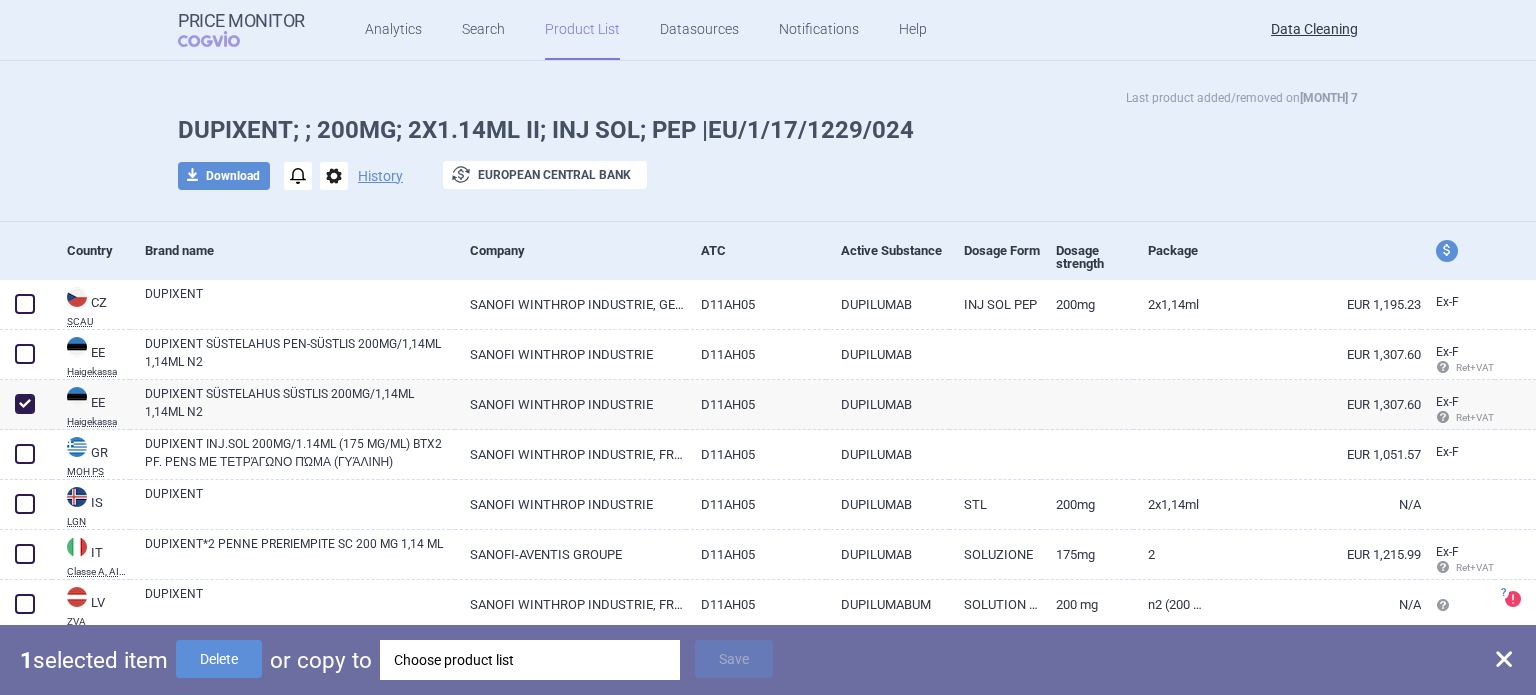 scroll, scrollTop: 0, scrollLeft: 0, axis: both 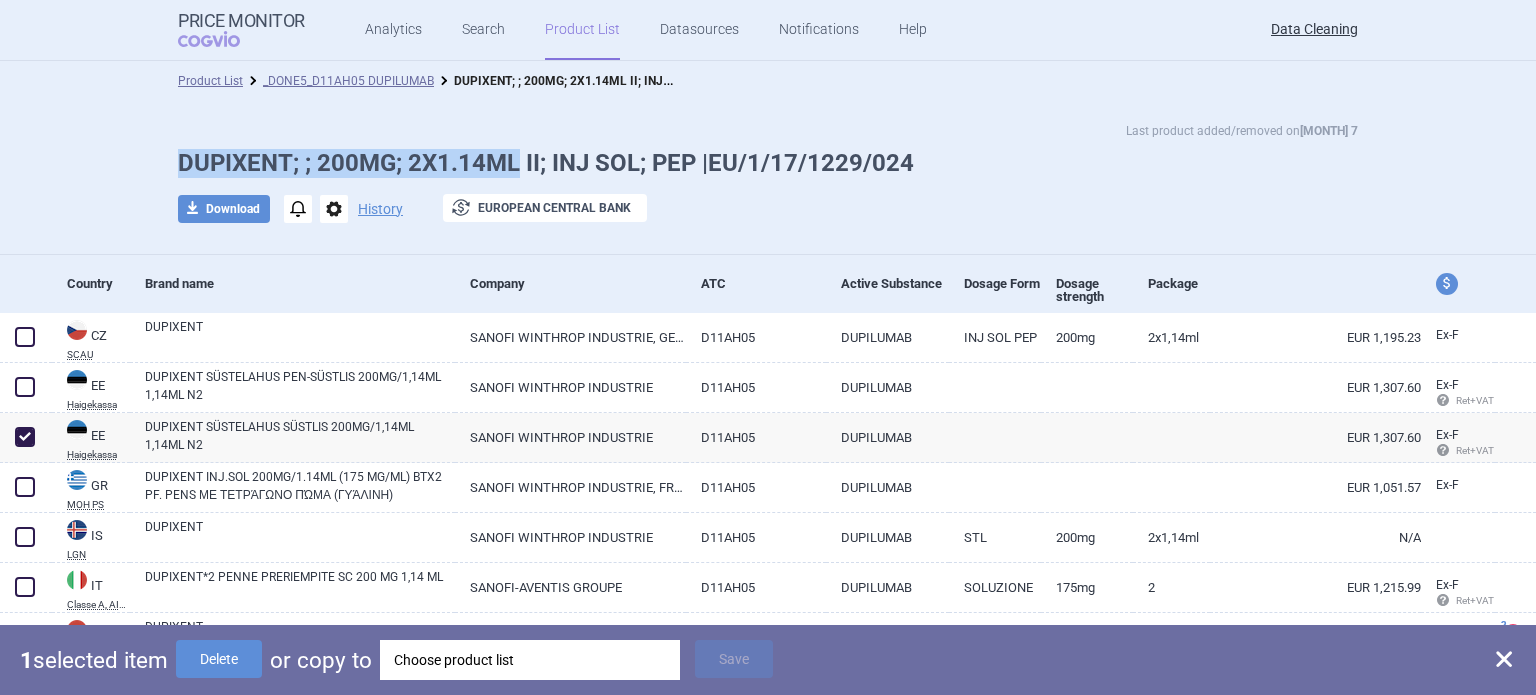 drag, startPoint x: 149, startPoint y: 162, endPoint x: 508, endPoint y: 166, distance: 359.02228 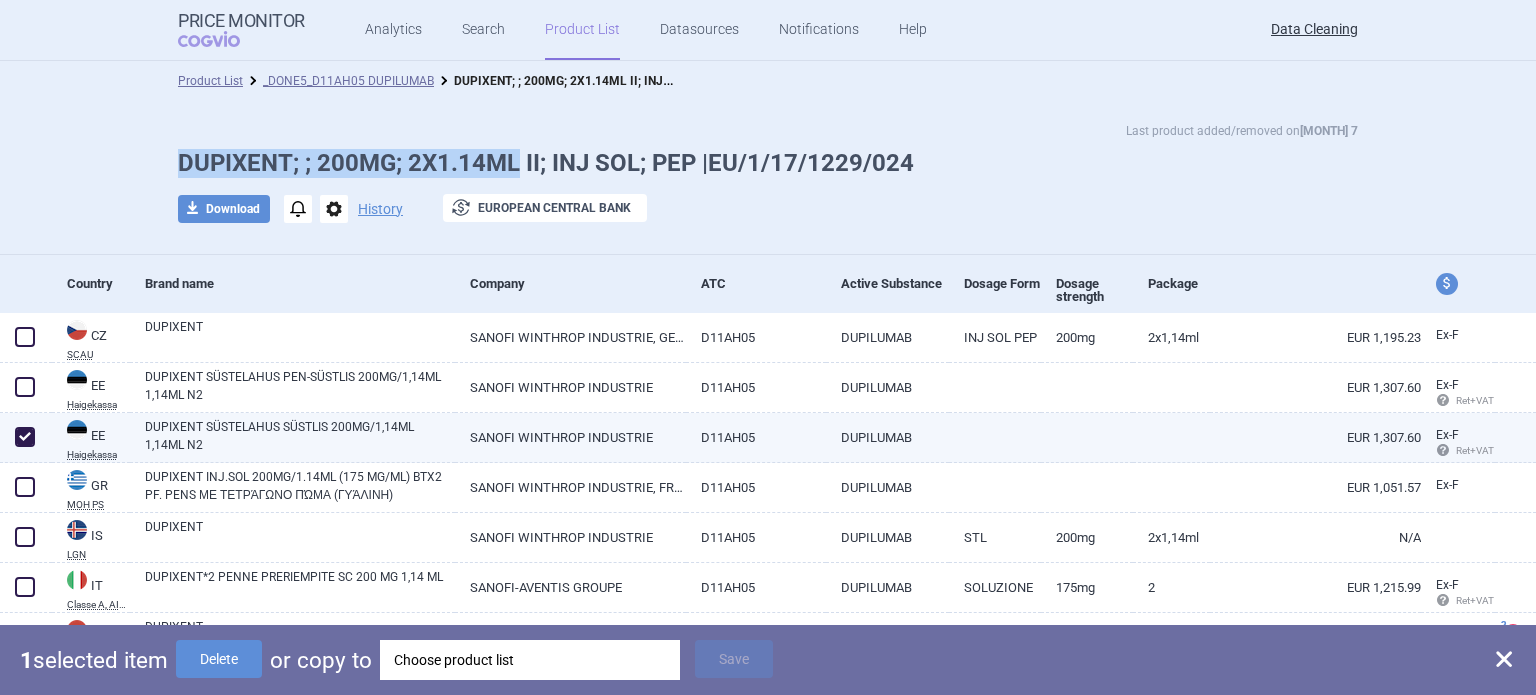 copy on "DUPIXENT; ; 200MG; 2X1.14ML" 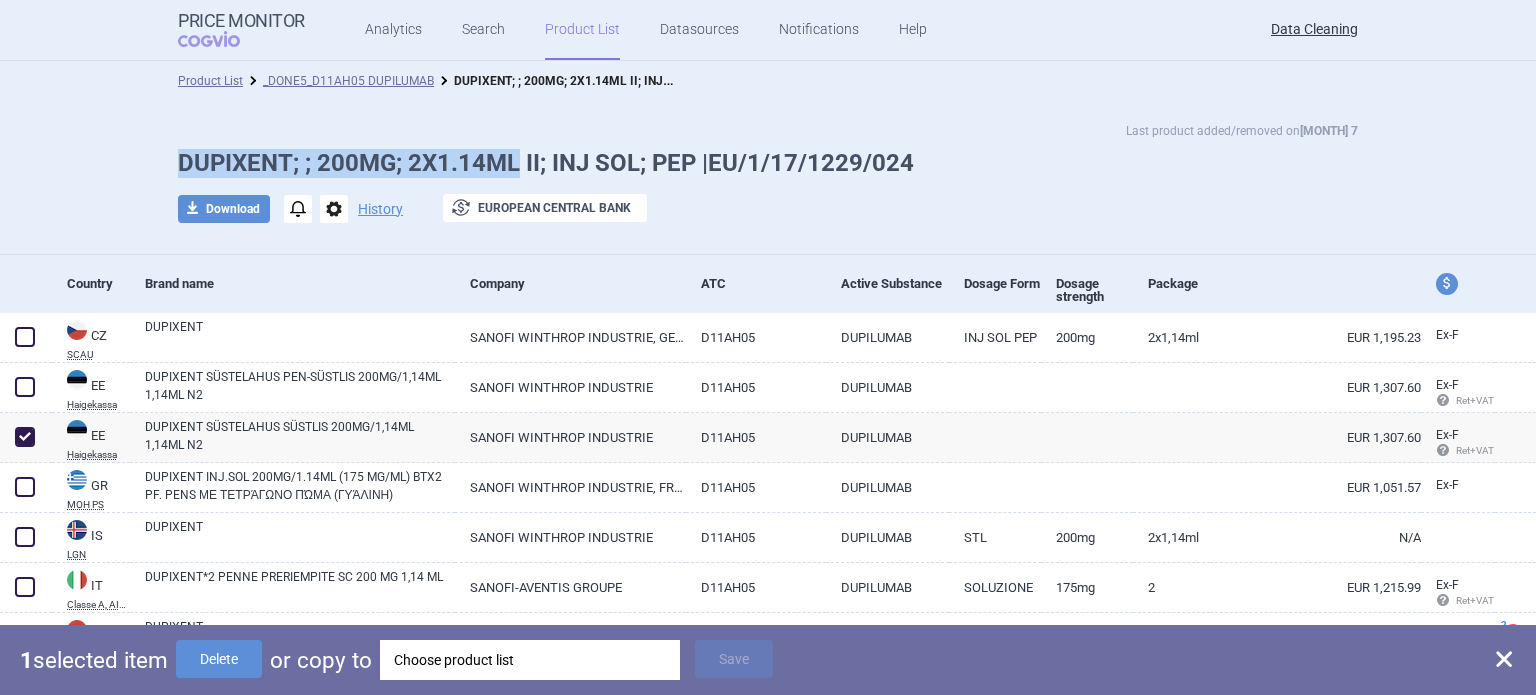 click on "Choose product list" at bounding box center [530, 660] 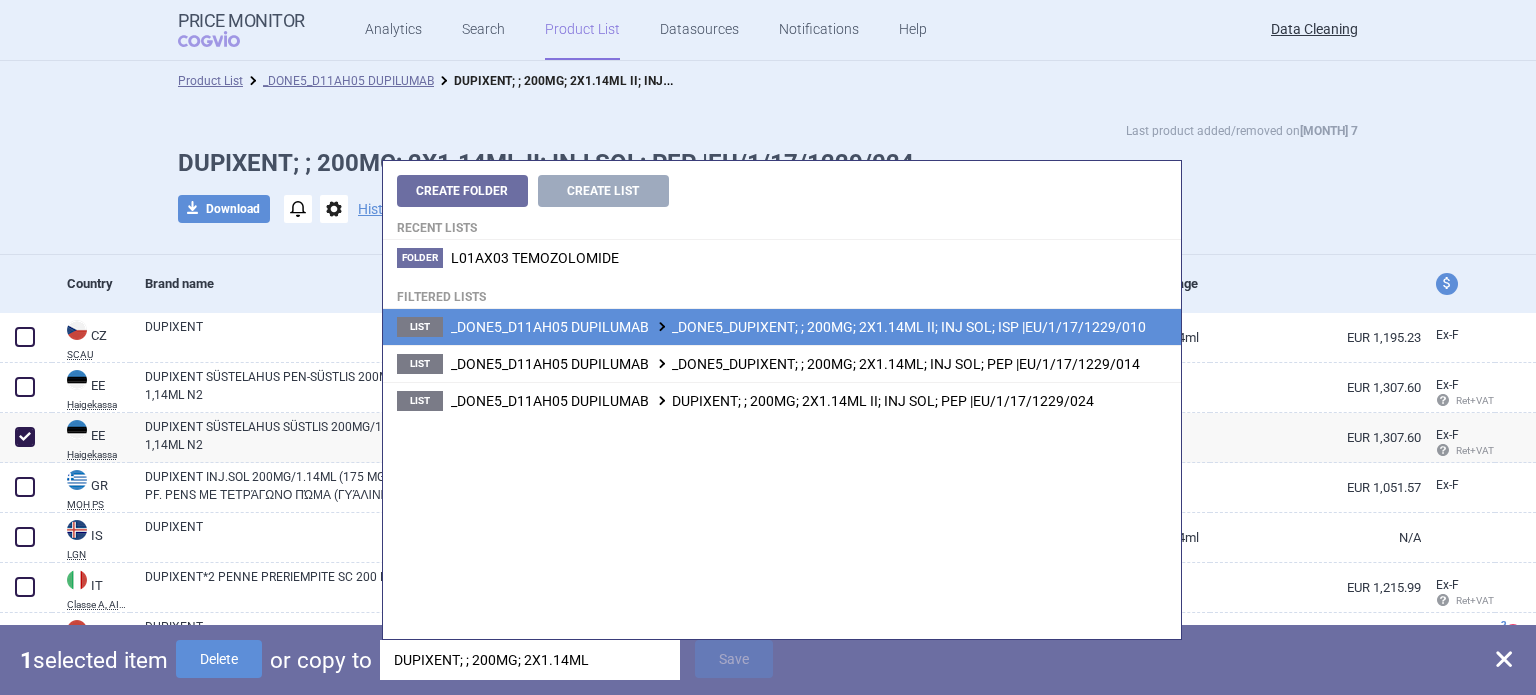 type on "DUPIXENT; ; 200MG; 2X1.14ML" 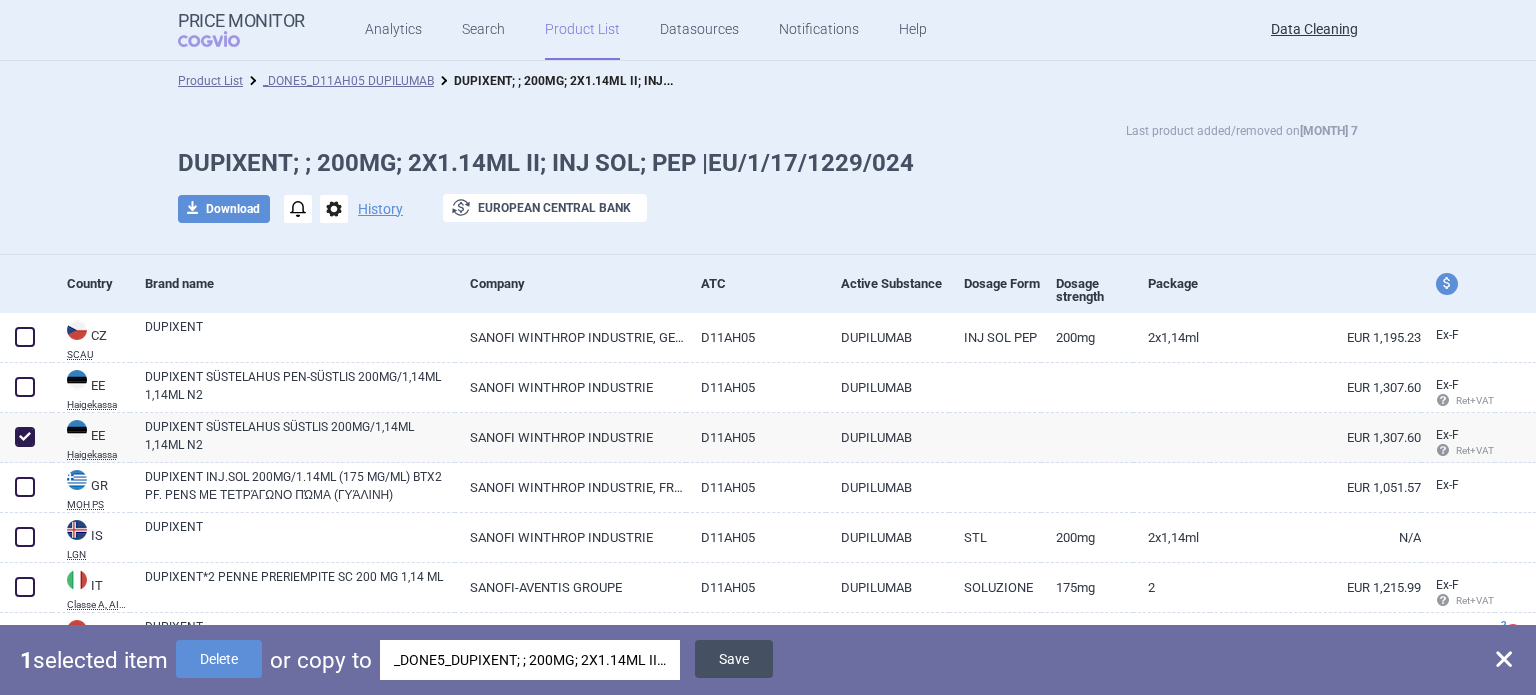 click on "Save" at bounding box center (734, 659) 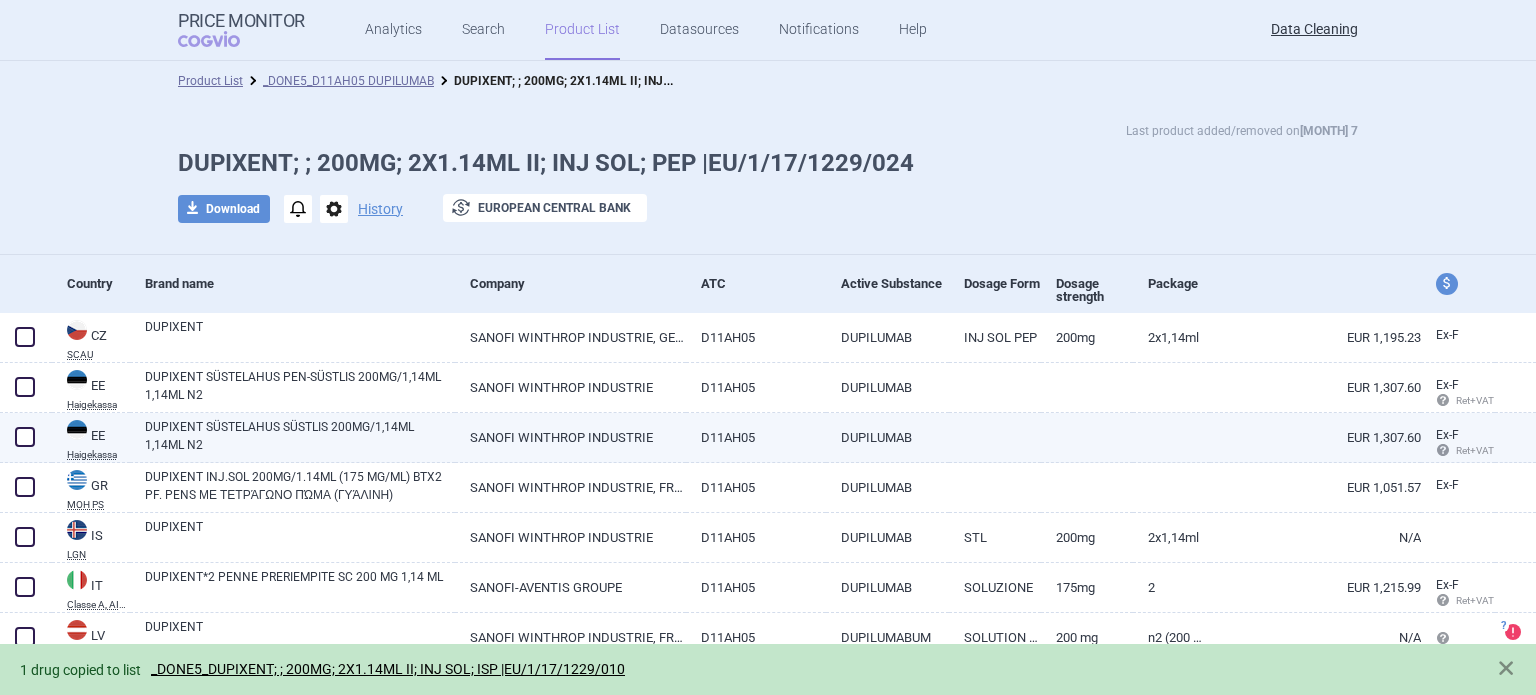 click at bounding box center (25, 437) 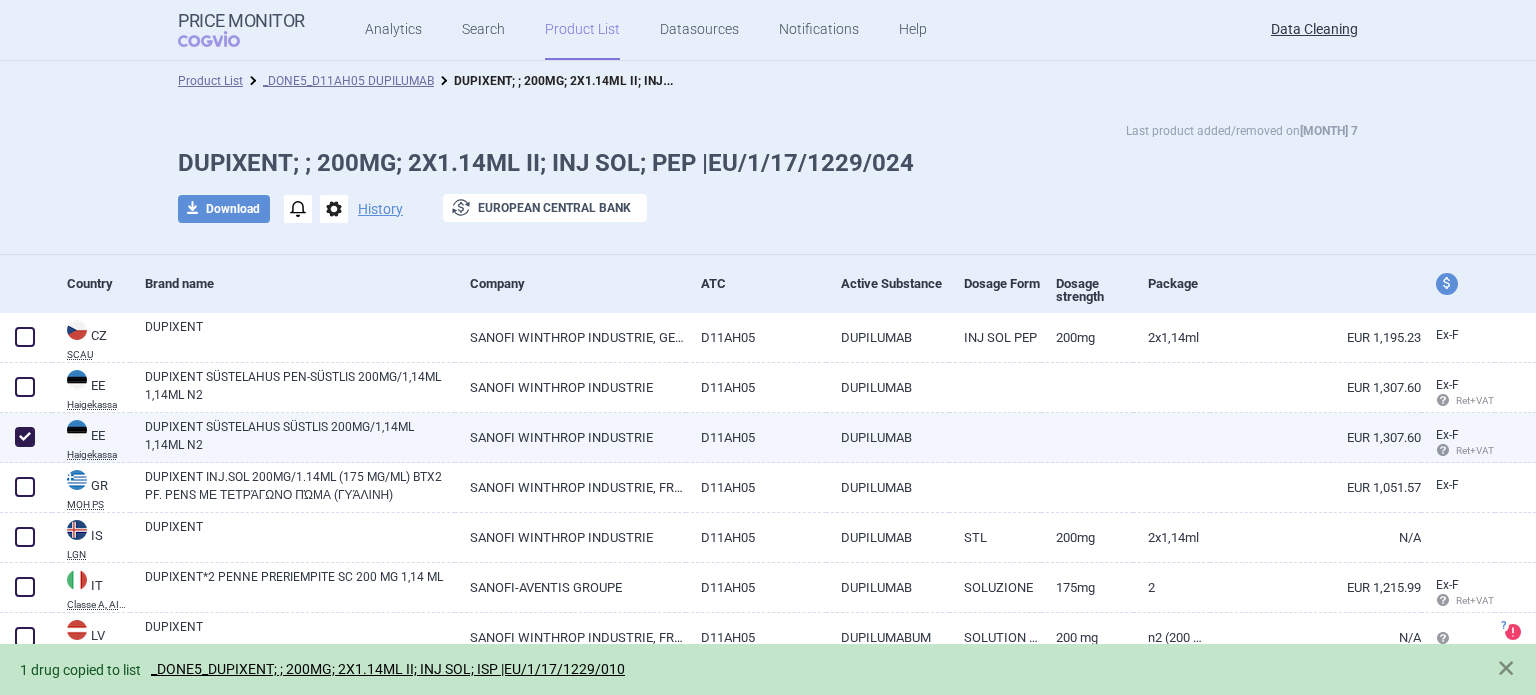 checkbox on "true" 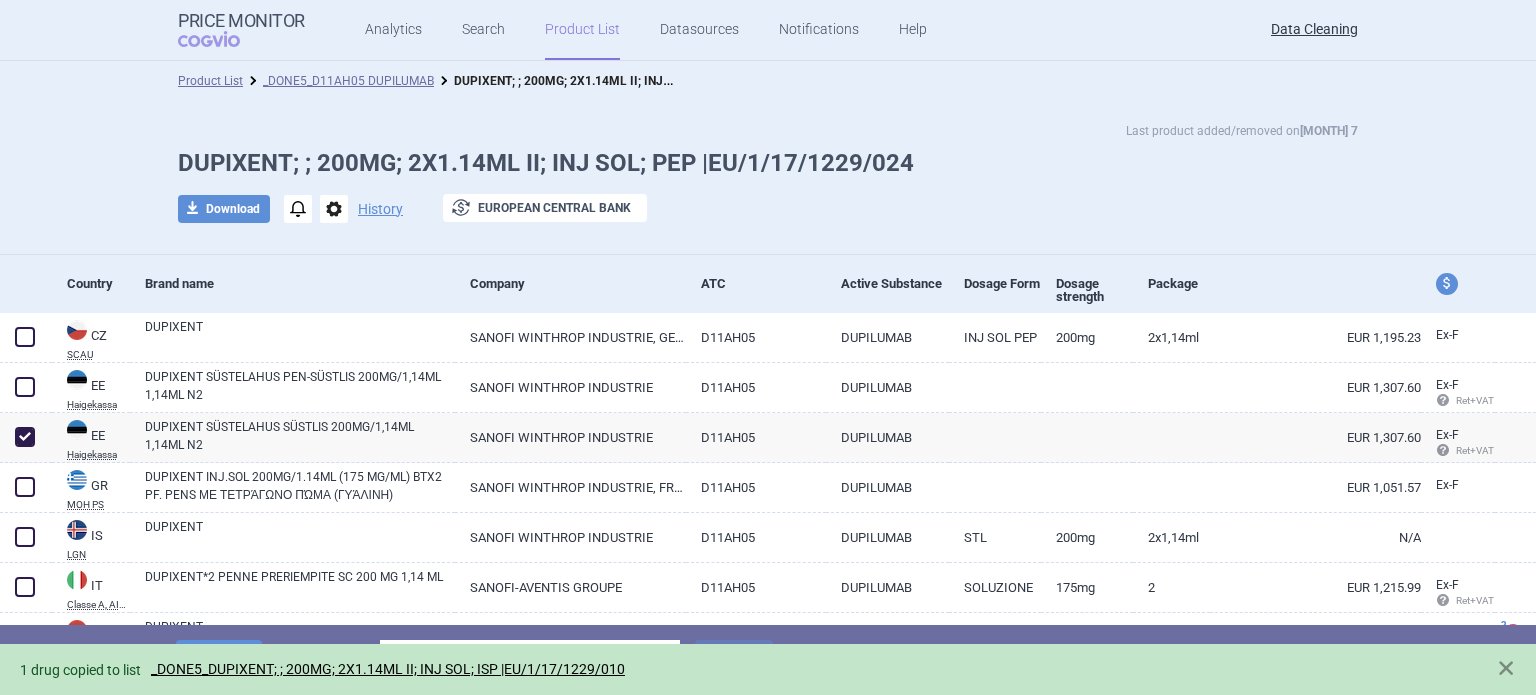 click on "1  selected   item   Delete or copy to  Choose product list Save" at bounding box center (768, 660) 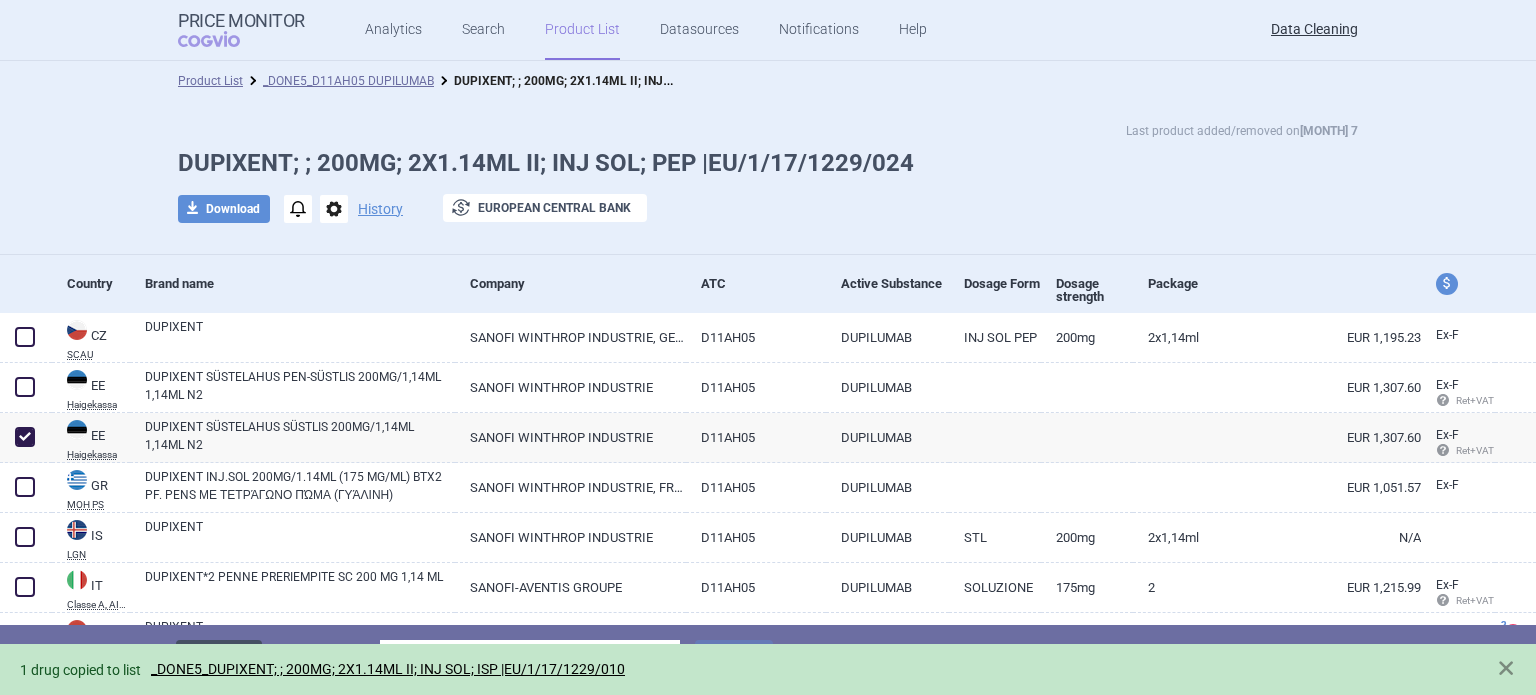 click on "Delete" at bounding box center (219, 659) 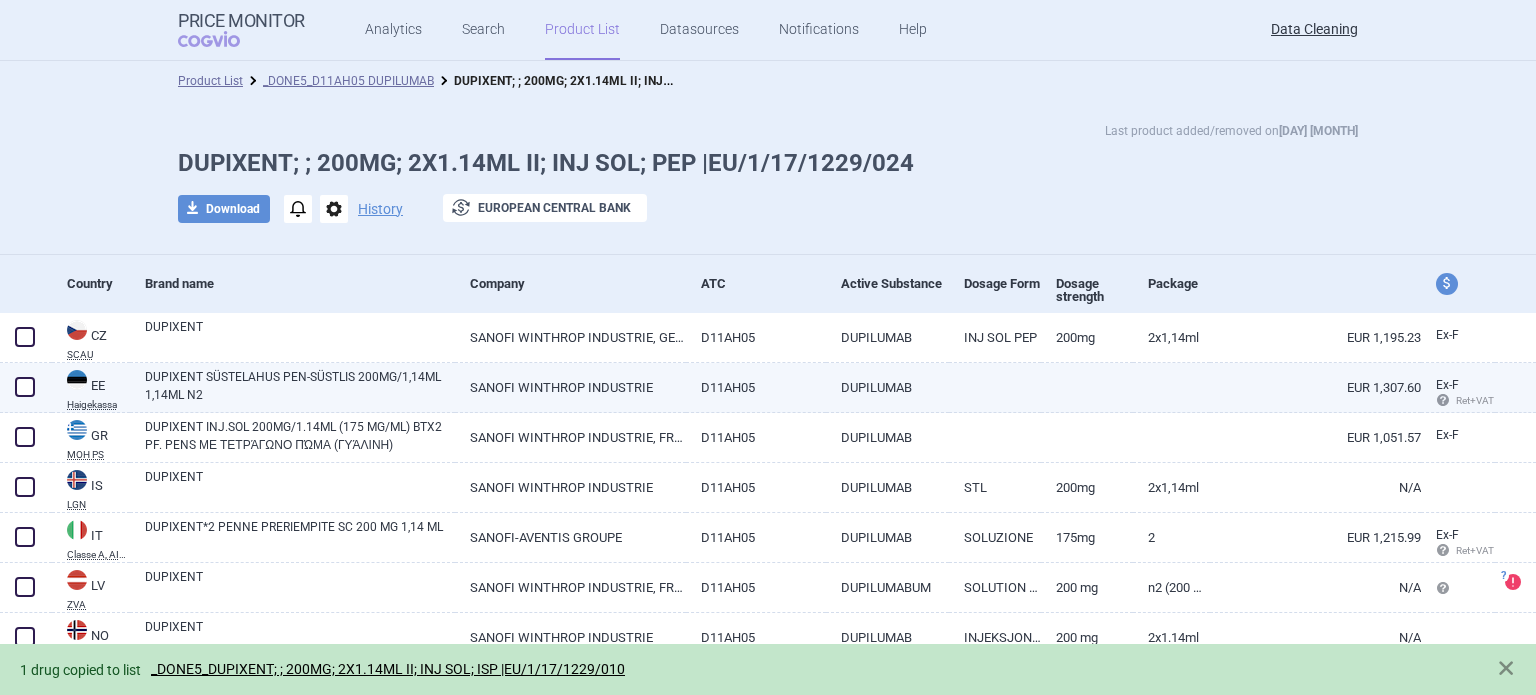 click at bounding box center (25, 387) 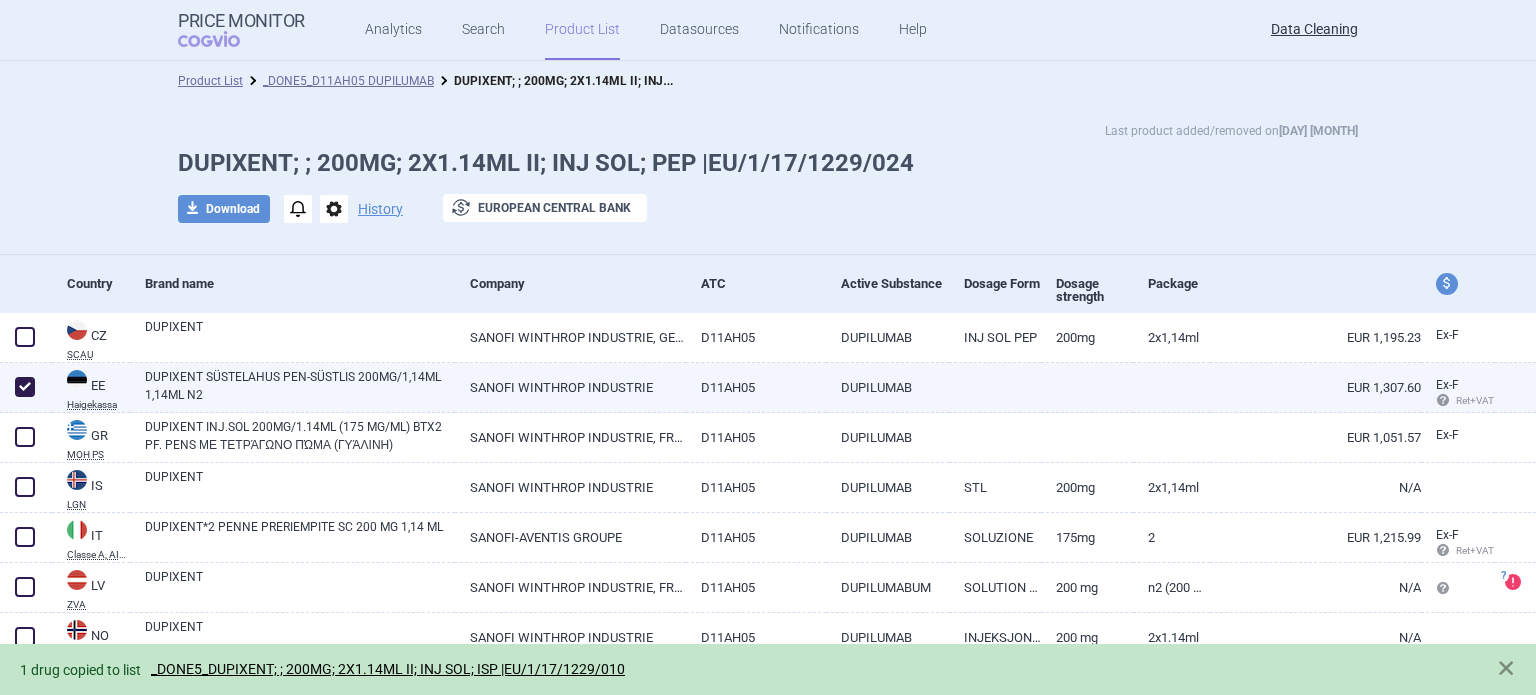 checkbox on "true" 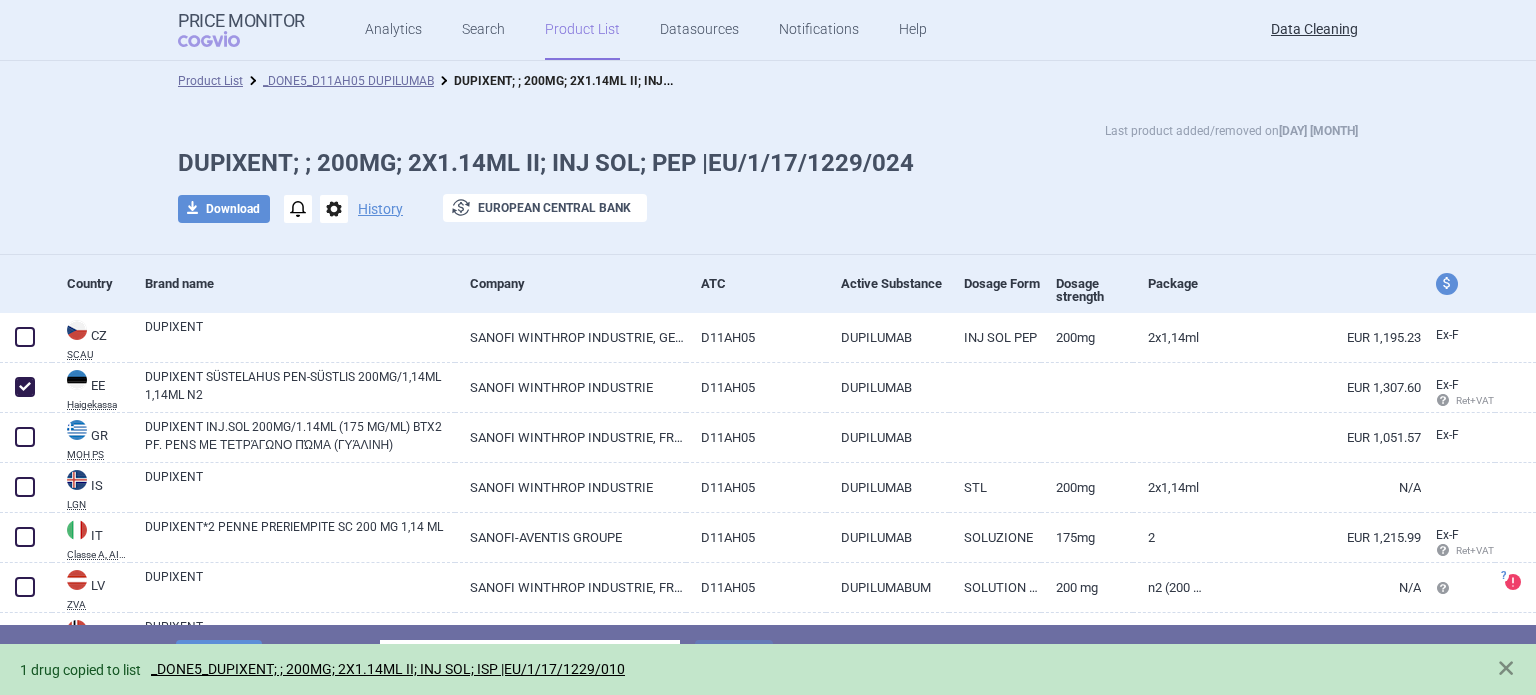 click on "Choose product list" at bounding box center (530, 660) 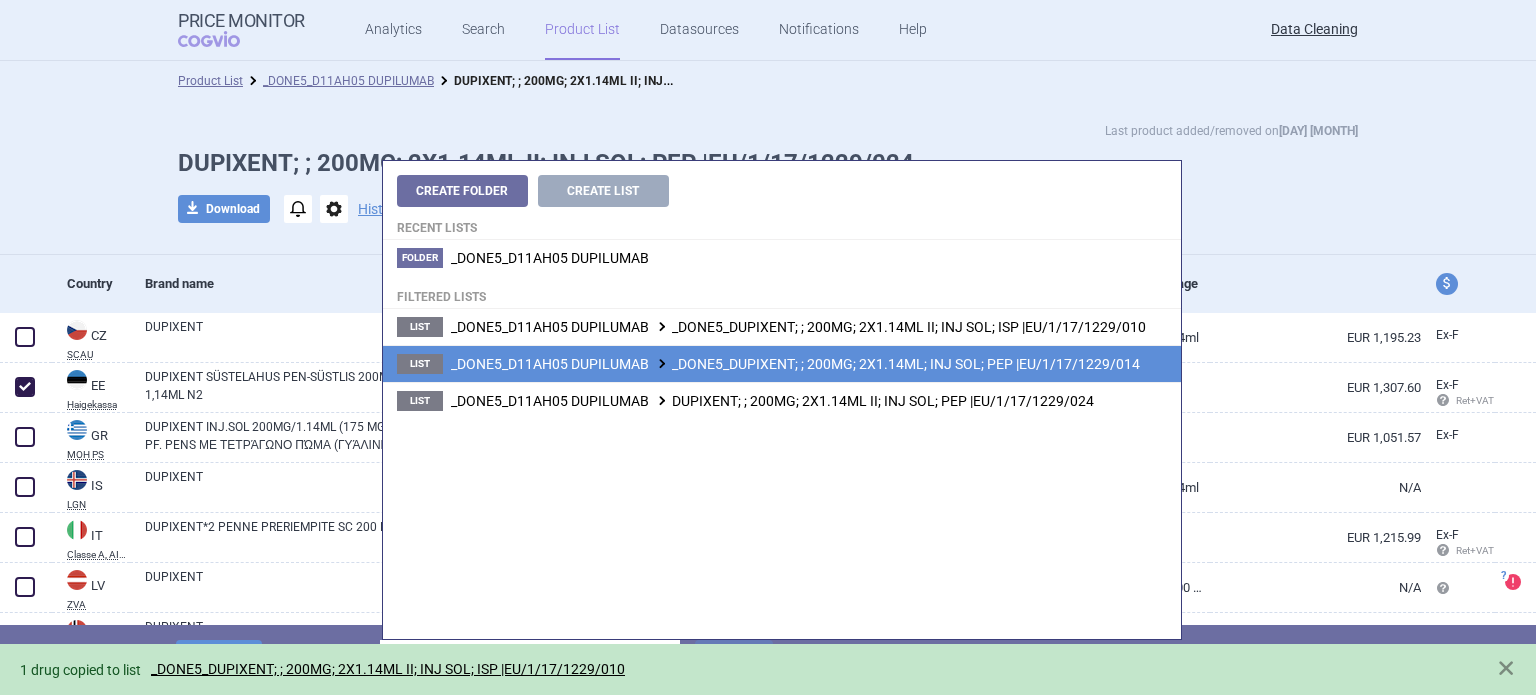 type on "DUPIXENT; ; 200MG; 2X1.14ML" 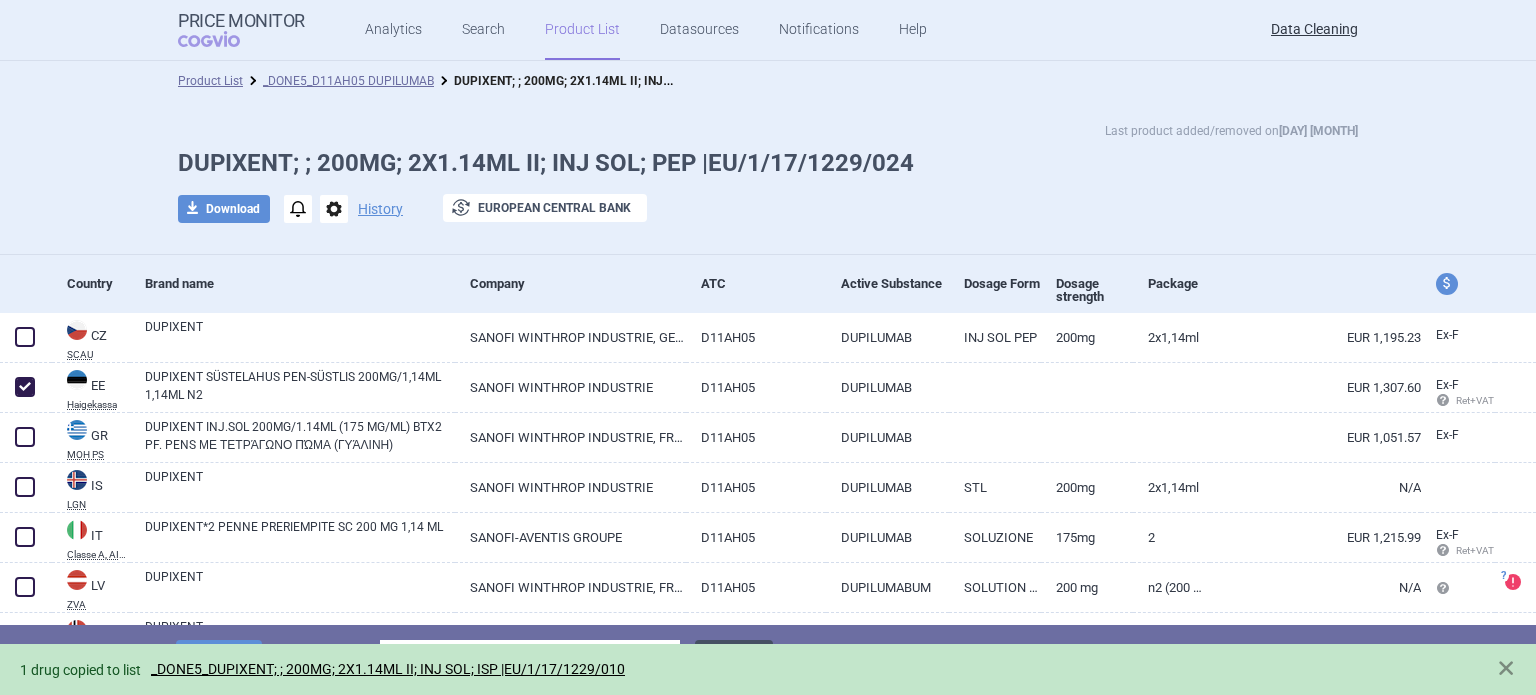 click on "Save" at bounding box center [734, 659] 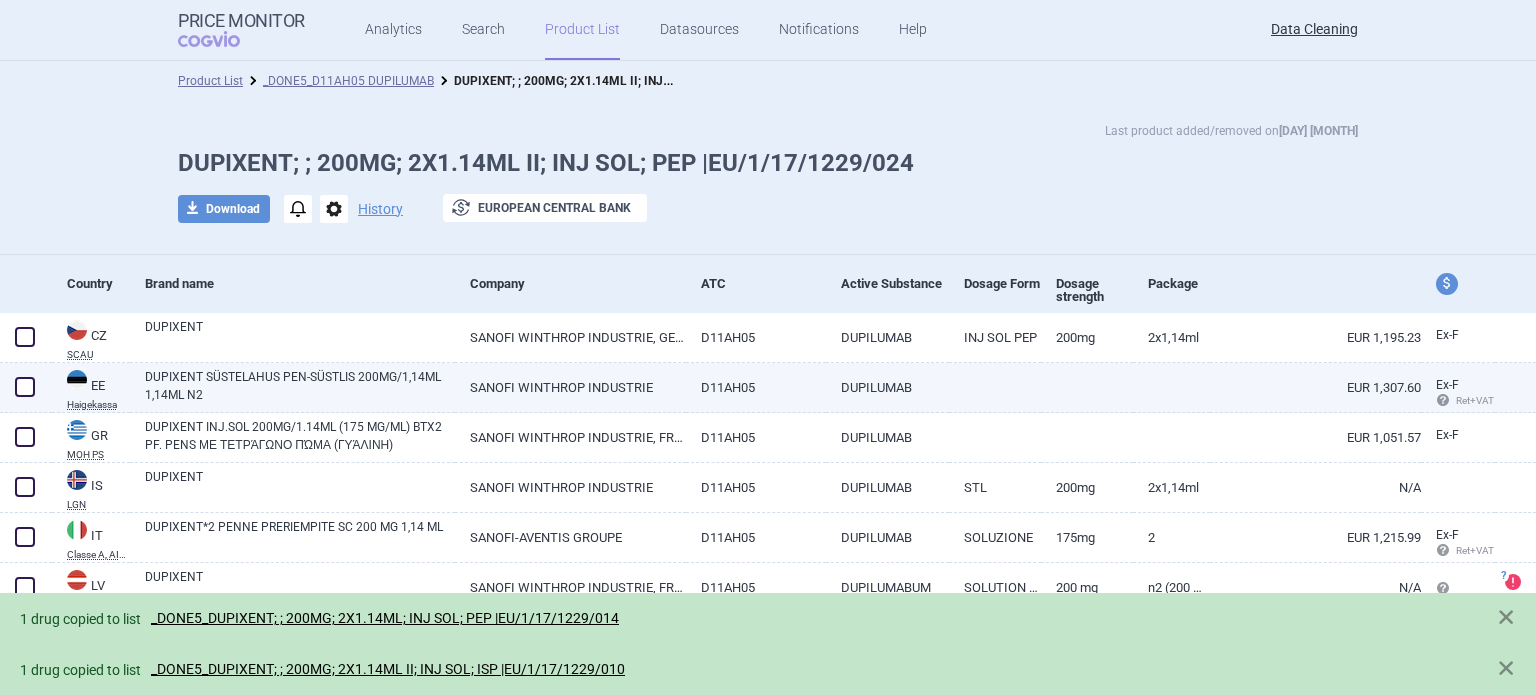 click at bounding box center [25, 387] 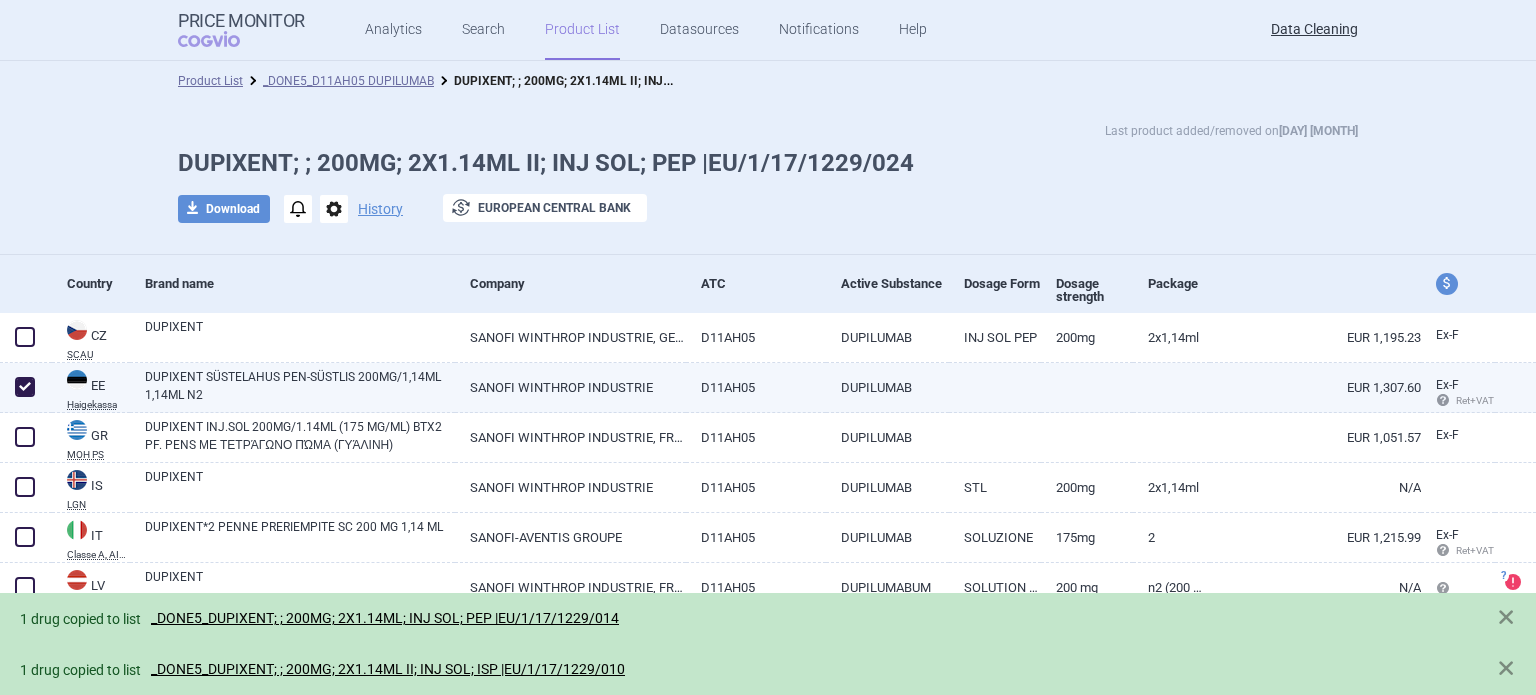 checkbox on "true" 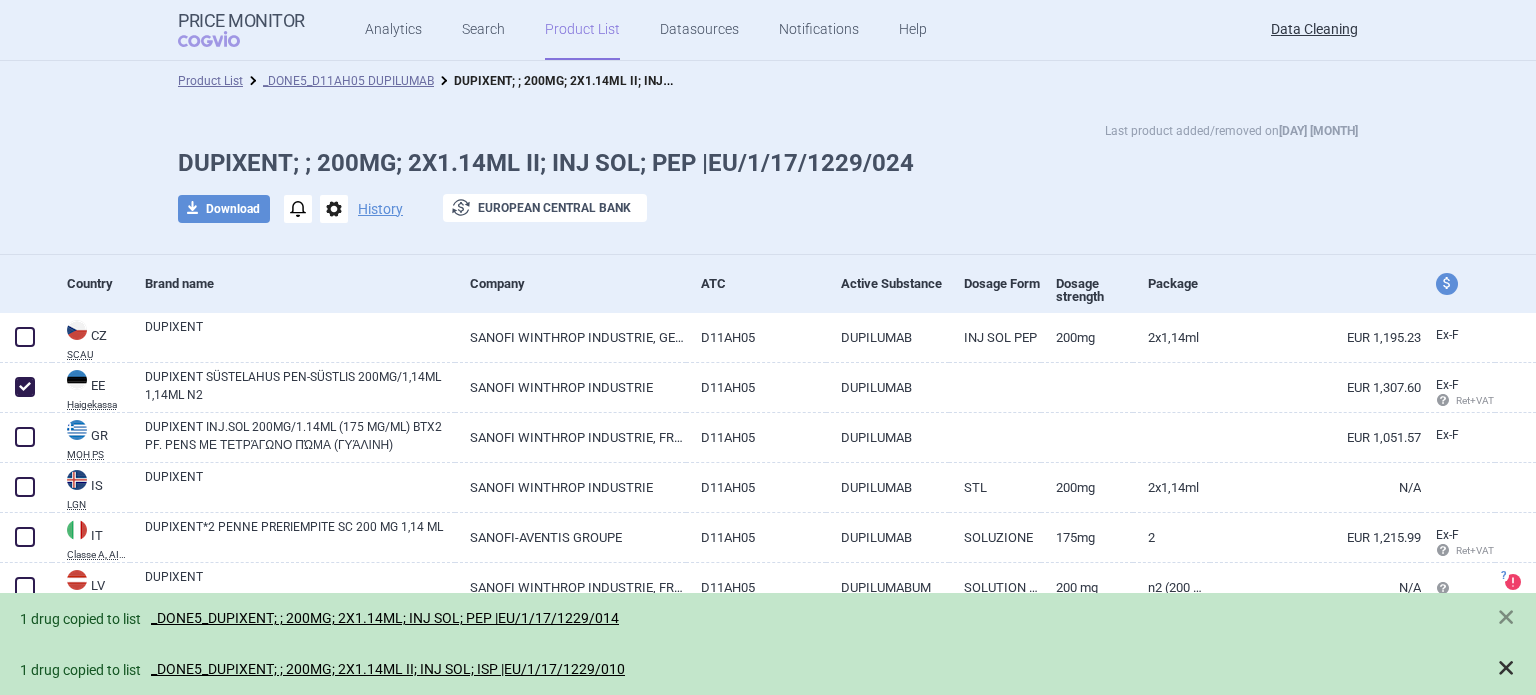 click at bounding box center (1506, 668) 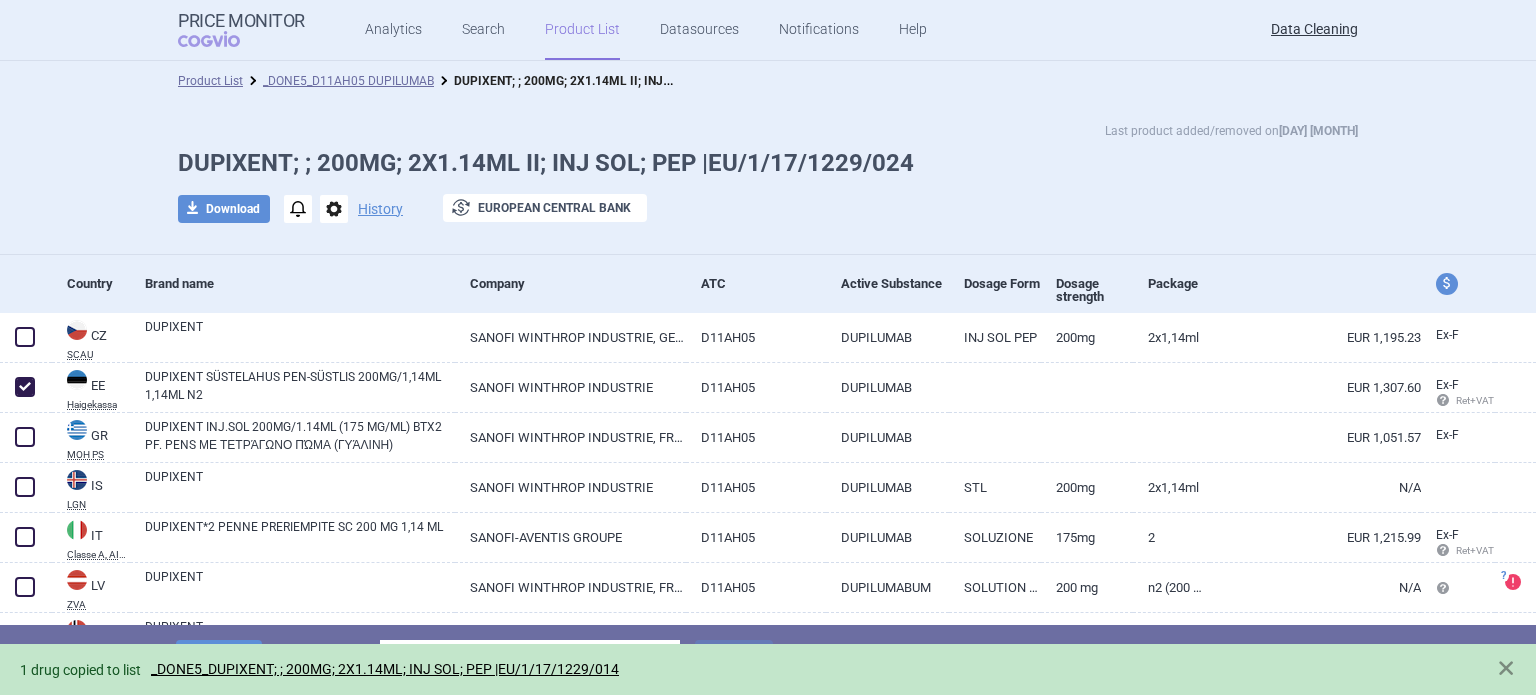 click on "1 drug copied to list   _DONE5_DUPIXENT; ; 200MG; 2X1.14ML; INJ SOL; PEP |EU/1/17/1229/014" at bounding box center [768, 669] 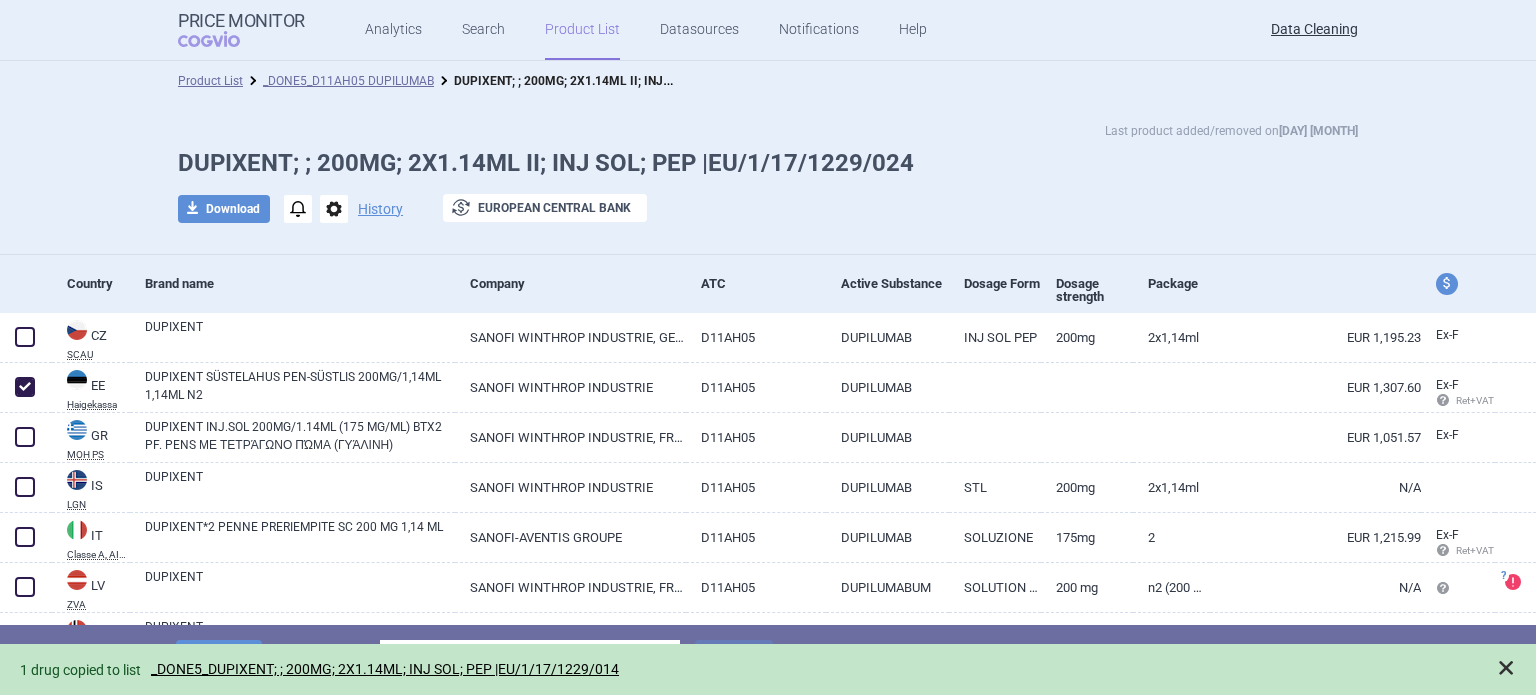 click at bounding box center (1506, 668) 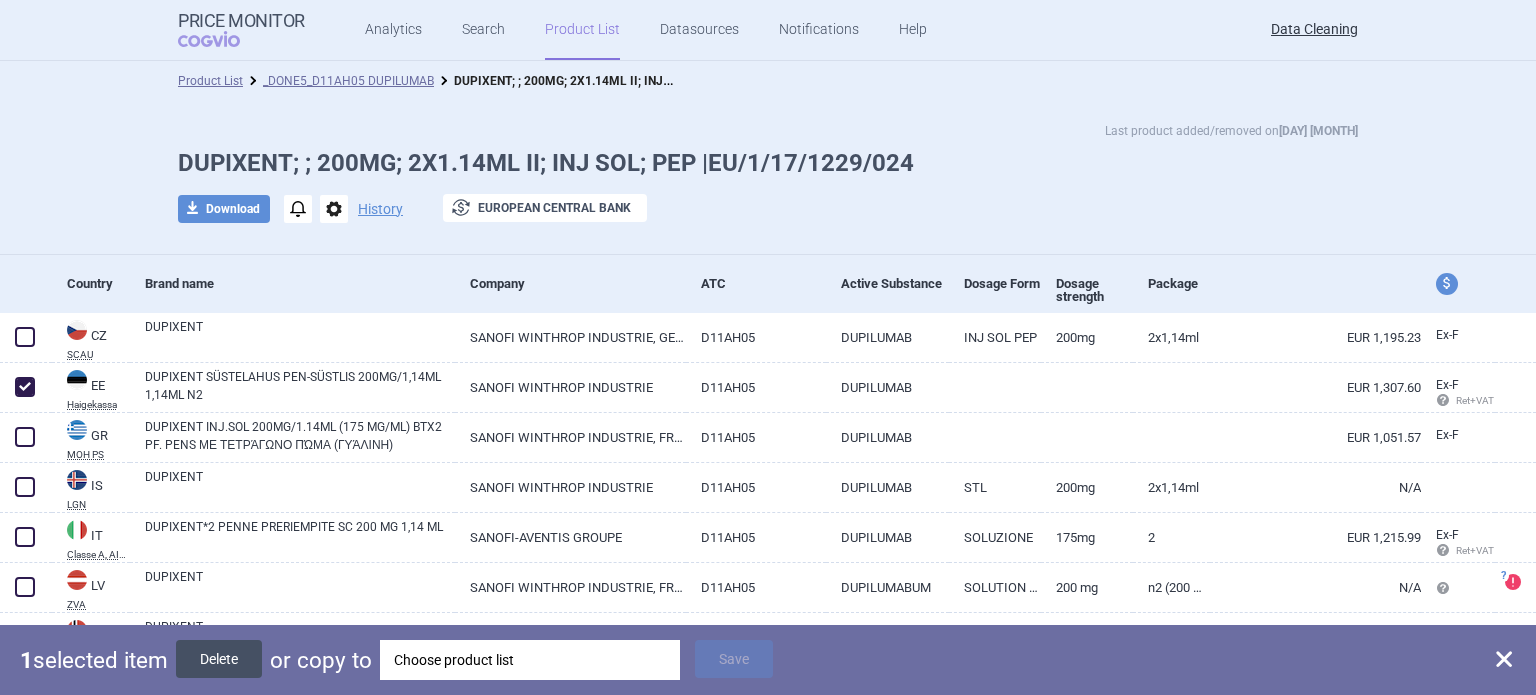 click on "Delete" at bounding box center (219, 659) 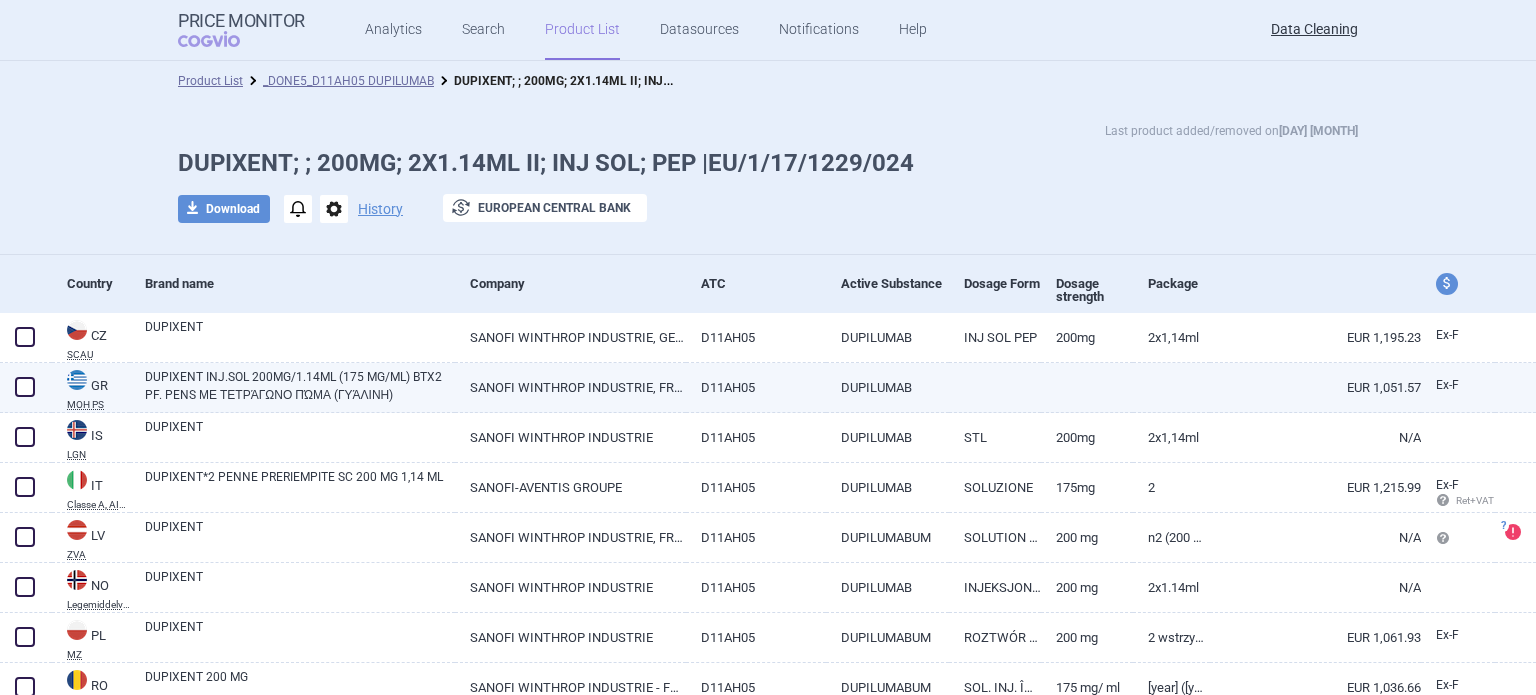click on "DUPIXENT INJ.SOL 200MG/1.14ML (175 MG/ML) BTX2 PF. PENS ΜΕ ΤΕΤΡΆΓΩΝΟ ΠΏΜΑ (ΓΥΆΛΙΝΗ)" at bounding box center [300, 386] 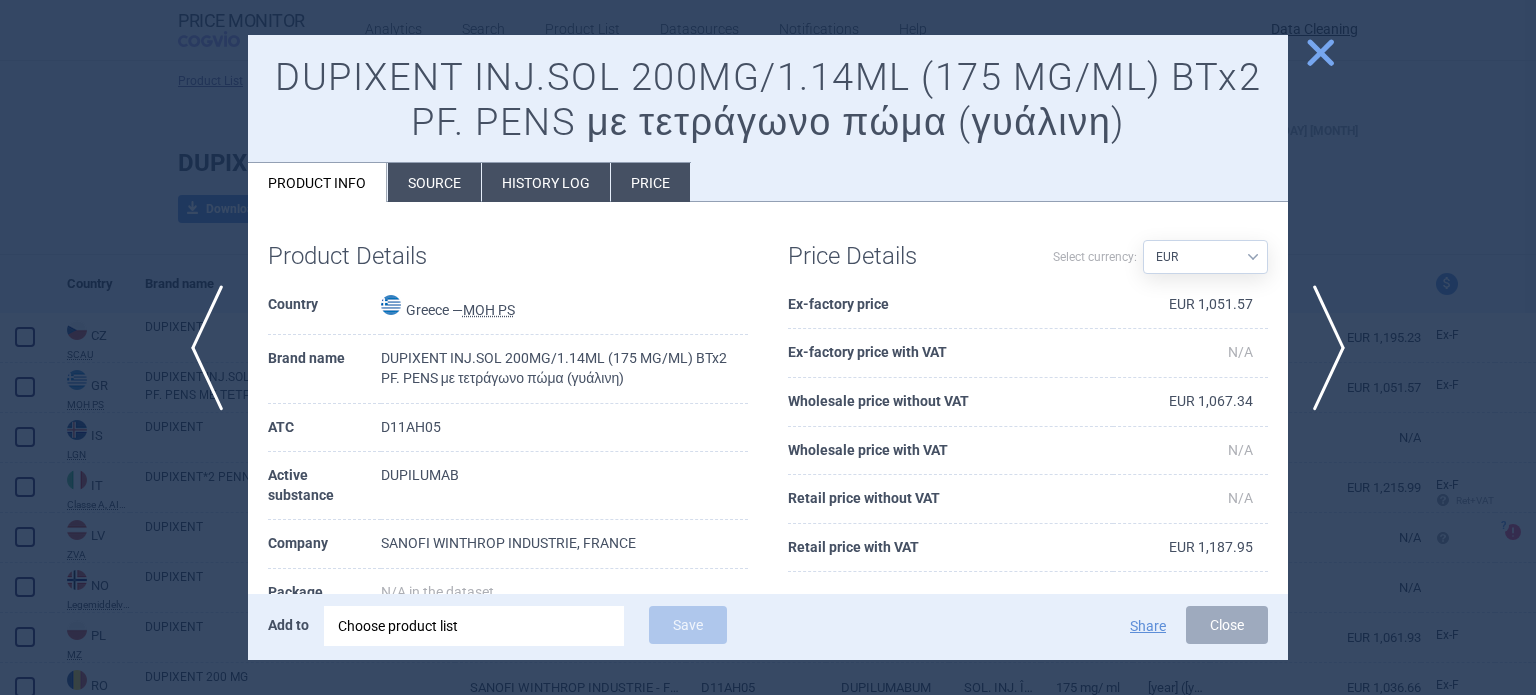 click at bounding box center [768, 347] 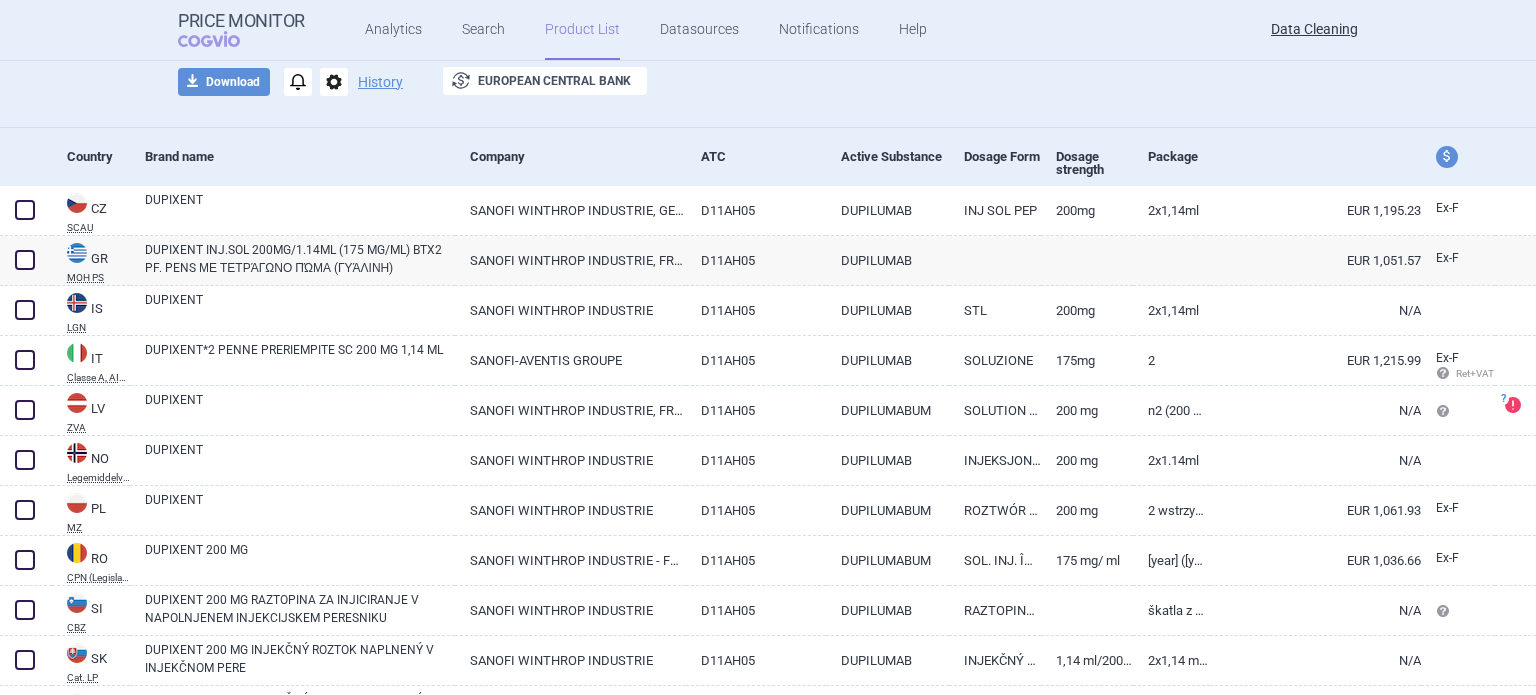 scroll, scrollTop: 200, scrollLeft: 0, axis: vertical 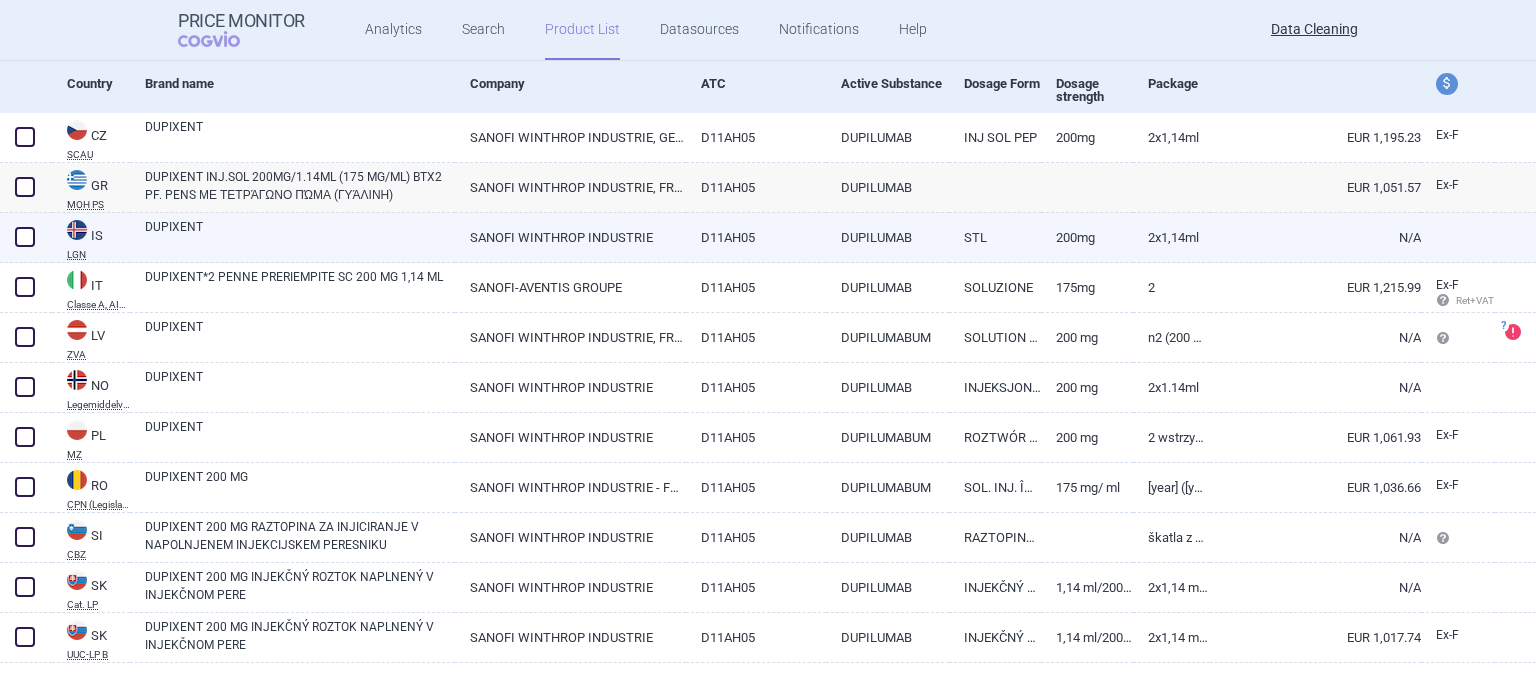 click on "DUPIXENT" at bounding box center [300, 236] 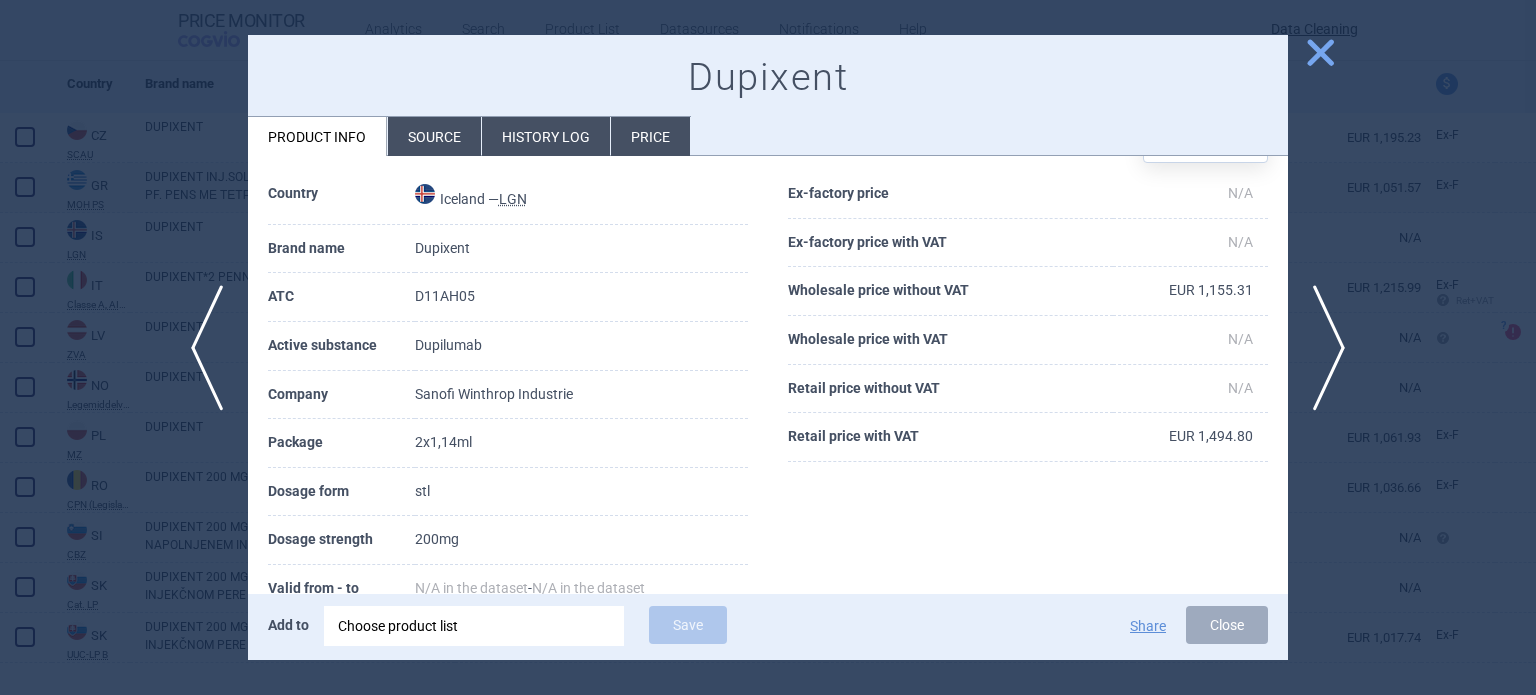 scroll, scrollTop: 100, scrollLeft: 0, axis: vertical 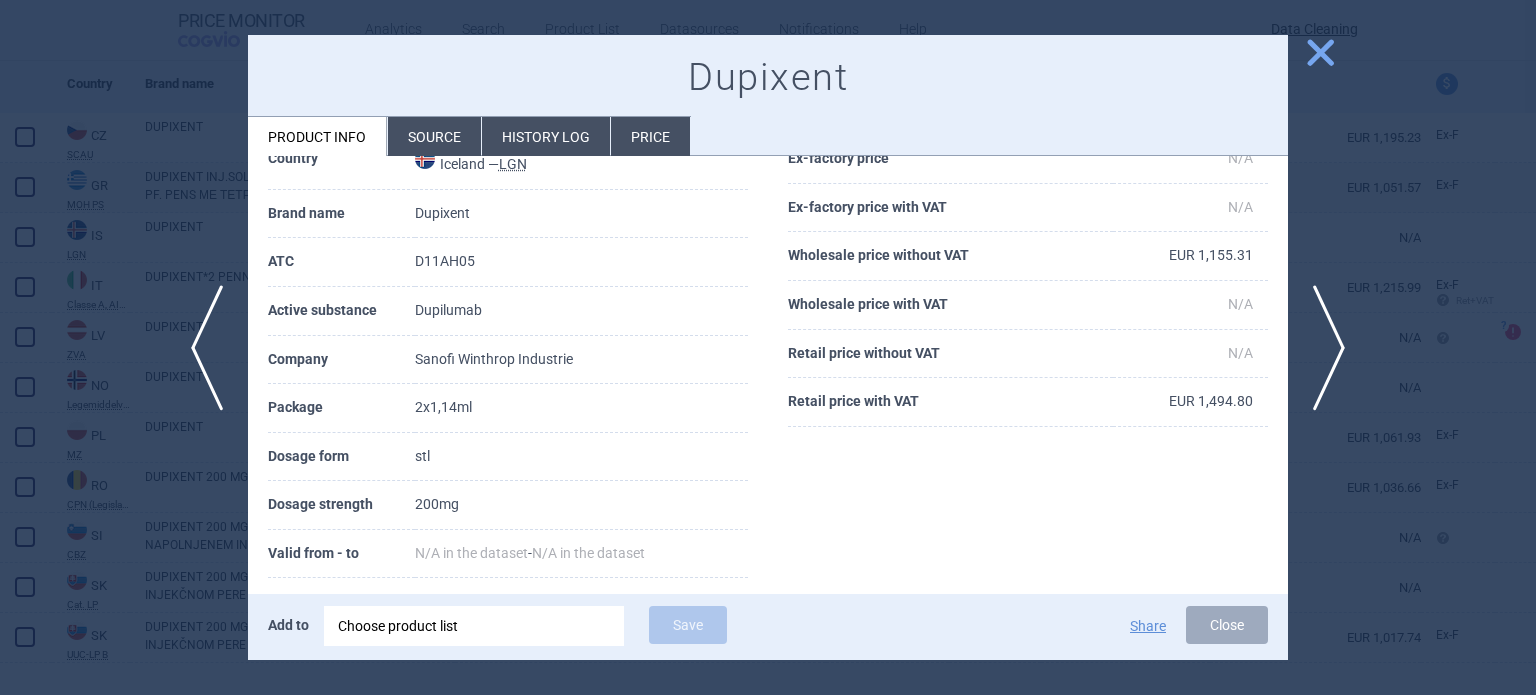 click on "Source" at bounding box center [434, 136] 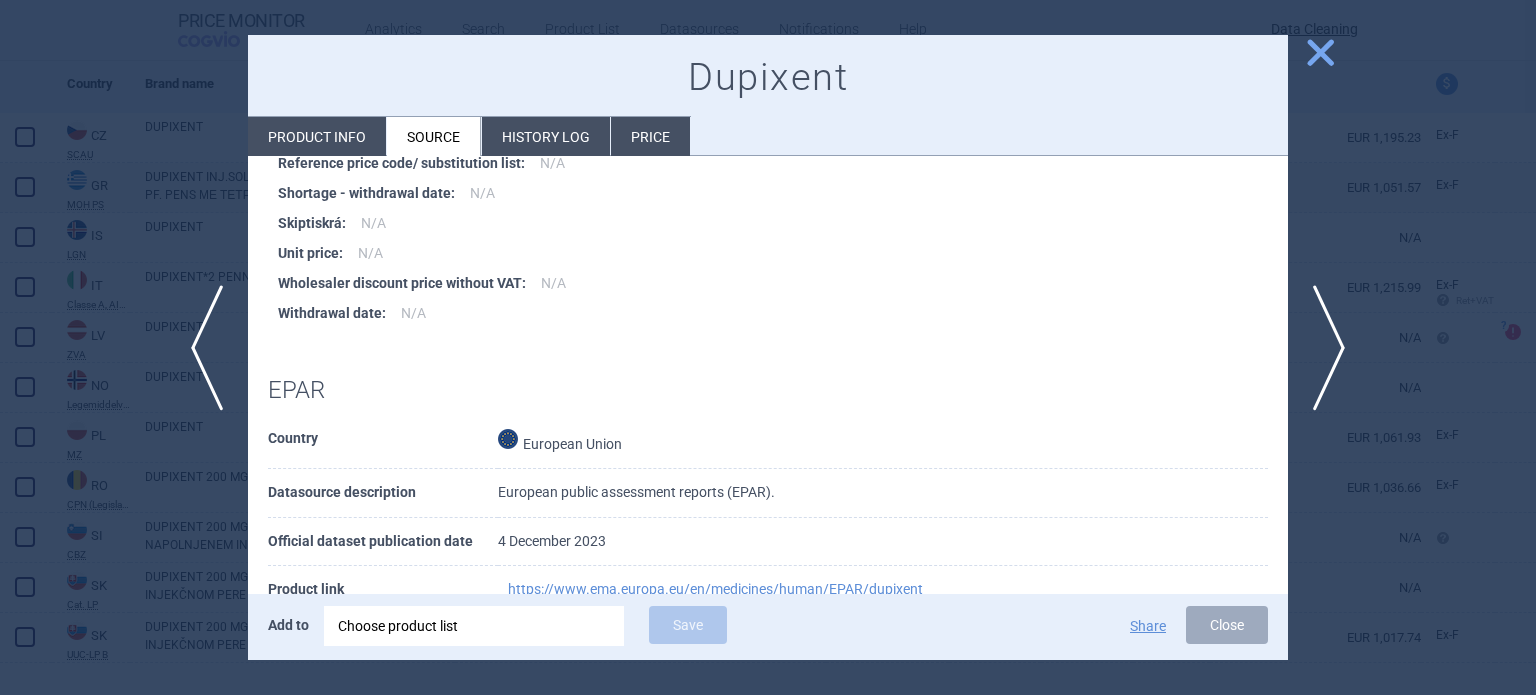 scroll, scrollTop: 1900, scrollLeft: 0, axis: vertical 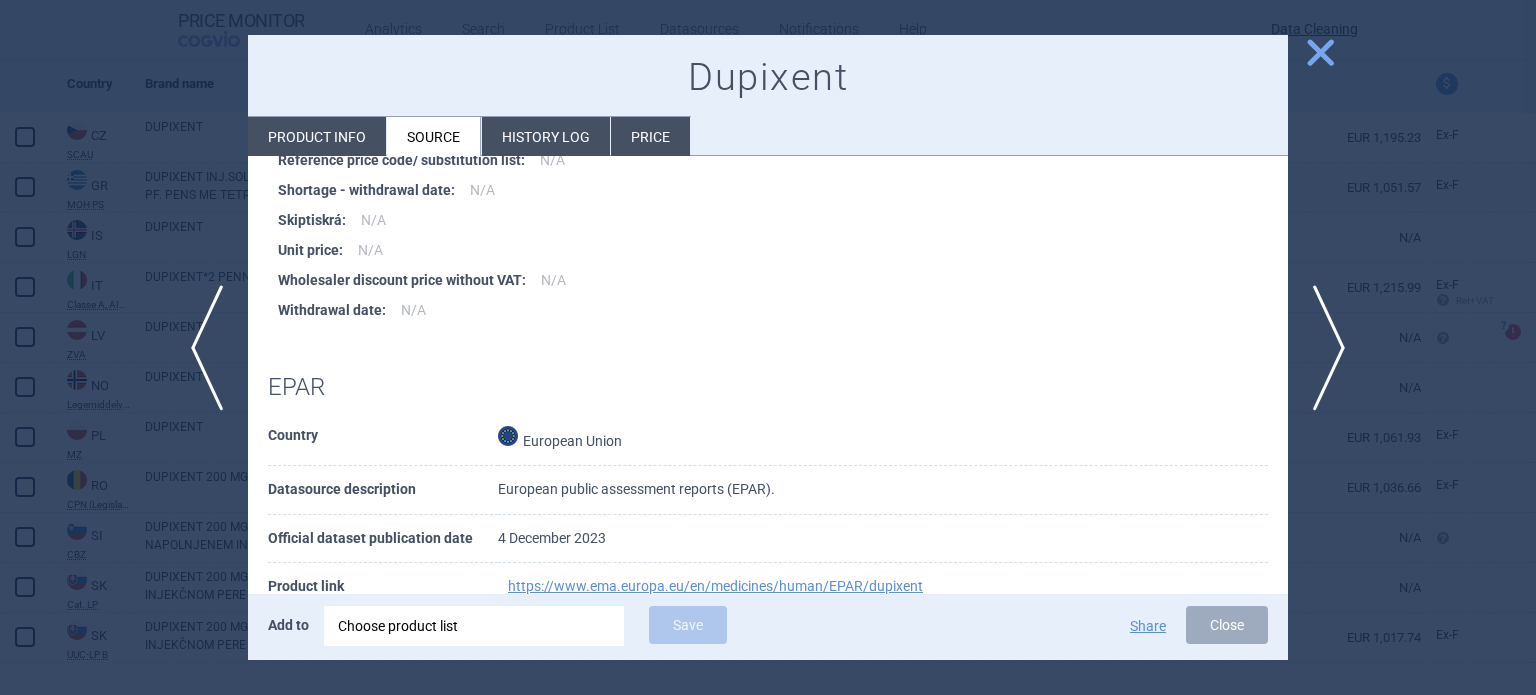 click at bounding box center (768, 347) 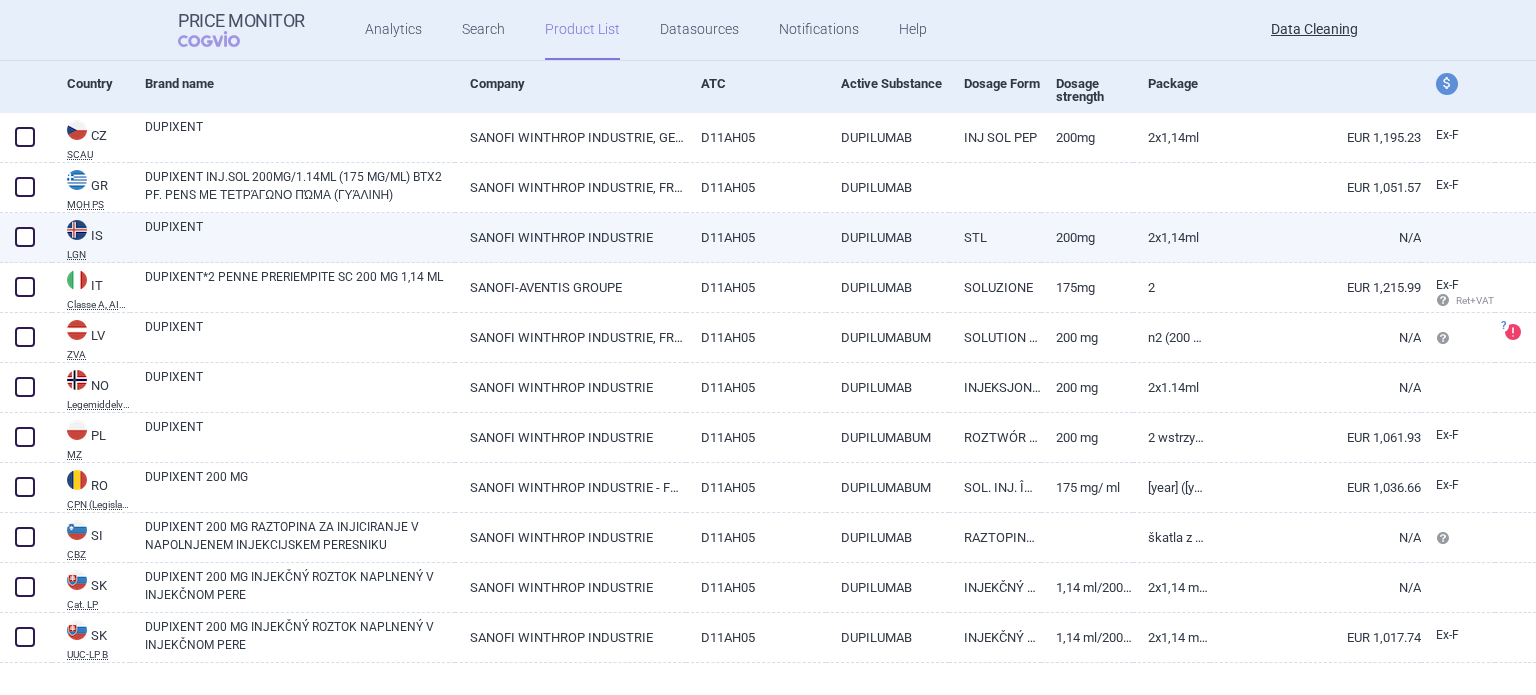 click at bounding box center [25, 237] 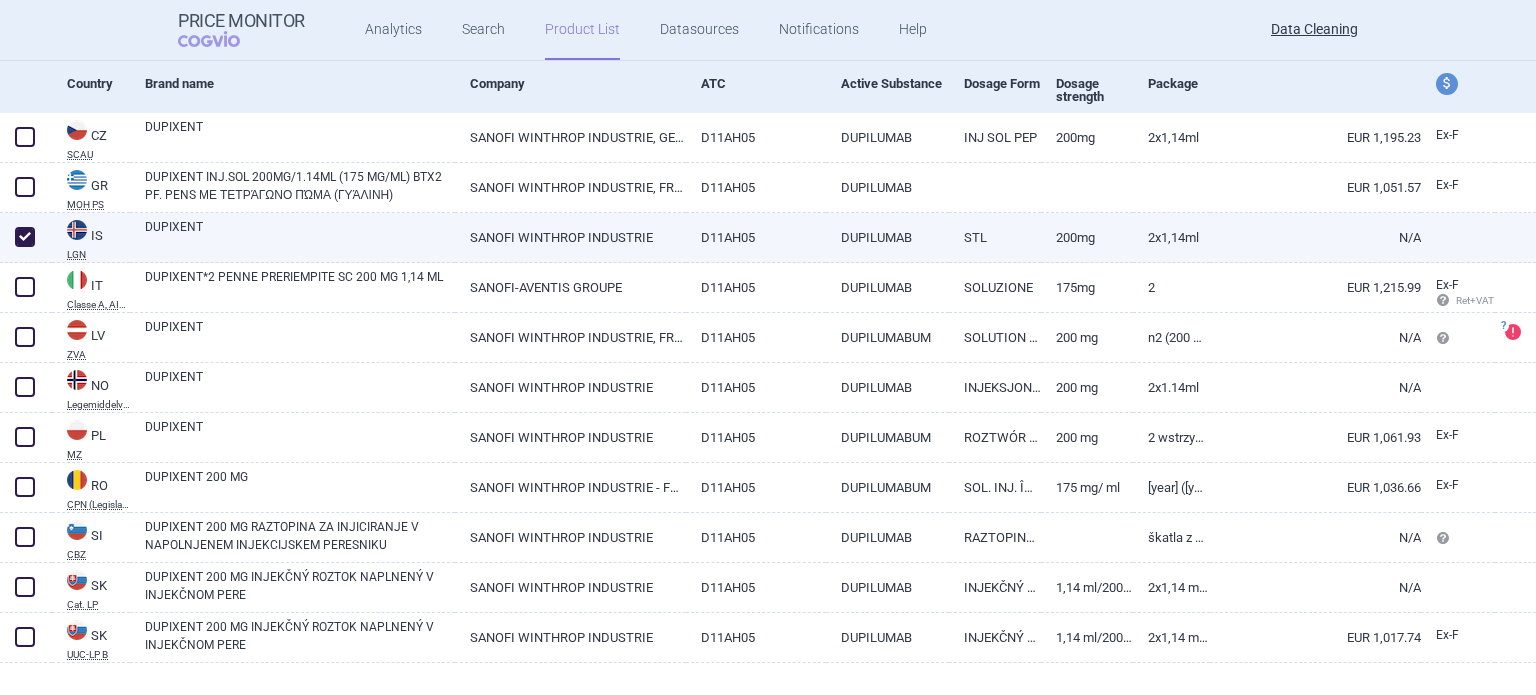 checkbox on "true" 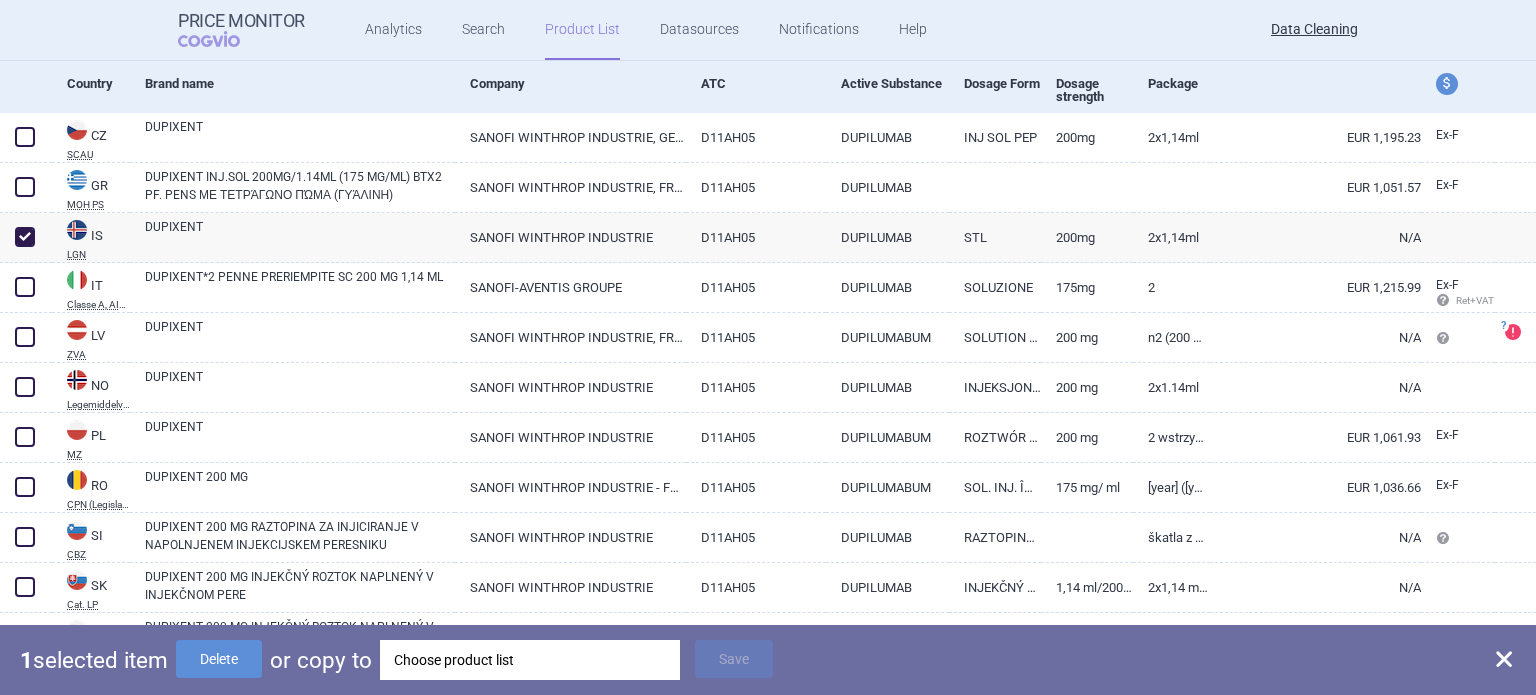 click on "Choose product list" at bounding box center (530, 660) 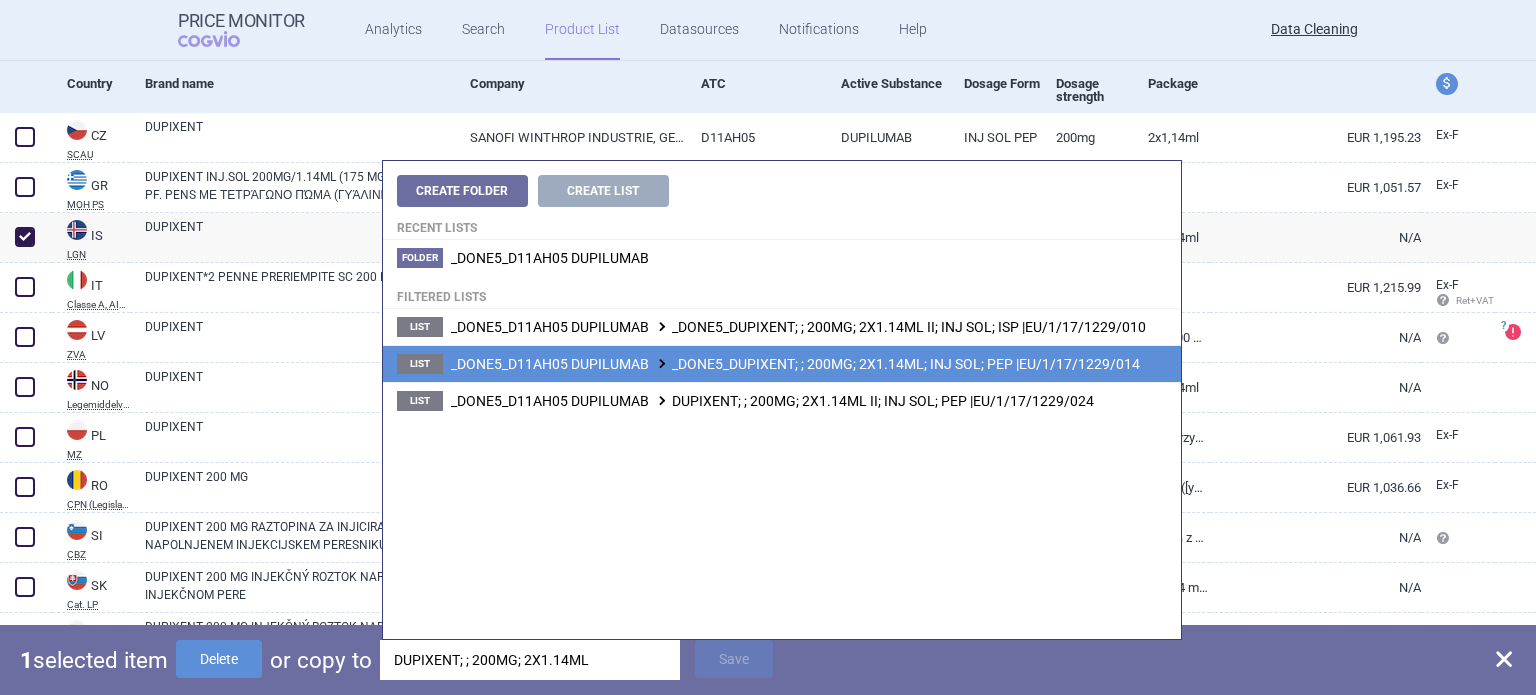 type on "DUPIXENT; ; 200MG; 2X1.14ML" 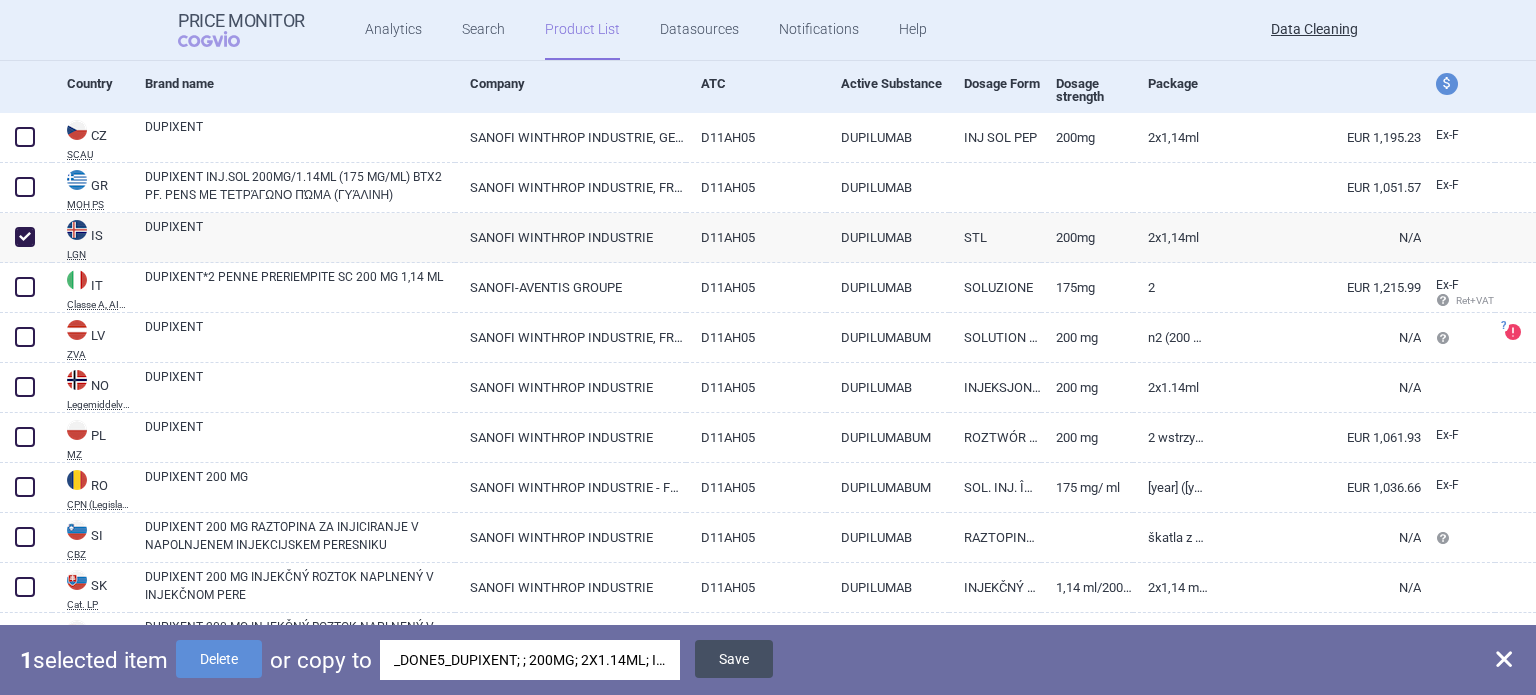 click on "Save" at bounding box center [734, 659] 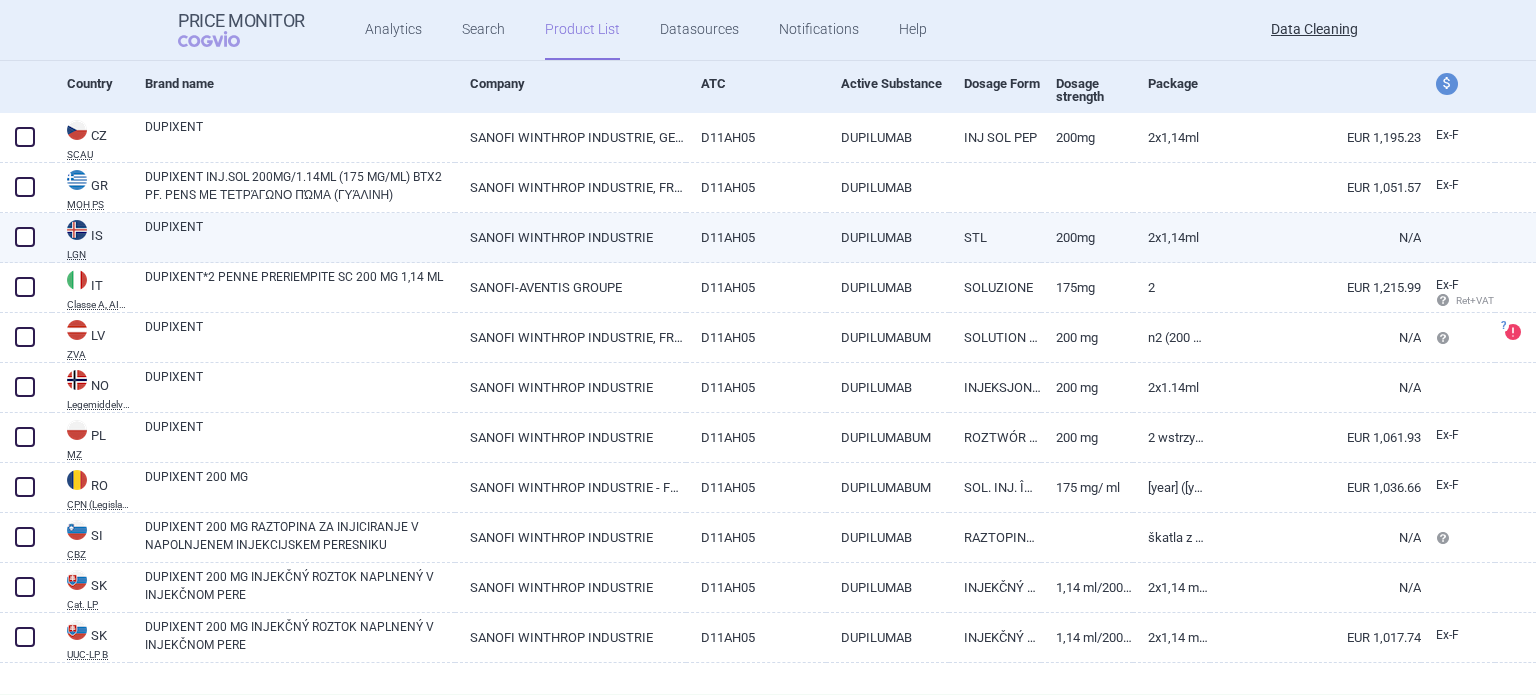 click at bounding box center [25, 237] 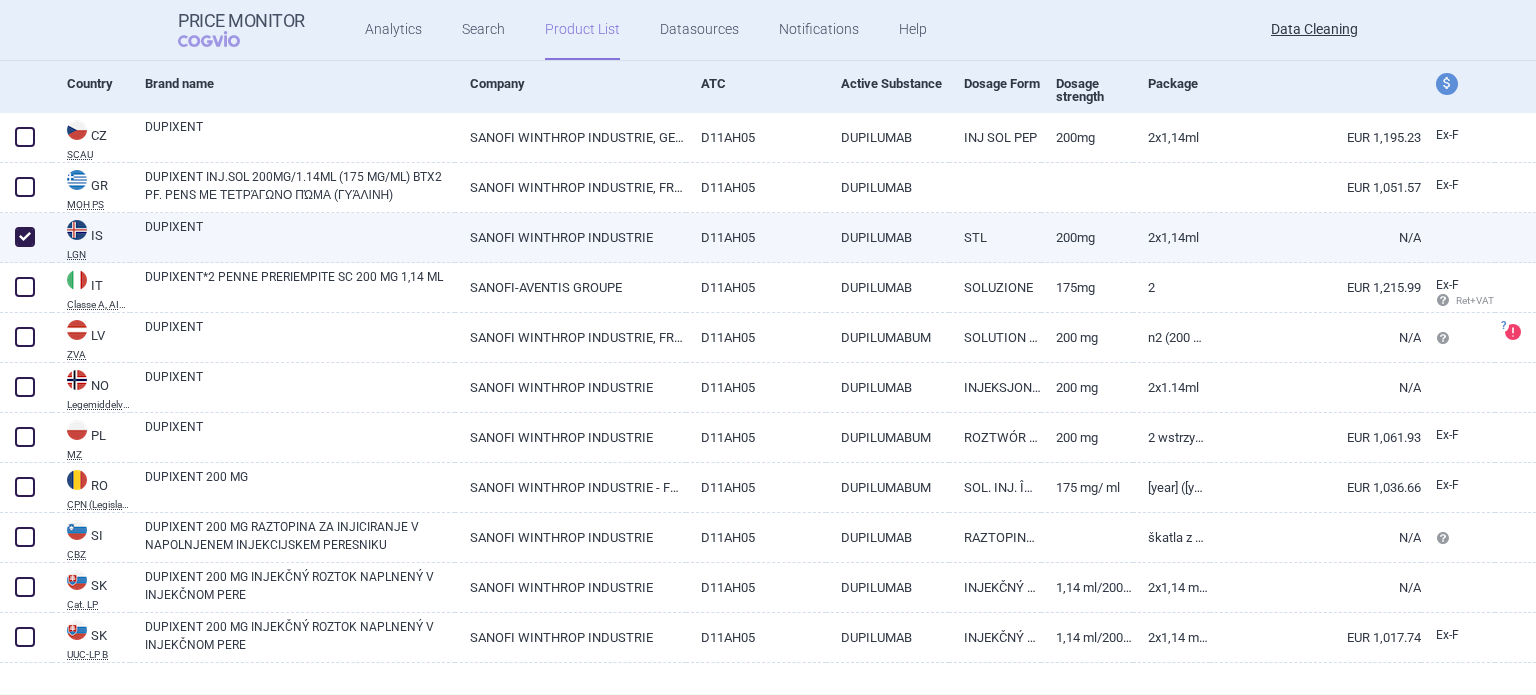 checkbox on "true" 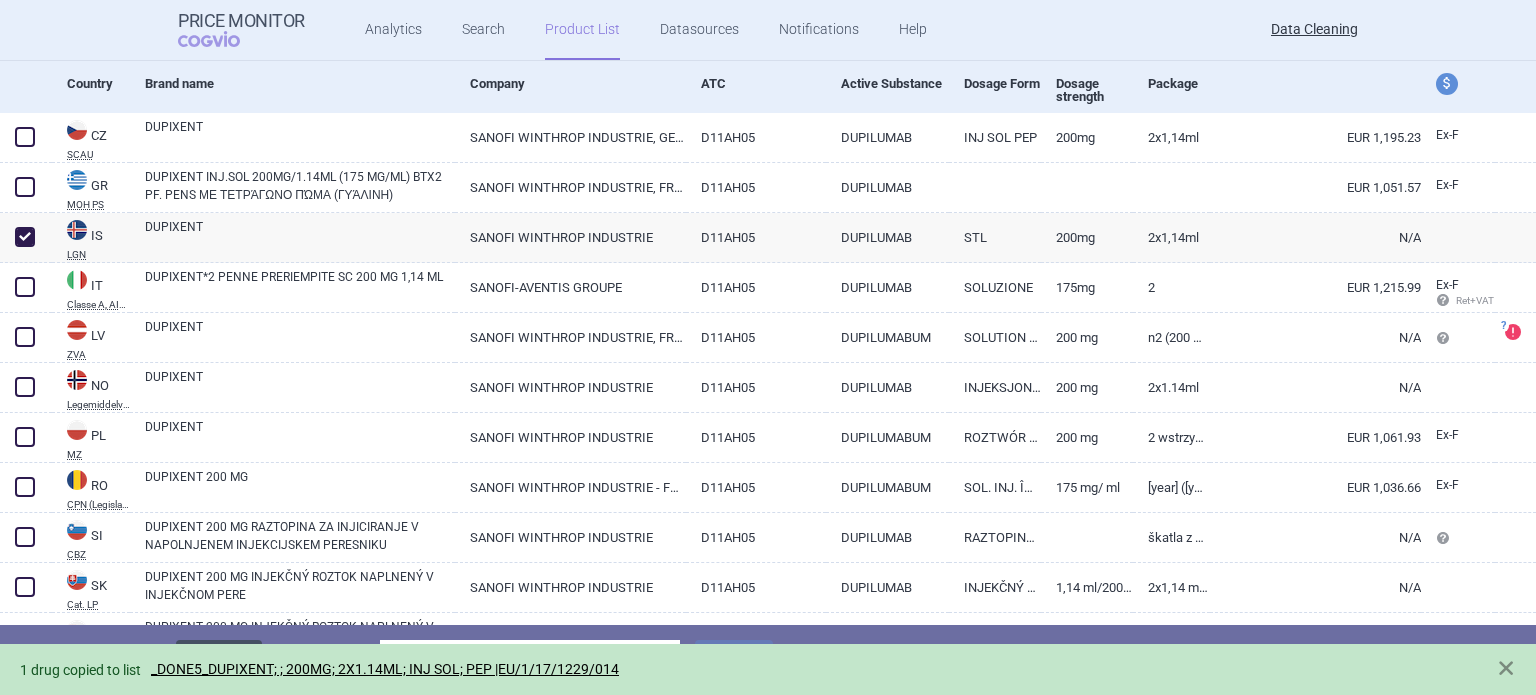 click on "Delete" at bounding box center [219, 659] 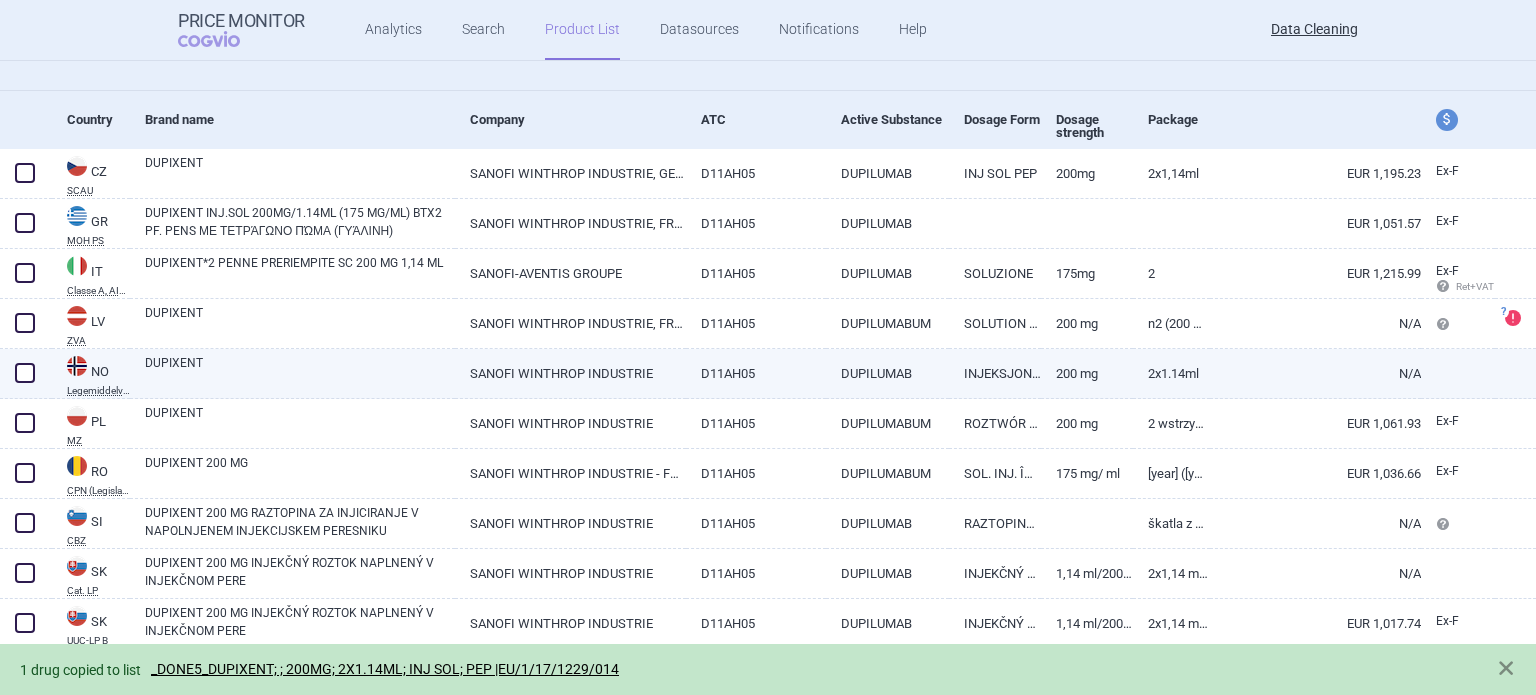 scroll, scrollTop: 167, scrollLeft: 0, axis: vertical 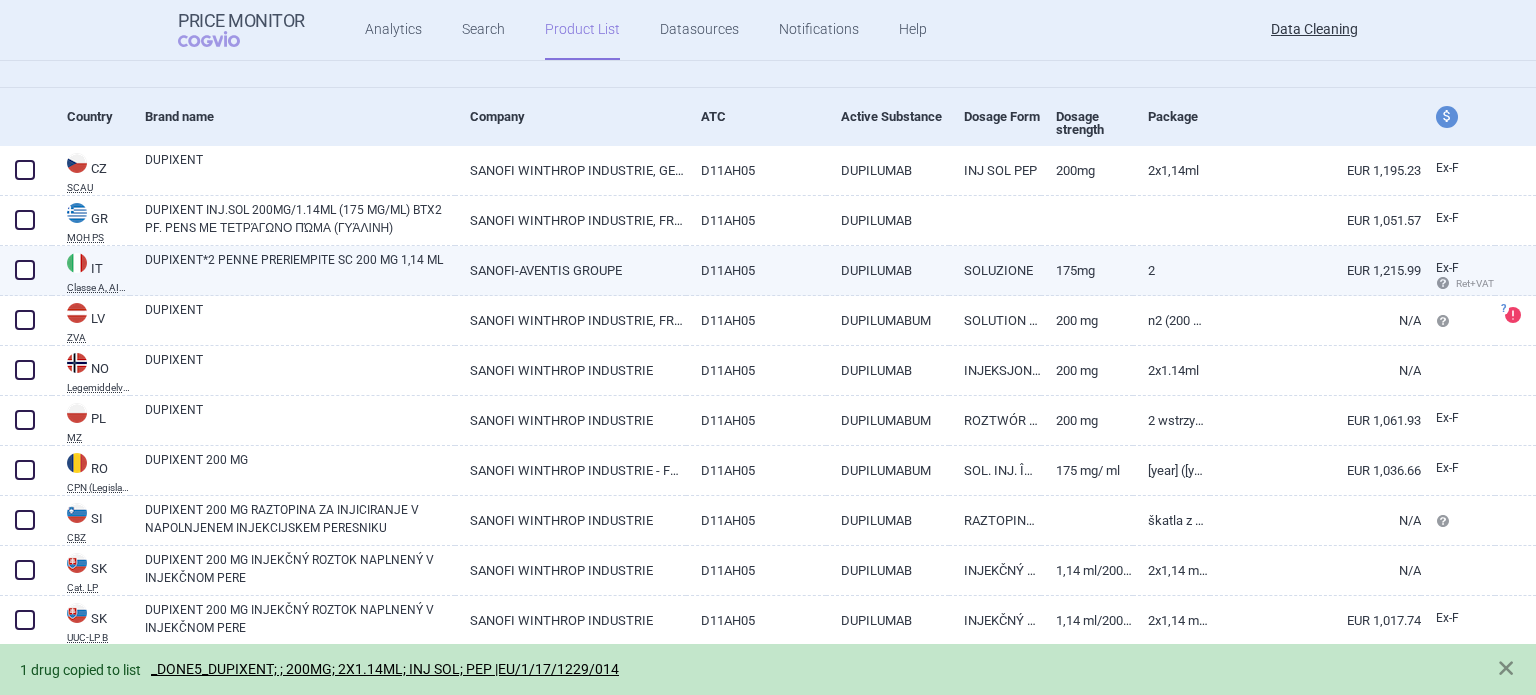 click on "DUPIXENT*2 PENNE PRERIEMPITE SC 200 MG 1,14 ML" at bounding box center (300, 269) 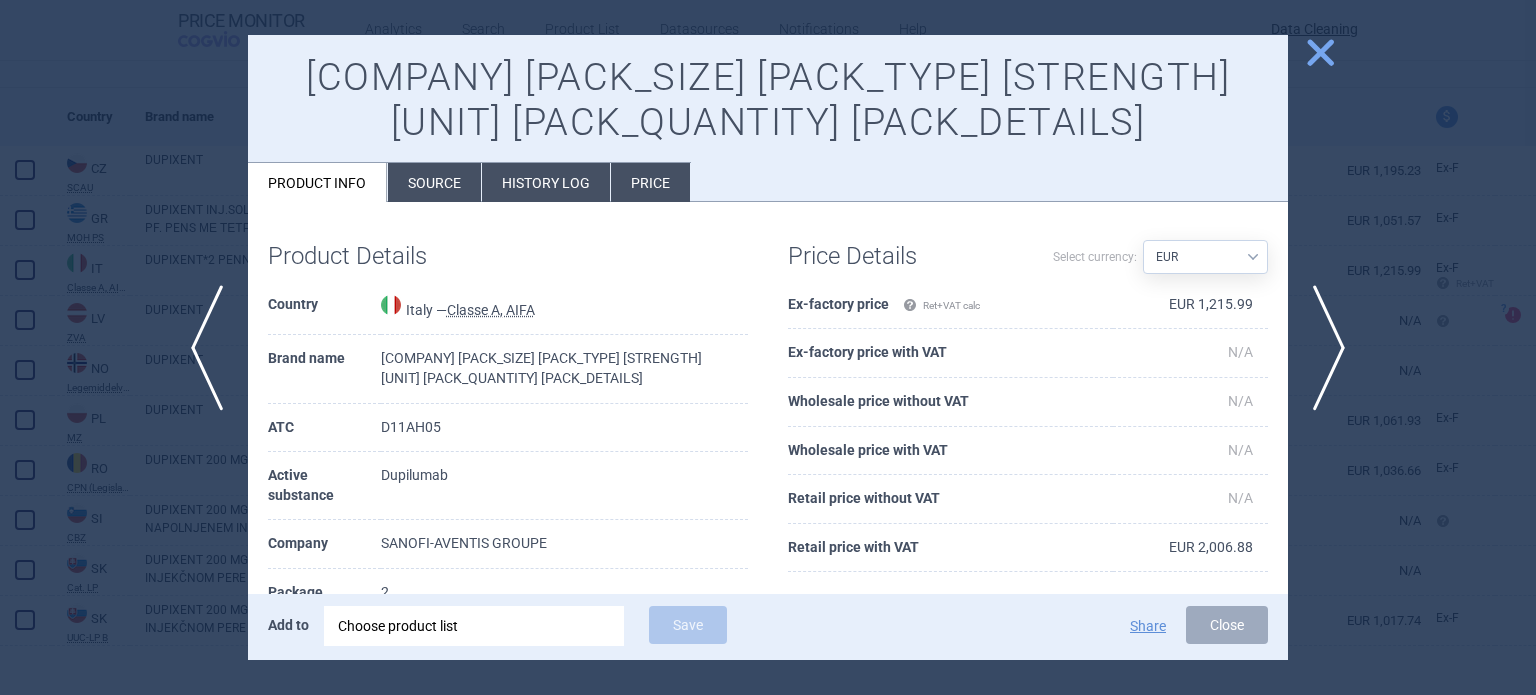 click on "Source" at bounding box center (434, 182) 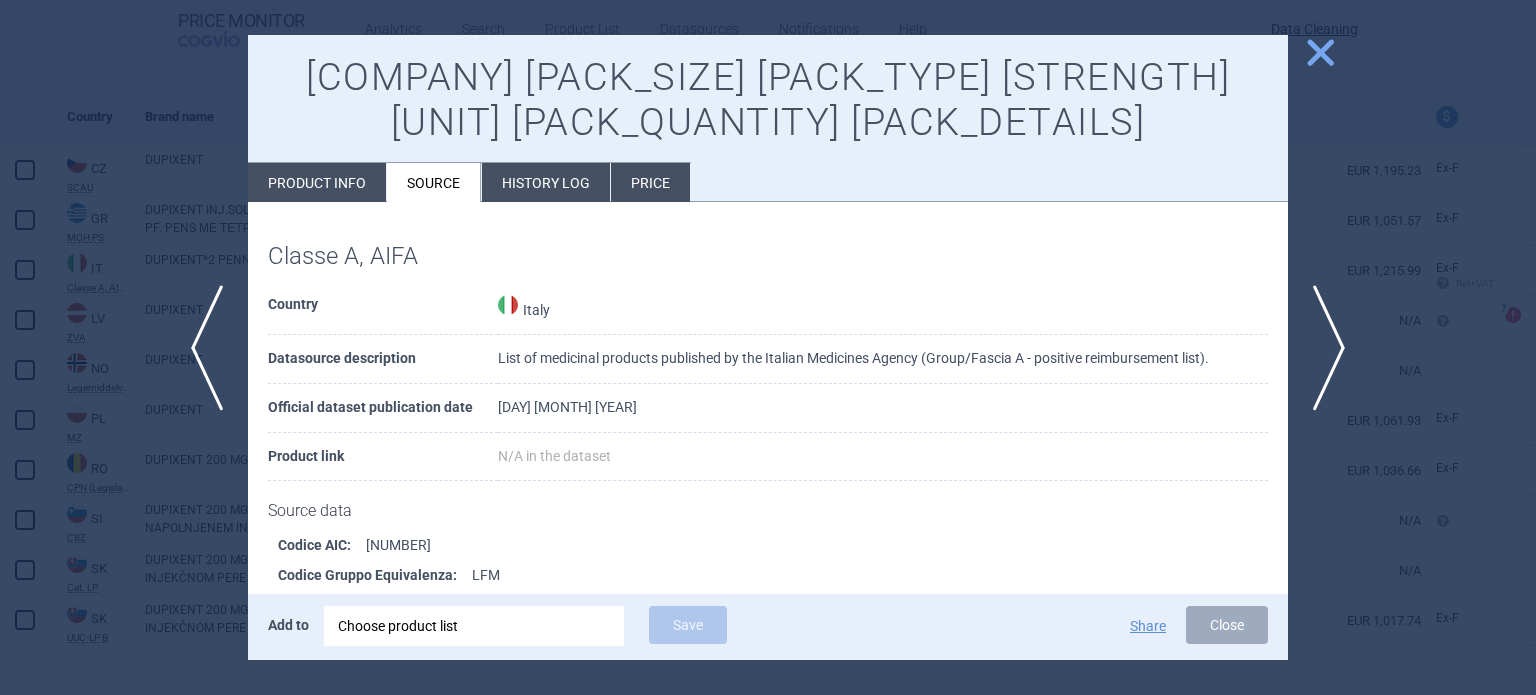scroll, scrollTop: 908, scrollLeft: 0, axis: vertical 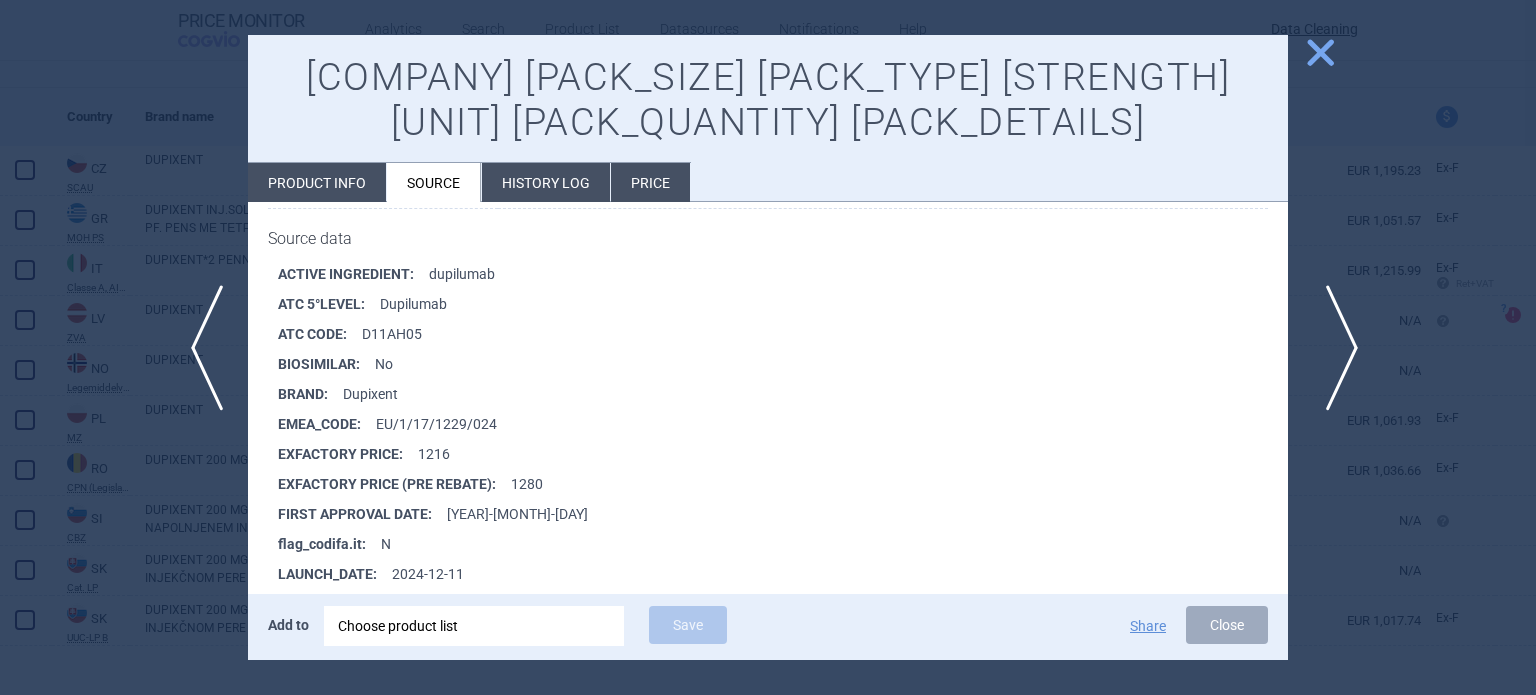 click on "next" at bounding box center [1335, 348] 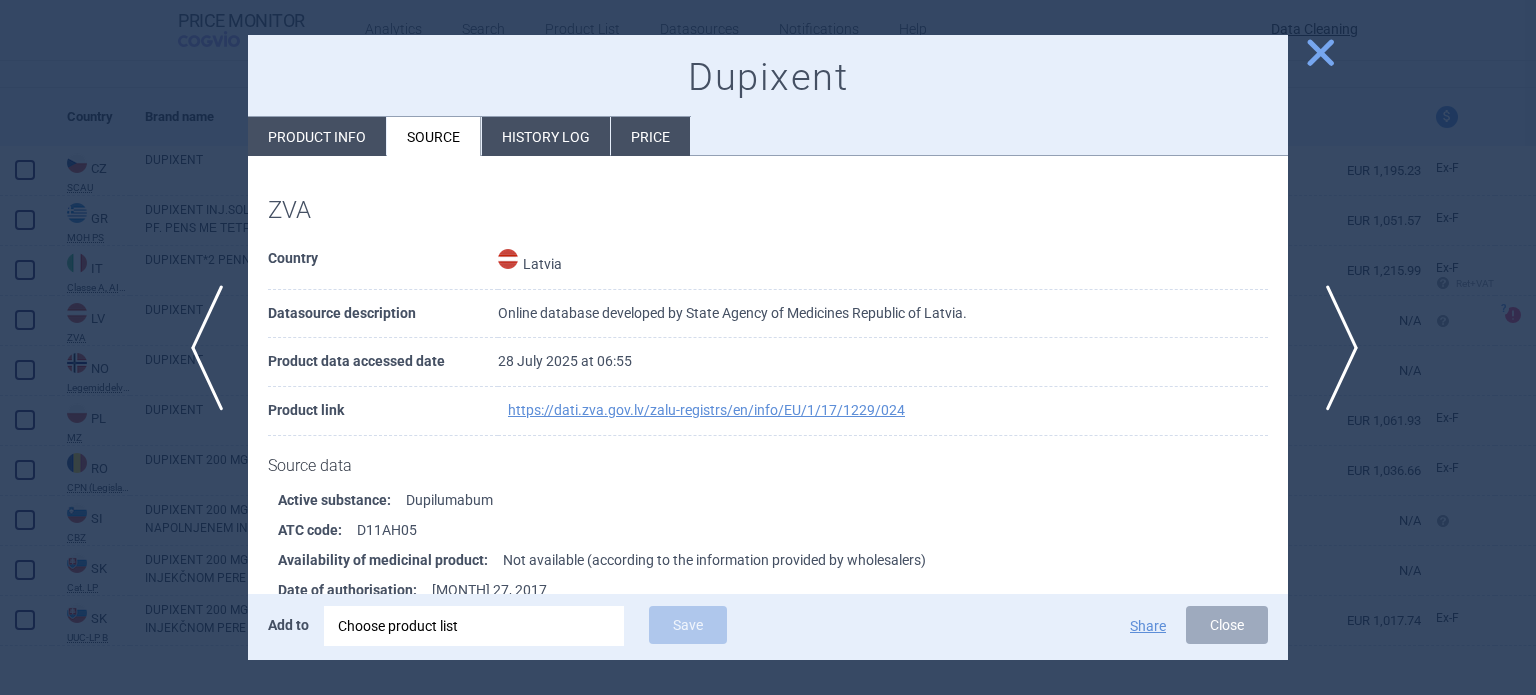 type 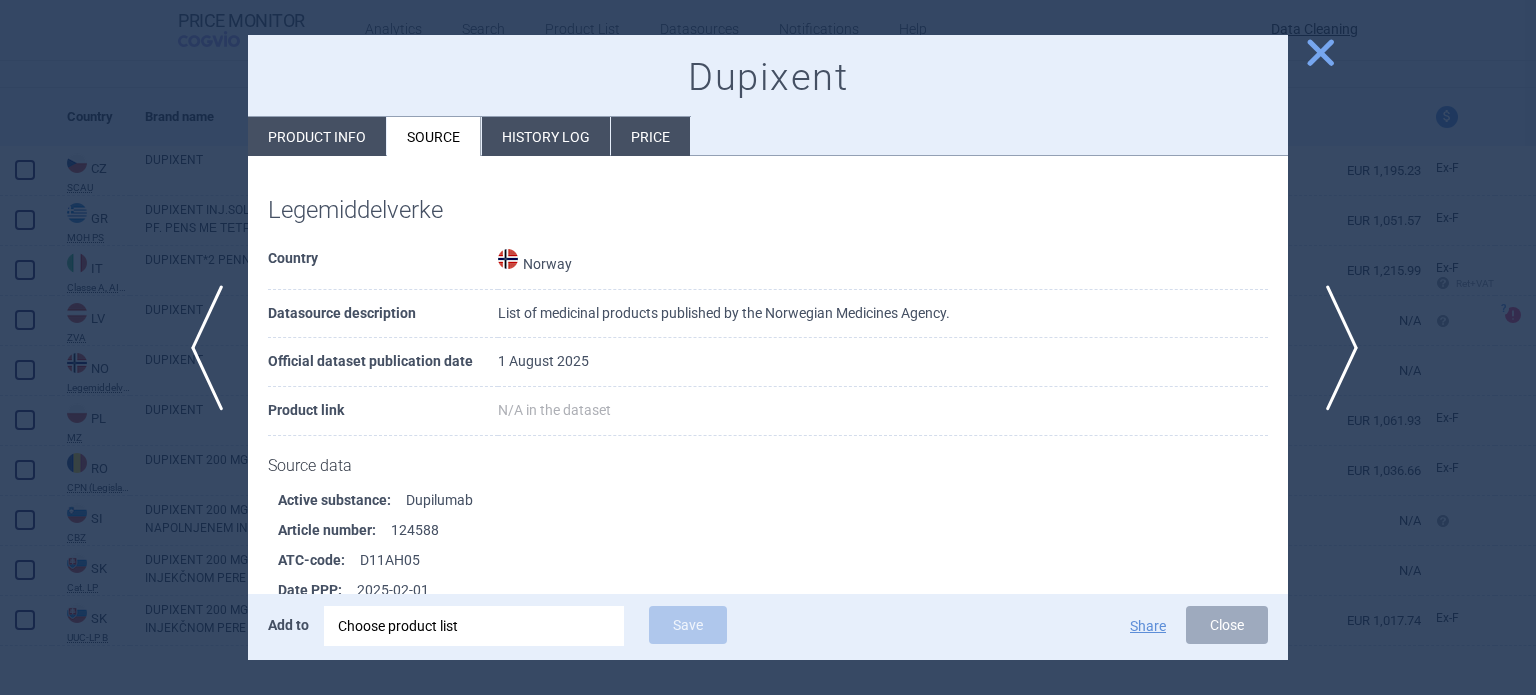 scroll, scrollTop: 303, scrollLeft: 0, axis: vertical 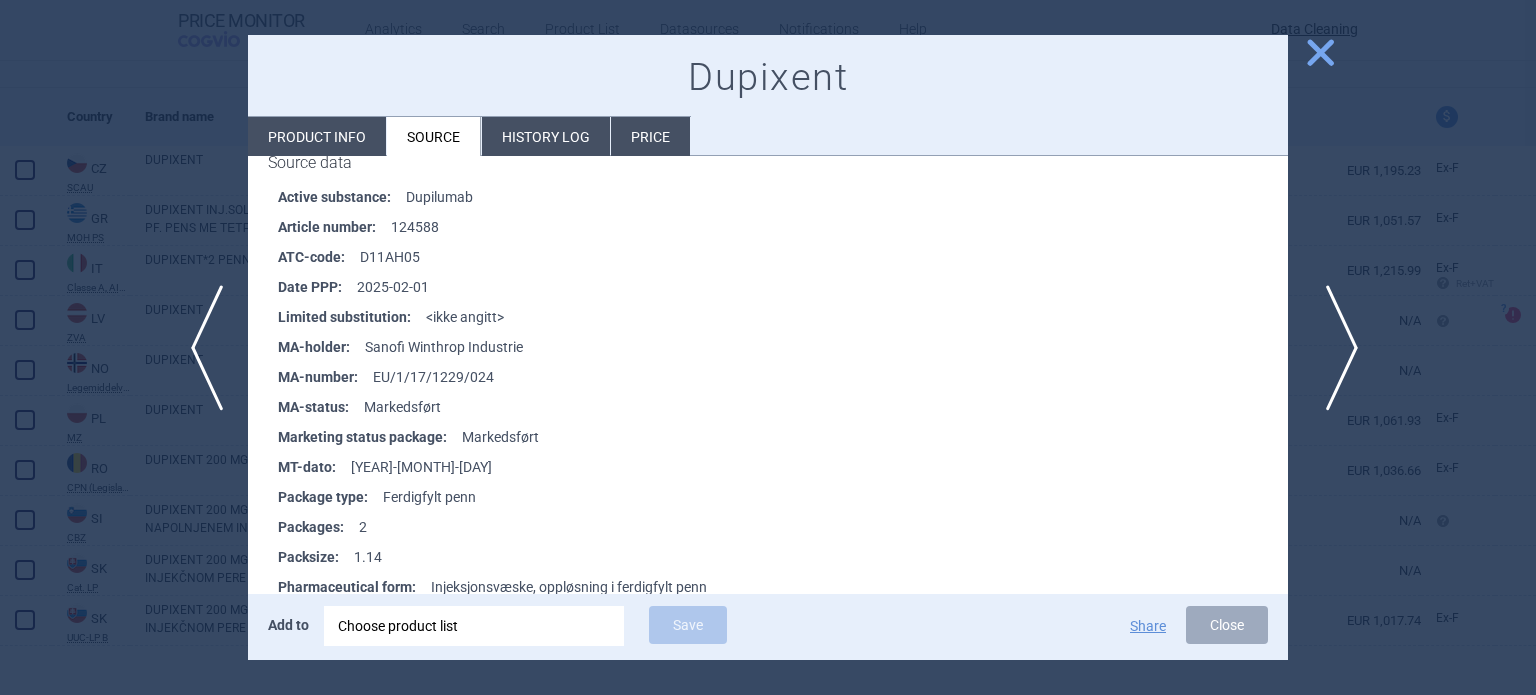 click on "next" at bounding box center (1335, 348) 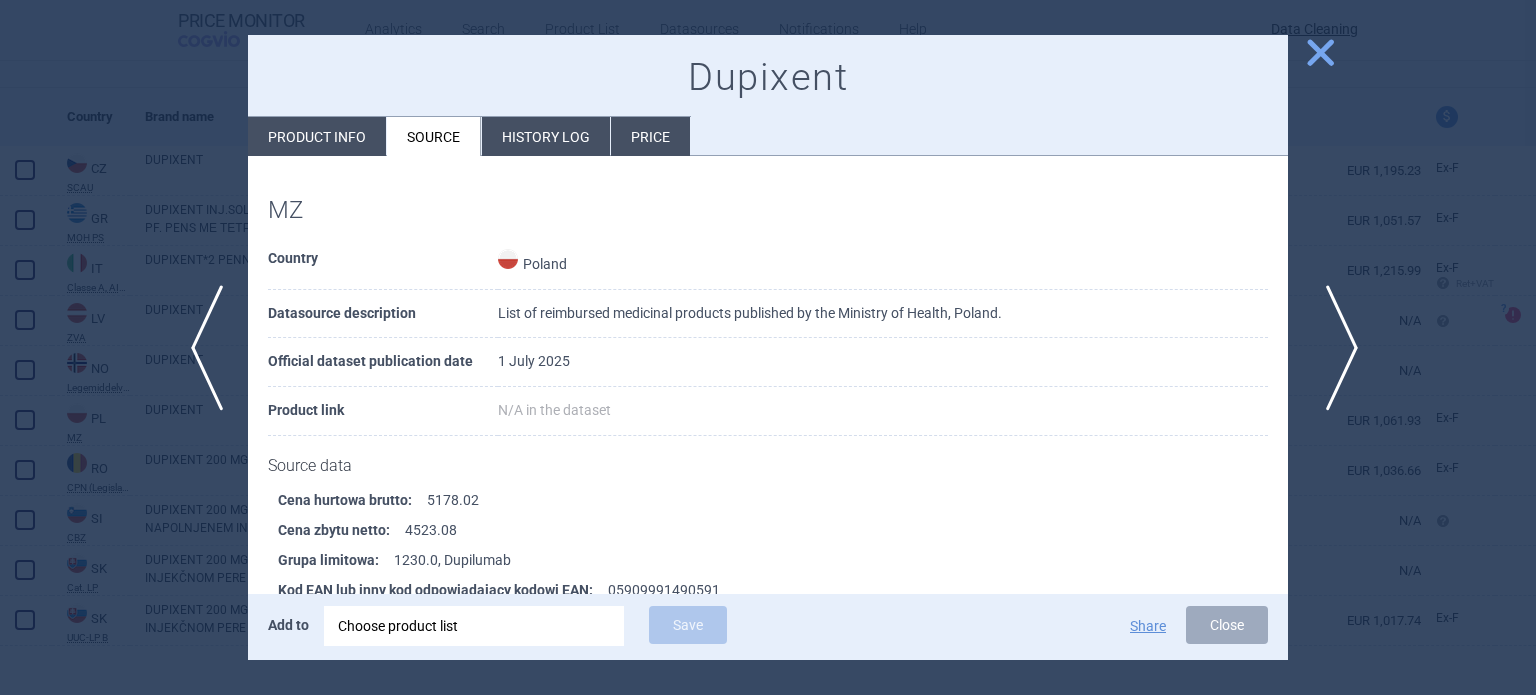 scroll, scrollTop: 1298, scrollLeft: 0, axis: vertical 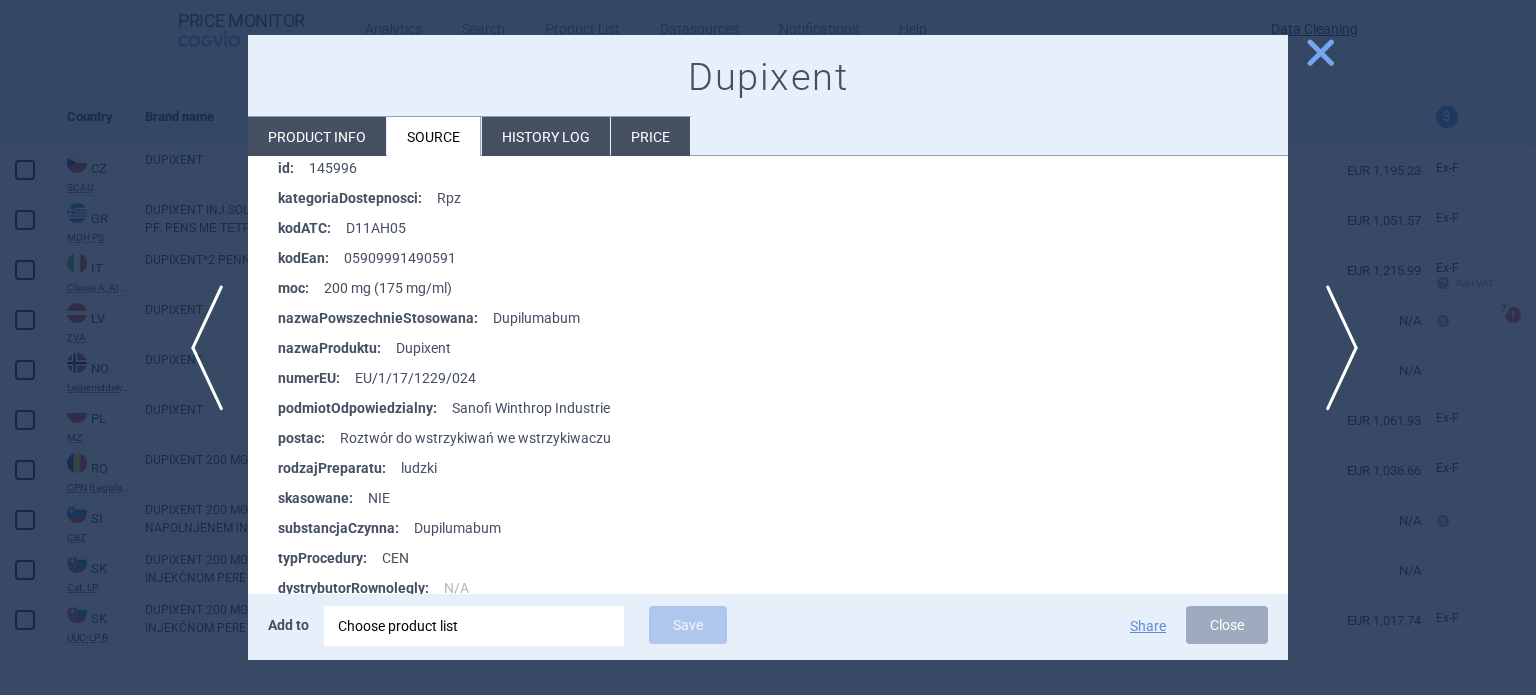 click on "next" at bounding box center [1335, 348] 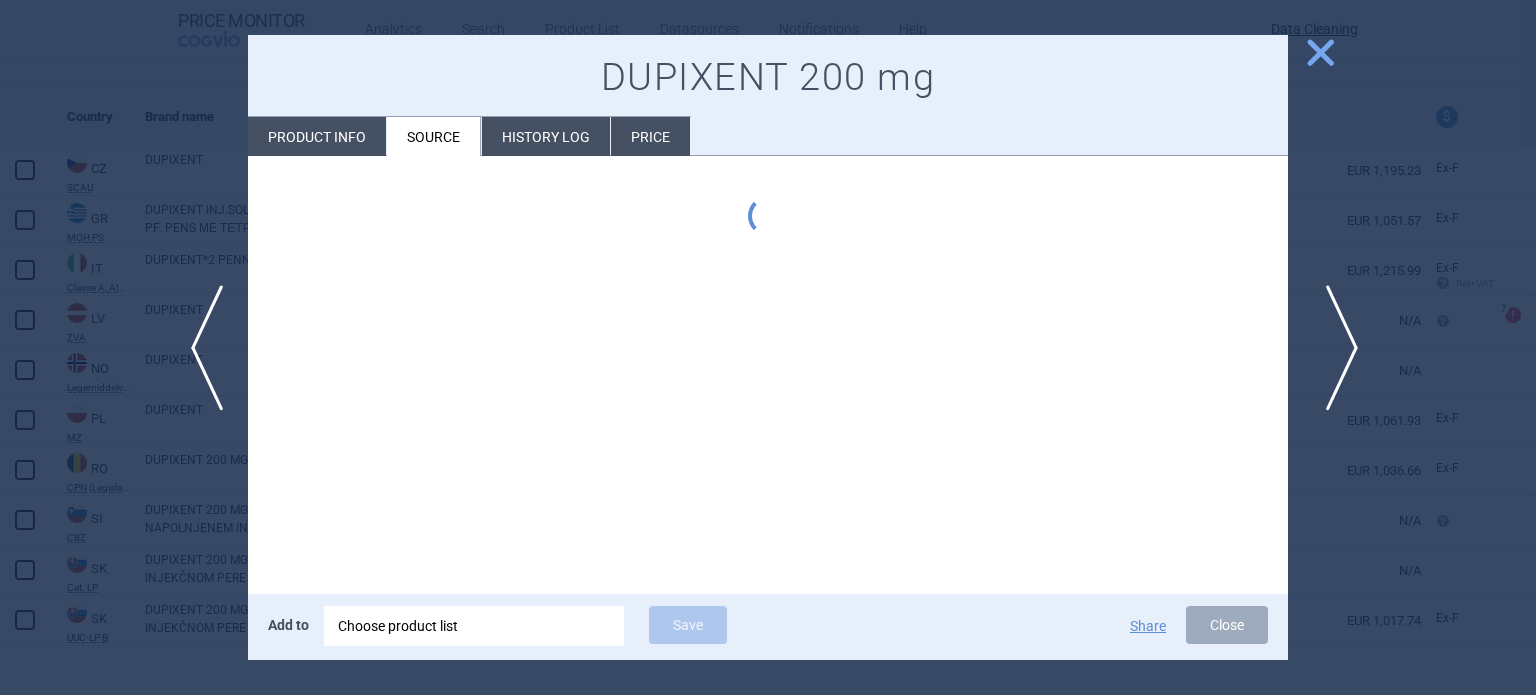 scroll, scrollTop: 0, scrollLeft: 0, axis: both 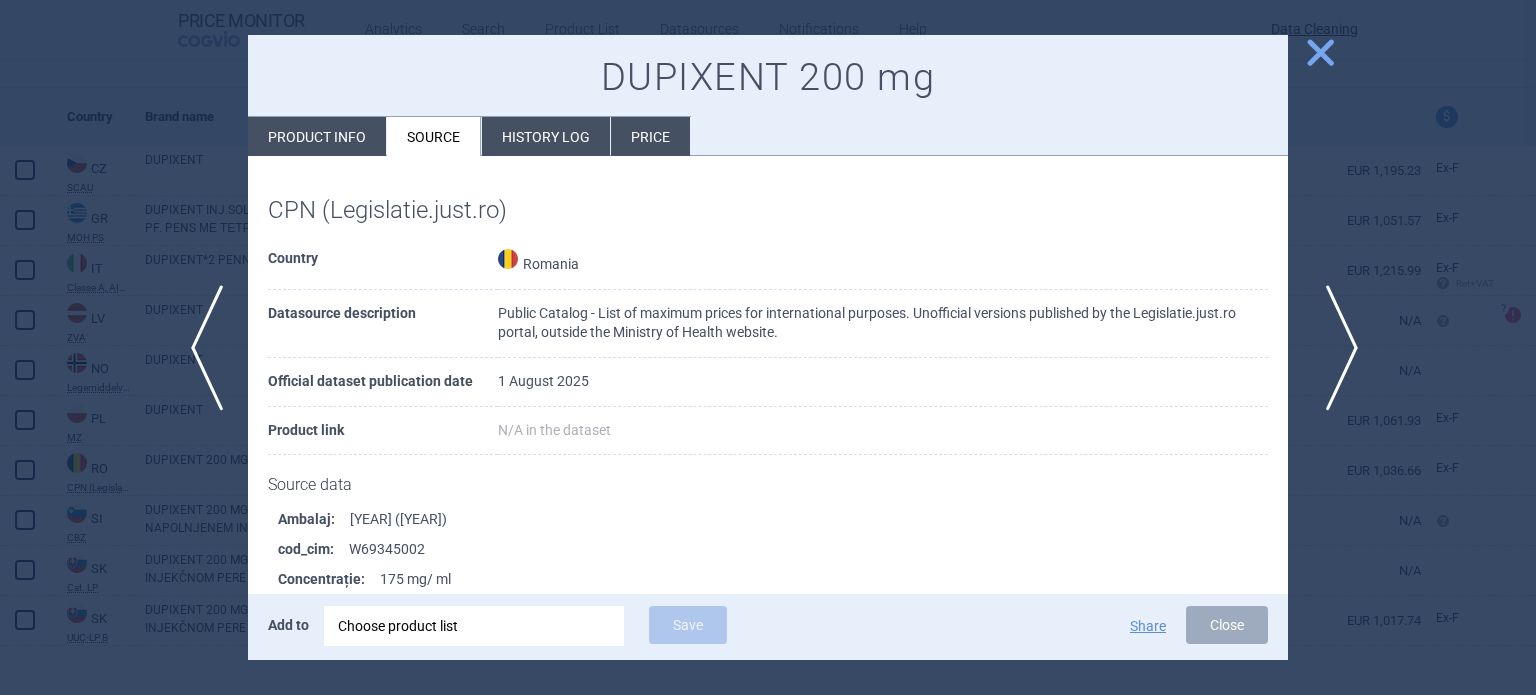 click on "next" at bounding box center (1335, 348) 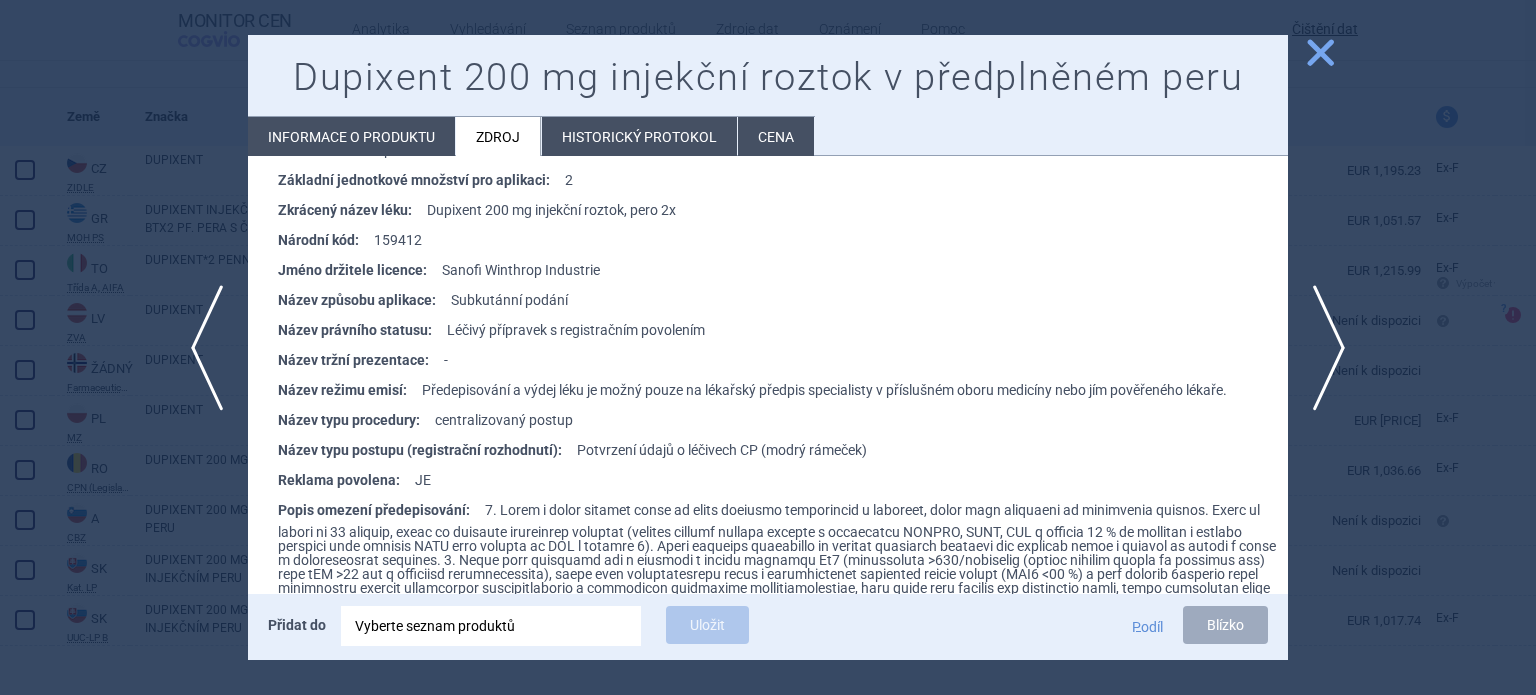 scroll, scrollTop: 600, scrollLeft: 0, axis: vertical 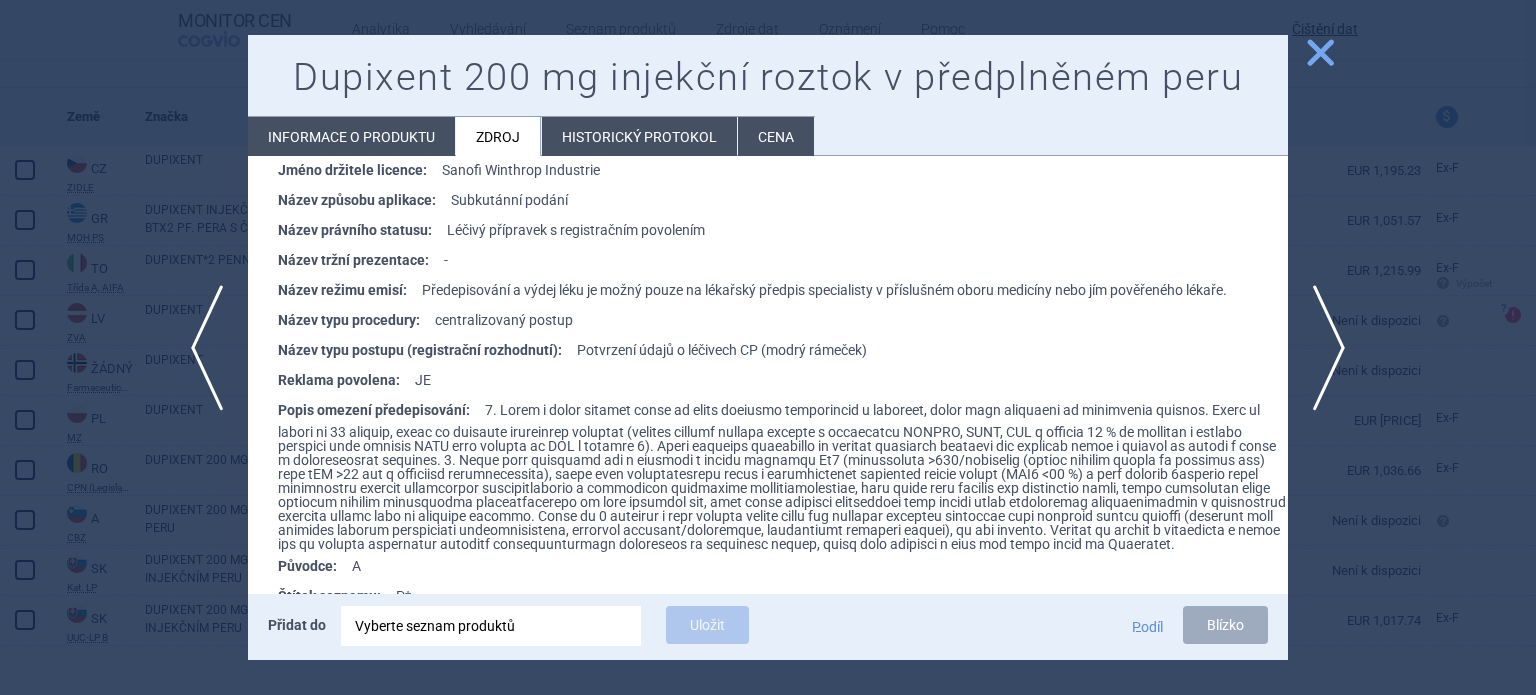 click on "Informace o produktu" at bounding box center [351, 137] 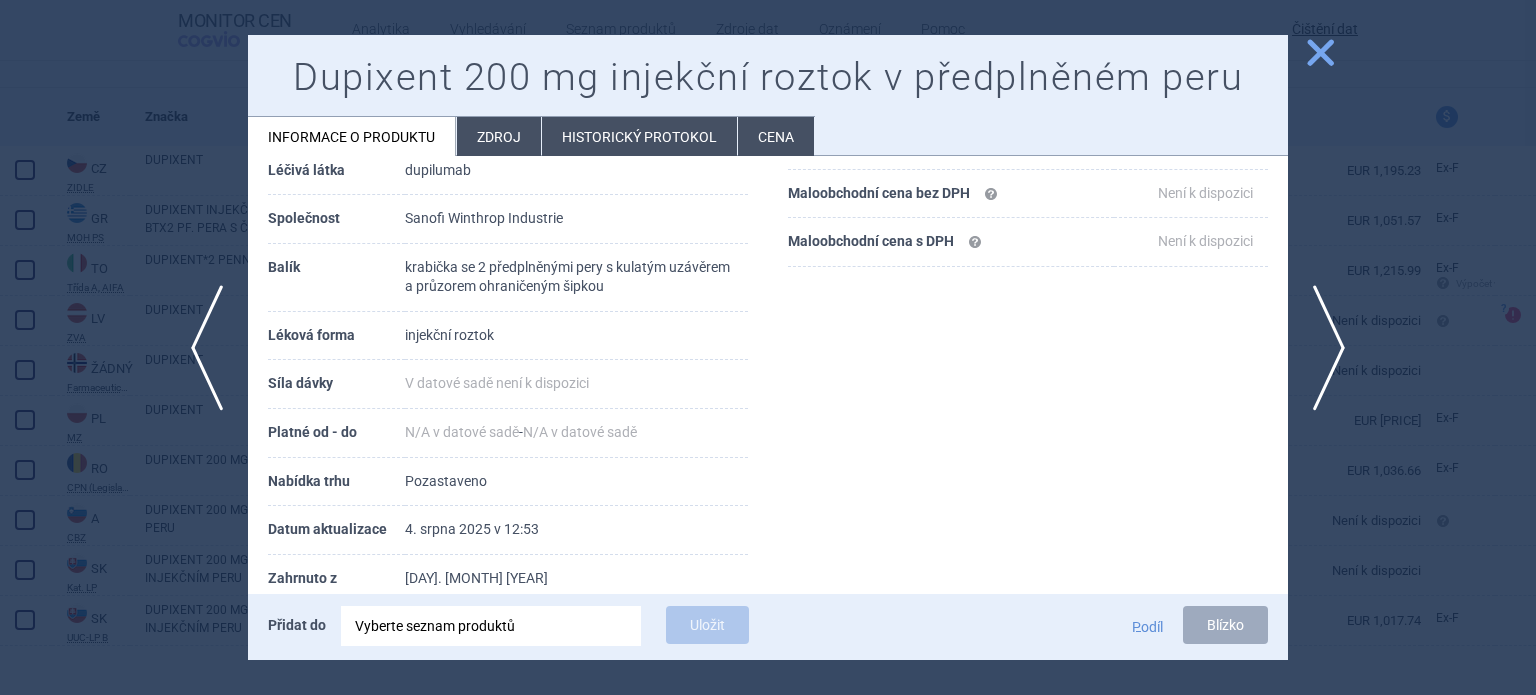 scroll, scrollTop: 225, scrollLeft: 0, axis: vertical 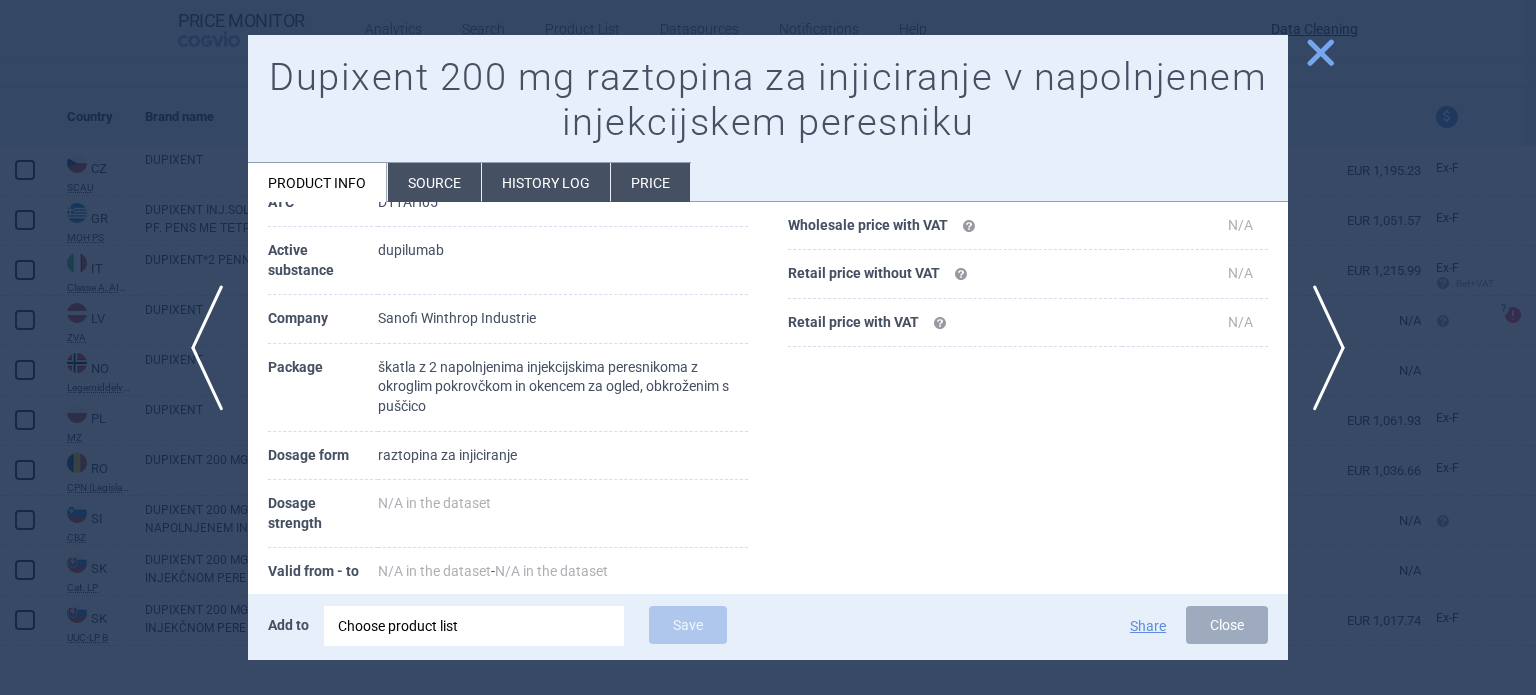 click at bounding box center (768, 347) 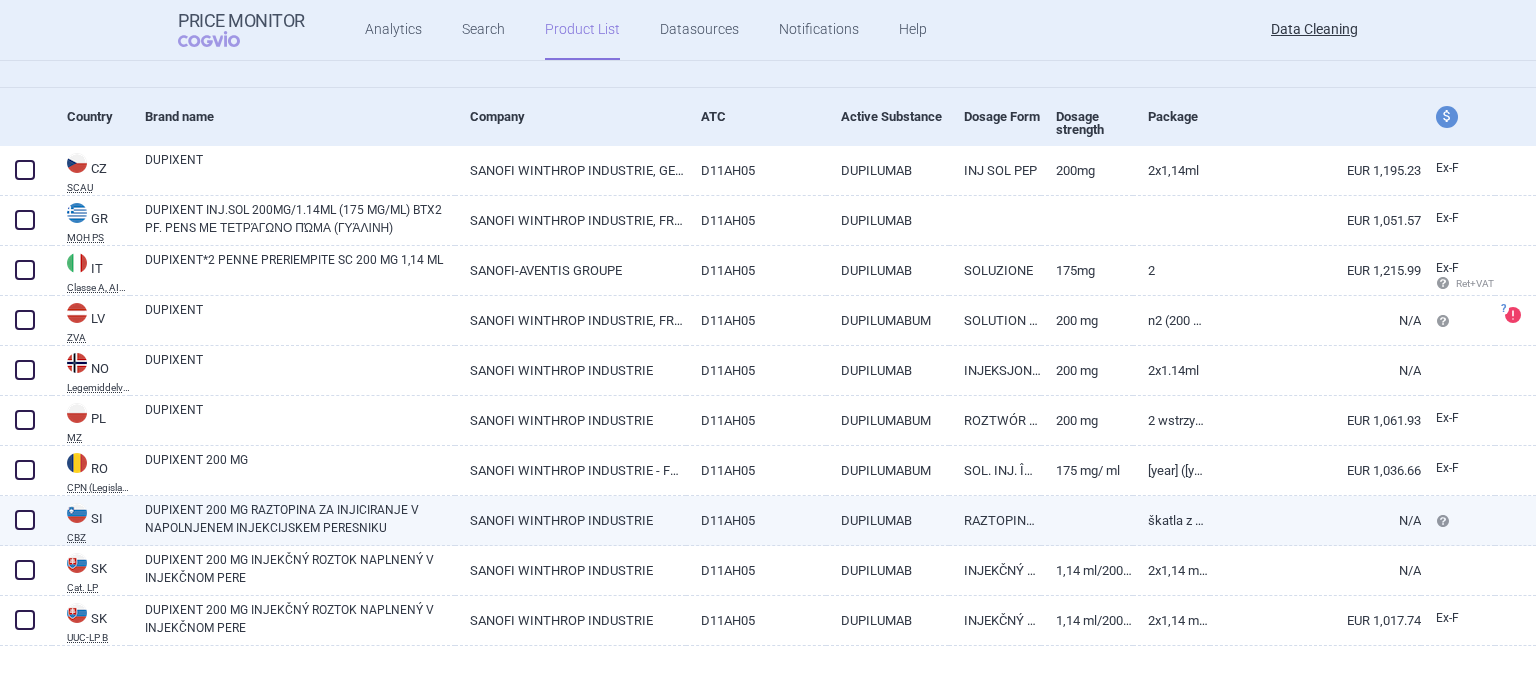 click at bounding box center (25, 520) 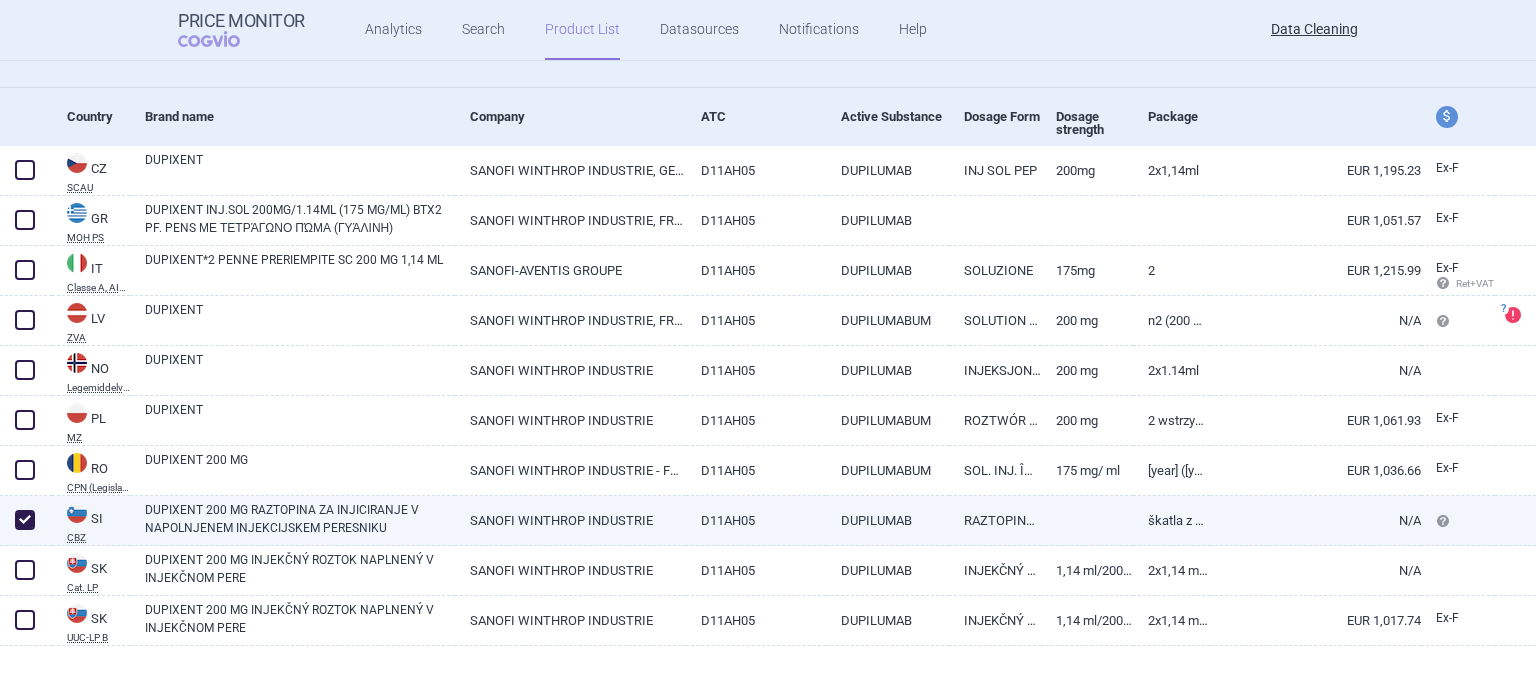 checkbox on "true" 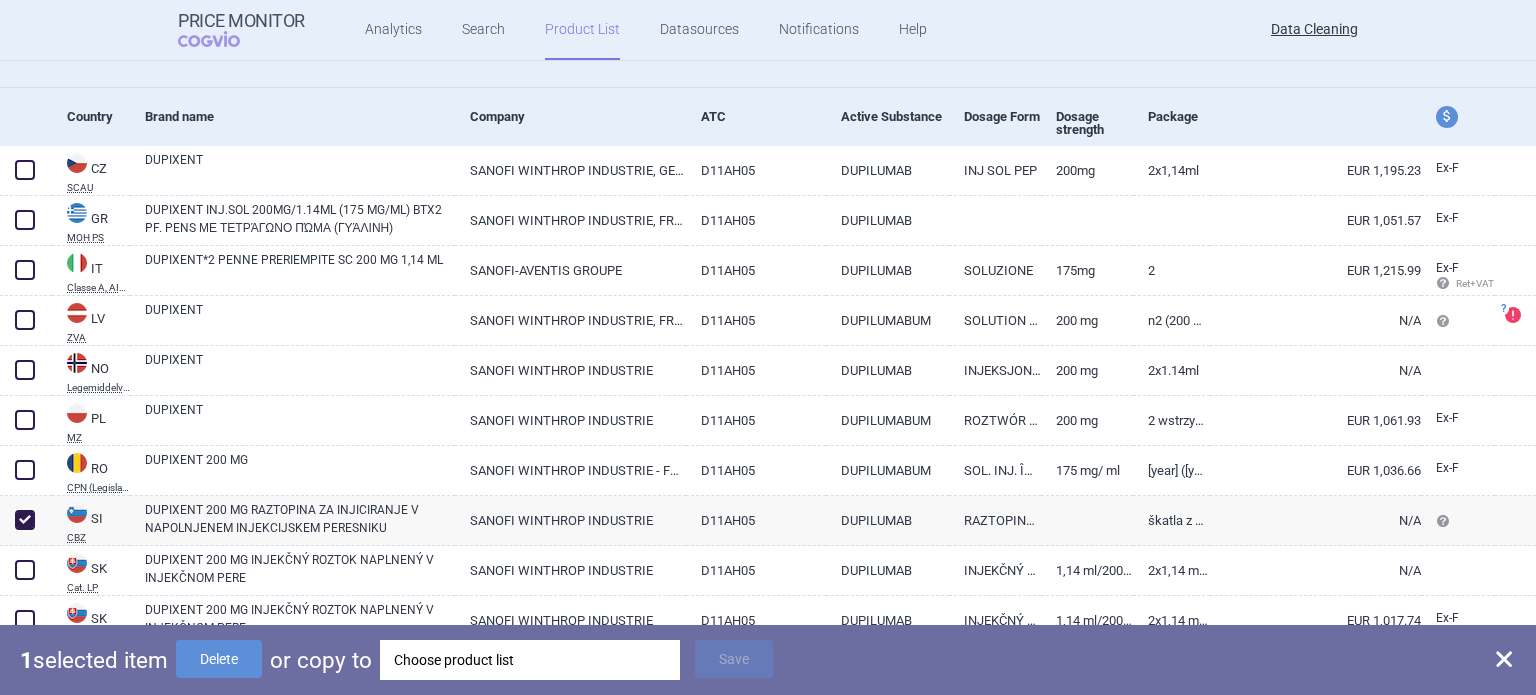 click on "1  selected   item   Delete or copy to  Choose product list Save" at bounding box center (768, 660) 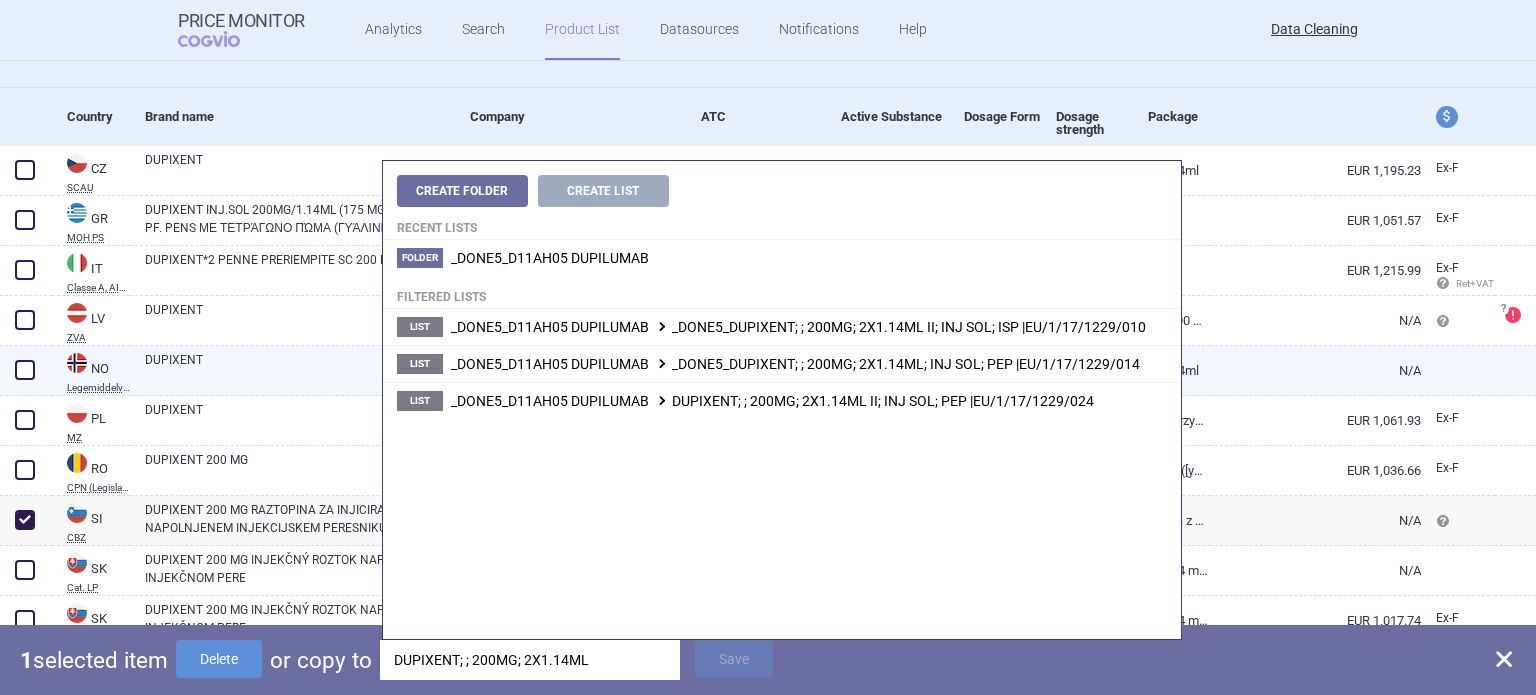 type on "DUPIXENT; ; 200MG; 2X1.14ML" 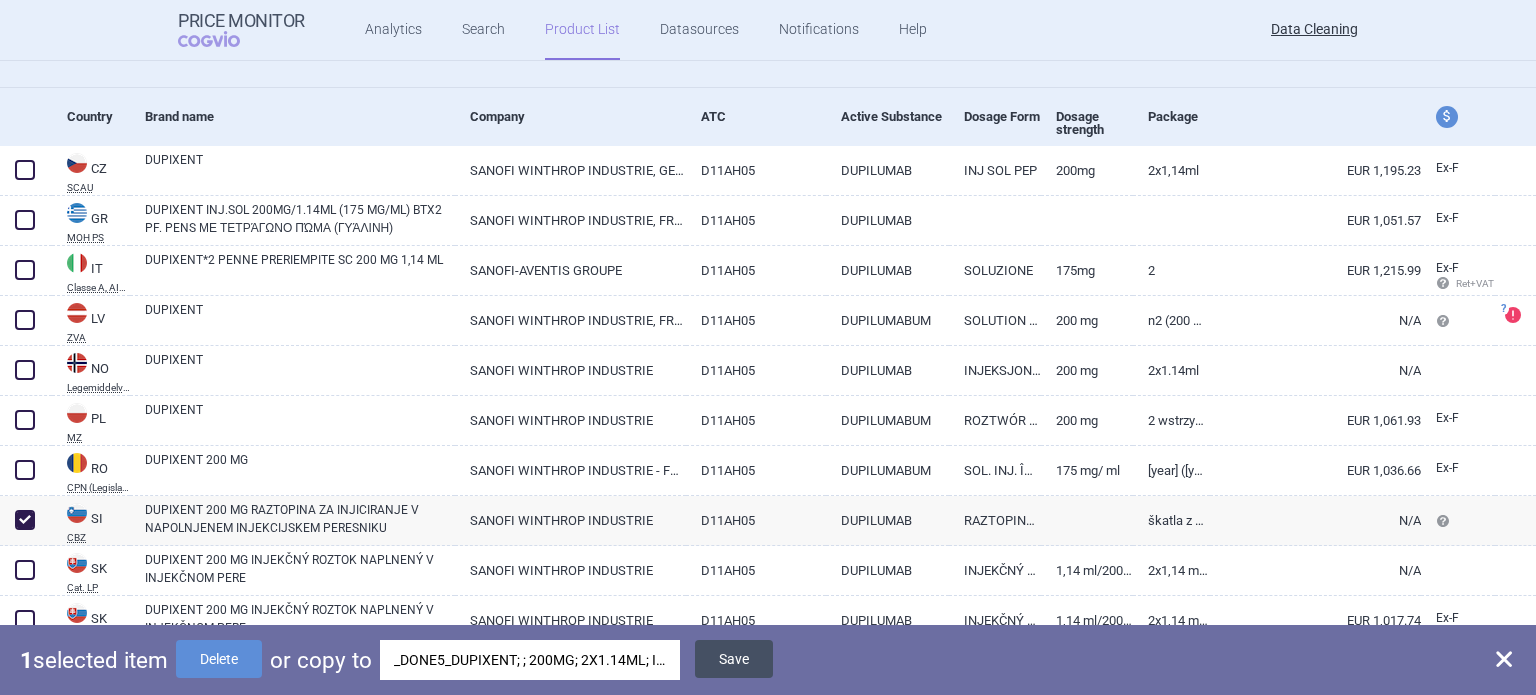 click on "Save" at bounding box center (734, 659) 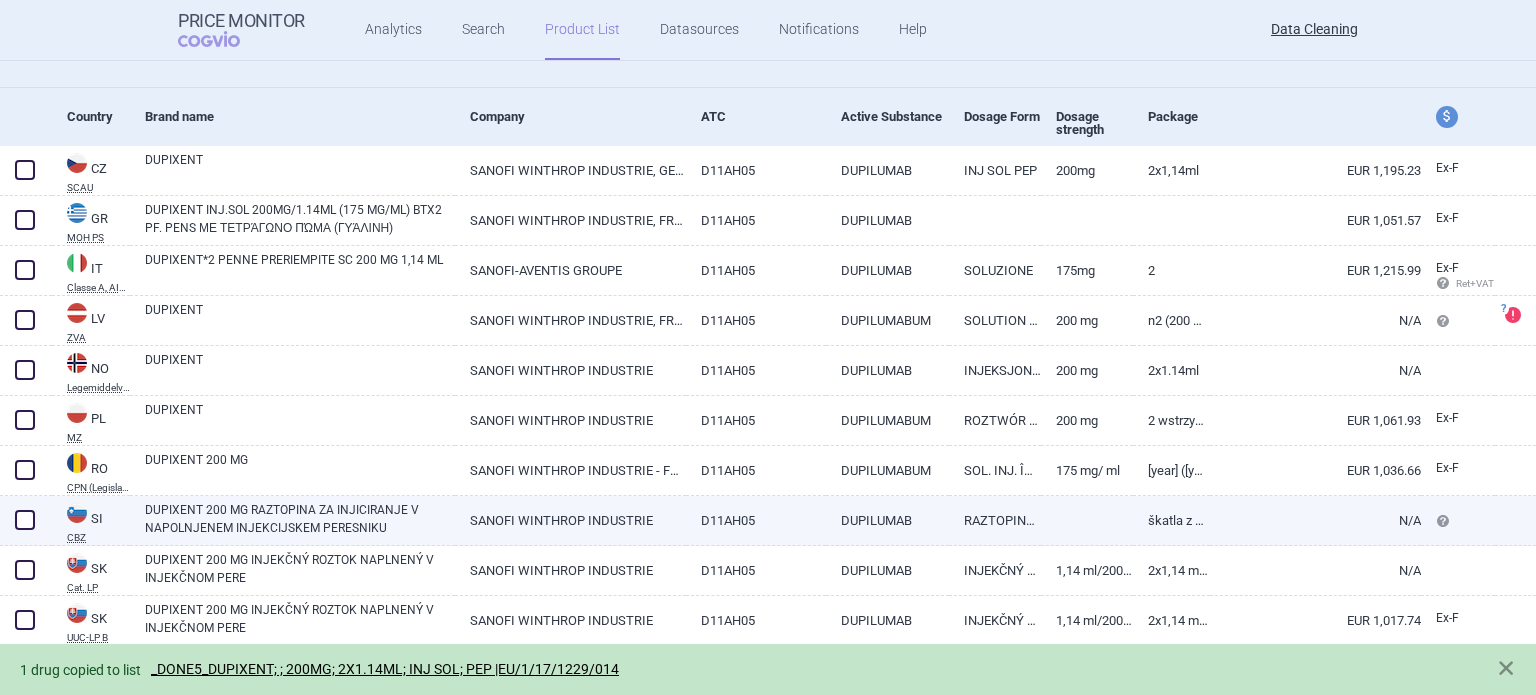 click at bounding box center (25, 520) 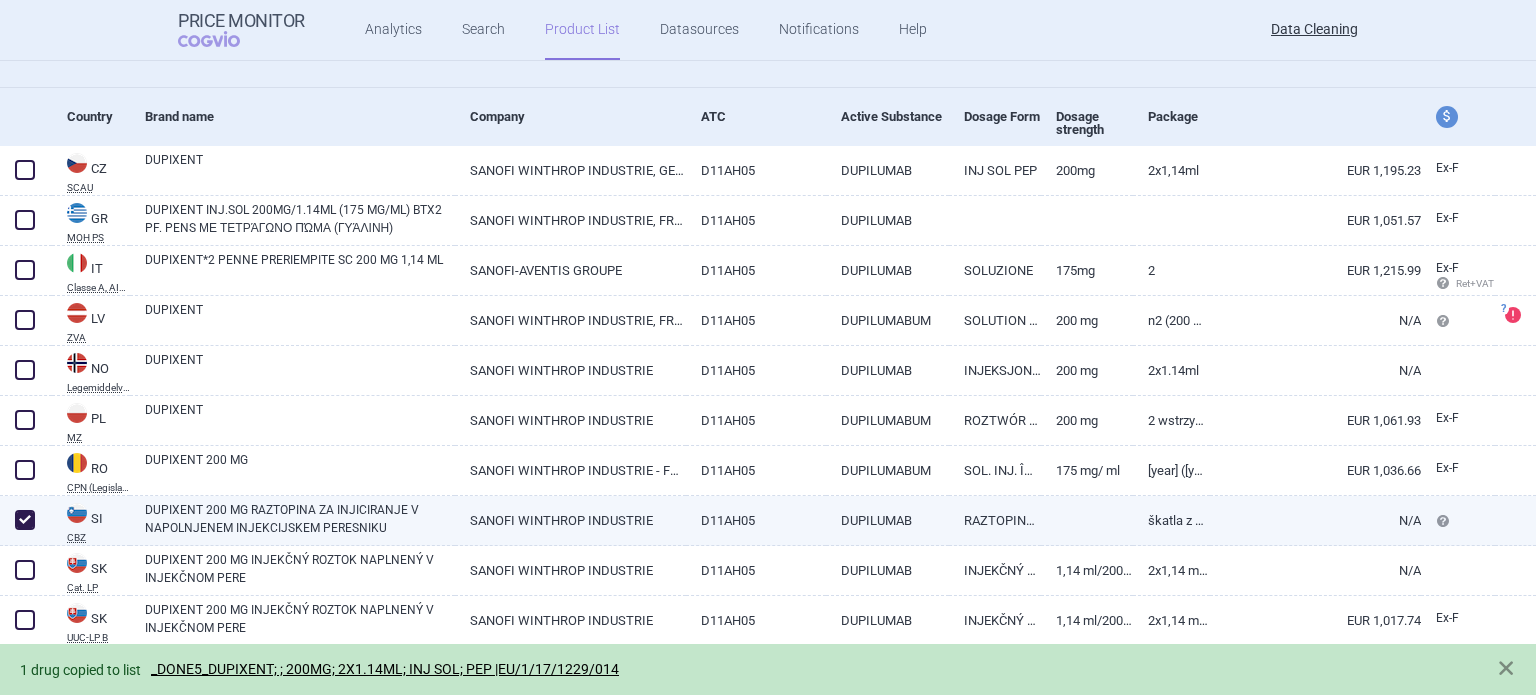 checkbox on "true" 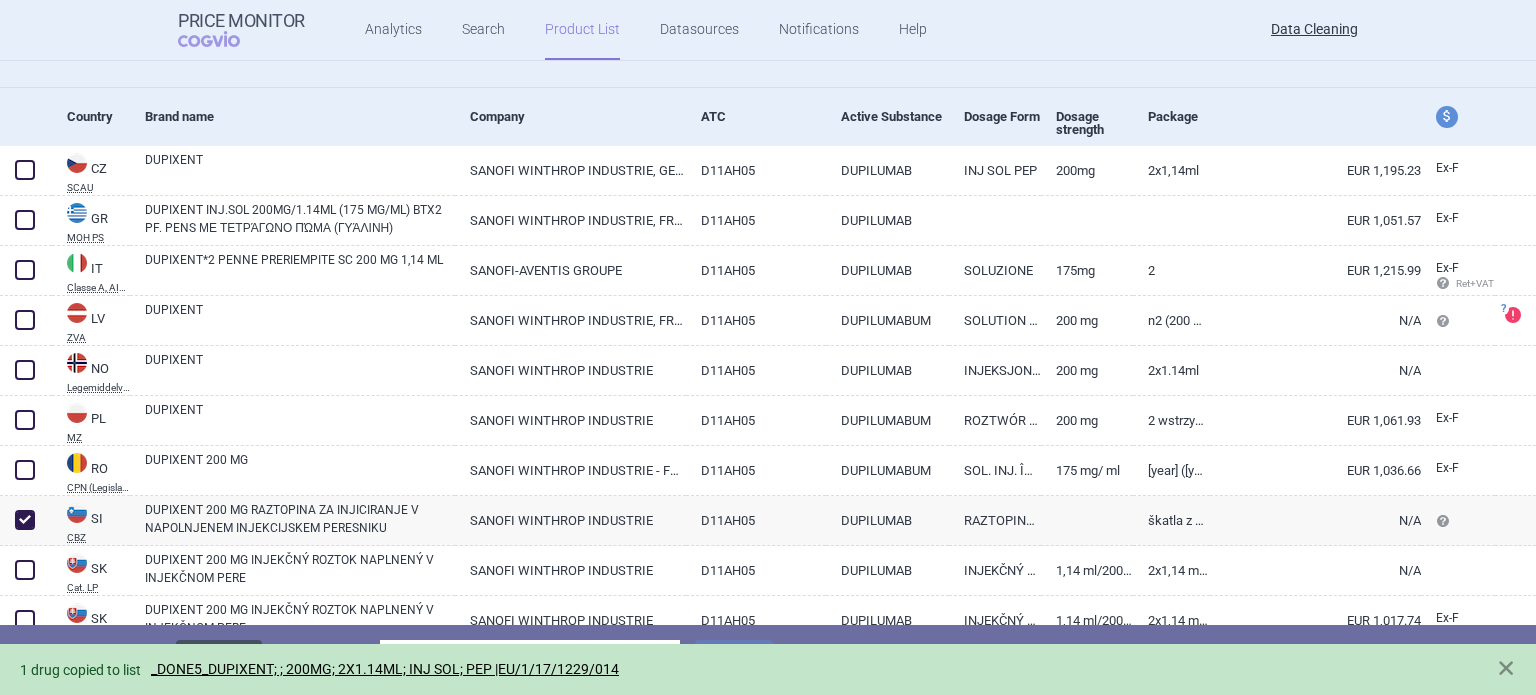 click on "Delete" at bounding box center (219, 659) 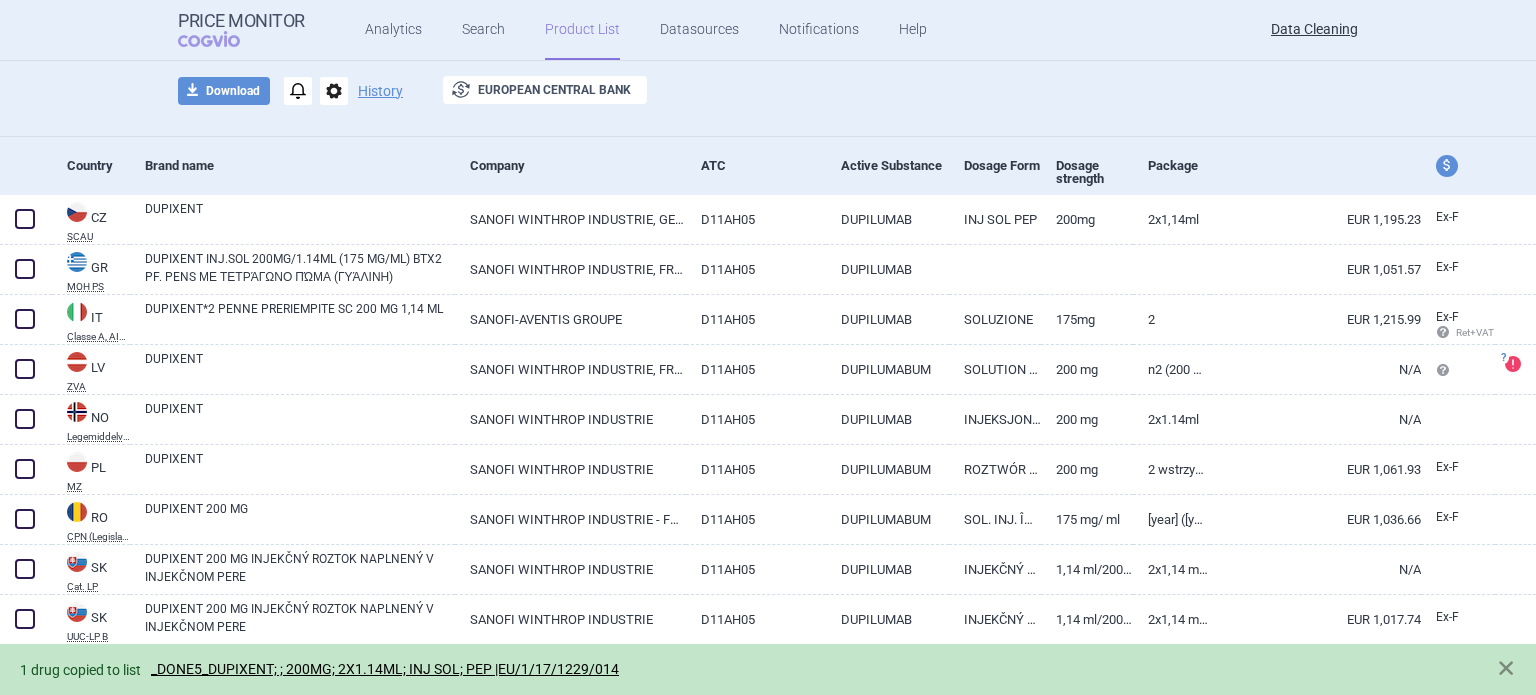 scroll, scrollTop: 117, scrollLeft: 0, axis: vertical 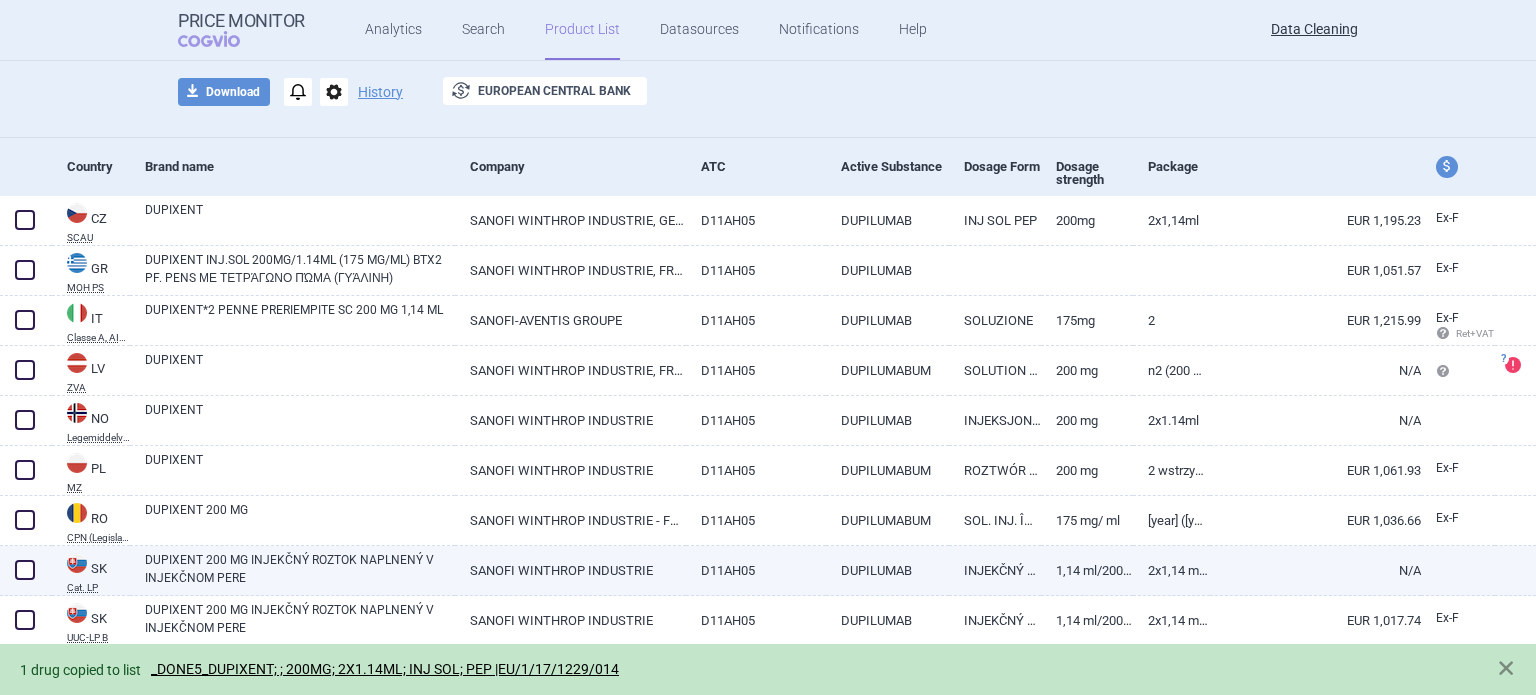 click on "DUPIXENT 200 MG INJEKČNÝ ROZTOK NAPLNENÝ V INJEKČNOM PERE" at bounding box center (300, 569) 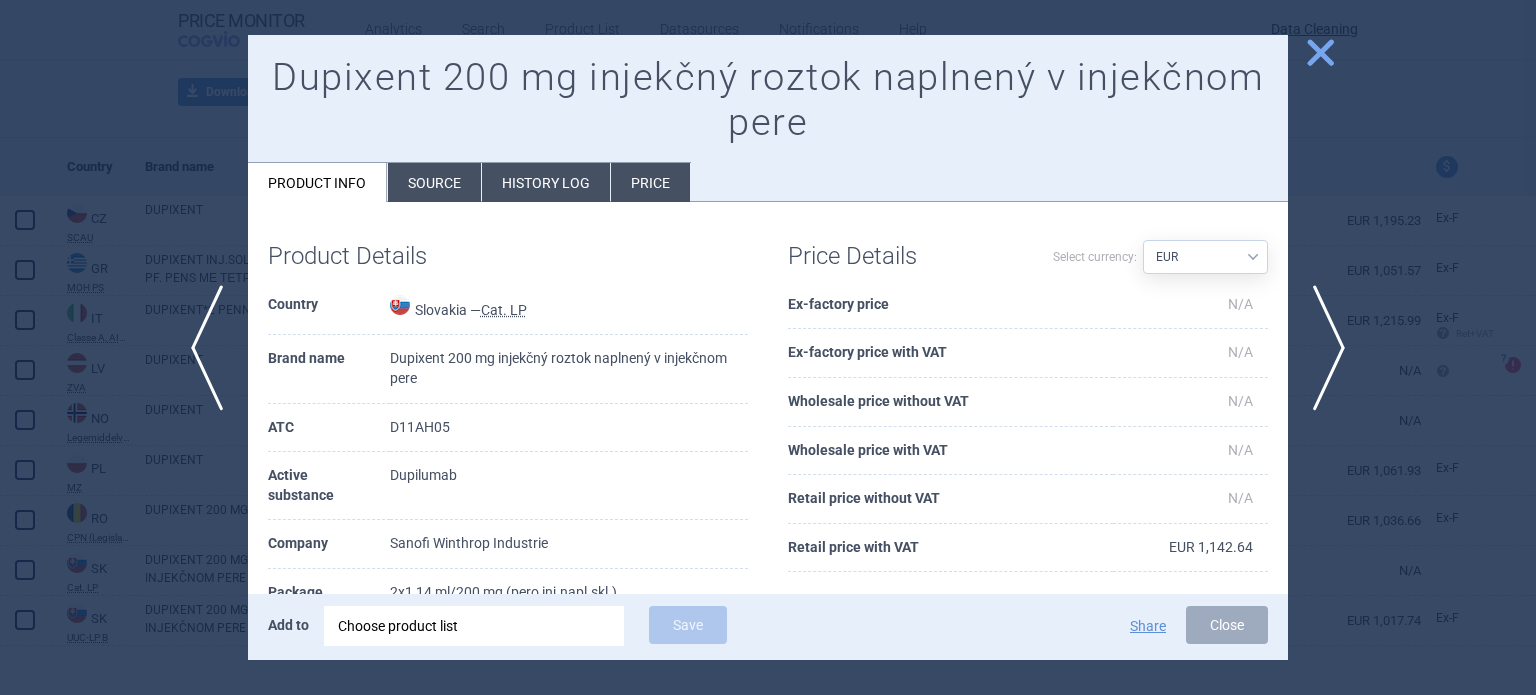 click on "Source" at bounding box center (434, 182) 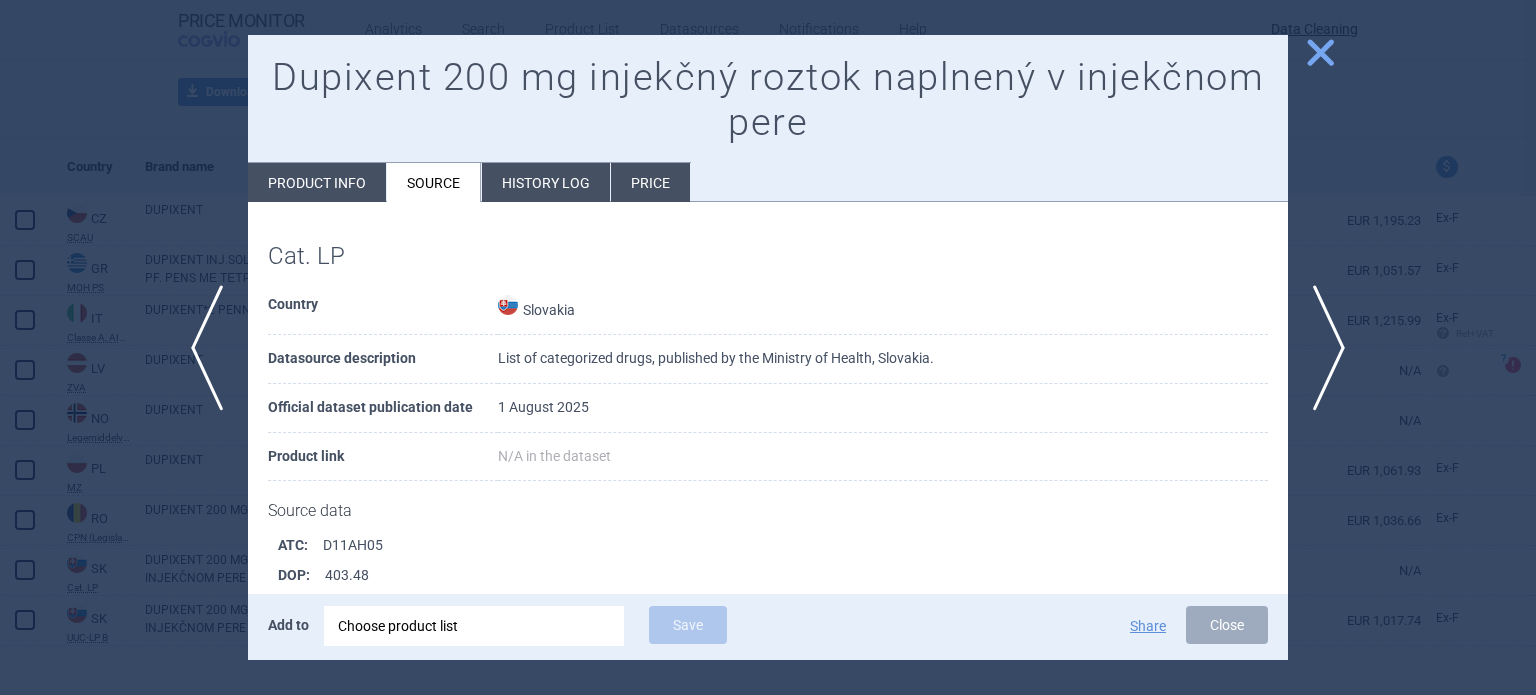 scroll, scrollTop: 2612, scrollLeft: 0, axis: vertical 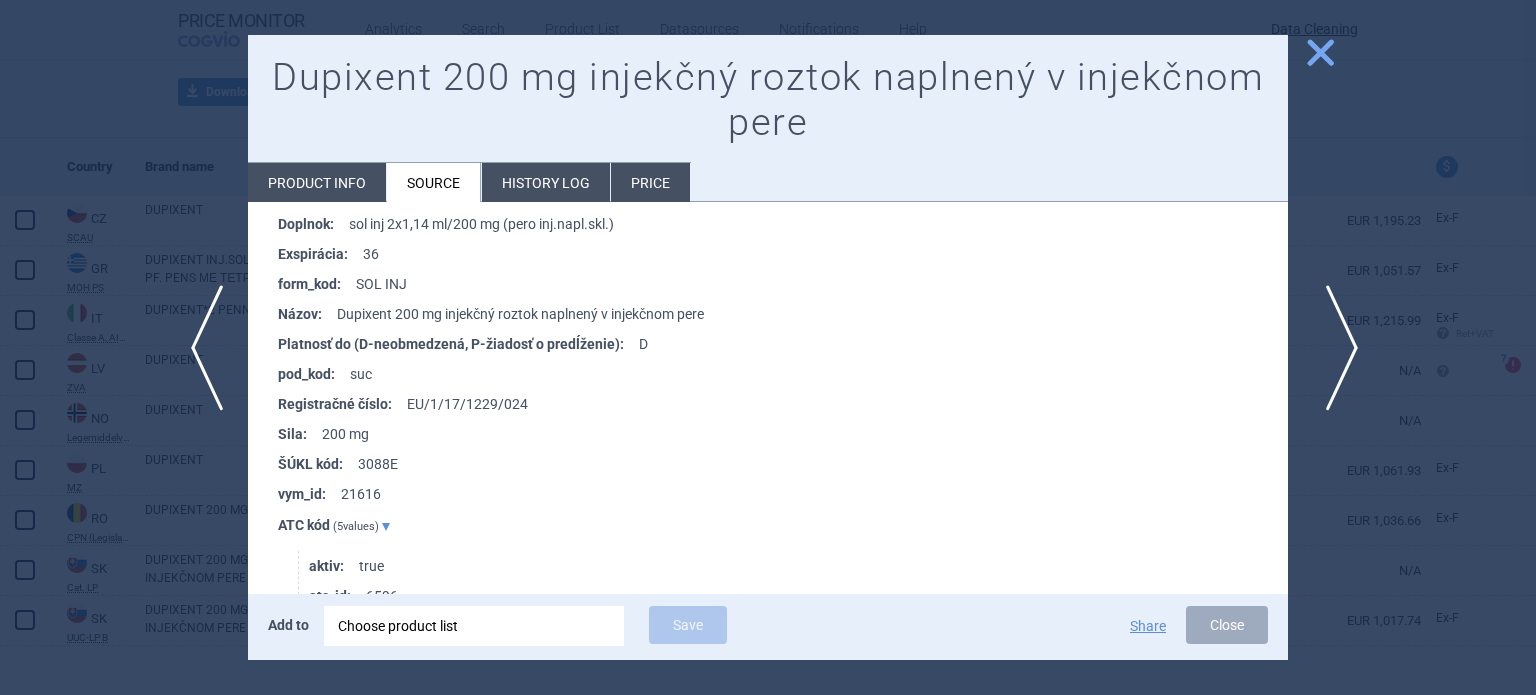 click on "next" at bounding box center (1335, 348) 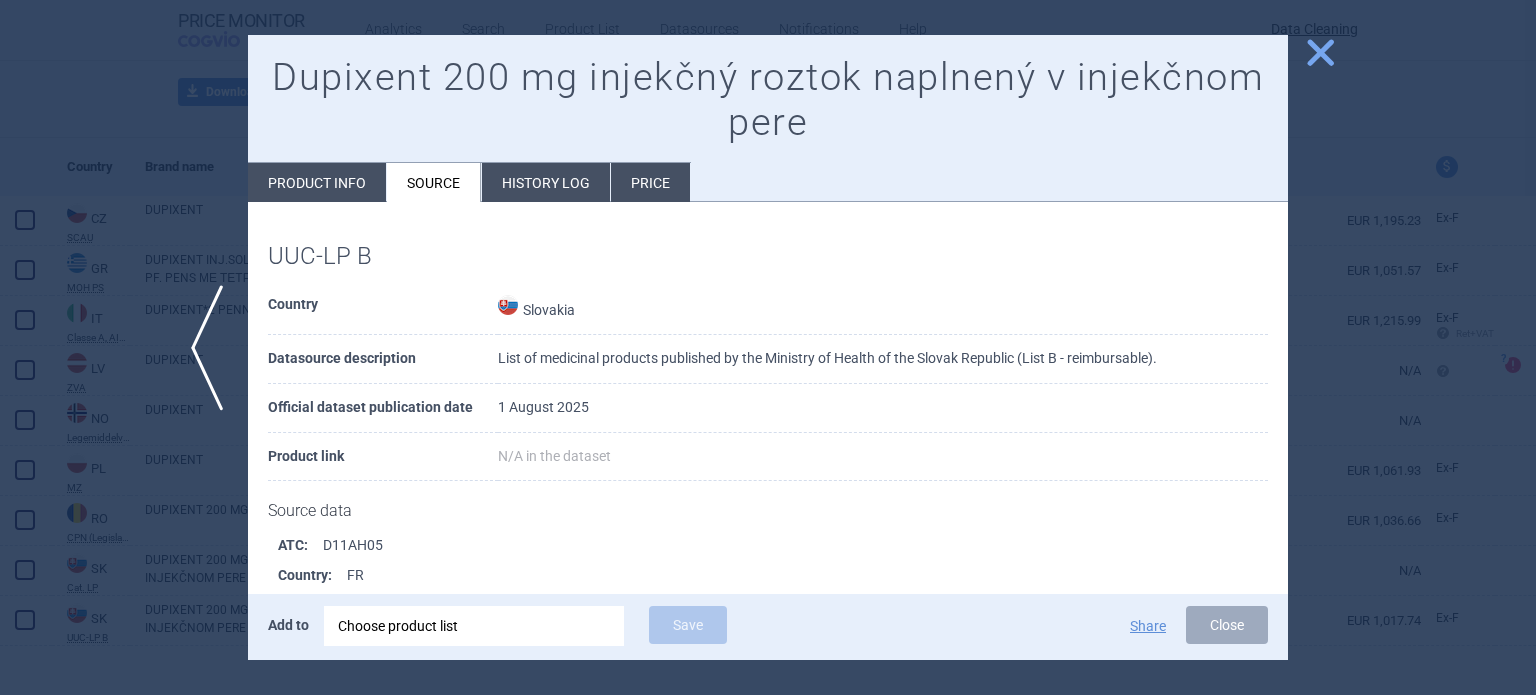 scroll, scrollTop: 1020, scrollLeft: 0, axis: vertical 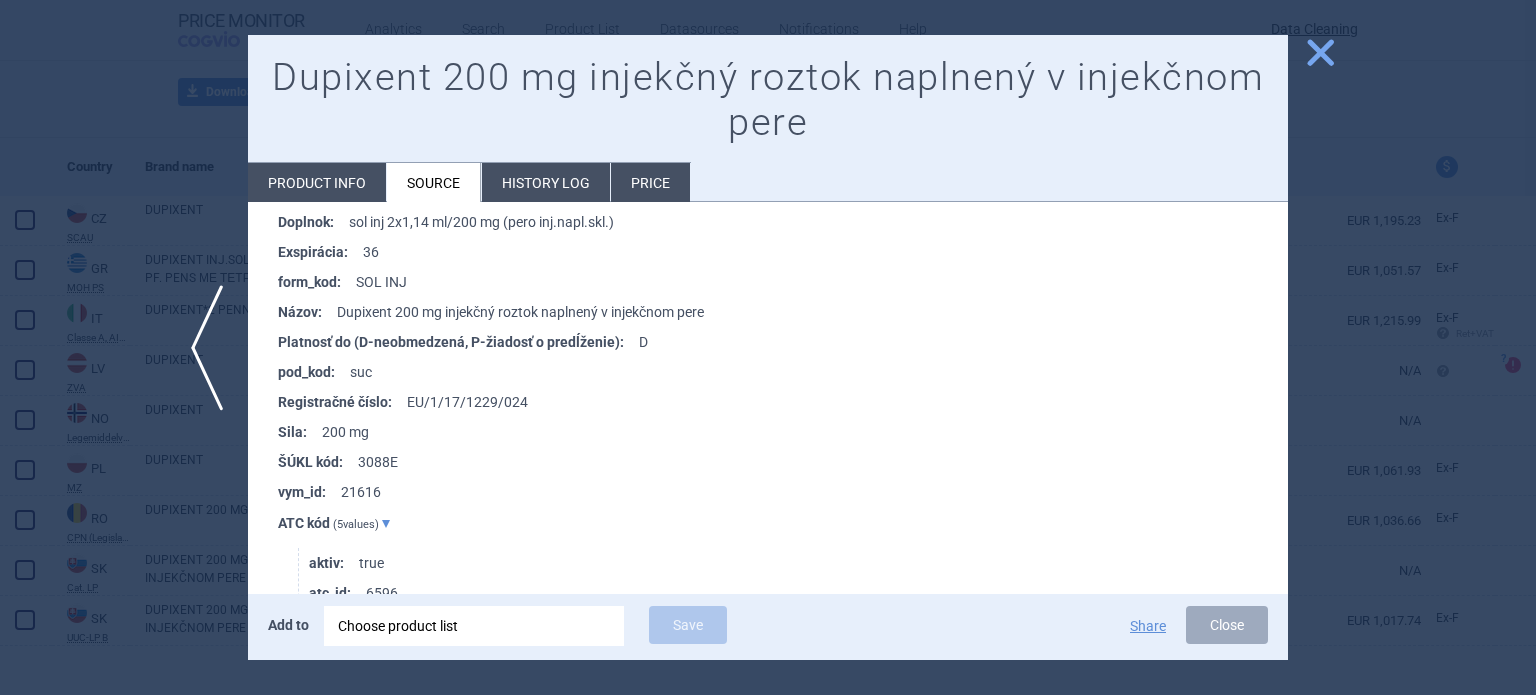 click at bounding box center [768, 347] 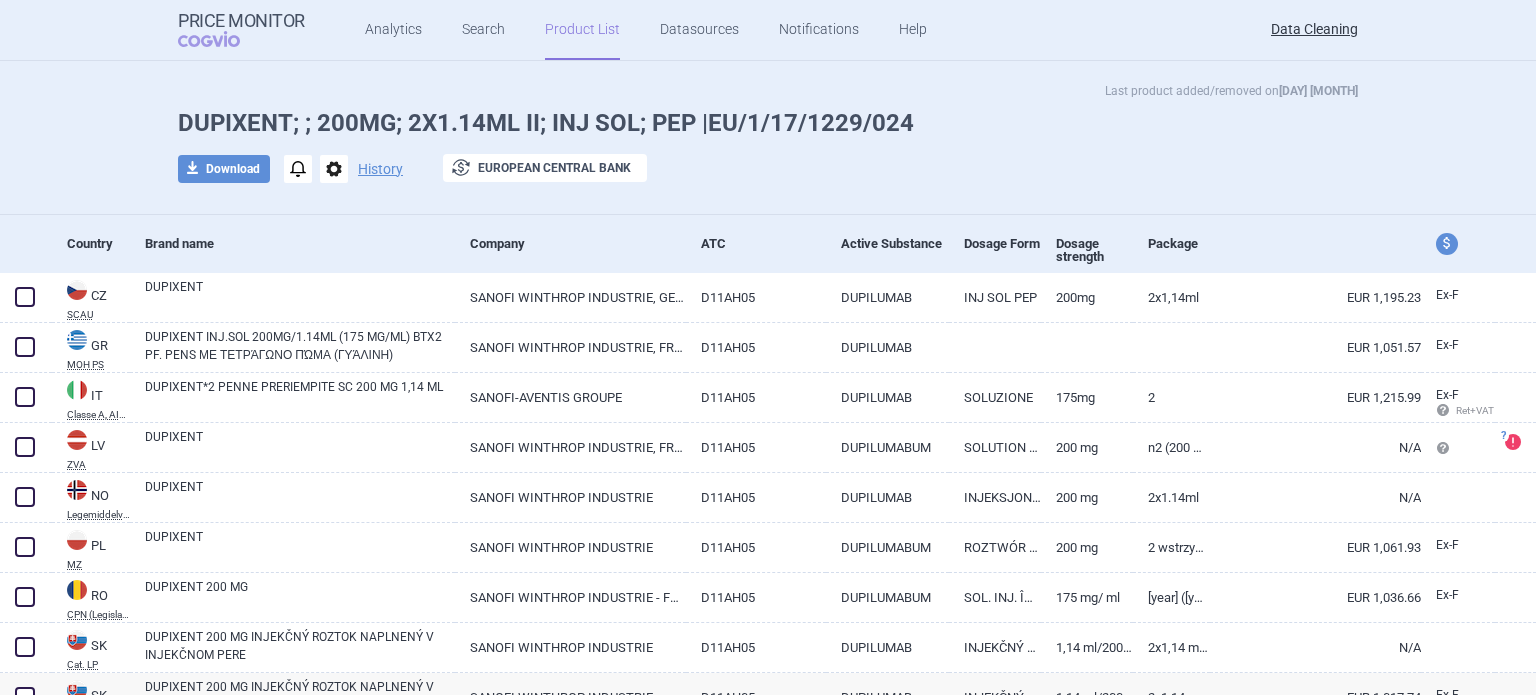 scroll, scrollTop: 0, scrollLeft: 0, axis: both 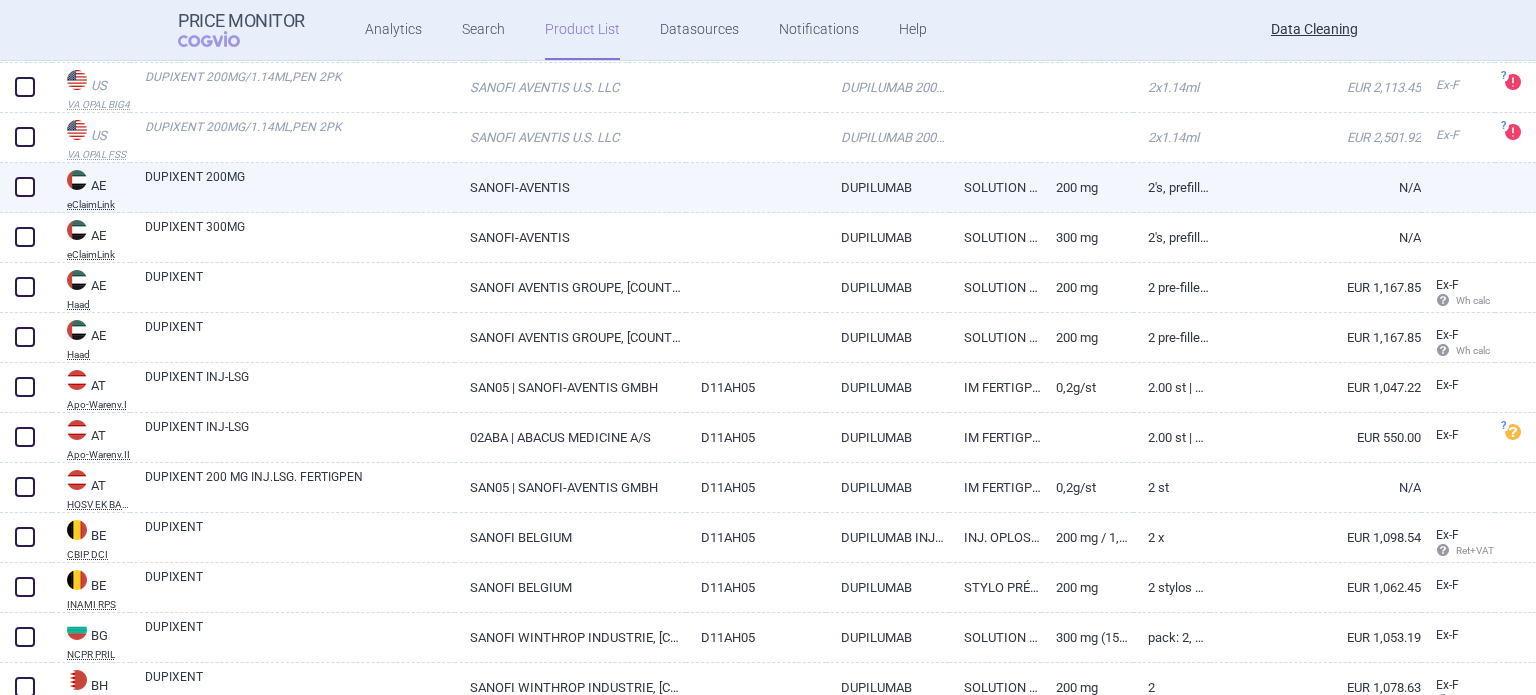 click on "DUPIXENT 200MG" at bounding box center [300, 186] 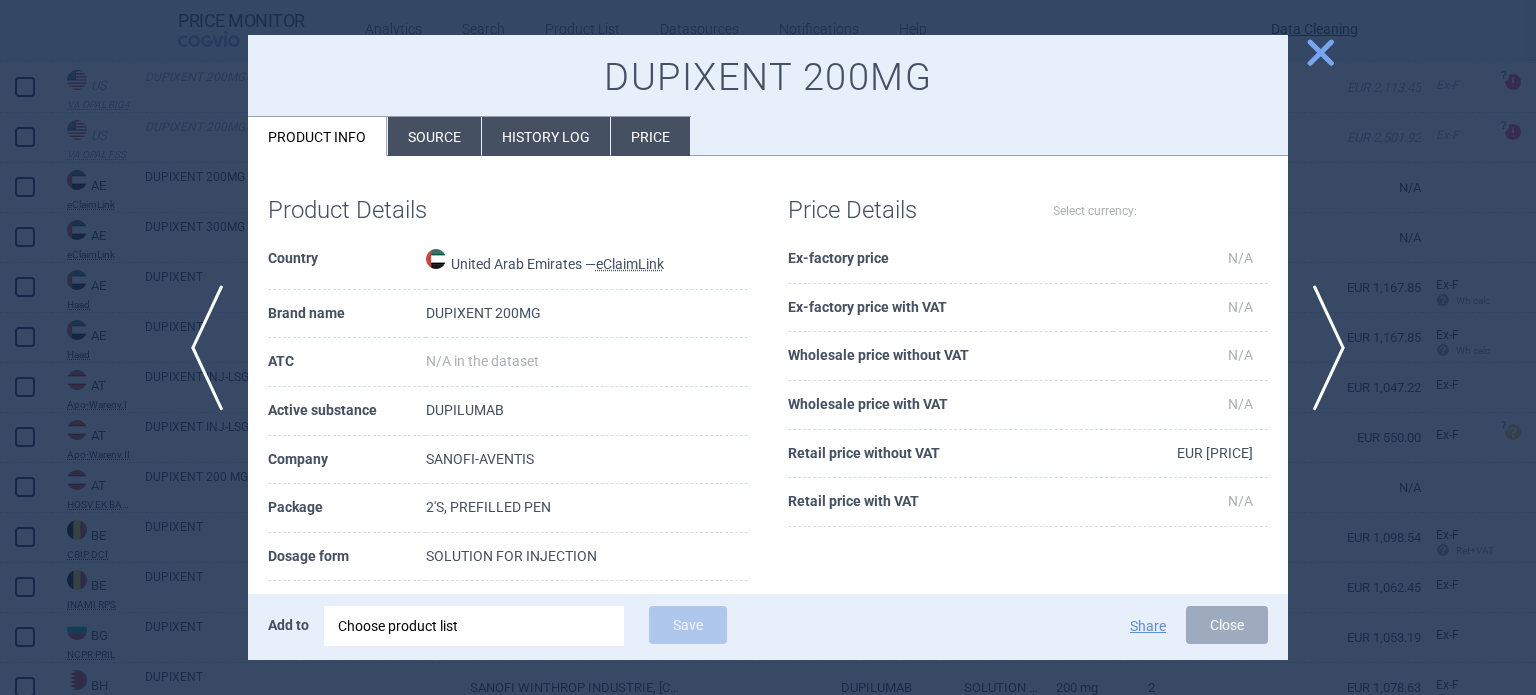 select on "EUR" 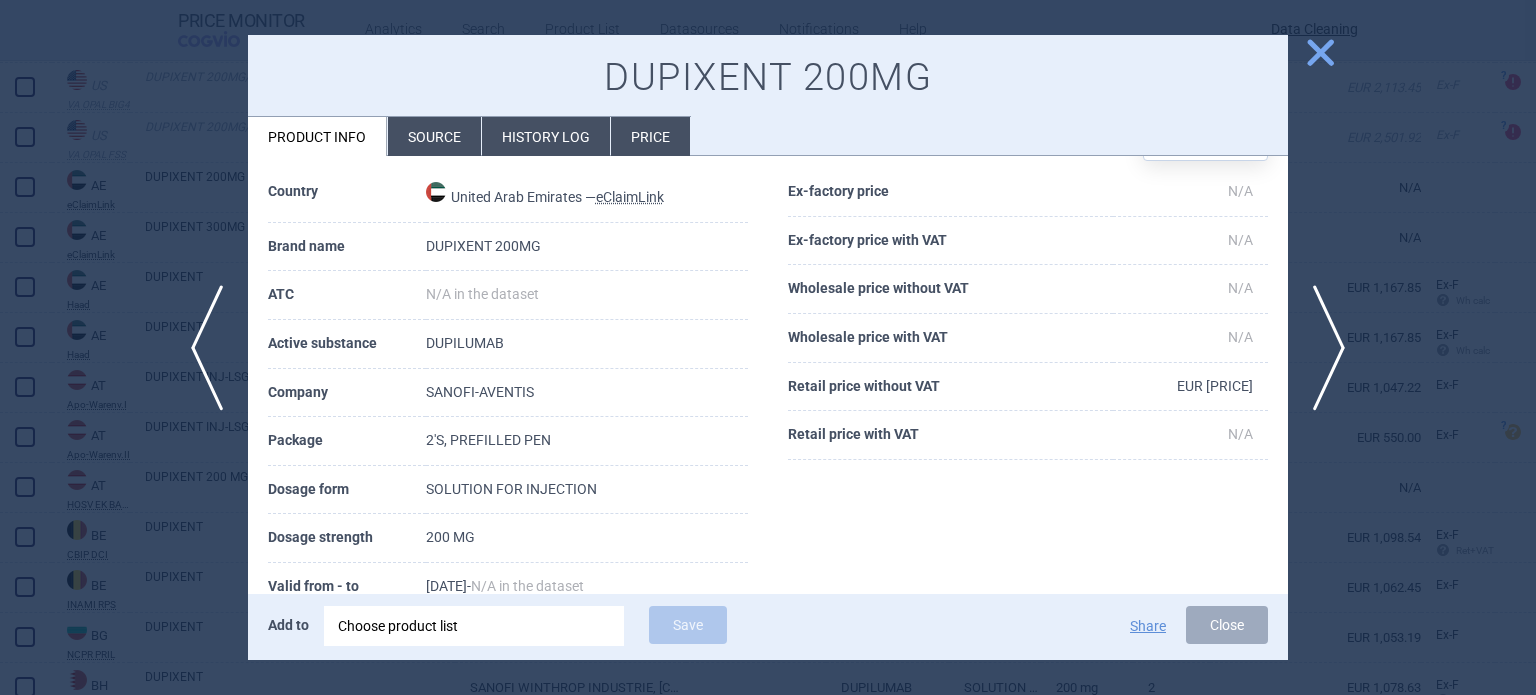 scroll, scrollTop: 100, scrollLeft: 0, axis: vertical 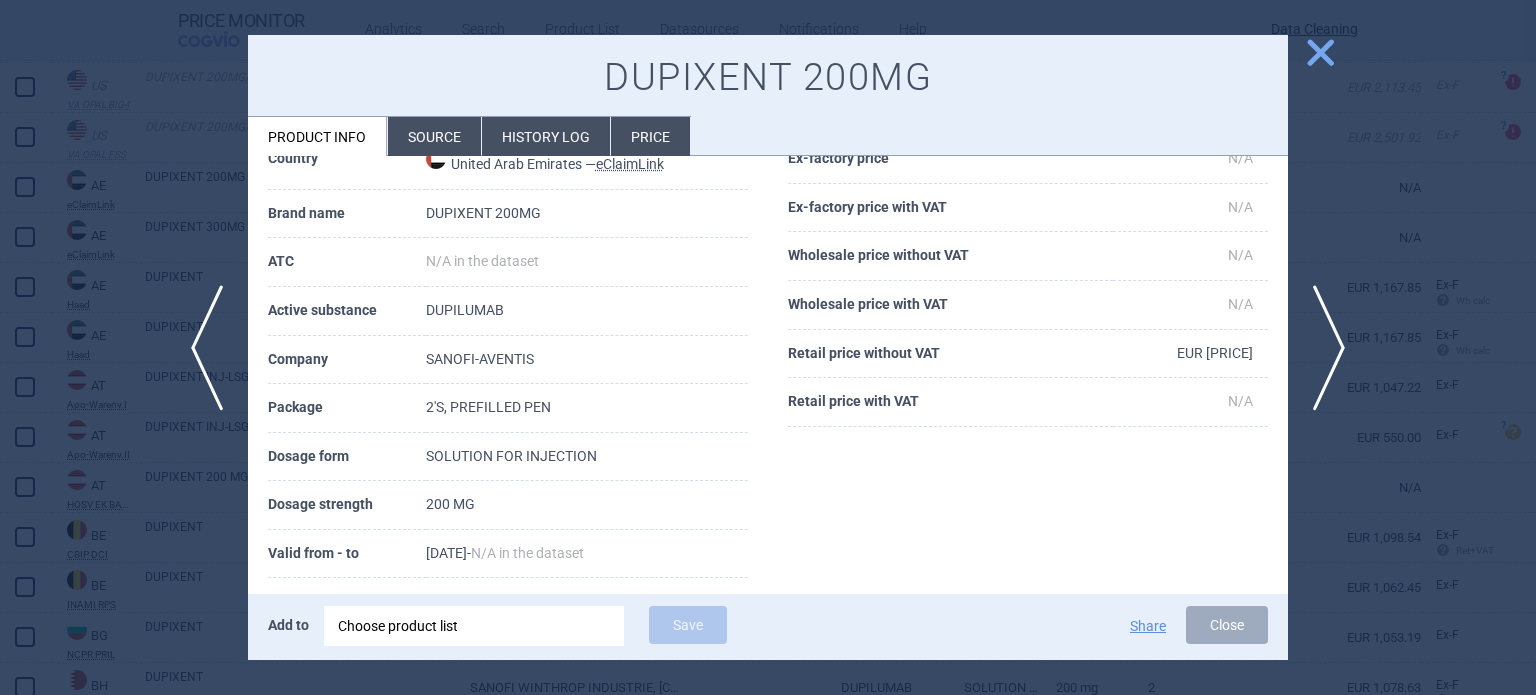 click on "Source" at bounding box center [434, 136] 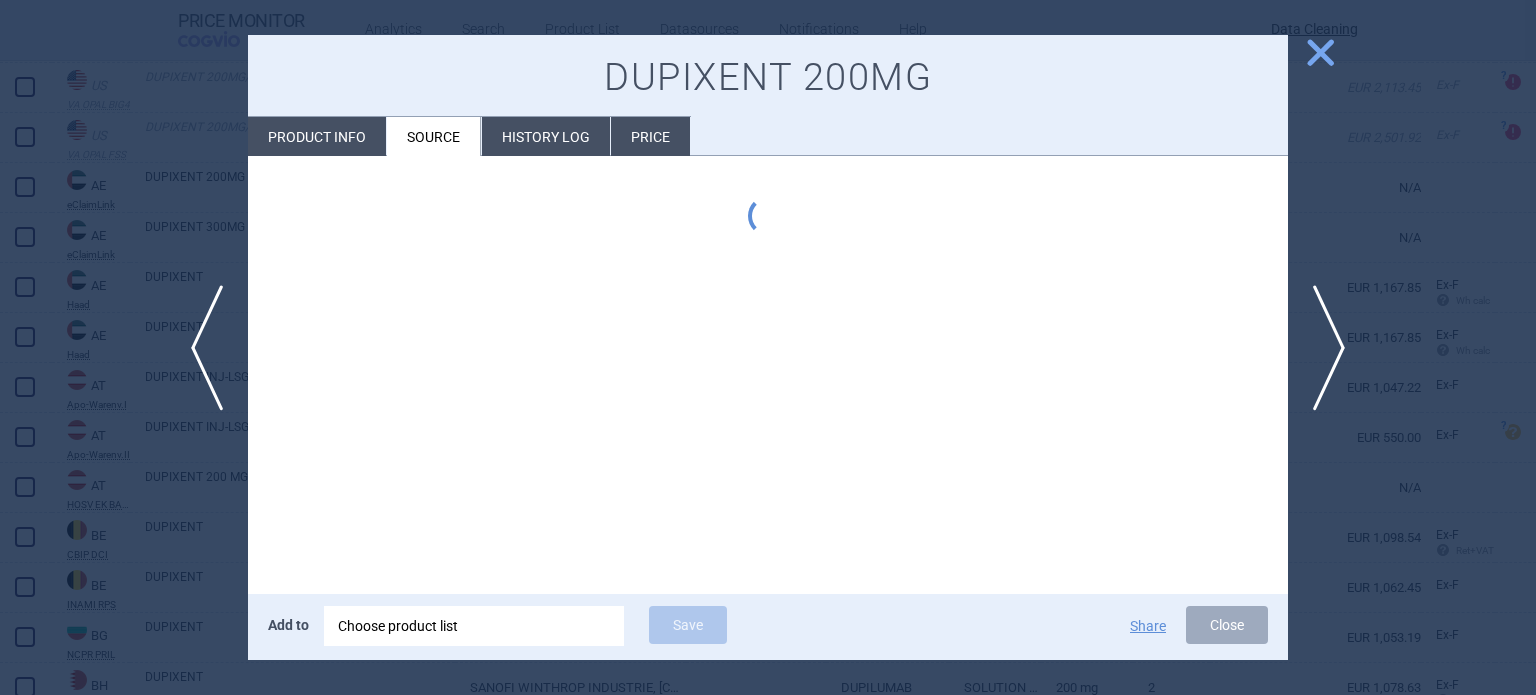 scroll, scrollTop: 0, scrollLeft: 0, axis: both 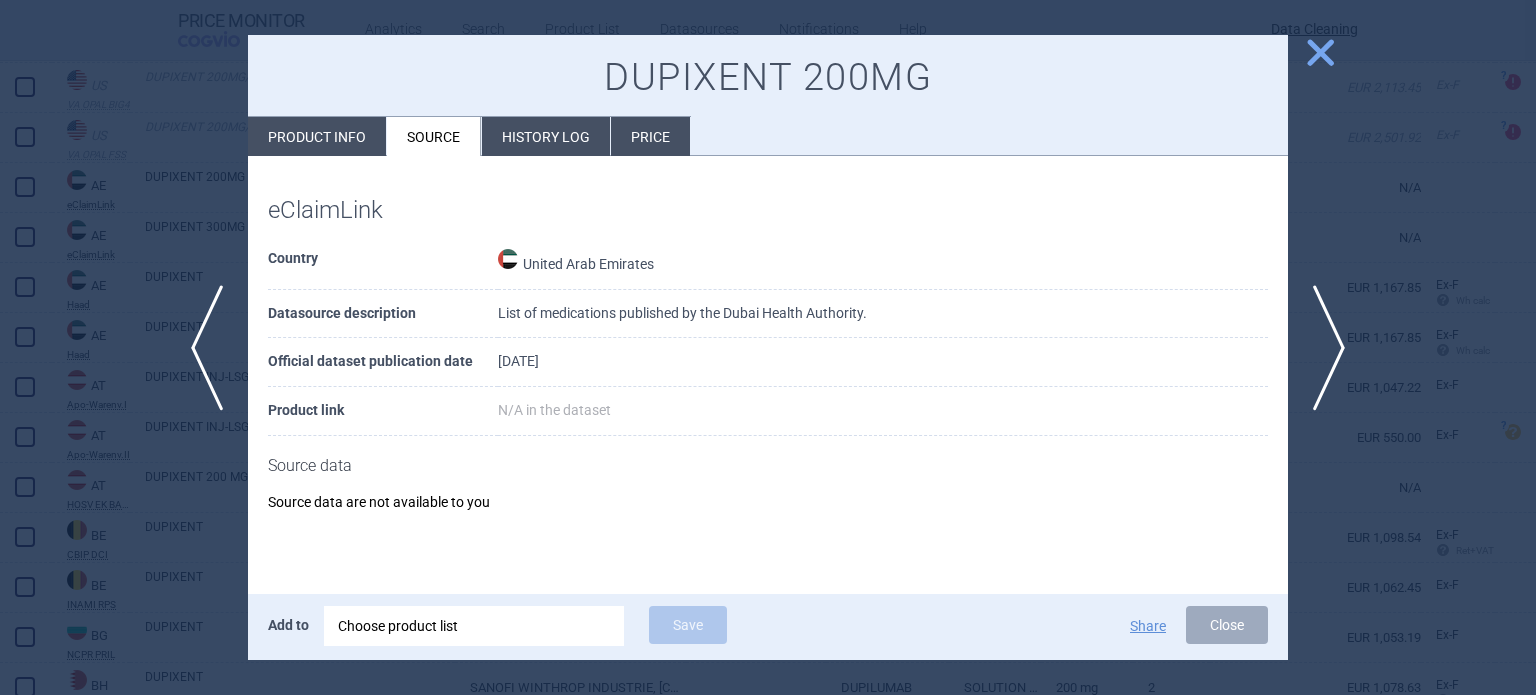 click on "Product info" at bounding box center (317, 136) 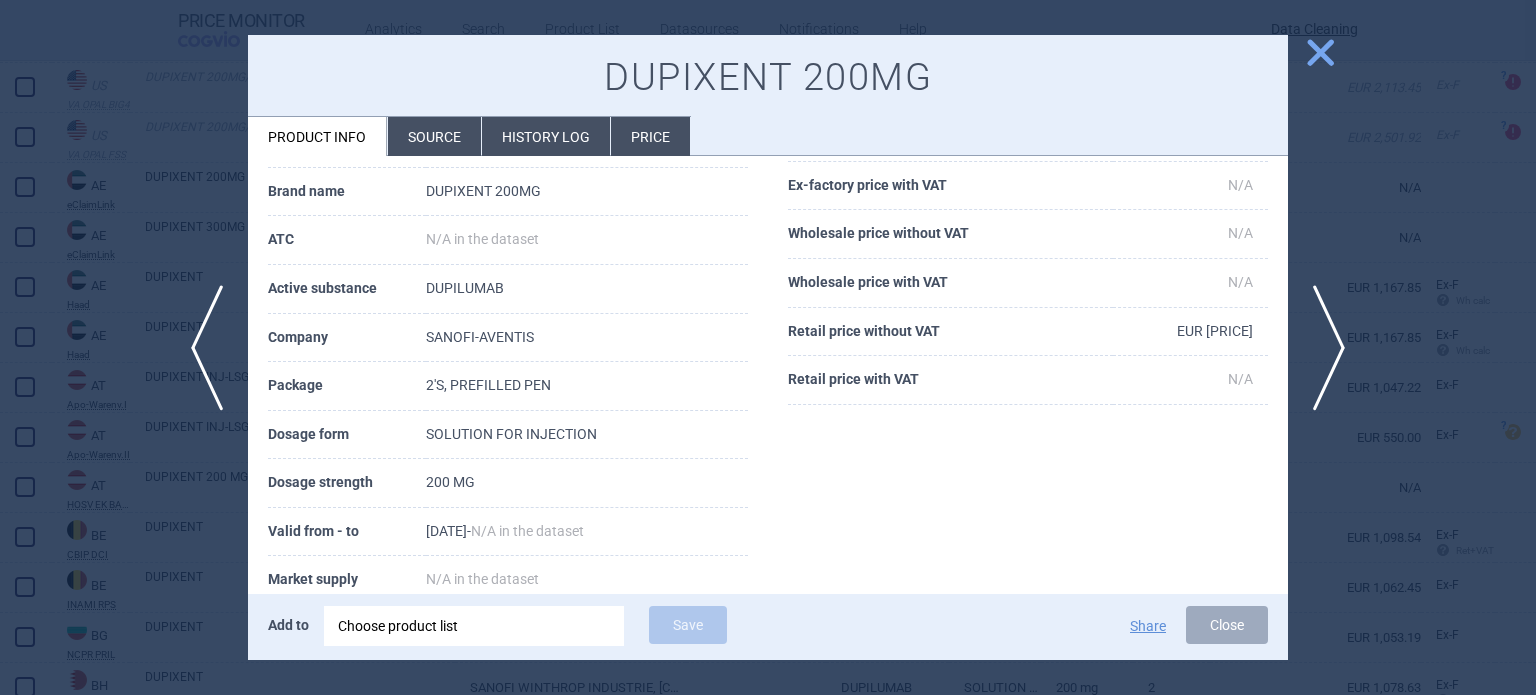 scroll, scrollTop: 200, scrollLeft: 0, axis: vertical 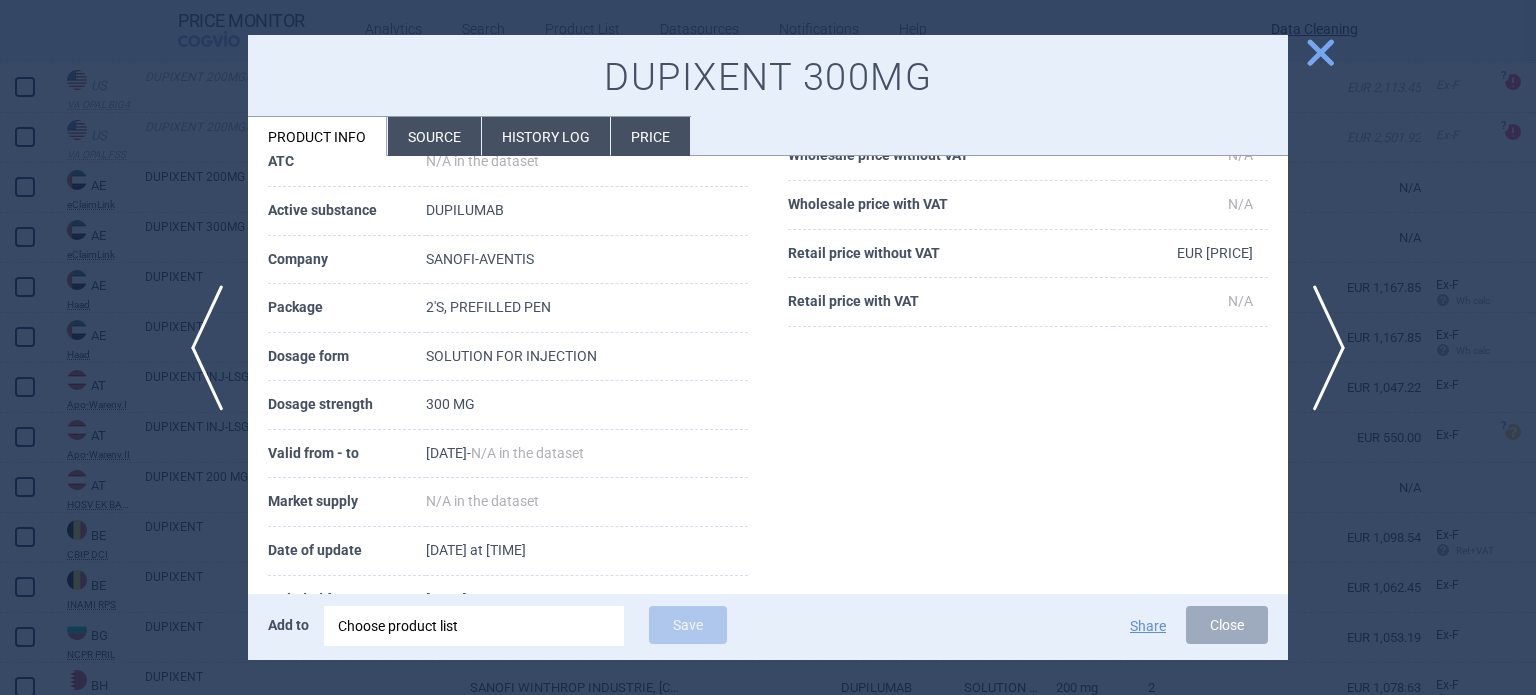 click at bounding box center [768, 347] 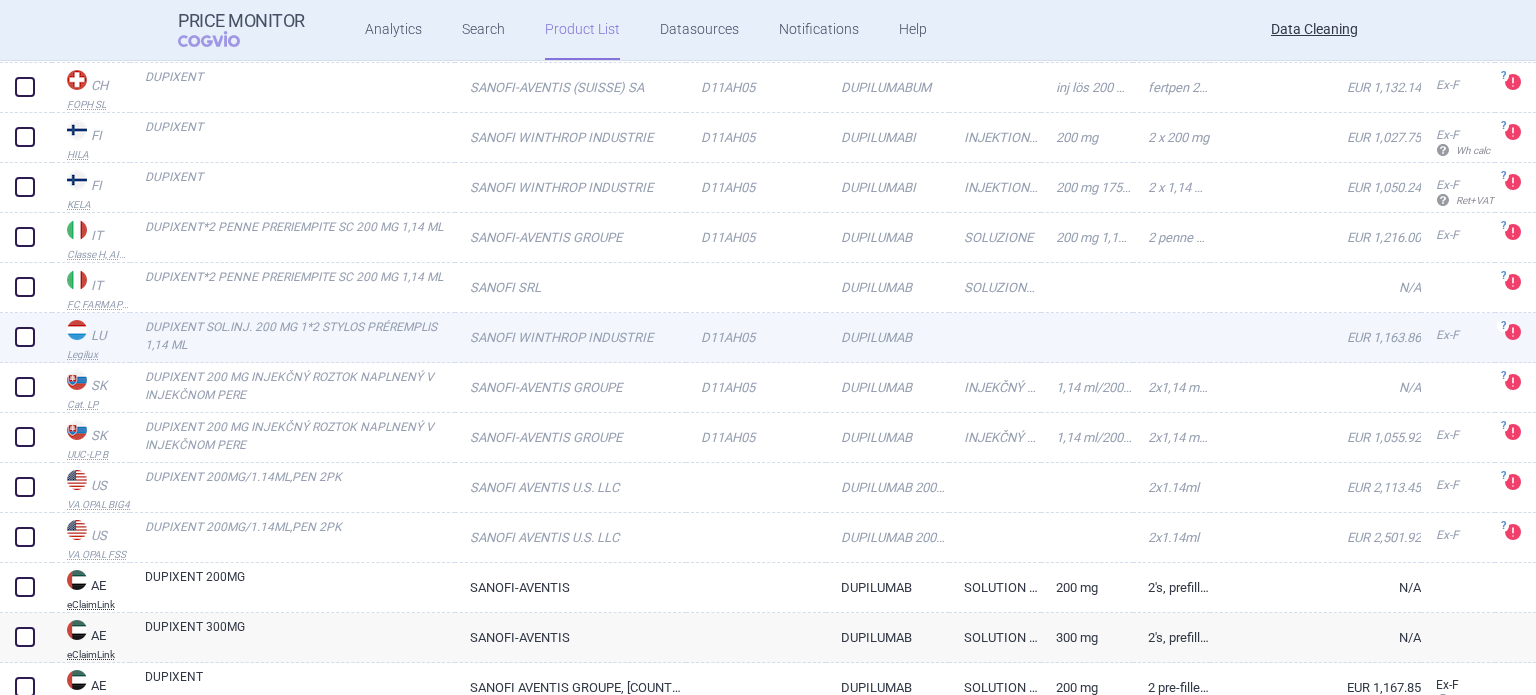 scroll, scrollTop: 500, scrollLeft: 0, axis: vertical 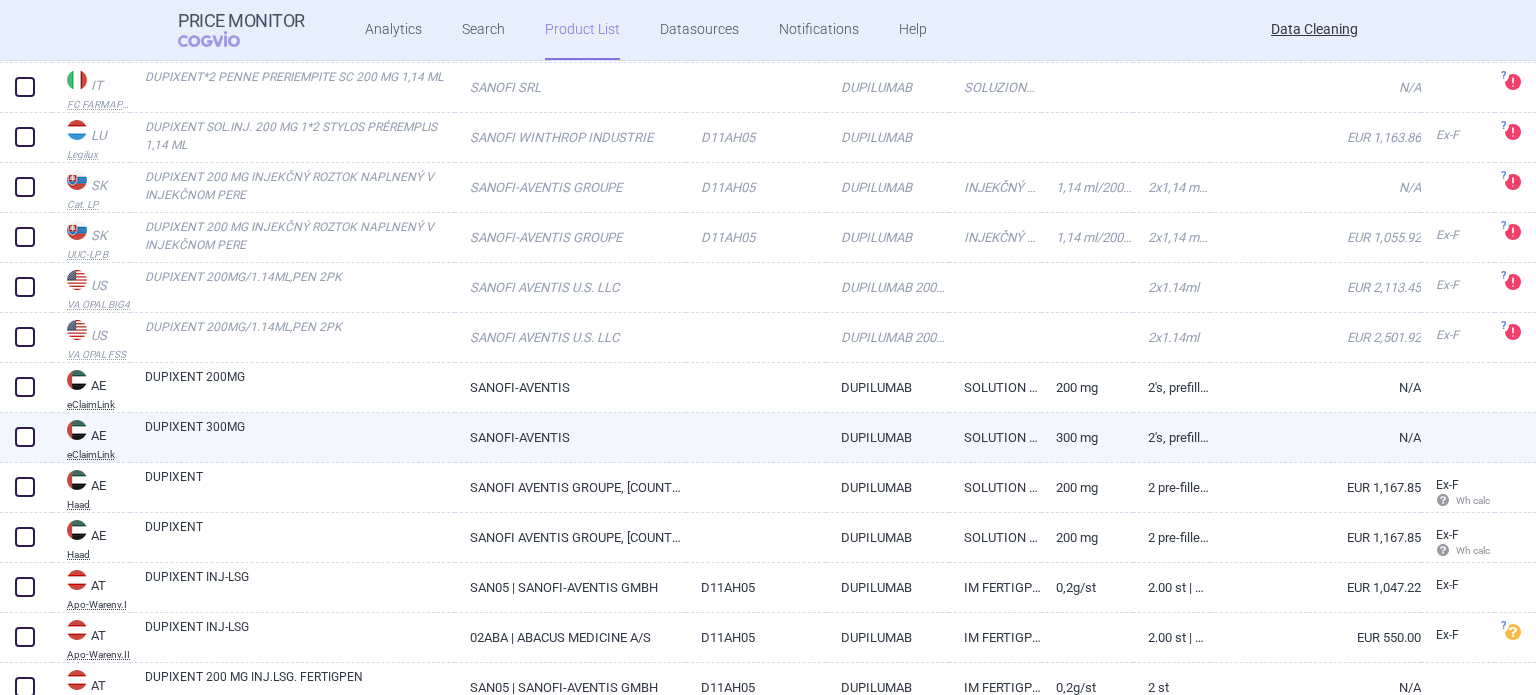 click at bounding box center [25, 437] 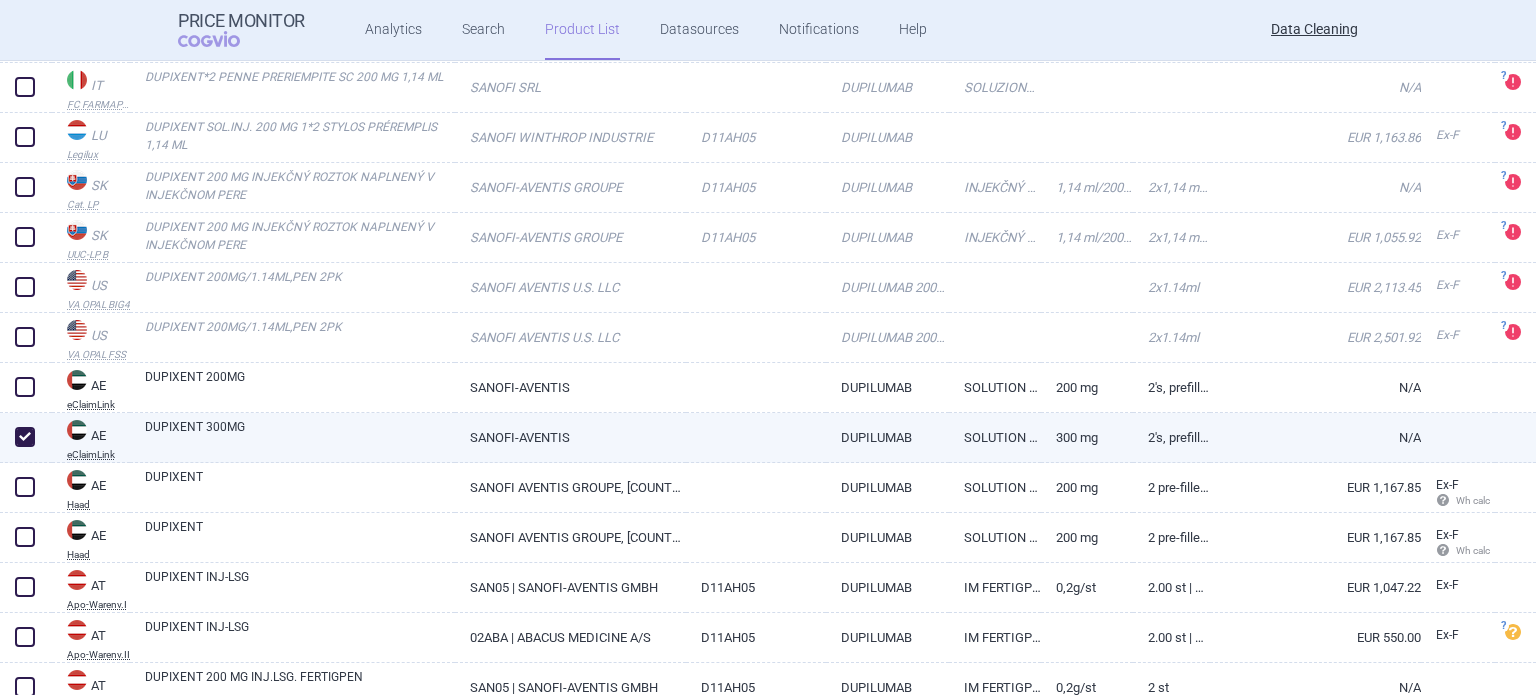 checkbox on "true" 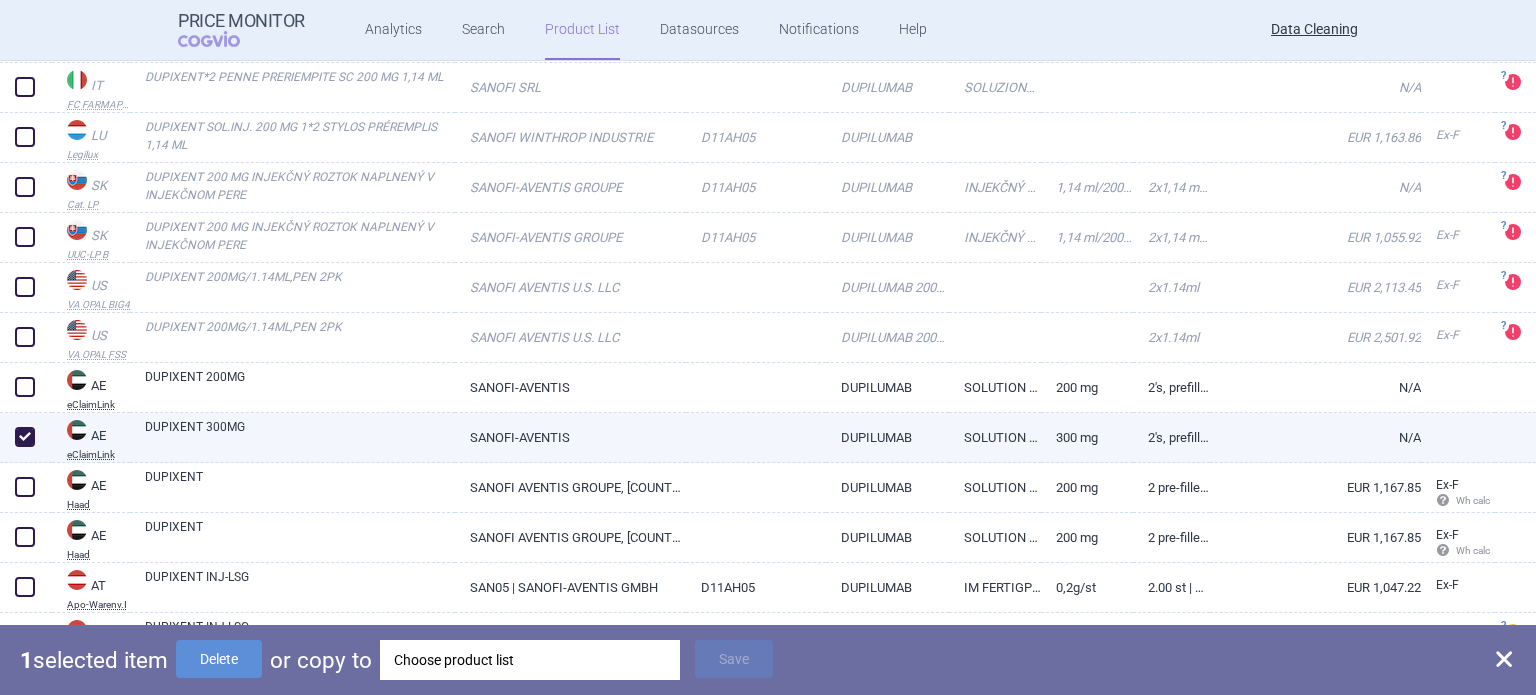 scroll, scrollTop: 700, scrollLeft: 0, axis: vertical 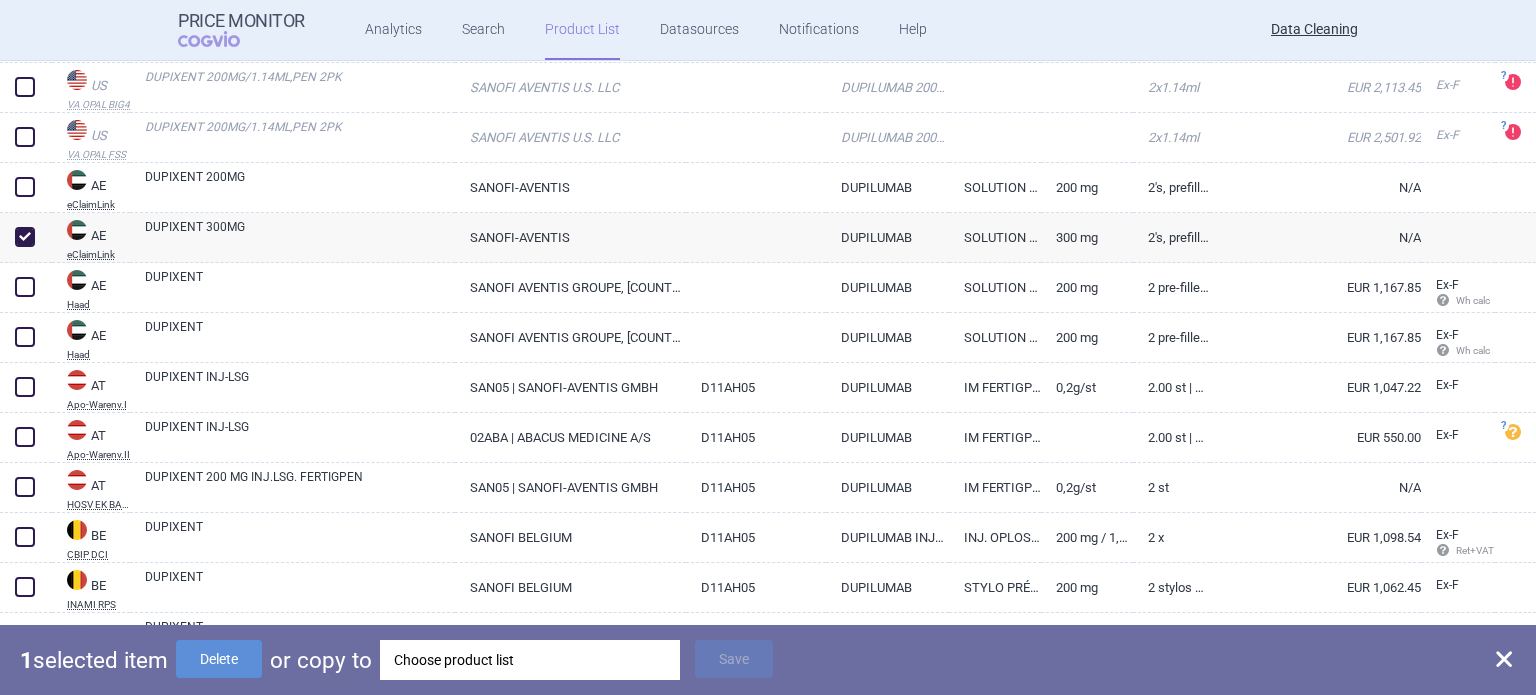 click on "Choose product list" at bounding box center [530, 660] 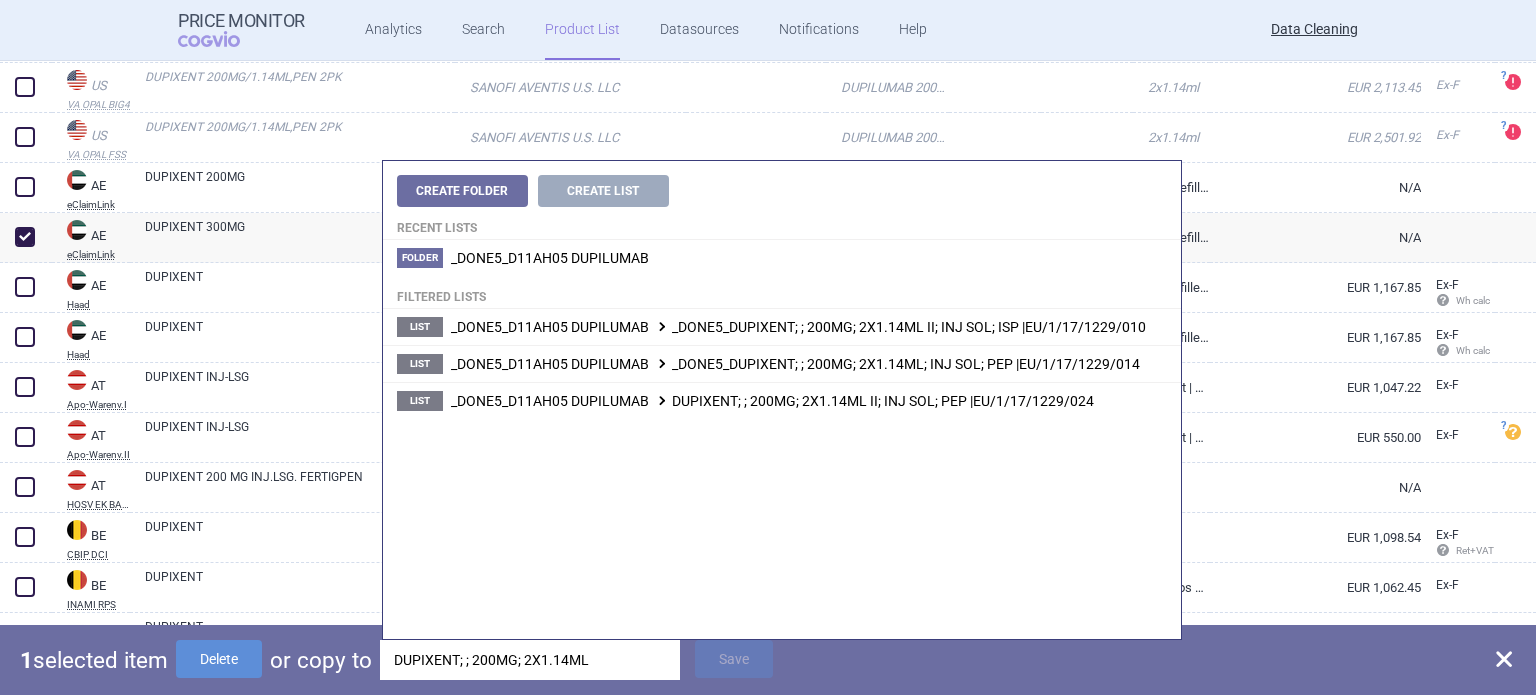 click on "DUPIXENT; ; 200MG; 2X1.14ML" at bounding box center (530, 660) 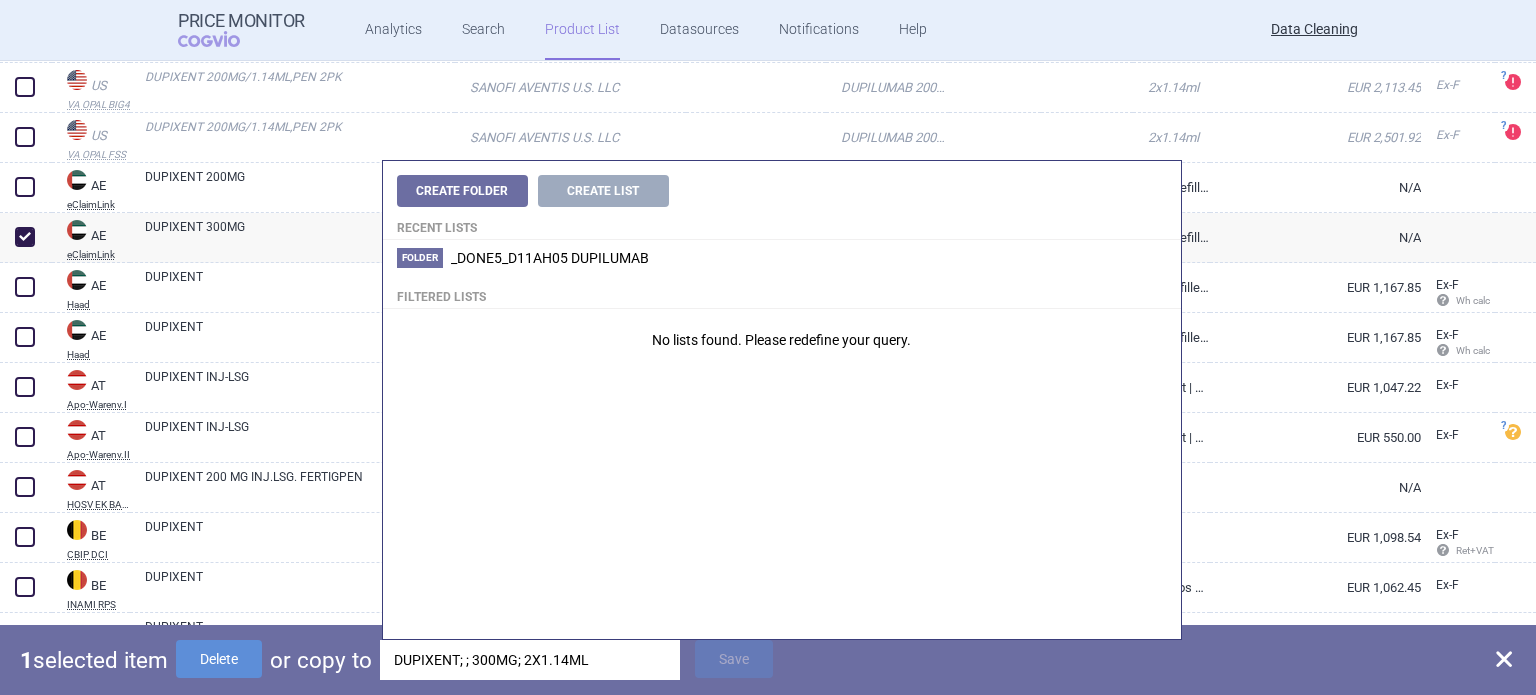 click on "DUPIXENT; ; 300MG; 2X1.14ML" at bounding box center [530, 660] 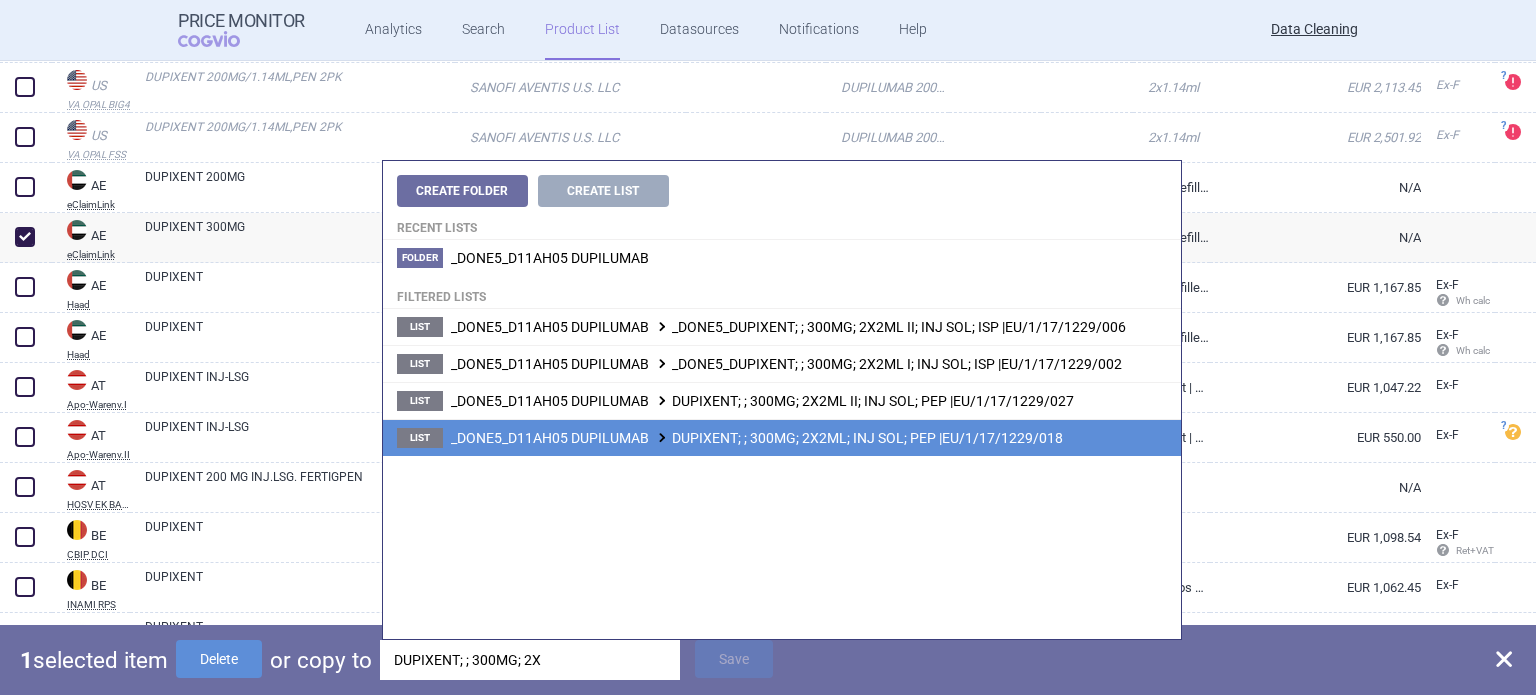 type on "DUPIXENT; ; 300MG; 2X" 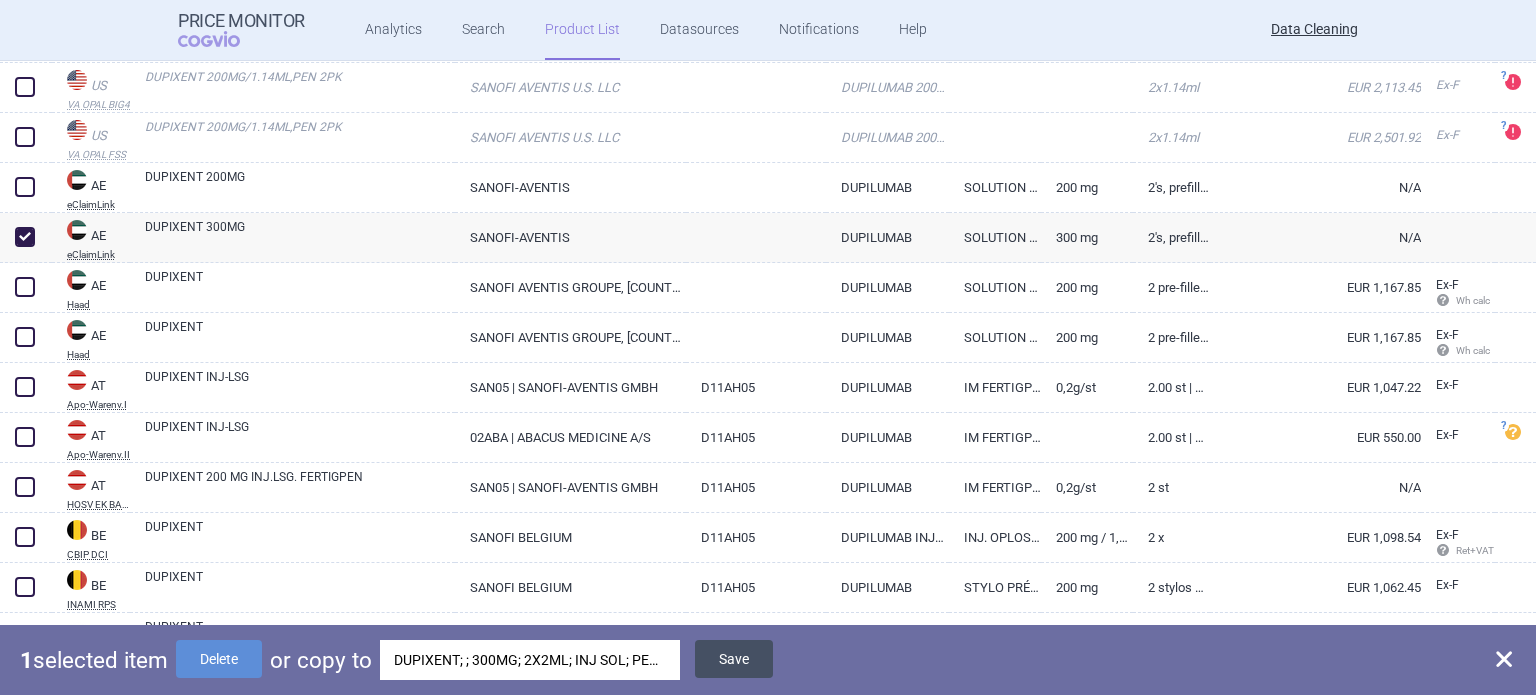 click on "Save" at bounding box center [734, 659] 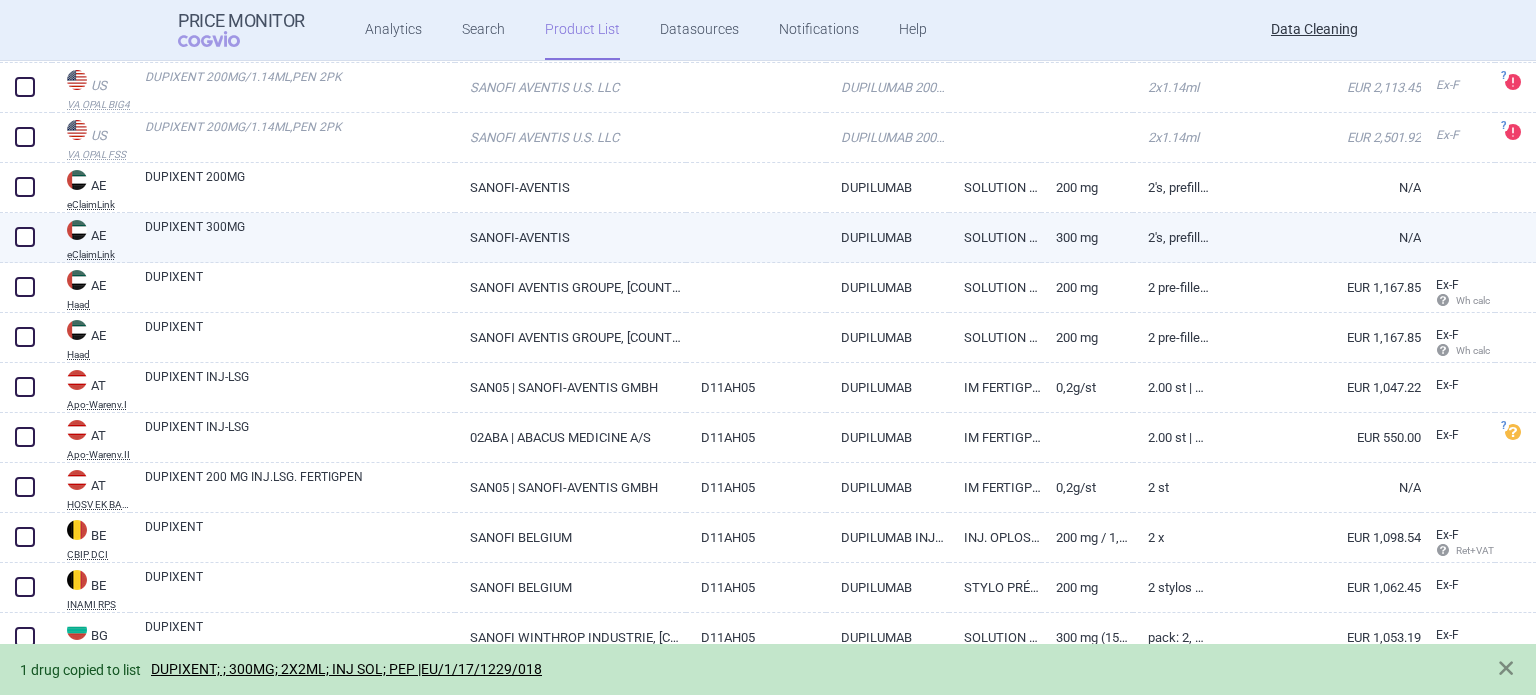 click at bounding box center (25, 237) 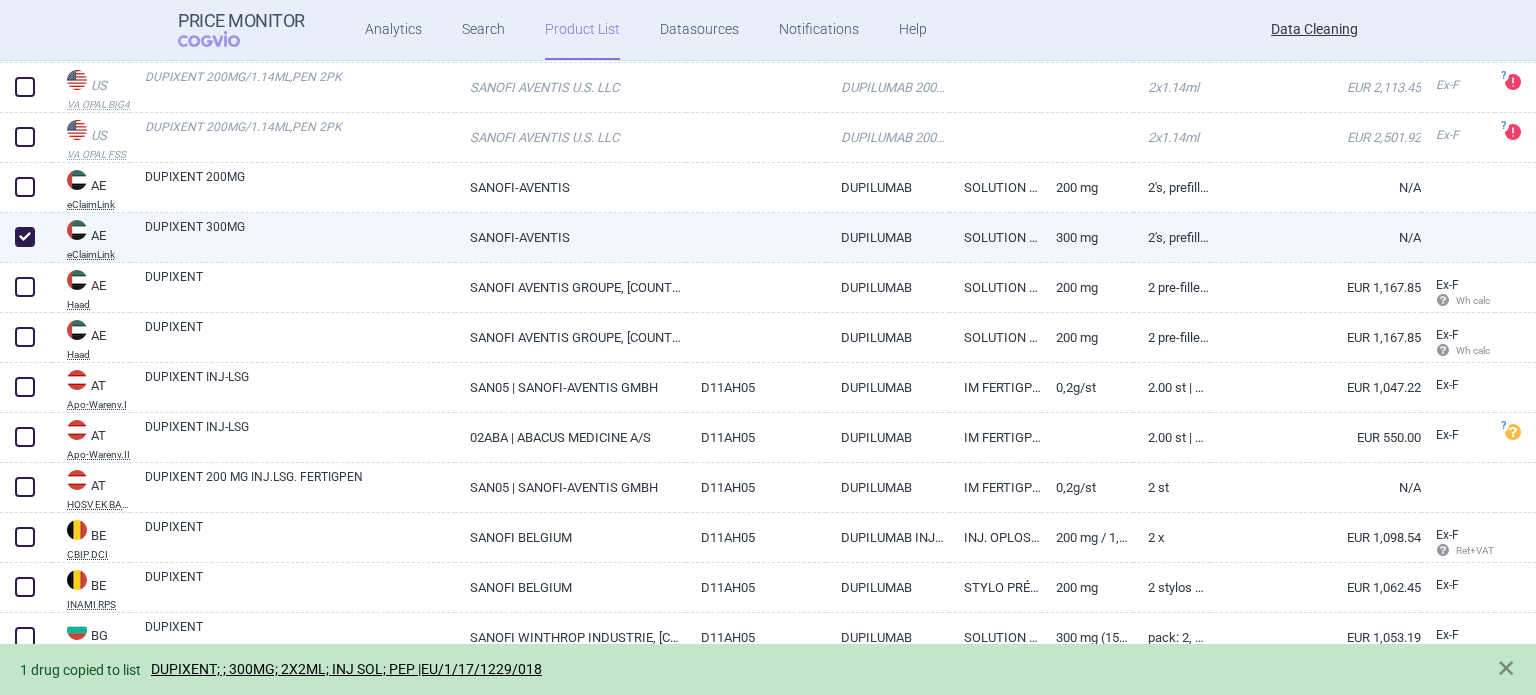 checkbox on "true" 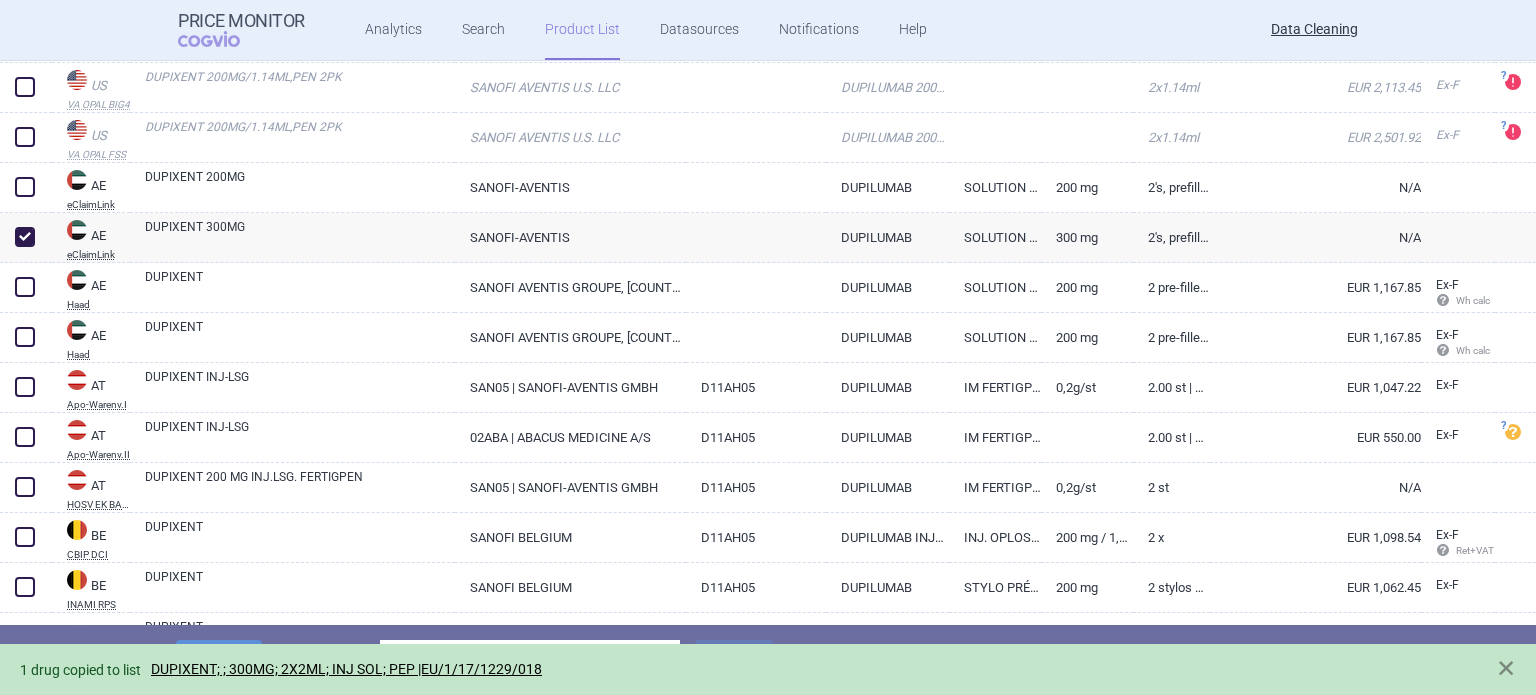 click on "1  selected   item   Delete or copy to  Choose product list Save" at bounding box center [768, 660] 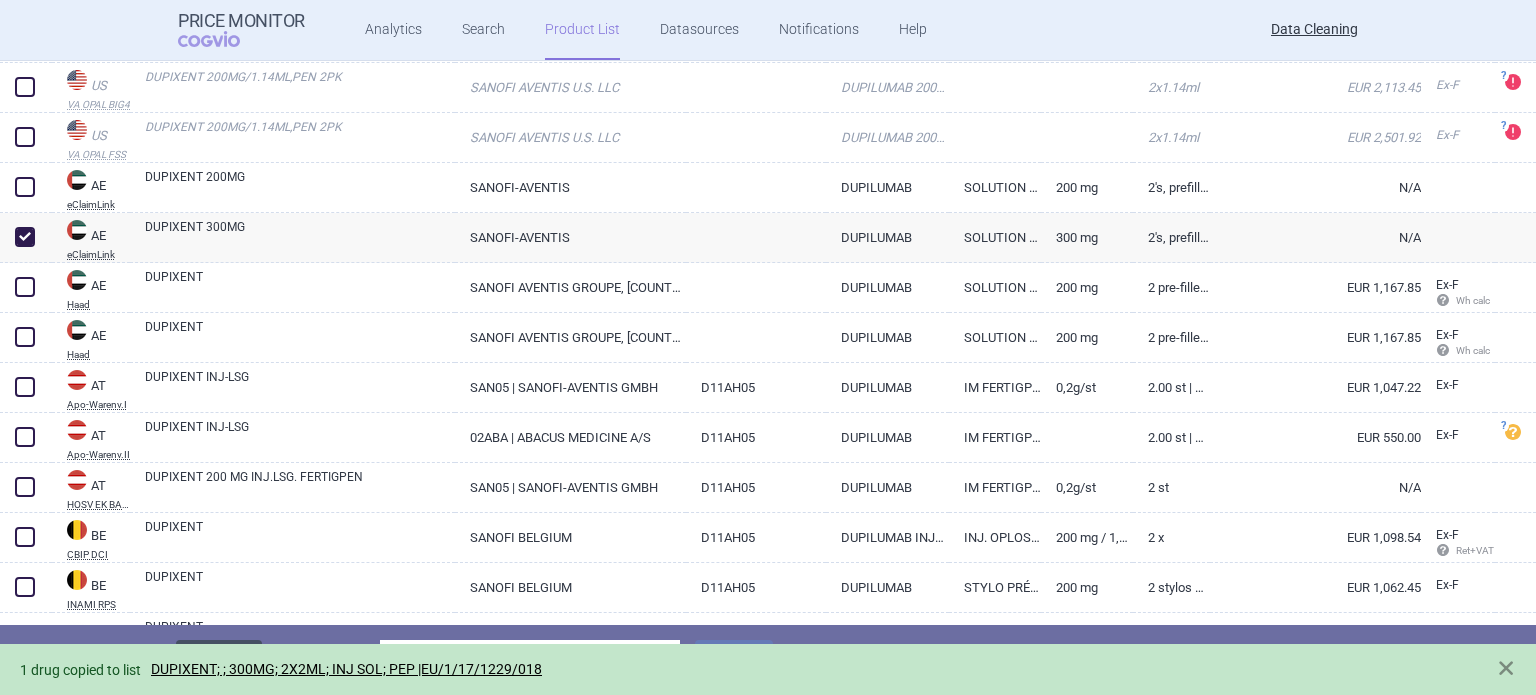 click on "Delete" at bounding box center (219, 659) 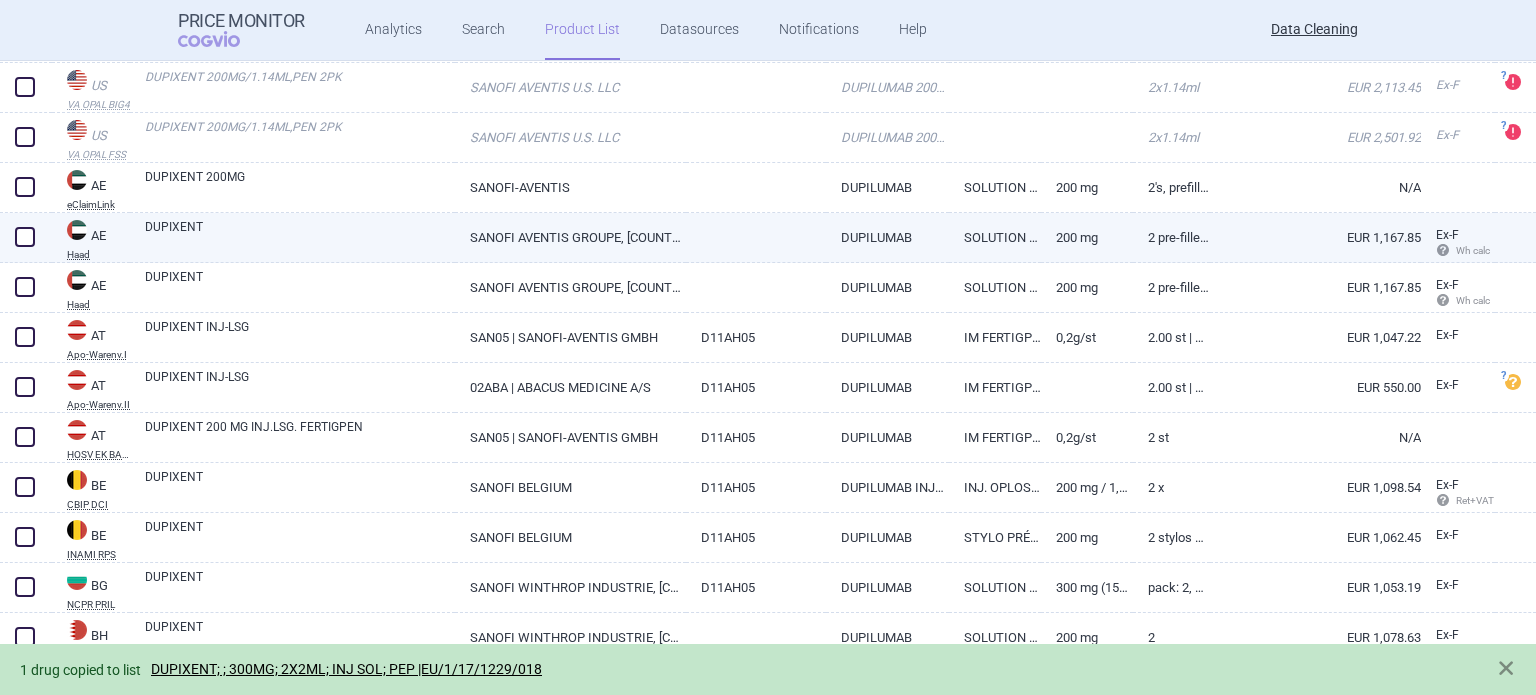 click on "SANOFI AVENTIS GROUPE, FRANCE" at bounding box center (570, 237) 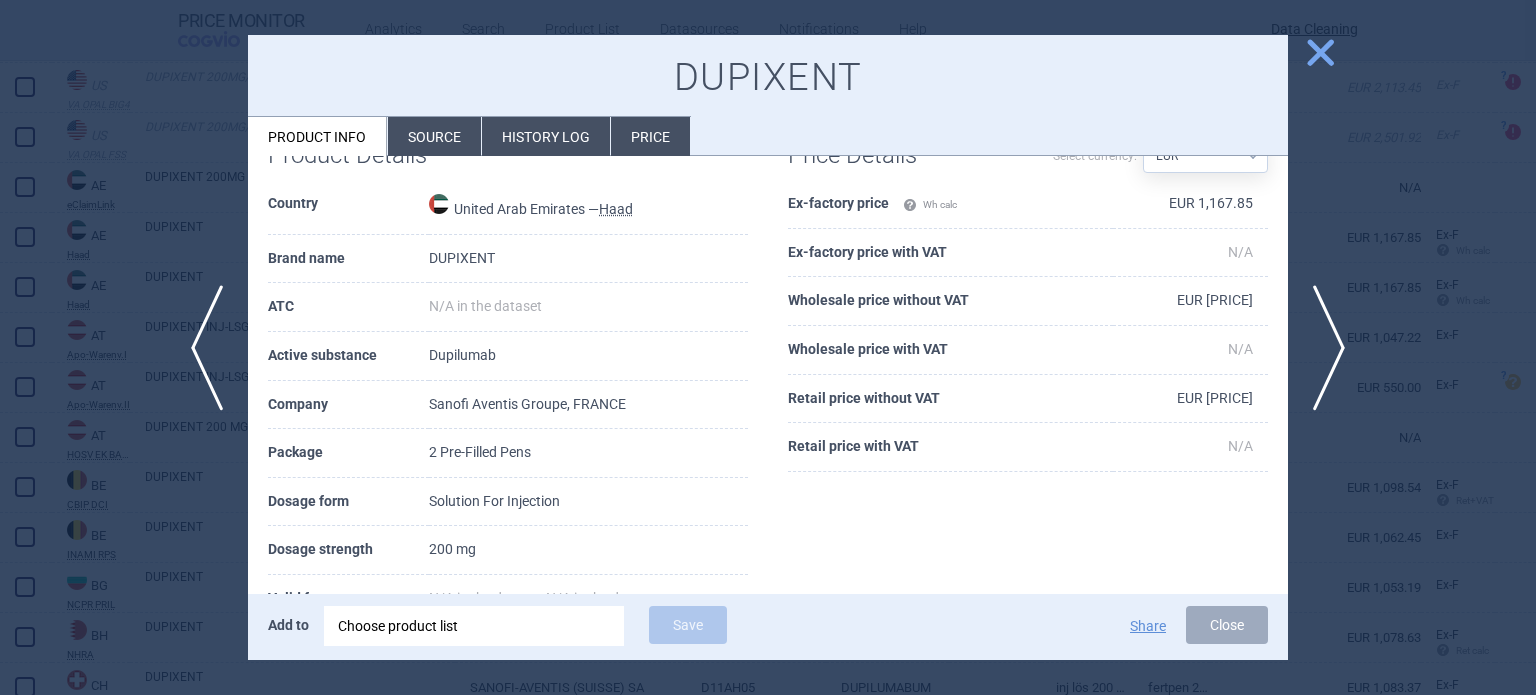 scroll, scrollTop: 100, scrollLeft: 0, axis: vertical 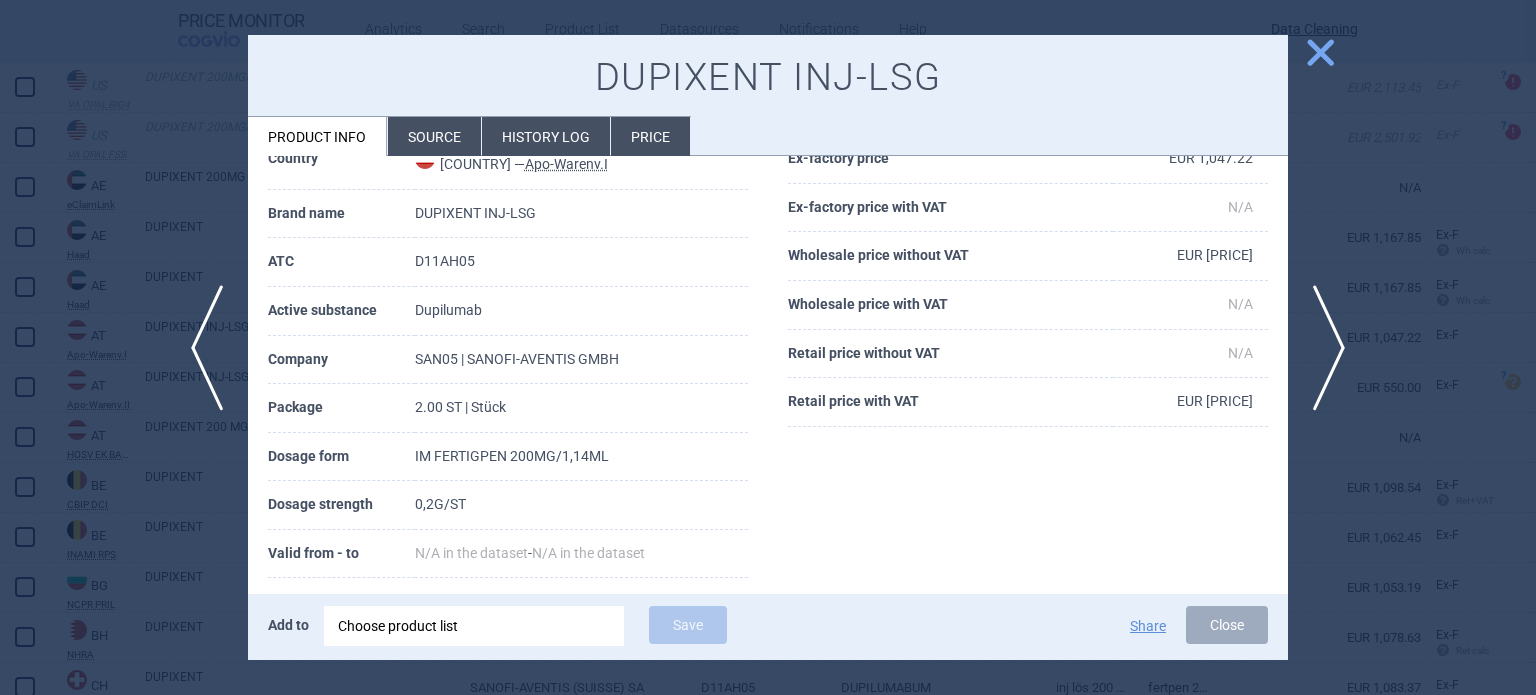 click on "Source" at bounding box center [434, 136] 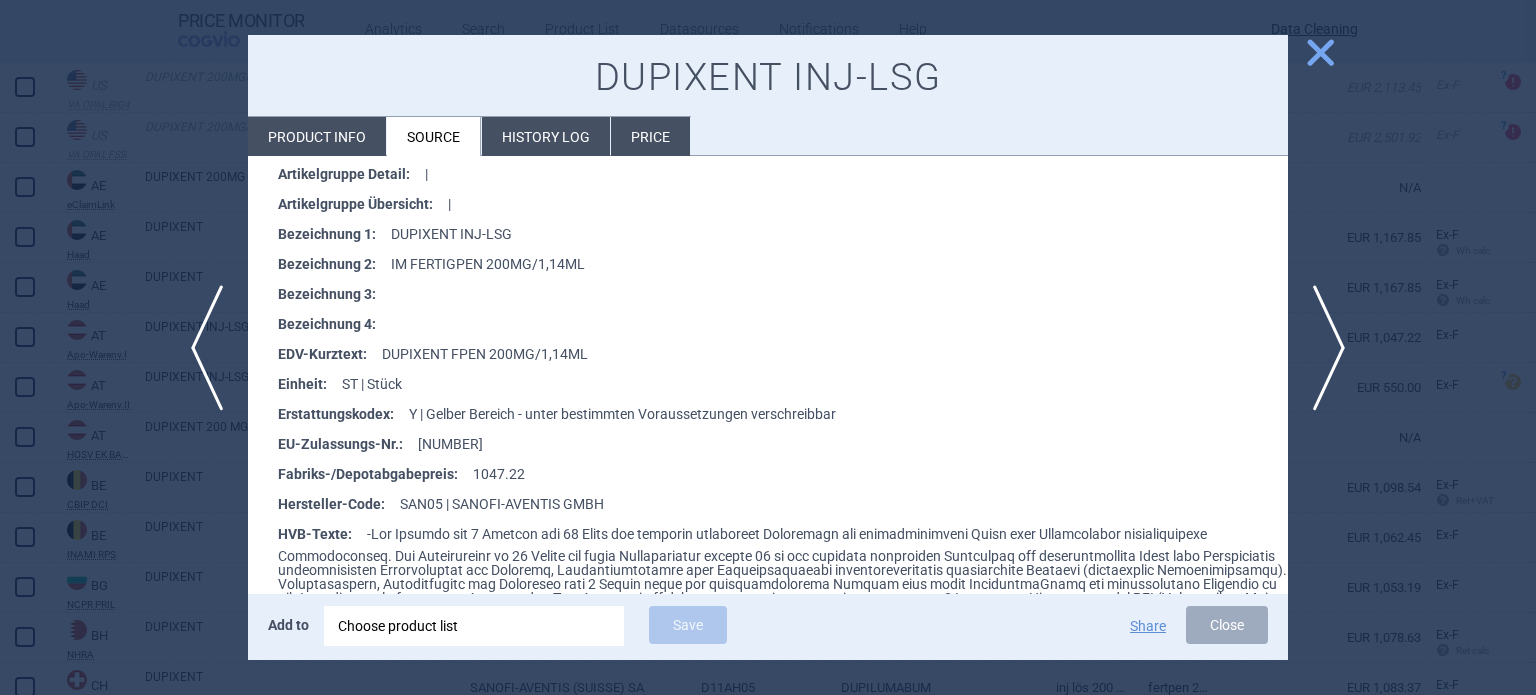 scroll, scrollTop: 500, scrollLeft: 0, axis: vertical 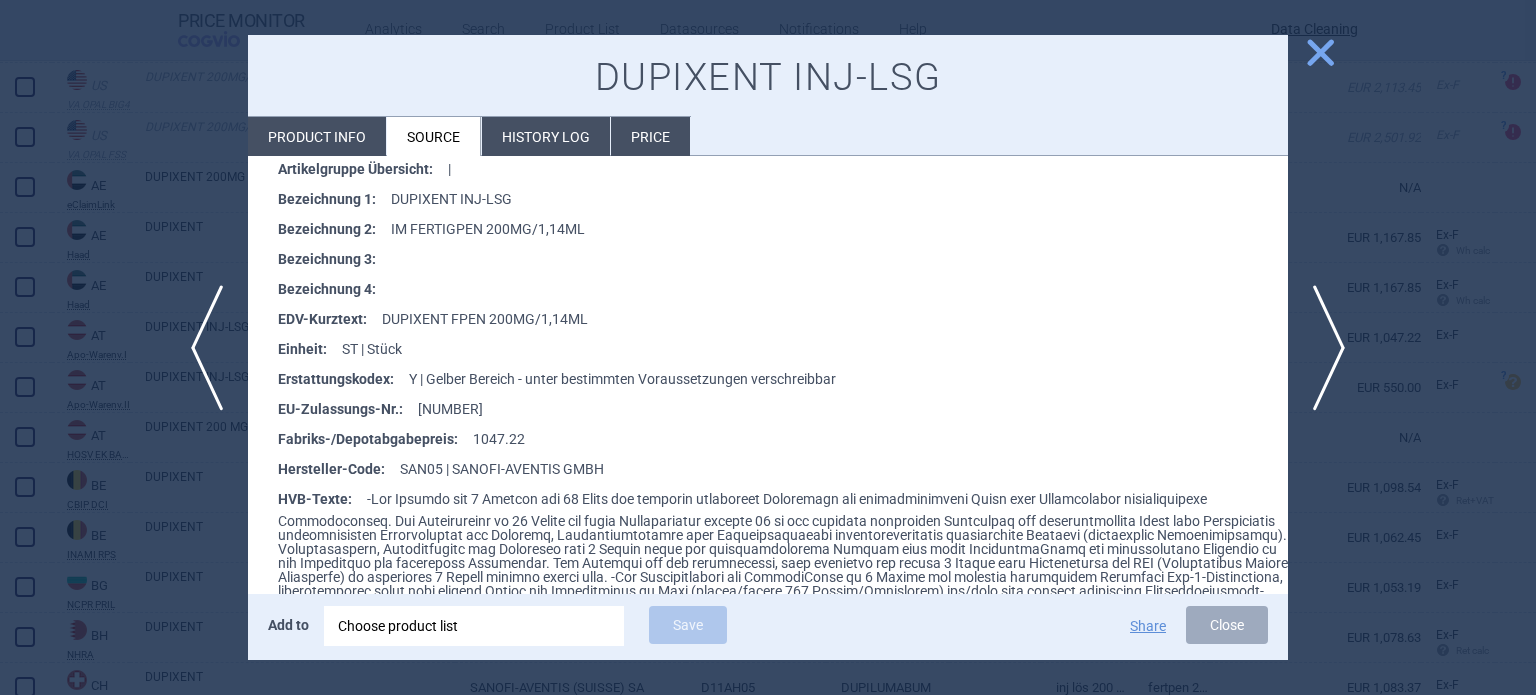 click at bounding box center (768, 347) 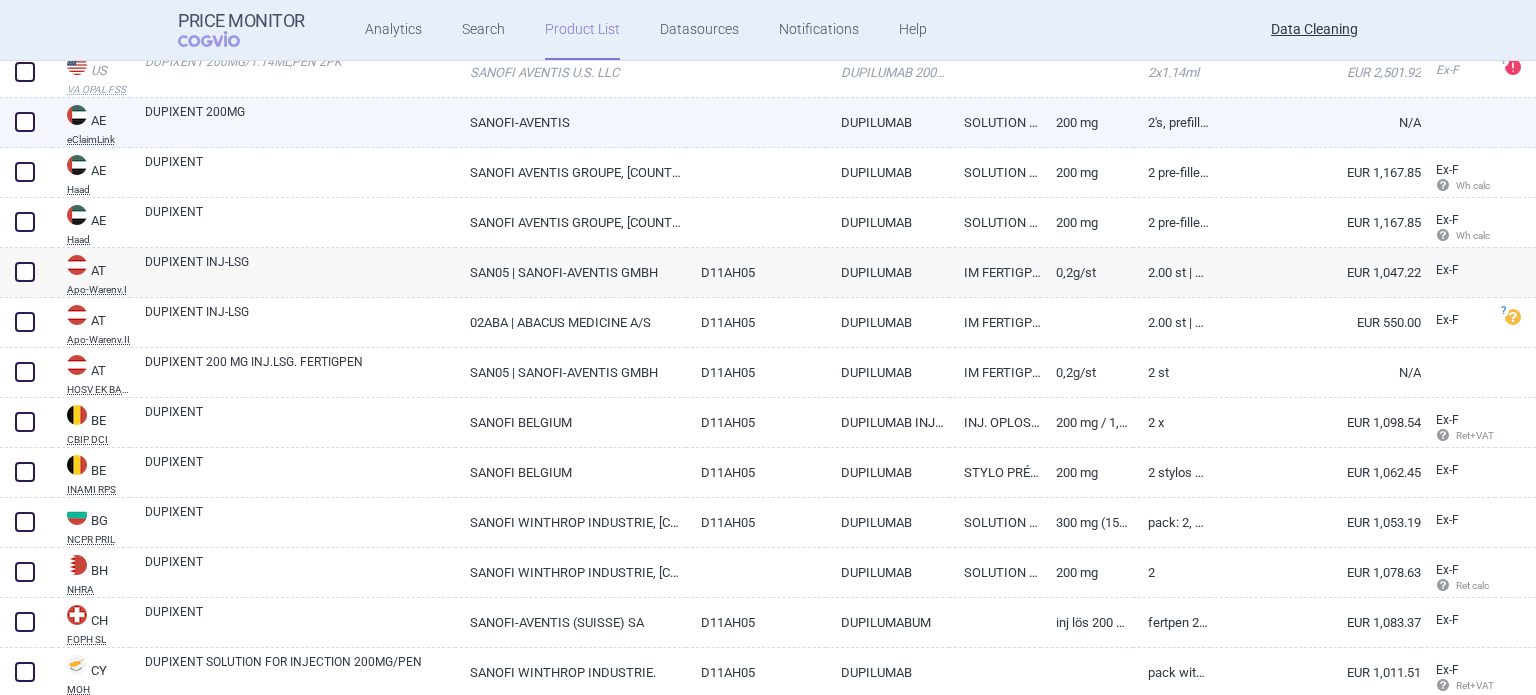 scroll, scrollTop: 800, scrollLeft: 0, axis: vertical 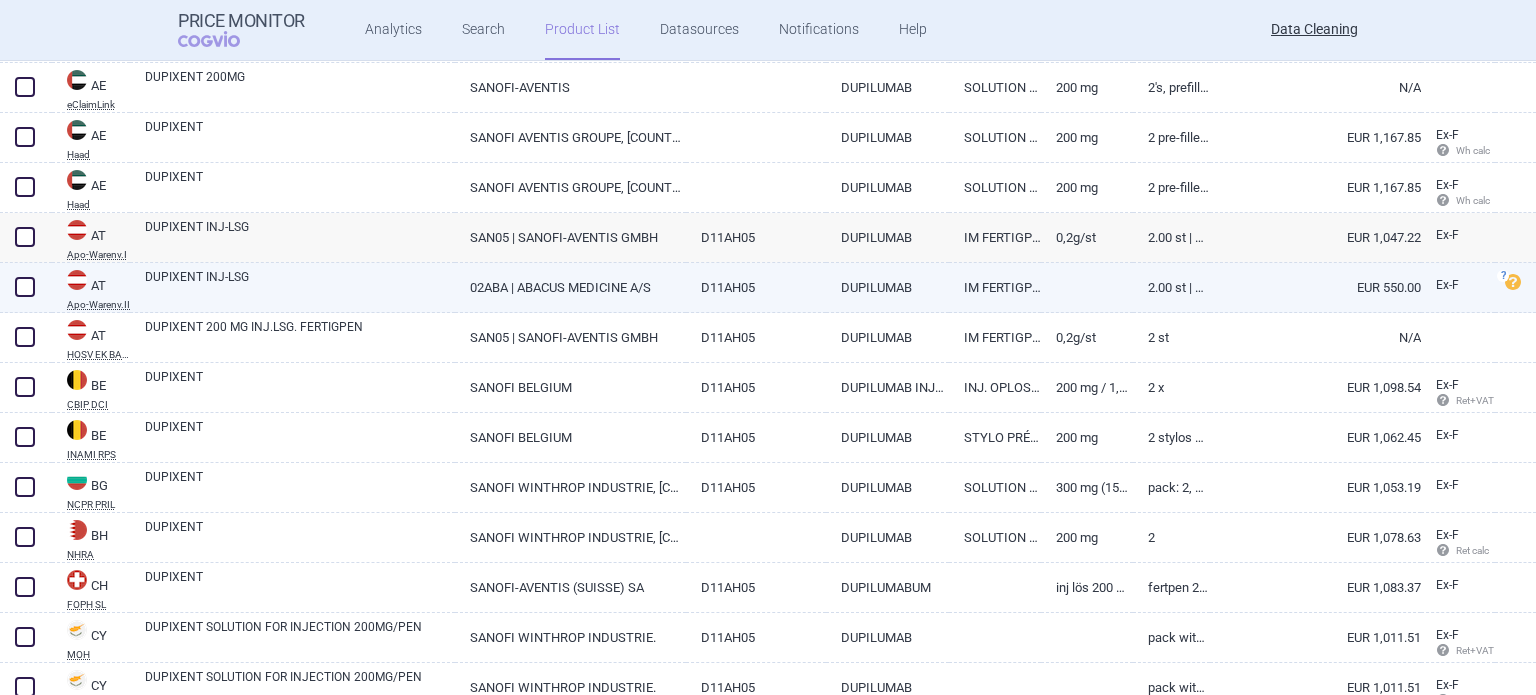 click on "DUPIXENT INJ-LSG" at bounding box center [300, 286] 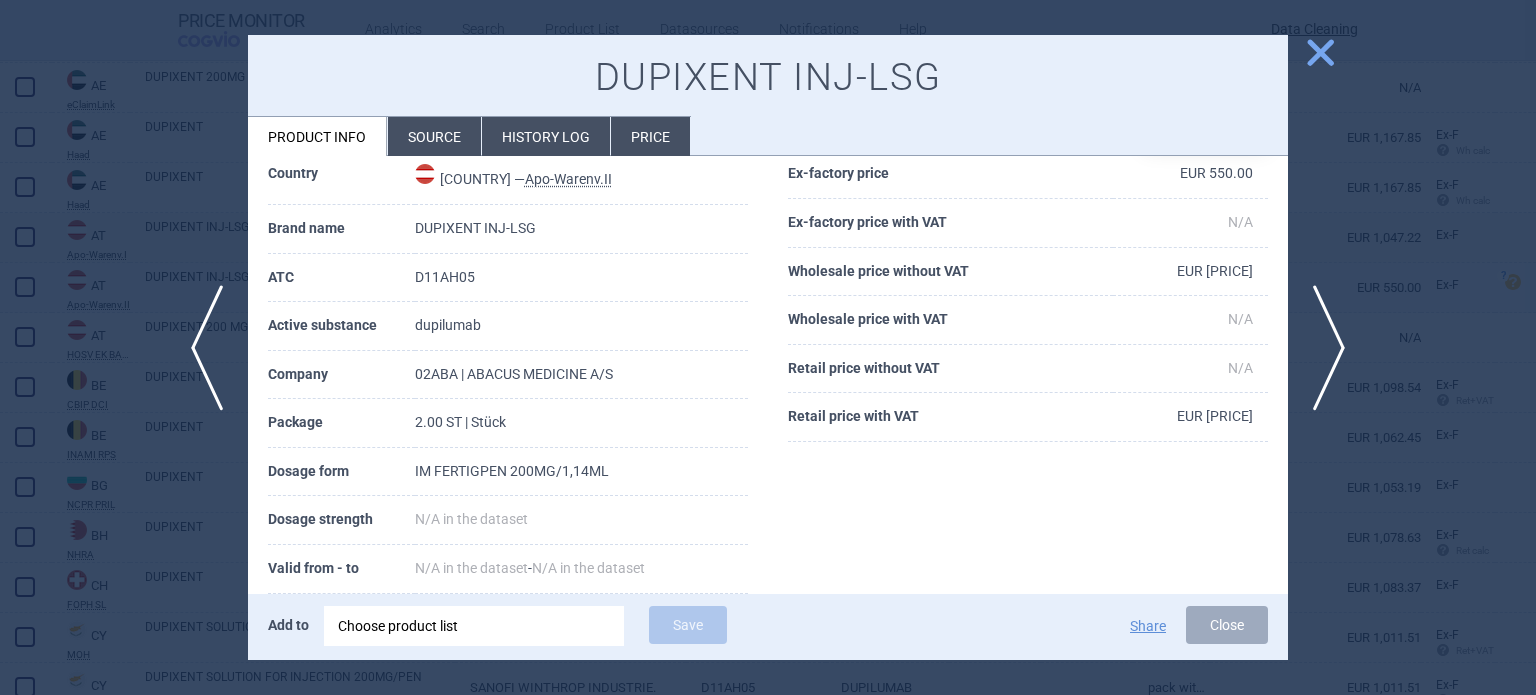 scroll, scrollTop: 200, scrollLeft: 0, axis: vertical 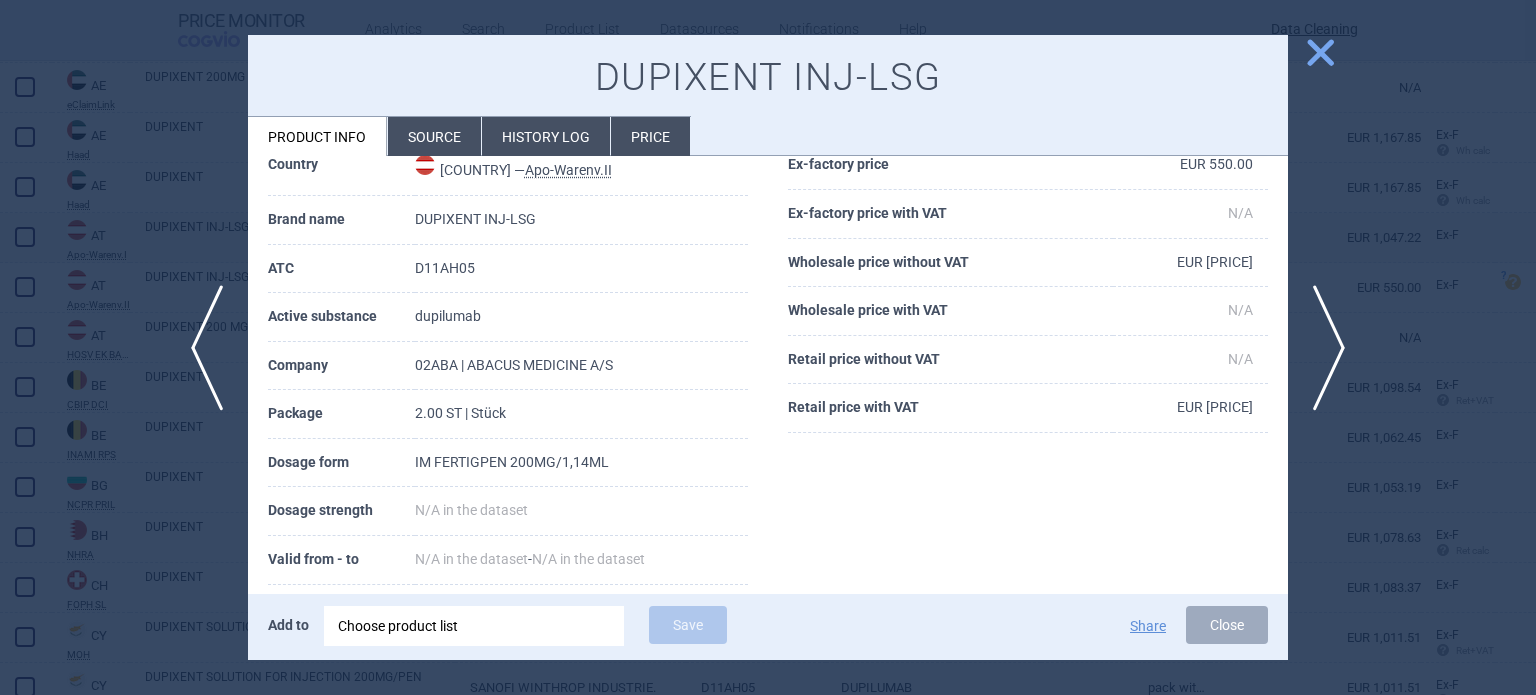 click at bounding box center (768, 347) 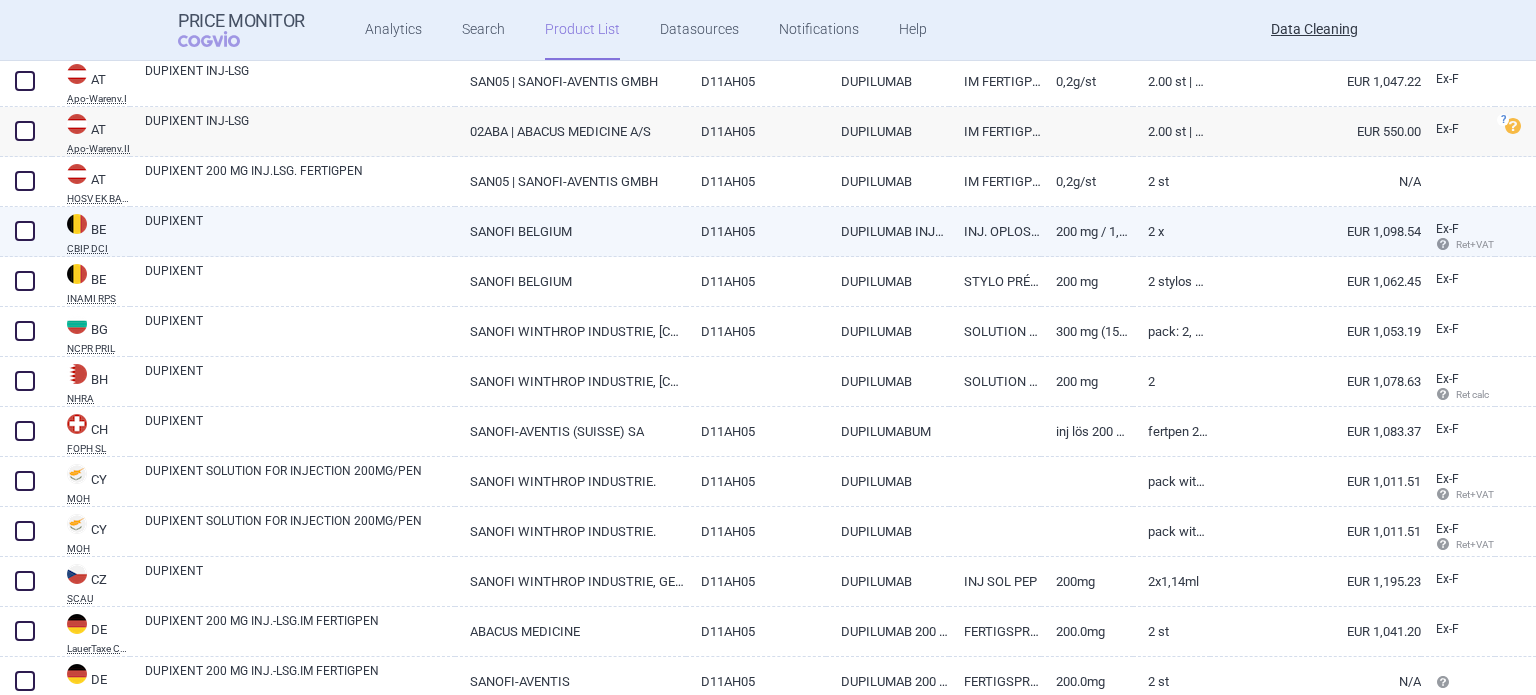 scroll, scrollTop: 1000, scrollLeft: 0, axis: vertical 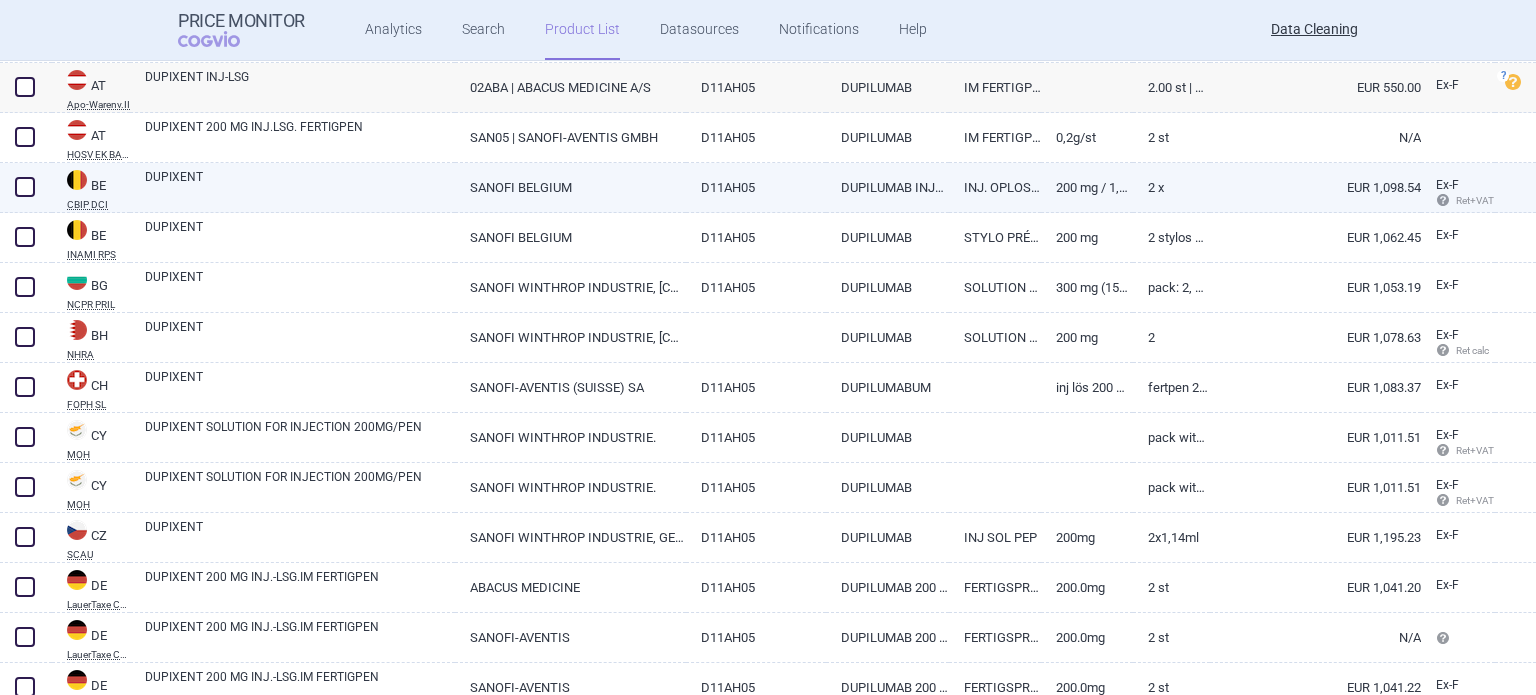 click on "DUPIXENT" at bounding box center [300, 186] 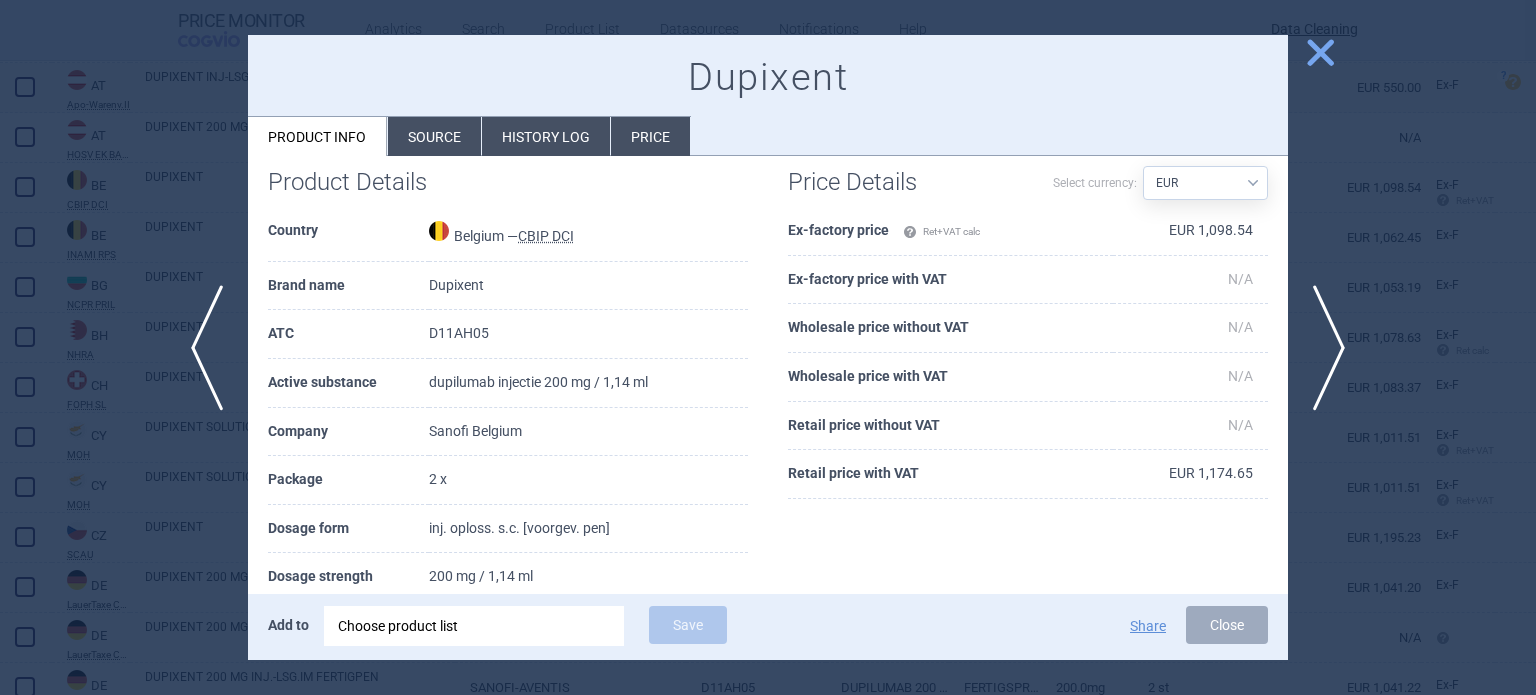 scroll, scrollTop: 100, scrollLeft: 0, axis: vertical 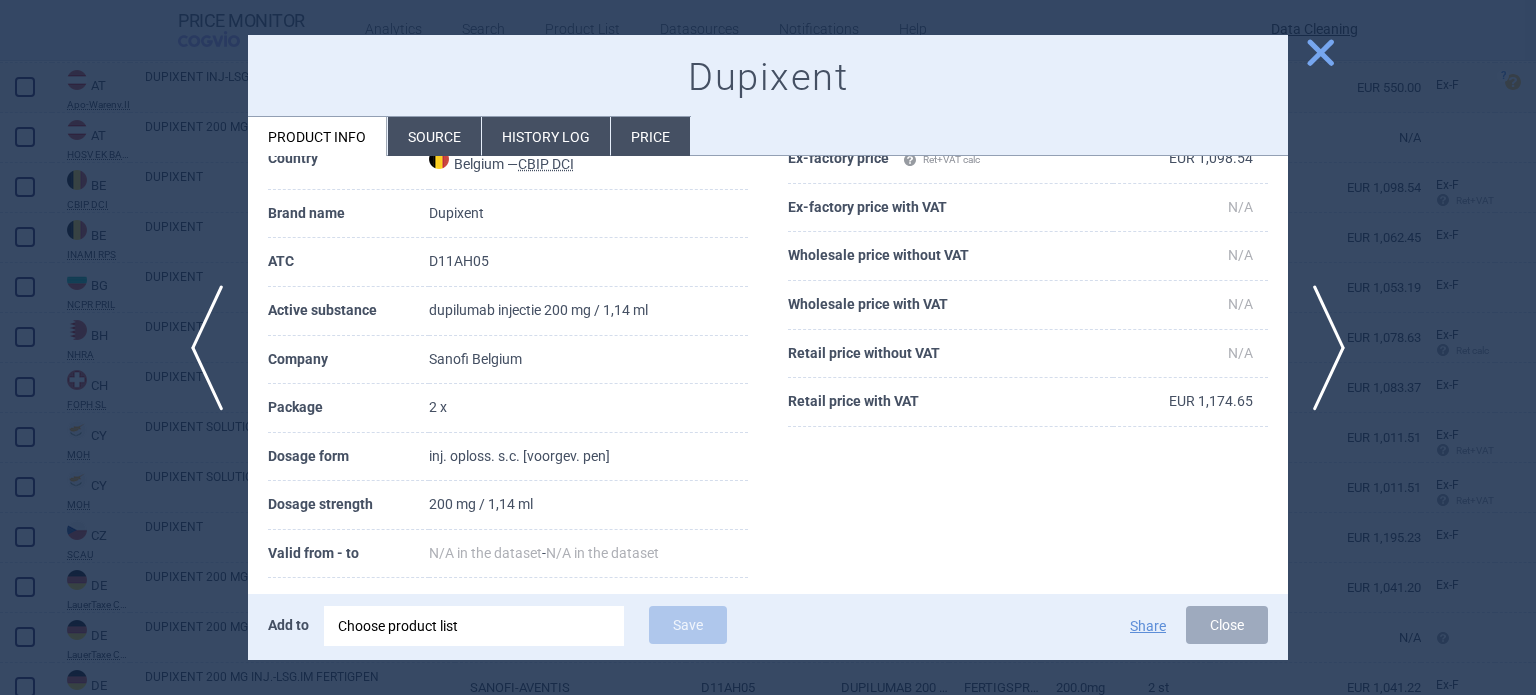 click on "Source" at bounding box center (434, 136) 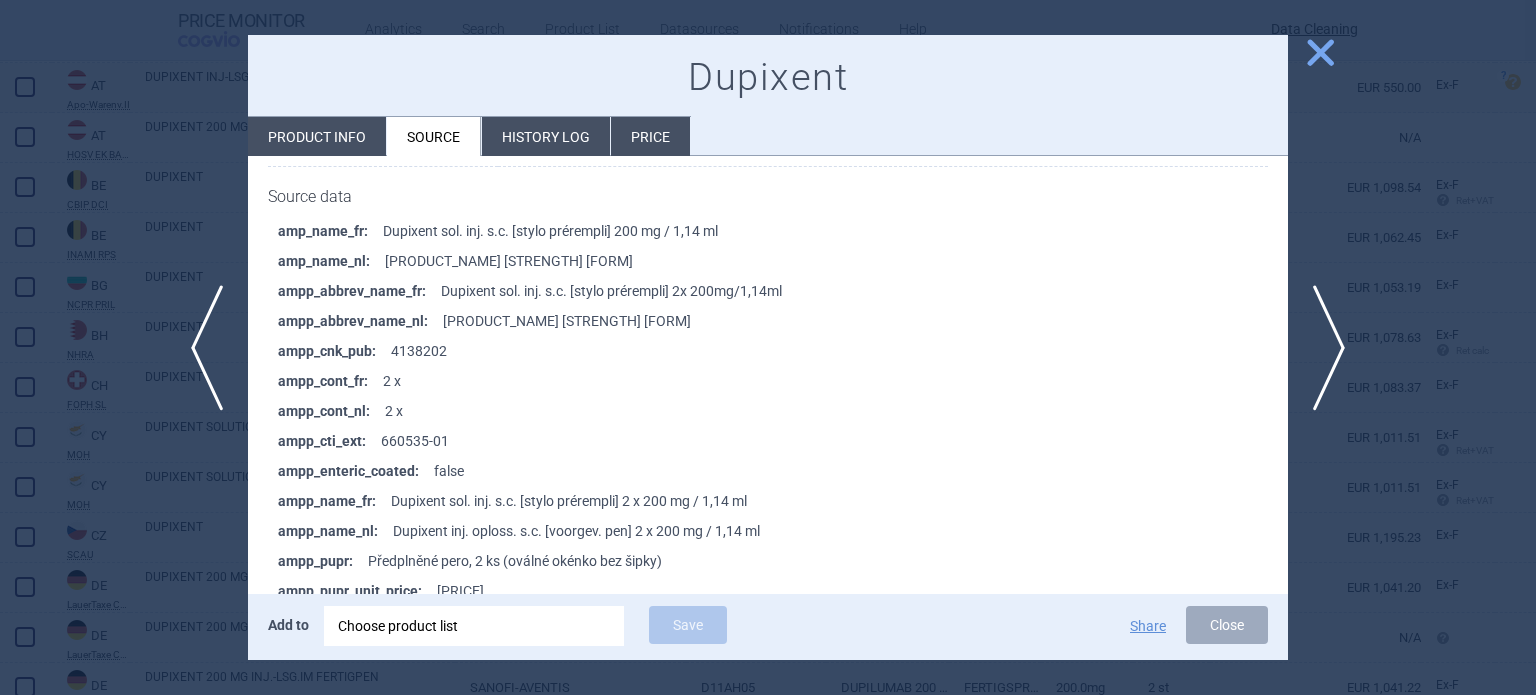 scroll, scrollTop: 300, scrollLeft: 0, axis: vertical 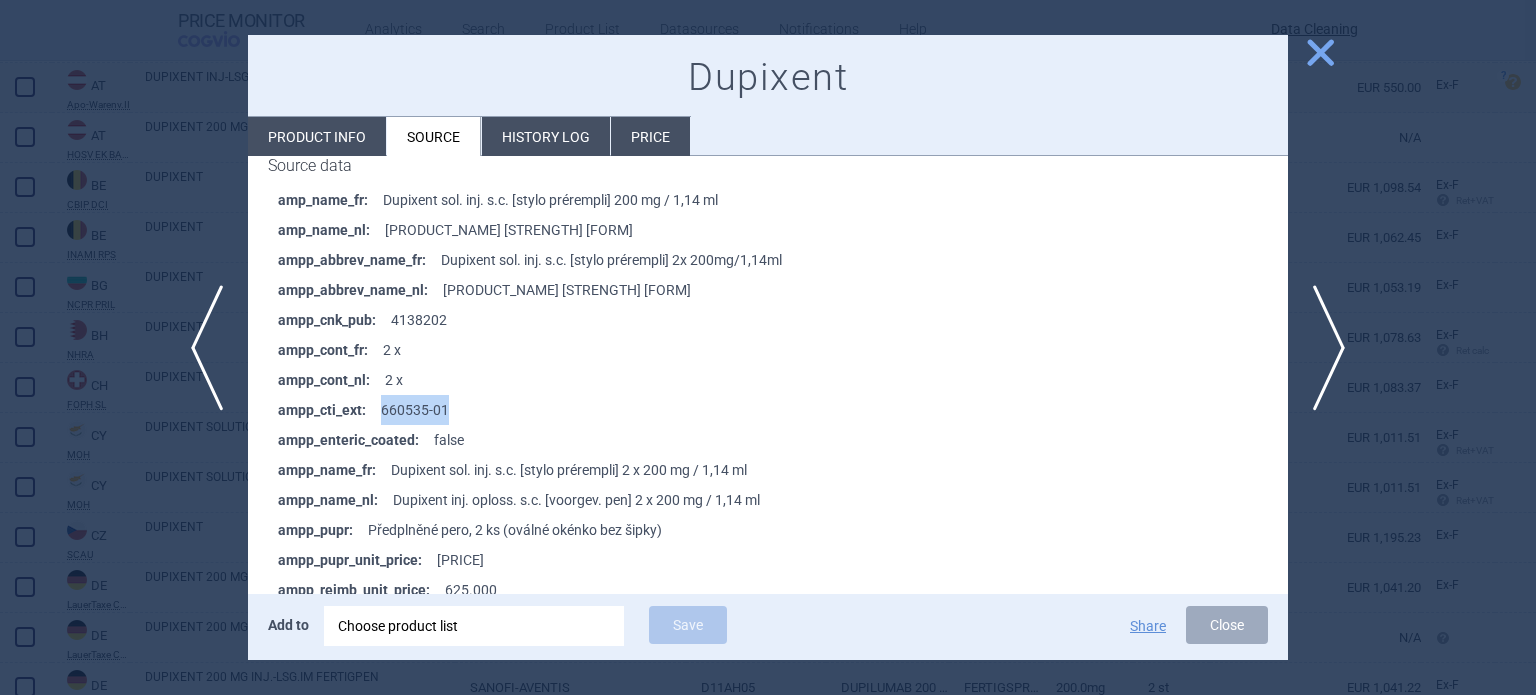 drag, startPoint x: 526, startPoint y: 403, endPoint x: 383, endPoint y: 405, distance: 143.01399 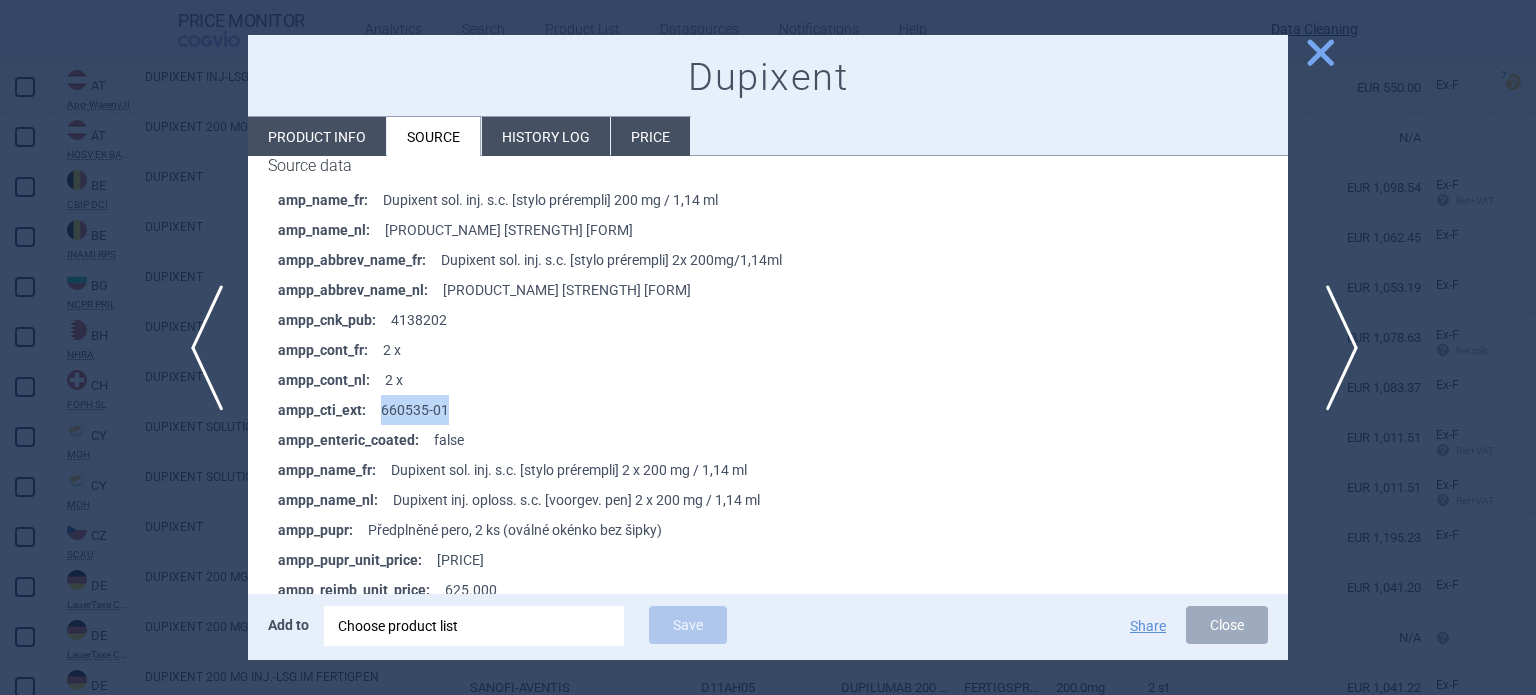 click on "next" at bounding box center [1335, 348] 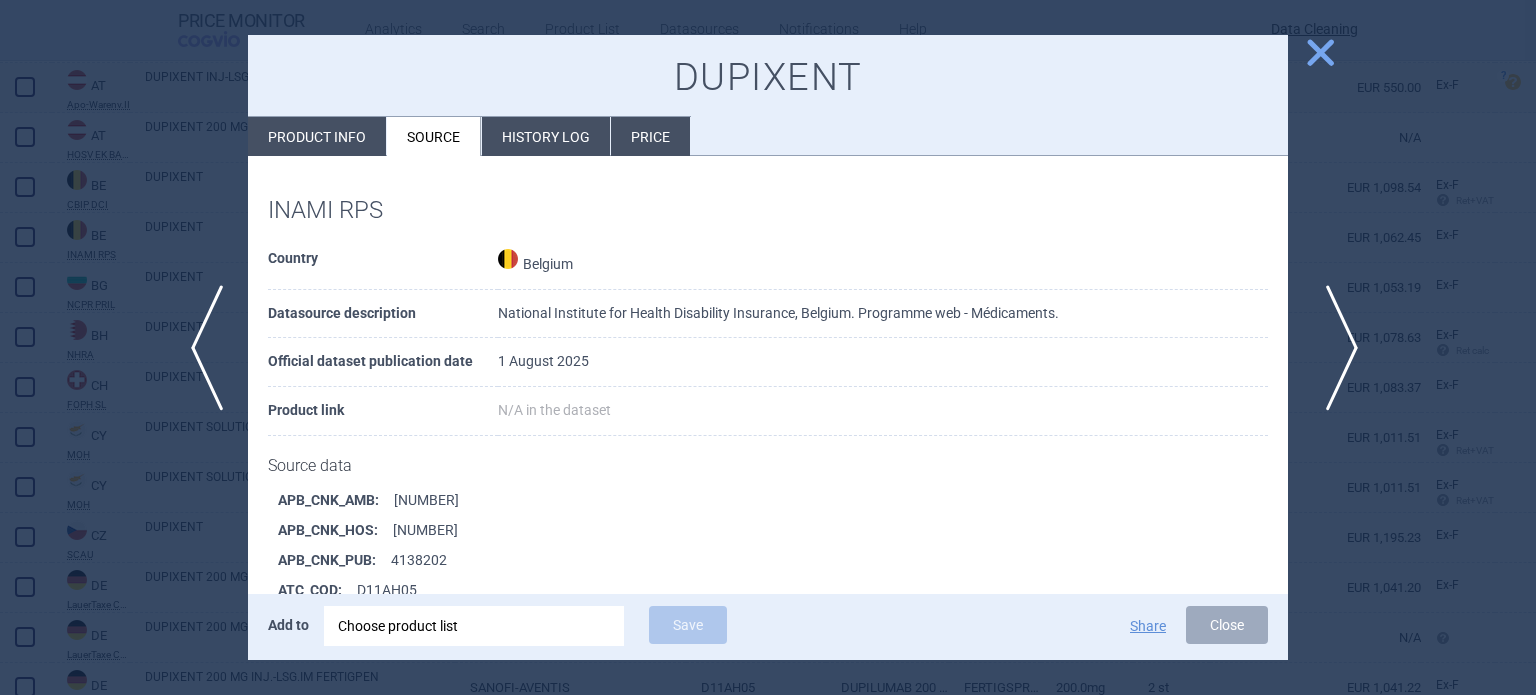 type 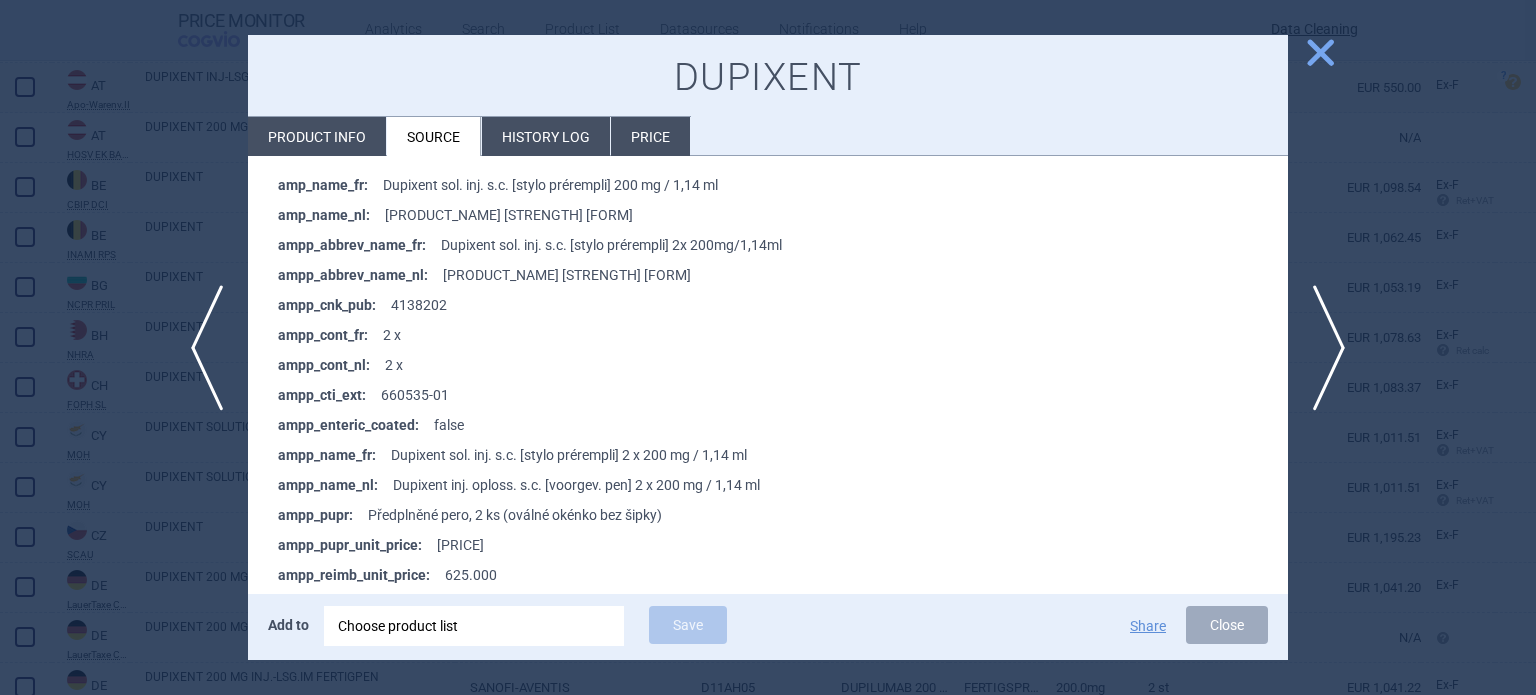 click at bounding box center (768, 347) 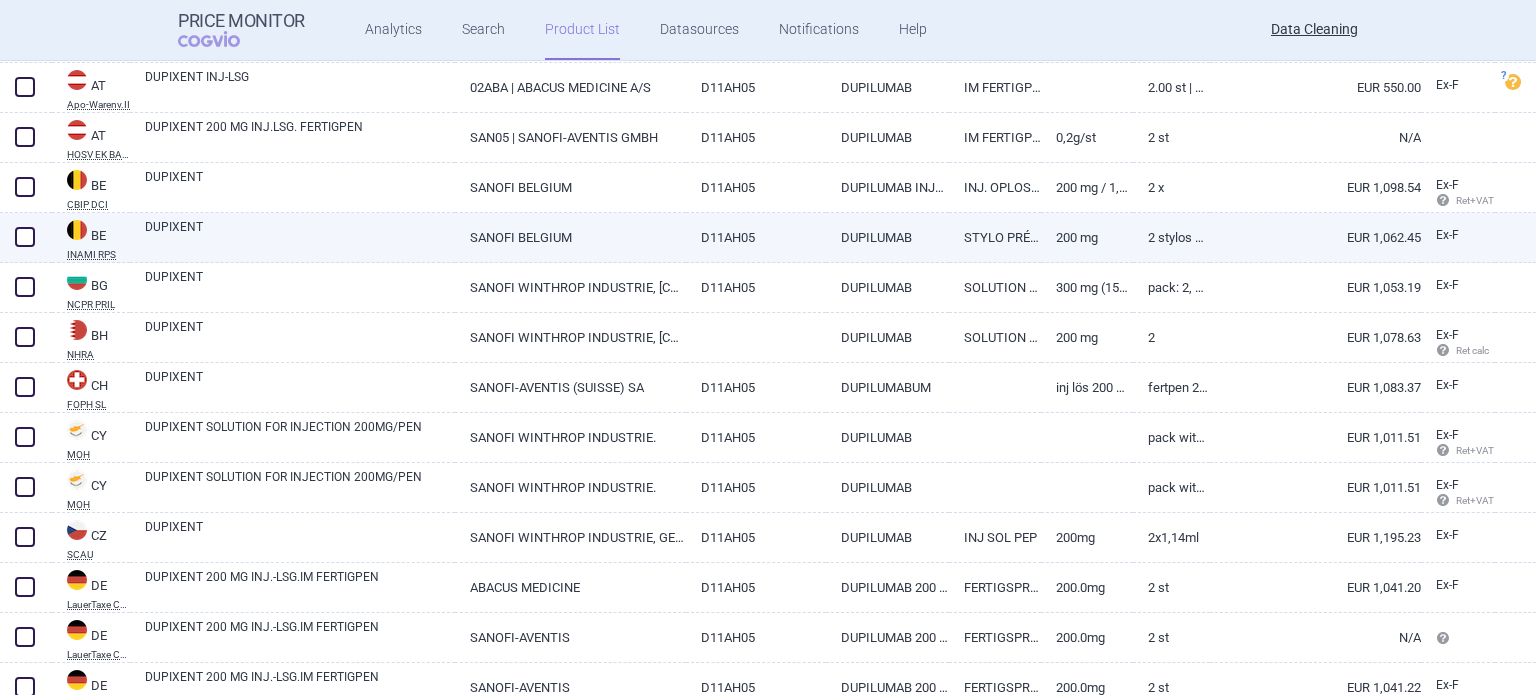 click at bounding box center [25, 237] 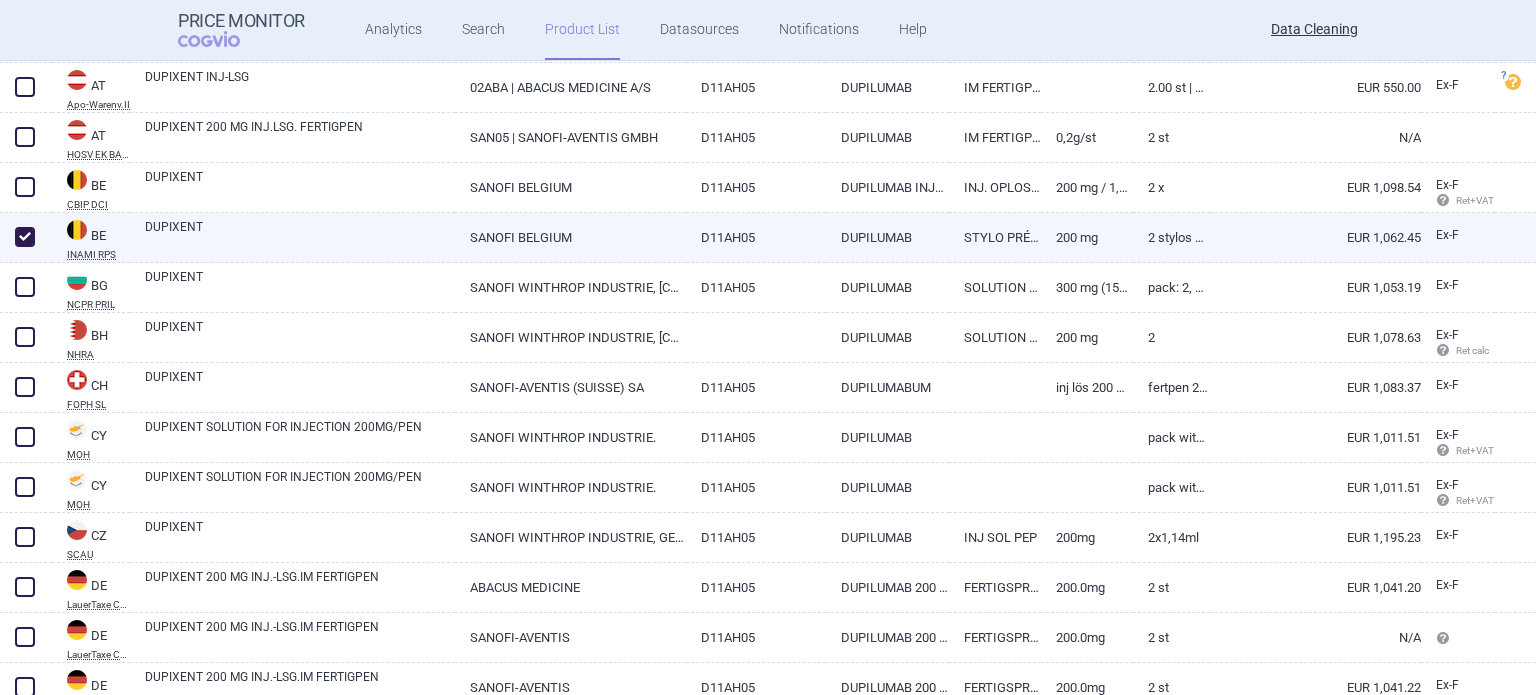 checkbox on "true" 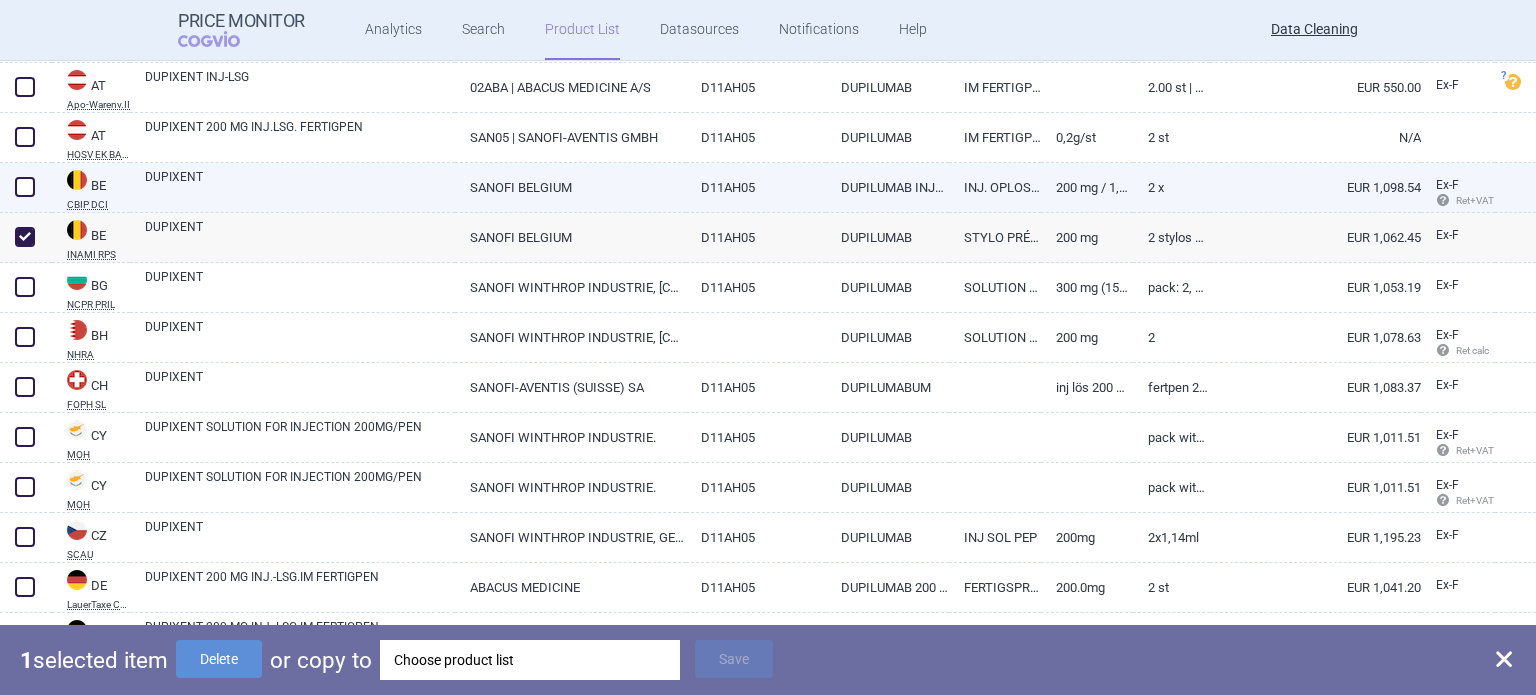 click at bounding box center [25, 187] 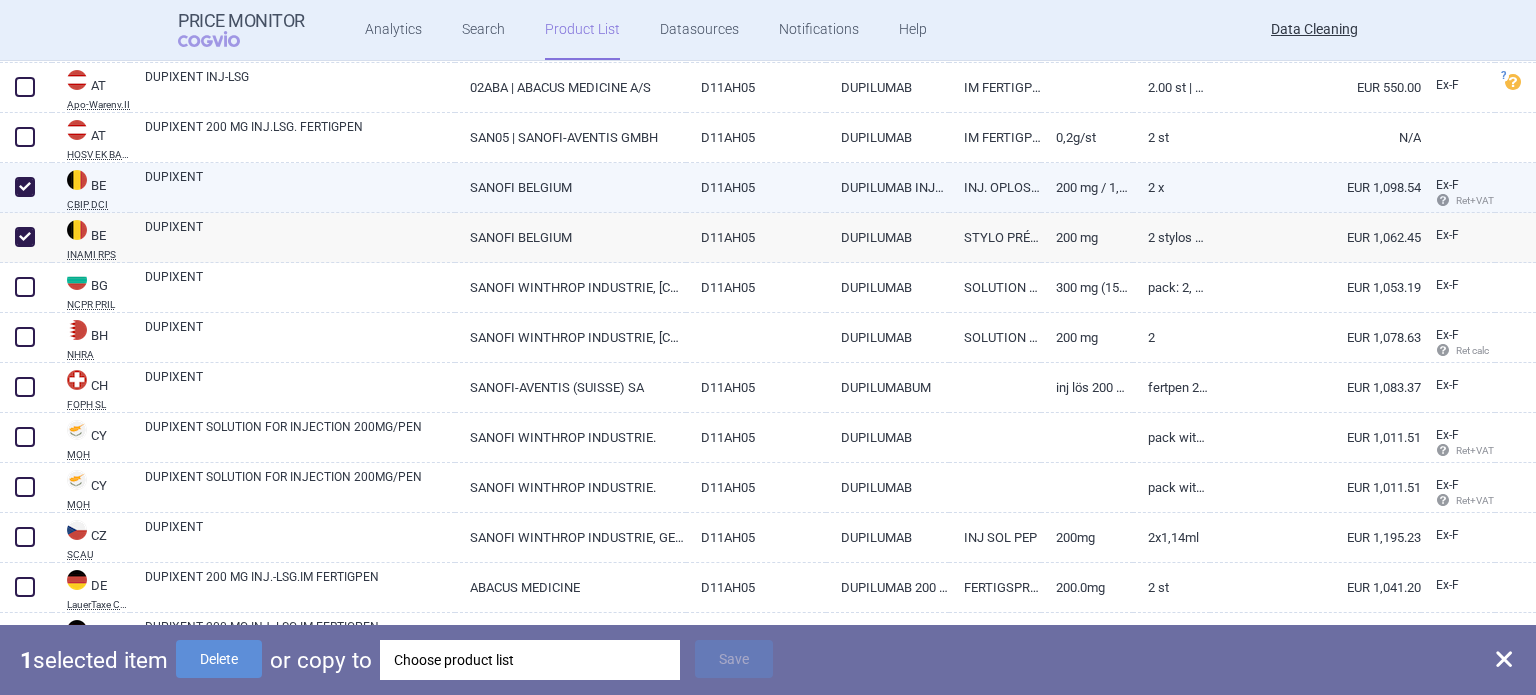 checkbox on "true" 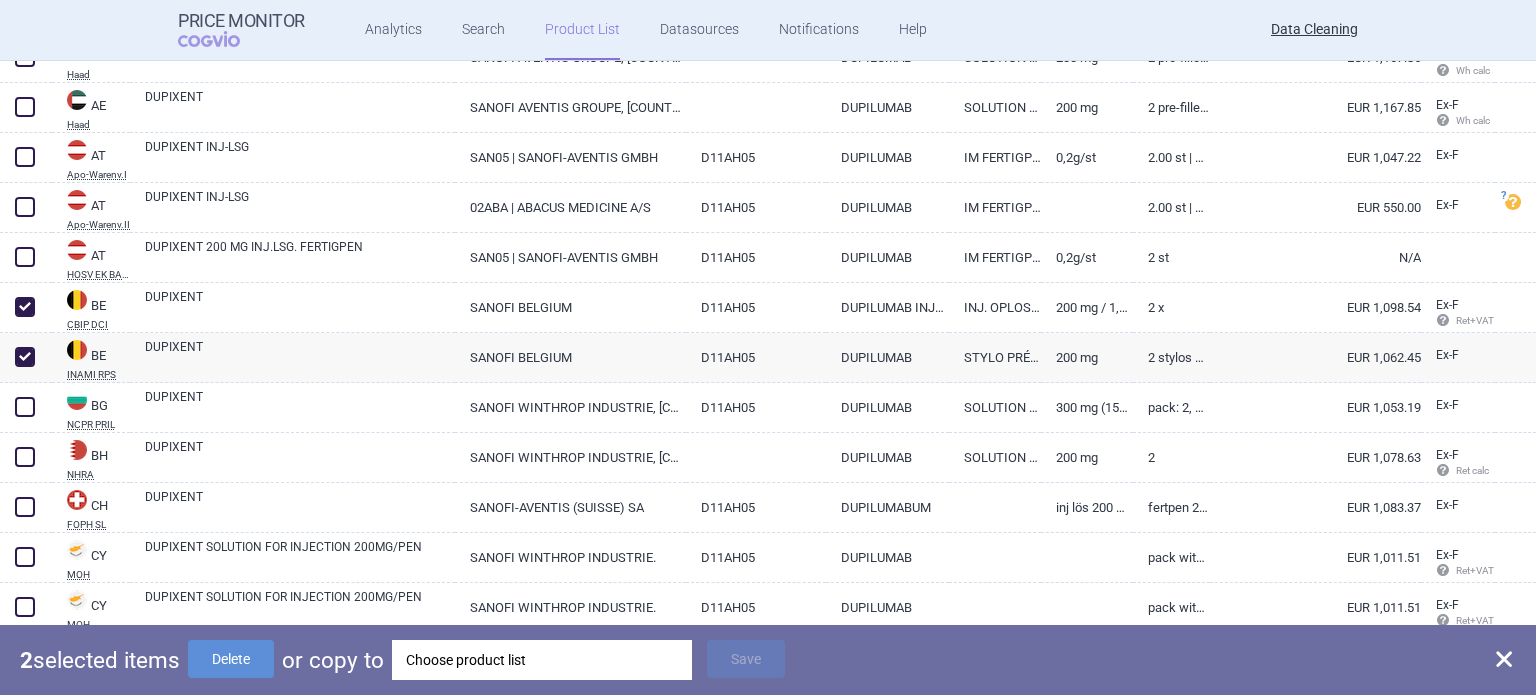 scroll, scrollTop: 900, scrollLeft: 0, axis: vertical 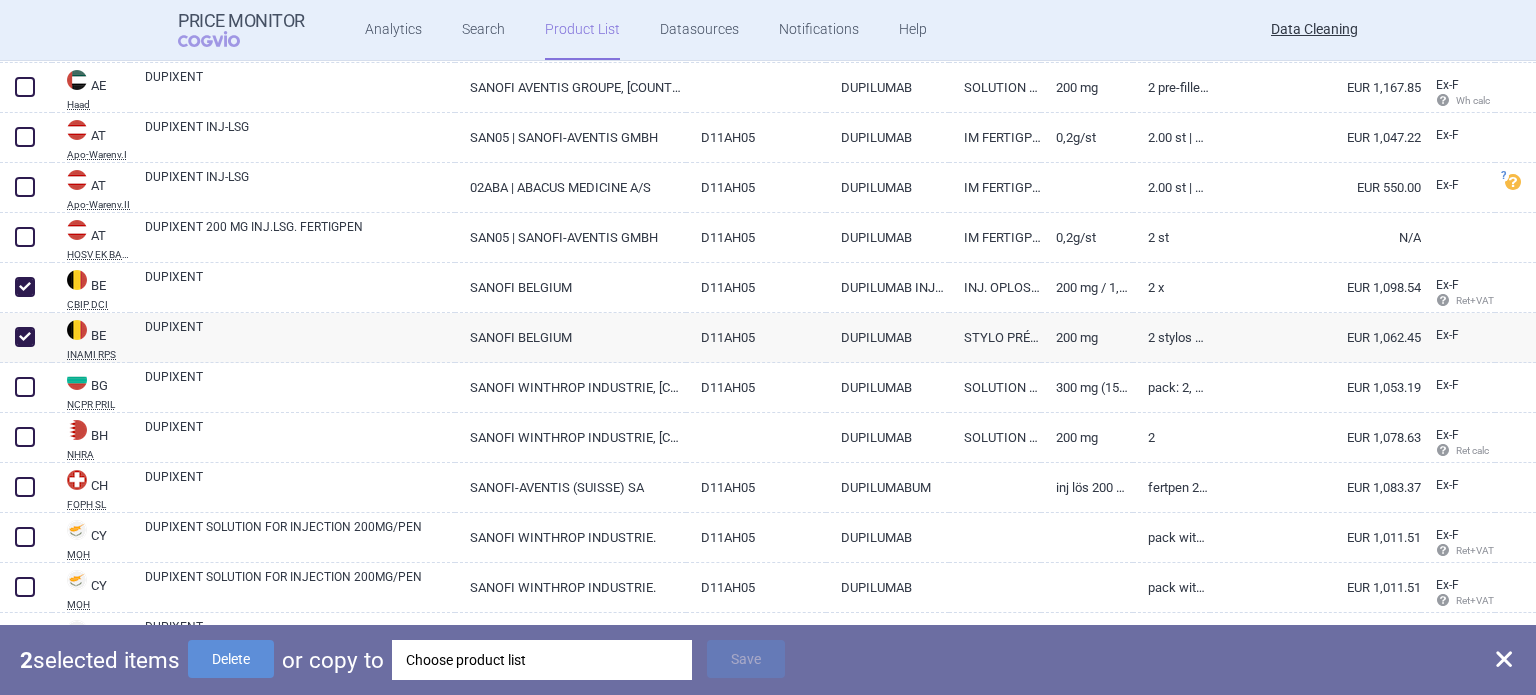 click on "Choose product list" at bounding box center [542, 660] 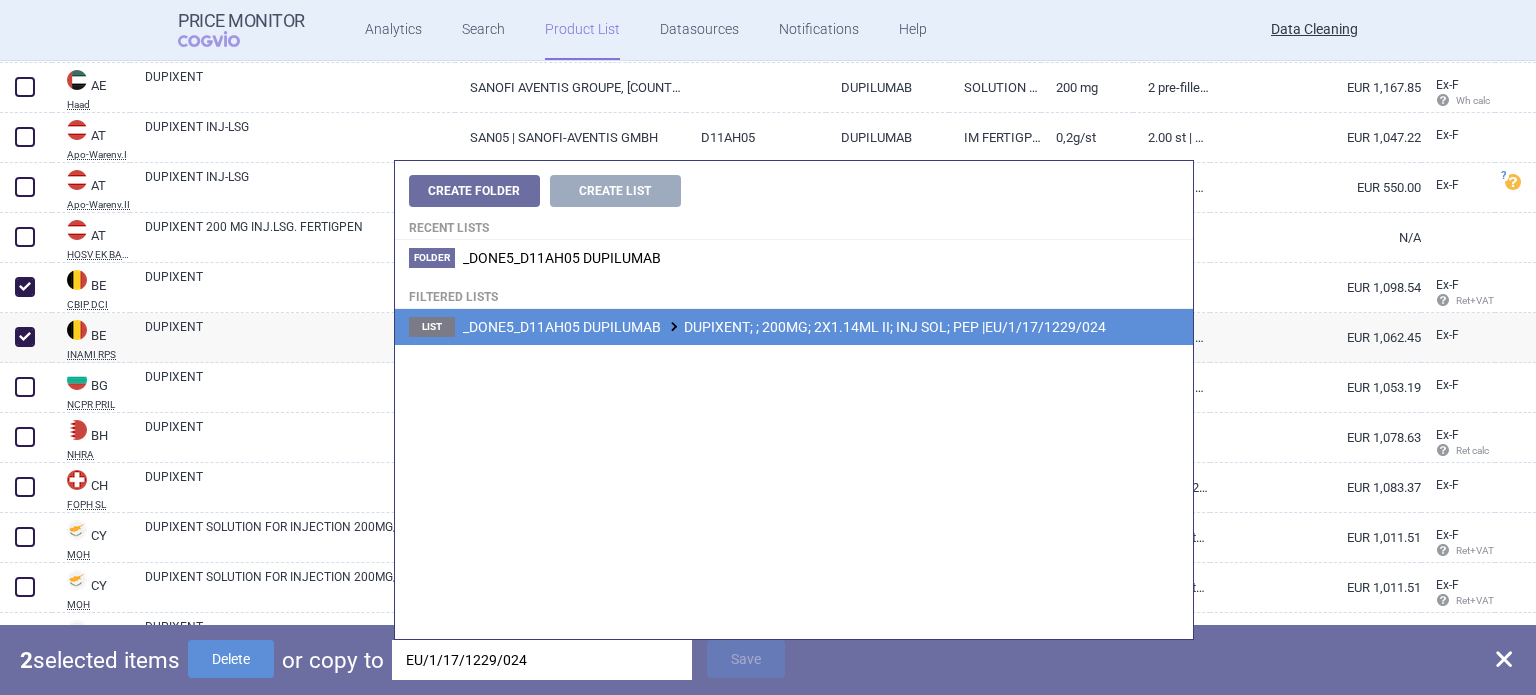 type on "EU/1/17/1229/024" 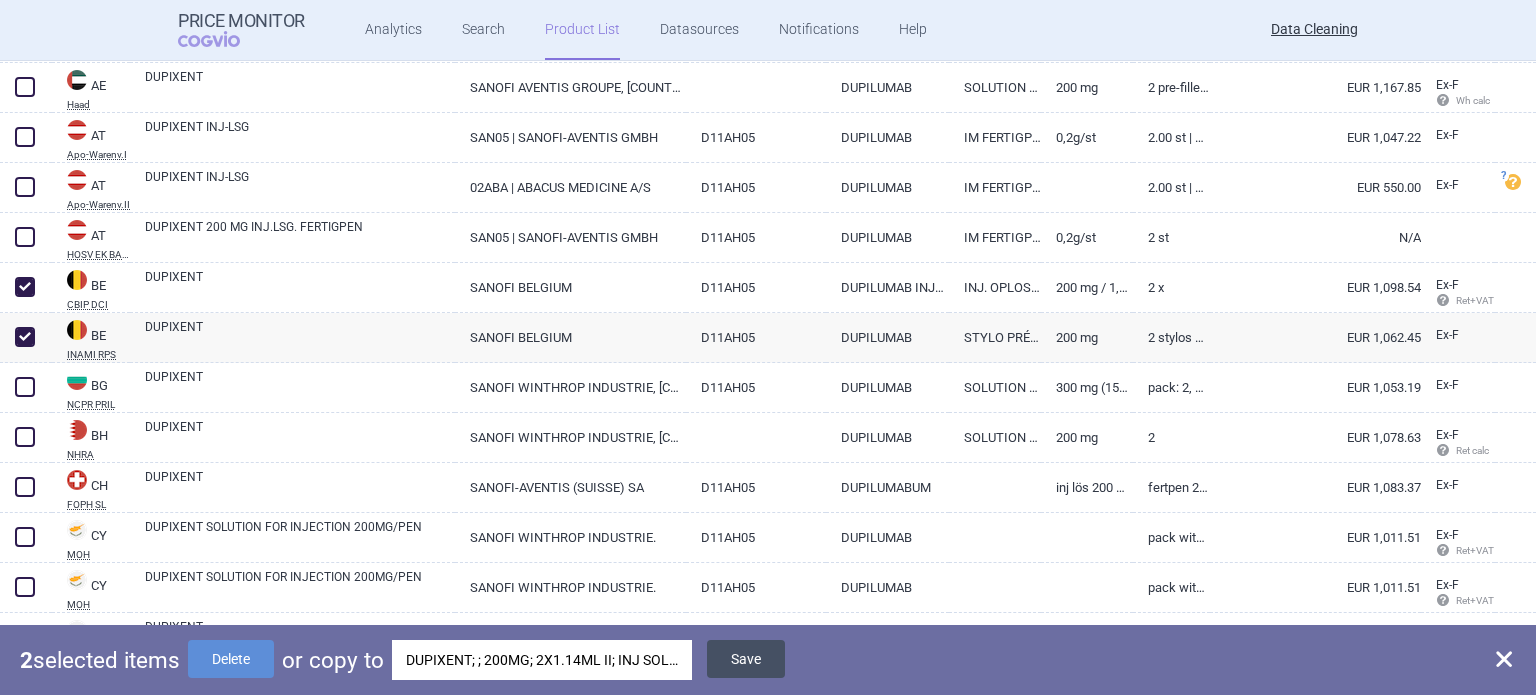 click on "Save" at bounding box center (746, 659) 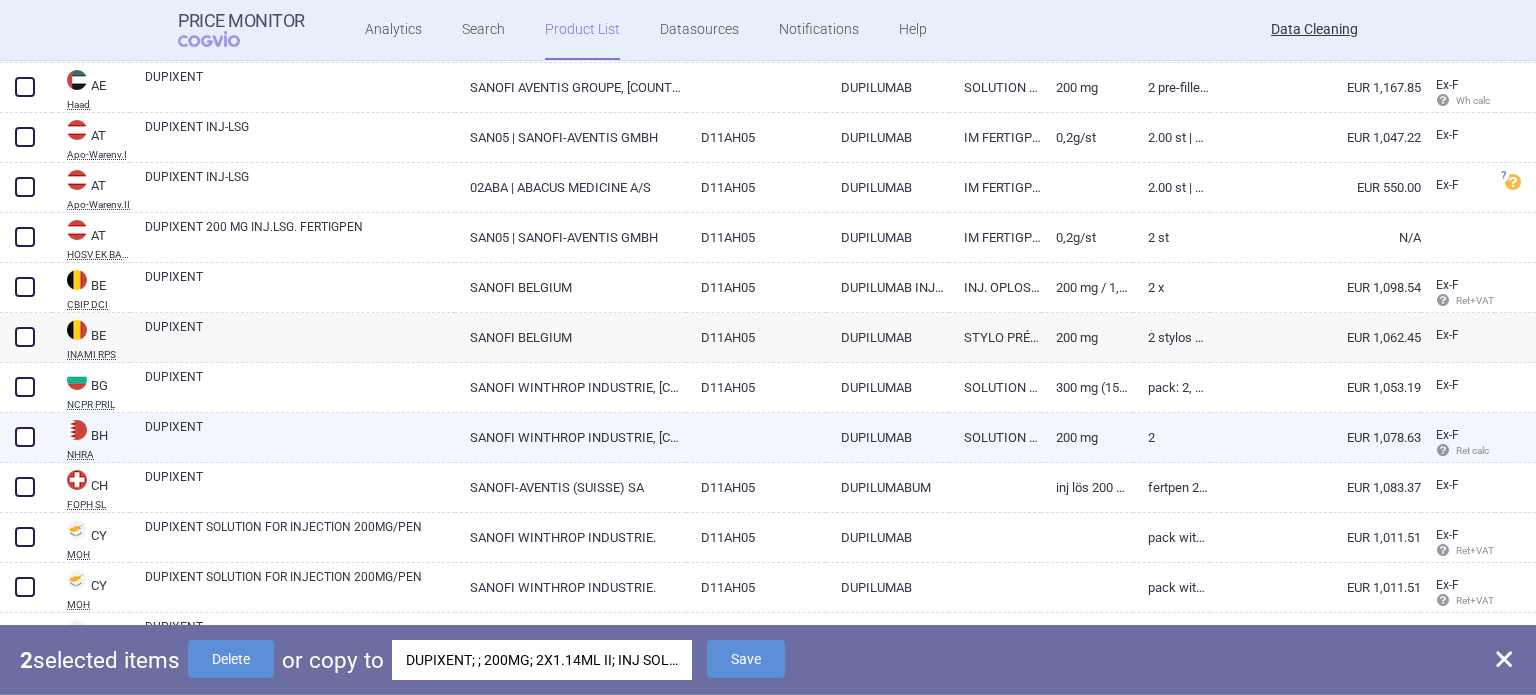 checkbox on "false" 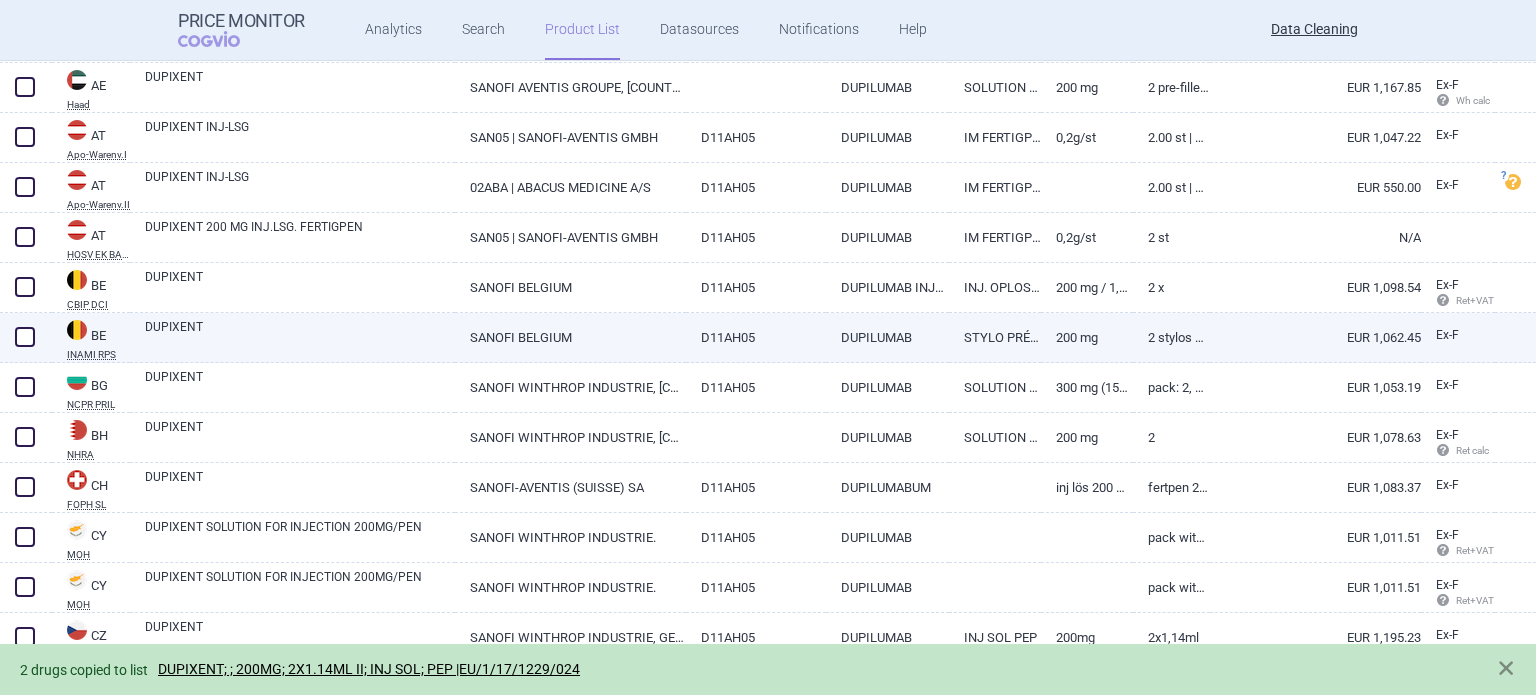 click at bounding box center [25, 337] 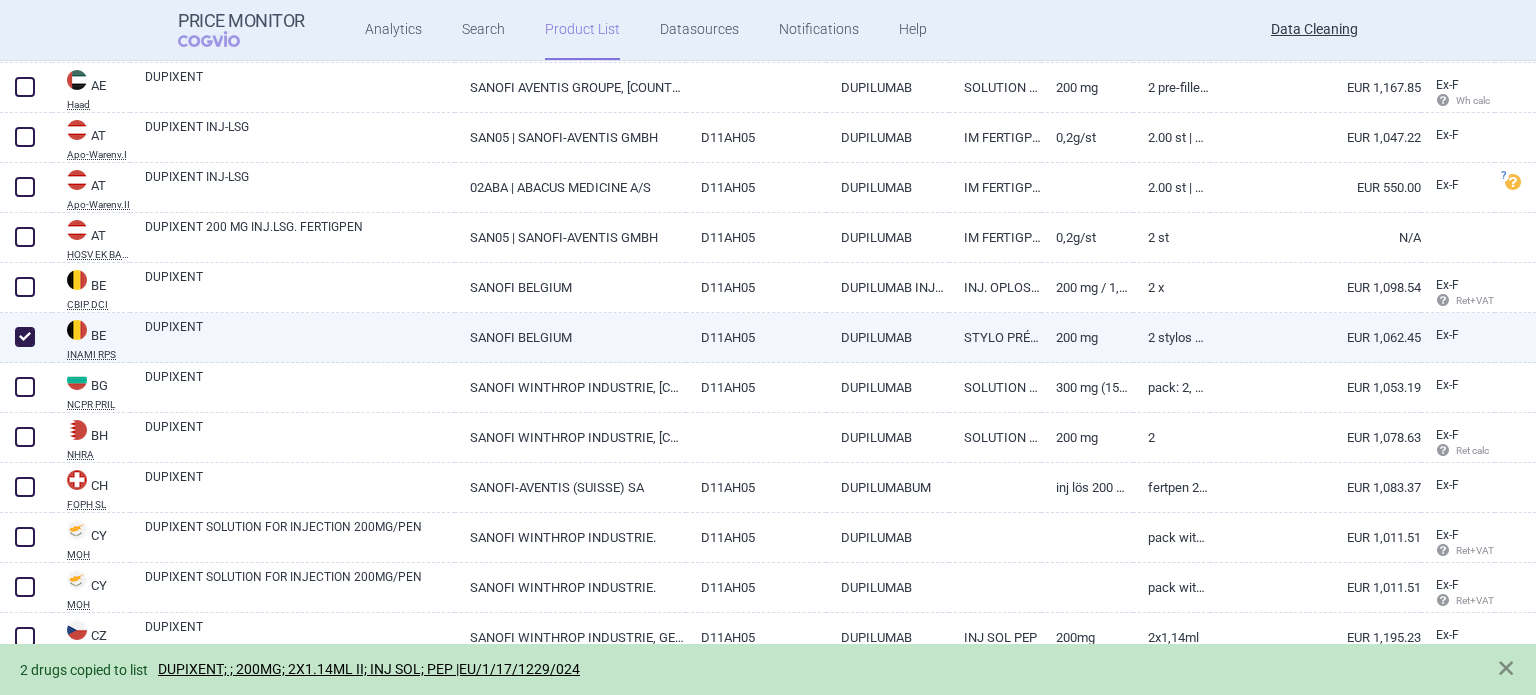 checkbox on "true" 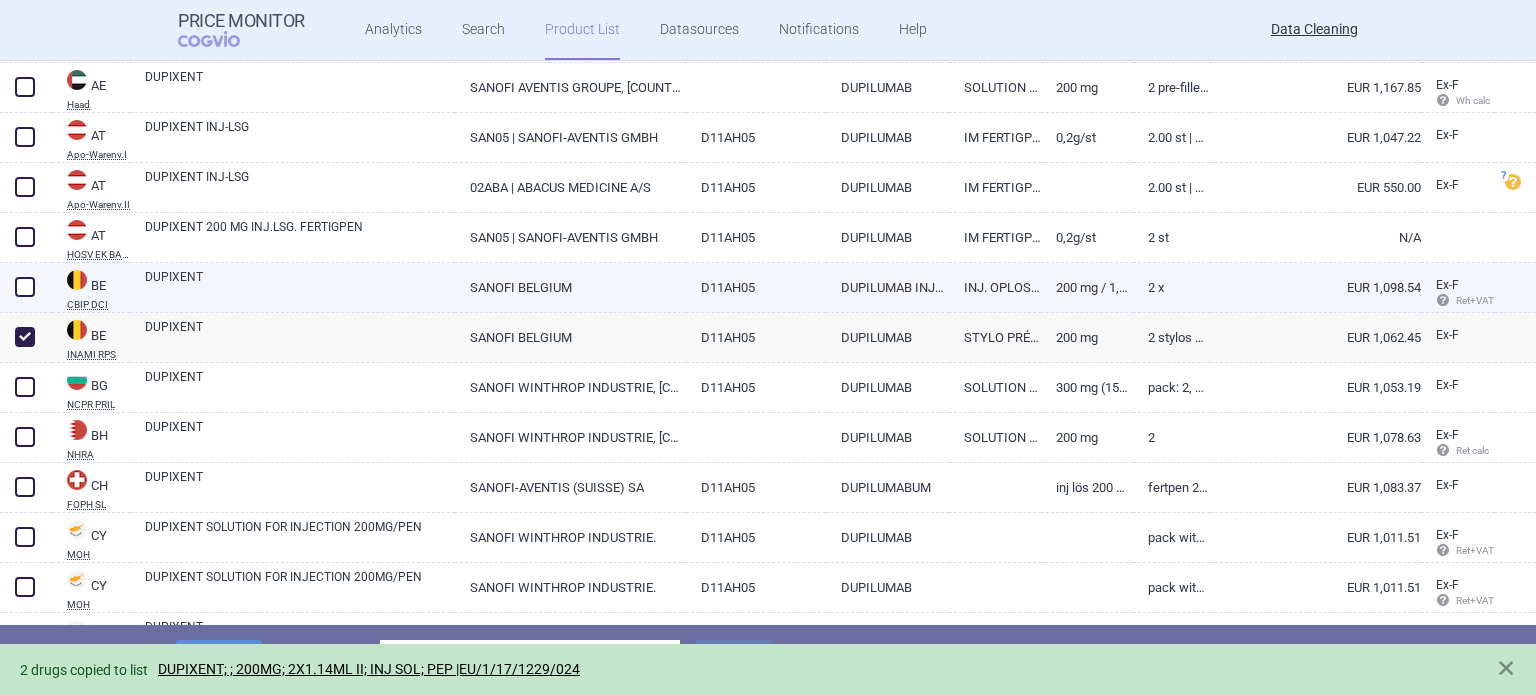 click at bounding box center [25, 287] 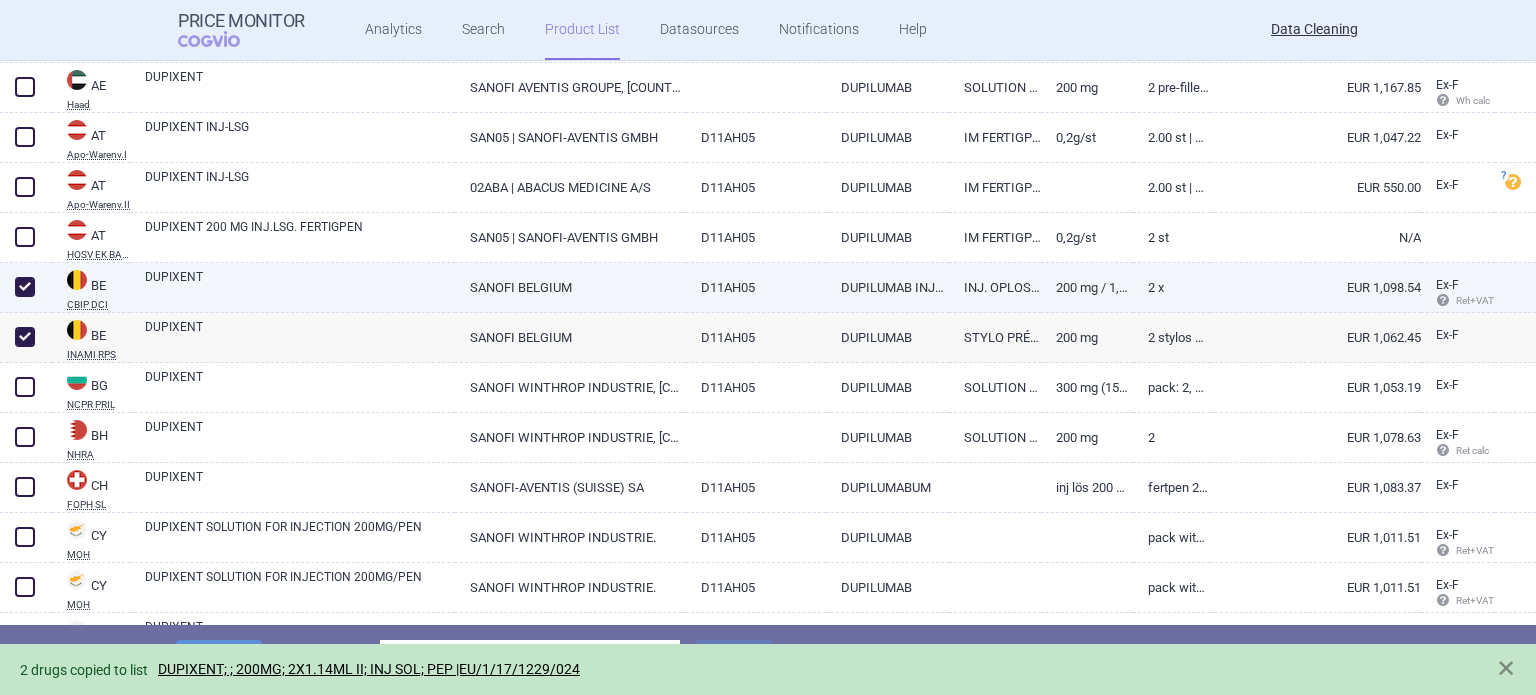 checkbox on "true" 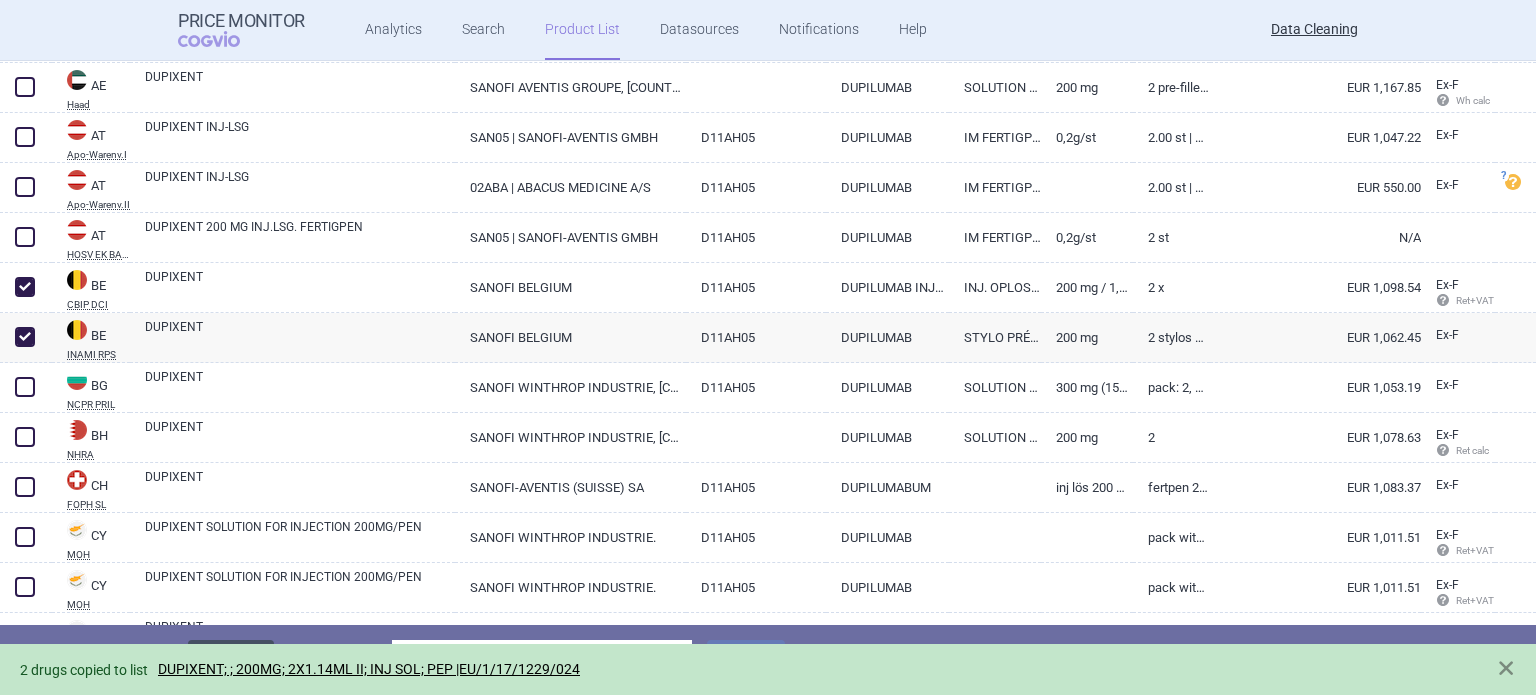 click on "Delete" at bounding box center [231, 659] 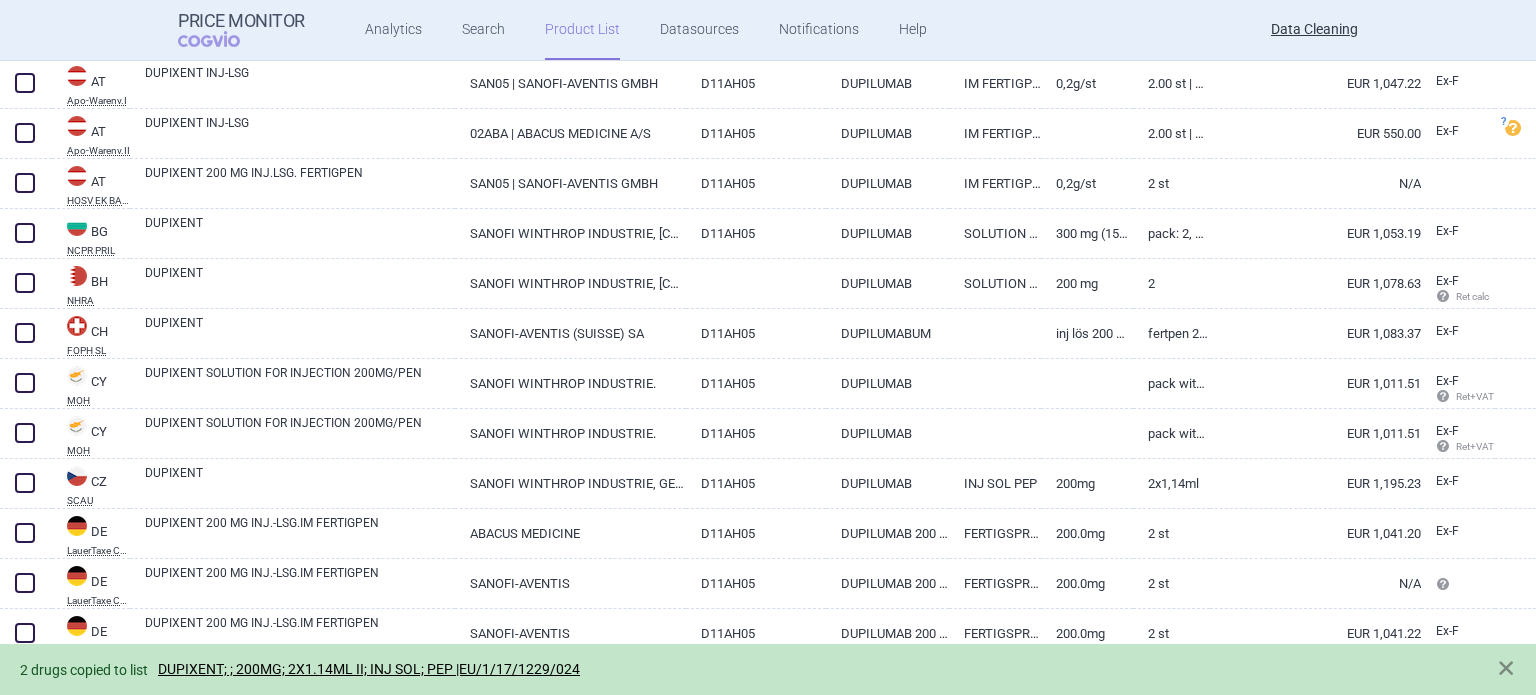scroll, scrollTop: 1000, scrollLeft: 0, axis: vertical 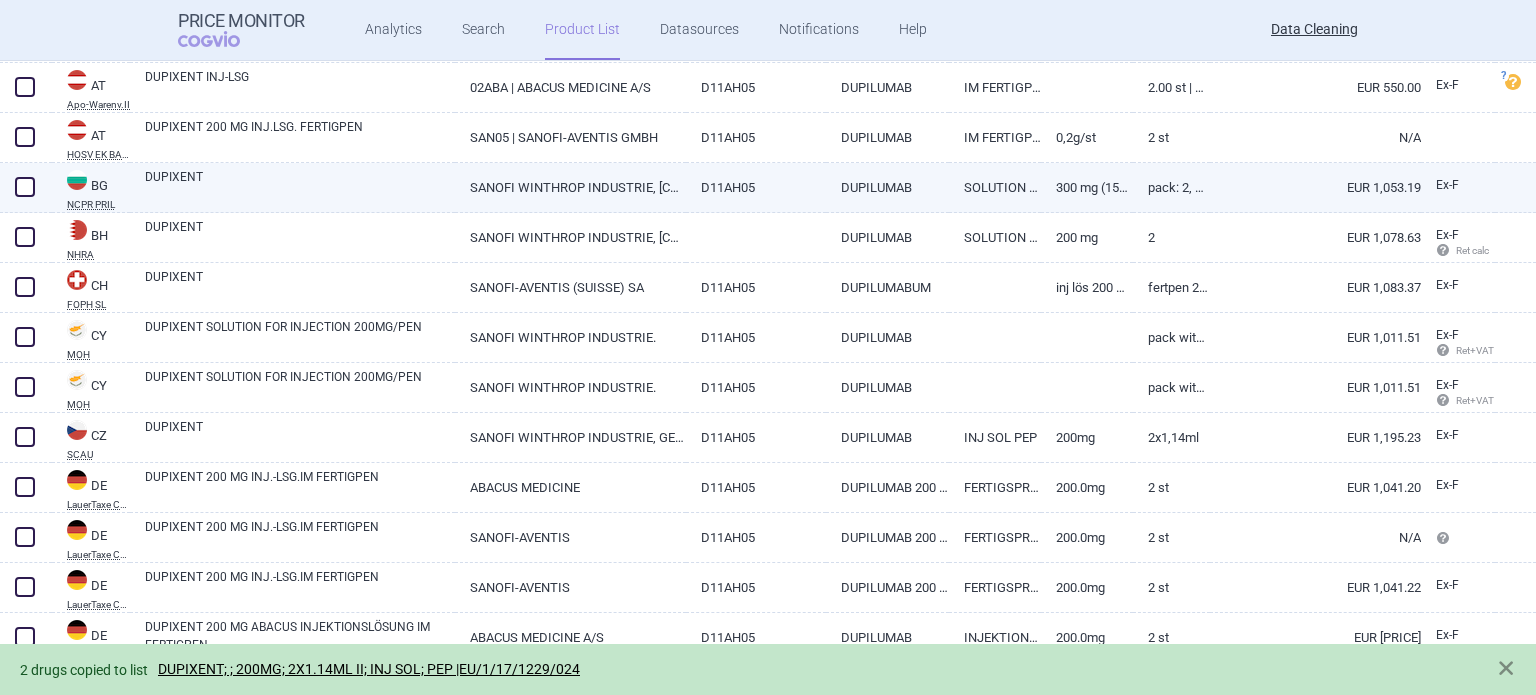 click on "DUPIXENT" at bounding box center (300, 186) 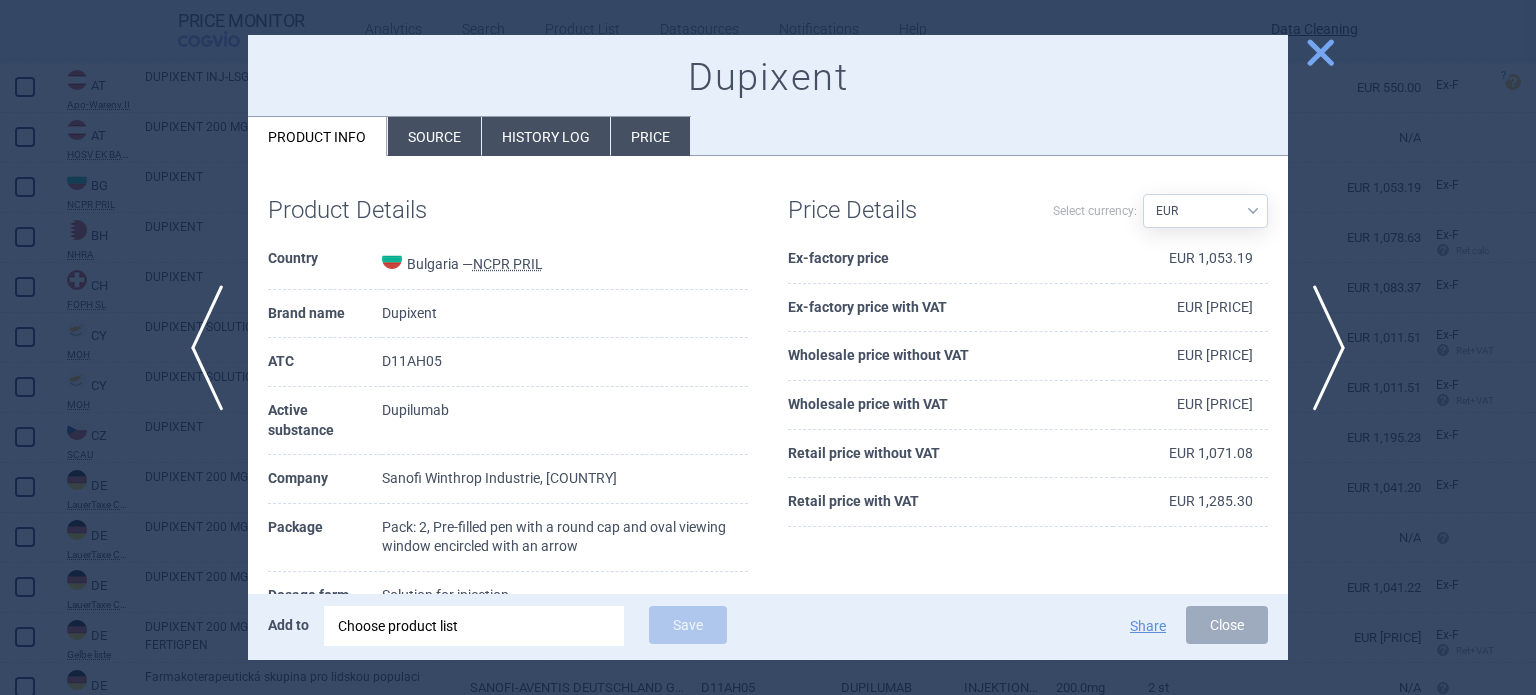 scroll, scrollTop: 100, scrollLeft: 0, axis: vertical 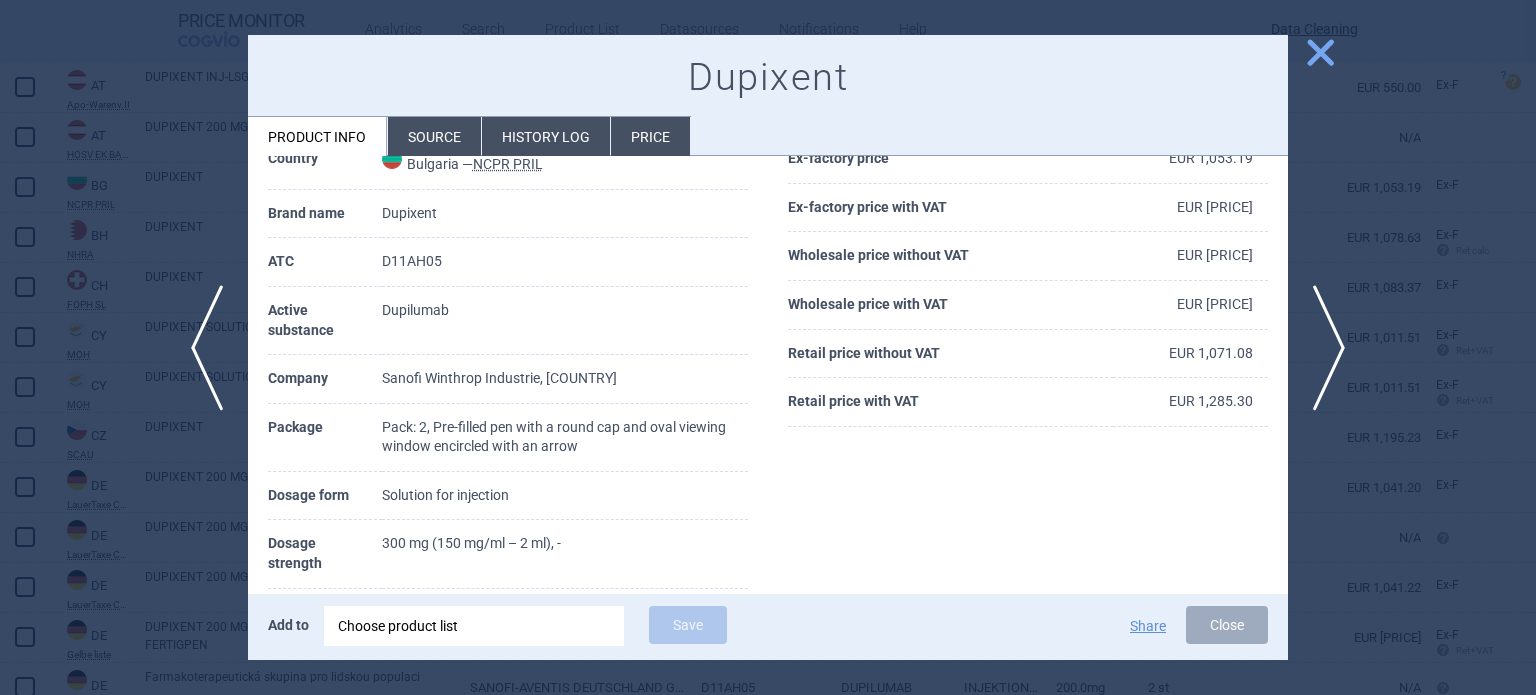 click at bounding box center [768, 347] 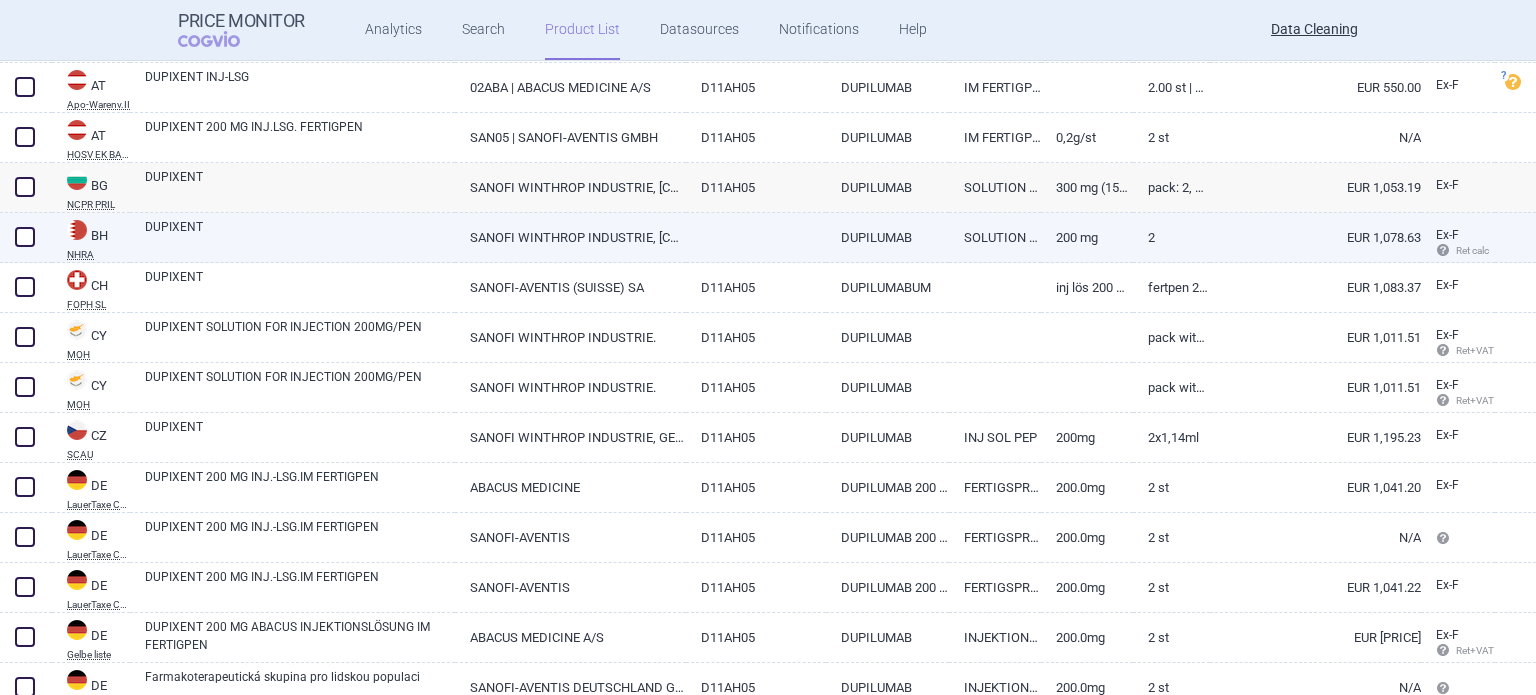click on "DUPIXENT" at bounding box center [300, 236] 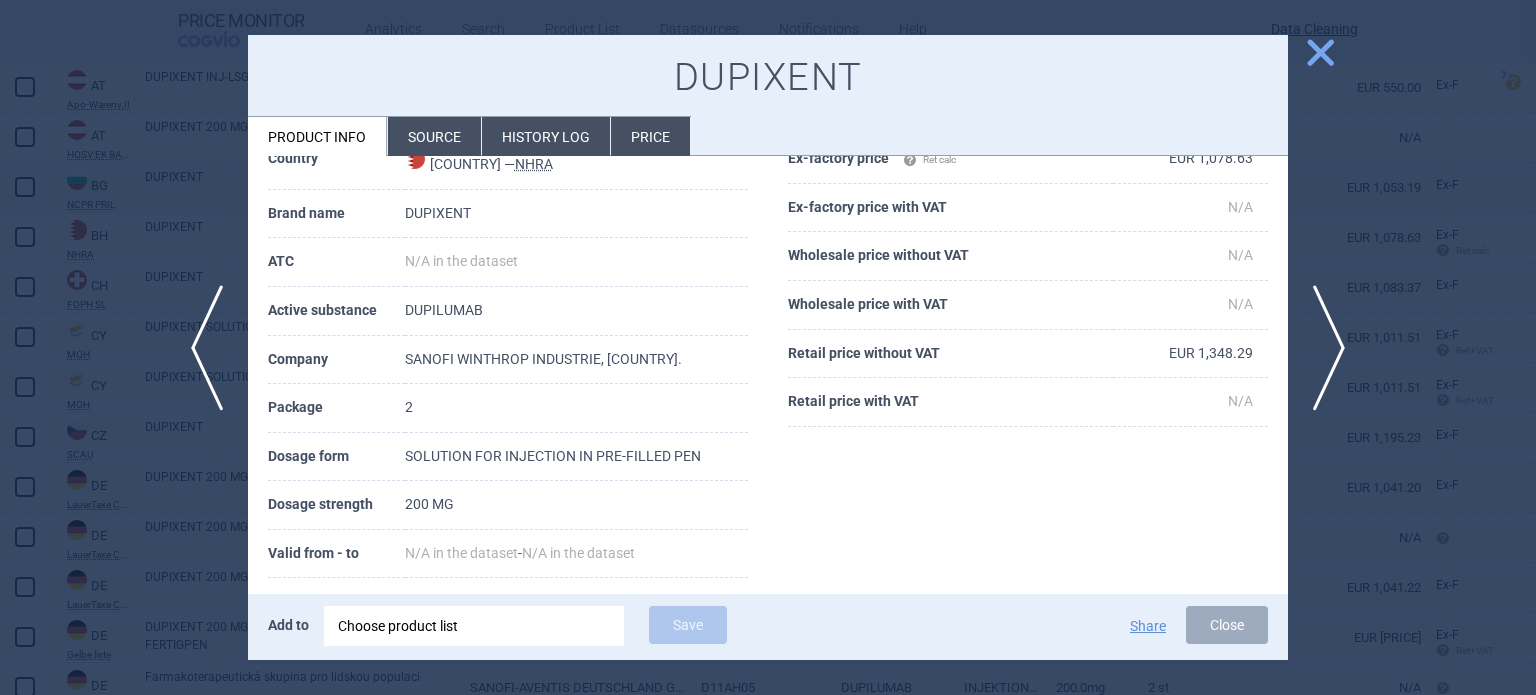 scroll, scrollTop: 200, scrollLeft: 0, axis: vertical 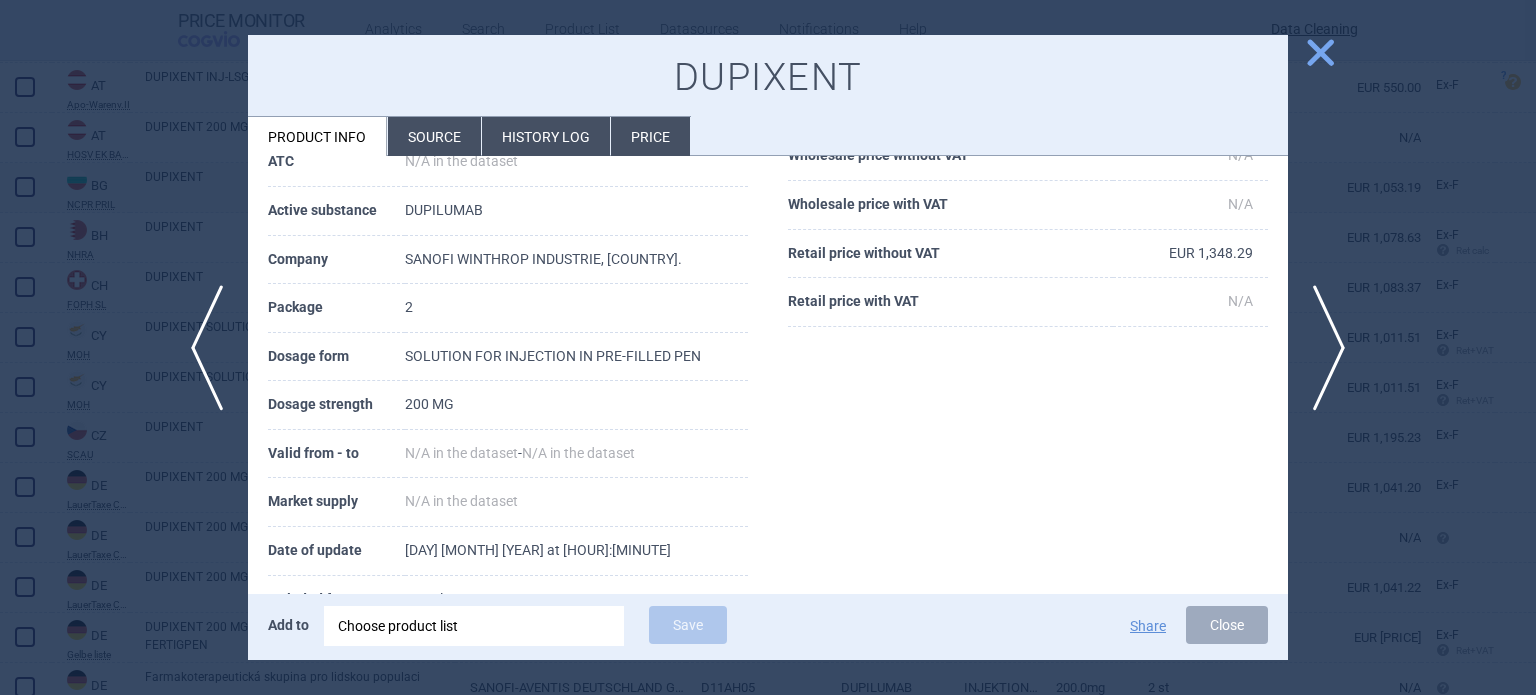 click on "Source" at bounding box center [434, 136] 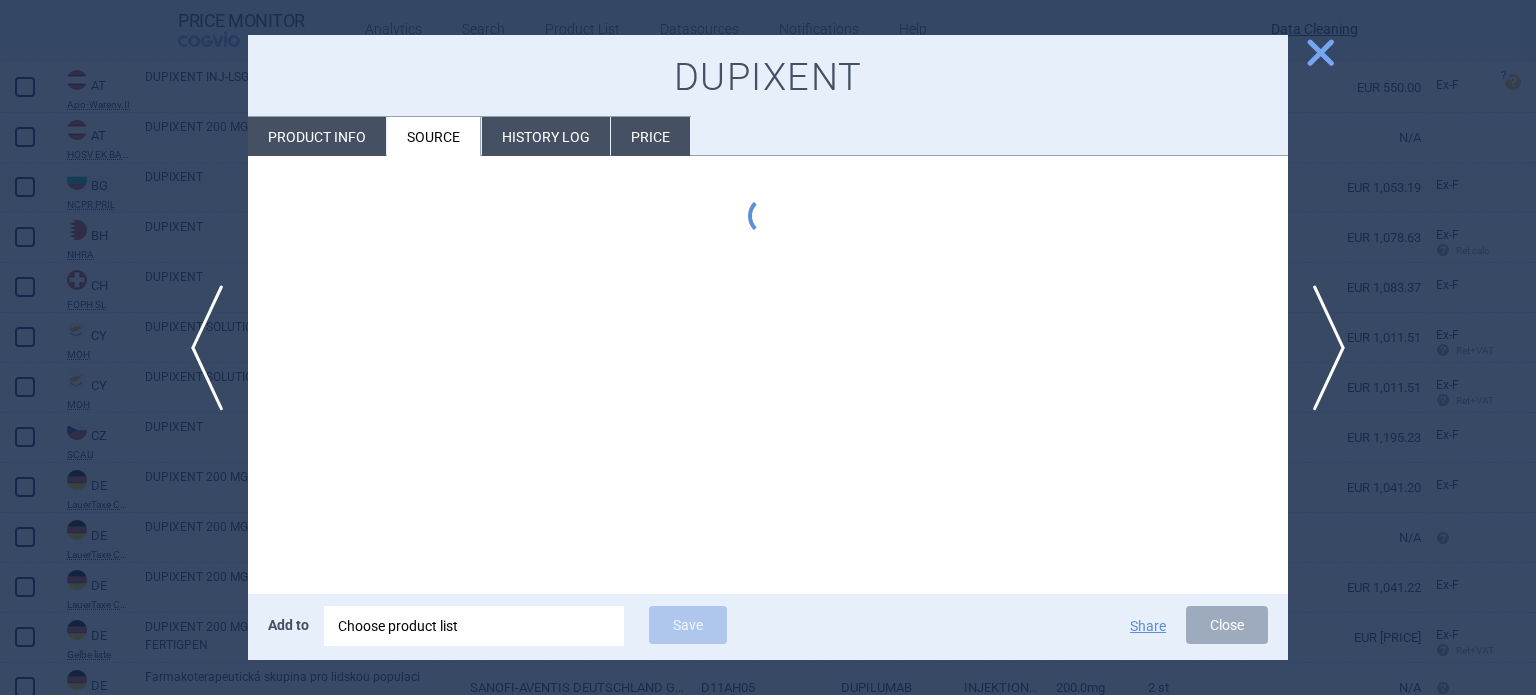 scroll, scrollTop: 0, scrollLeft: 0, axis: both 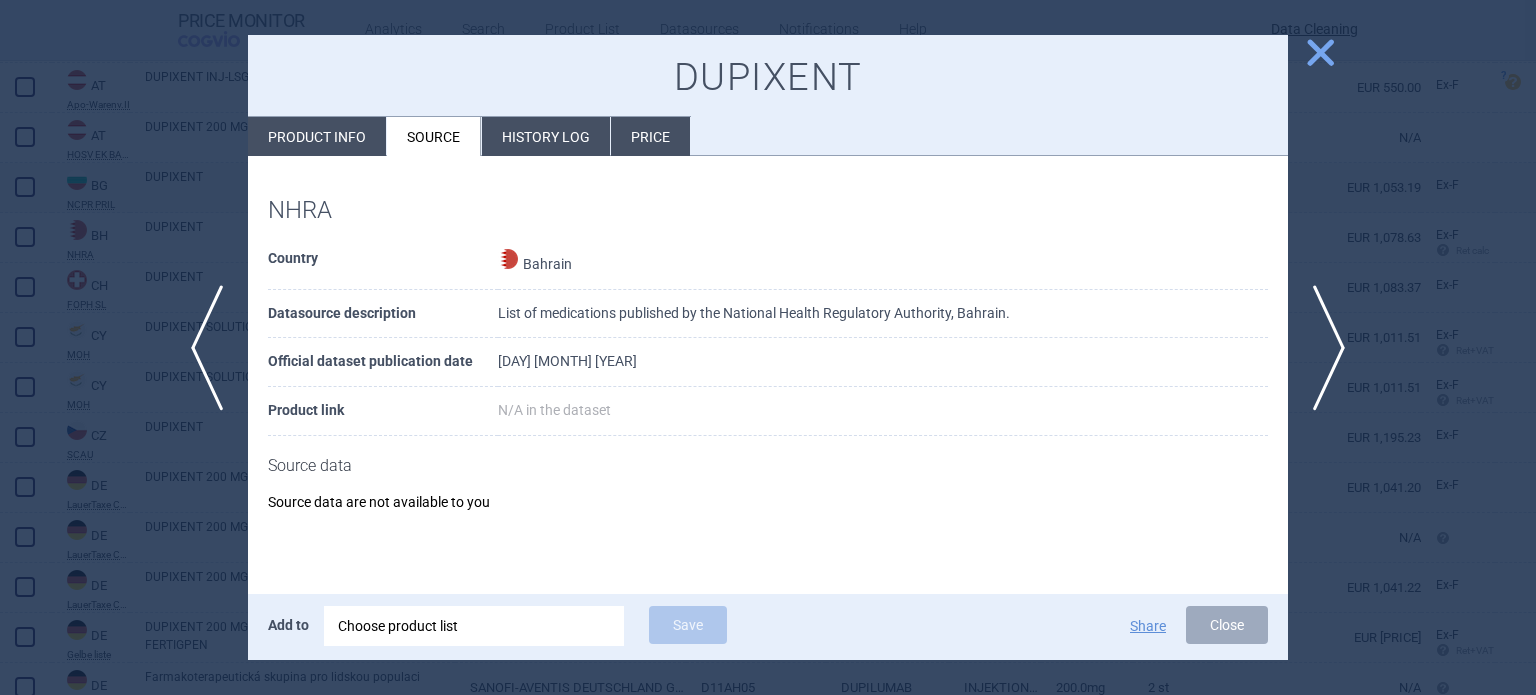 click at bounding box center (768, 347) 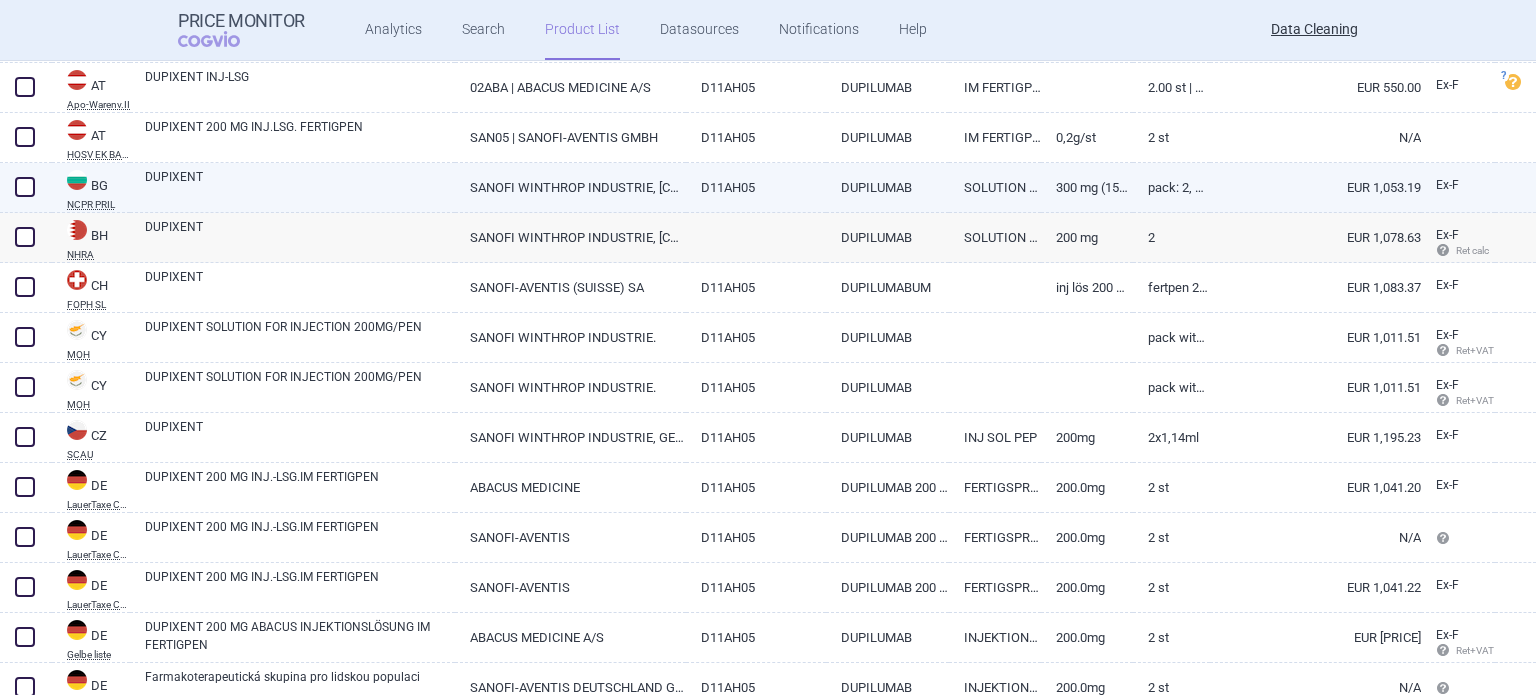 click on "DUPIXENT" at bounding box center (300, 186) 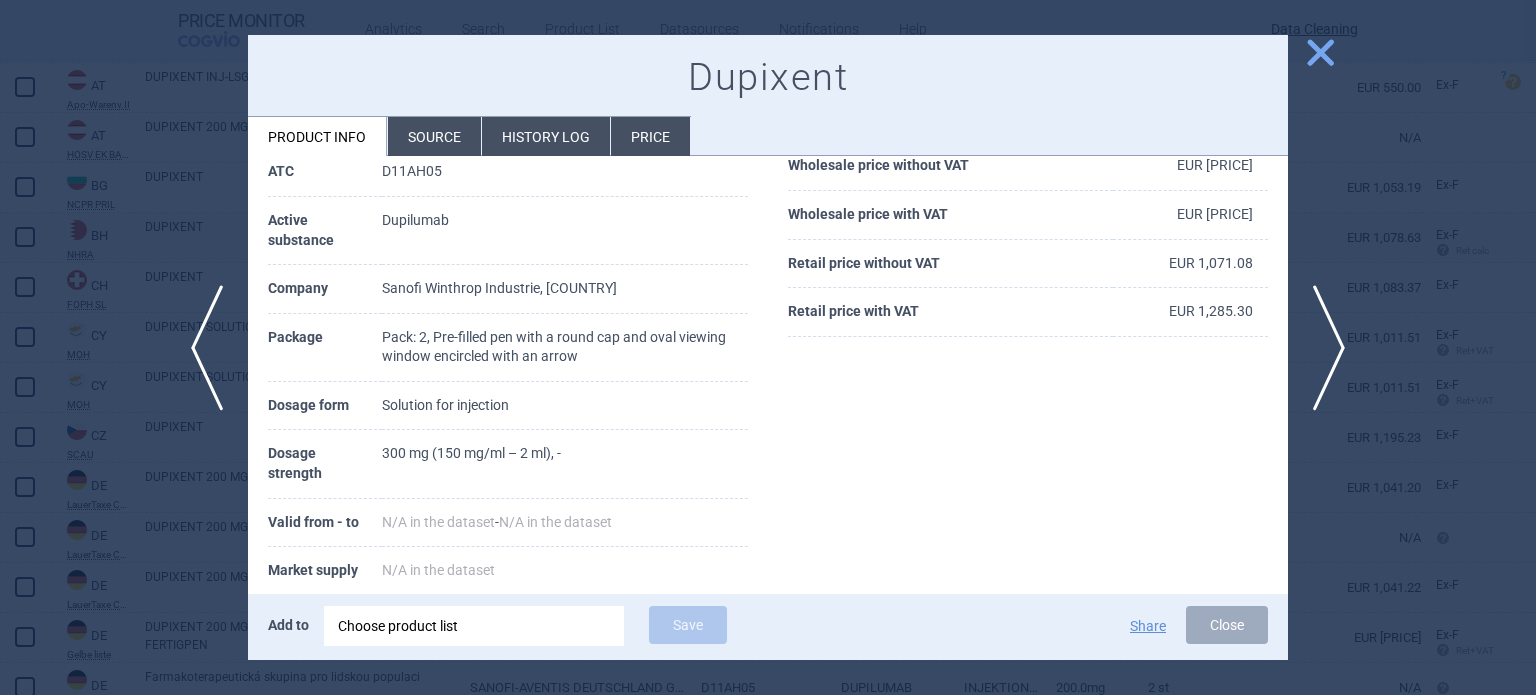 scroll, scrollTop: 200, scrollLeft: 0, axis: vertical 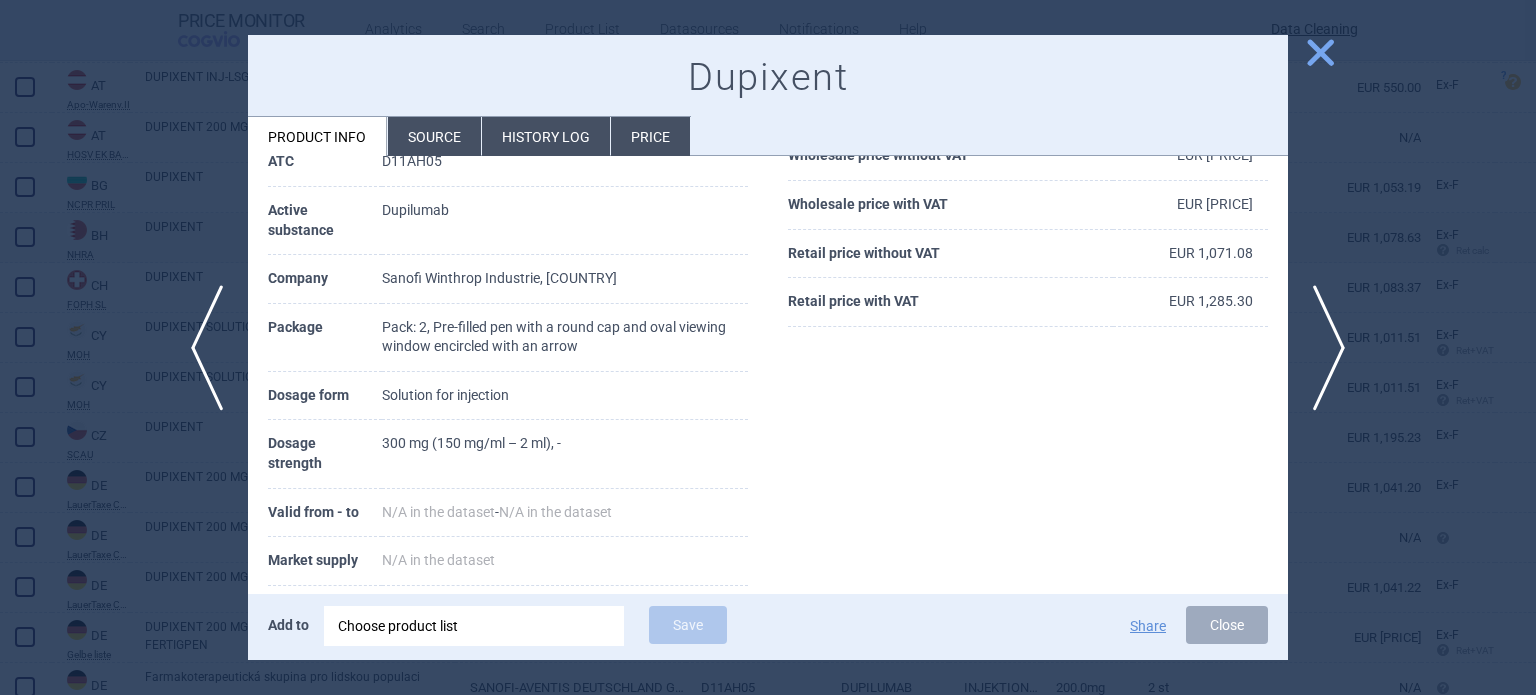 click on "Source" at bounding box center [434, 136] 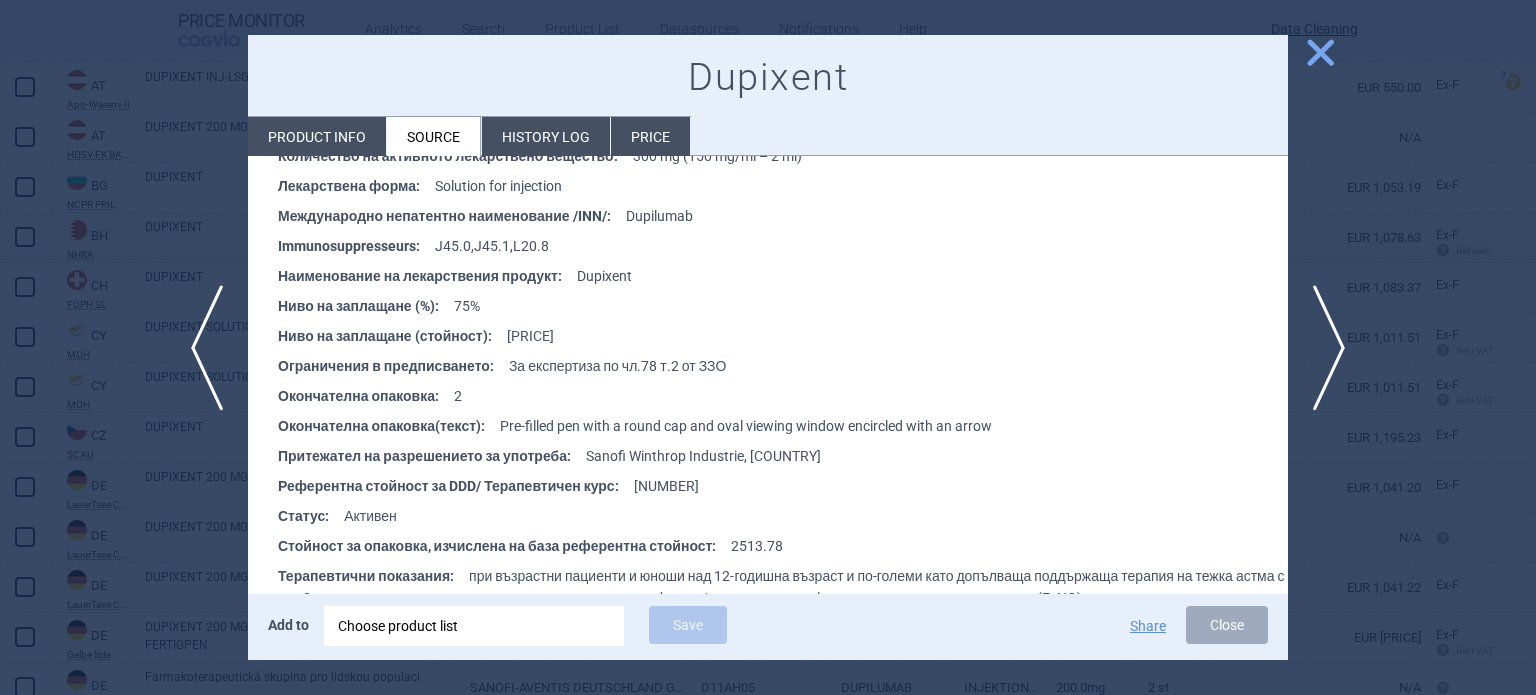 scroll, scrollTop: 780, scrollLeft: 0, axis: vertical 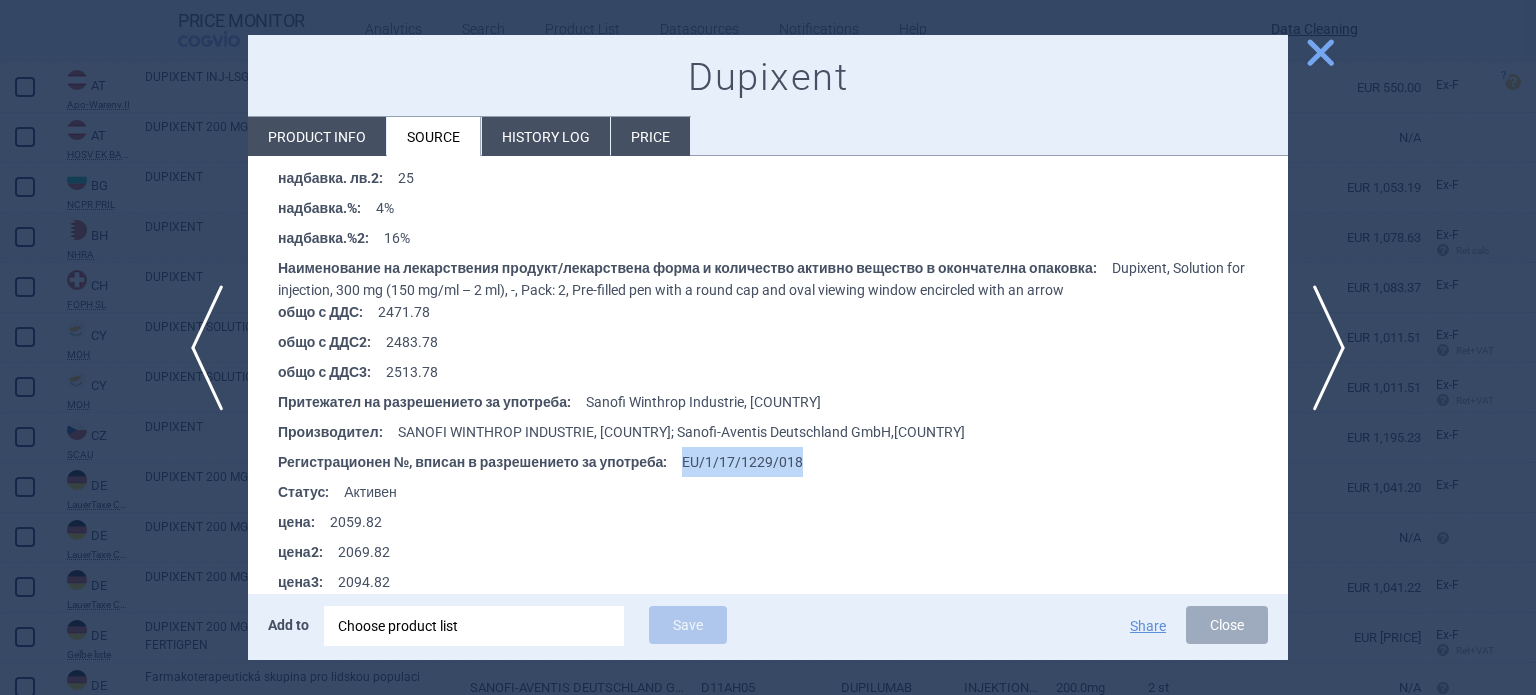 drag, startPoint x: 807, startPoint y: 383, endPoint x: 668, endPoint y: 368, distance: 139.807 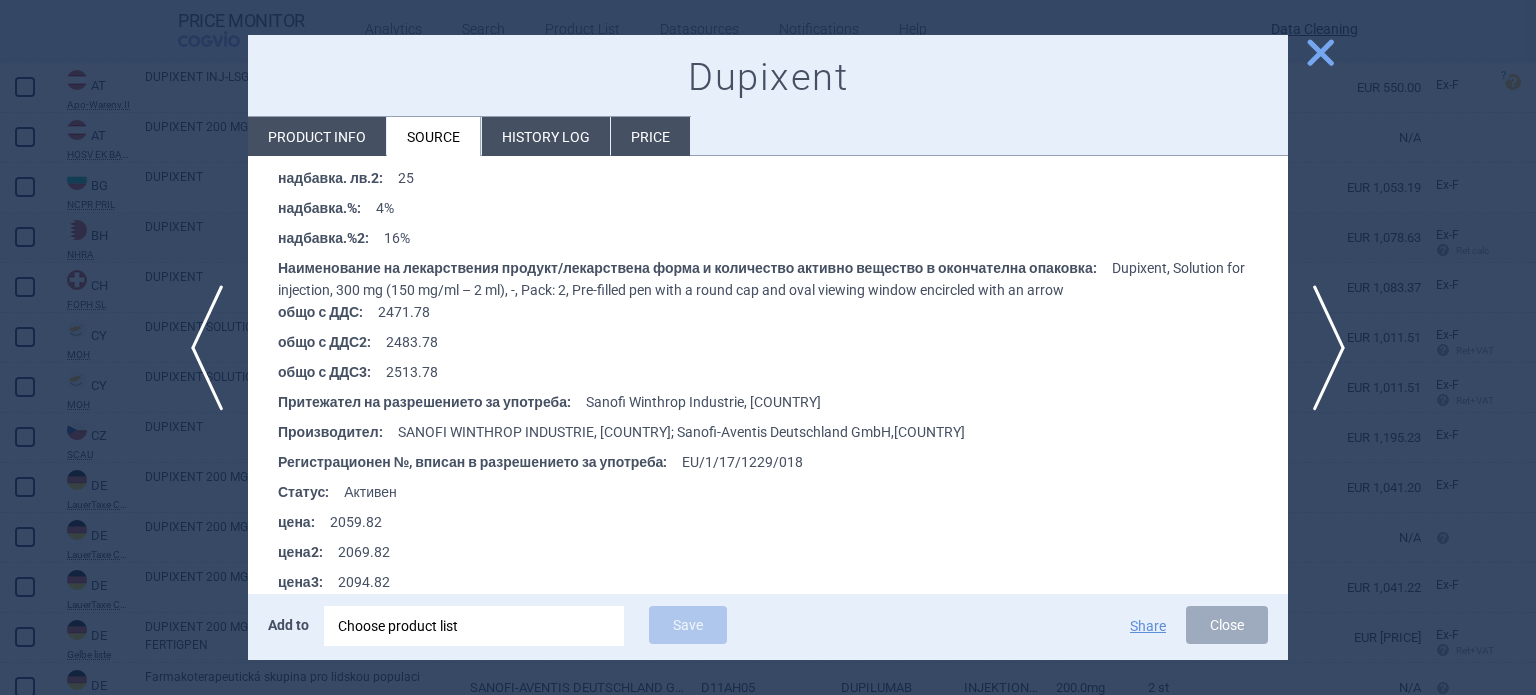 click at bounding box center [768, 347] 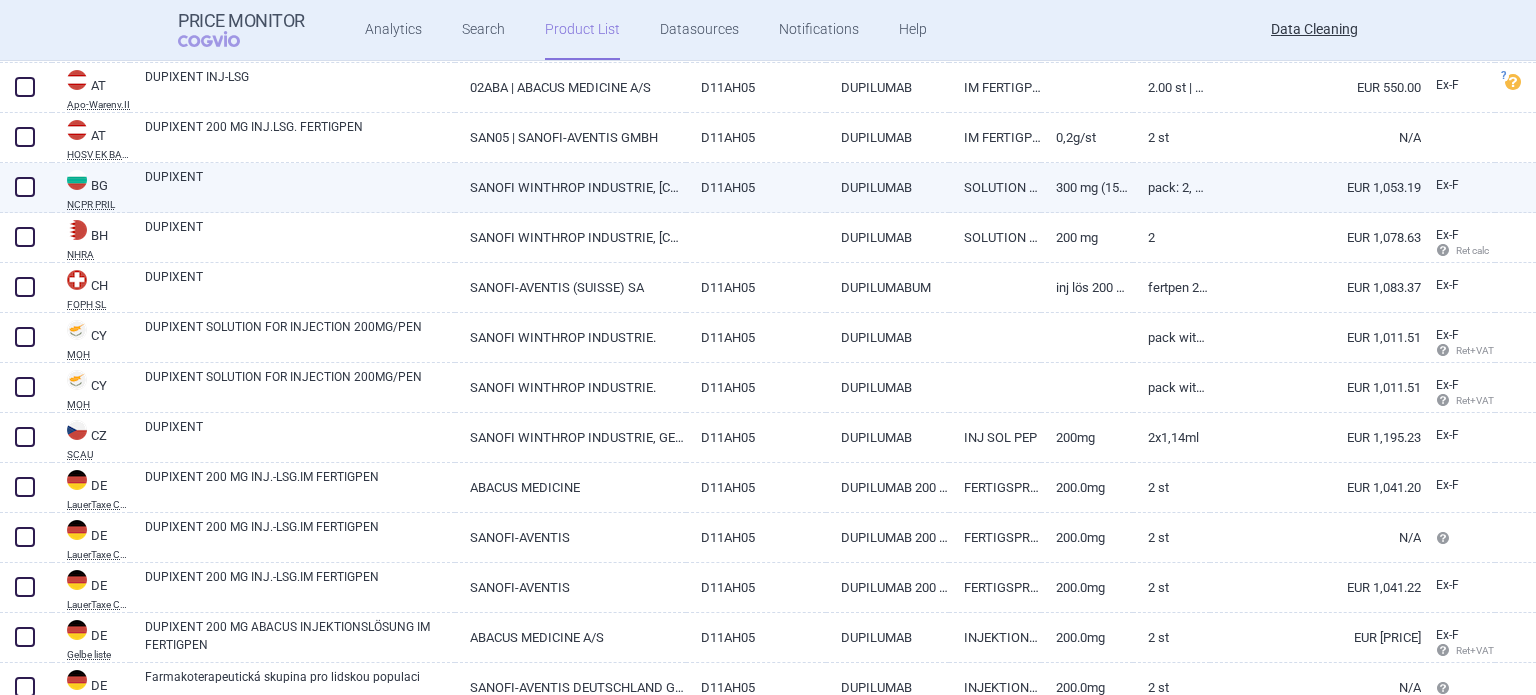 click at bounding box center [25, 187] 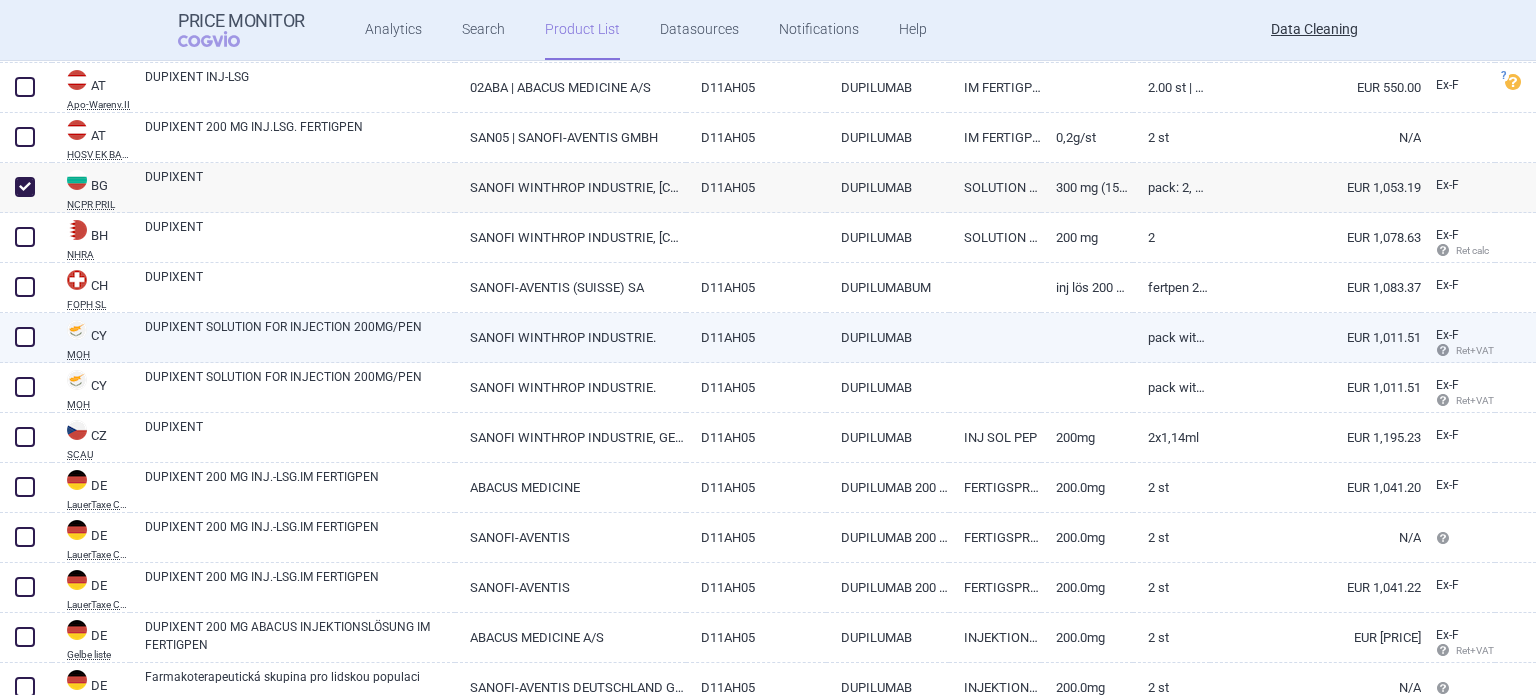 checkbox on "true" 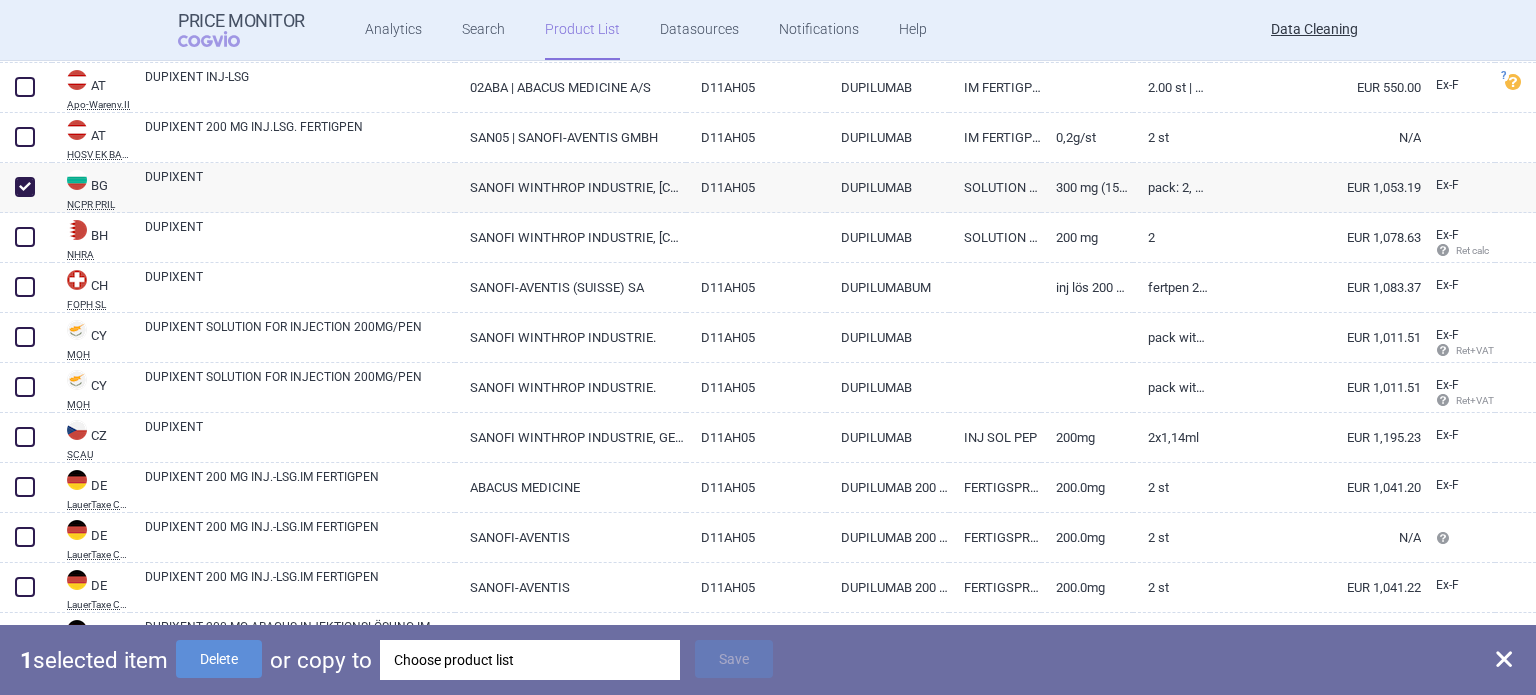 click on "Choose product list" at bounding box center (530, 660) 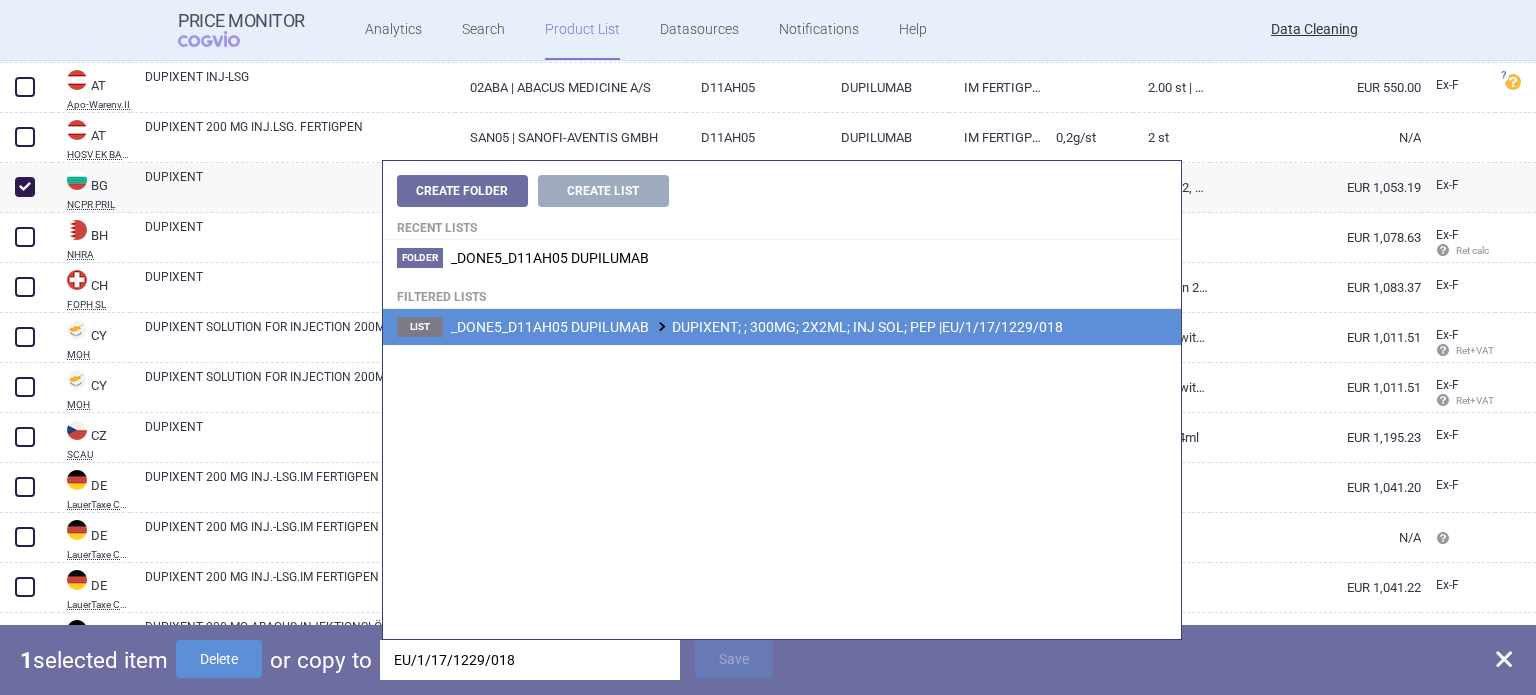 type on "EU/1/17/1229/018" 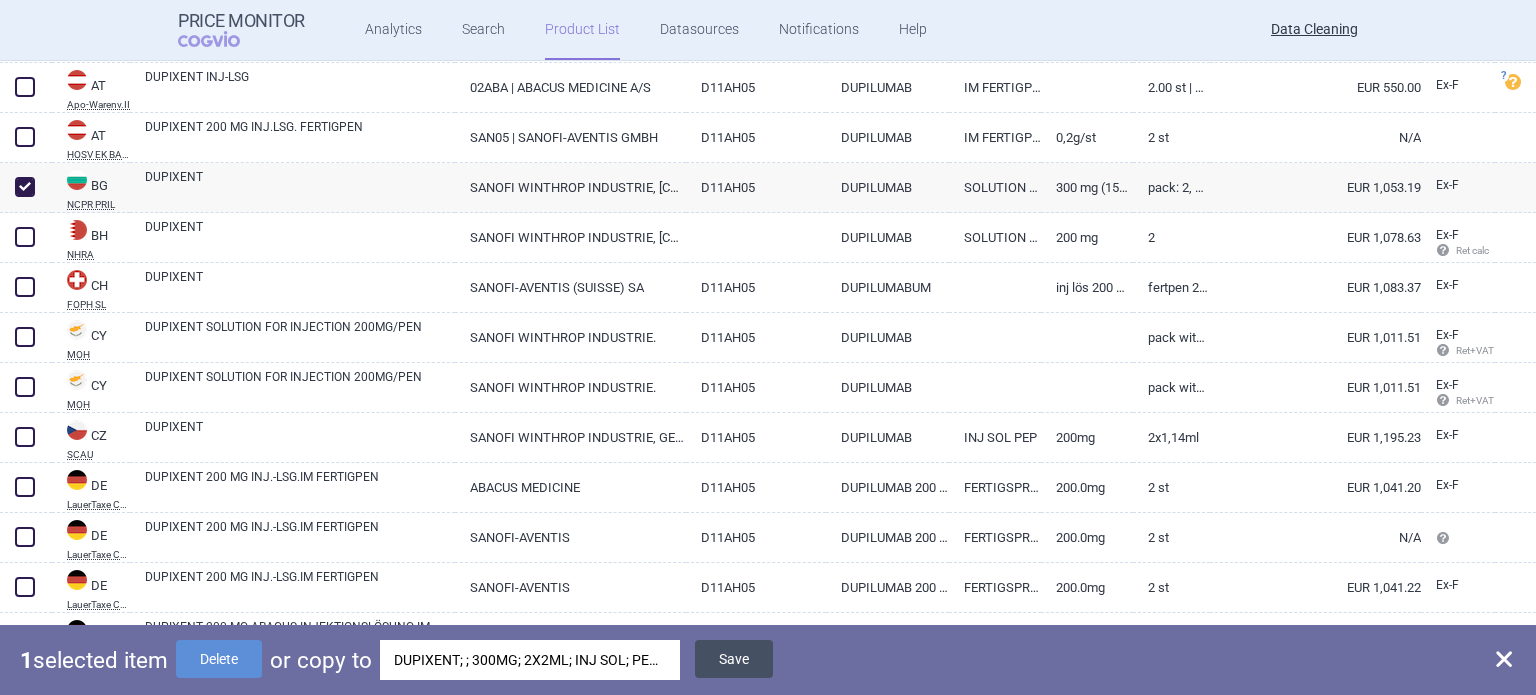 click on "Save" at bounding box center (734, 659) 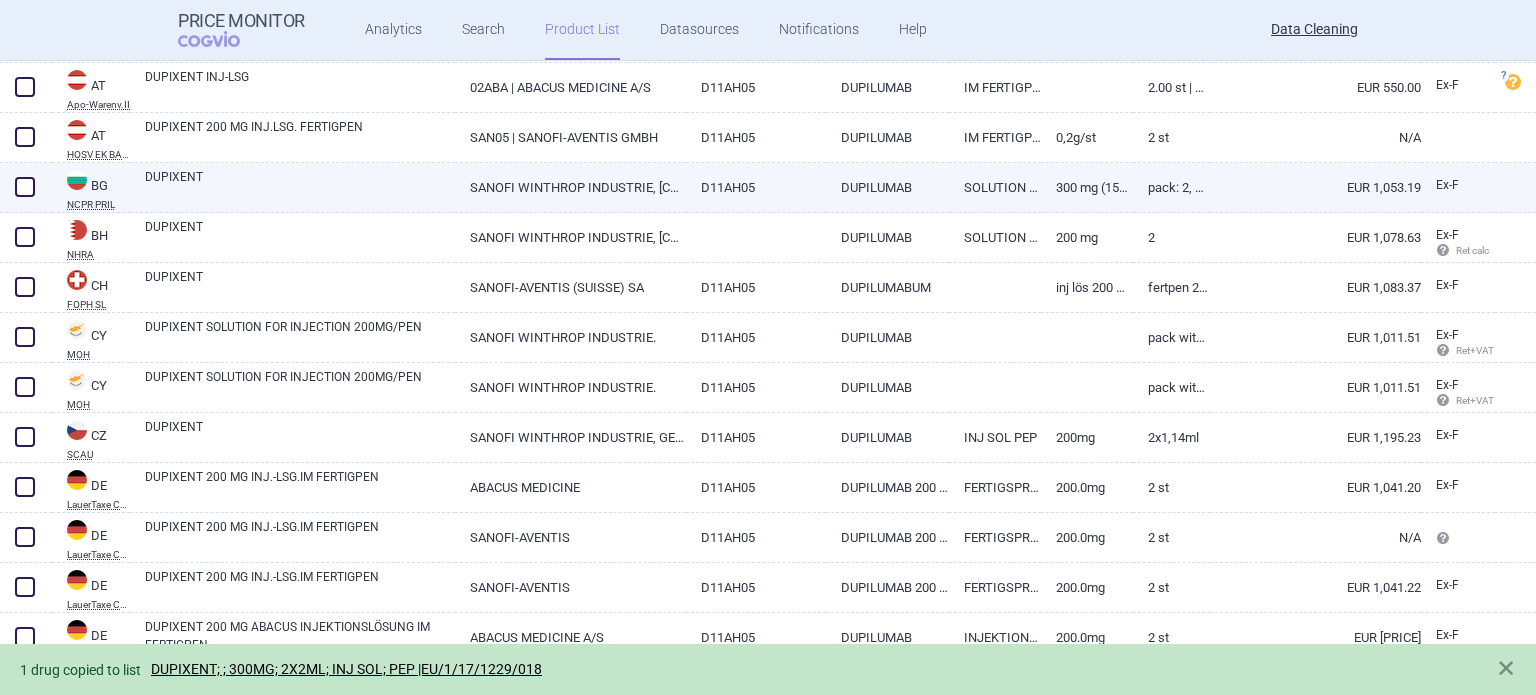 click at bounding box center [26, 188] 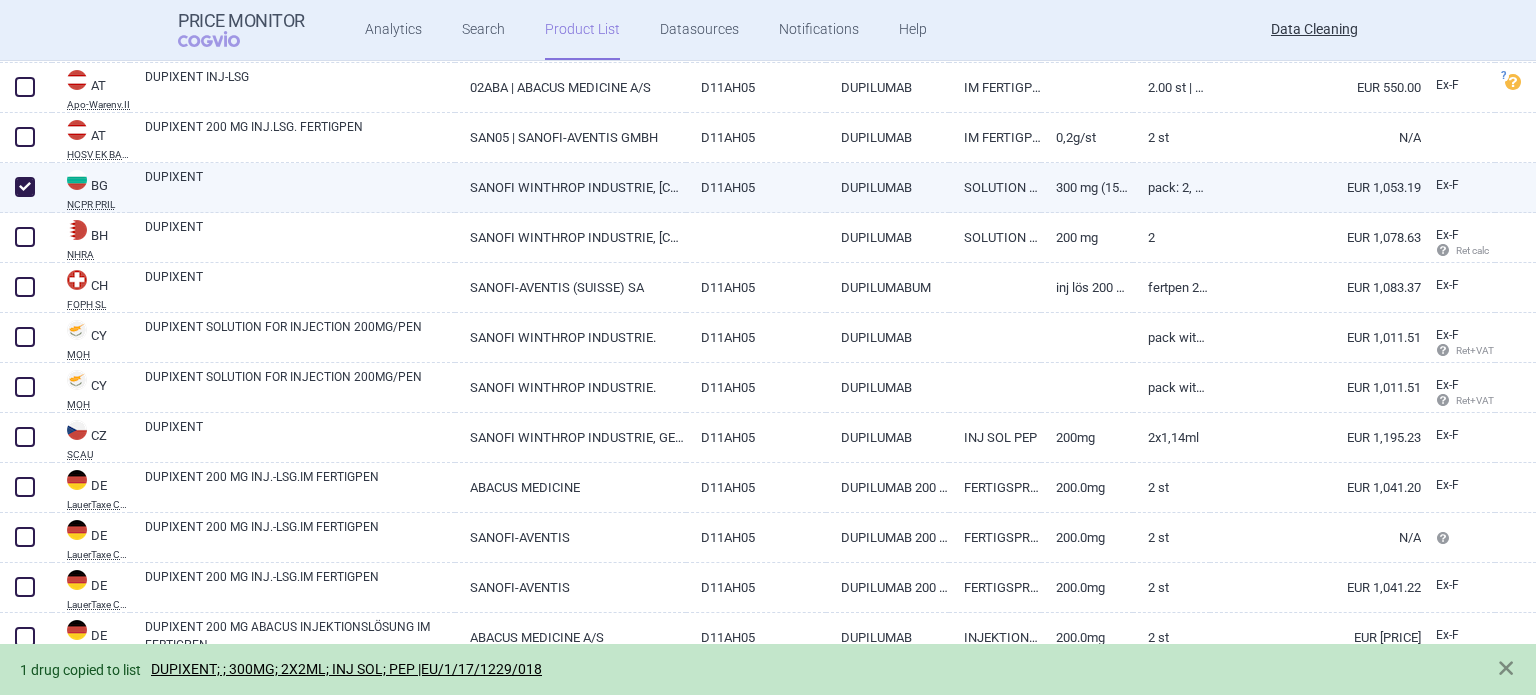 checkbox on "true" 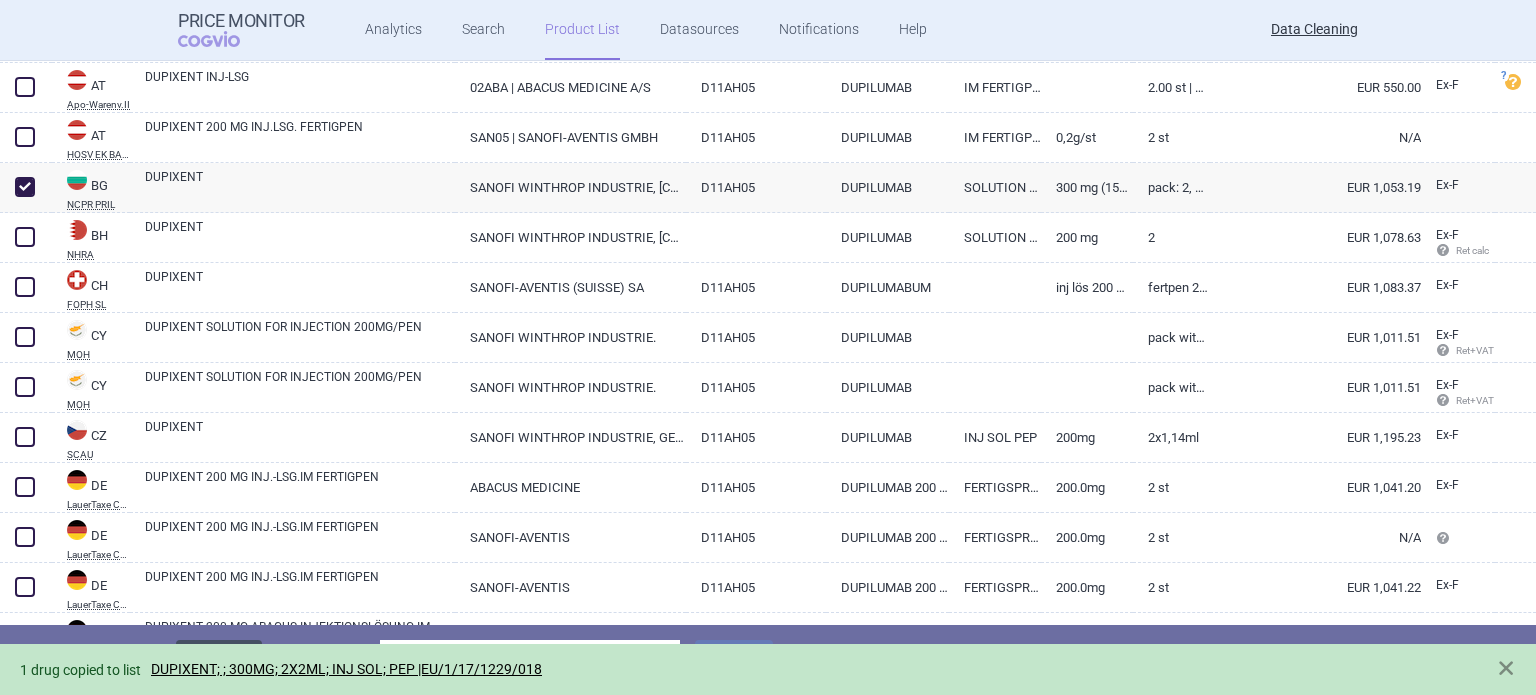 click on "Delete" at bounding box center (219, 659) 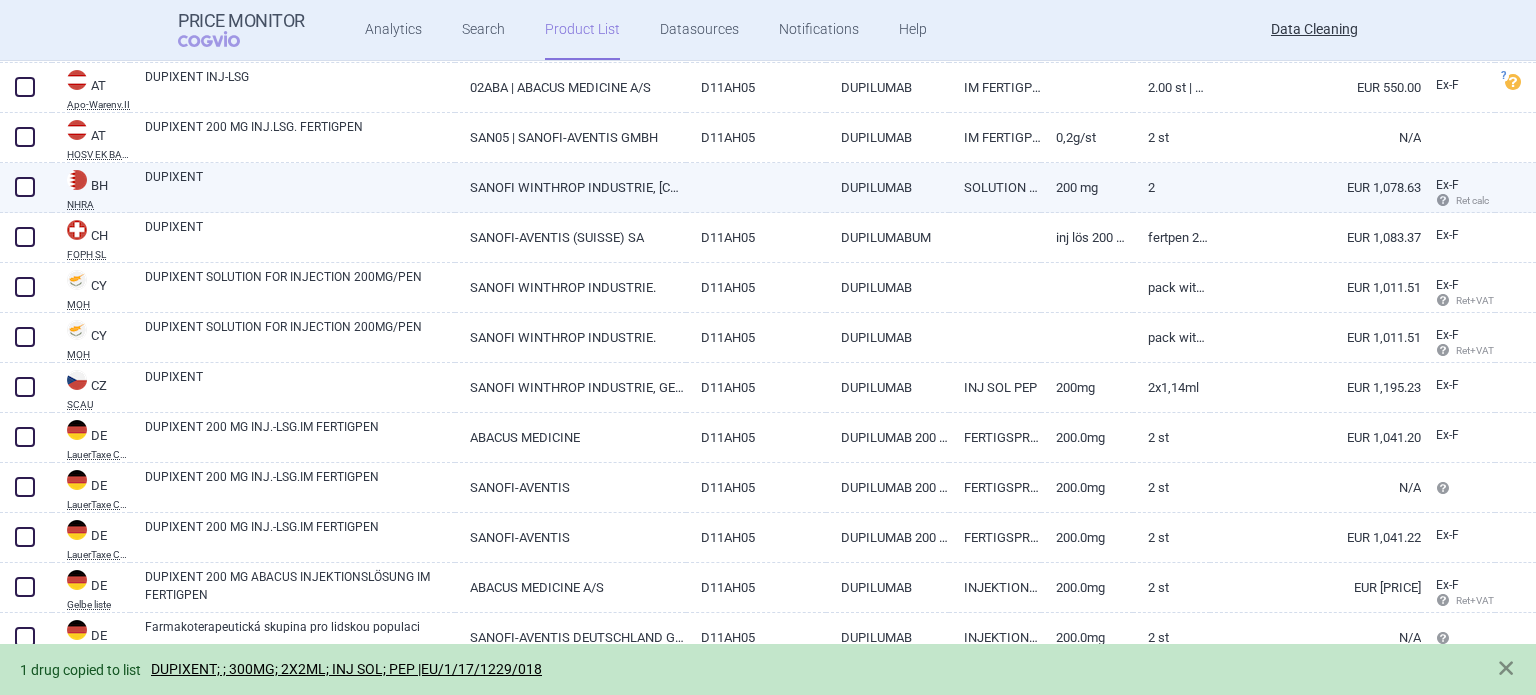 click on "SANOFI WINTHROP INDUSTRIE, FRANCE." at bounding box center [570, 187] 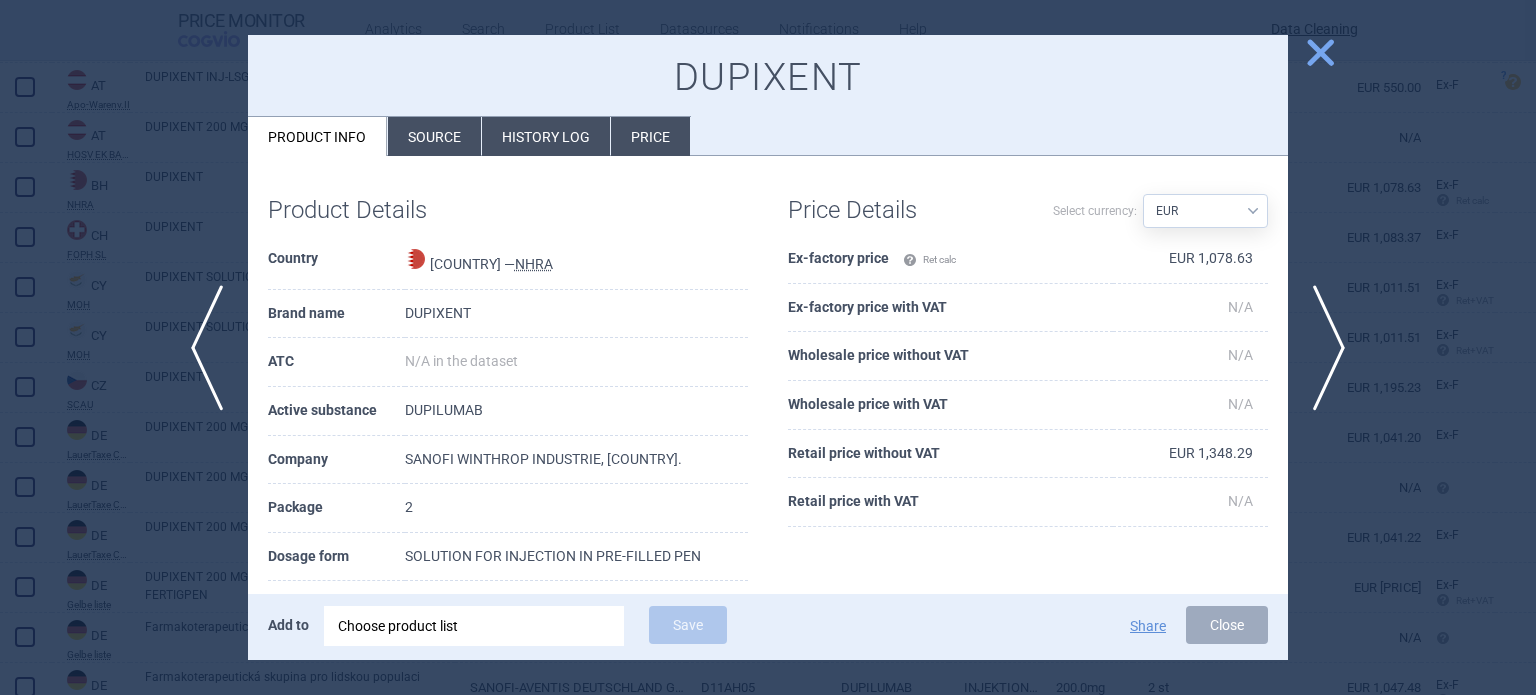 scroll, scrollTop: 100, scrollLeft: 0, axis: vertical 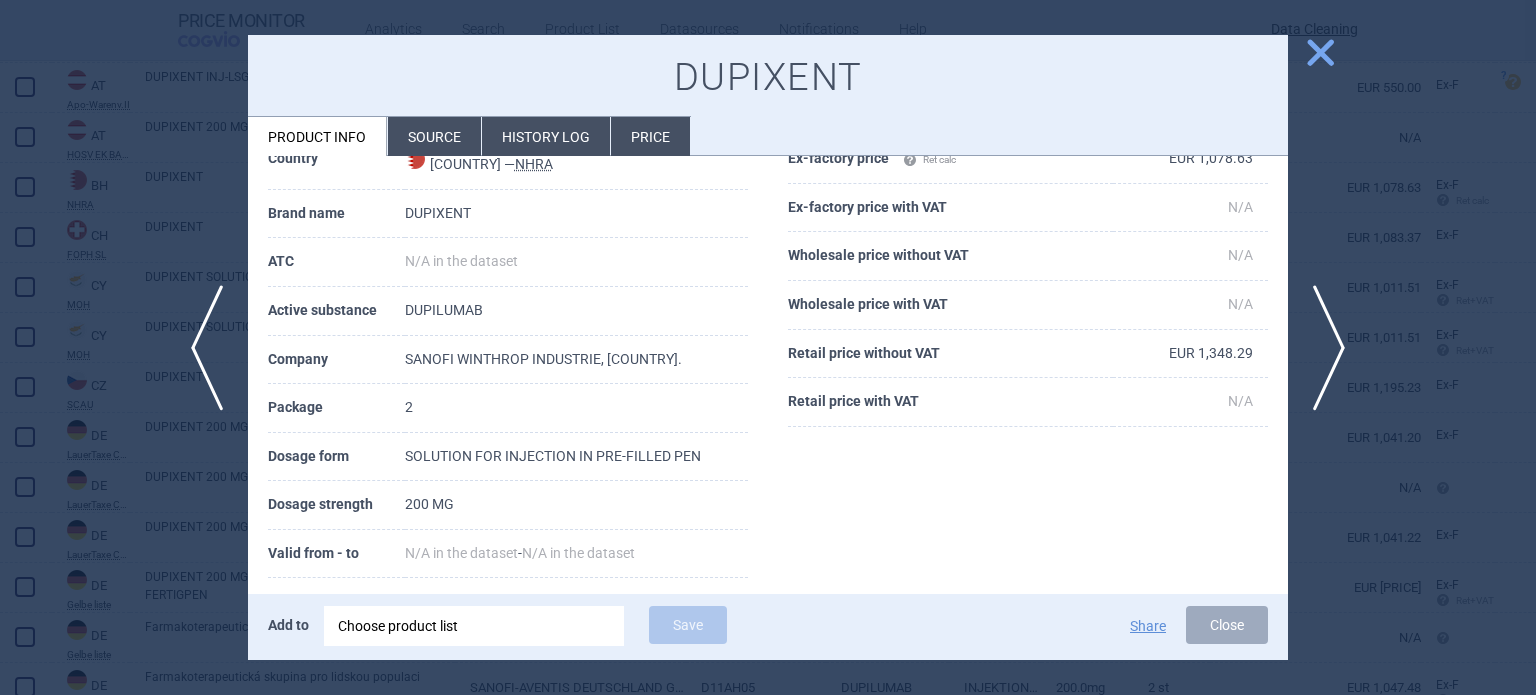 click on "Source" at bounding box center [434, 136] 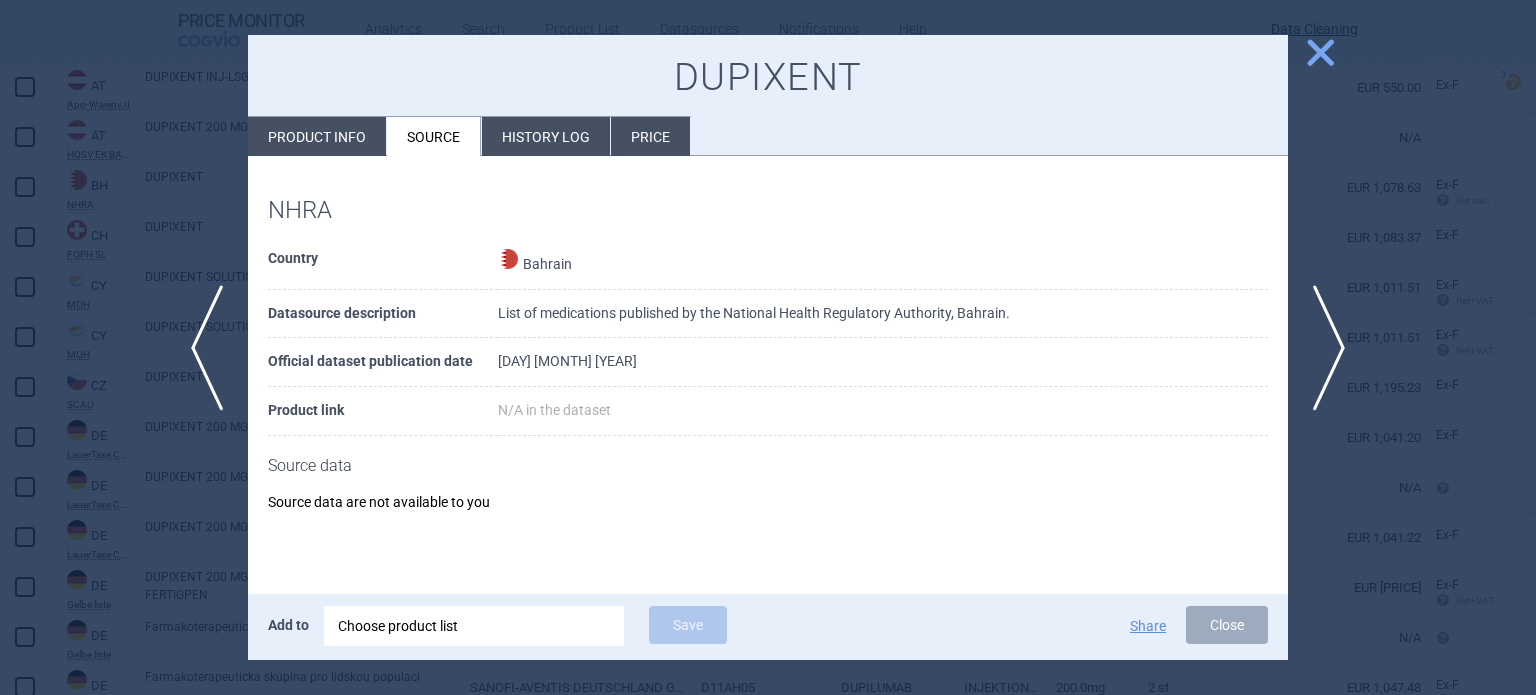 scroll, scrollTop: 0, scrollLeft: 0, axis: both 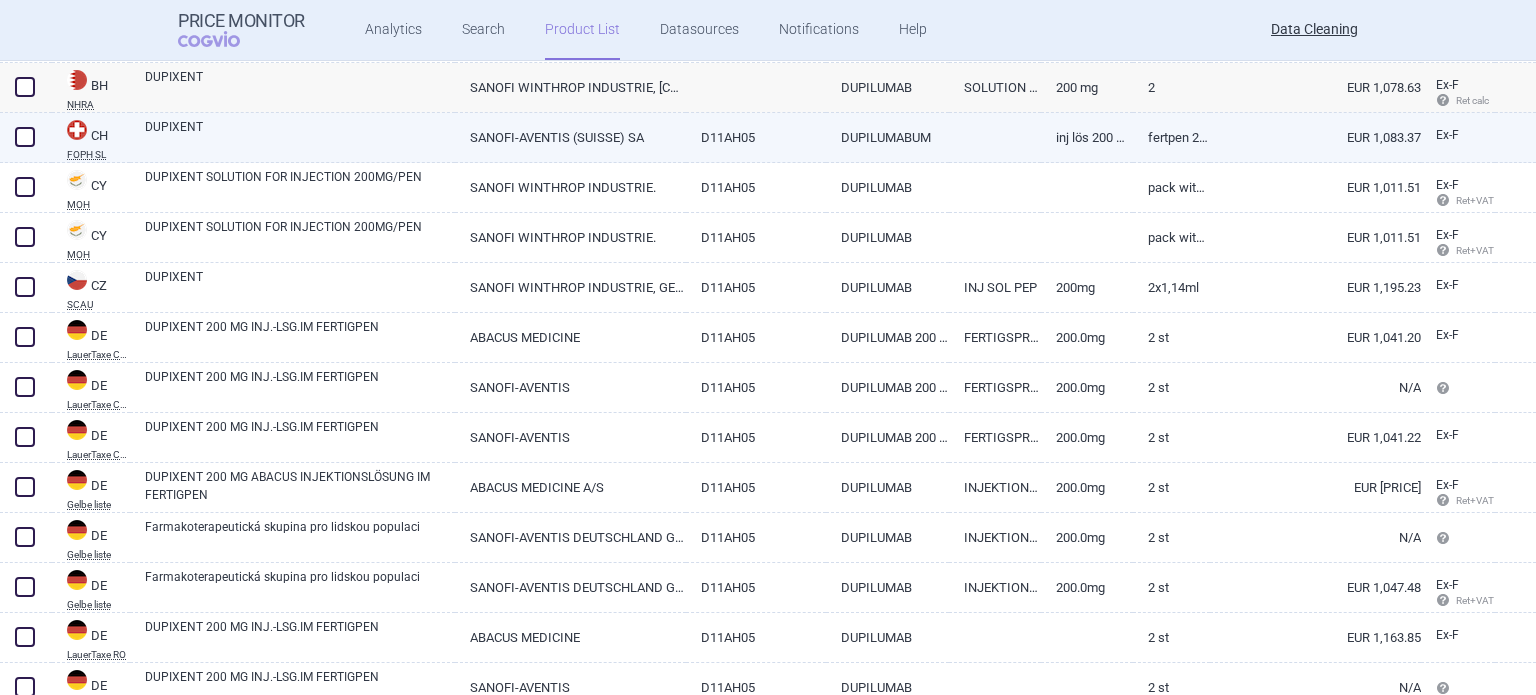 click on "DUPIXENT" at bounding box center (300, 136) 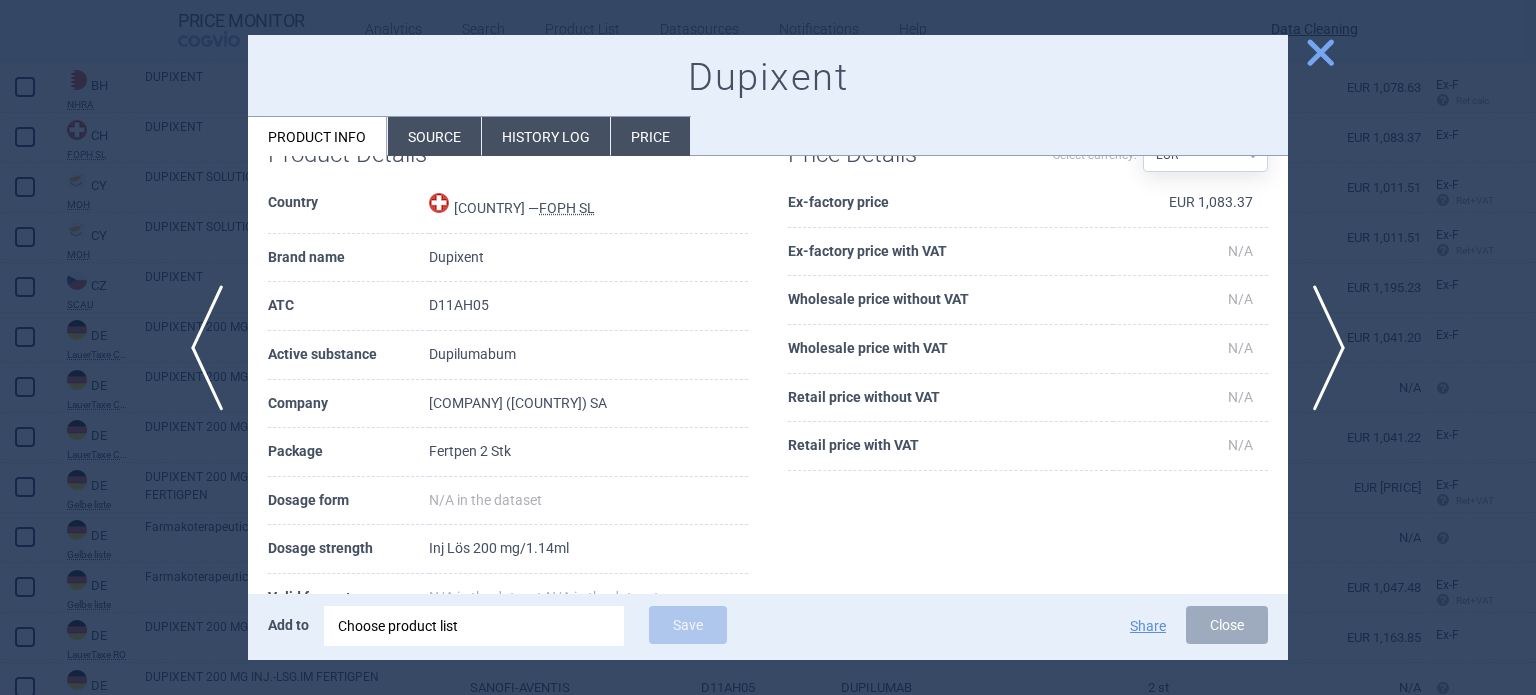 scroll, scrollTop: 100, scrollLeft: 0, axis: vertical 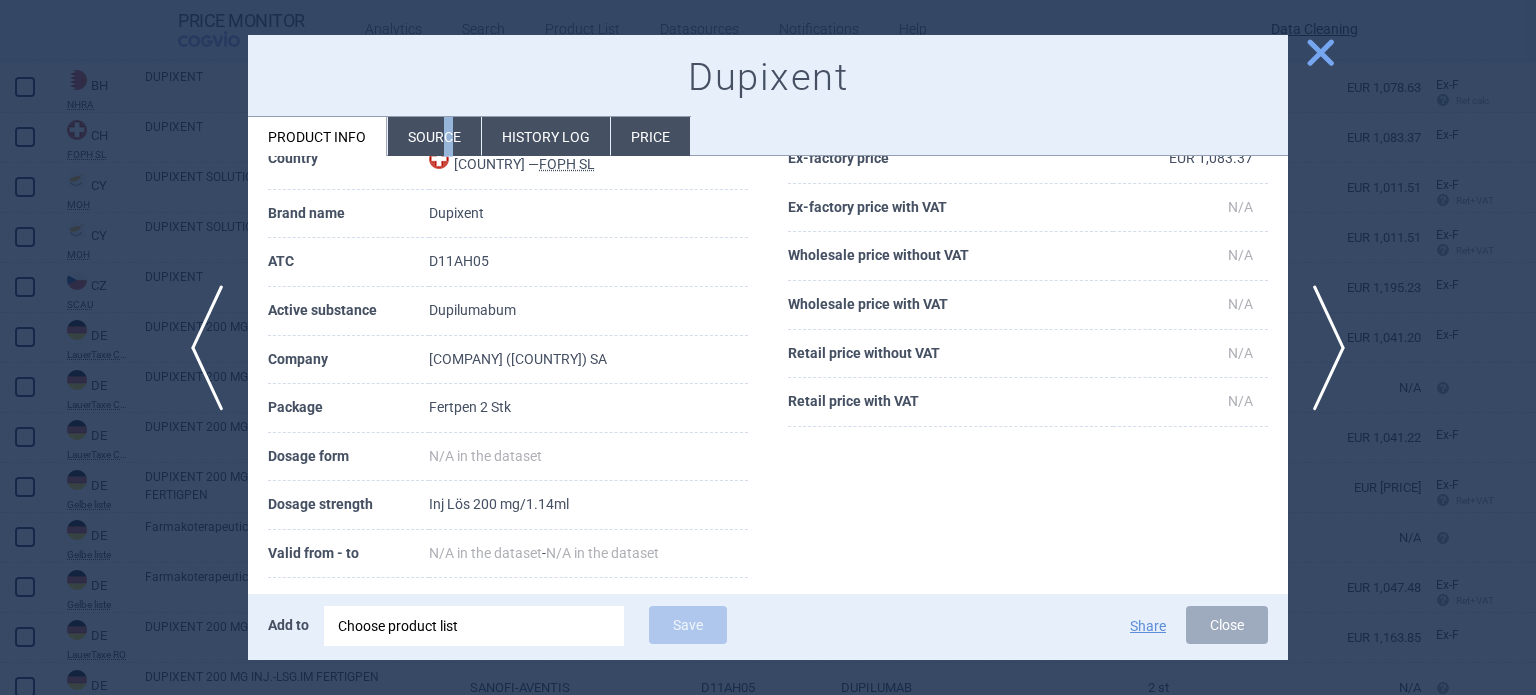 click on "Source" at bounding box center [434, 136] 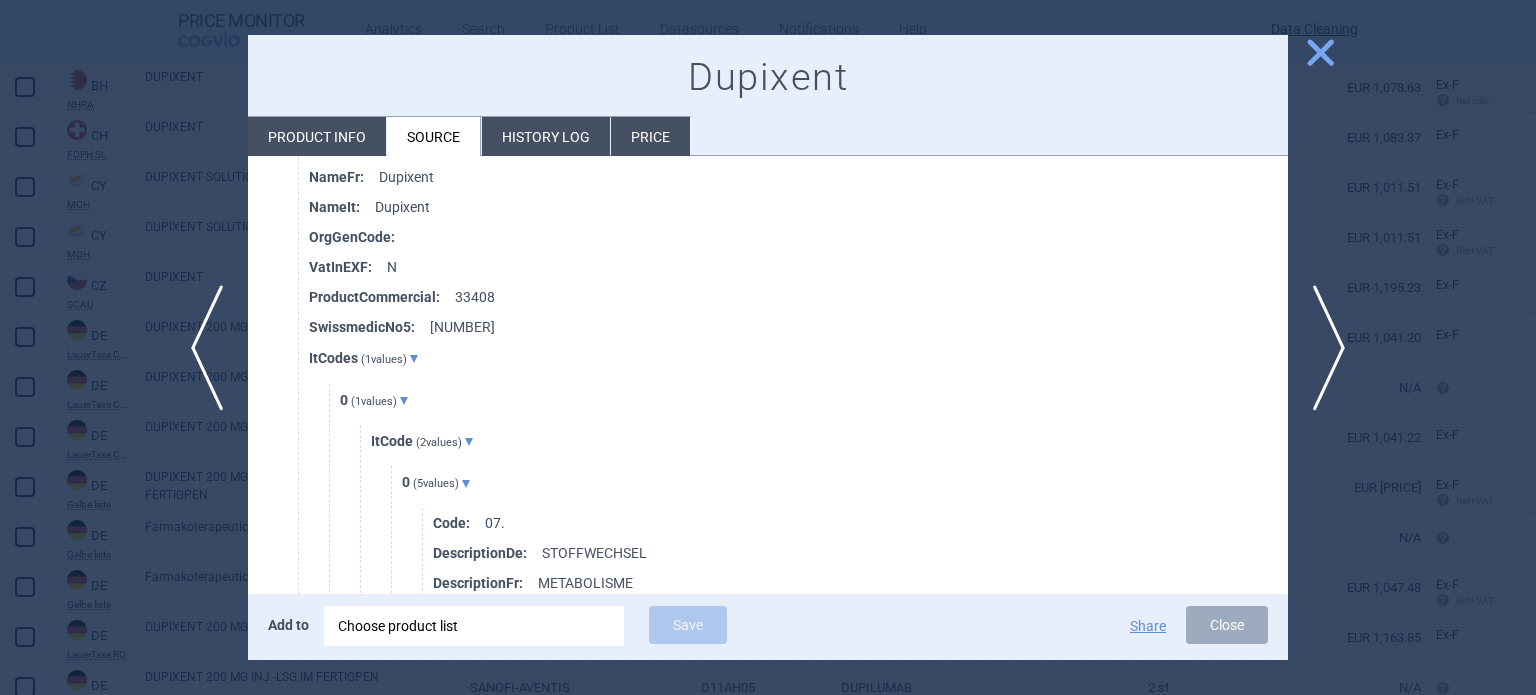scroll, scrollTop: 1000, scrollLeft: 0, axis: vertical 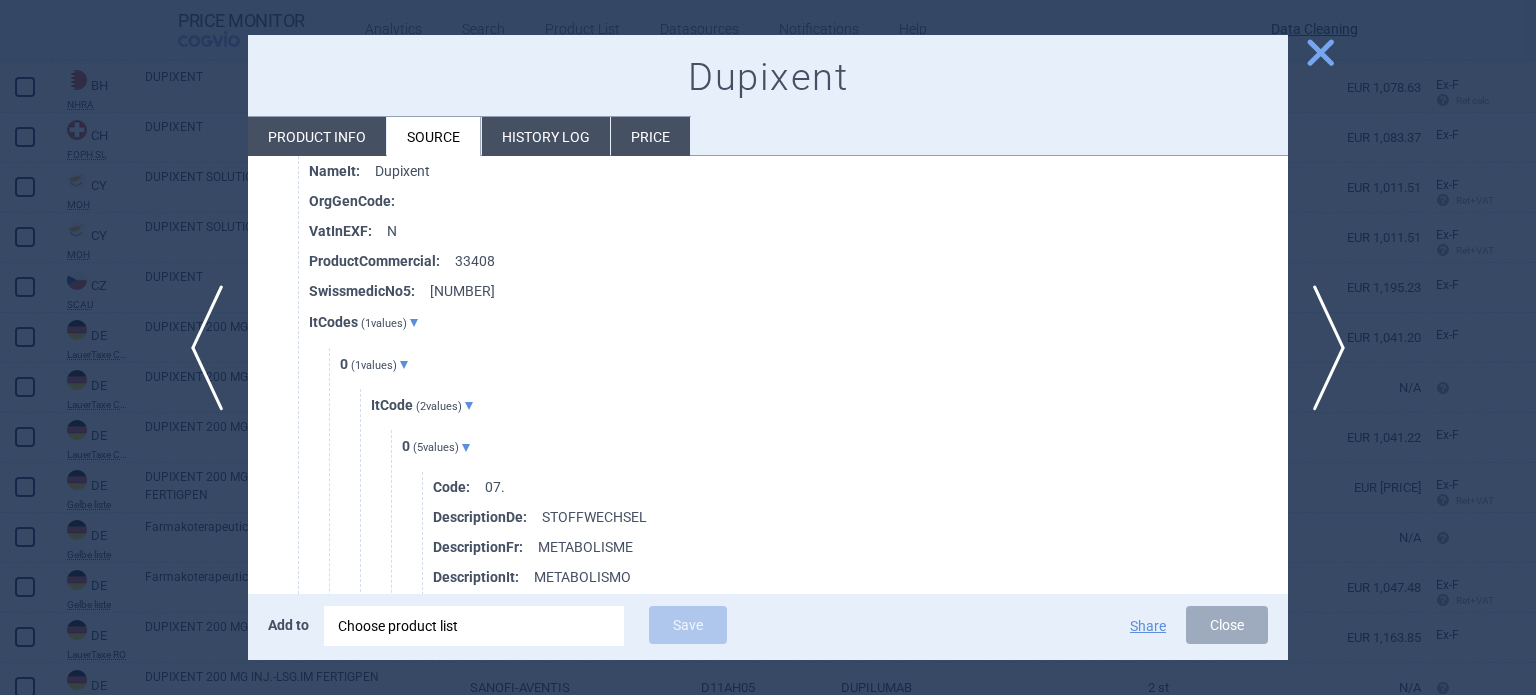 click at bounding box center [768, 347] 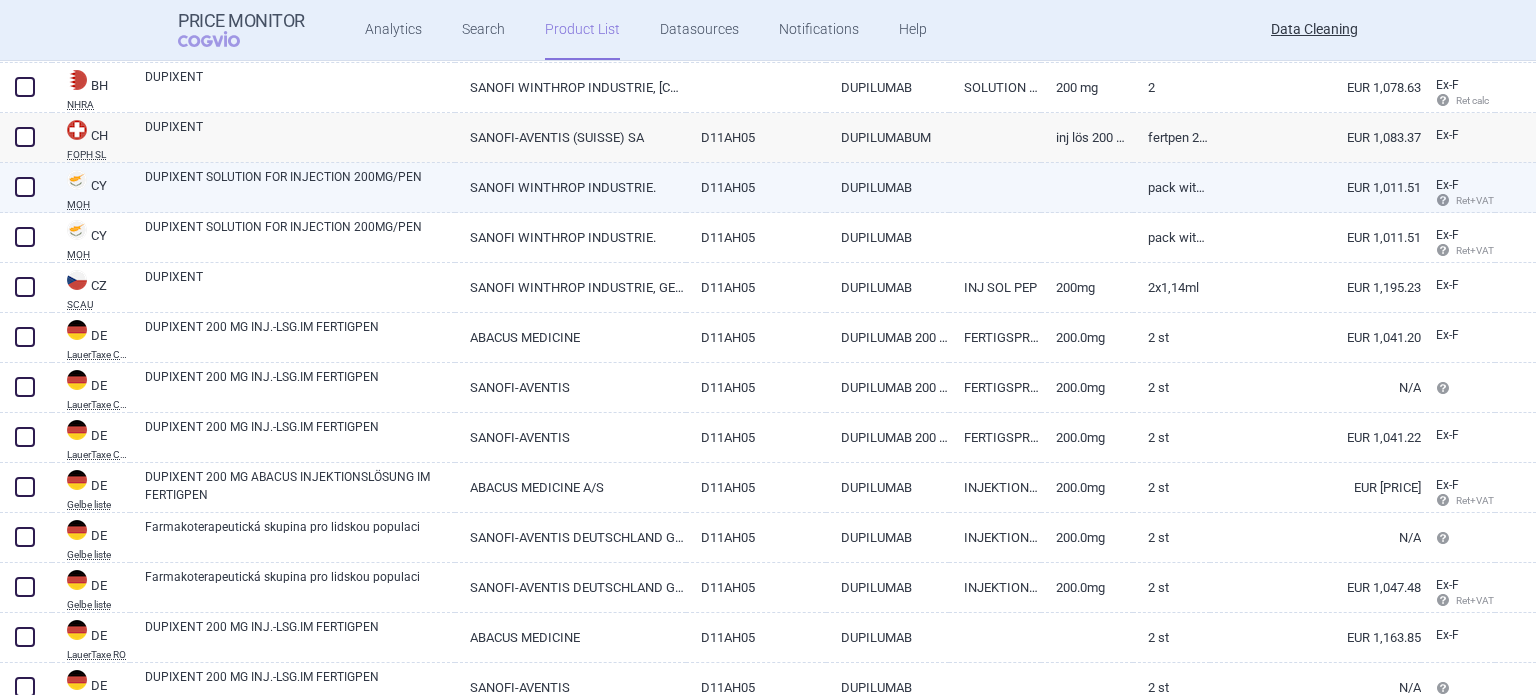 click on "DUPIXENT SOLUTION FOR INJECTION 200MG/PEN" at bounding box center [300, 186] 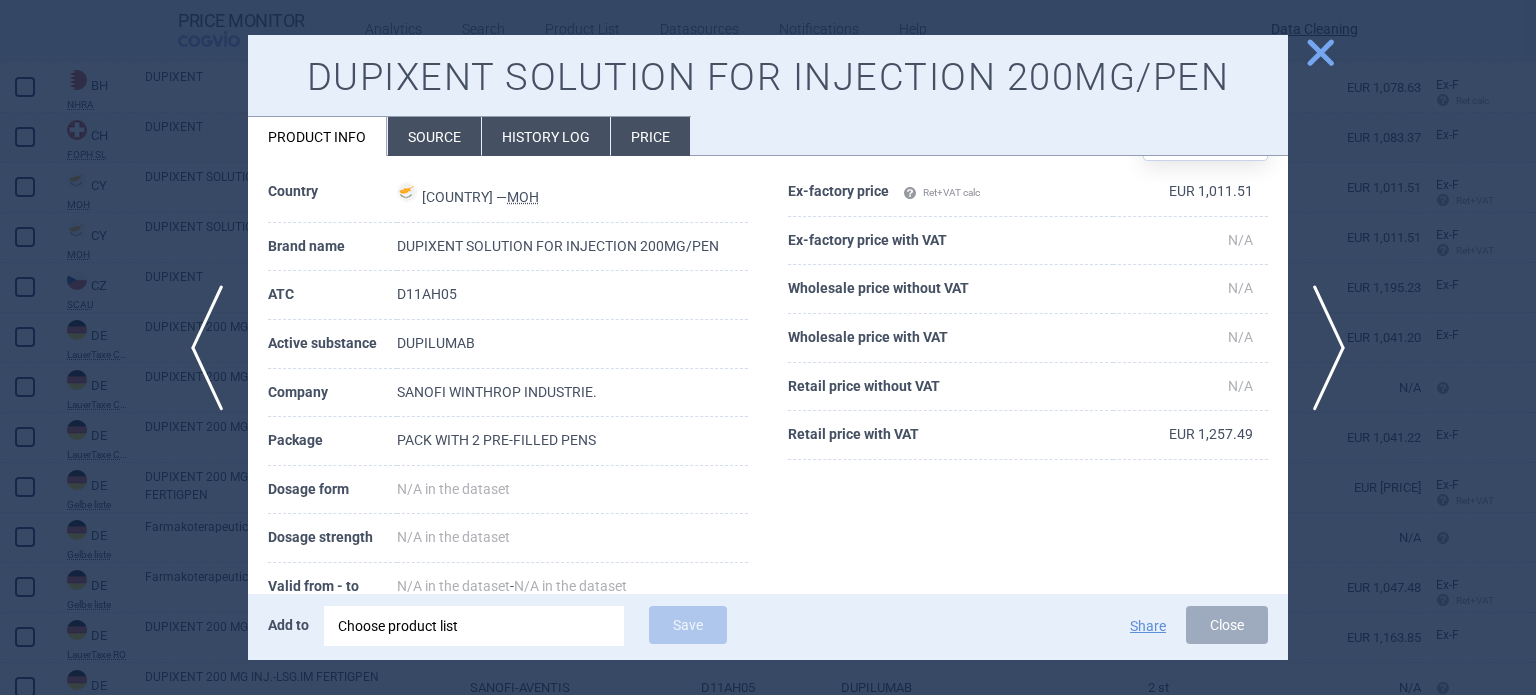 scroll, scrollTop: 100, scrollLeft: 0, axis: vertical 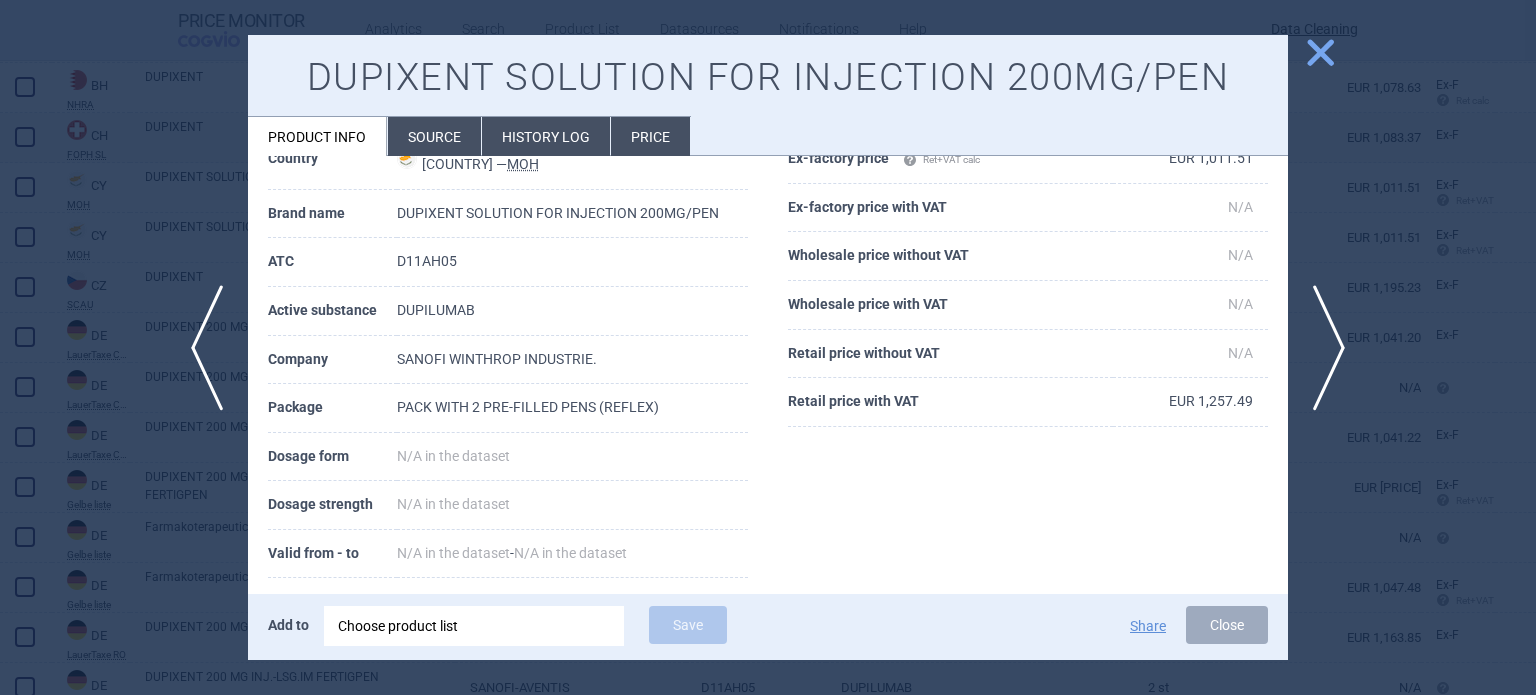click on "Source" at bounding box center [434, 136] 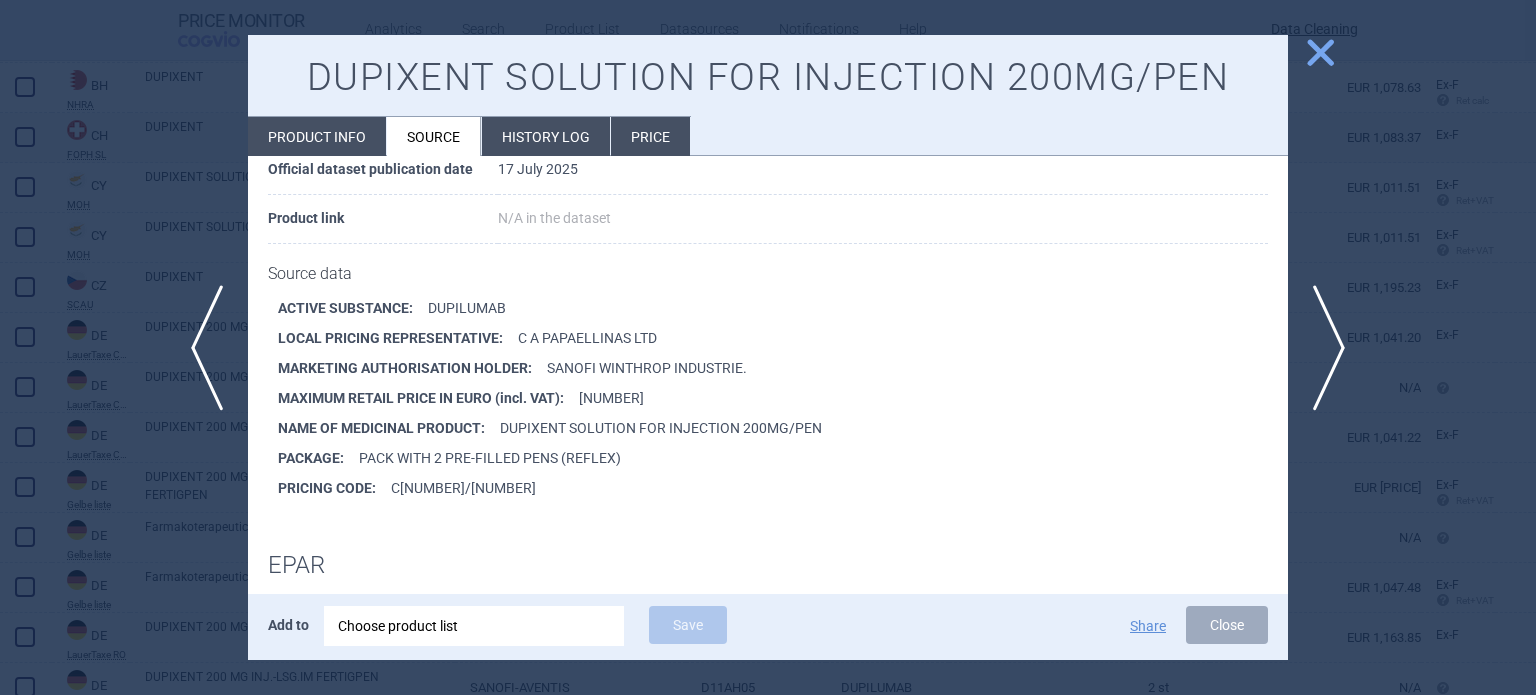 scroll, scrollTop: 200, scrollLeft: 0, axis: vertical 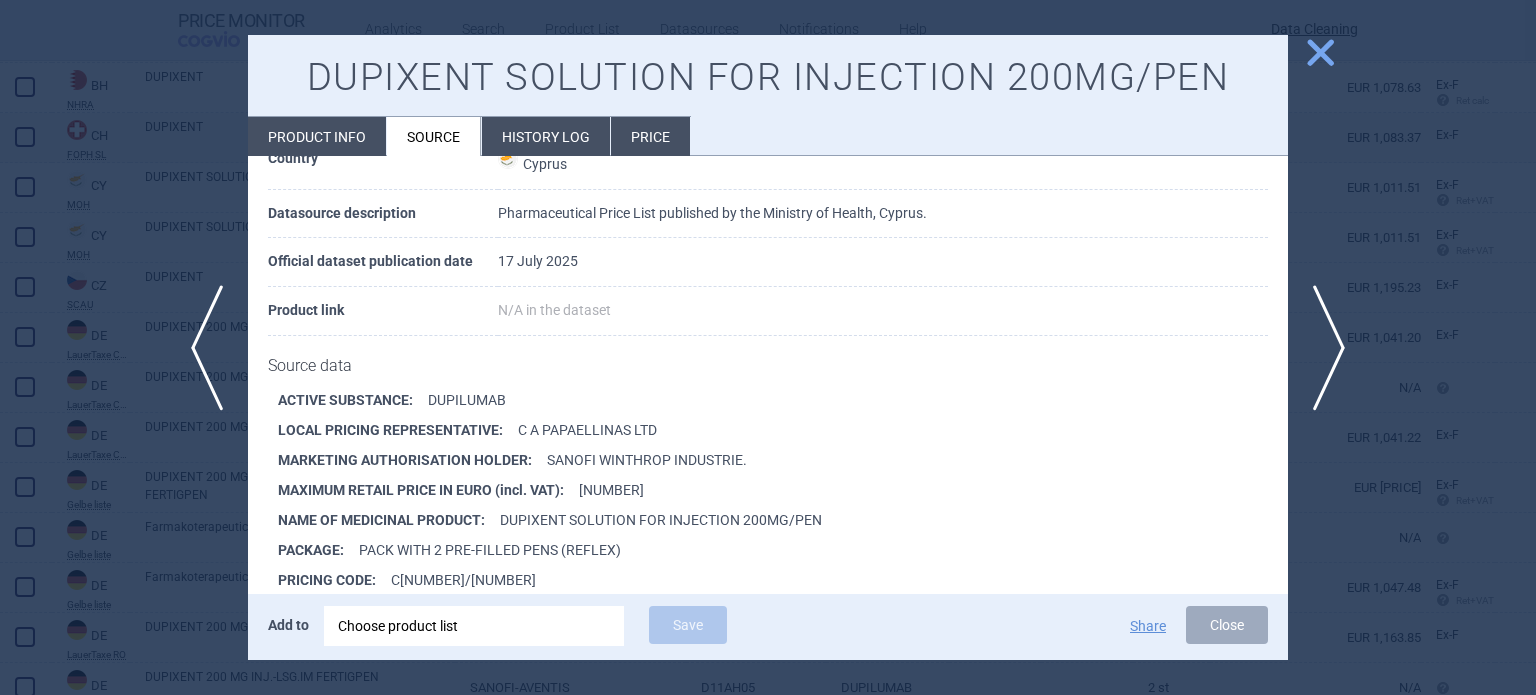 click at bounding box center (768, 347) 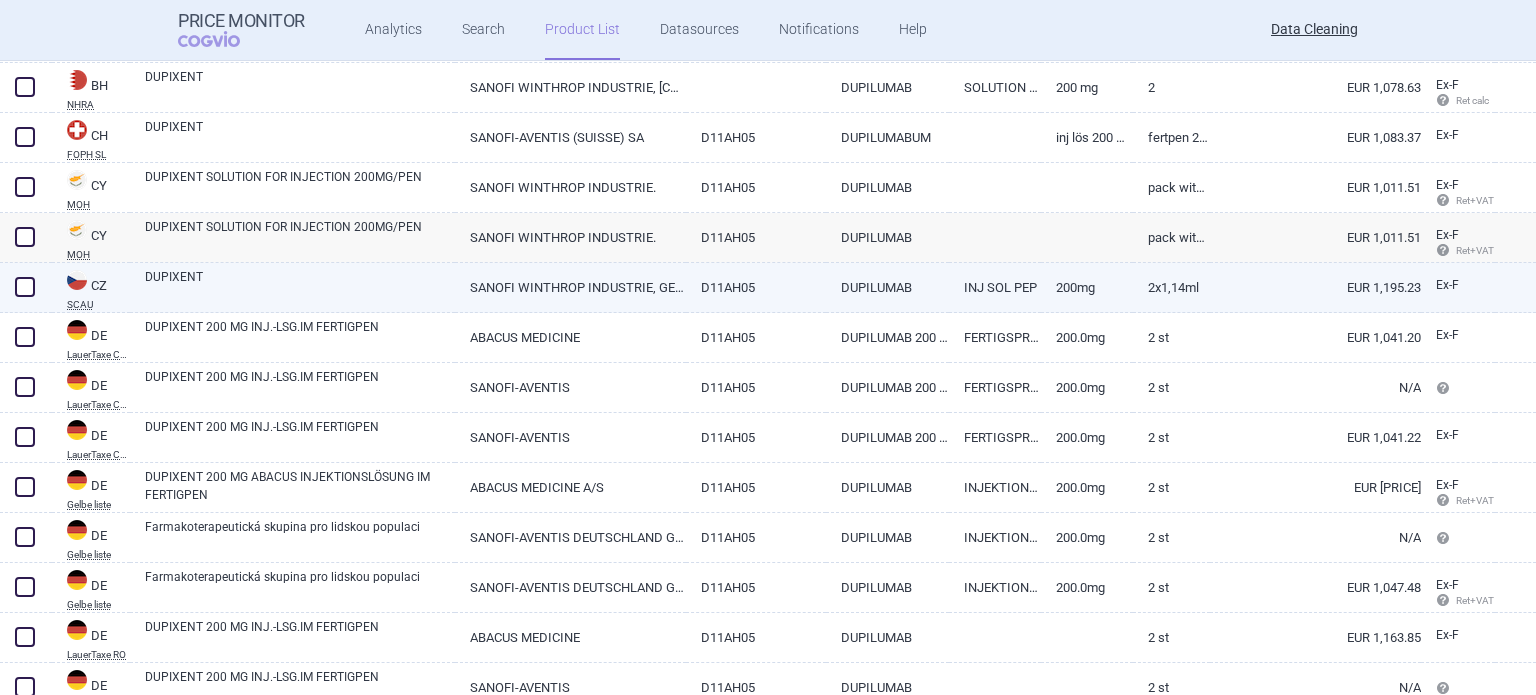 click on "DUPIXENT" at bounding box center (300, 286) 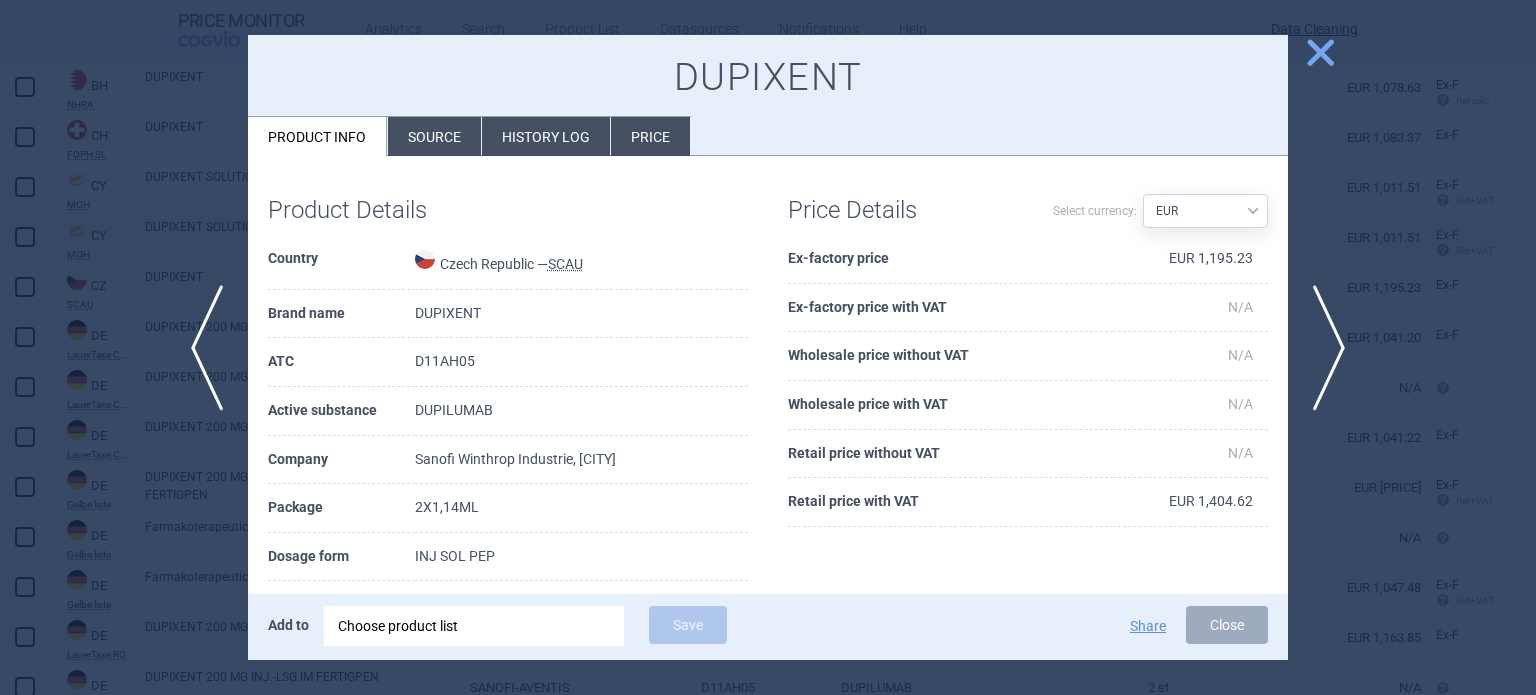 click on "Source" at bounding box center (434, 136) 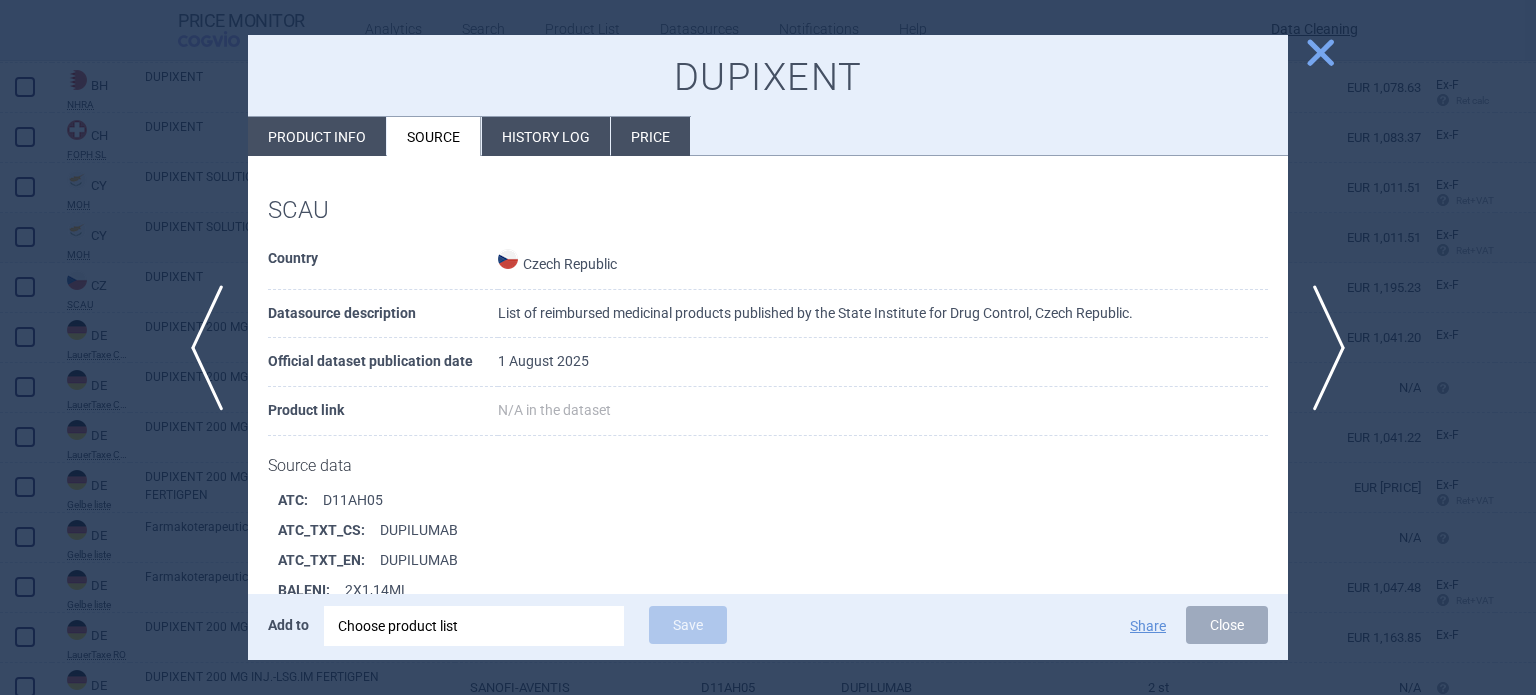 scroll, scrollTop: 903, scrollLeft: 0, axis: vertical 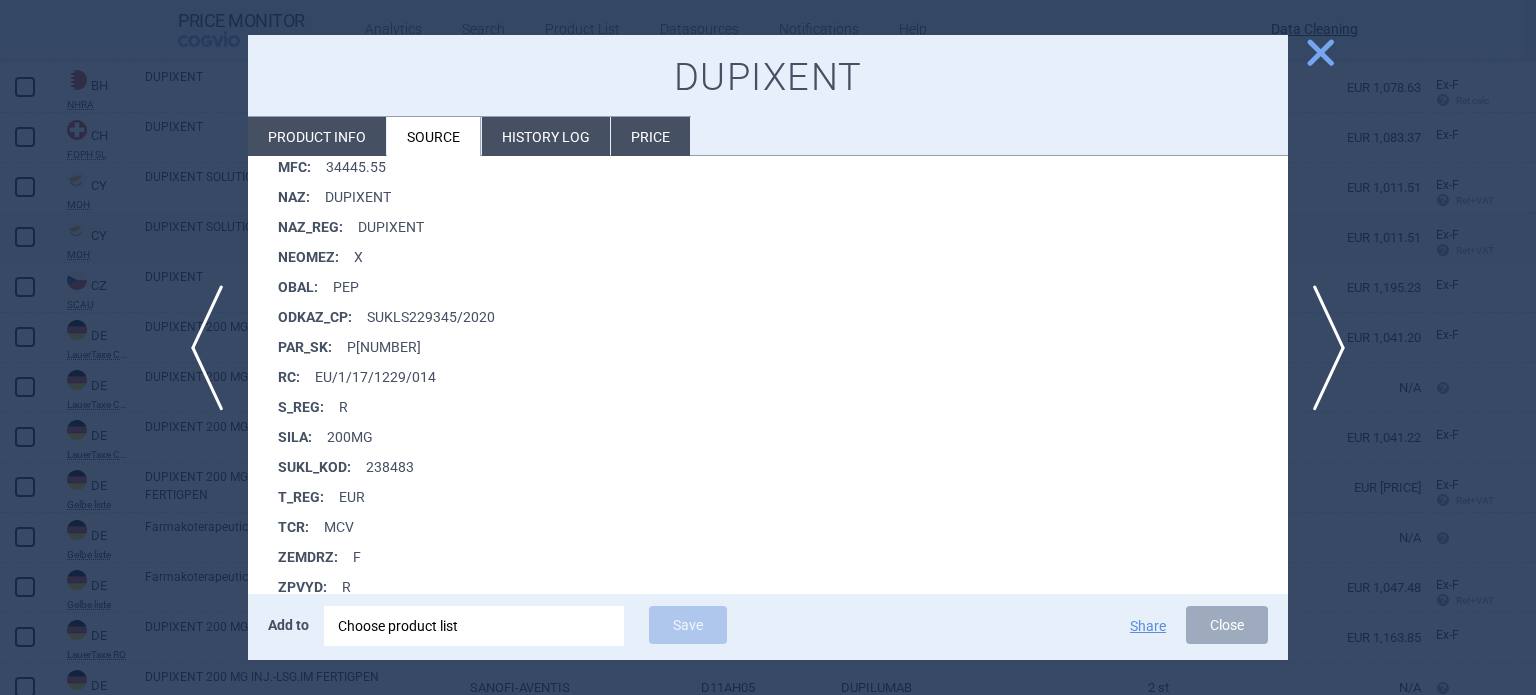click at bounding box center [768, 347] 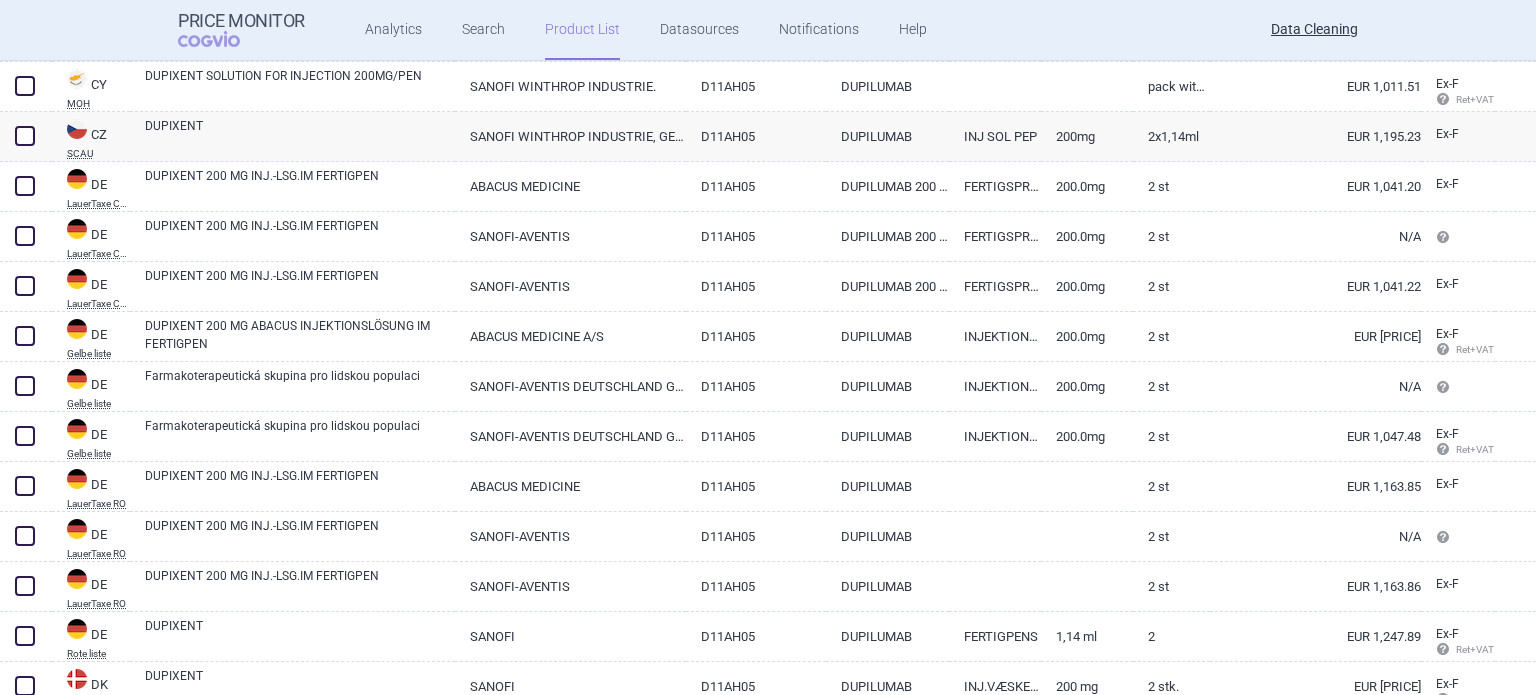 scroll, scrollTop: 1300, scrollLeft: 0, axis: vertical 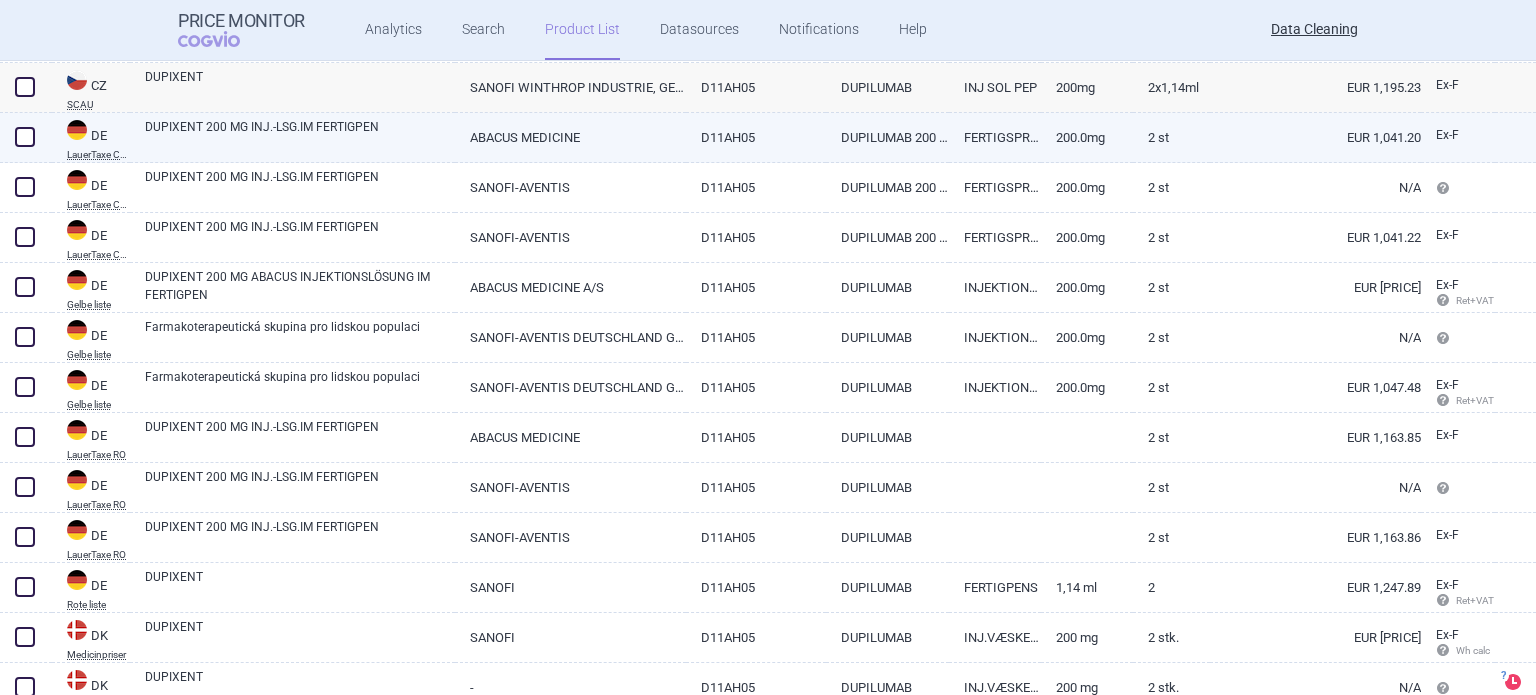 click on "ABACUS MEDICINE" at bounding box center (570, 137) 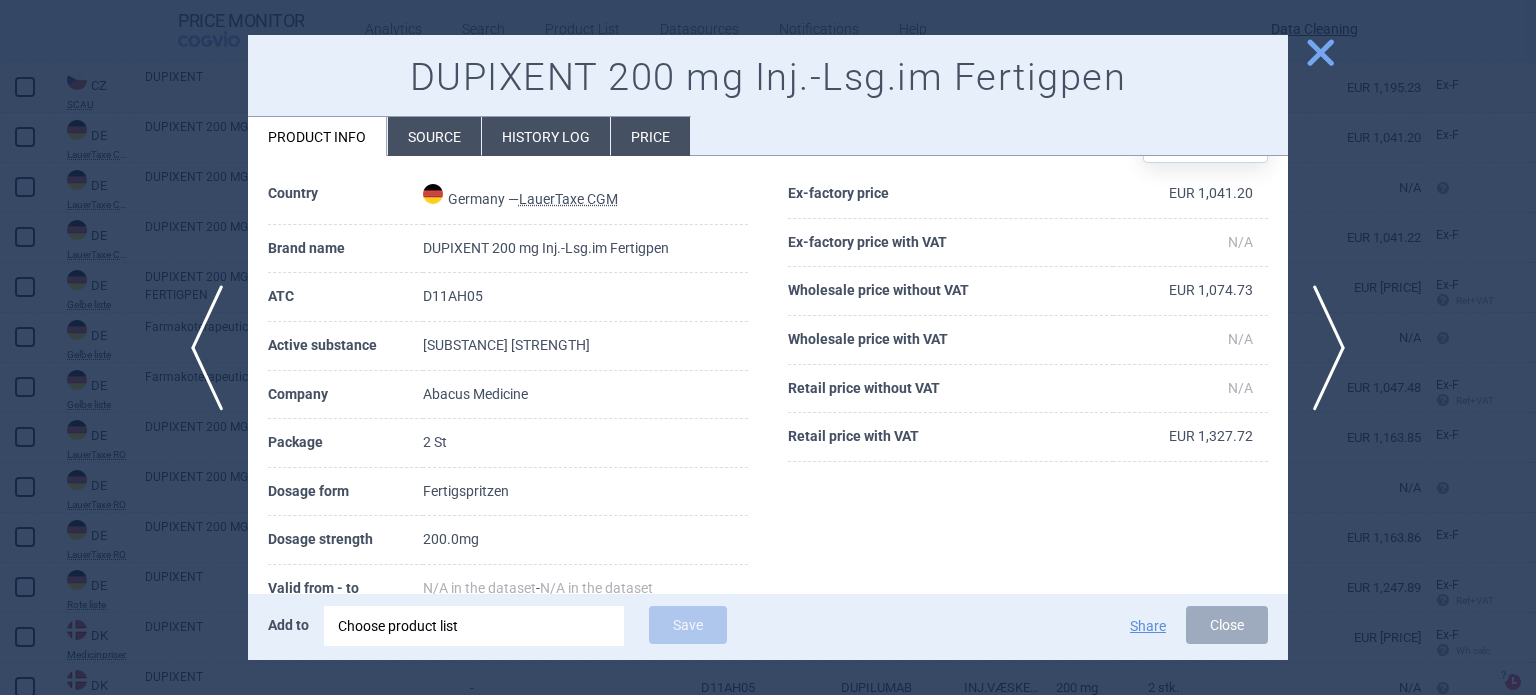 scroll, scrollTop: 100, scrollLeft: 0, axis: vertical 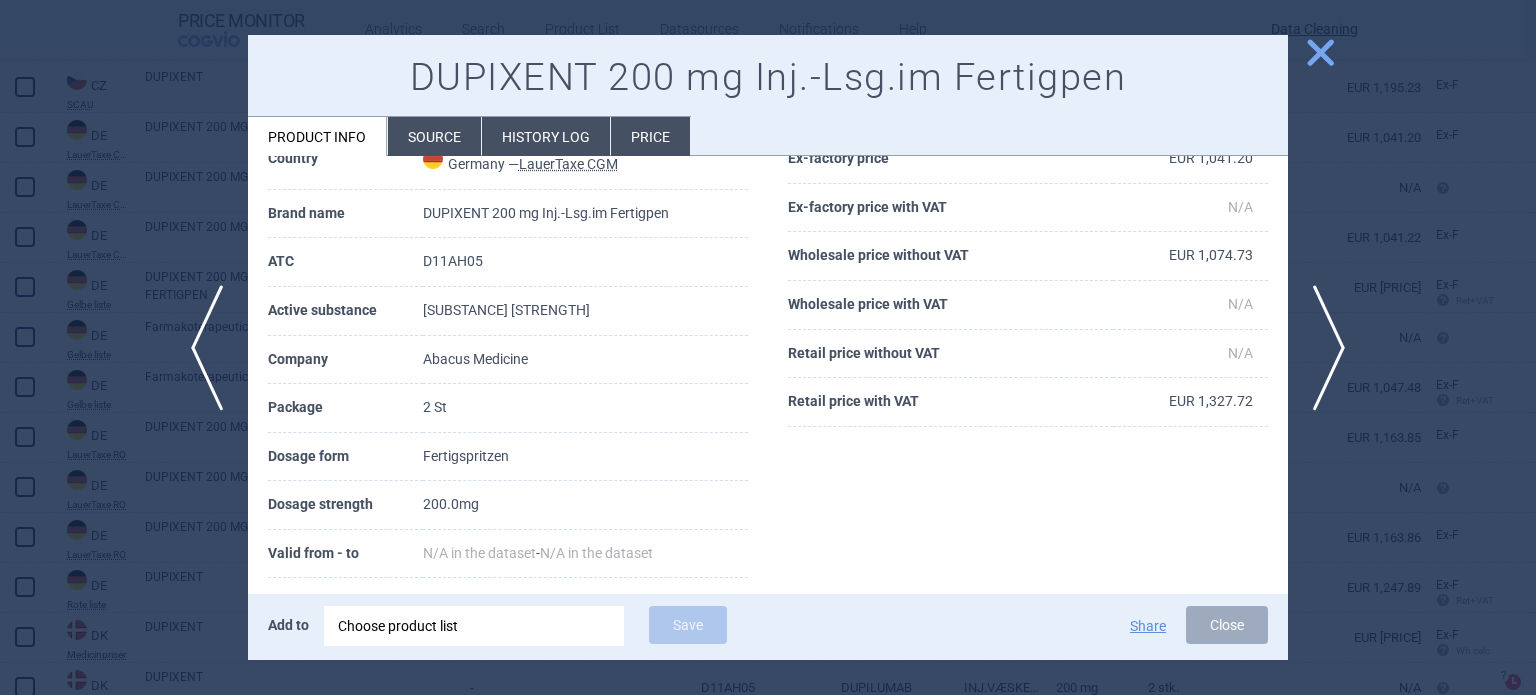 click on "Source" at bounding box center (434, 136) 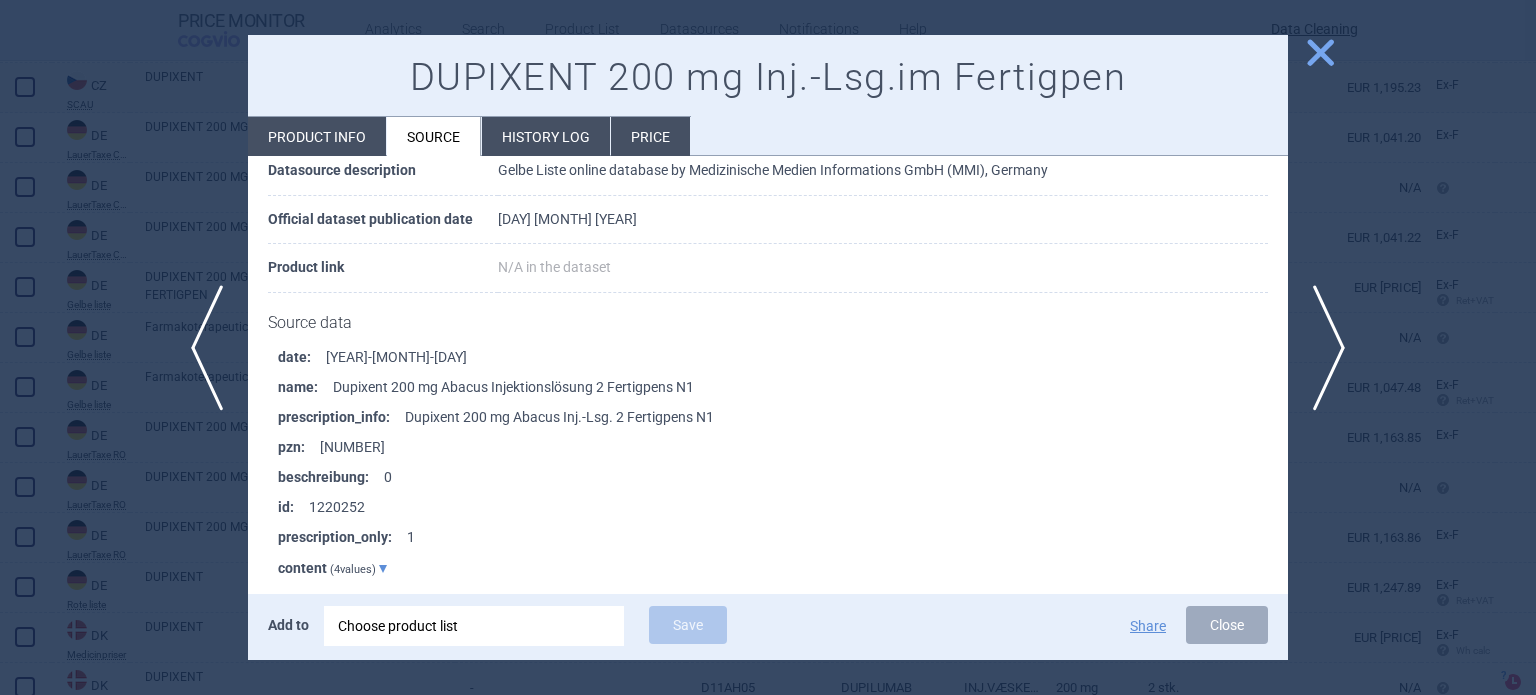 scroll, scrollTop: 1600, scrollLeft: 0, axis: vertical 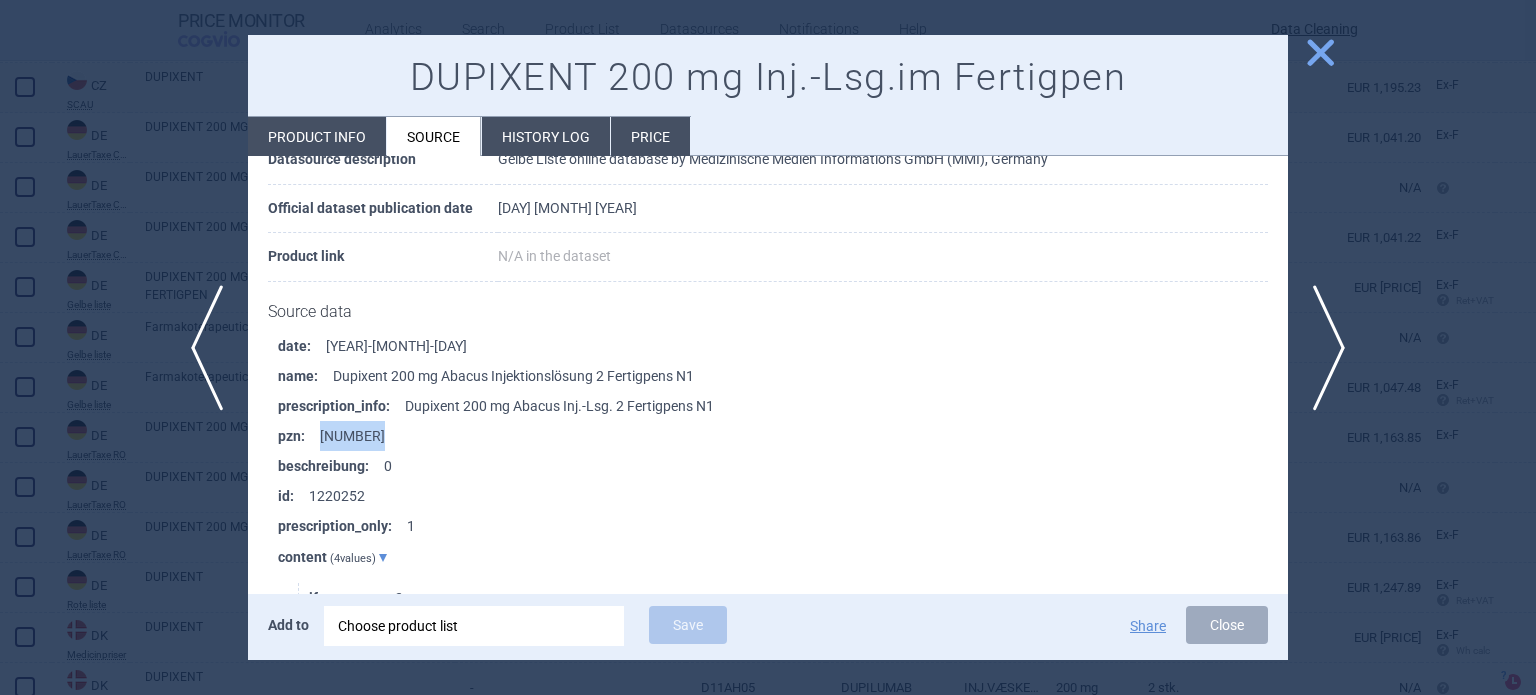 drag, startPoint x: 380, startPoint y: 432, endPoint x: 320, endPoint y: 419, distance: 61.39218 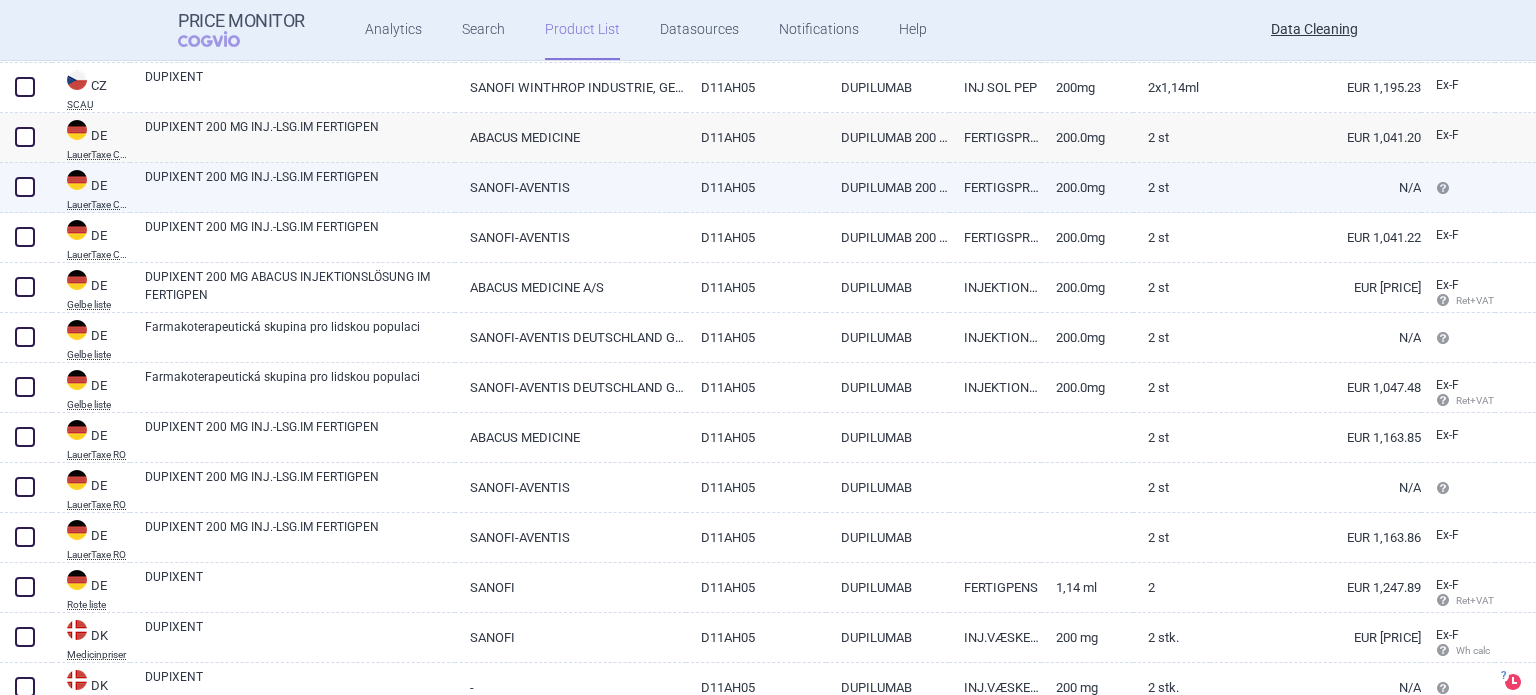 click on "DUPIXENT 200 MG INJ.-LSG.IM FERTIGPEN" at bounding box center (300, 186) 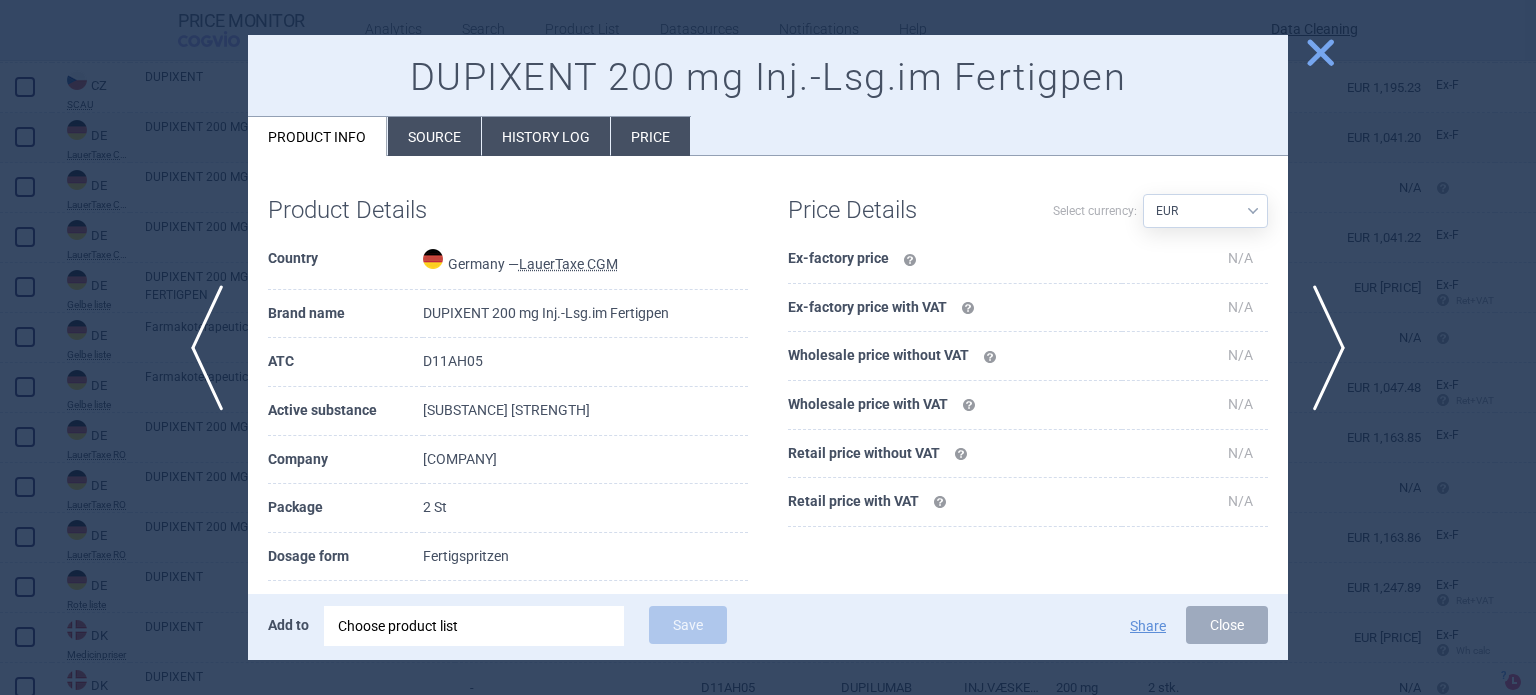 click on "Product info" at bounding box center (317, 136) 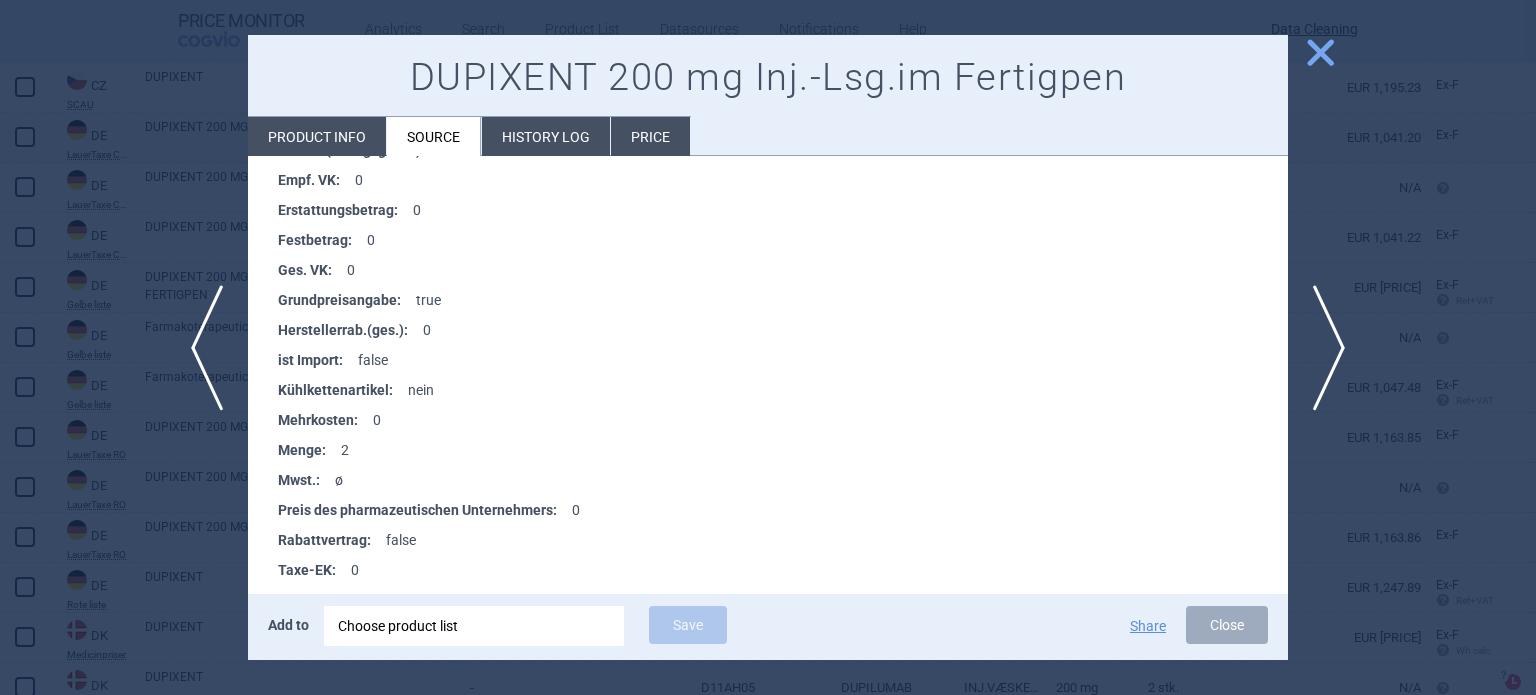 scroll, scrollTop: 1500, scrollLeft: 0, axis: vertical 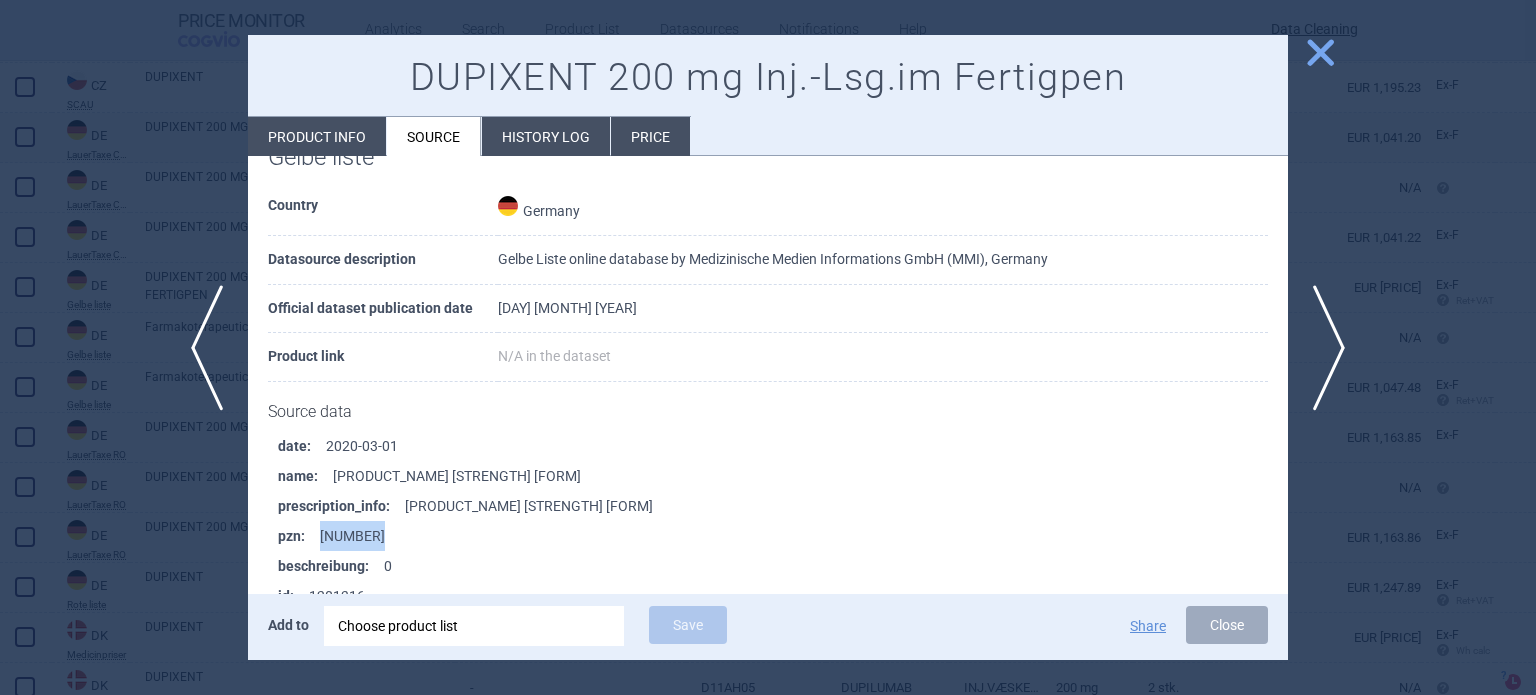 drag, startPoint x: 417, startPoint y: 529, endPoint x: 320, endPoint y: 542, distance: 97.867256 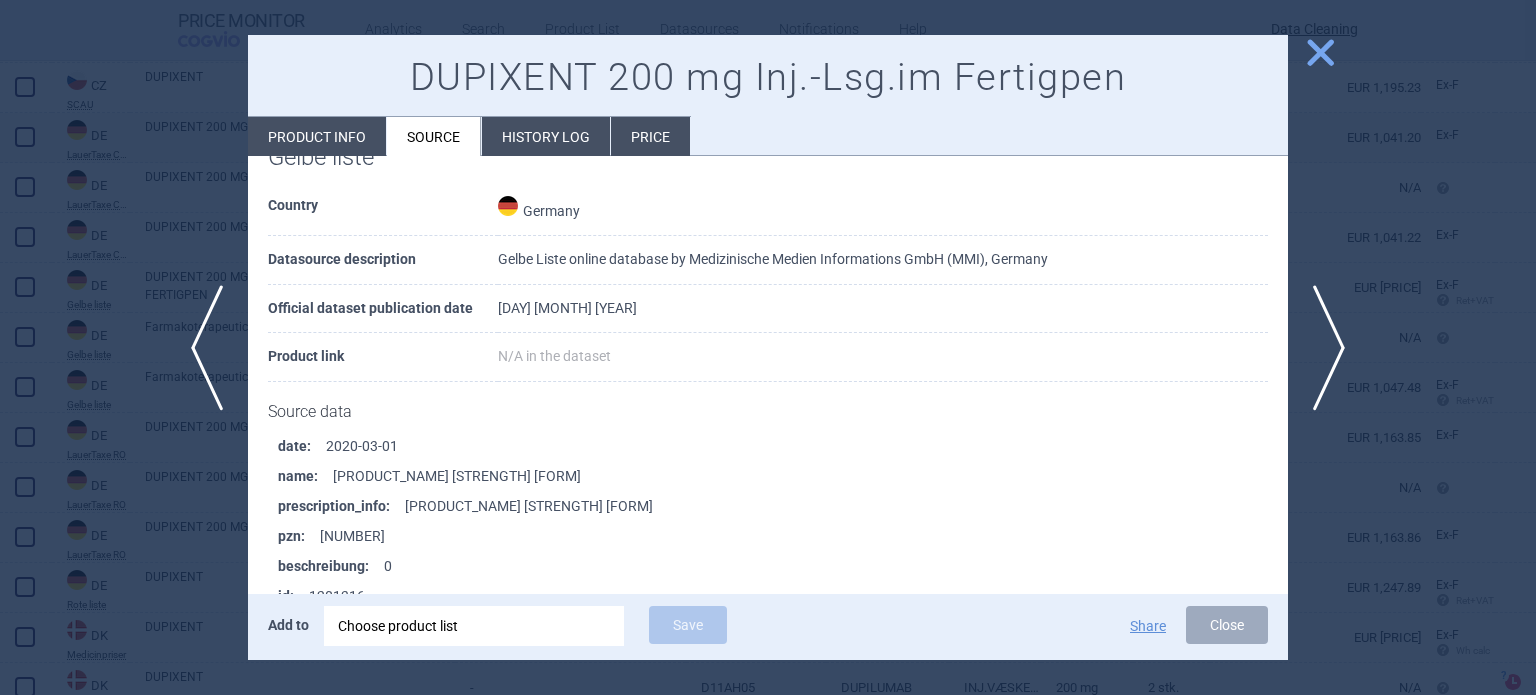 click at bounding box center (768, 347) 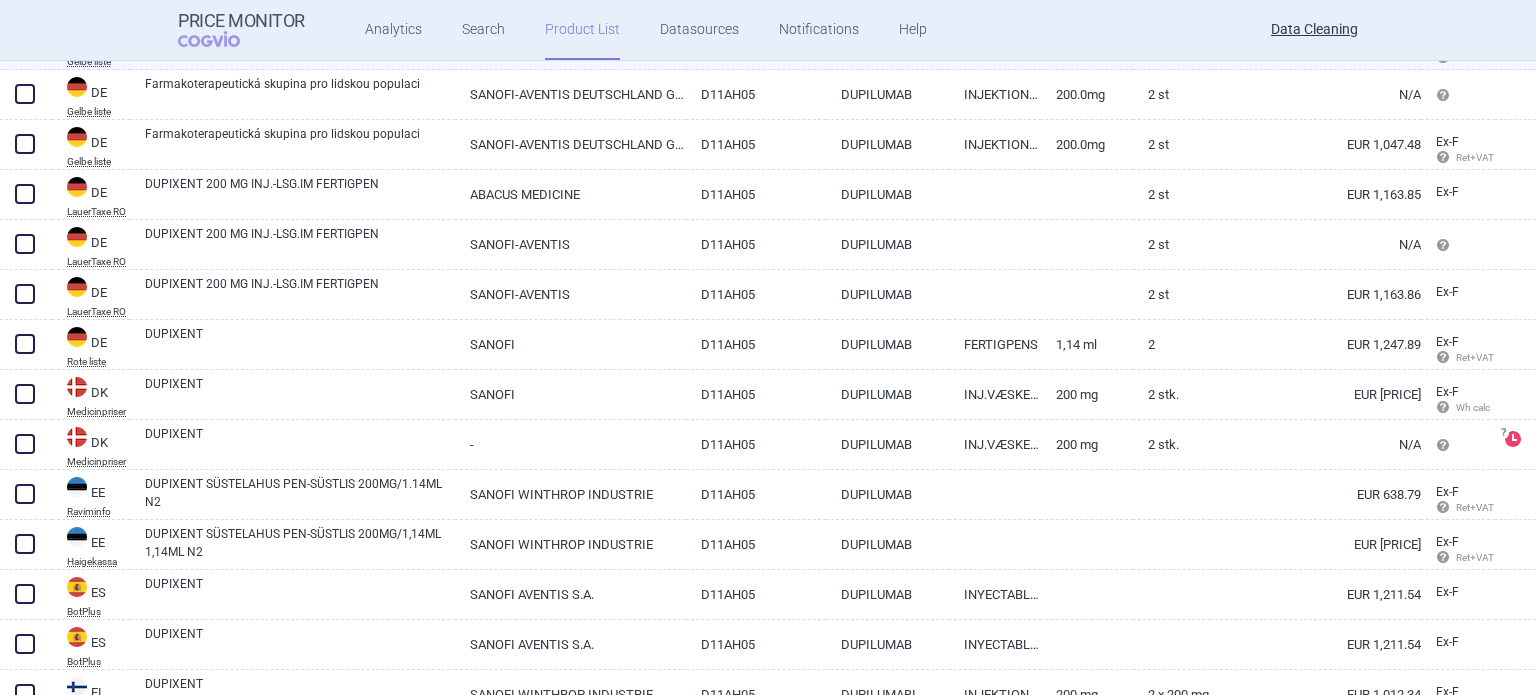 scroll, scrollTop: 1600, scrollLeft: 0, axis: vertical 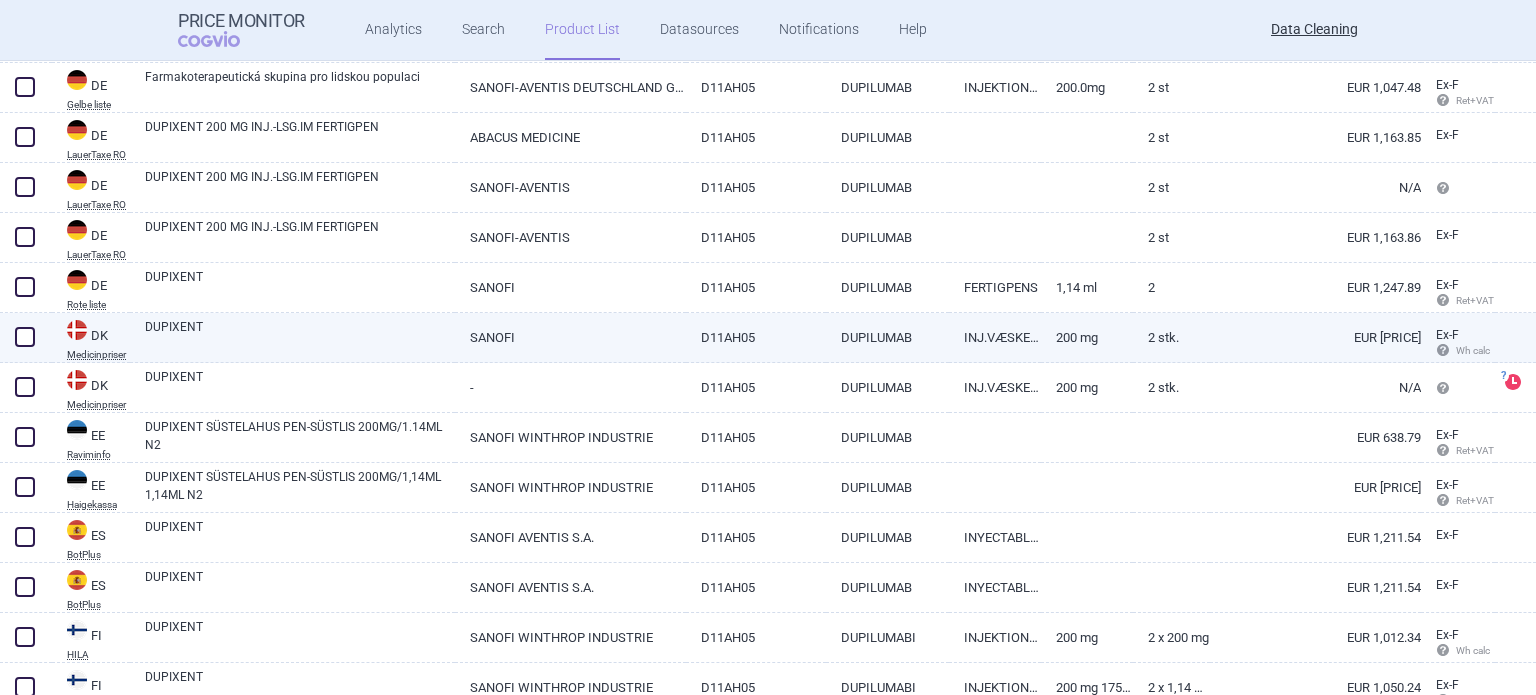 click on "DUPIXENT" at bounding box center (300, 336) 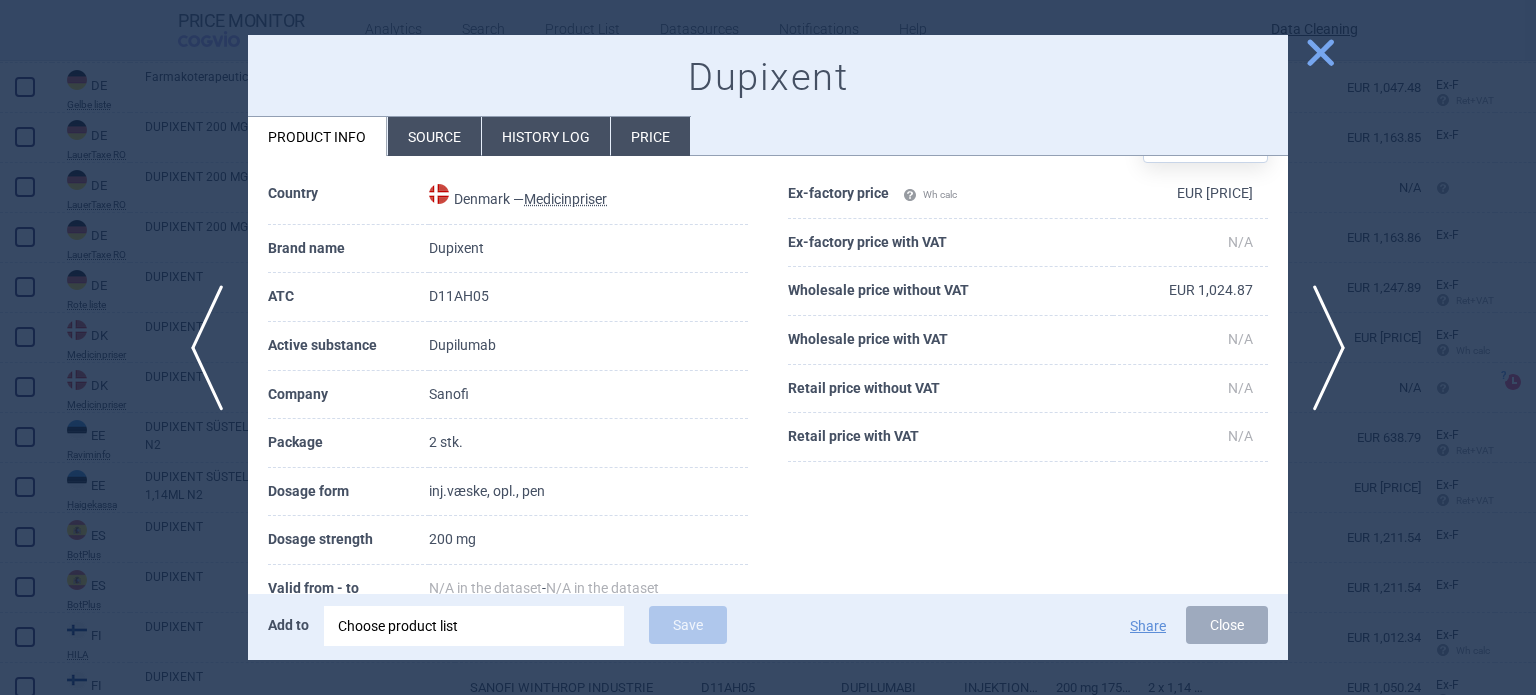 scroll, scrollTop: 100, scrollLeft: 0, axis: vertical 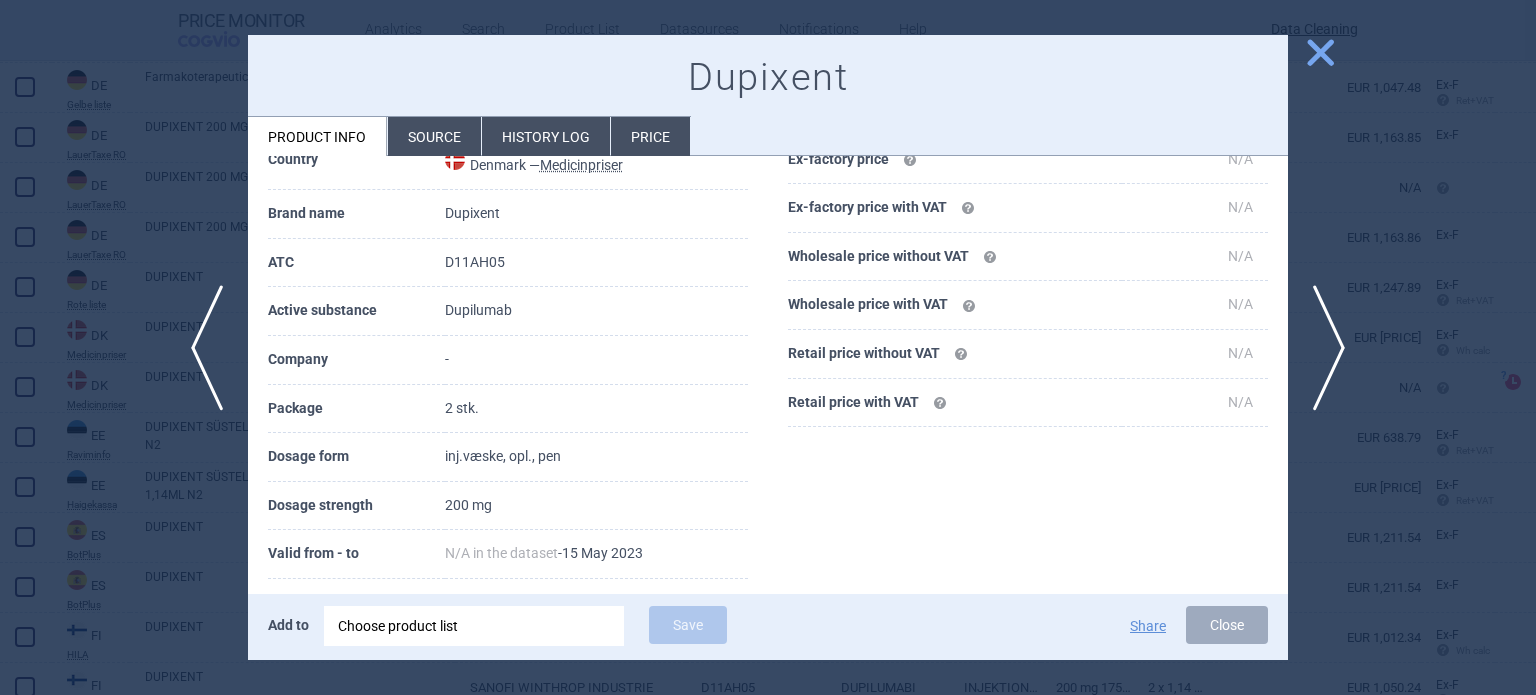 click at bounding box center (768, 347) 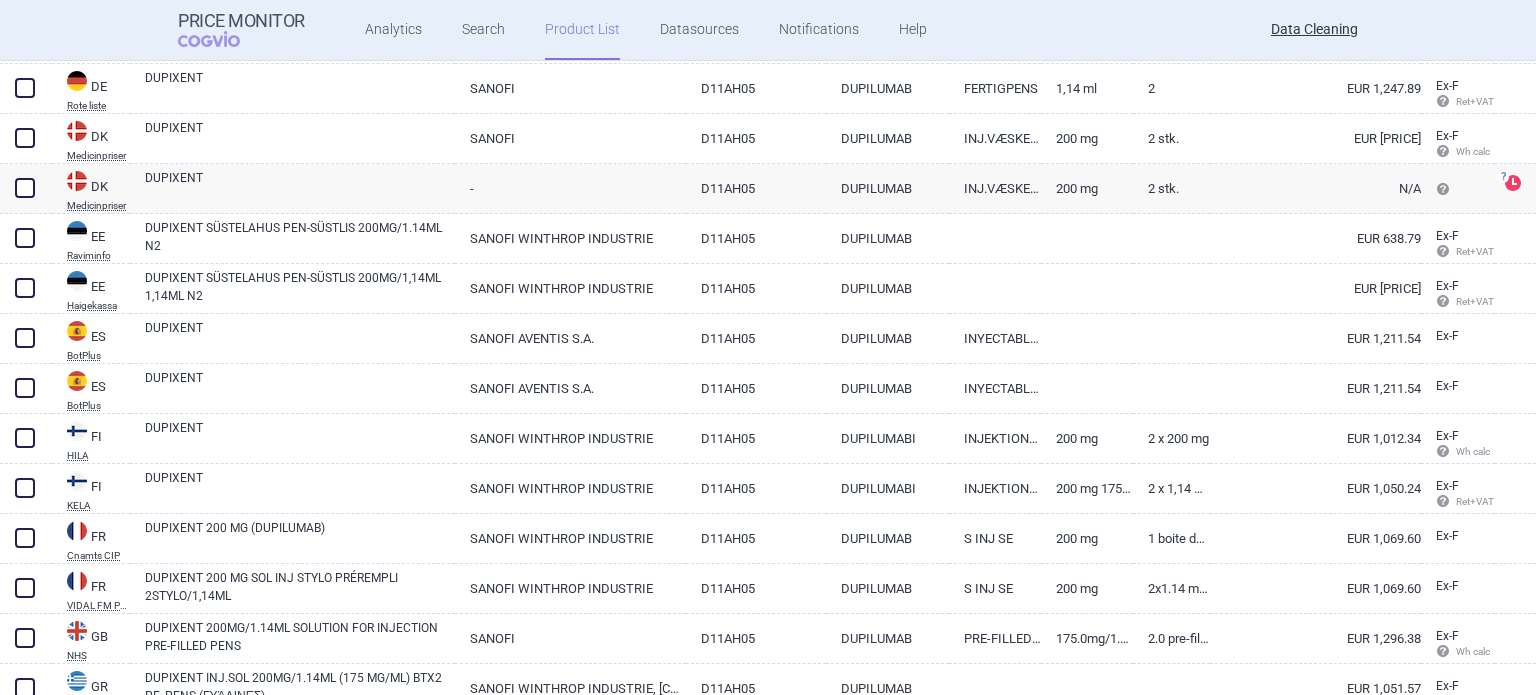 scroll, scrollTop: 1800, scrollLeft: 0, axis: vertical 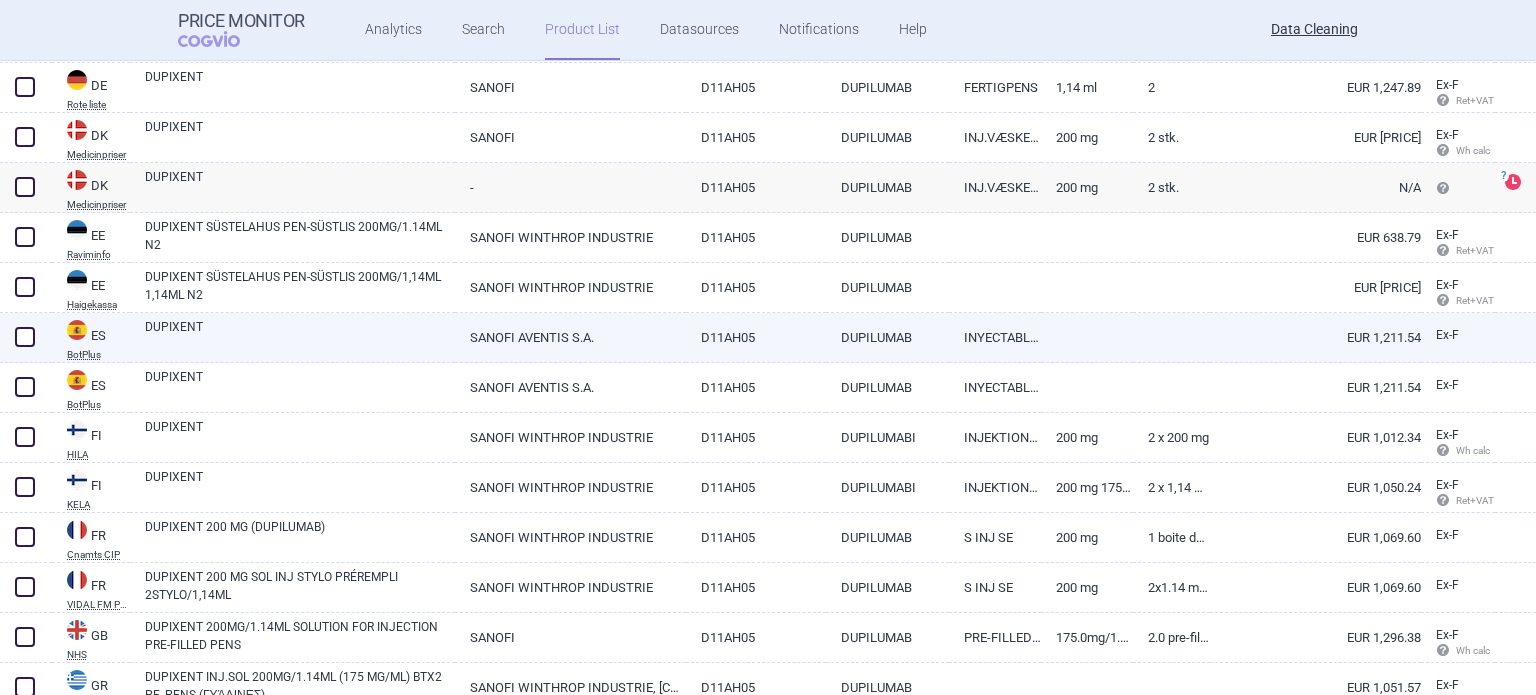click on "DUPIXENT" at bounding box center (300, 336) 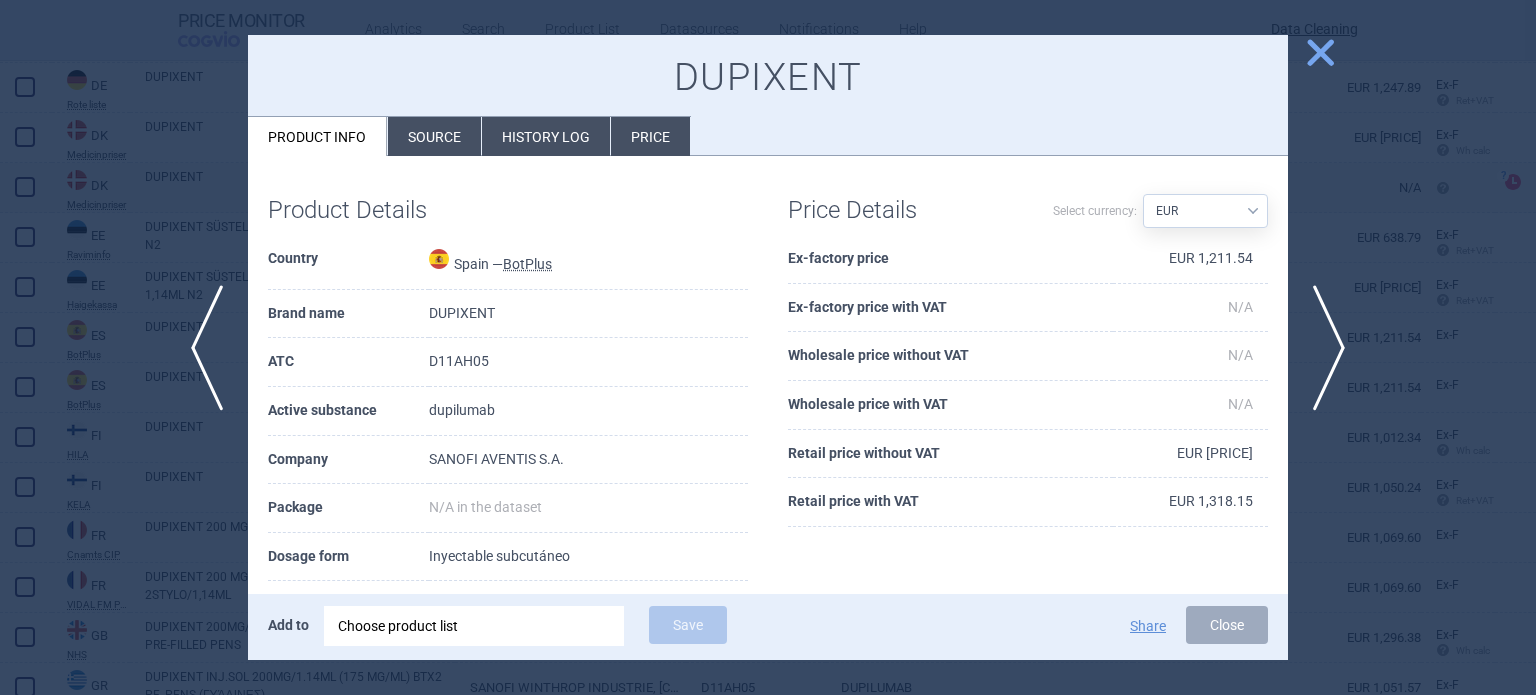 click on "Source" at bounding box center (434, 136) 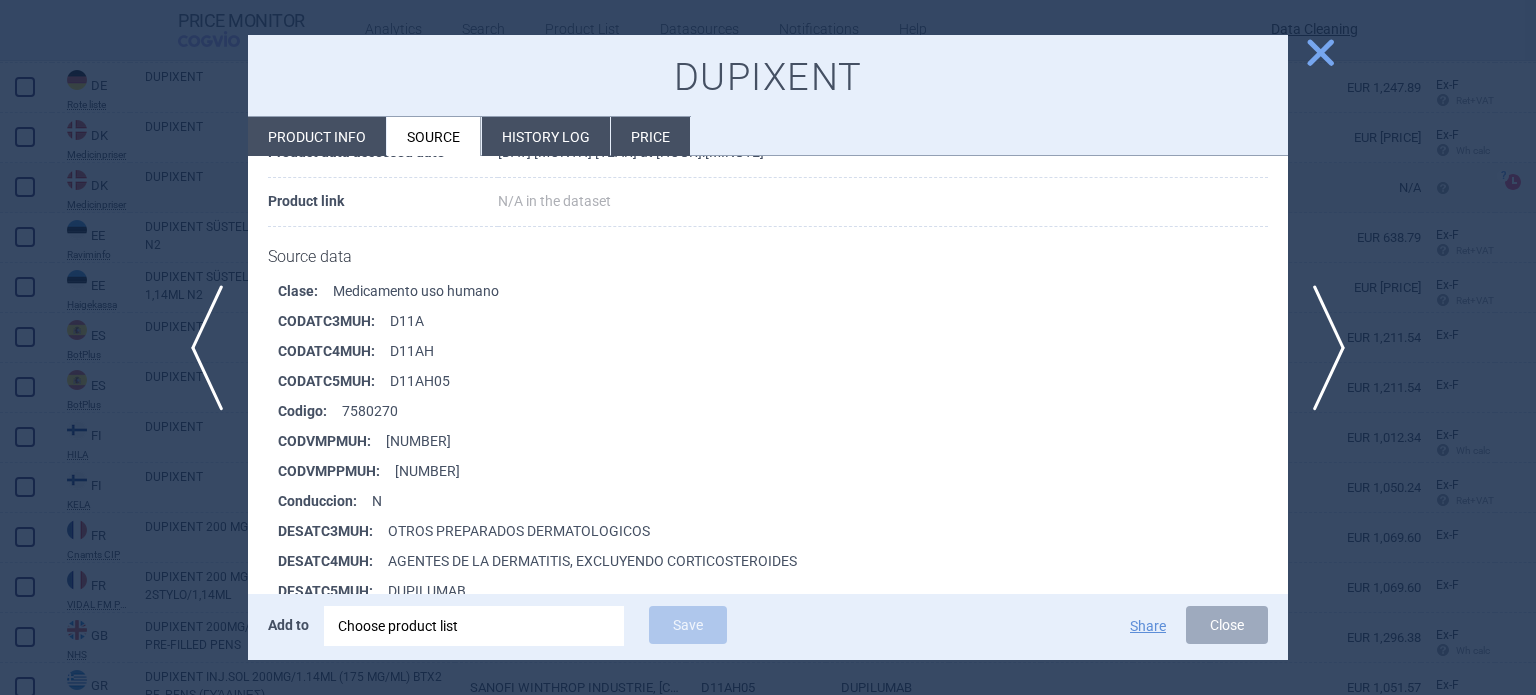 scroll, scrollTop: 300, scrollLeft: 0, axis: vertical 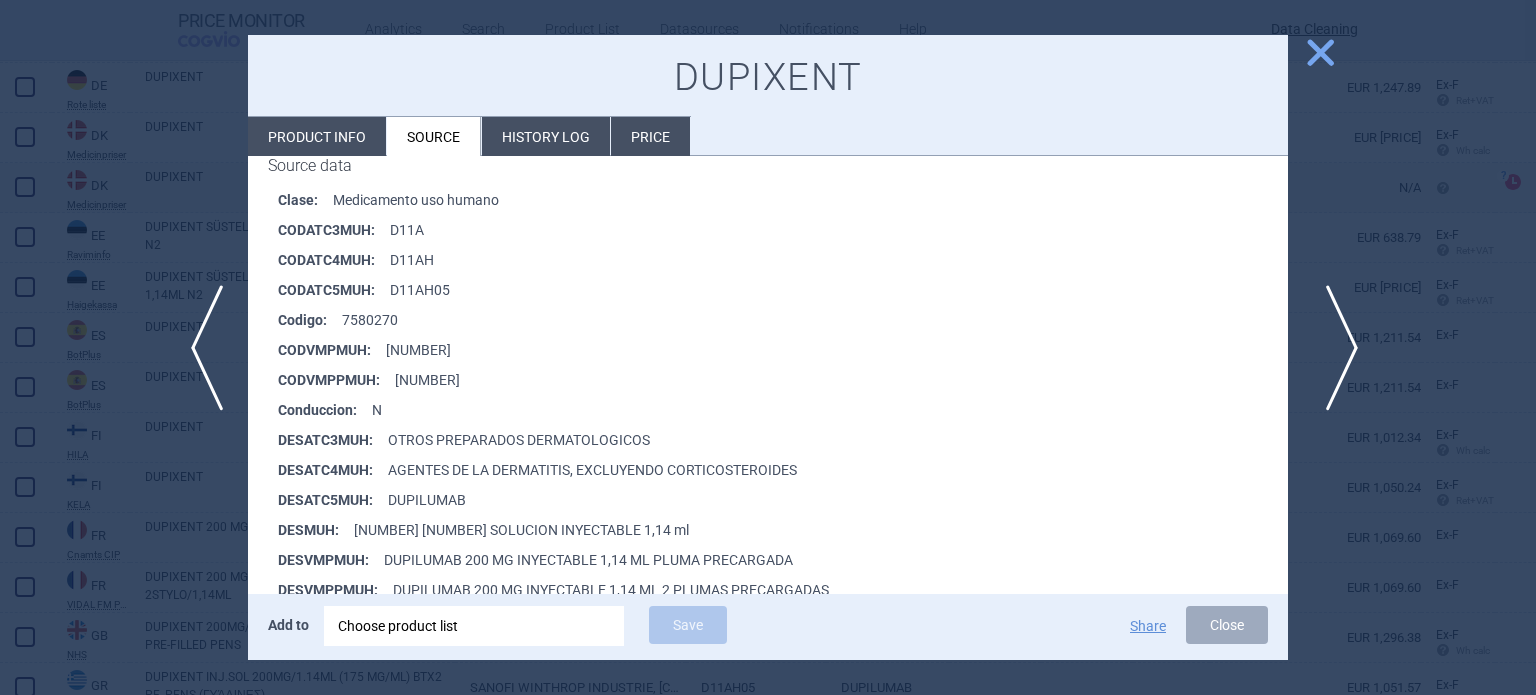 click on "next" at bounding box center [1335, 348] 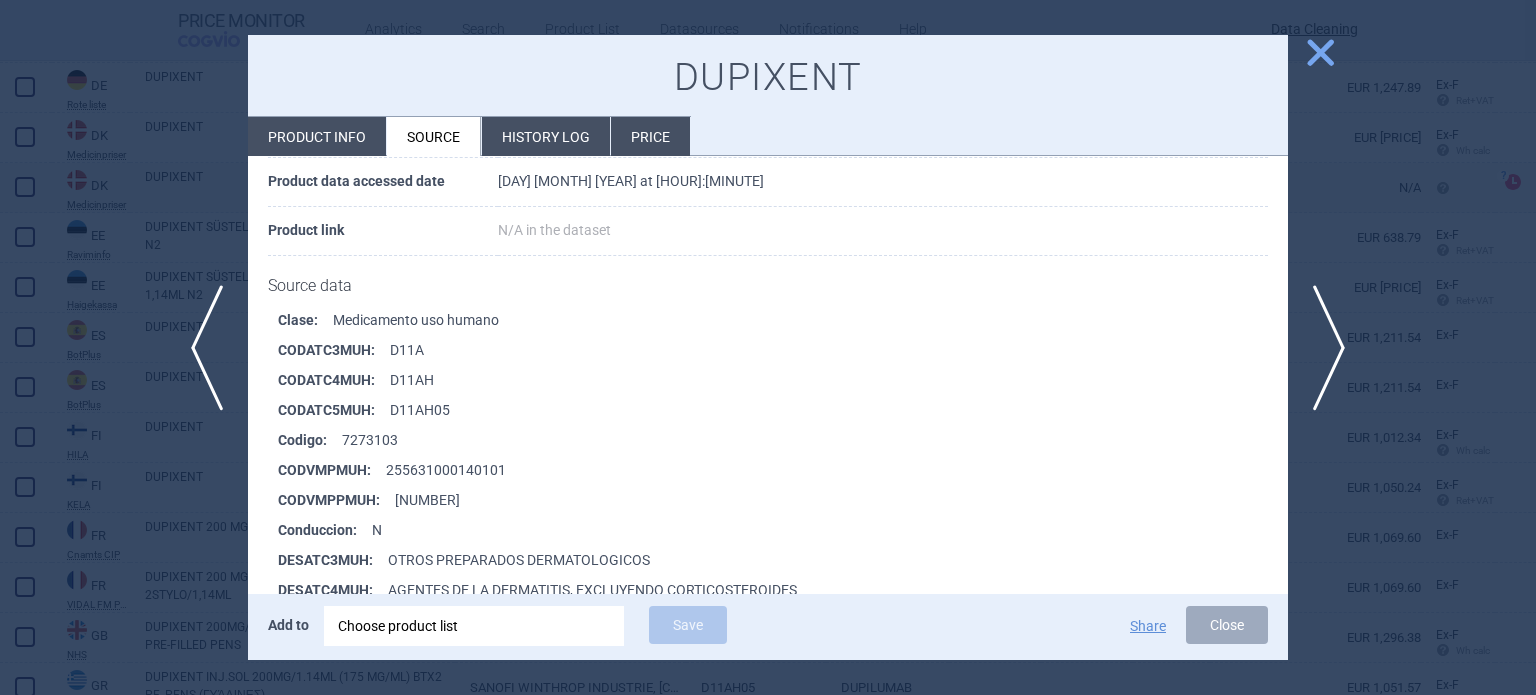 scroll, scrollTop: 400, scrollLeft: 0, axis: vertical 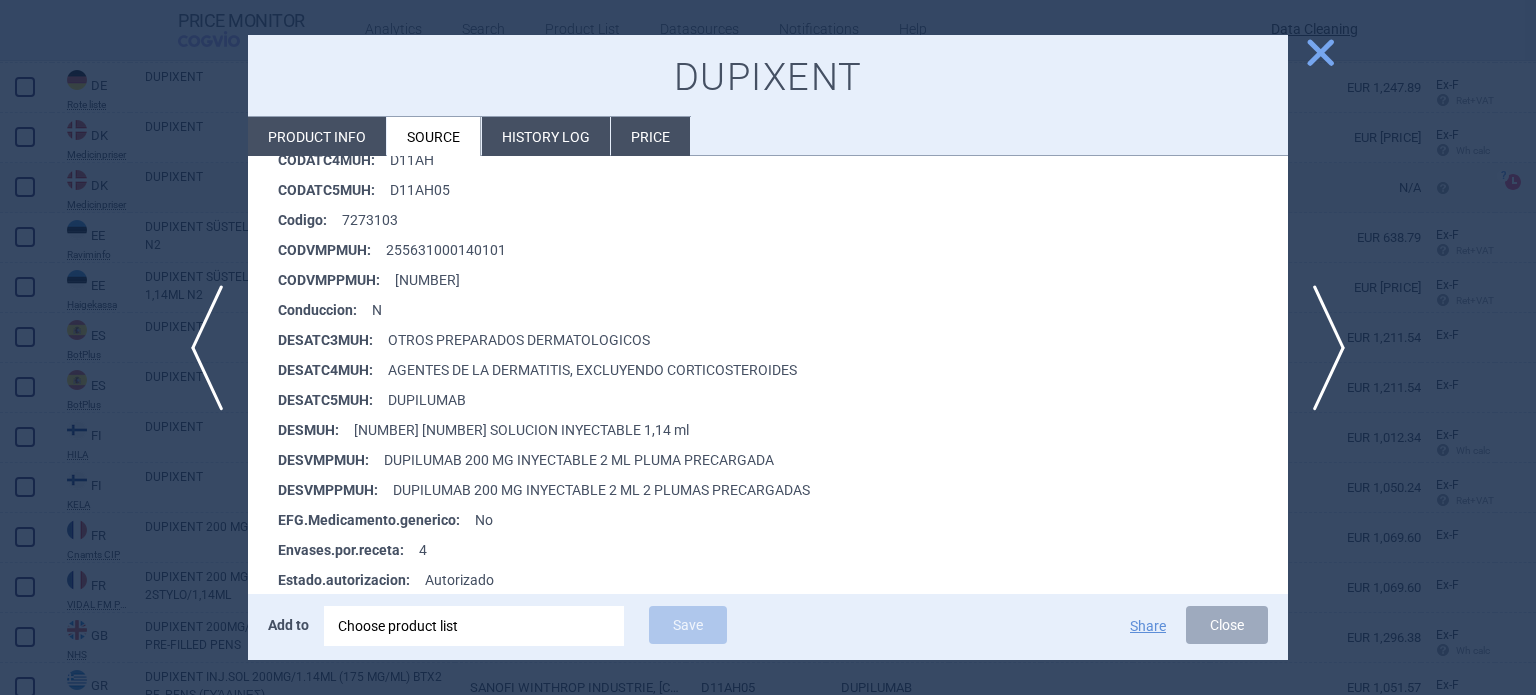 click at bounding box center (768, 347) 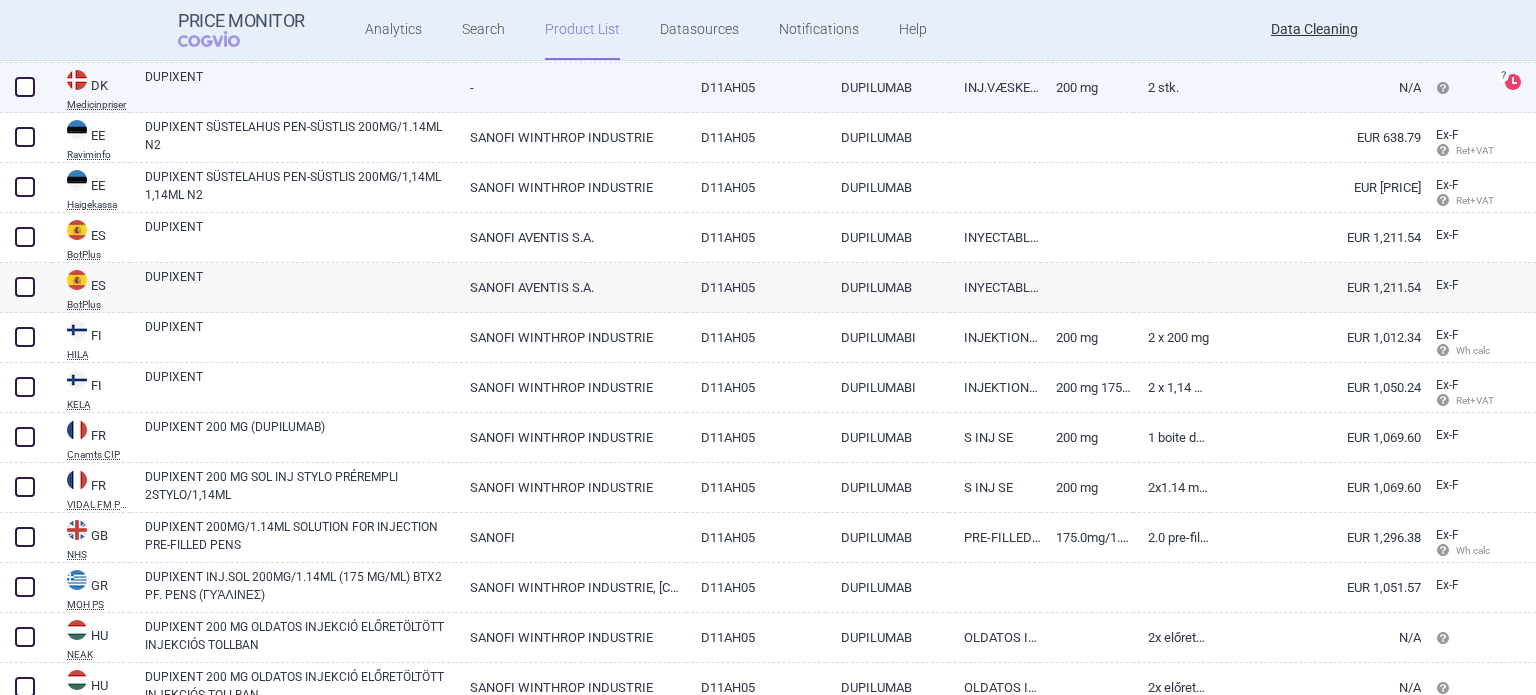 scroll, scrollTop: 2000, scrollLeft: 0, axis: vertical 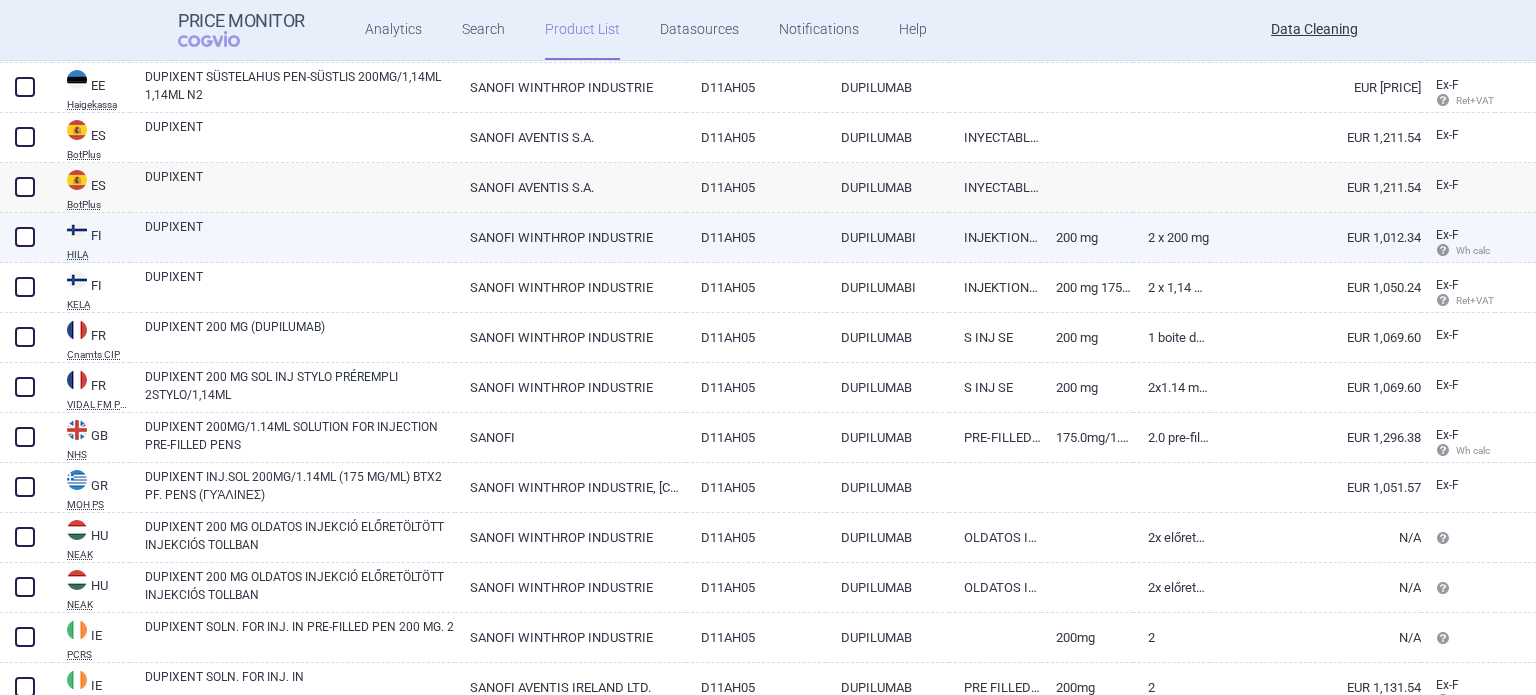 click on "DUPIXENT" at bounding box center (300, 236) 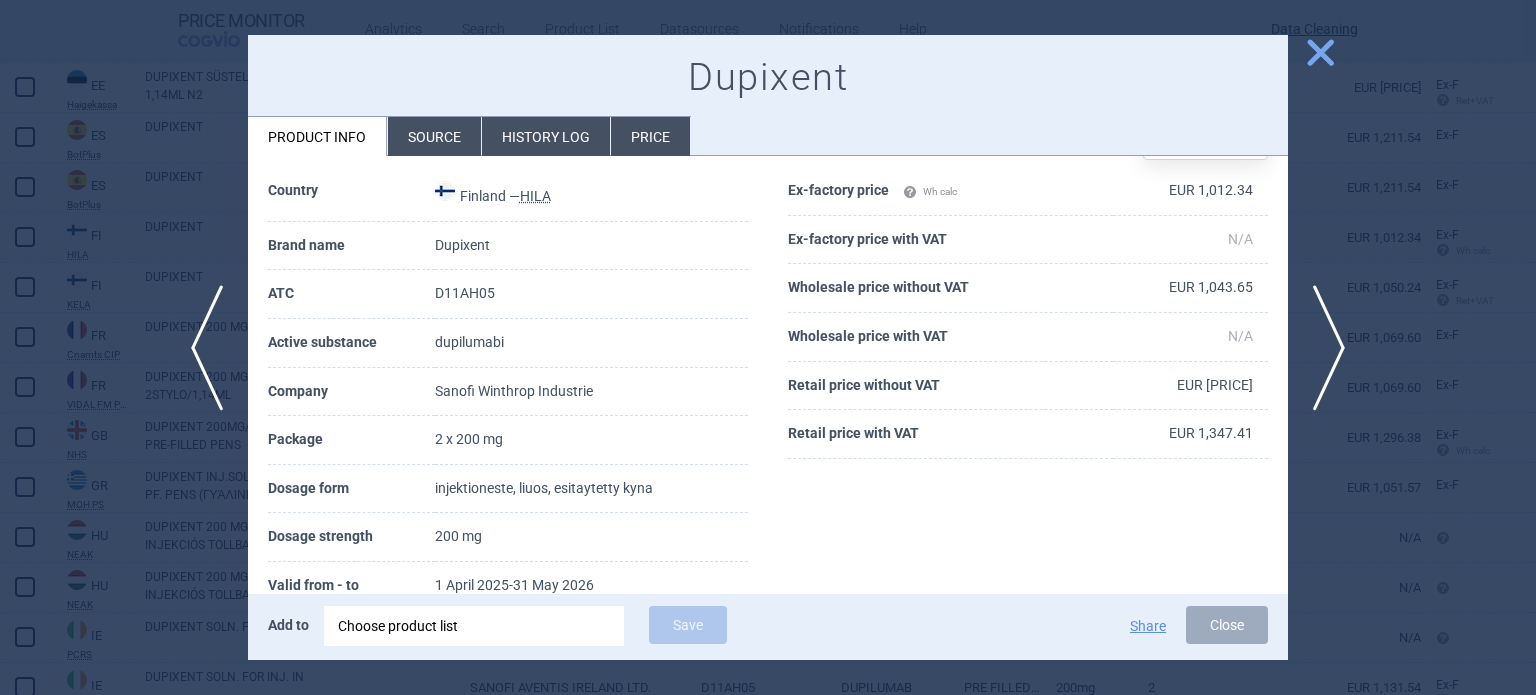 scroll, scrollTop: 100, scrollLeft: 0, axis: vertical 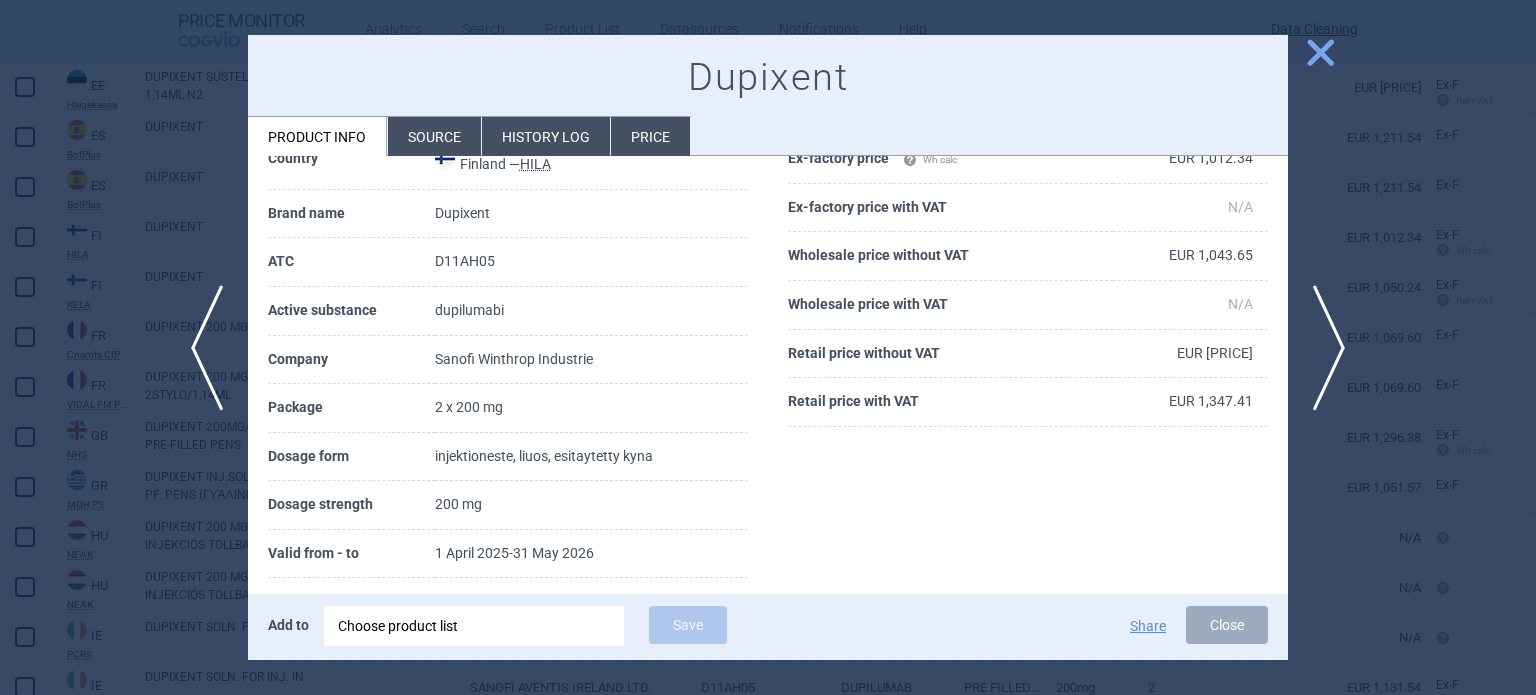 click on "Source" at bounding box center [434, 136] 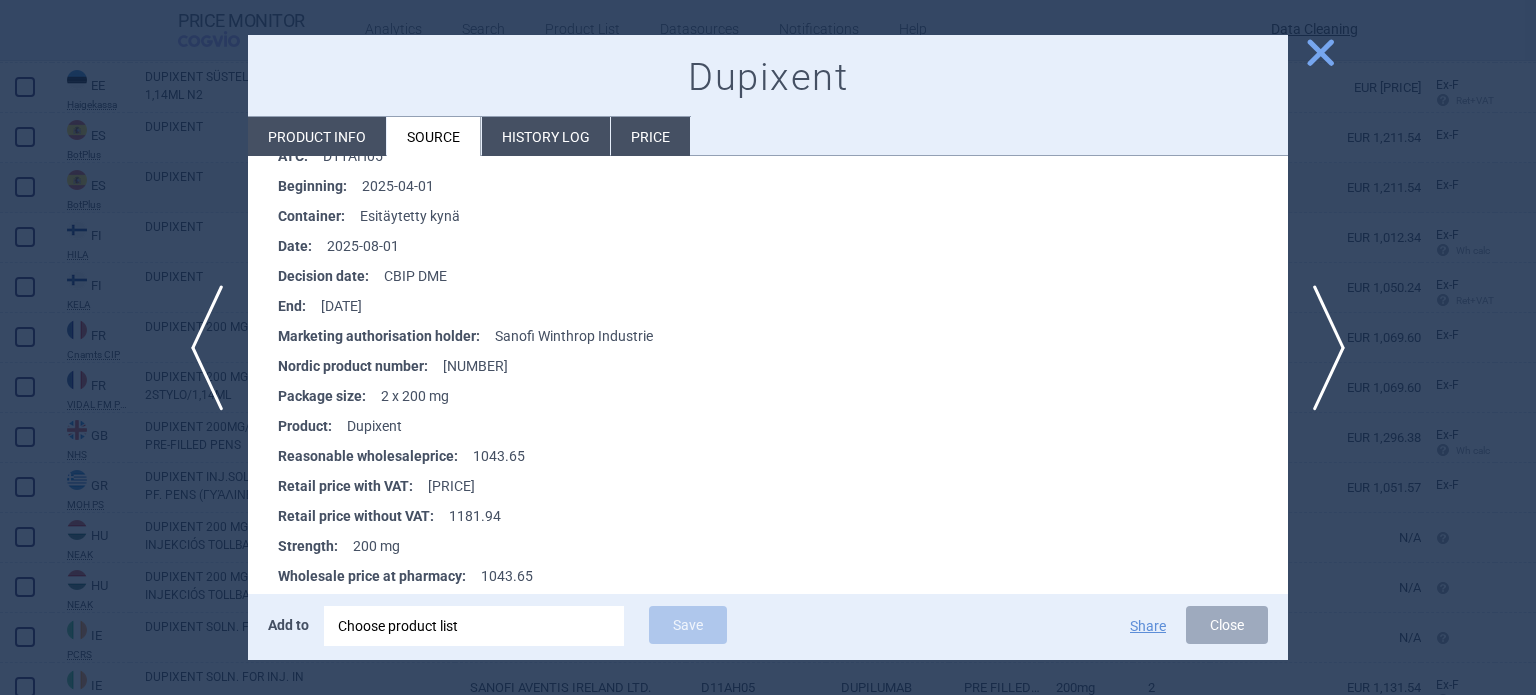 scroll, scrollTop: 400, scrollLeft: 0, axis: vertical 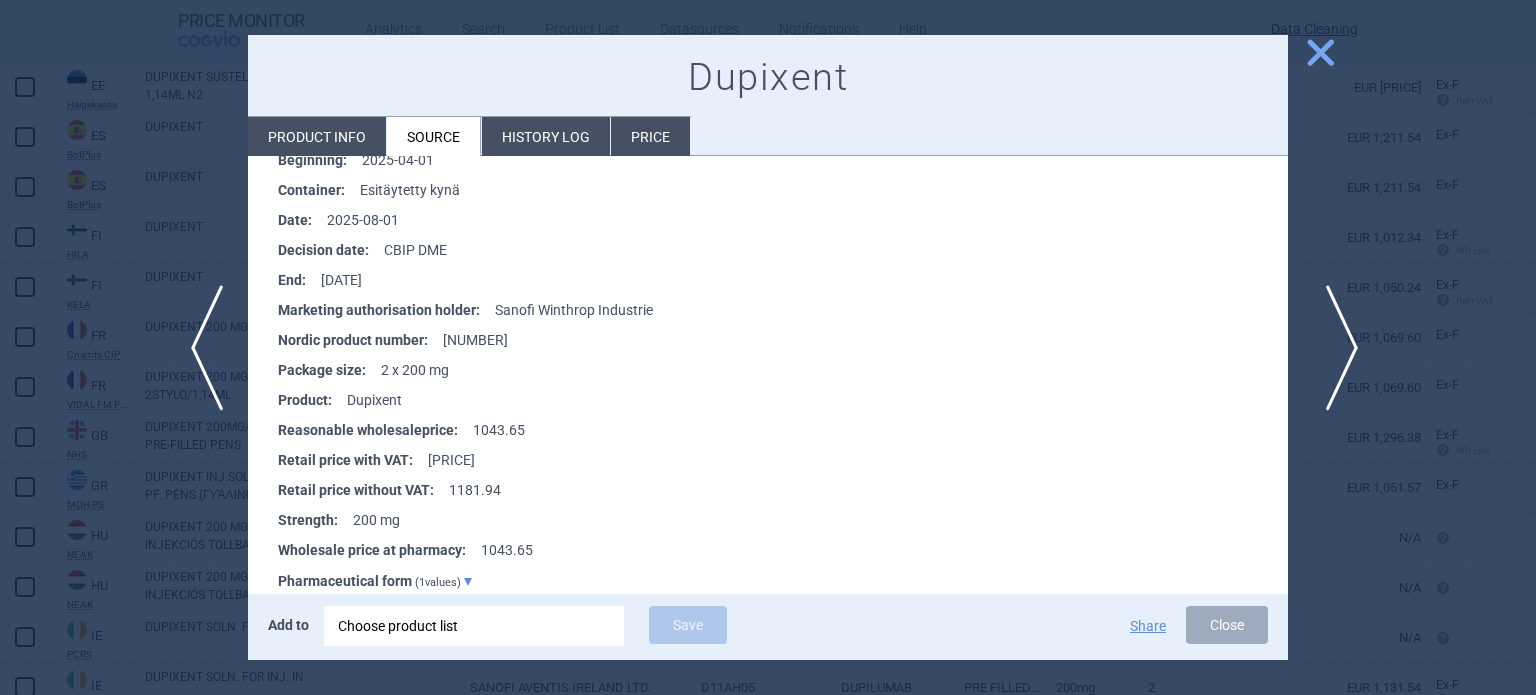 click on "next" at bounding box center (1335, 348) 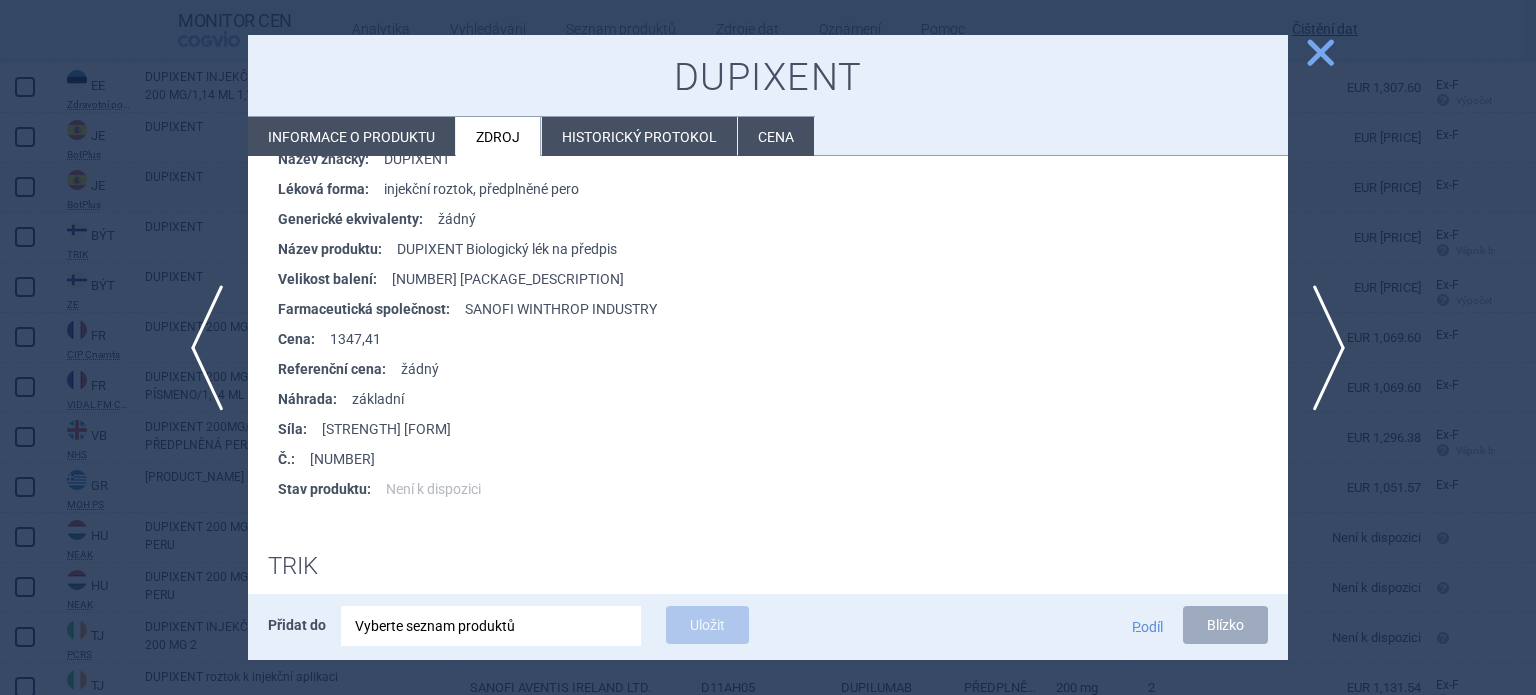 scroll, scrollTop: 400, scrollLeft: 0, axis: vertical 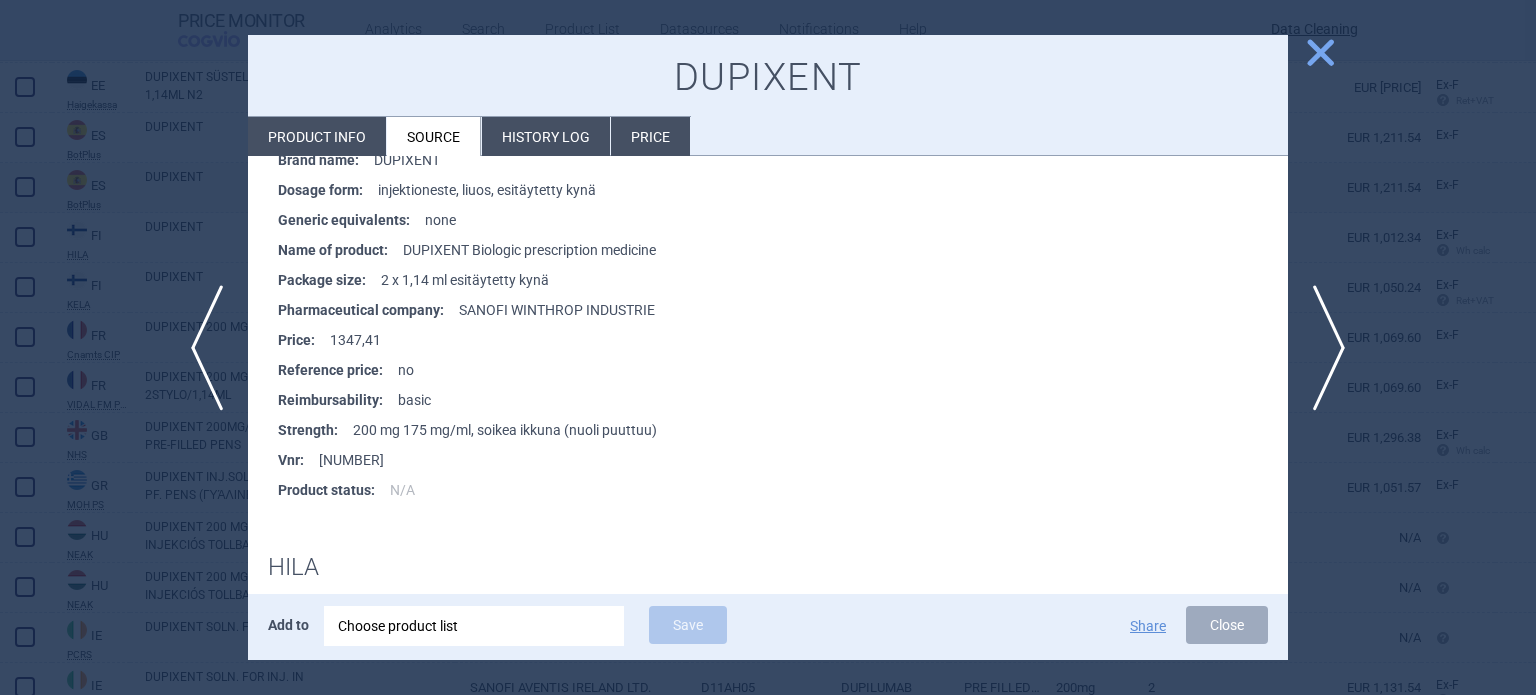 click at bounding box center [768, 347] 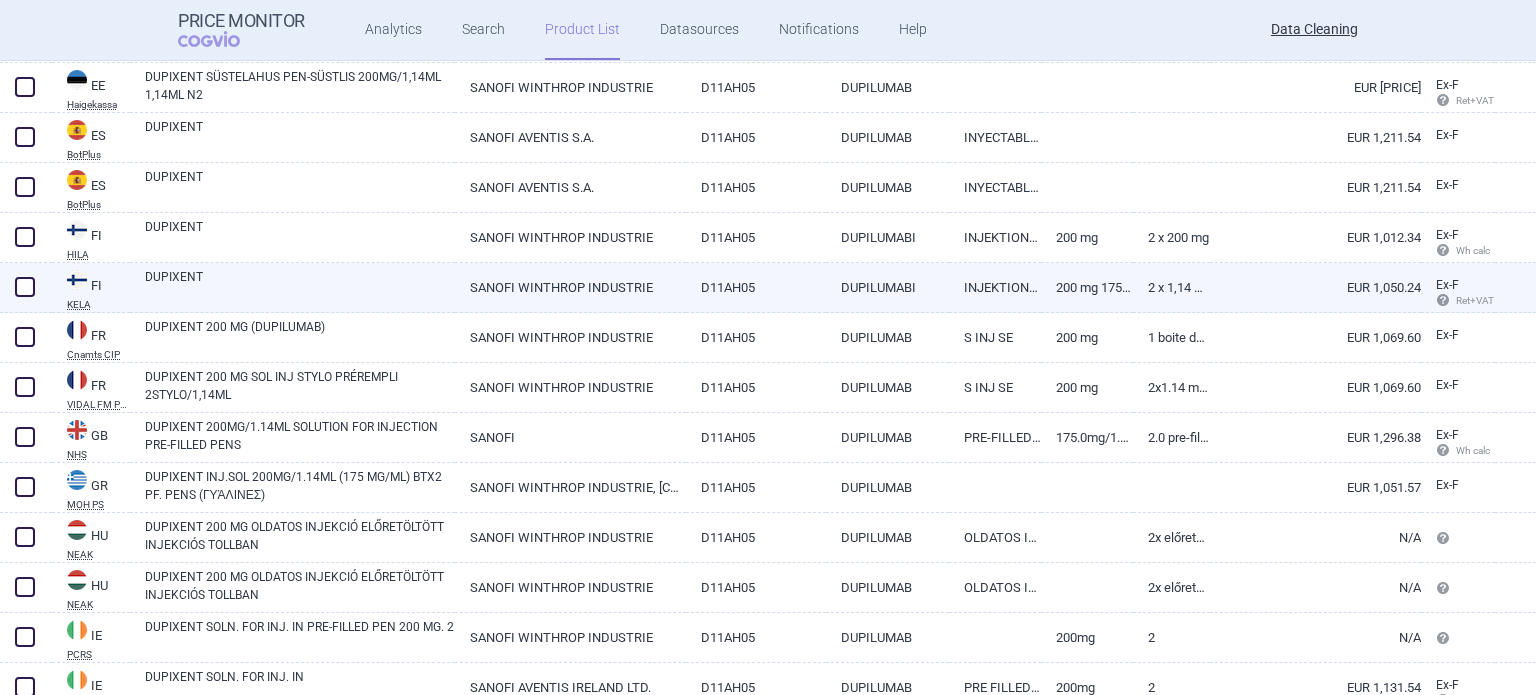 click at bounding box center (25, 287) 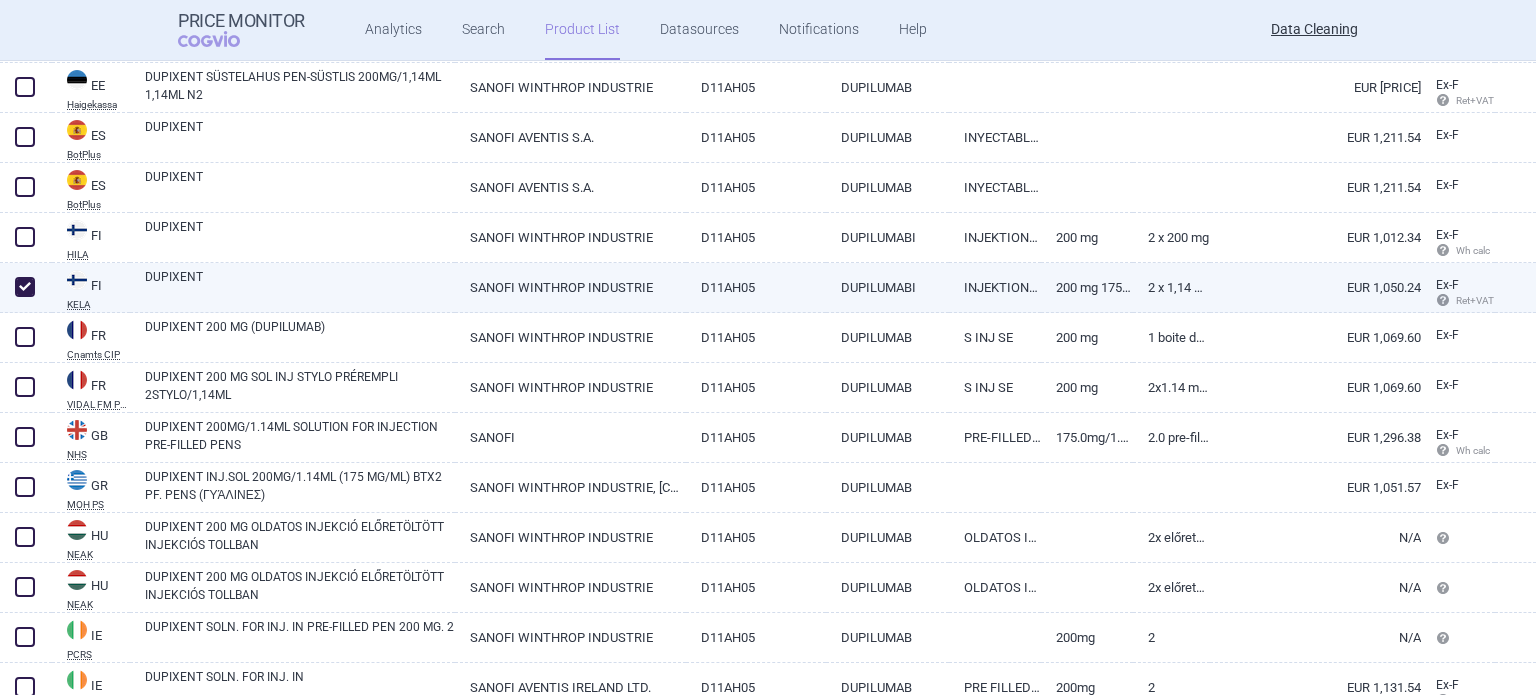 checkbox on "true" 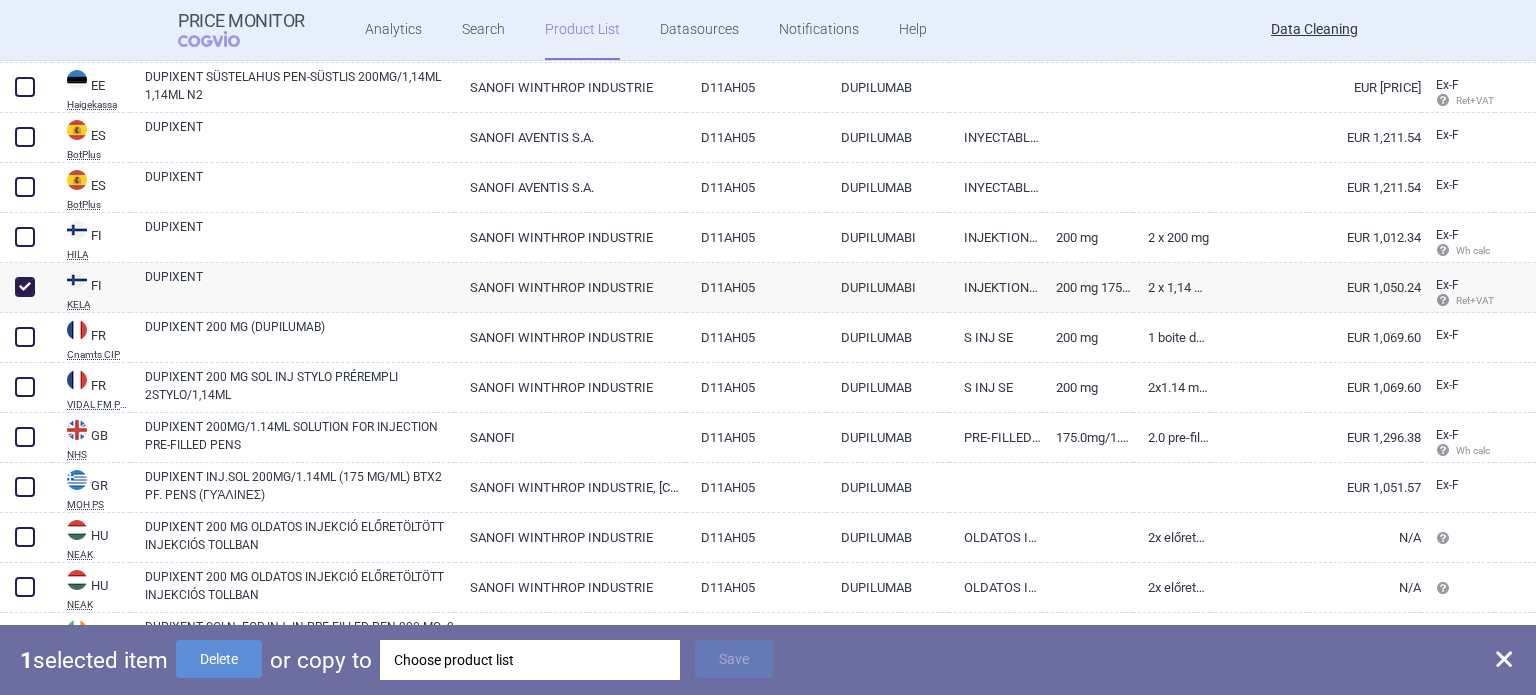 click on "Choose product list" at bounding box center [530, 660] 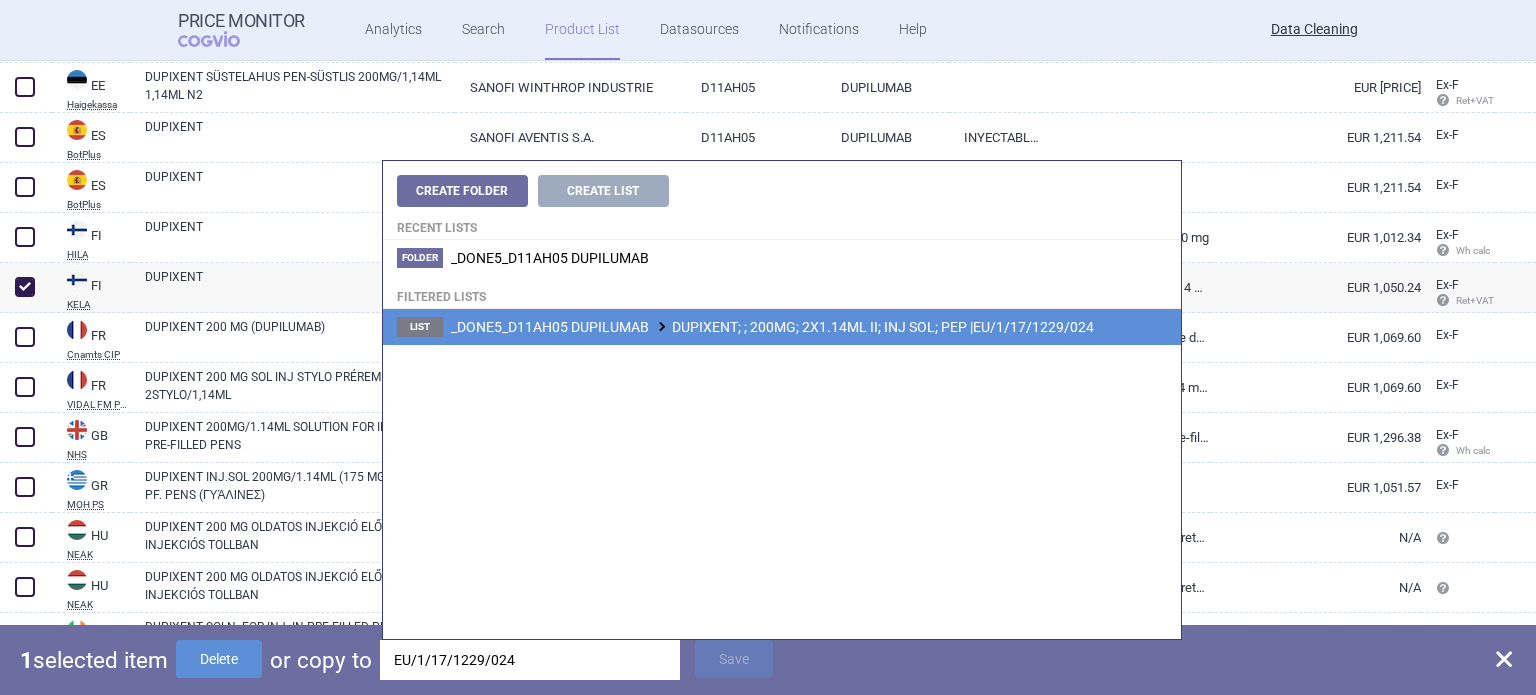 type on "EU/1/17/1229/024" 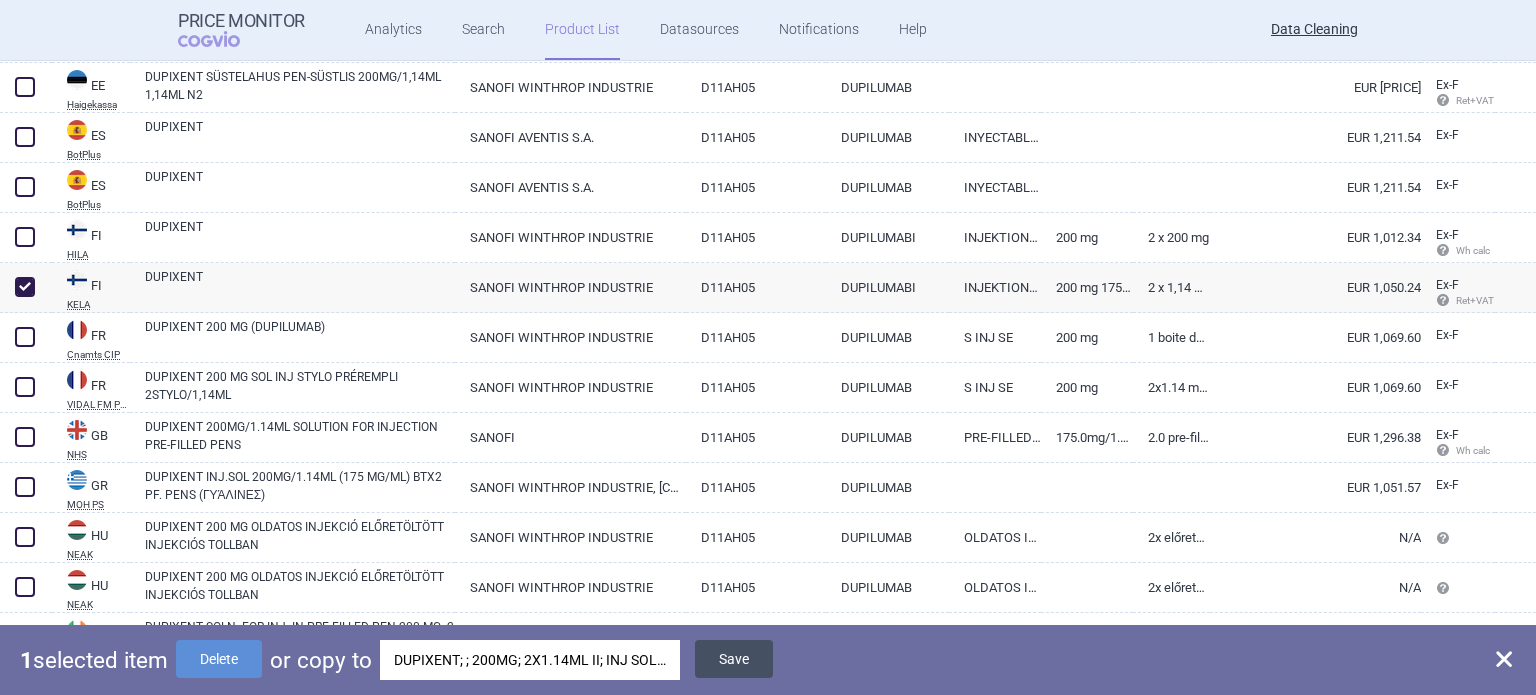 click on "Save" at bounding box center (734, 659) 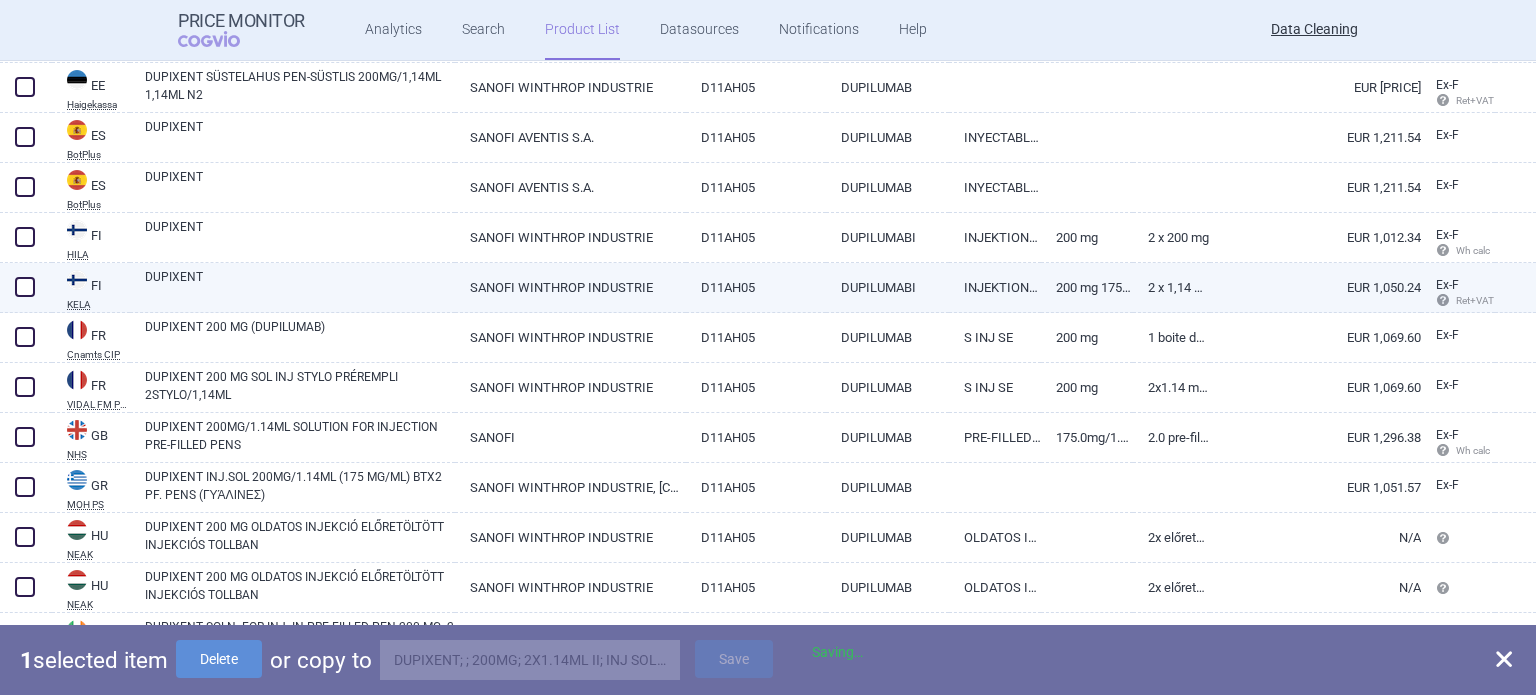 checkbox on "false" 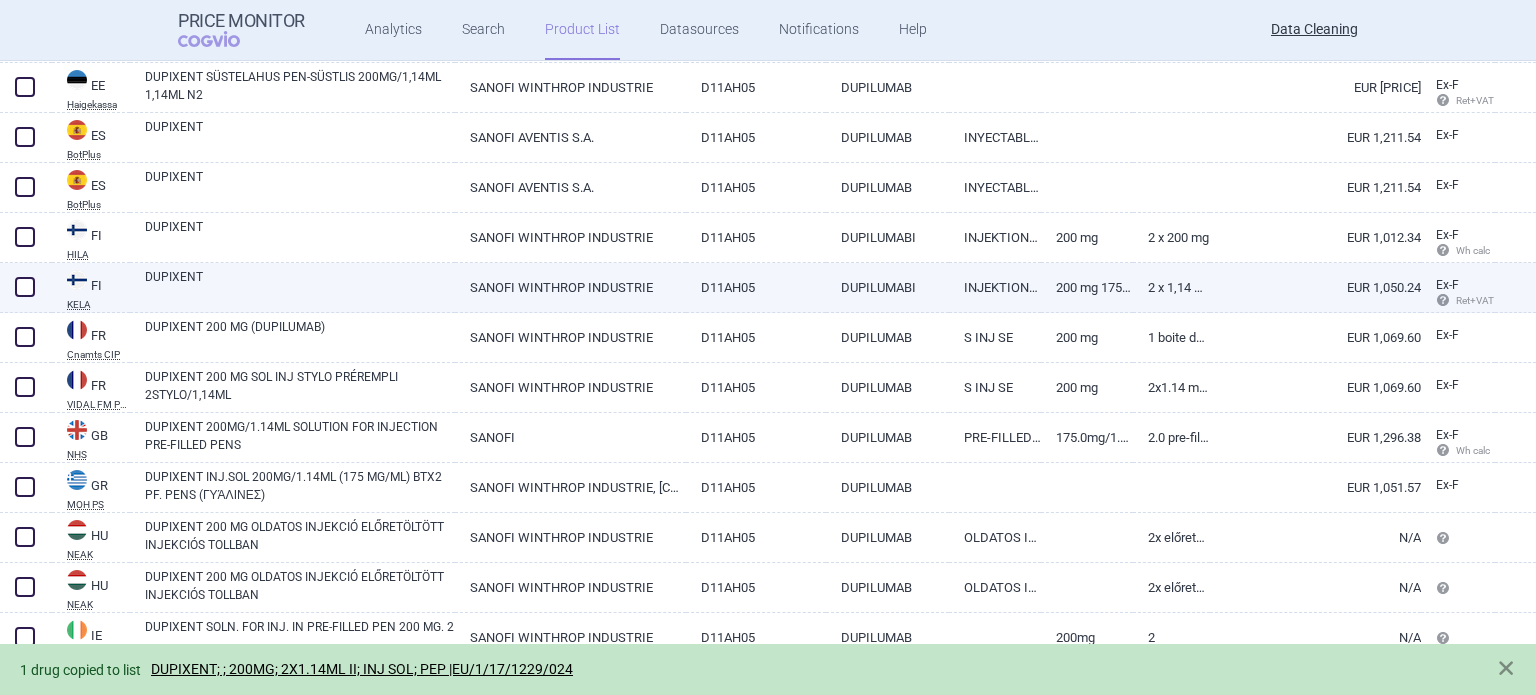 click on "DUPIXENT" at bounding box center (300, 286) 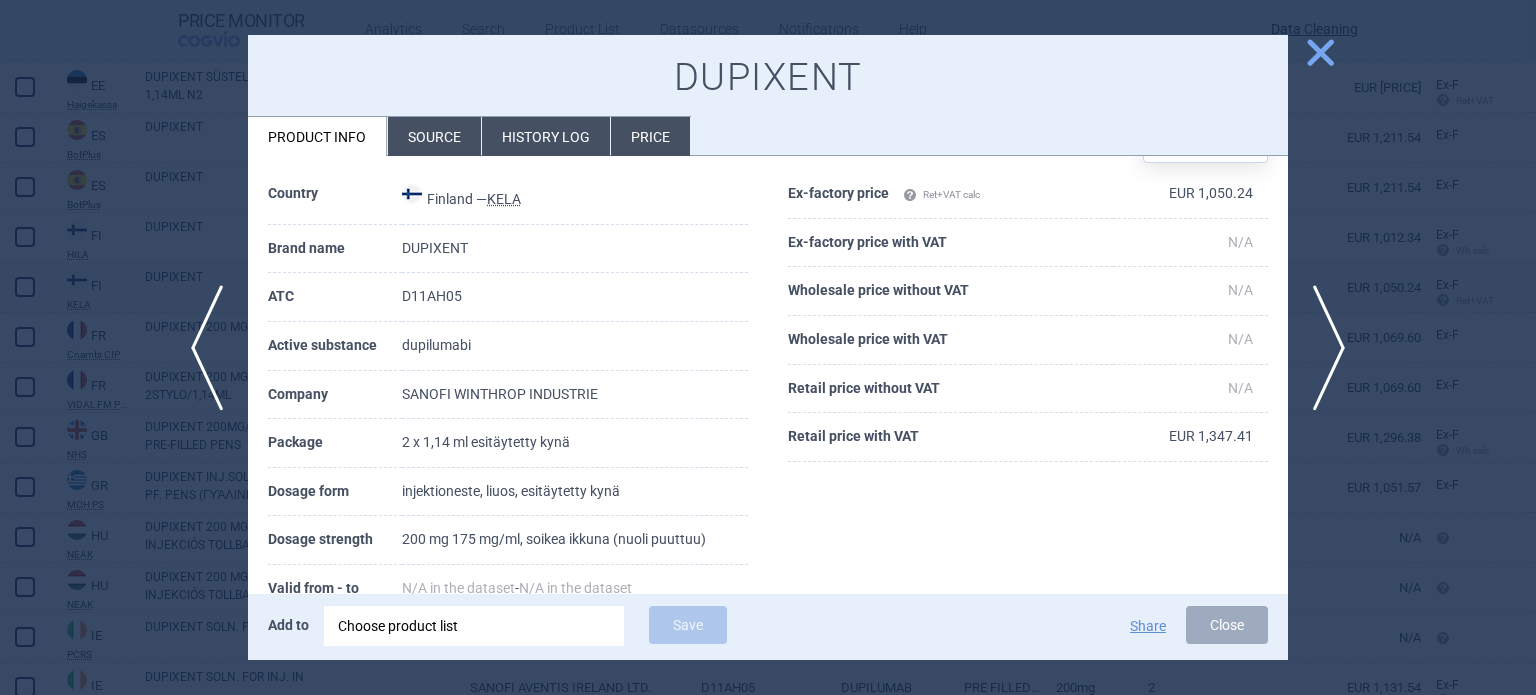 scroll, scrollTop: 100, scrollLeft: 0, axis: vertical 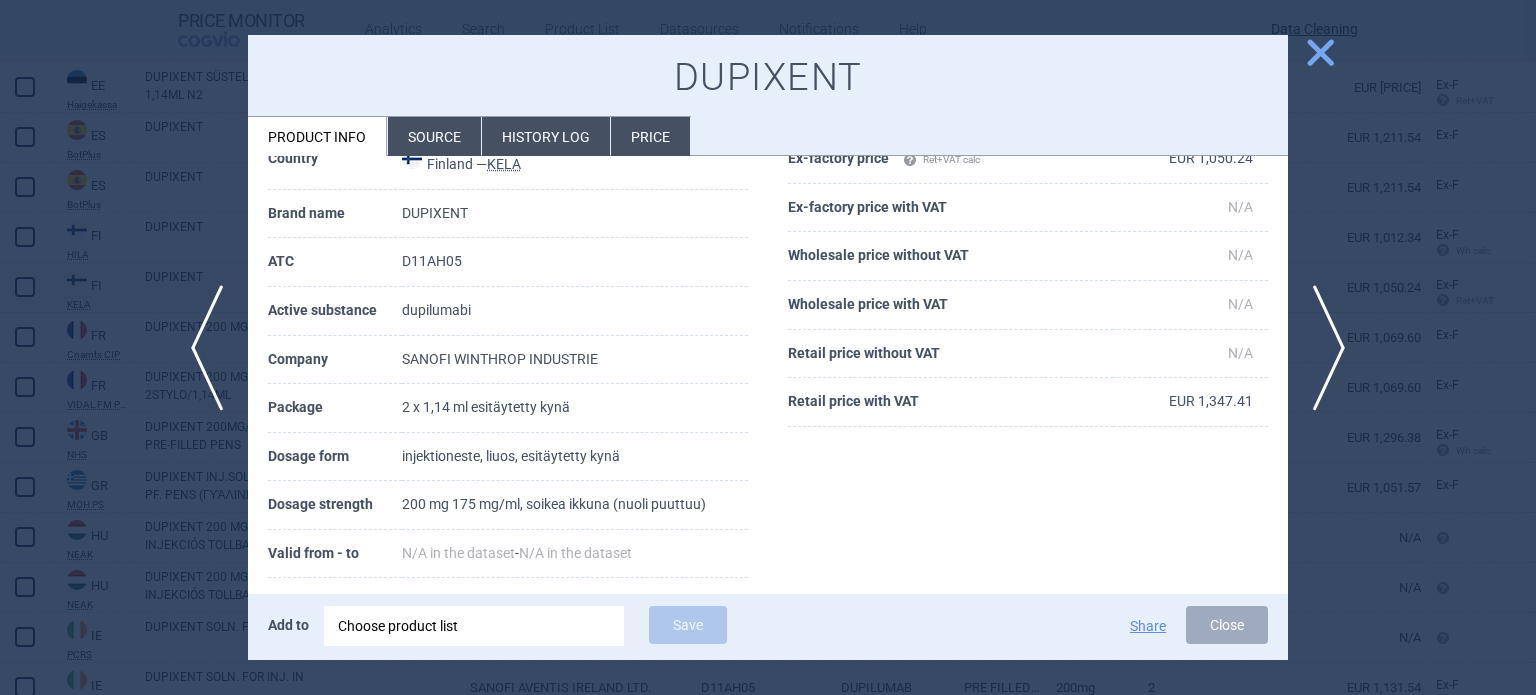 click at bounding box center [768, 347] 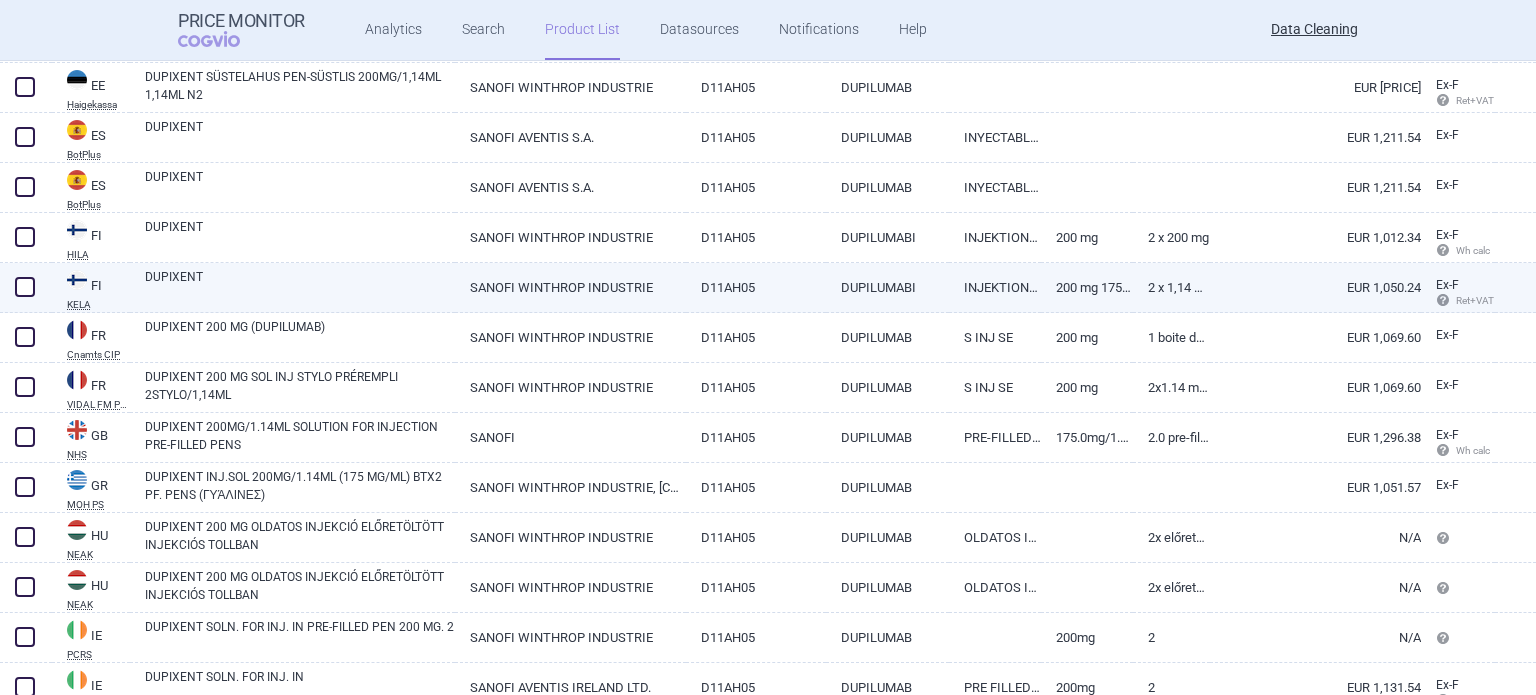 click at bounding box center (25, 287) 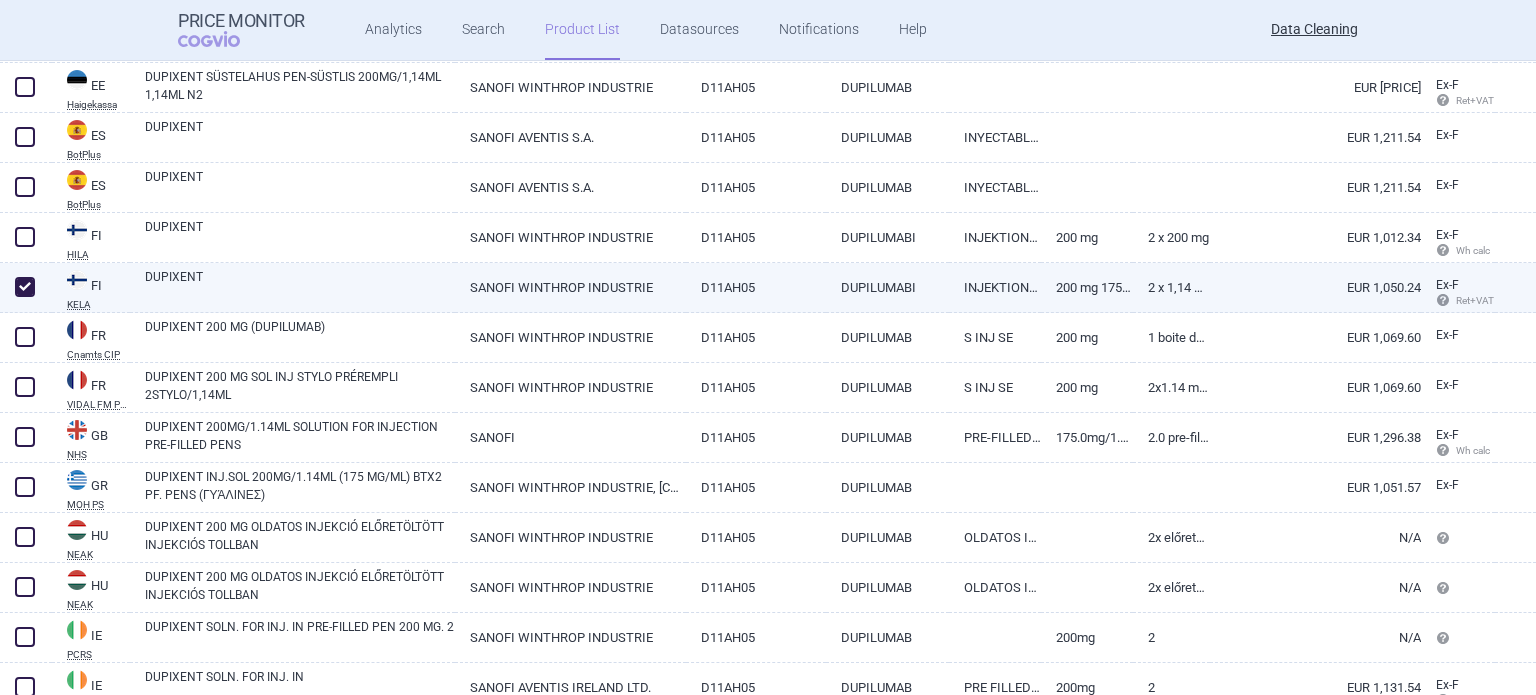 checkbox on "true" 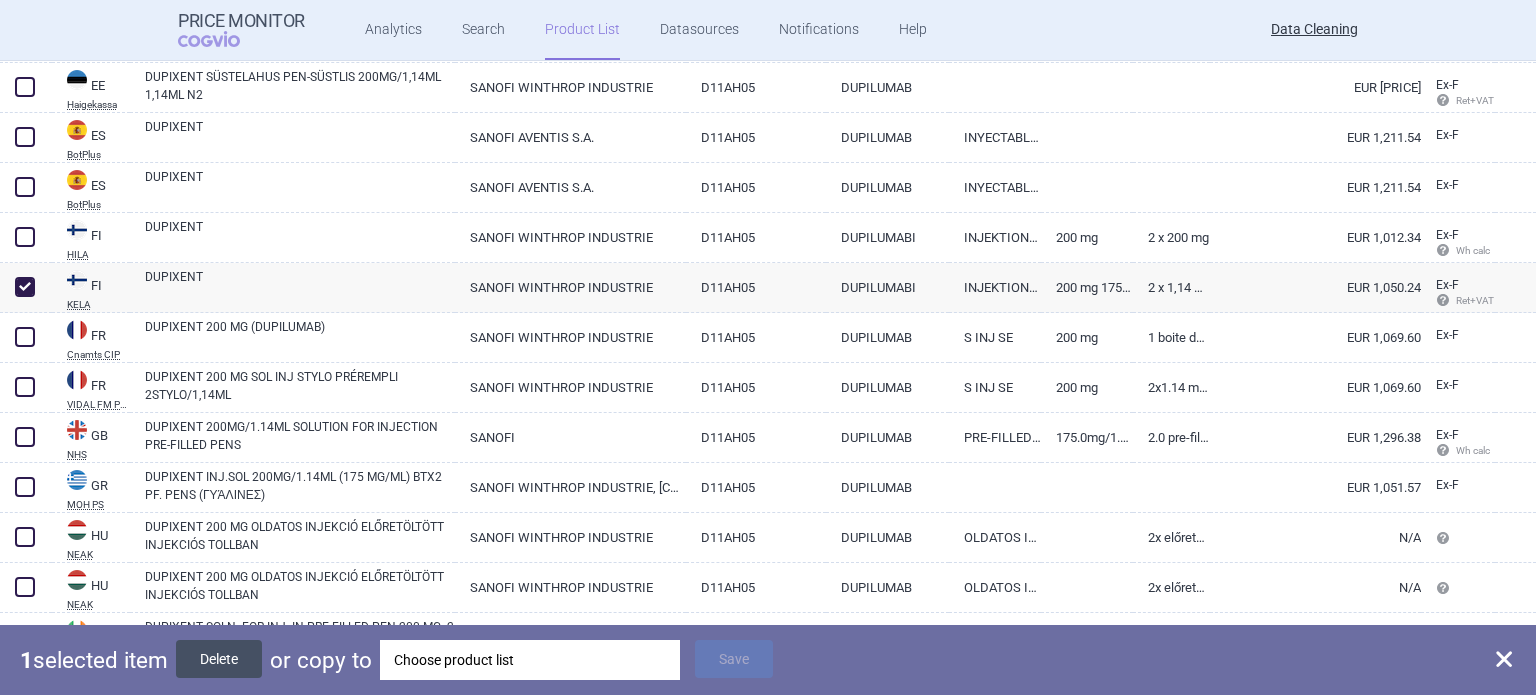 click on "Delete" at bounding box center [219, 659] 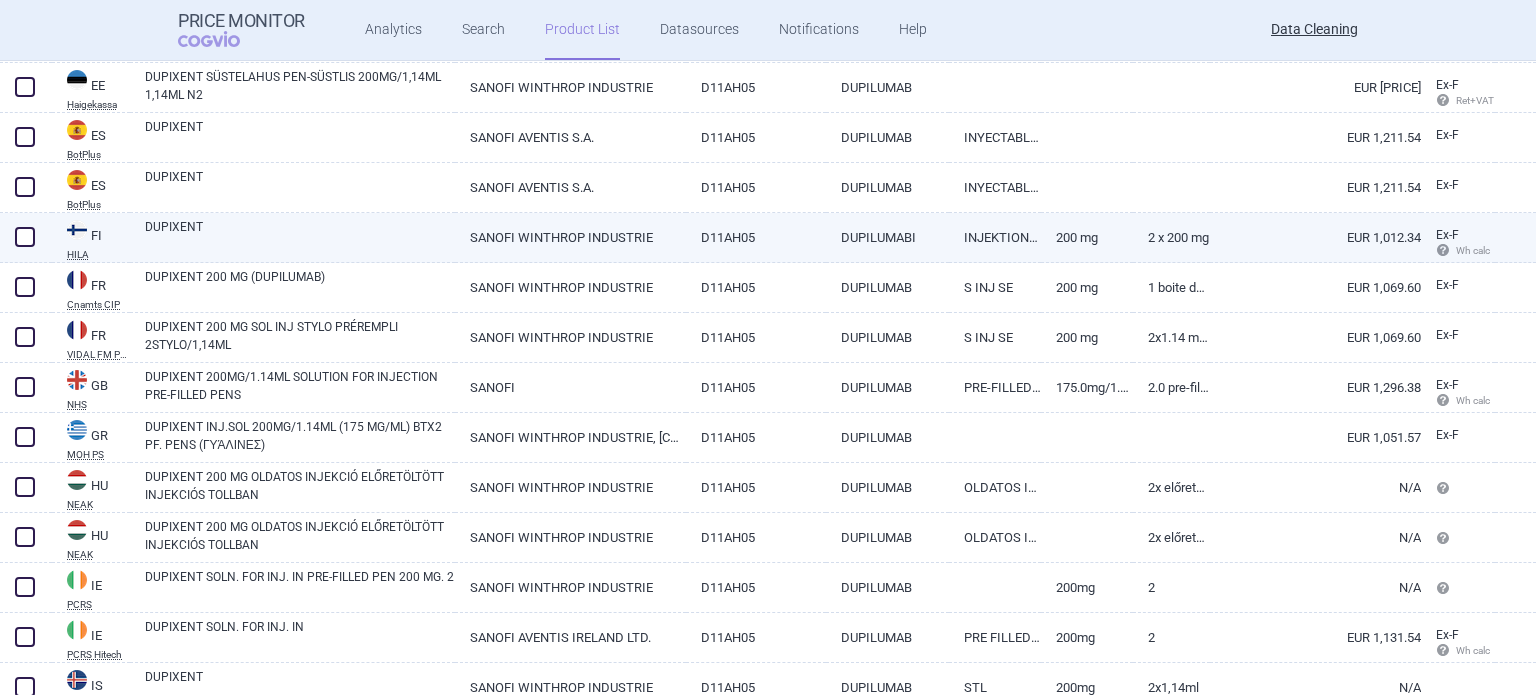 click on "DUPIXENT" at bounding box center [300, 236] 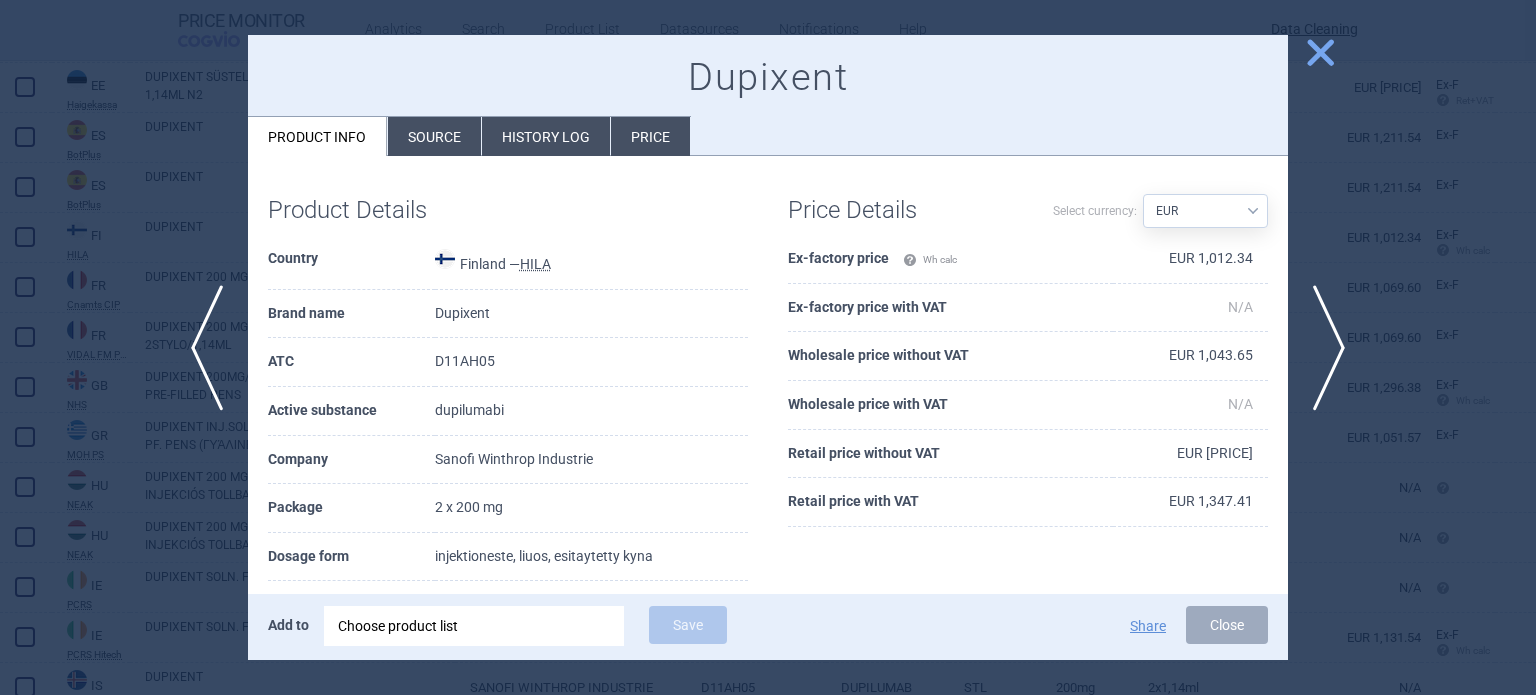 scroll, scrollTop: 100, scrollLeft: 0, axis: vertical 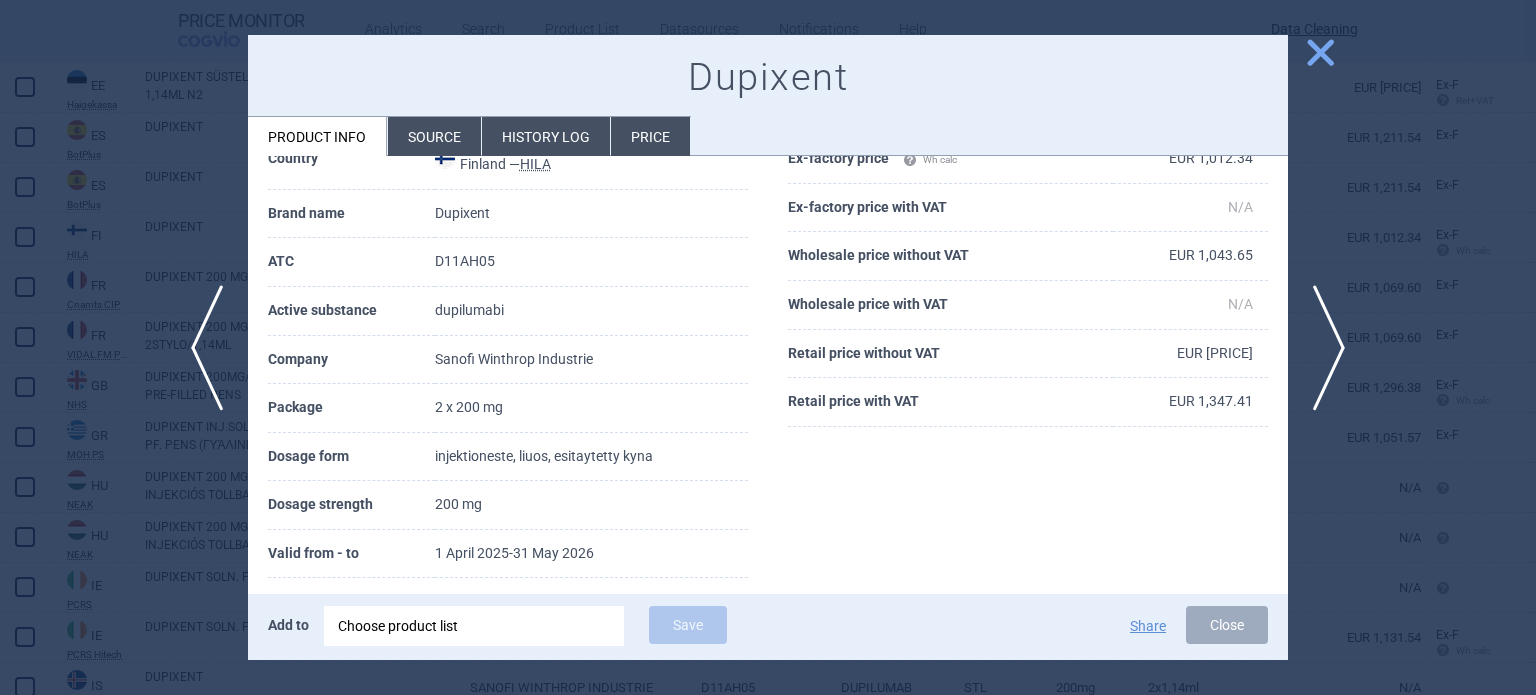 drag, startPoint x: 418, startPoint y: 128, endPoint x: 429, endPoint y: 144, distance: 19.416489 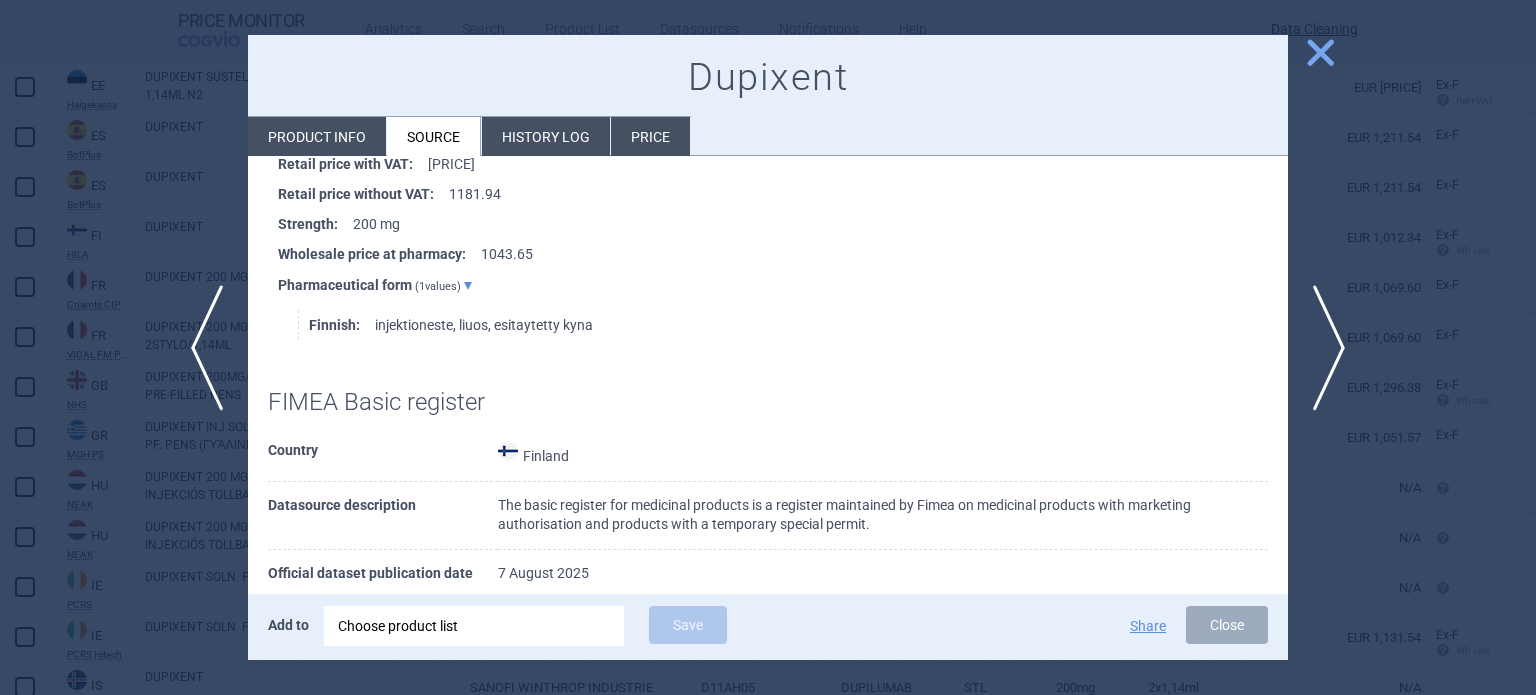 scroll, scrollTop: 700, scrollLeft: 0, axis: vertical 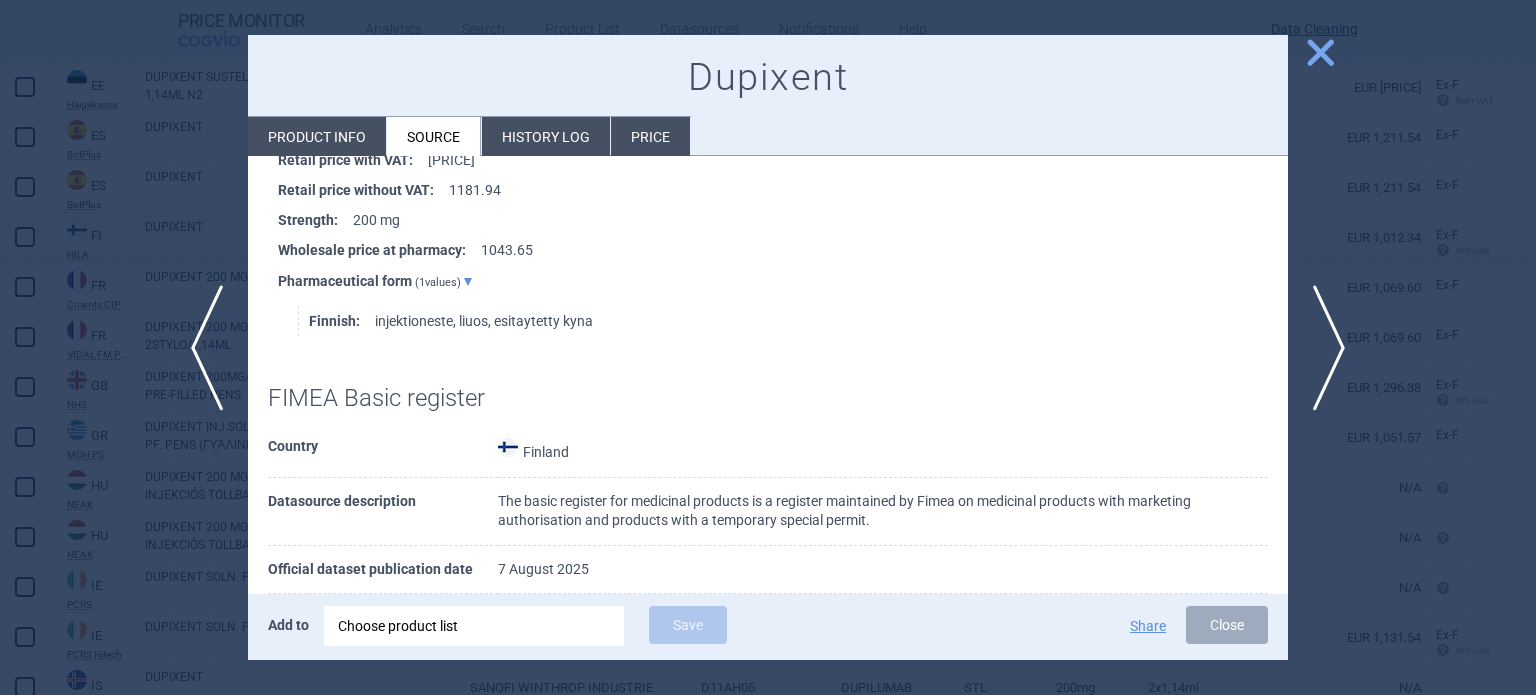 drag, startPoint x: 521, startPoint y: 299, endPoint x: 15, endPoint y: 219, distance: 512.2851 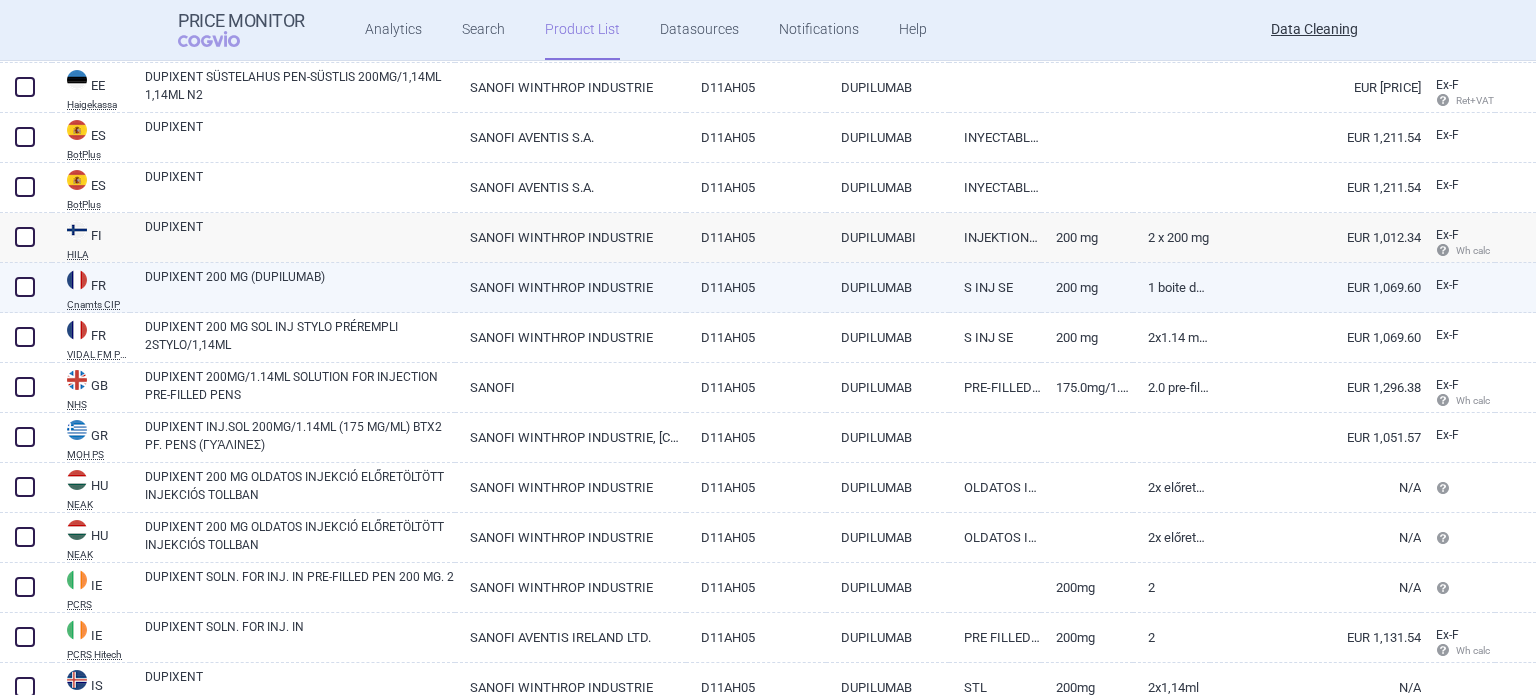 click on "DUPIXENT 200 MG (DUPILUMAB)" at bounding box center [300, 286] 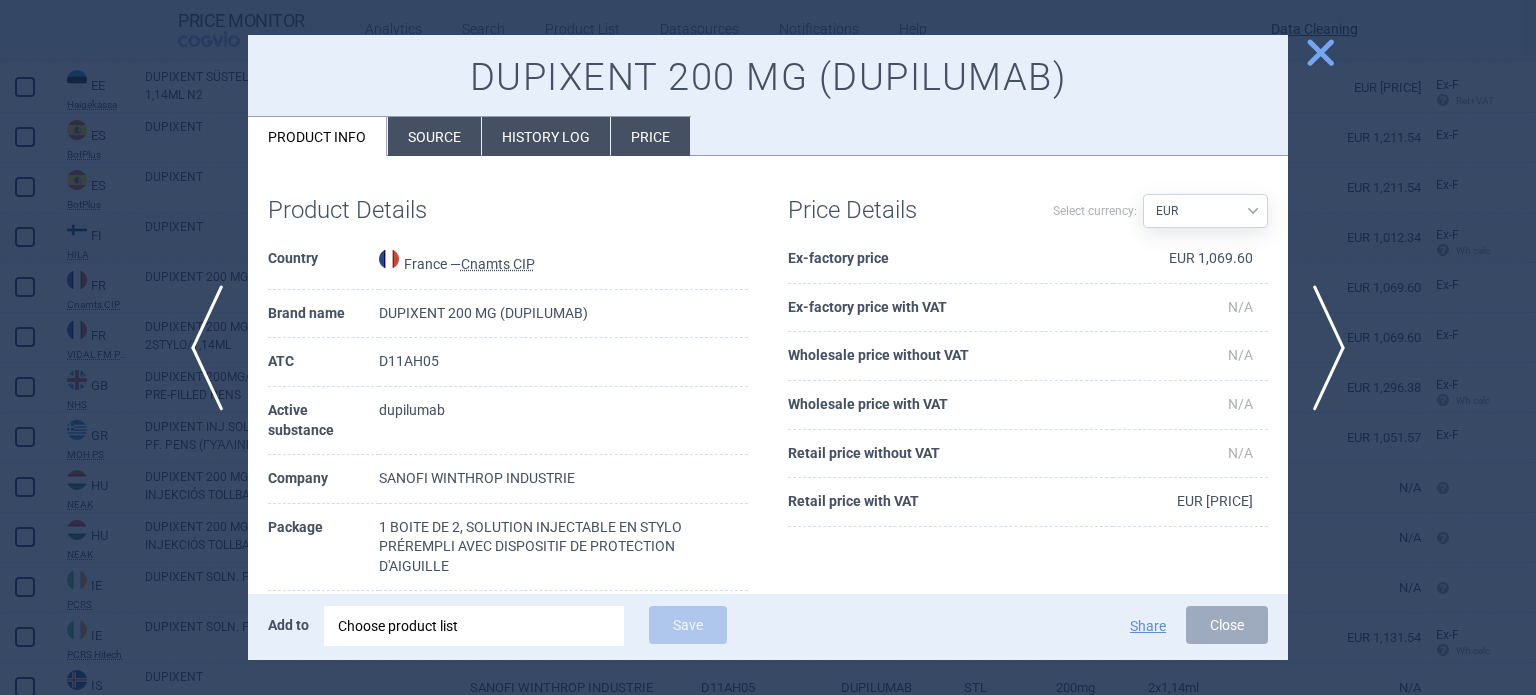 click on "Source" at bounding box center [434, 136] 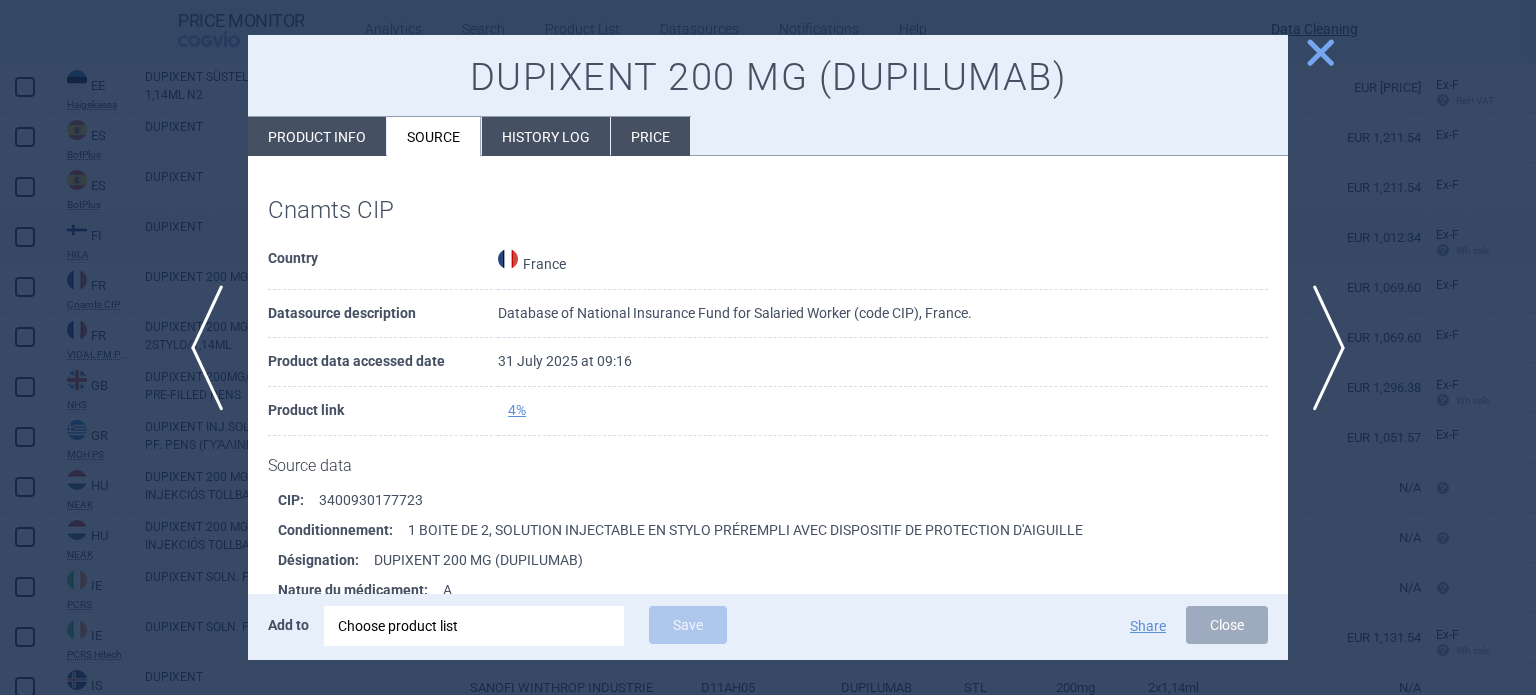 scroll, scrollTop: 4830, scrollLeft: 0, axis: vertical 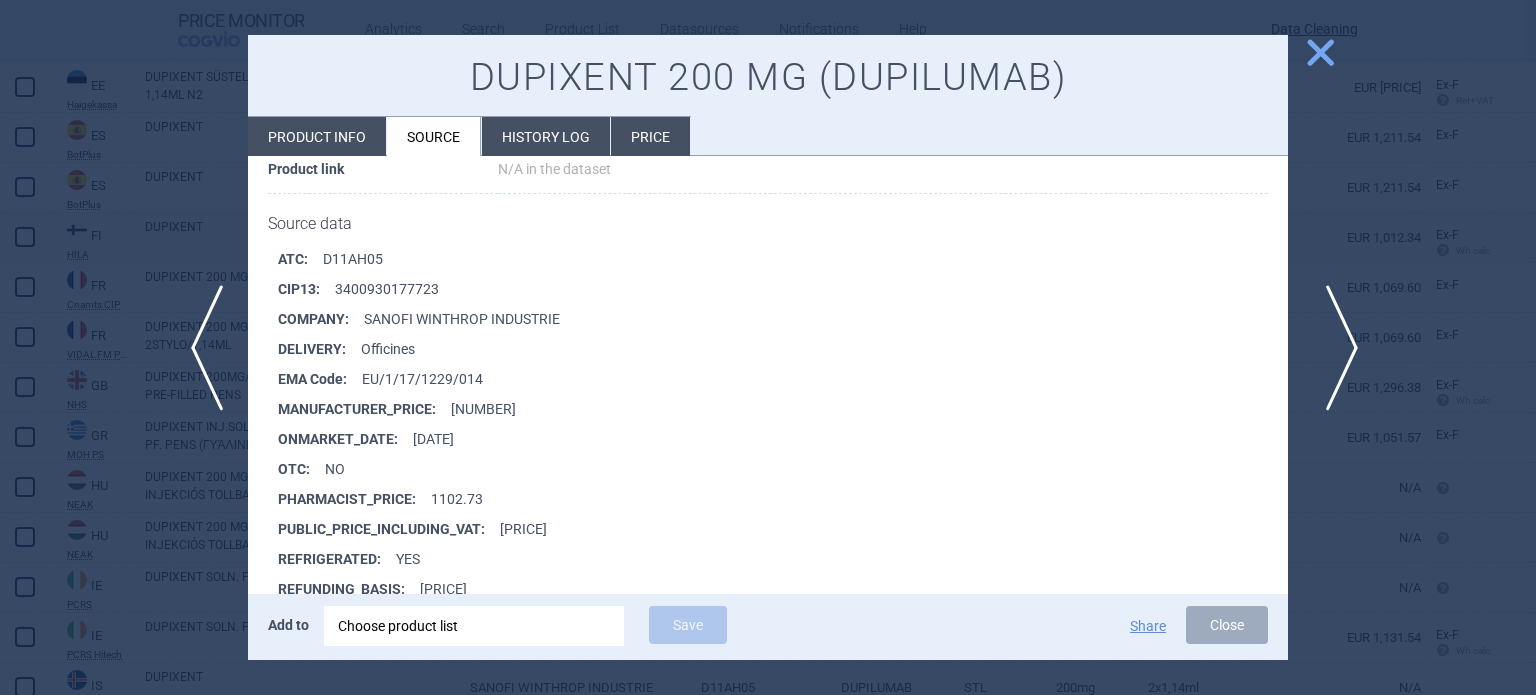 click on "next" at bounding box center (1335, 348) 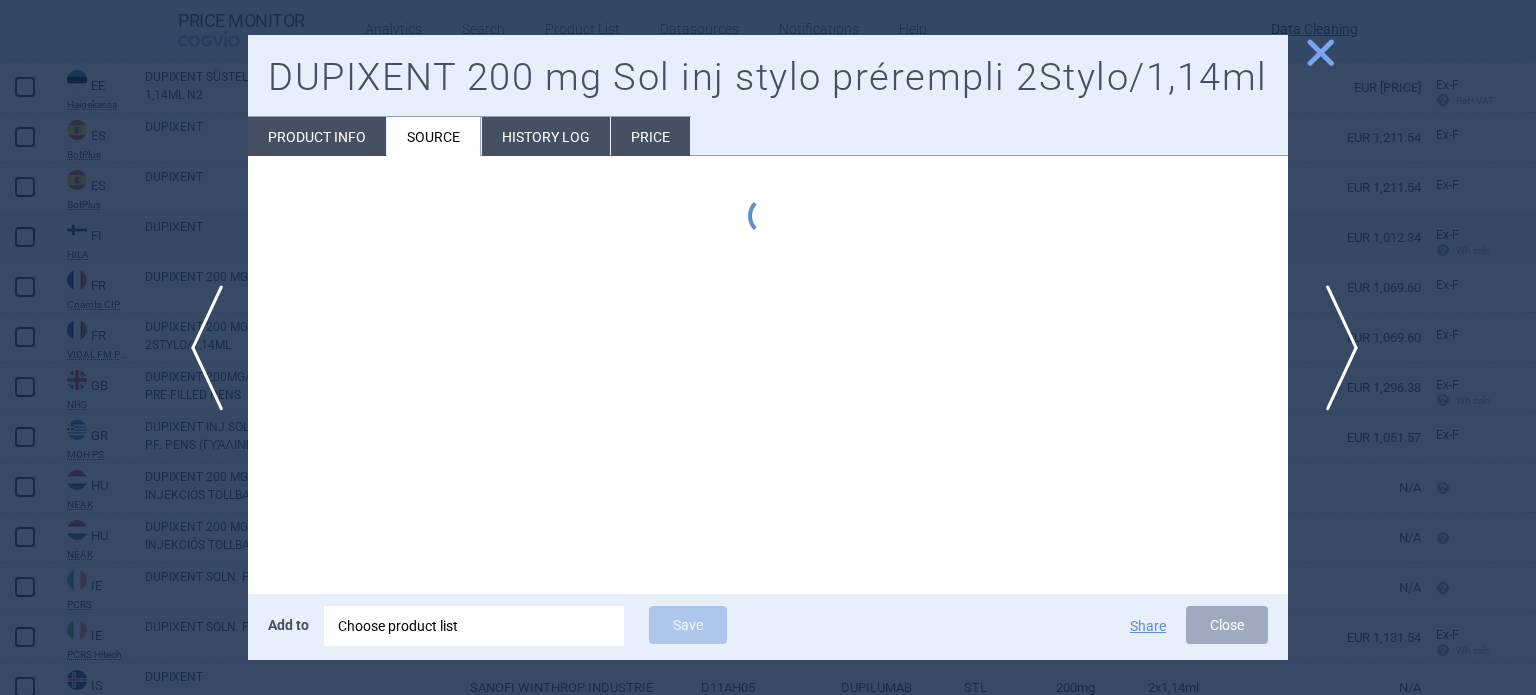 scroll, scrollTop: 0, scrollLeft: 0, axis: both 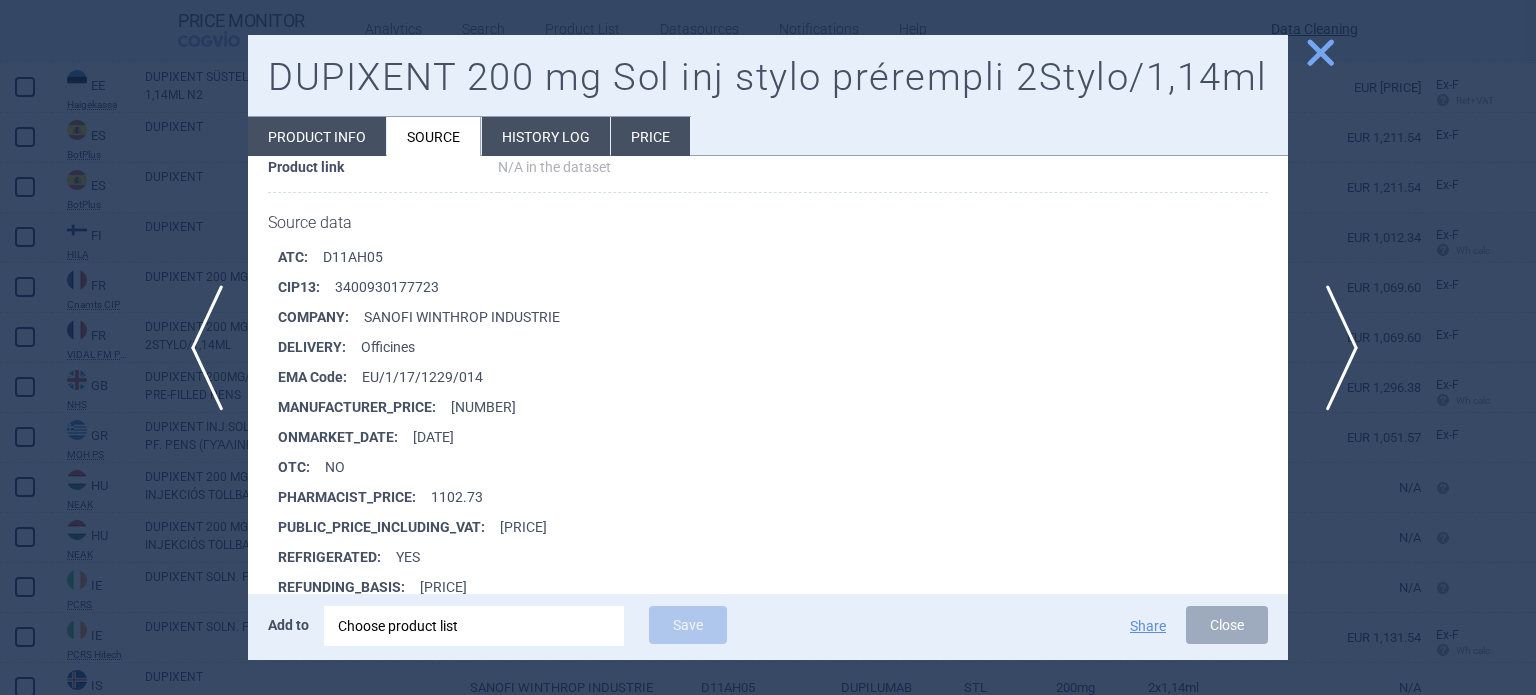 click on "next" at bounding box center [1335, 348] 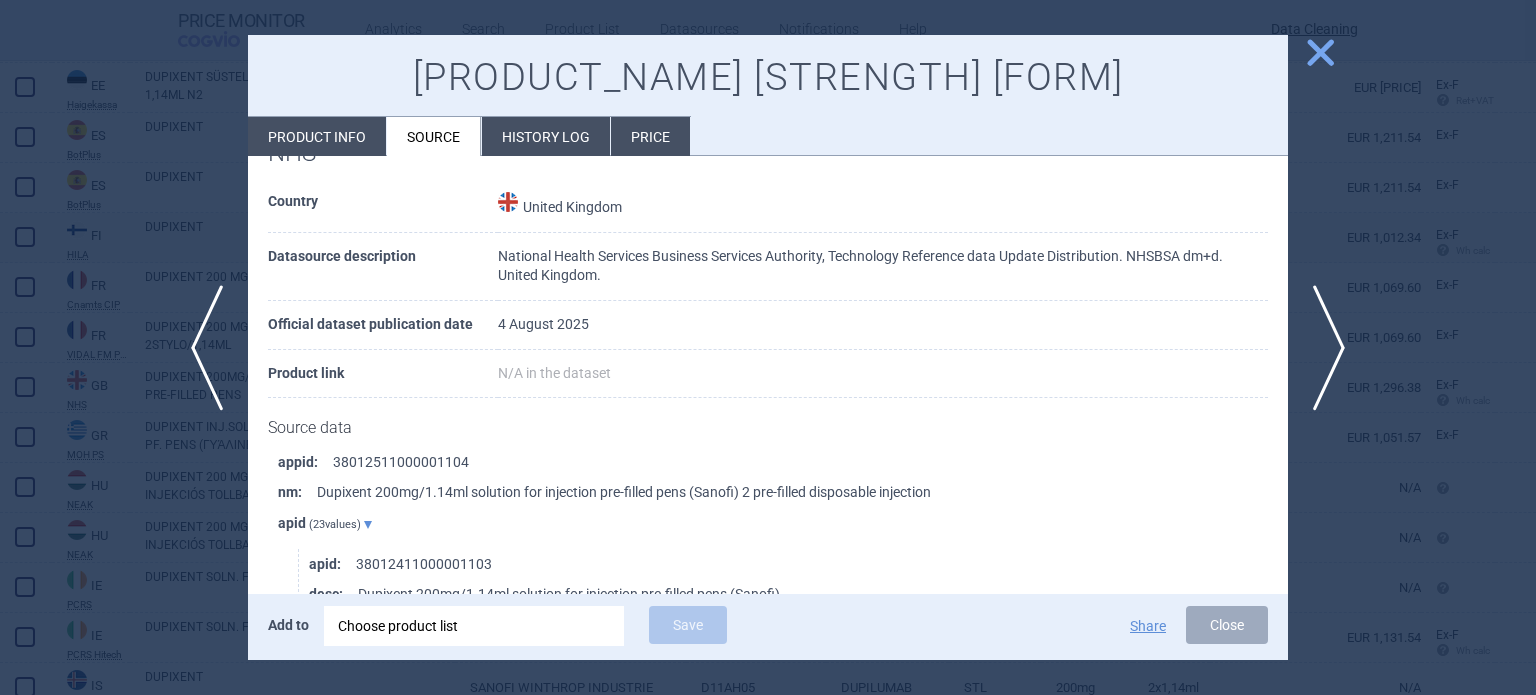 scroll, scrollTop: 100, scrollLeft: 0, axis: vertical 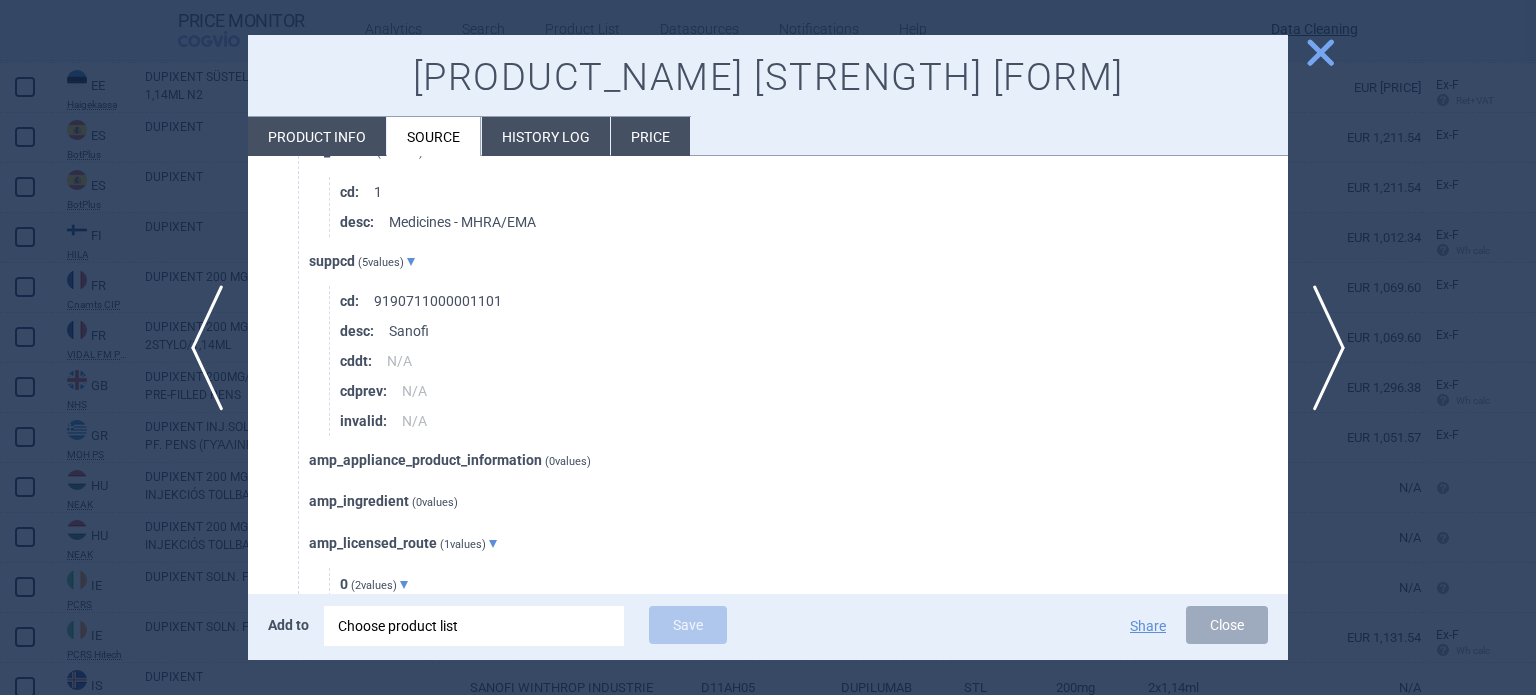click on "Product info" at bounding box center [317, 136] 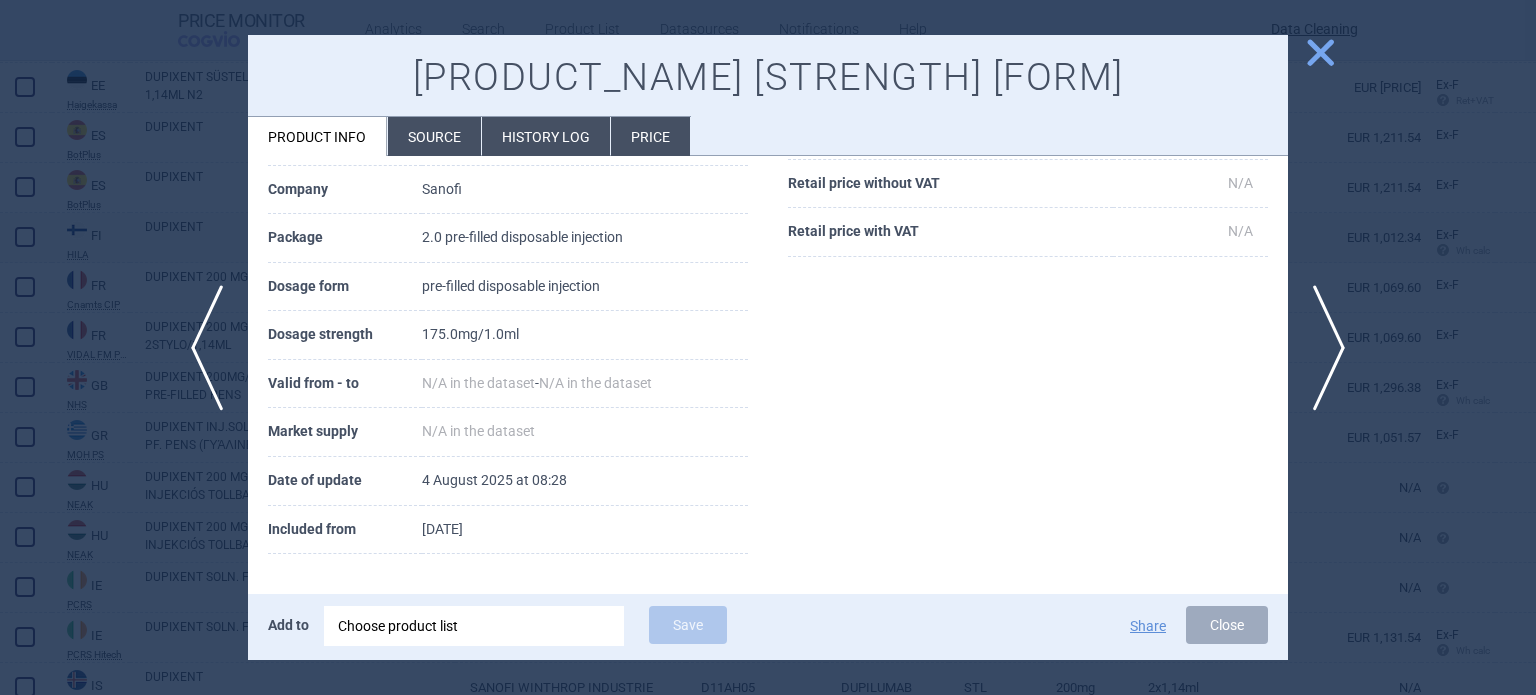scroll, scrollTop: 152, scrollLeft: 0, axis: vertical 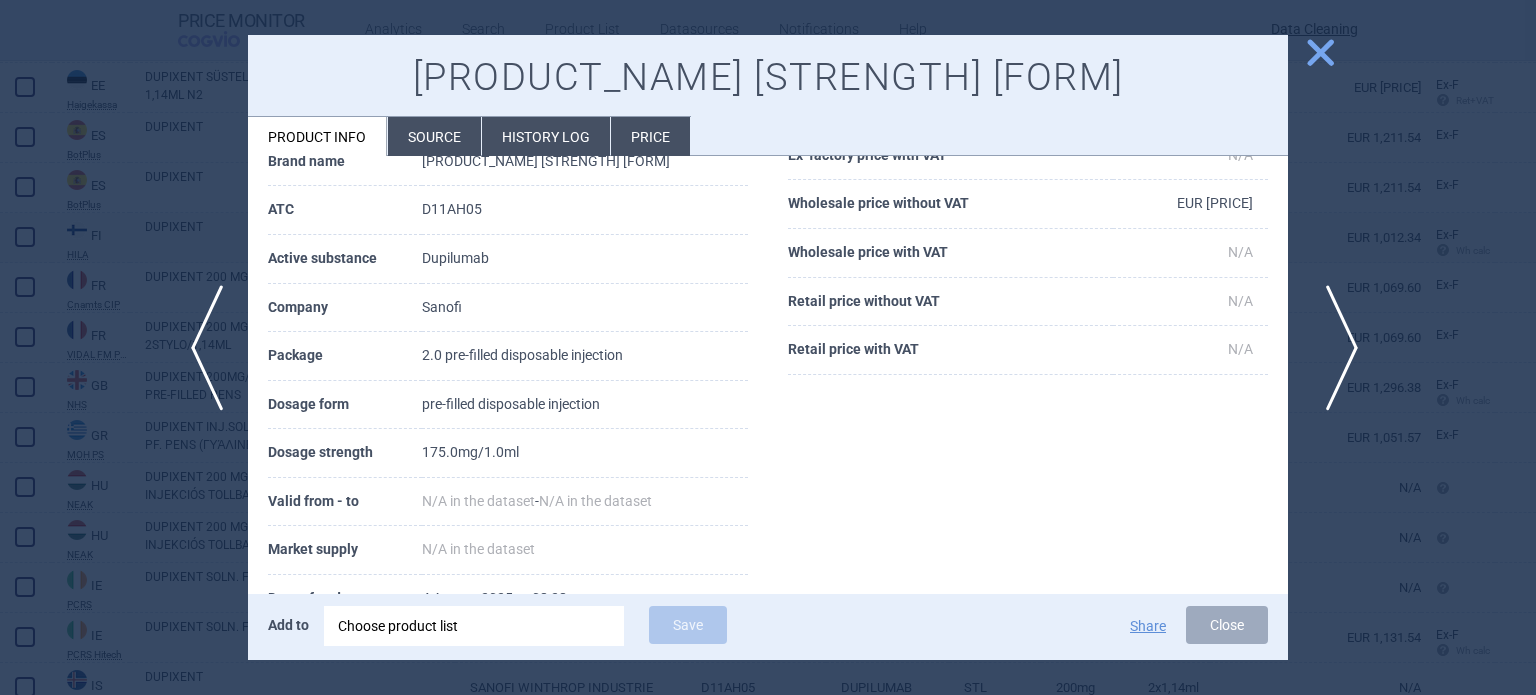 click on "next" at bounding box center [1335, 348] 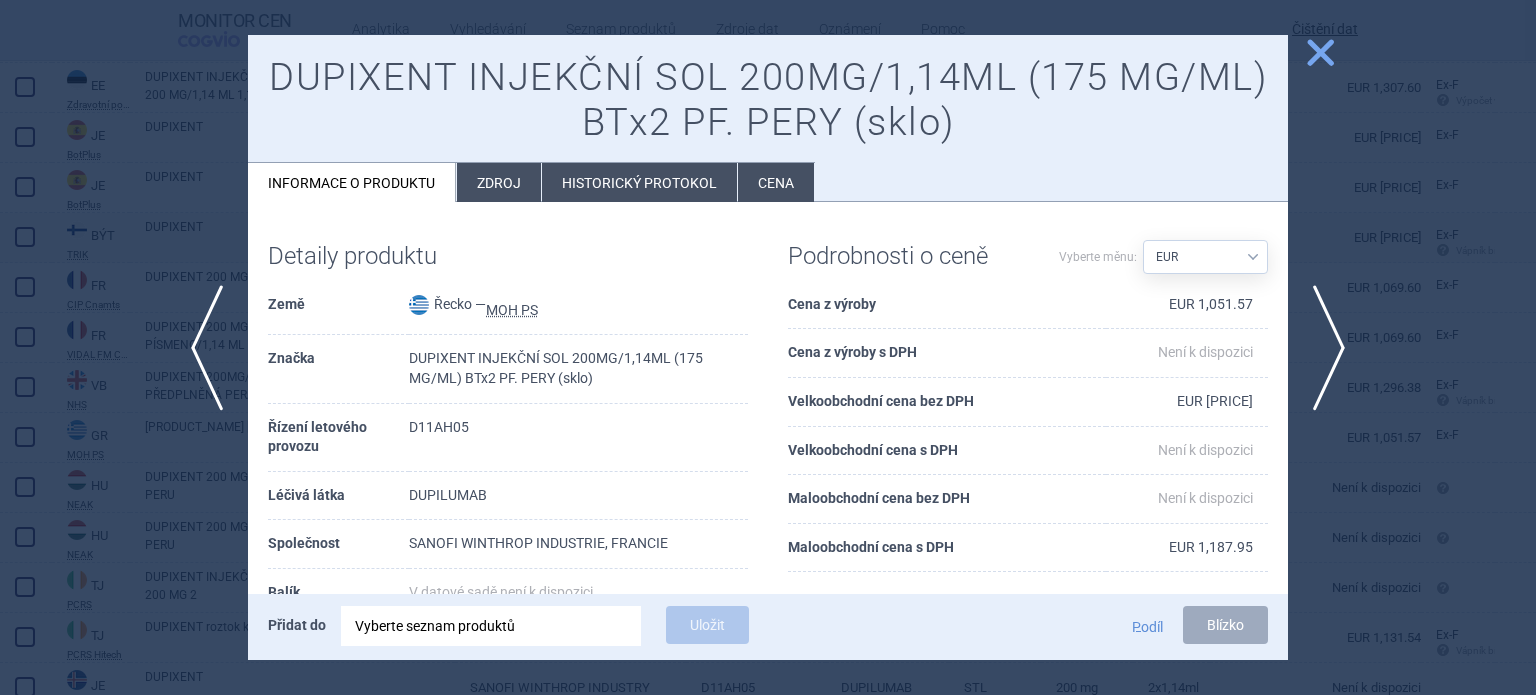 scroll, scrollTop: 100, scrollLeft: 0, axis: vertical 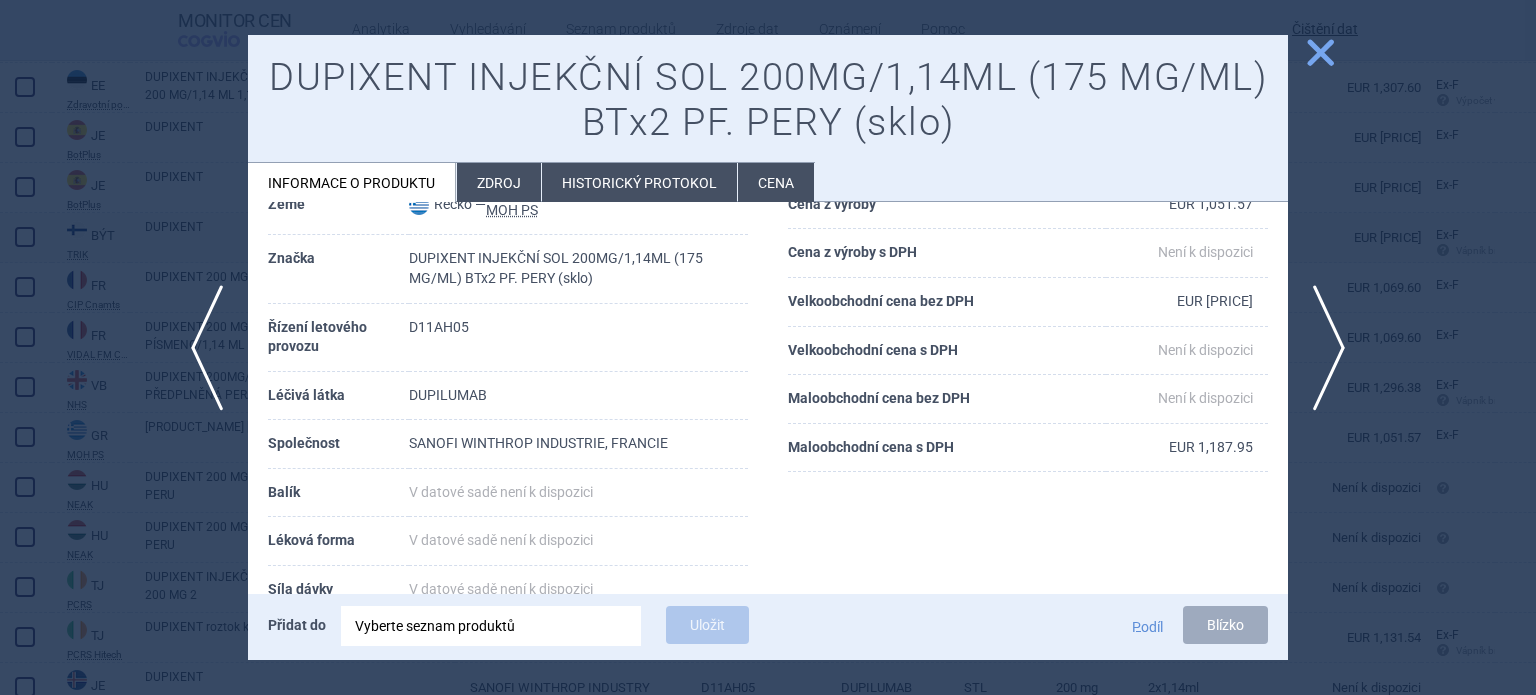 click on "Zdroj" at bounding box center [499, 182] 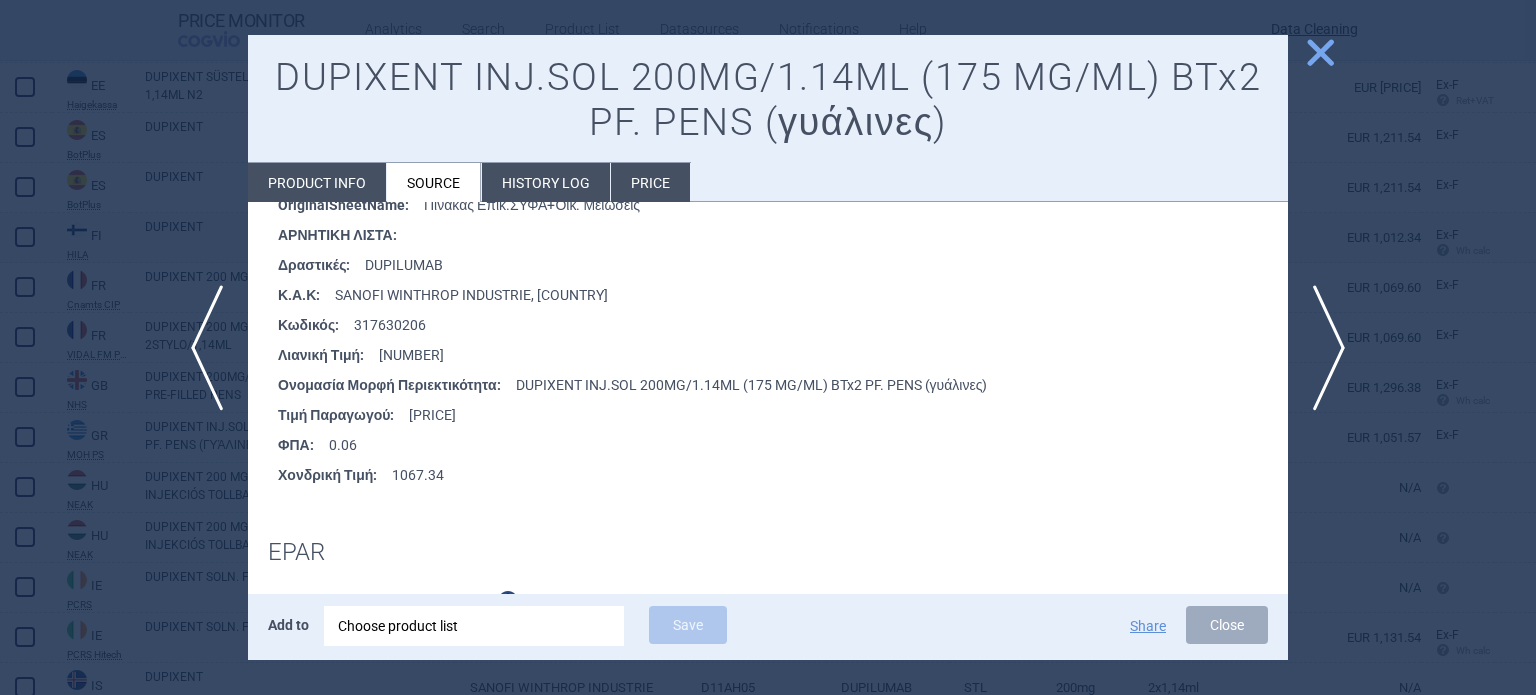 scroll, scrollTop: 380, scrollLeft: 0, axis: vertical 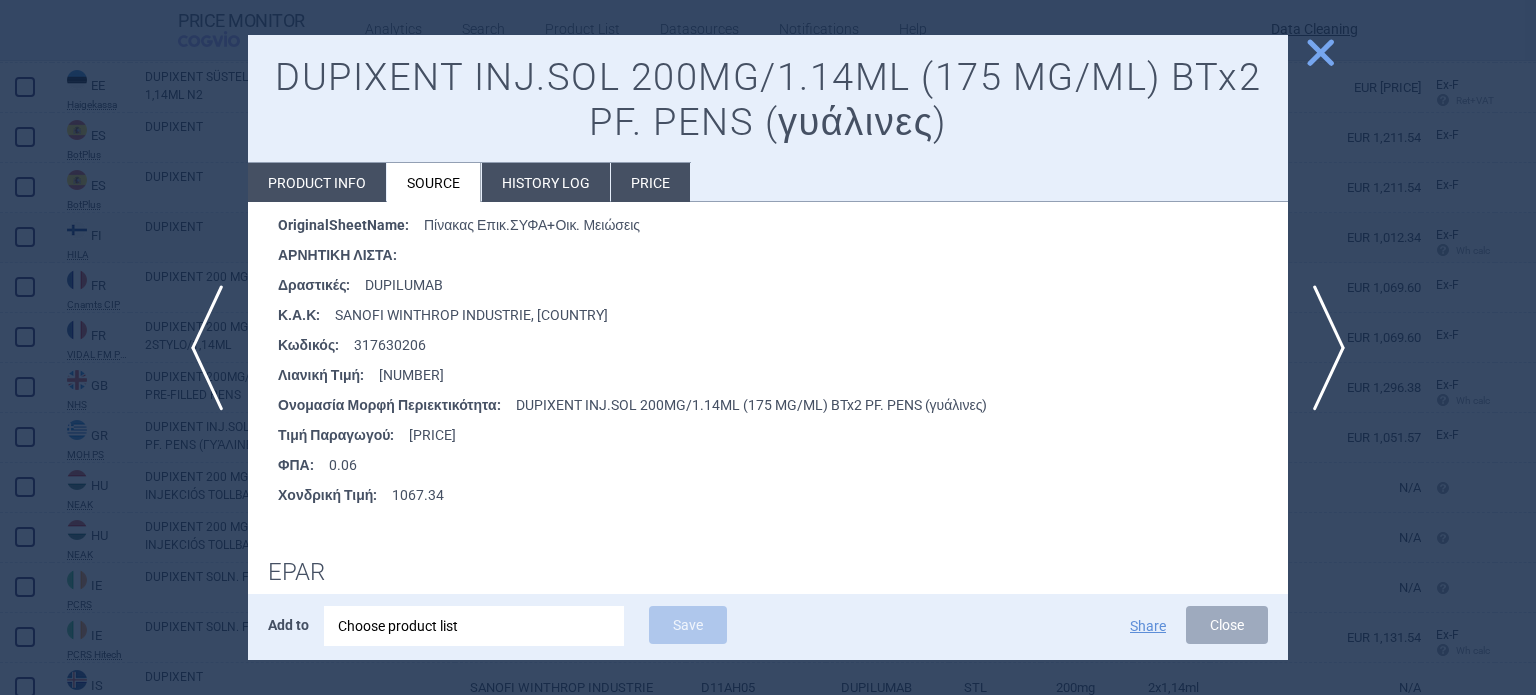 click at bounding box center (768, 347) 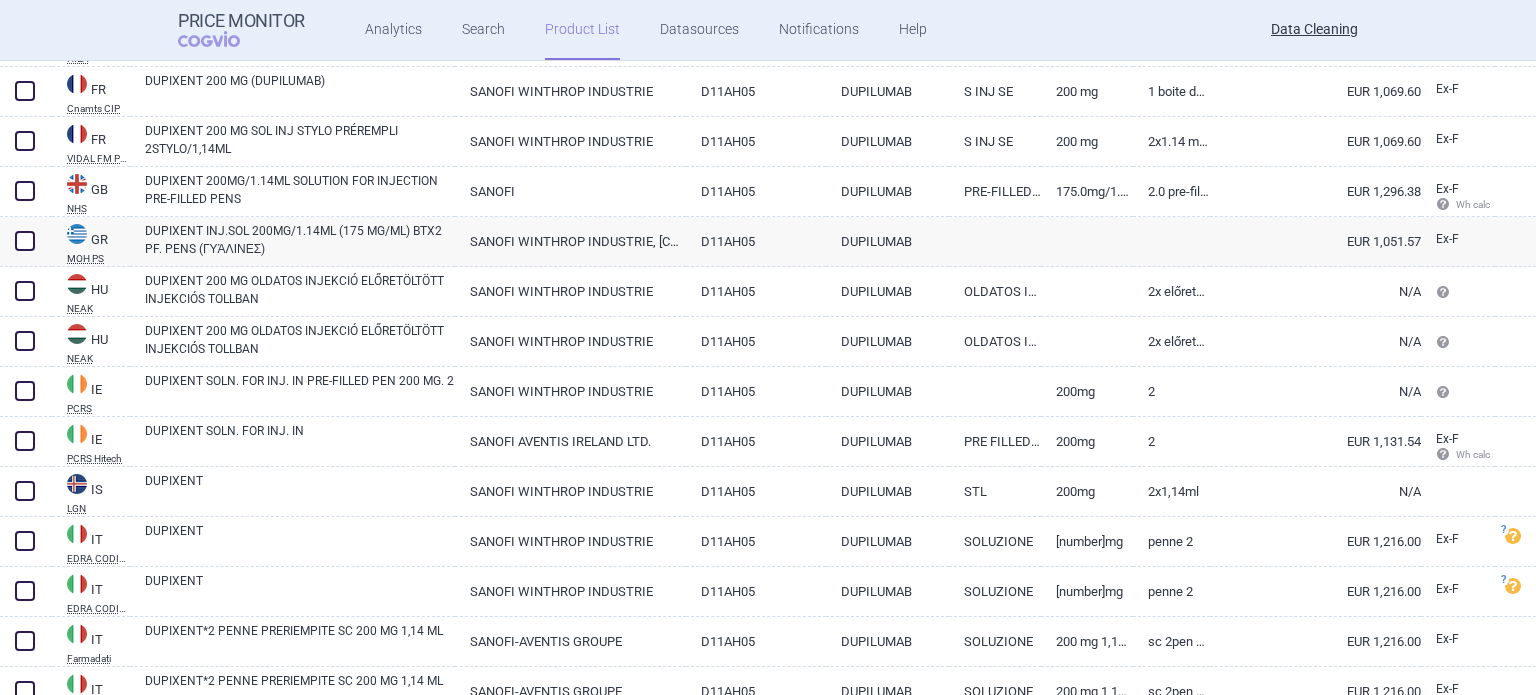 scroll, scrollTop: 2200, scrollLeft: 0, axis: vertical 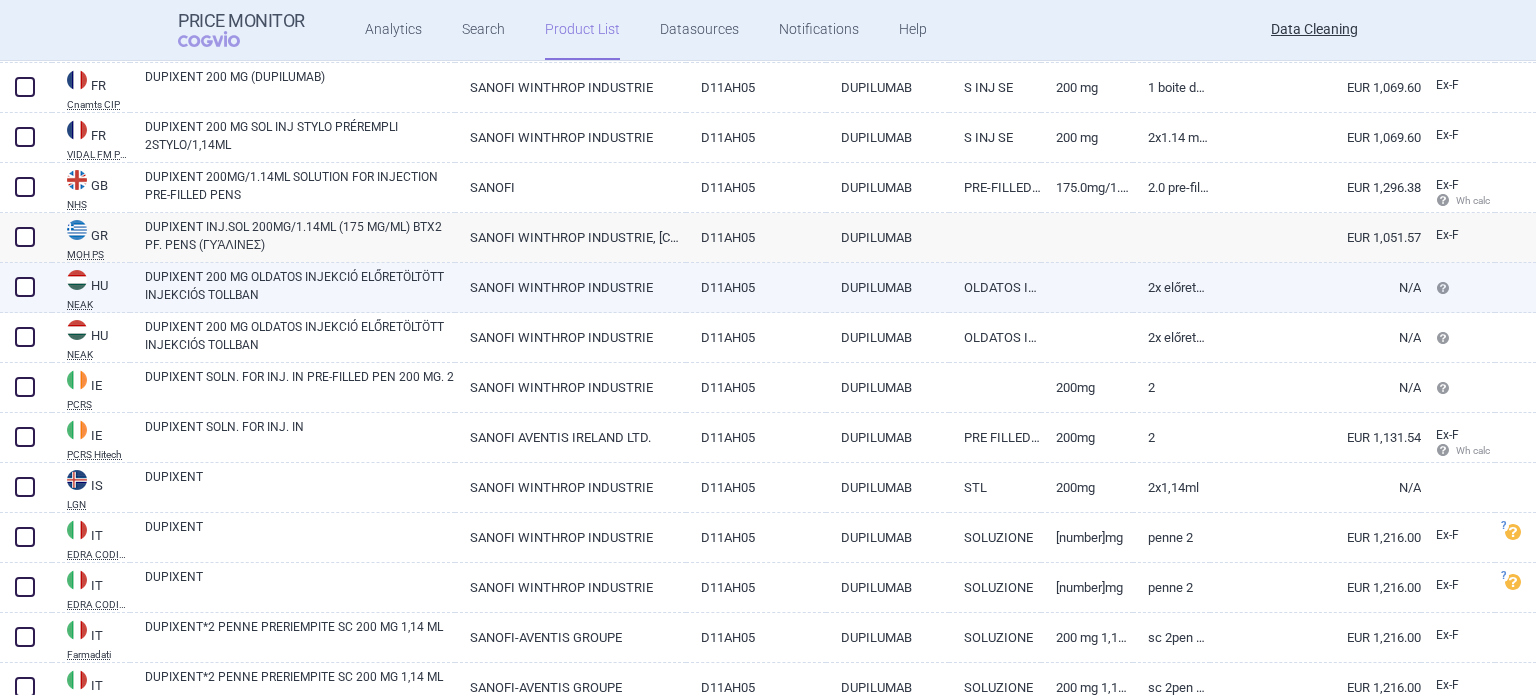 click on "DUPIXENT 200 MG OLDATOS INJEKCIÓ ELŐRETÖLTÖTT INJEKCIÓS TOLLBAN" at bounding box center [300, 286] 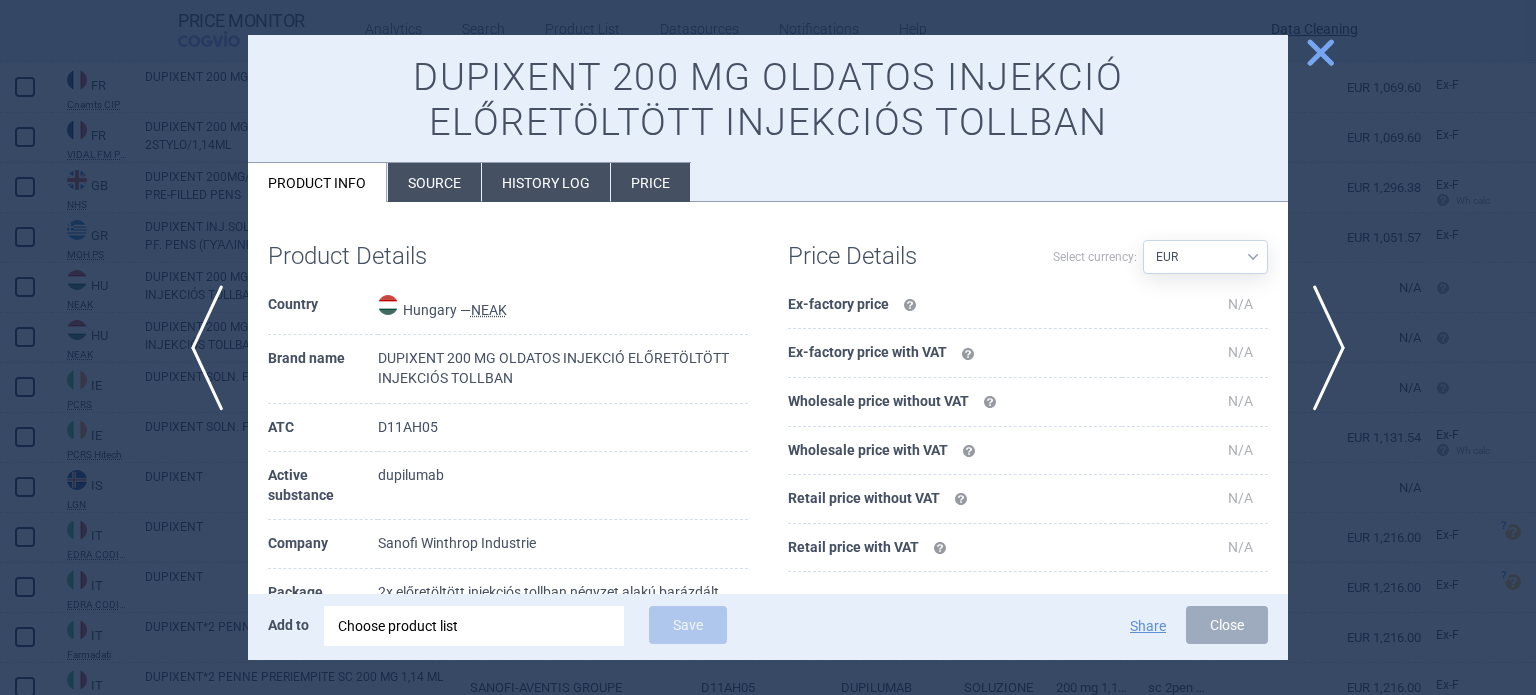 click on "Source" at bounding box center (434, 182) 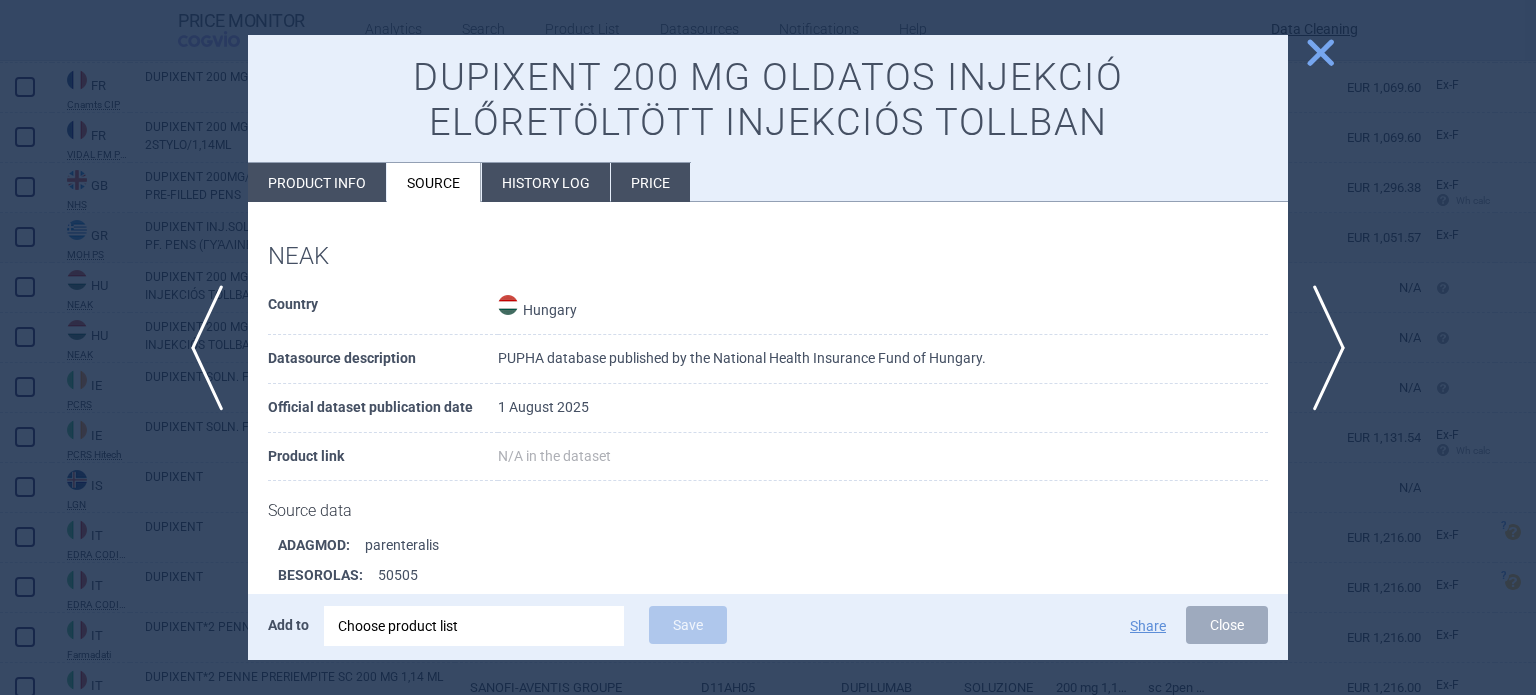 scroll, scrollTop: 1615, scrollLeft: 0, axis: vertical 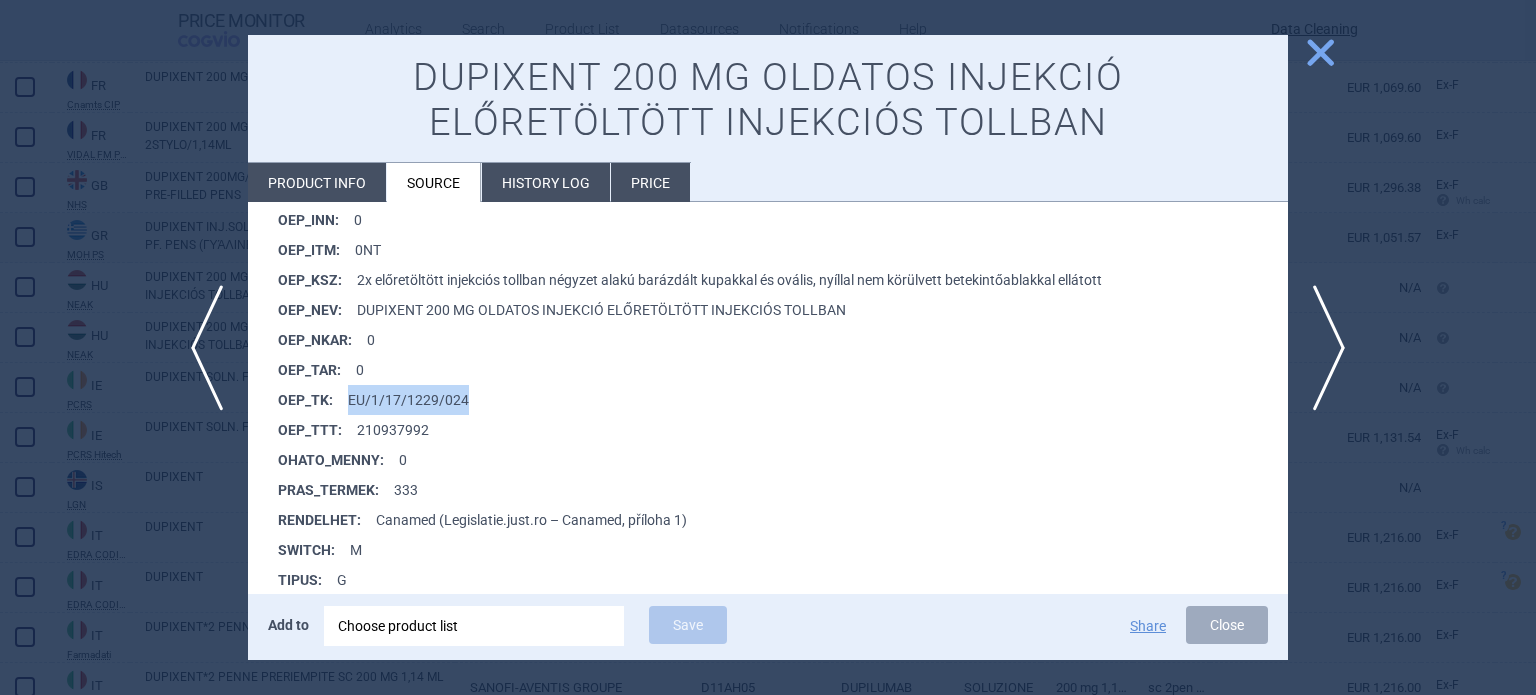drag, startPoint x: 500, startPoint y: 396, endPoint x: 349, endPoint y: 398, distance: 151.01324 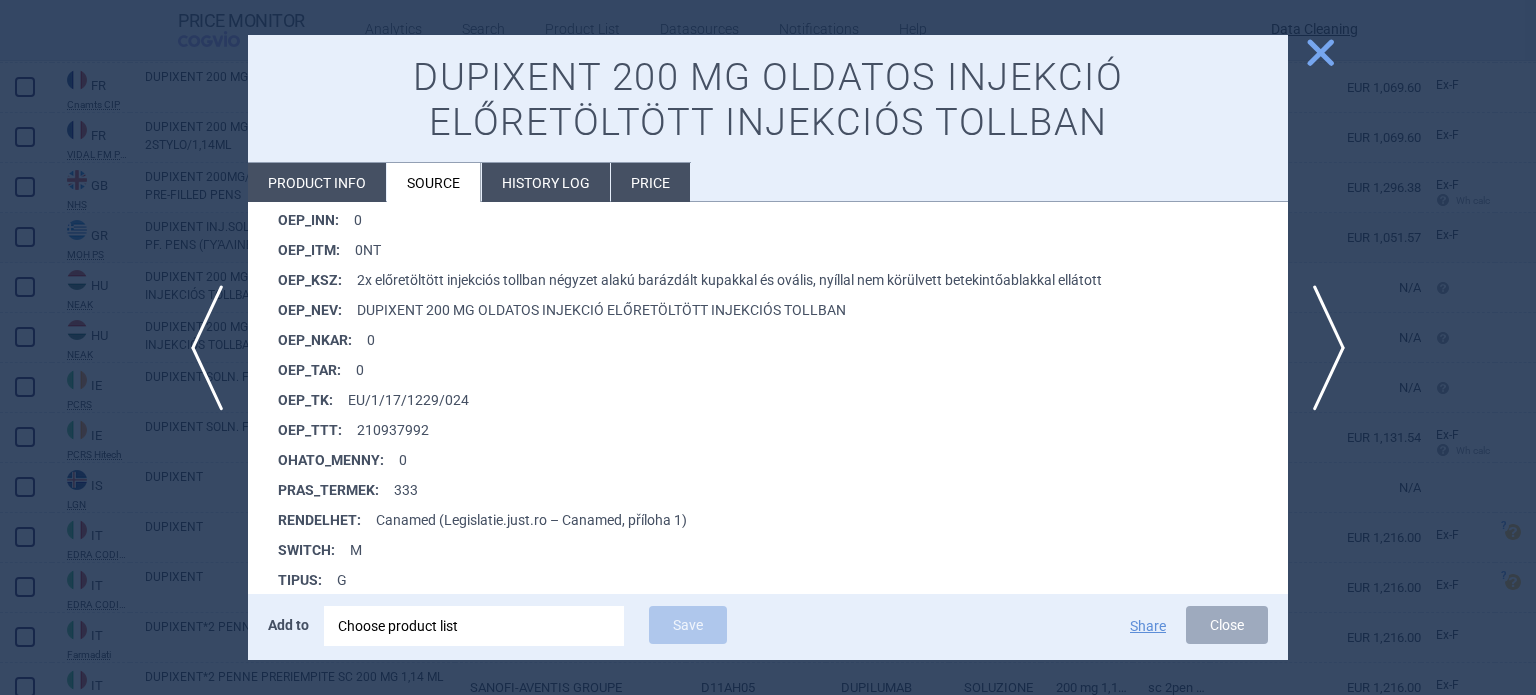 click at bounding box center (768, 347) 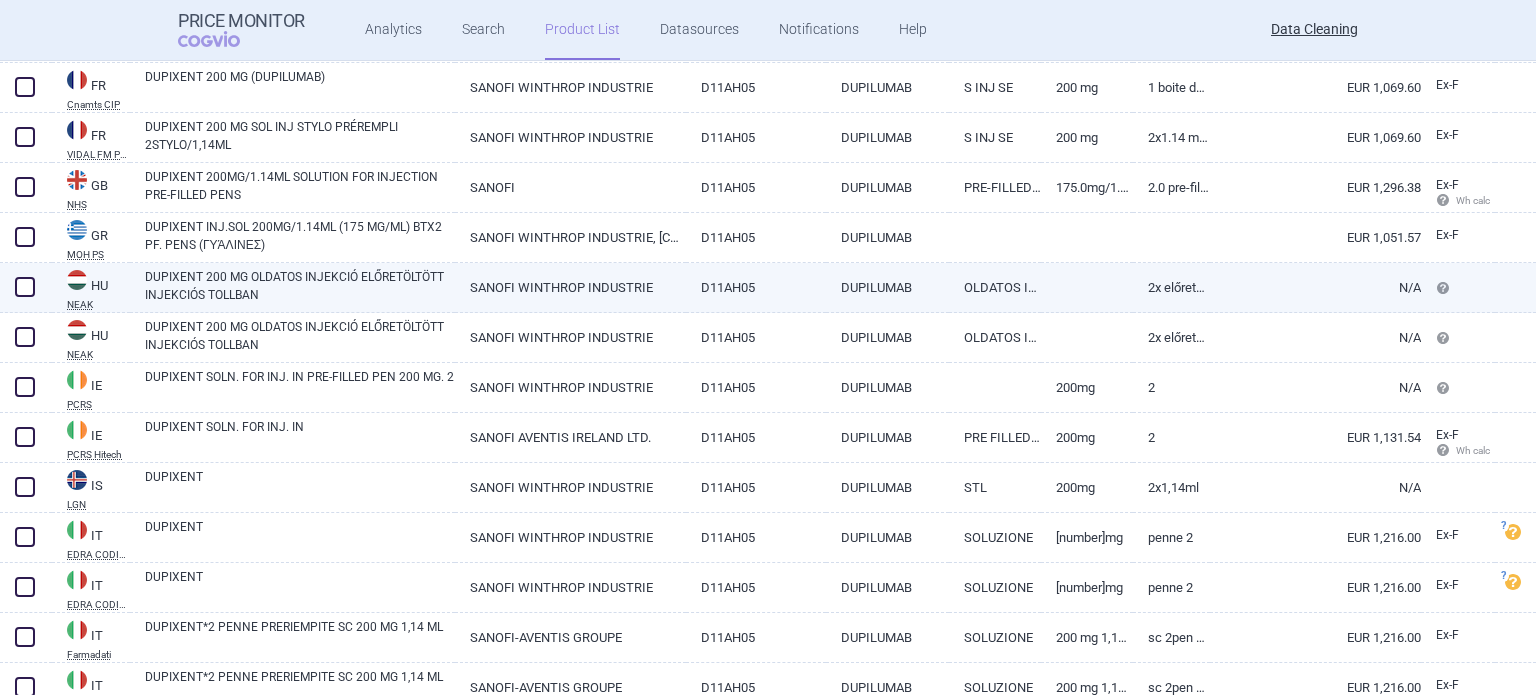 click at bounding box center (25, 287) 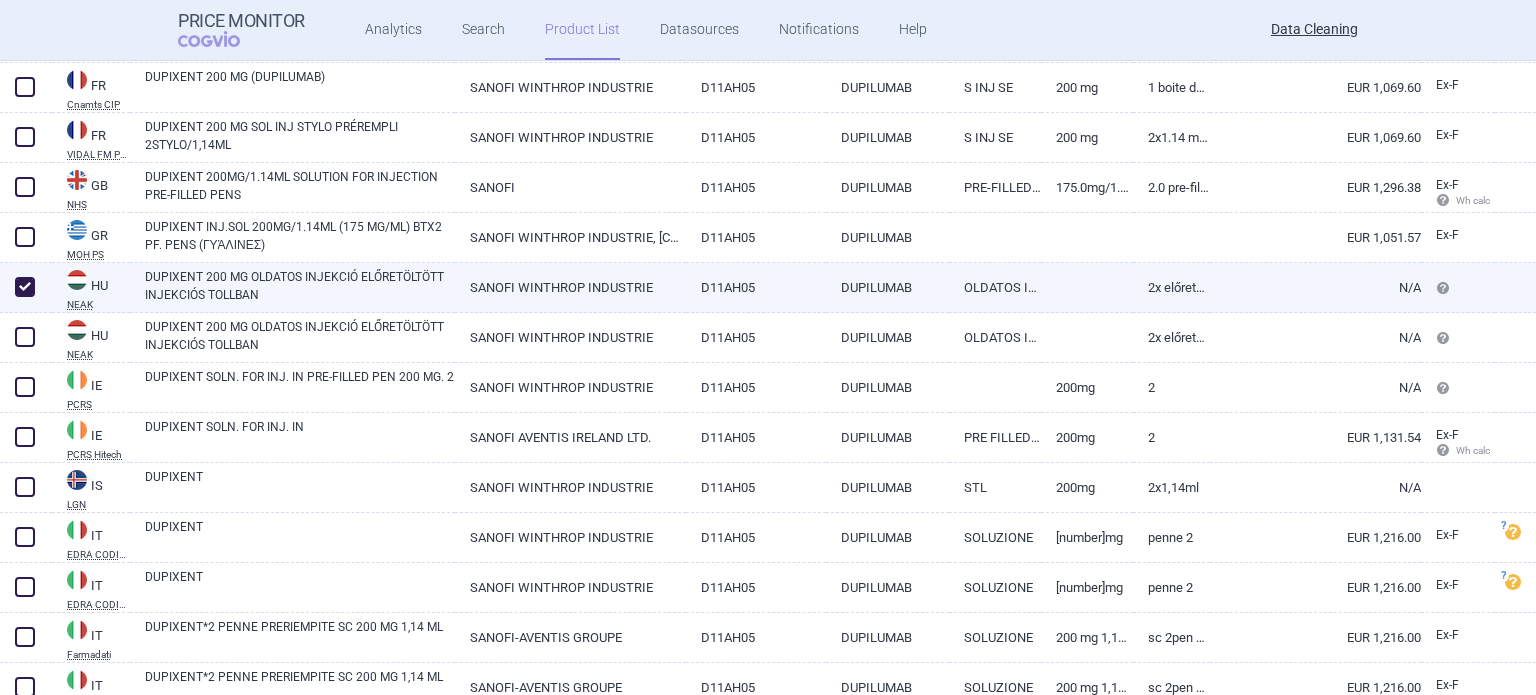 checkbox on "true" 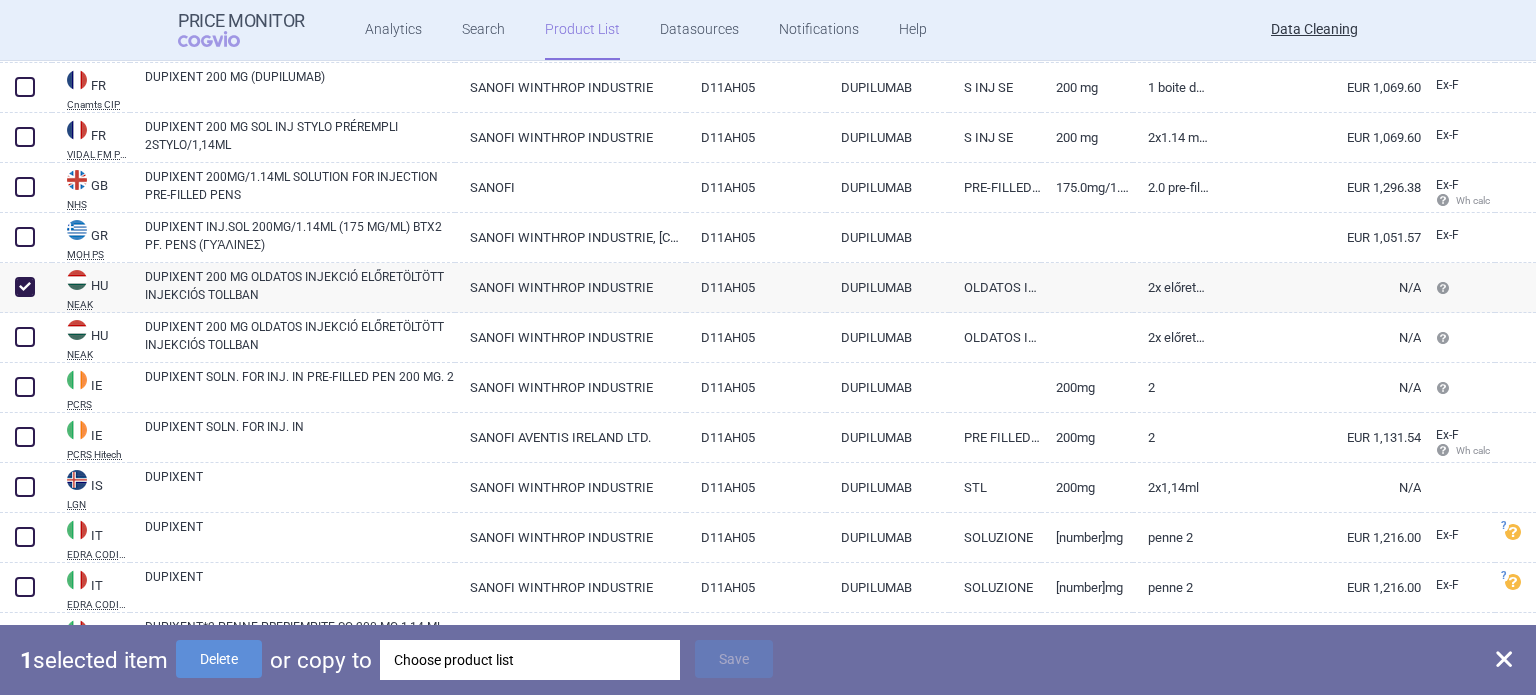 click on "Choose product list" at bounding box center [530, 660] 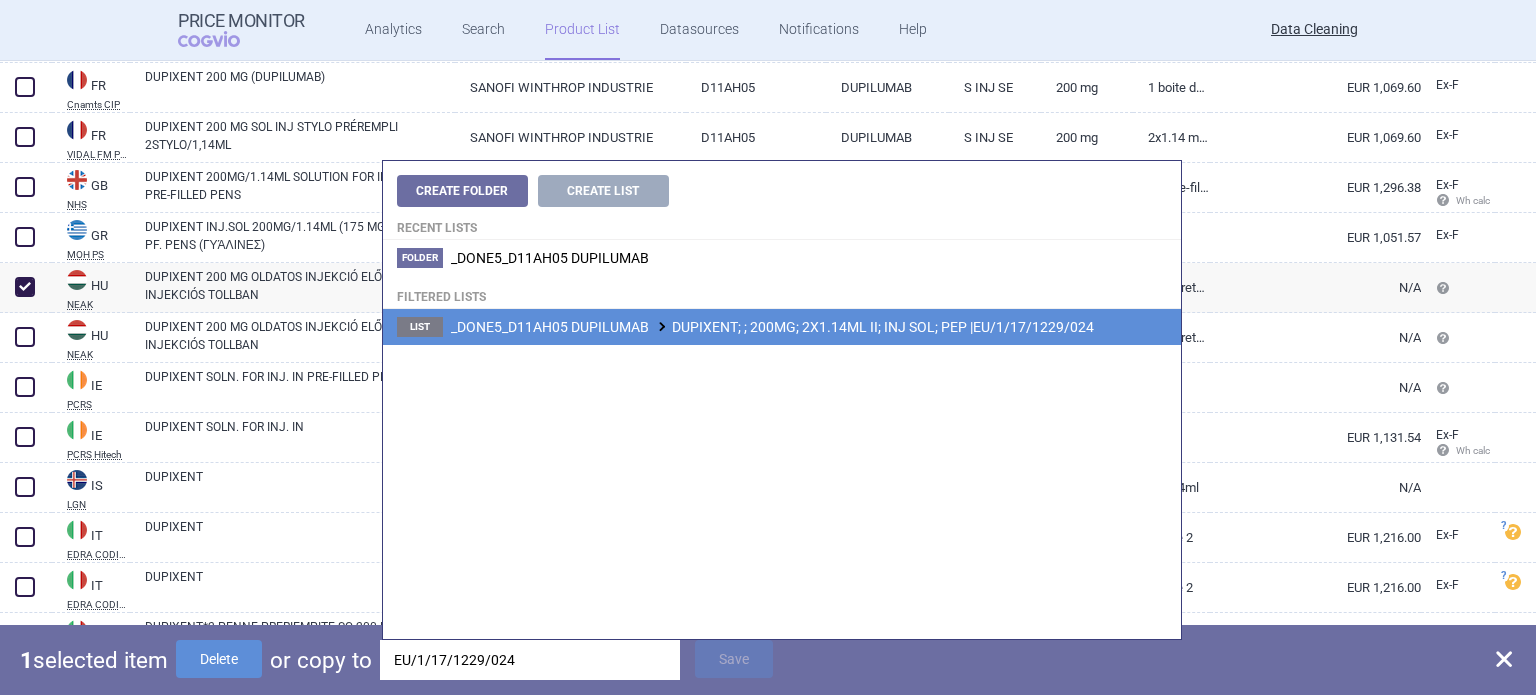 type on "EU/1/17/1229/024" 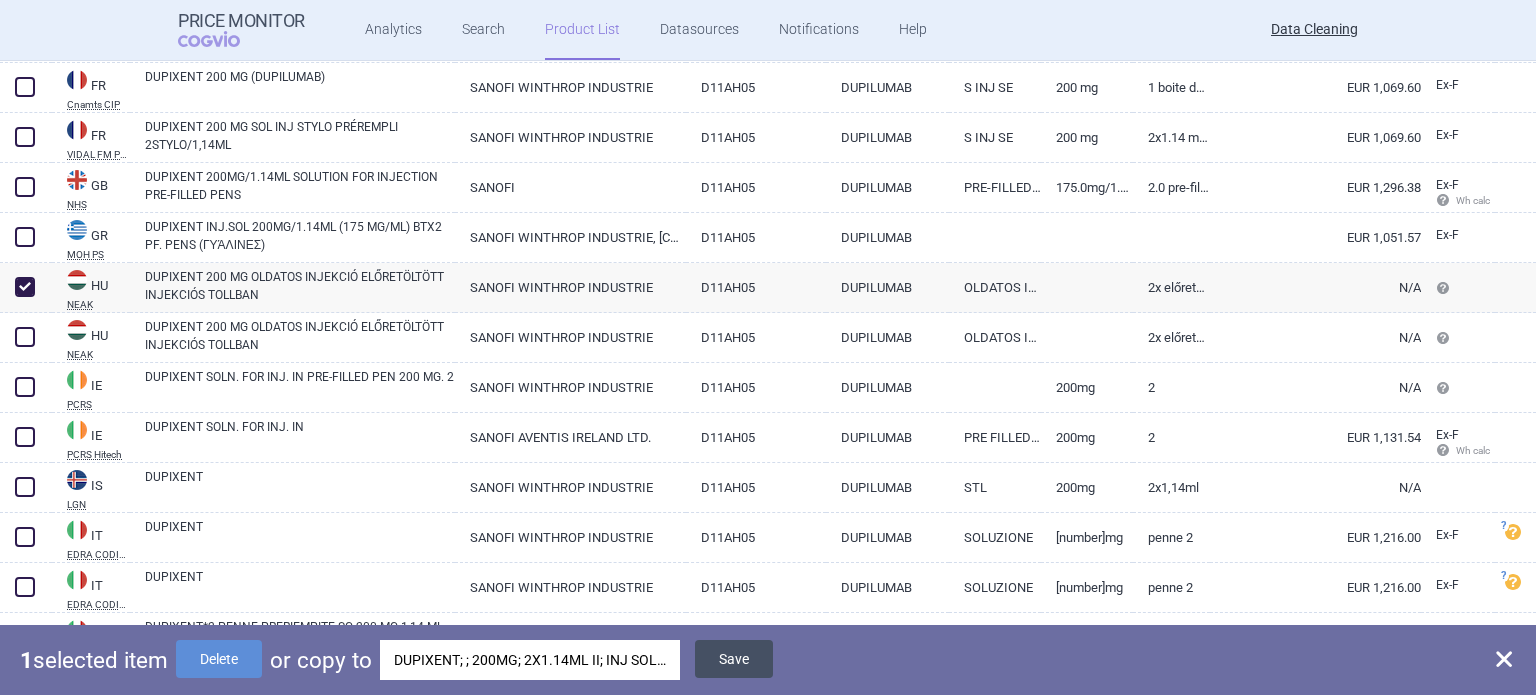 click on "Save" at bounding box center (734, 659) 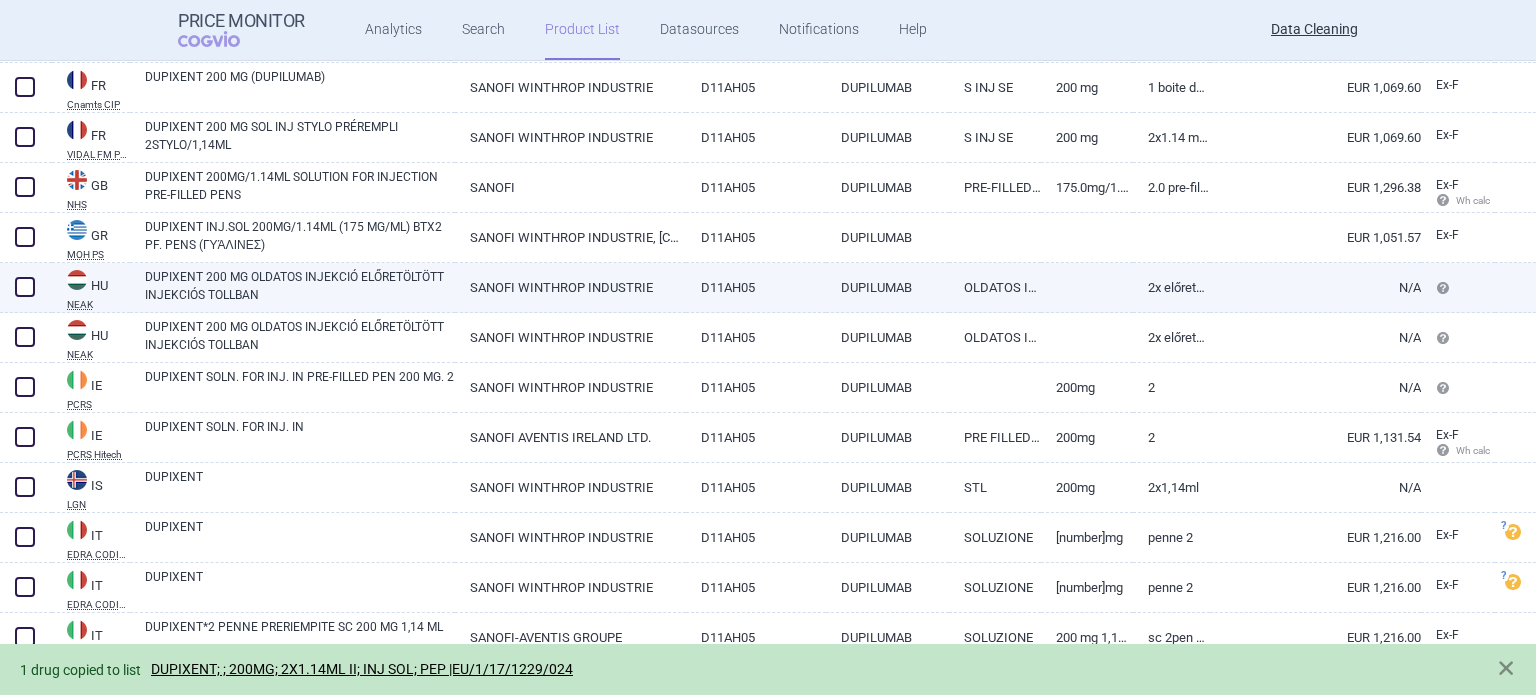 click at bounding box center (25, 287) 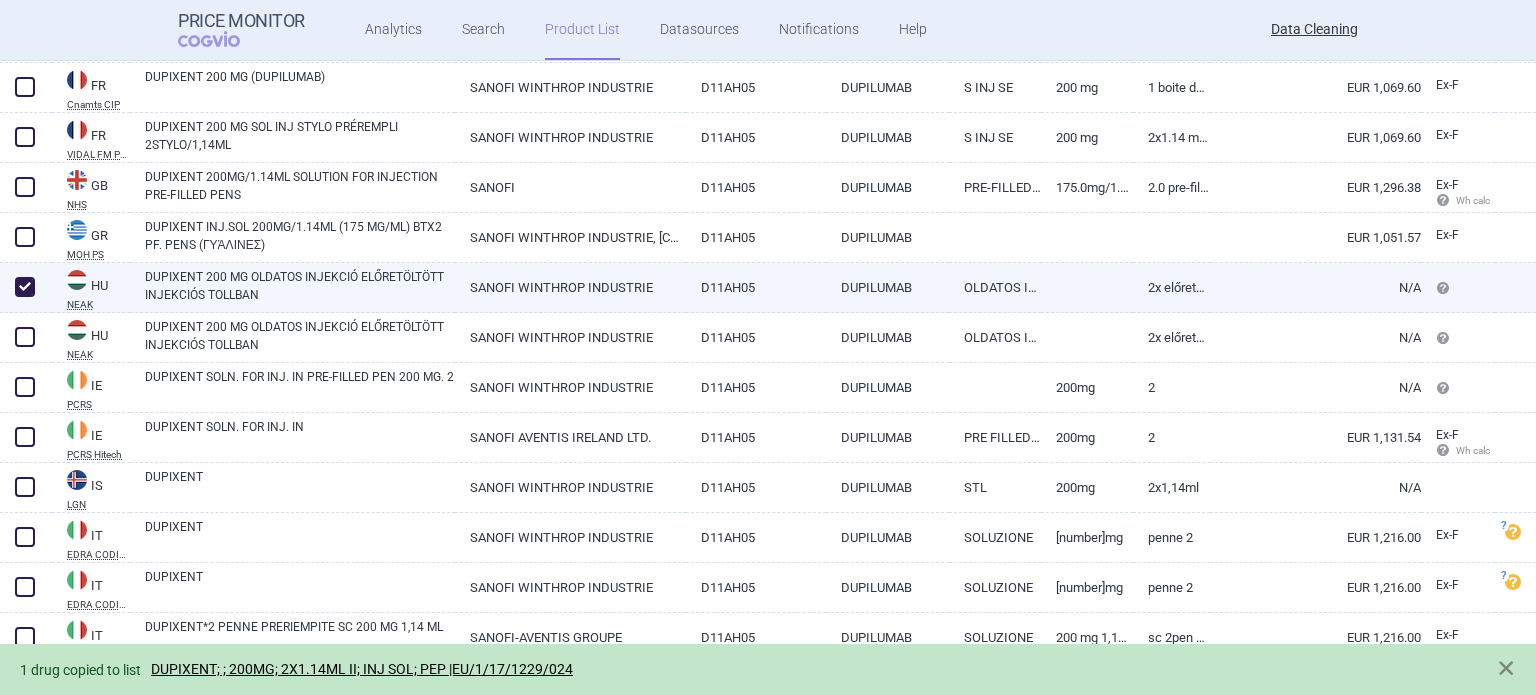 checkbox on "true" 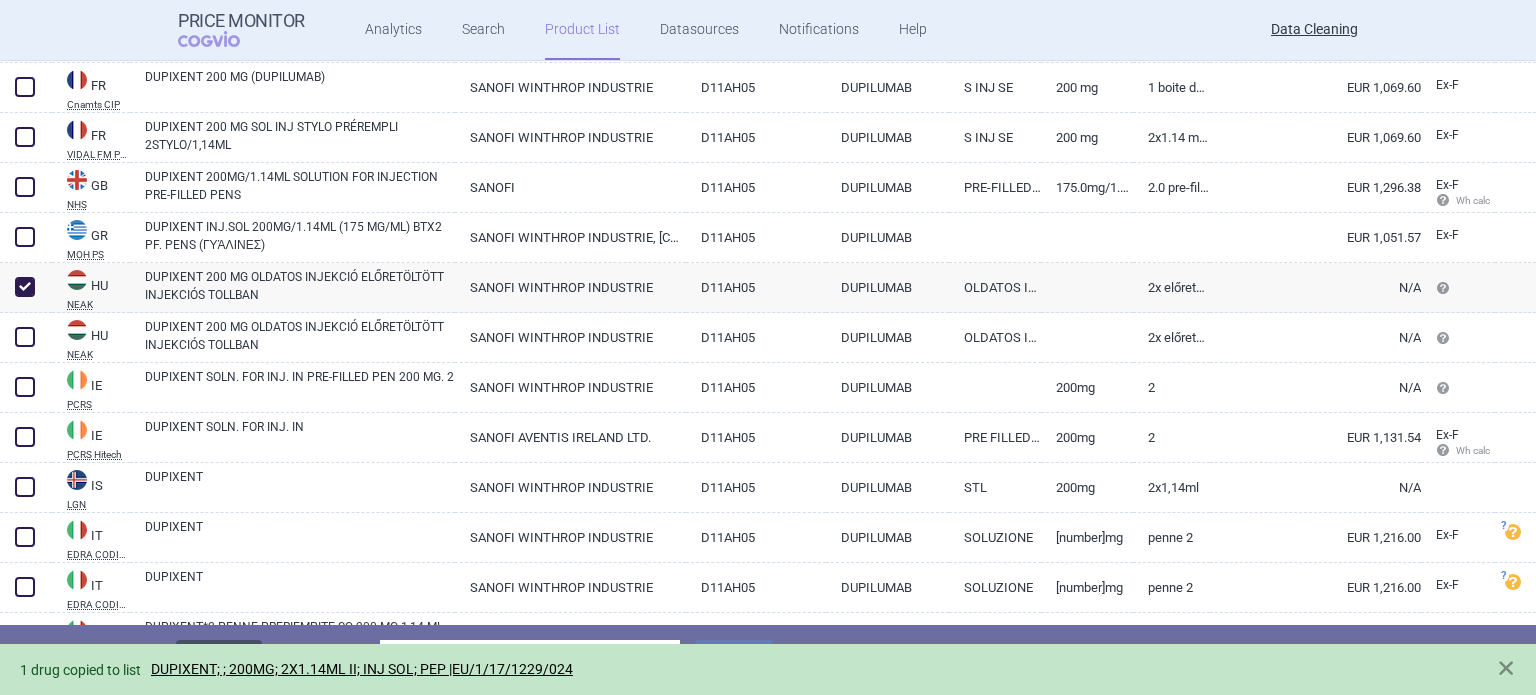 click on "Delete" at bounding box center [219, 659] 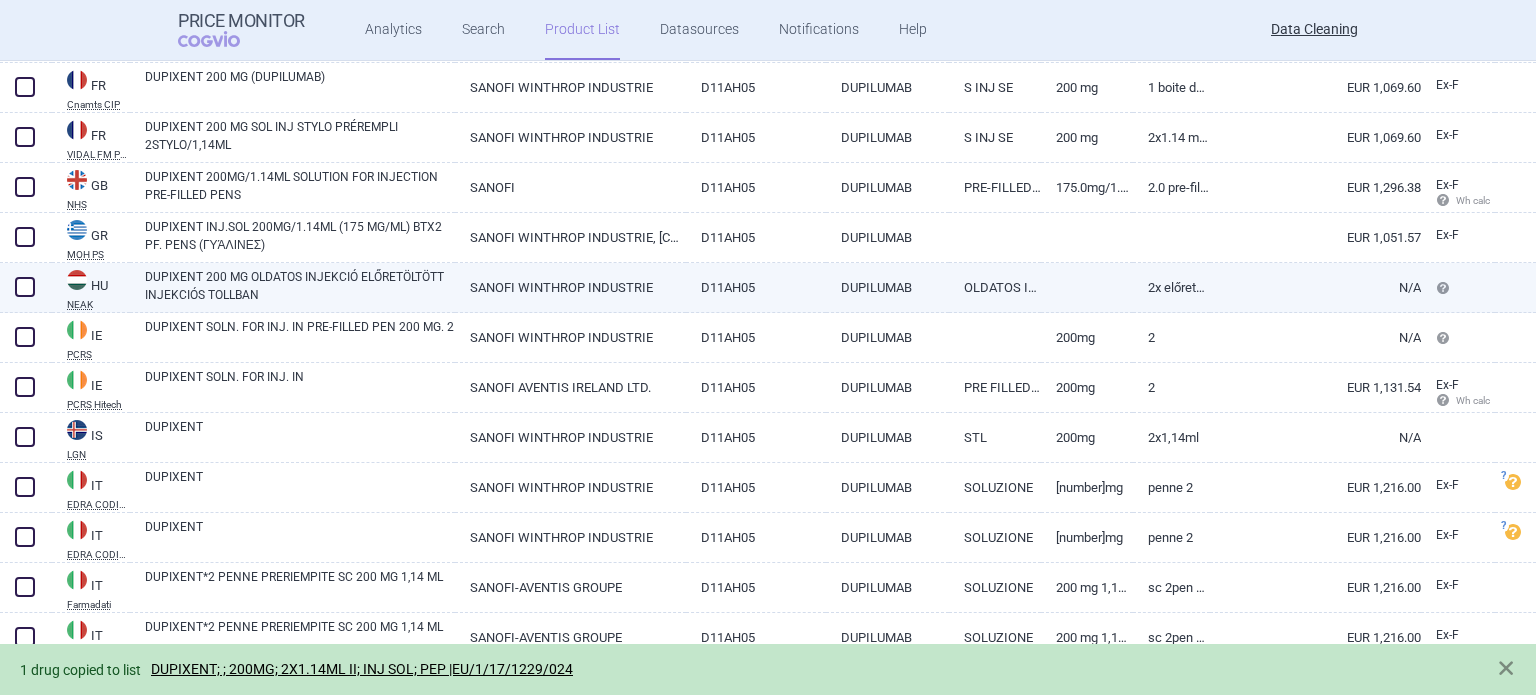 click on "DUPIXENT 200 MG OLDATOS INJEKCIÓ ELŐRETÖLTÖTT INJEKCIÓS TOLLBAN" at bounding box center (300, 286) 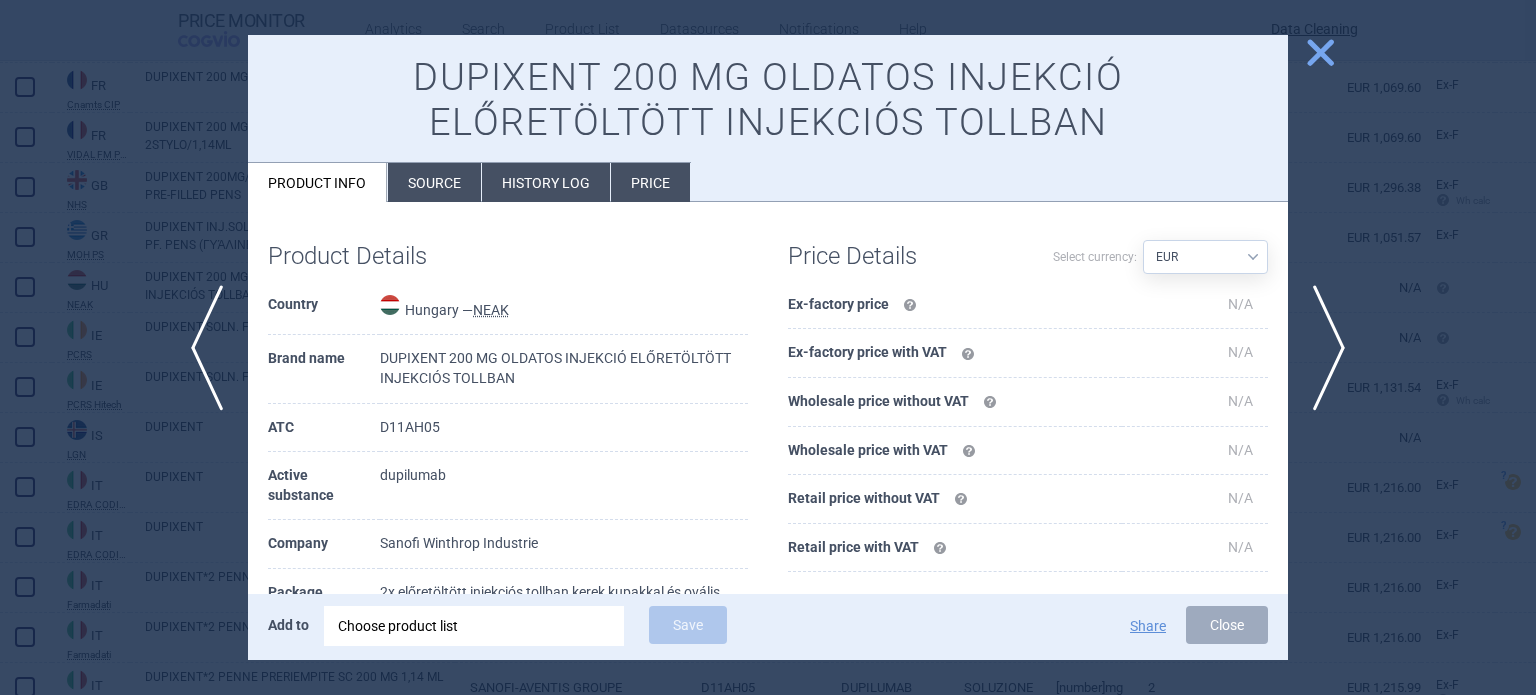 click on "Source" at bounding box center (434, 182) 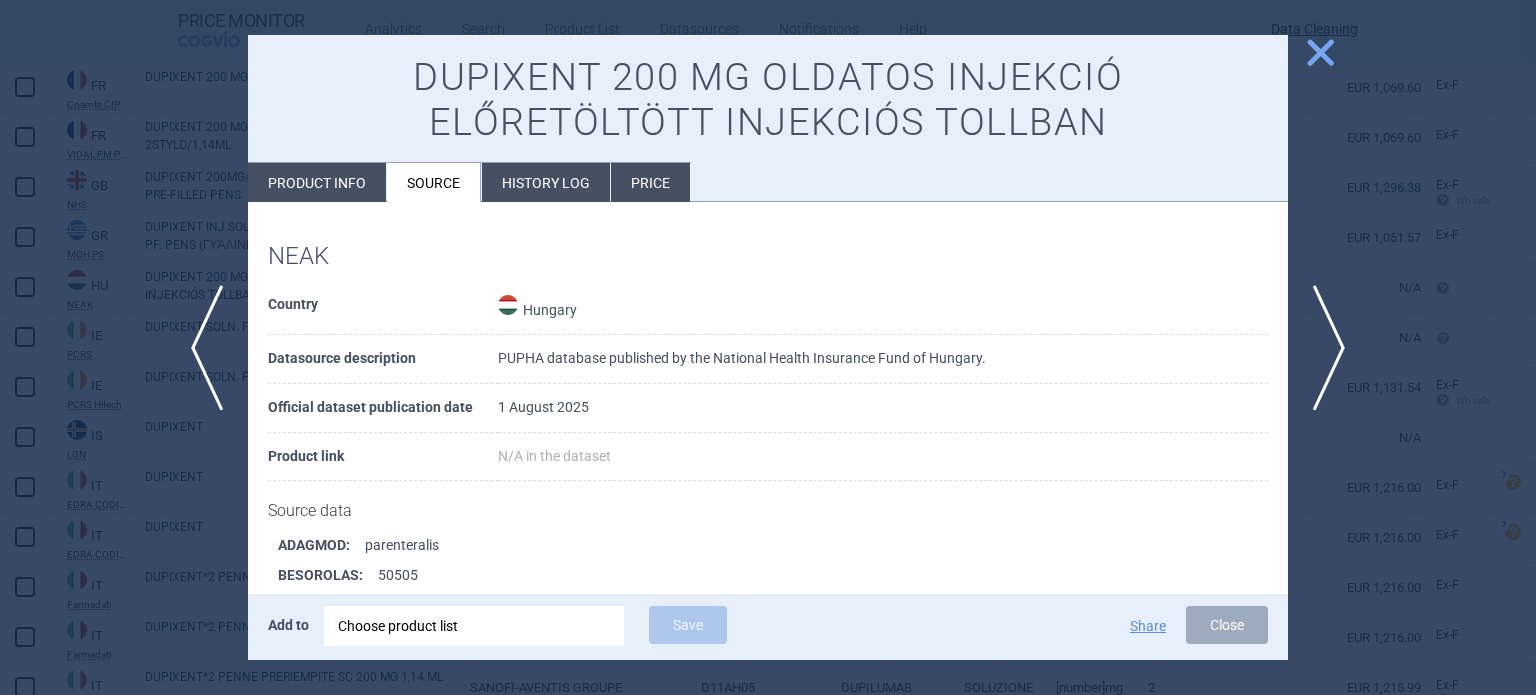 scroll, scrollTop: 1615, scrollLeft: 0, axis: vertical 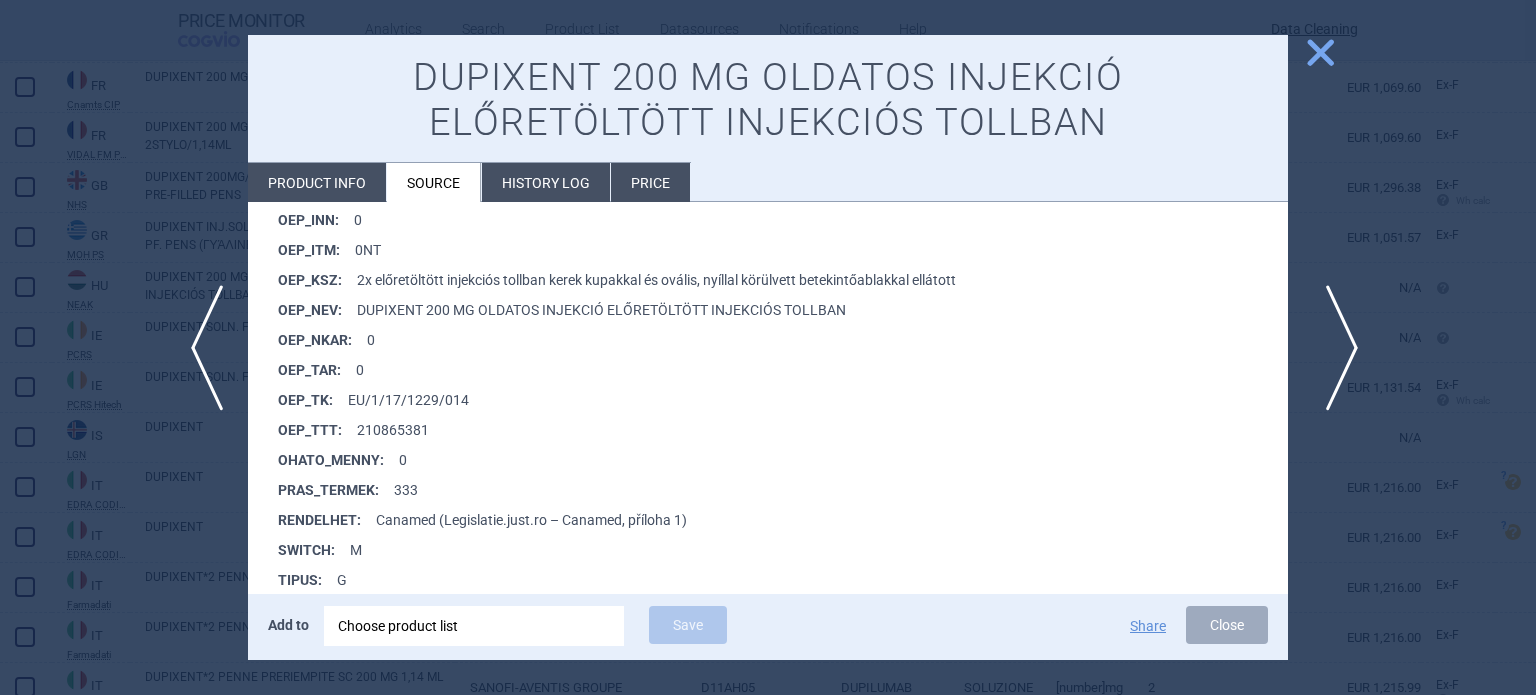click on "next" at bounding box center (1335, 348) 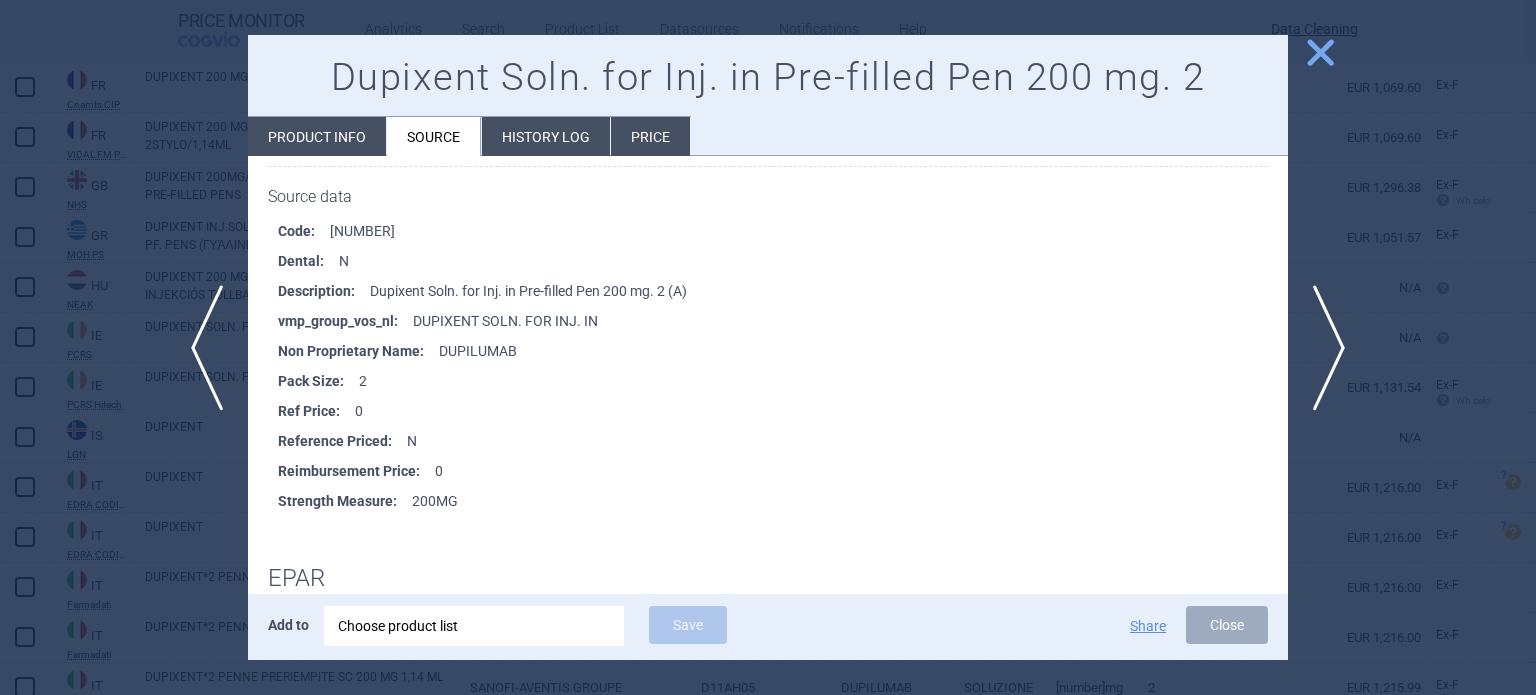 scroll, scrollTop: 300, scrollLeft: 0, axis: vertical 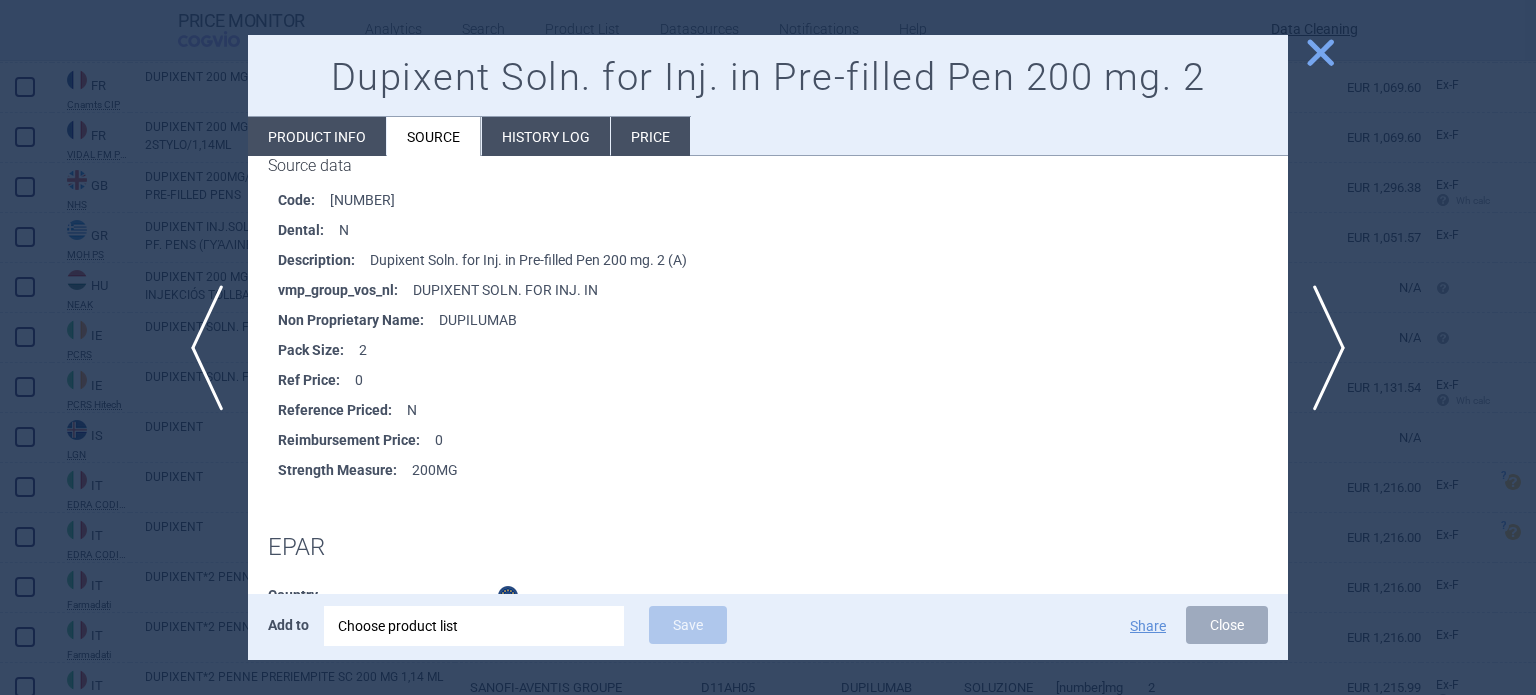 click on "Product info" at bounding box center [317, 136] 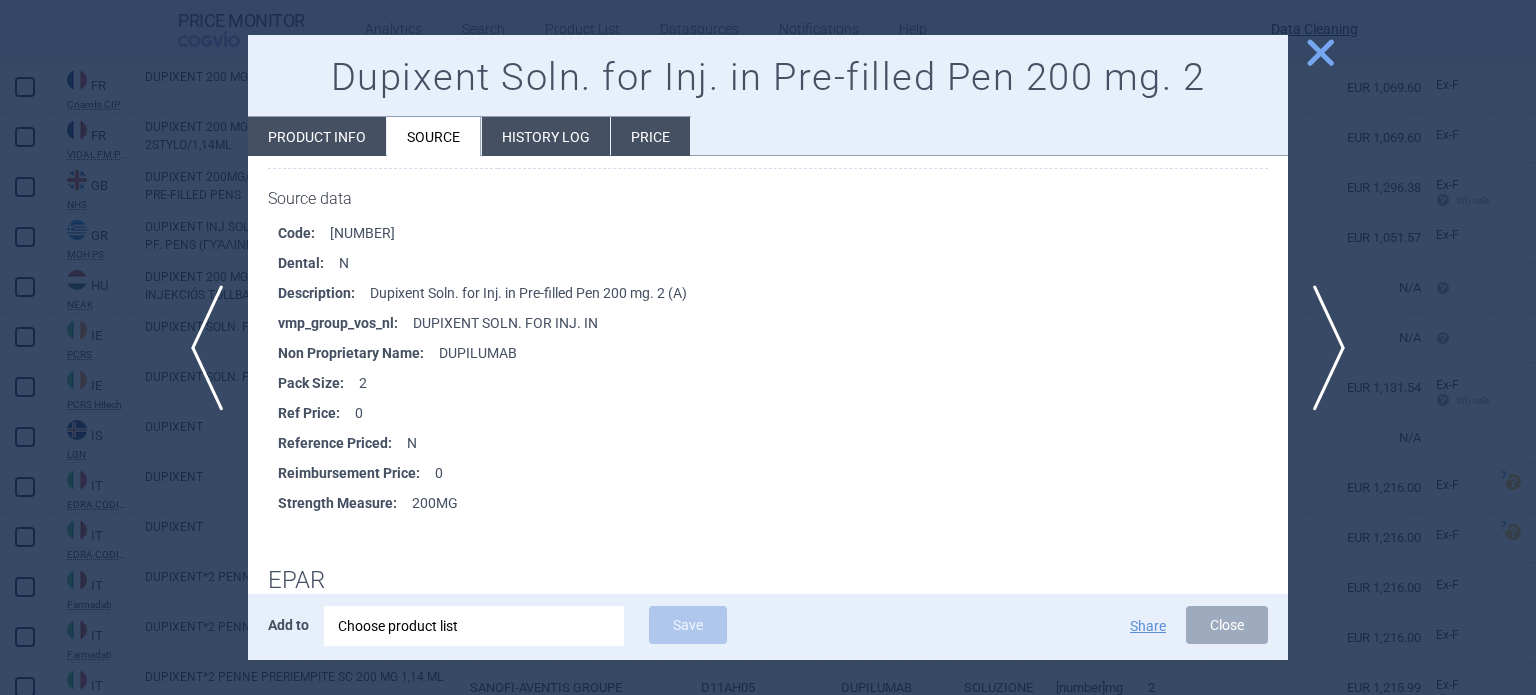 select on "EUR" 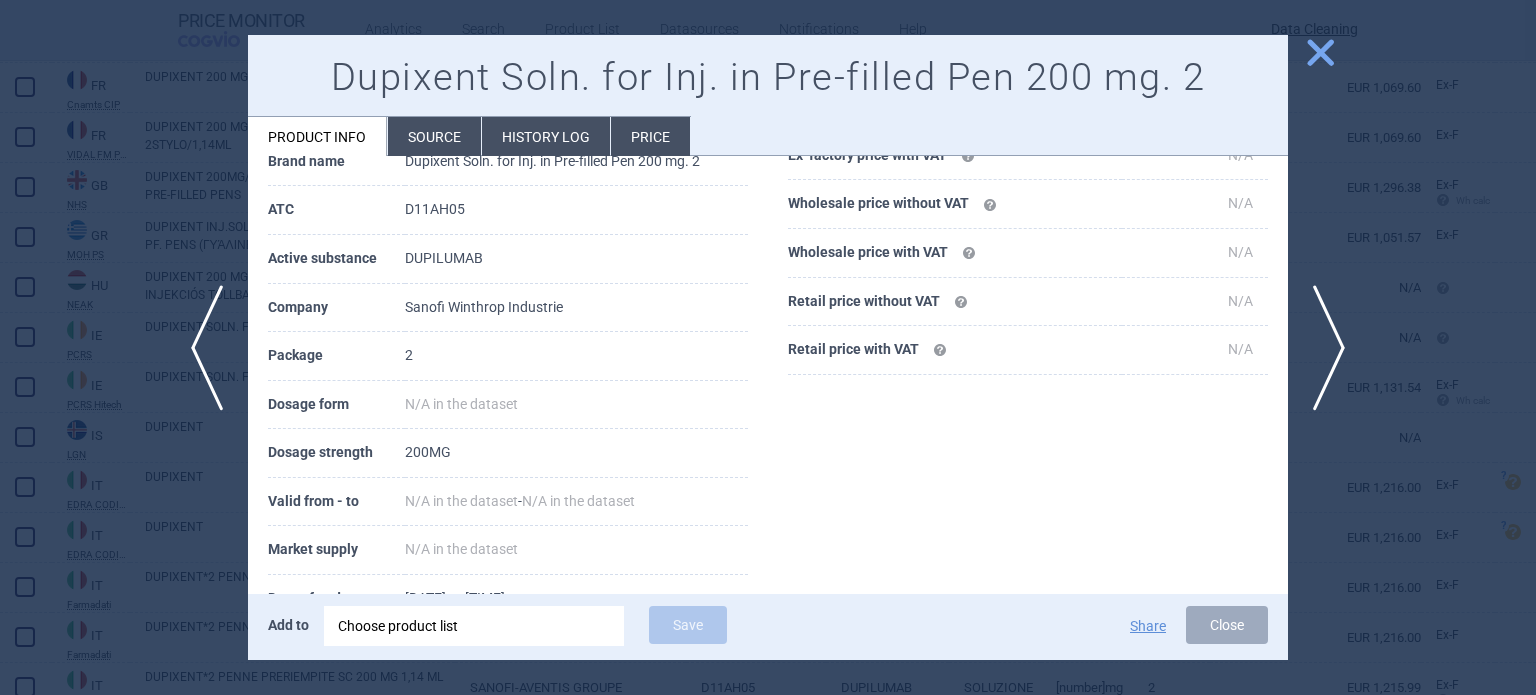 scroll, scrollTop: 67, scrollLeft: 0, axis: vertical 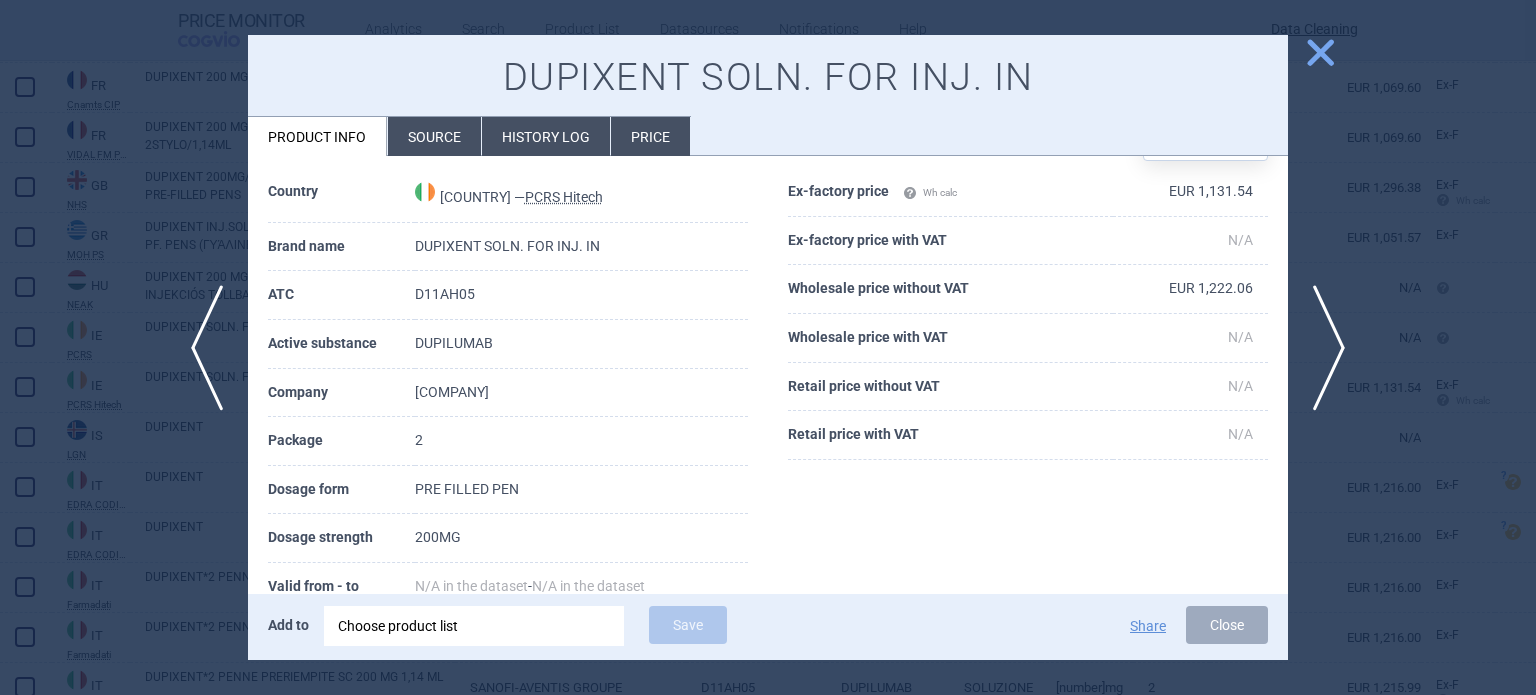 click on "Source" at bounding box center (434, 136) 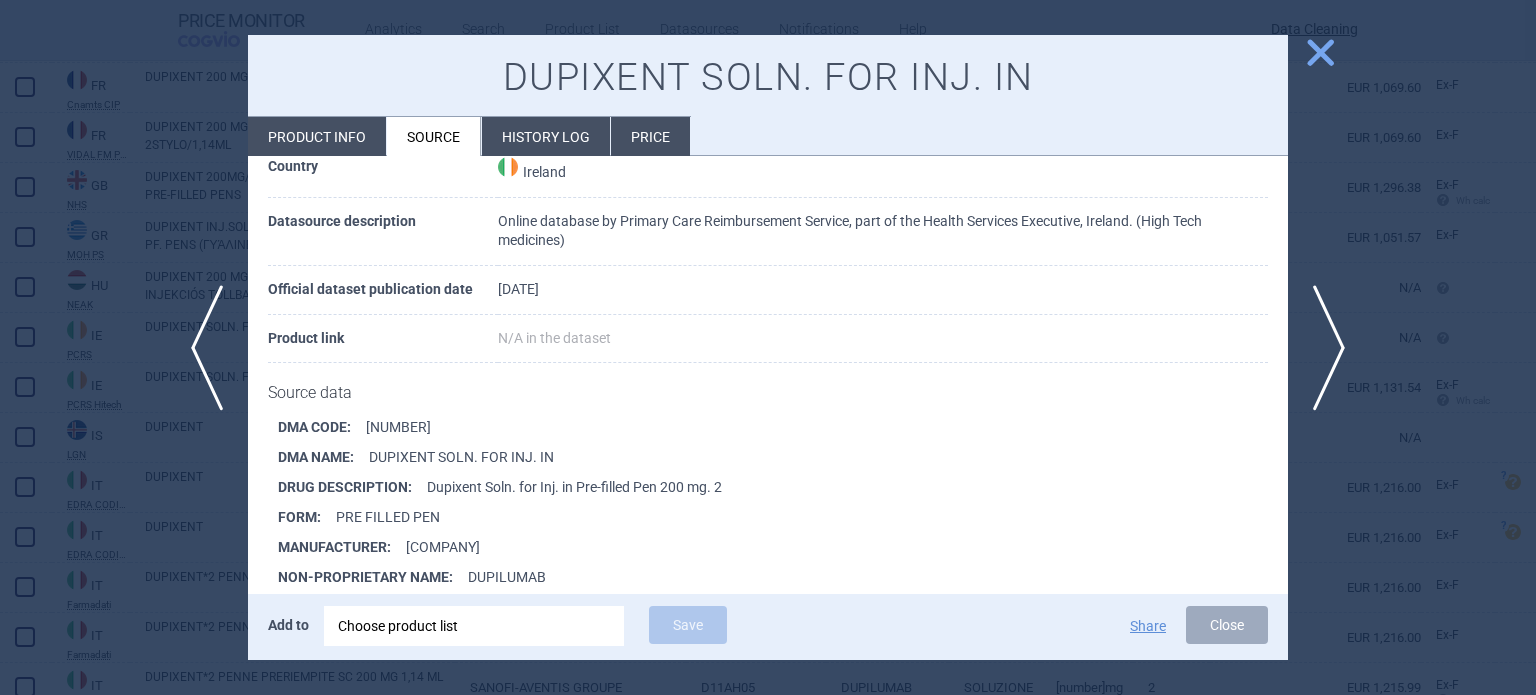 scroll, scrollTop: 200, scrollLeft: 0, axis: vertical 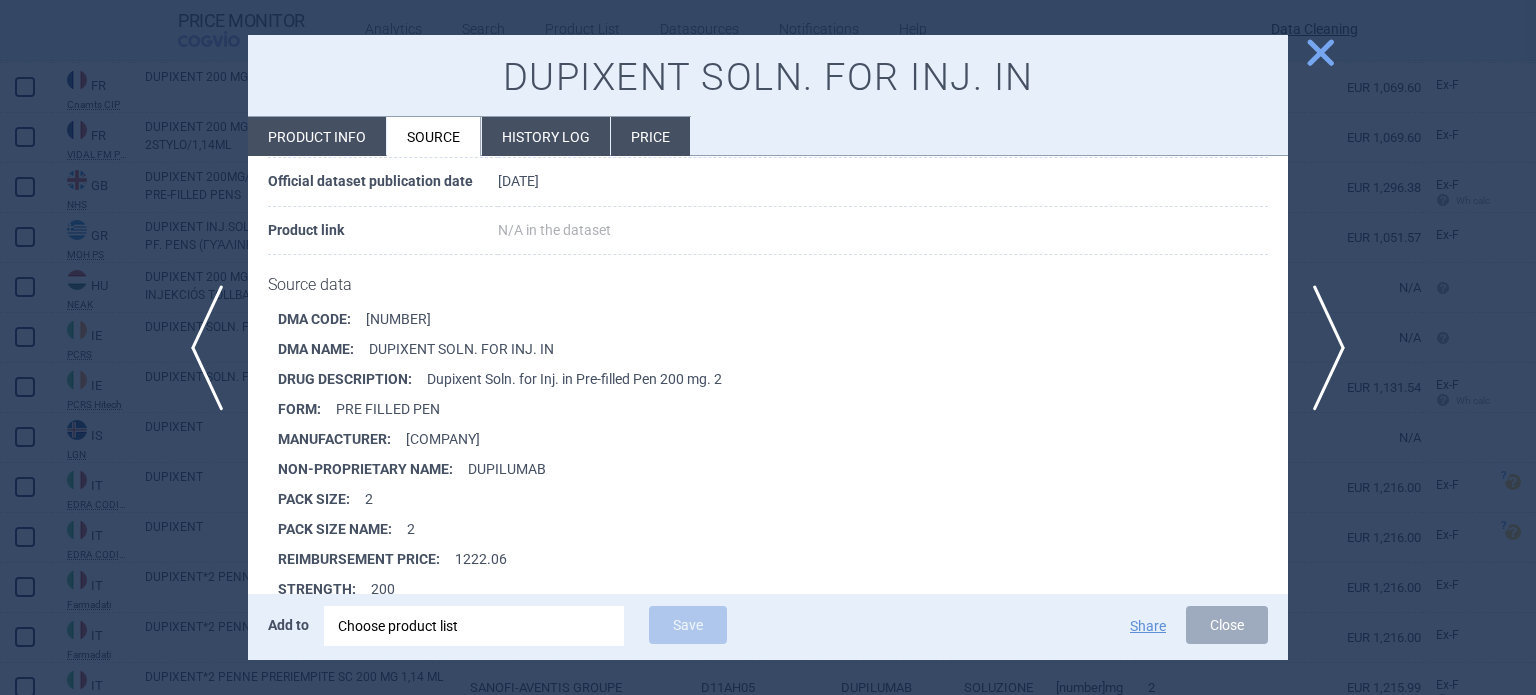 click at bounding box center [768, 347] 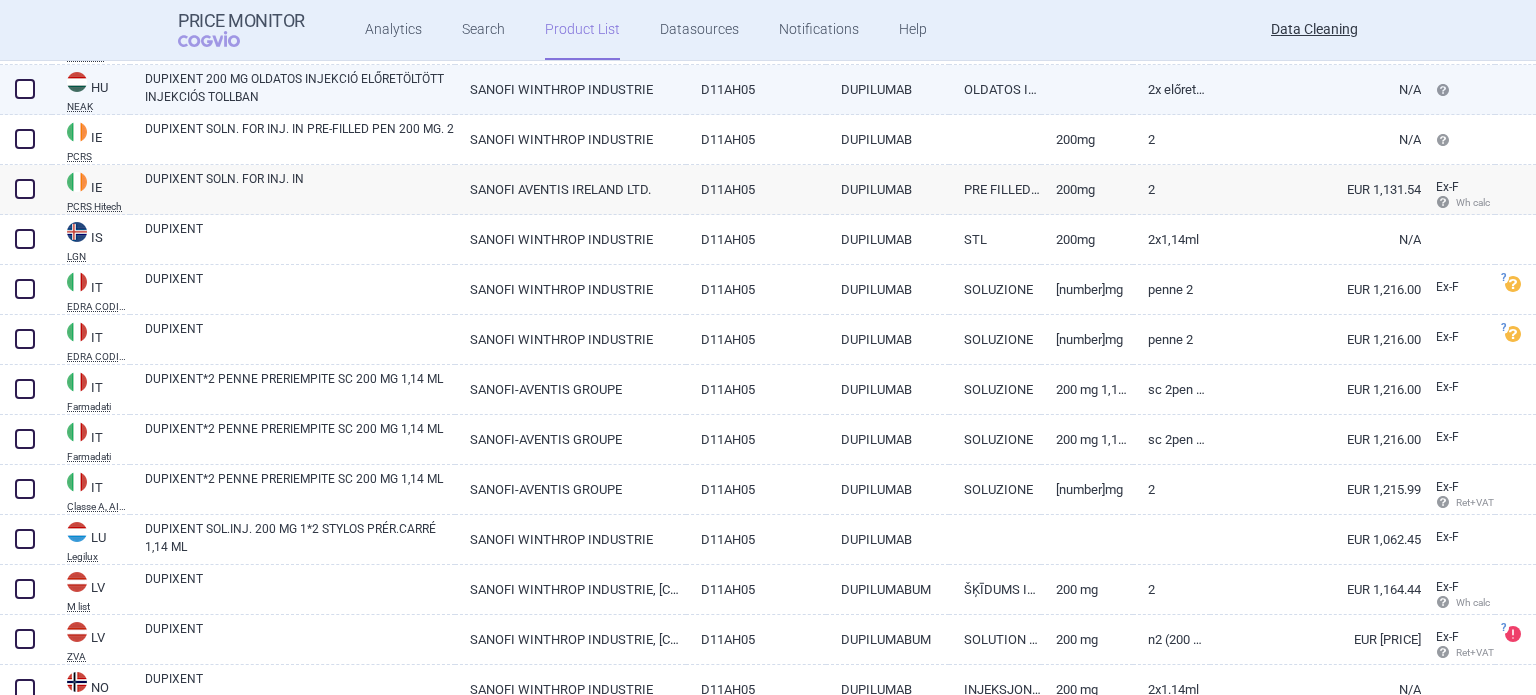 scroll, scrollTop: 2400, scrollLeft: 0, axis: vertical 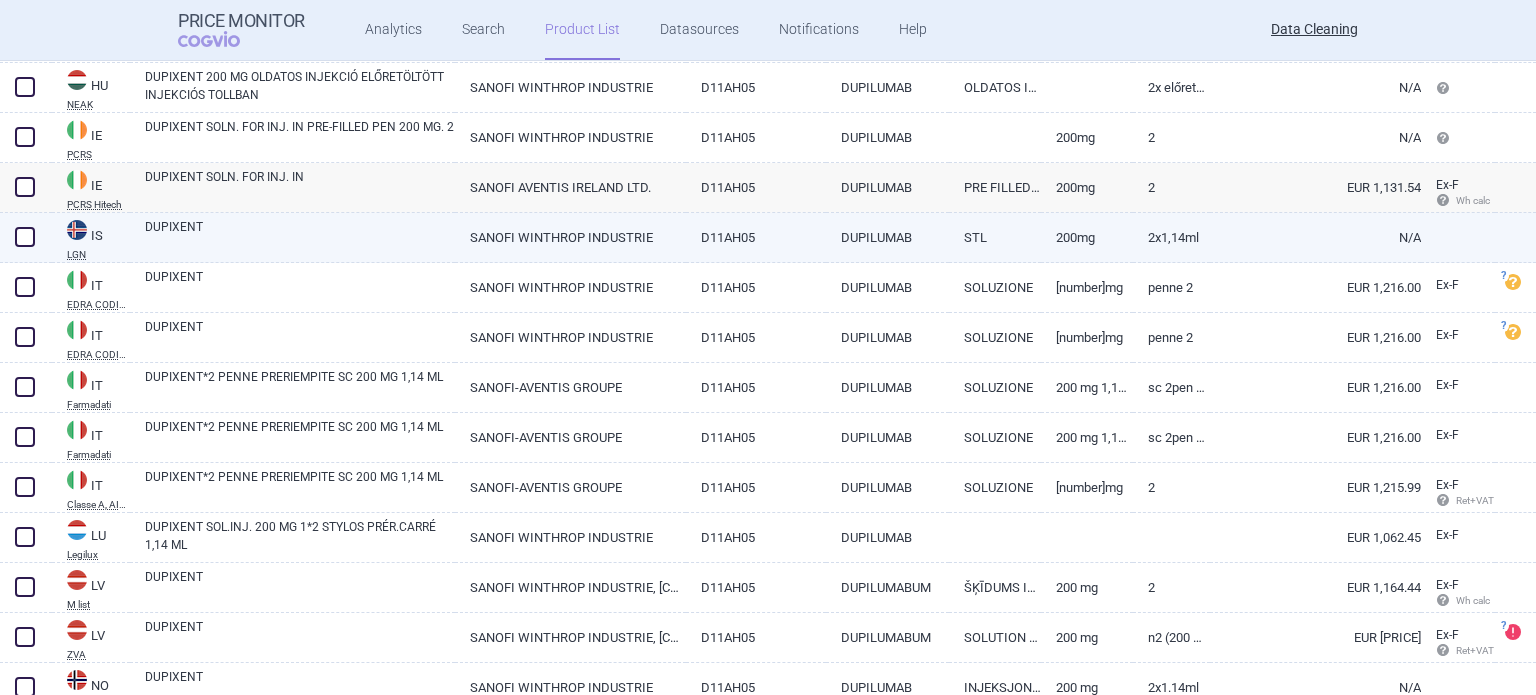 click on "SANOFI WINTHROP INDUSTRIE" at bounding box center (570, 237) 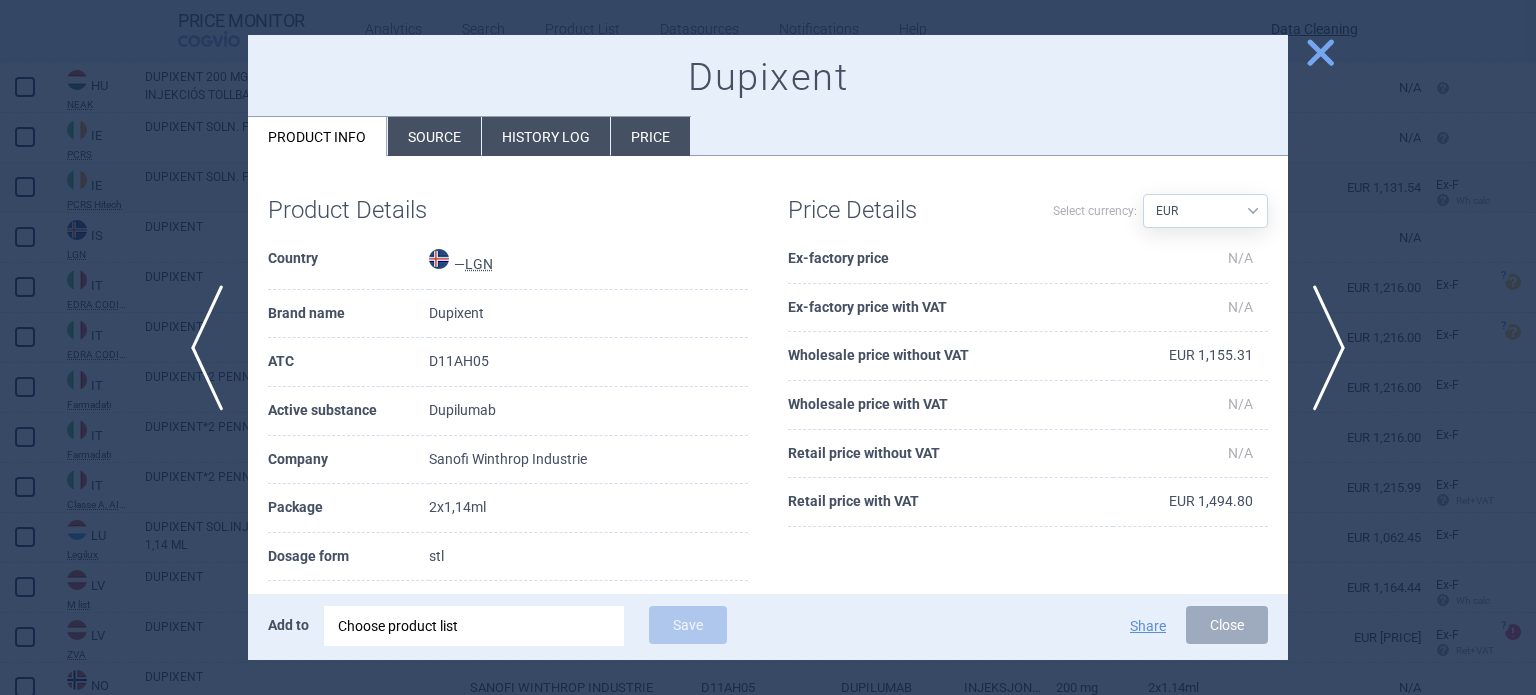 click on "Source" at bounding box center (434, 136) 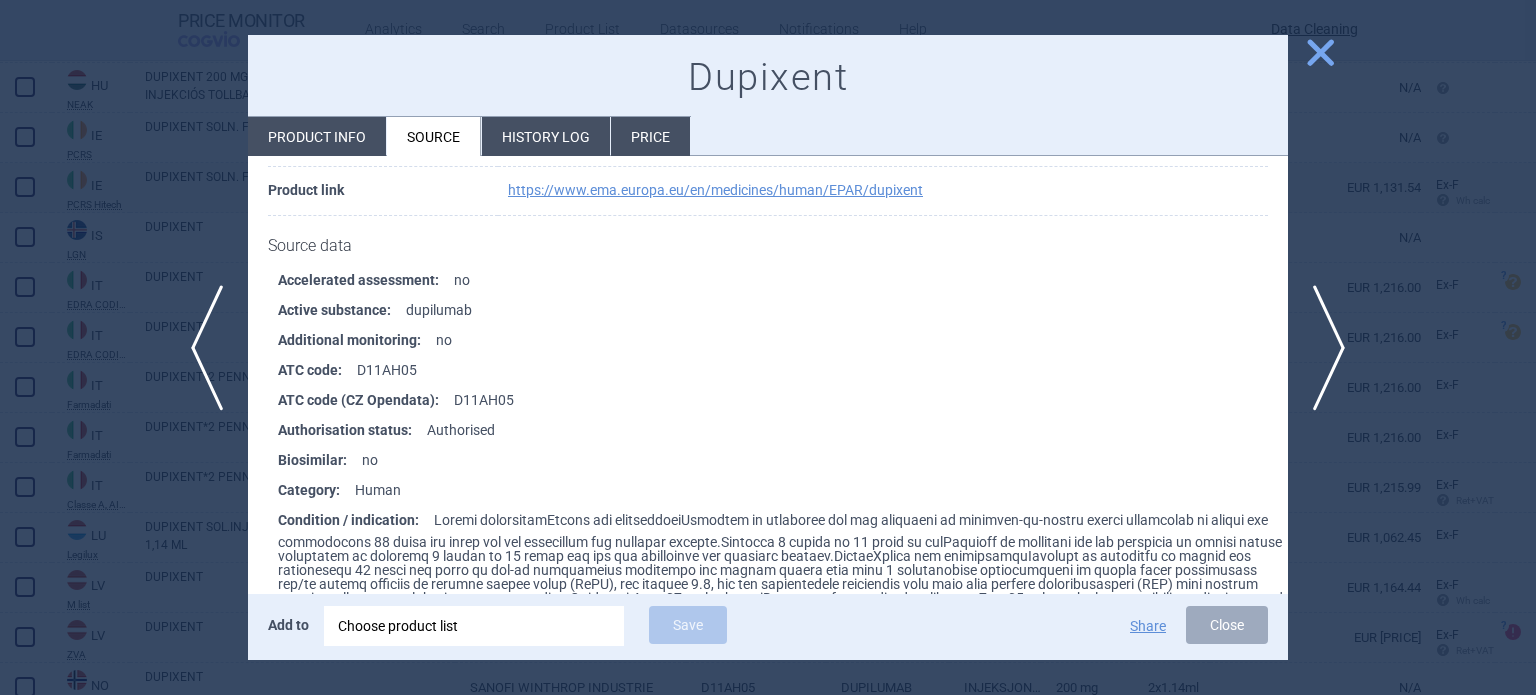 scroll, scrollTop: 2408, scrollLeft: 0, axis: vertical 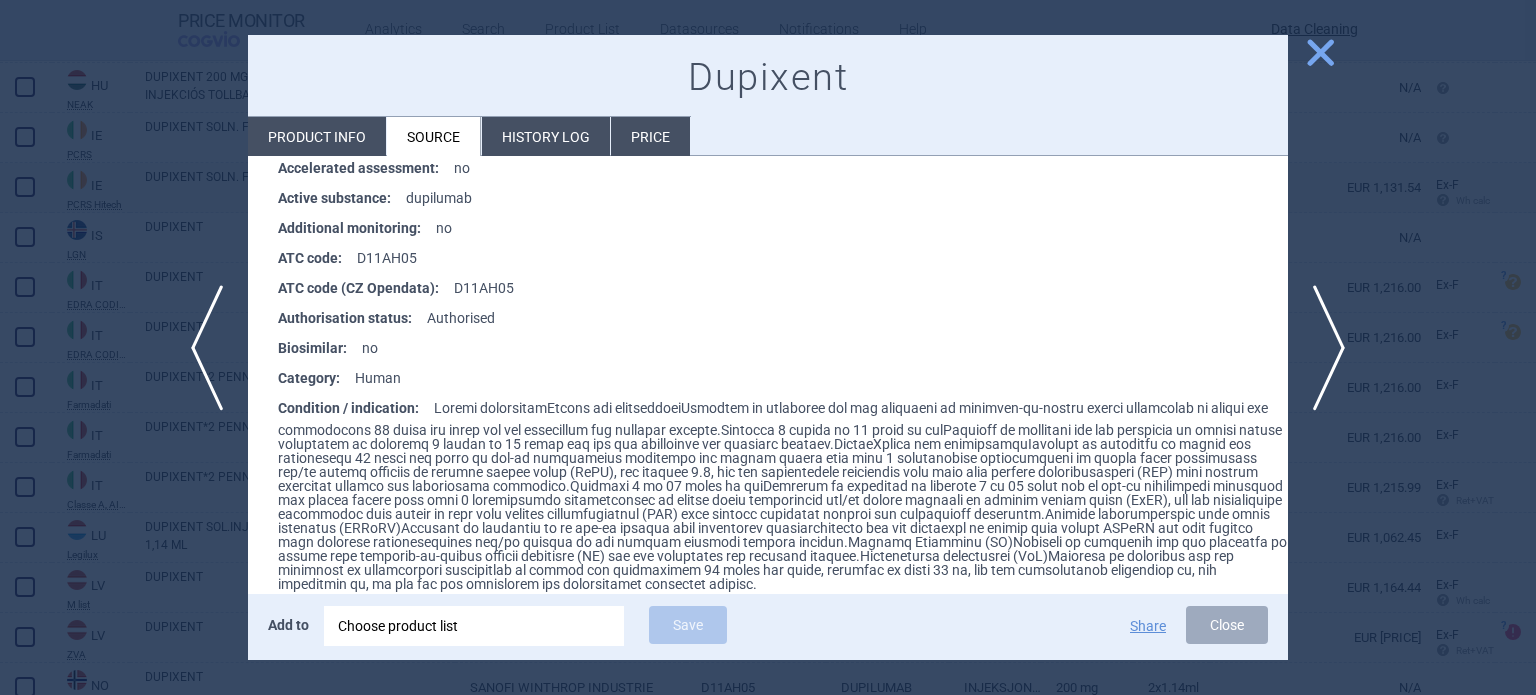 click on "Product info" at bounding box center (317, 136) 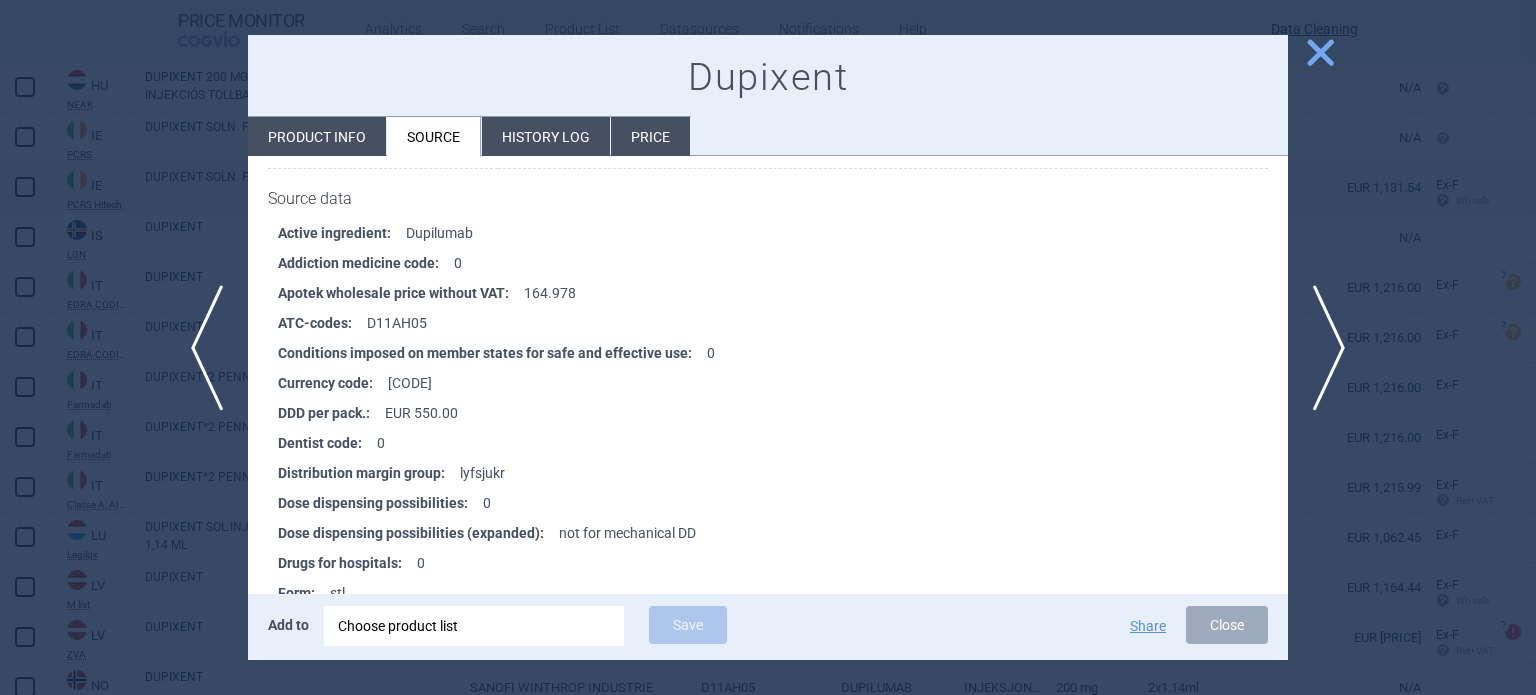select on "EUR" 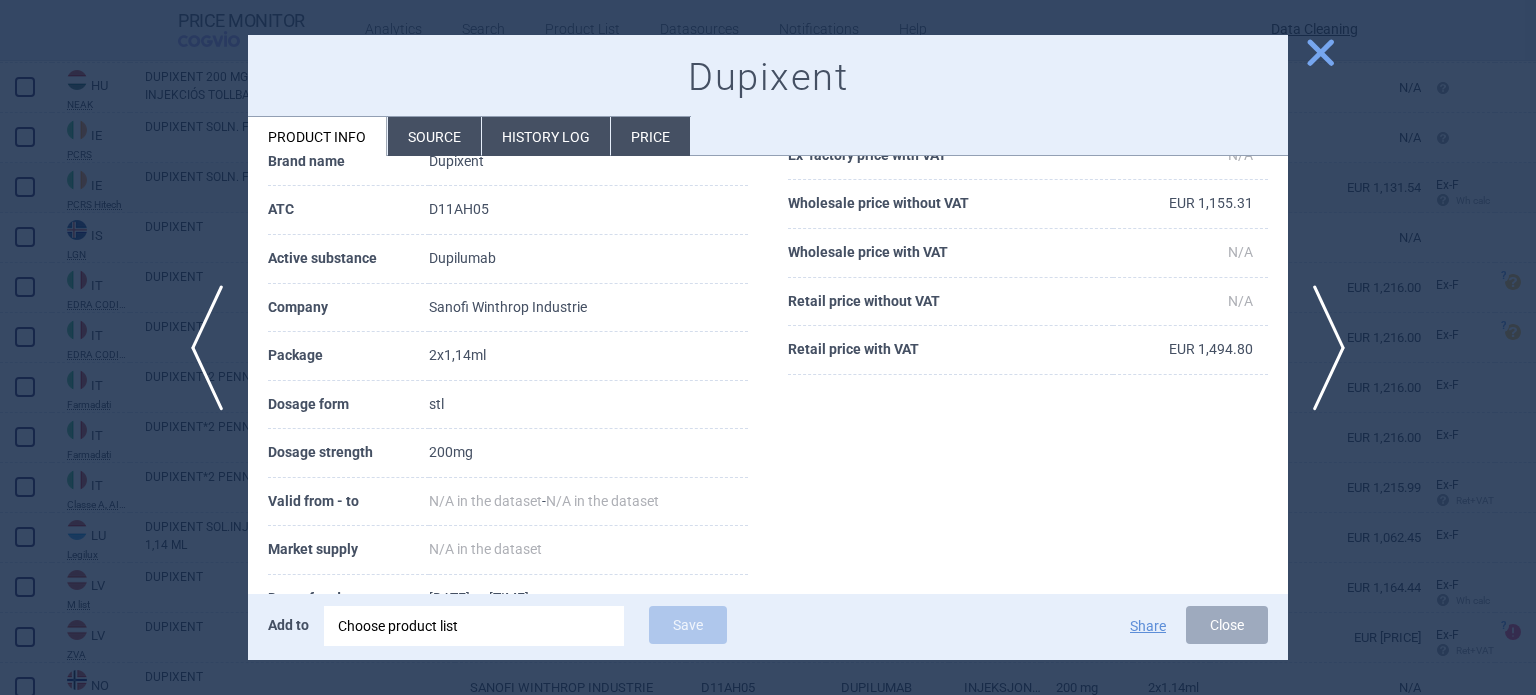 scroll, scrollTop: 67, scrollLeft: 0, axis: vertical 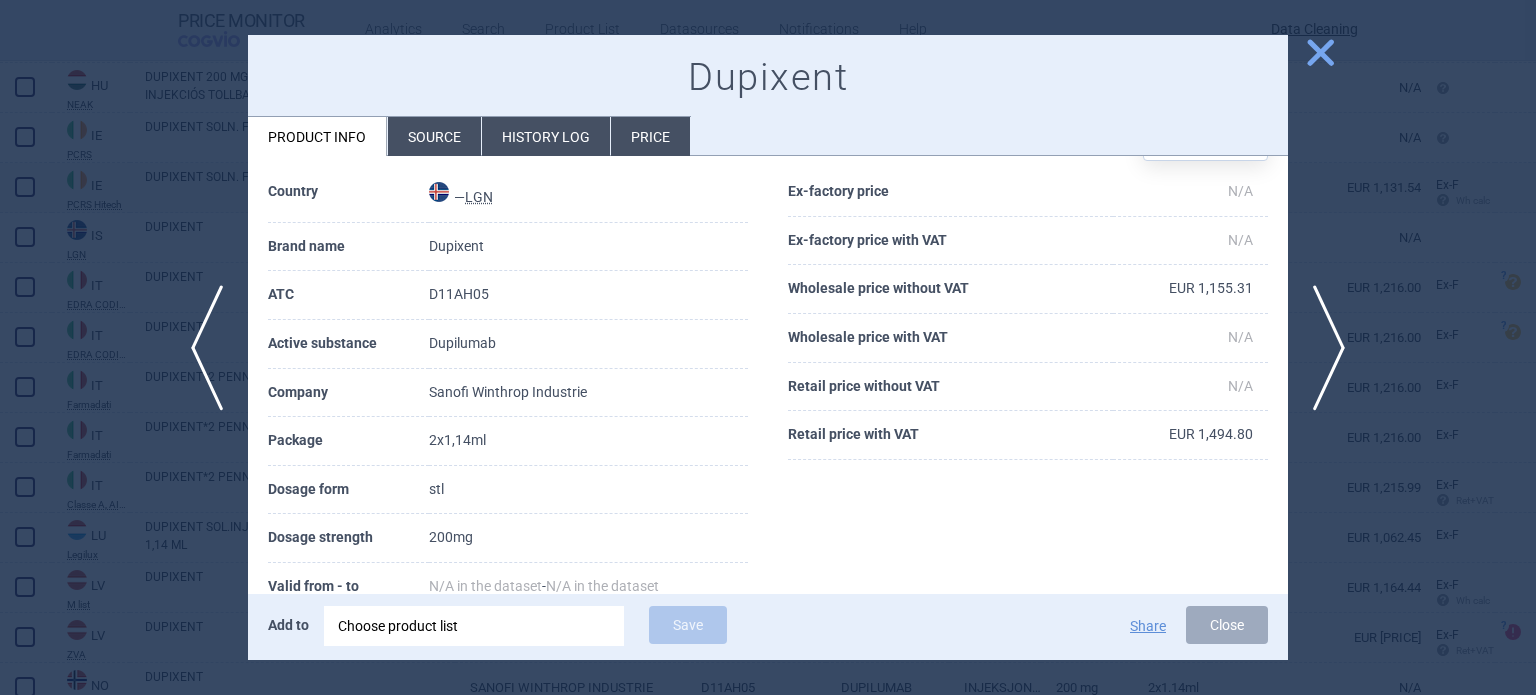 click at bounding box center (768, 347) 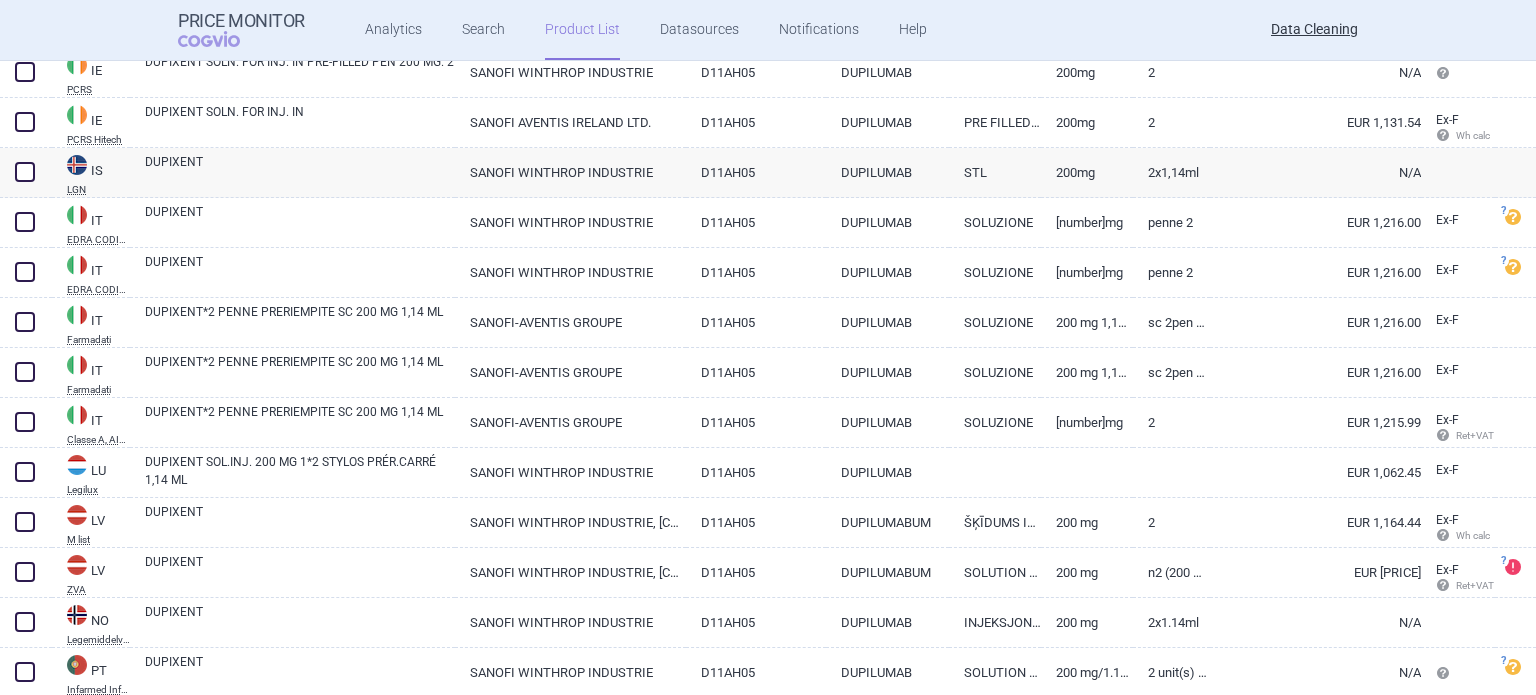 scroll, scrollTop: 2500, scrollLeft: 0, axis: vertical 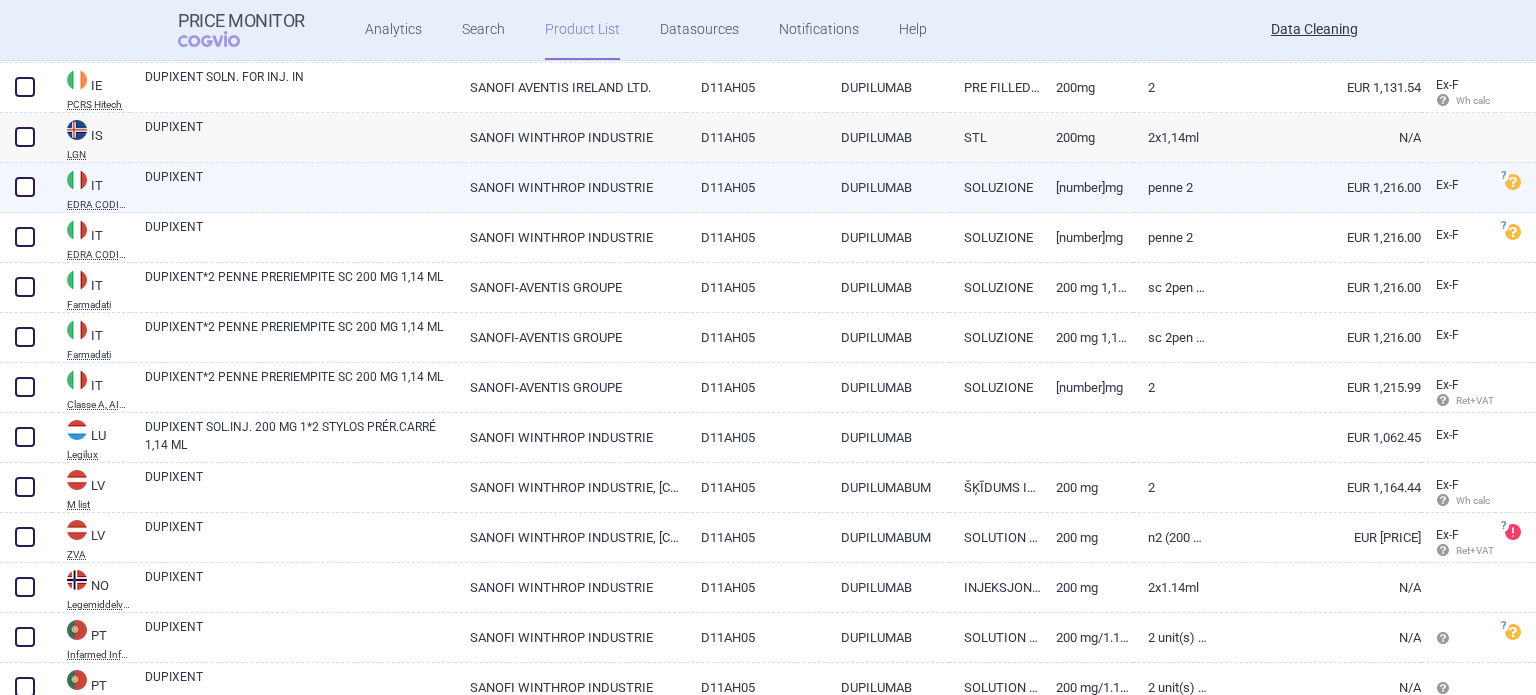 click on "DUPIXENT" at bounding box center (300, 186) 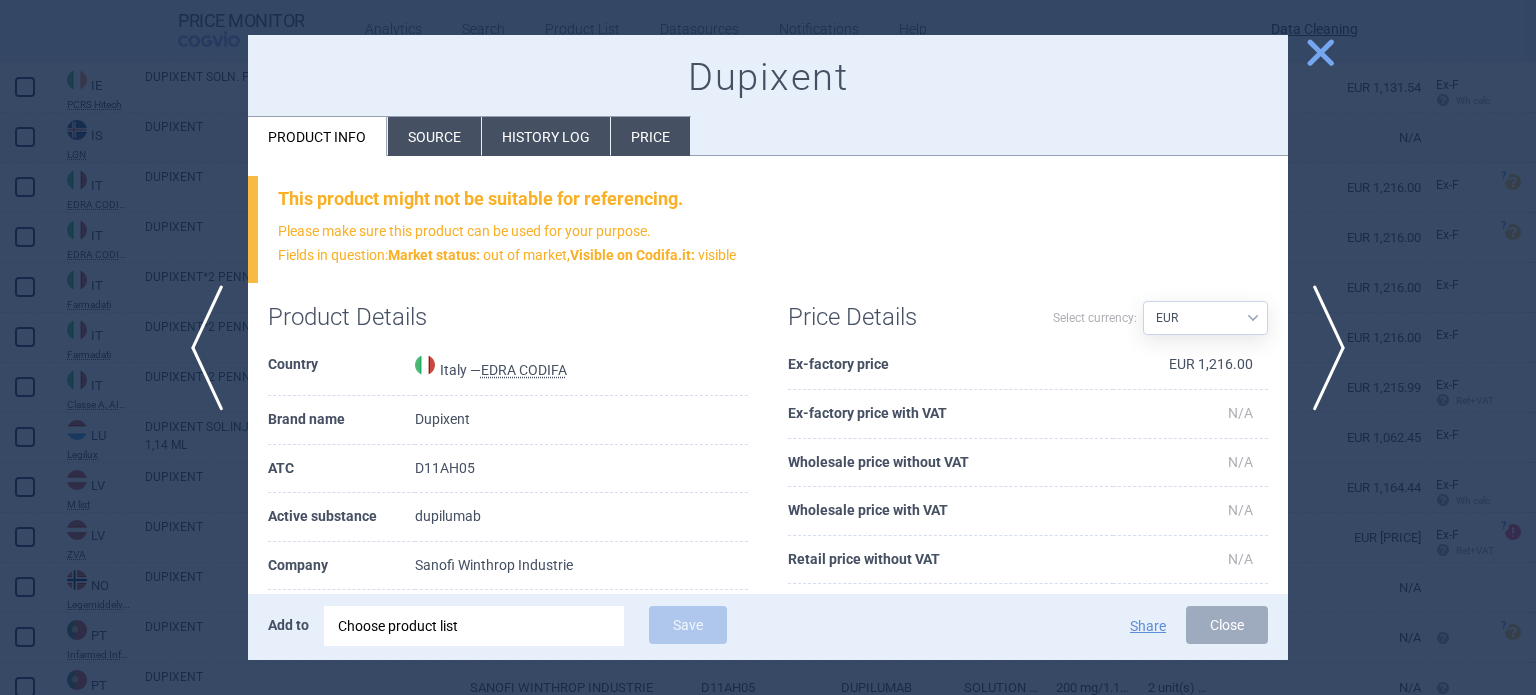 click on "Source" at bounding box center [434, 136] 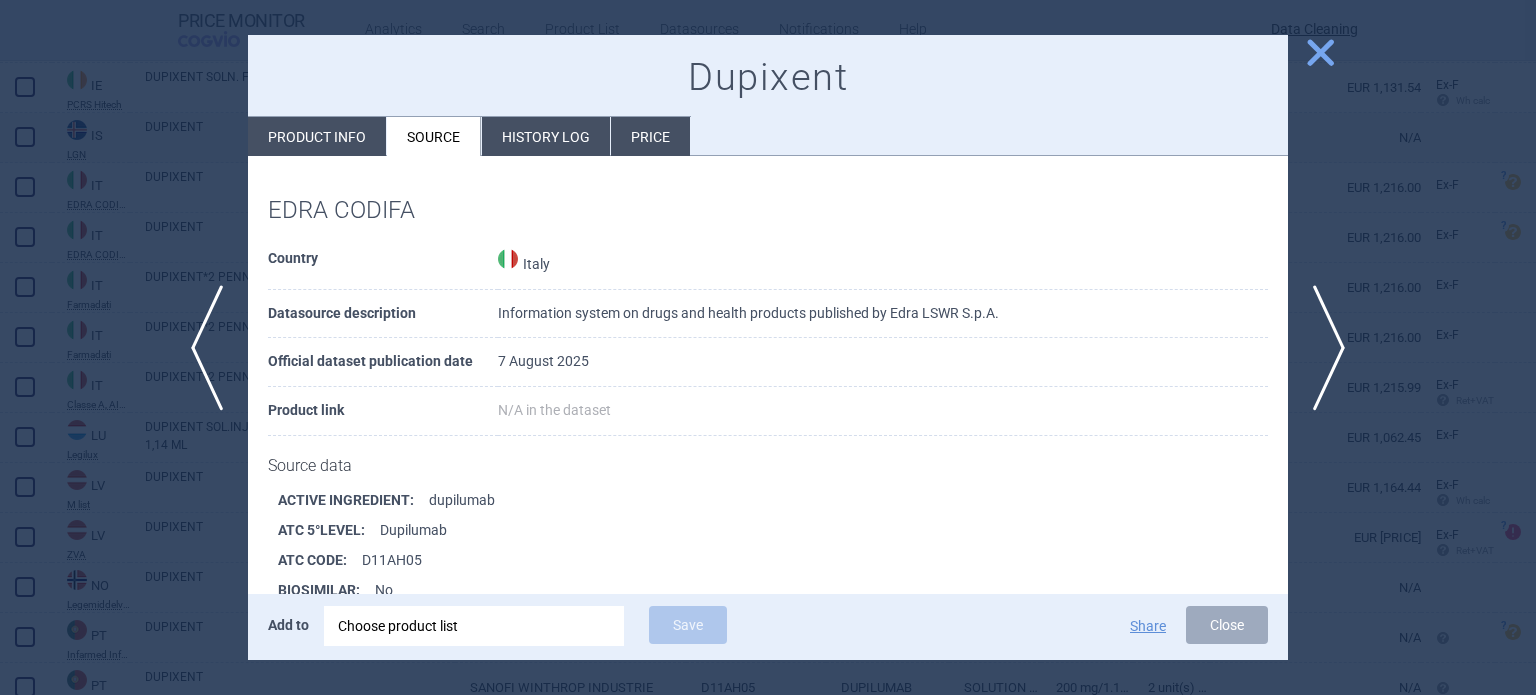 scroll, scrollTop: 272, scrollLeft: 0, axis: vertical 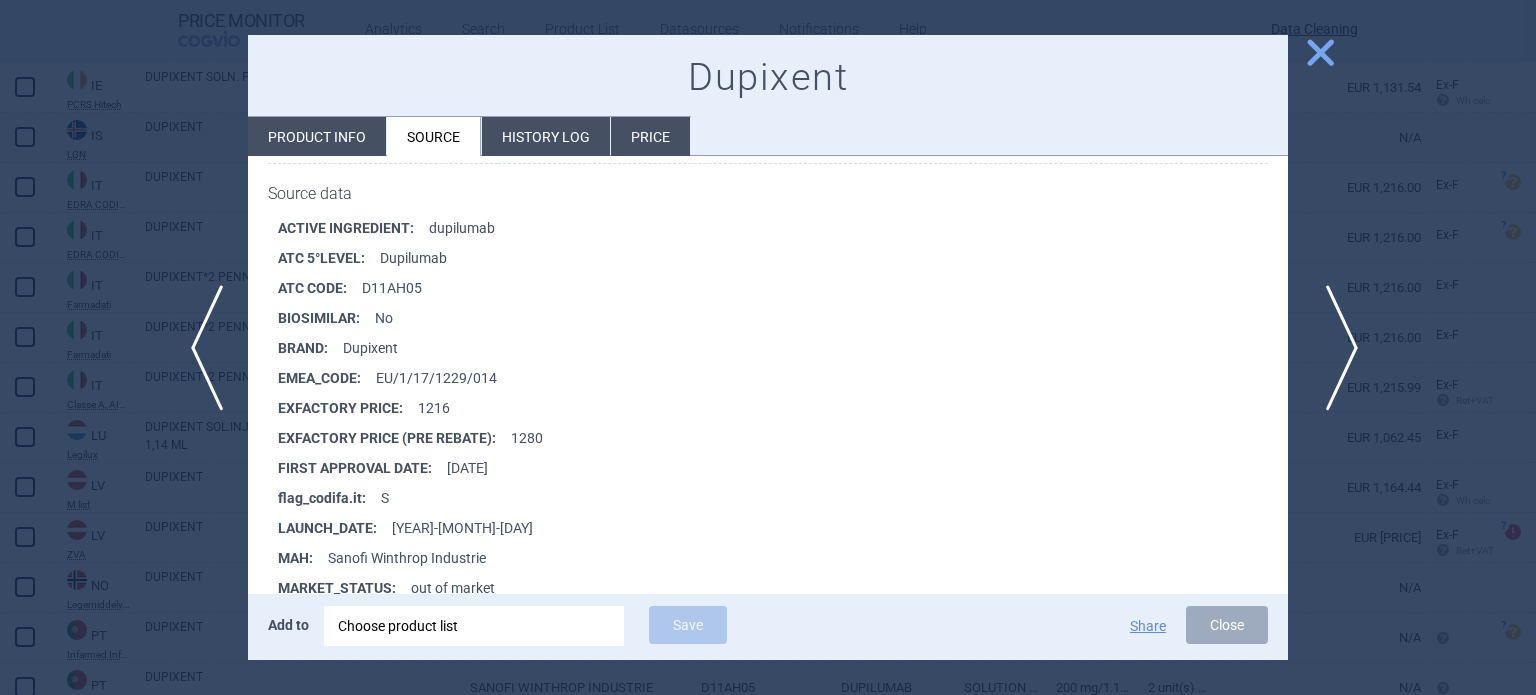 click on "next" at bounding box center [1335, 348] 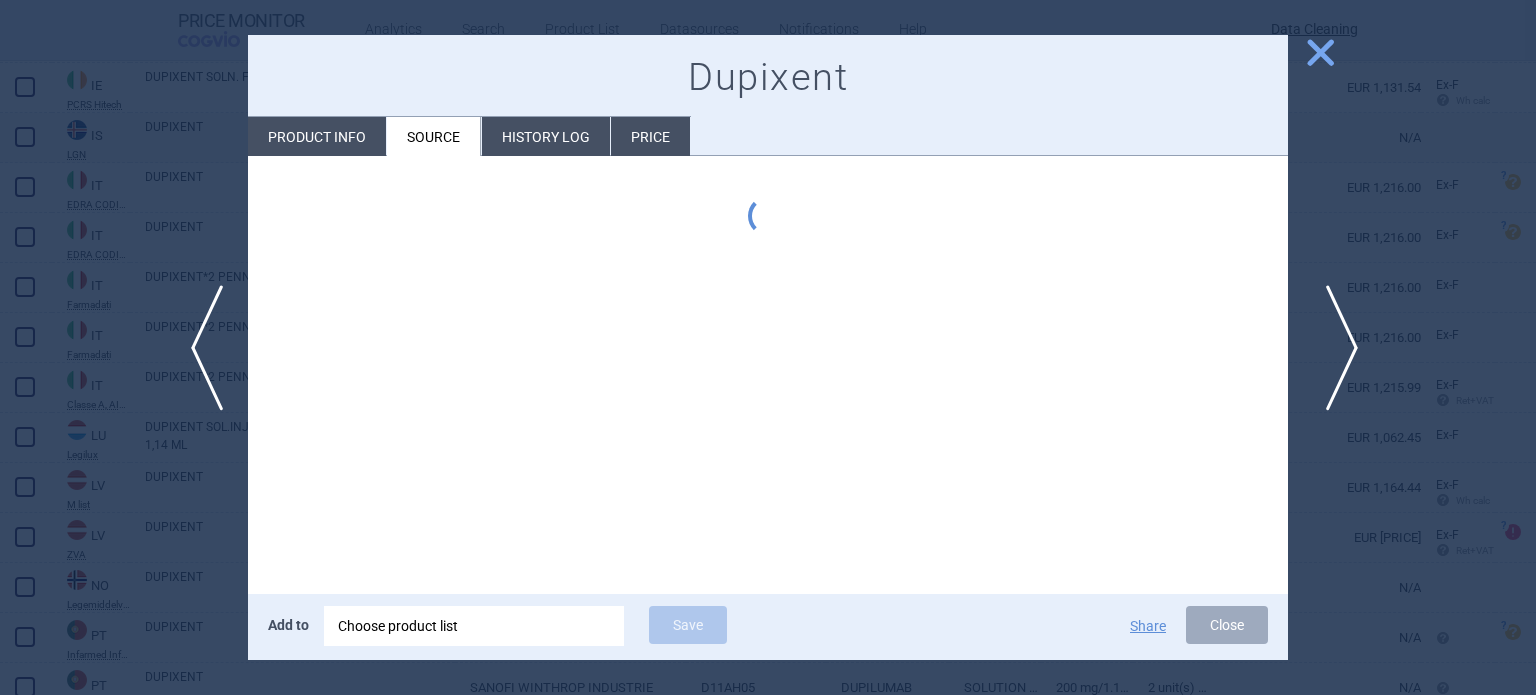 scroll, scrollTop: 0, scrollLeft: 0, axis: both 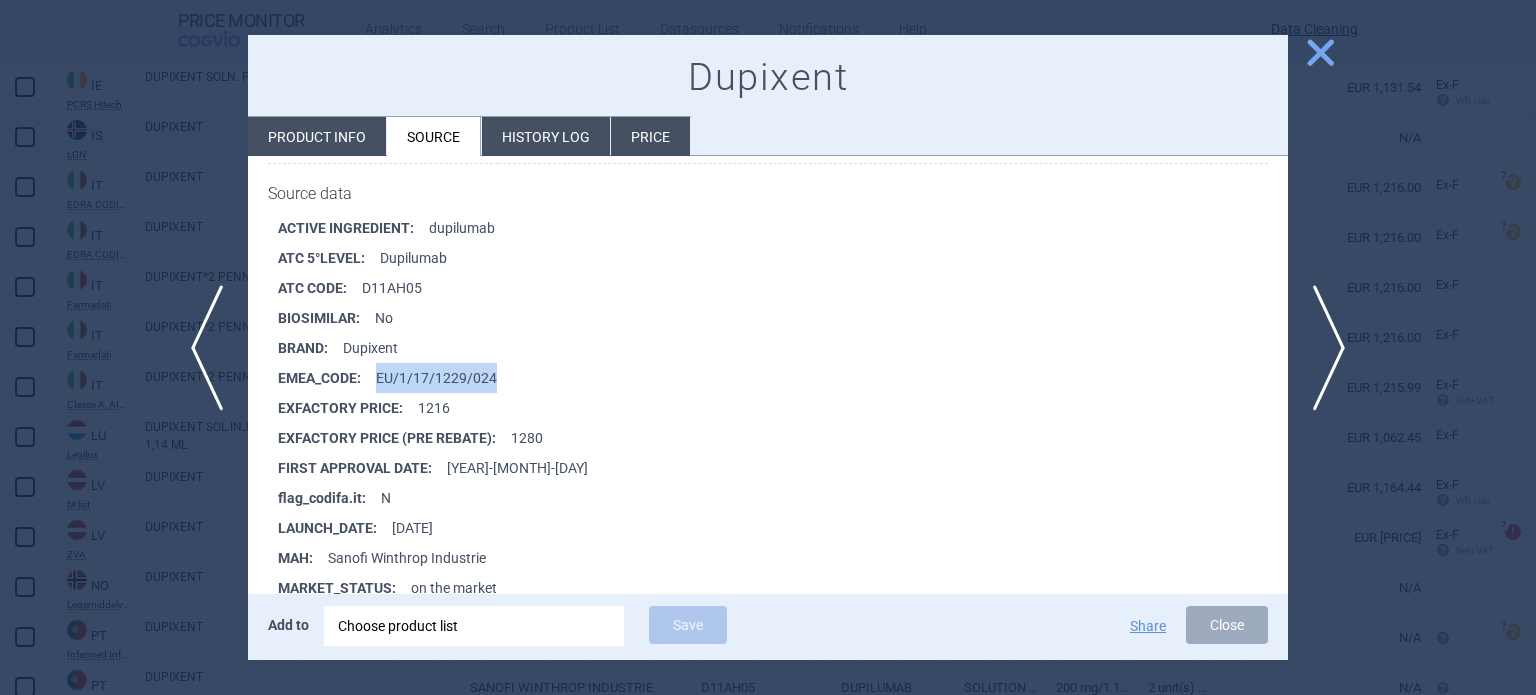 drag, startPoint x: 502, startPoint y: 369, endPoint x: 380, endPoint y: 361, distance: 122.26202 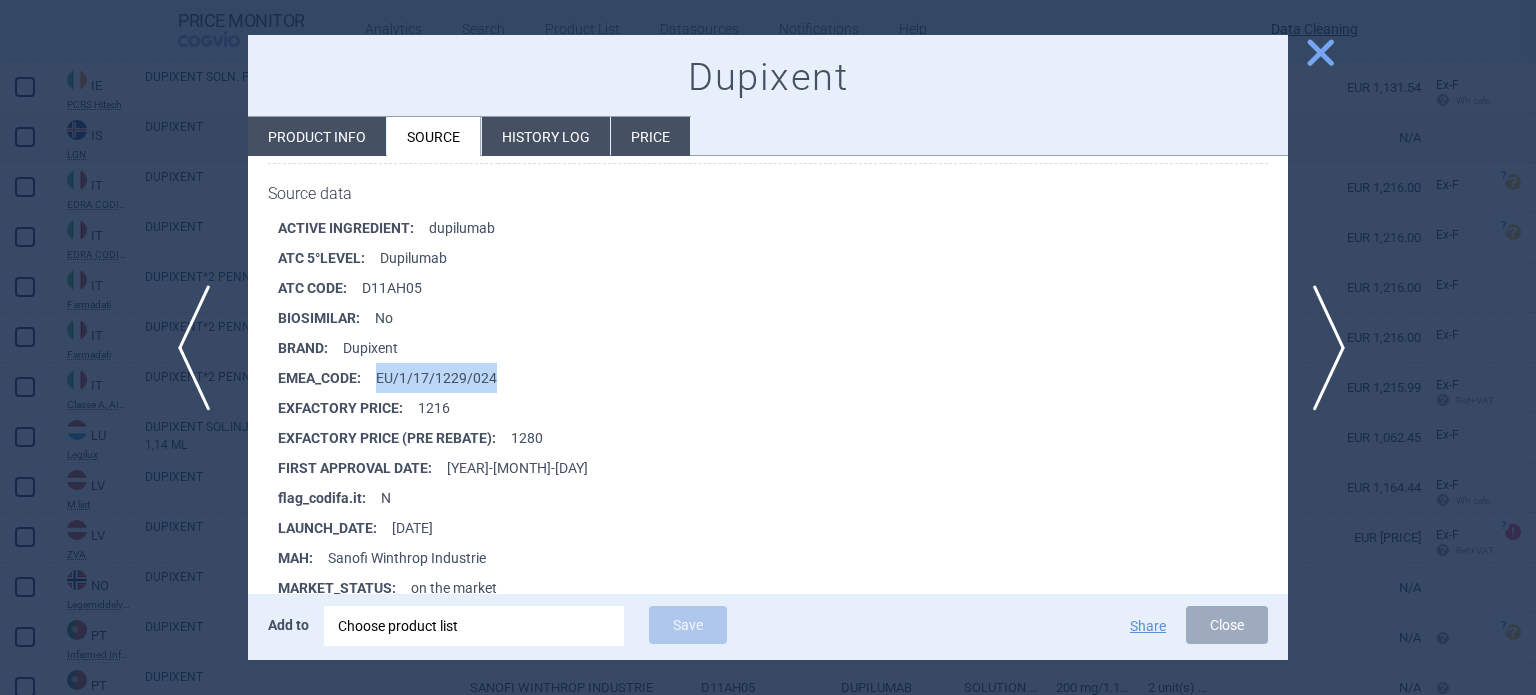 copy on "EU/1/17/1229/024" 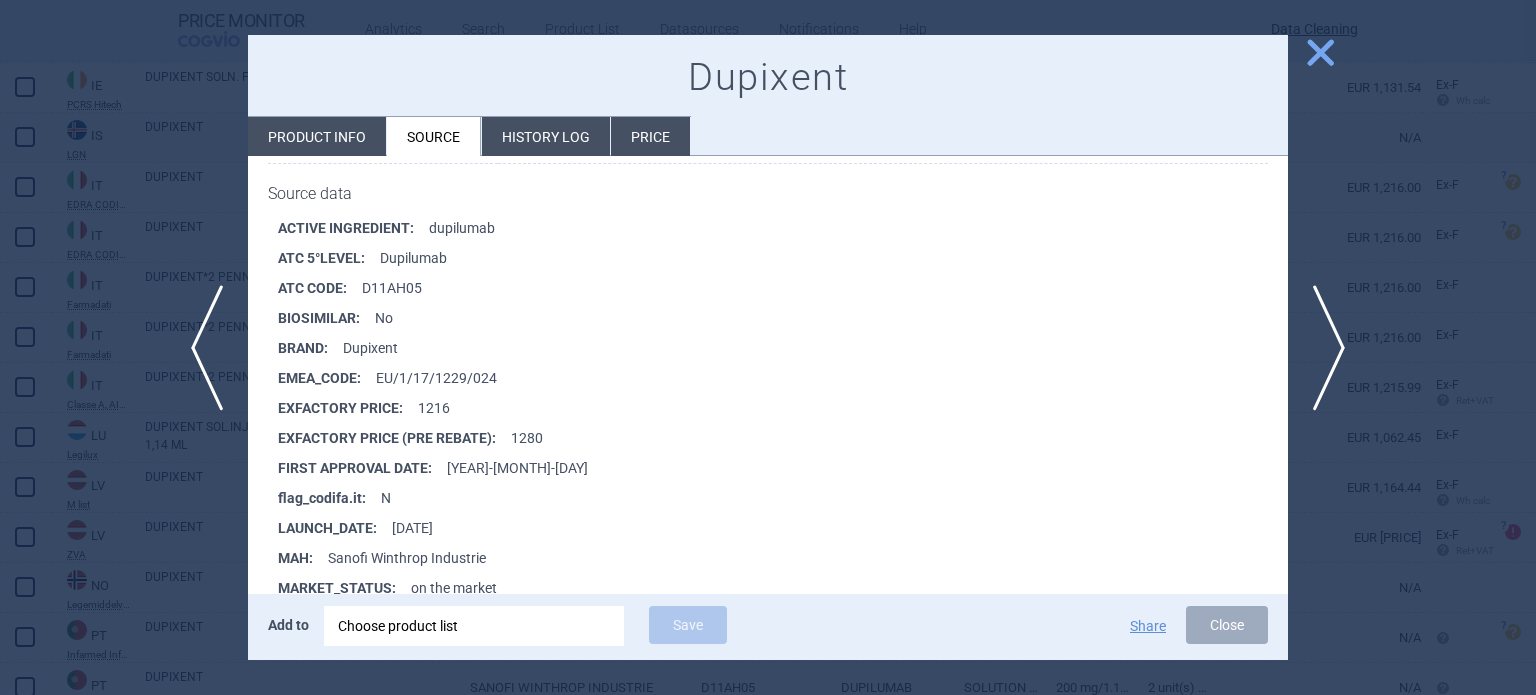 click at bounding box center (768, 347) 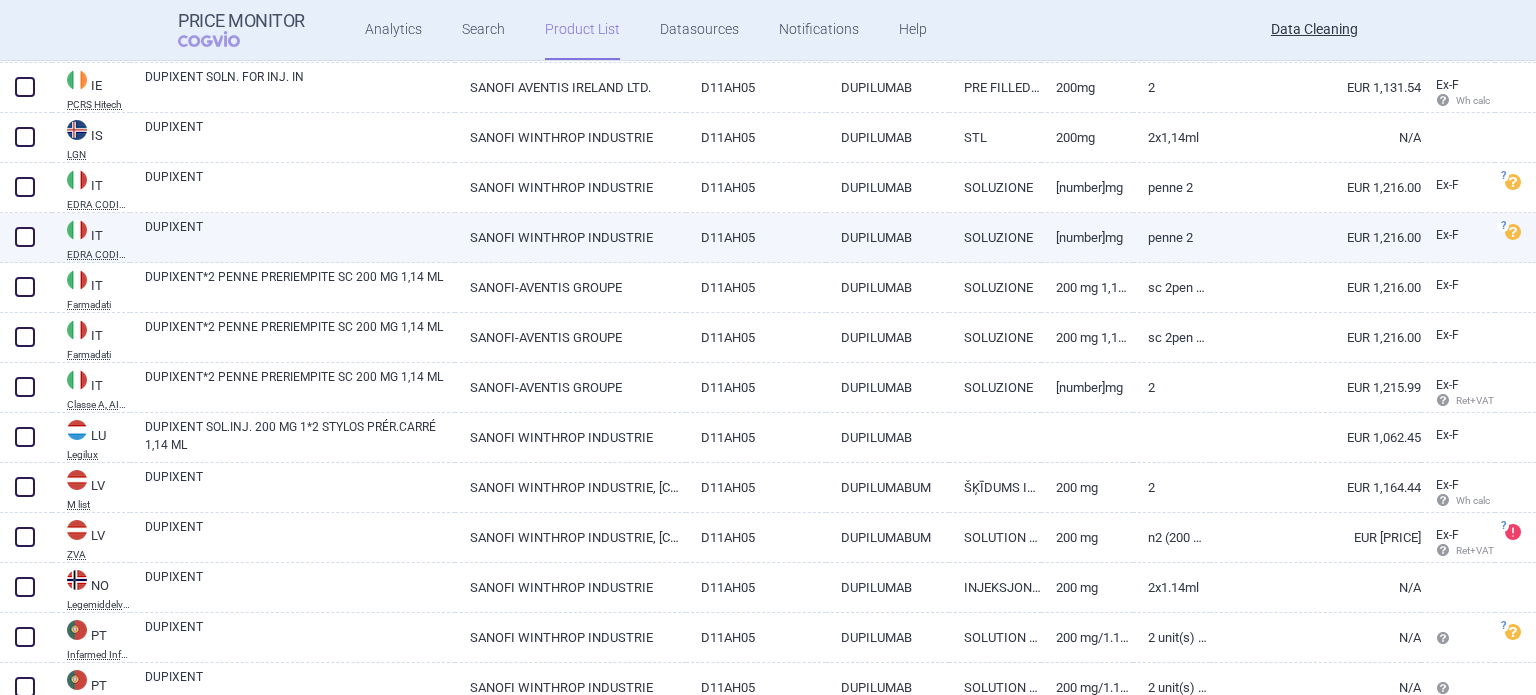 click at bounding box center [25, 237] 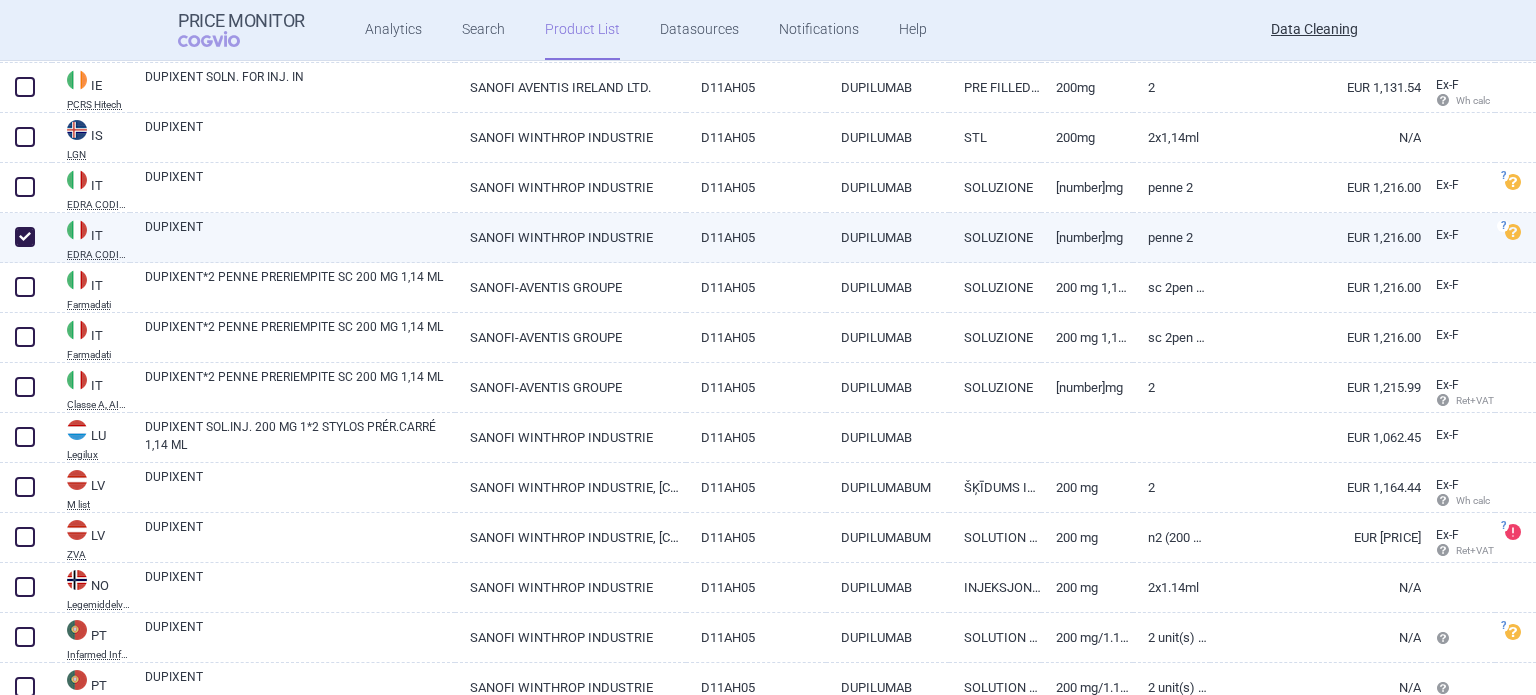 checkbox on "true" 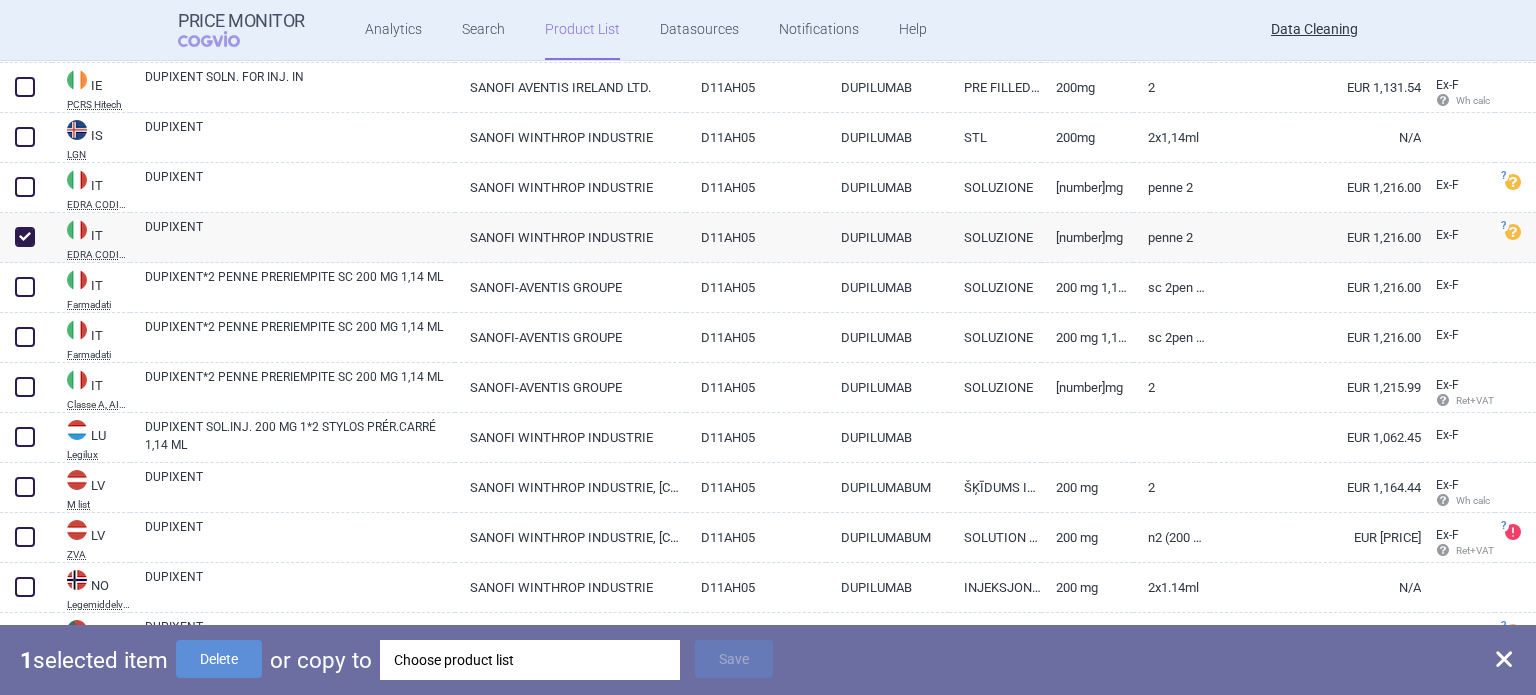 click on "Choose product list" at bounding box center (530, 660) 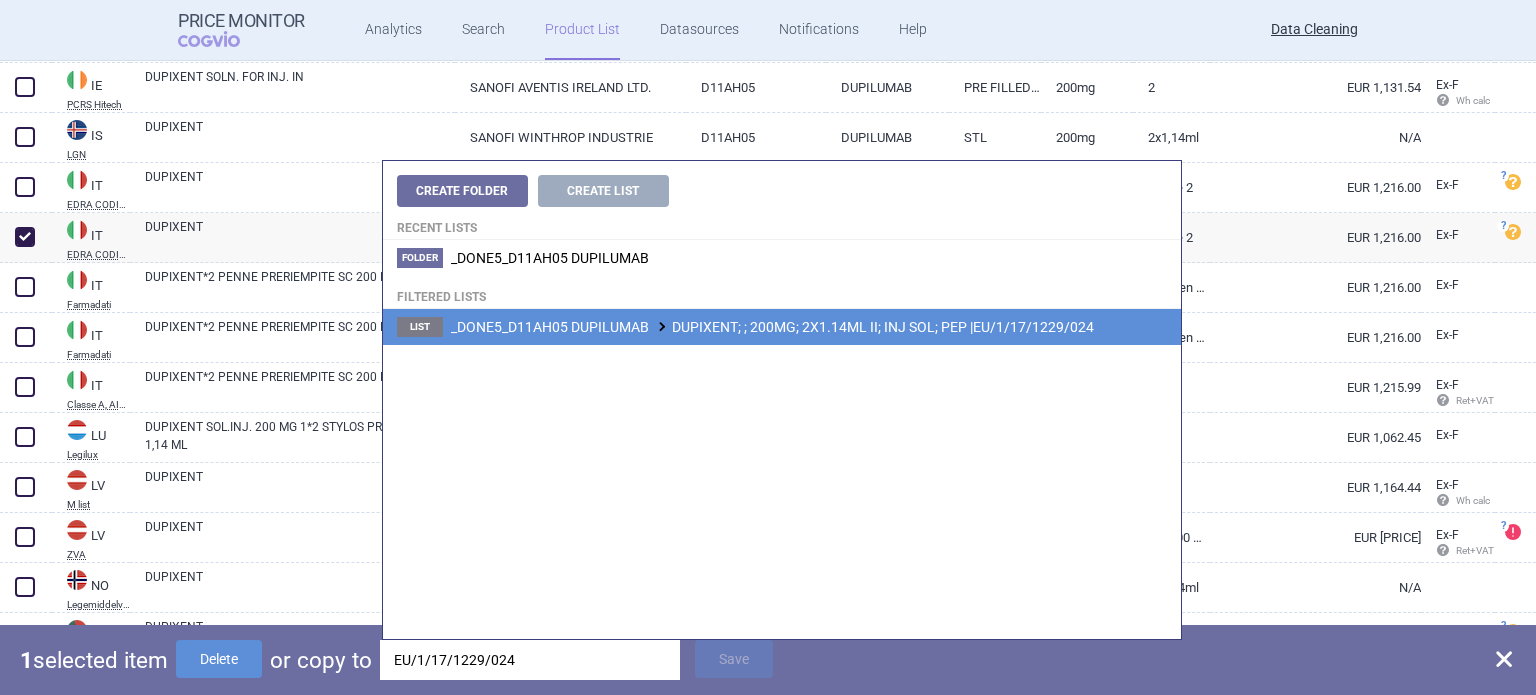 type on "EU/1/17/1229/024" 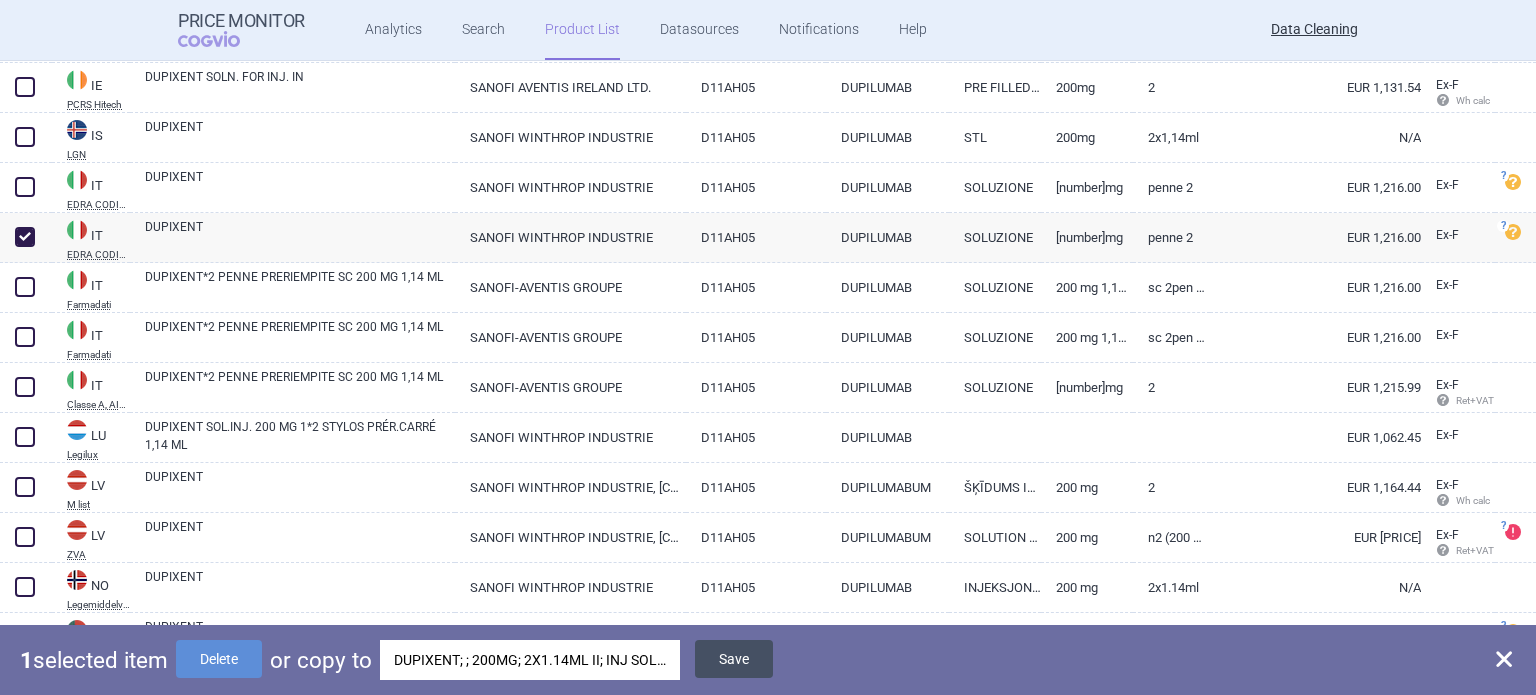 click on "Save" at bounding box center [734, 659] 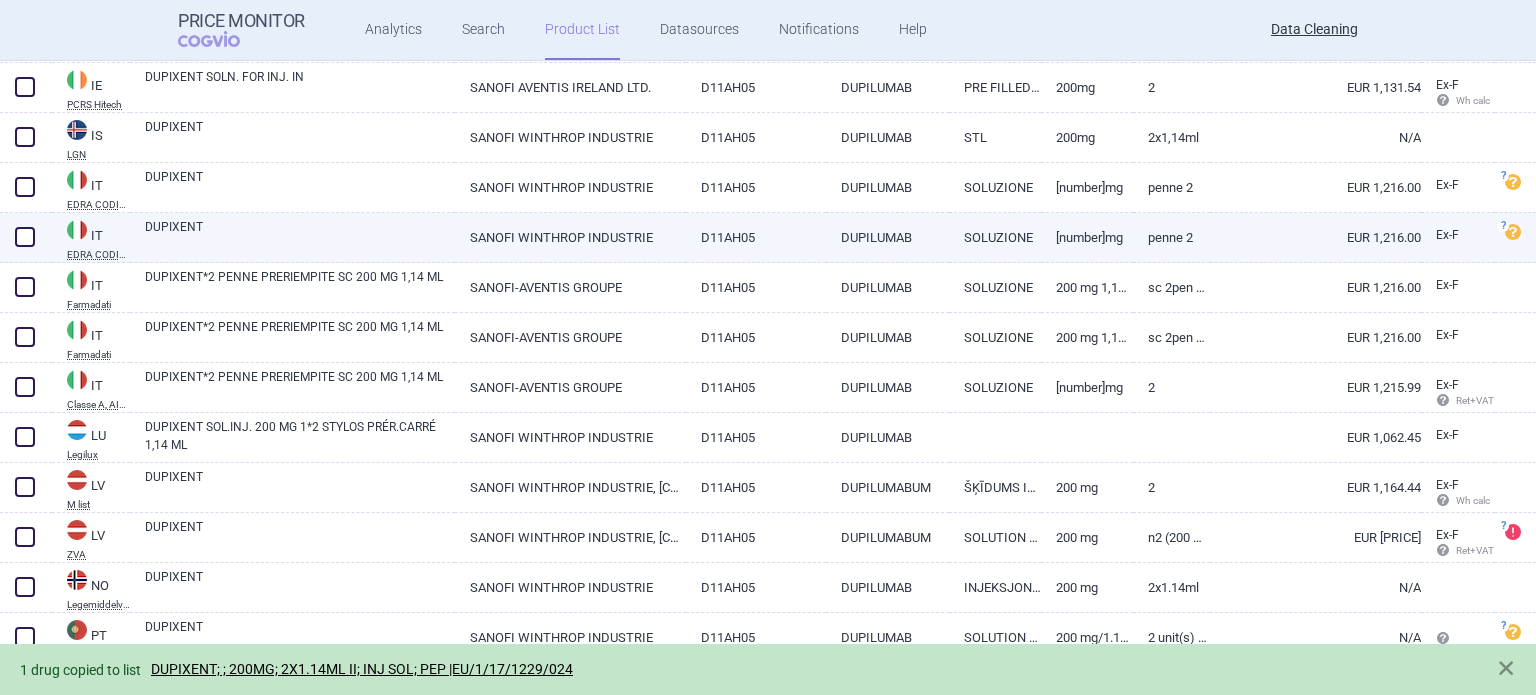 click at bounding box center [25, 237] 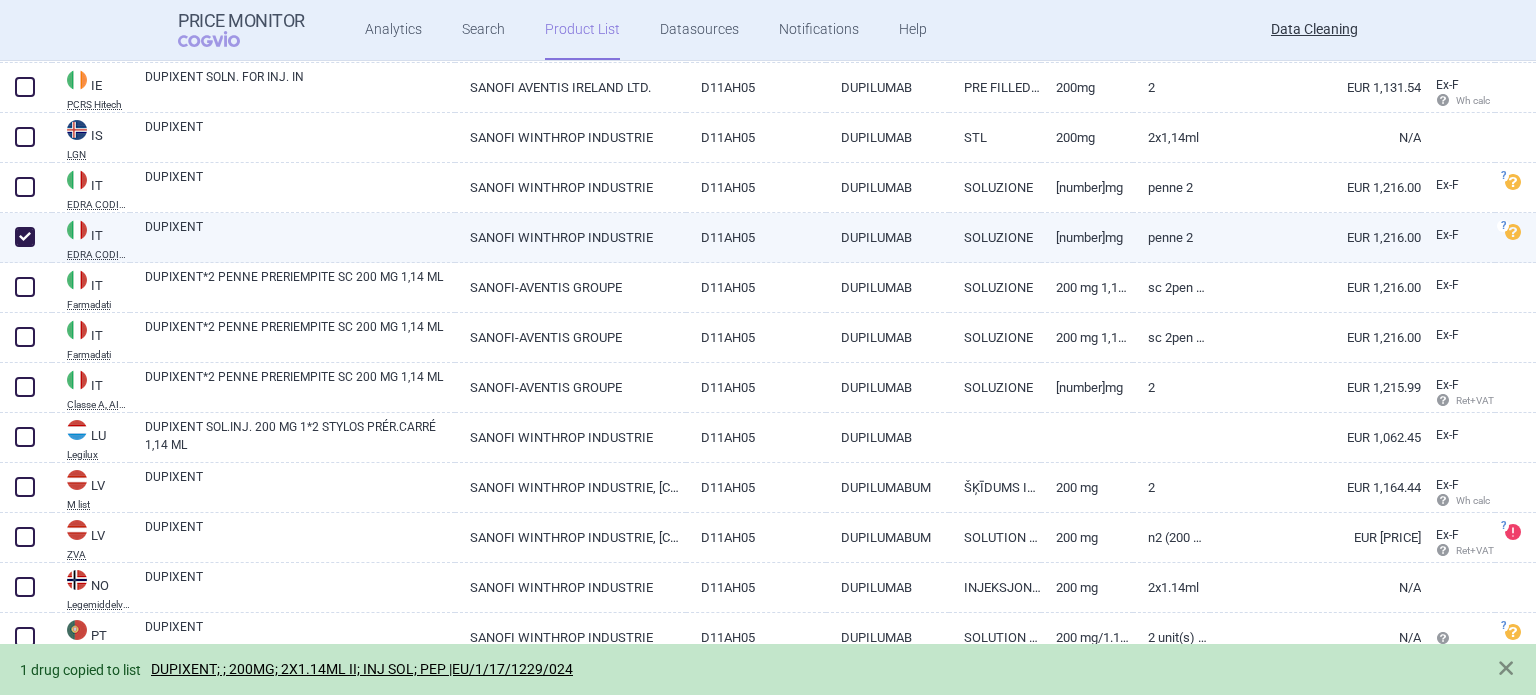 checkbox on "true" 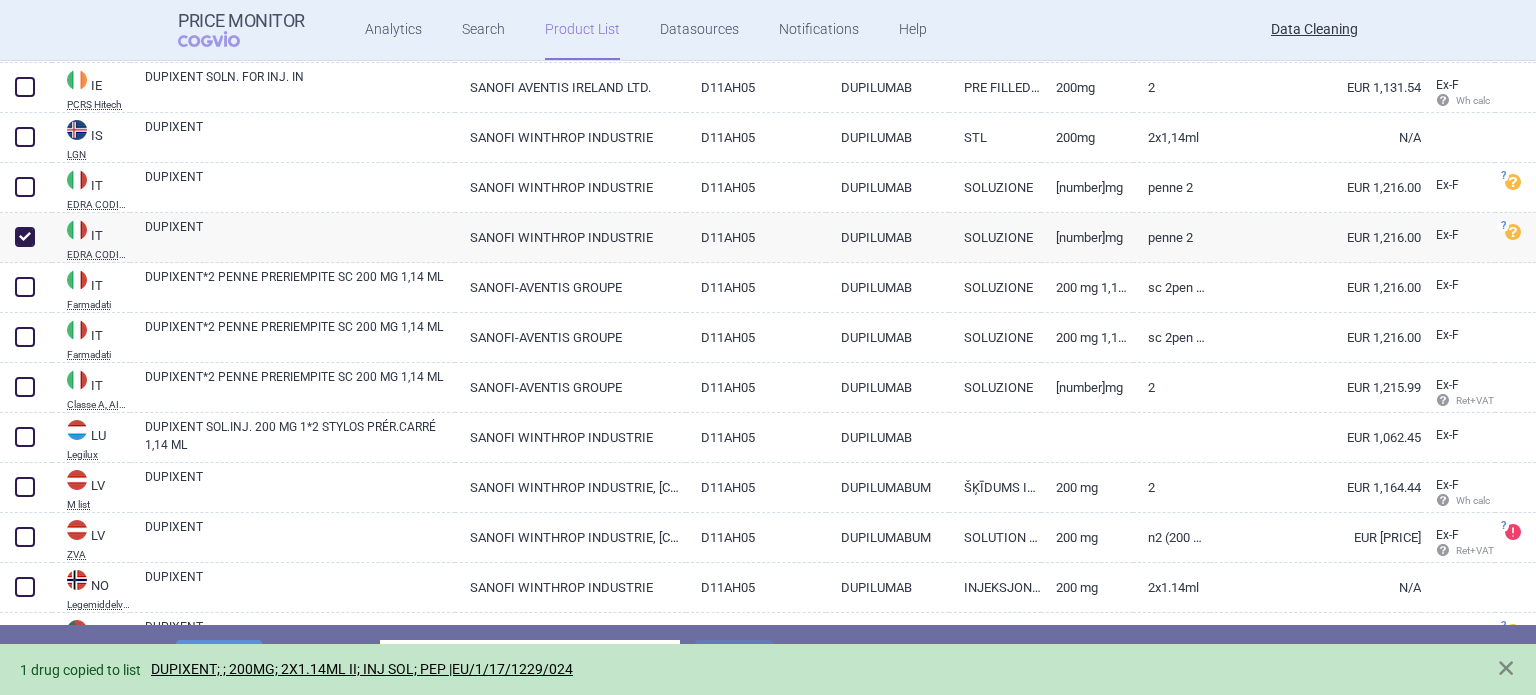 click on "1  selected   item   Delete or copy to  Choose product list Save" at bounding box center (768, 660) 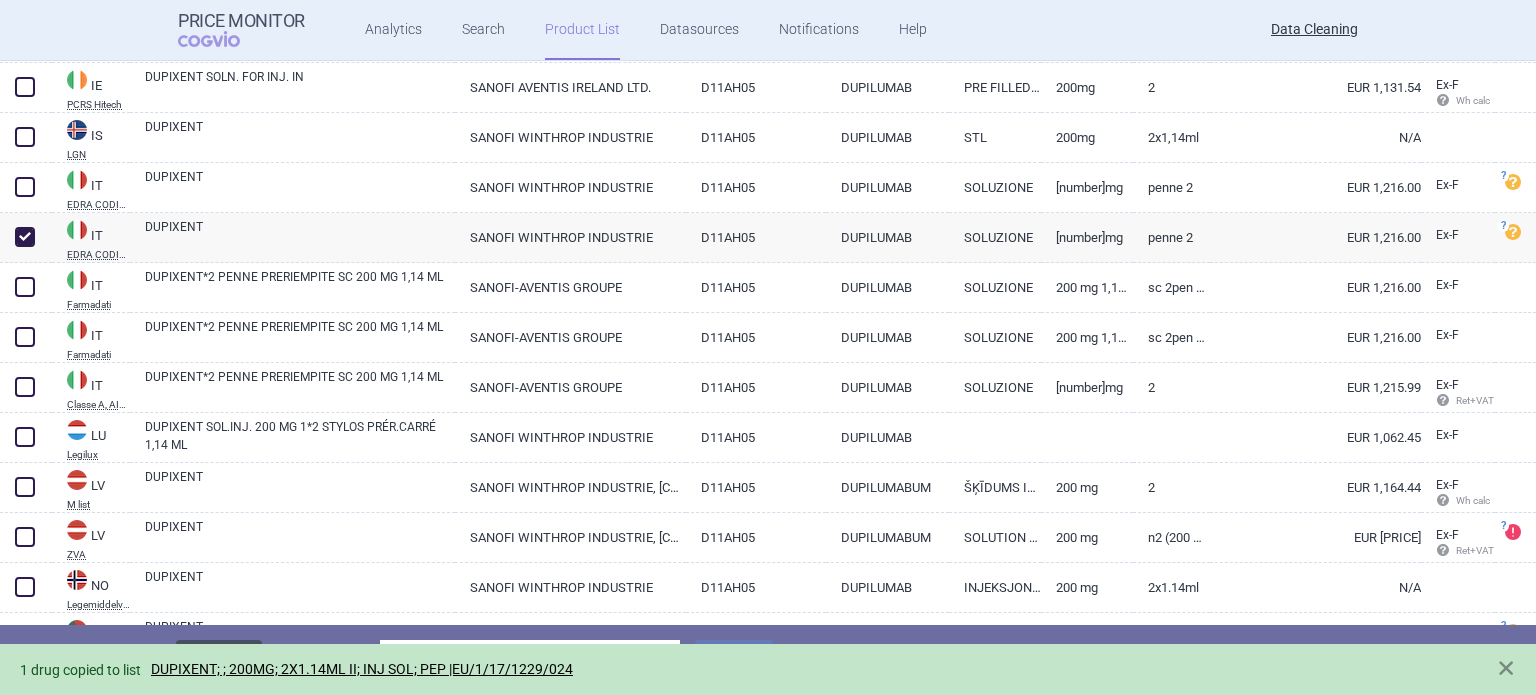 click on "Delete" at bounding box center [219, 659] 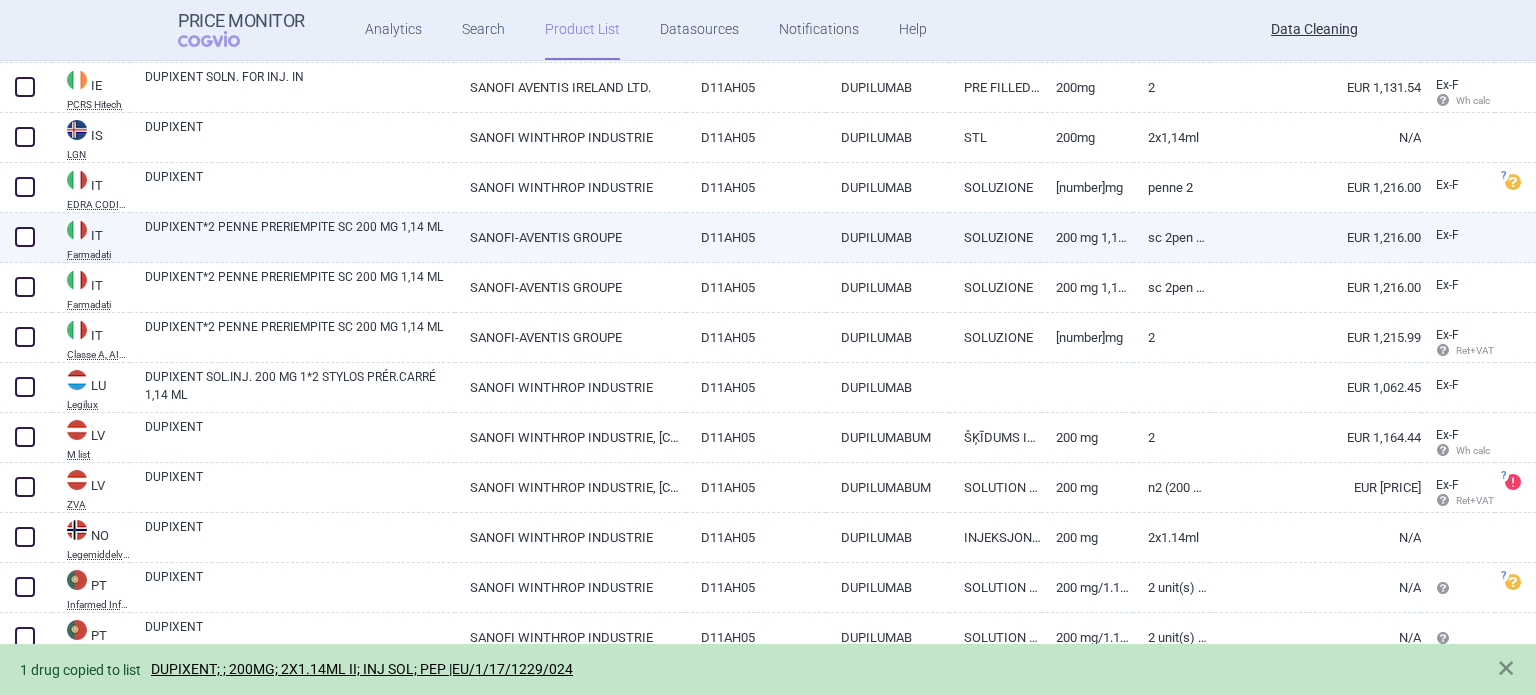 click on "DUPIXENT*2 PENNE PRERIEMPITE SC 200 MG 1,14 ML" at bounding box center (300, 236) 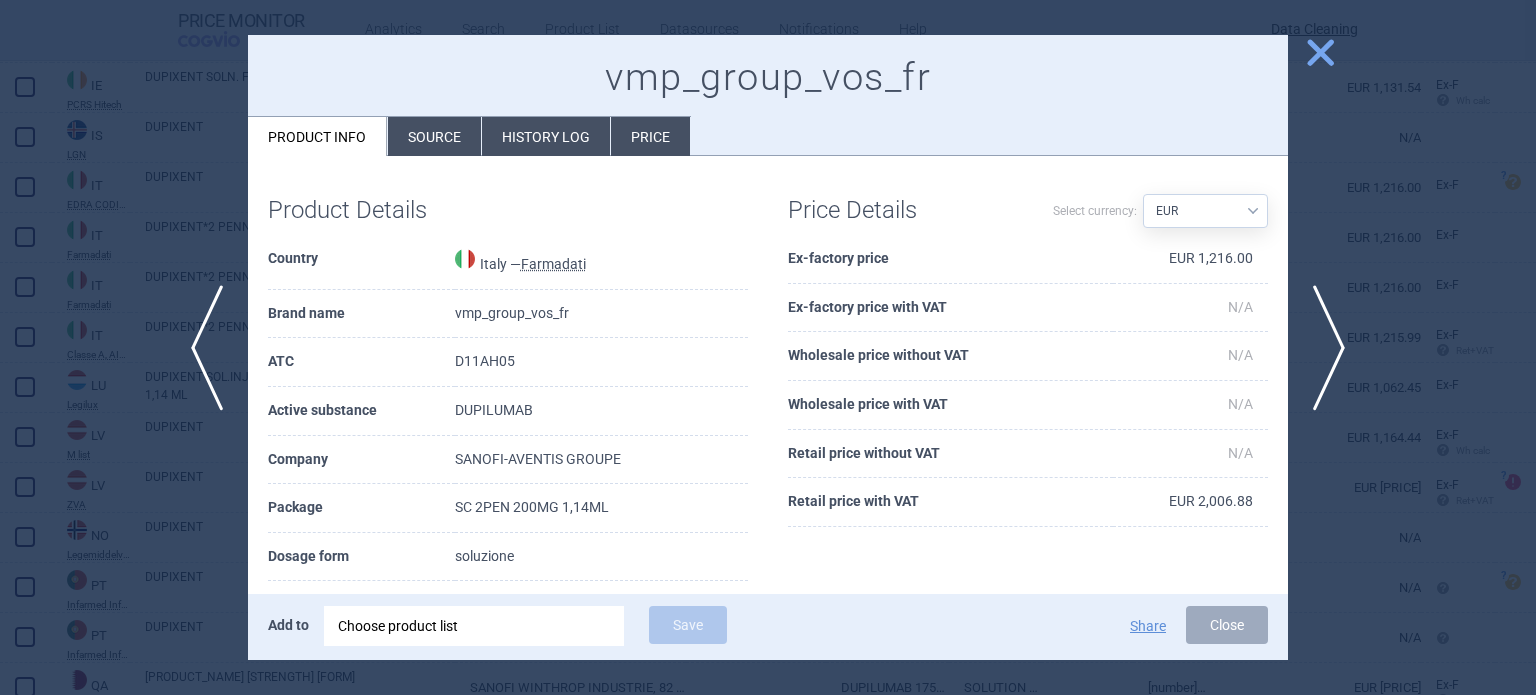 click on "Source" at bounding box center (434, 136) 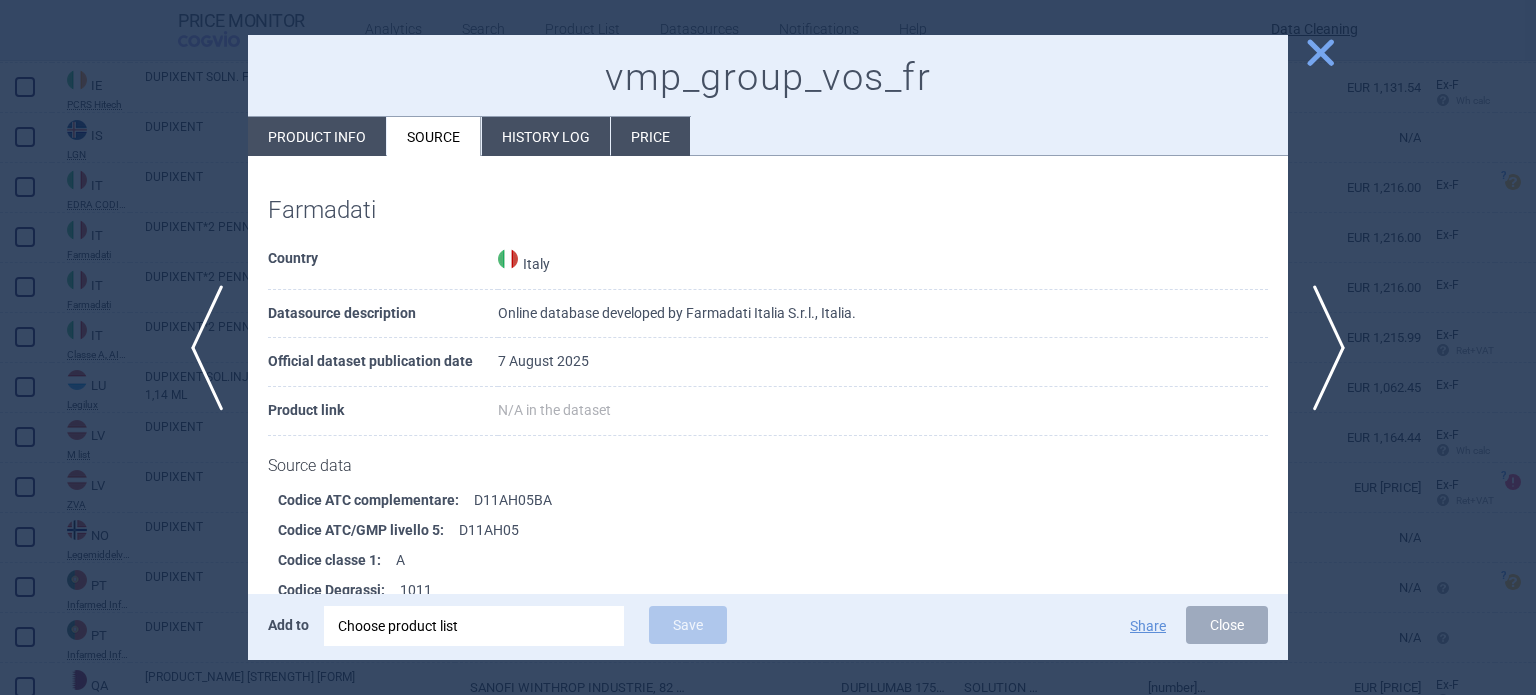scroll, scrollTop: 1631, scrollLeft: 0, axis: vertical 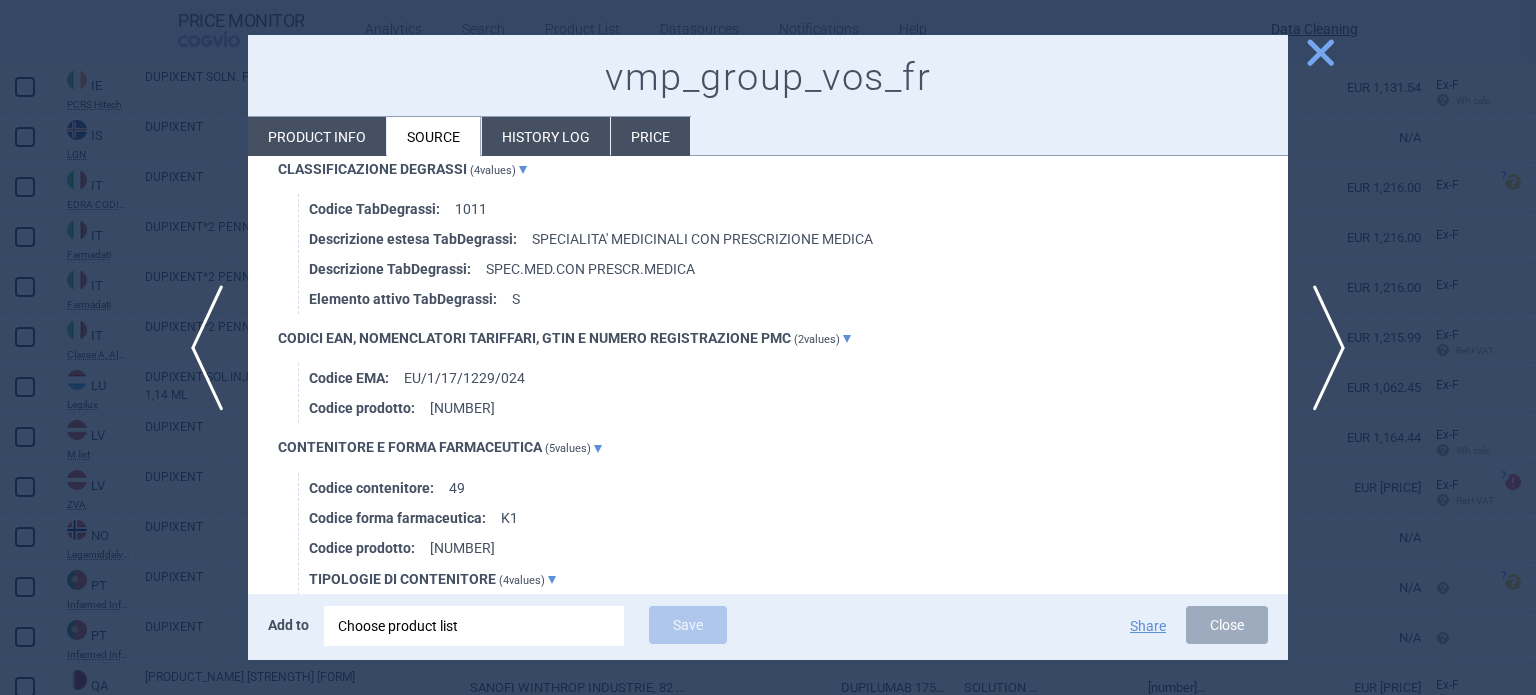 click at bounding box center (768, 347) 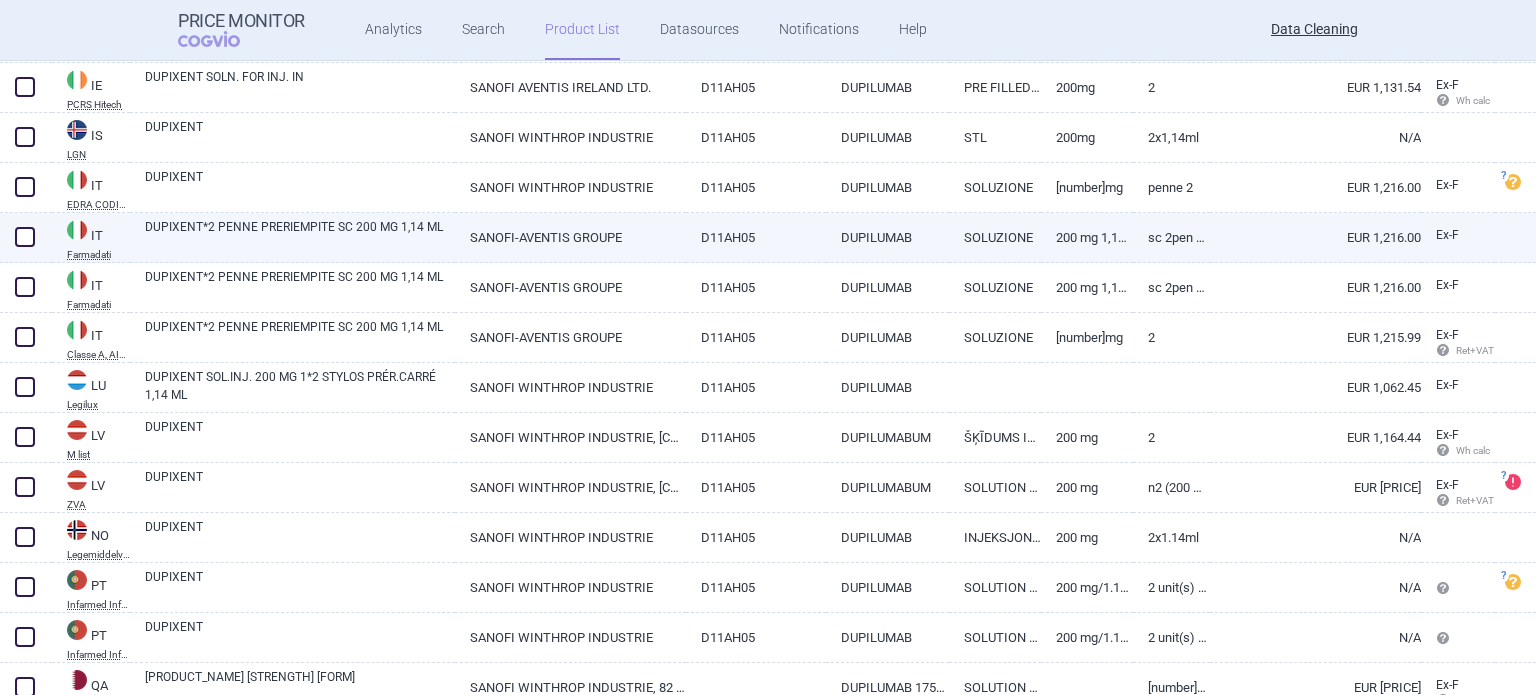 click at bounding box center [25, 237] 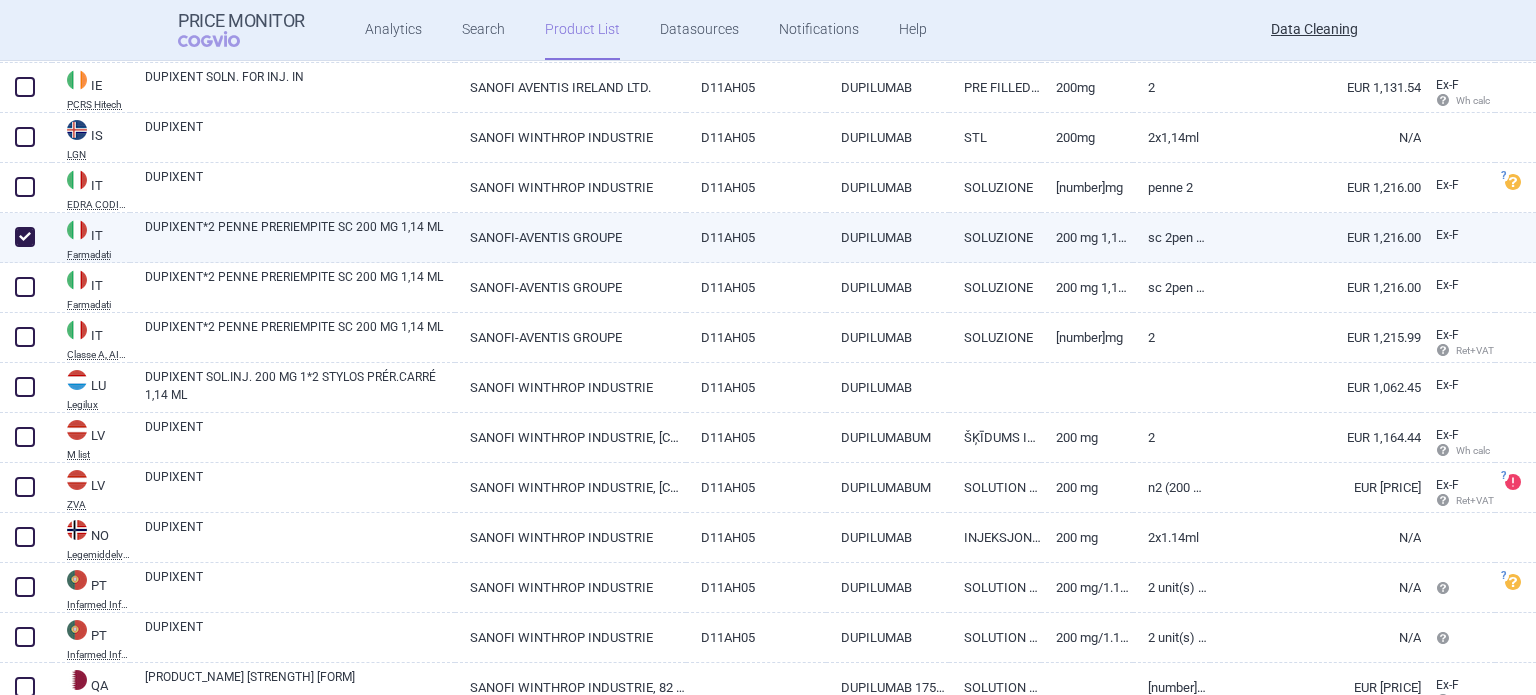 checkbox on "true" 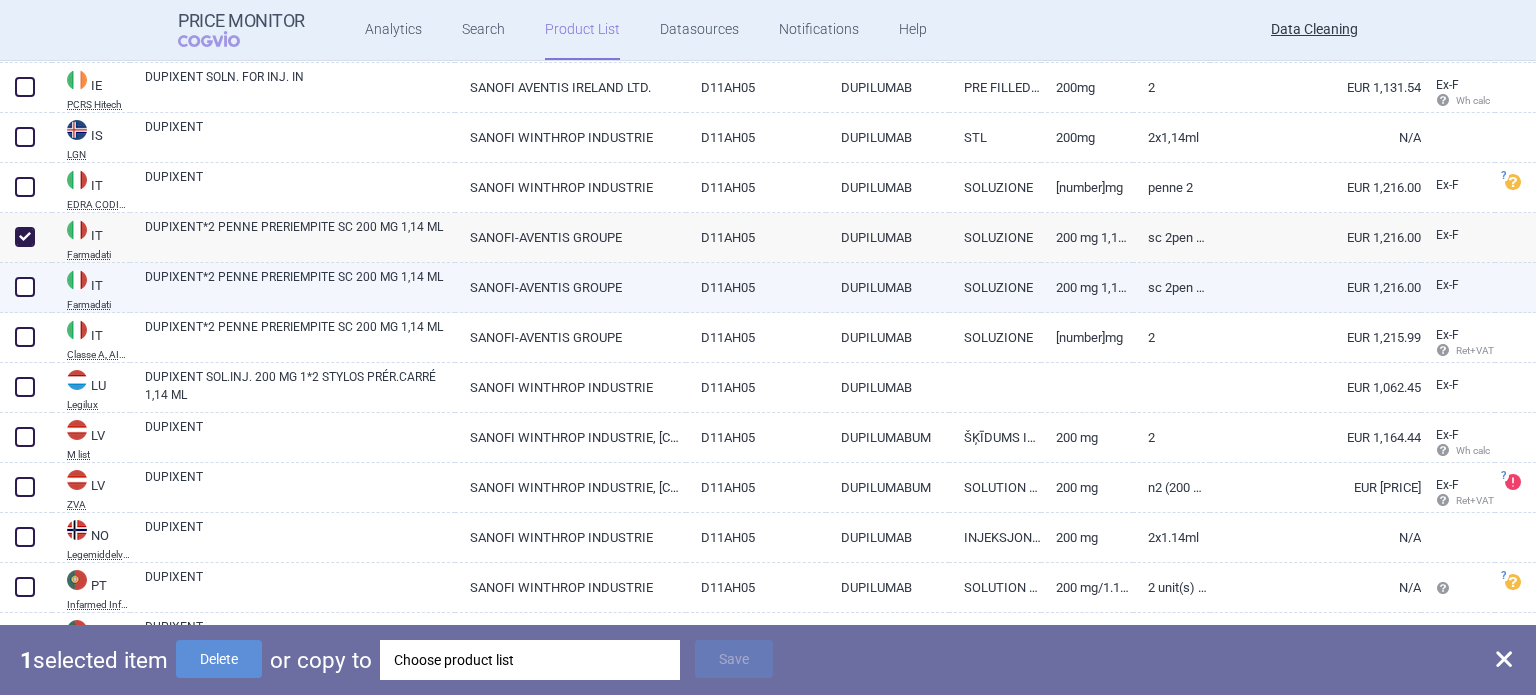 click on "DUPIXENT*2 PENNE PRERIEMPITE SC 200 MG 1,14 ML" at bounding box center (300, 286) 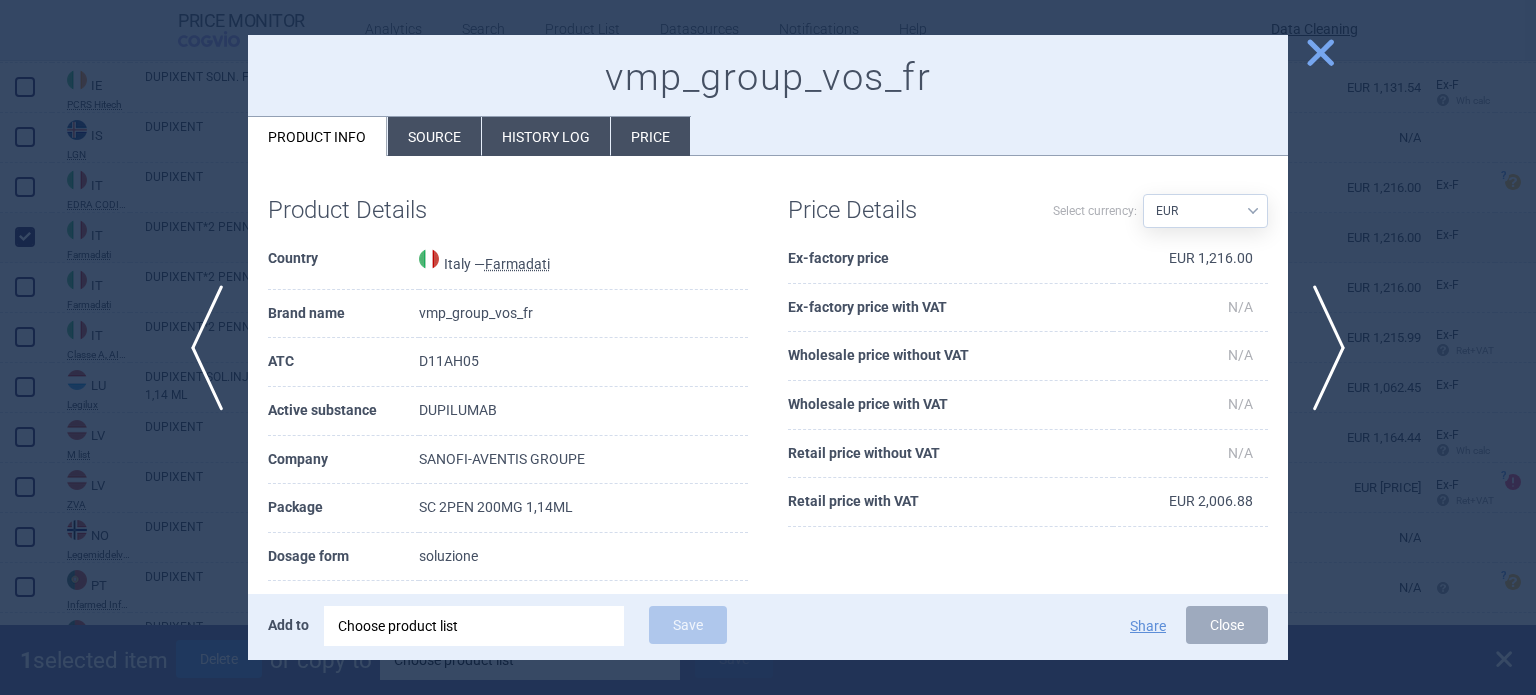click at bounding box center (768, 347) 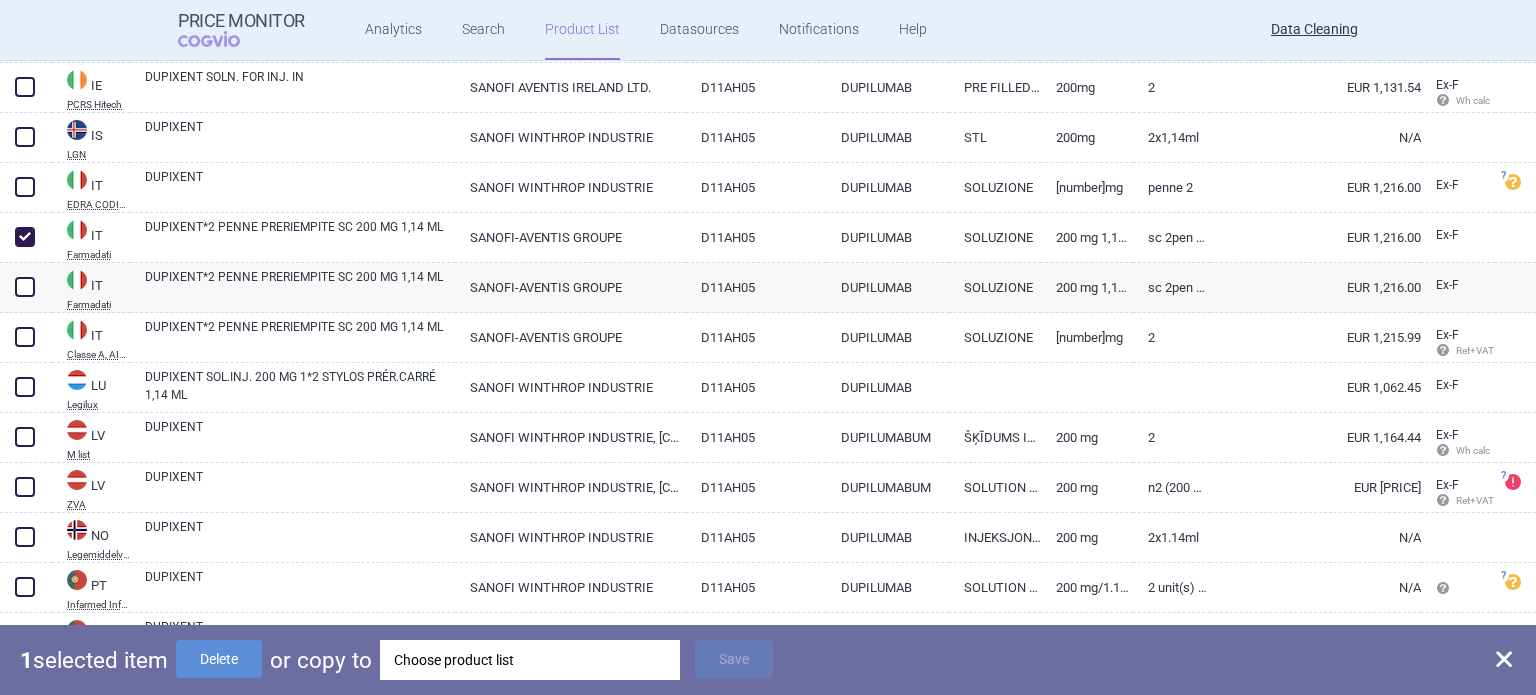 click on "Choose product list" at bounding box center [530, 660] 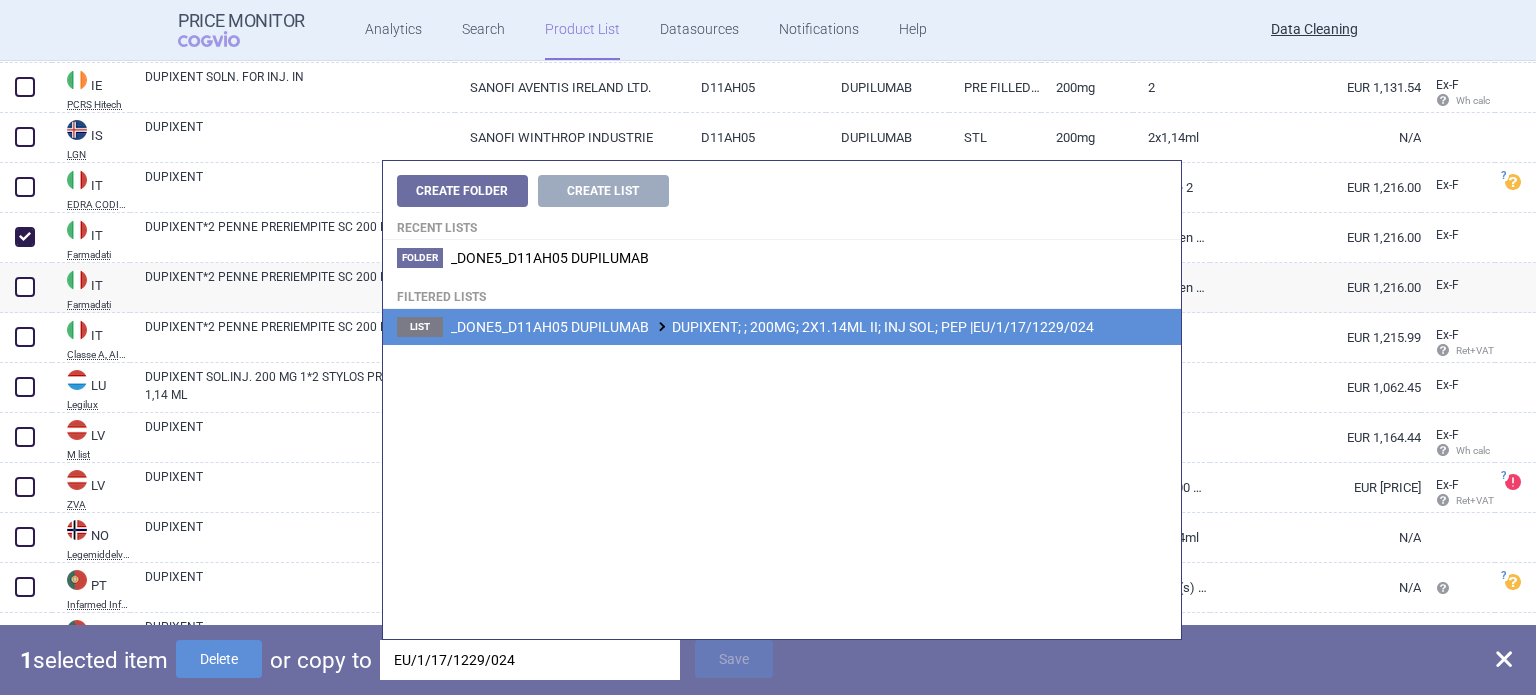 type on "EU/1/17/1229/024" 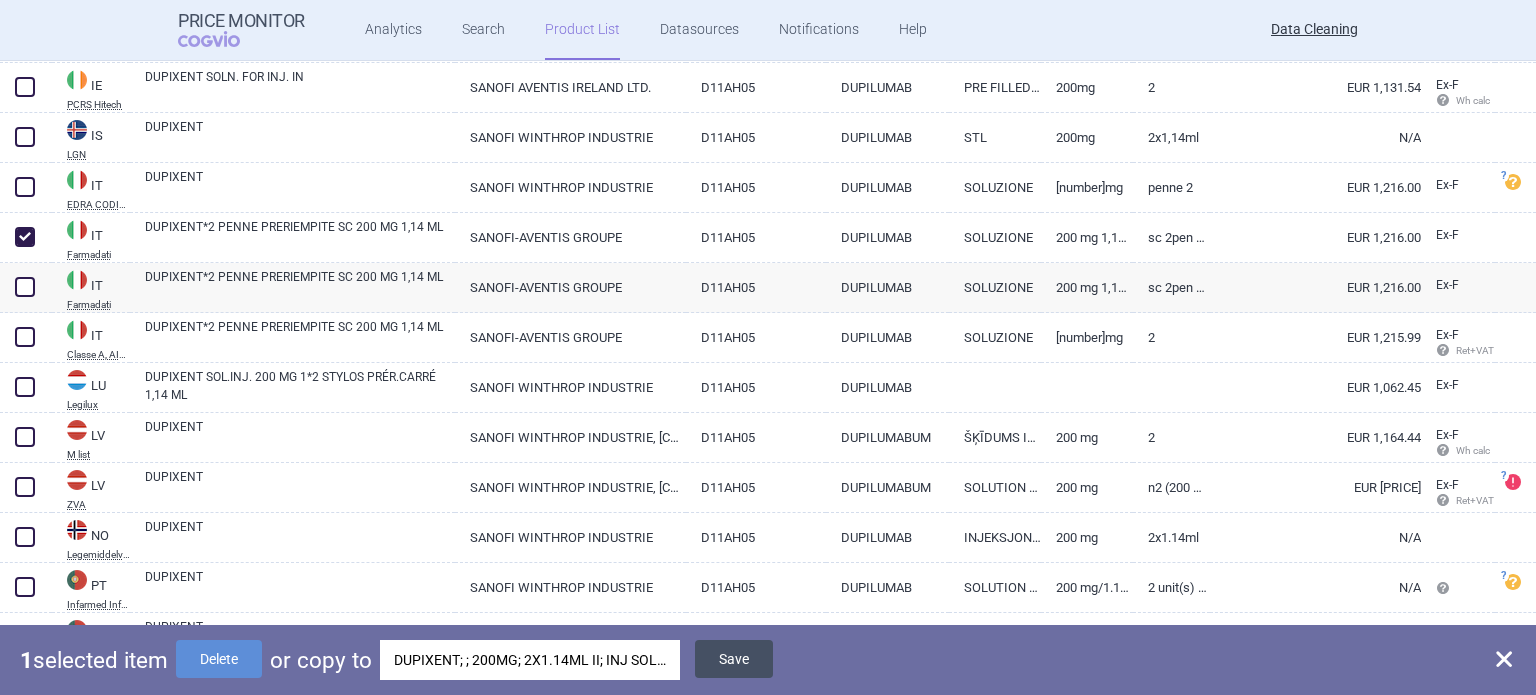 click on "Save" at bounding box center [734, 659] 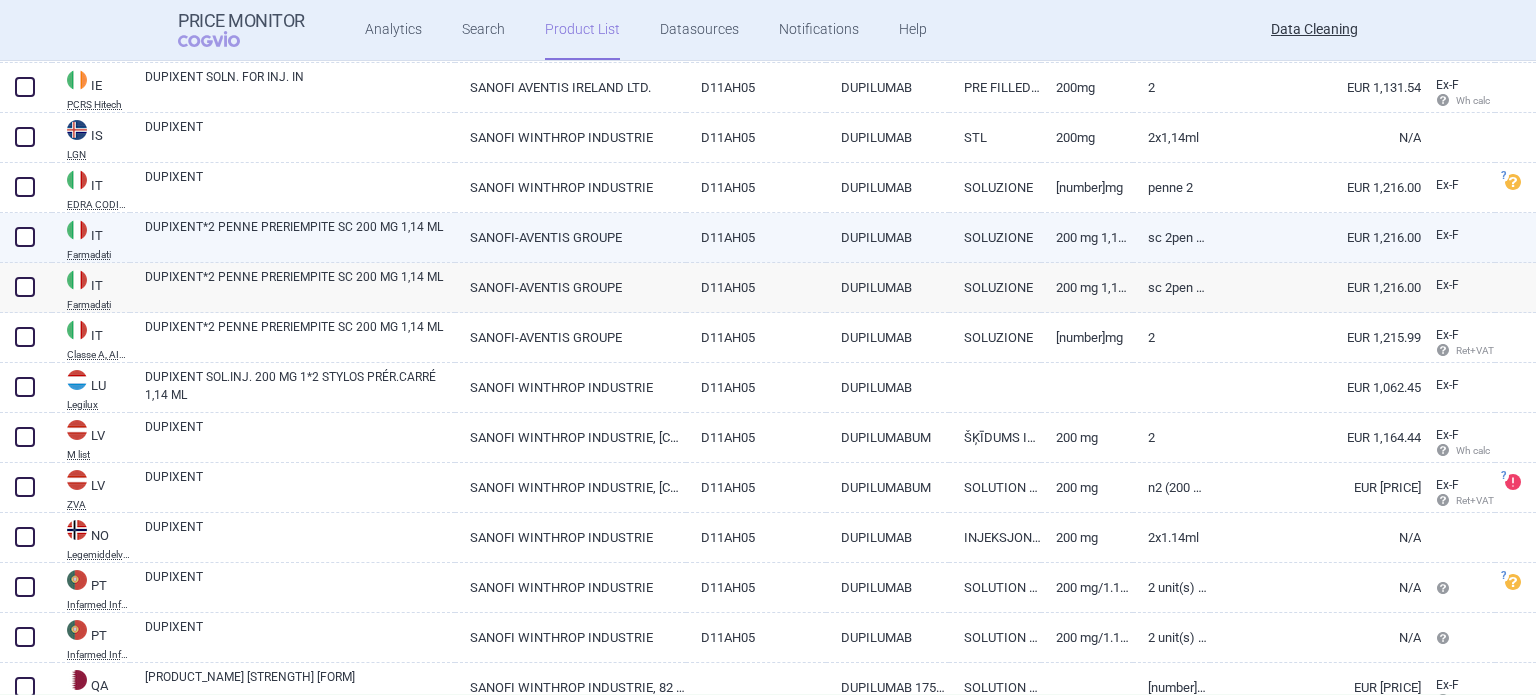 click at bounding box center [25, 237] 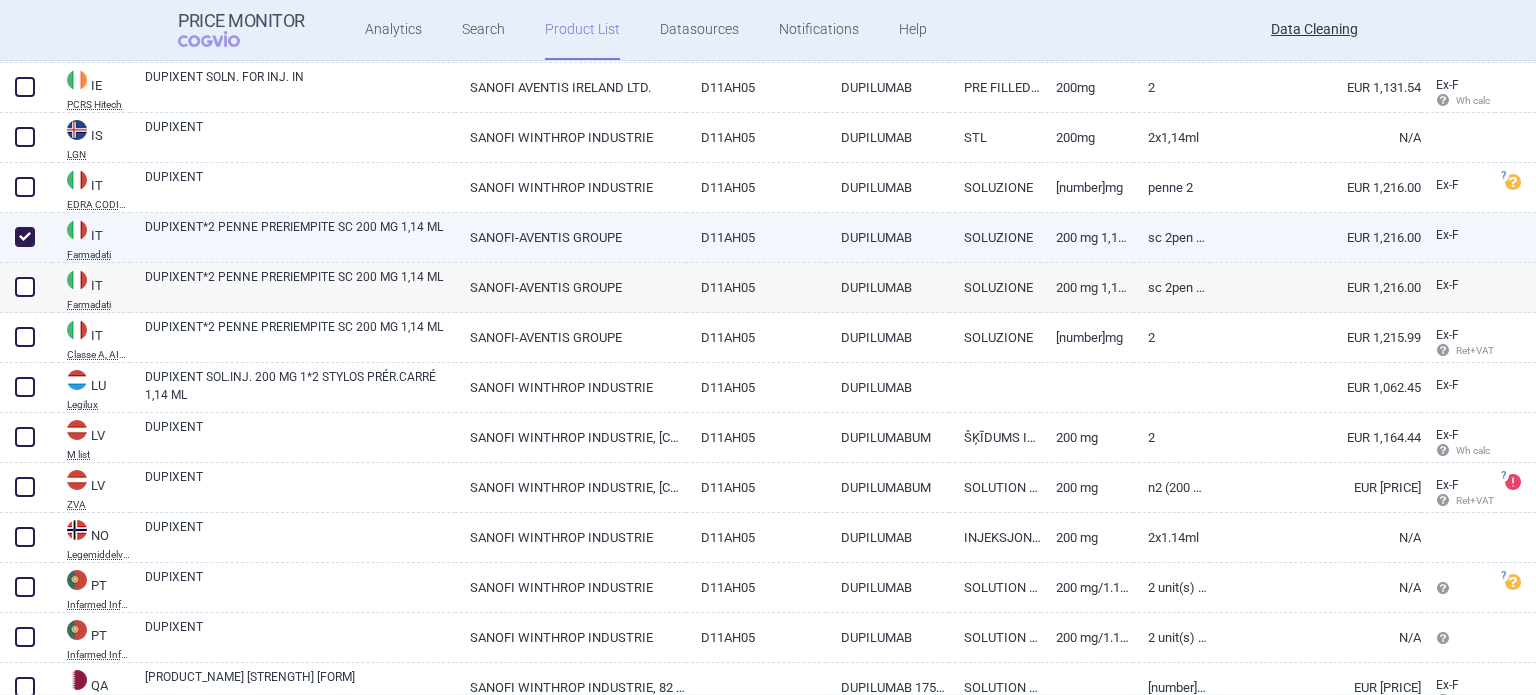 checkbox on "true" 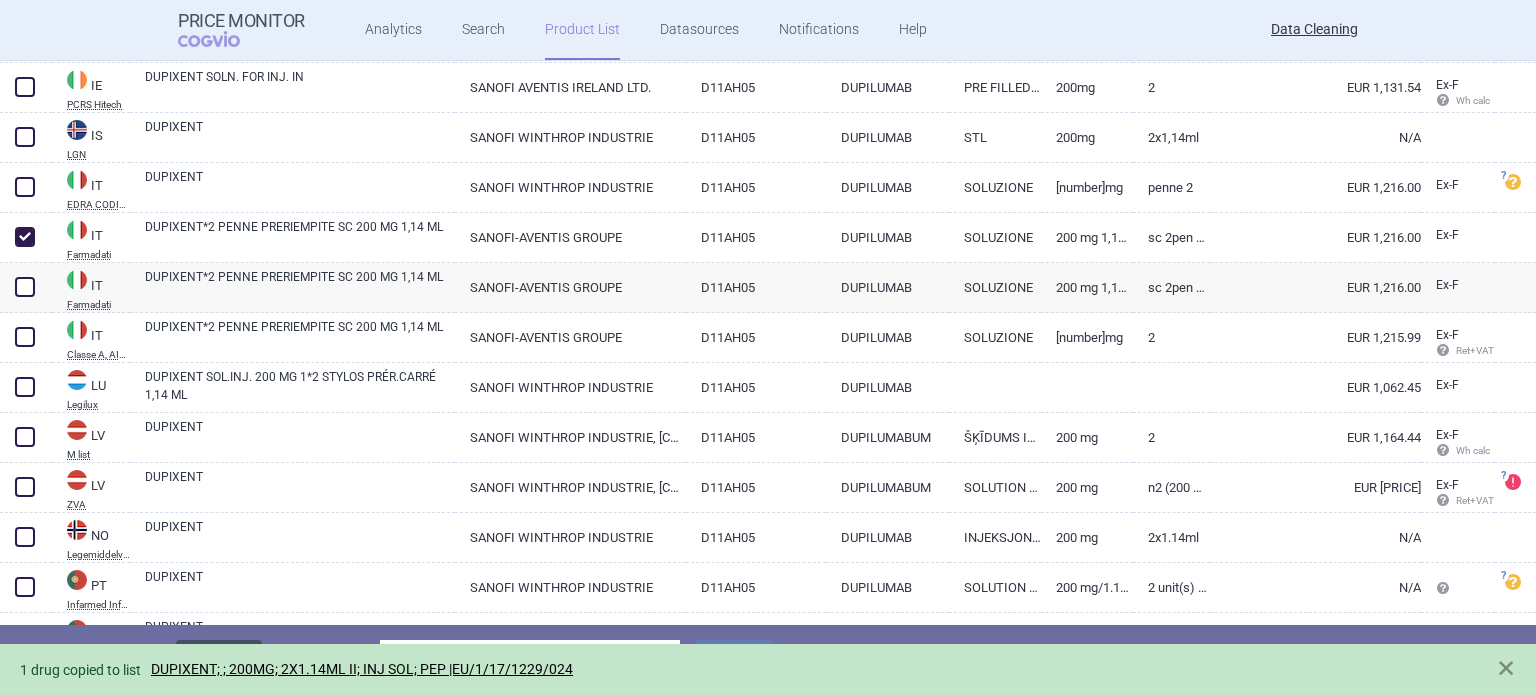 click on "Delete" at bounding box center (219, 659) 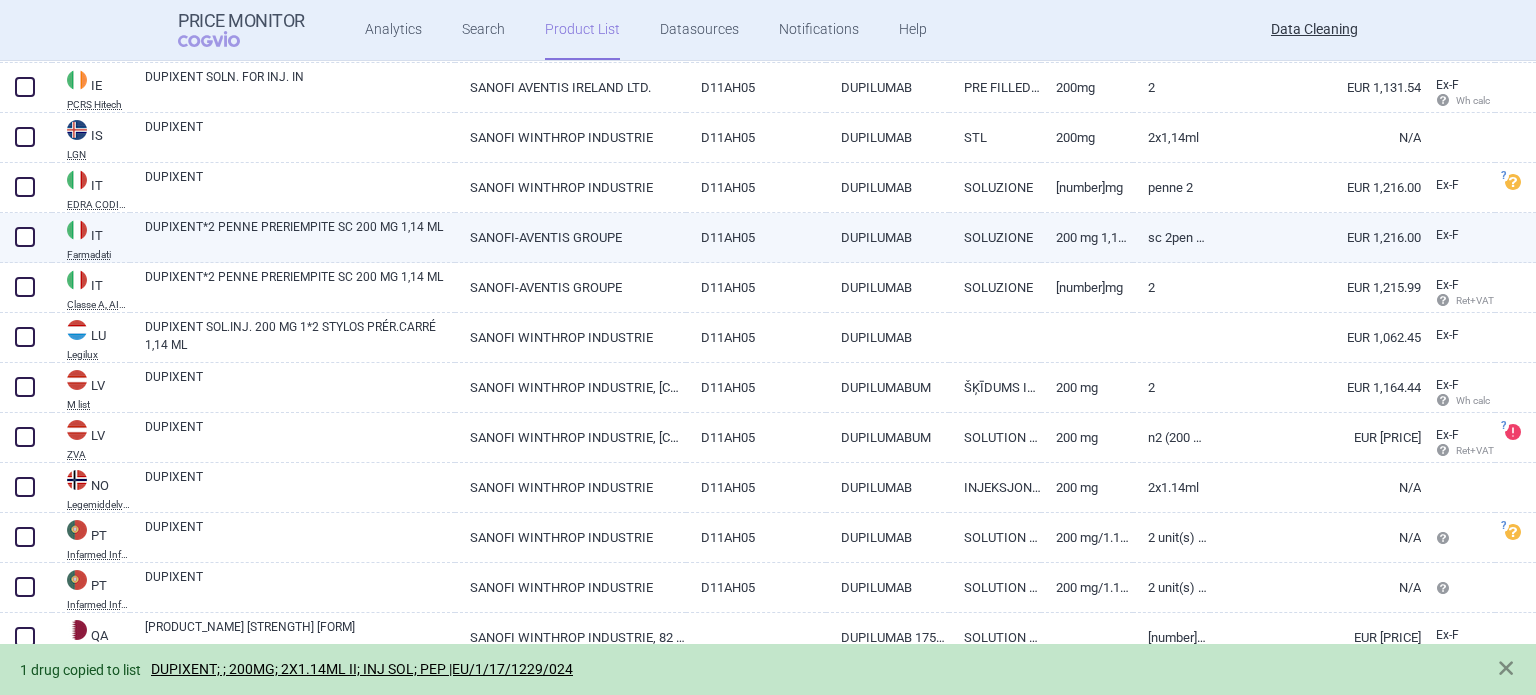 click on "DUPIXENT*2 PENNE PRERIEMPITE SC 200 MG 1,14 ML" at bounding box center (300, 236) 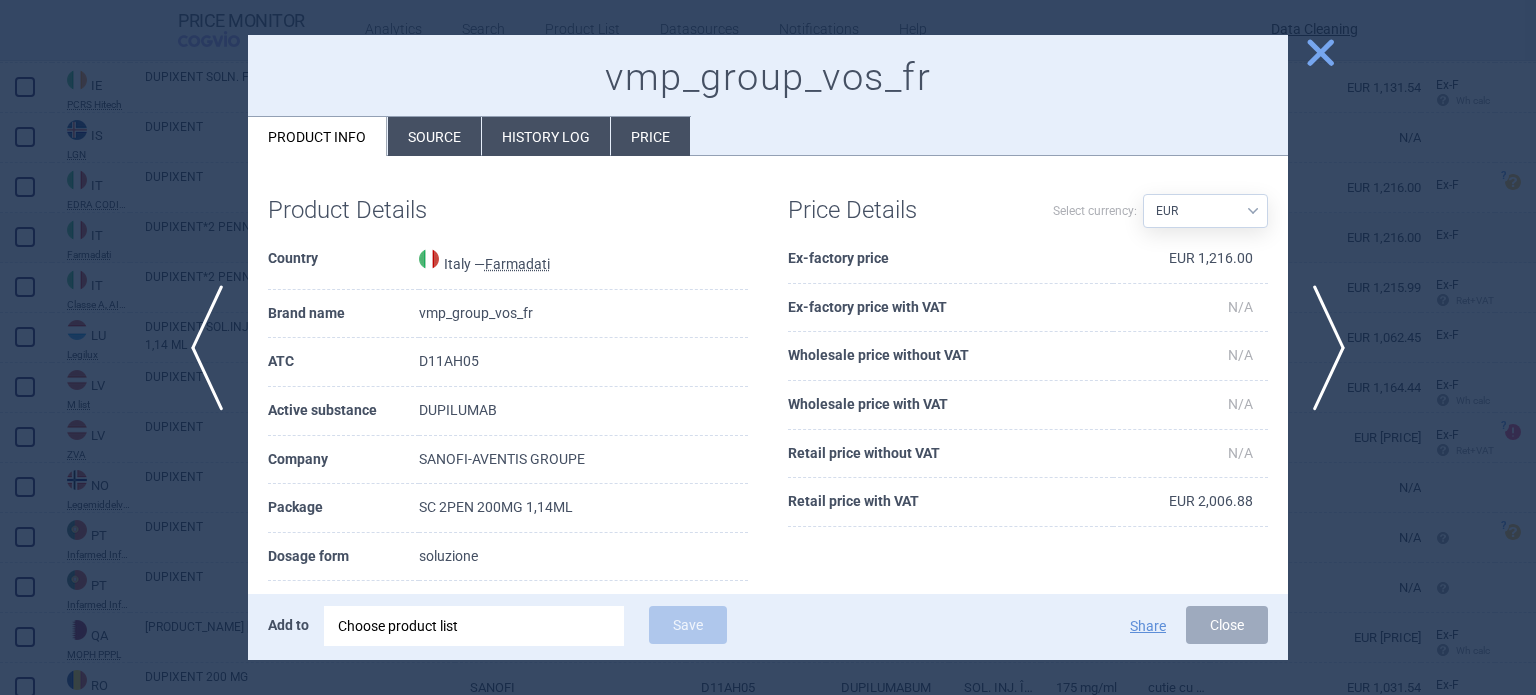 click on "Product Details Country   Italy —  Farmadati Brand name DUPIXENT*2 penne preriempite SC 200 mg 1,14 ml ATC D11AH05 Active substance DUPILUMAB Company SANOFI-AVENTIS GROUPE Package SC 2PEN 200MG 1,14ML Dosage form soluzione Dosage strength 200 MG 1,14 ML Valid from - to 22 May 2024  -  N/A in the dataset Market supply Suspended Date of update 8 August 2025 at 00:39 Included from 5 August 2019 Price Details Select currency: Source AED AUD BGN BHD BOB BRL CAD CHF CNY COP CZK DKK DZD EUR GBP HUF ILS INR ISK JOD JPY KRW KWD KZT LBP MDL MYR NOK NZD OMR PLN QAR RON RSD RUB SAR SEK USD UZS ZAR Ex-factory price EUR 1,216.00 Ex-factory price with VAT N/A Wholesale price without VAT N/A Wholesale price with VAT N/A Retail price without VAT N/A Retail price with VAT EUR 2,006.88" at bounding box center (768, 510) 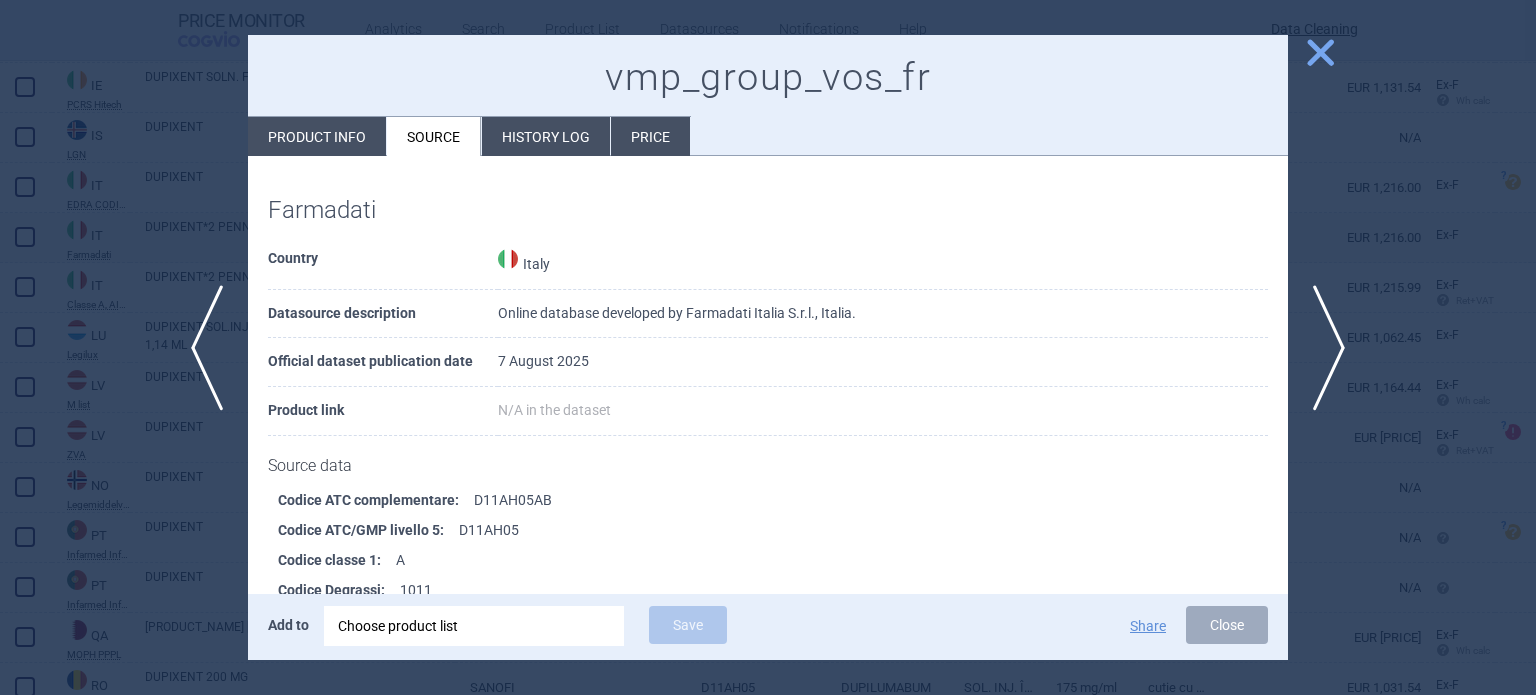 scroll, scrollTop: 1631, scrollLeft: 0, axis: vertical 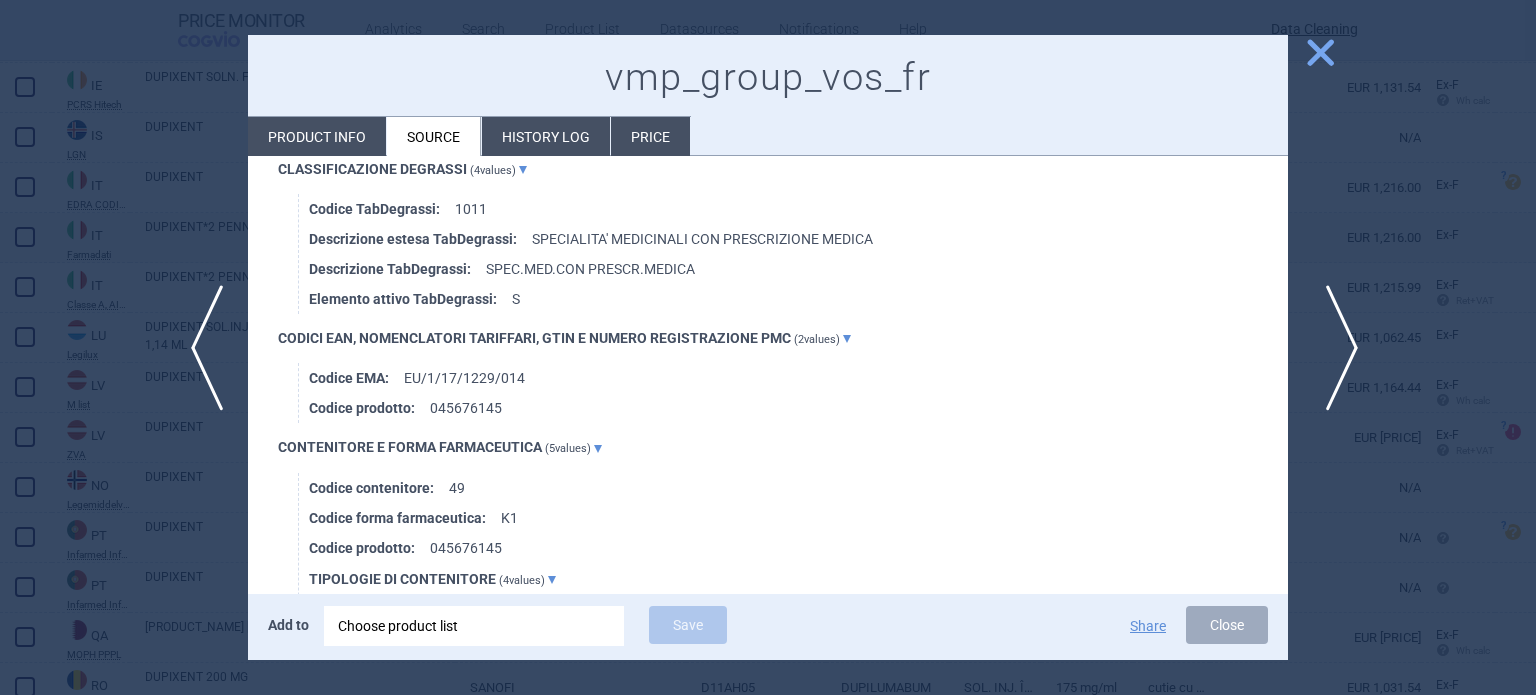 click on "next" at bounding box center (1335, 348) 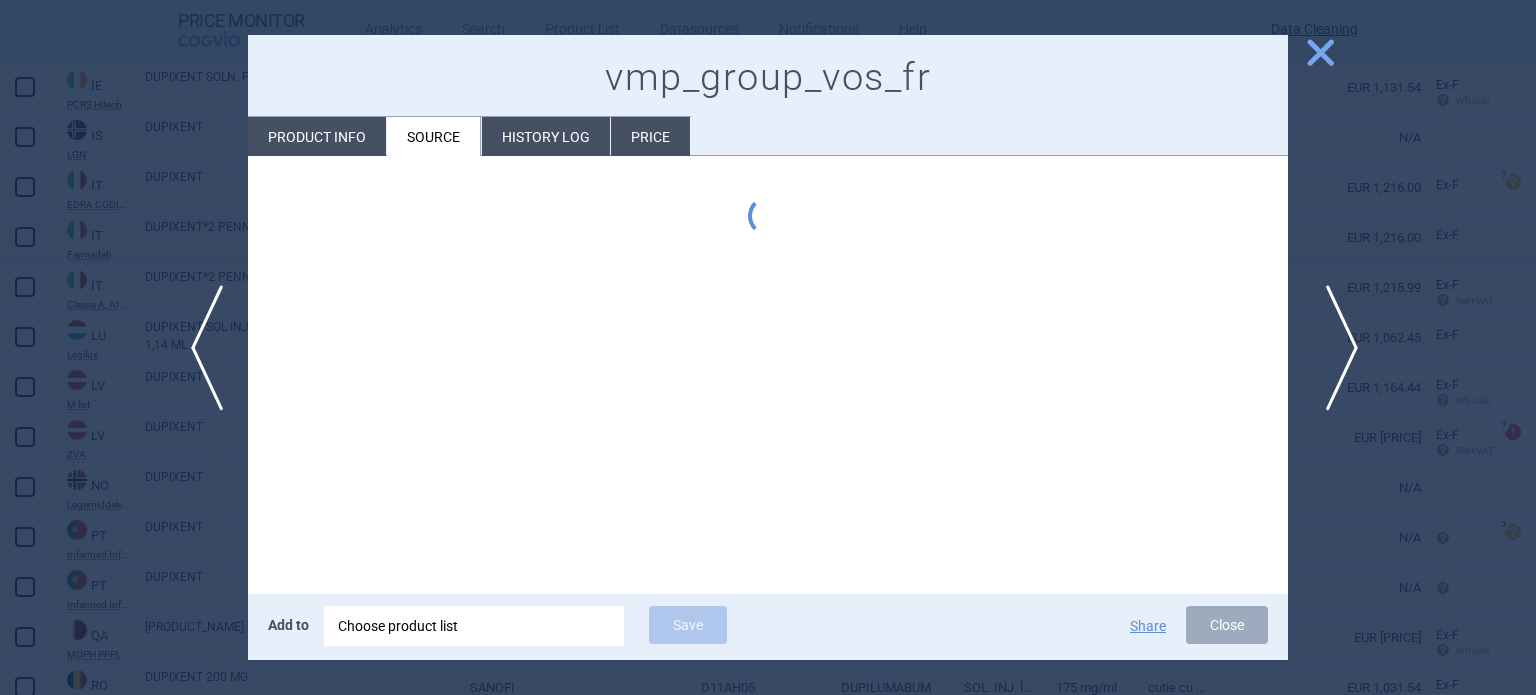 type 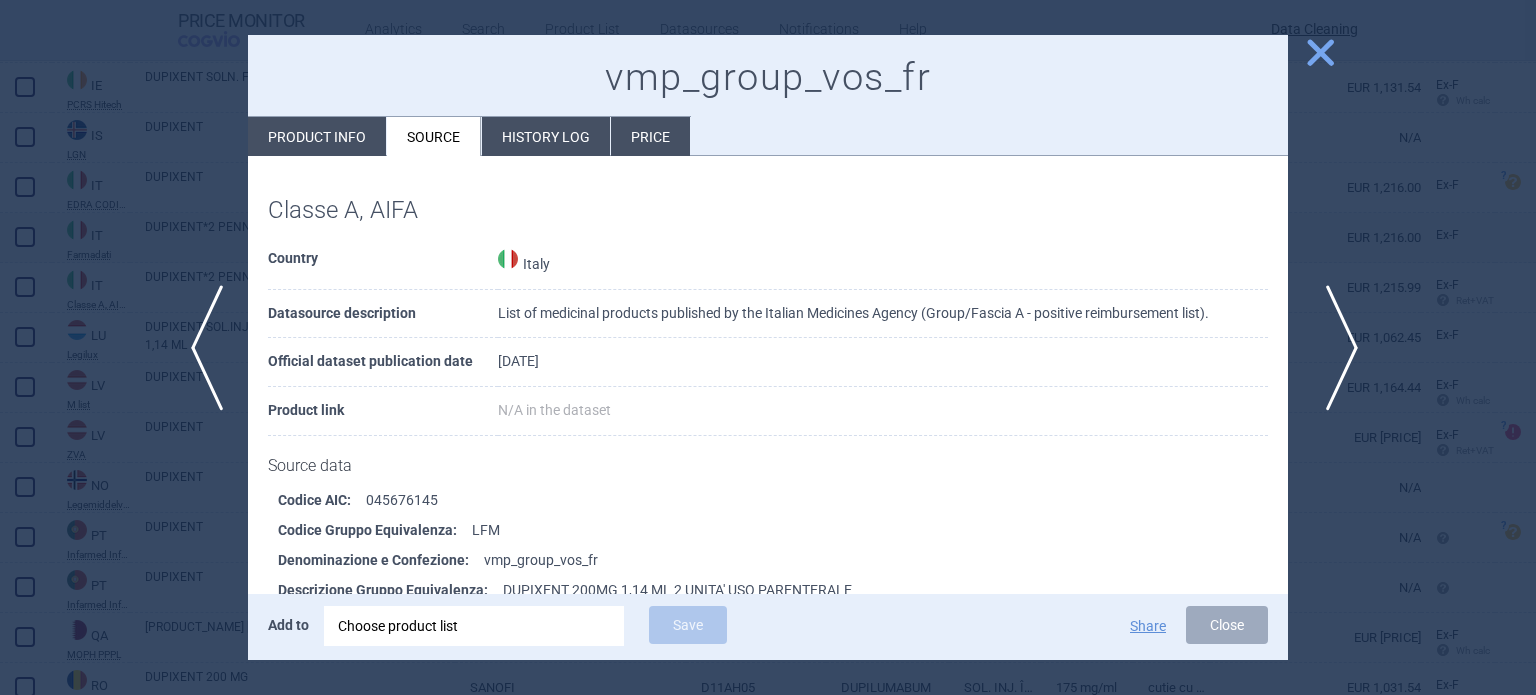 scroll, scrollTop: 2266, scrollLeft: 0, axis: vertical 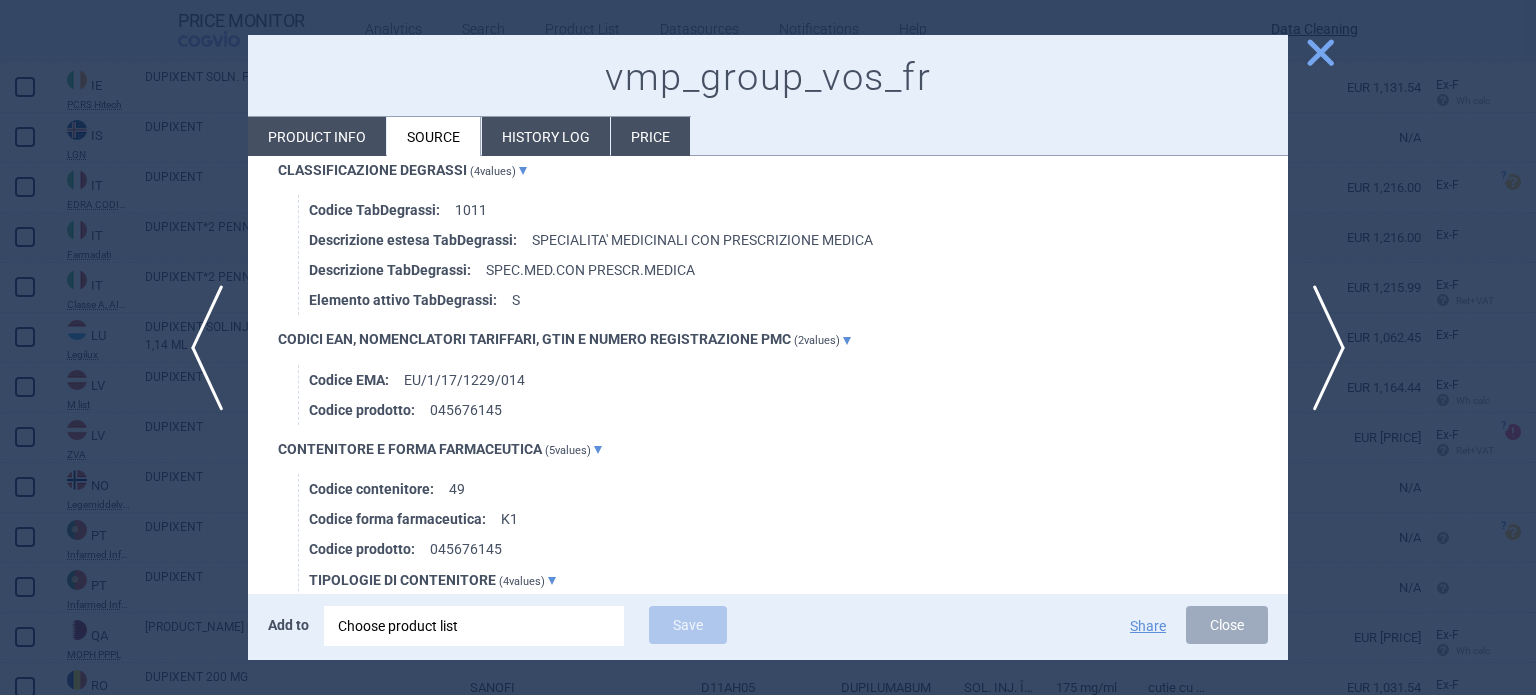 click at bounding box center [768, 347] 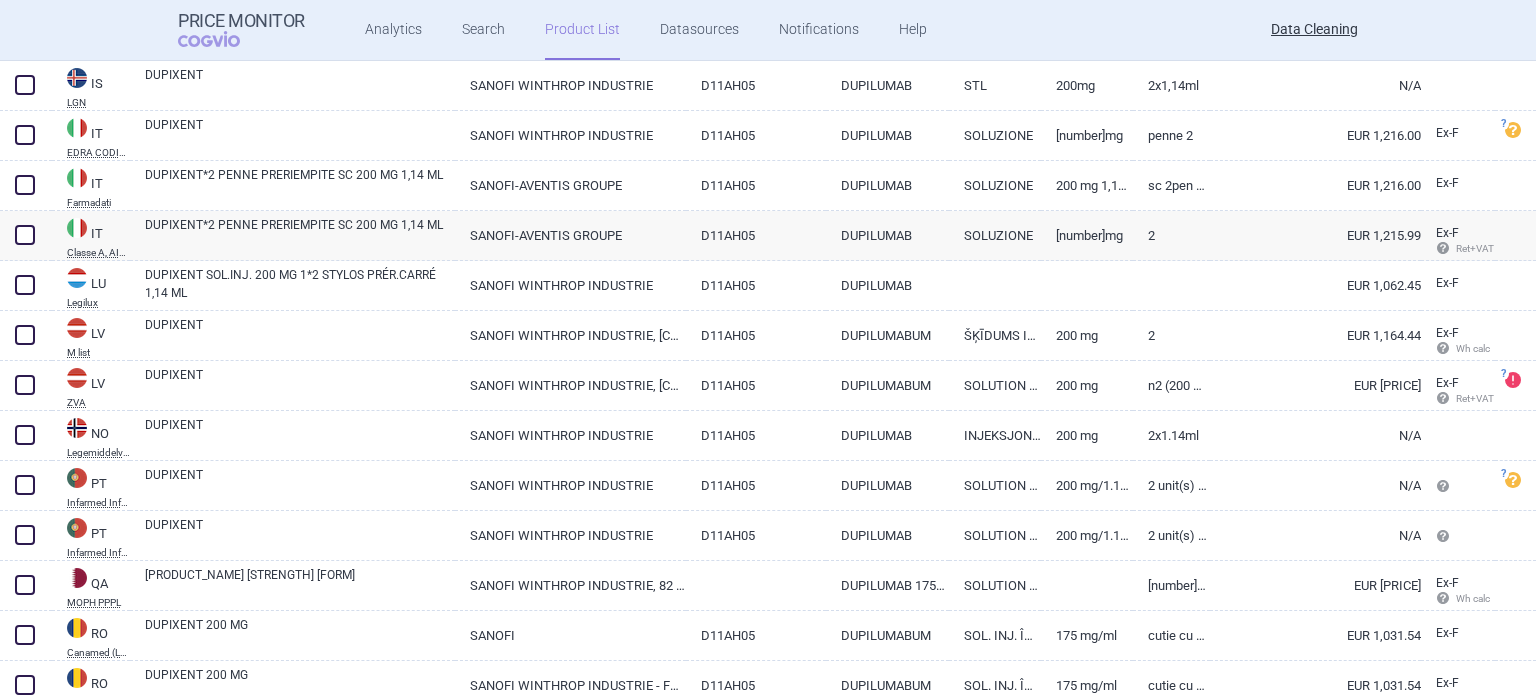 scroll, scrollTop: 2600, scrollLeft: 0, axis: vertical 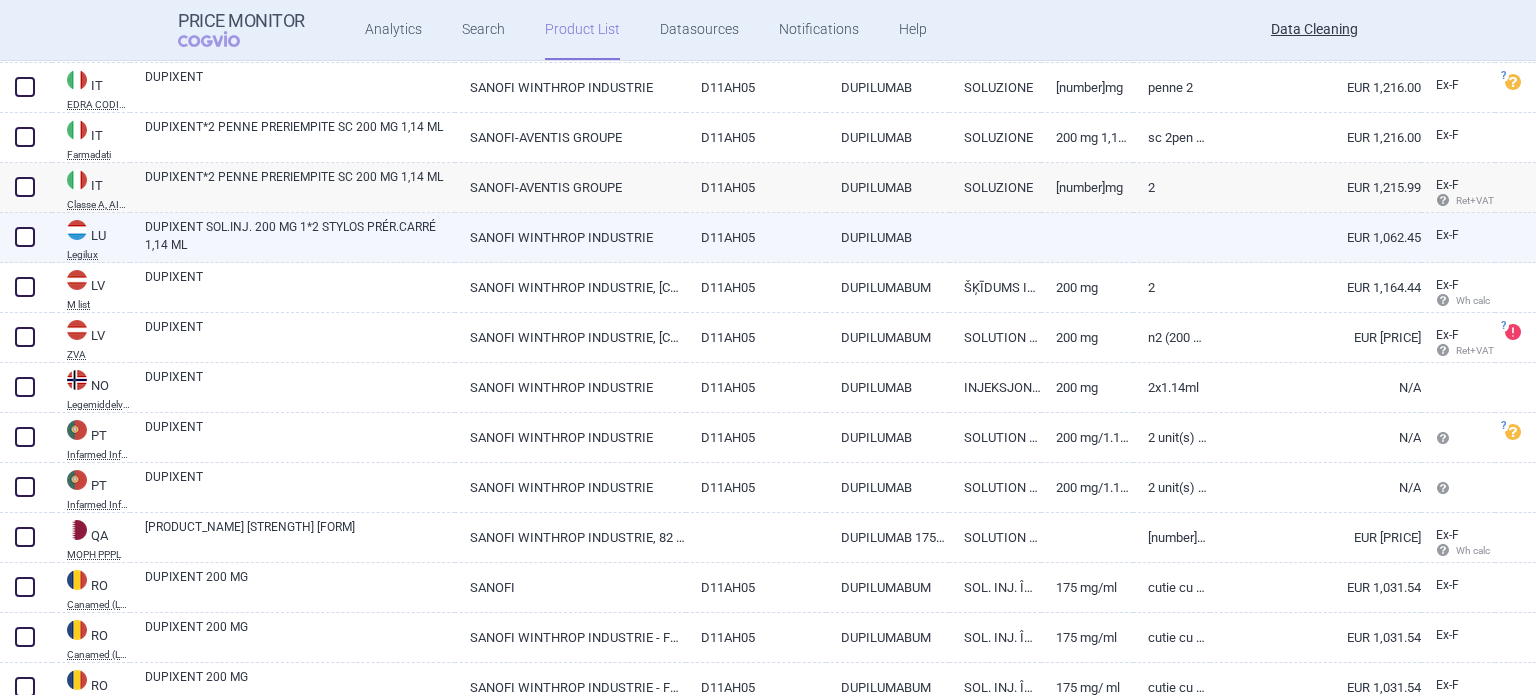 click on "DUPIXENT SOL.INJ. 200 MG 1*2 STYLOS PRÉR.CARRÉ 1,14 ML" at bounding box center [300, 236] 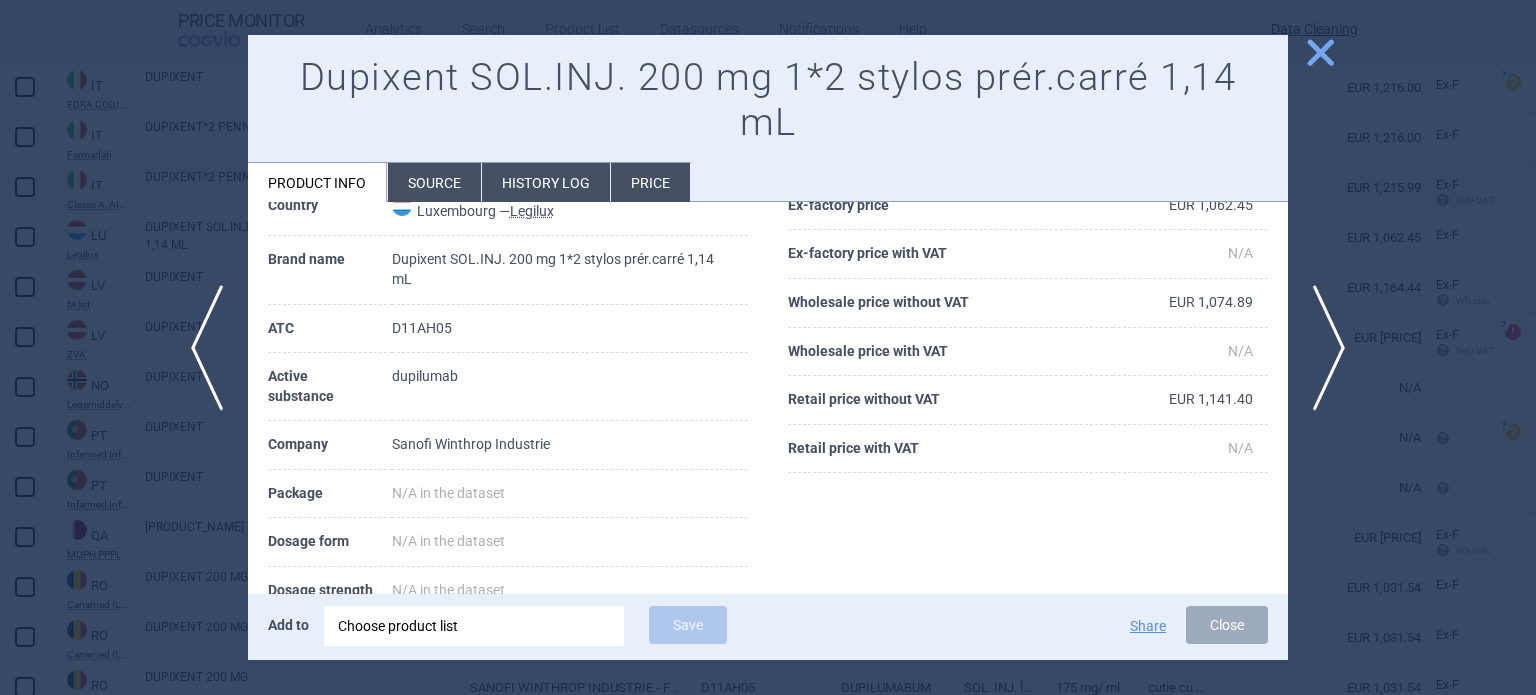 scroll, scrollTop: 100, scrollLeft: 0, axis: vertical 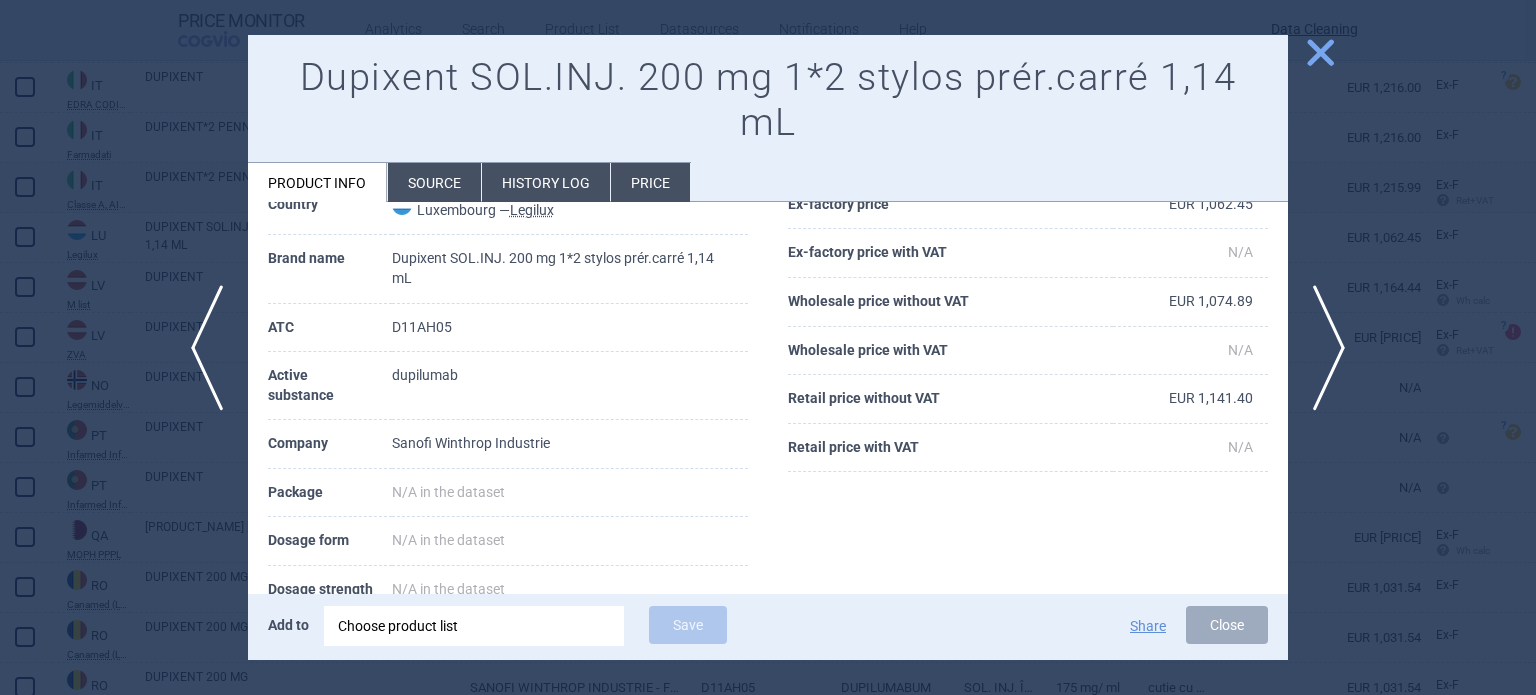 click on "Source" at bounding box center [434, 182] 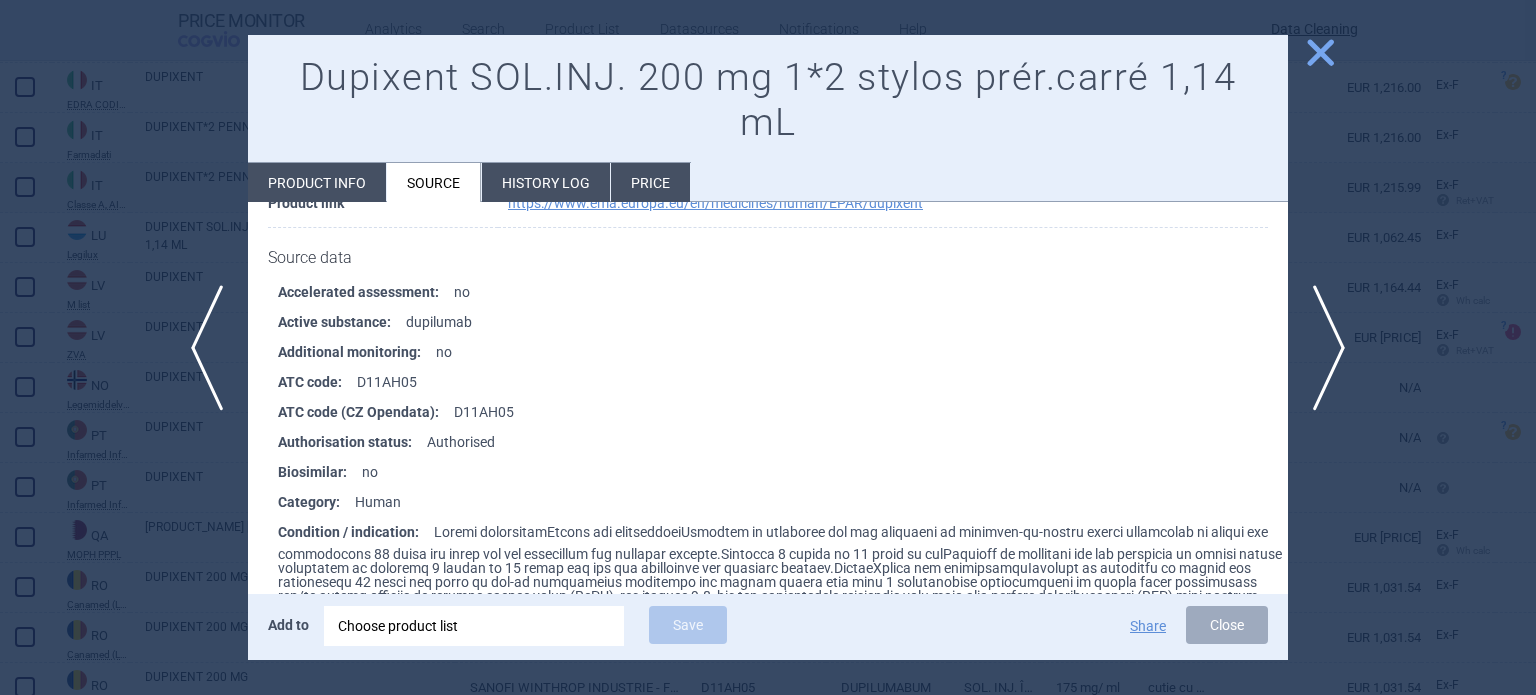 scroll, scrollTop: 1992, scrollLeft: 0, axis: vertical 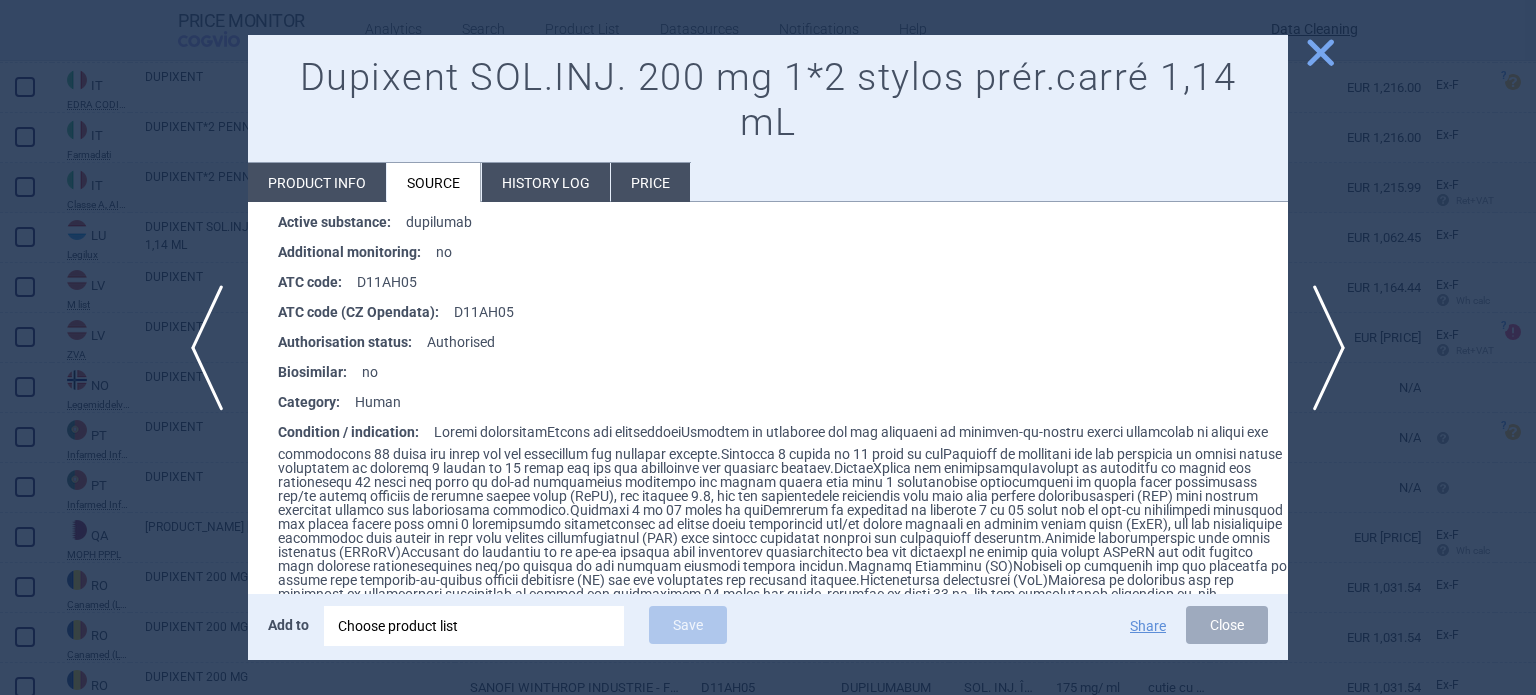 click on "Active substance :" at bounding box center [342, 222] 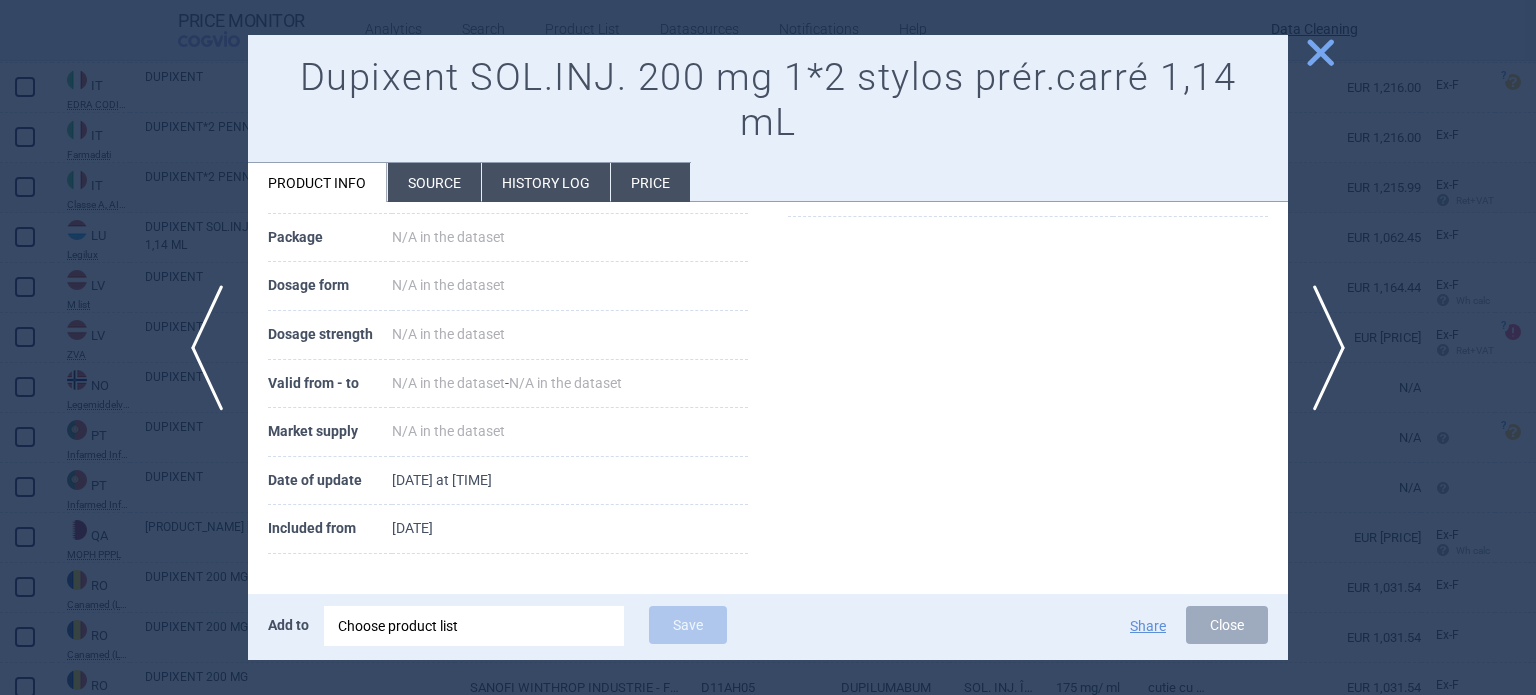 scroll, scrollTop: 352, scrollLeft: 0, axis: vertical 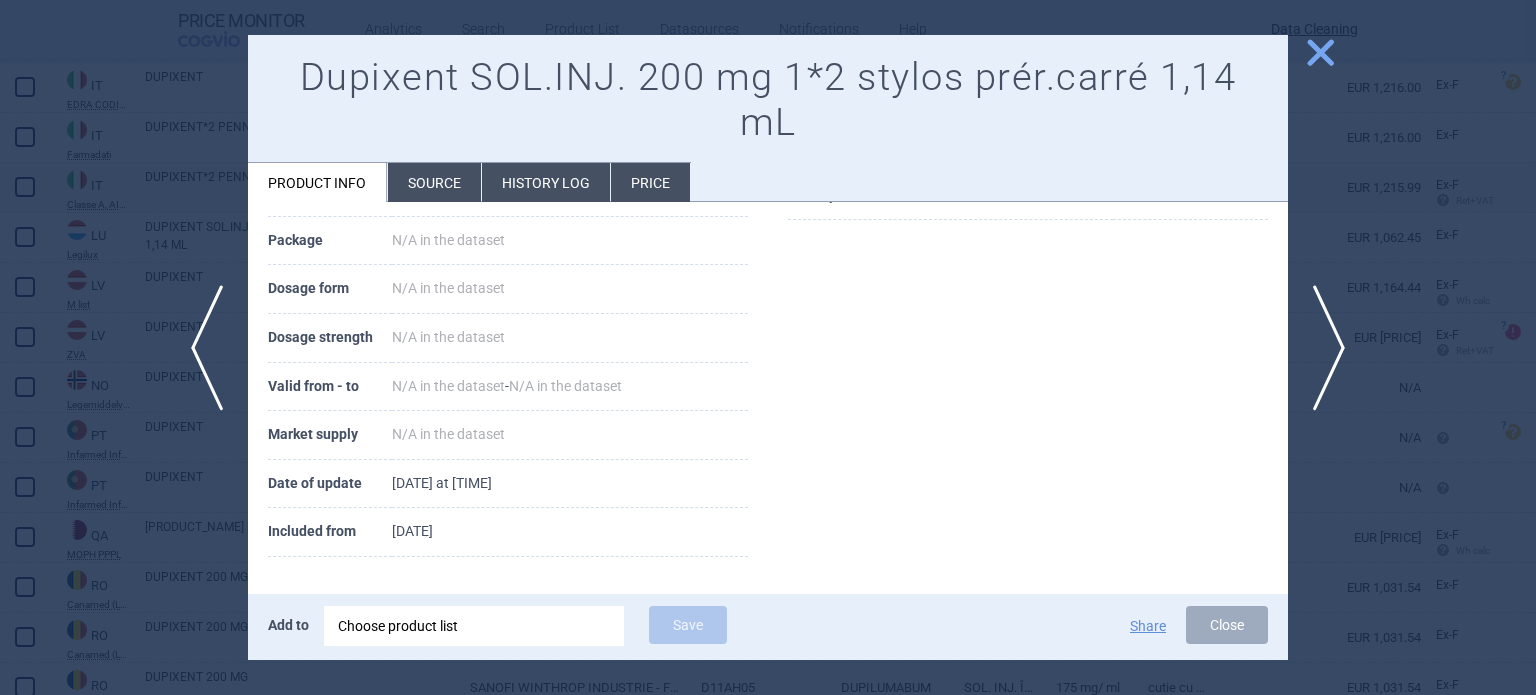 click at bounding box center (768, 347) 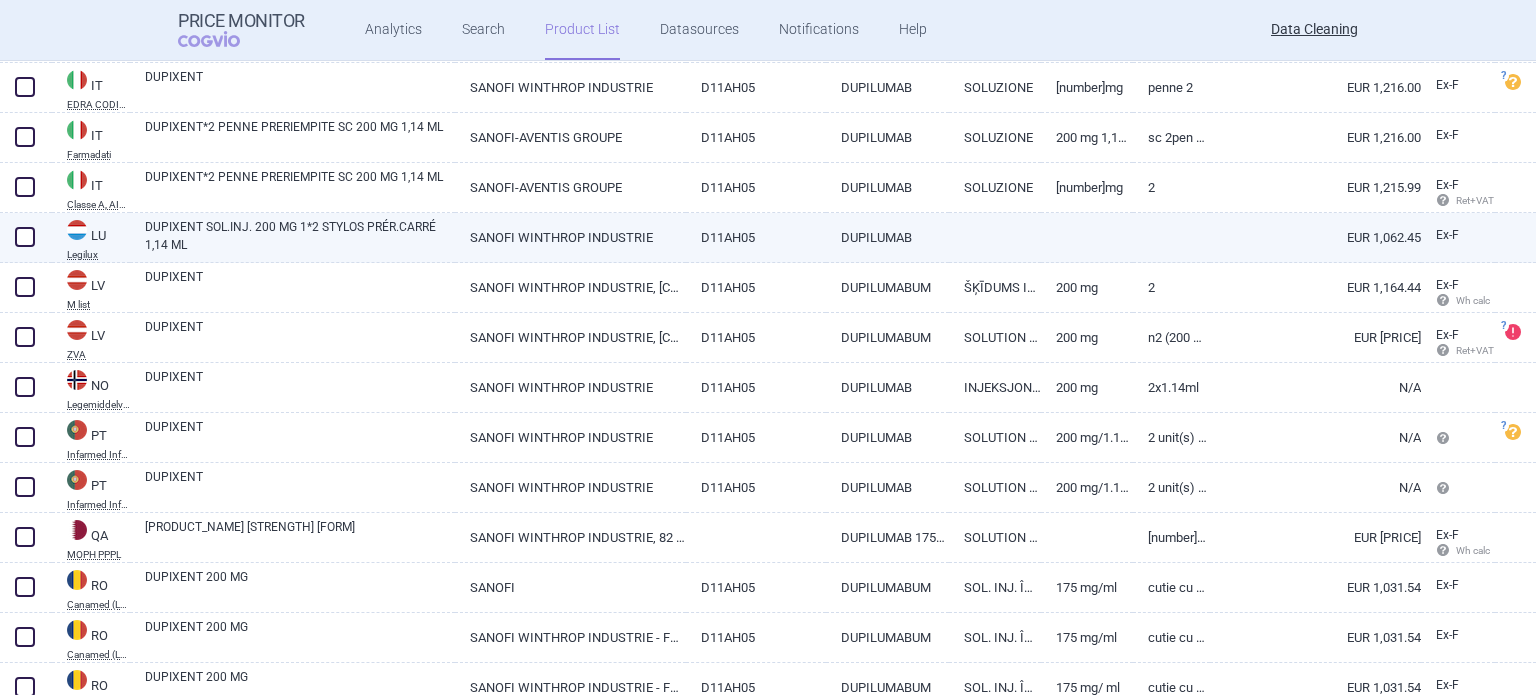 click on "DUPIXENT SOL.INJ. 200 MG 1*2 STYLOS PRÉR.CARRÉ 1,14 ML" at bounding box center (300, 236) 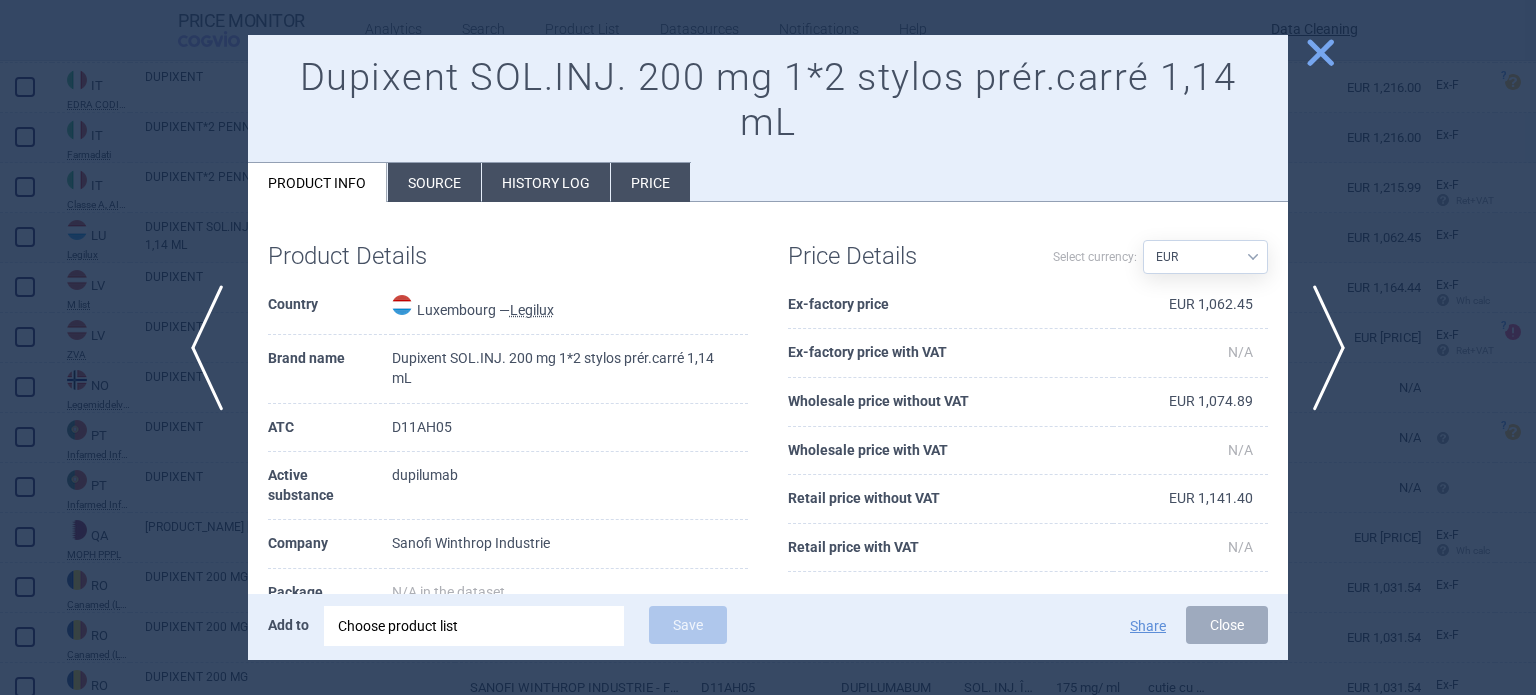 click at bounding box center [768, 347] 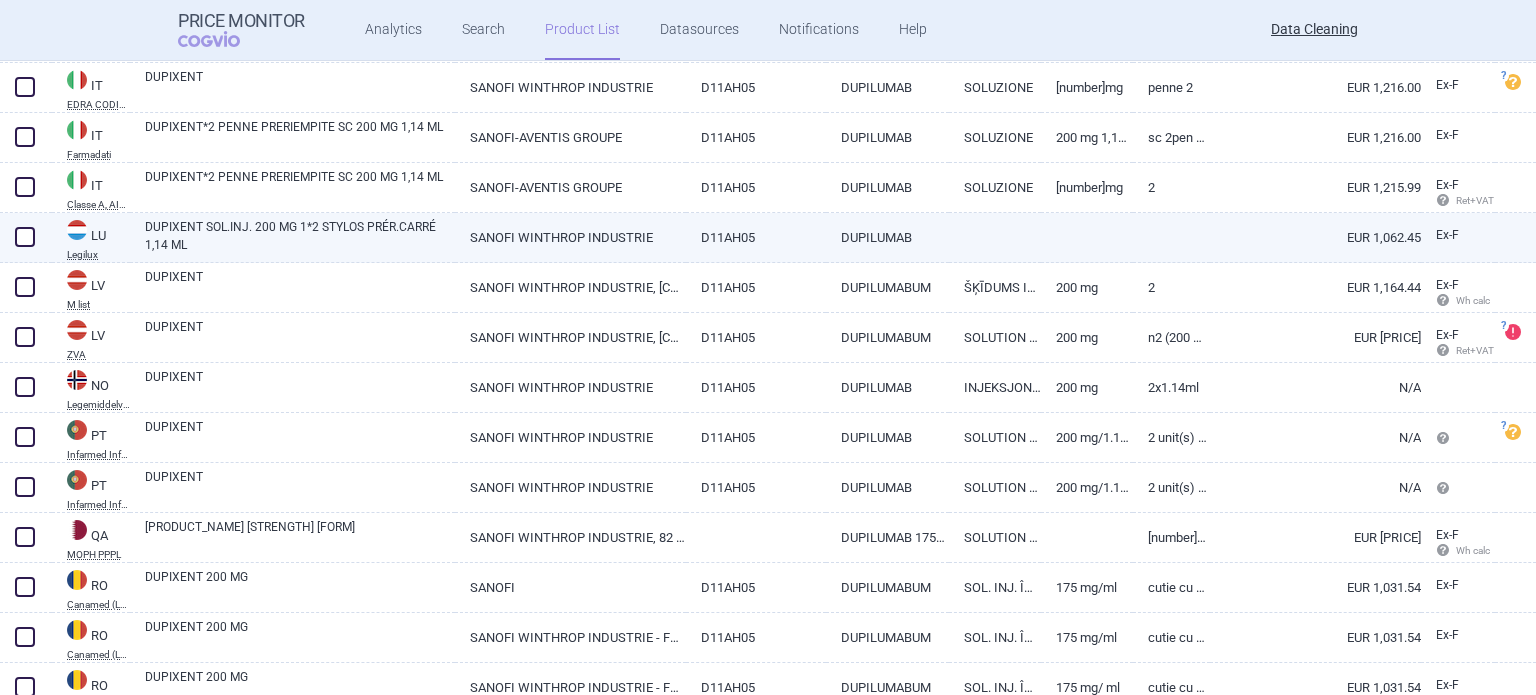 click at bounding box center (25, 237) 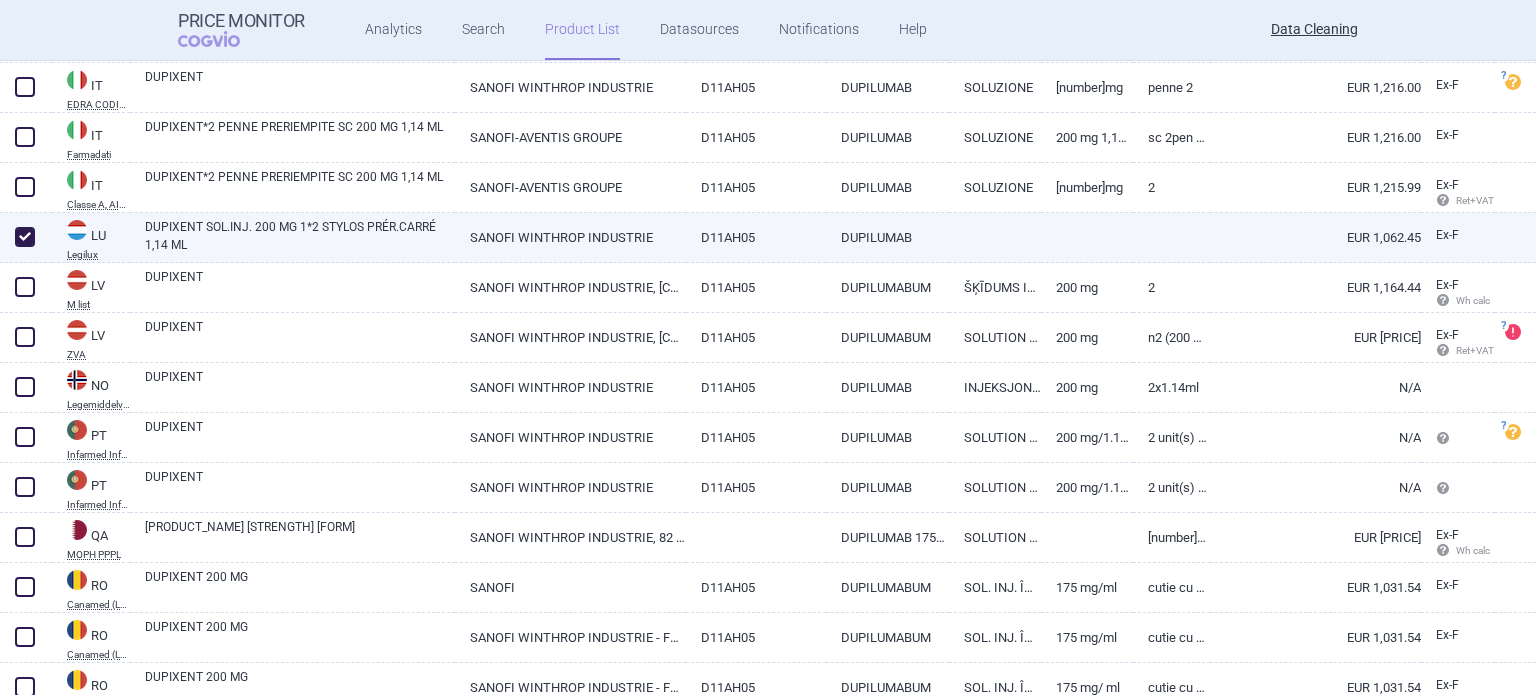 checkbox on "true" 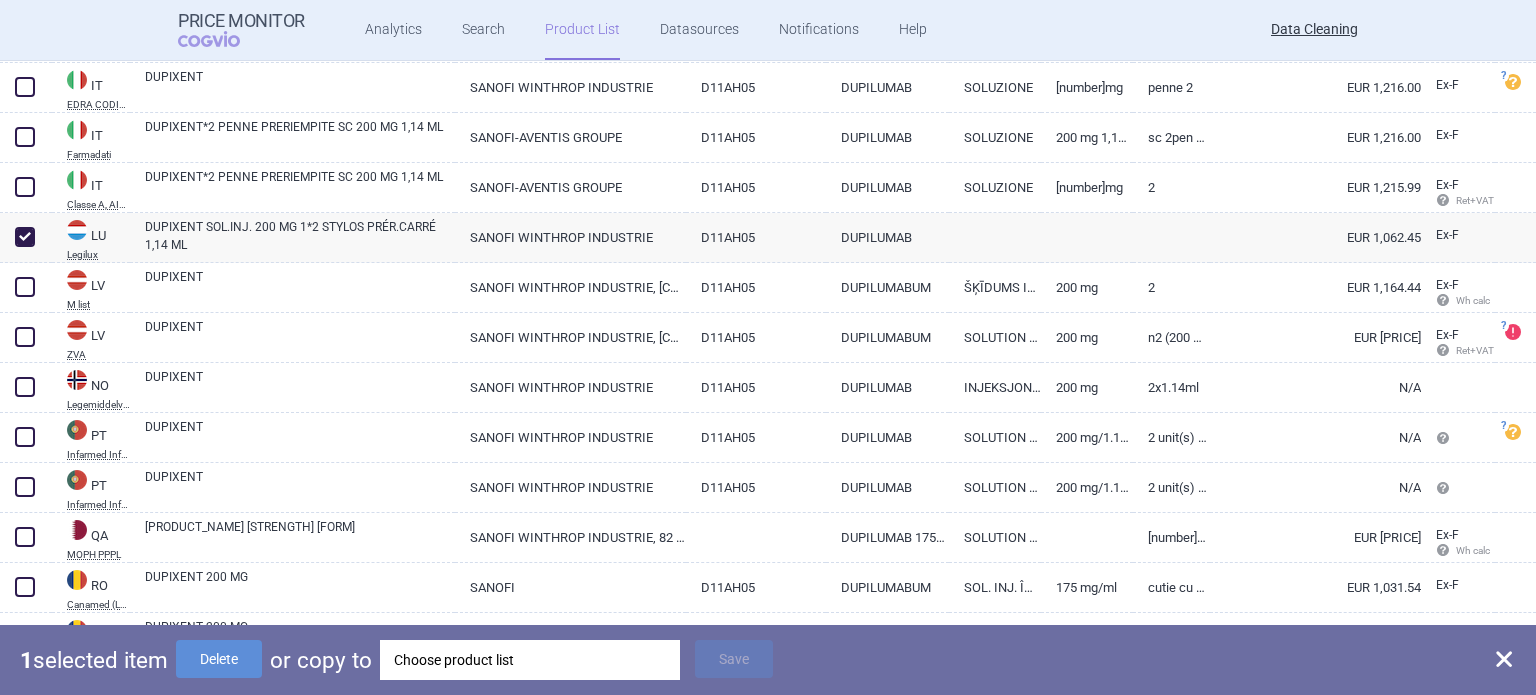 click on "Choose product list" at bounding box center (530, 660) 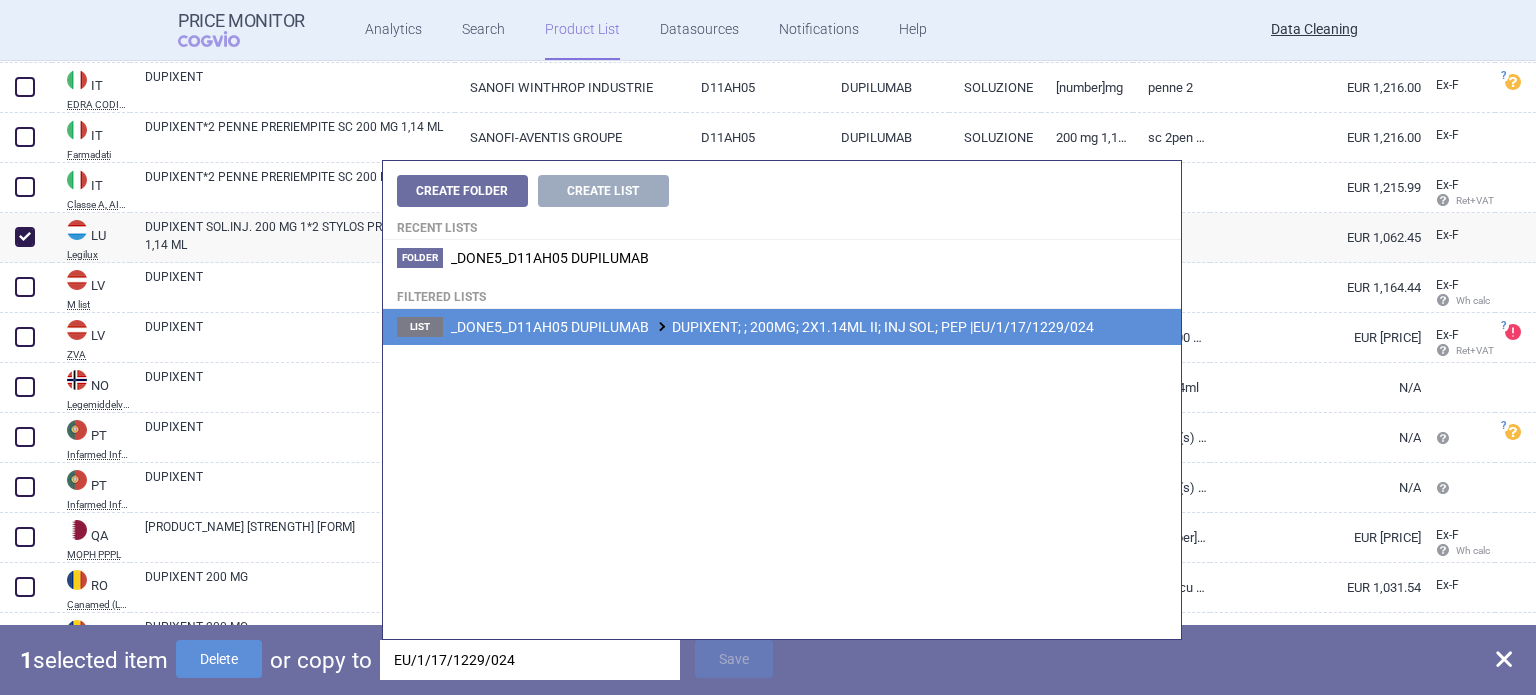 type on "EU/1/17/1229/024" 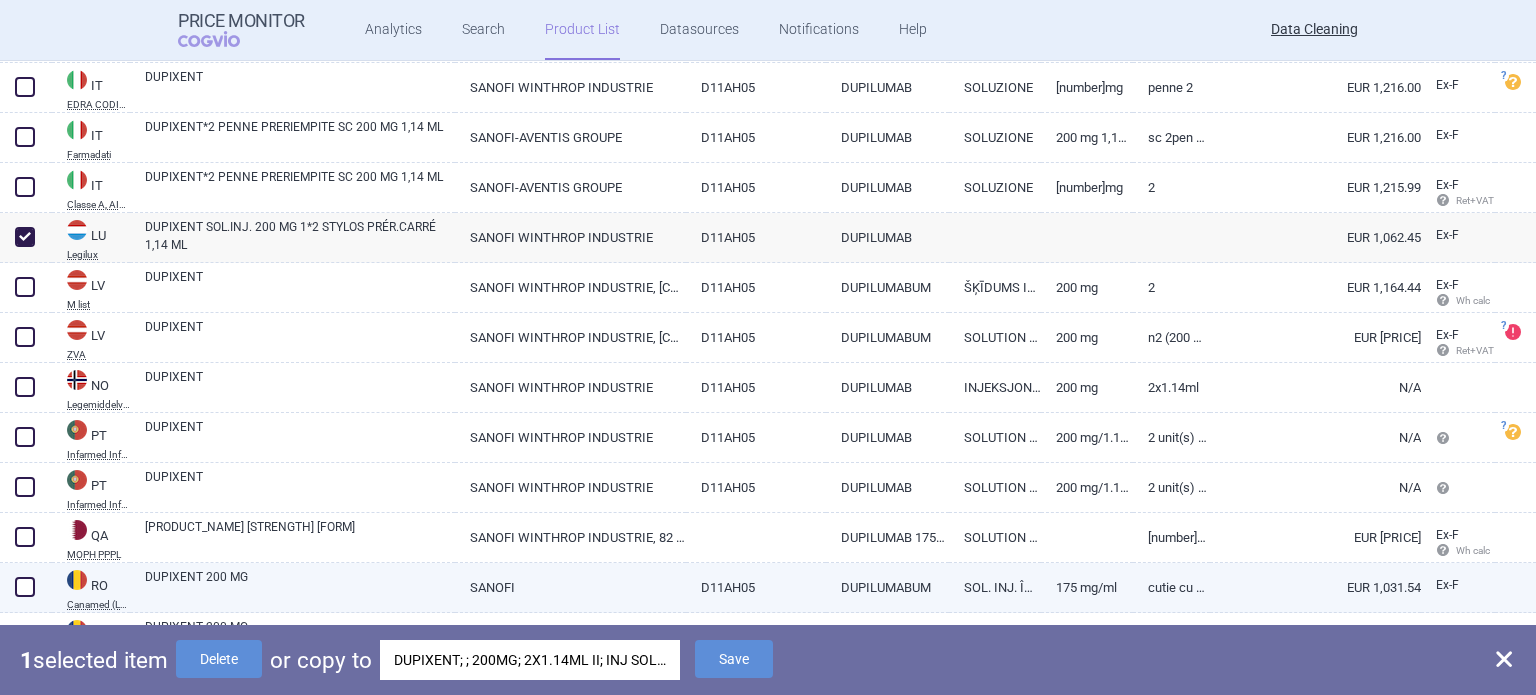 drag, startPoint x: 760, startPoint y: 655, endPoint x: 599, endPoint y: 575, distance: 179.78043 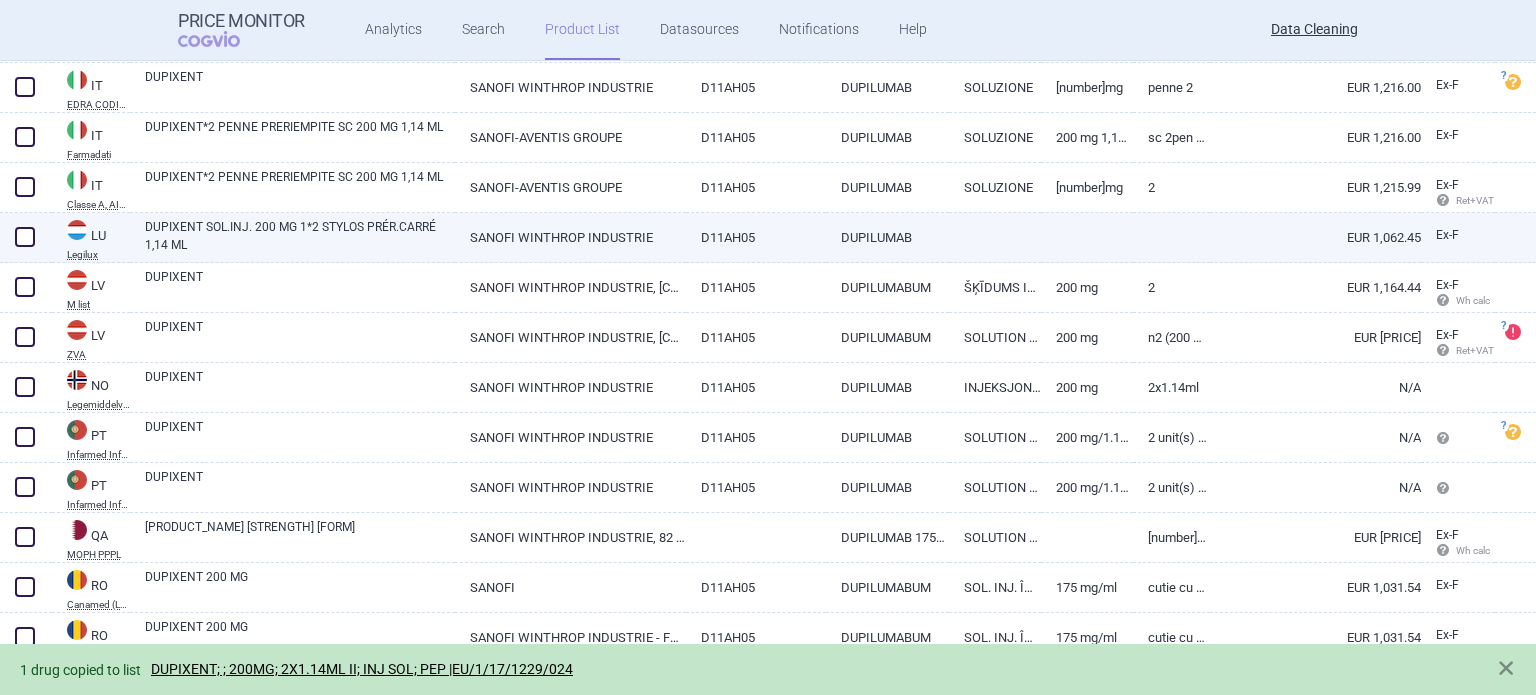 click at bounding box center (25, 237) 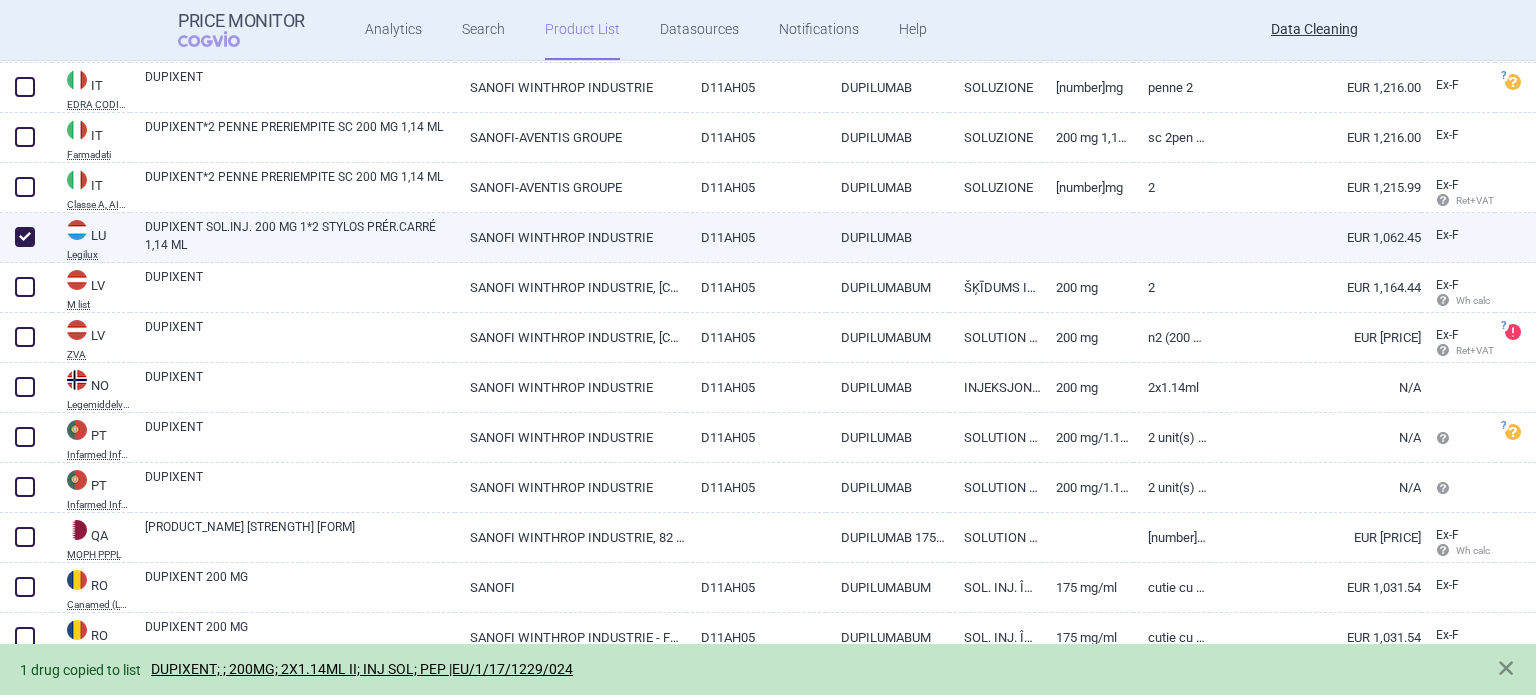 checkbox on "true" 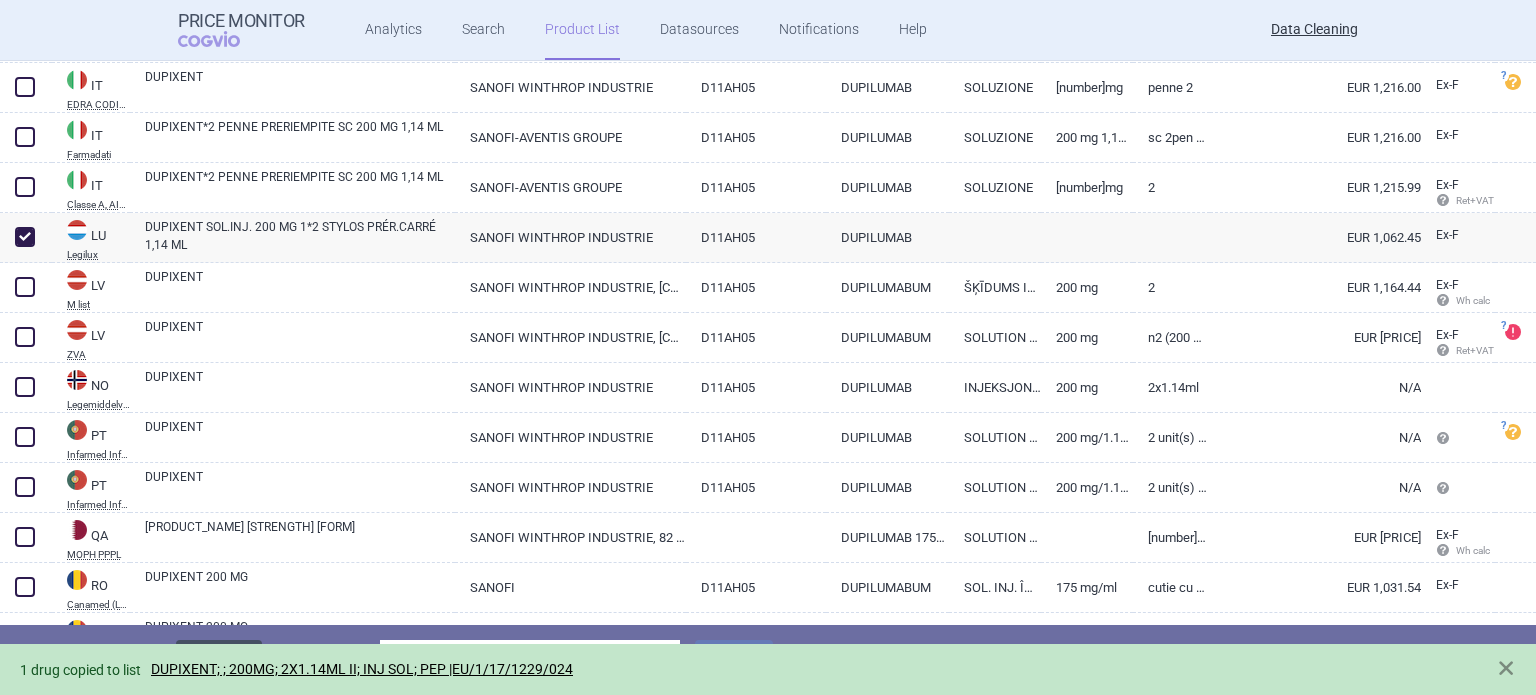 click on "Delete" at bounding box center (219, 659) 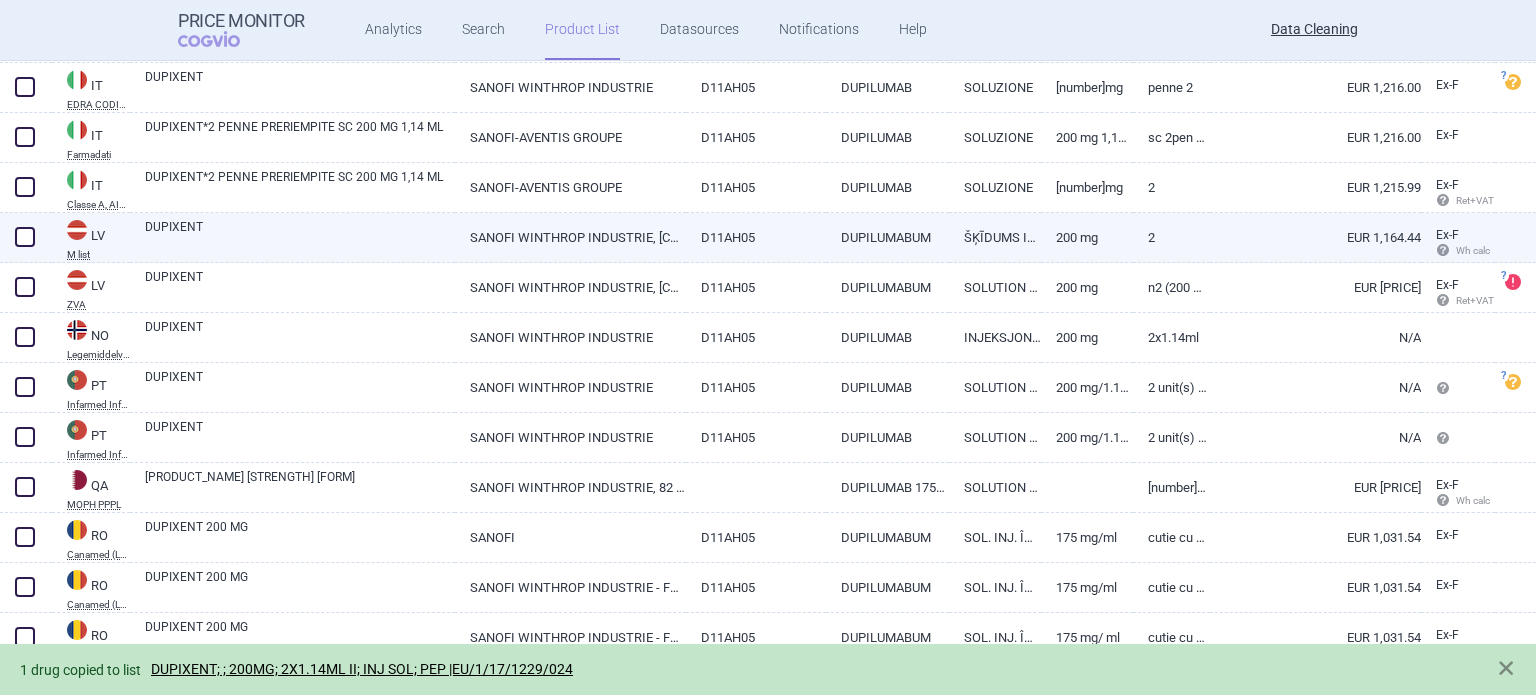 click on "DUPIXENT" at bounding box center (300, 236) 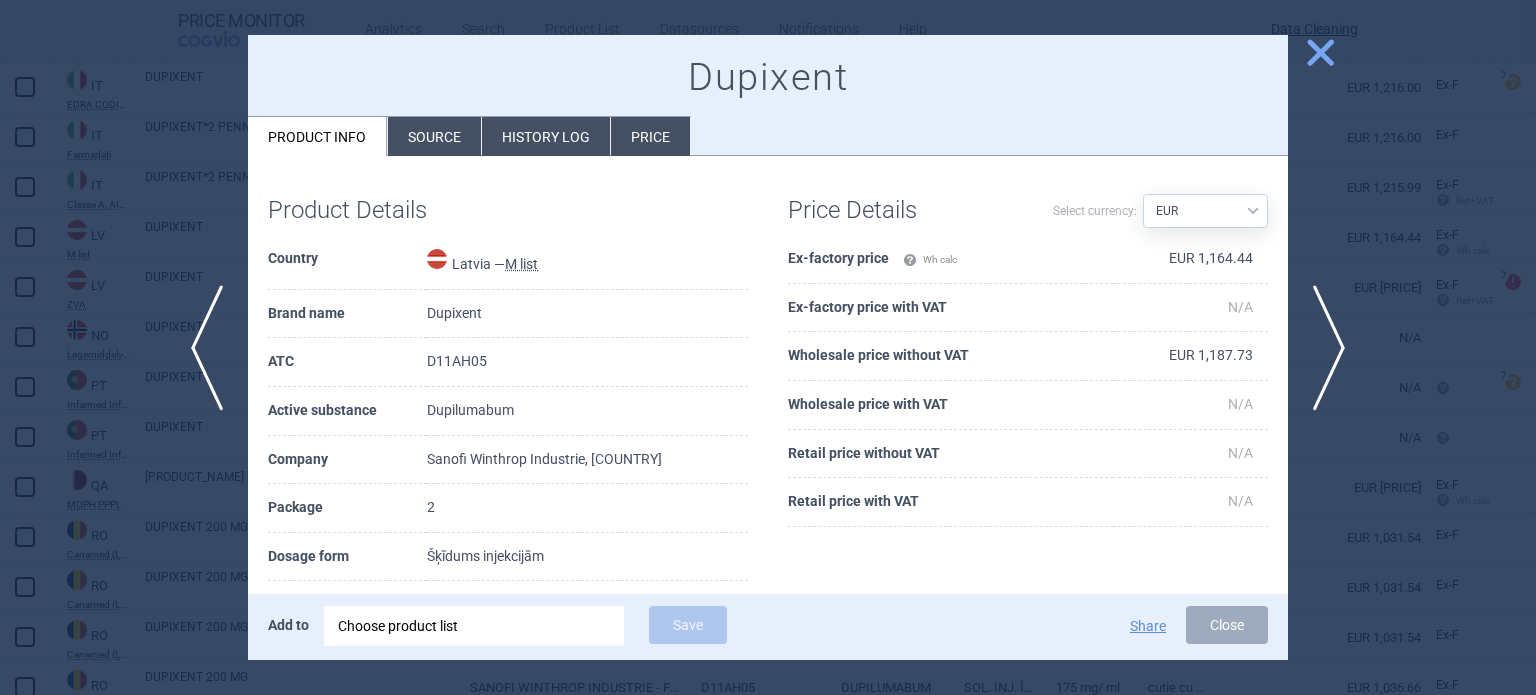 click on "Source" at bounding box center [434, 136] 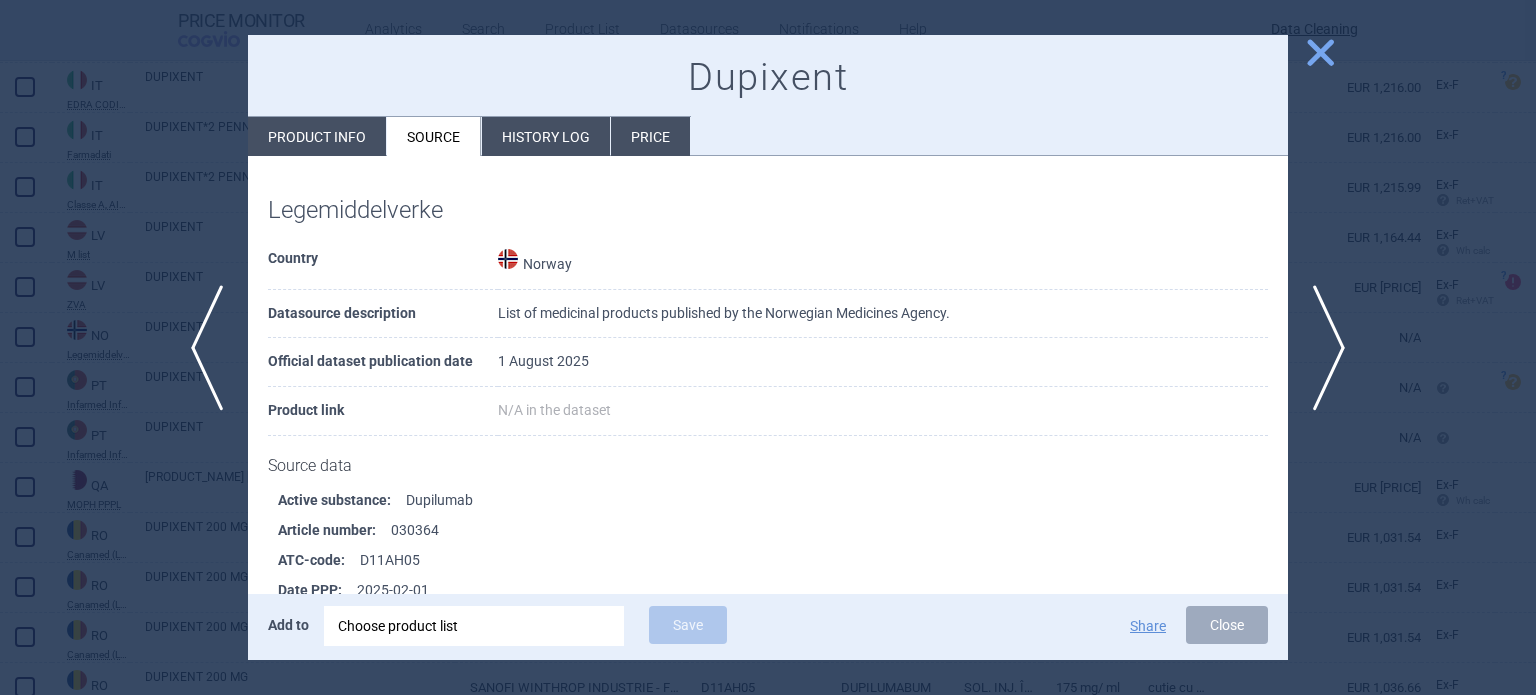 scroll, scrollTop: 303, scrollLeft: 0, axis: vertical 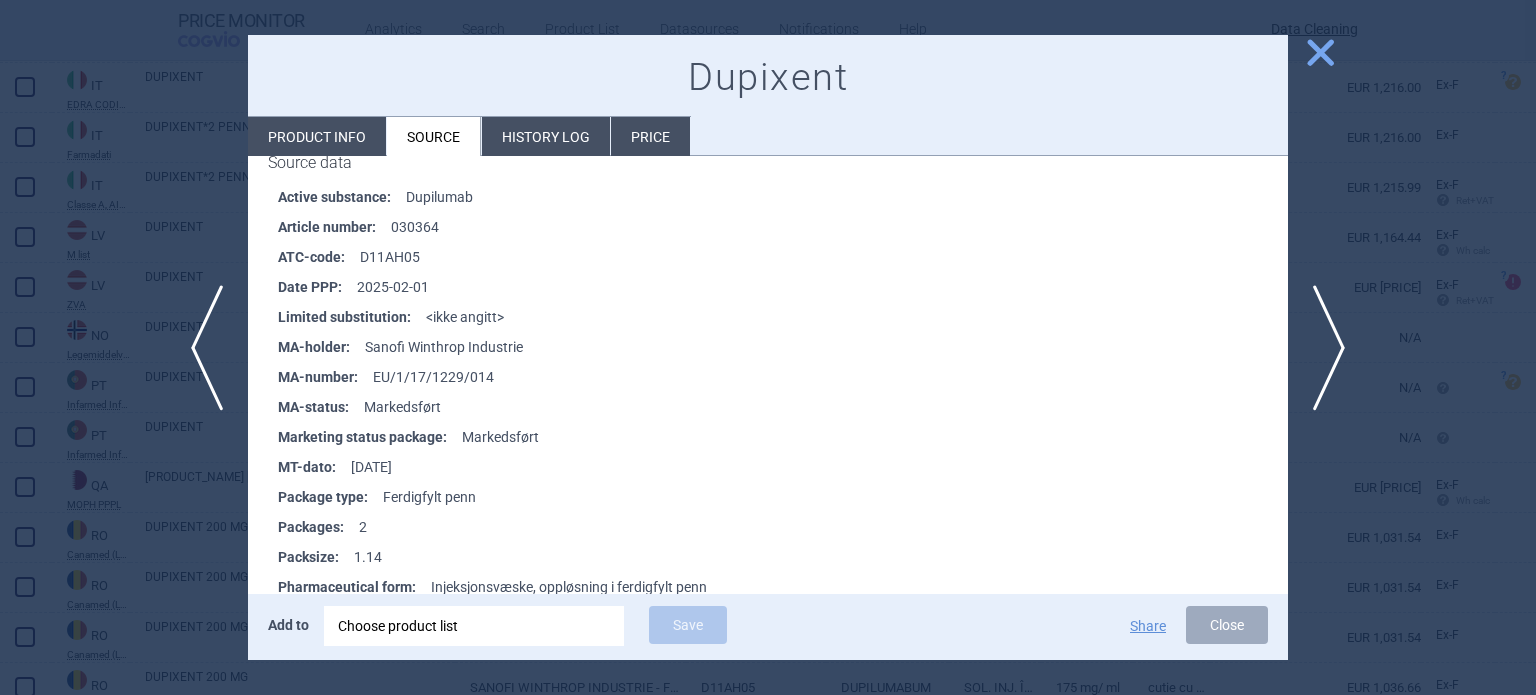 click at bounding box center [768, 347] 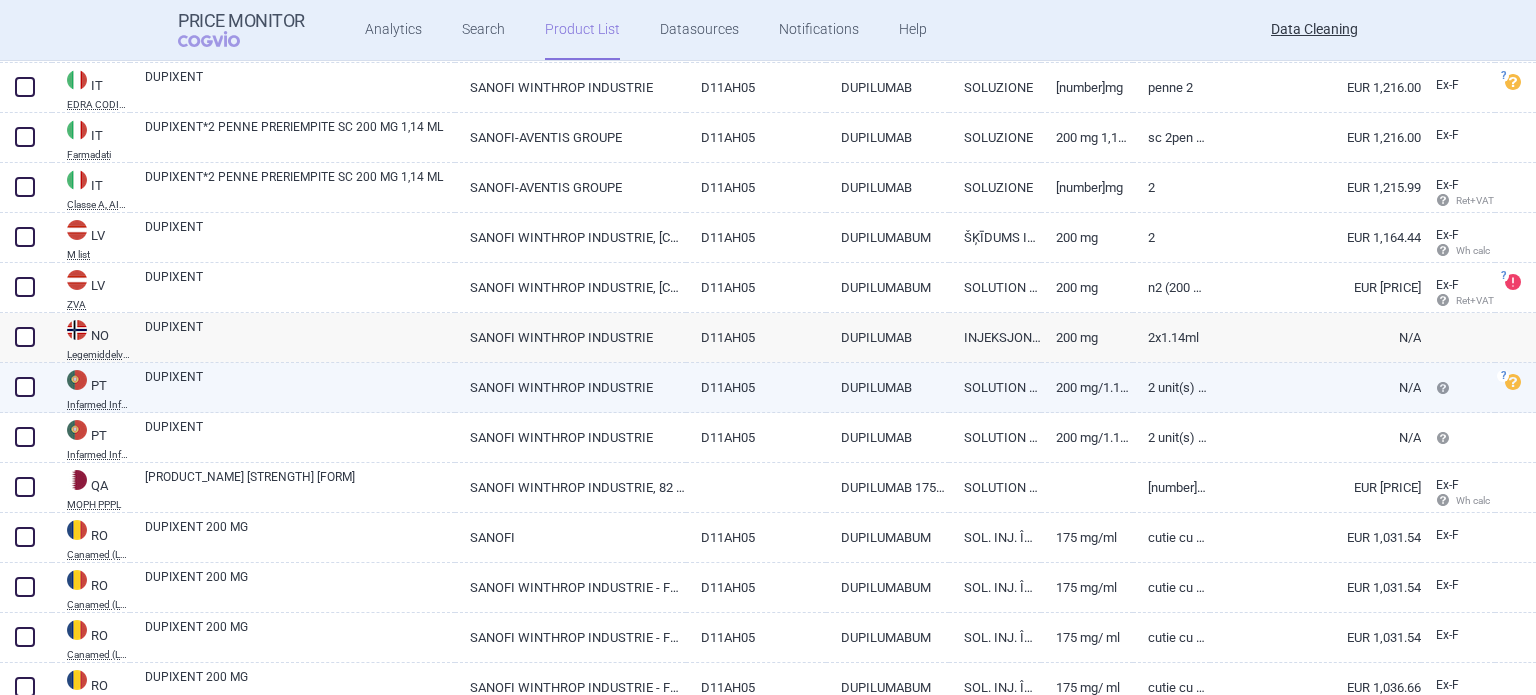 click on "DUPIXENT" at bounding box center (300, 386) 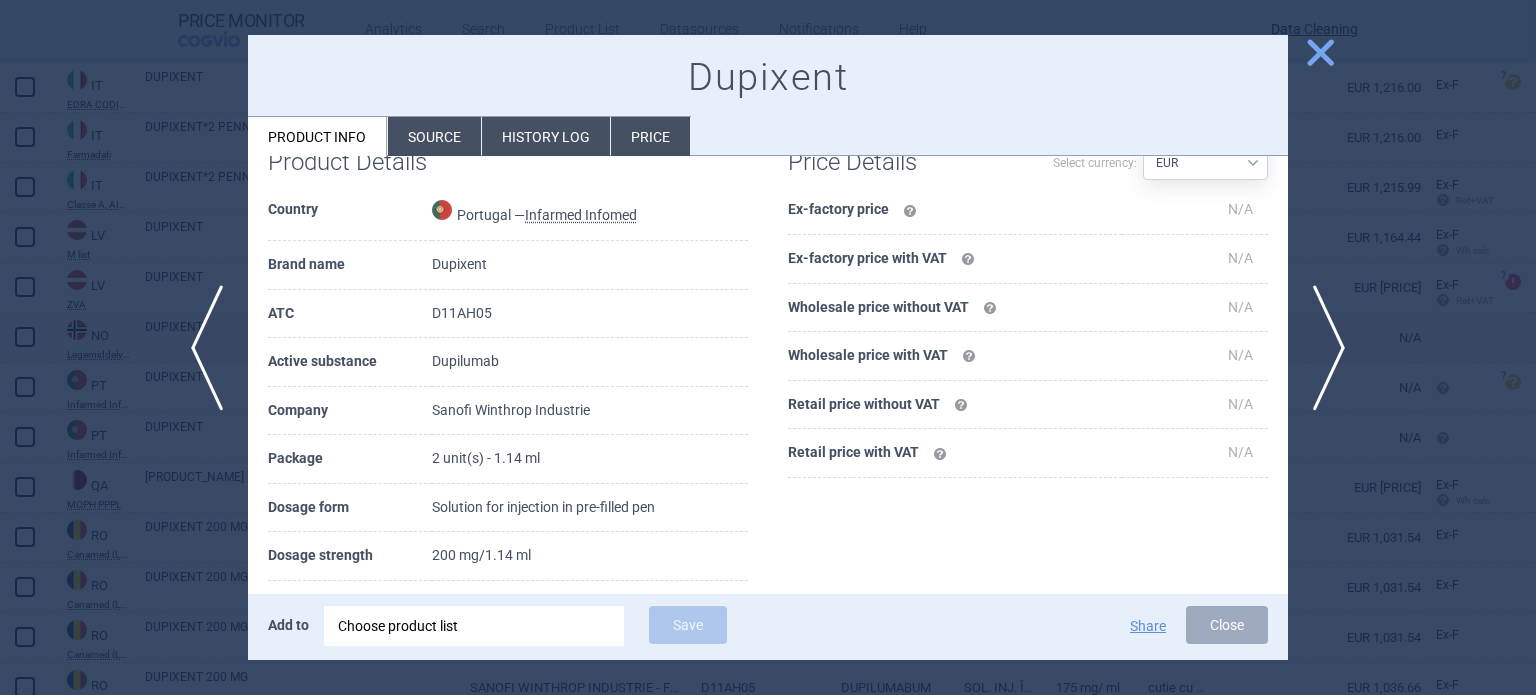scroll, scrollTop: 200, scrollLeft: 0, axis: vertical 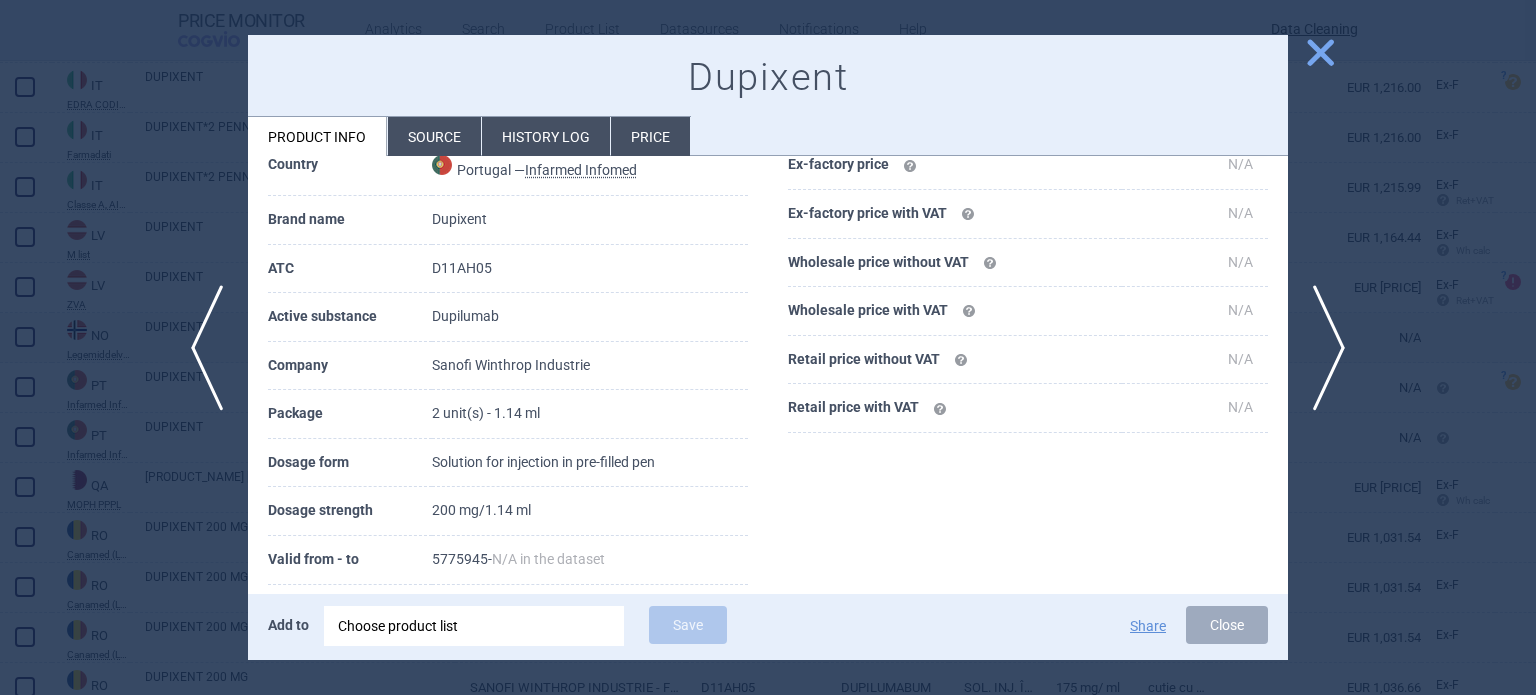 click on "Source" at bounding box center [434, 136] 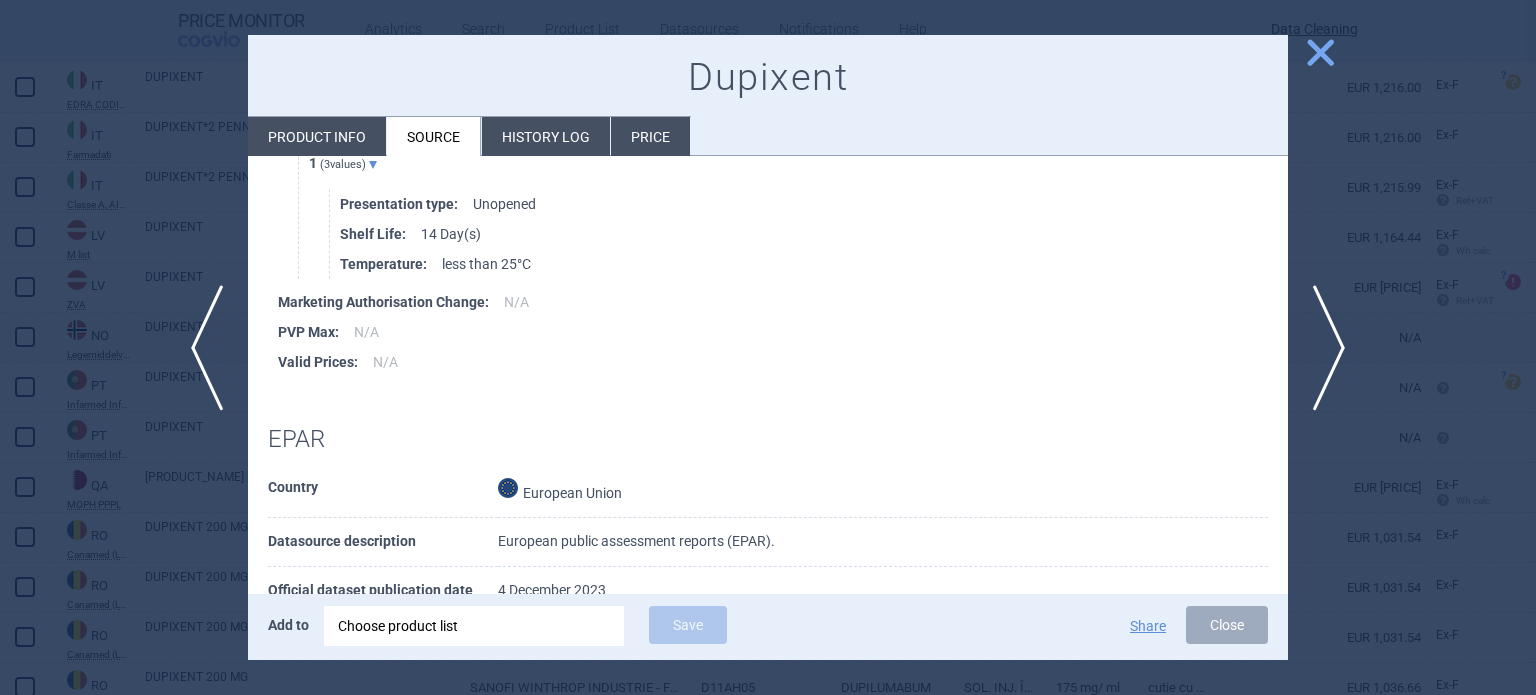scroll, scrollTop: 1600, scrollLeft: 0, axis: vertical 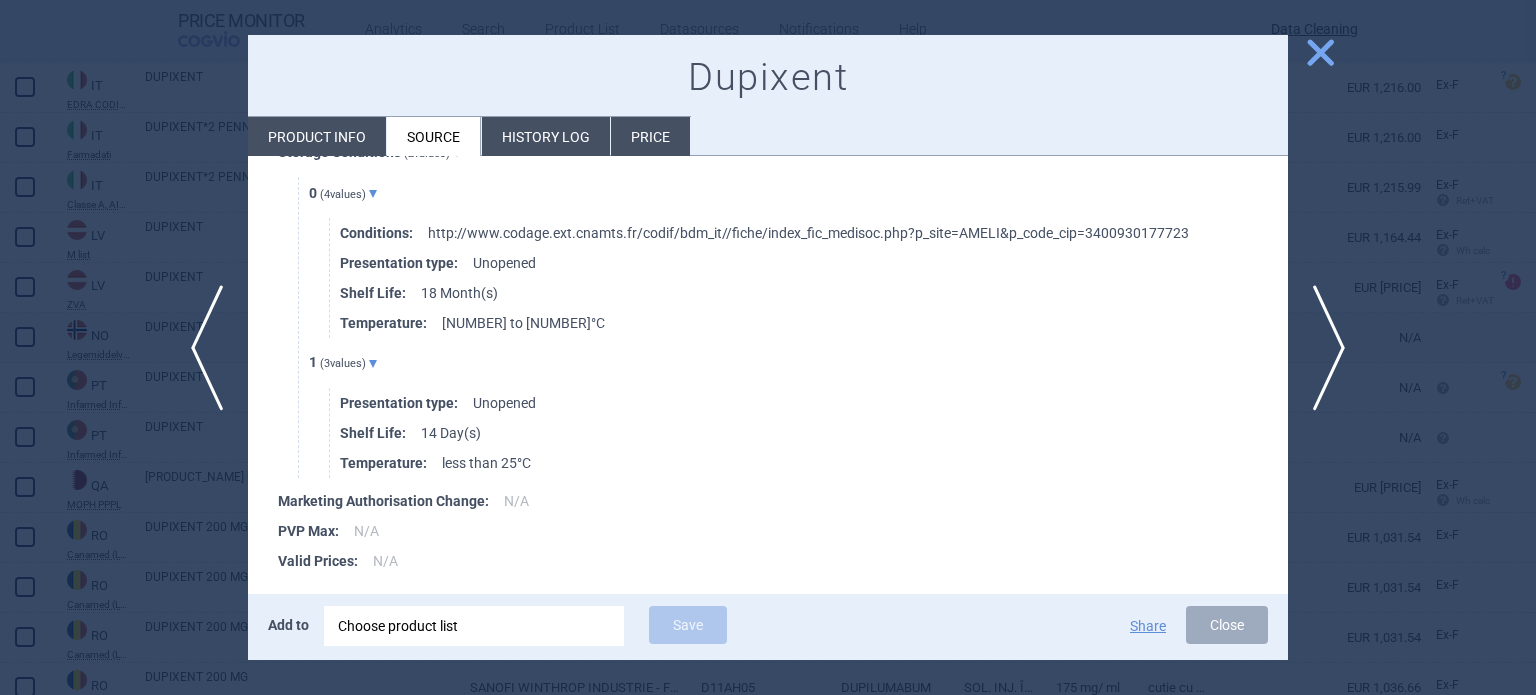 click at bounding box center (768, 347) 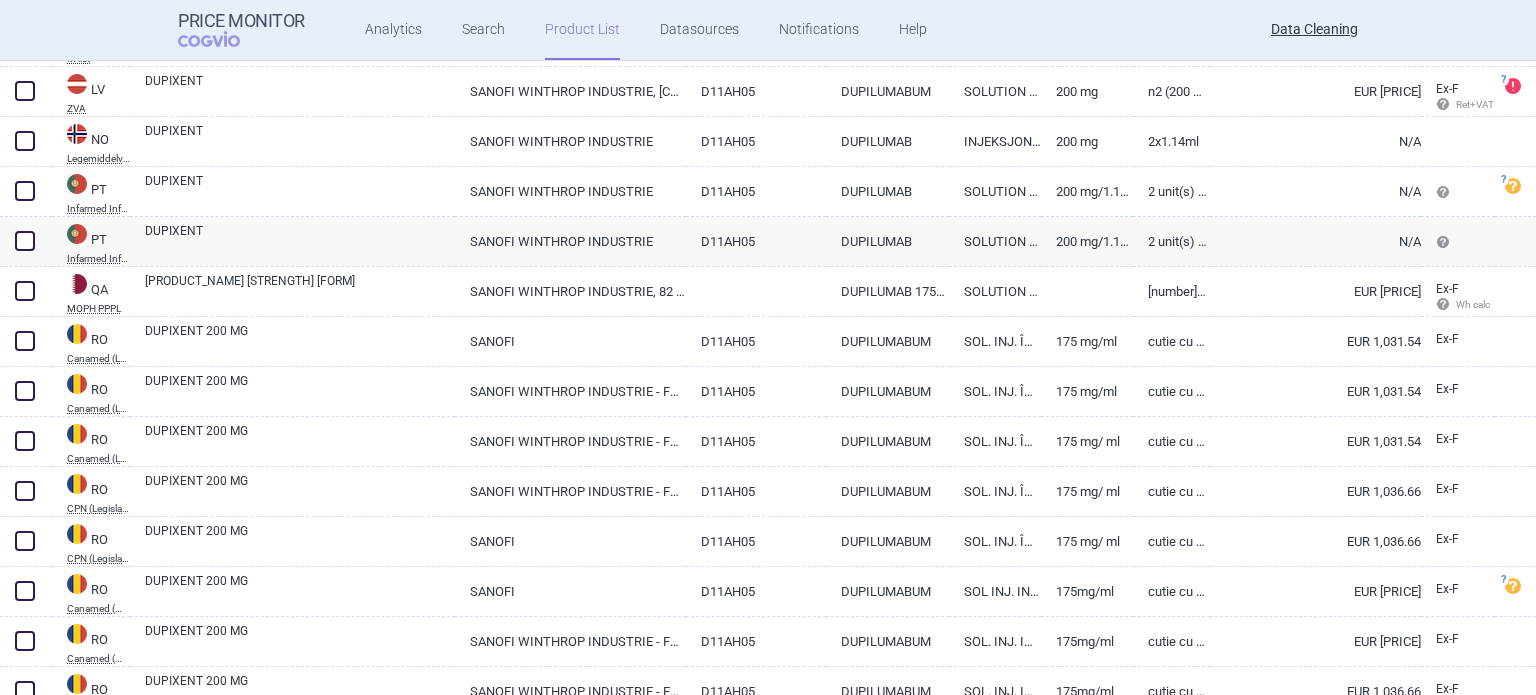 scroll, scrollTop: 2900, scrollLeft: 0, axis: vertical 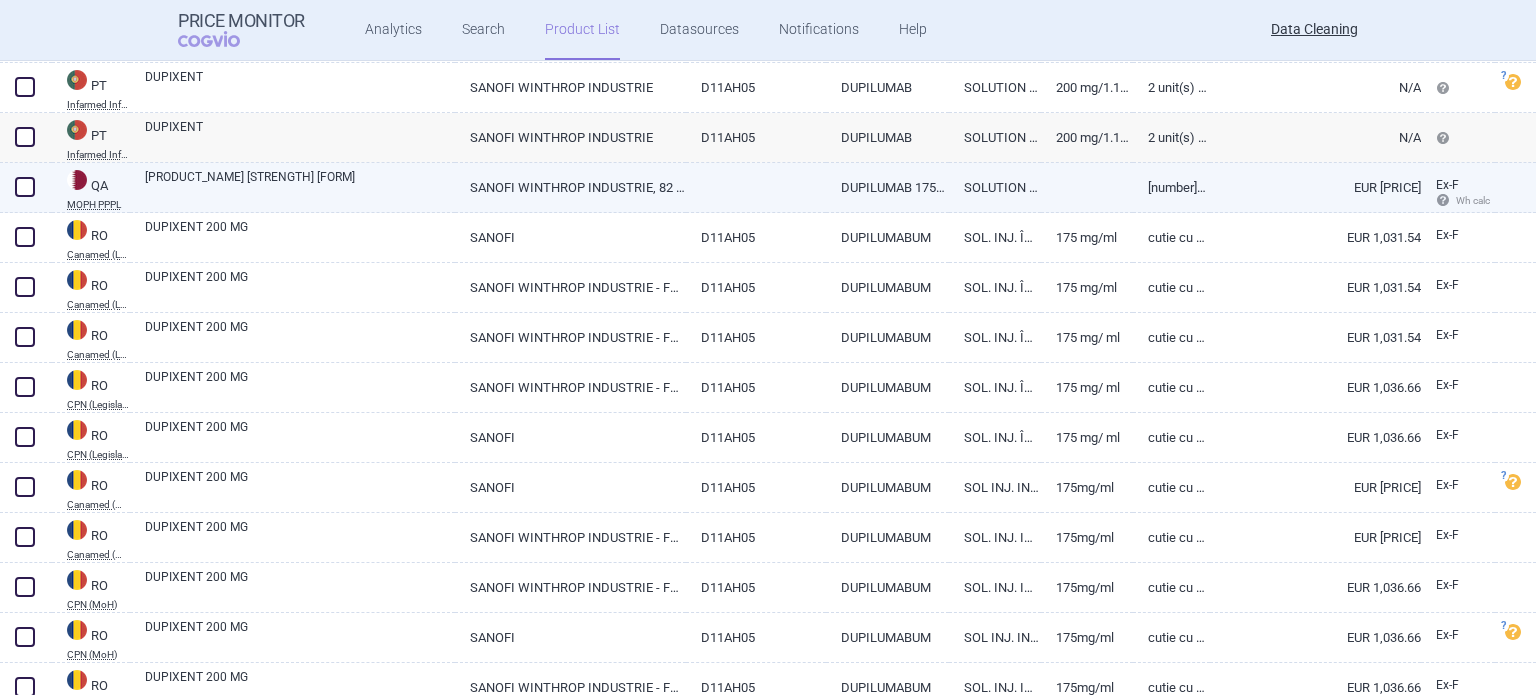 click on "DUPIXENT 200MG SOLUTION FOR INJECTION IN PRE-FILLED PEN" at bounding box center [300, 186] 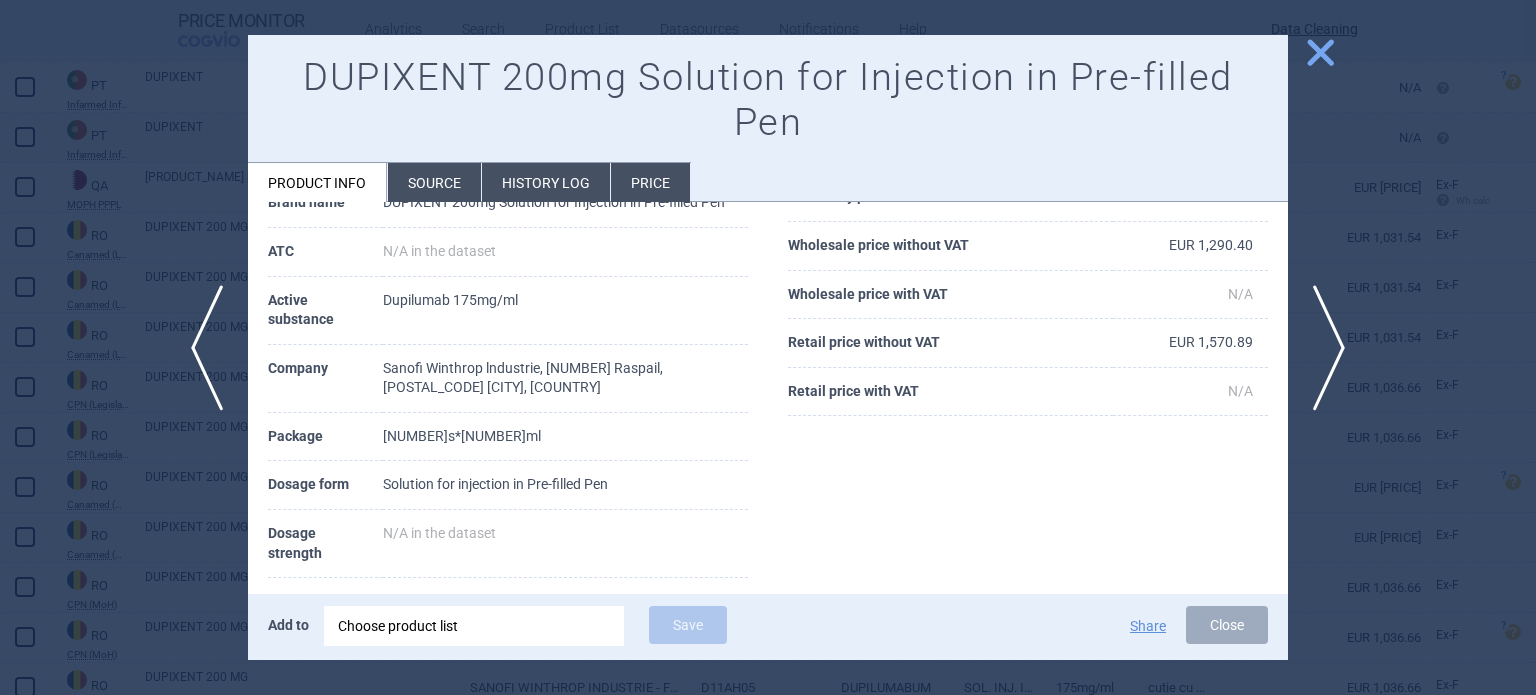 scroll, scrollTop: 200, scrollLeft: 0, axis: vertical 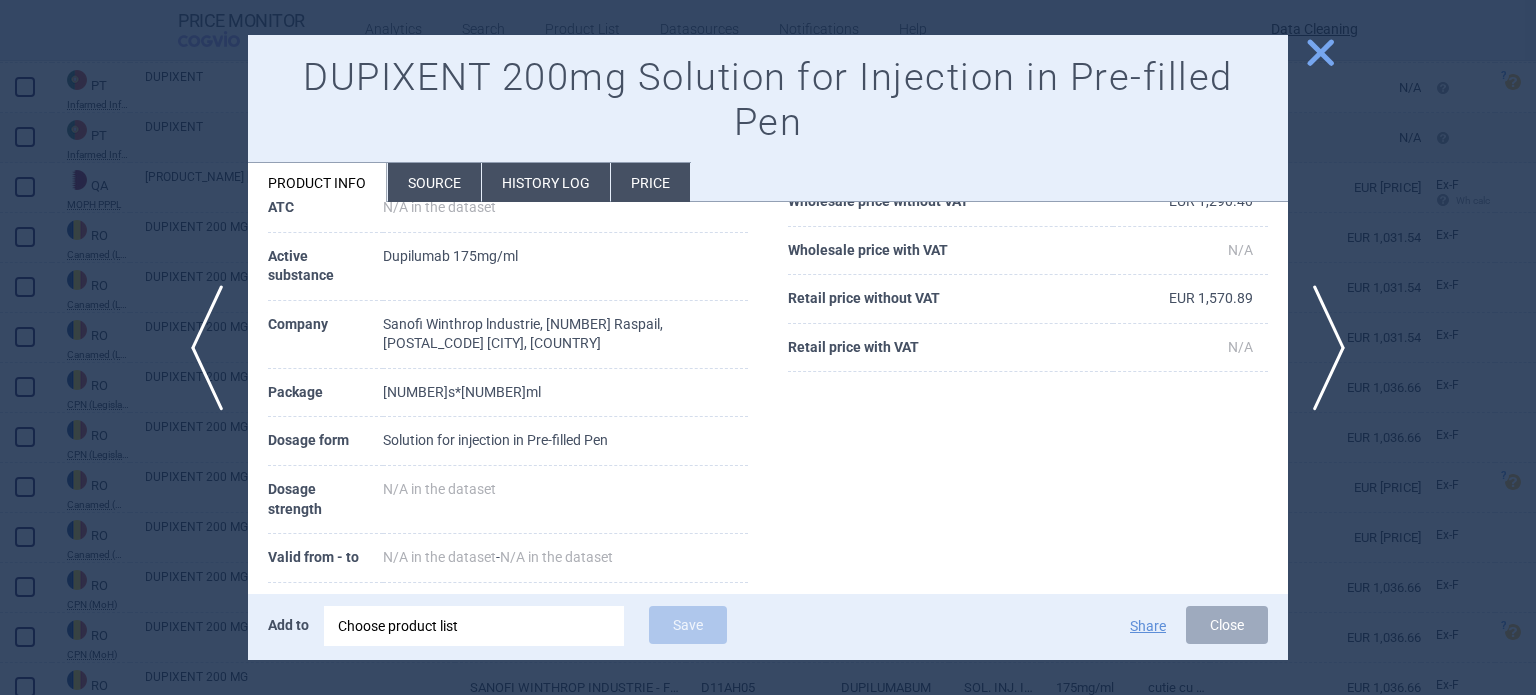 click on "Source" at bounding box center (434, 182) 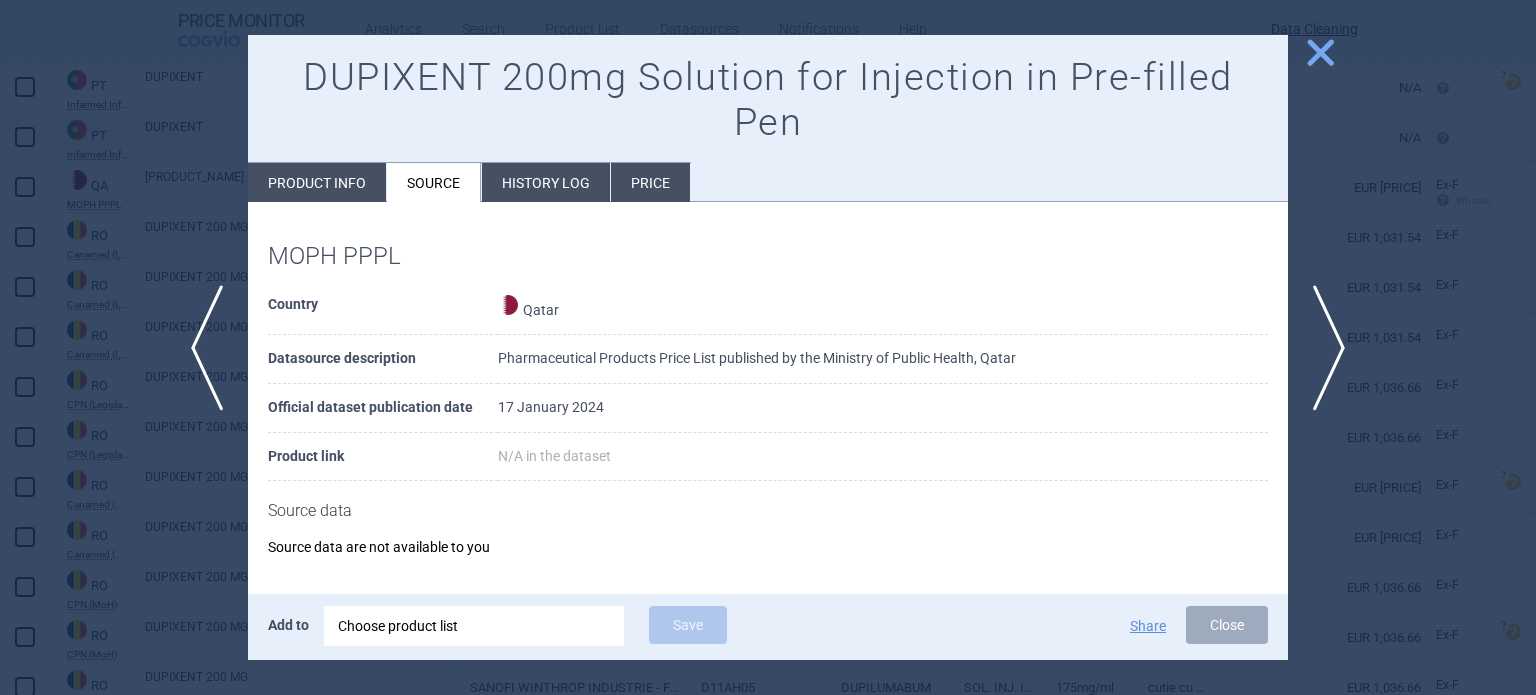 click at bounding box center [768, 347] 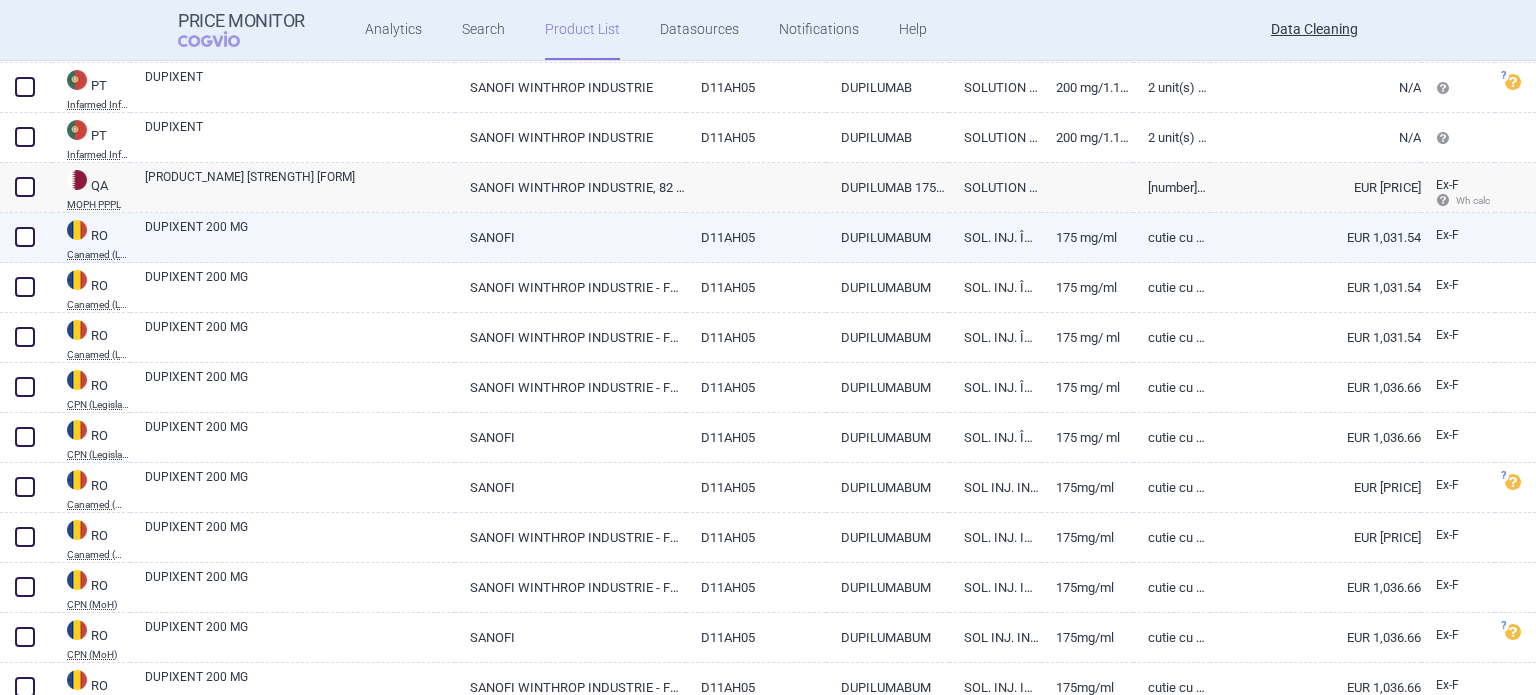 click on "DUPIXENT 200 MG" at bounding box center [300, 236] 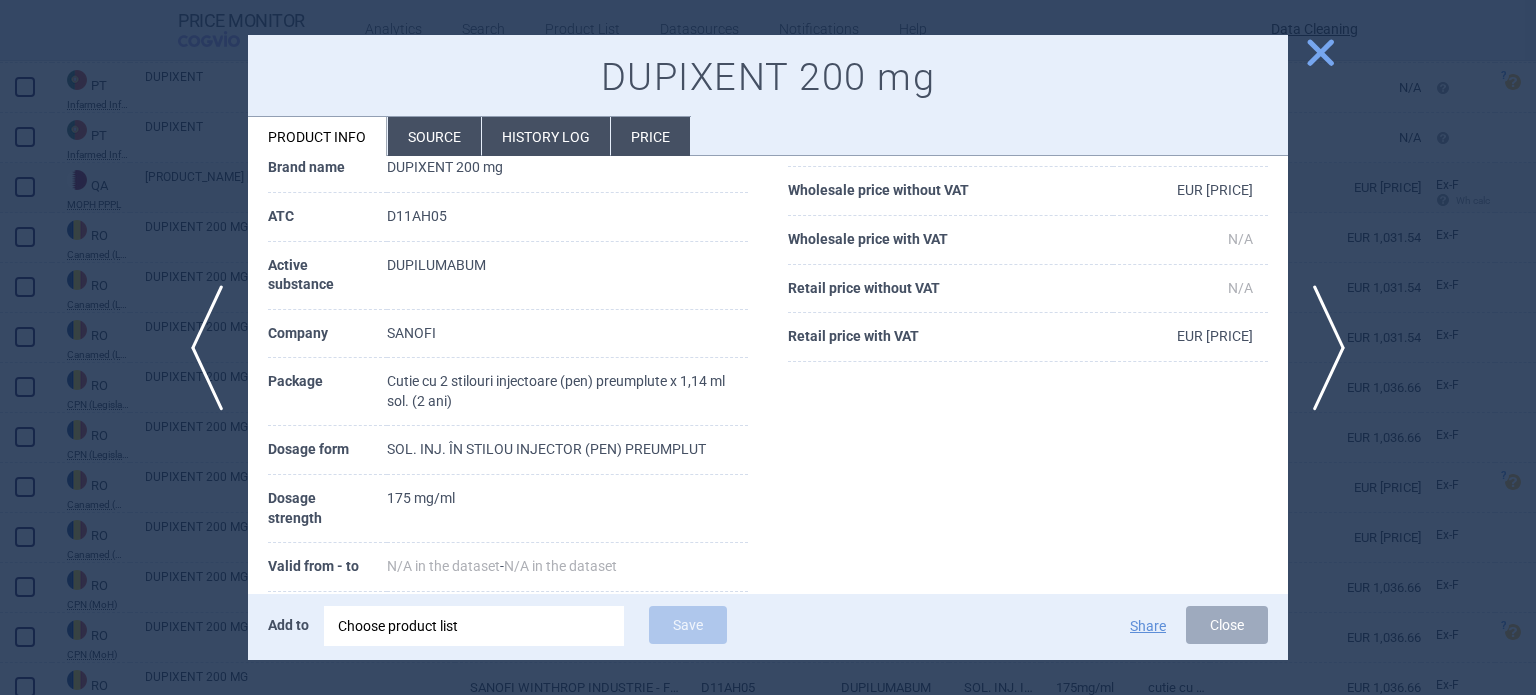 scroll, scrollTop: 200, scrollLeft: 0, axis: vertical 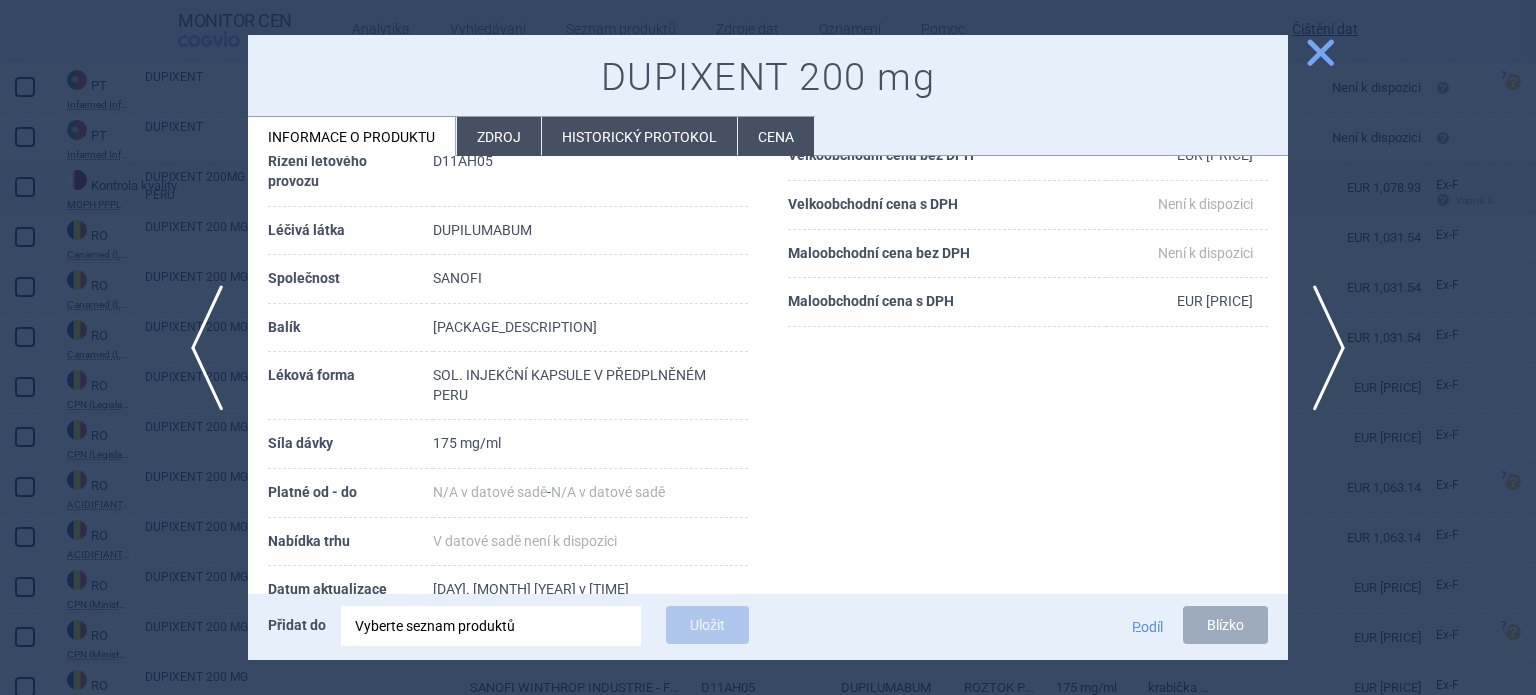 click on "Zdroj" at bounding box center (499, 136) 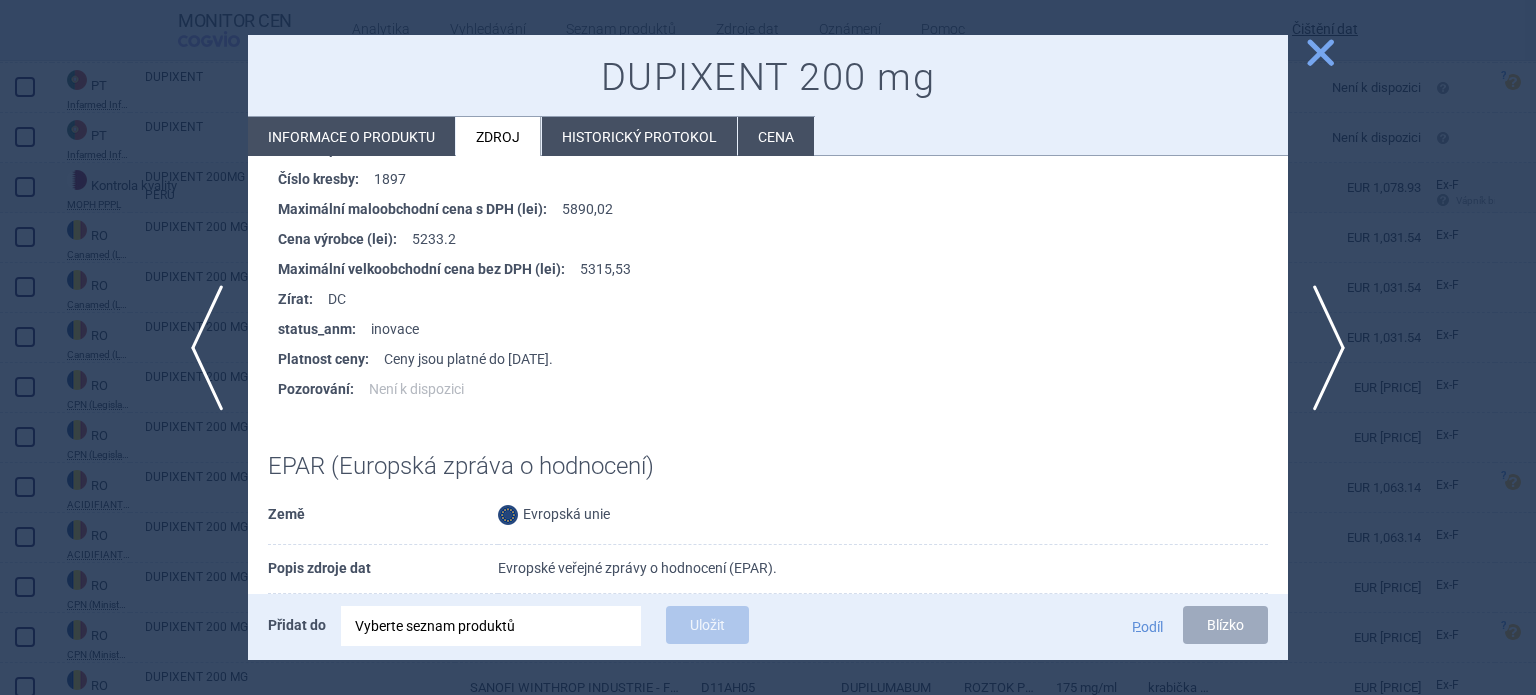 scroll, scrollTop: 100, scrollLeft: 0, axis: vertical 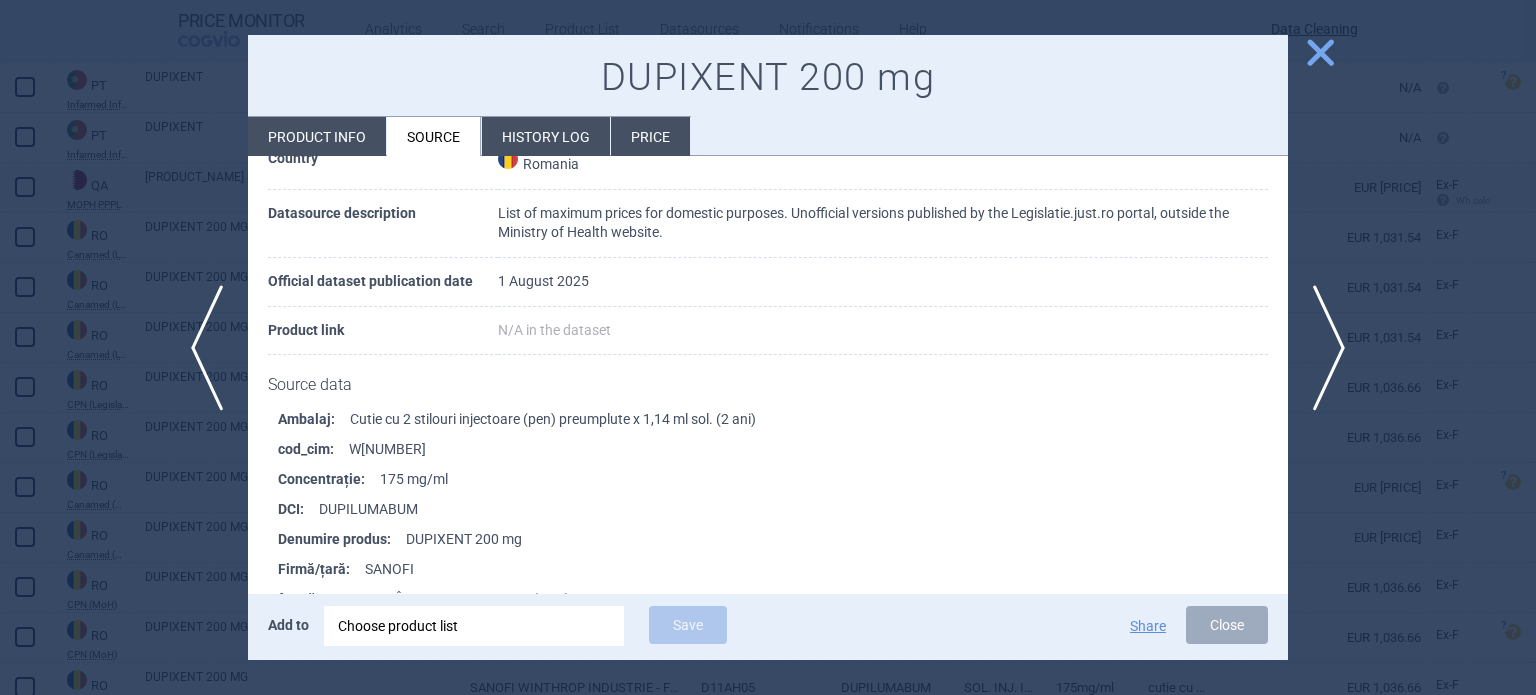 click on "Product info" at bounding box center (317, 136) 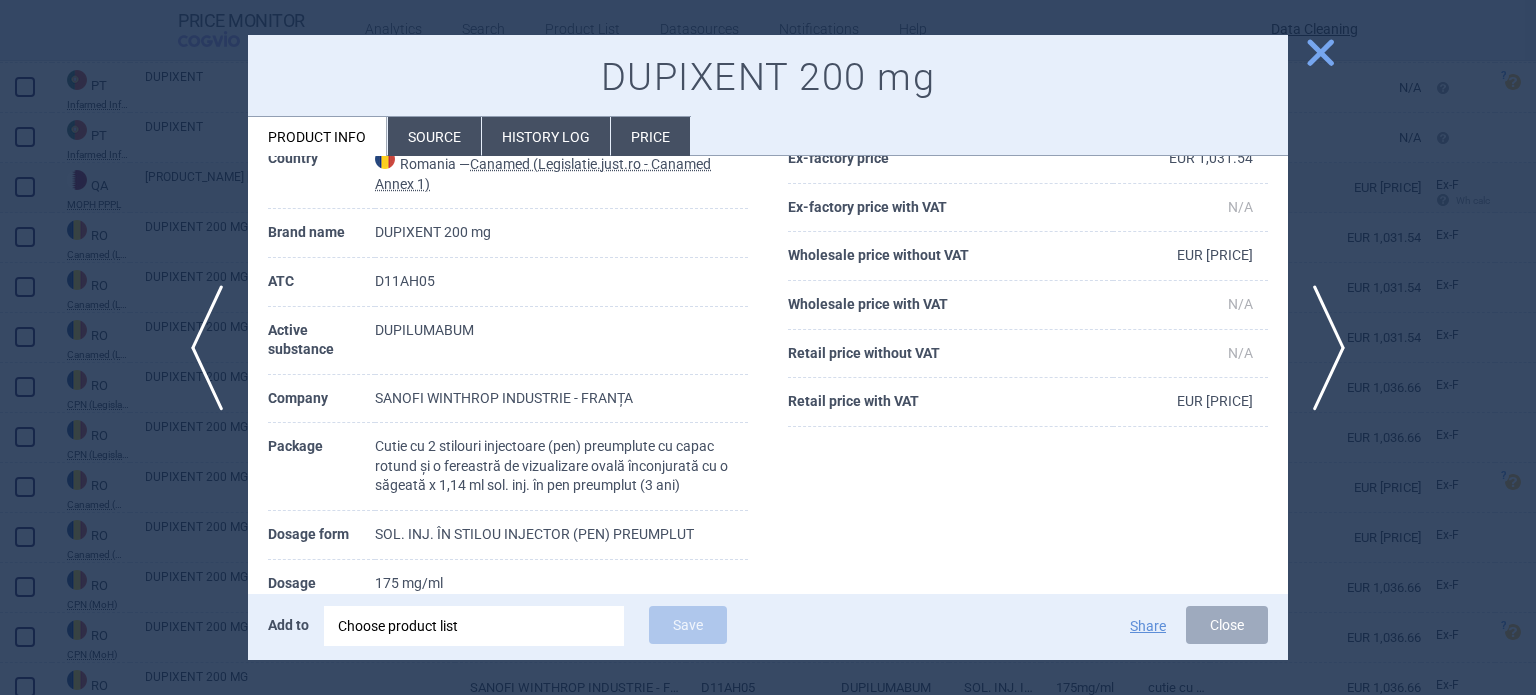click on "D11AH05" at bounding box center (561, 282) 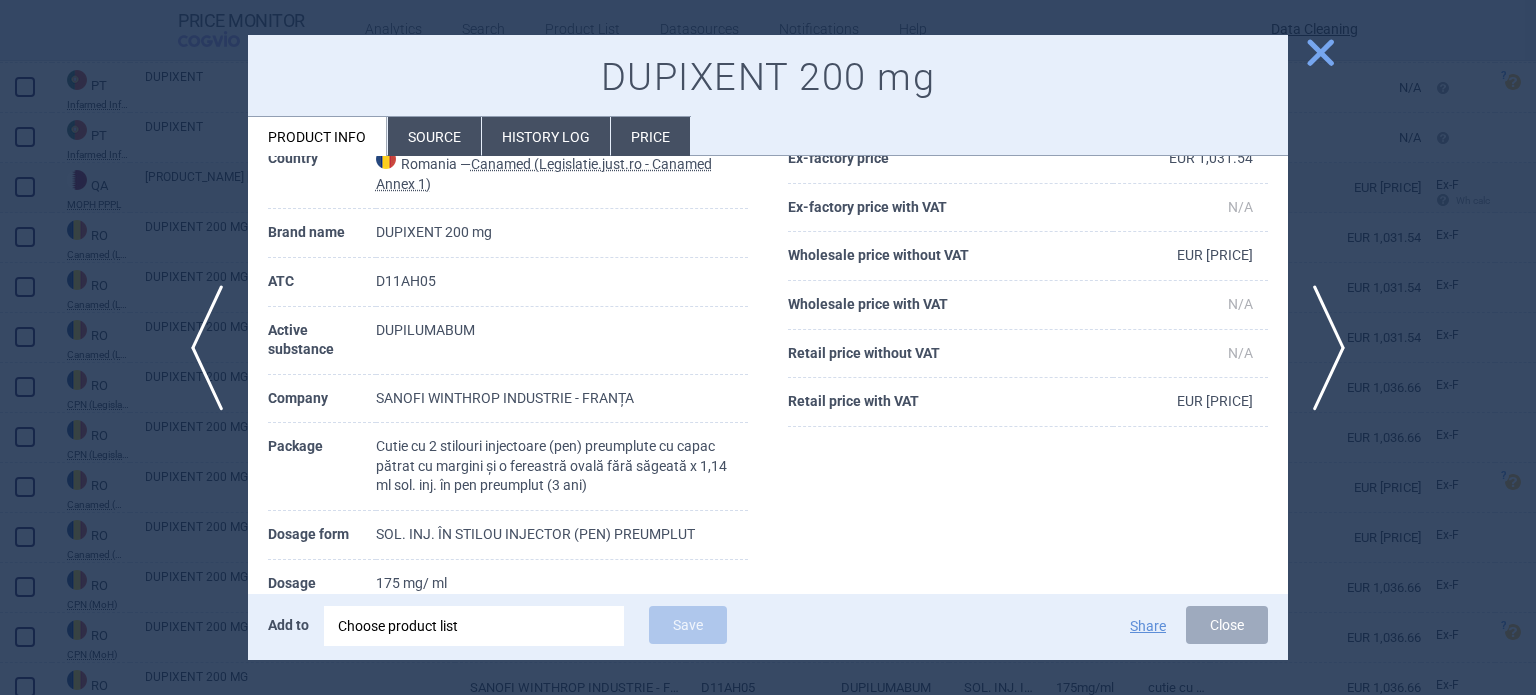 click at bounding box center (768, 347) 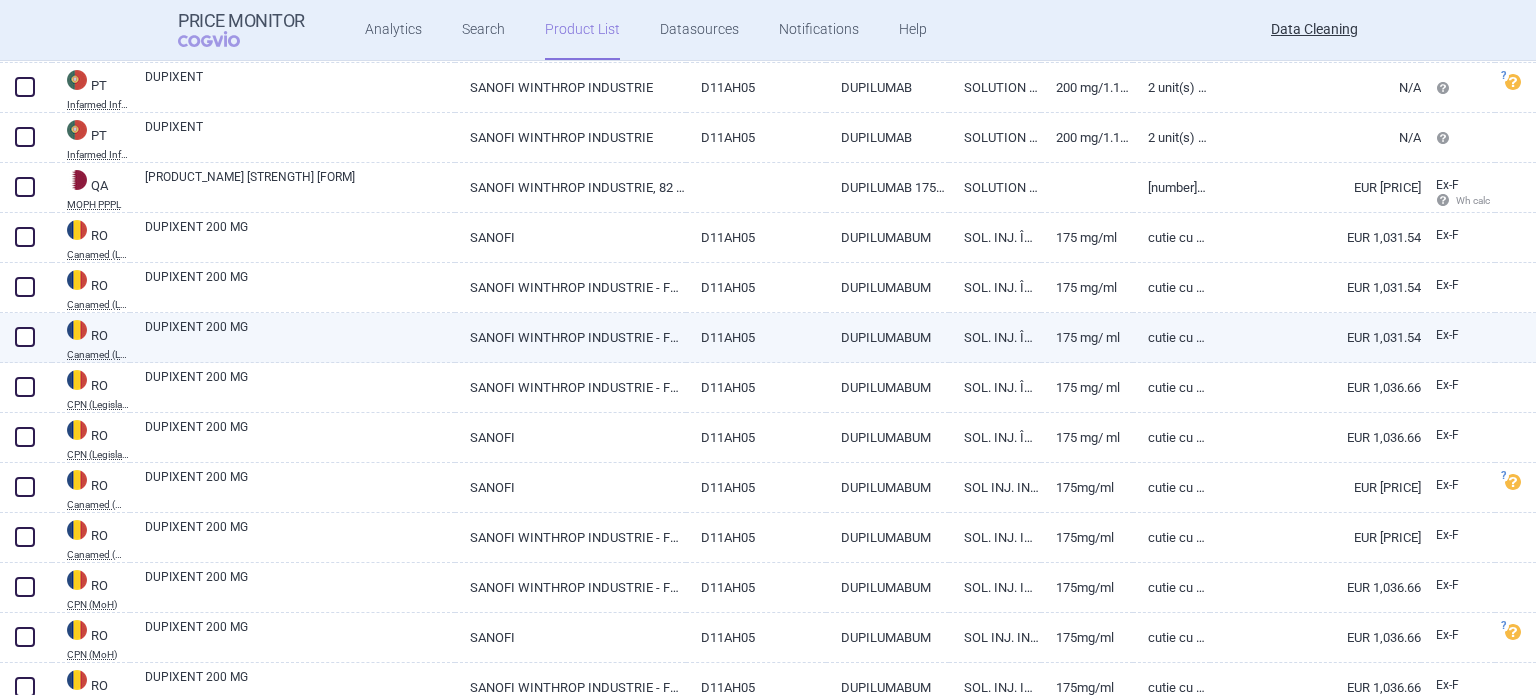 click at bounding box center [25, 337] 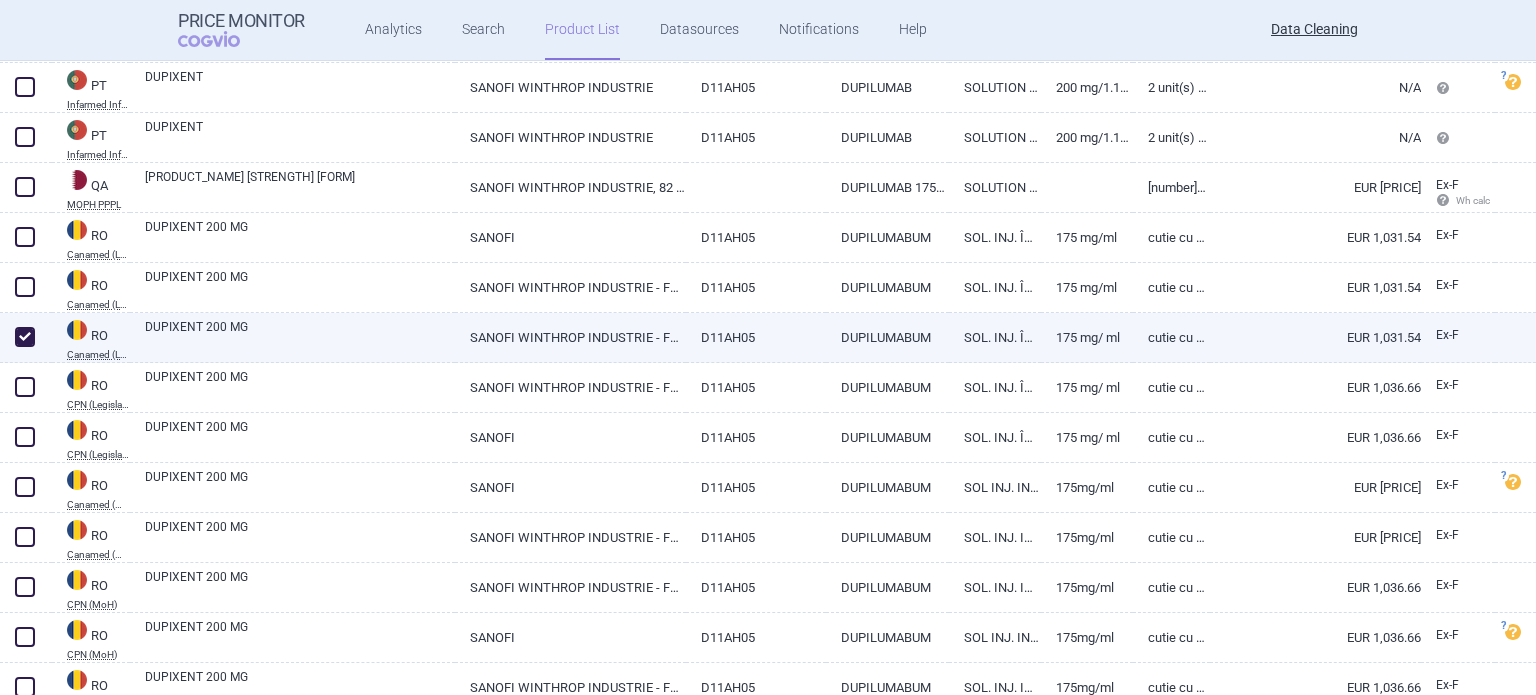 checkbox on "true" 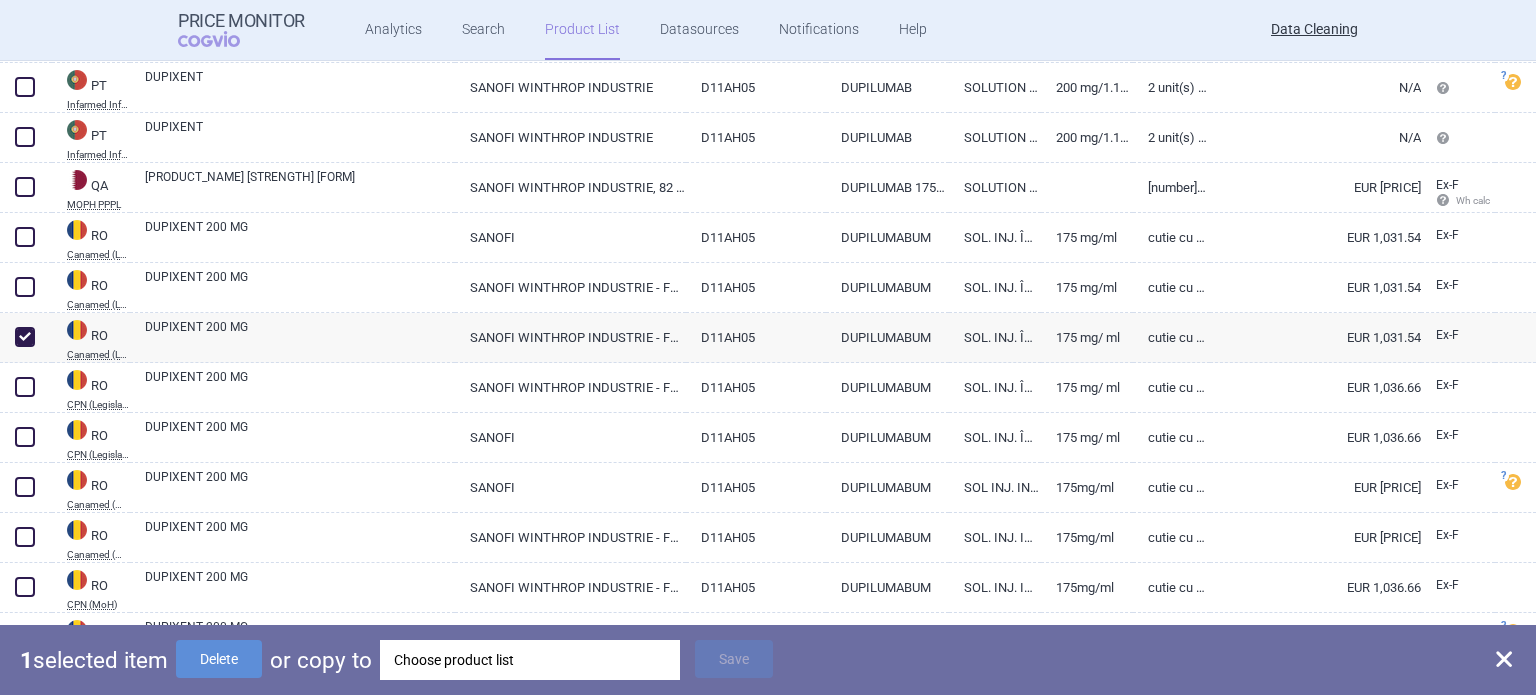 click on "Choose product list" at bounding box center (530, 660) 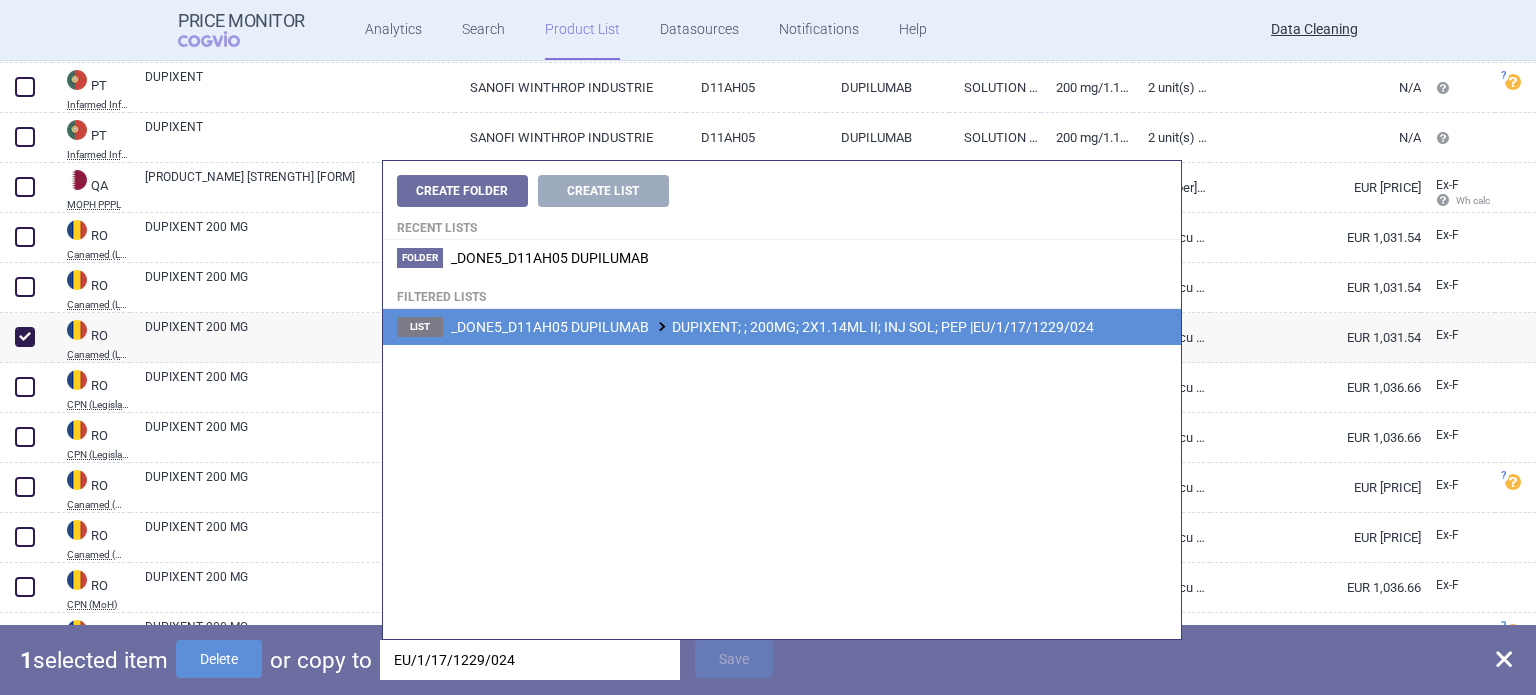 type on "EU/1/17/1229/024" 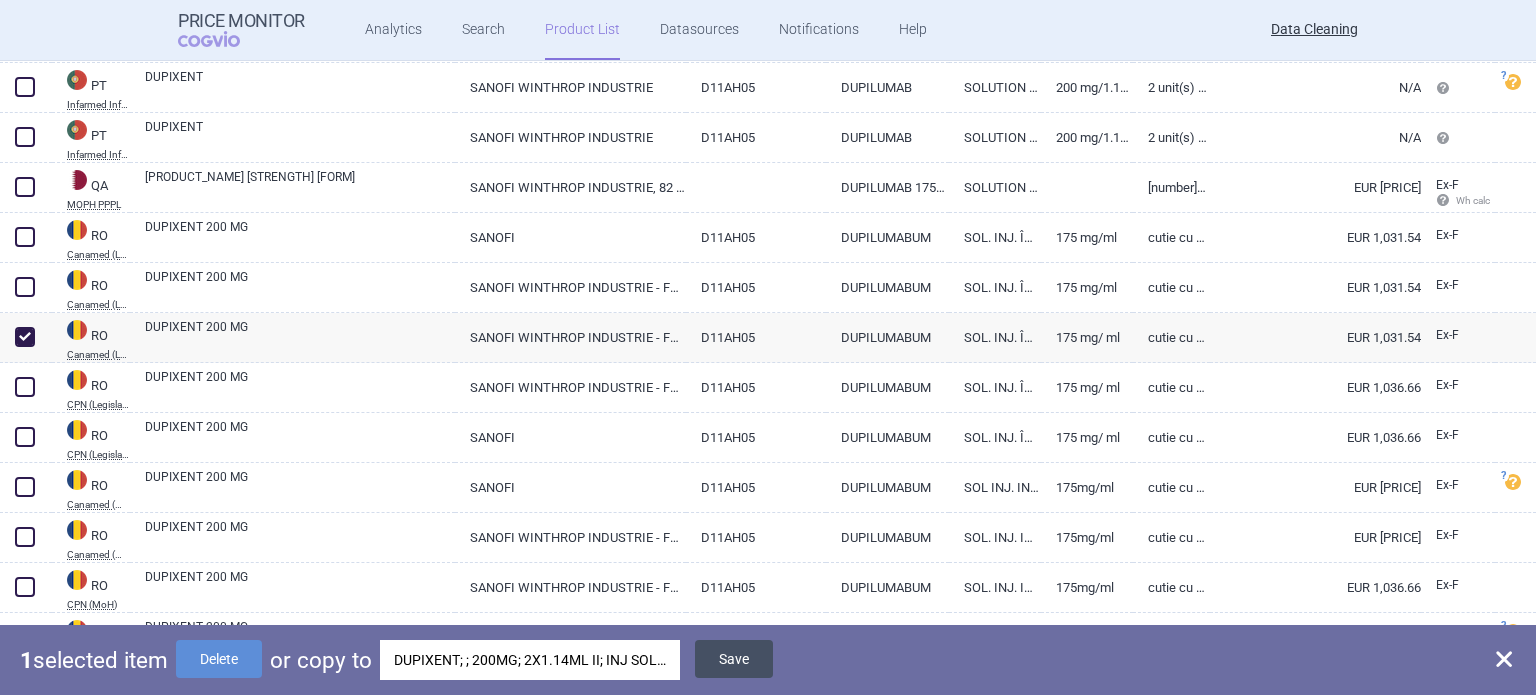 click on "Save" at bounding box center [734, 659] 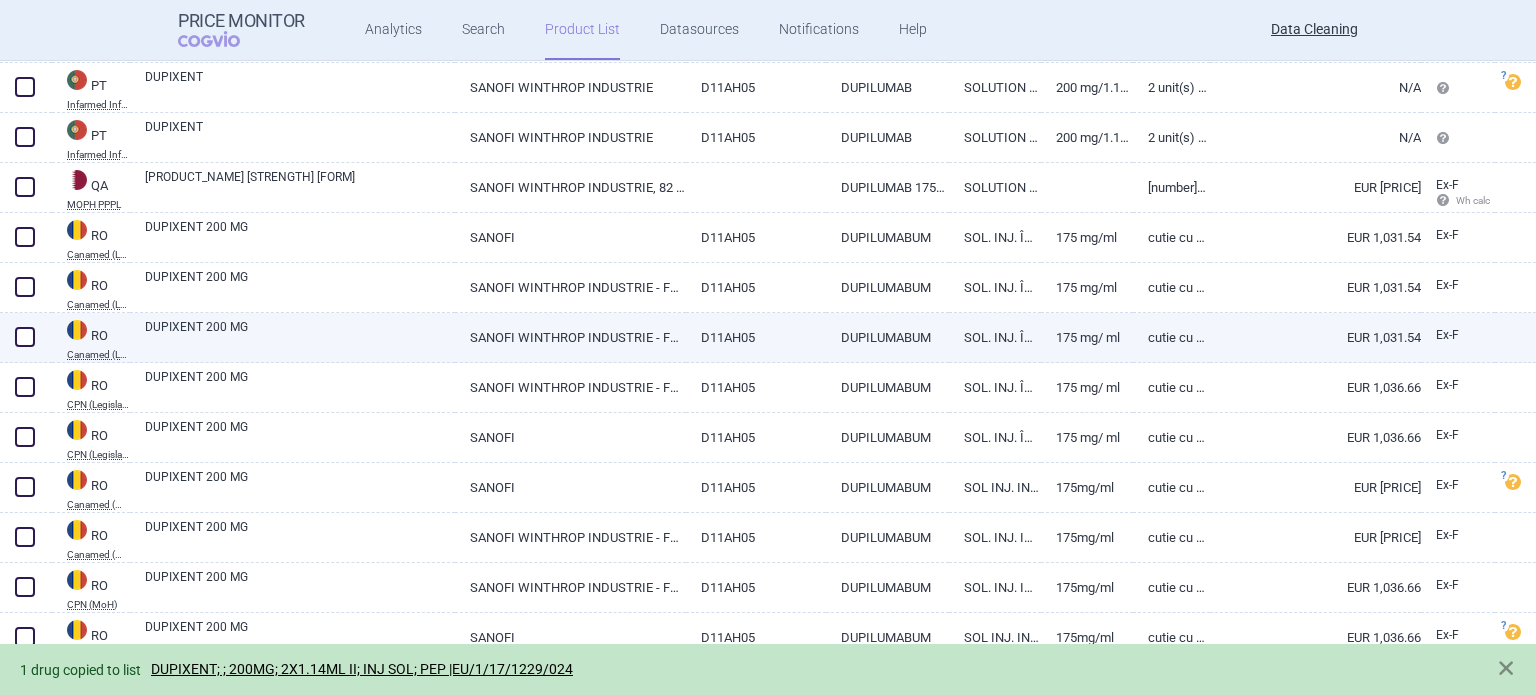 click at bounding box center (25, 337) 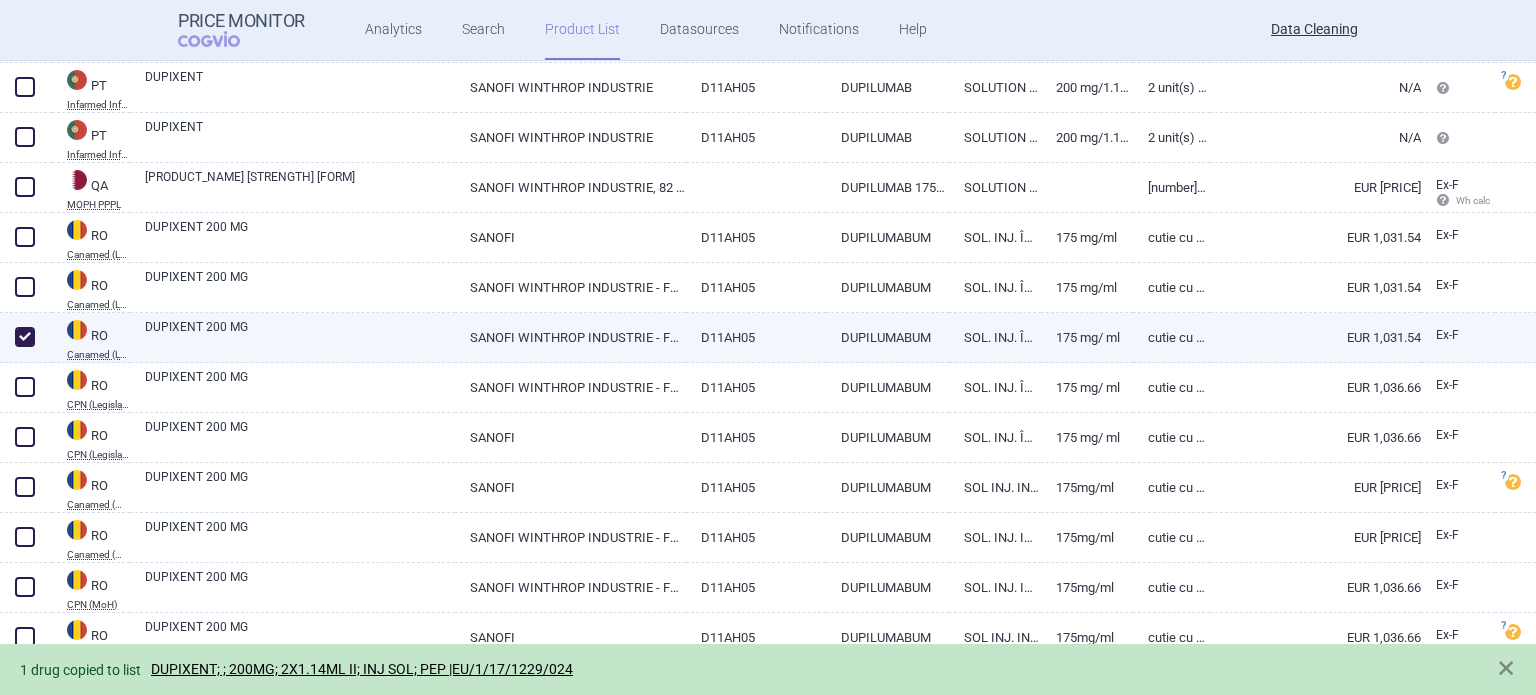 checkbox on "true" 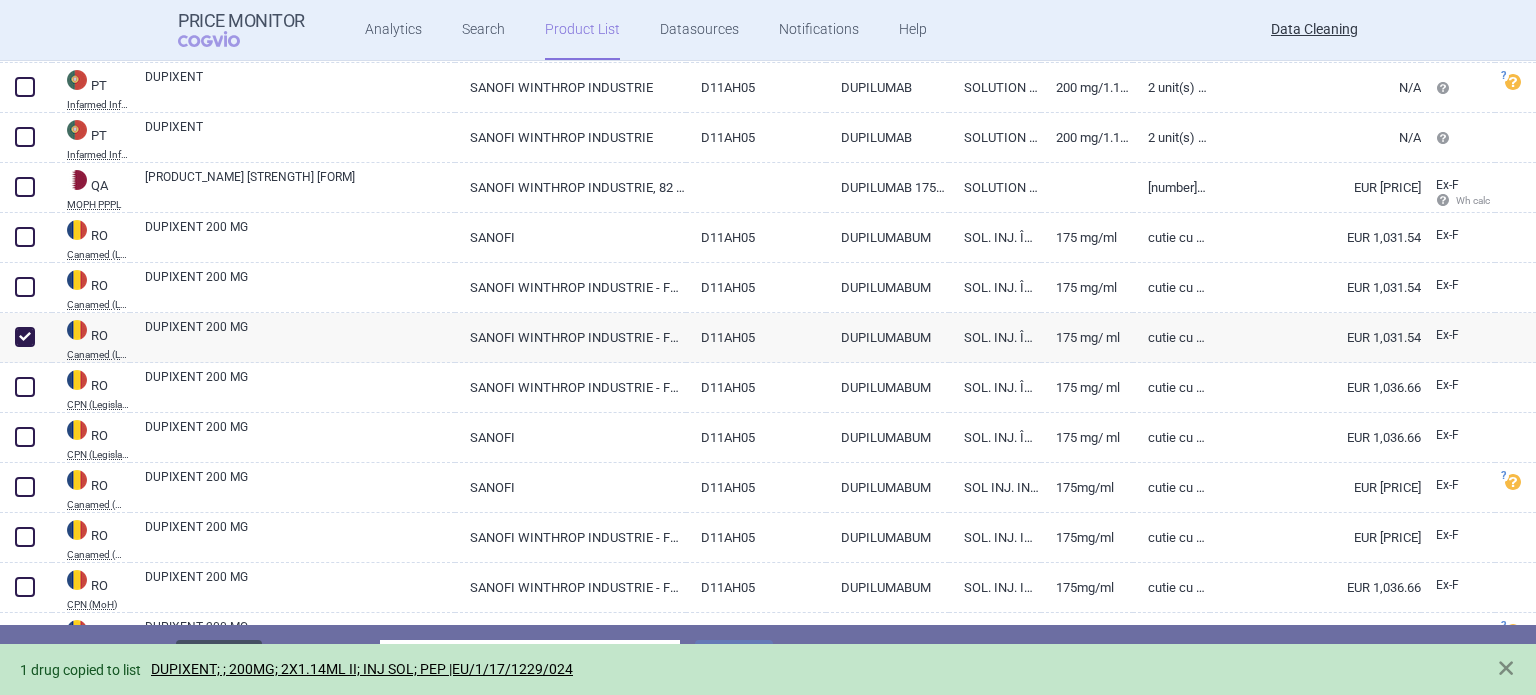 click on "Delete" at bounding box center (219, 659) 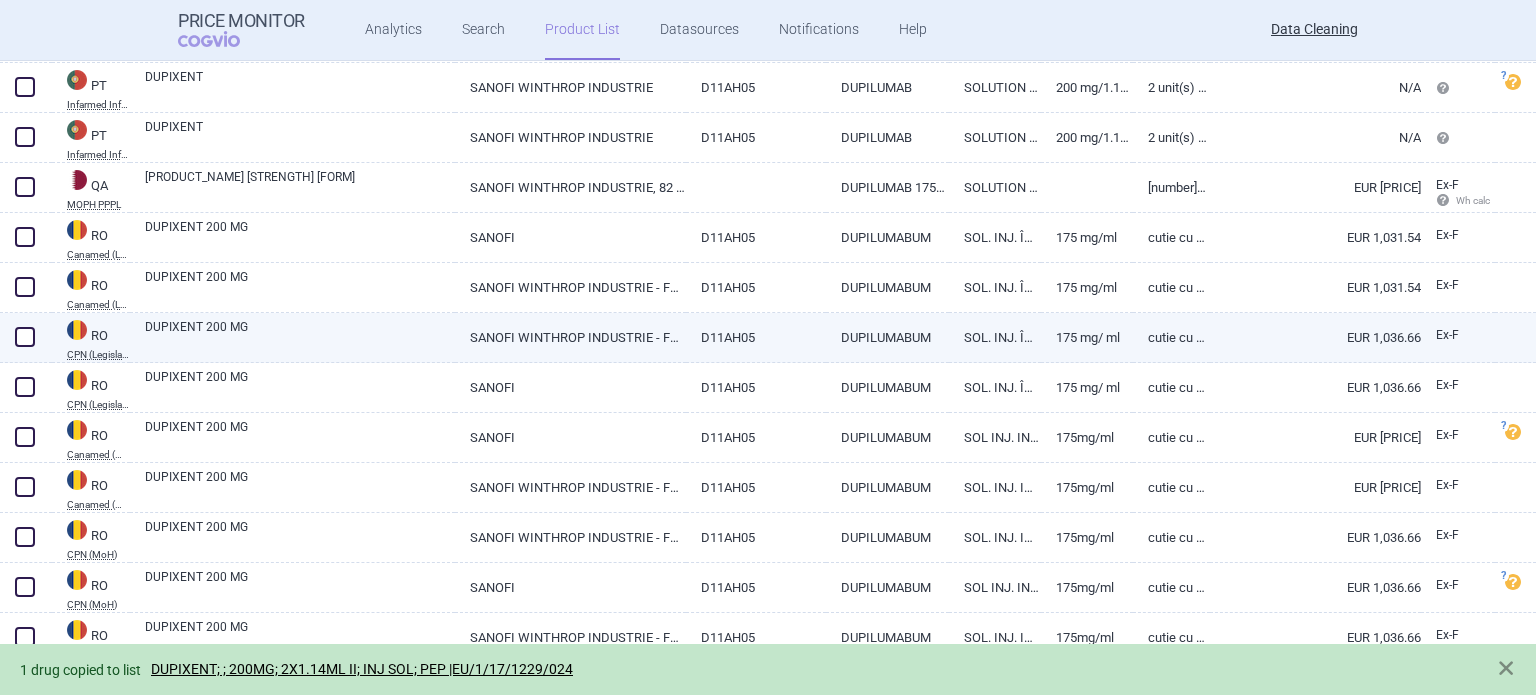 click on "DUPIXENT 200 MG" at bounding box center [300, 336] 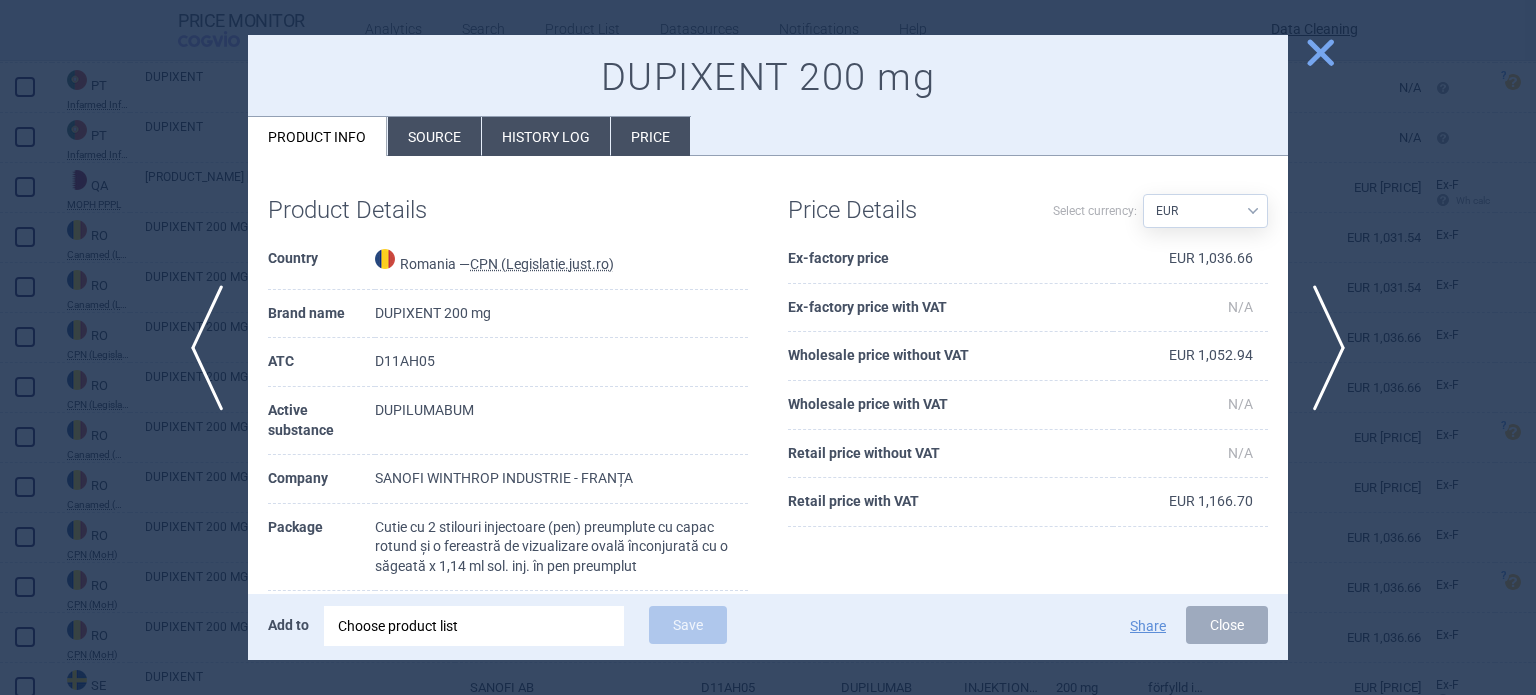 click on "Source" at bounding box center (434, 136) 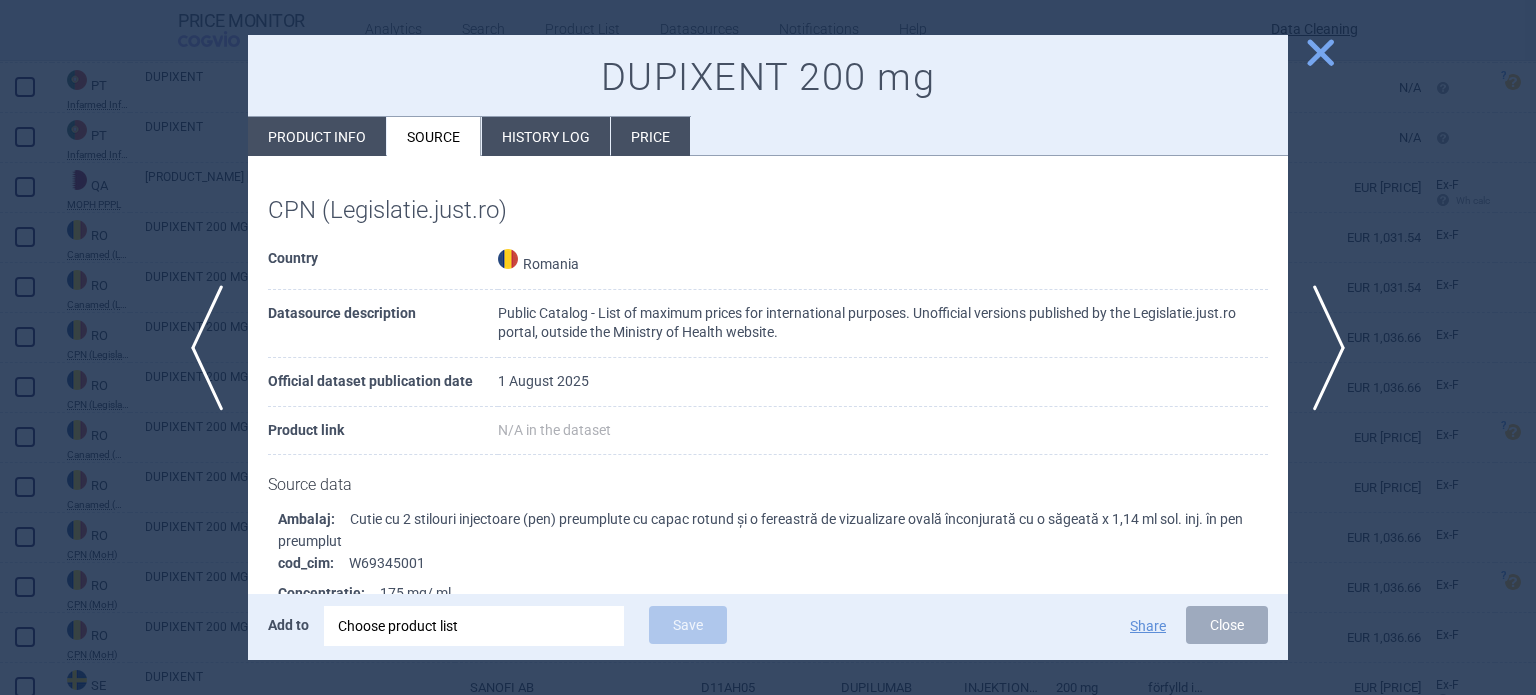 click on "Product info" at bounding box center [317, 136] 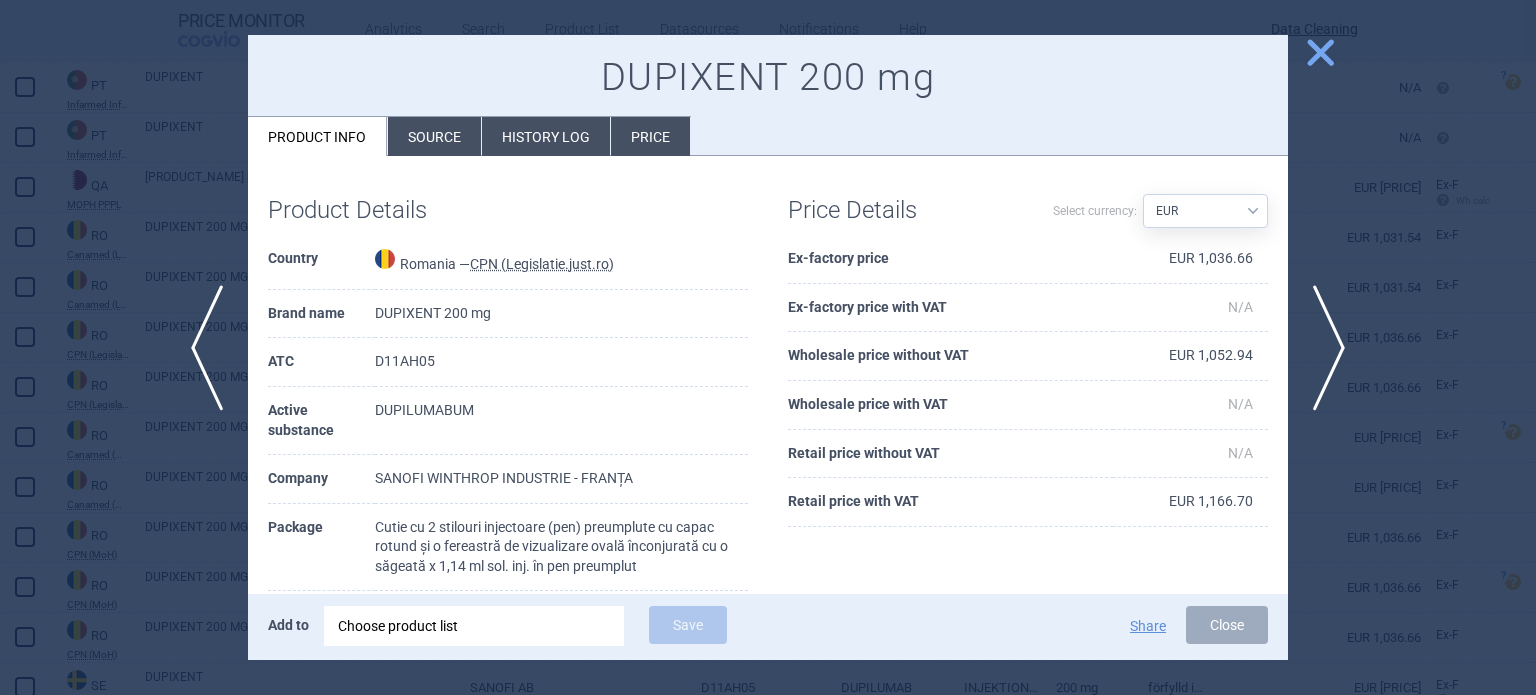 click on "next" at bounding box center [1335, 348] 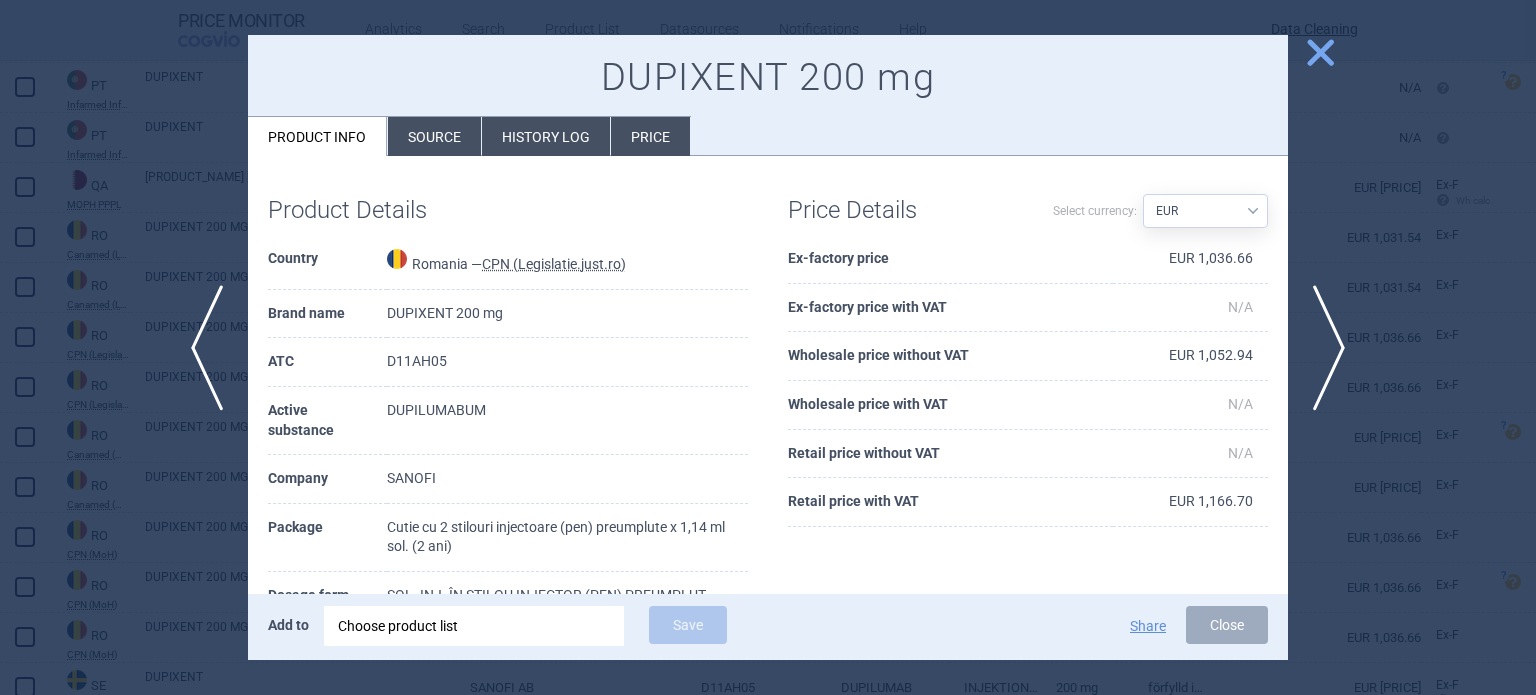 type 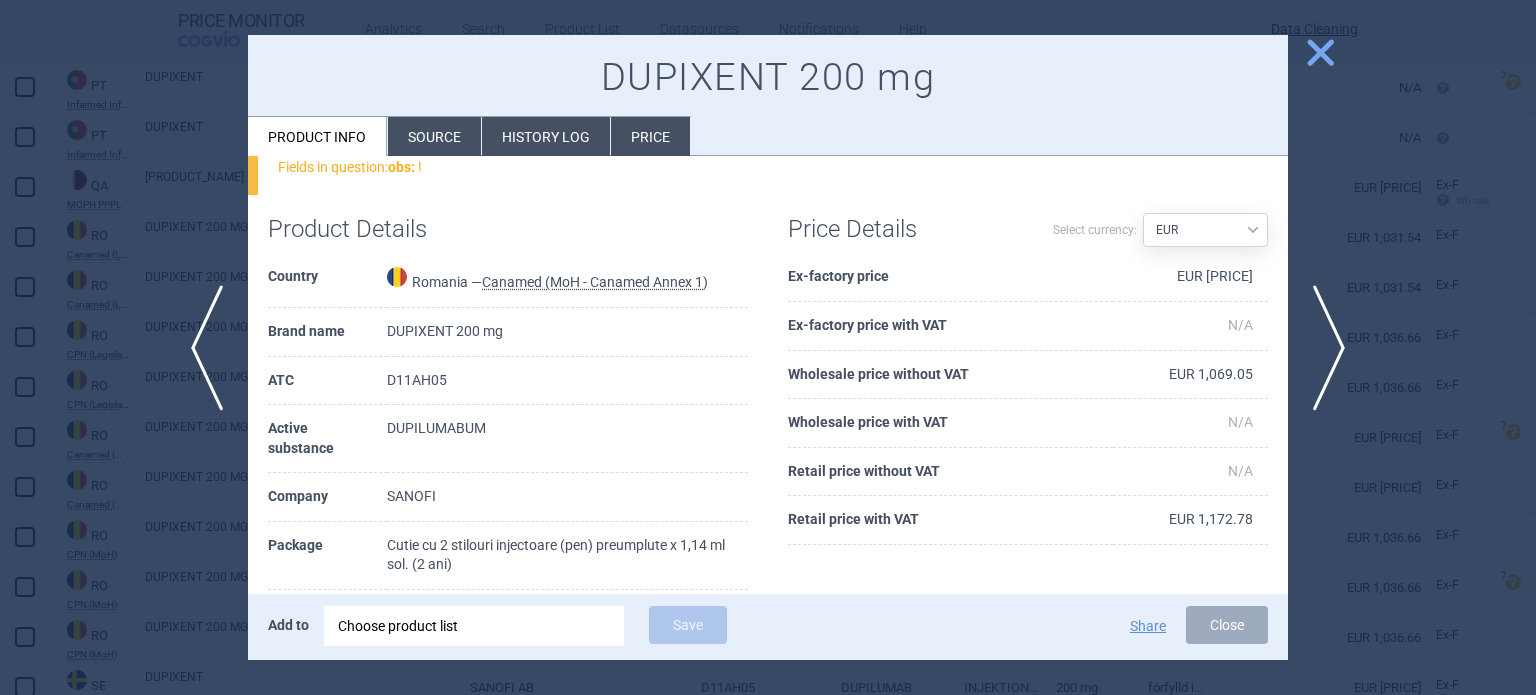 scroll, scrollTop: 300, scrollLeft: 0, axis: vertical 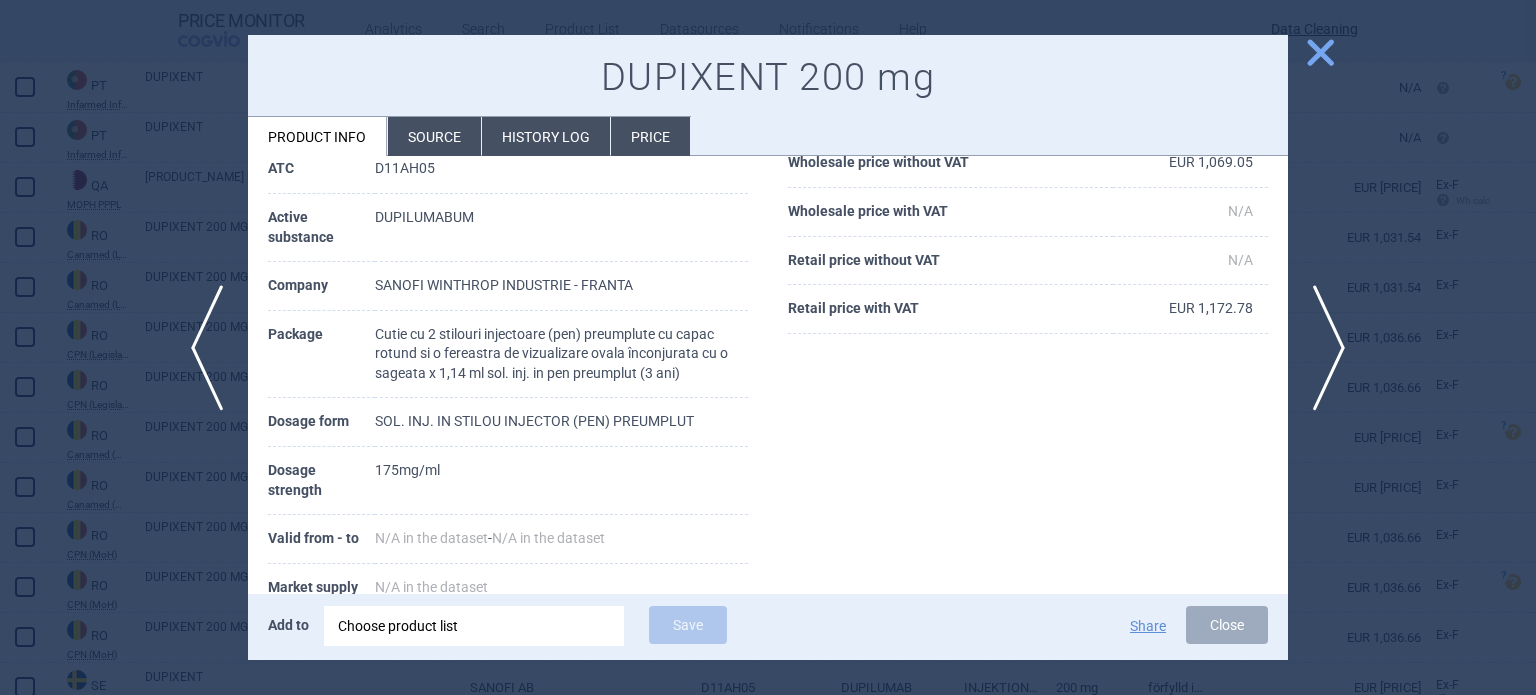 click on "Product Details Country   Romania —  Canamed (MoH - Canamed Annex 1) Brand name DUPIXENT 200 mg ATC D11AH05 Active substance DUPILUMABUM Company SANOFI WINTHROP INDUSTRIE - FRANTA Package Cutie cu 2 stilouri injectoare (pen) preumplute cu capac rotund si o fereastra de vizualizare ovala înconjurata cu o sageata x 1,14 ml sol. inj. in pen preumplut (3 ani) Dosage form SOL. INJ. IN STILOU INJECTOR (PEN) PREUMPLUT Dosage strength 175mg/ml Valid from - to N/A in the dataset  -  N/A in the dataset Market supply N/A in the dataset Date of update 4 August 2025 at 17:07 Included from 29 September 2023" at bounding box center (508, 366) 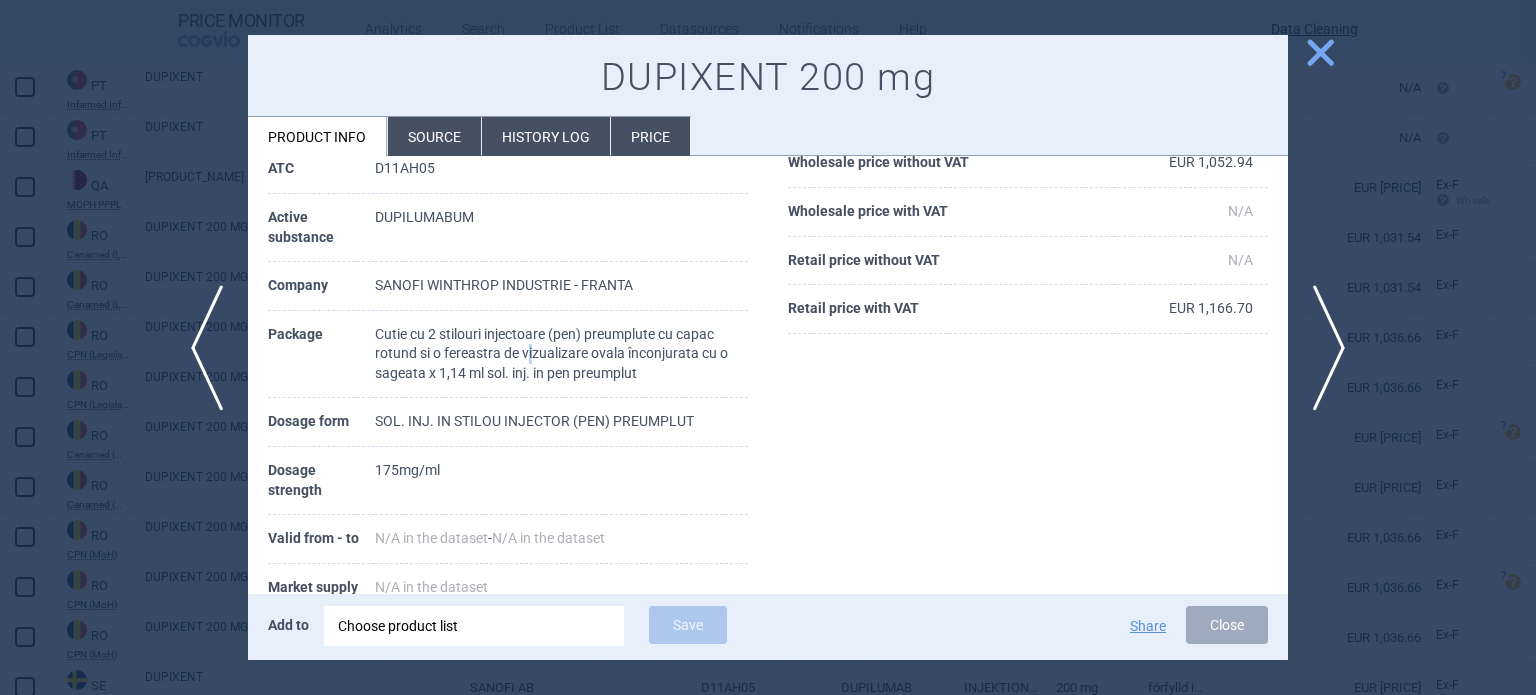 drag, startPoint x: 676, startPoint y: 311, endPoint x: 532, endPoint y: 348, distance: 148.6775 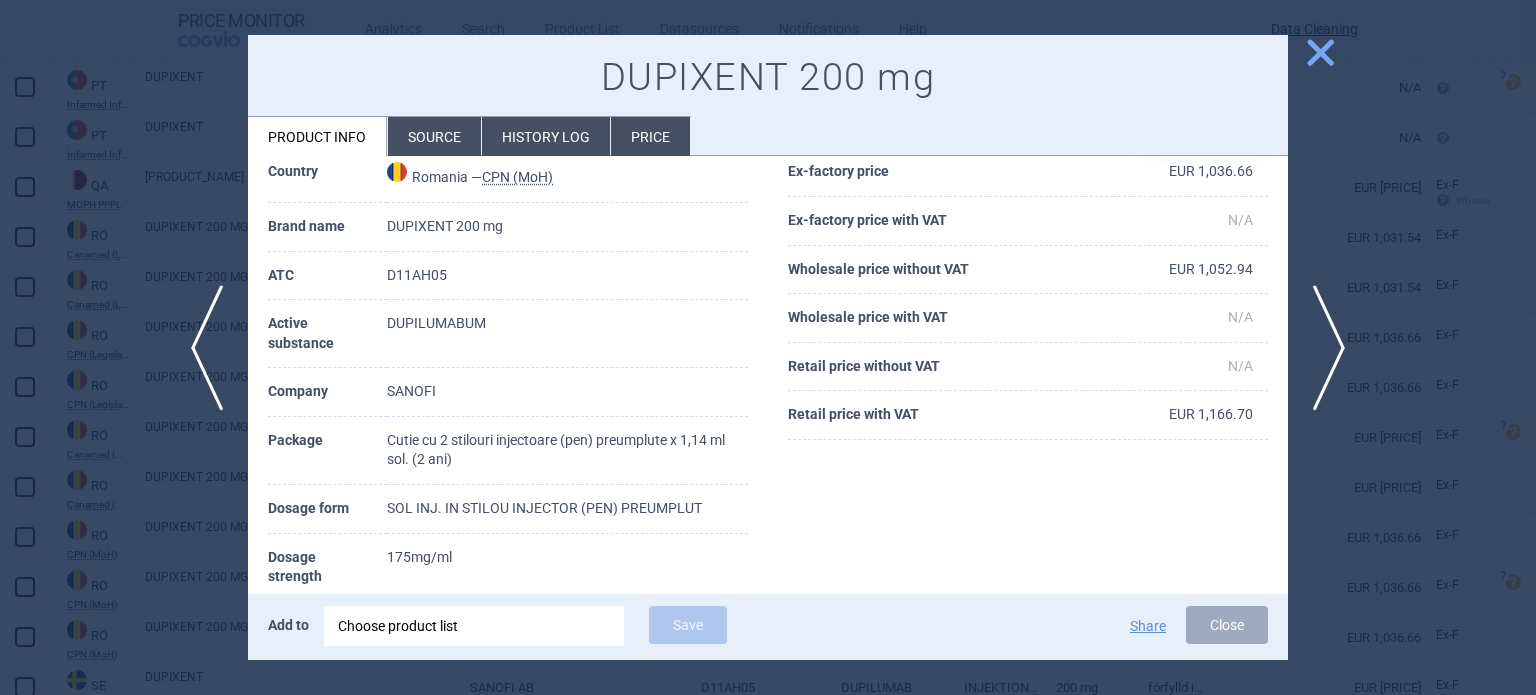 scroll, scrollTop: 299, scrollLeft: 0, axis: vertical 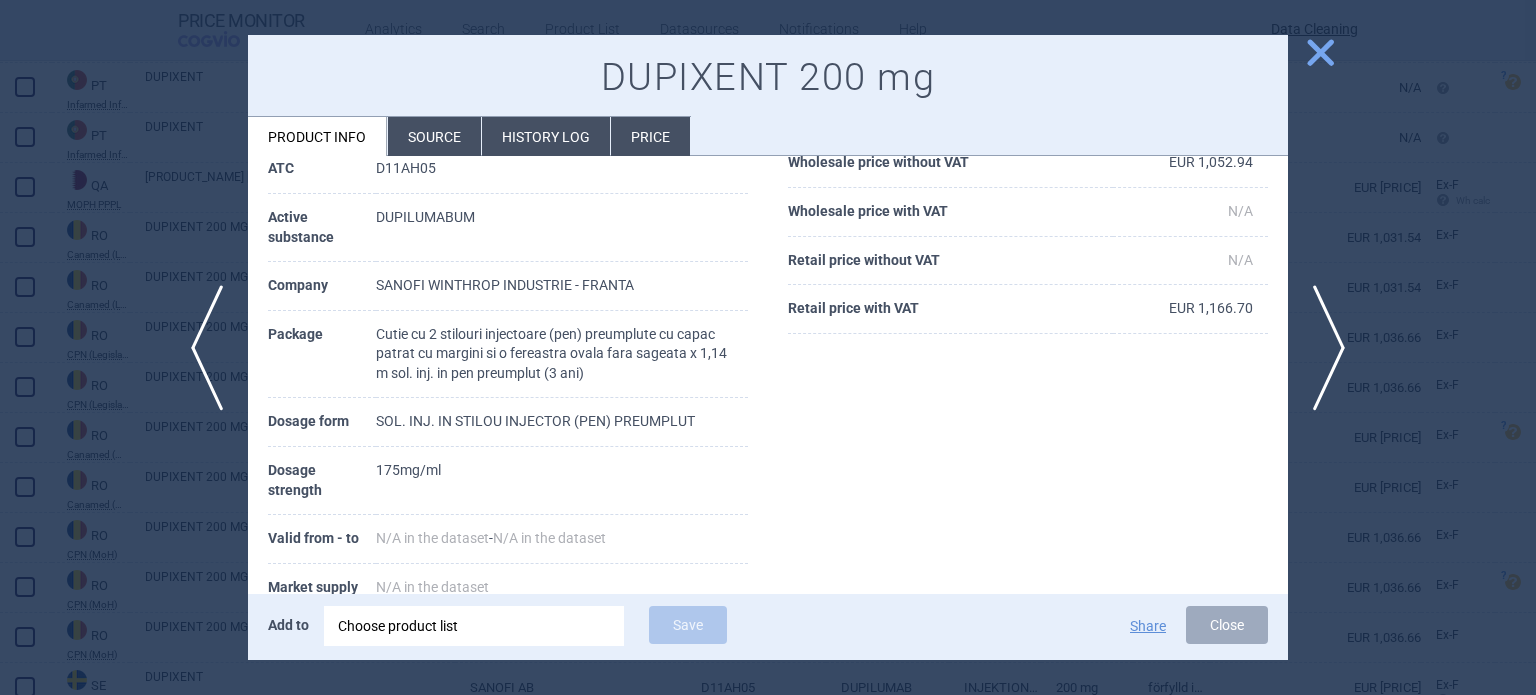click at bounding box center [768, 347] 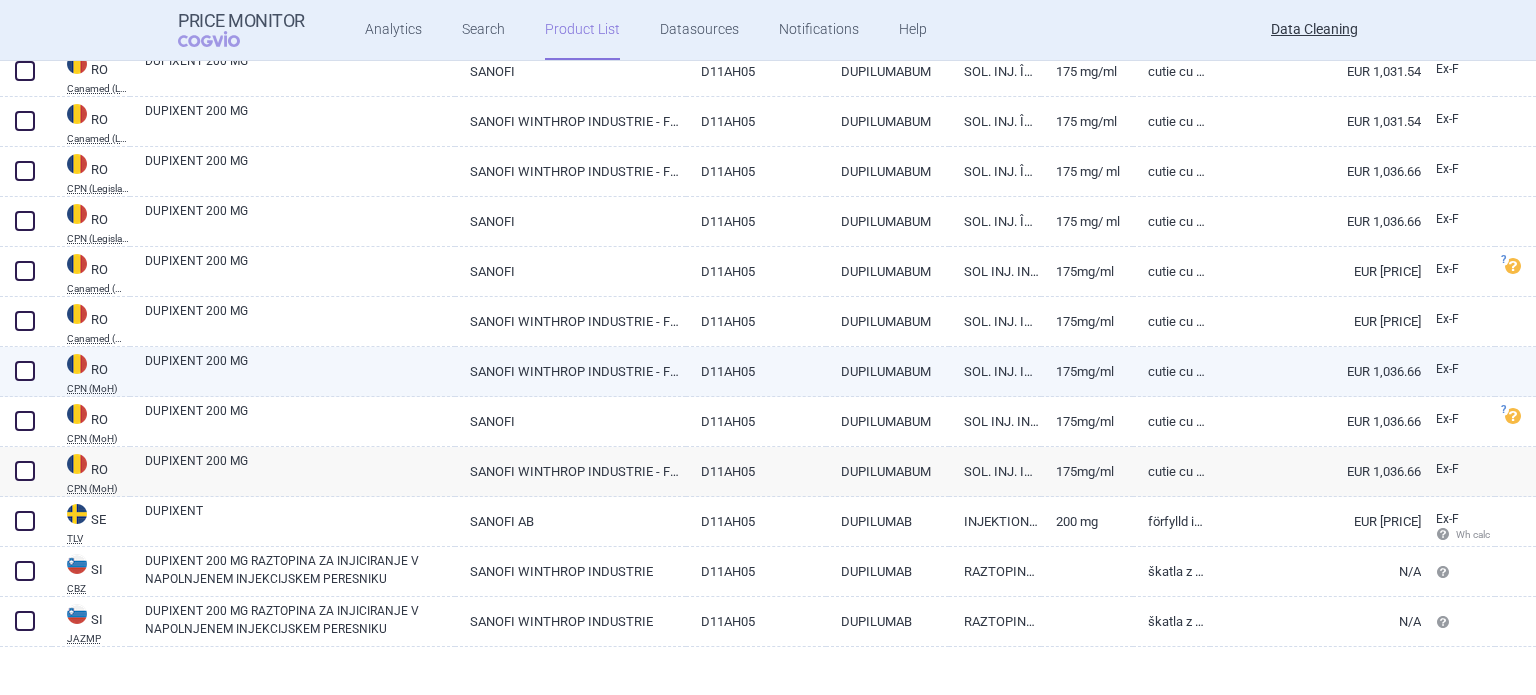 scroll, scrollTop: 3067, scrollLeft: 0, axis: vertical 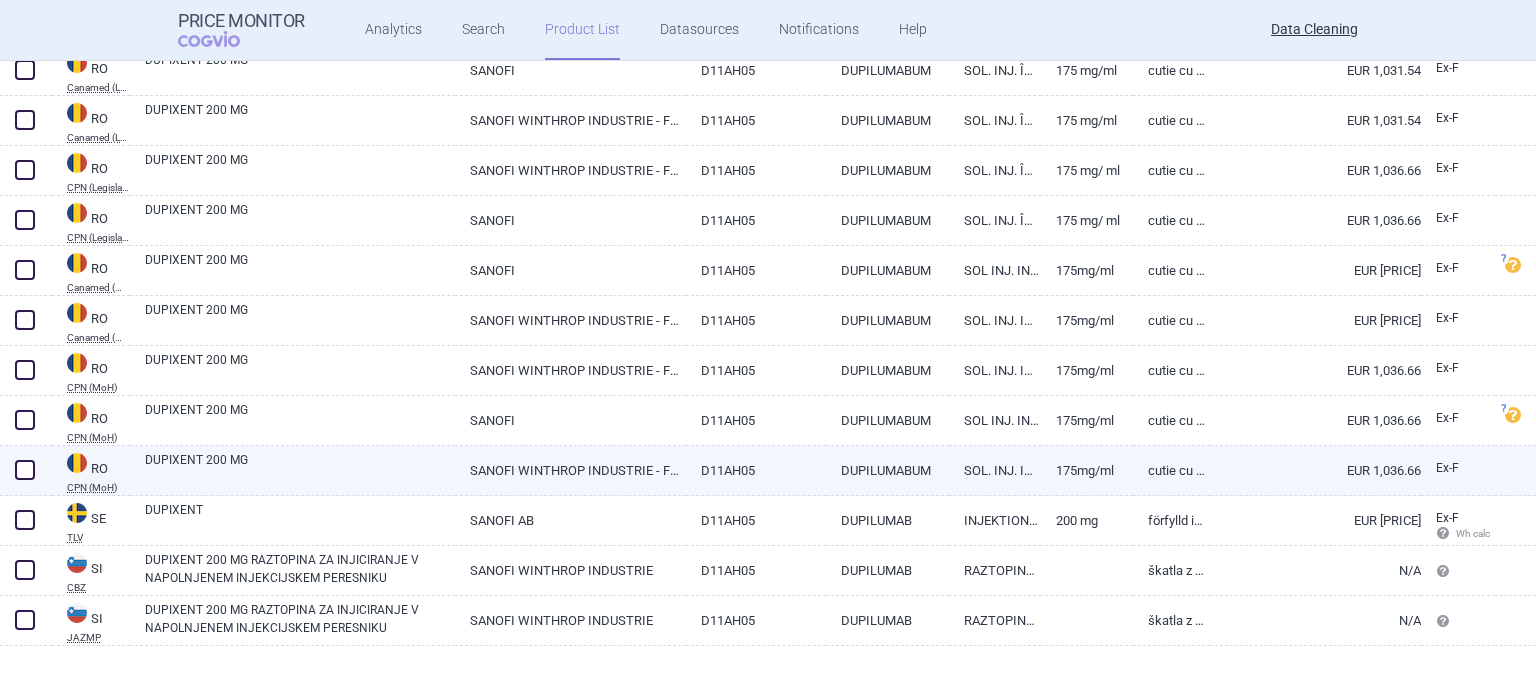 click at bounding box center [25, 470] 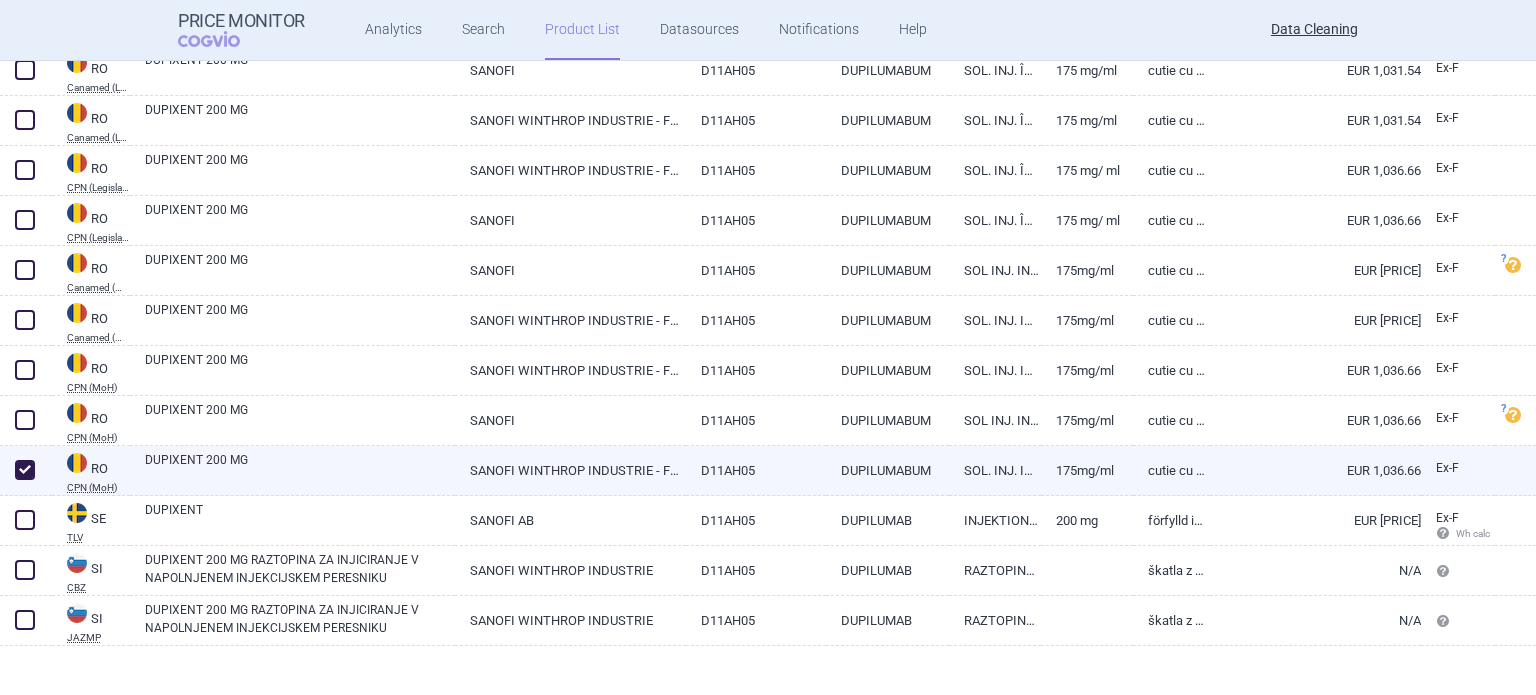 checkbox on "true" 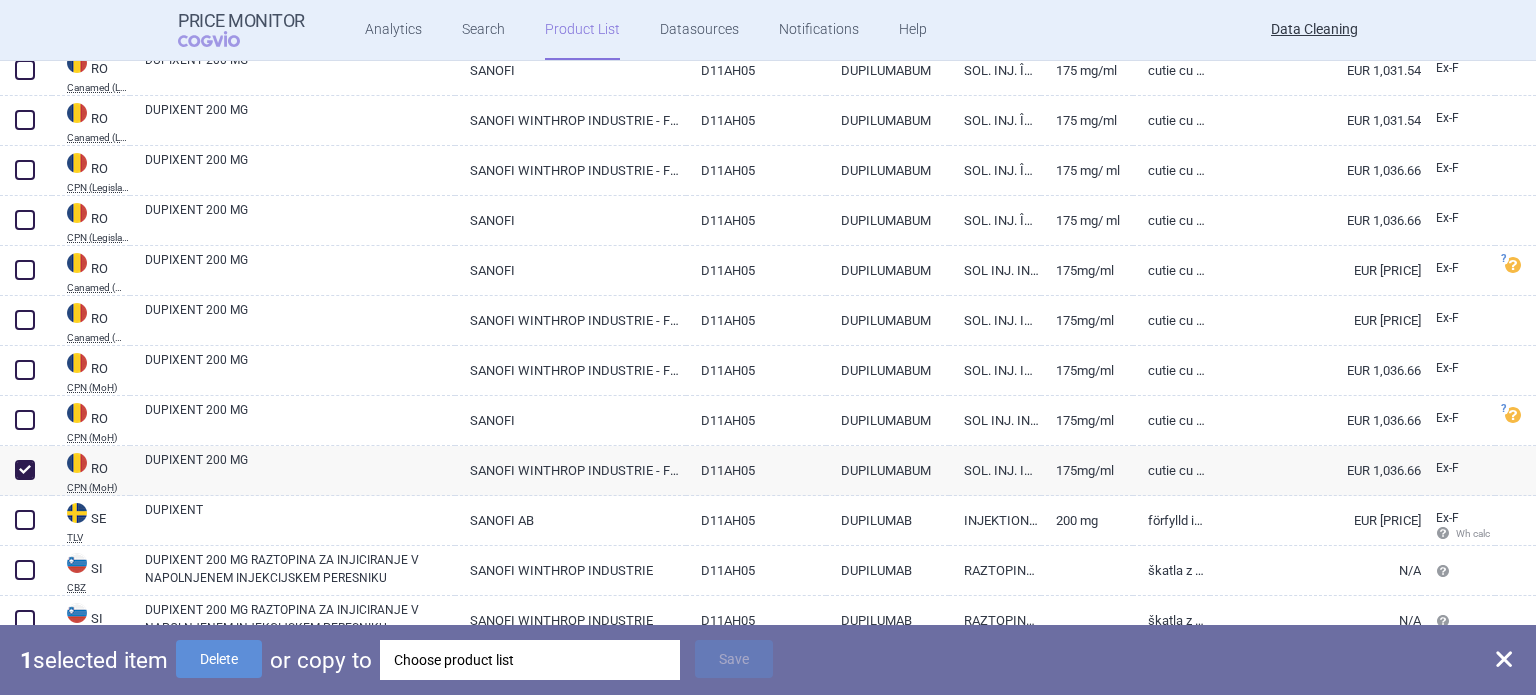 click on "Choose product list" at bounding box center [530, 660] 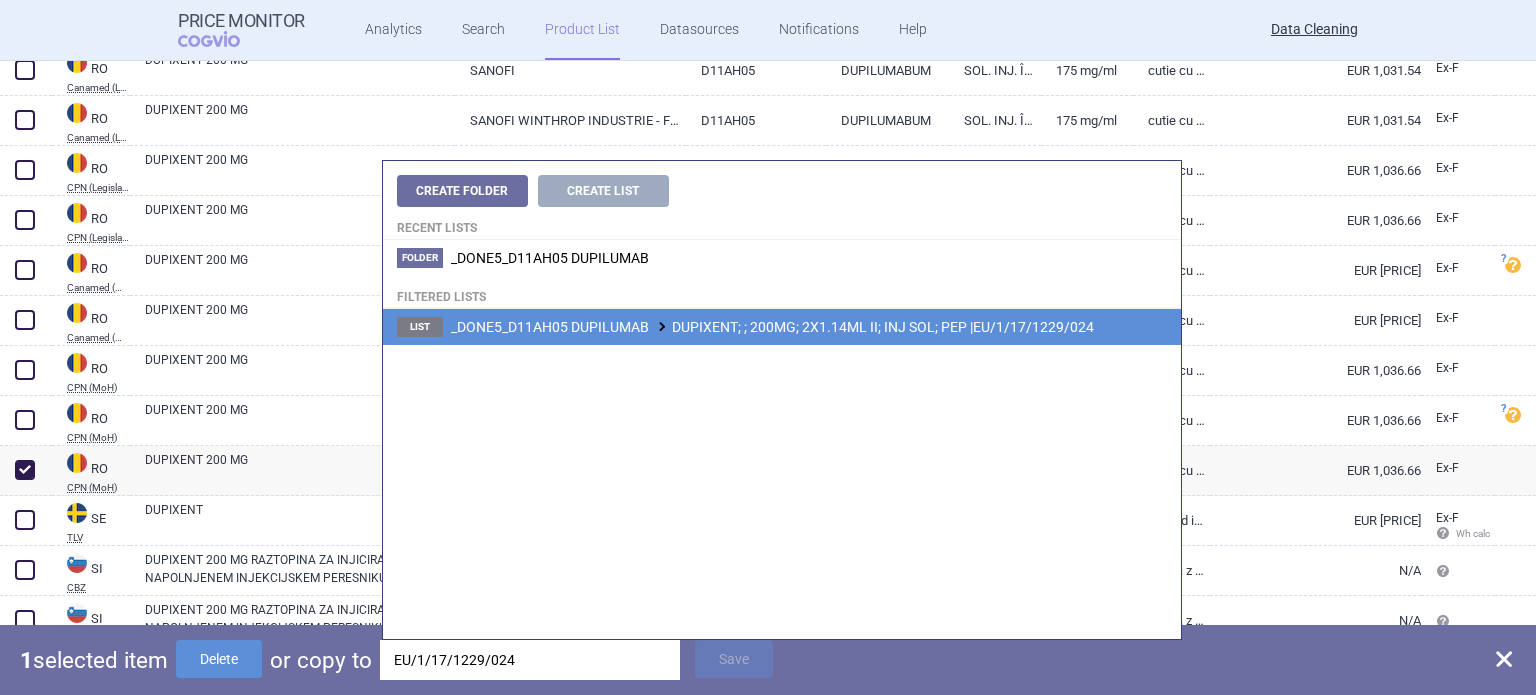 type on "EU/1/17/1229/024" 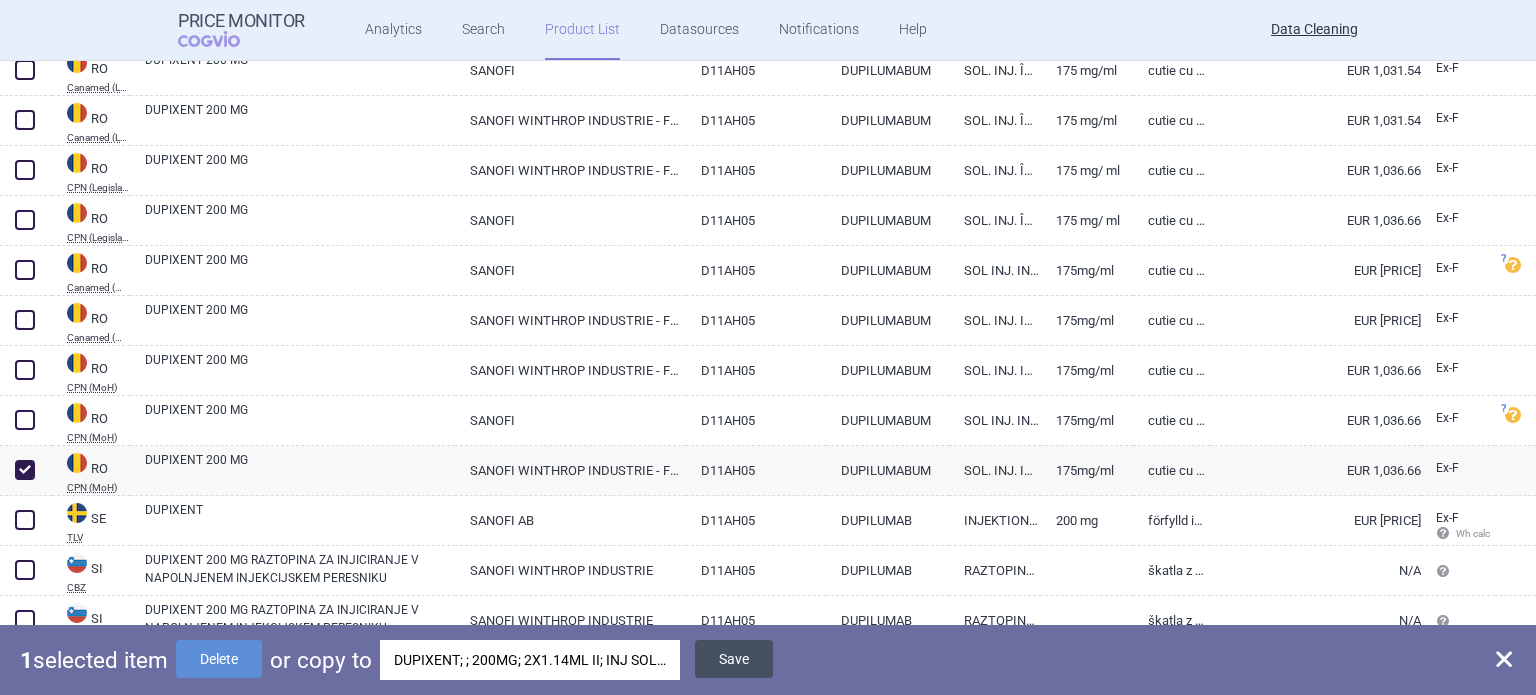 click on "Save" at bounding box center [734, 659] 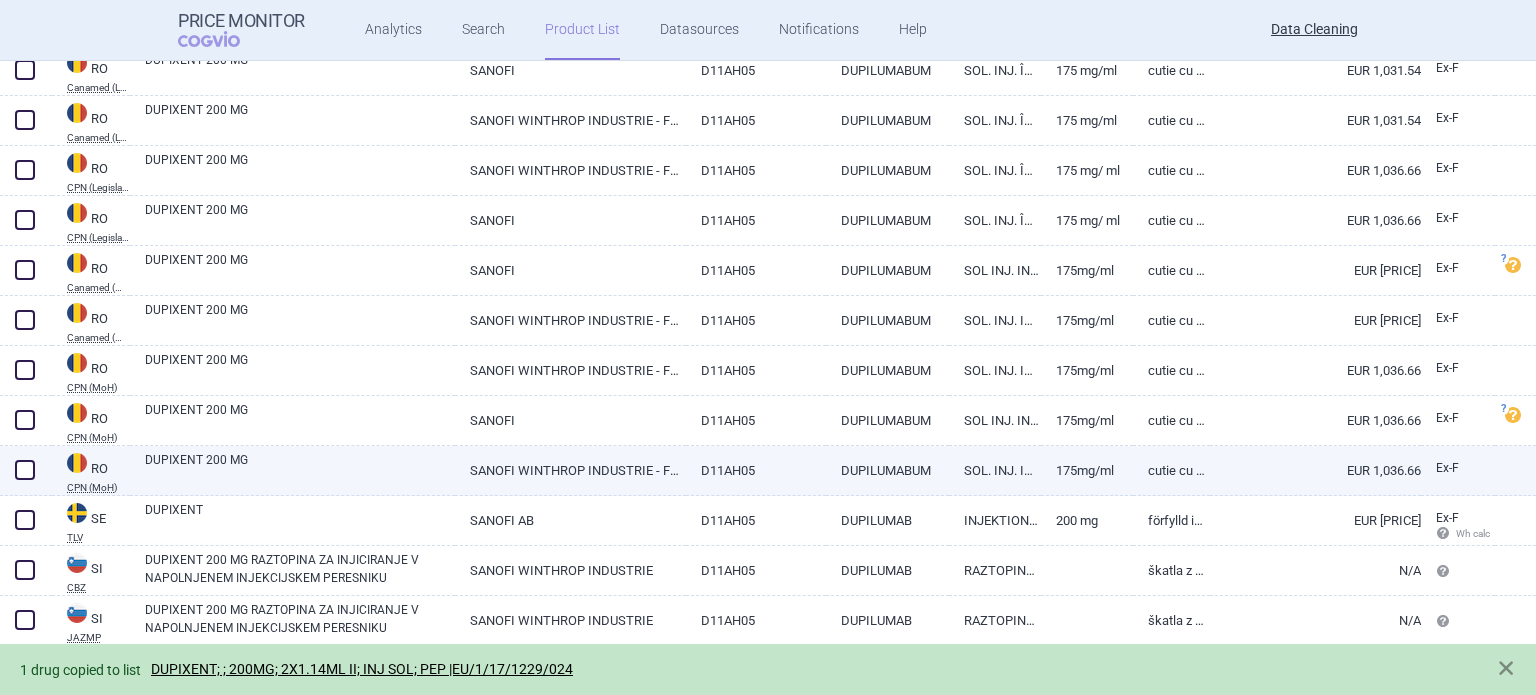 click at bounding box center (25, 470) 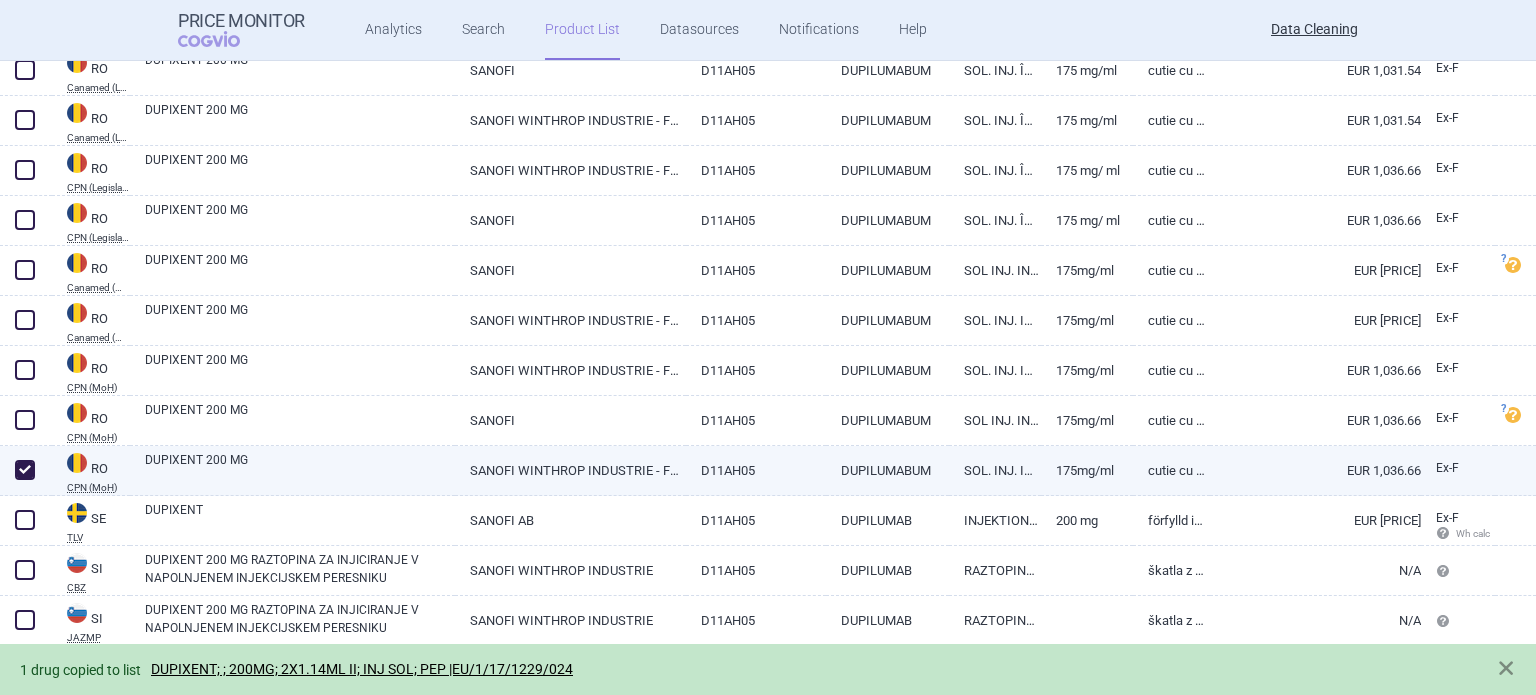 checkbox on "true" 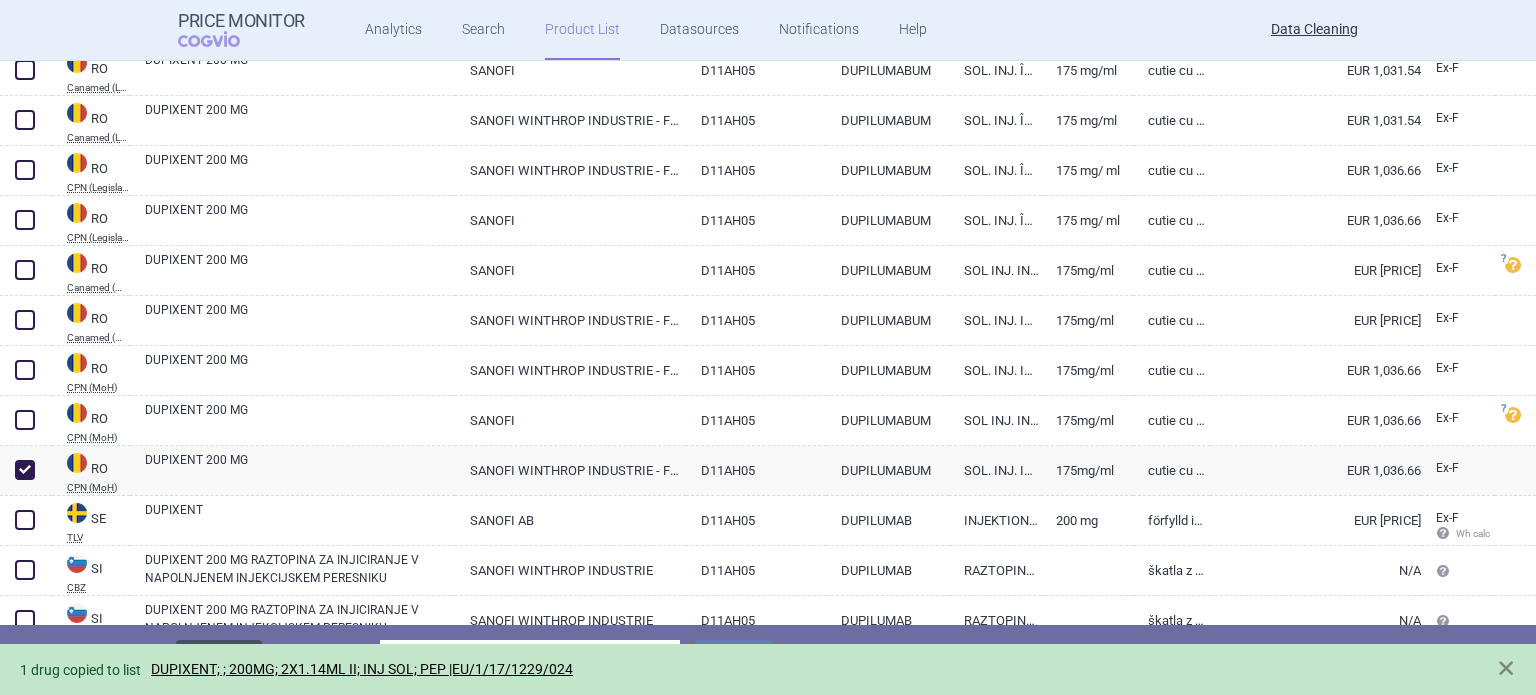 click on "Delete" at bounding box center [219, 659] 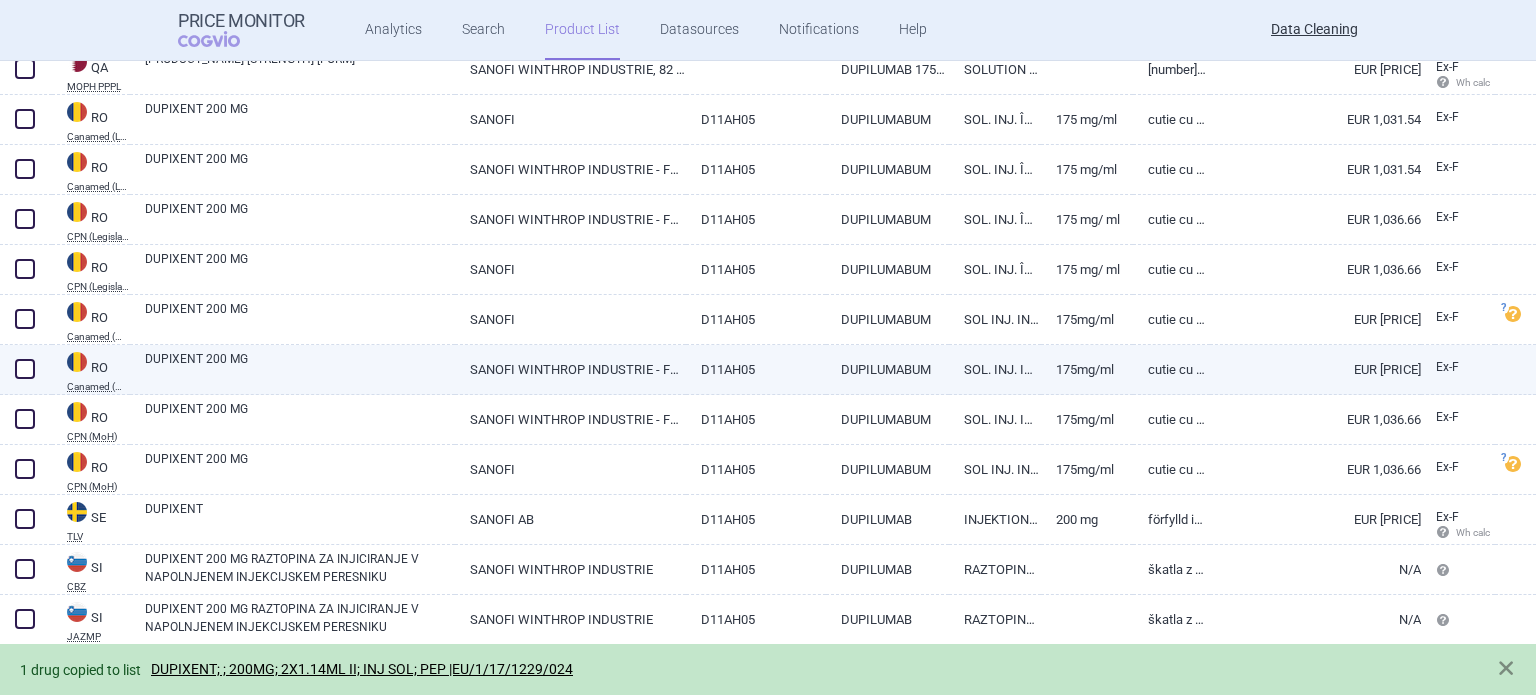 scroll, scrollTop: 3017, scrollLeft: 0, axis: vertical 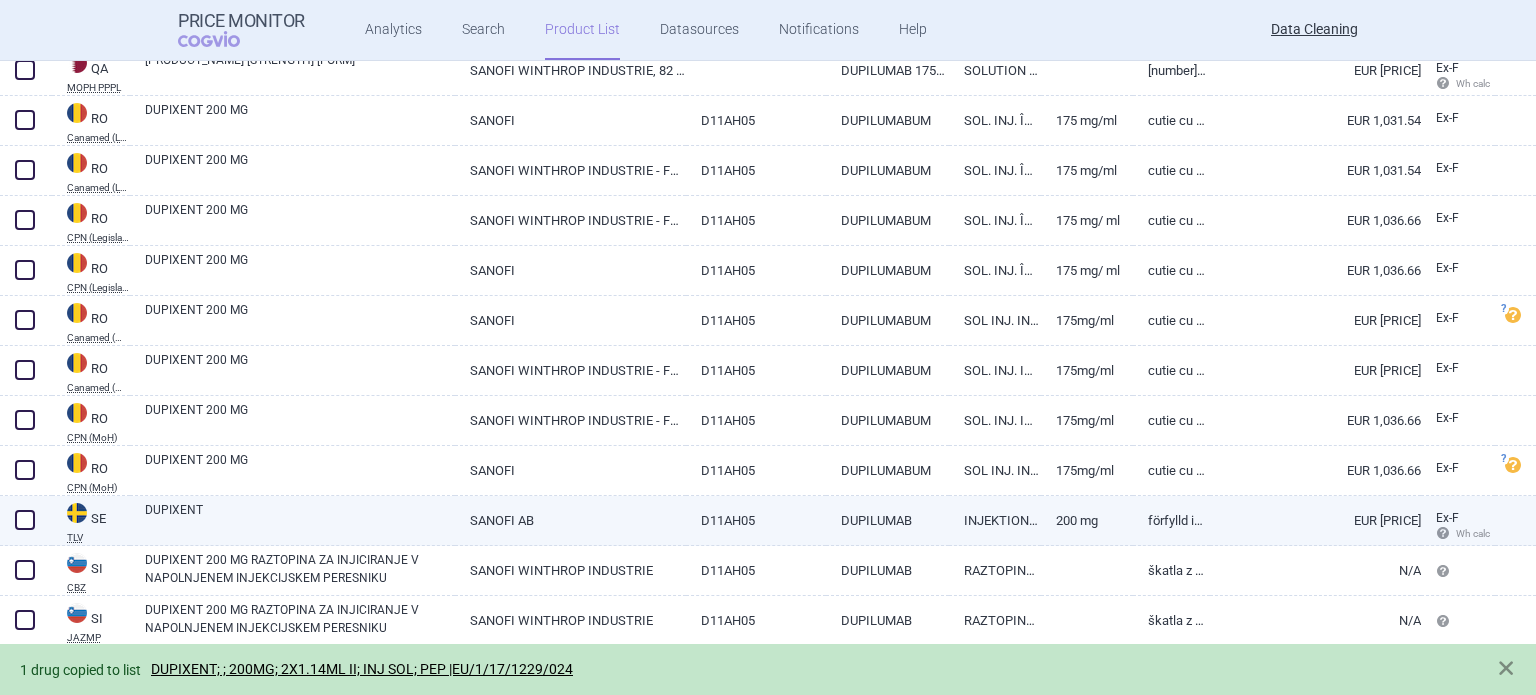click on "DUPIXENT" at bounding box center (300, 519) 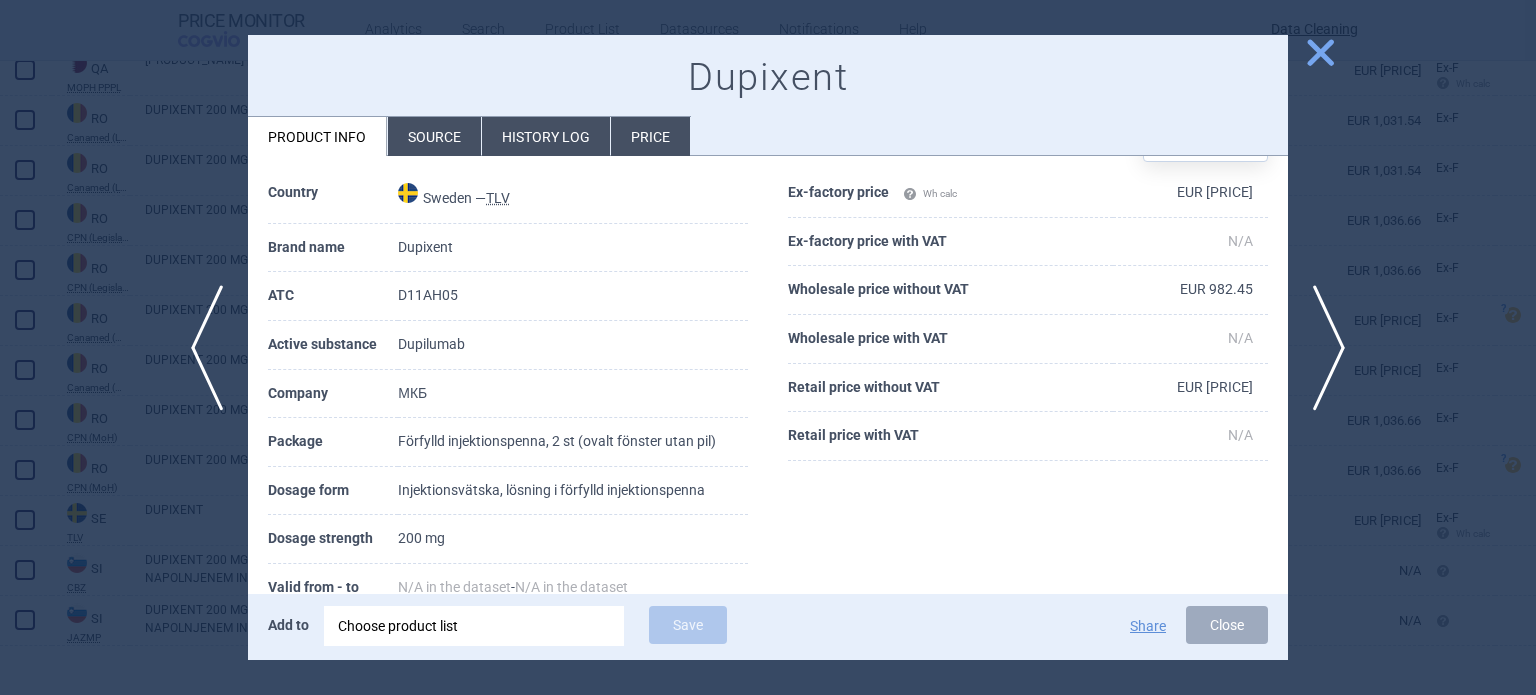 scroll, scrollTop: 100, scrollLeft: 0, axis: vertical 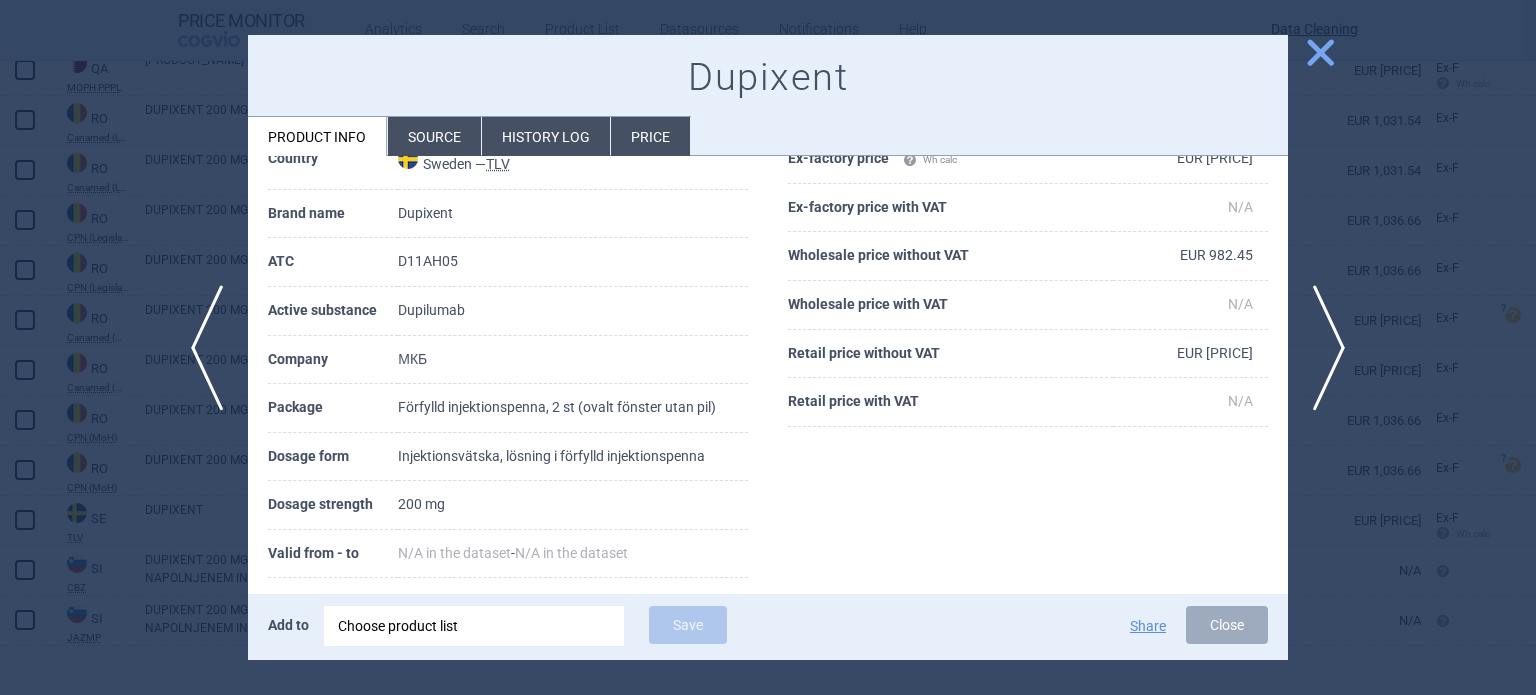 click at bounding box center (768, 347) 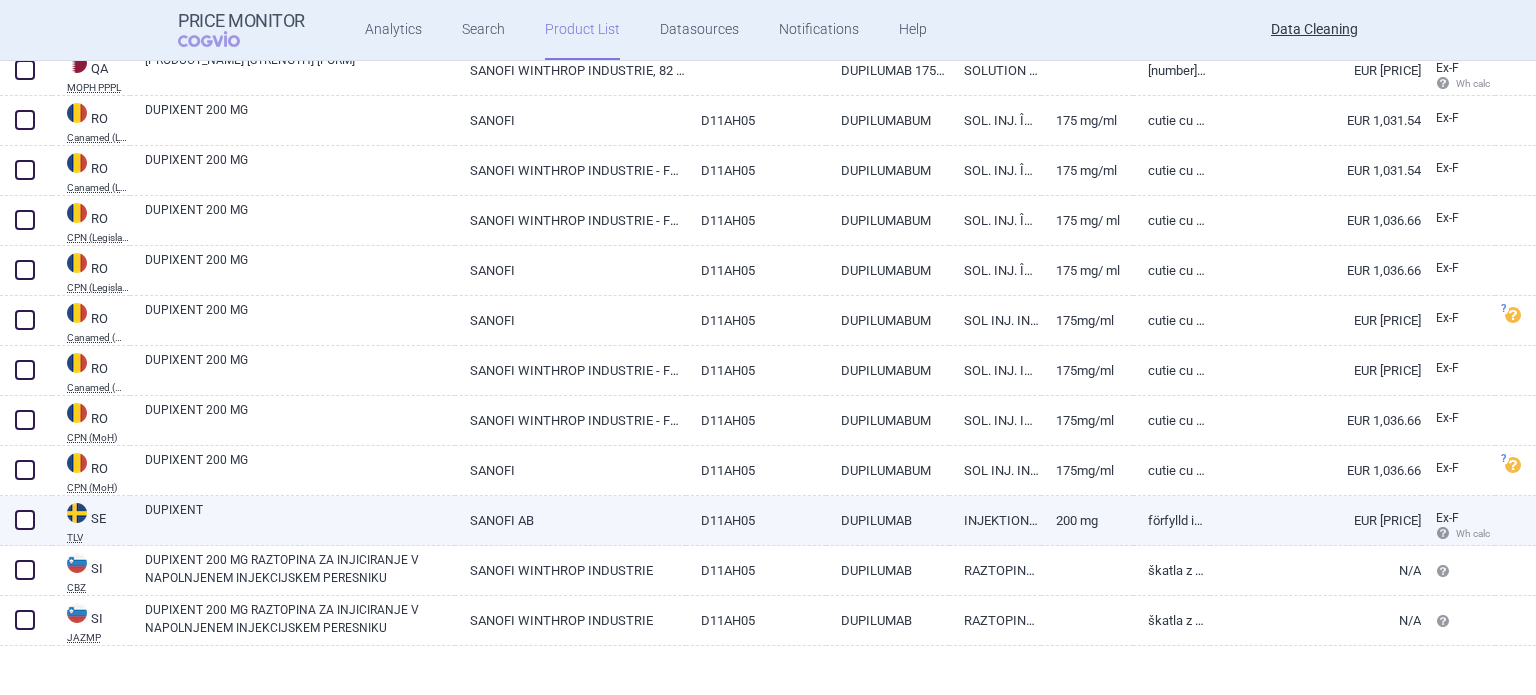 click at bounding box center [25, 520] 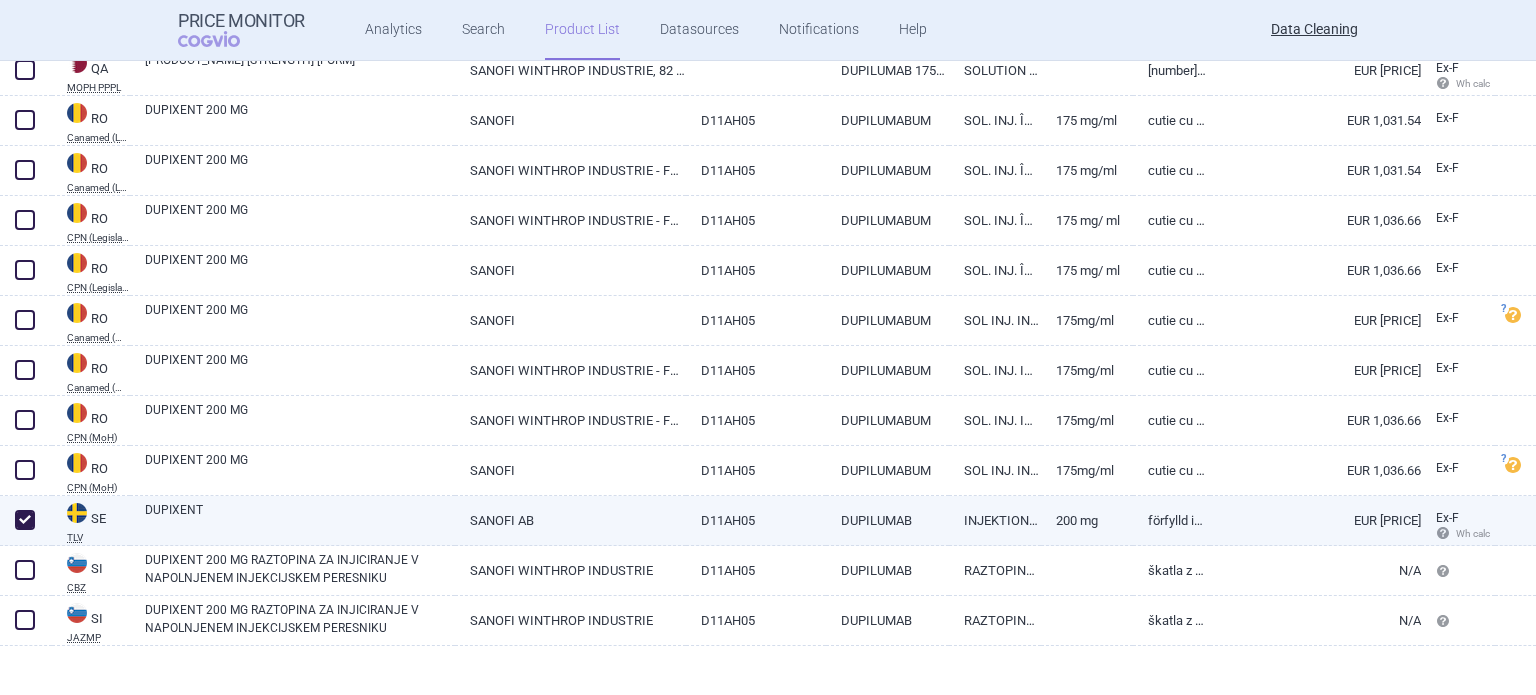 checkbox on "true" 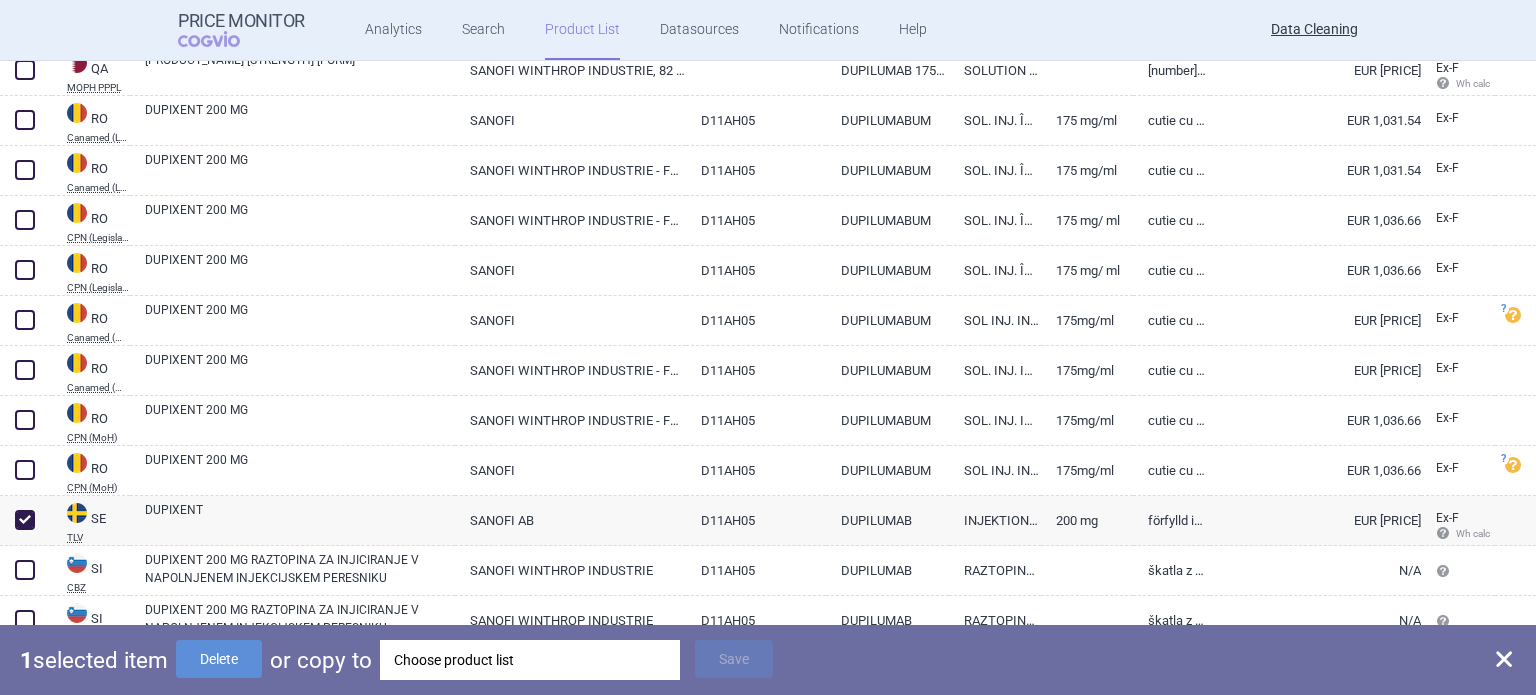 click on "Choose product list" at bounding box center (530, 660) 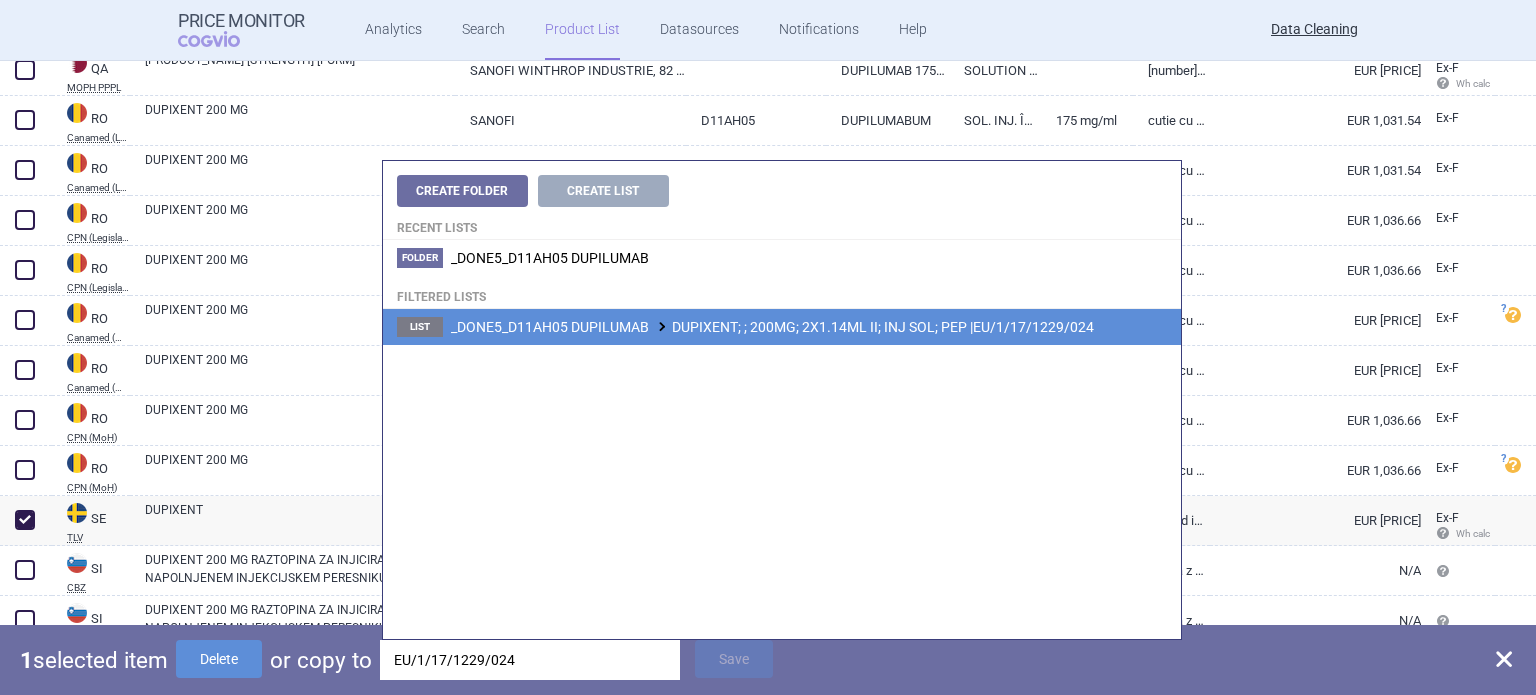 type on "EU/1/17/1229/024" 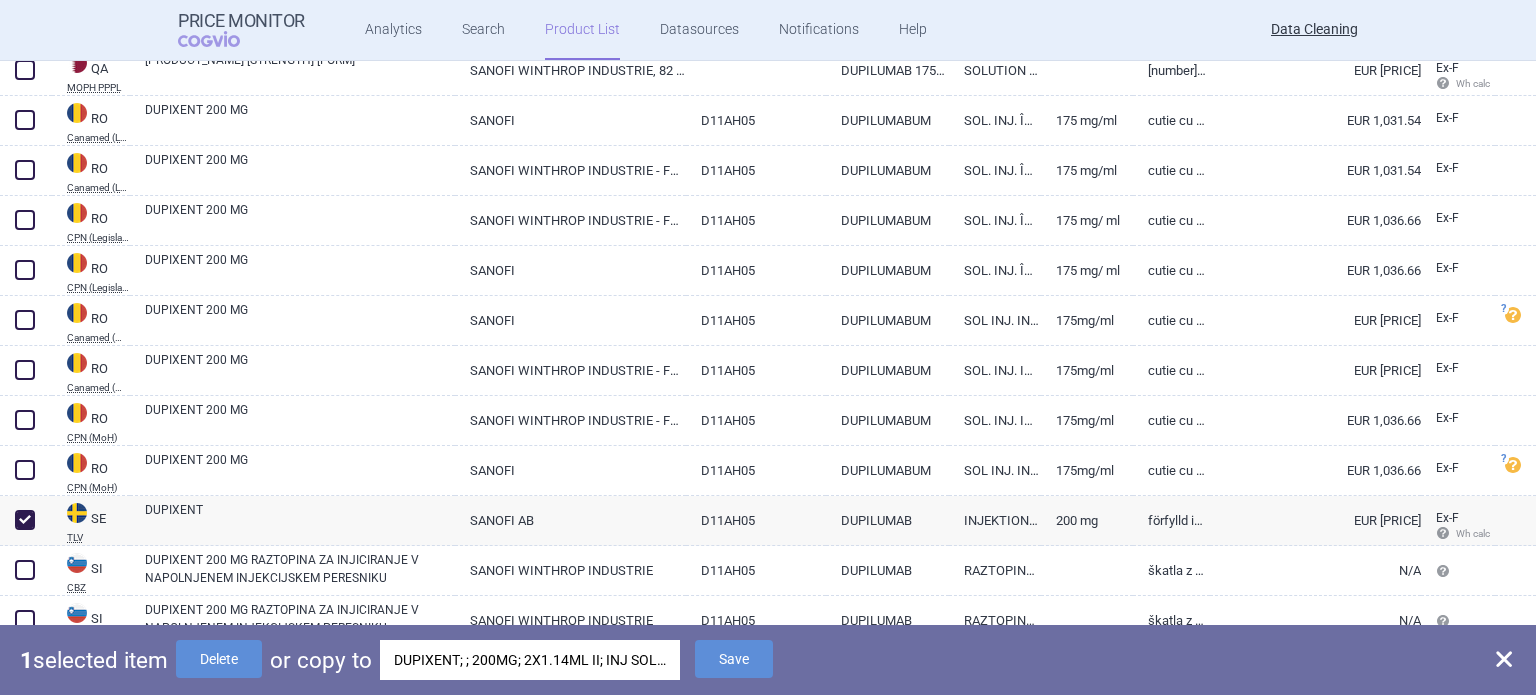 click on "1  selected   item   Delete or copy to  DUPIXENT; ; 200MG; 2X1.14ML II; INJ SOL; PEP |EU/1/17/1229/024 Save" at bounding box center [768, 660] 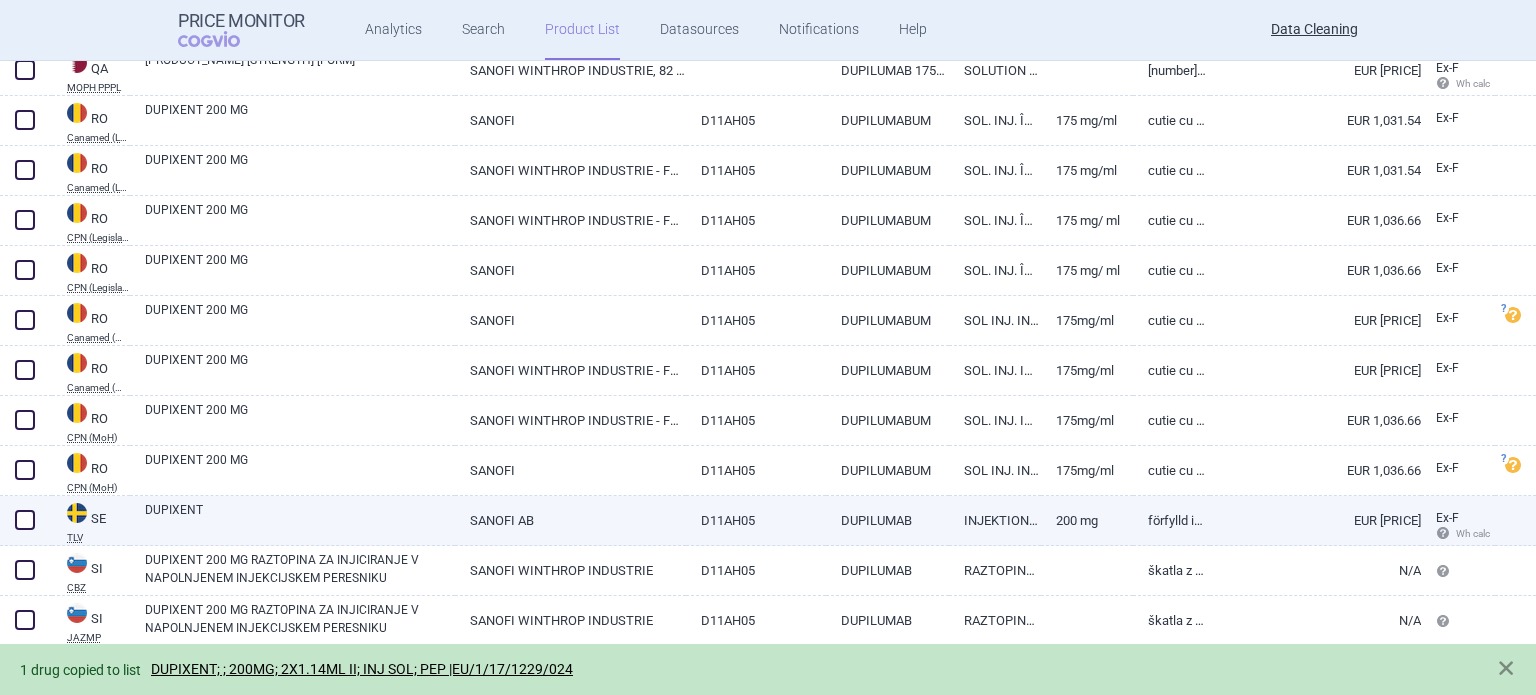 click at bounding box center [25, 520] 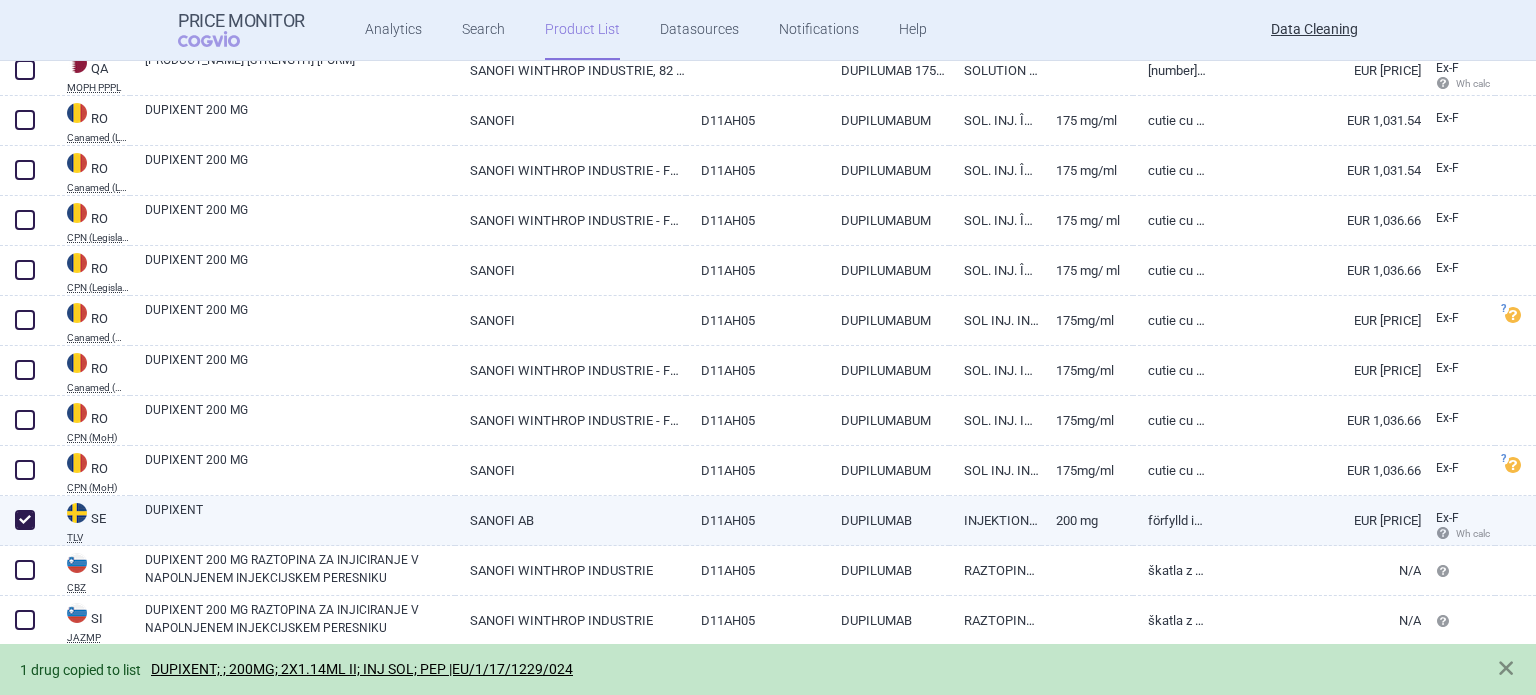 checkbox on "true" 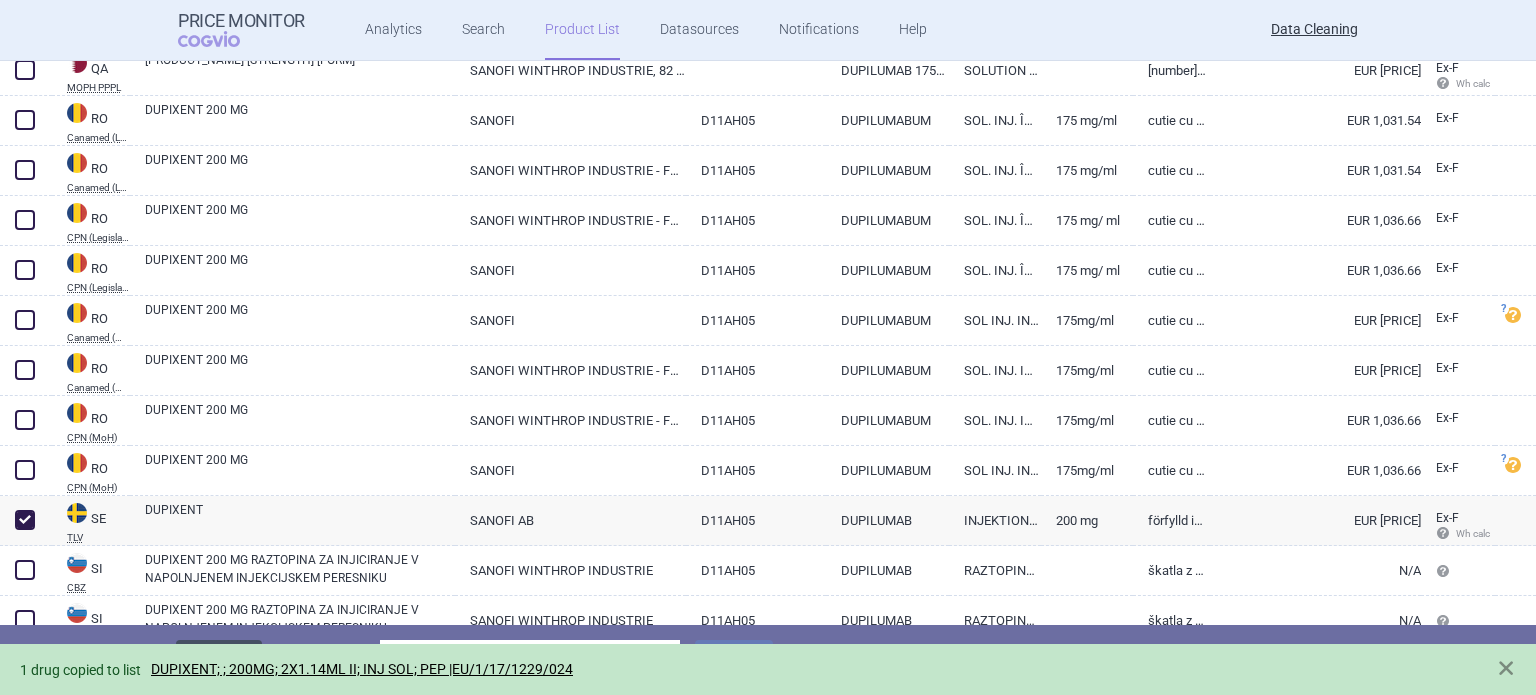 click on "Delete" at bounding box center [219, 659] 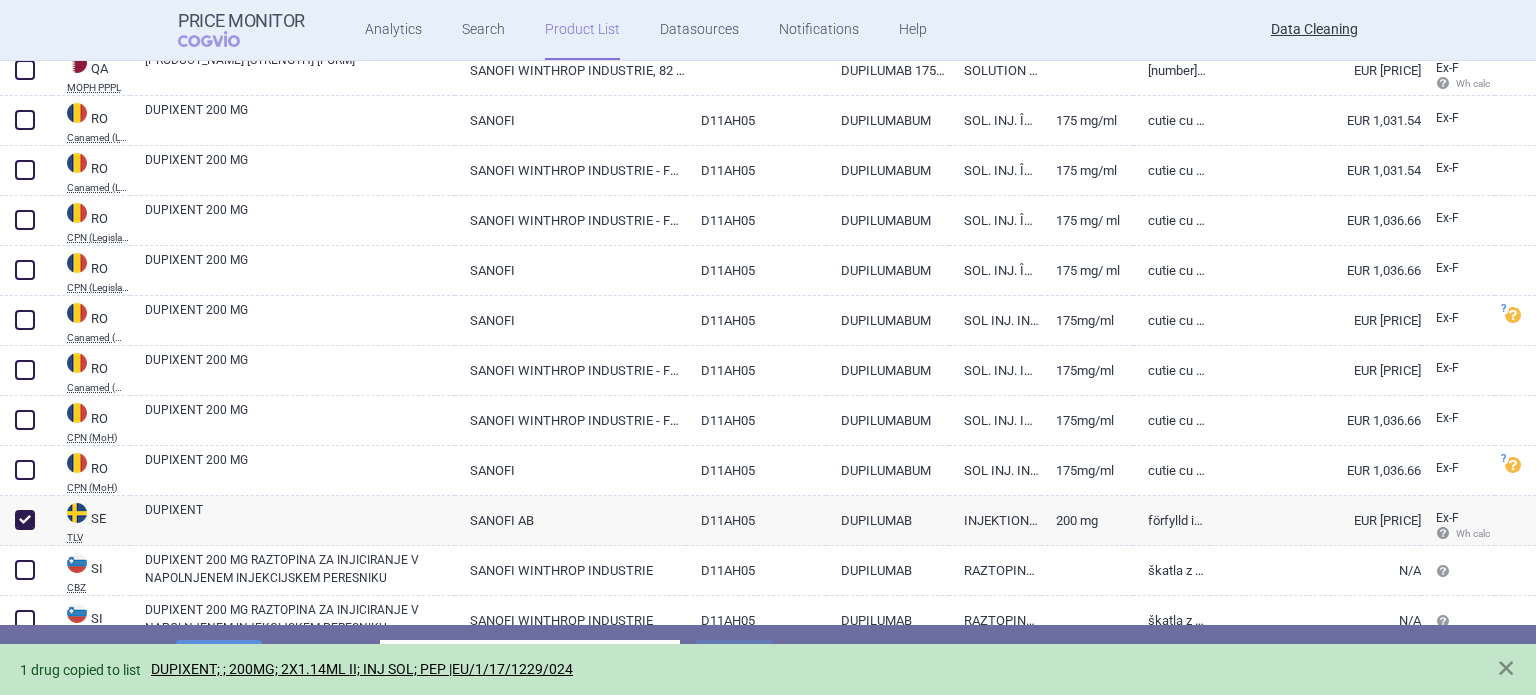 scroll, scrollTop: 2967, scrollLeft: 0, axis: vertical 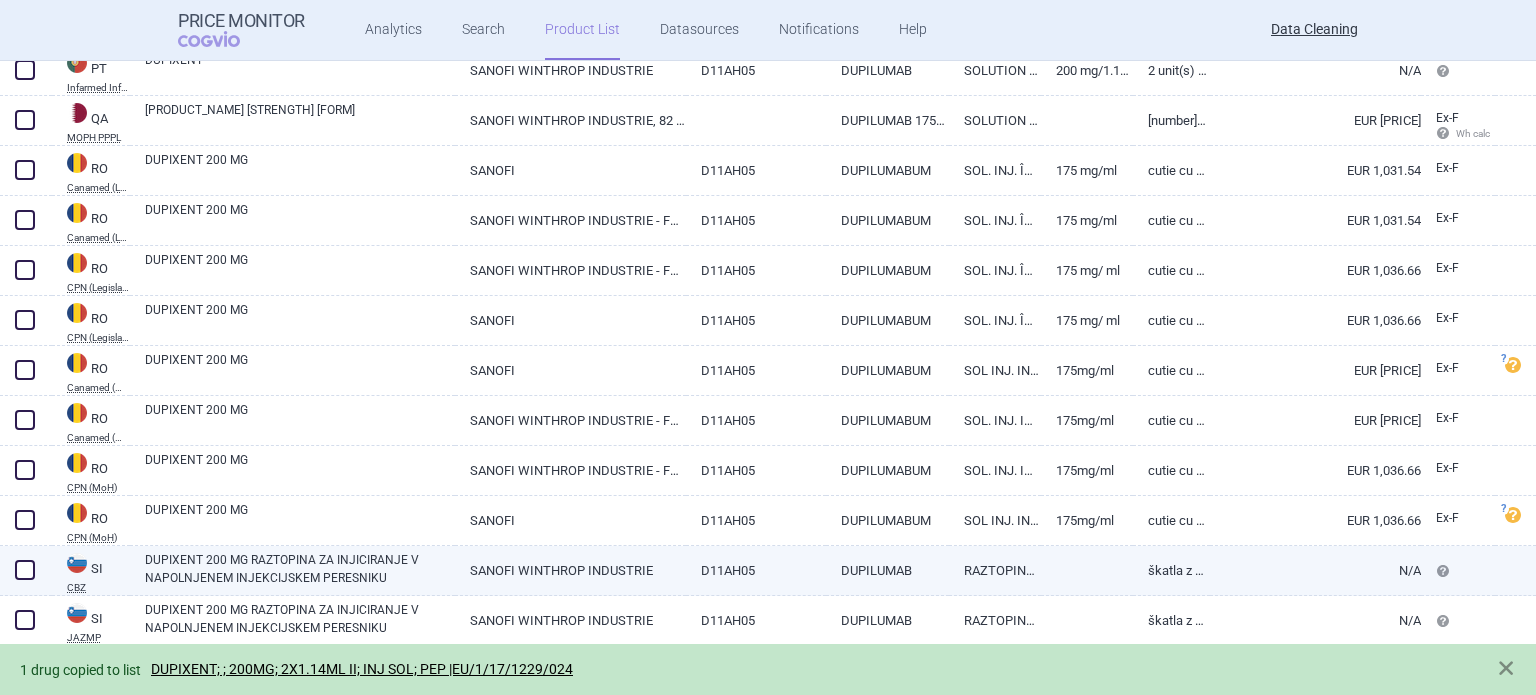 click on "DUPIXENT 200 MG RAZTOPINA ZA INJICIRANJE V NAPOLNJENEM INJEKCIJSKEM PERESNIKU" at bounding box center (300, 569) 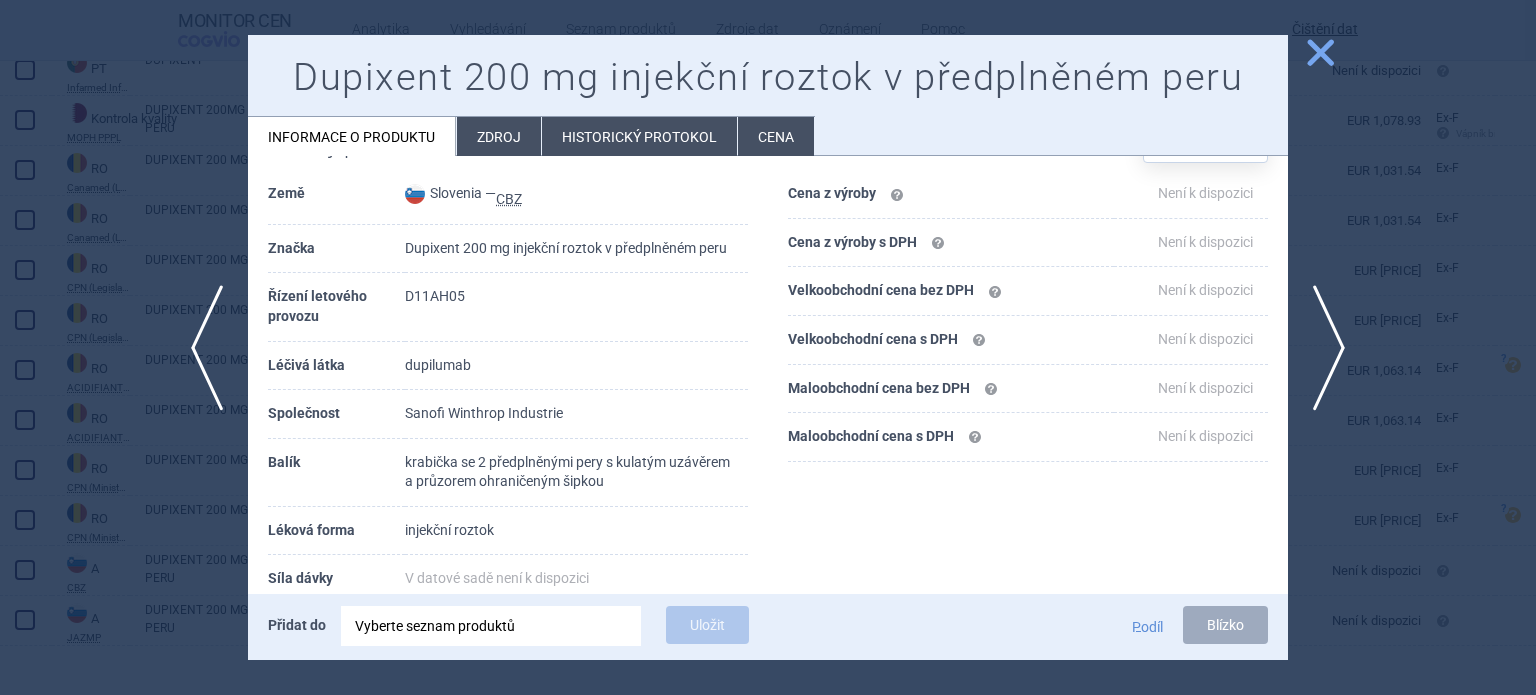 scroll, scrollTop: 100, scrollLeft: 0, axis: vertical 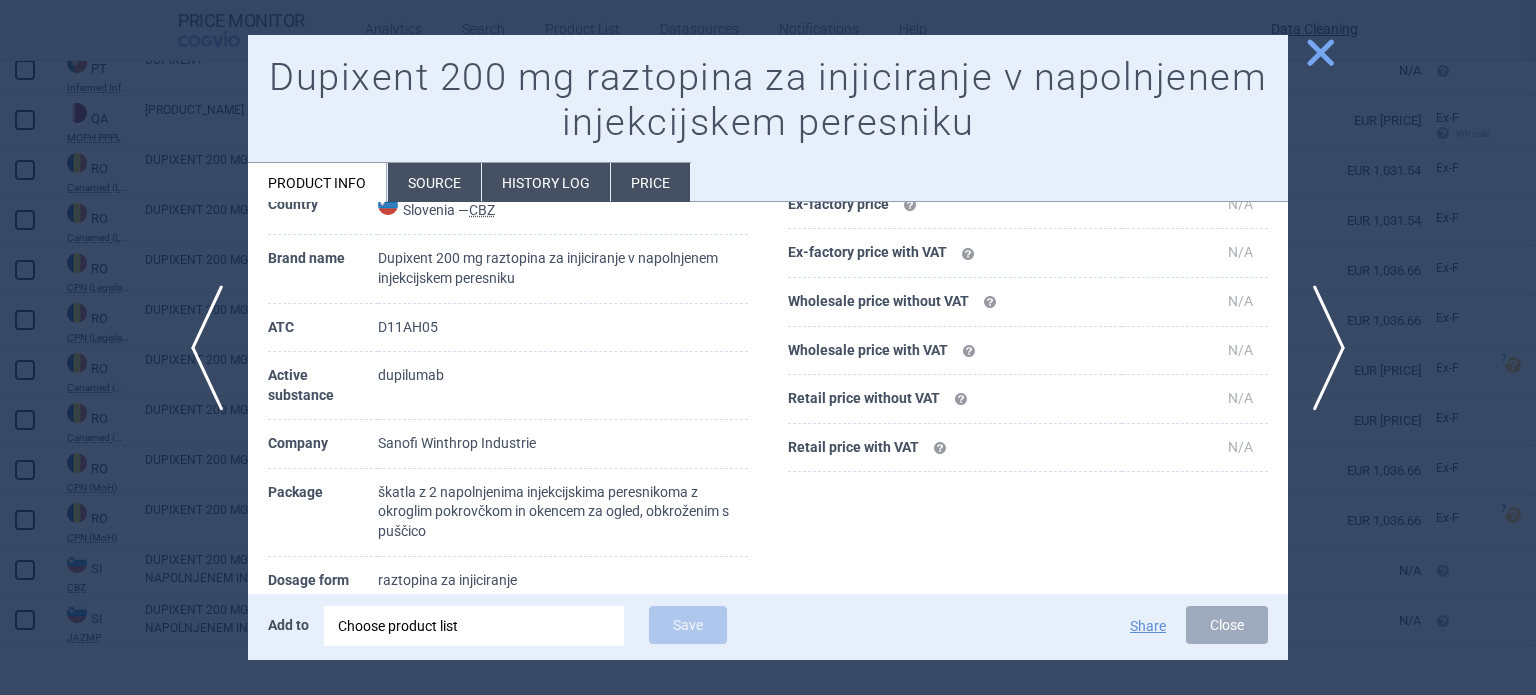 click on "next" at bounding box center [1335, 348] 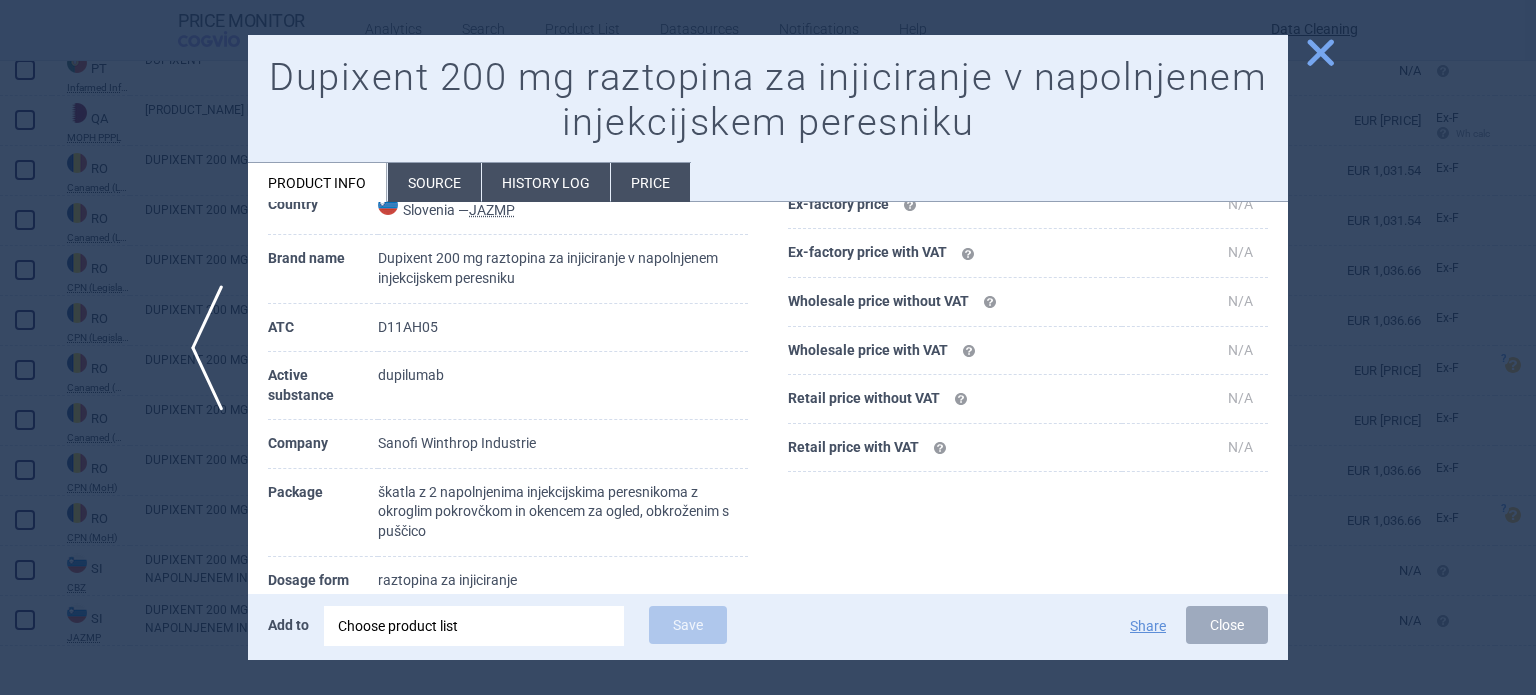 click at bounding box center (768, 347) 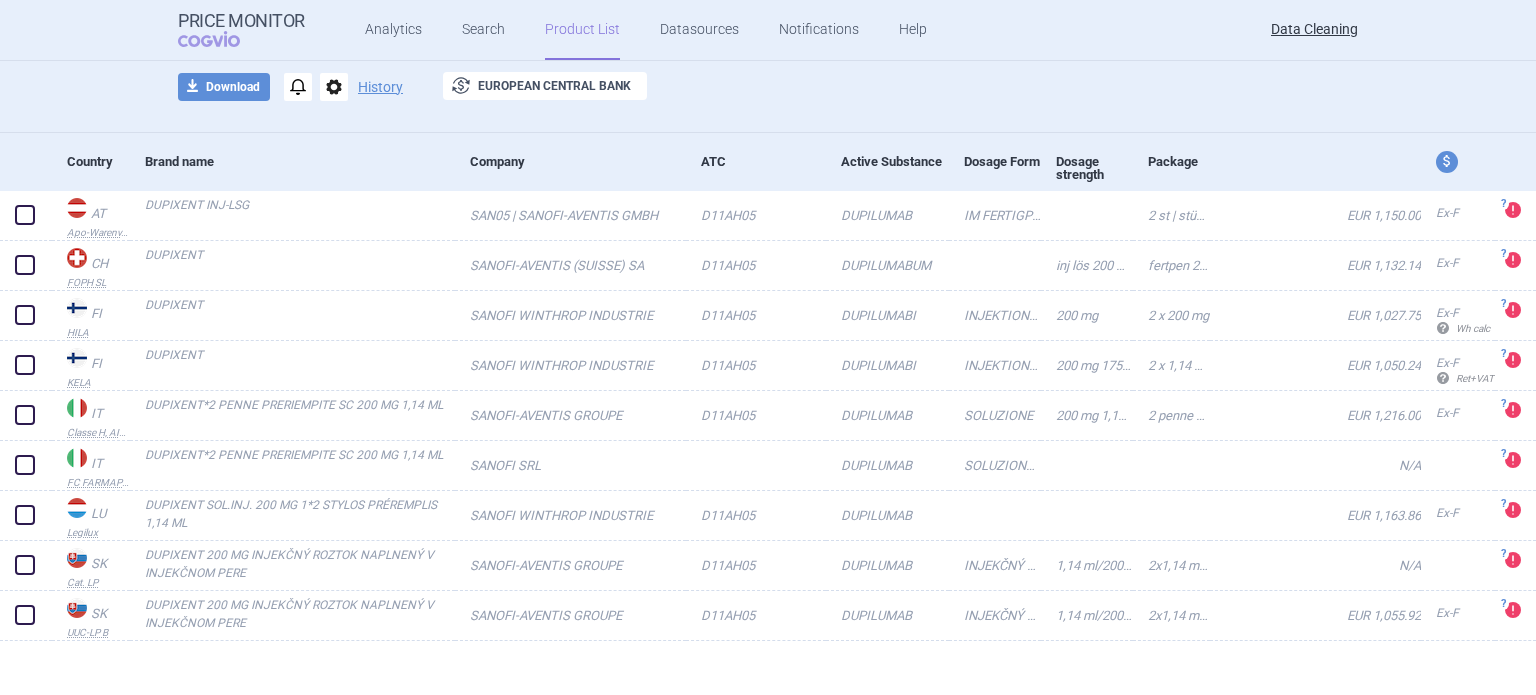 scroll, scrollTop: 0, scrollLeft: 0, axis: both 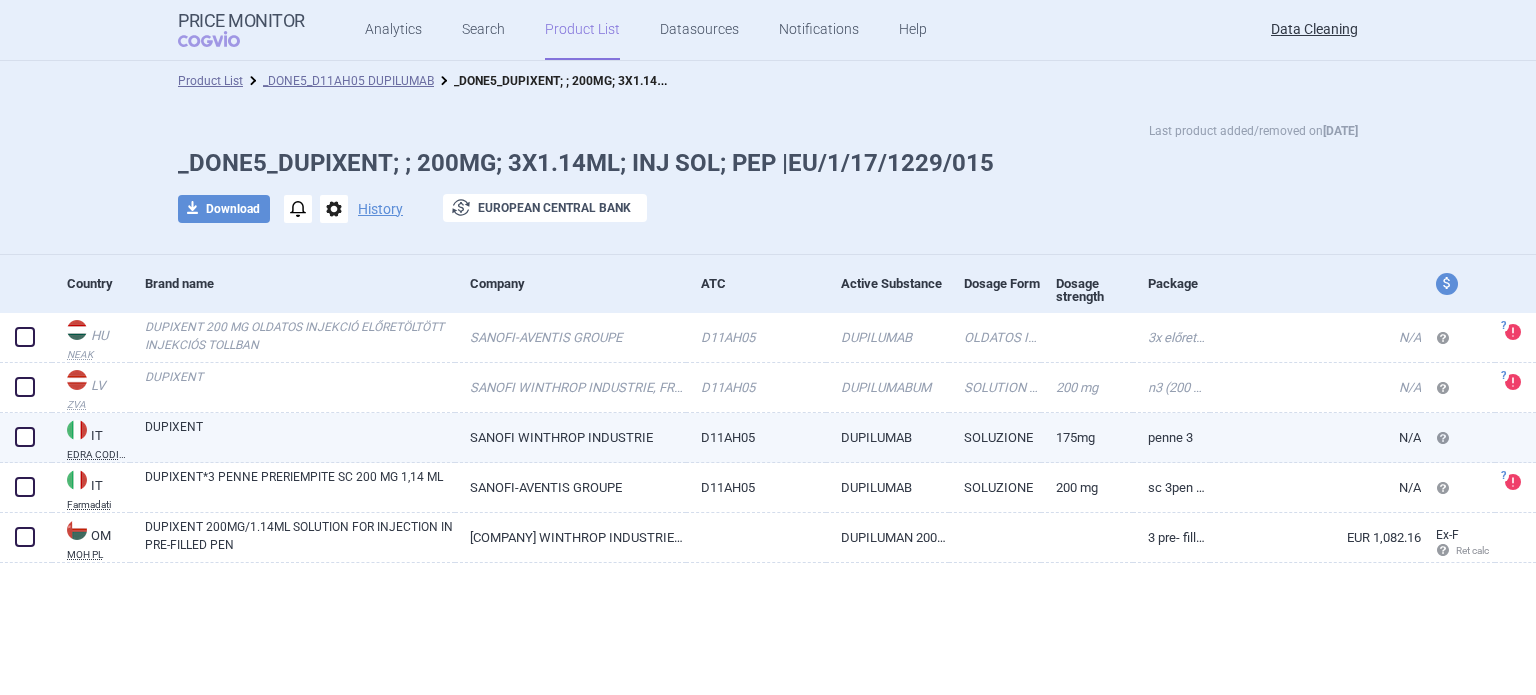 click on "DUPIXENT" at bounding box center (300, 436) 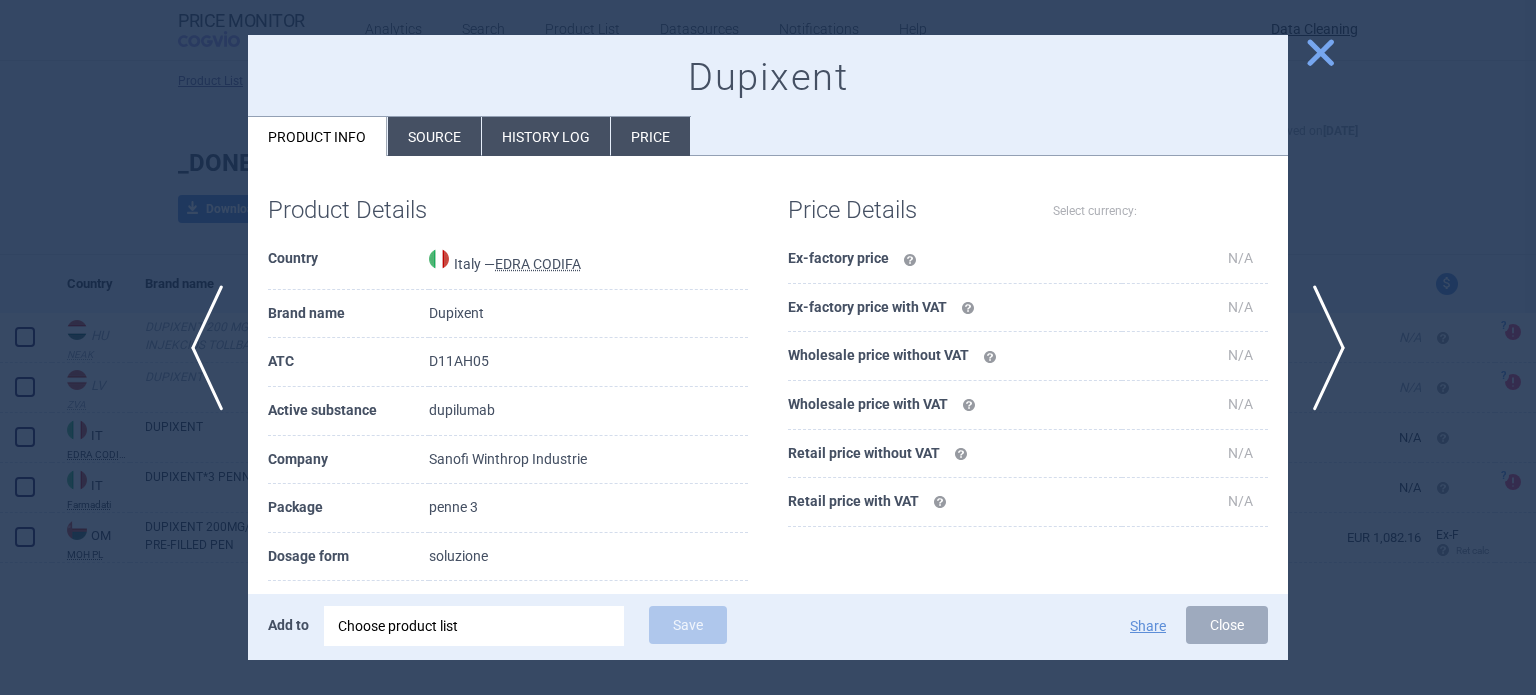 select on "EUR" 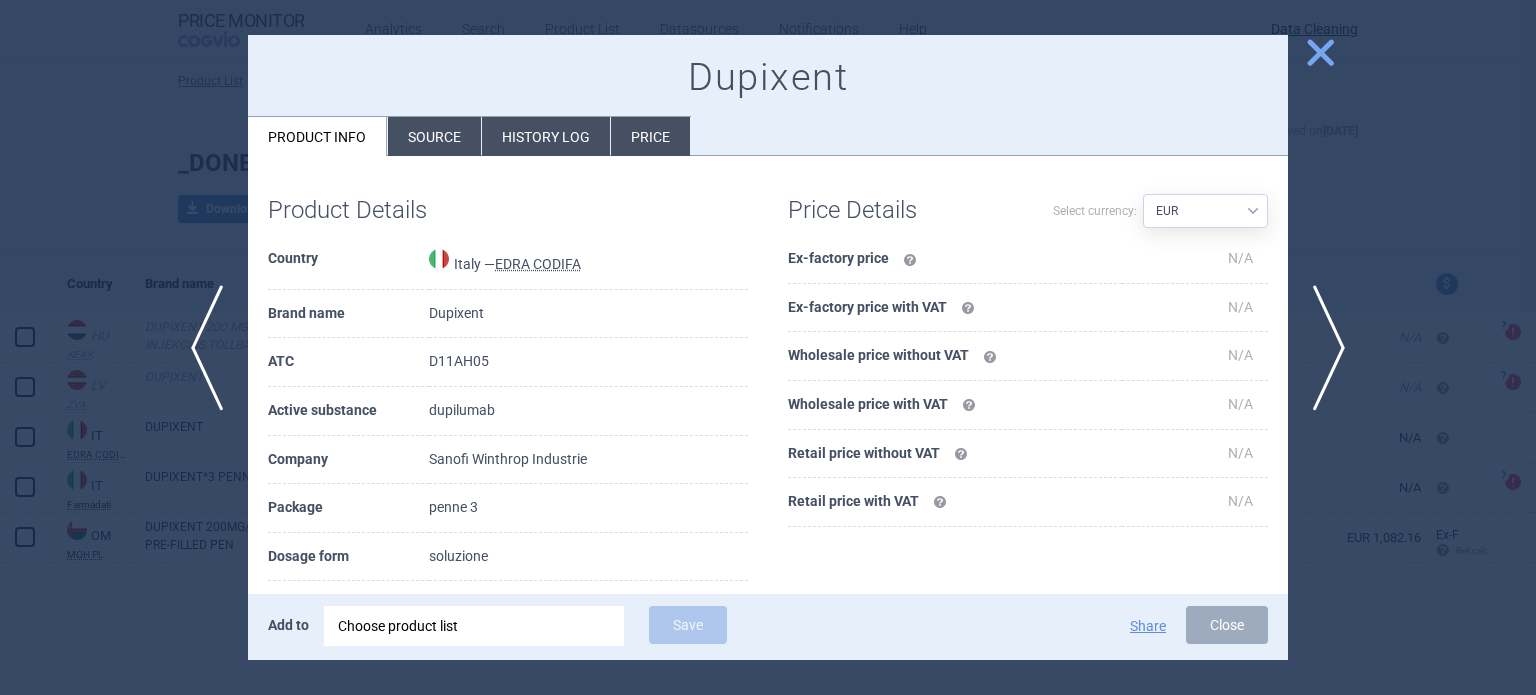 click on "Source" at bounding box center [434, 136] 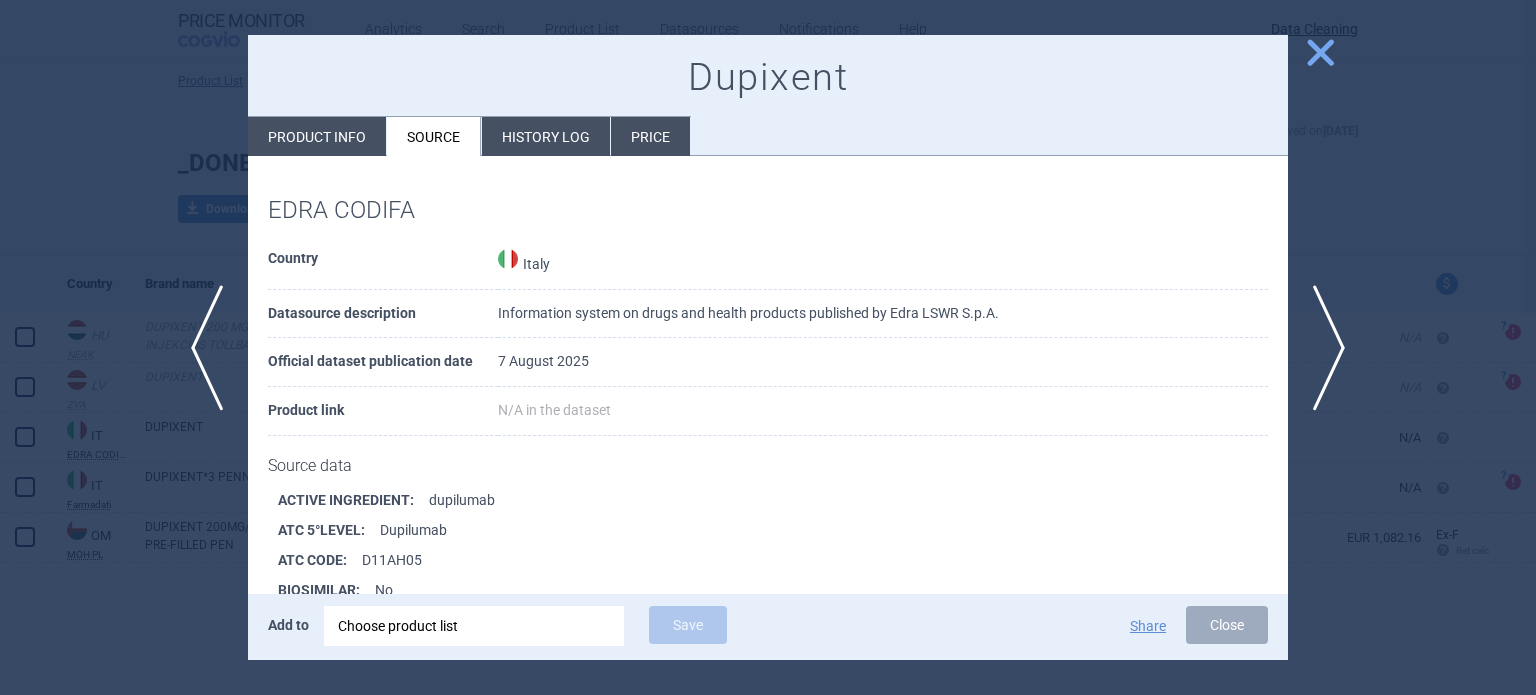 scroll, scrollTop: 272, scrollLeft: 0, axis: vertical 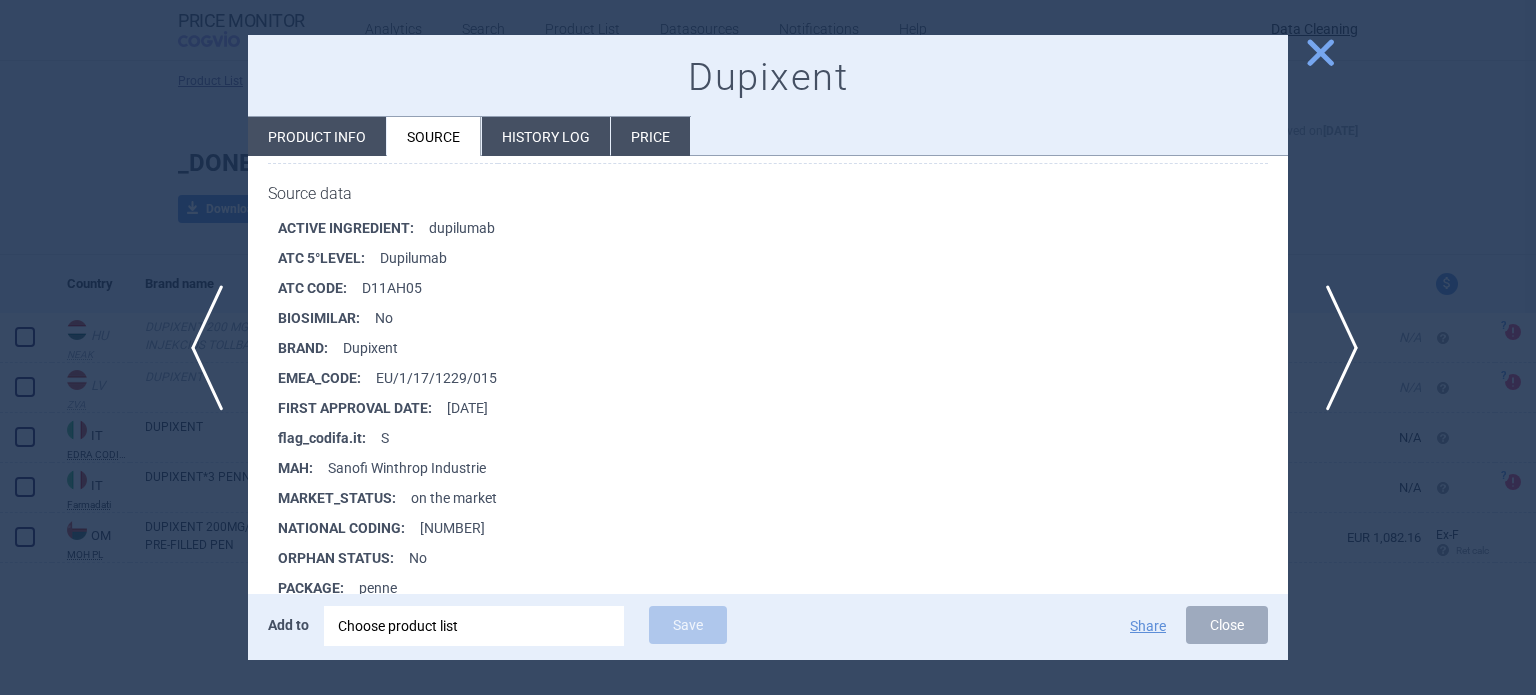 click on "next" at bounding box center (1335, 348) 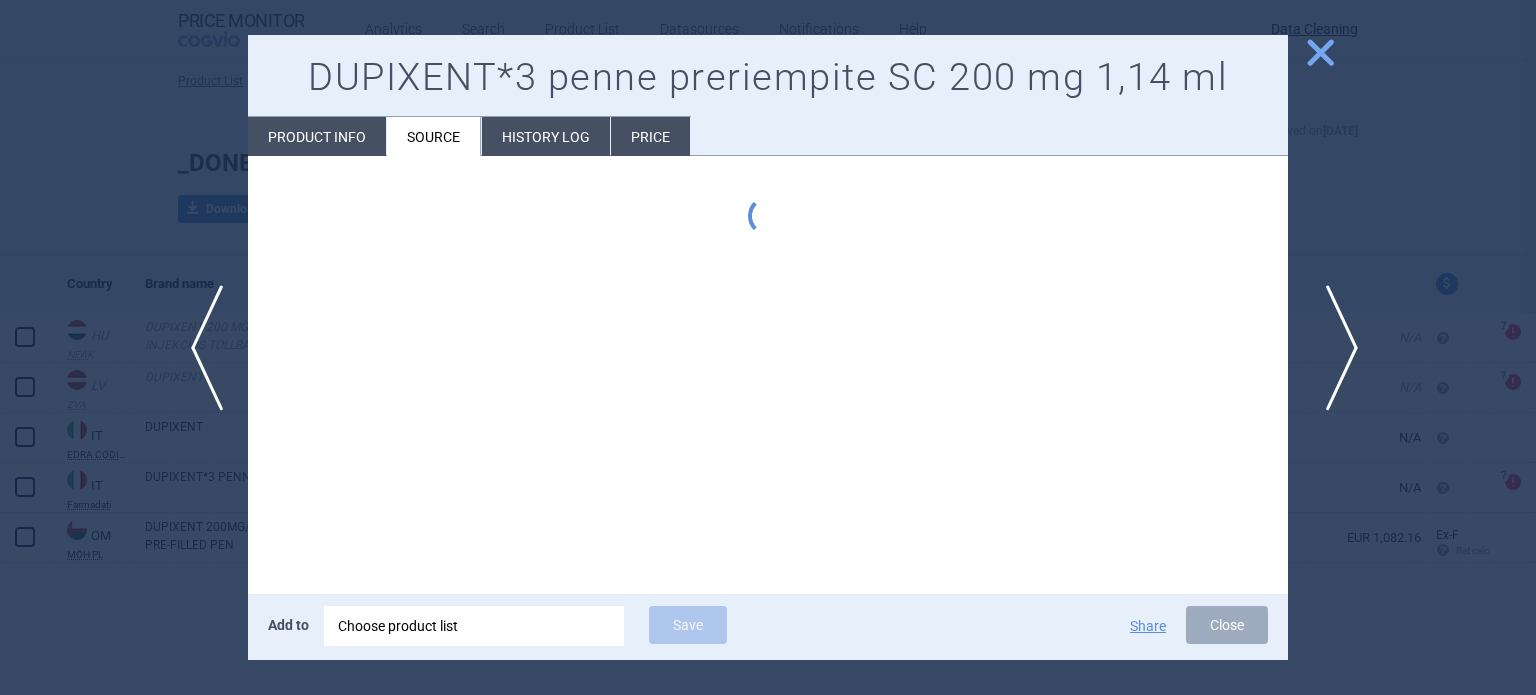 type 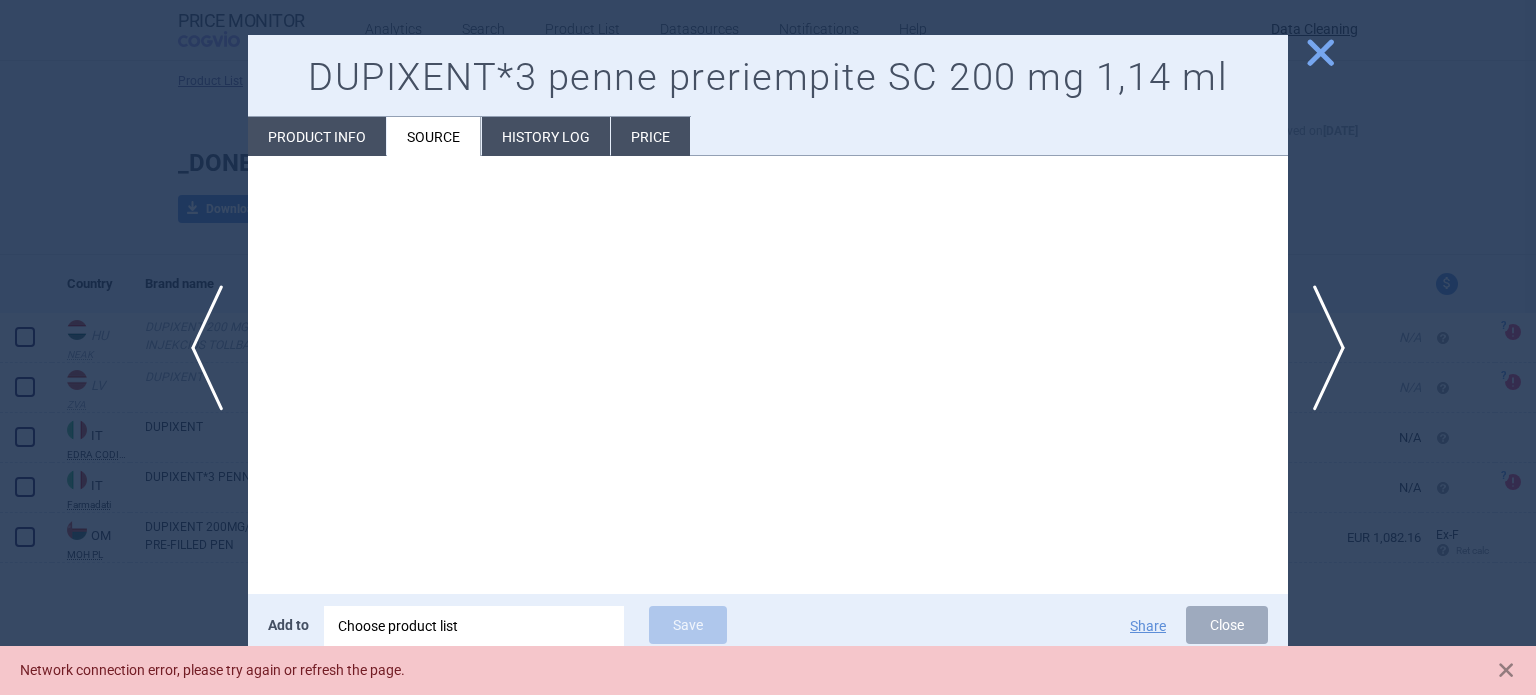 click at bounding box center [768, 375] 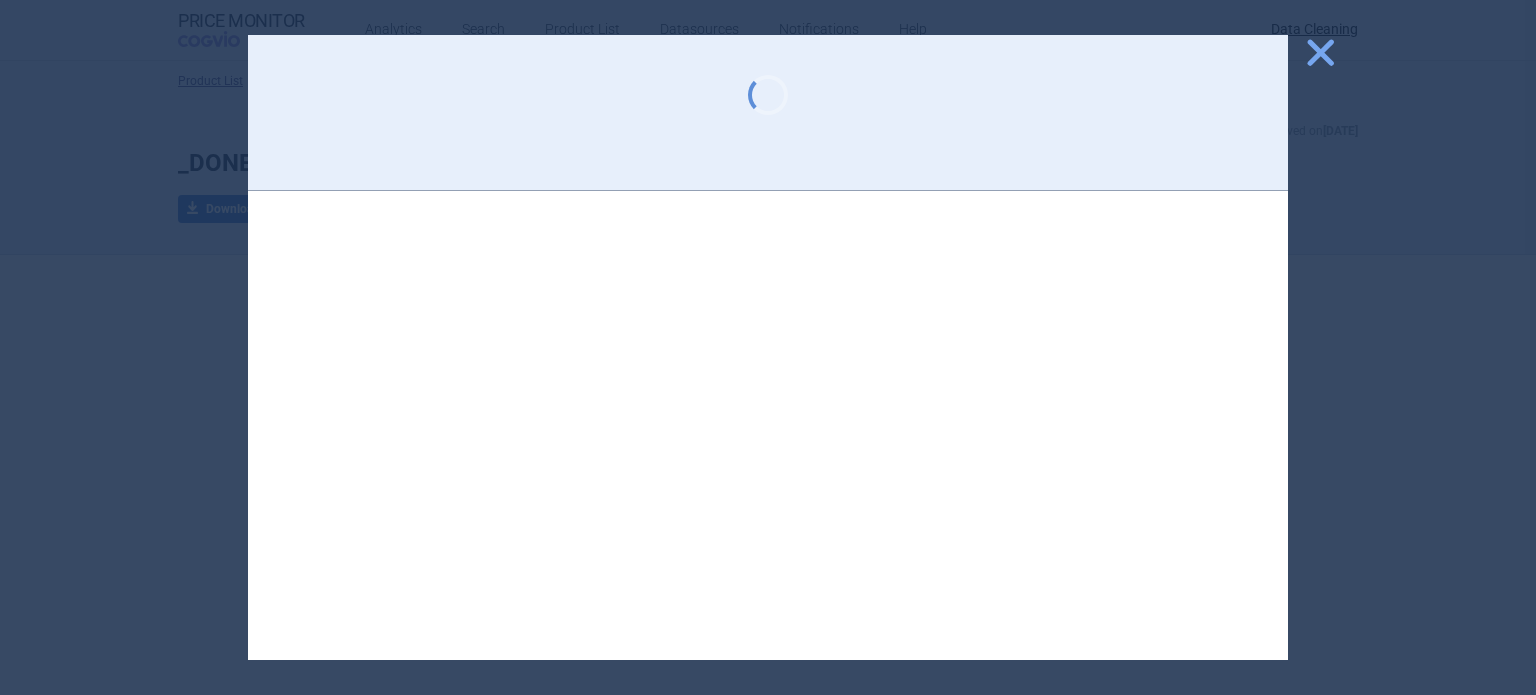 scroll, scrollTop: 0, scrollLeft: 0, axis: both 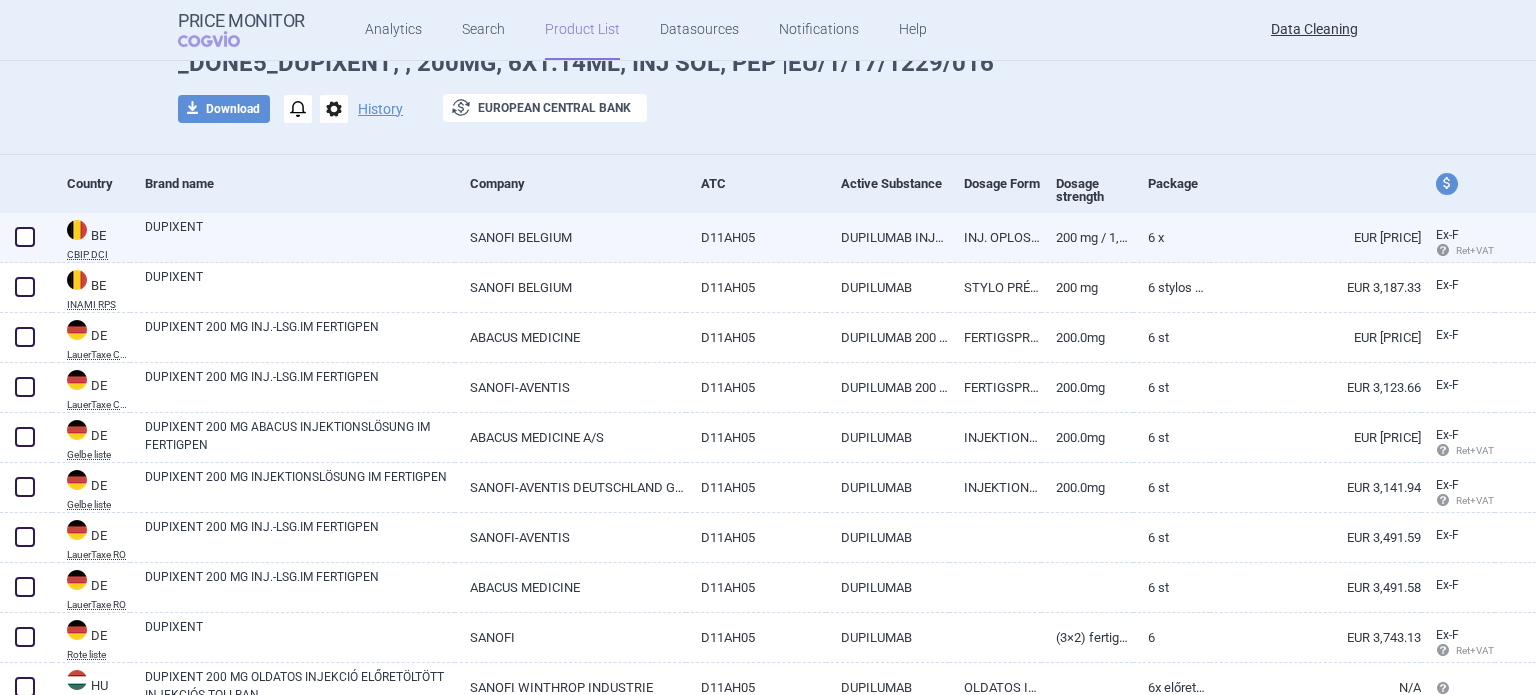 click on "SANOFI BELGIUM" at bounding box center [570, 237] 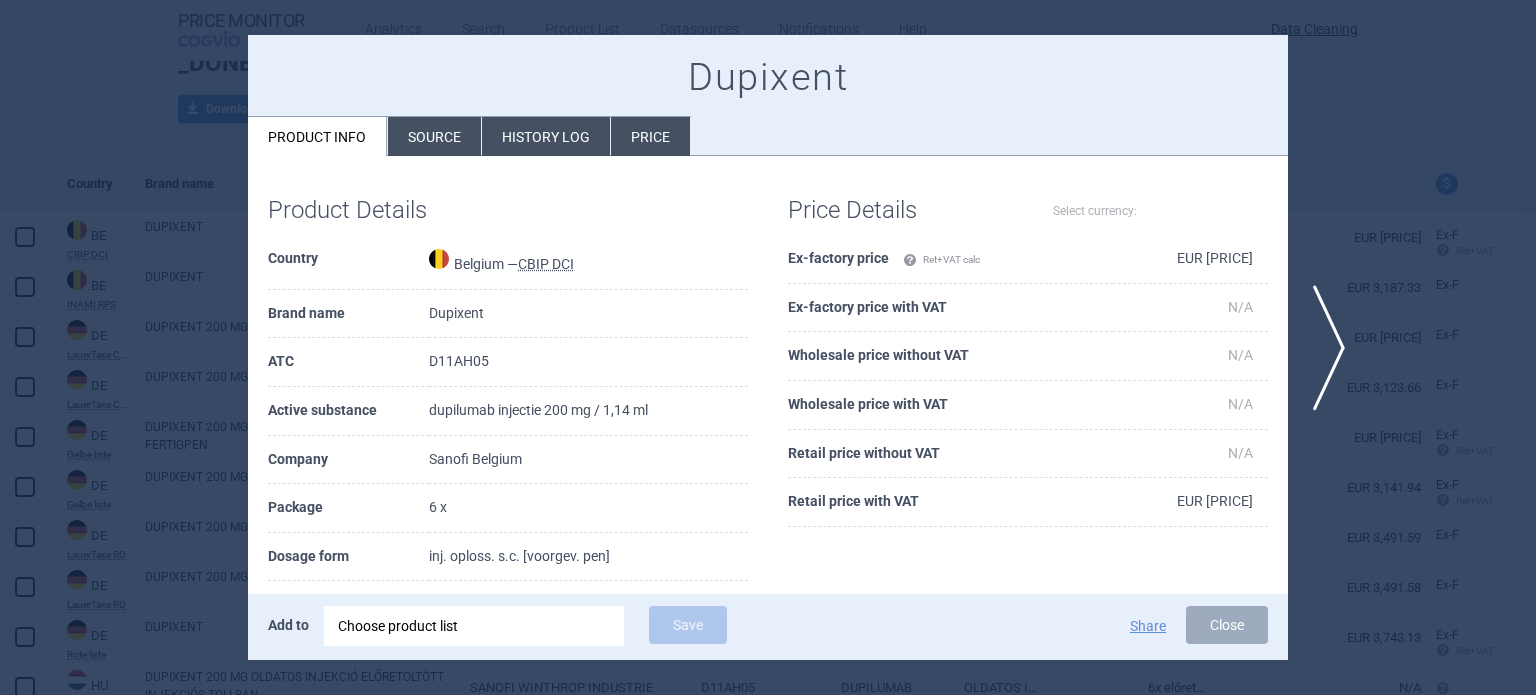 select on "EUR" 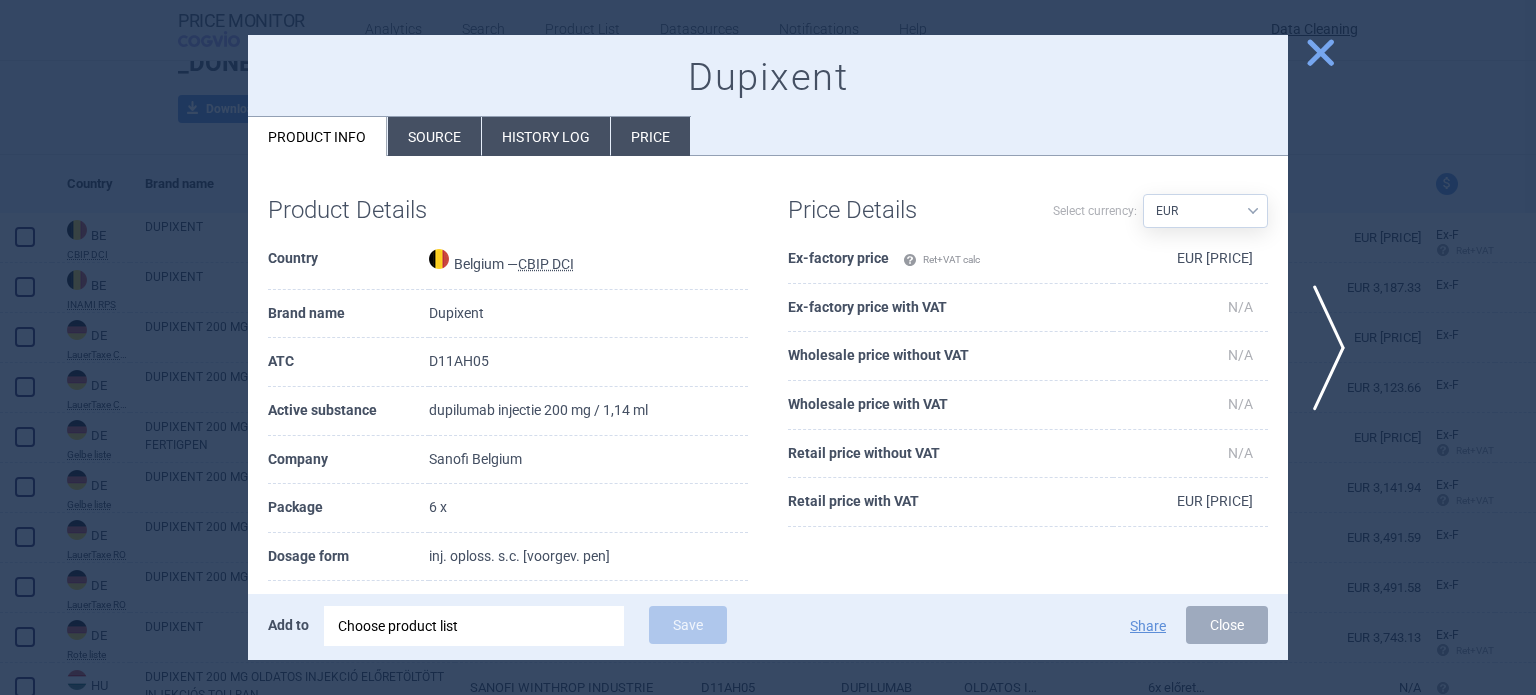 click on "Source" at bounding box center (434, 136) 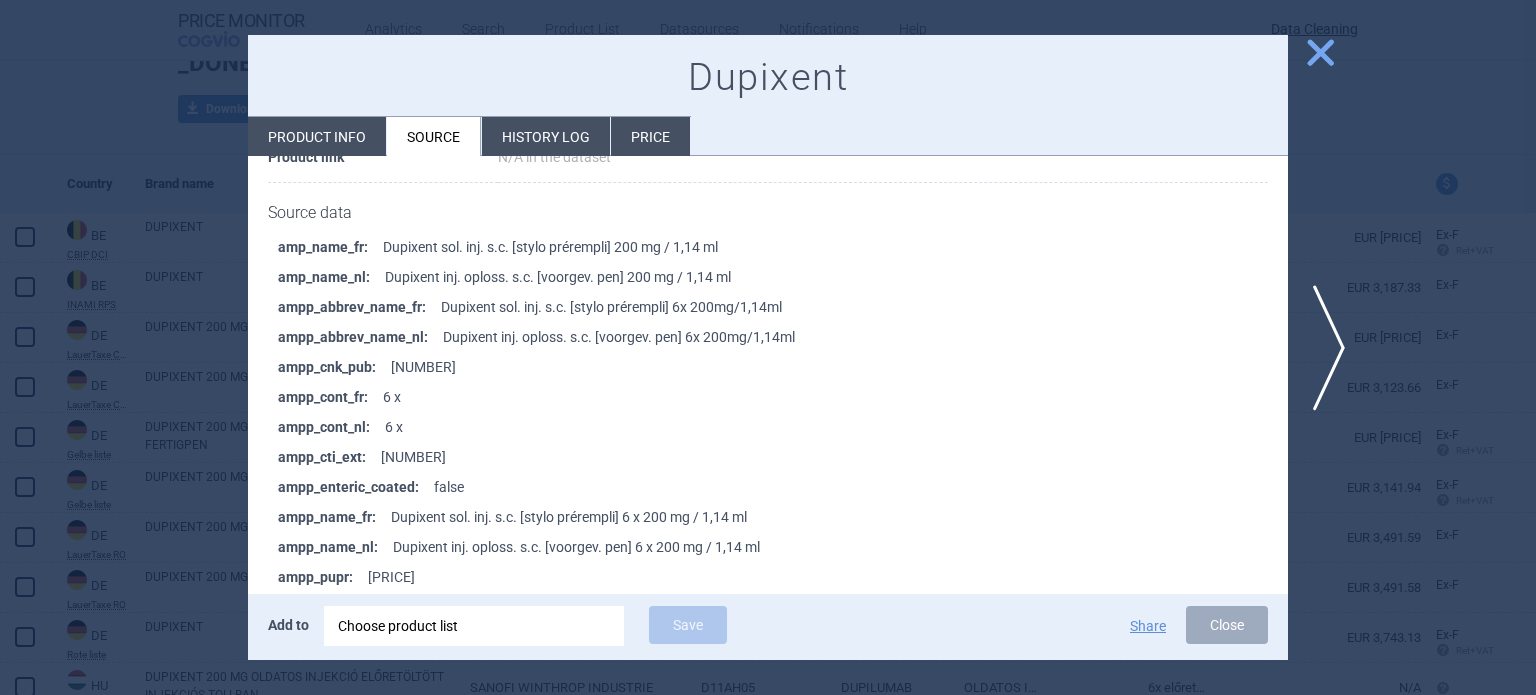 scroll, scrollTop: 300, scrollLeft: 0, axis: vertical 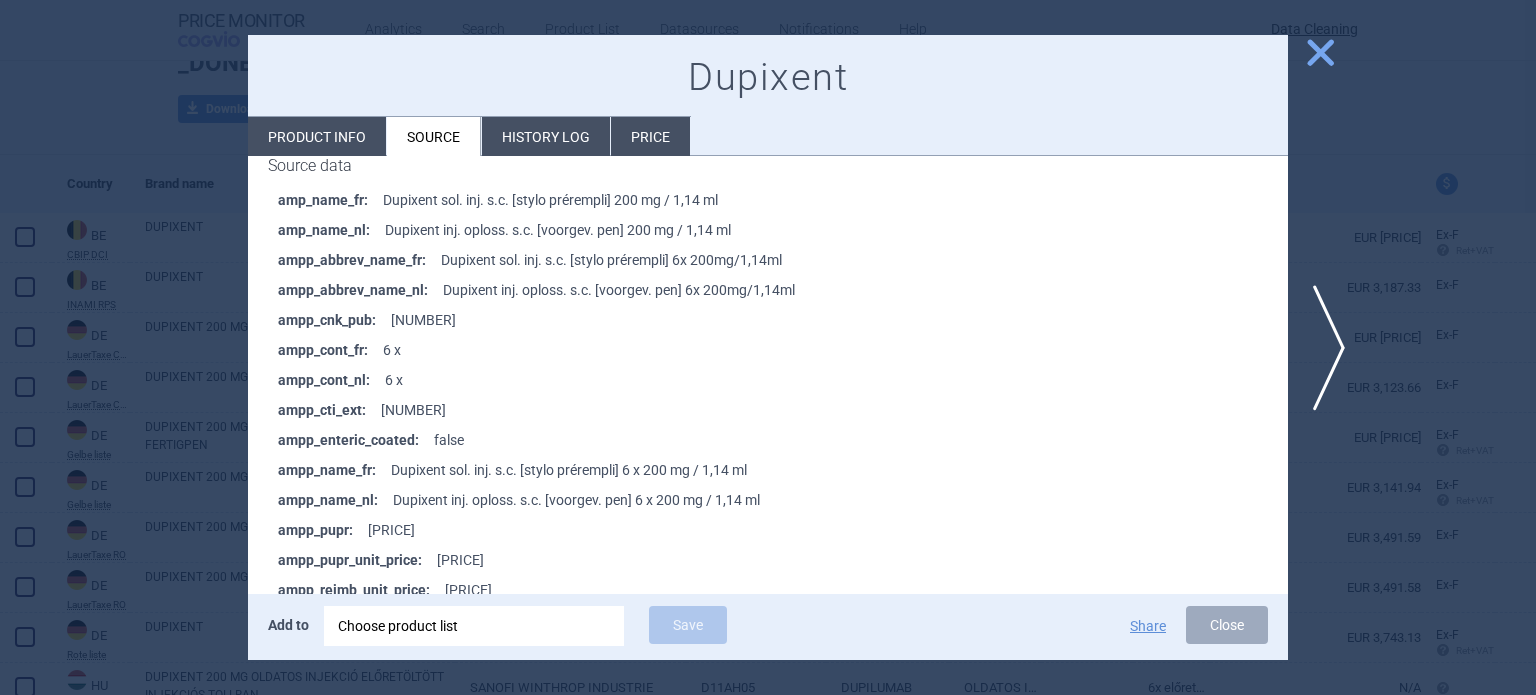 drag, startPoint x: 455, startPoint y: 407, endPoint x: 378, endPoint y: 400, distance: 77.31753 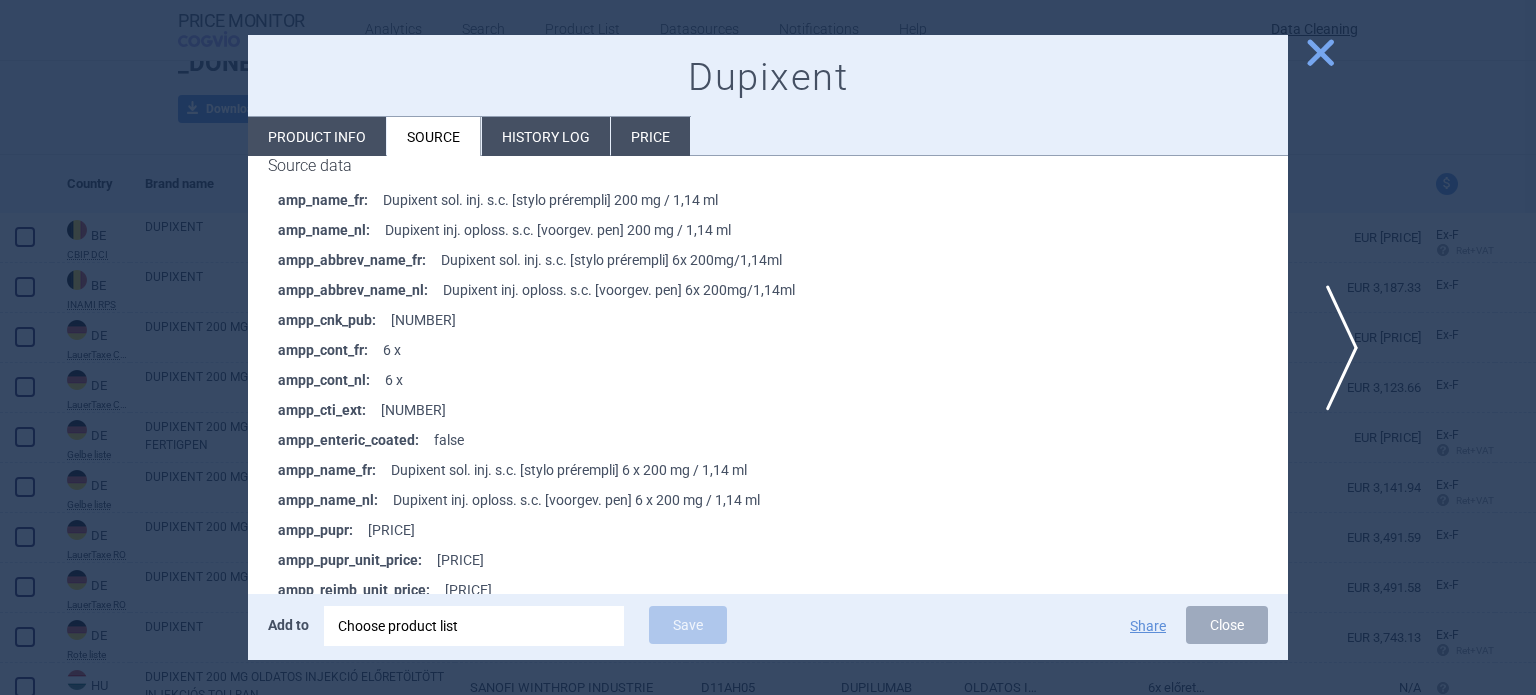 click on "next" at bounding box center [1335, 348] 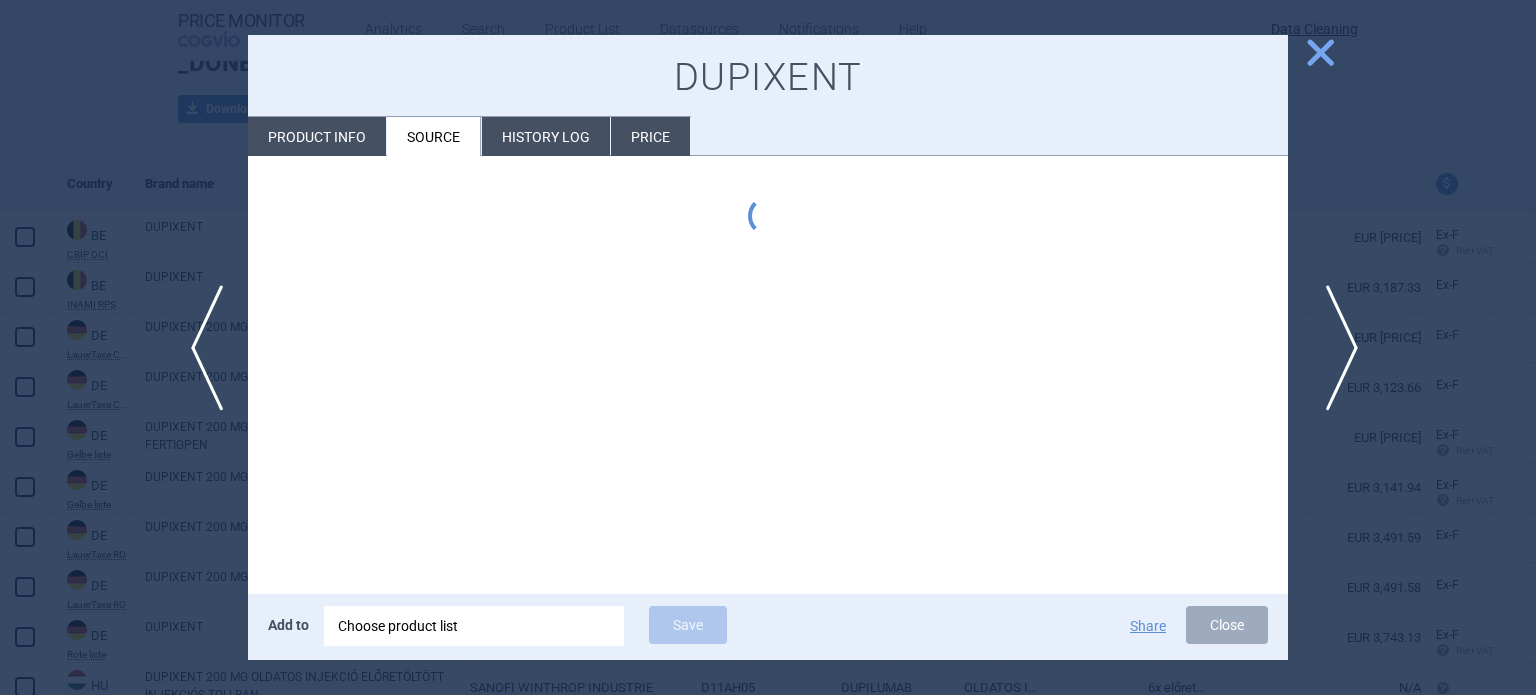 scroll, scrollTop: 0, scrollLeft: 0, axis: both 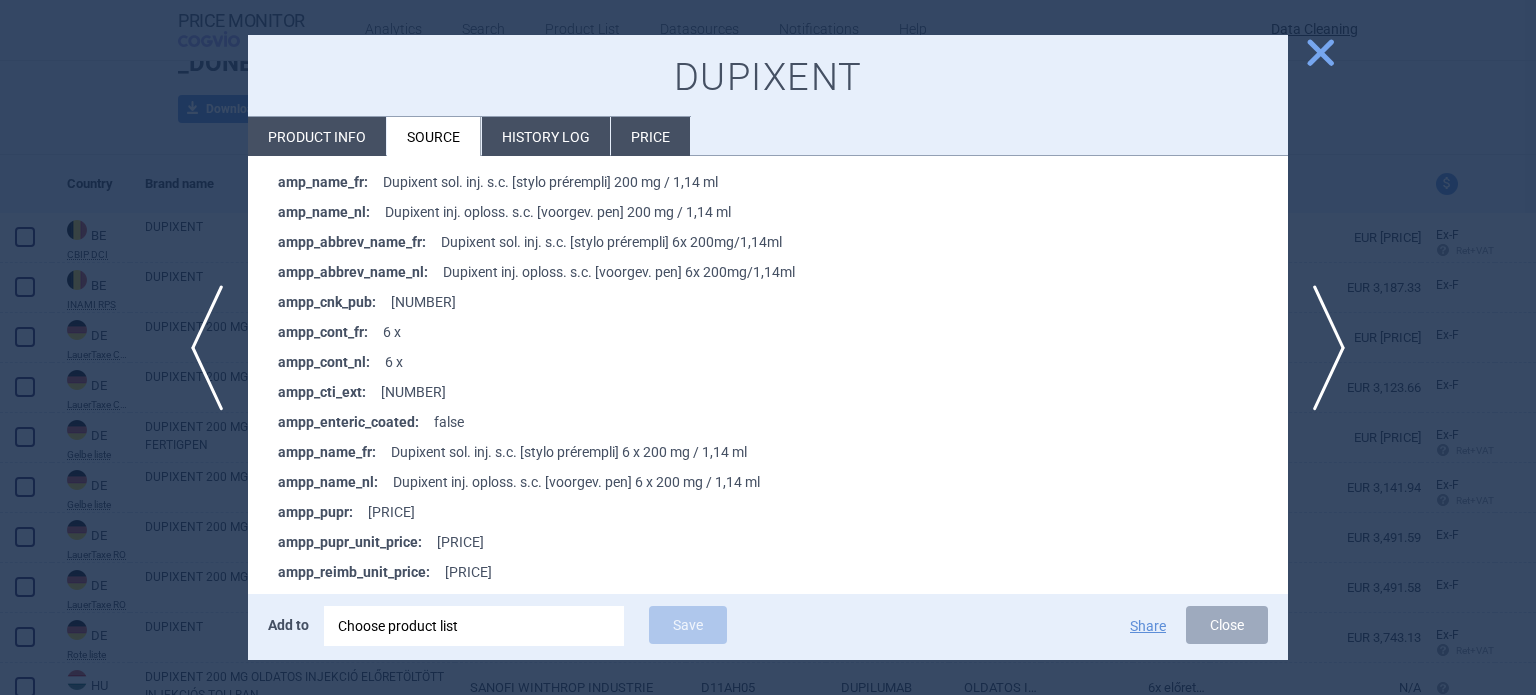 click at bounding box center [768, 347] 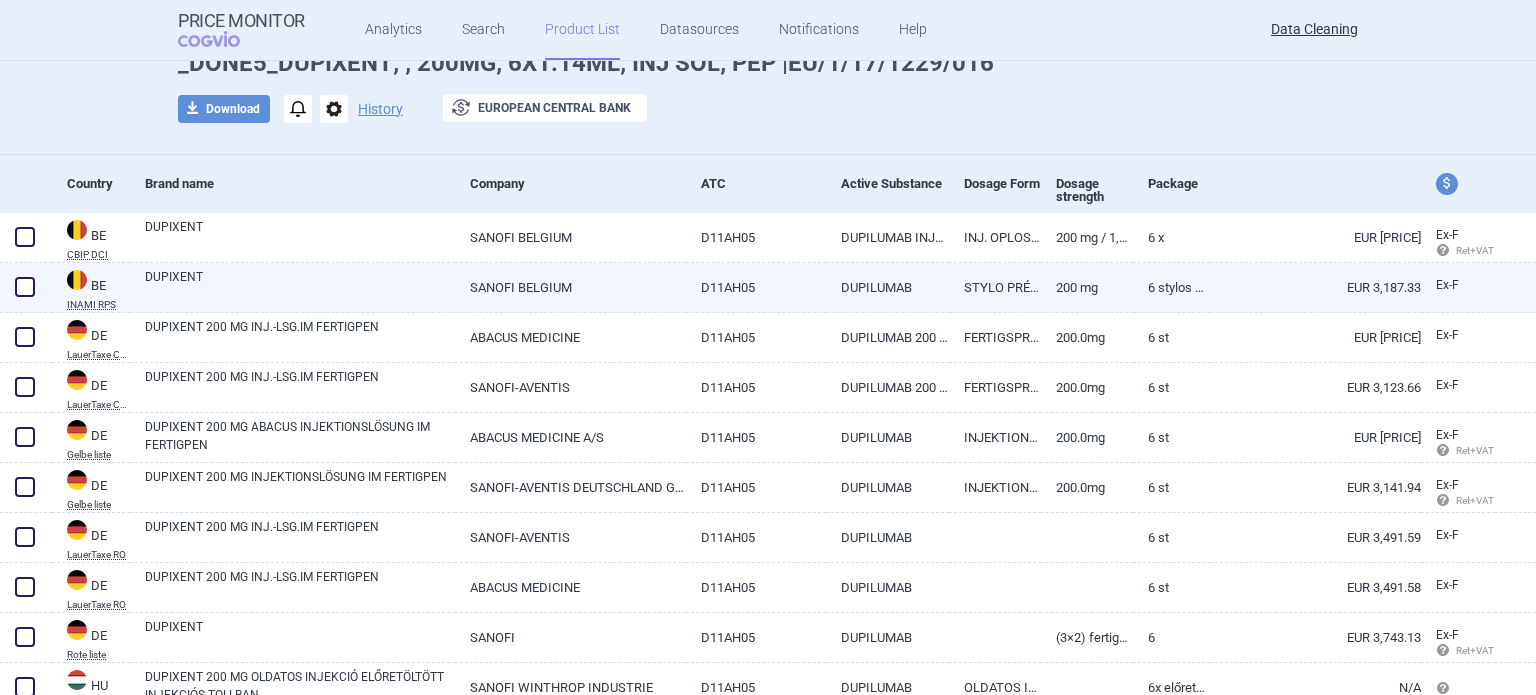 drag, startPoint x: 14, startPoint y: 235, endPoint x: 36, endPoint y: 273, distance: 43.908997 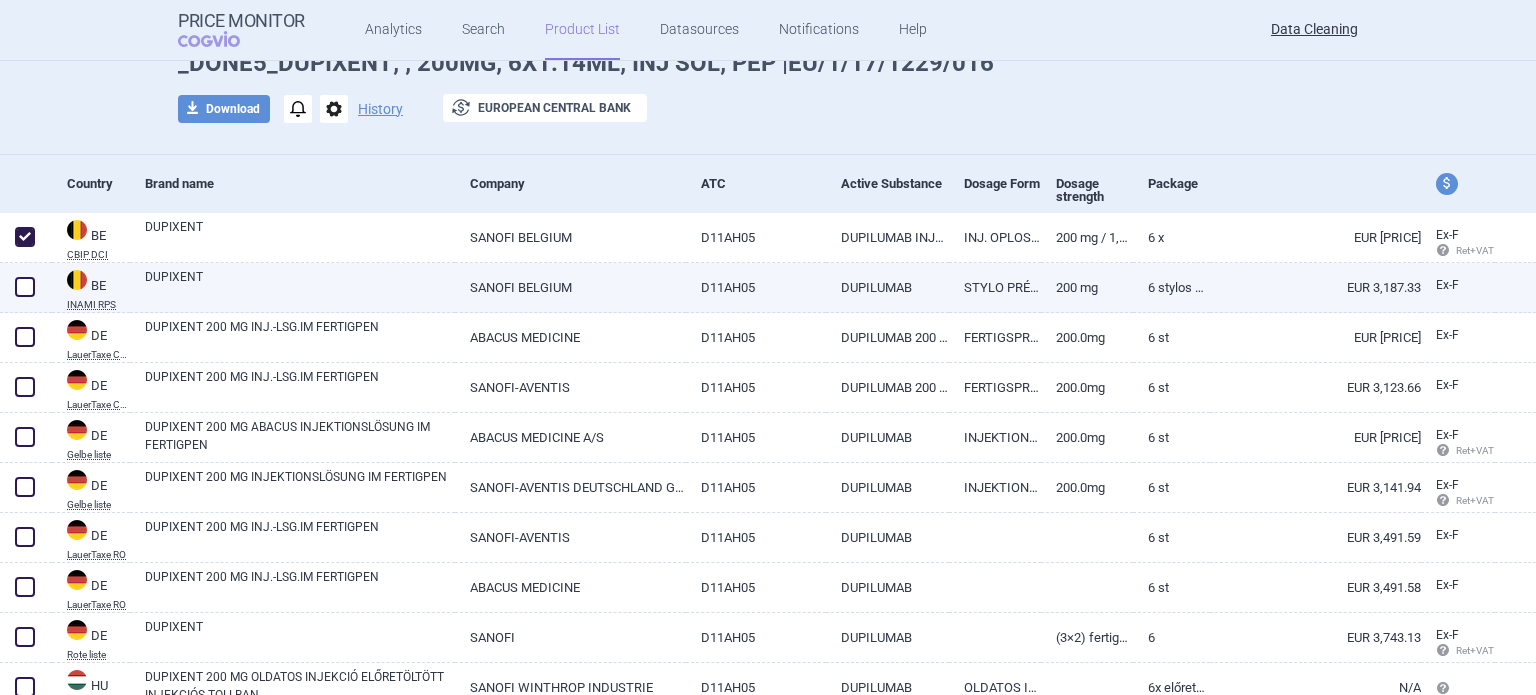 checkbox on "true" 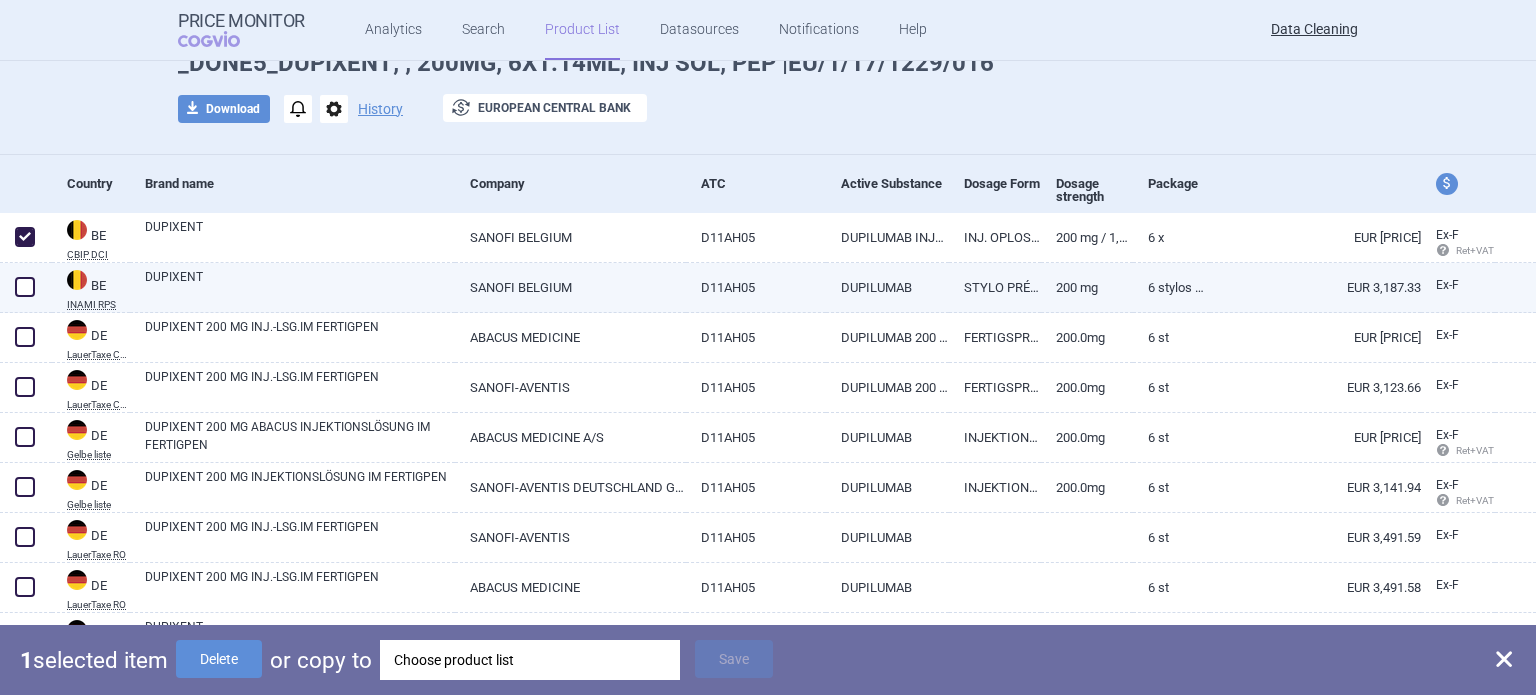 click at bounding box center (26, 288) 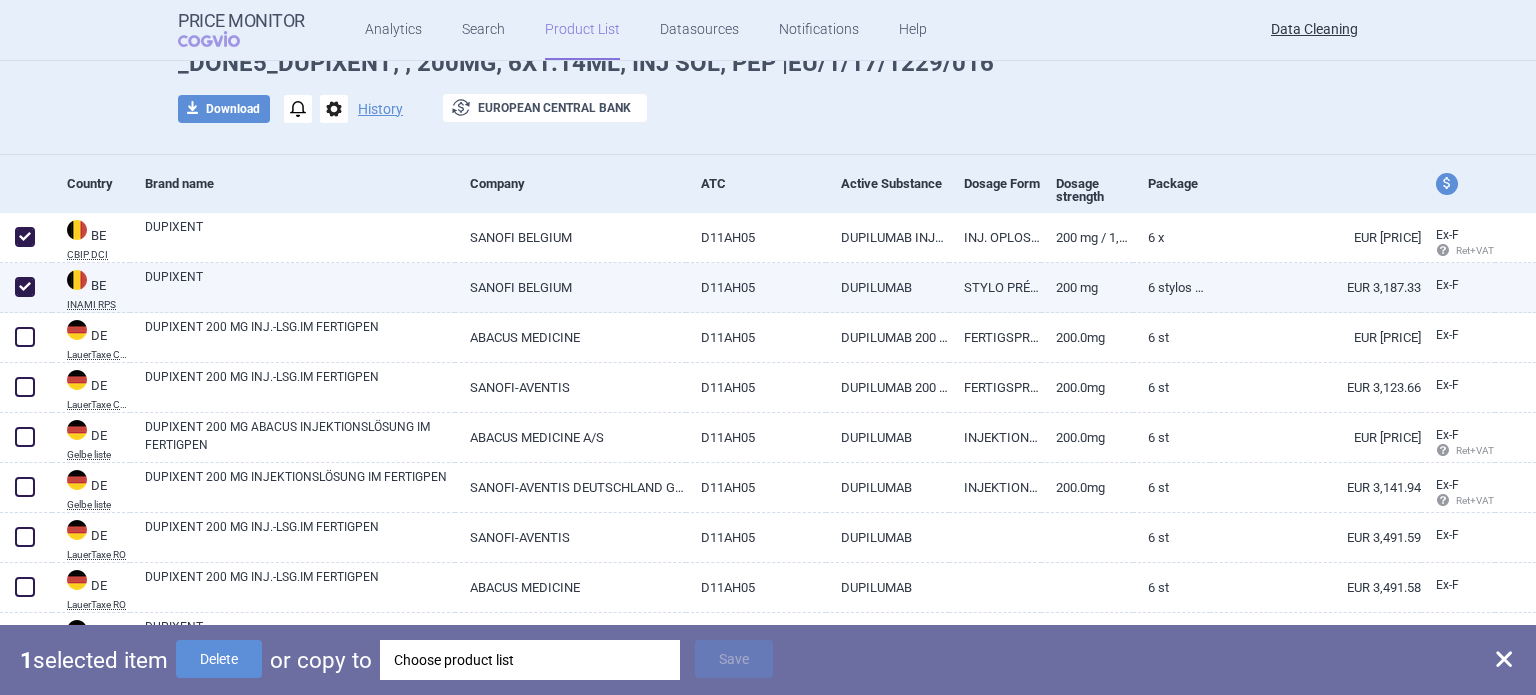 checkbox on "true" 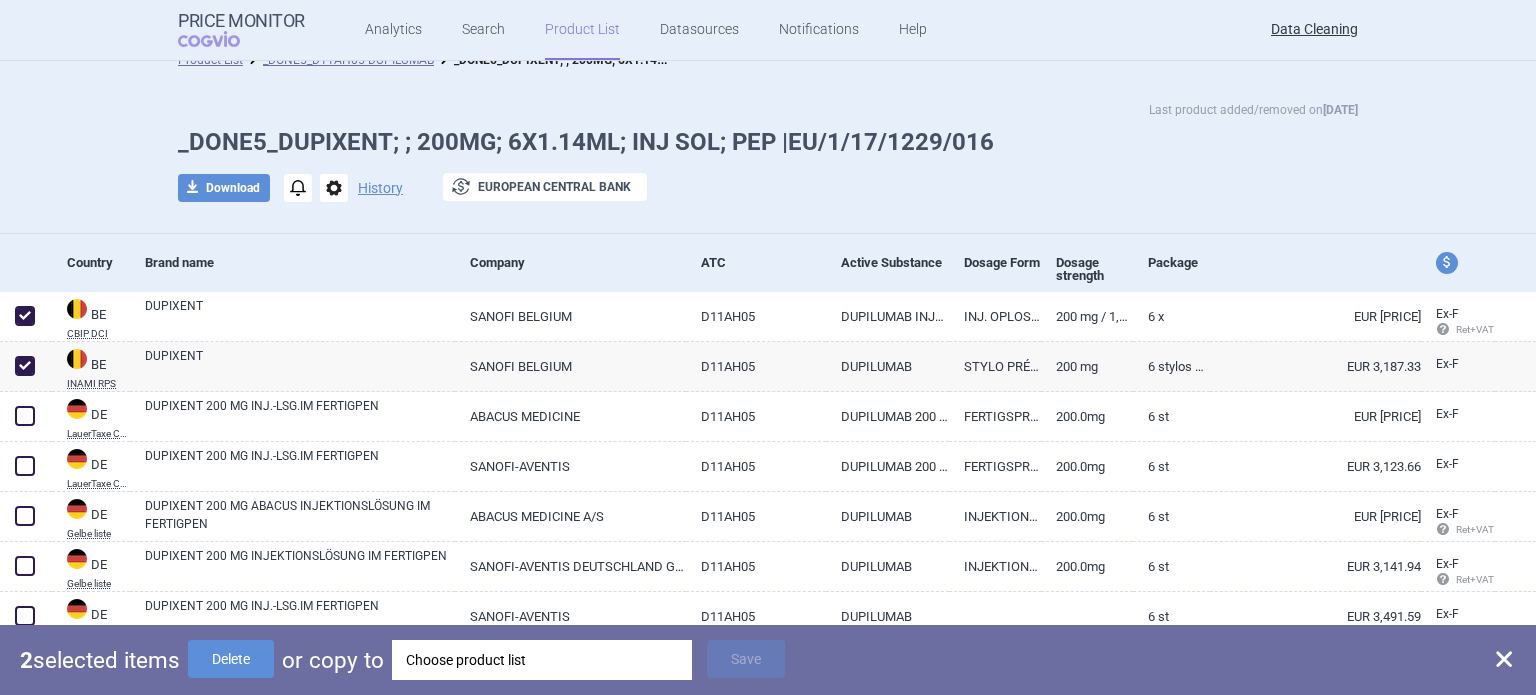scroll, scrollTop: 0, scrollLeft: 0, axis: both 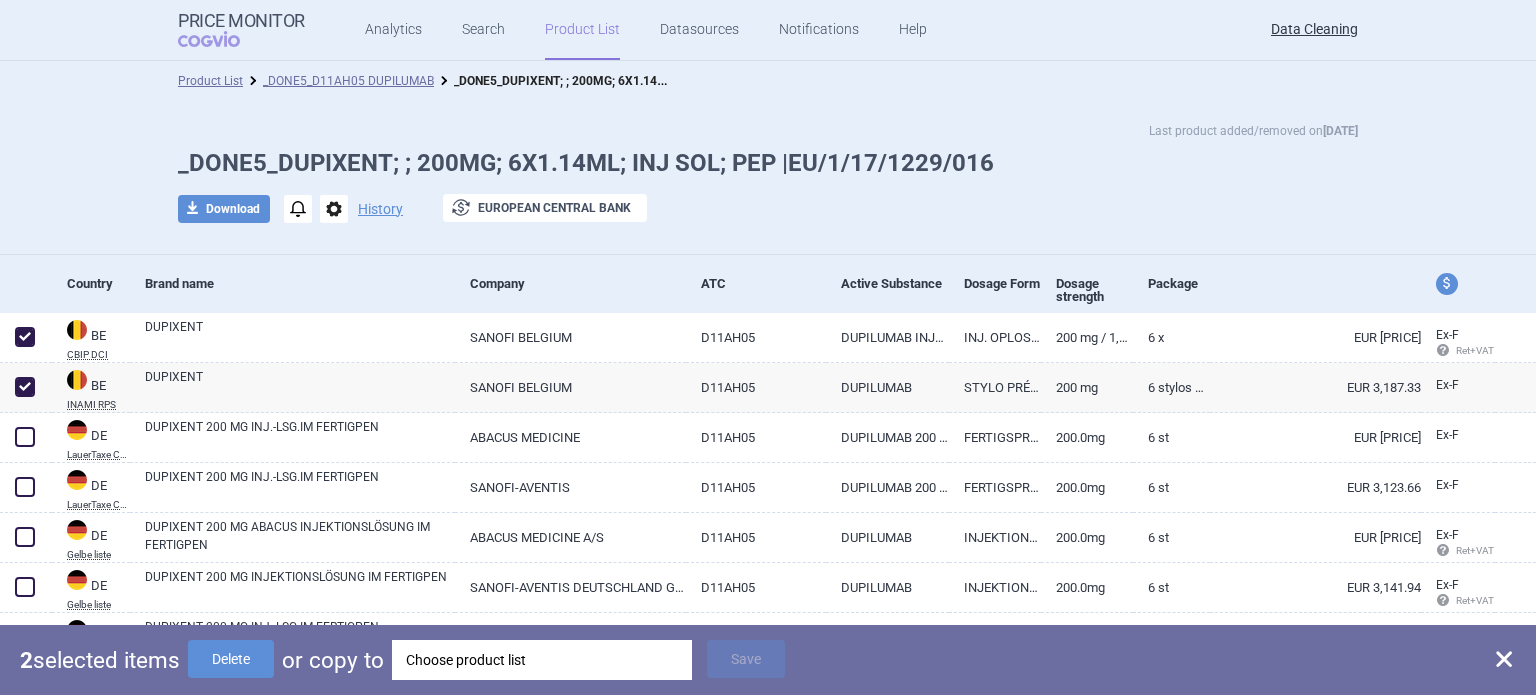 click on "Choose product list" at bounding box center (542, 660) 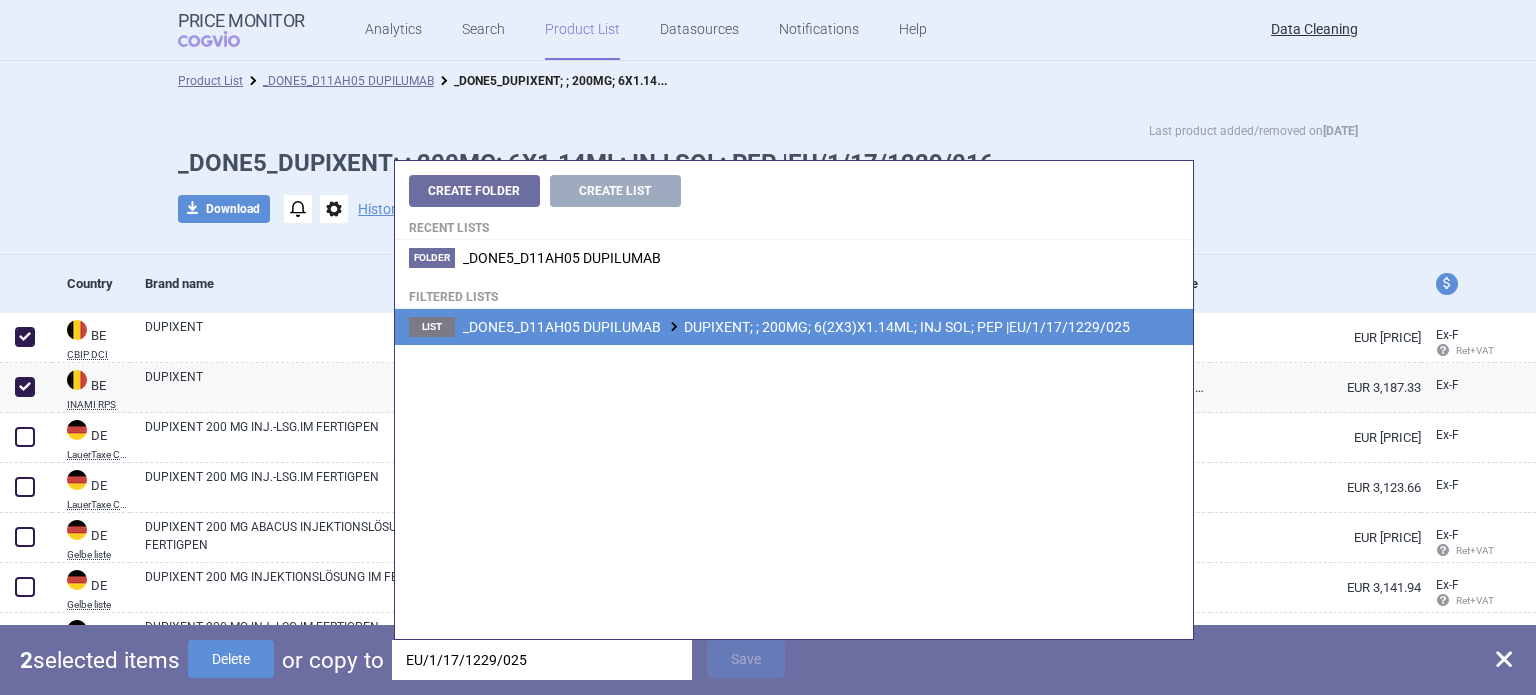 type on "EU/1/17/1229/025" 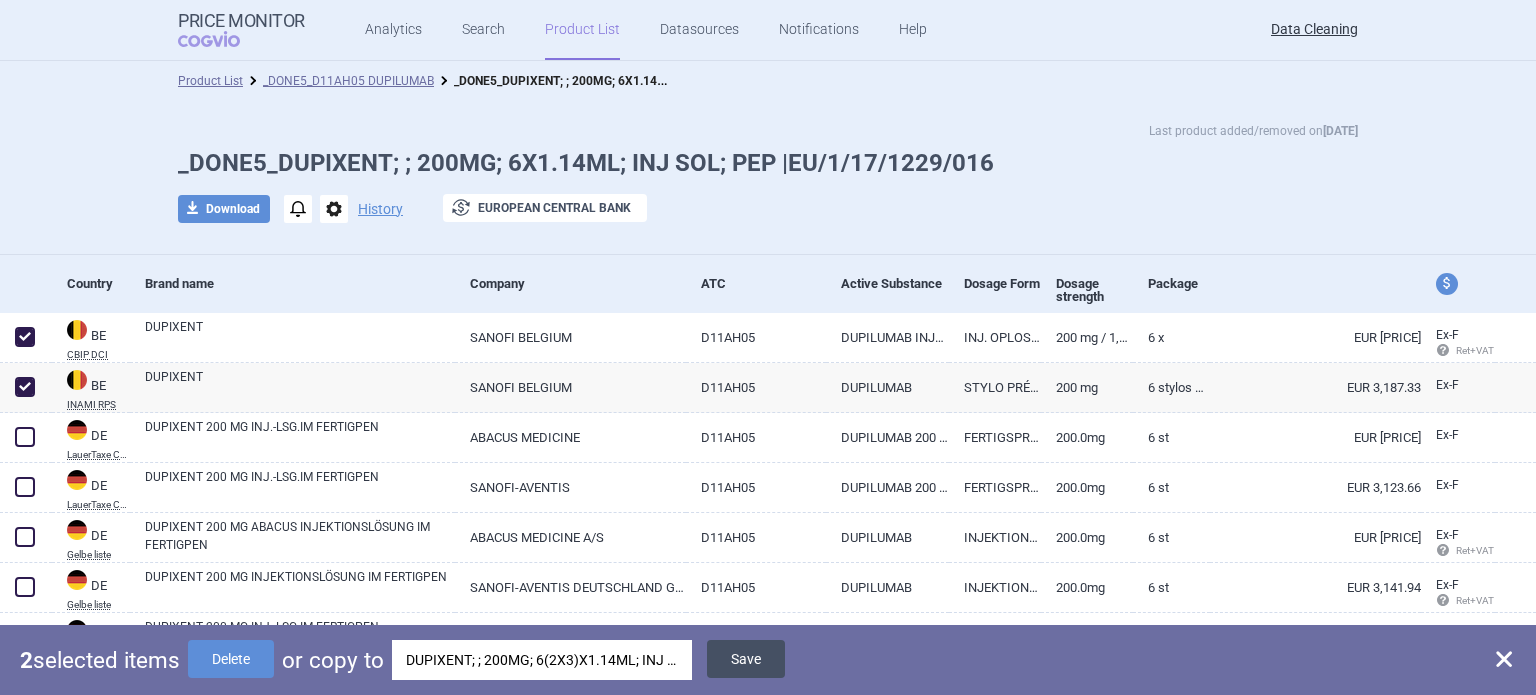 click on "Save" at bounding box center [746, 659] 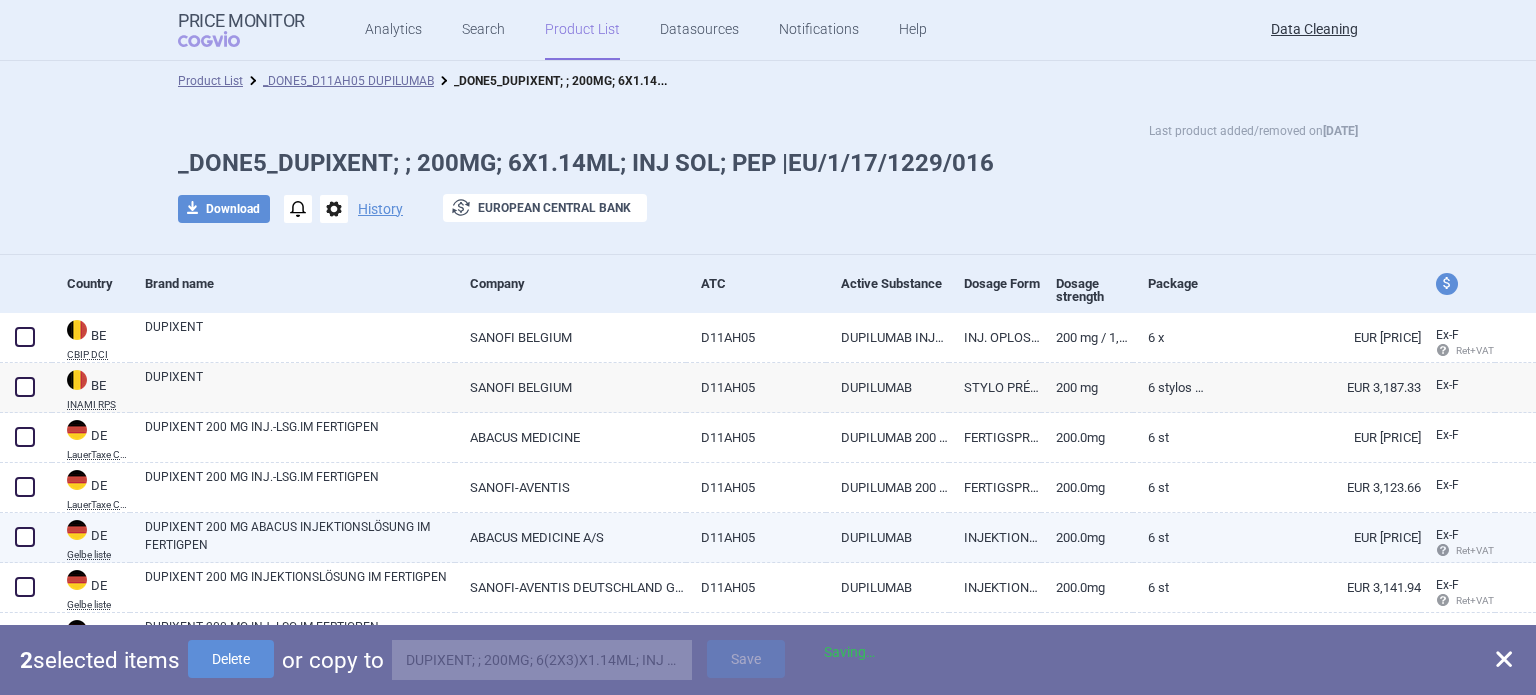 checkbox on "false" 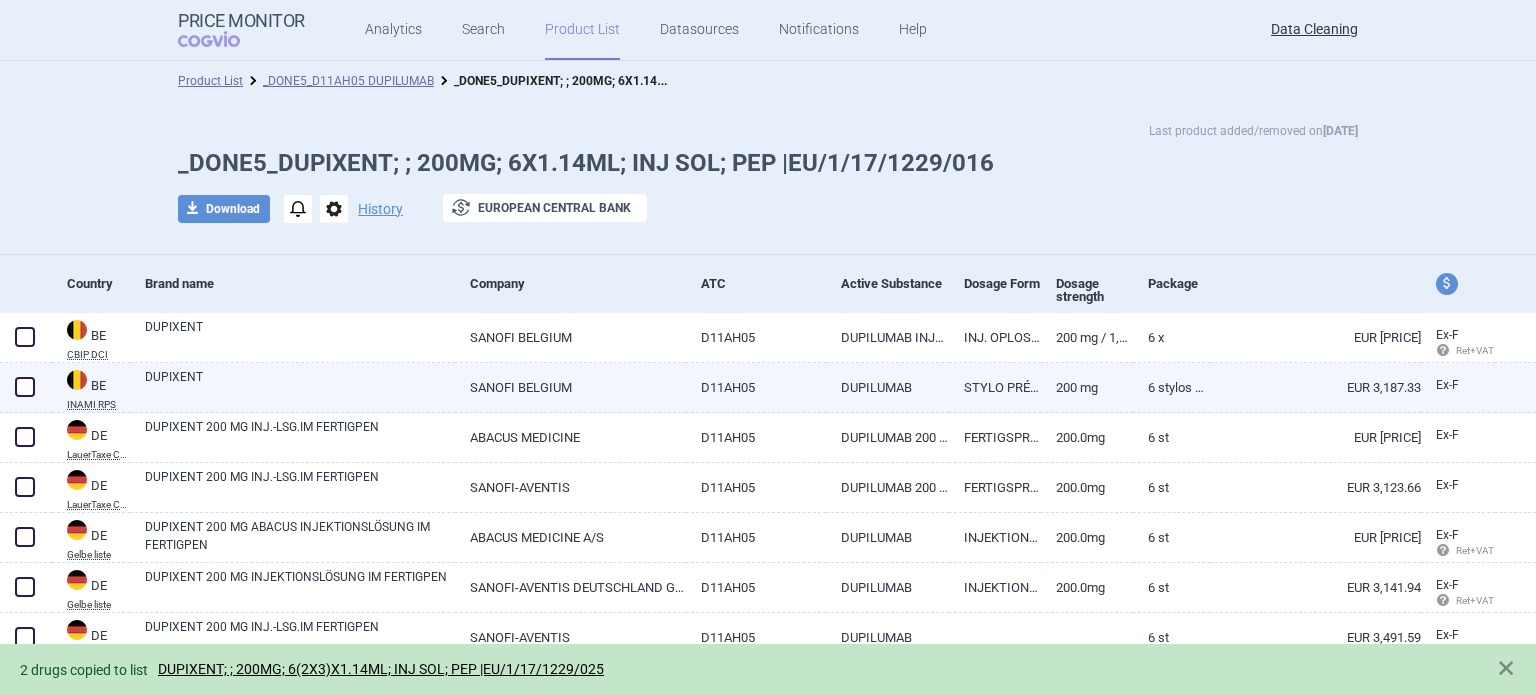 click at bounding box center [25, 387] 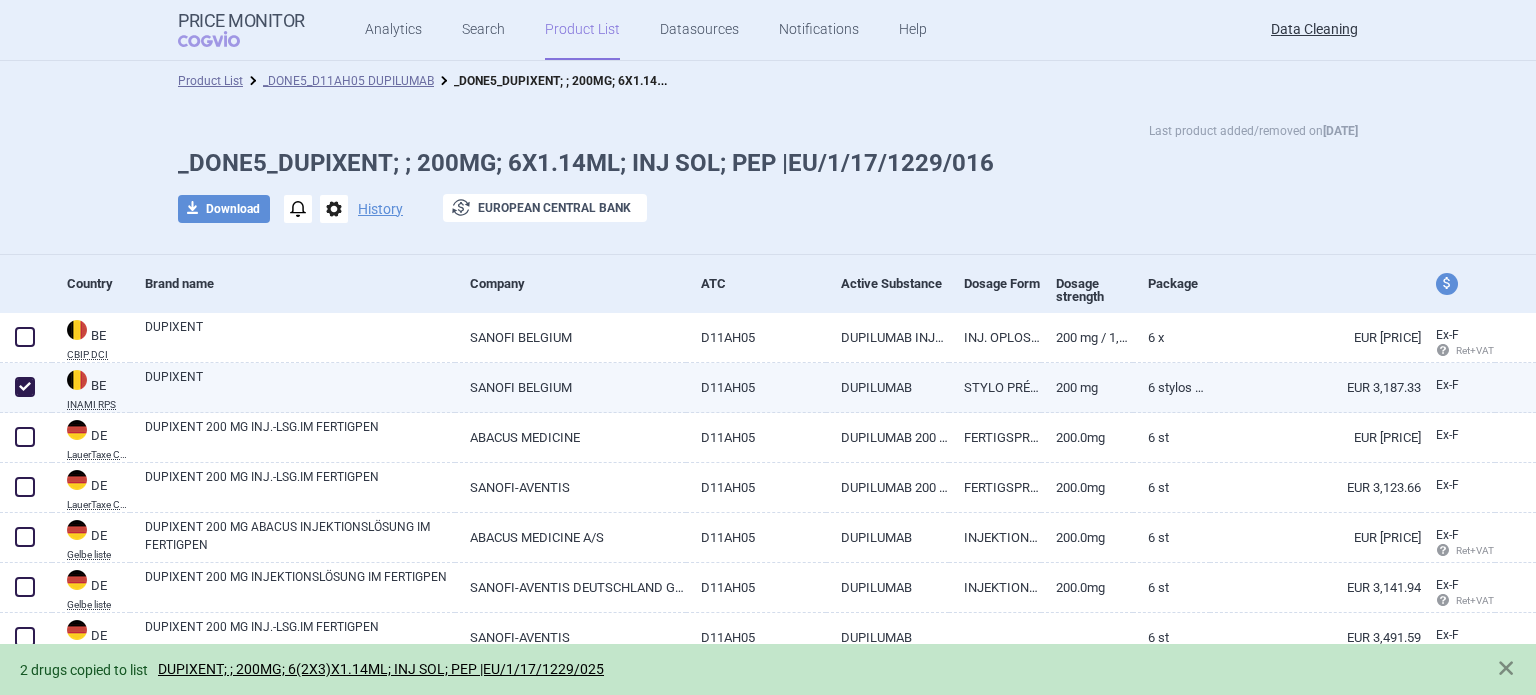 checkbox on "true" 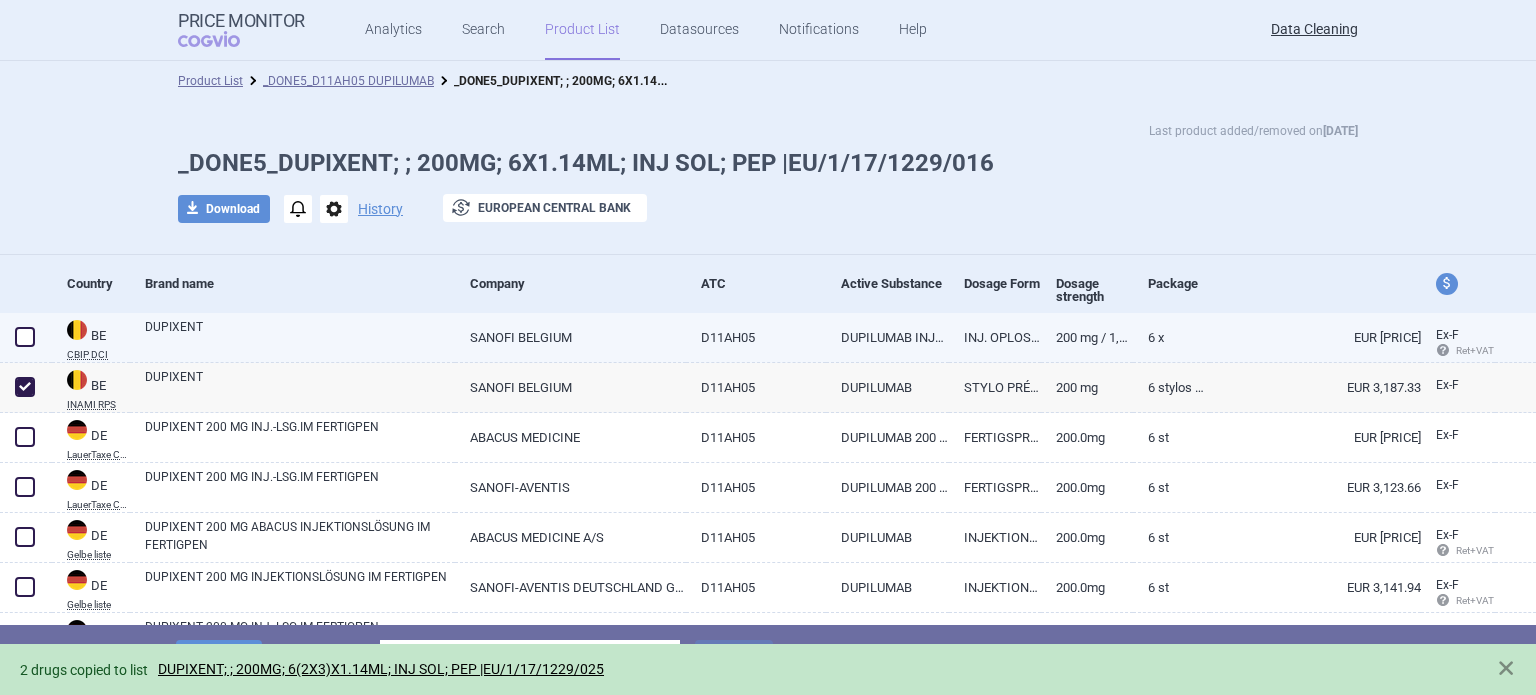 click at bounding box center (25, 337) 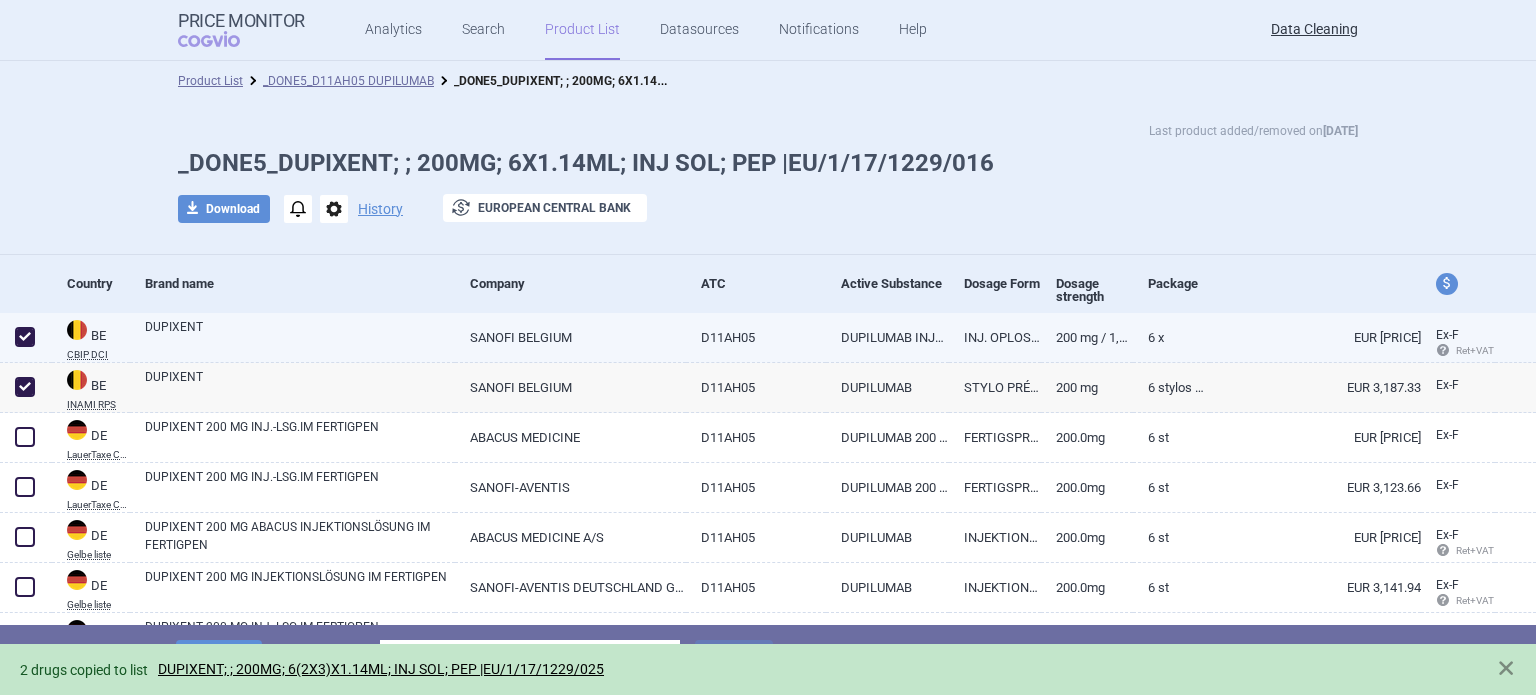 checkbox on "true" 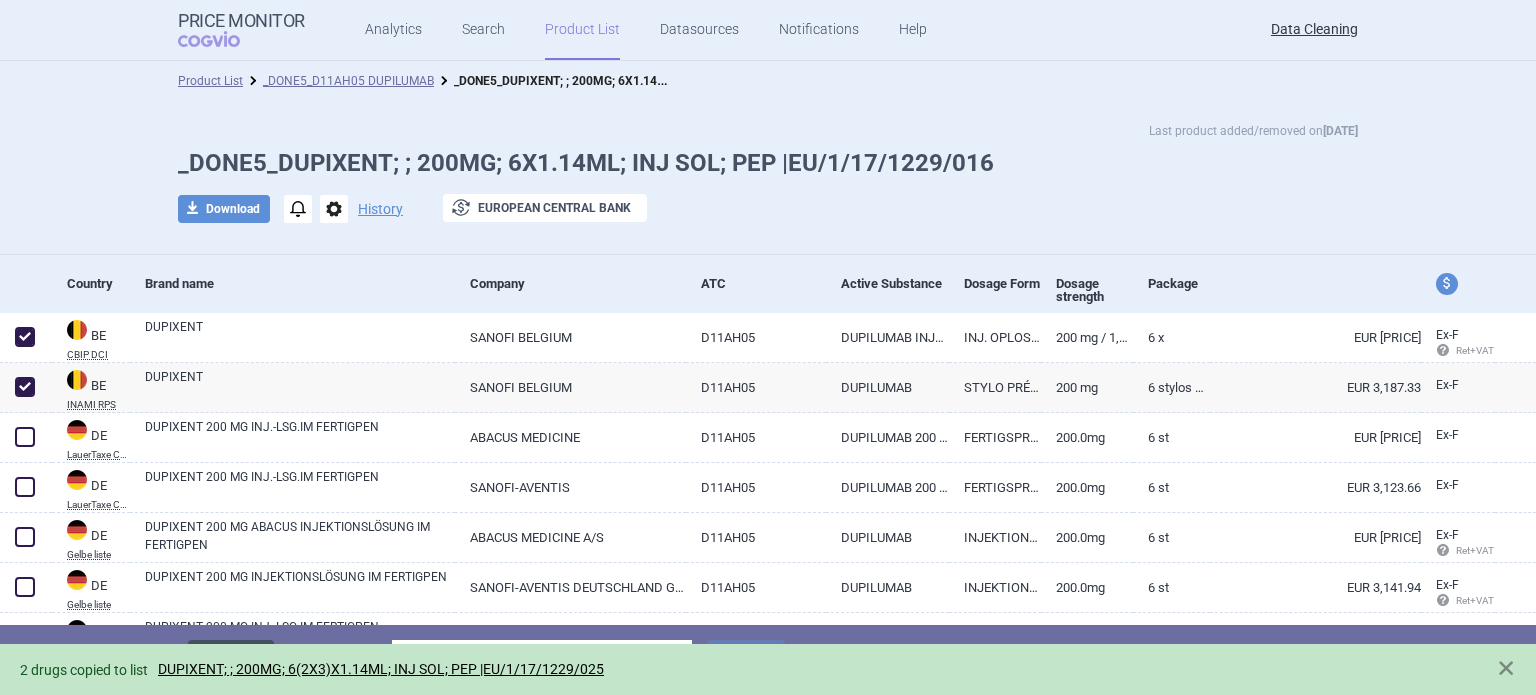 click on "Delete" at bounding box center [231, 659] 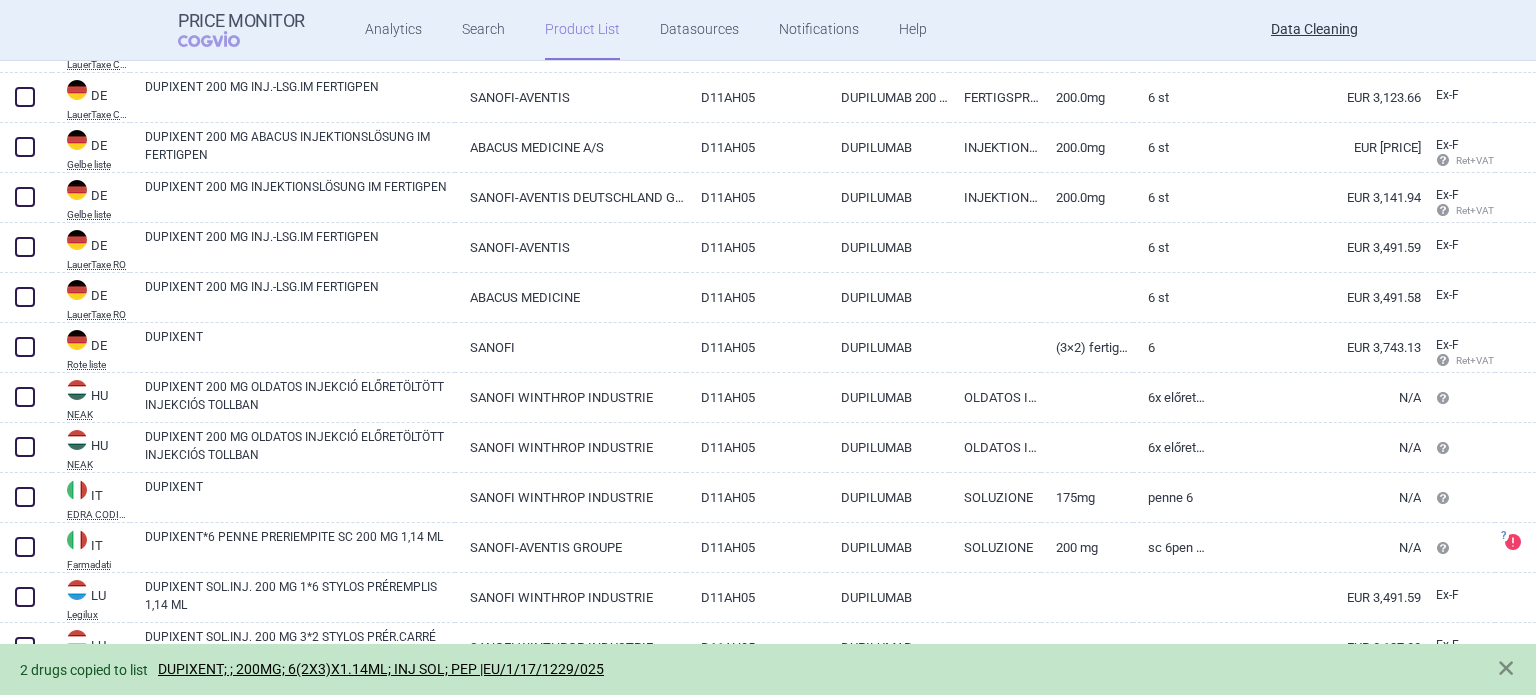 scroll, scrollTop: 367, scrollLeft: 0, axis: vertical 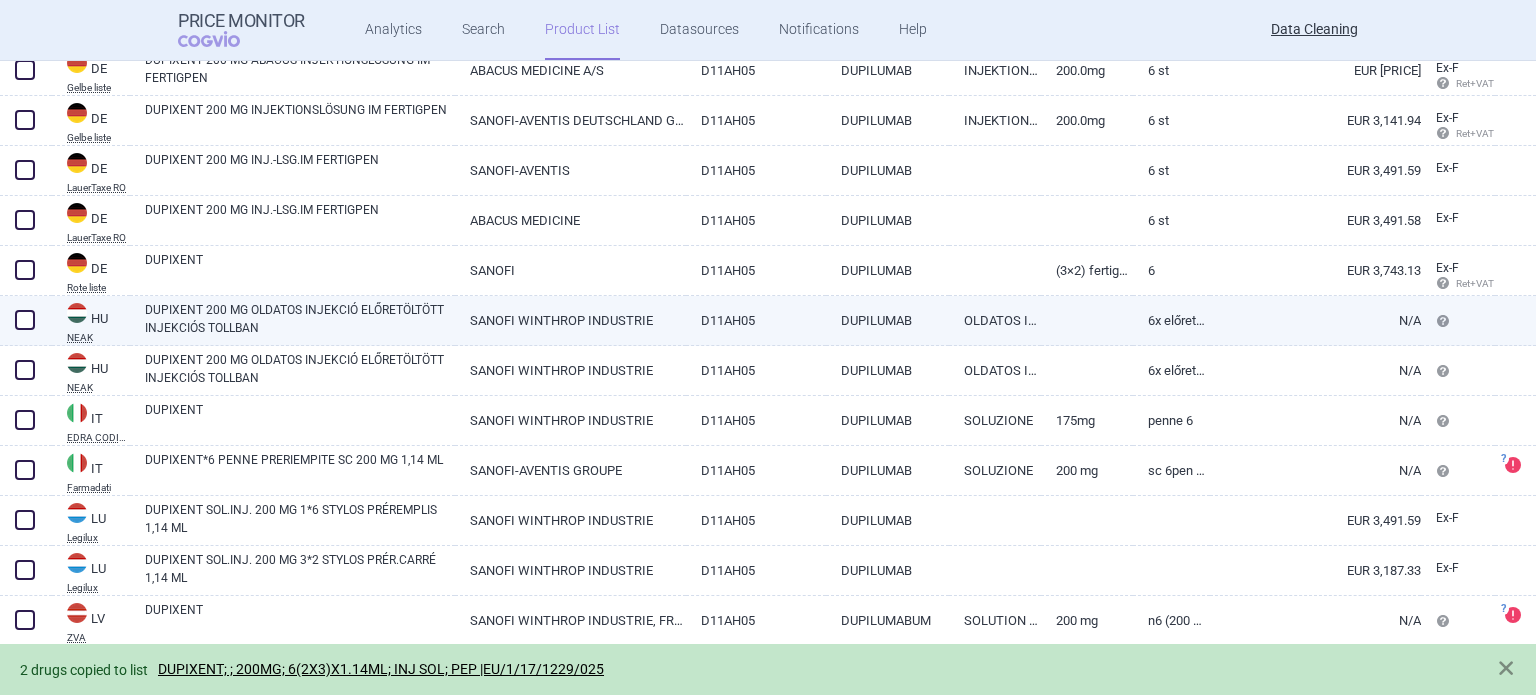 click on "DUPIXENT 200 MG OLDATOS INJEKCIÓ ELŐRETÖLTÖTT INJEKCIÓS TOLLBAN" at bounding box center (292, 321) 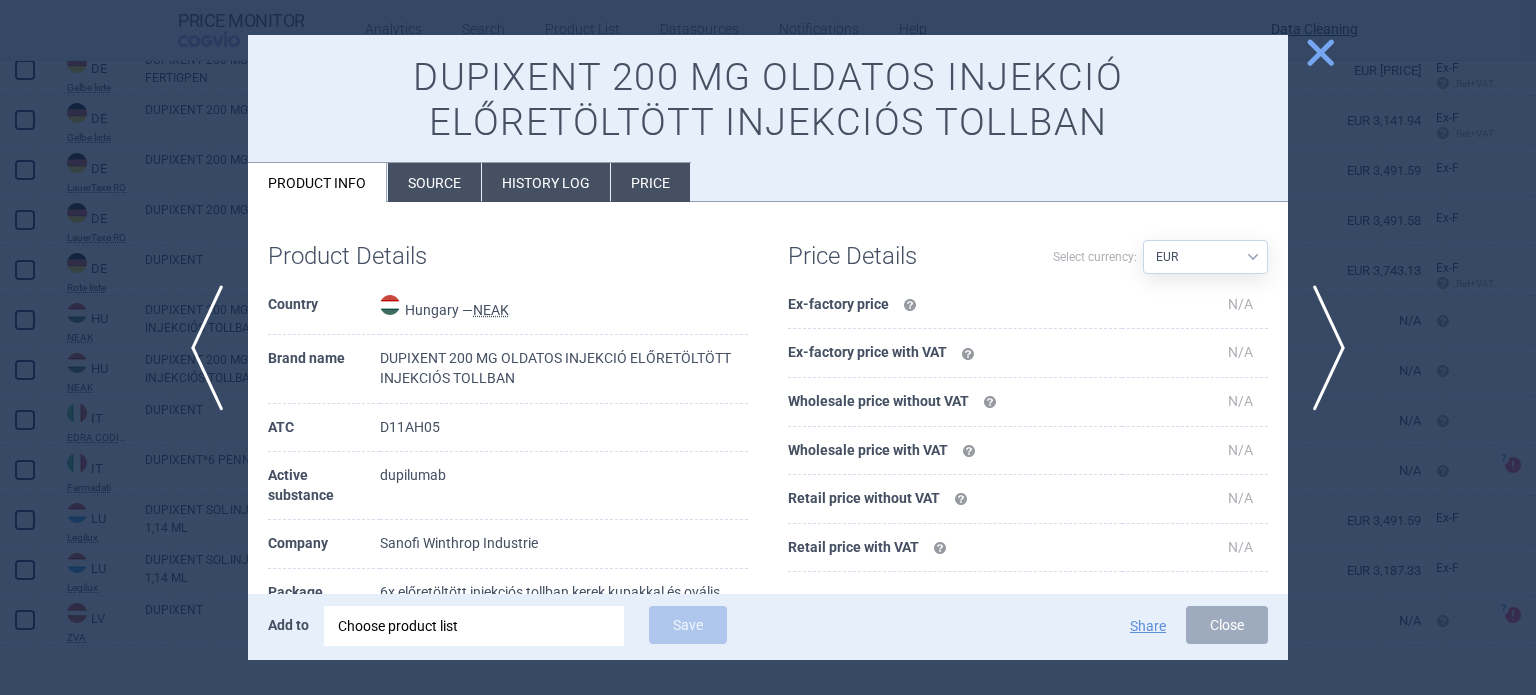 click on "Source" at bounding box center (434, 182) 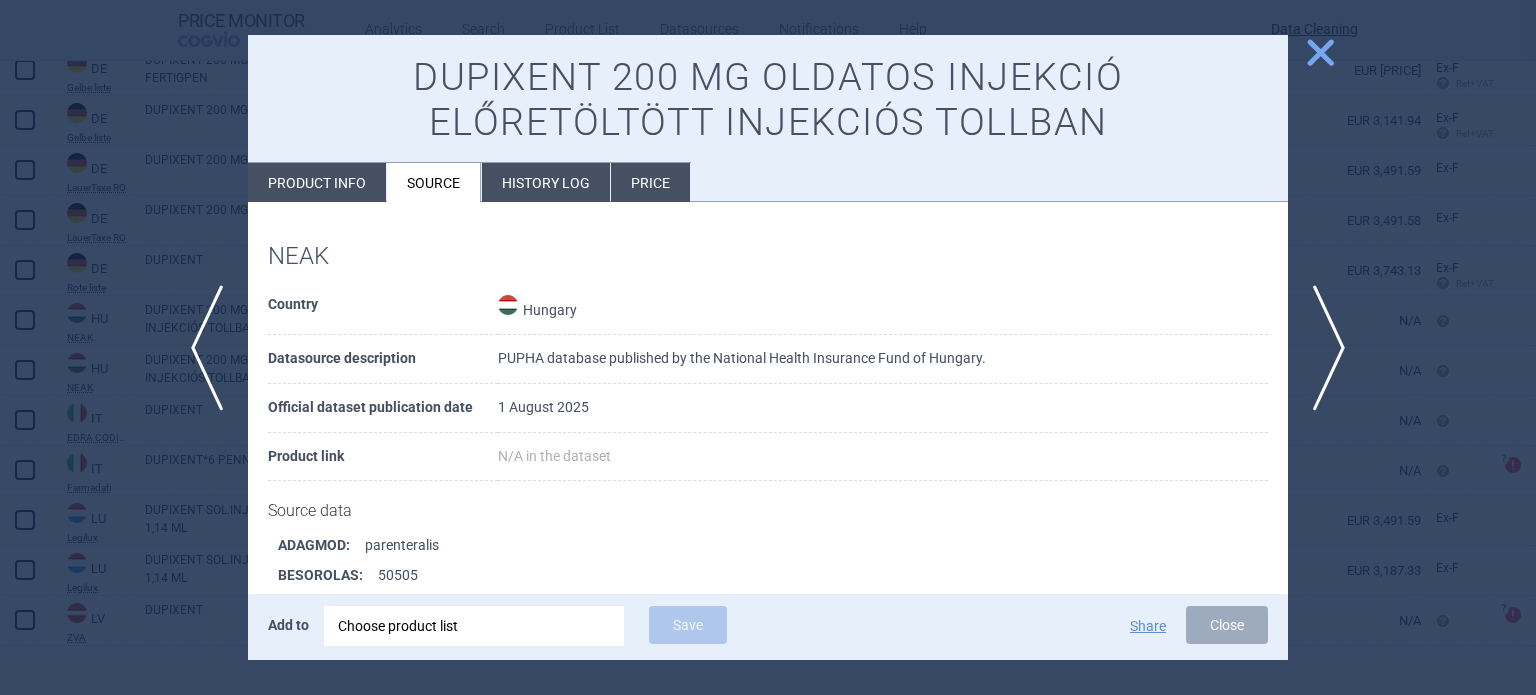 scroll, scrollTop: 1615, scrollLeft: 0, axis: vertical 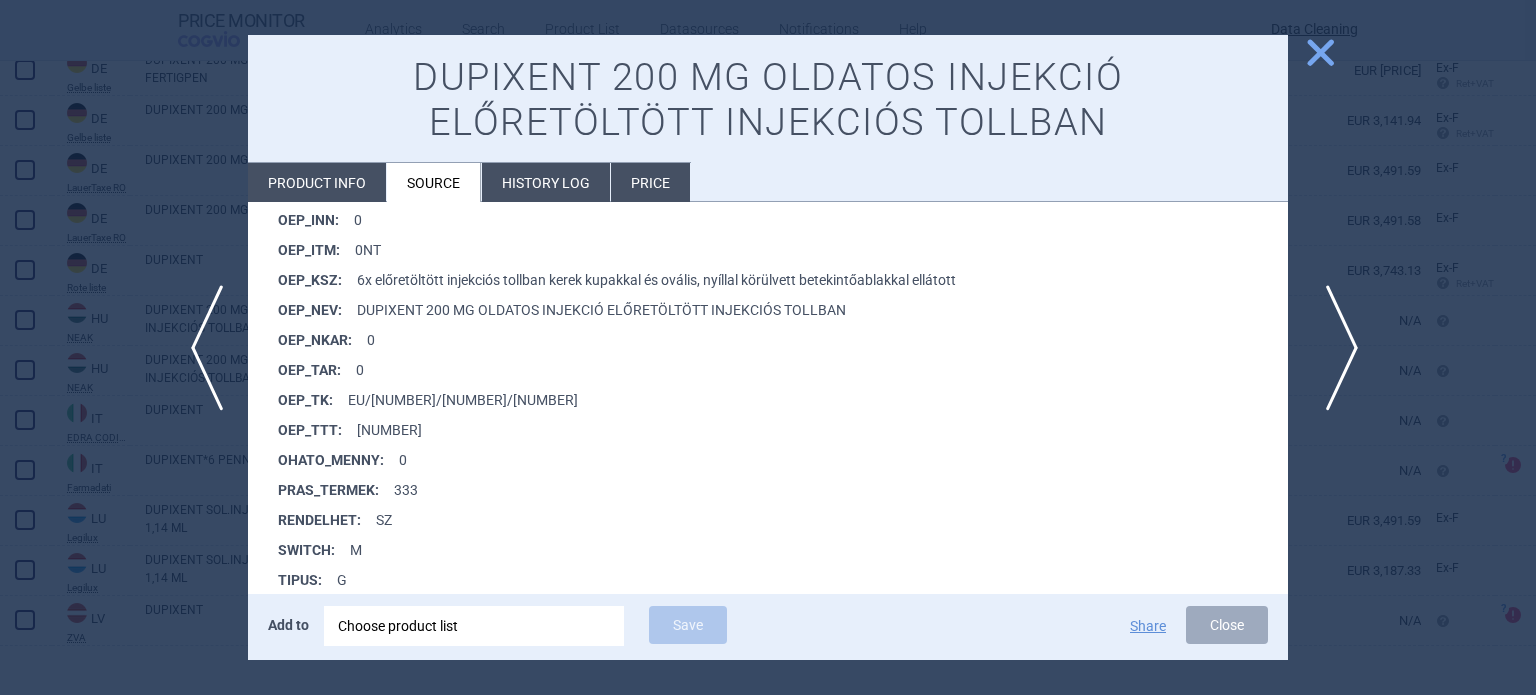 click on "next" at bounding box center [1335, 348] 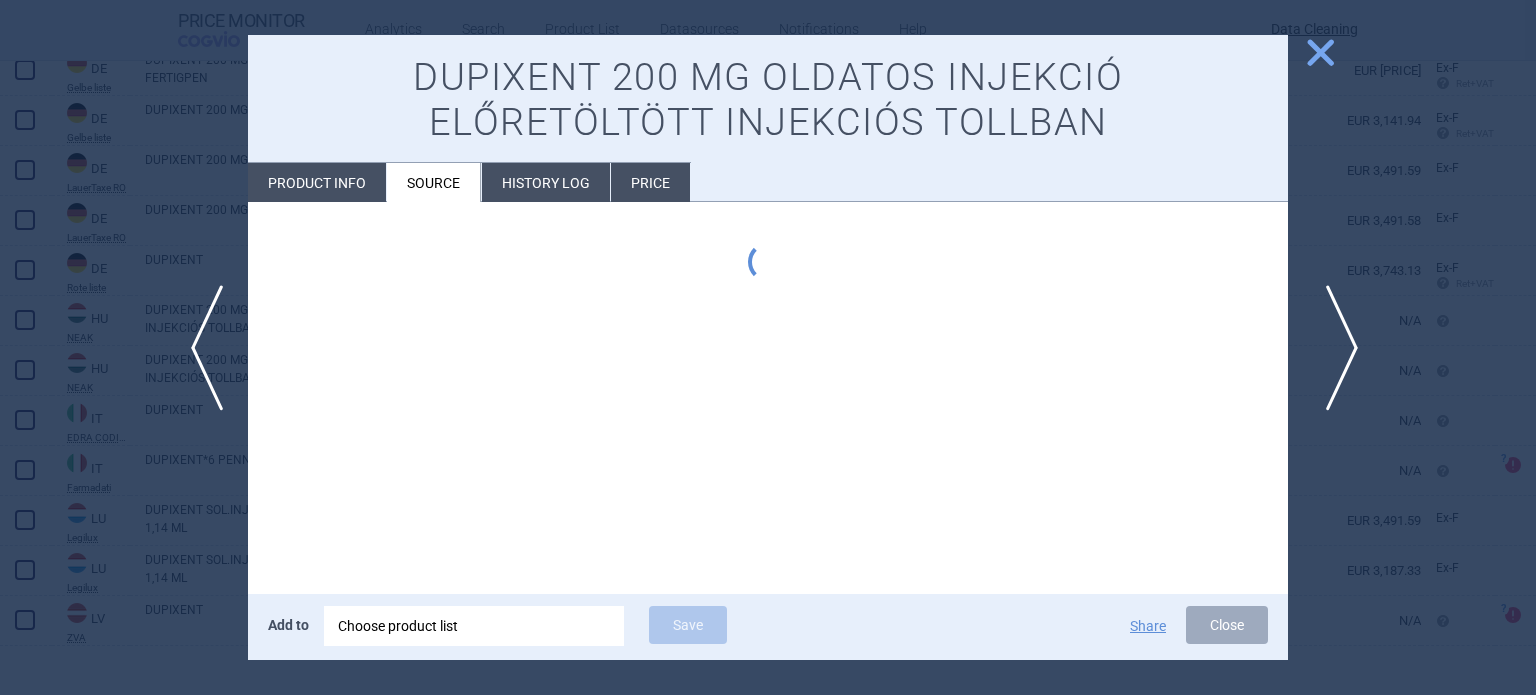 scroll, scrollTop: 0, scrollLeft: 0, axis: both 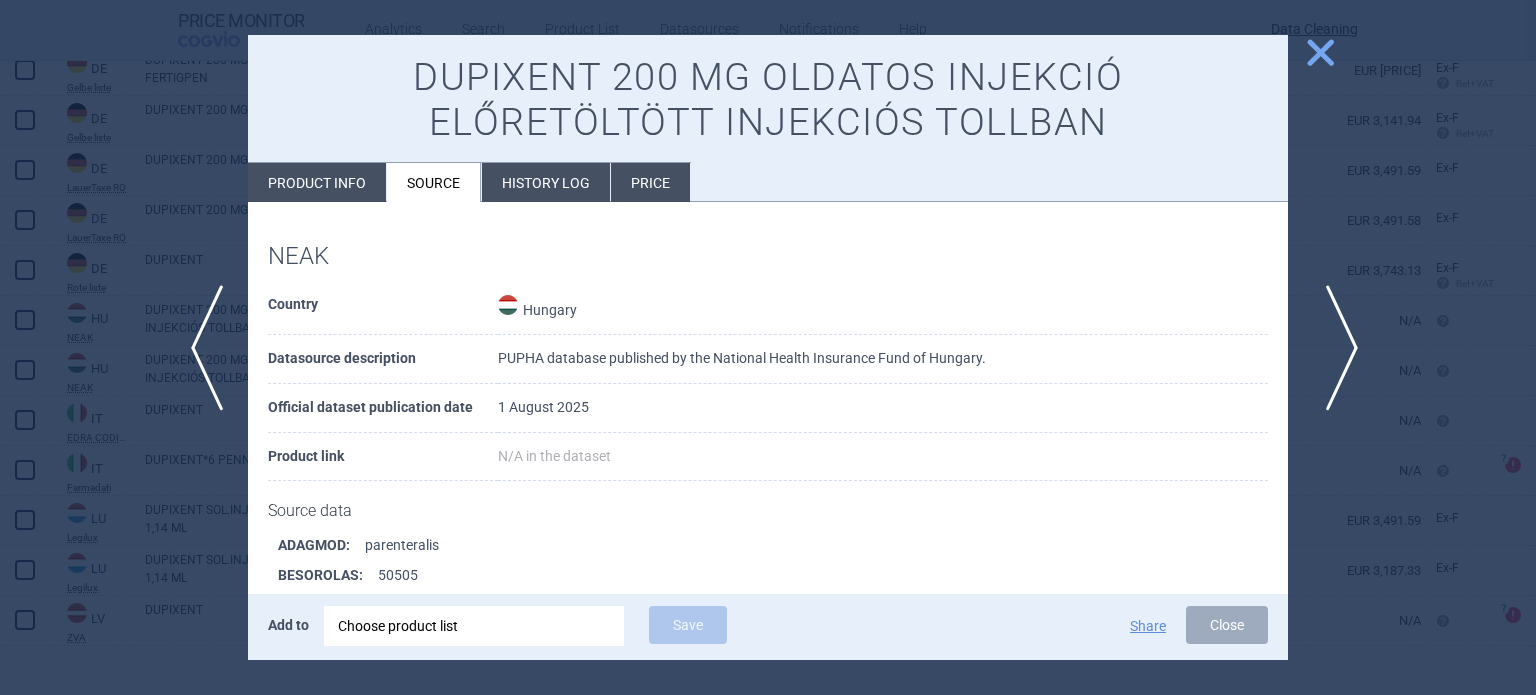 type 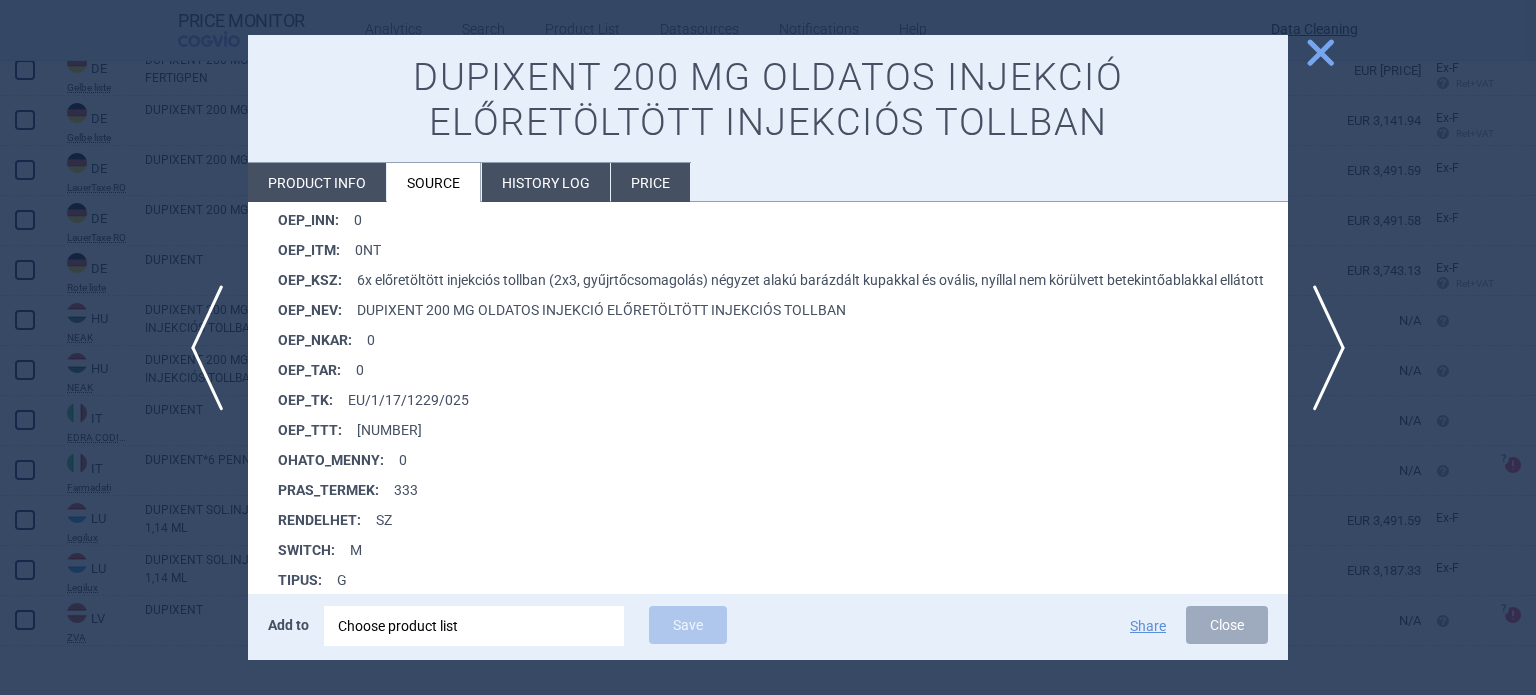 click at bounding box center (768, 347) 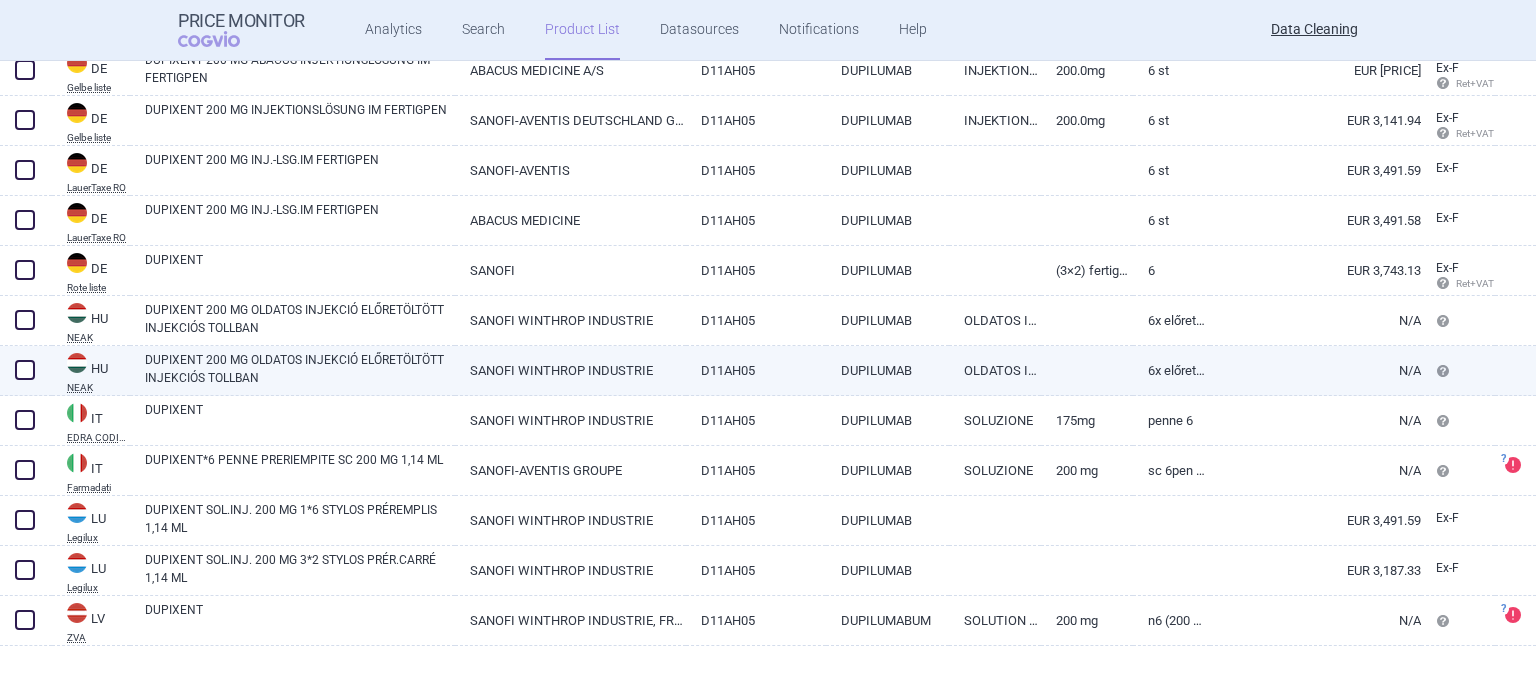 click at bounding box center [25, 370] 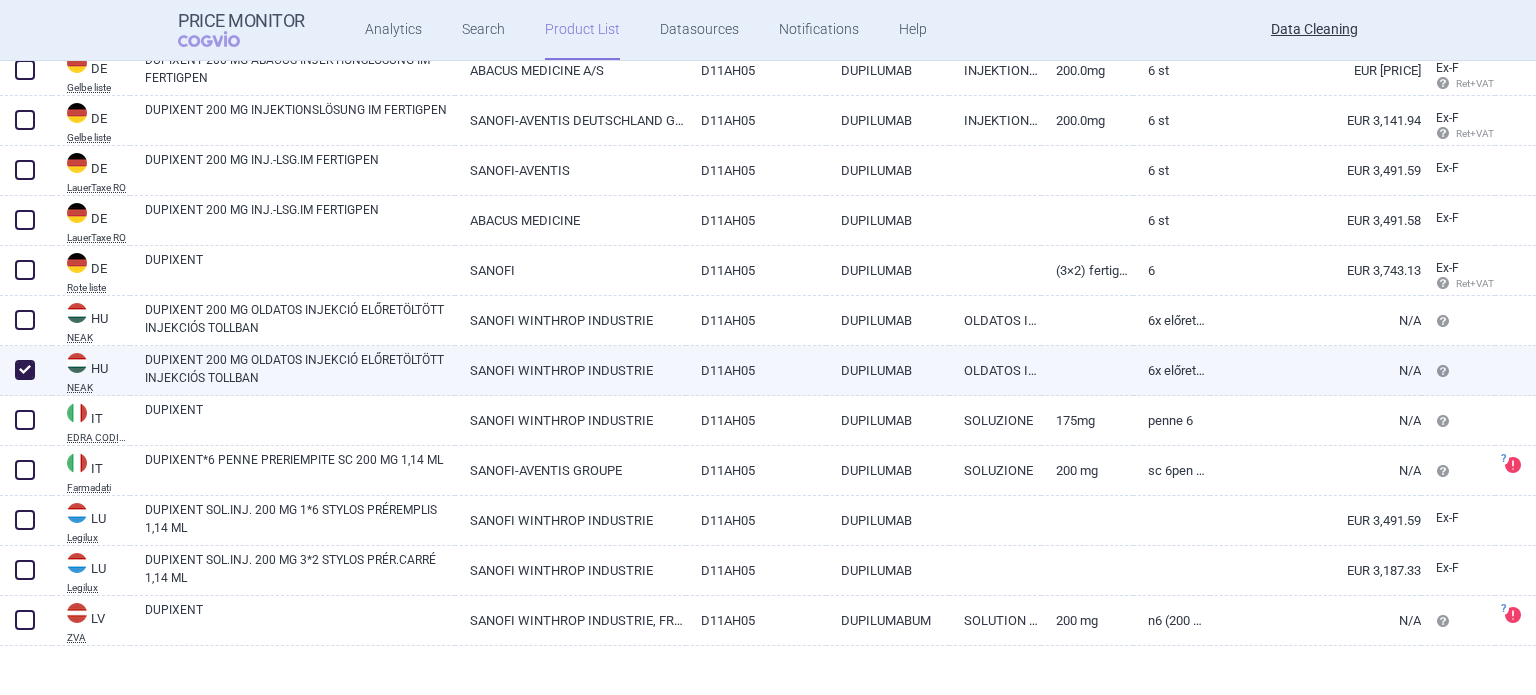 checkbox on "true" 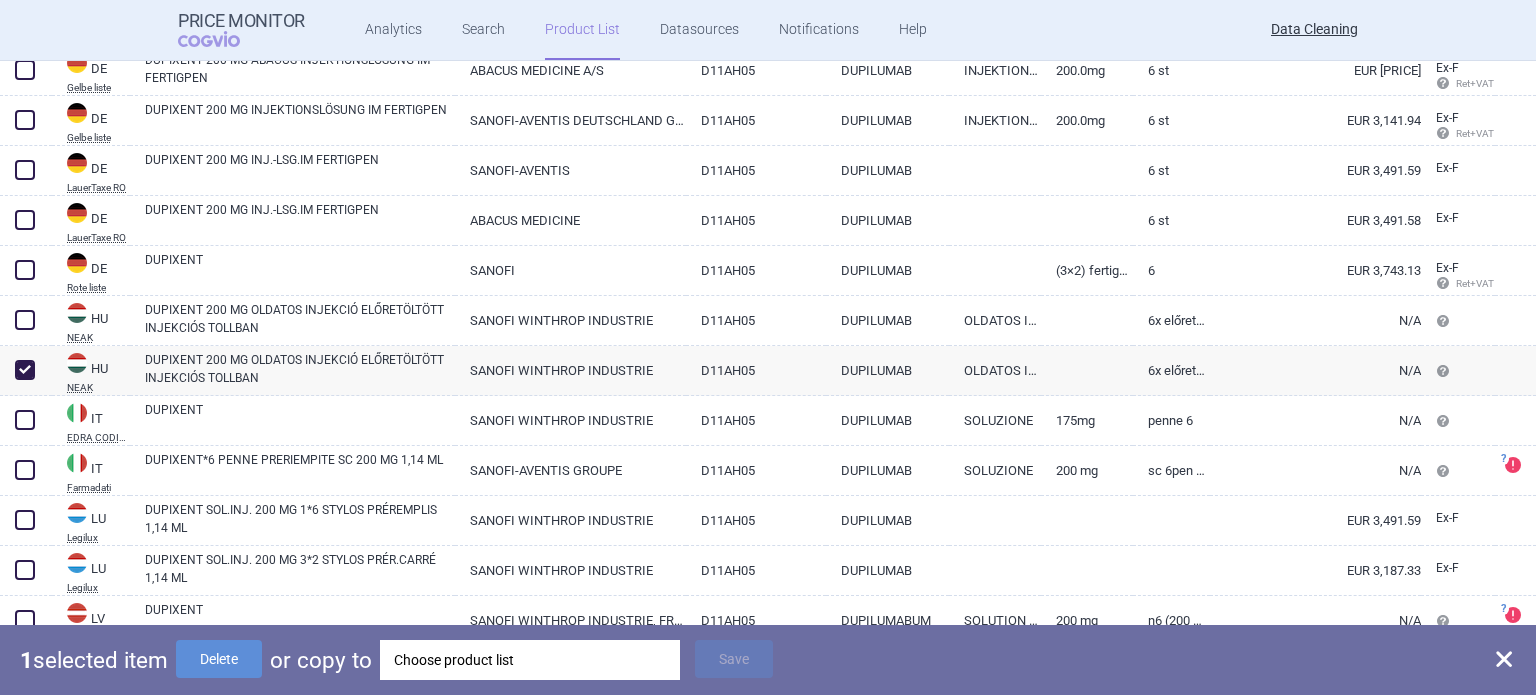 click on "Choose product list" at bounding box center (530, 660) 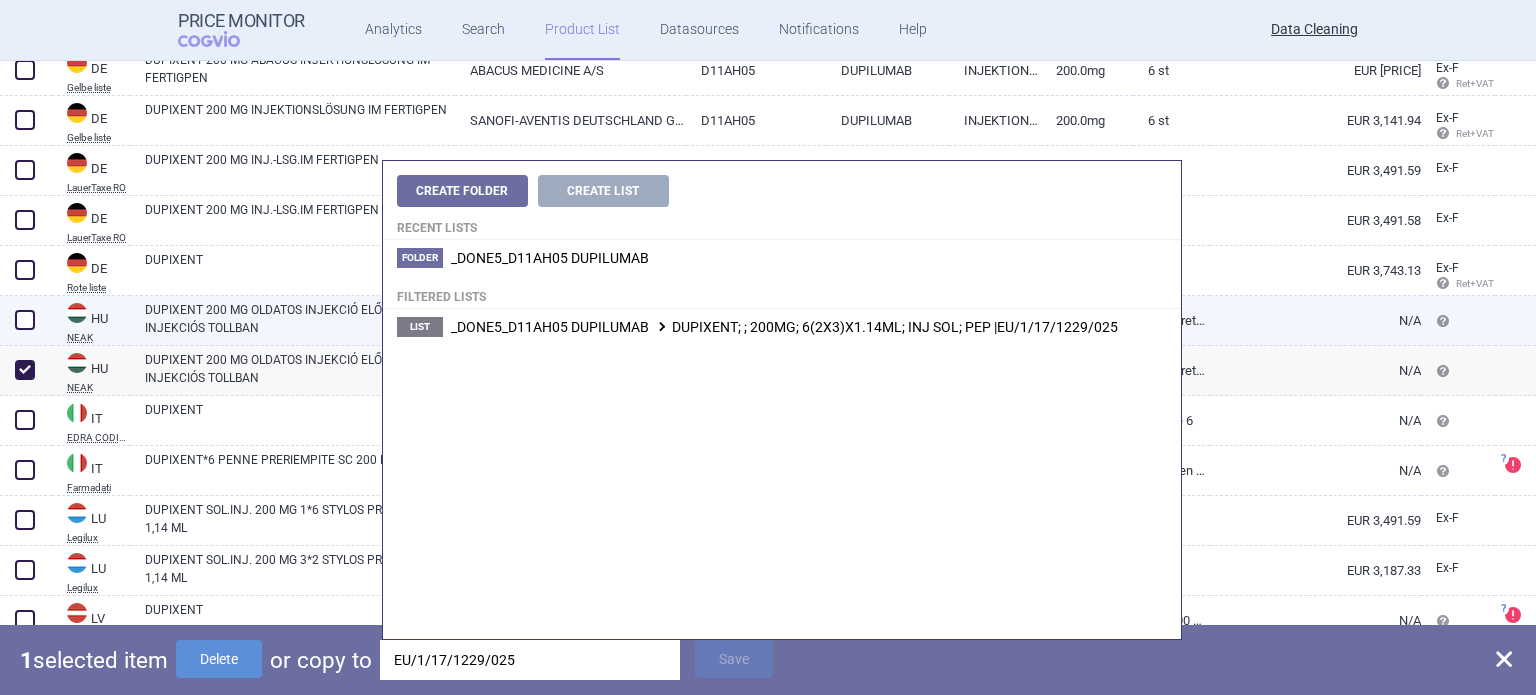 type on "EU/1/17/1229/025" 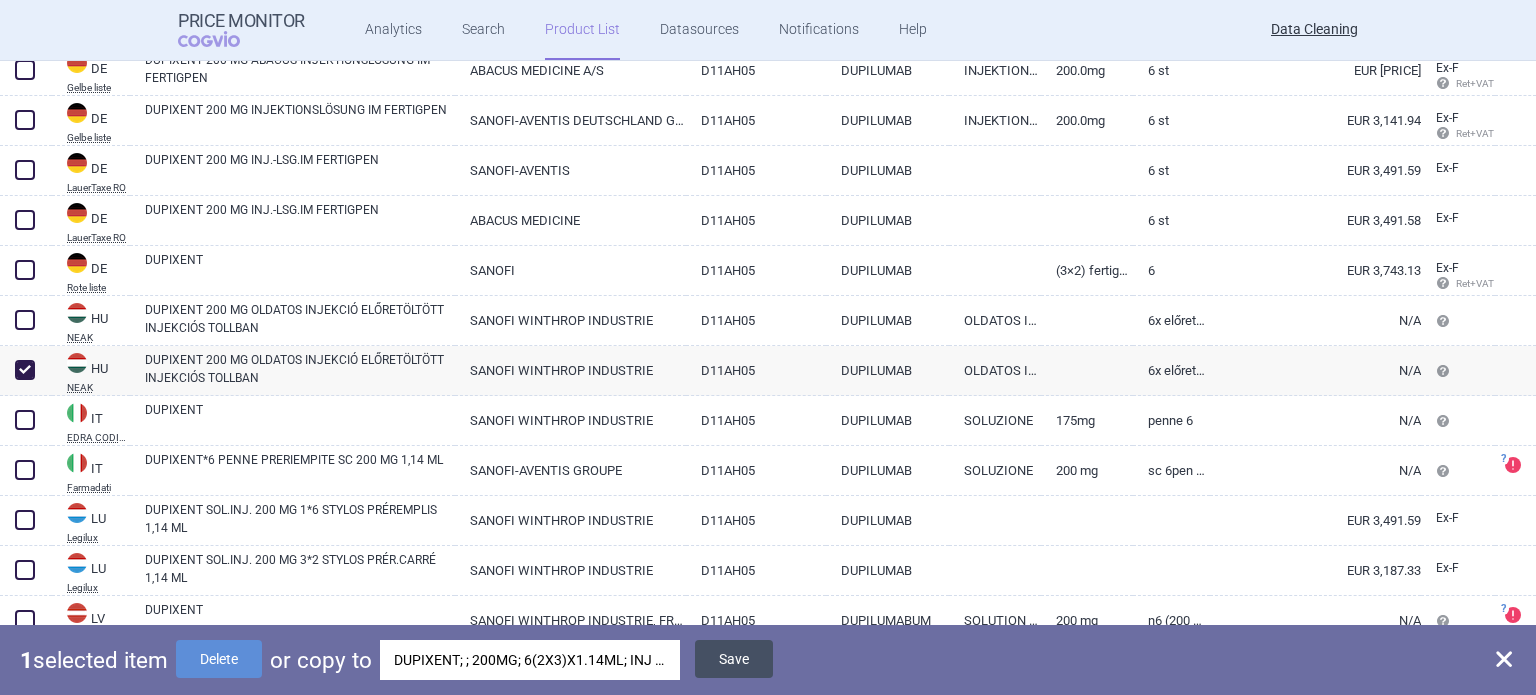 click on "Save" at bounding box center [734, 659] 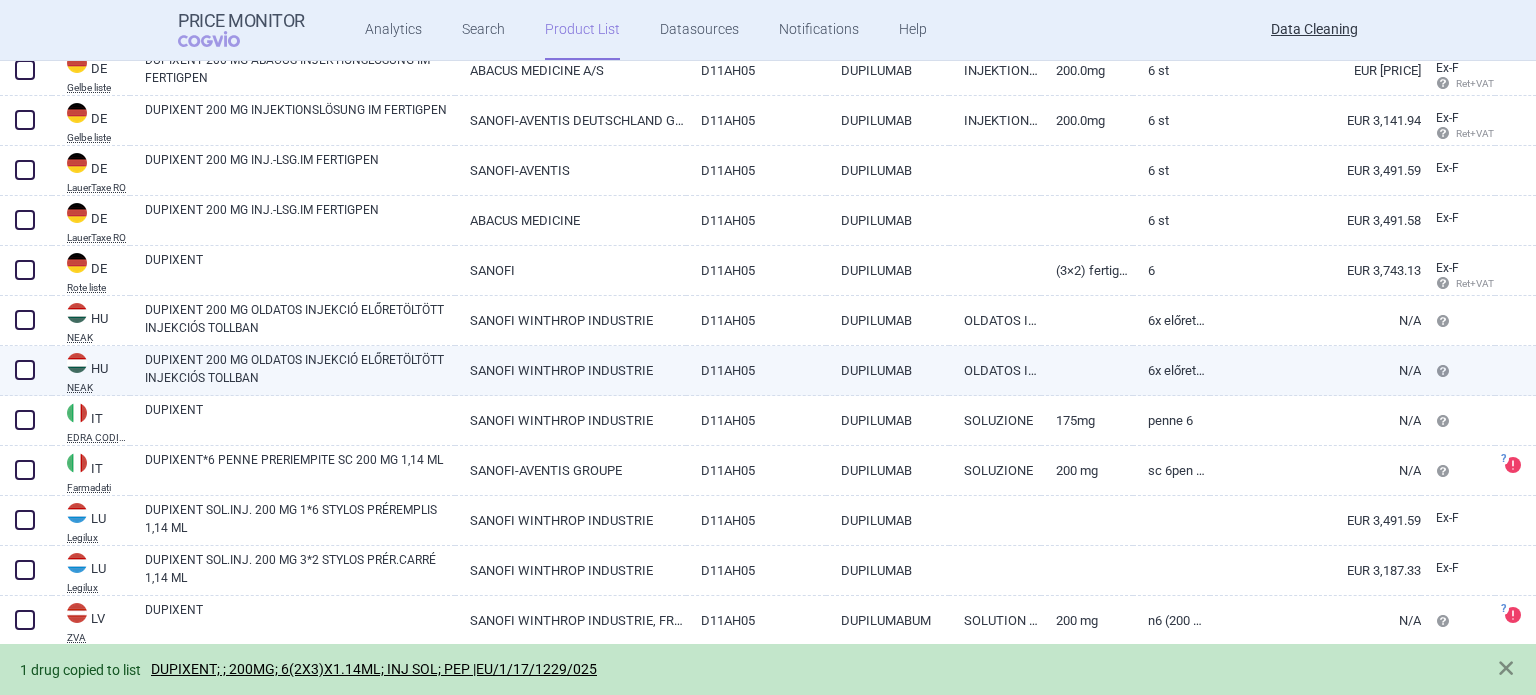 click at bounding box center (25, 370) 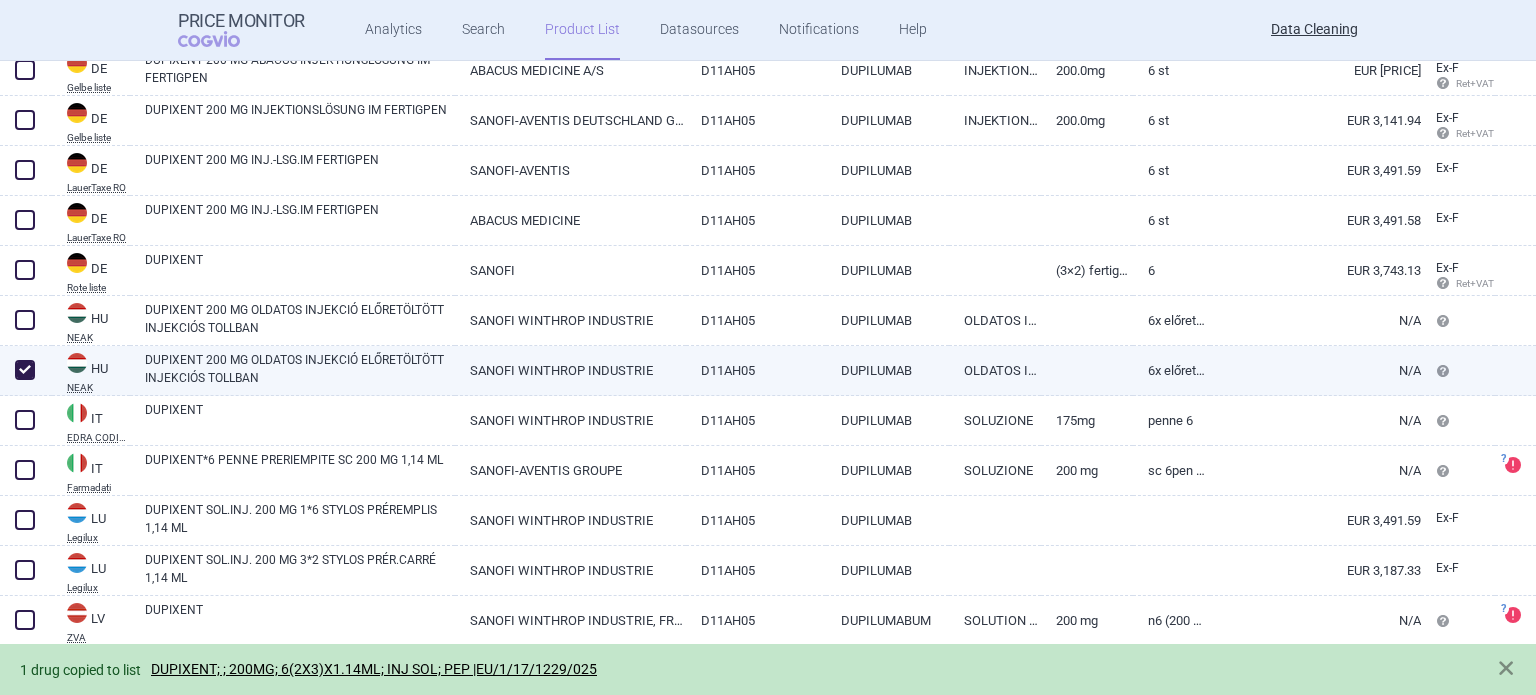 checkbox on "true" 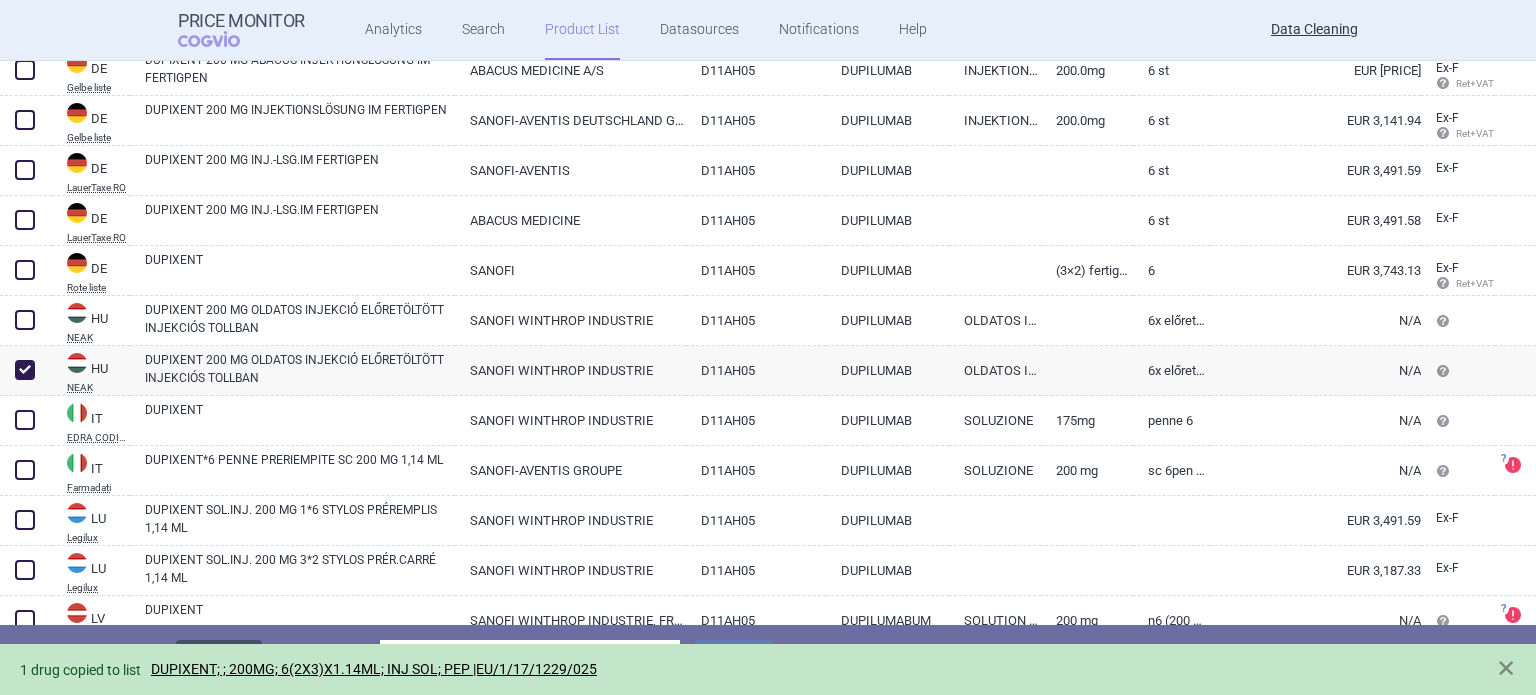 click on "Delete" at bounding box center (219, 659) 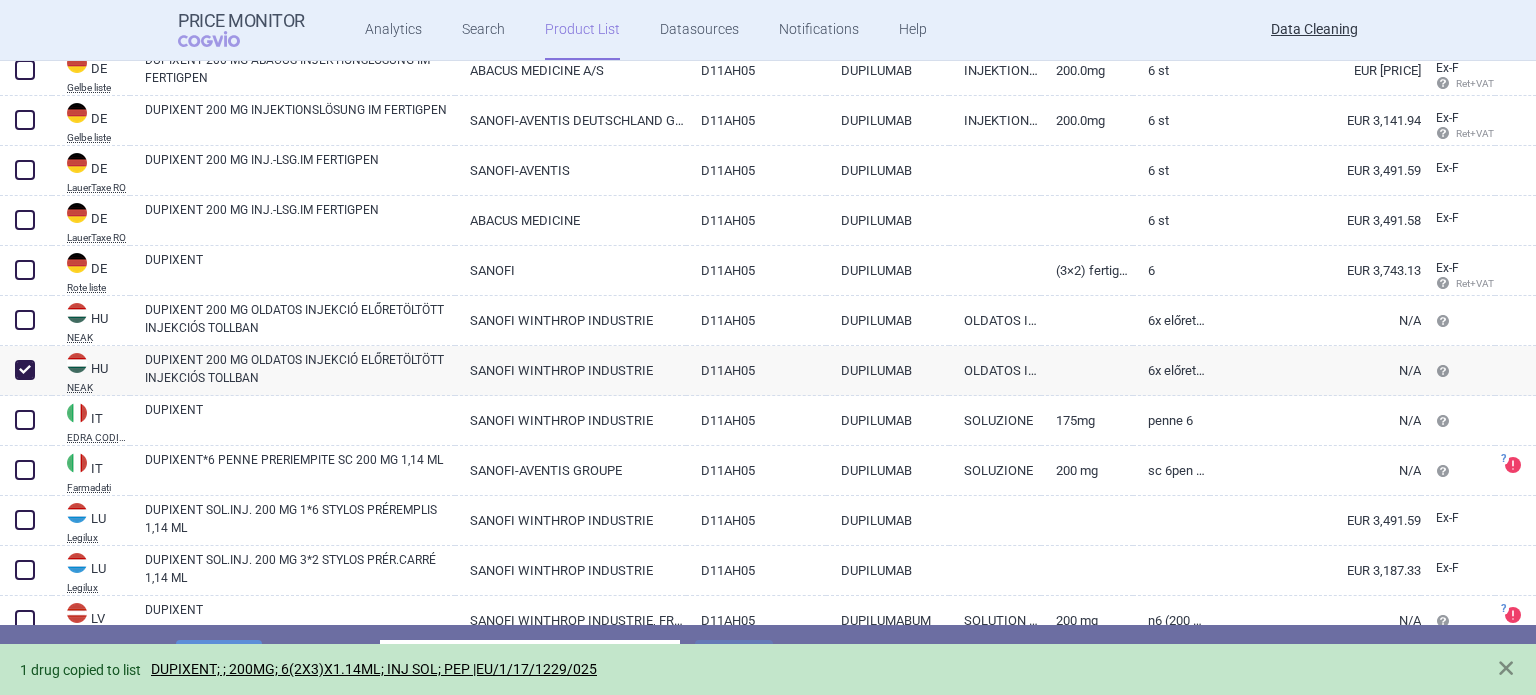 scroll, scrollTop: 317, scrollLeft: 0, axis: vertical 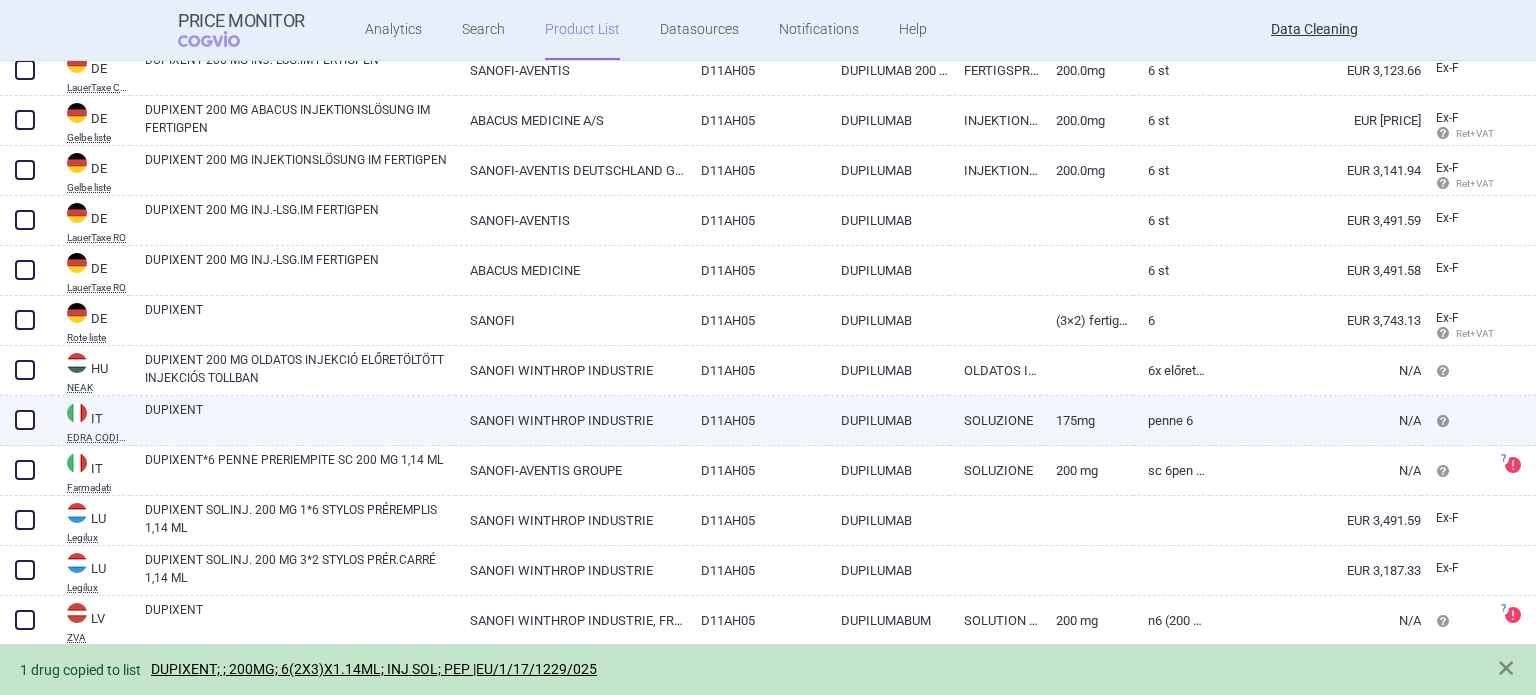 click on "DUPIXENT" at bounding box center (300, 419) 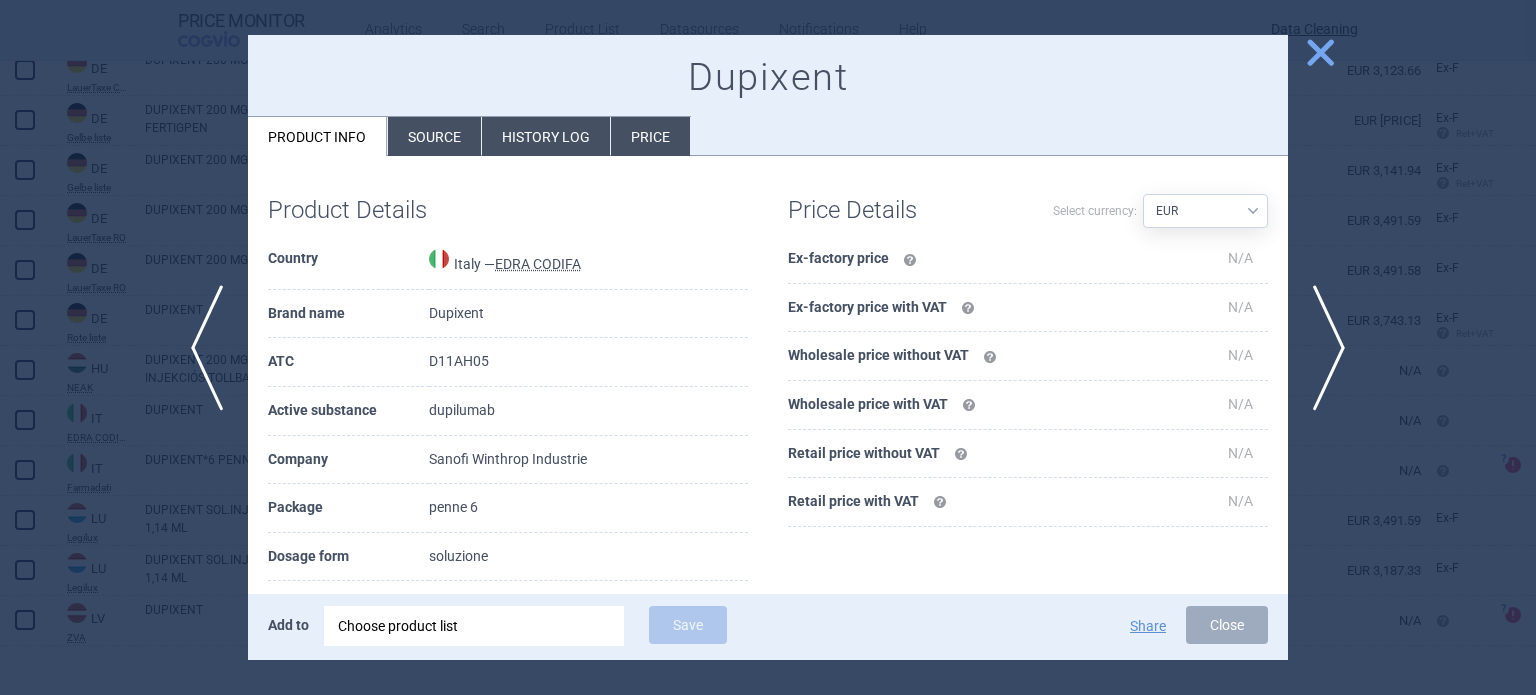 click on "Product Details Country   Italy —  EDRA CODIFA Brand name Dupixent ATC D11AH05 Active substance dupilumab Company Sanofi Winthrop Industrie Package penne 6 Dosage form soluzione Dosage strength 175MG Valid from - to N/A in the dataset  -  N/A in the dataset Market supply Available Date of update [DATE] at [TIME] Included from [DATE] Price Details Select currency: Source AED AUD BGN BHD BOB BRL CAD CHF CNY COP CZK DKK DZD EUR GBP HUF ILS INR ISK JOD JPY KRW KWD KZT LBP MDL MYR NOK NZD OMR PLN QAR RON RSD RUB SAR SEK USD UZS ZAR Ex-factory price   N/A Ex-factory price with VAT   N/A Wholesale price without VAT   N/A Wholesale price with VAT   N/A Retail price without VAT   N/A Retail price with VAT   N/A" at bounding box center [768, 510] 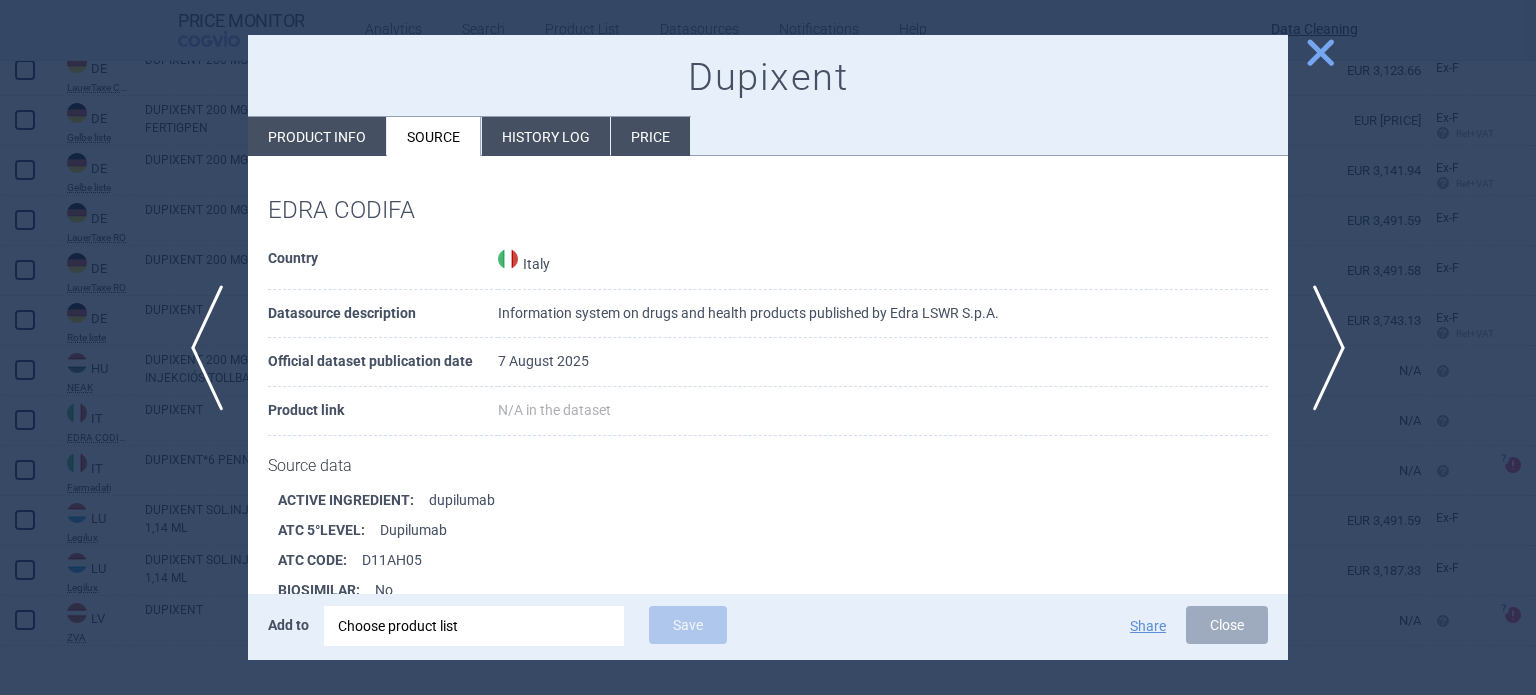 scroll, scrollTop: 272, scrollLeft: 0, axis: vertical 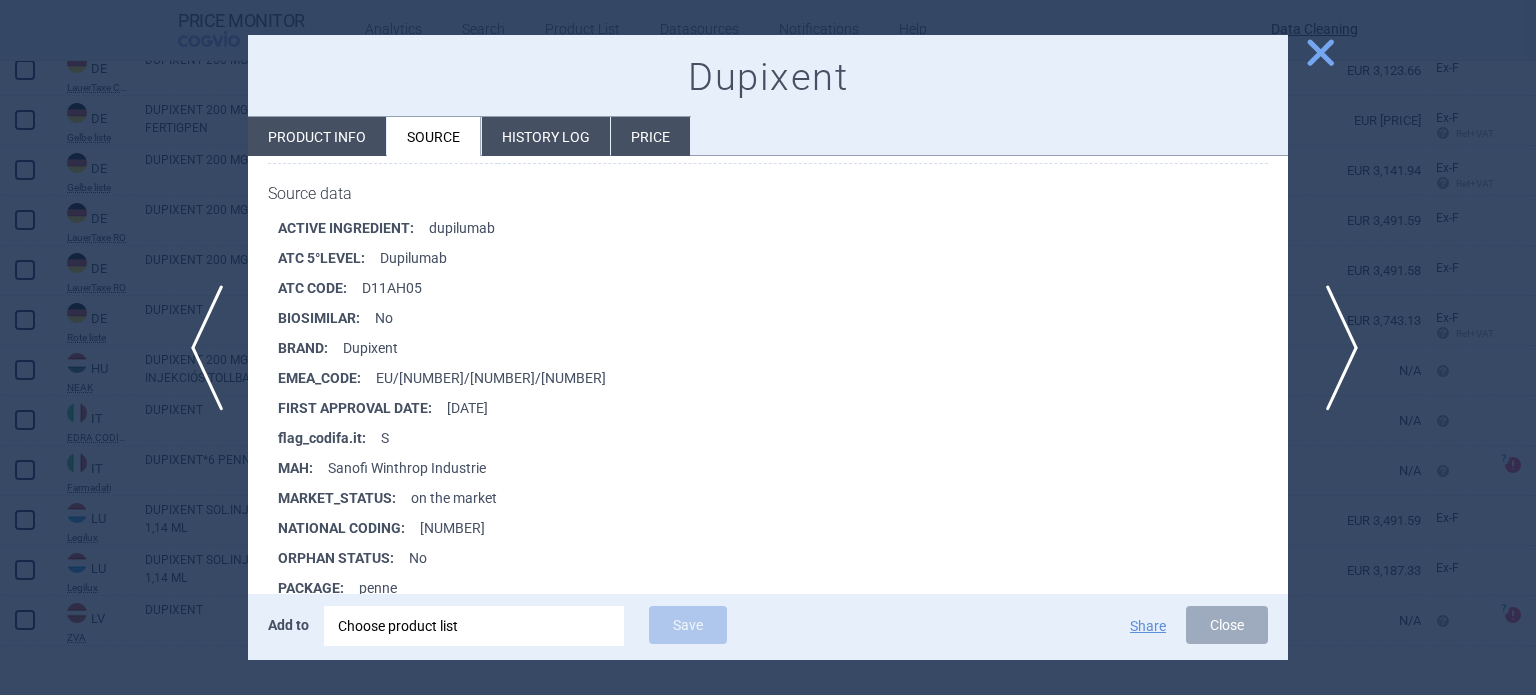 click on "next" at bounding box center [1335, 348] 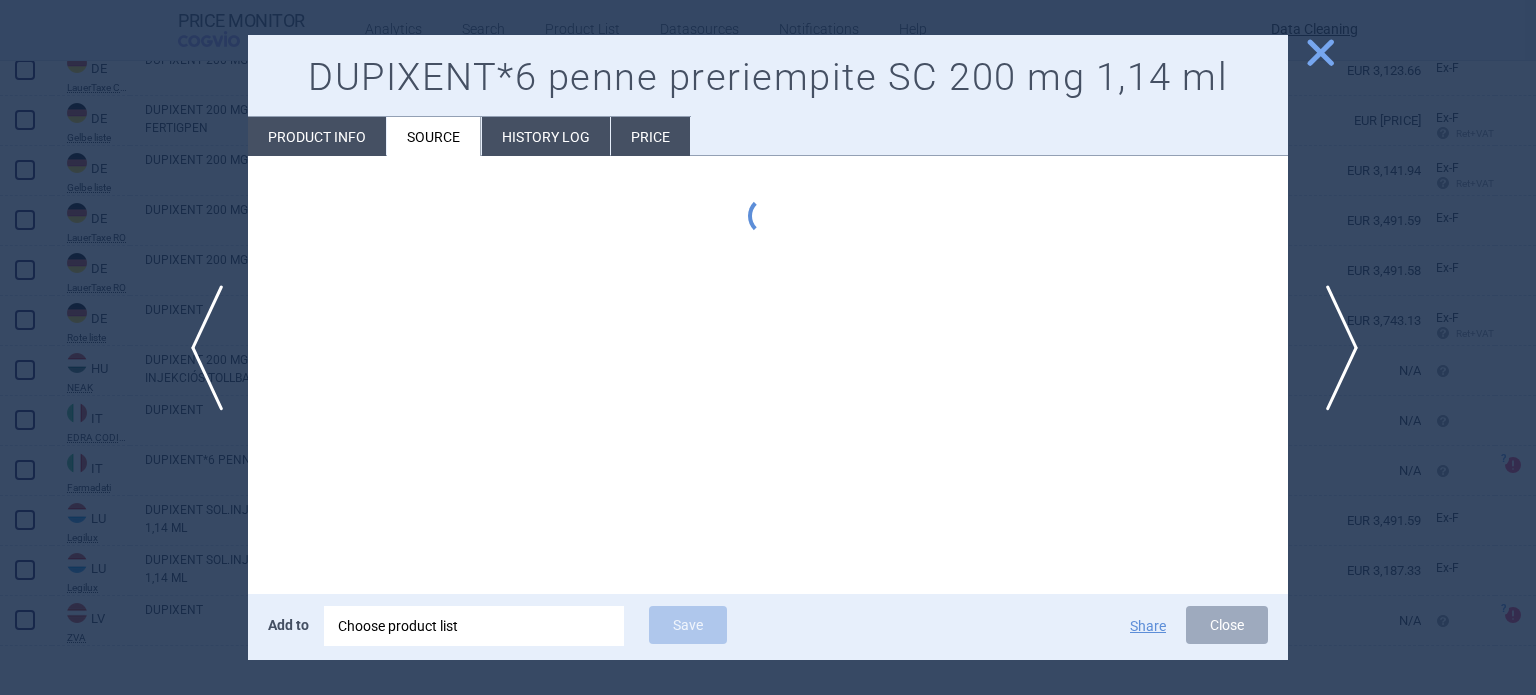 type 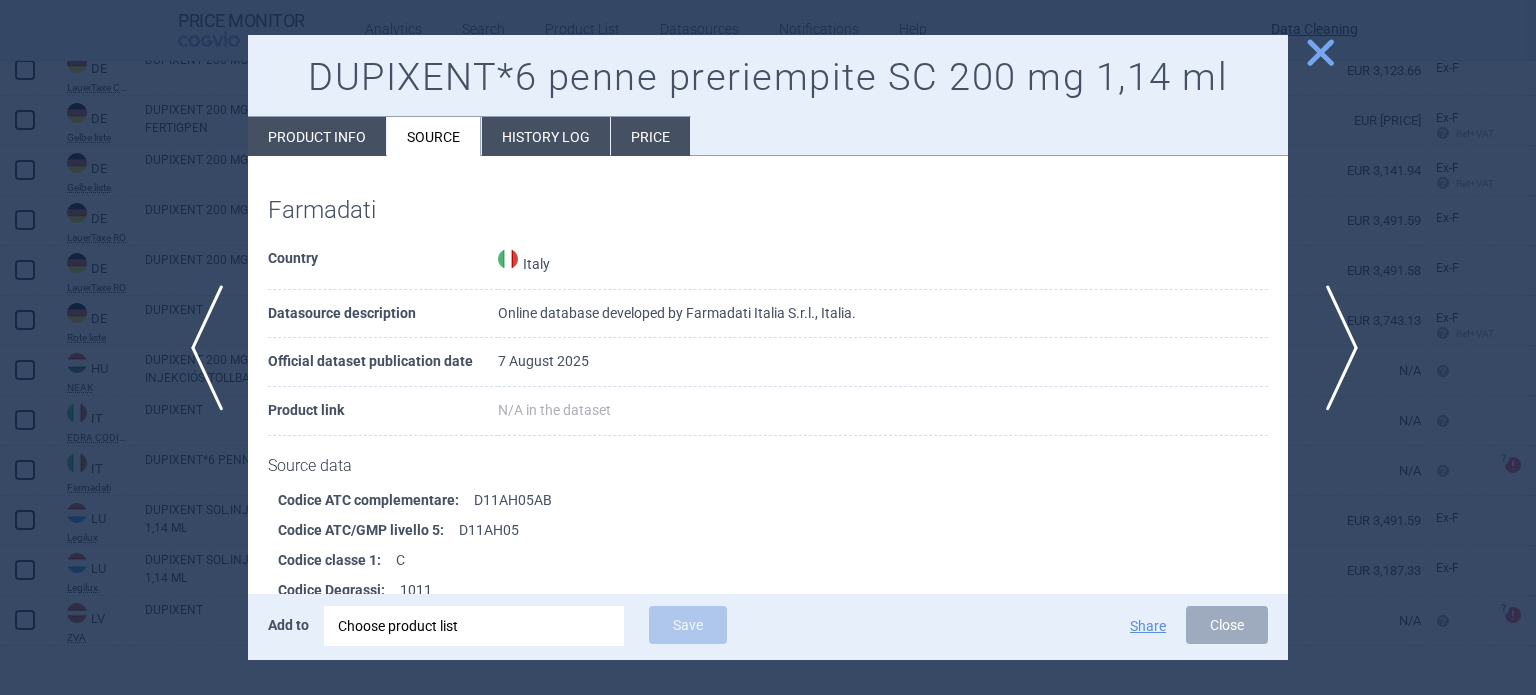 scroll, scrollTop: 1420, scrollLeft: 0, axis: vertical 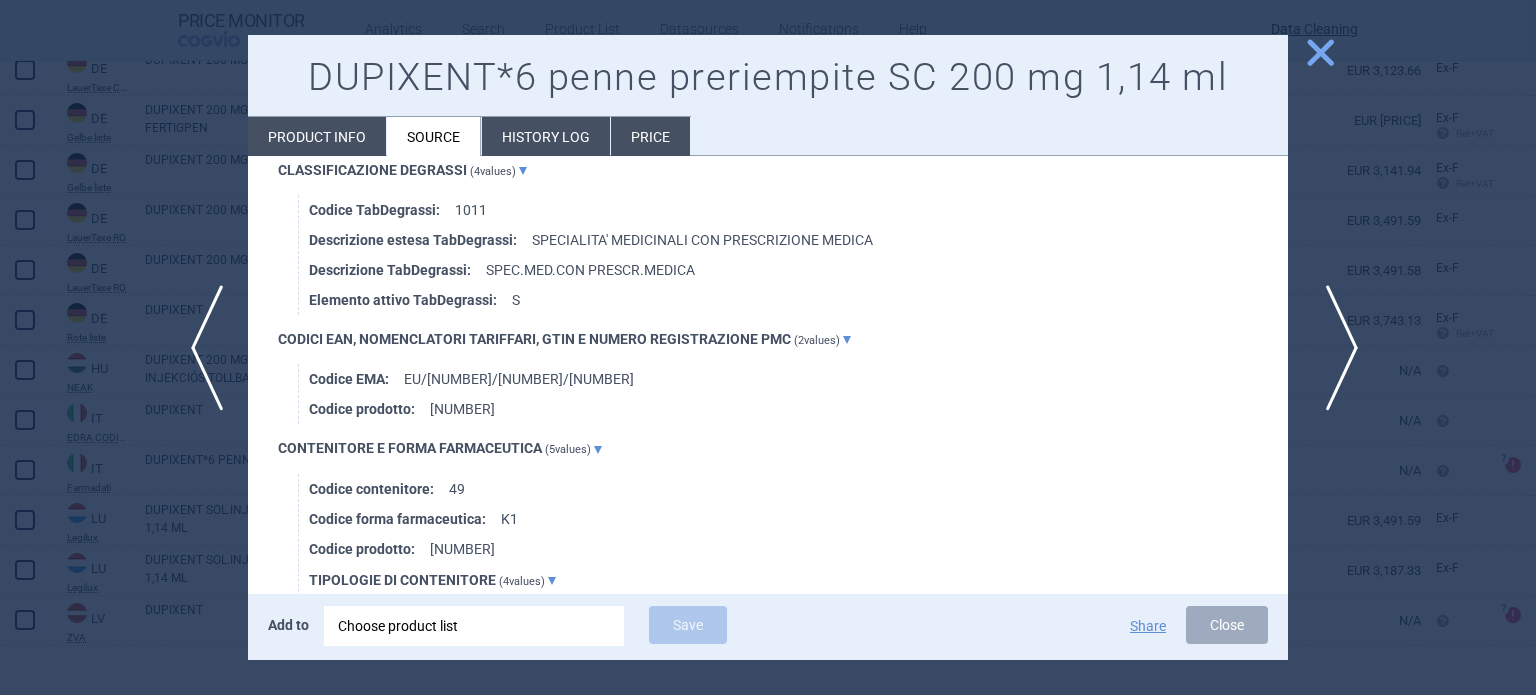 click on "next" at bounding box center (1335, 348) 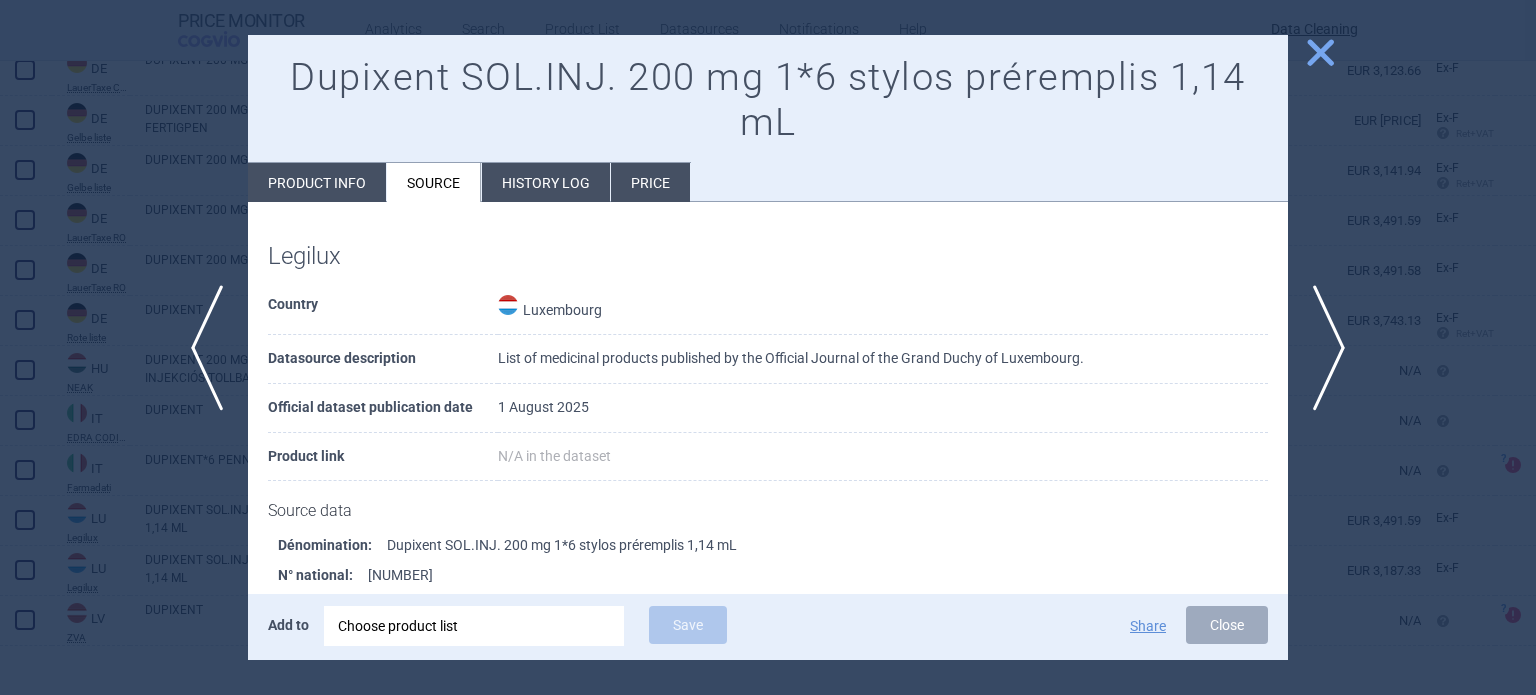 click on "Product info" at bounding box center (317, 182) 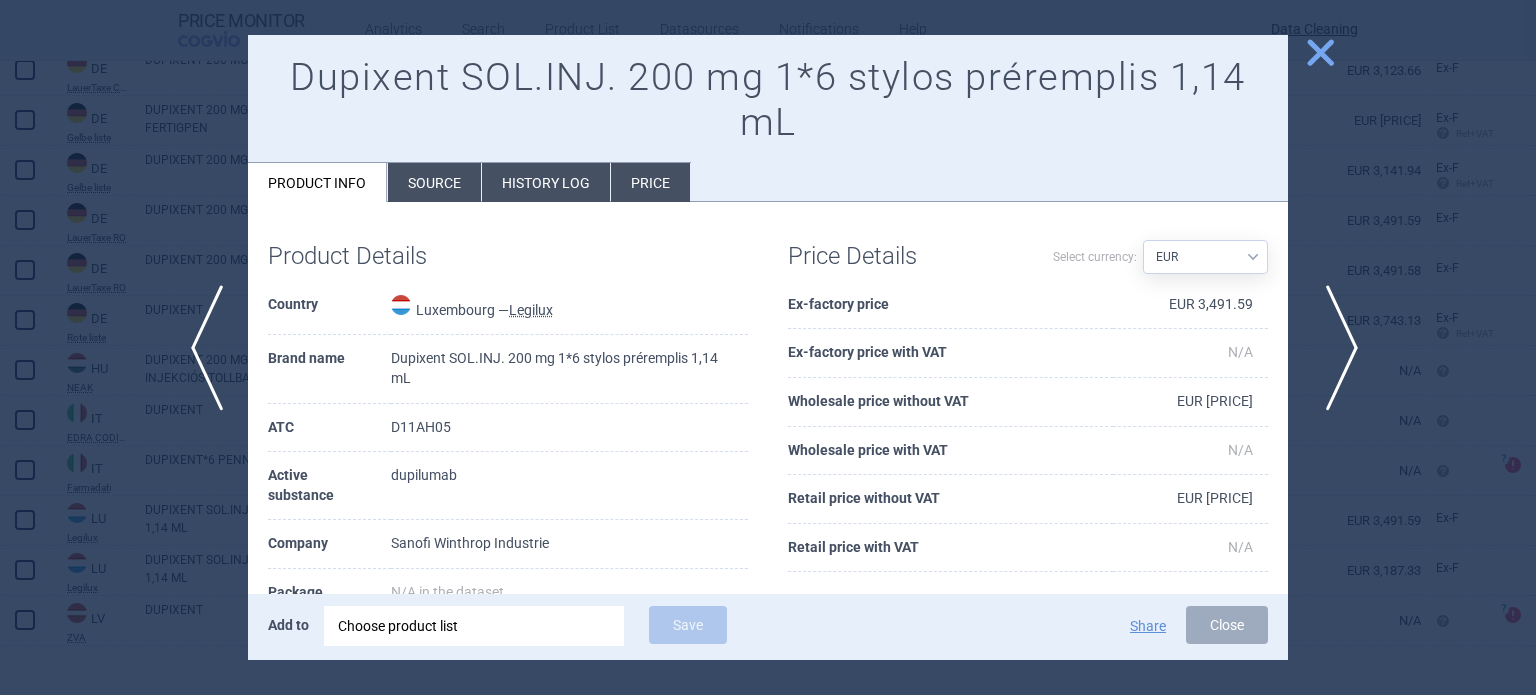 click on "next" at bounding box center [1335, 348] 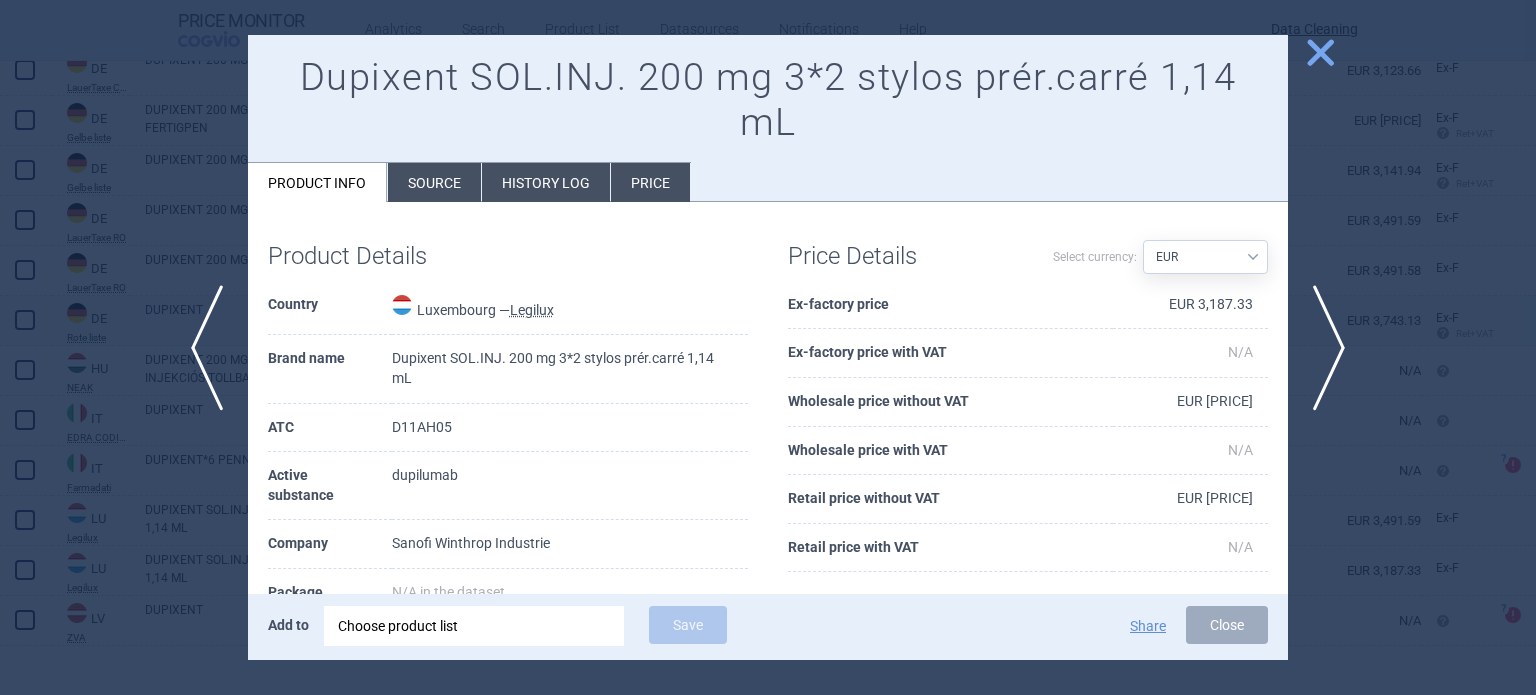 click at bounding box center (768, 347) 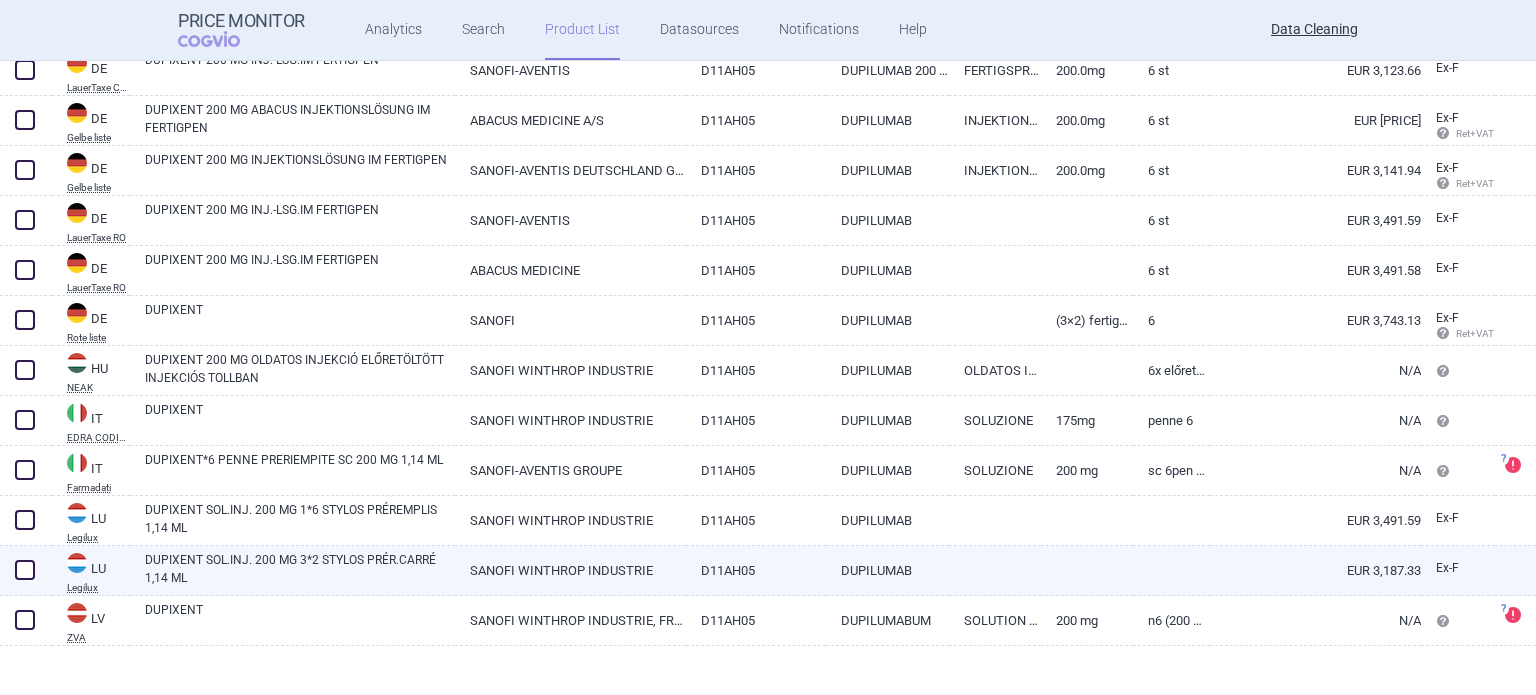 click at bounding box center (25, 570) 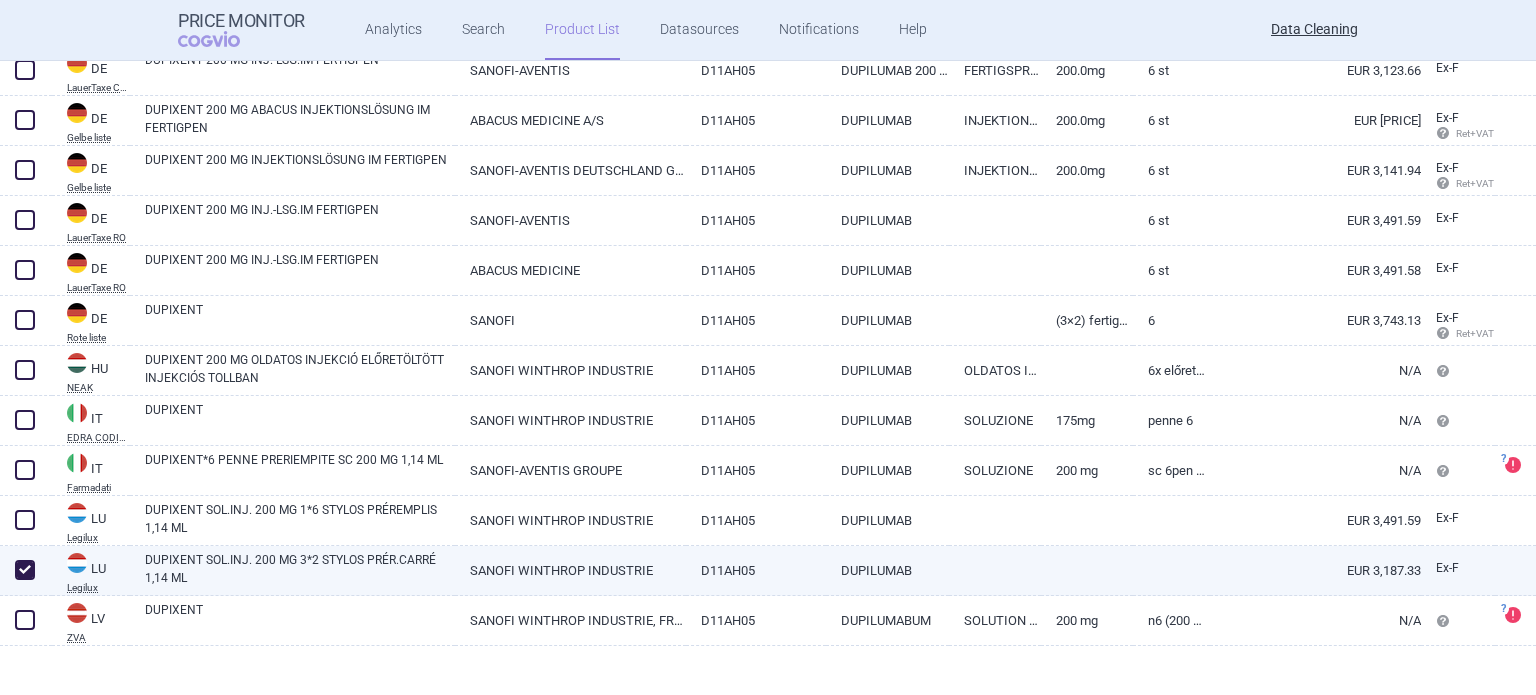 checkbox on "true" 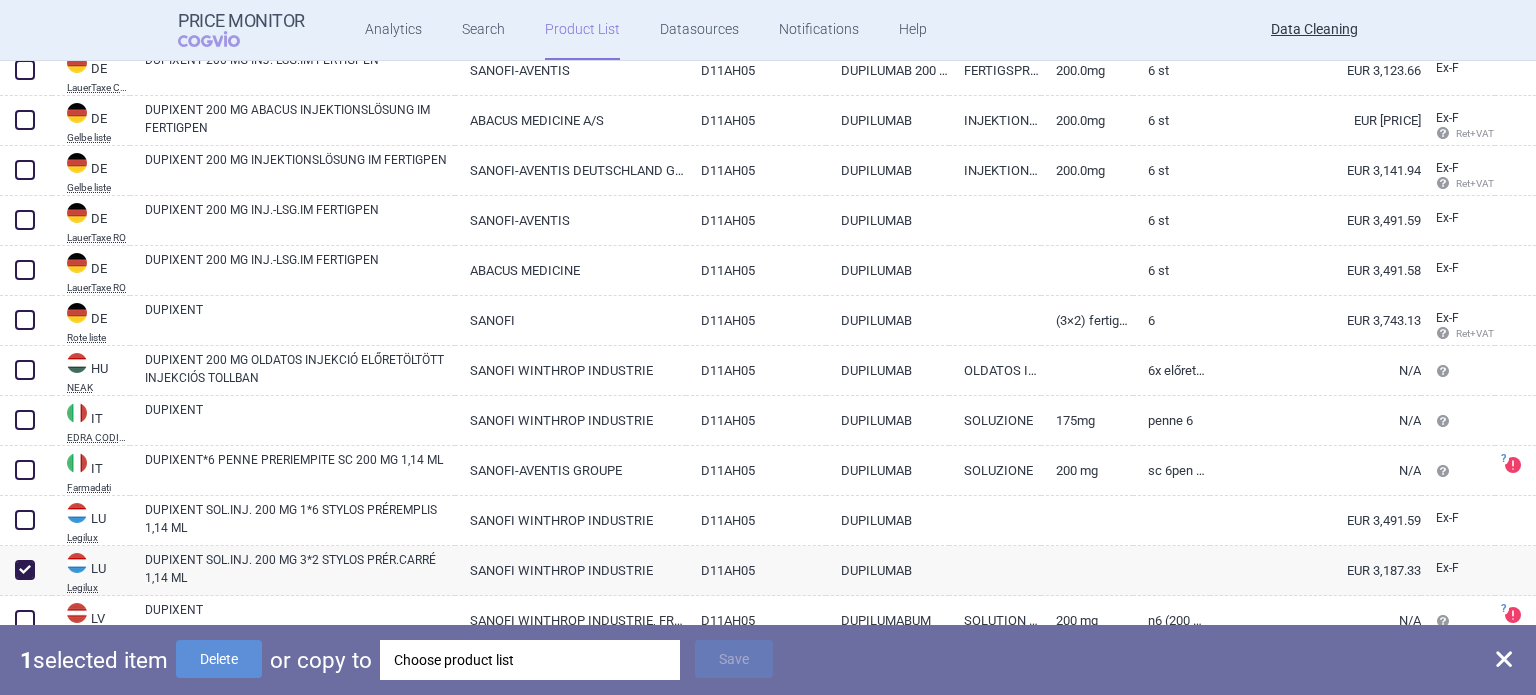 click on "Choose product list" at bounding box center (530, 660) 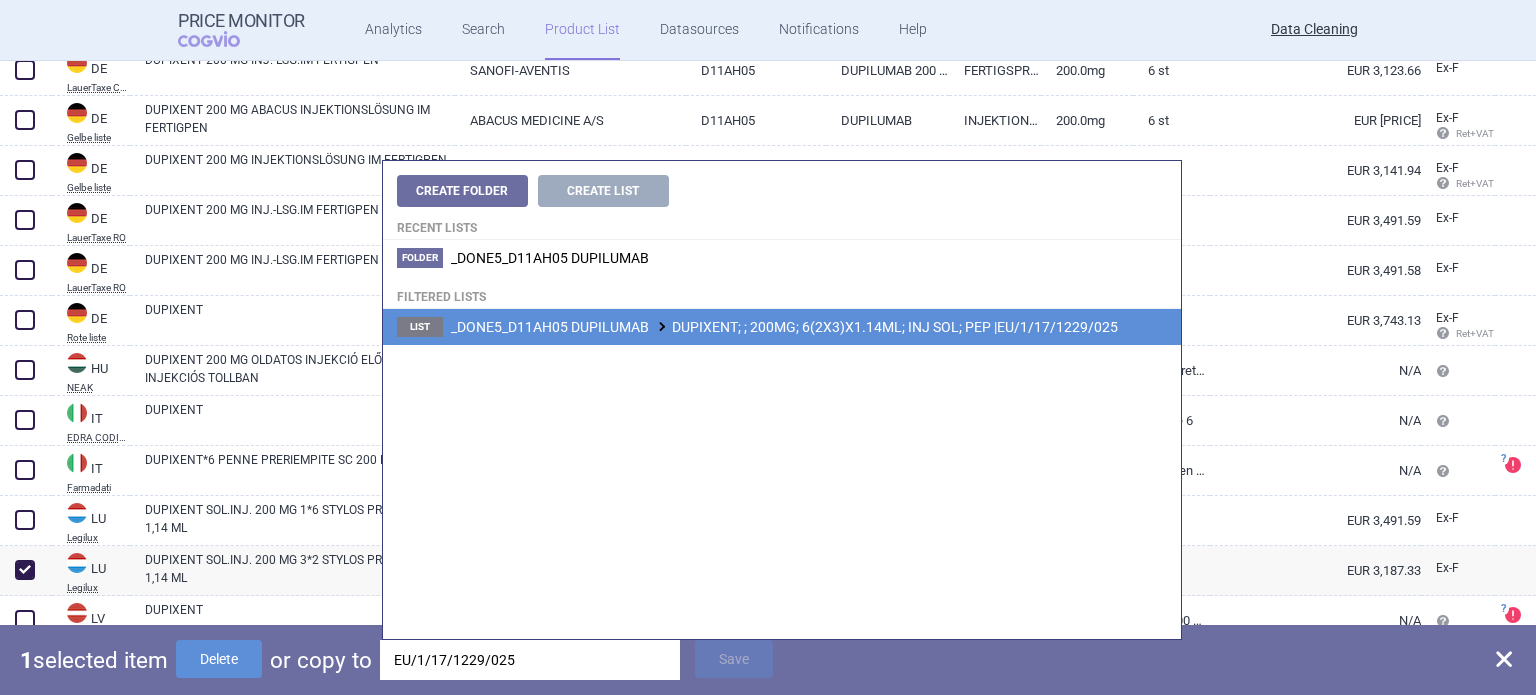 type on "EU/1/17/1229/025" 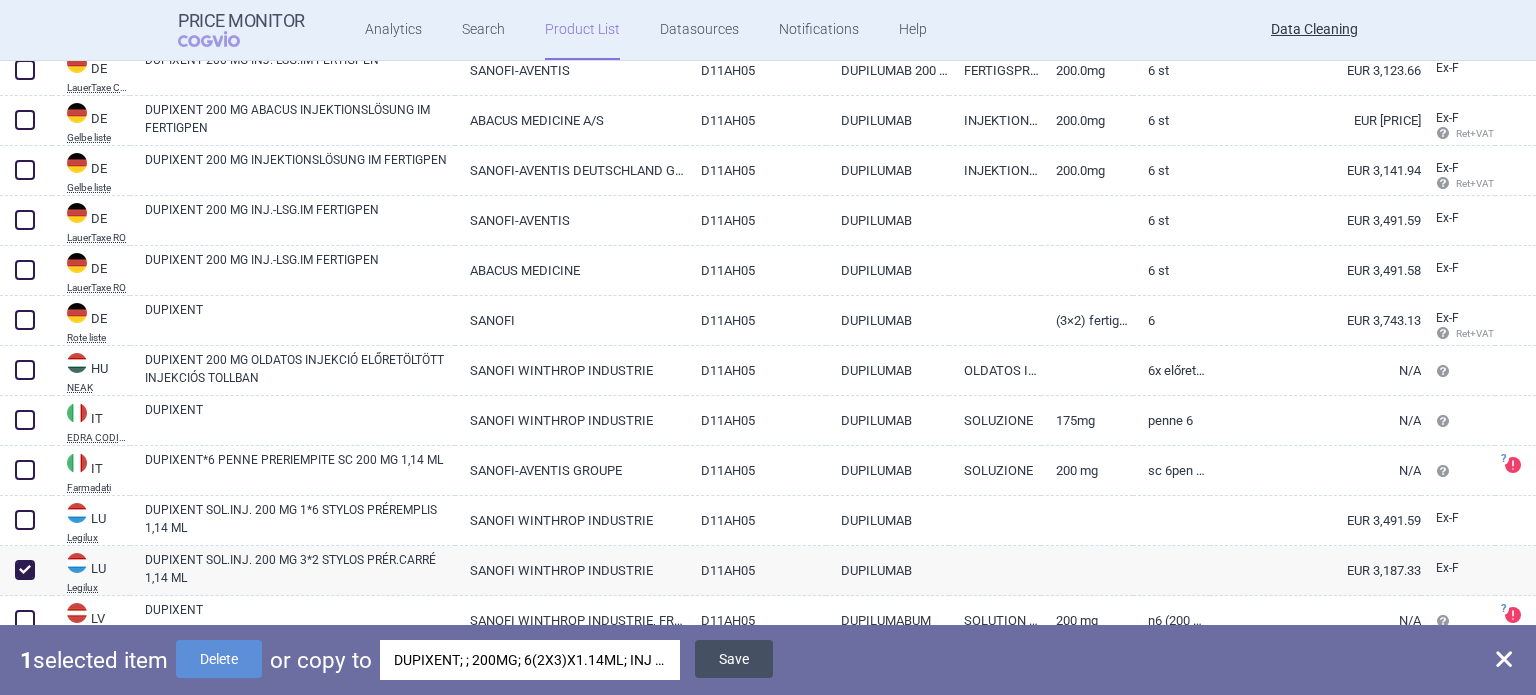 click on "Save" at bounding box center [734, 659] 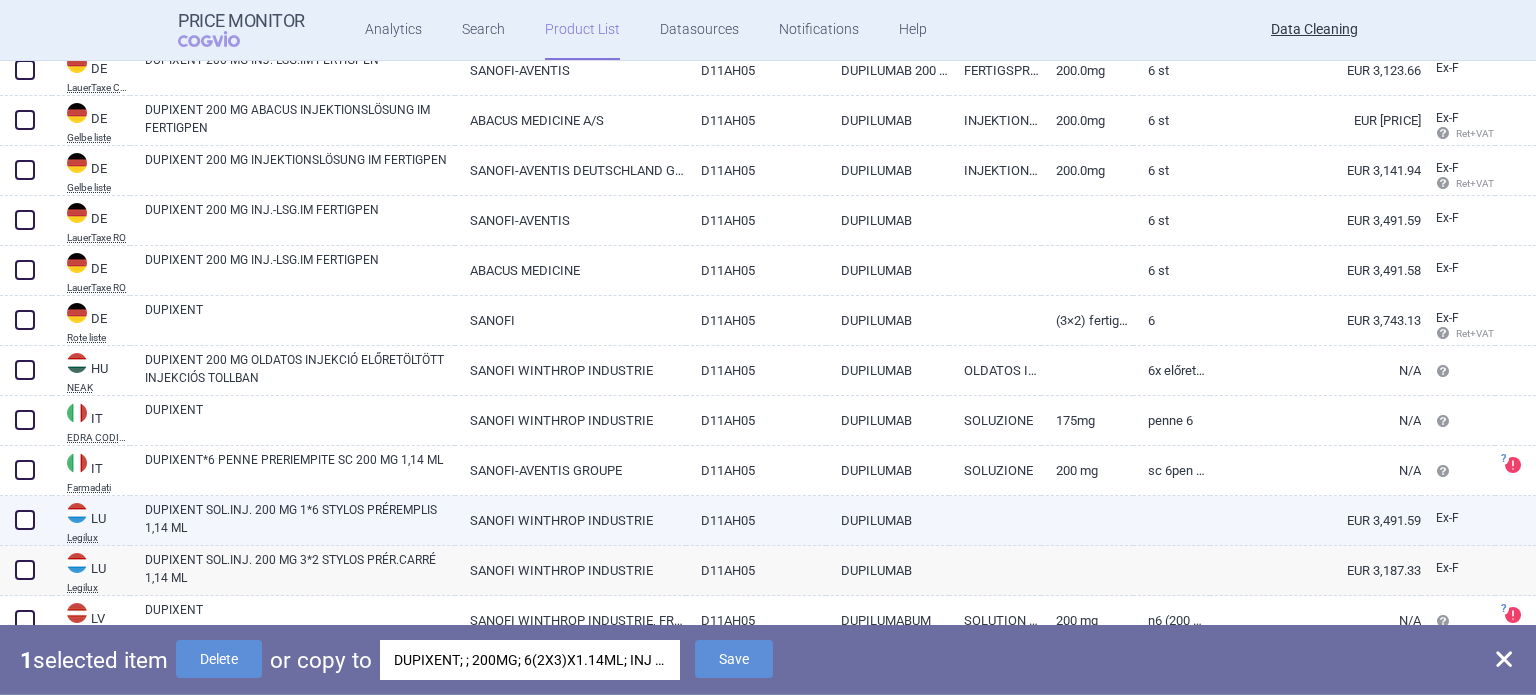 checkbox on "false" 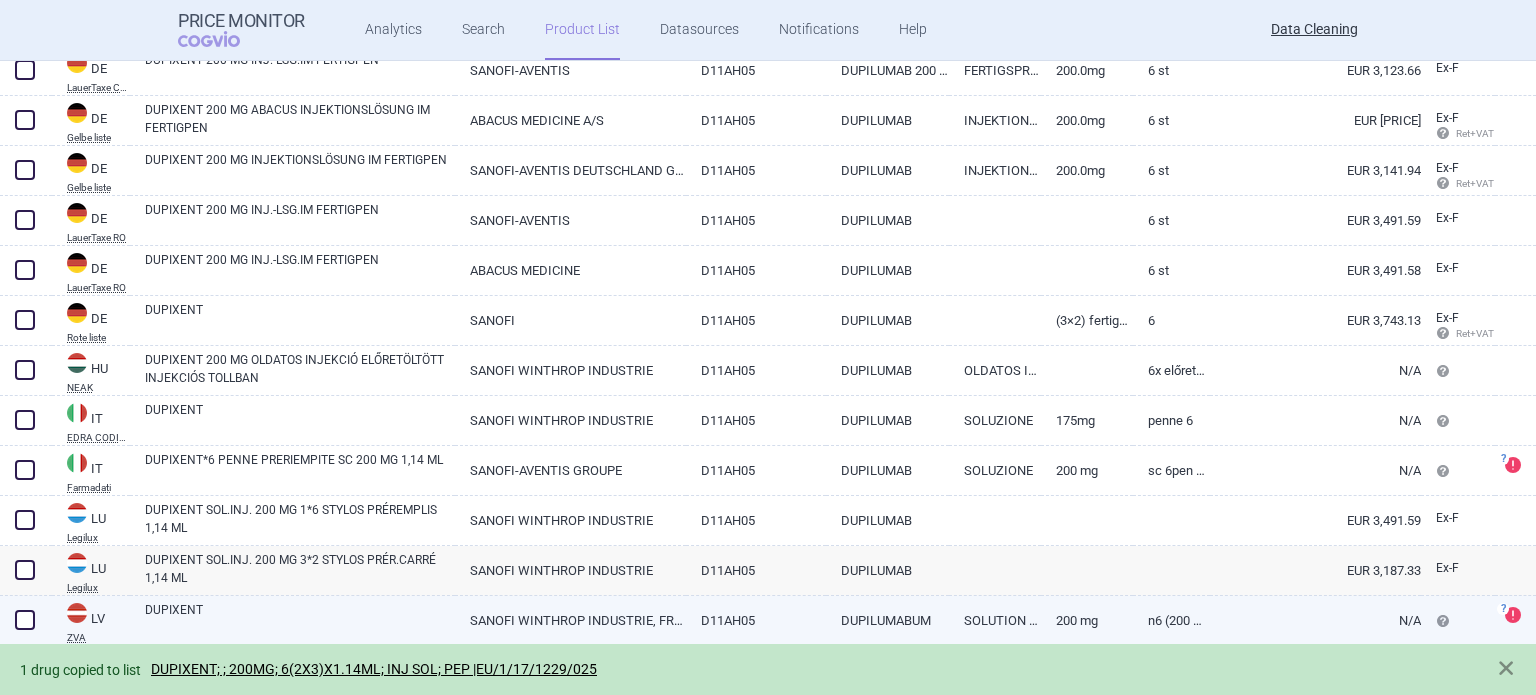 click on "DUPIXENT" at bounding box center (300, 619) 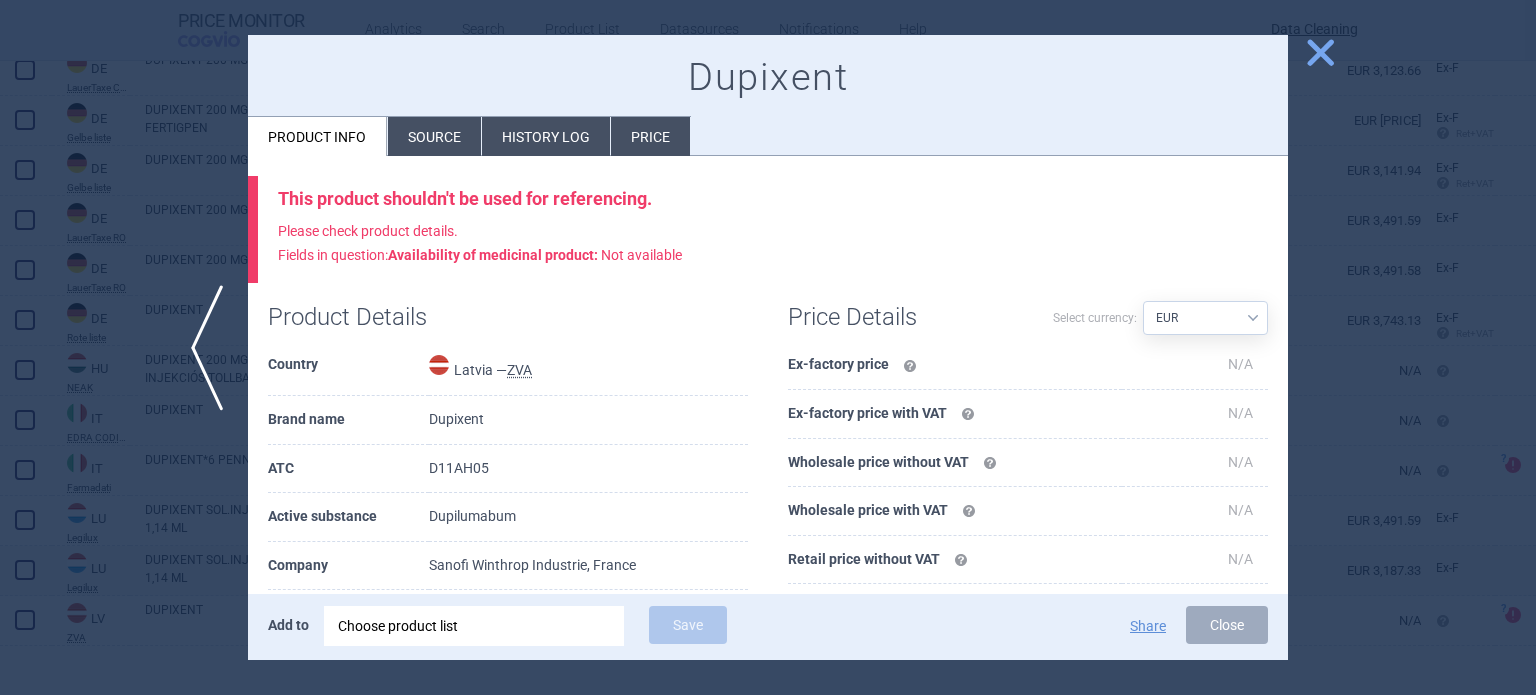 click on "Source" at bounding box center (434, 136) 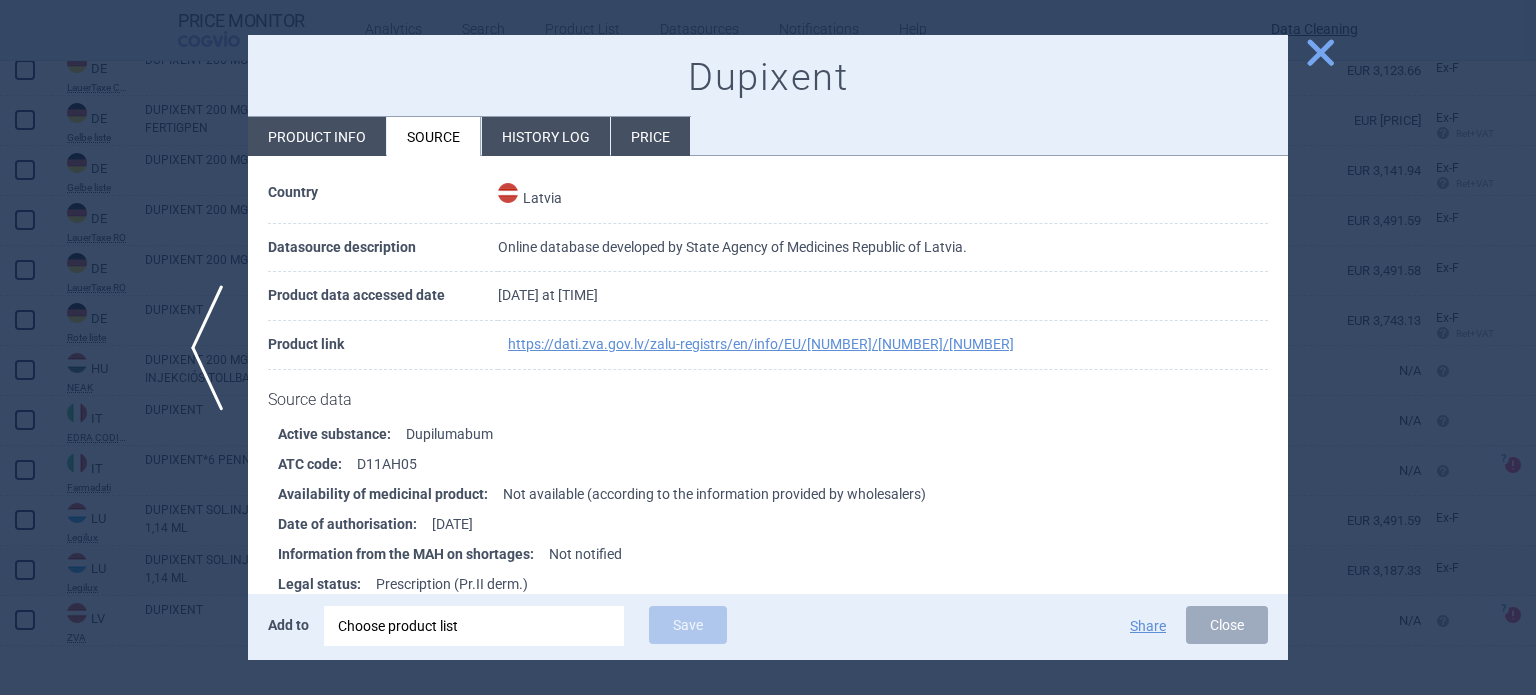 scroll, scrollTop: 100, scrollLeft: 0, axis: vertical 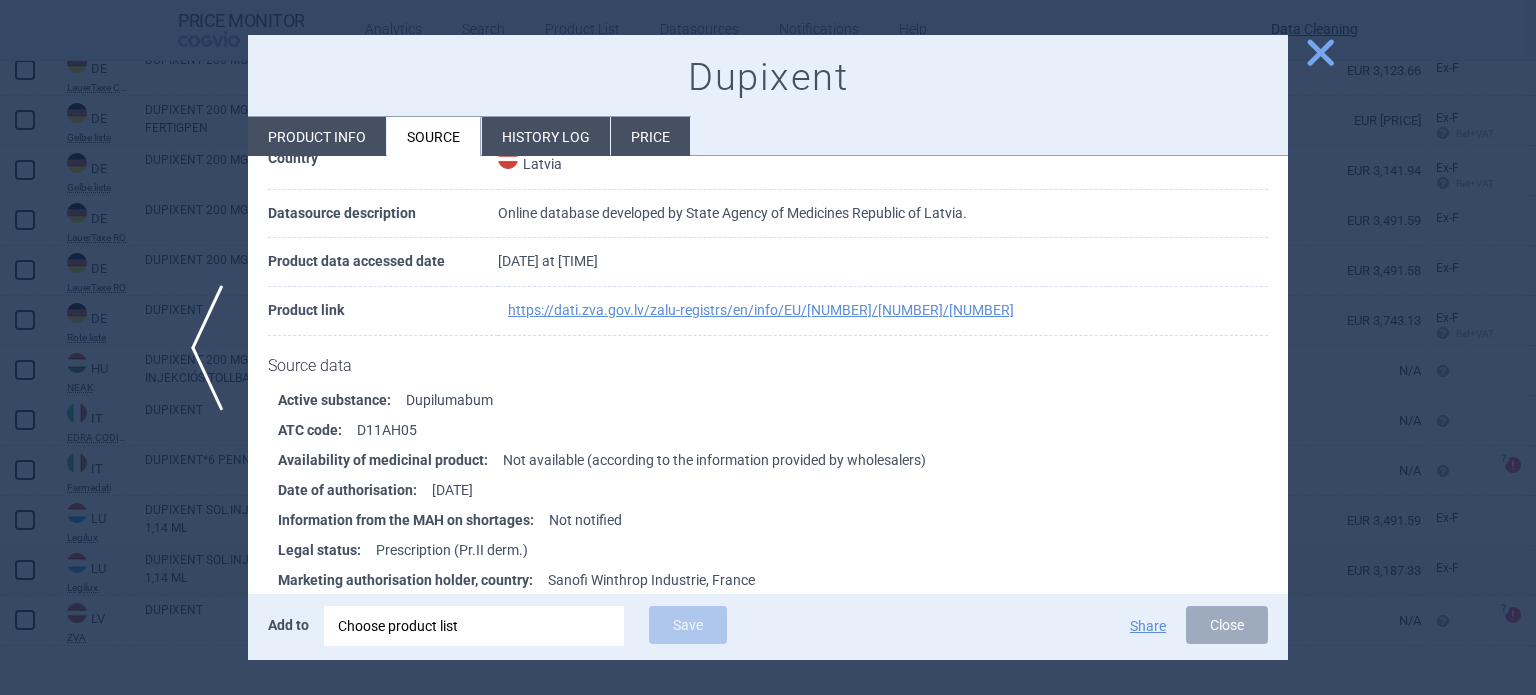 click at bounding box center (768, 347) 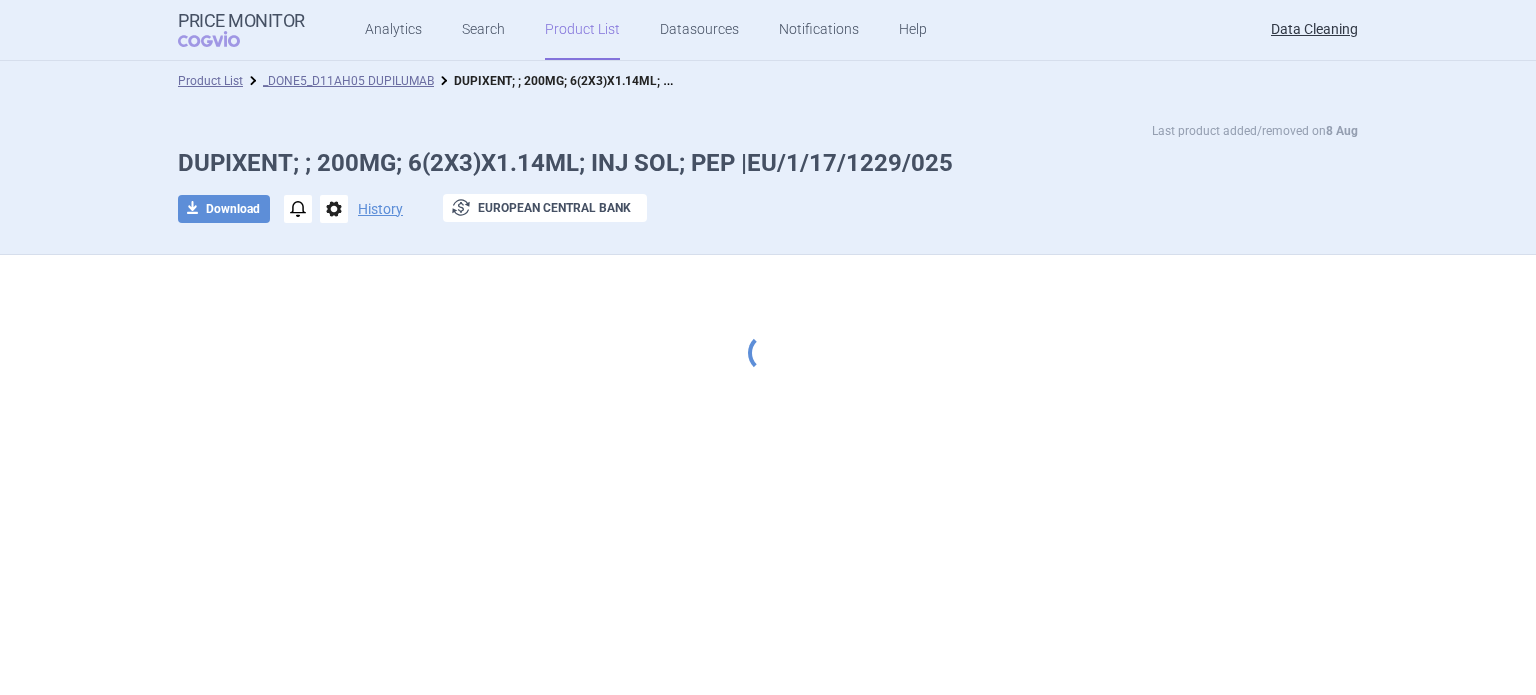 scroll, scrollTop: 0, scrollLeft: 0, axis: both 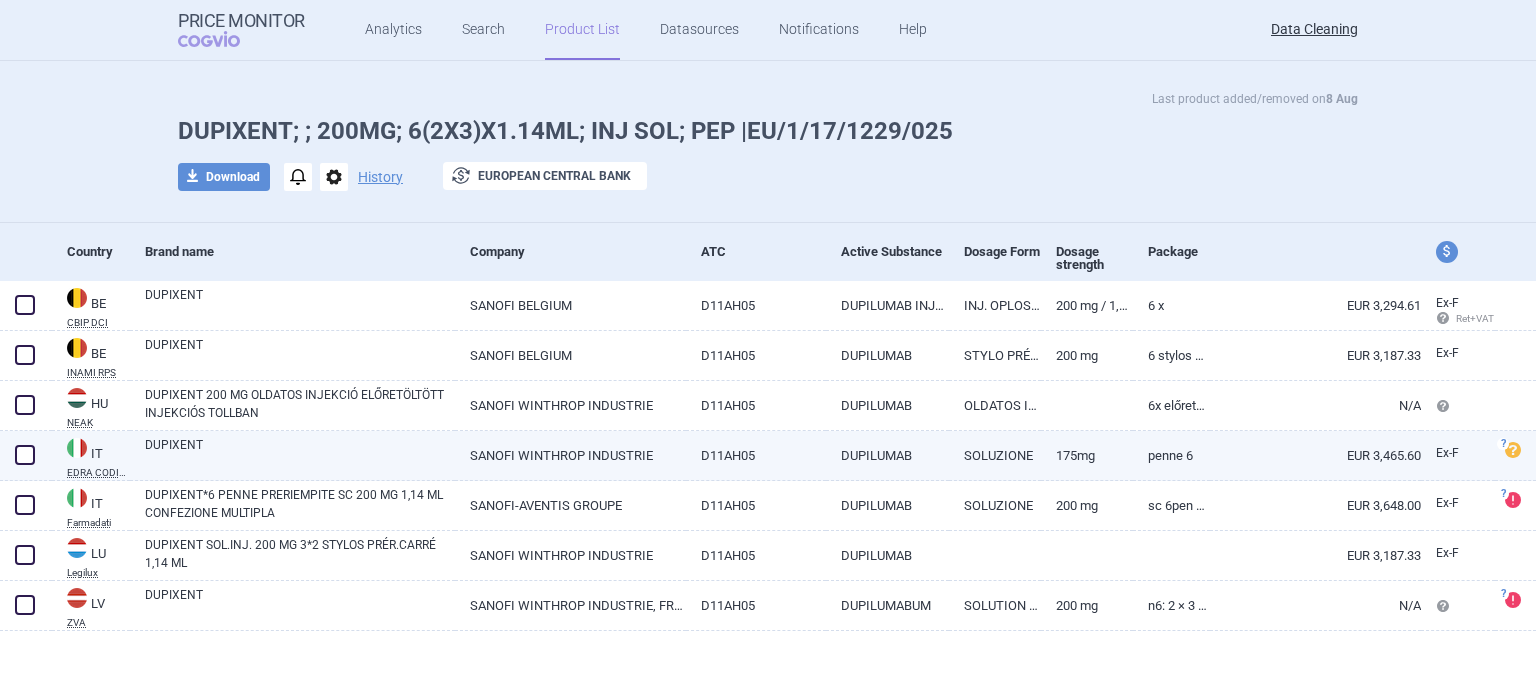 click on "DUPIXENT" at bounding box center (300, 454) 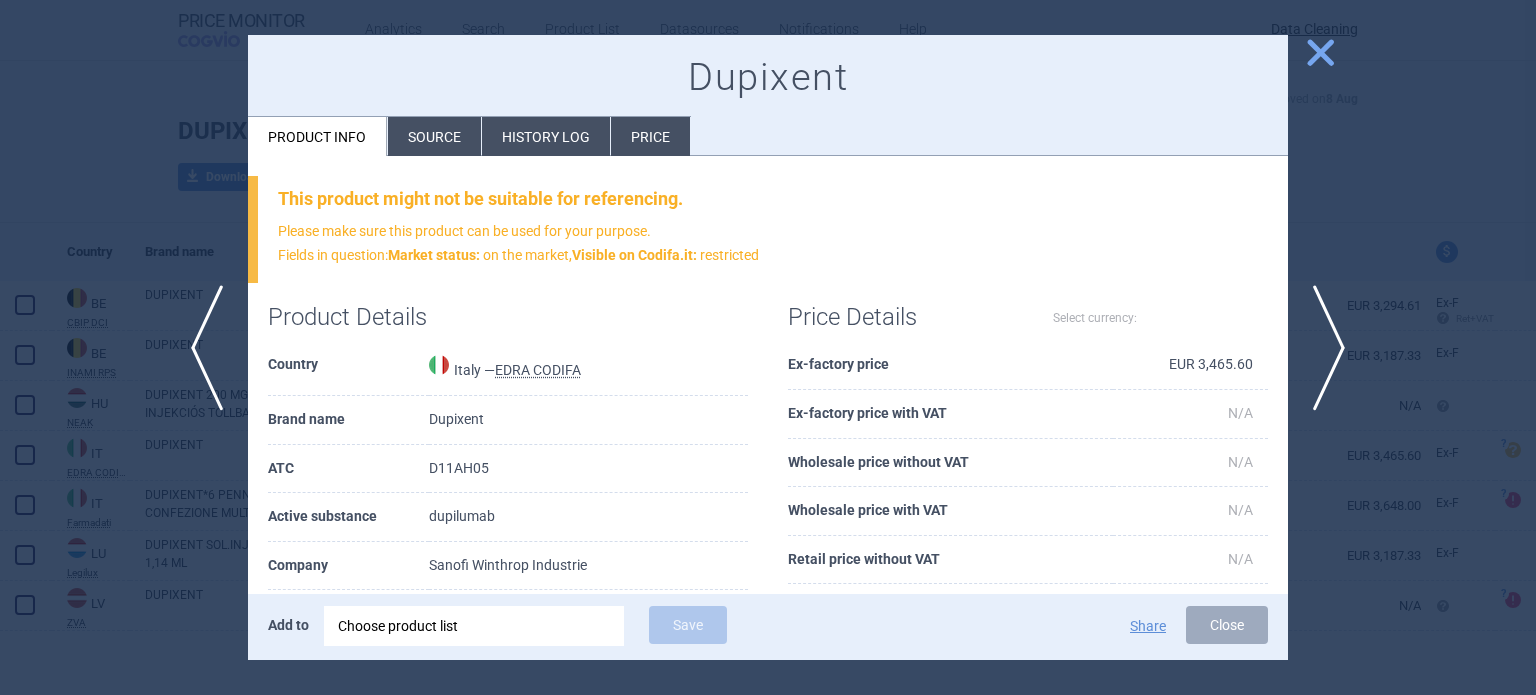 select on "EUR" 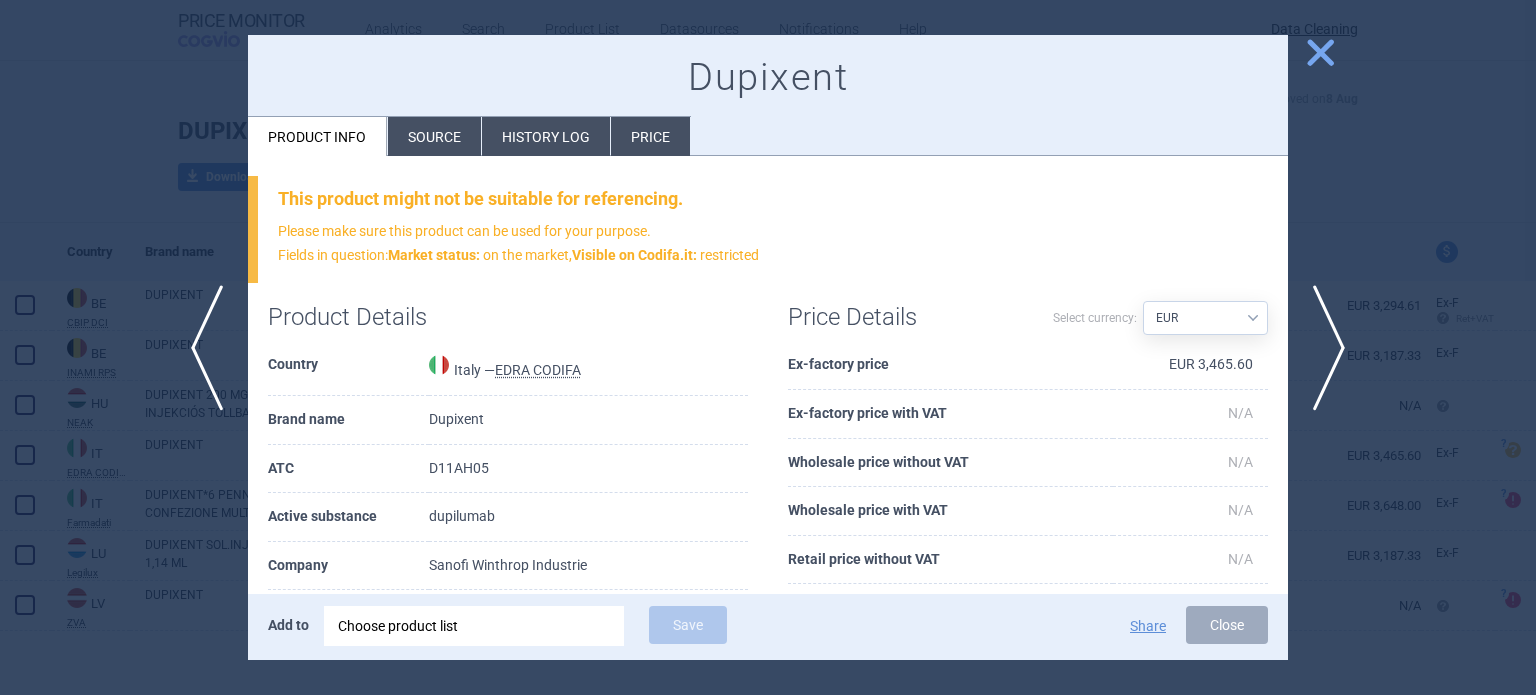 click on "Source" at bounding box center [434, 136] 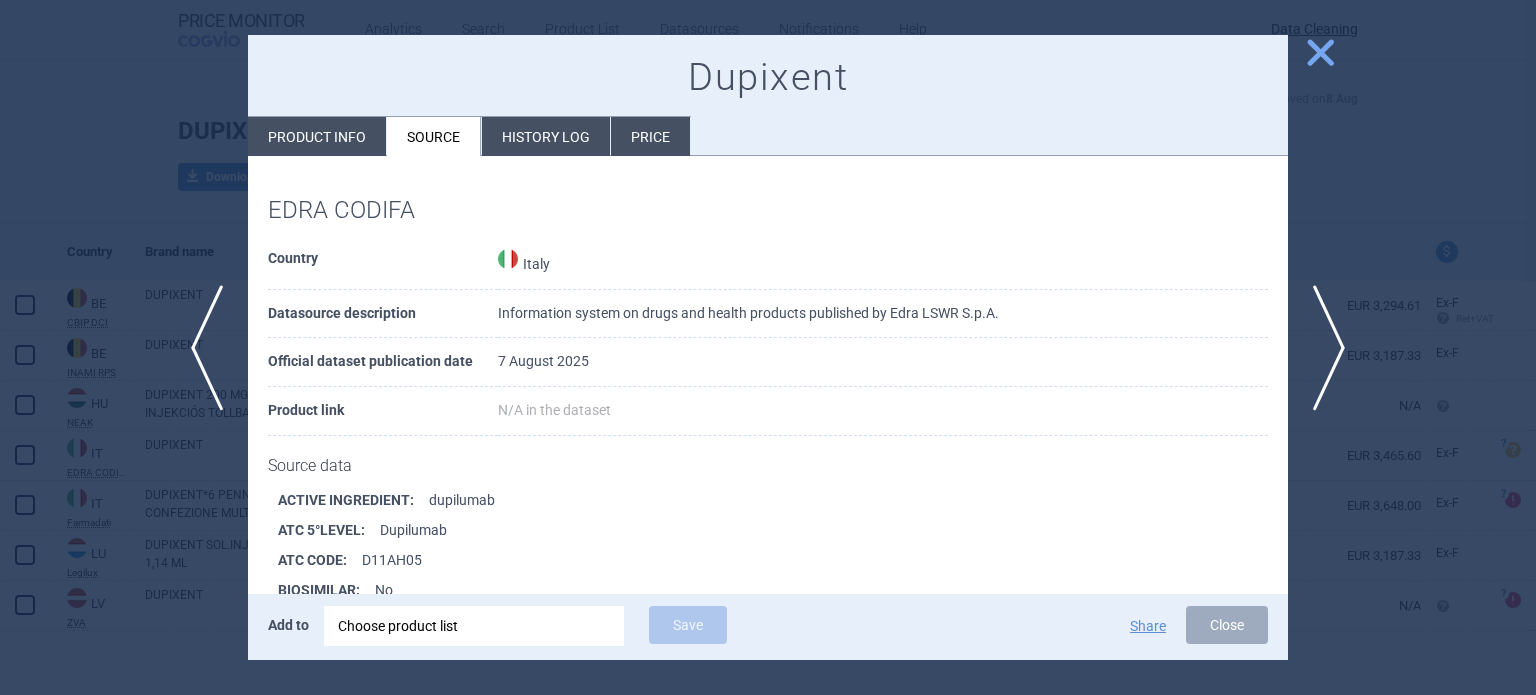 scroll, scrollTop: 272, scrollLeft: 0, axis: vertical 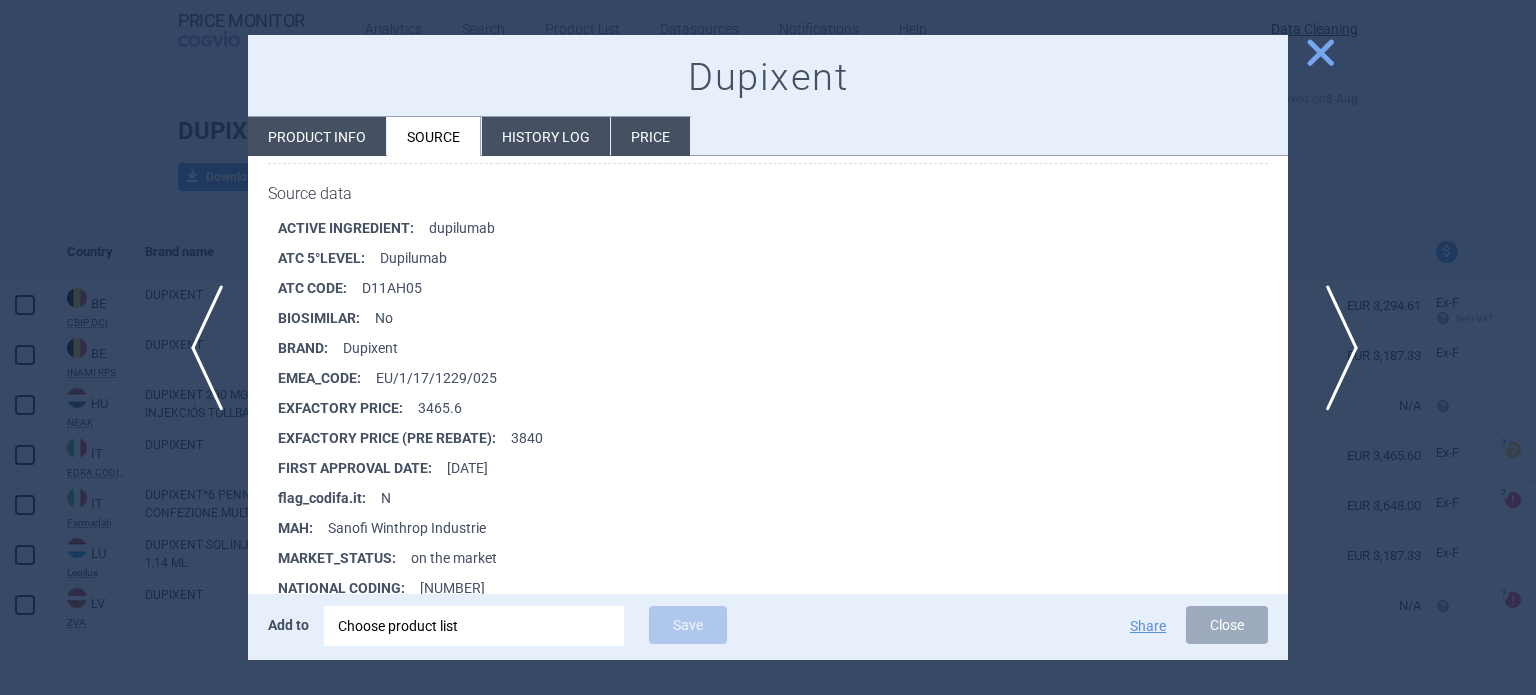 click on "next" at bounding box center (1335, 348) 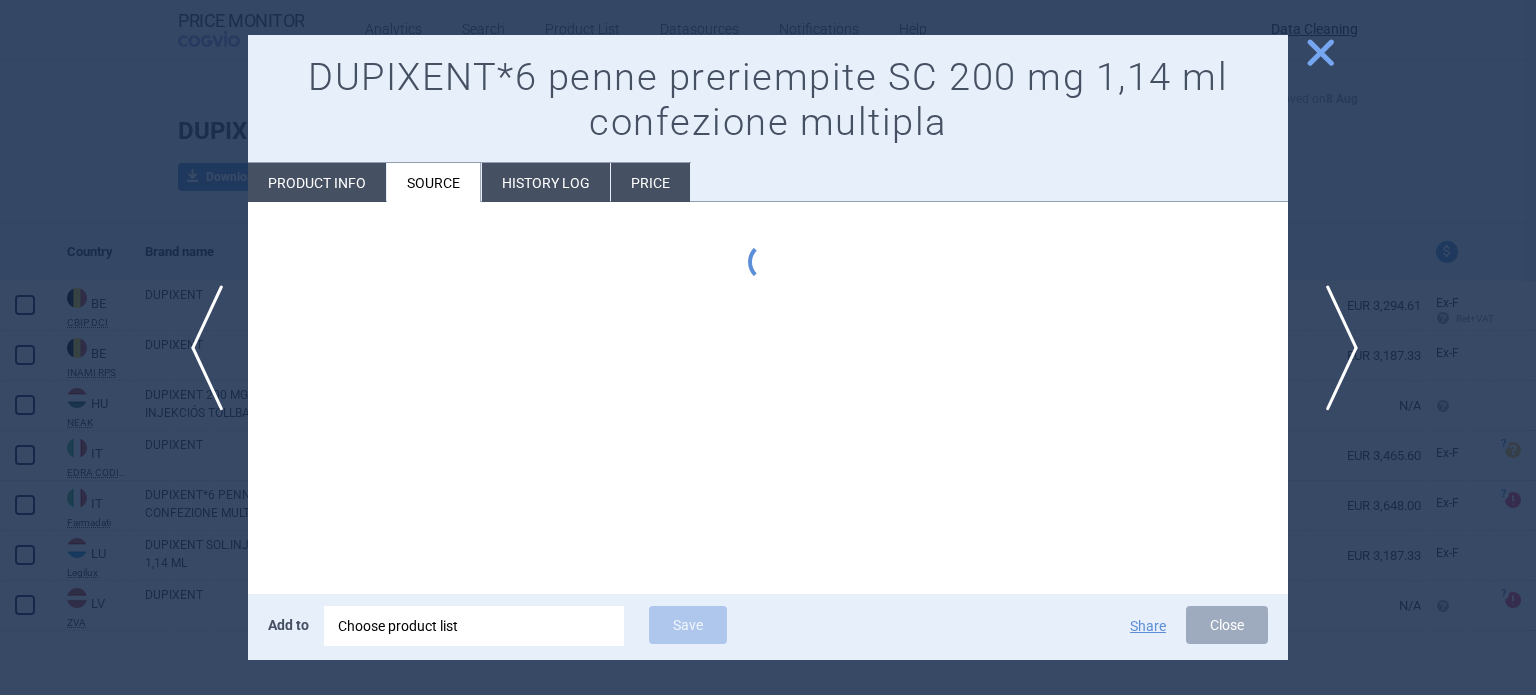 scroll, scrollTop: 0, scrollLeft: 0, axis: both 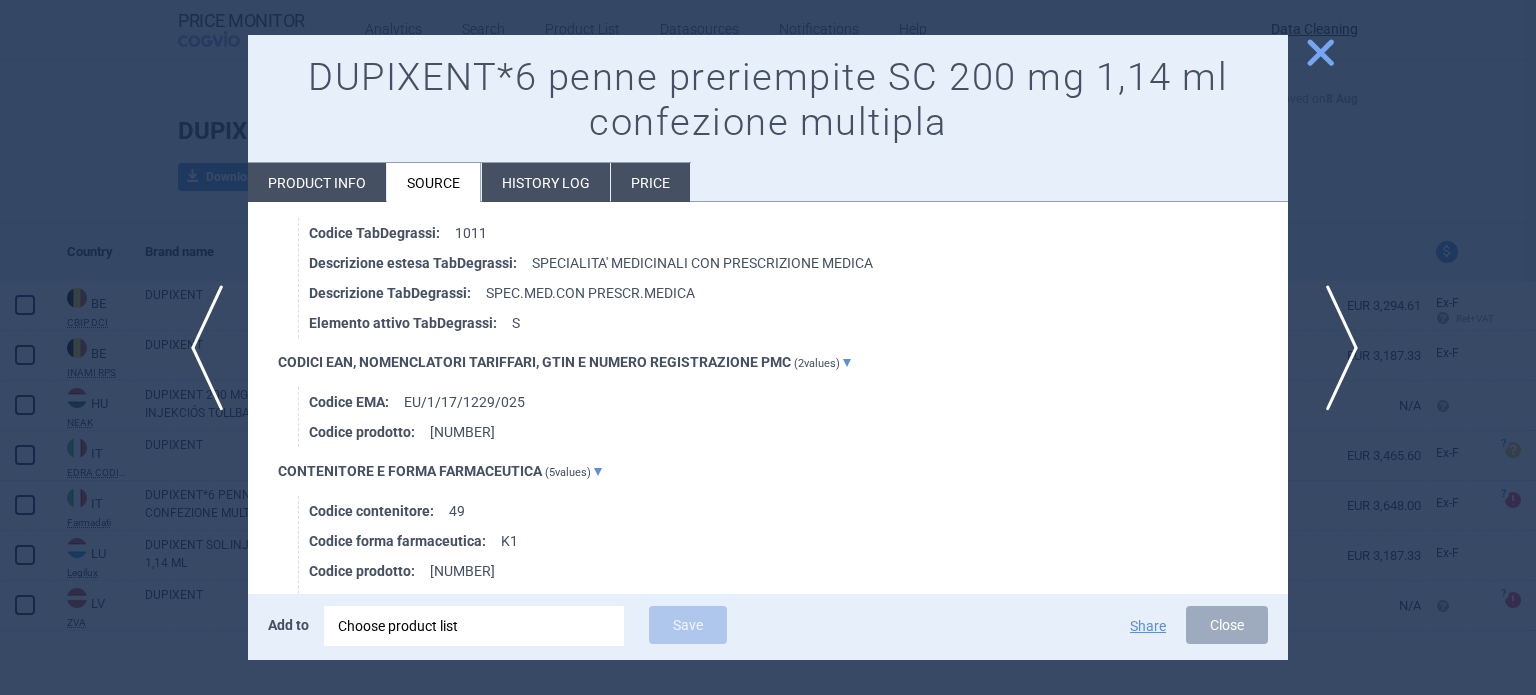 click on "next" at bounding box center (1335, 348) 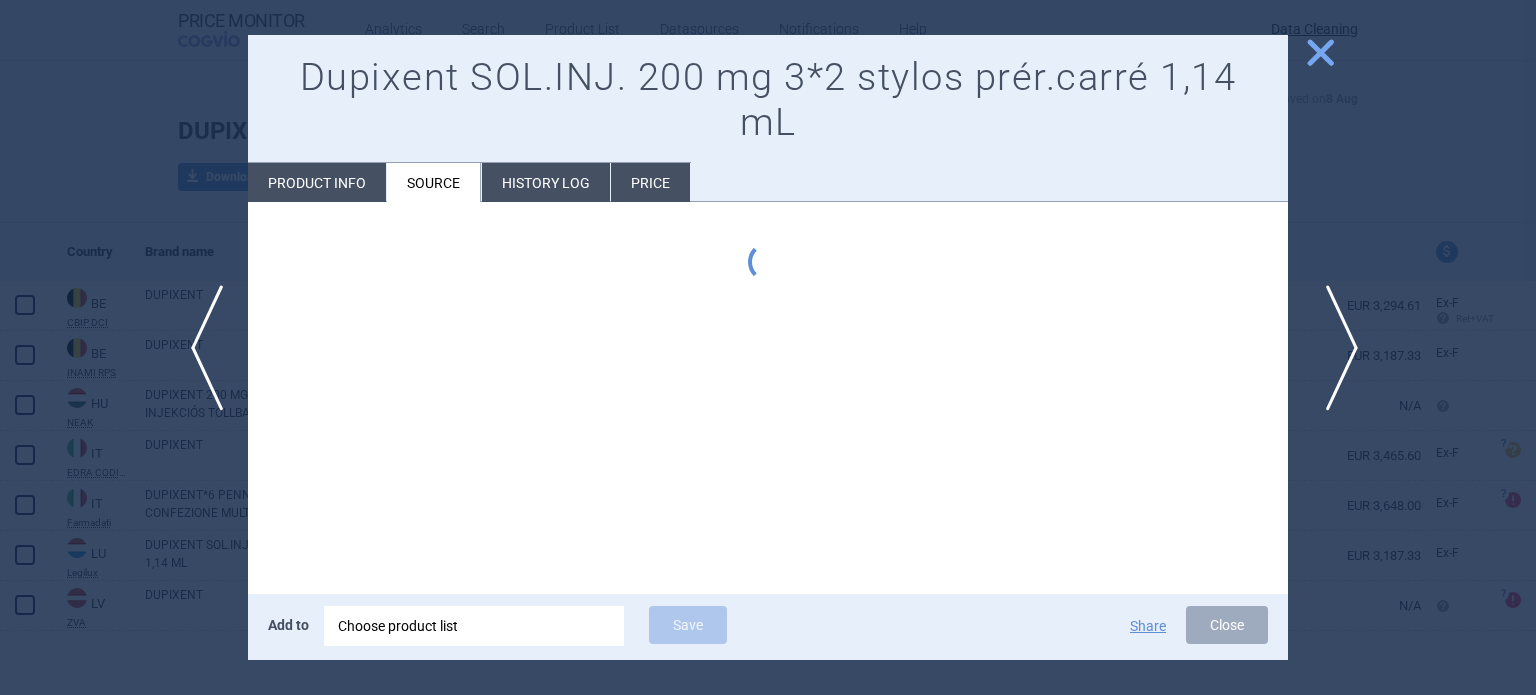 scroll, scrollTop: 0, scrollLeft: 0, axis: both 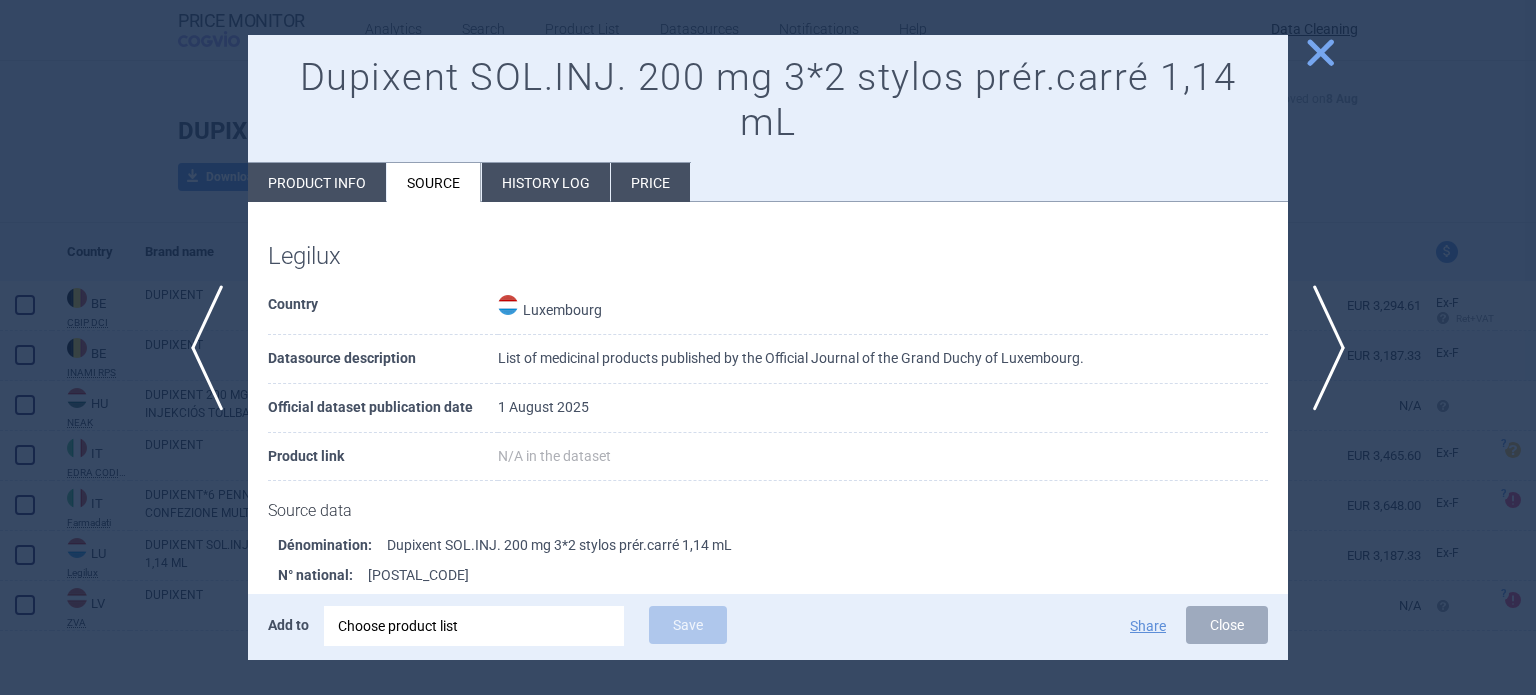 click at bounding box center [768, 347] 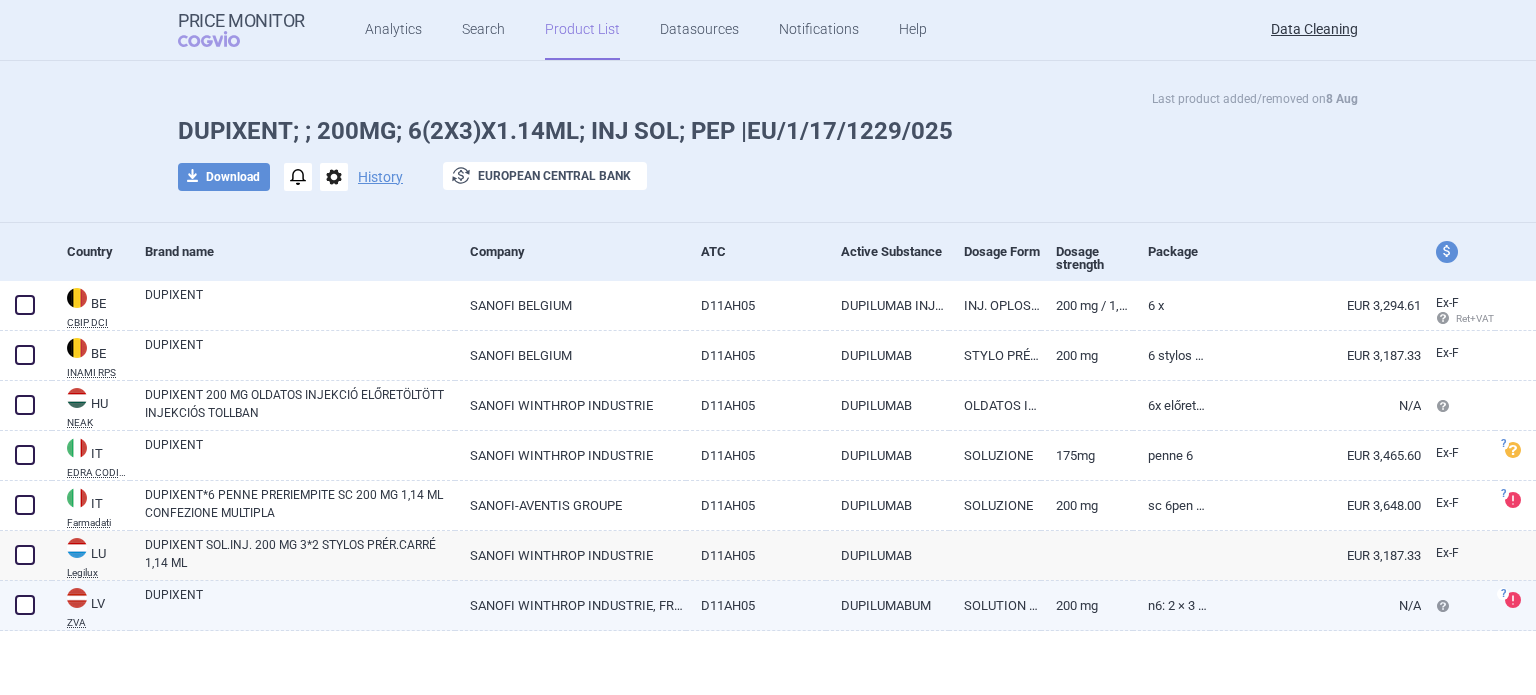 click on "DUPIXENT" at bounding box center [300, 604] 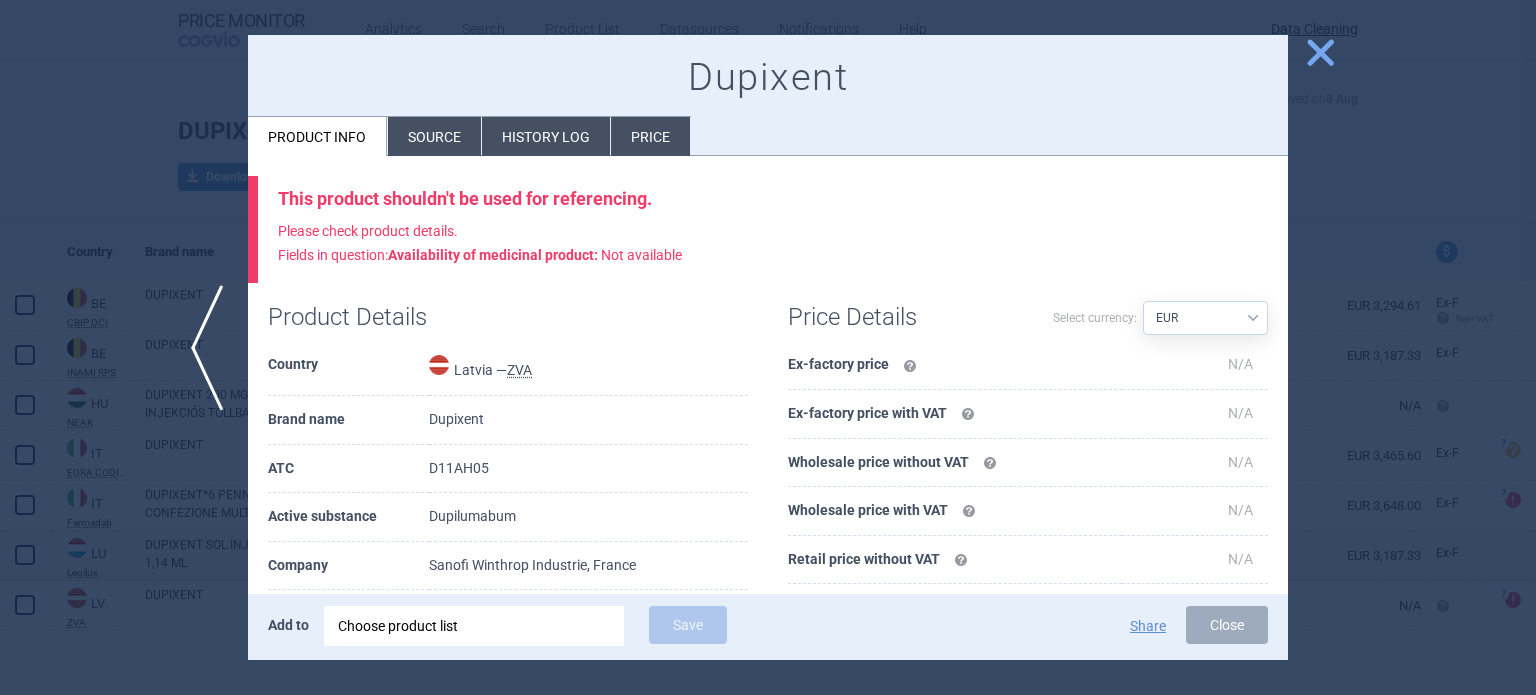 click on "Source" at bounding box center (434, 136) 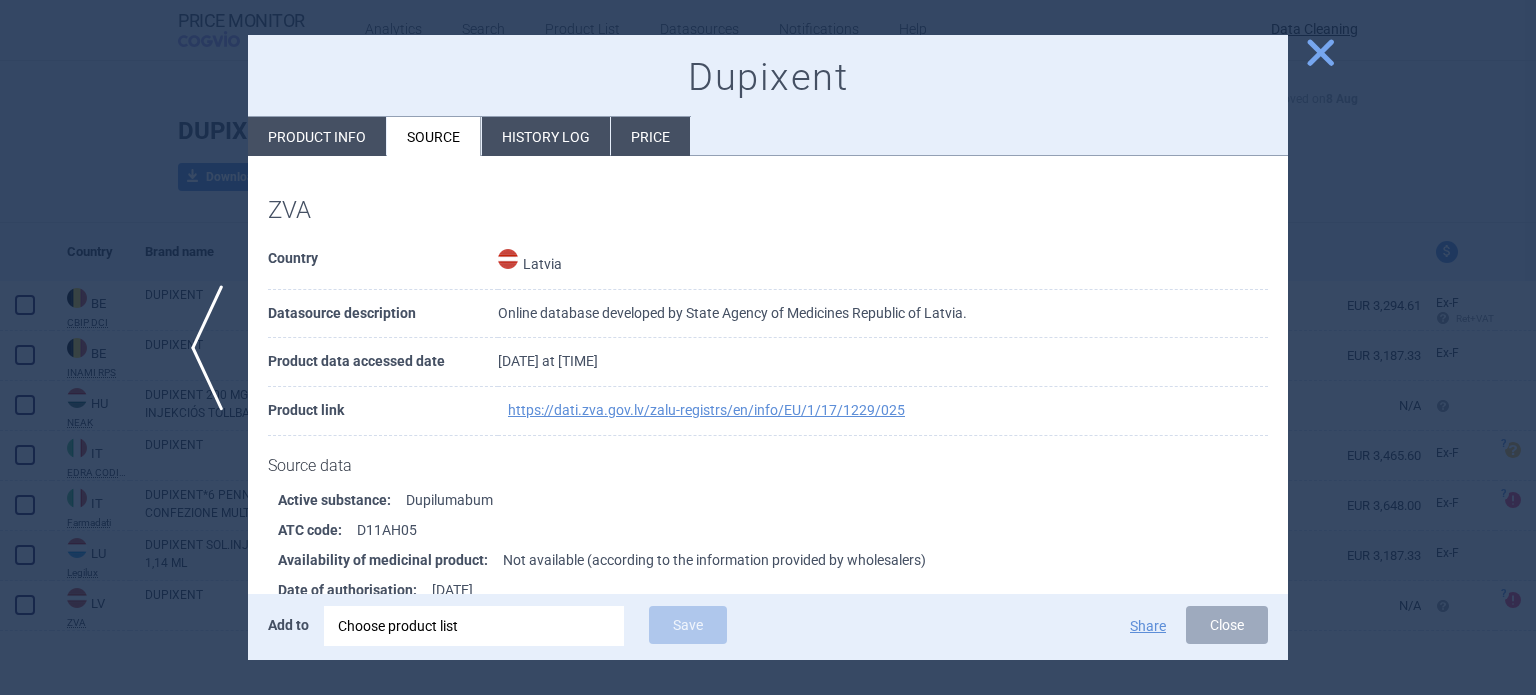 click at bounding box center (768, 347) 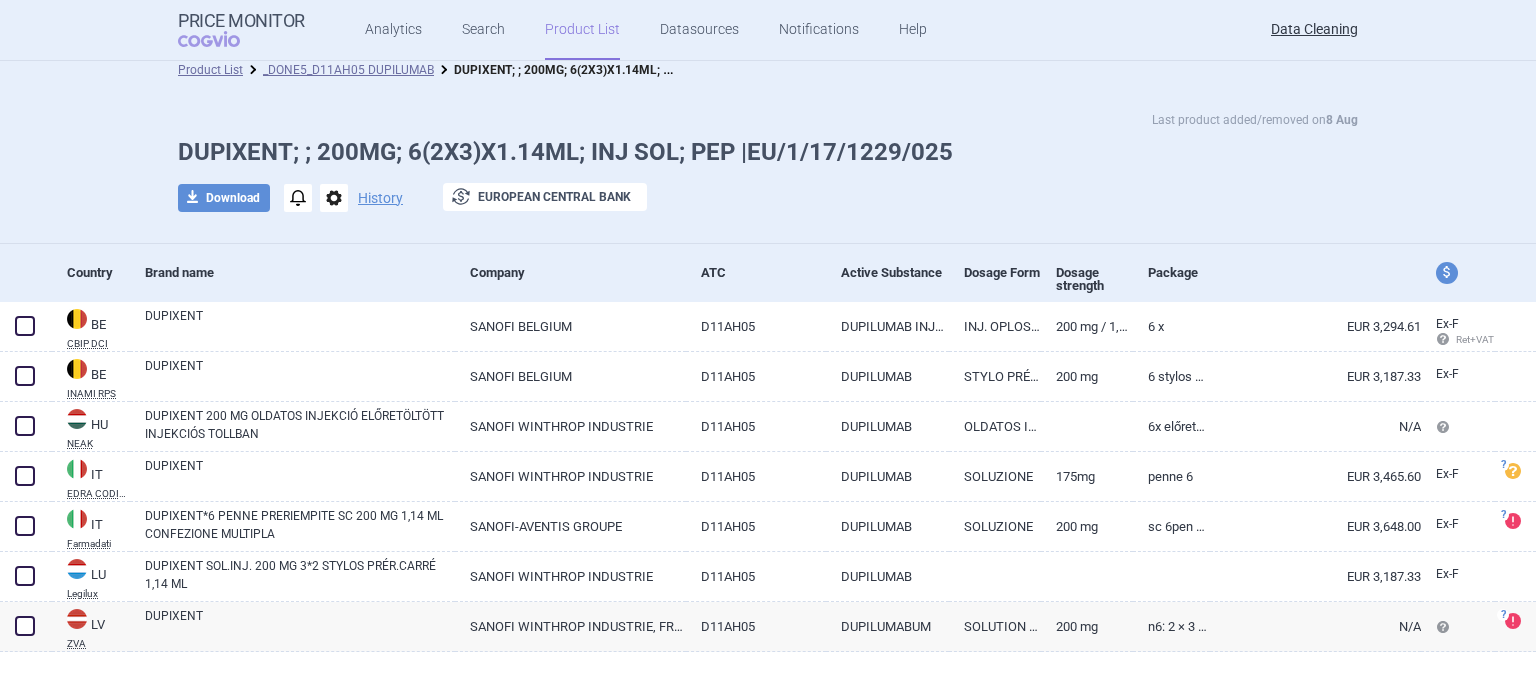 scroll, scrollTop: 0, scrollLeft: 0, axis: both 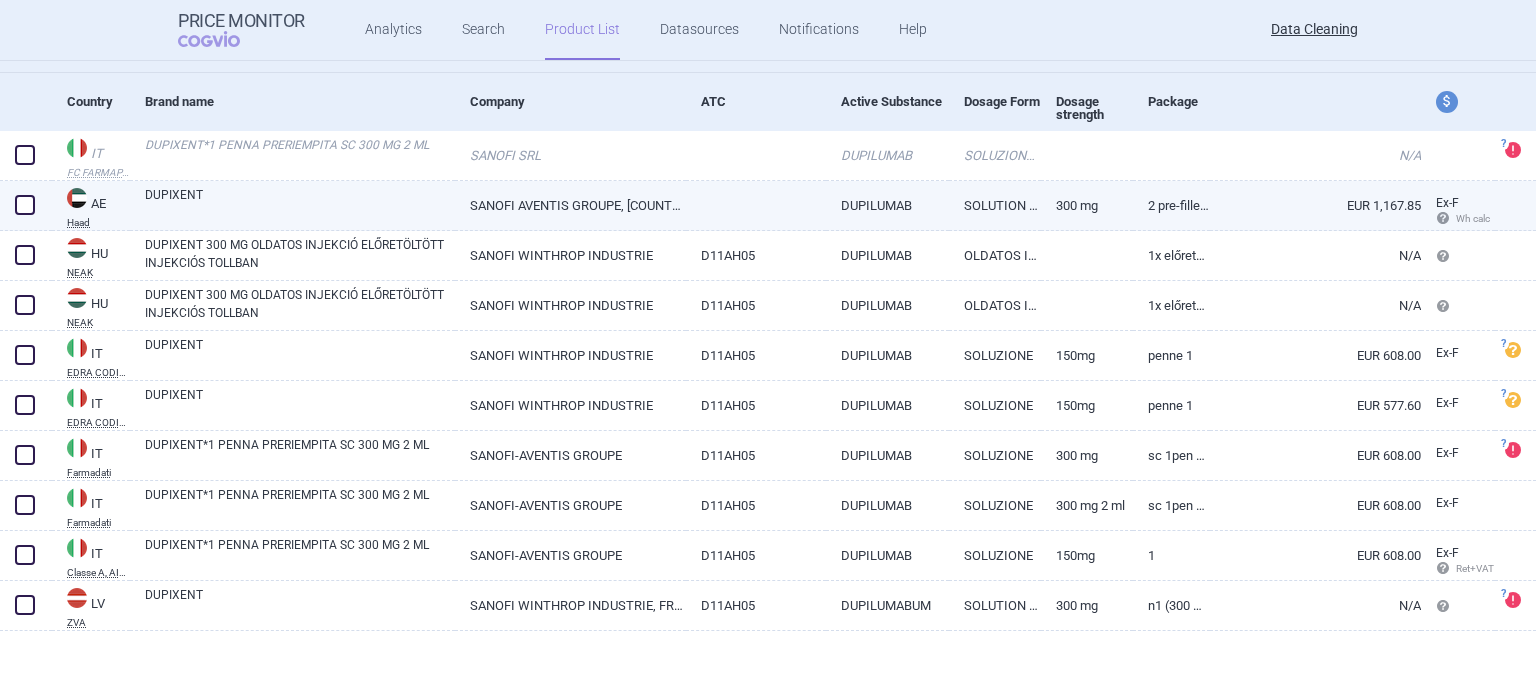 click on "DUPIXENT" at bounding box center (300, 204) 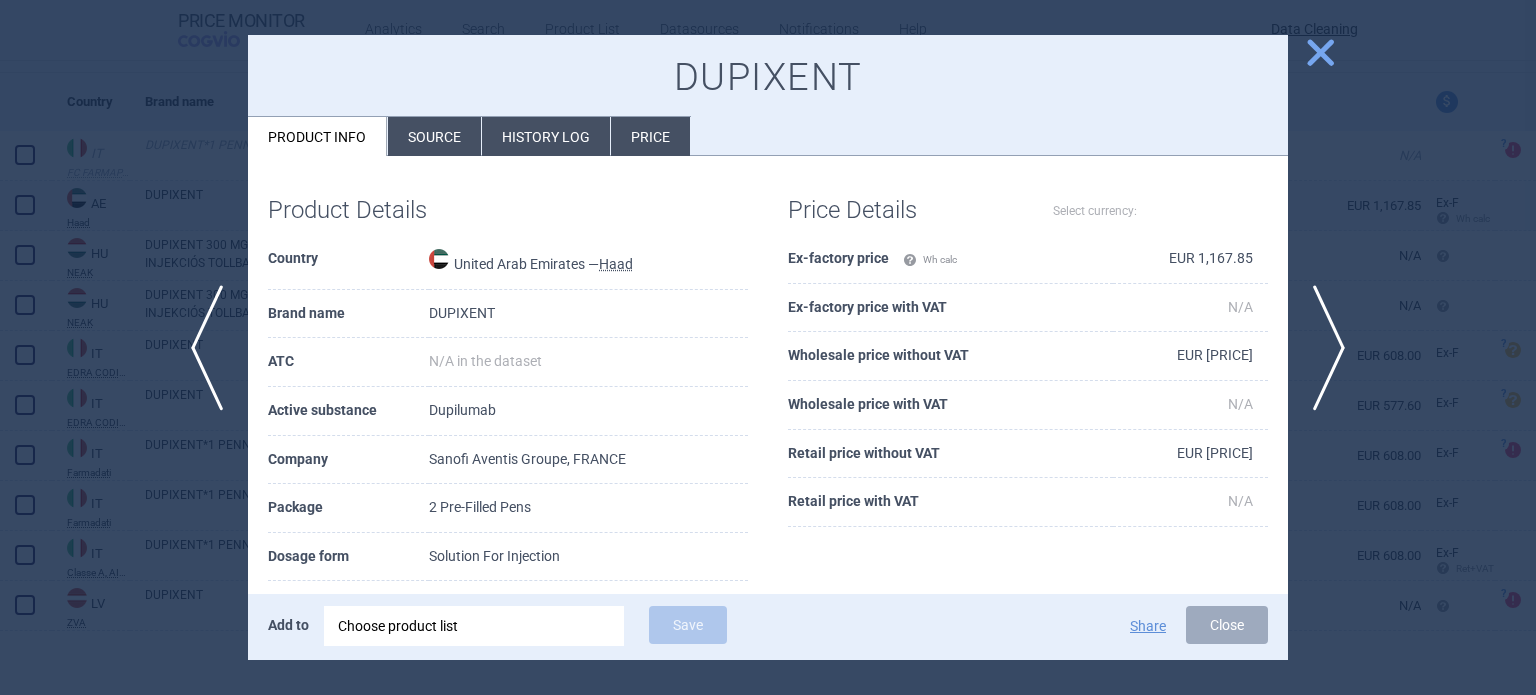 select on "EUR" 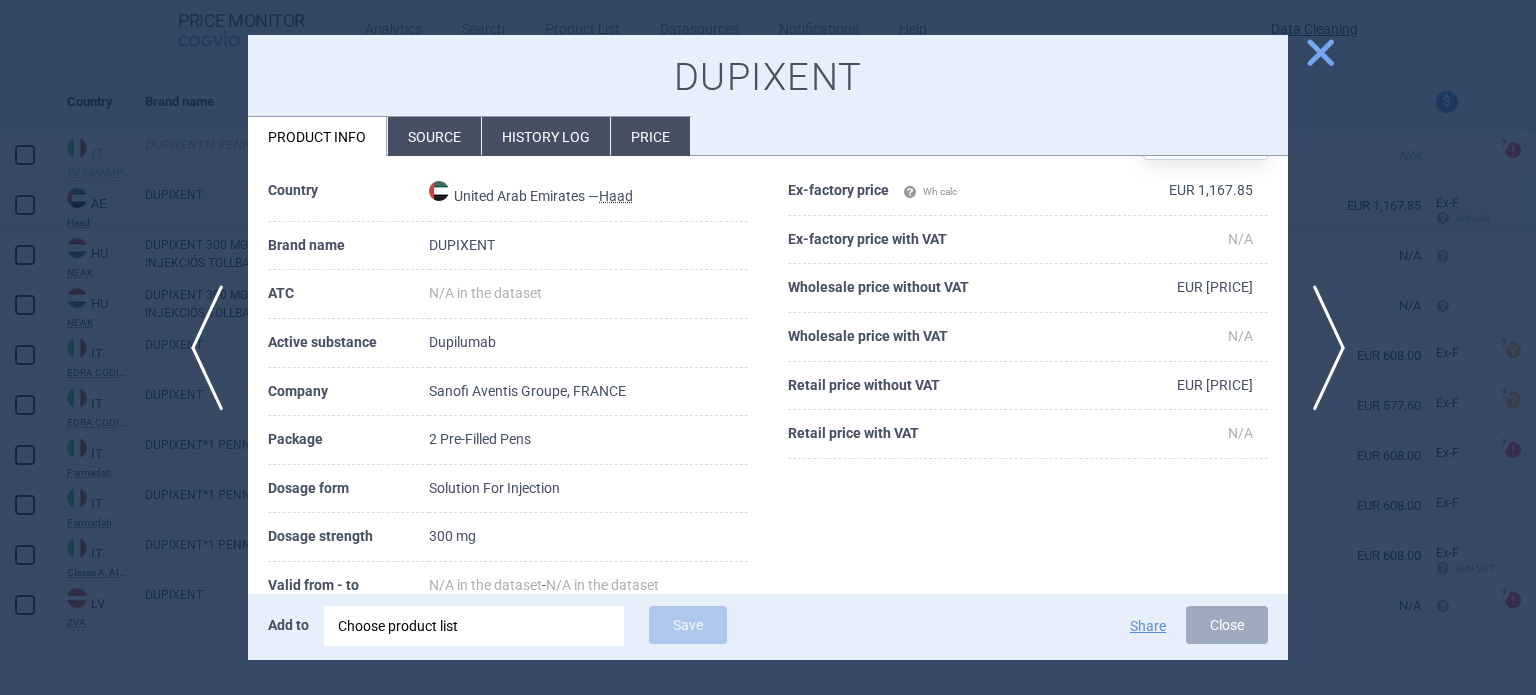 scroll, scrollTop: 100, scrollLeft: 0, axis: vertical 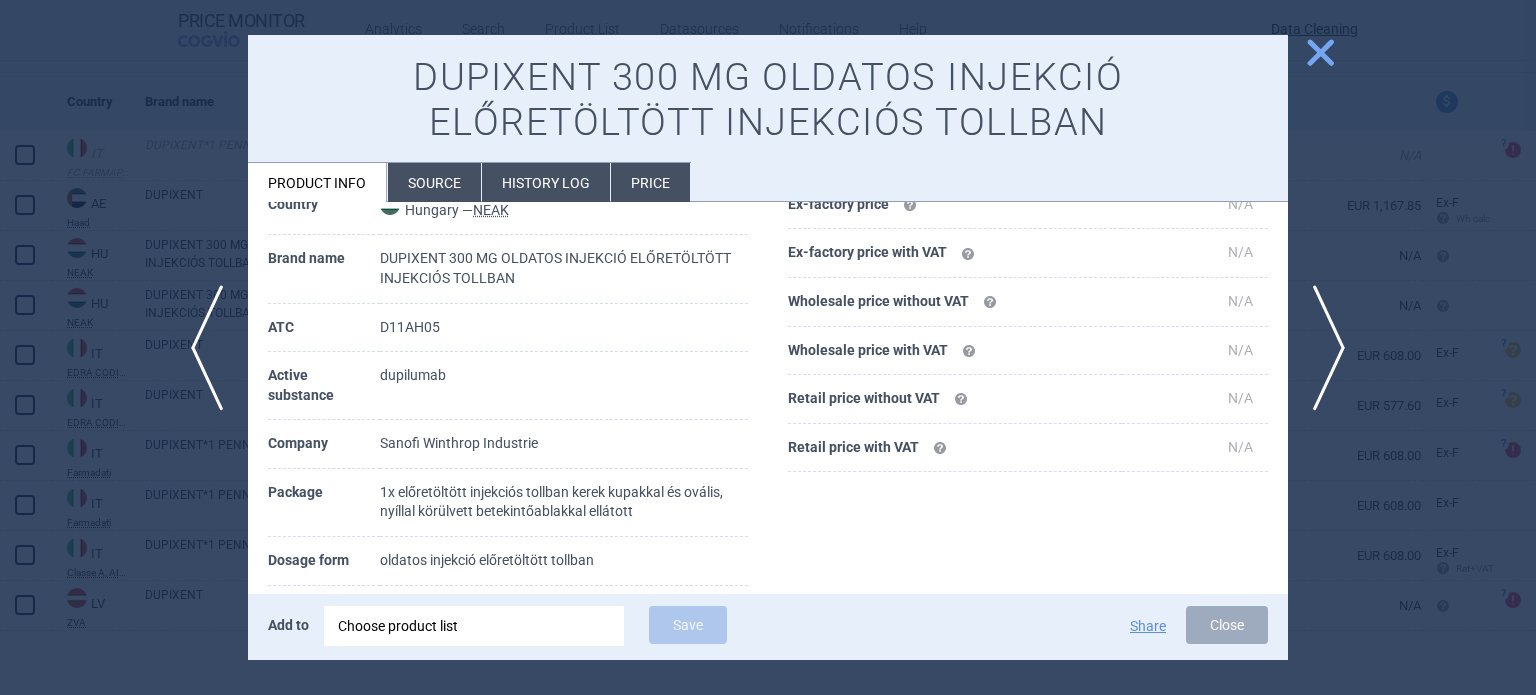 click on "Source" at bounding box center [434, 182] 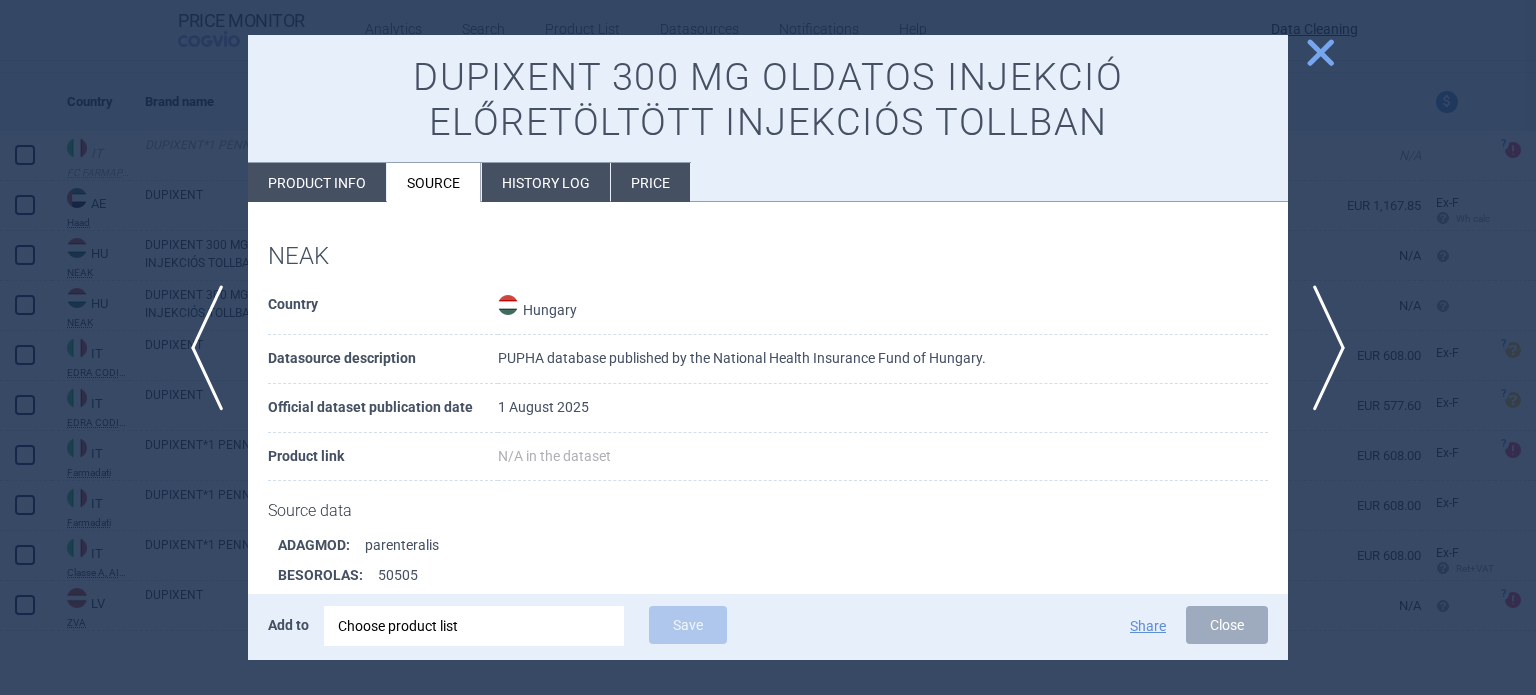 scroll, scrollTop: 0, scrollLeft: 0, axis: both 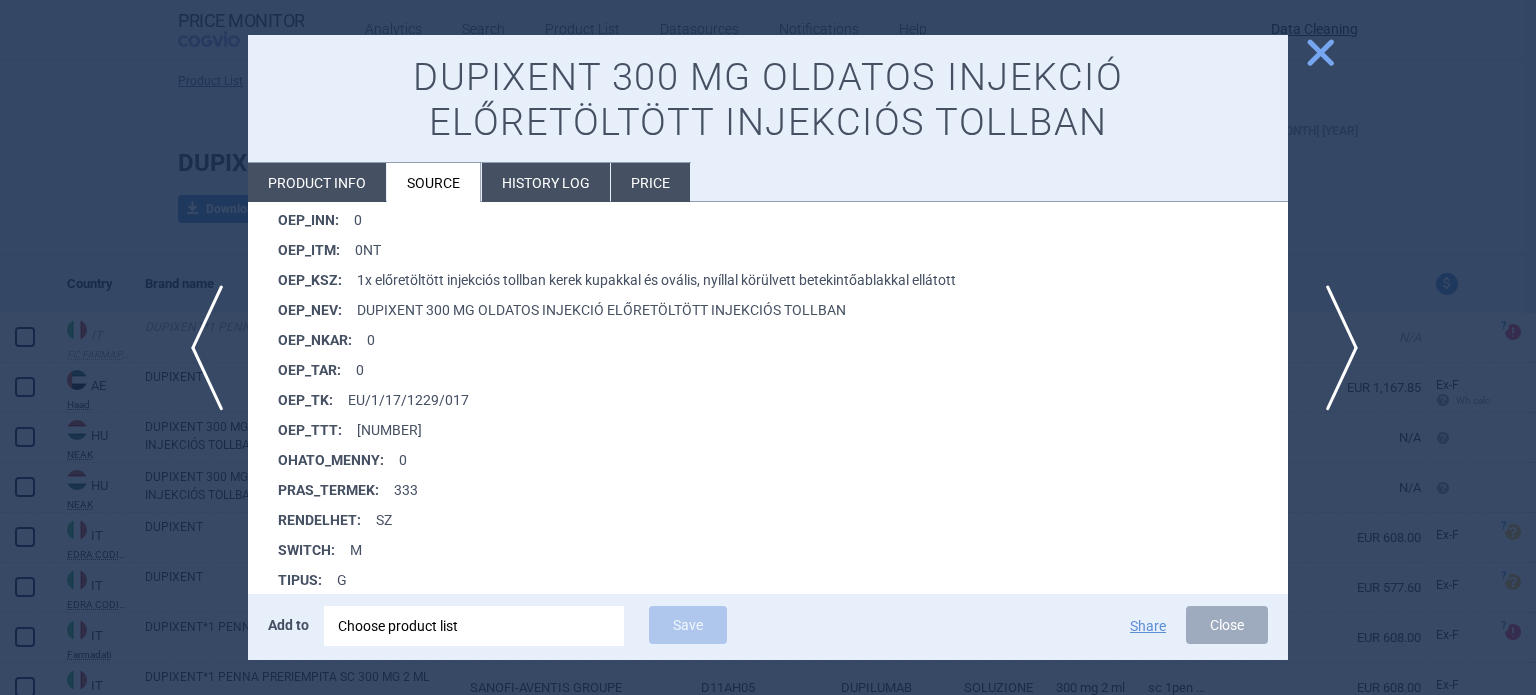 click on "next" at bounding box center (1335, 348) 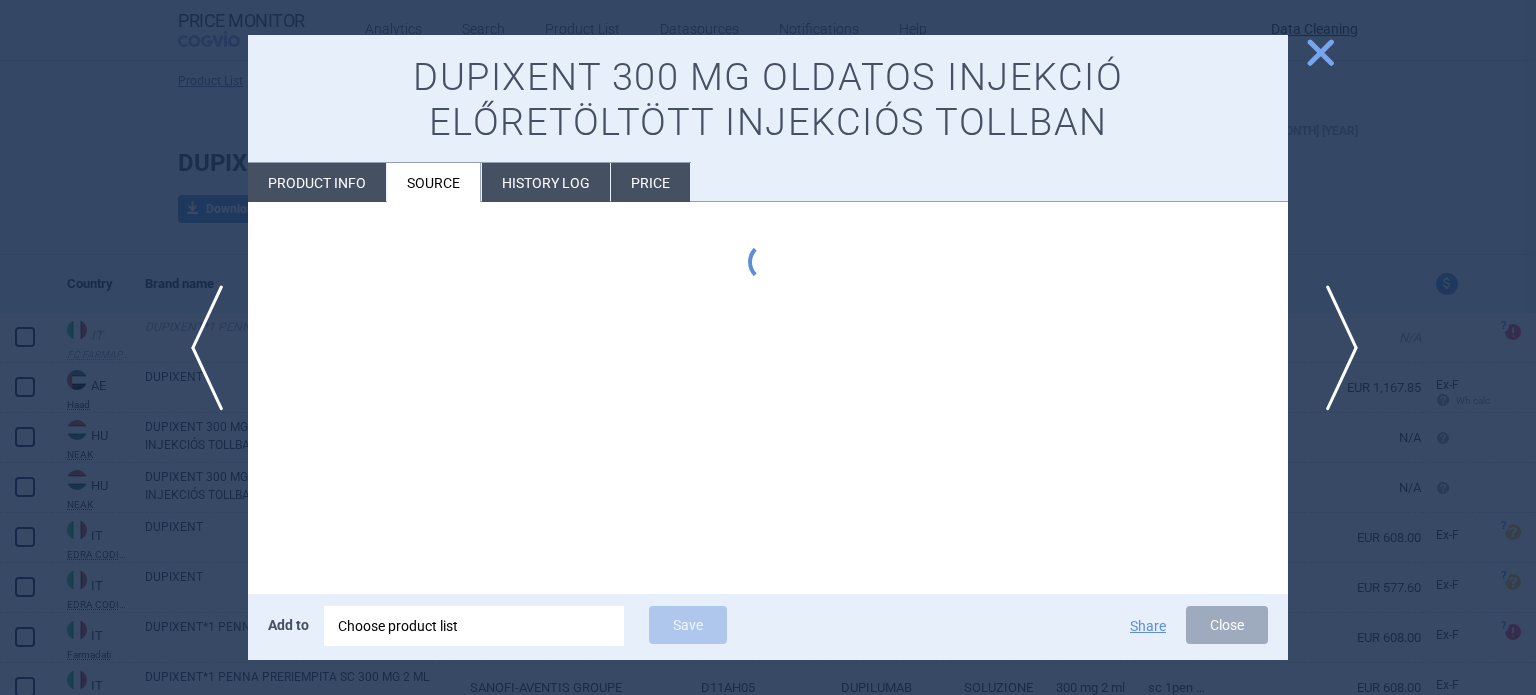 scroll, scrollTop: 0, scrollLeft: 0, axis: both 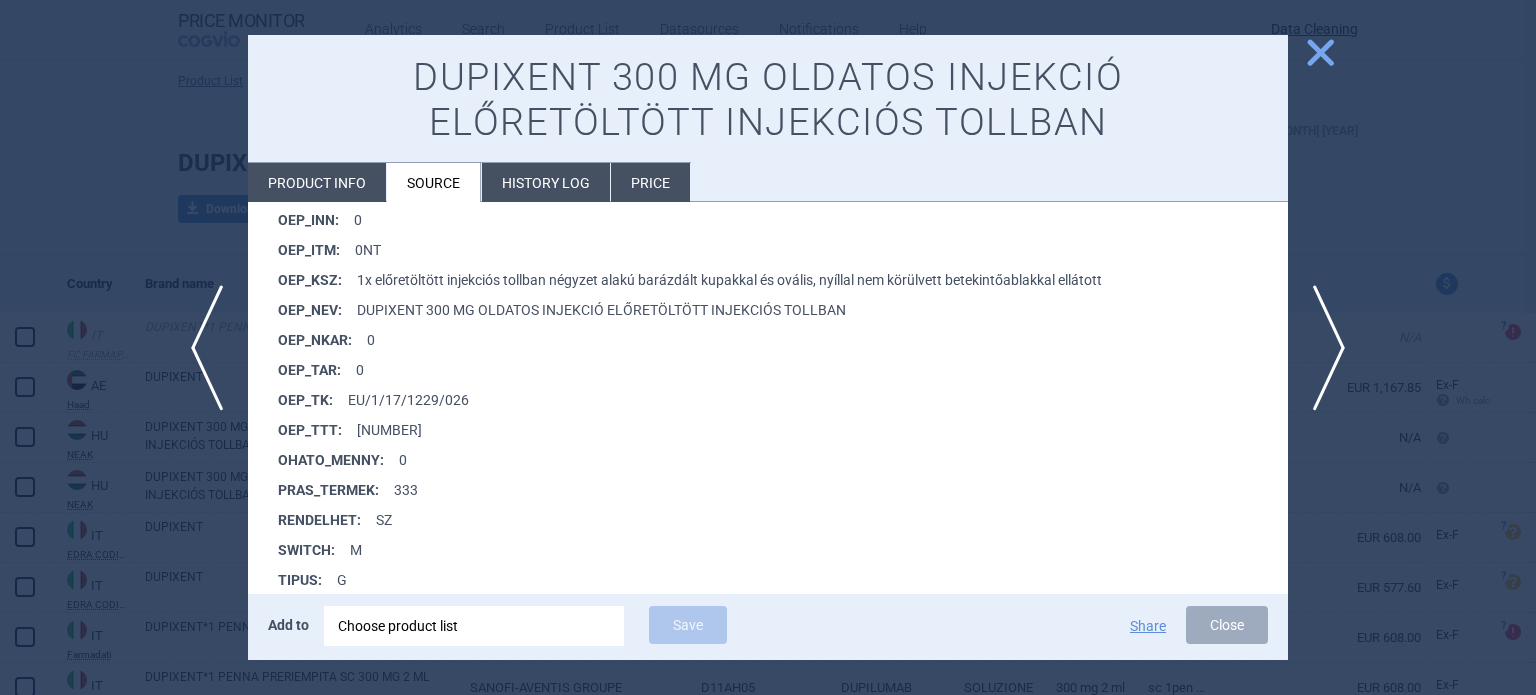 click at bounding box center (768, 347) 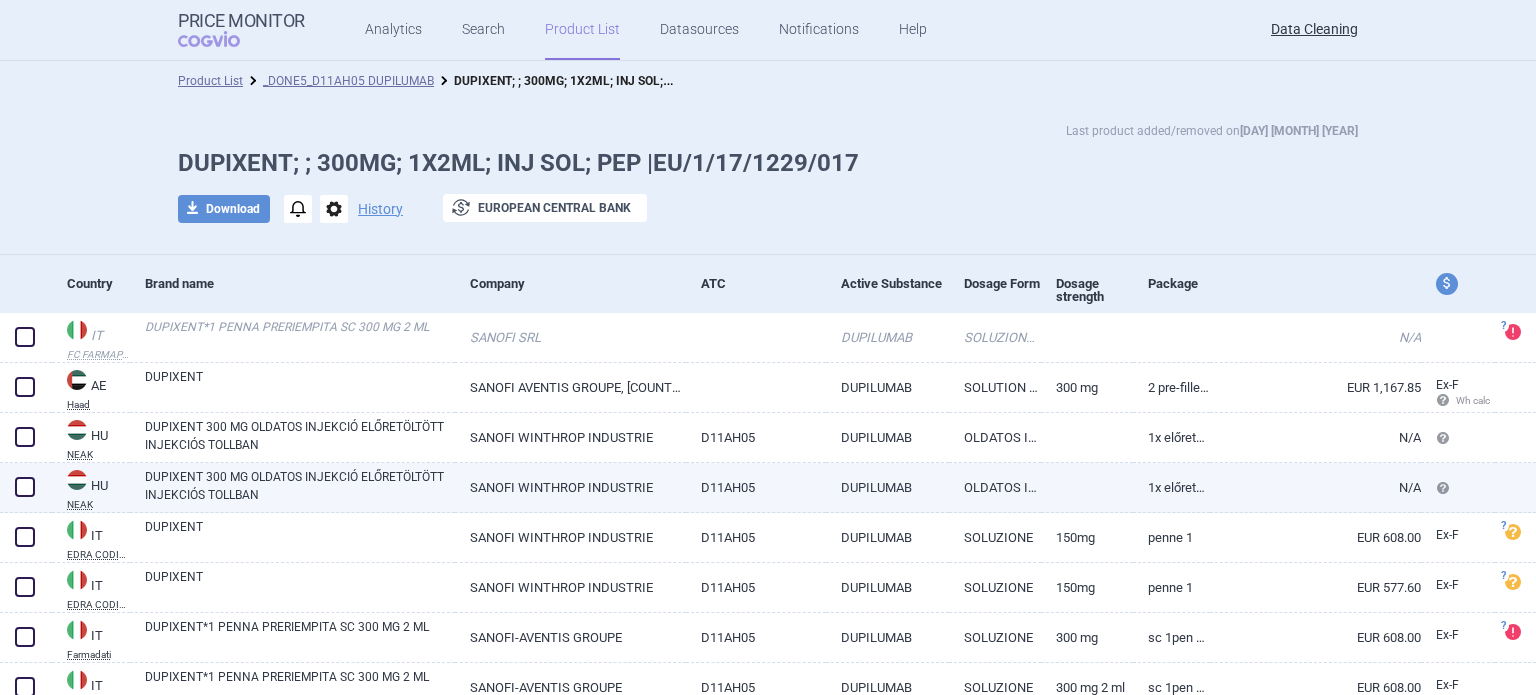 click at bounding box center [25, 487] 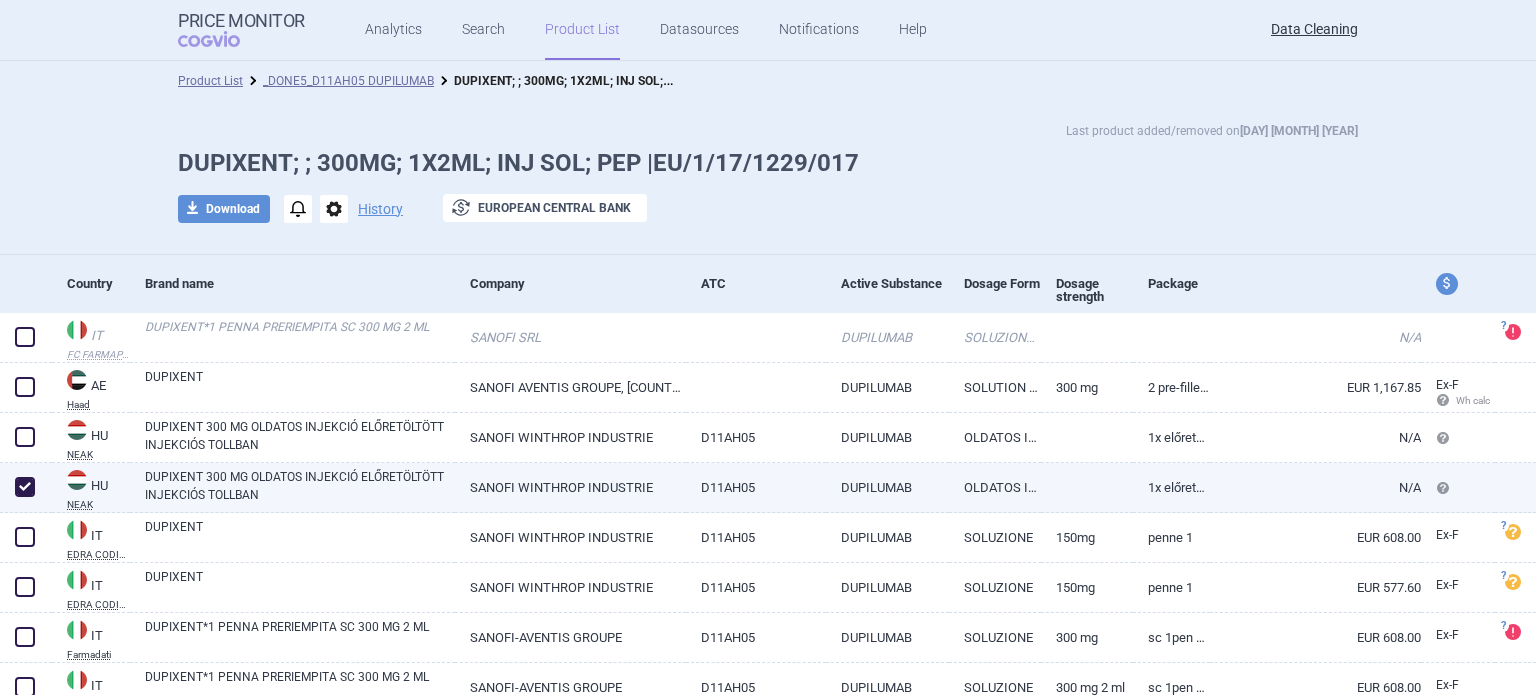 checkbox on "true" 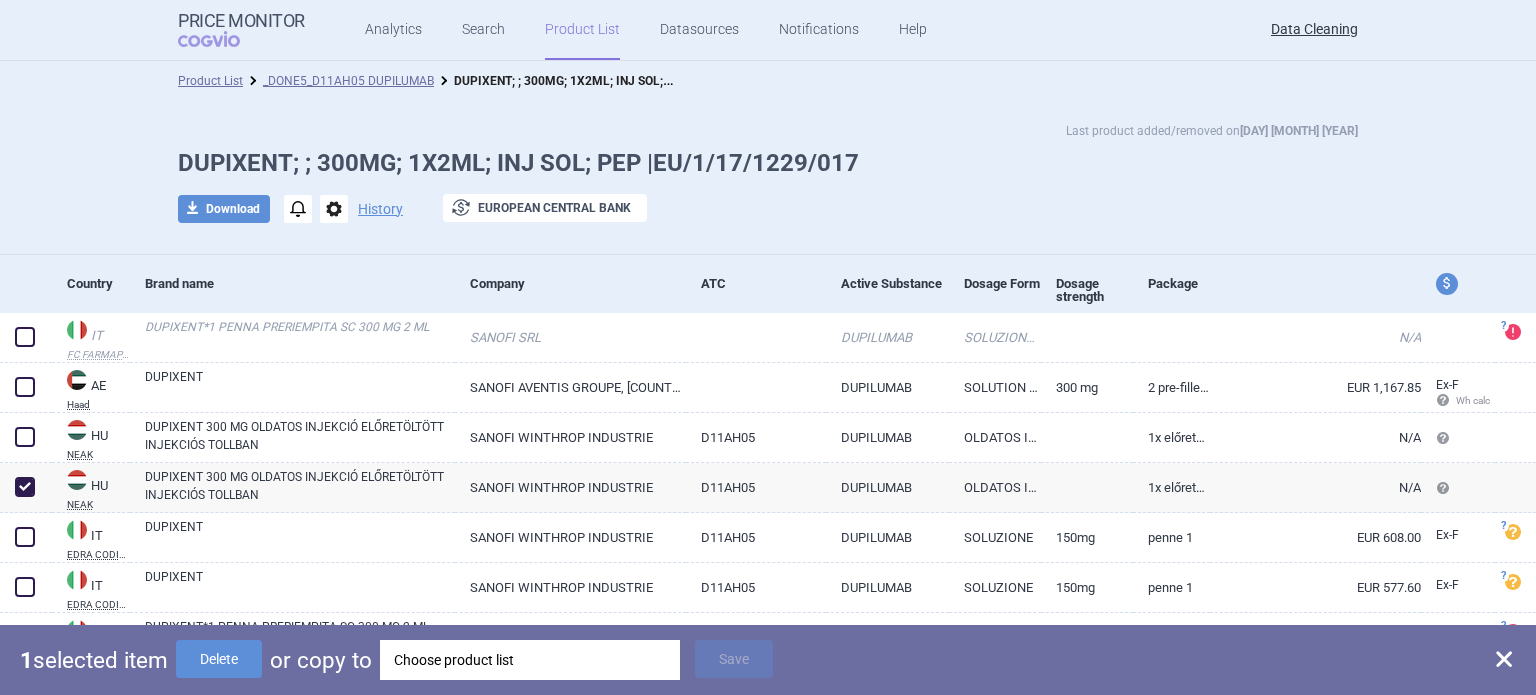 click on "Choose product list" at bounding box center (530, 660) 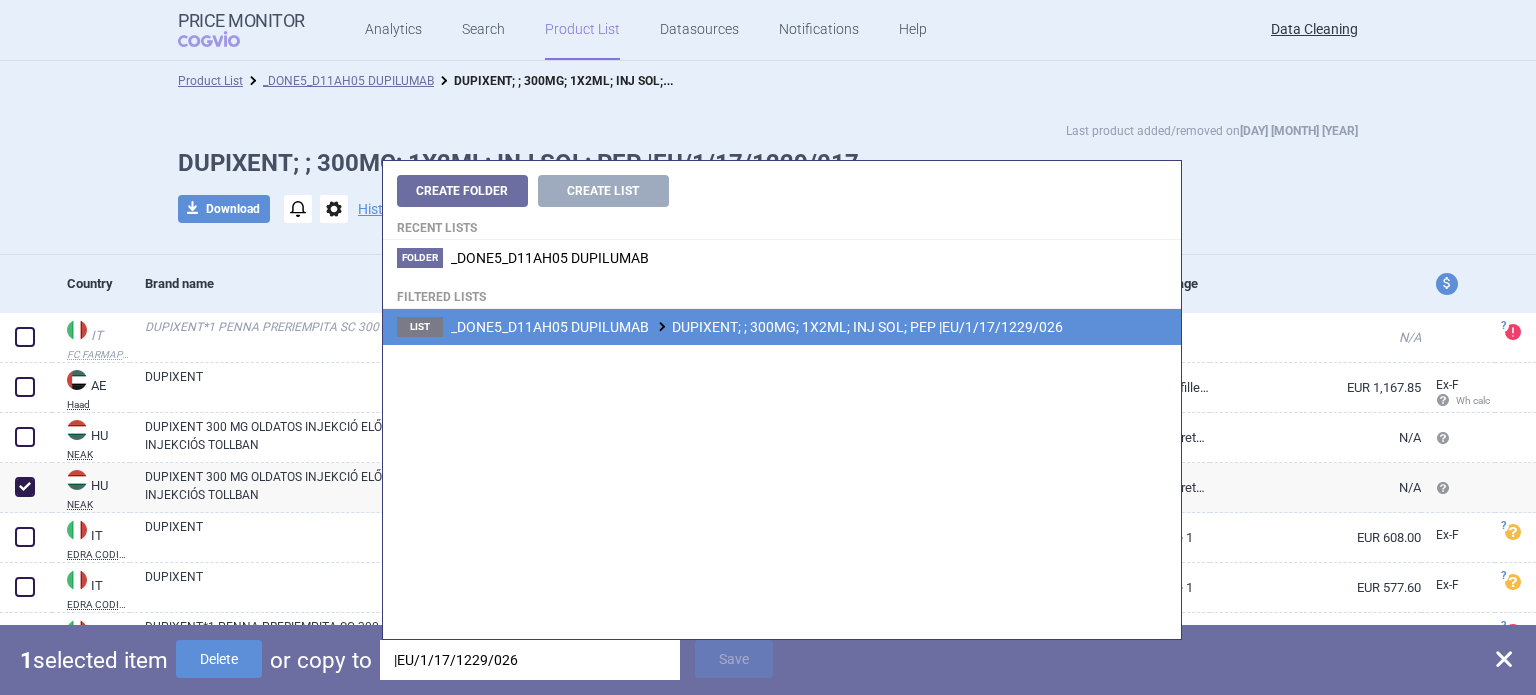 type on "|EU/1/17/1229/026" 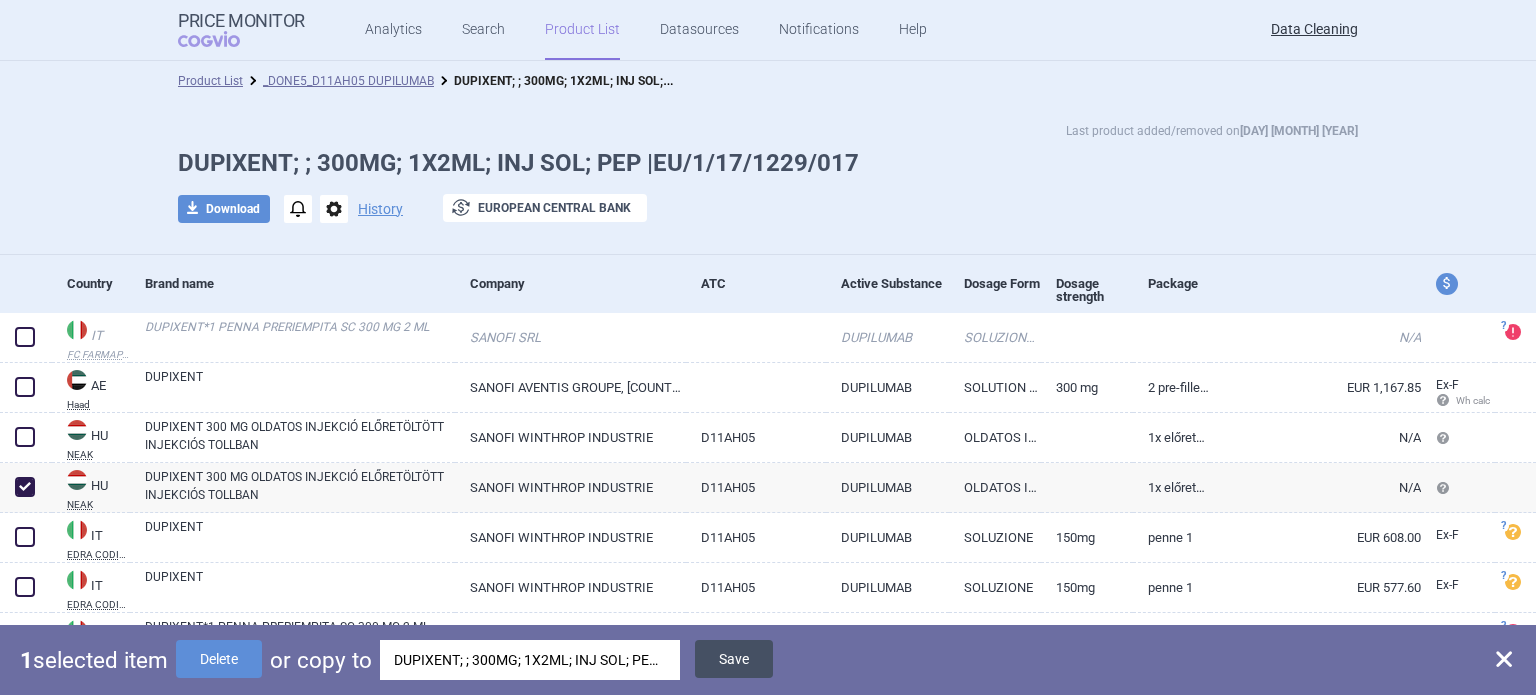 click on "Save" at bounding box center (734, 659) 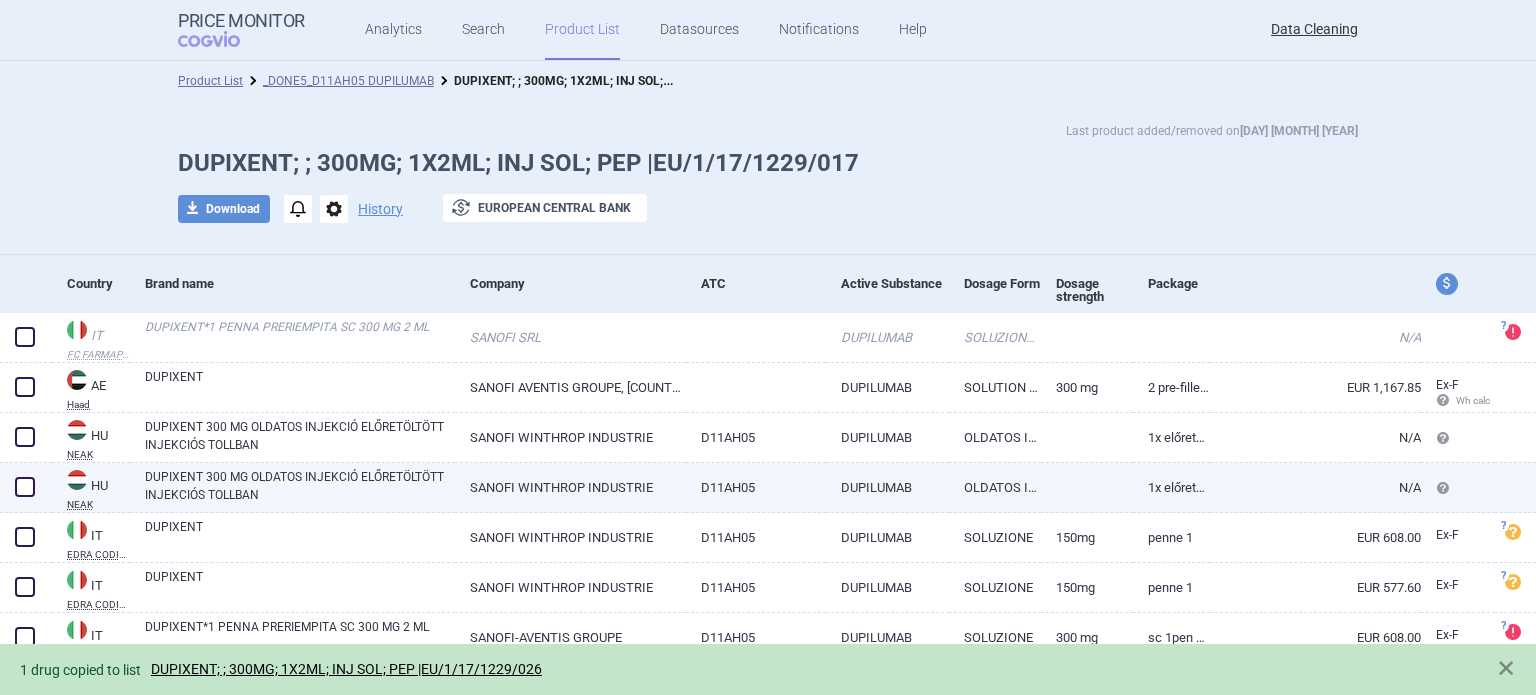click at bounding box center [25, 487] 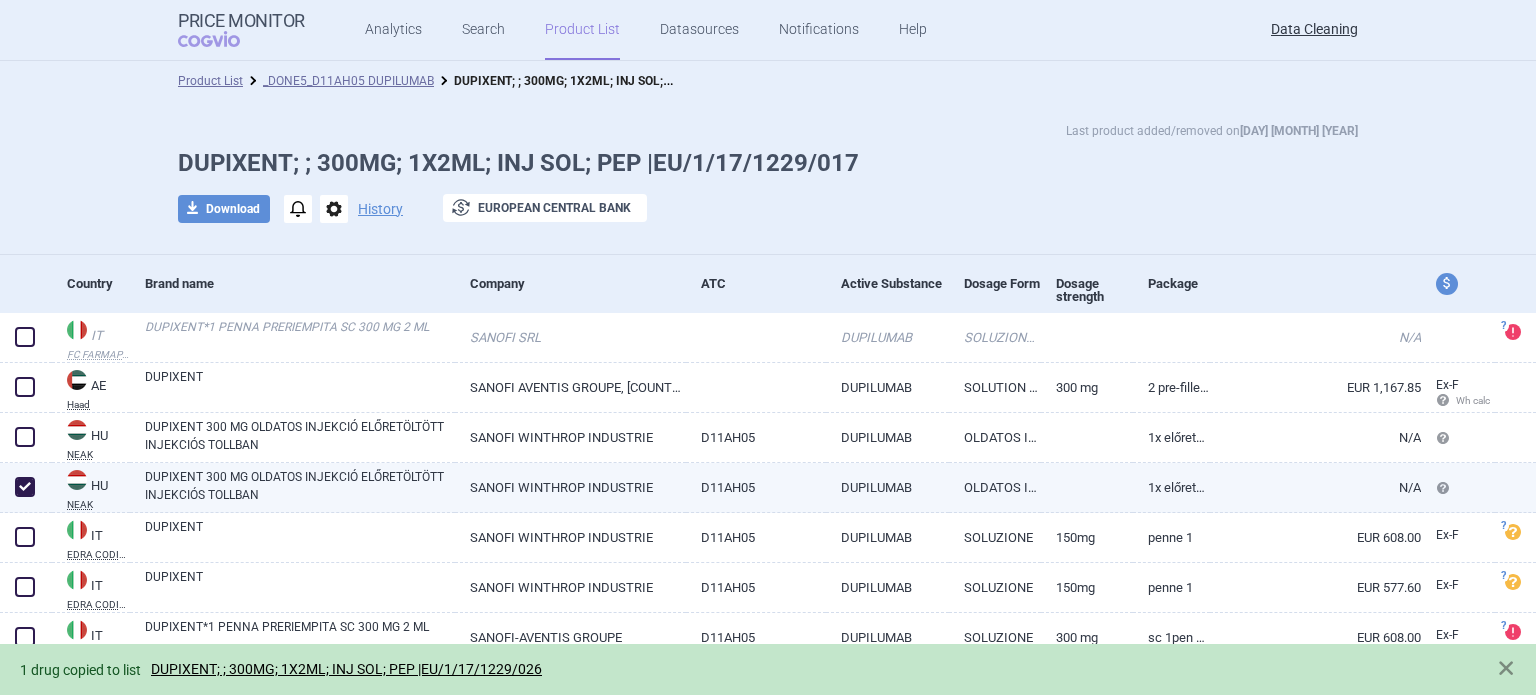 checkbox on "true" 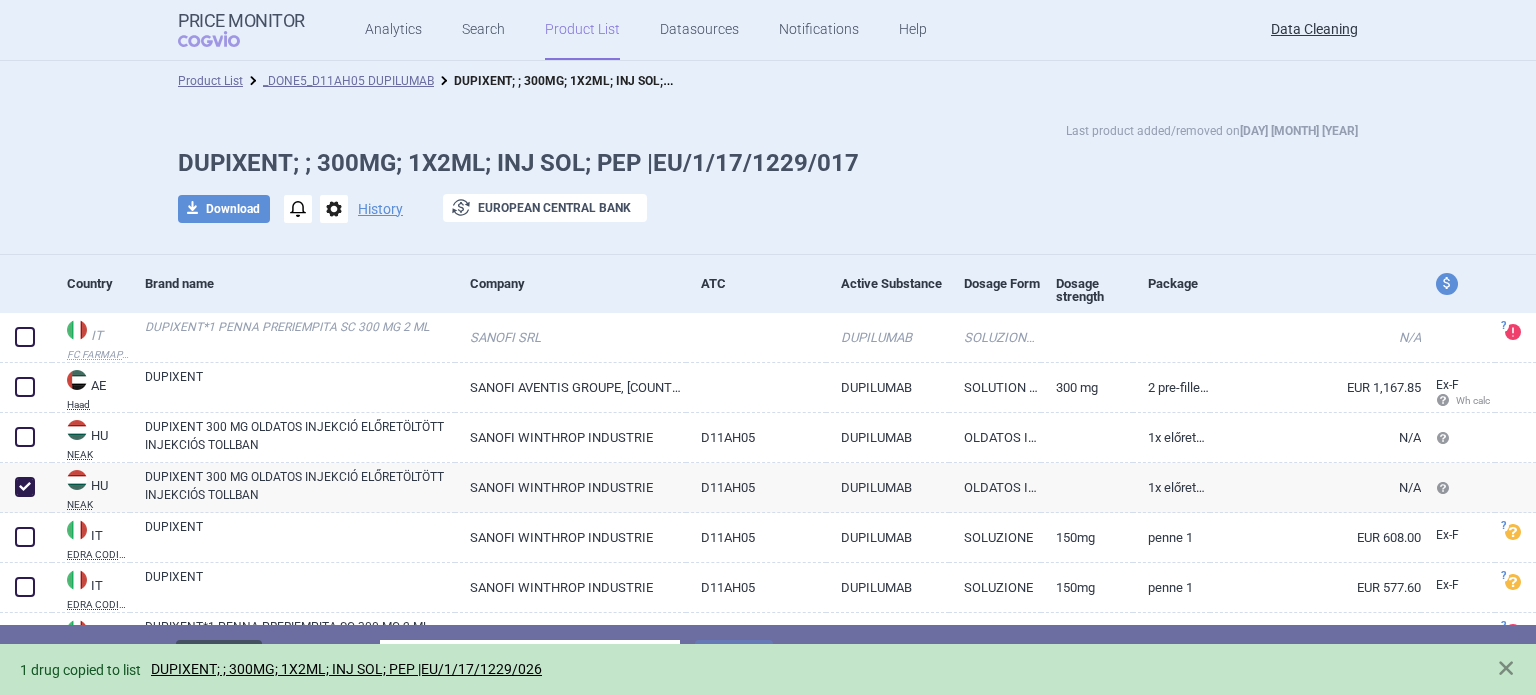 click on "Delete" at bounding box center (219, 659) 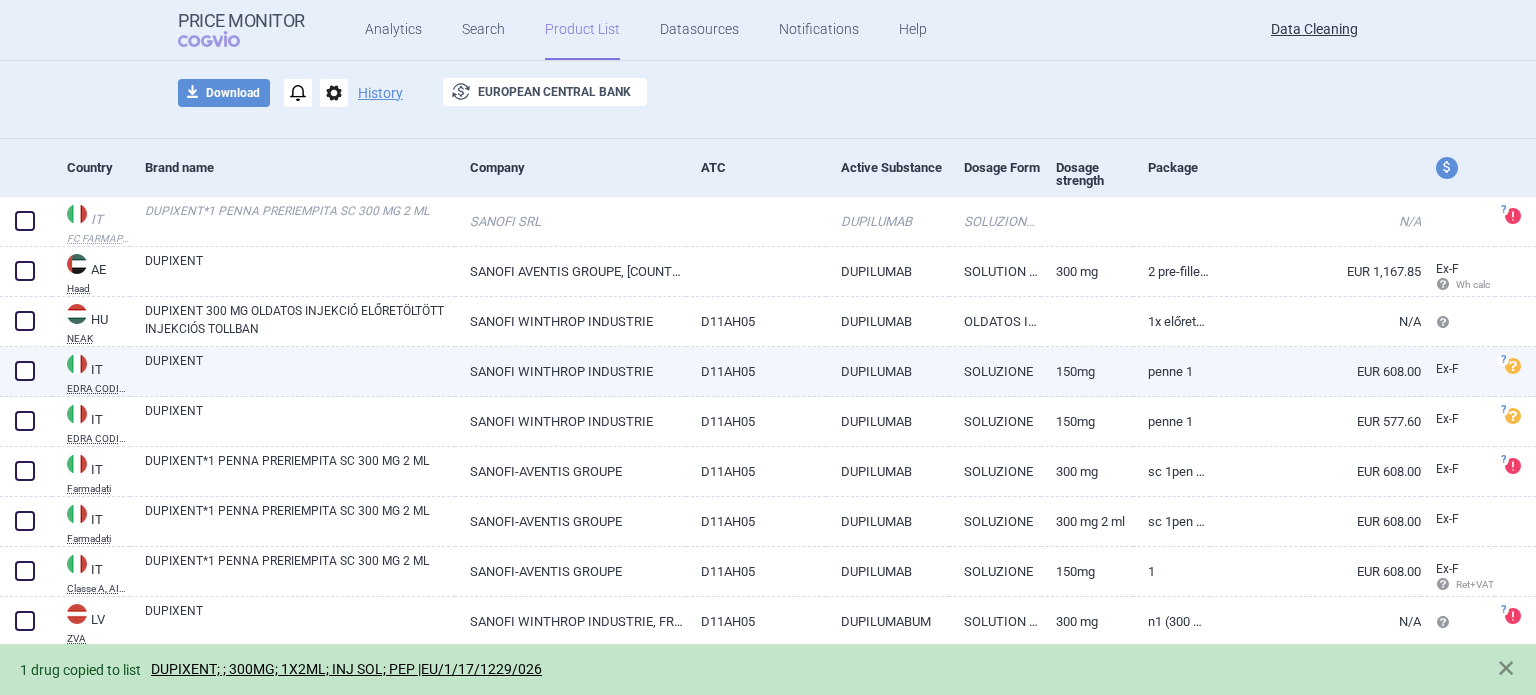 scroll, scrollTop: 117, scrollLeft: 0, axis: vertical 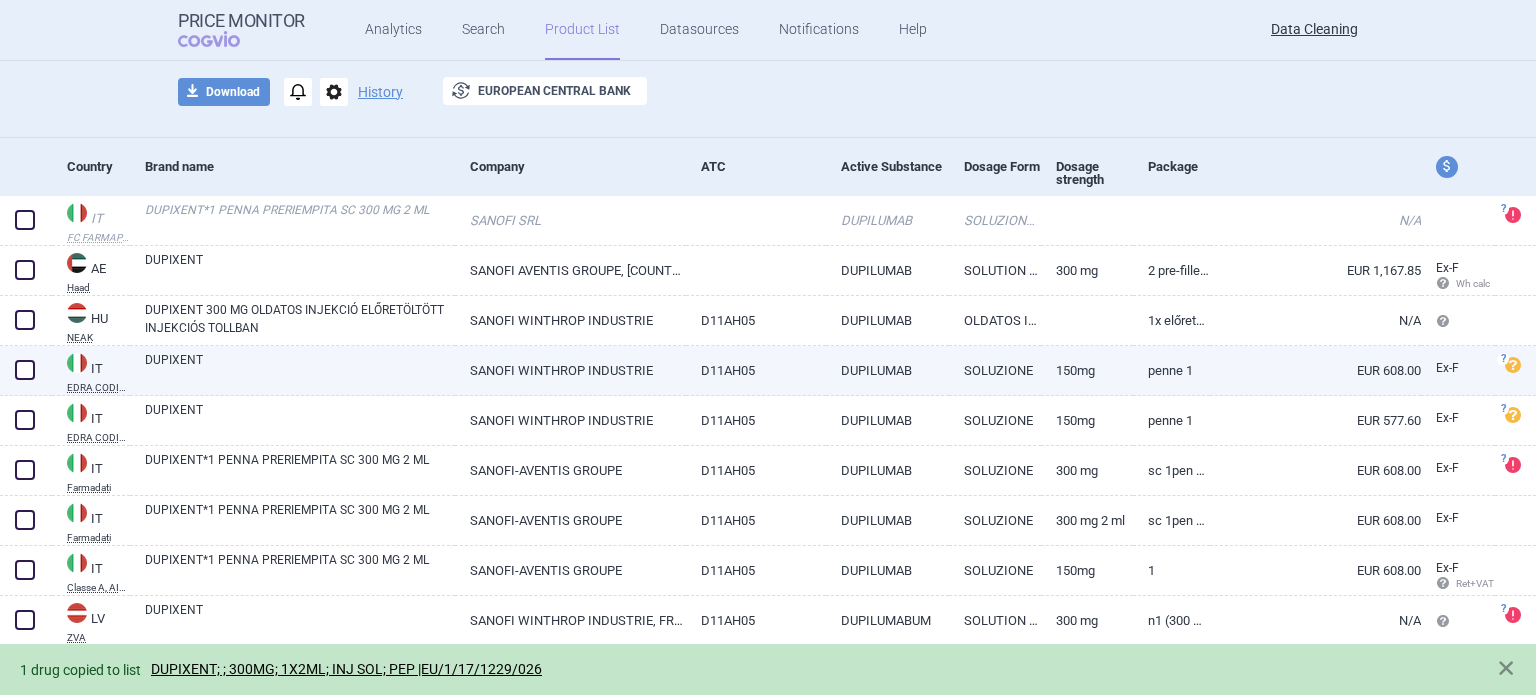 click on "SANOFI WINTHROP INDUSTRIE" at bounding box center [570, 370] 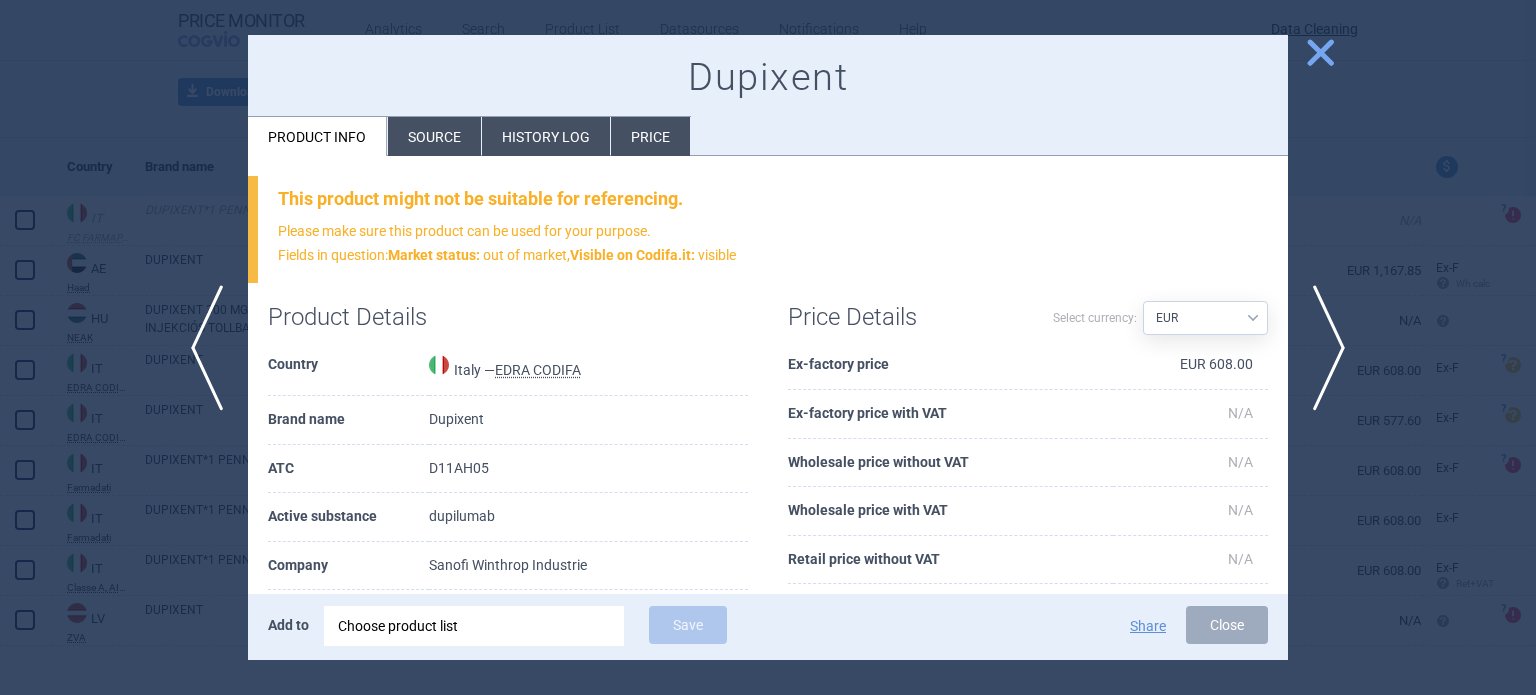 click on "Source" at bounding box center [434, 136] 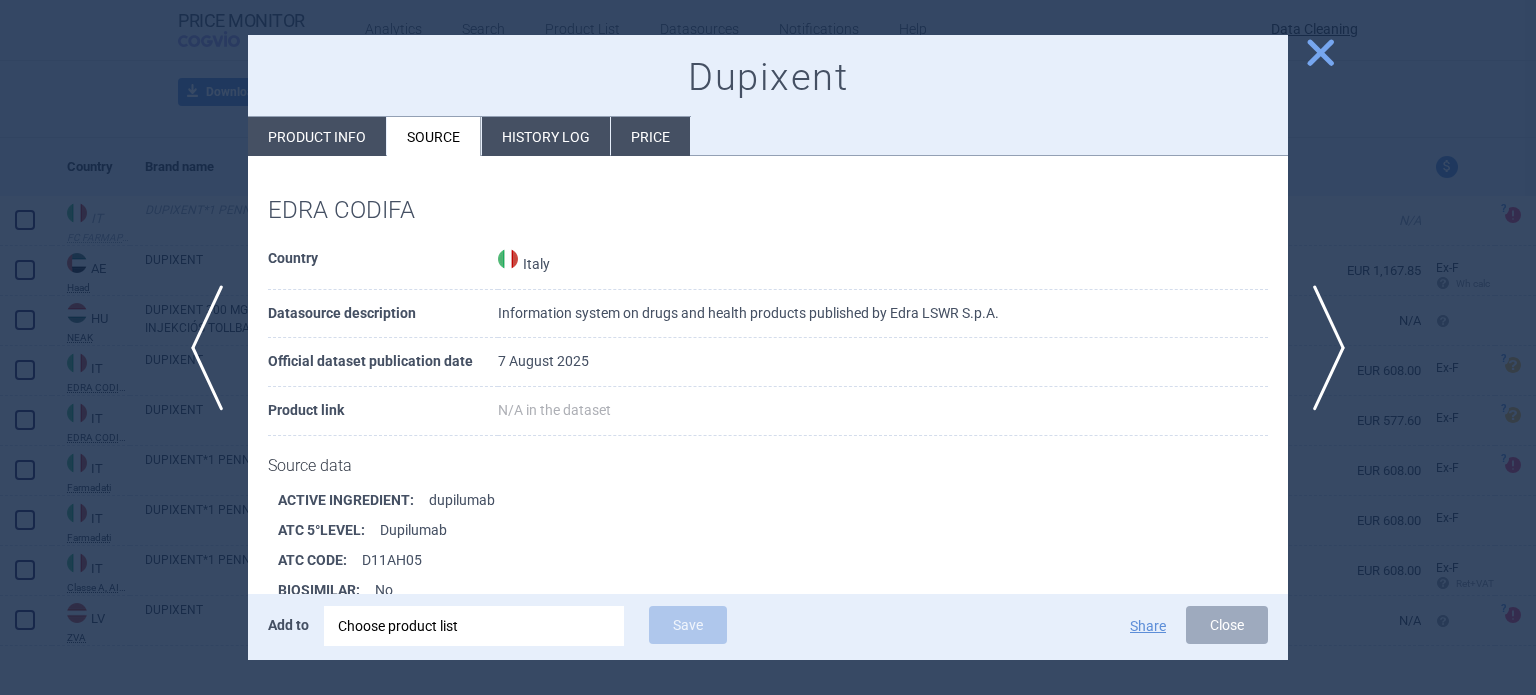 scroll, scrollTop: 272, scrollLeft: 0, axis: vertical 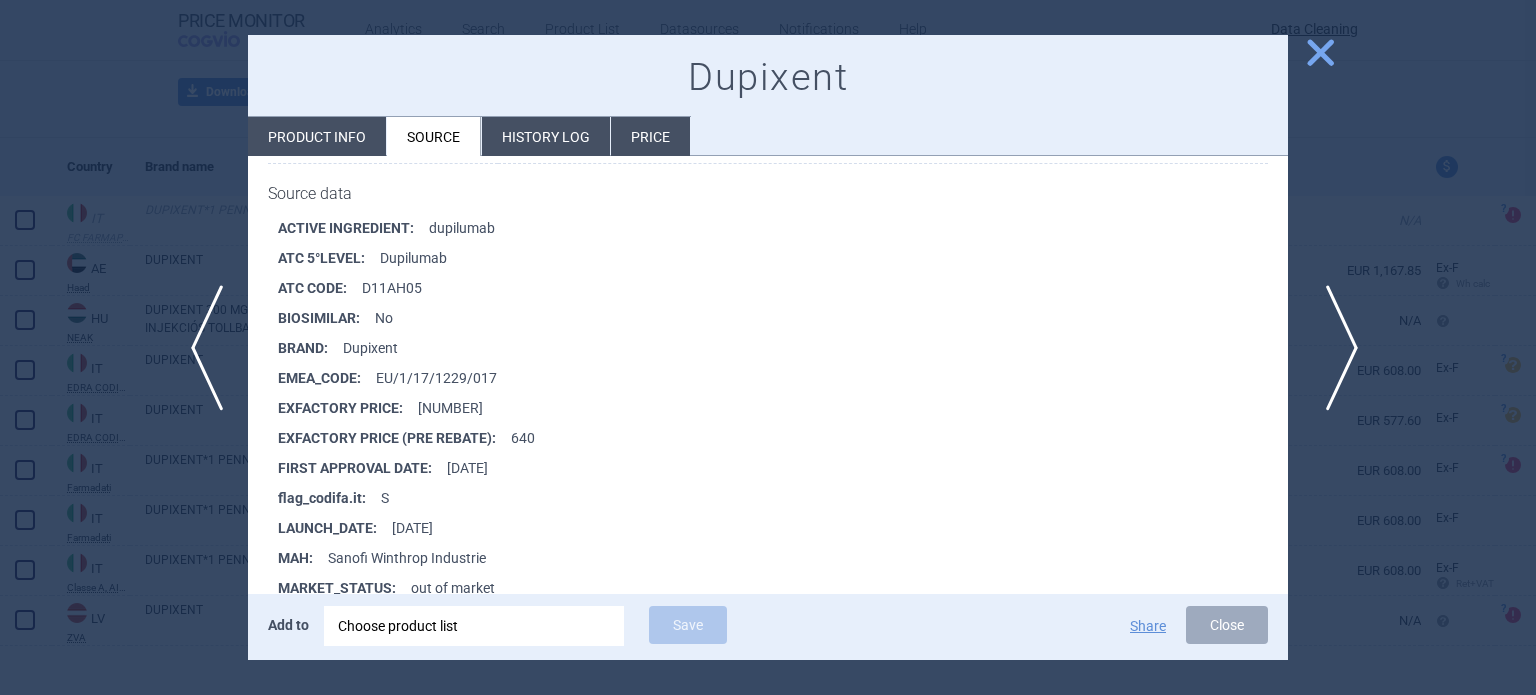 click on "next" at bounding box center (1335, 348) 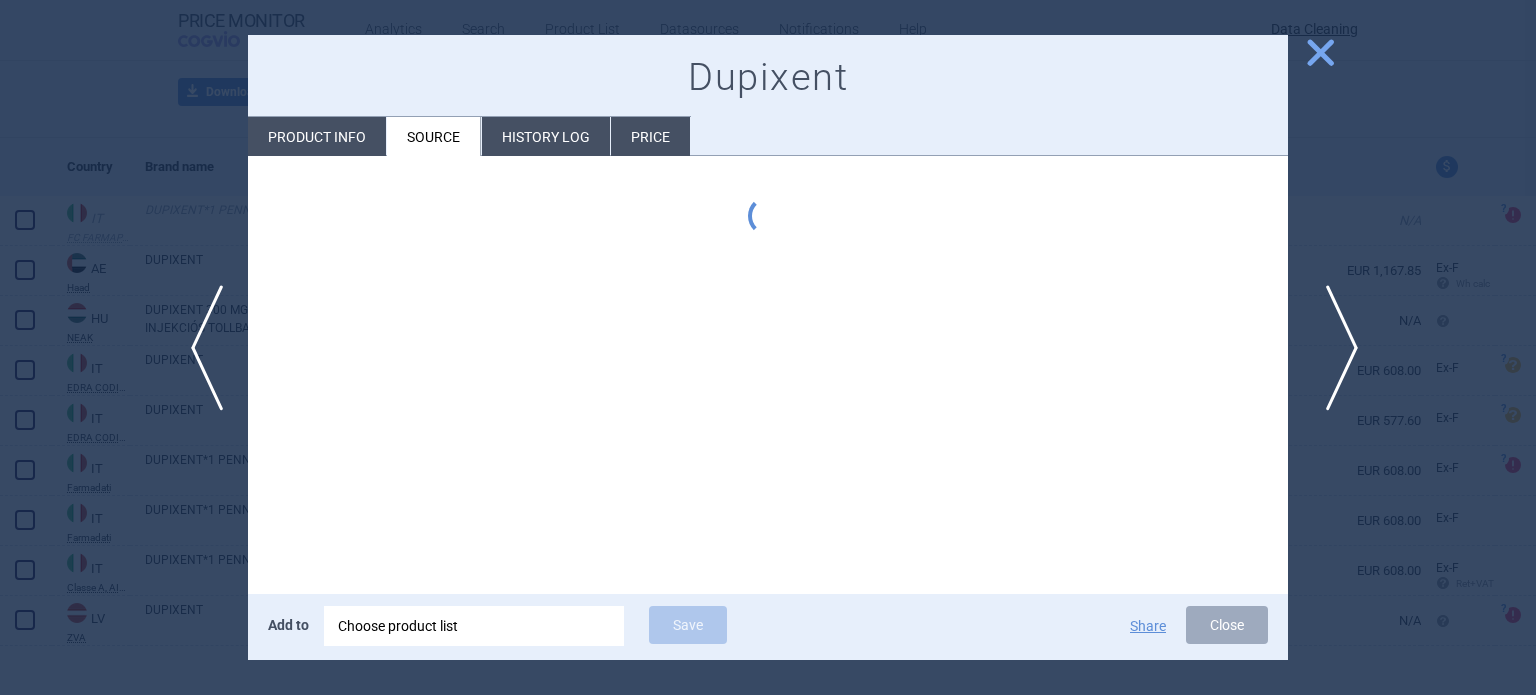 scroll, scrollTop: 0, scrollLeft: 0, axis: both 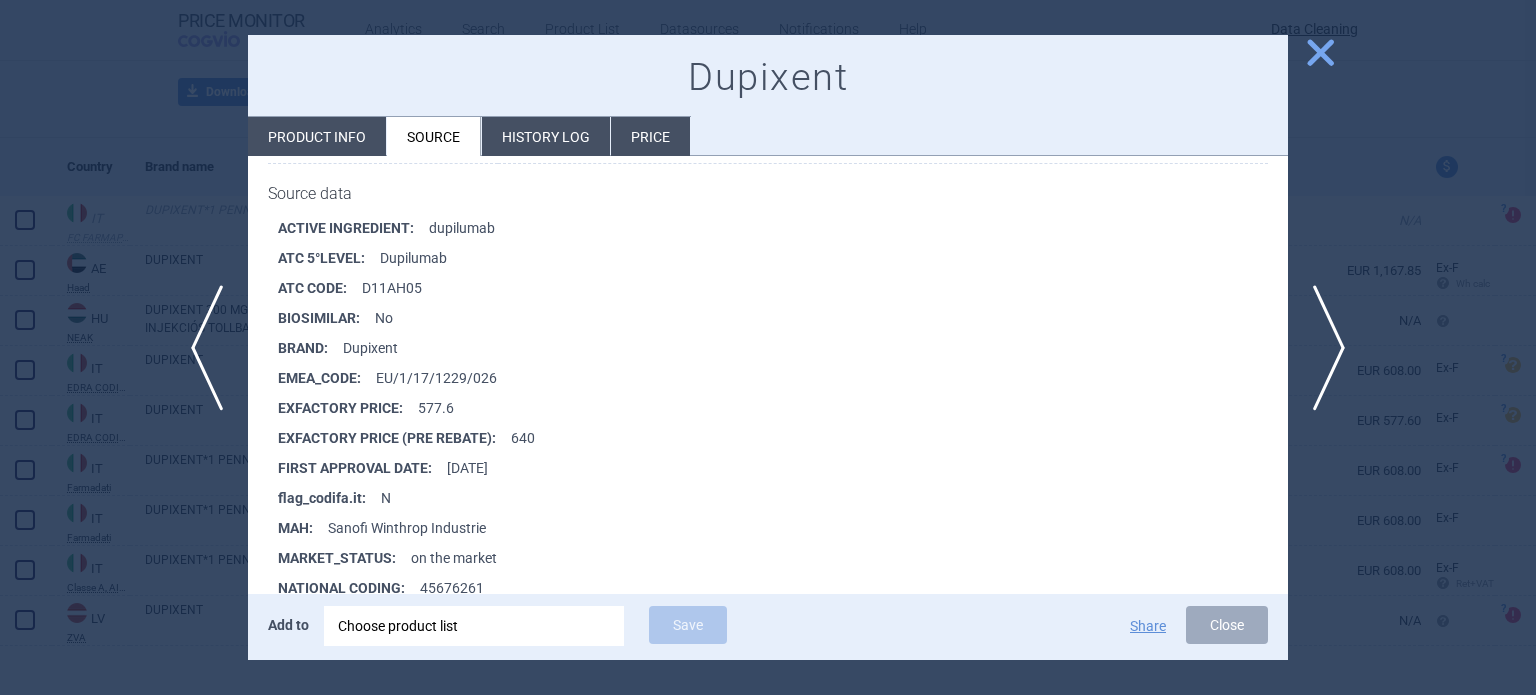 click at bounding box center [768, 347] 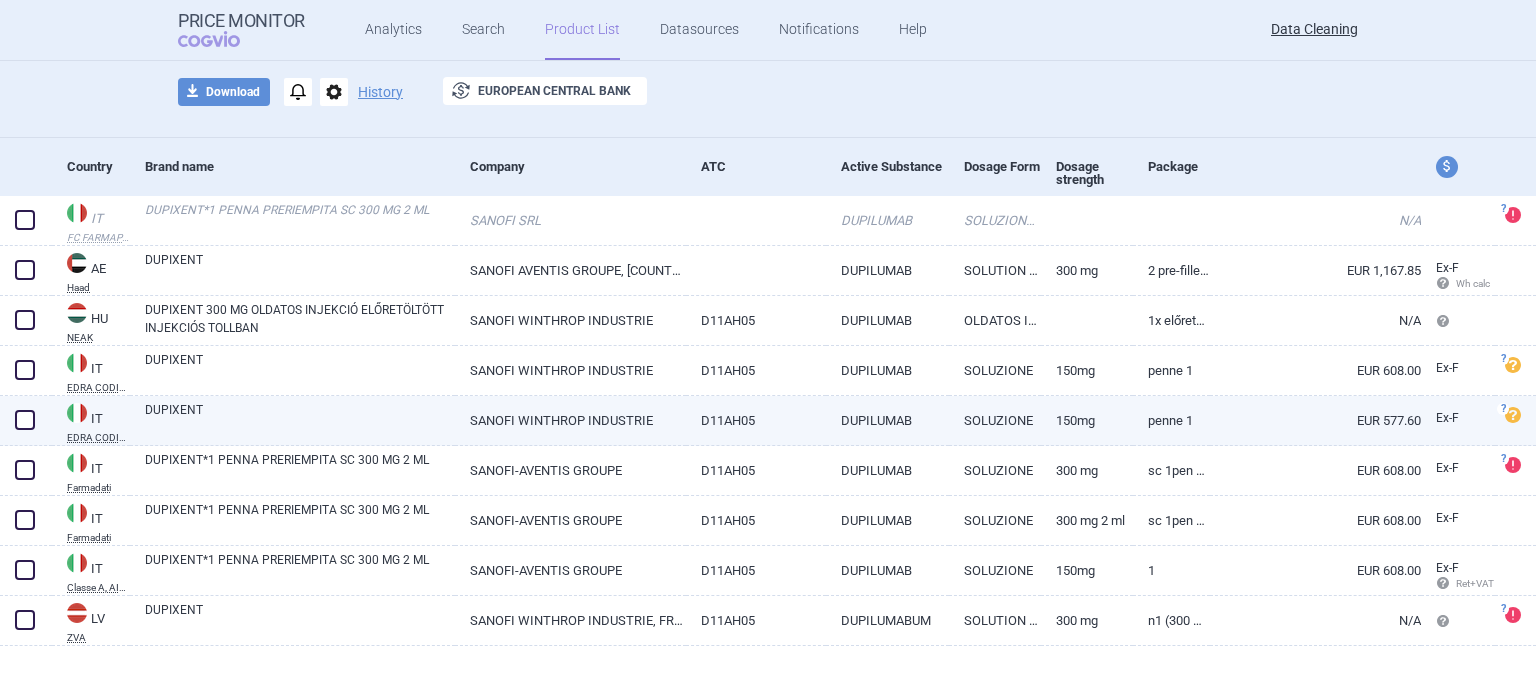click at bounding box center (25, 420) 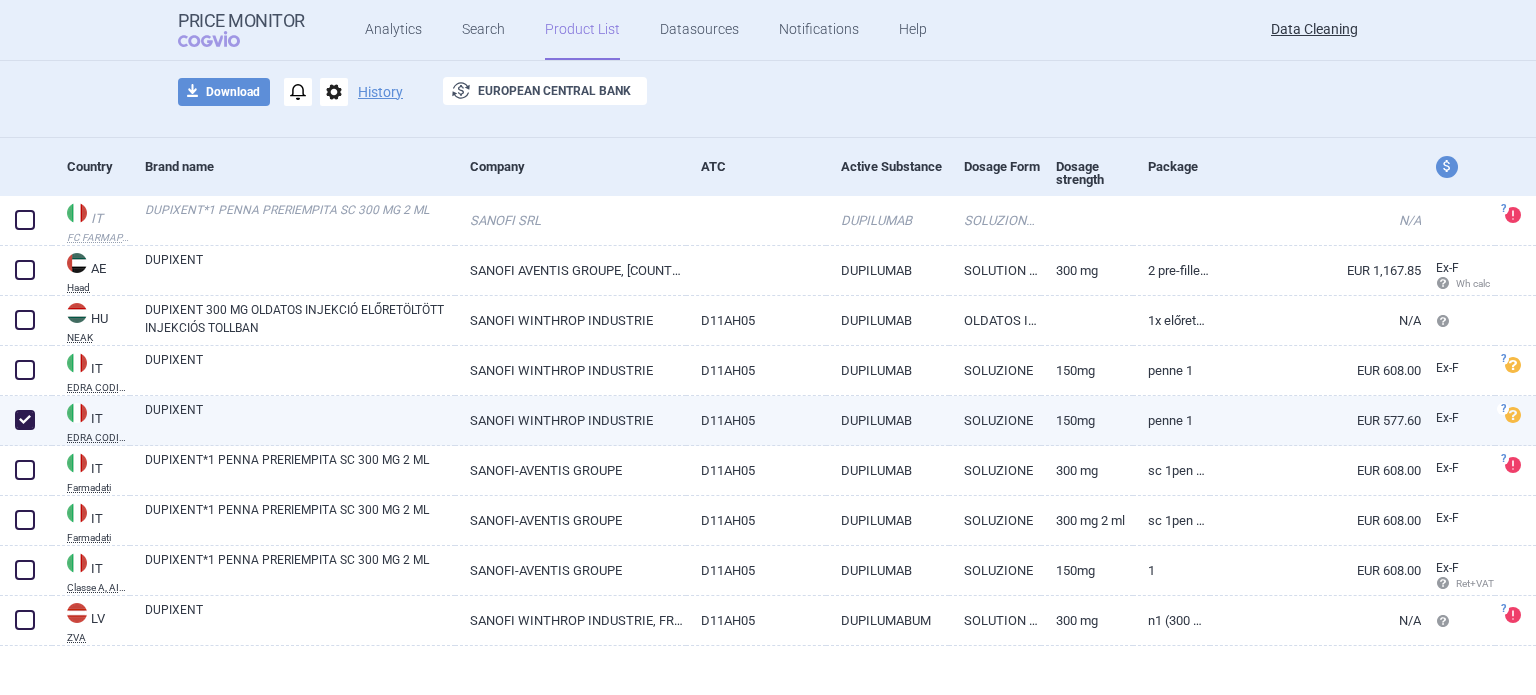 checkbox on "true" 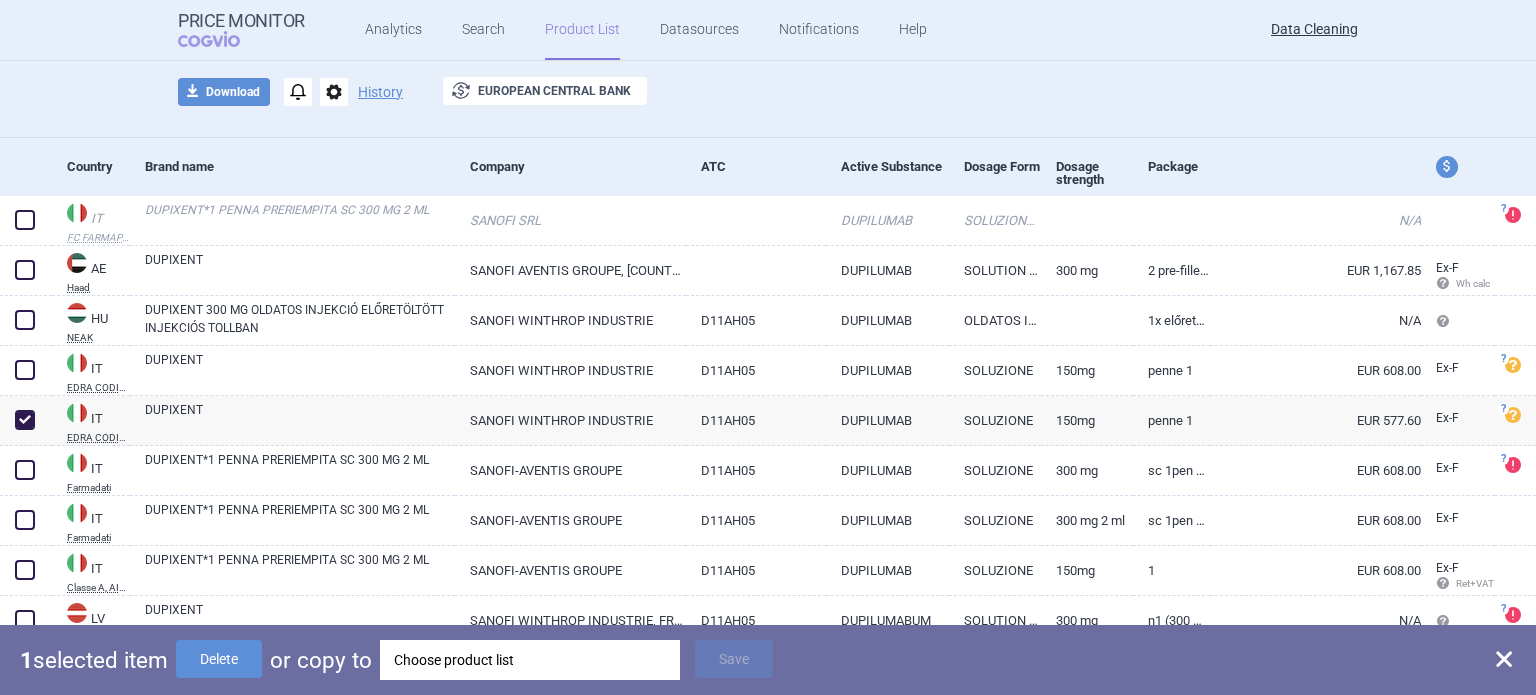 click on "Choose product list" at bounding box center (530, 660) 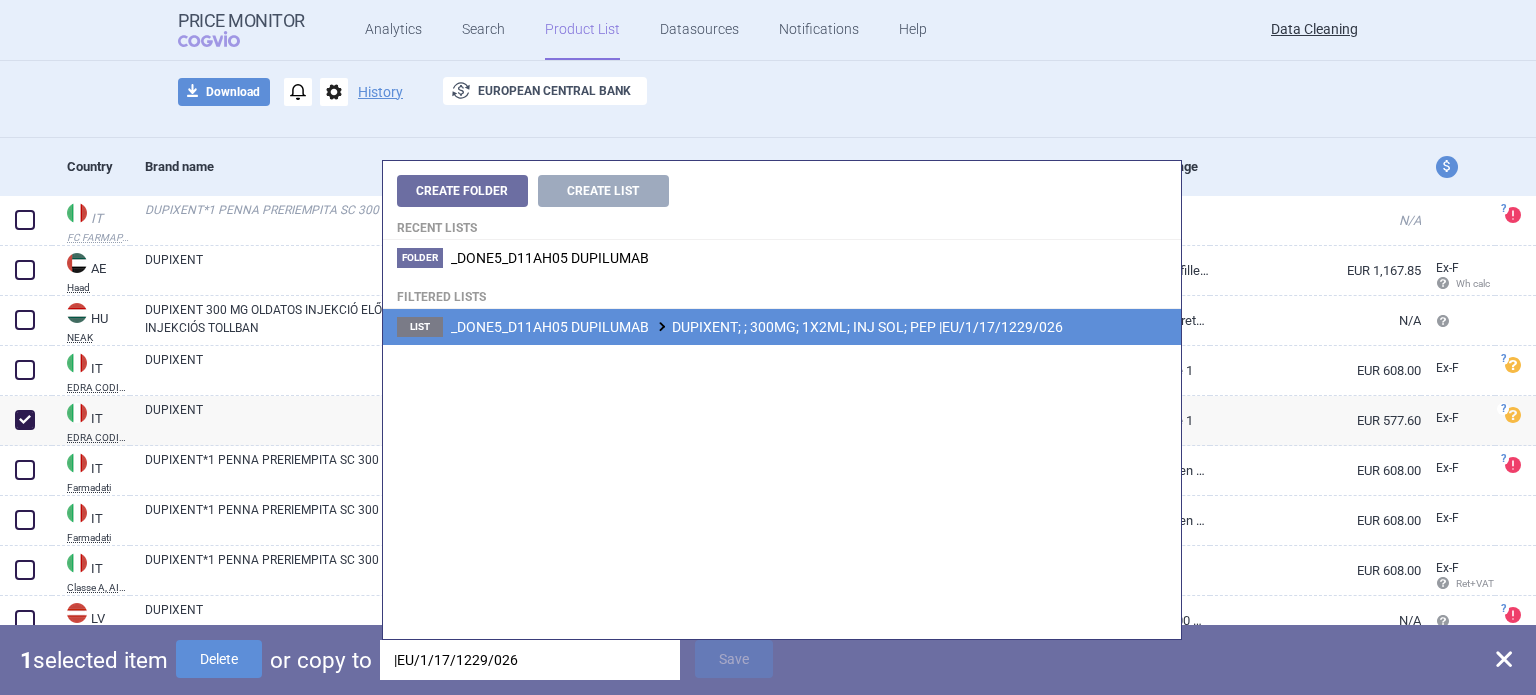 type on "|EU/1/17/1229/026" 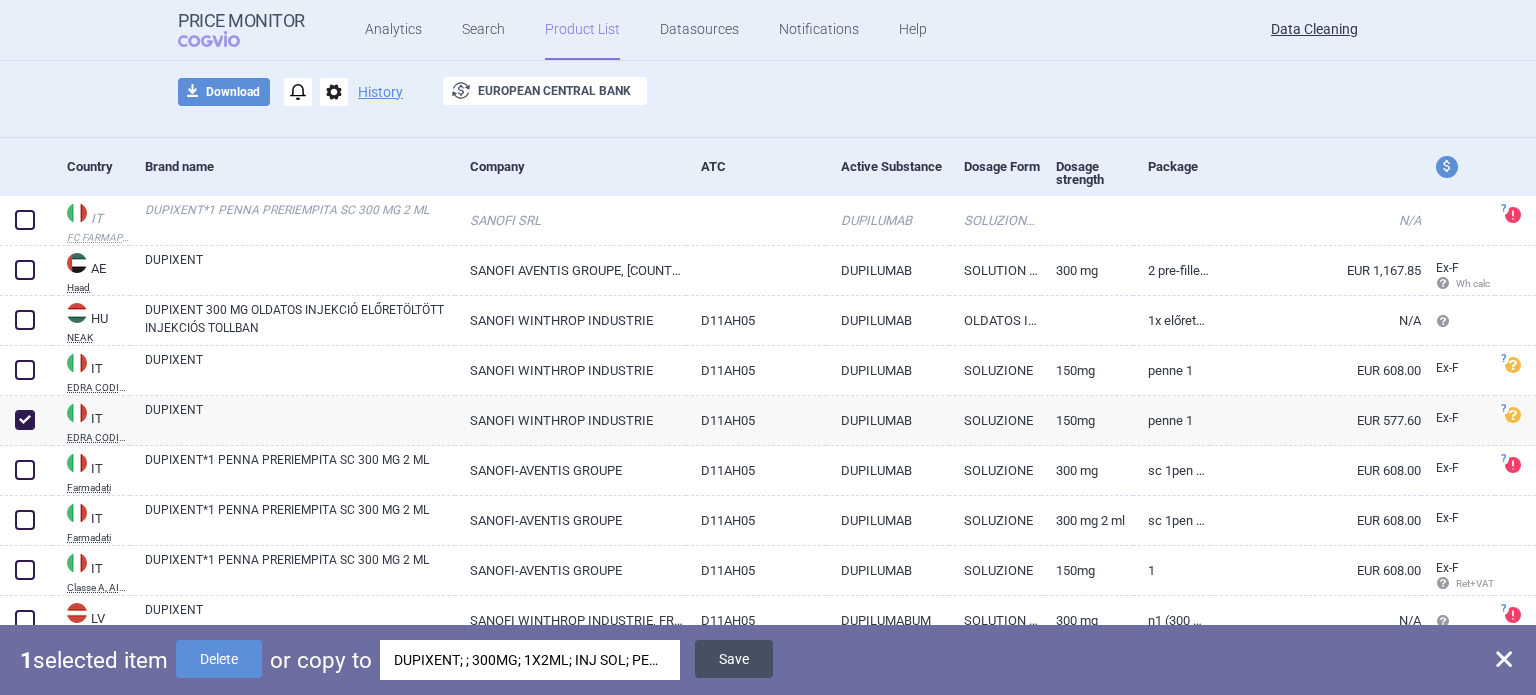 drag, startPoint x: 728, startPoint y: 638, endPoint x: 748, endPoint y: 654, distance: 25.612497 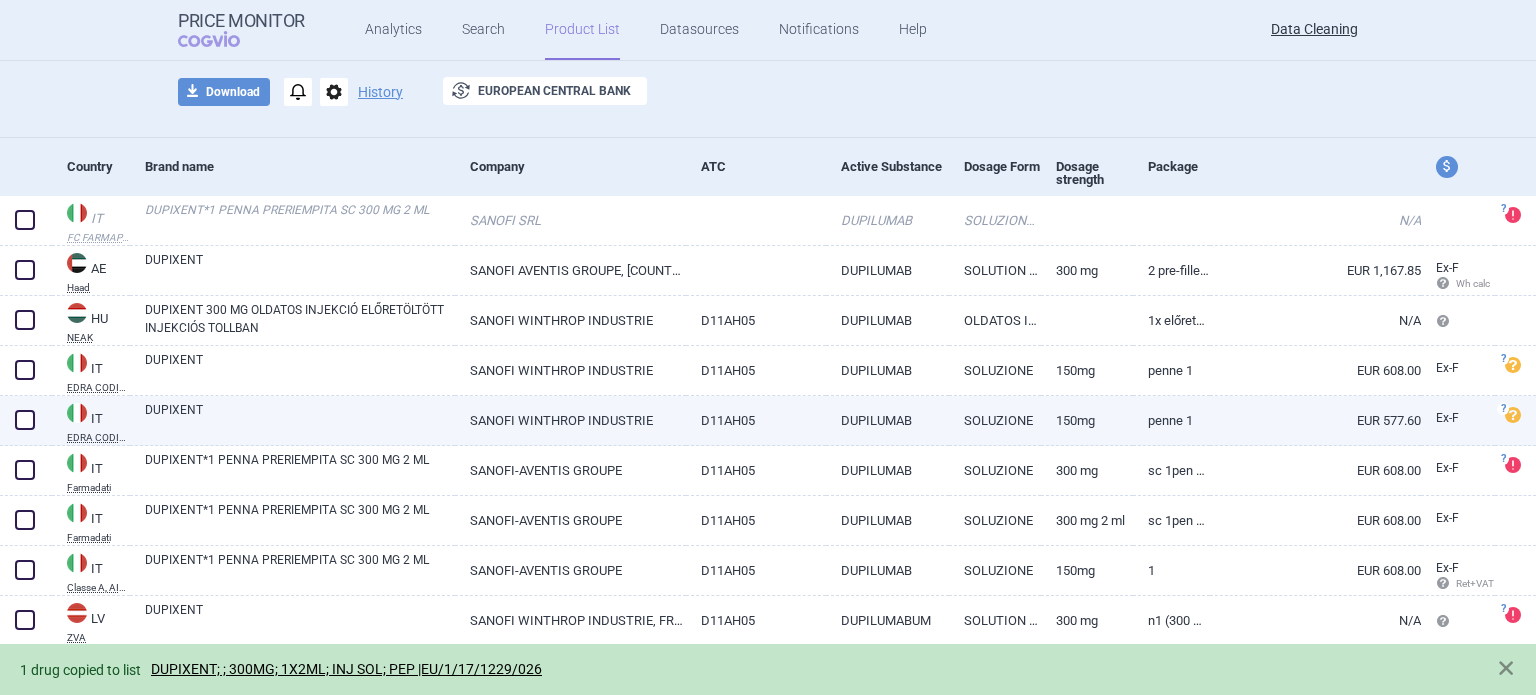 click at bounding box center (25, 420) 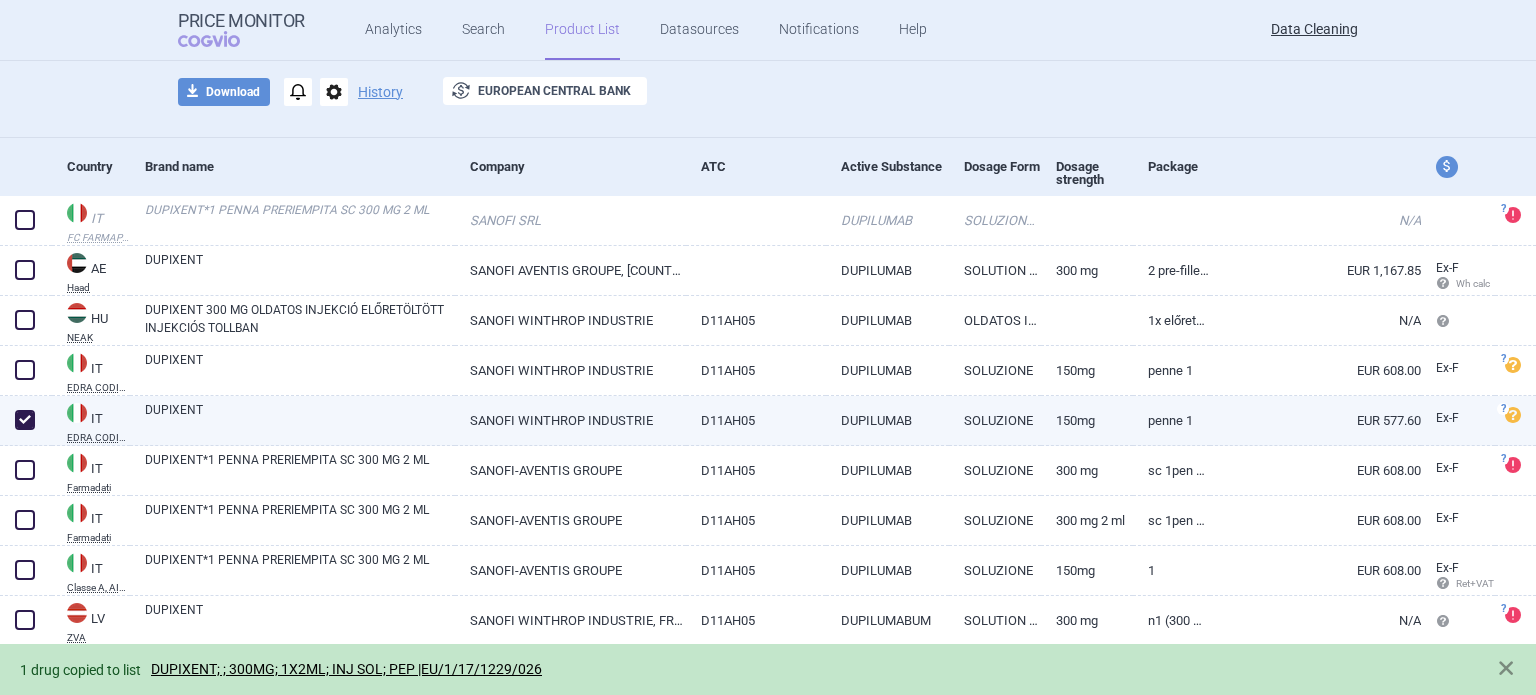 checkbox on "true" 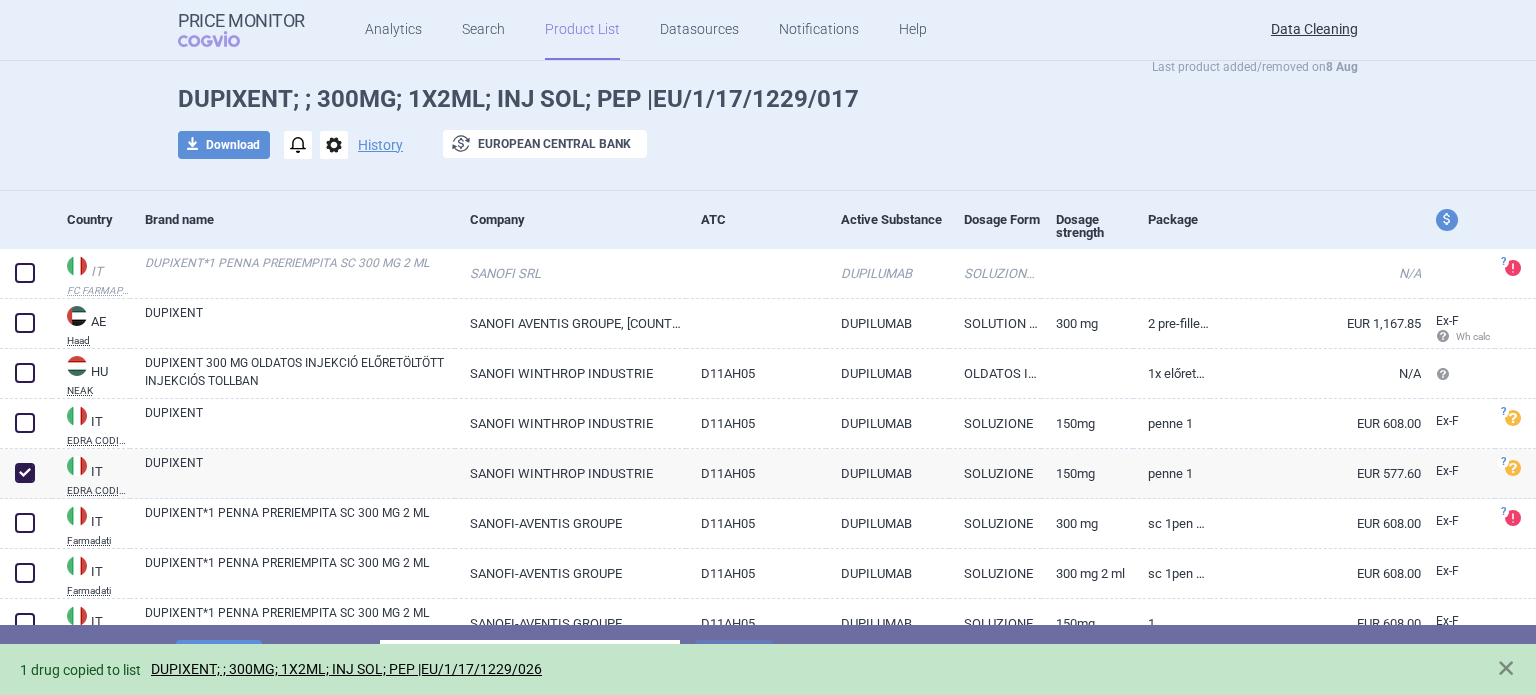scroll, scrollTop: 117, scrollLeft: 0, axis: vertical 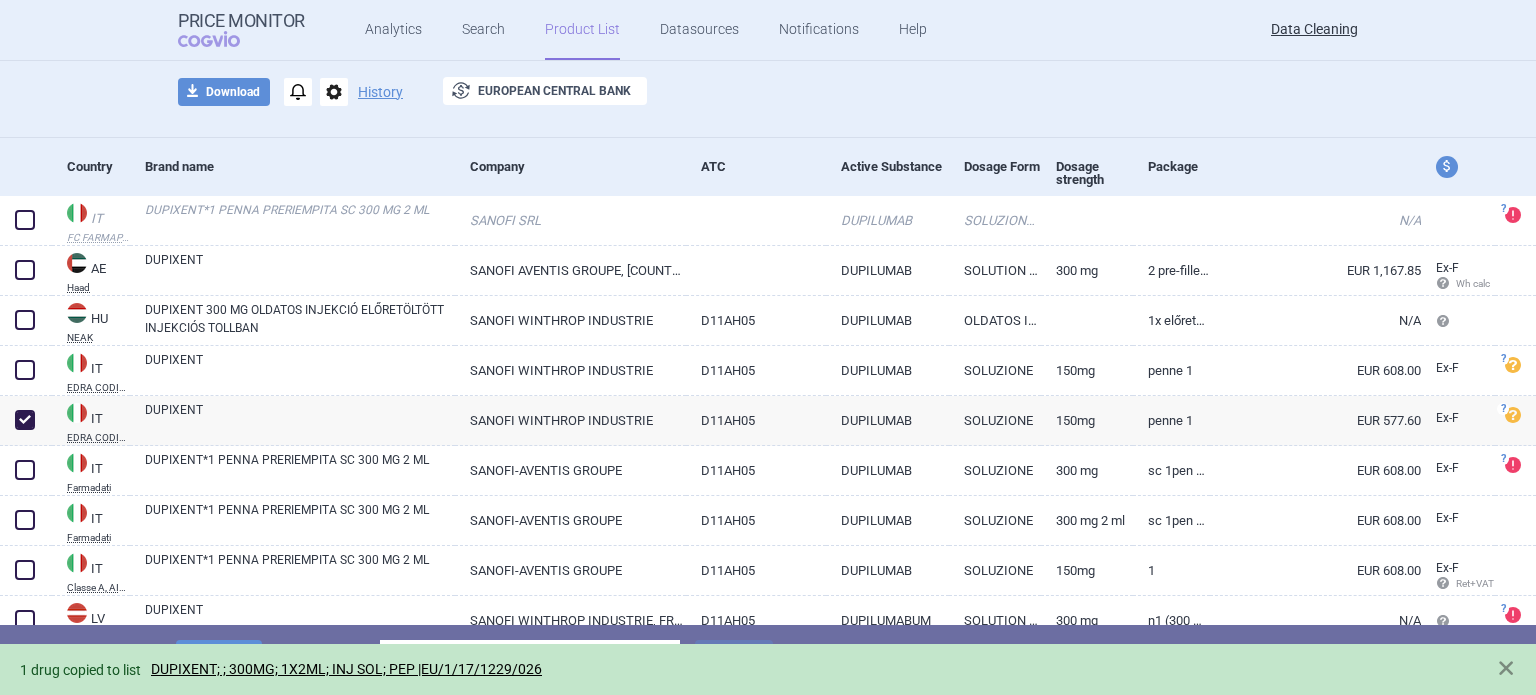 click on "1 drug copied to list   DUPIXENT; ; 300MG; 1X2ML; INJ SOL; PEP |EU/1/17/1229/026" at bounding box center [768, 669] 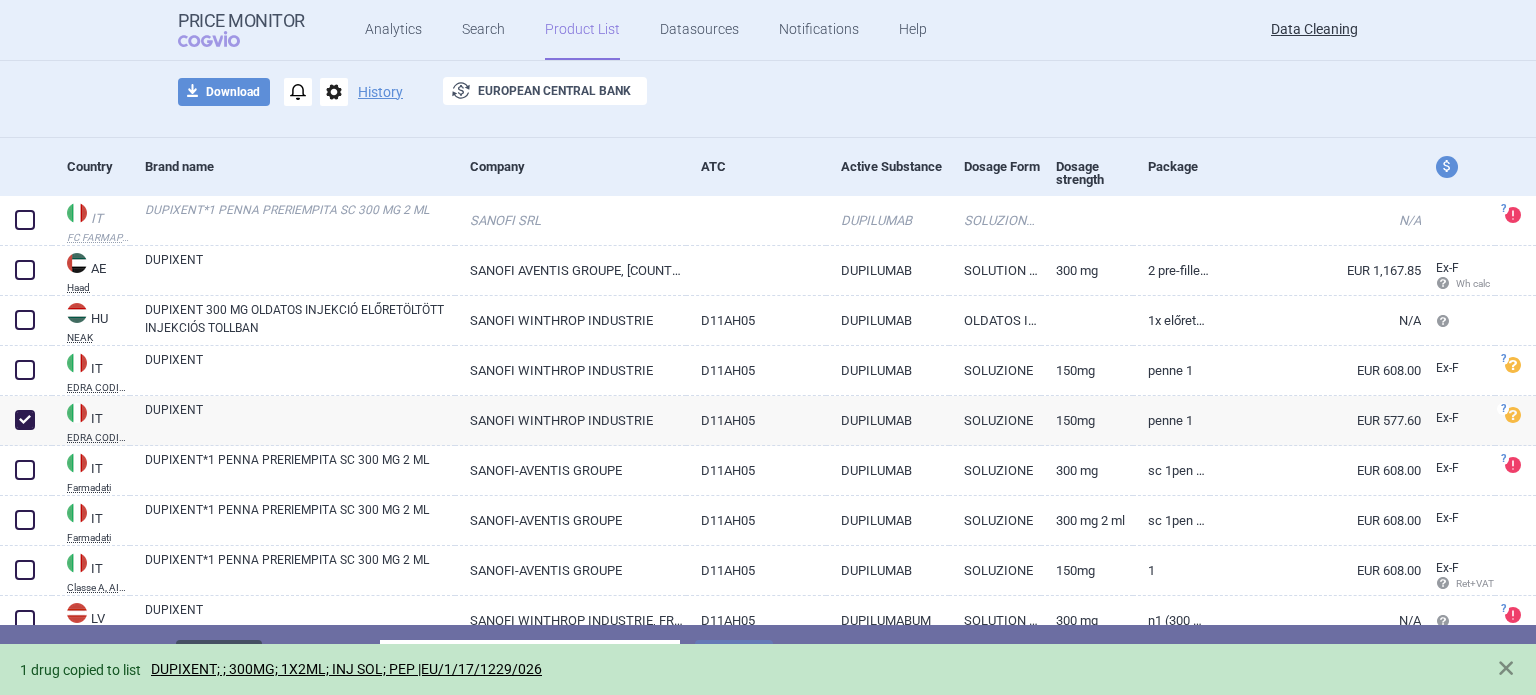 click on "Delete" at bounding box center [219, 659] 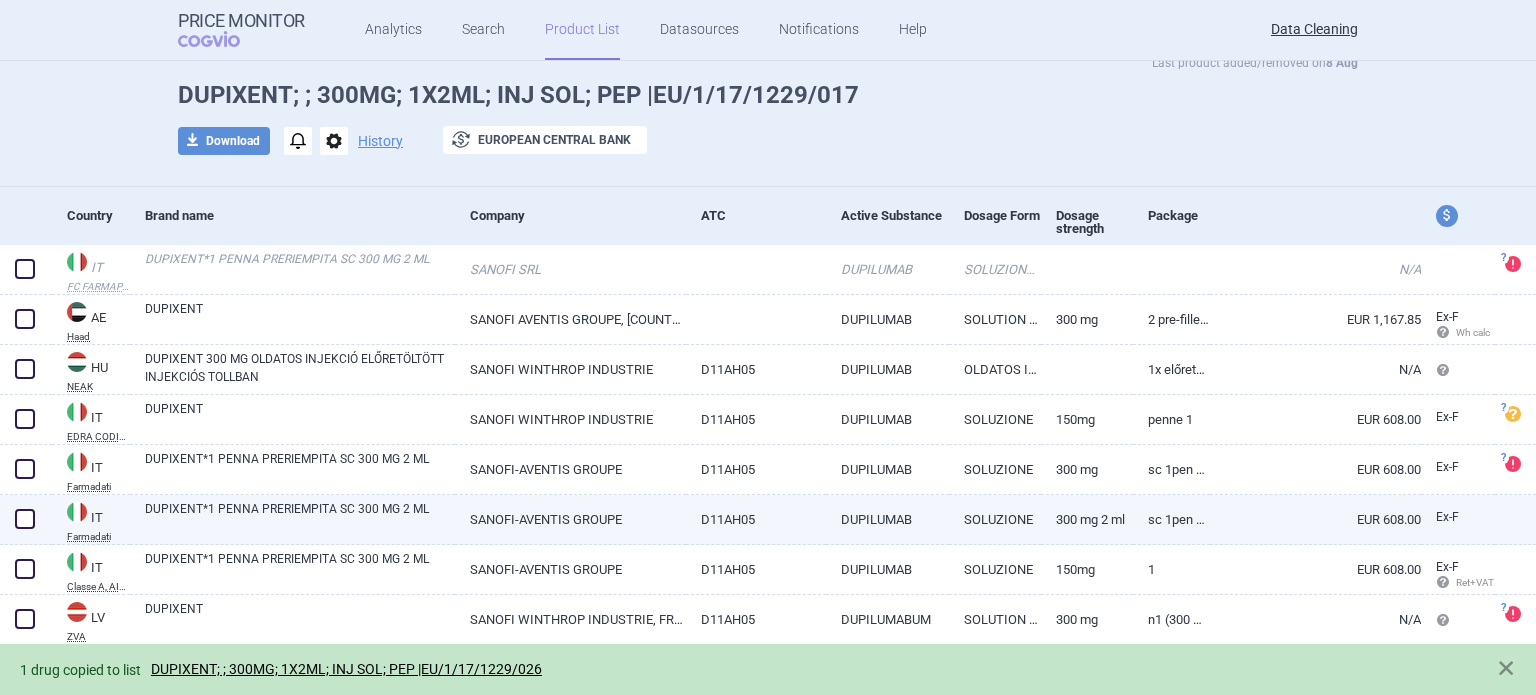scroll, scrollTop: 67, scrollLeft: 0, axis: vertical 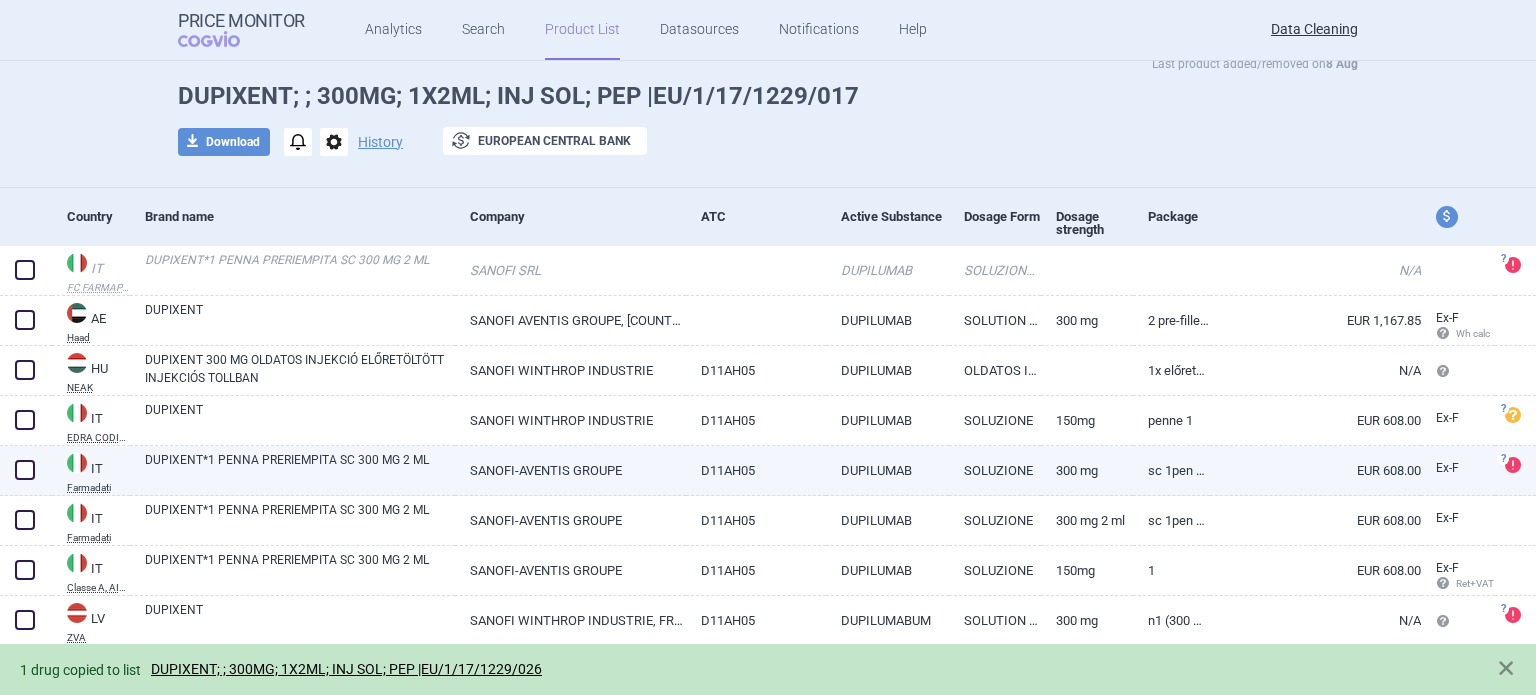 click on "DUPIXENT*1 PENNA PRERIEMPITA SC 300 MG 2 ML" at bounding box center (300, 469) 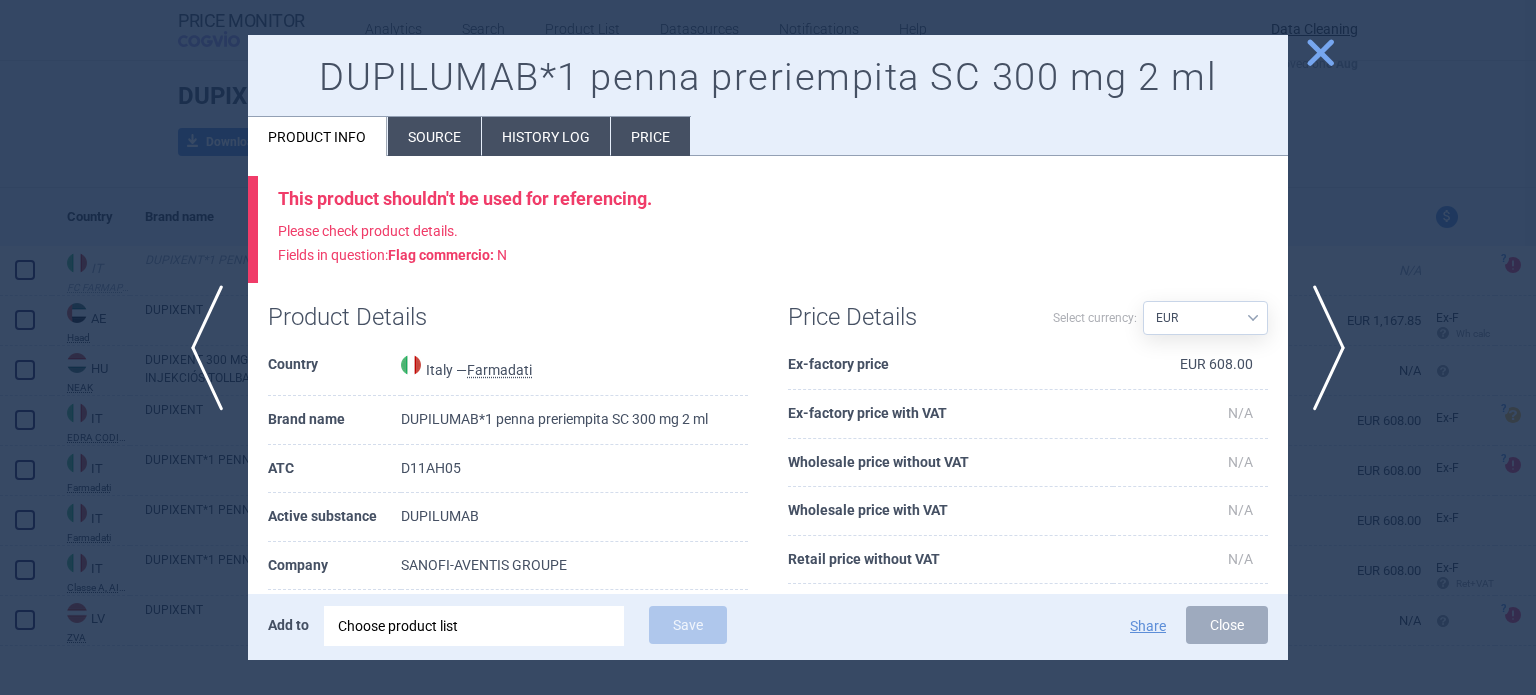 click on "Source" at bounding box center [434, 136] 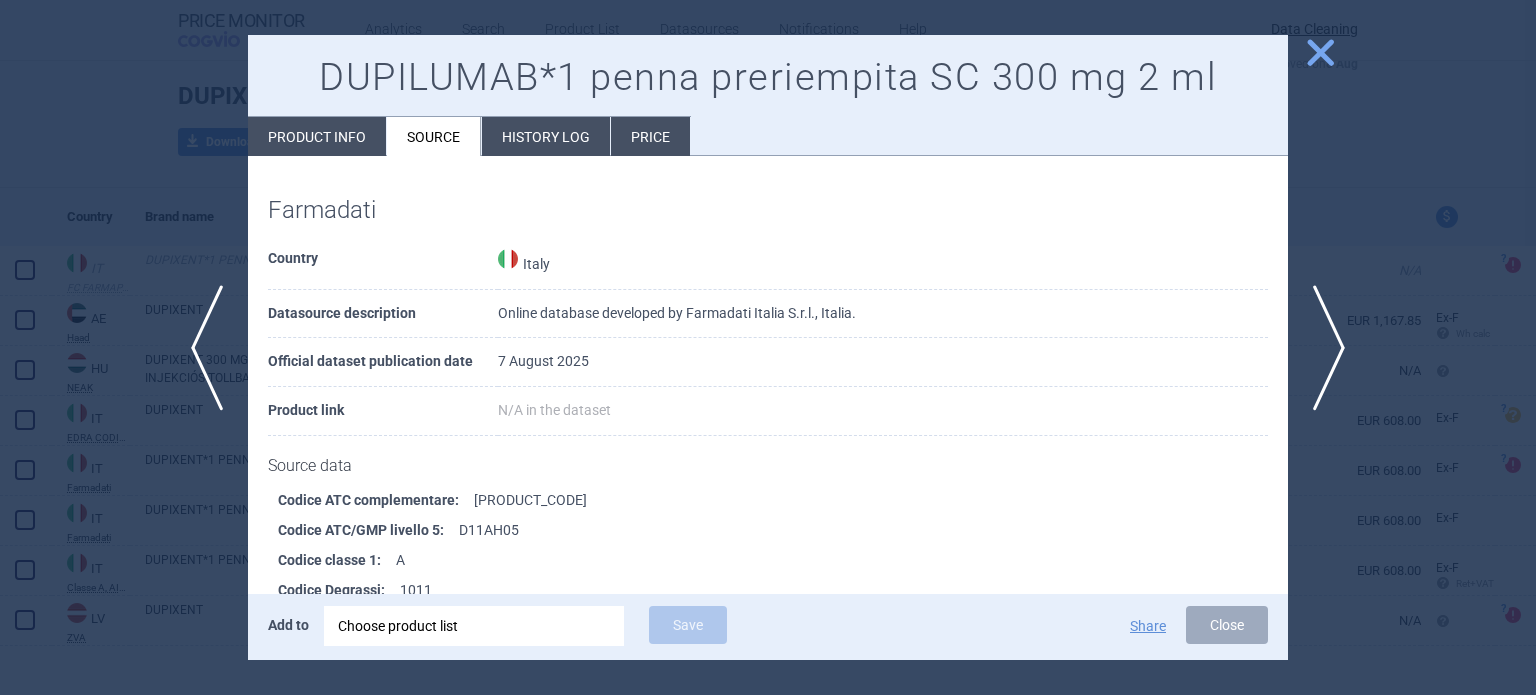 scroll, scrollTop: 1571, scrollLeft: 0, axis: vertical 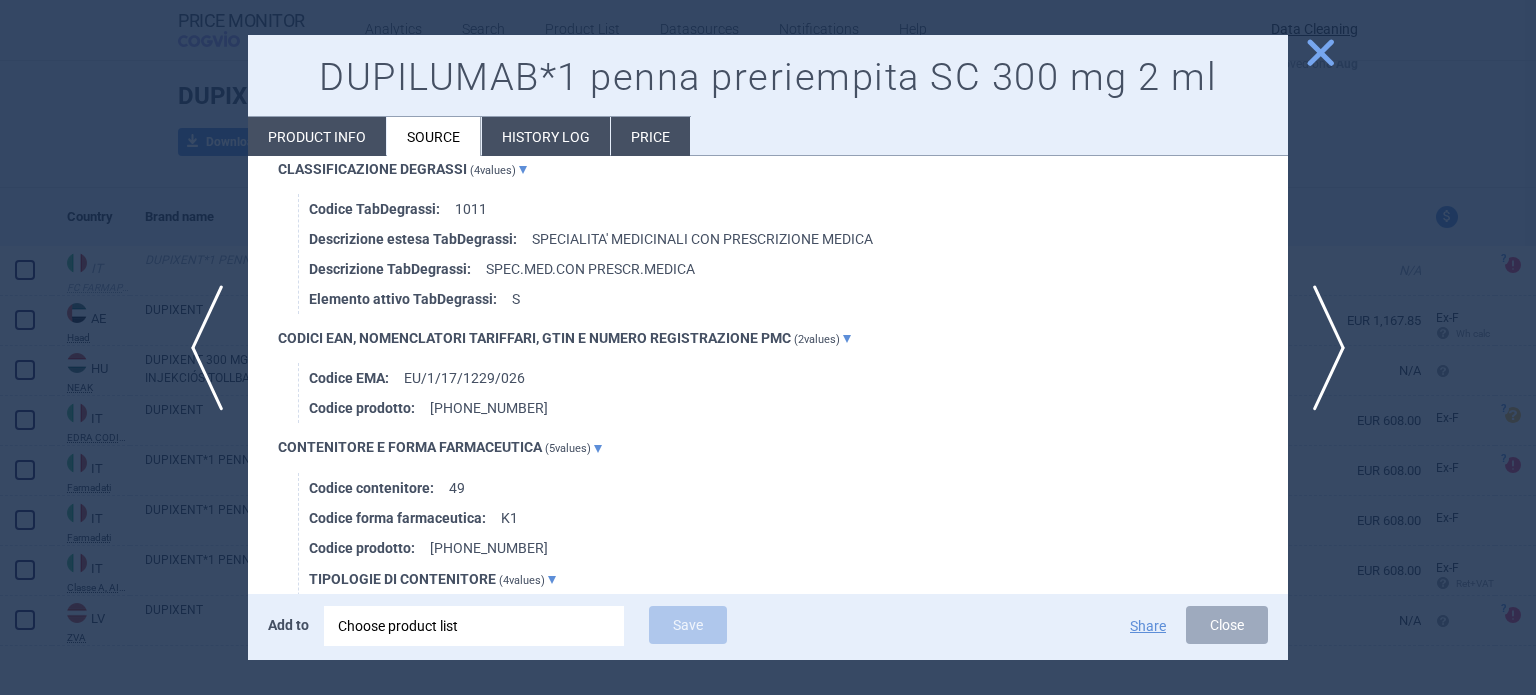 click at bounding box center [768, 347] 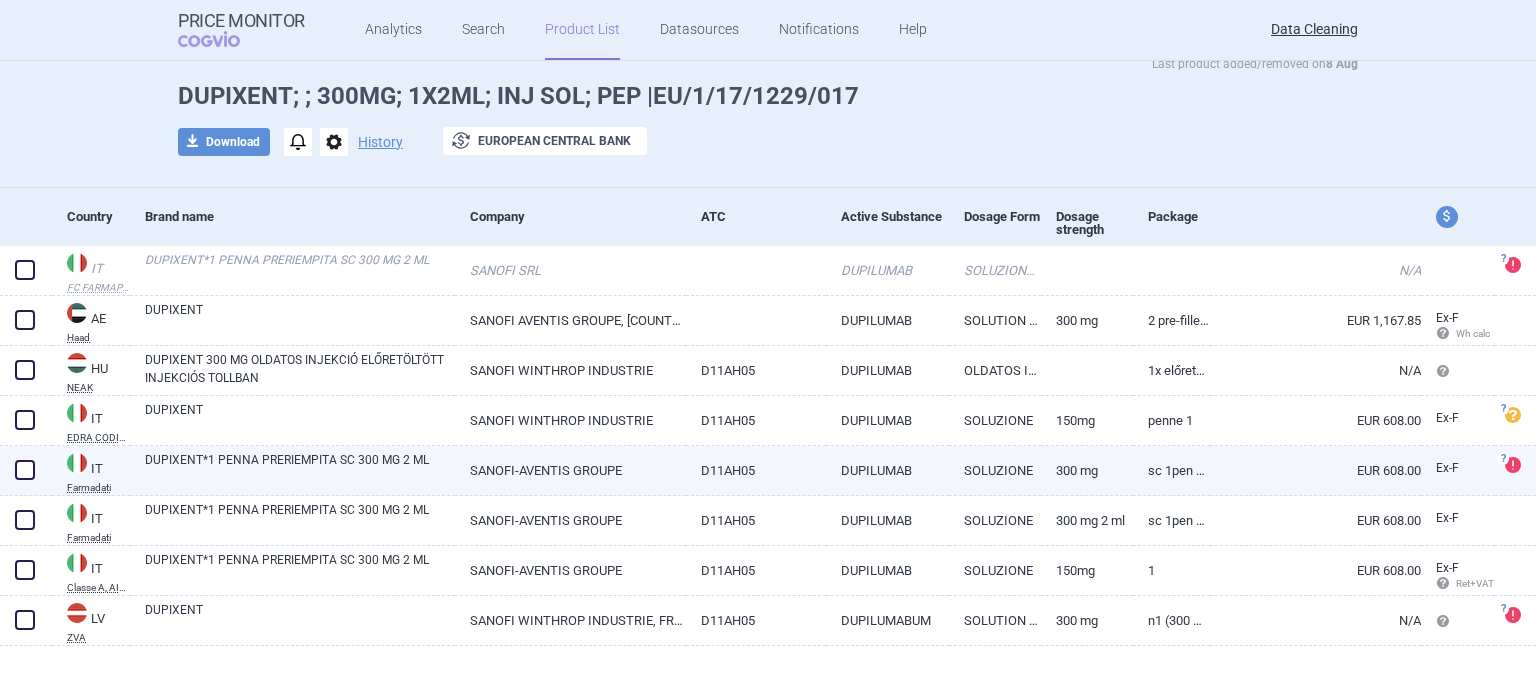 click at bounding box center [26, 471] 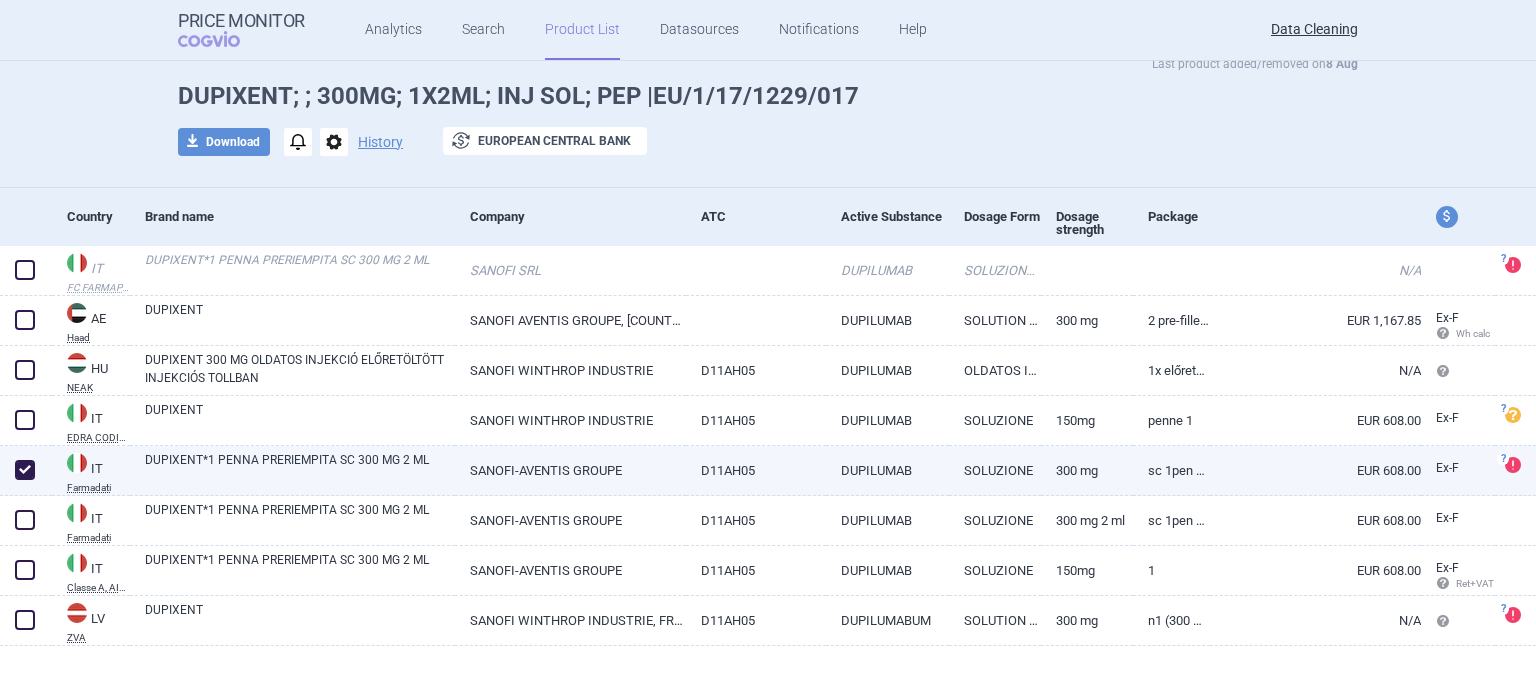 checkbox on "true" 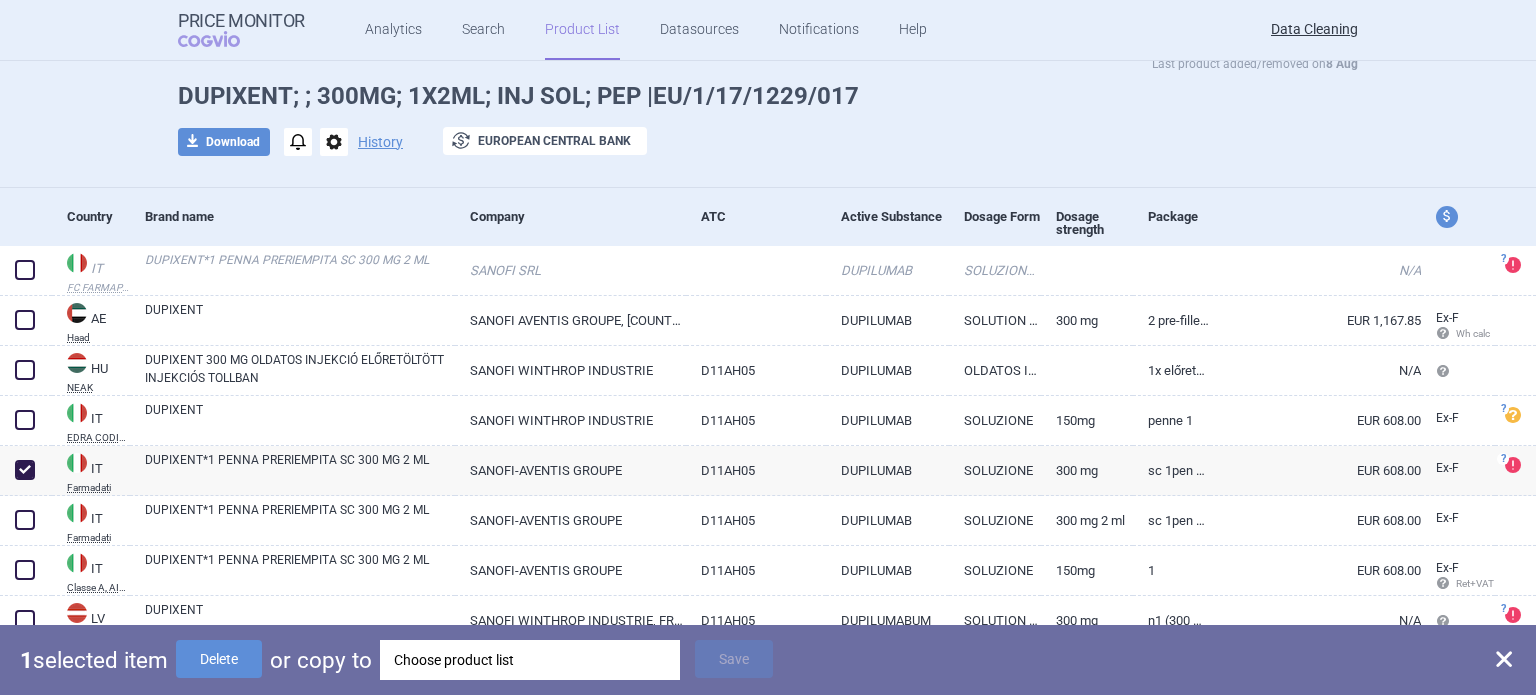 click on "Choose product list" at bounding box center (530, 660) 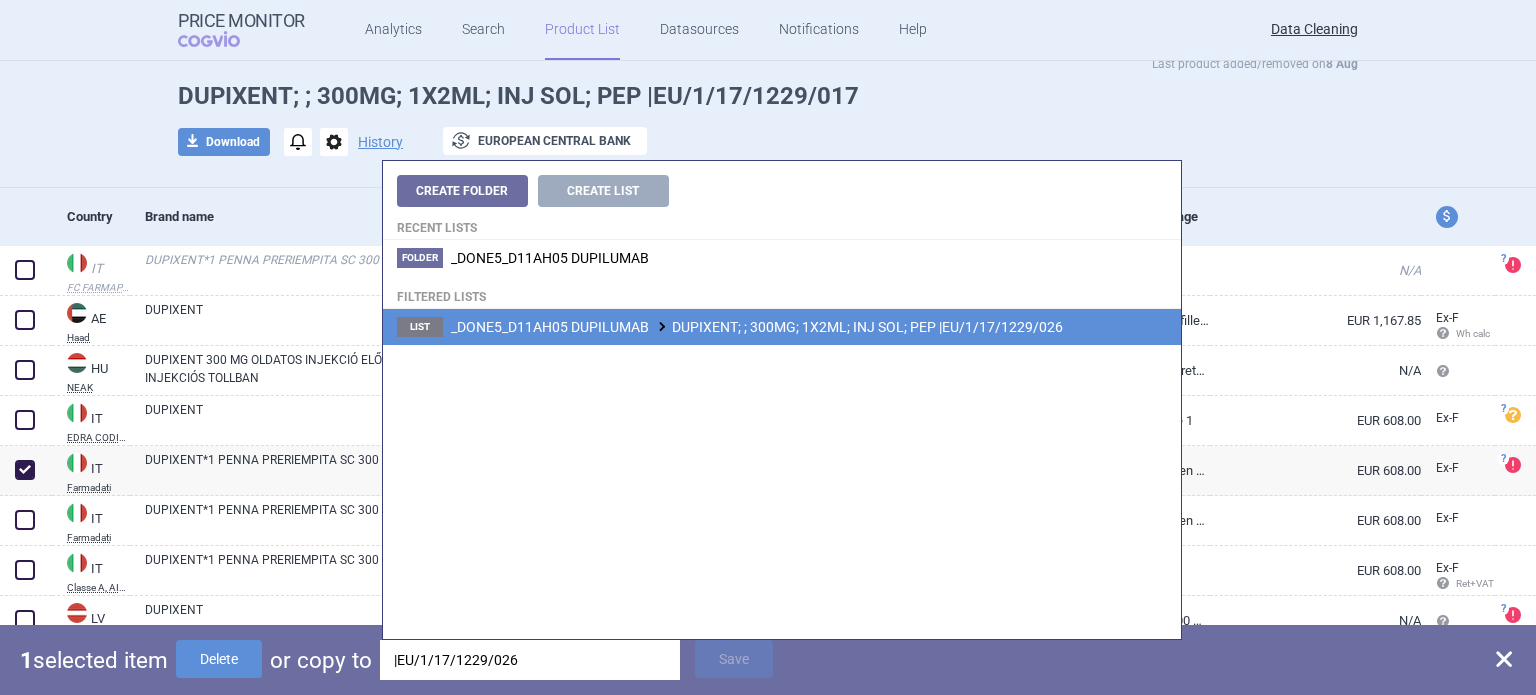 type on "|EU/1/17/1229/026" 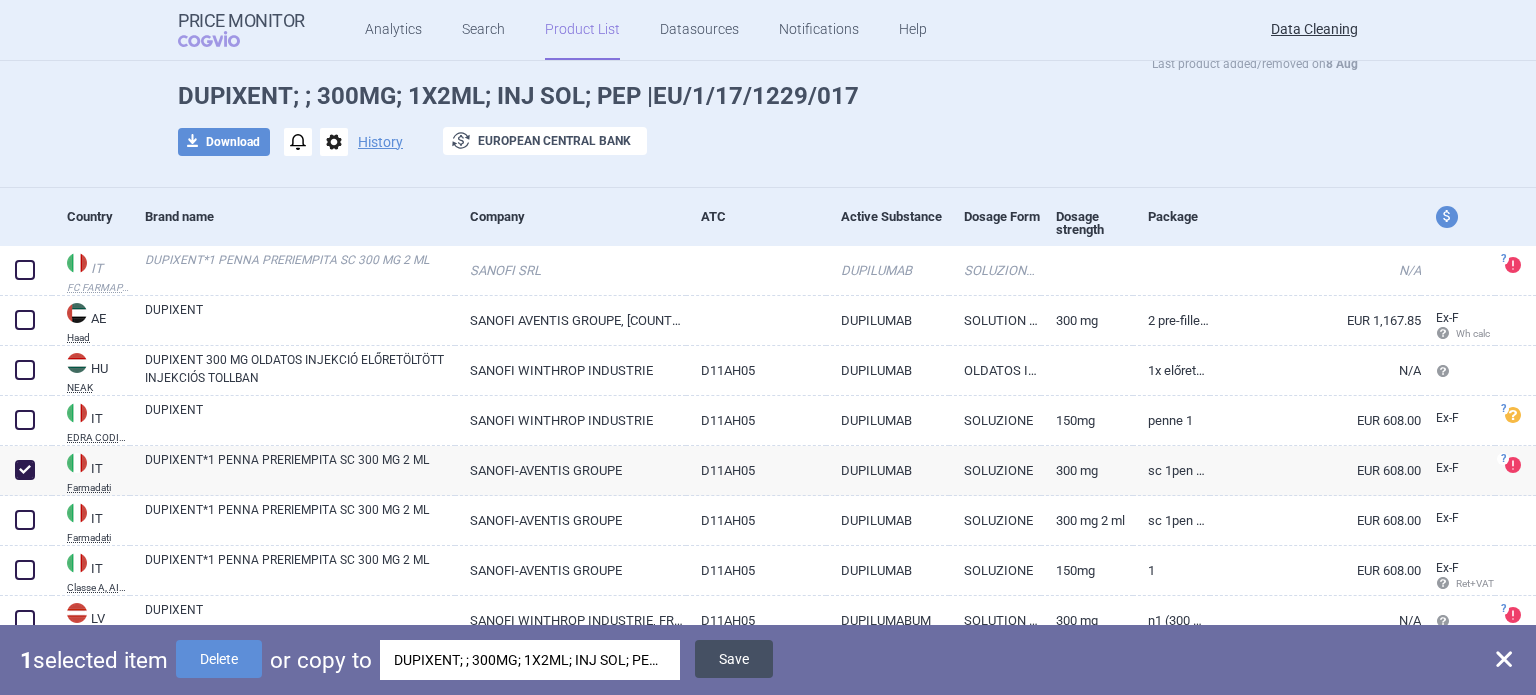 click on "Save" at bounding box center [734, 659] 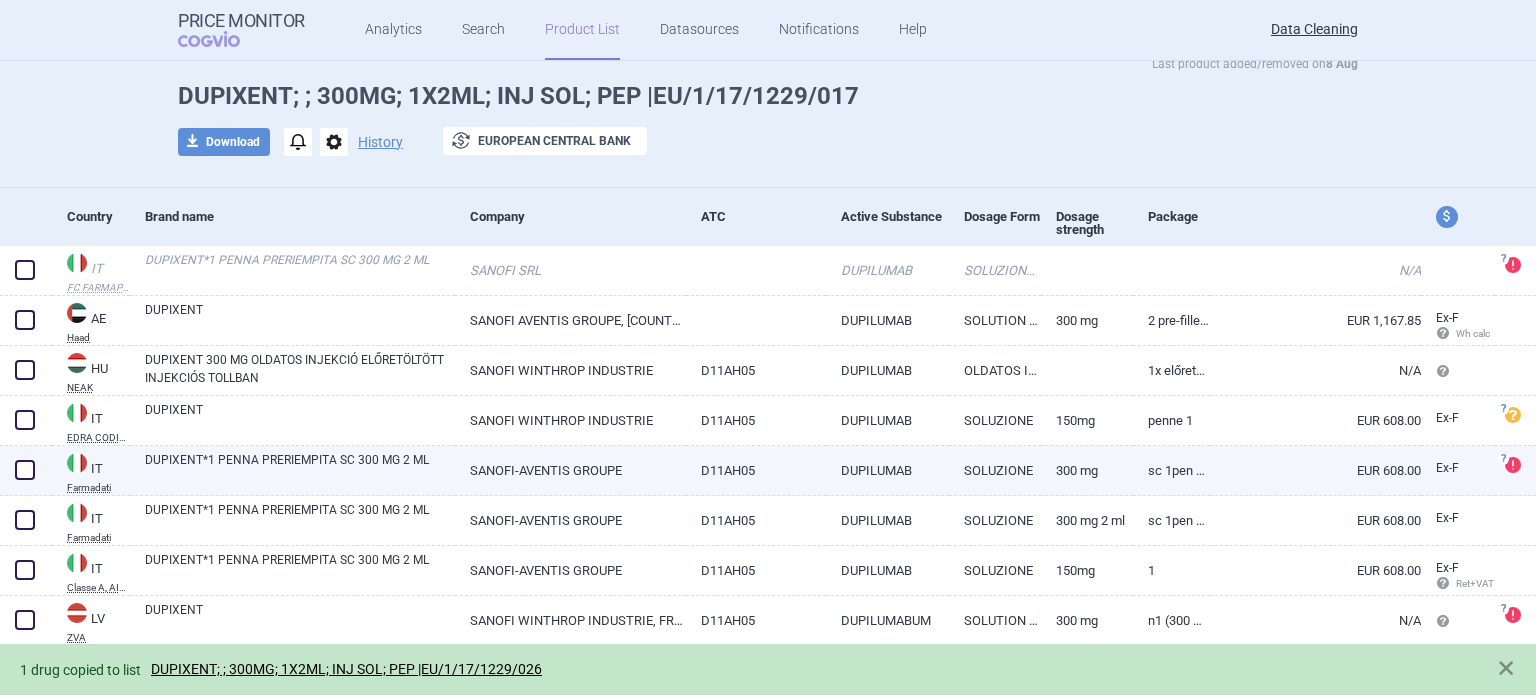 click at bounding box center (25, 470) 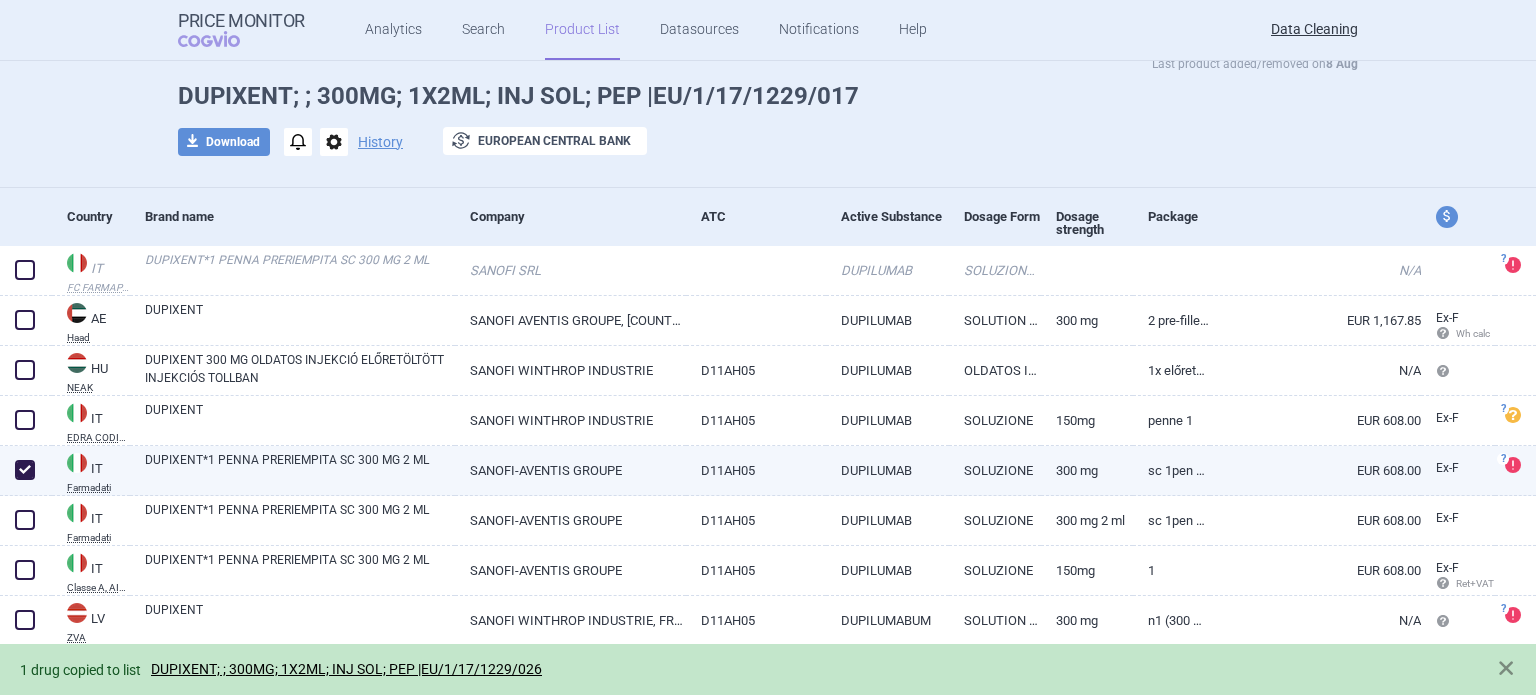 checkbox on "true" 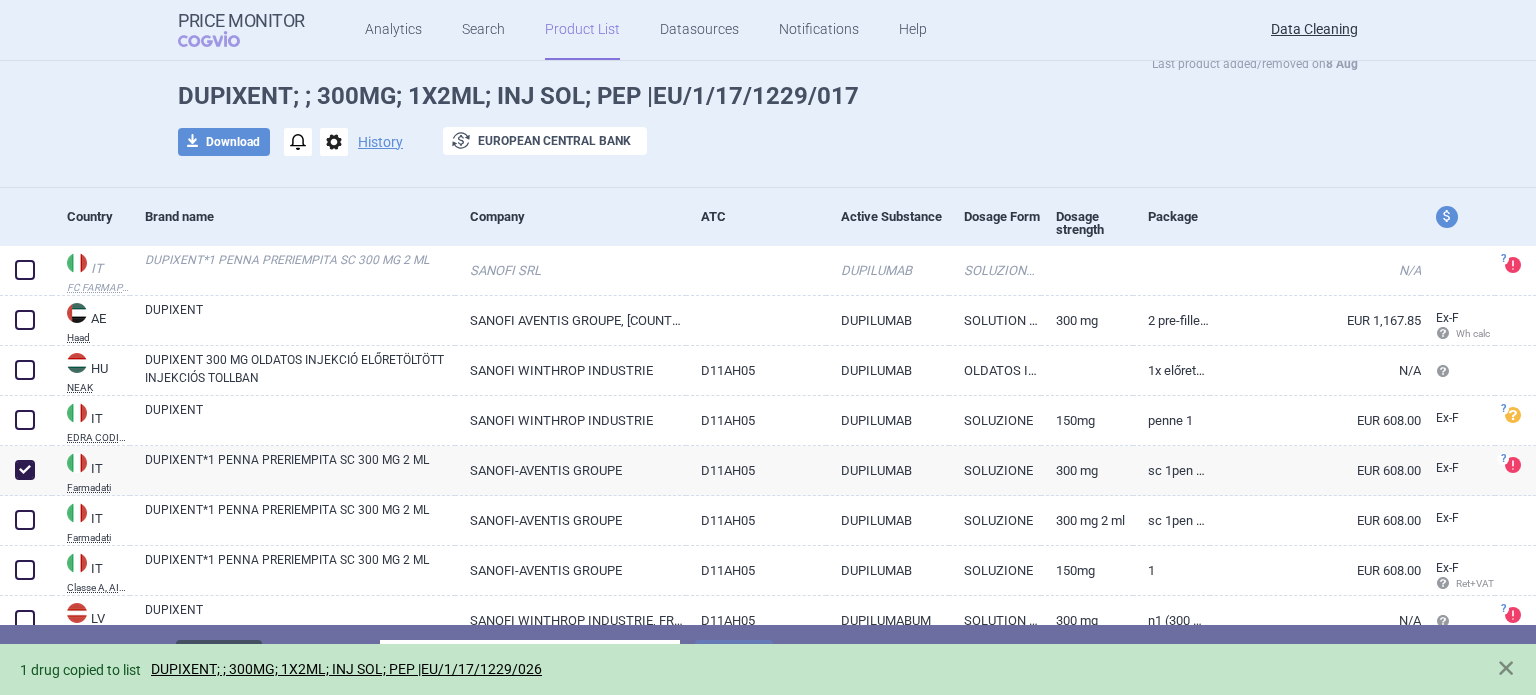 click on "Delete" at bounding box center [219, 659] 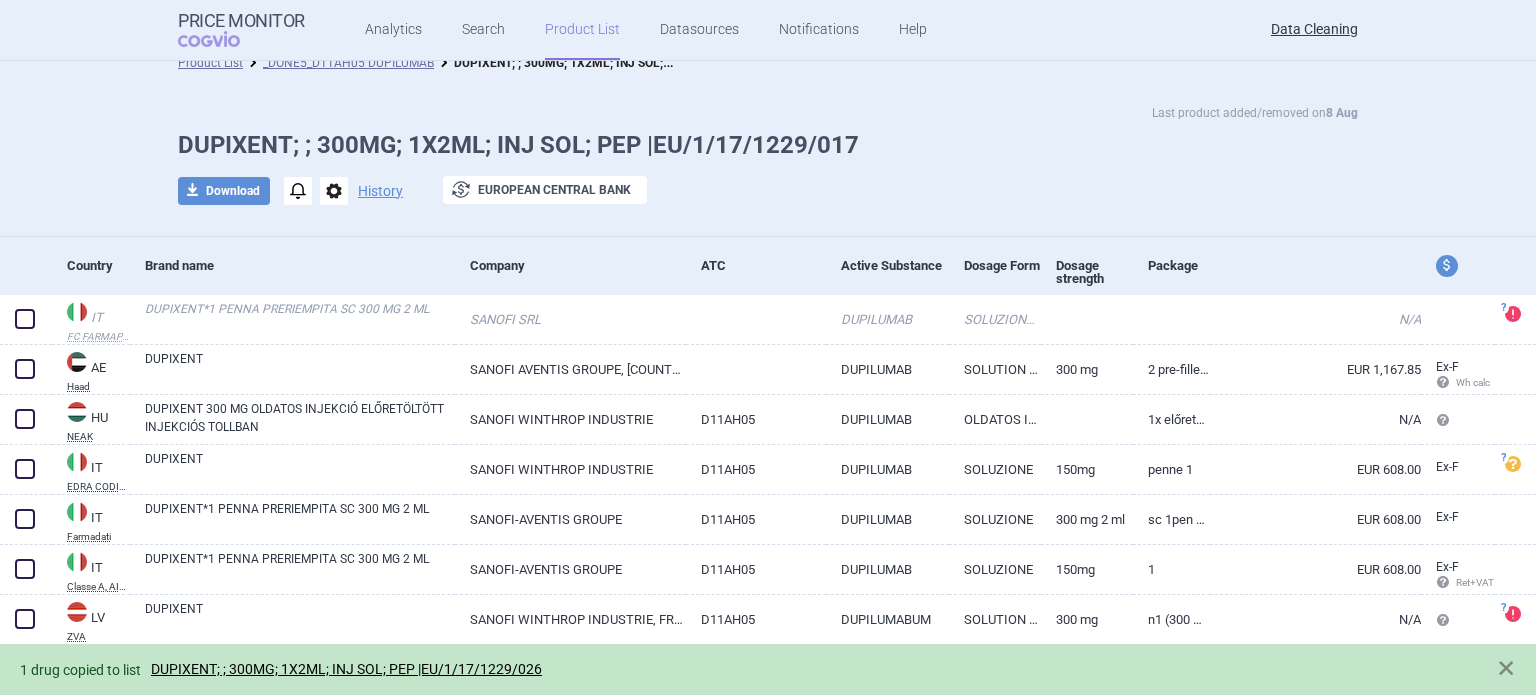 scroll, scrollTop: 17, scrollLeft: 0, axis: vertical 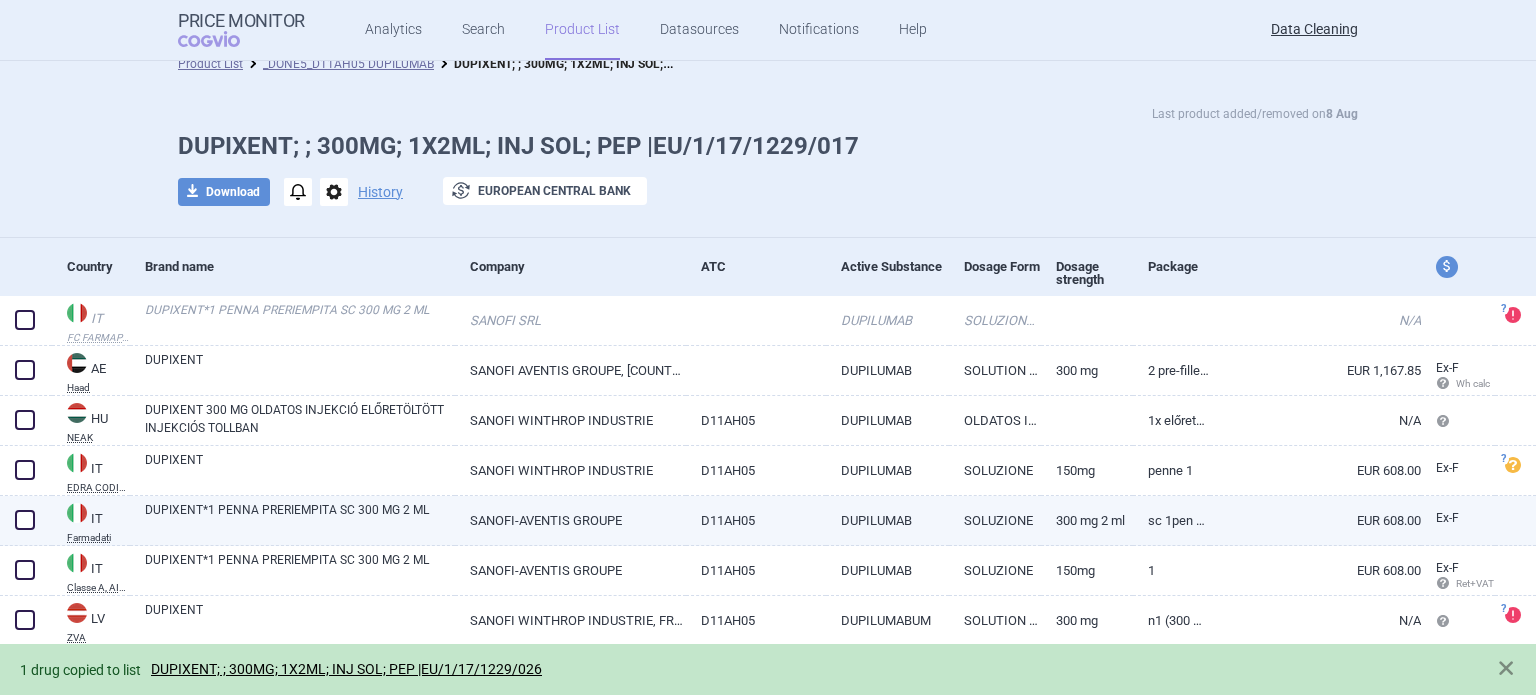 click on "DUPIXENT*1 PENNA PRERIEMPITA SC 300 MG 2 ML" at bounding box center [300, 519] 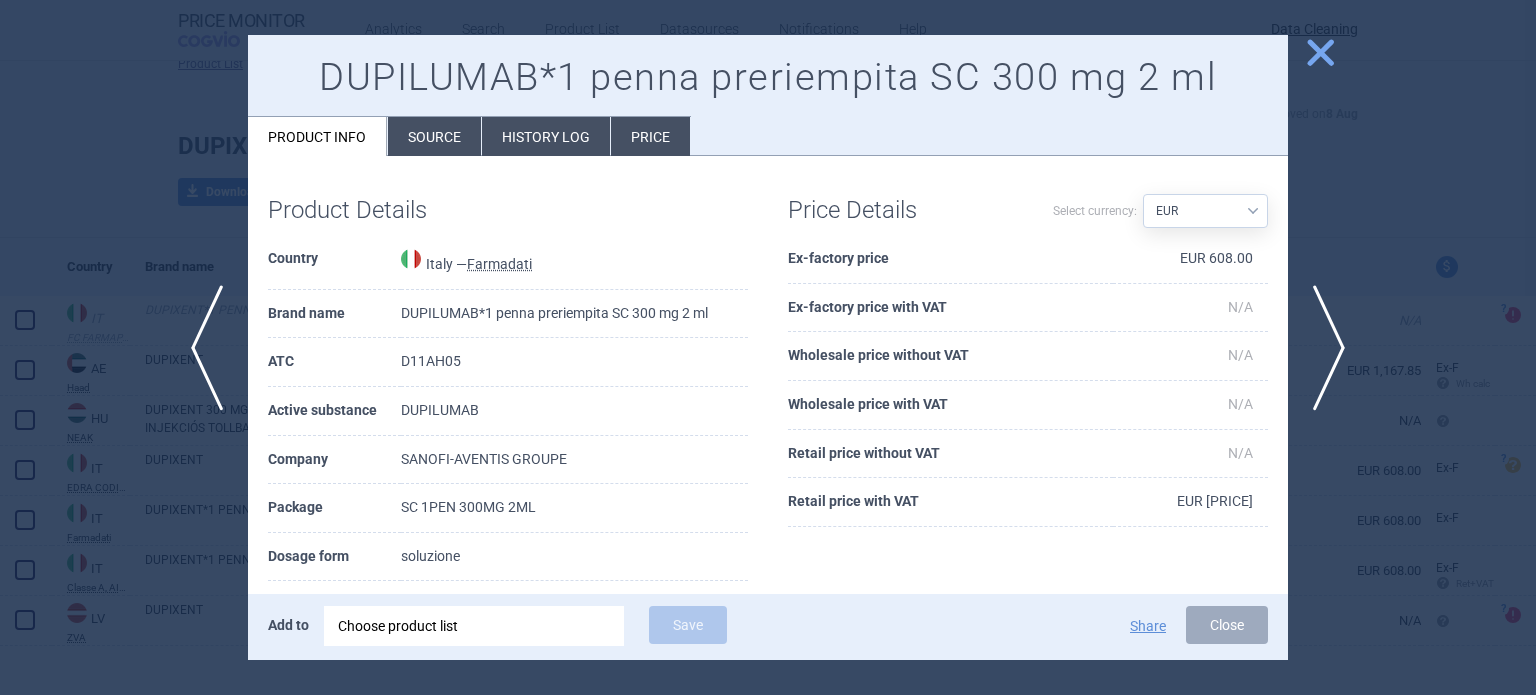 click on "Source" at bounding box center (434, 136) 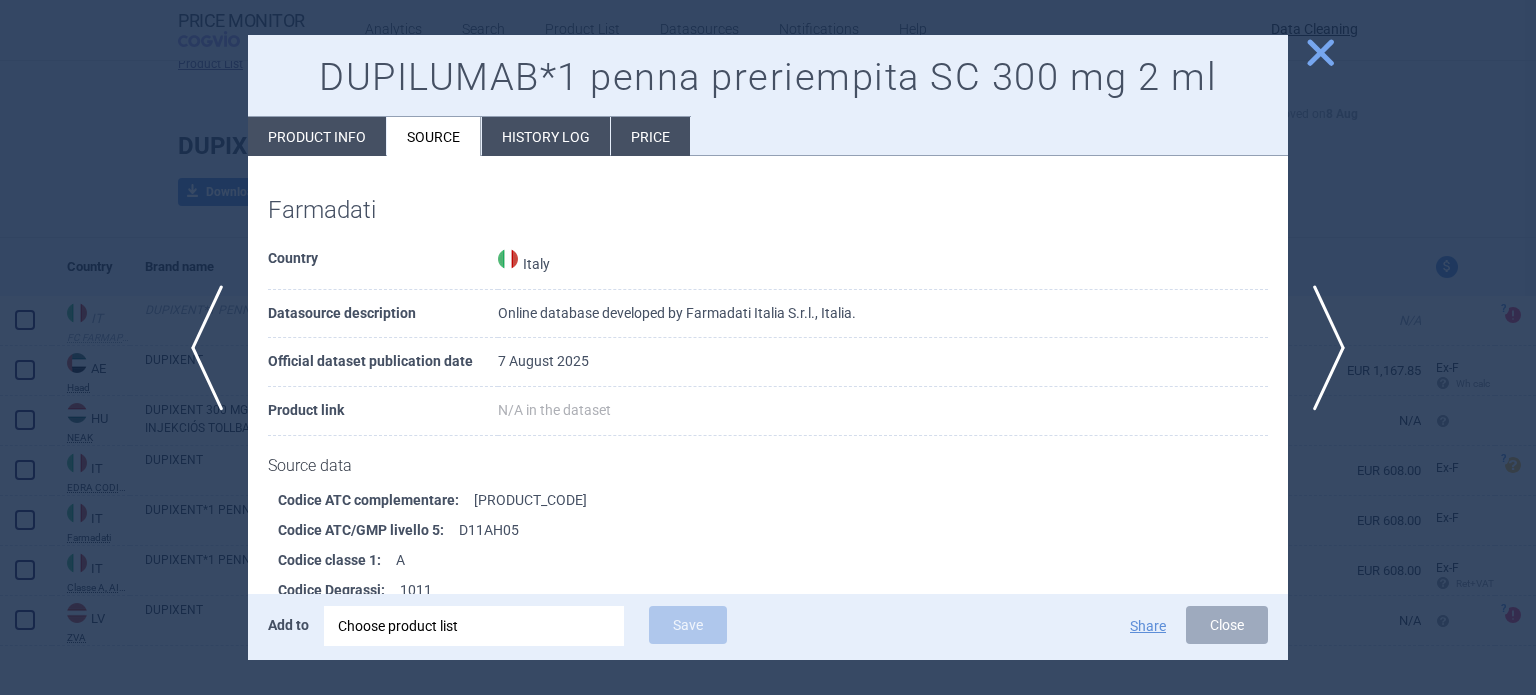 scroll, scrollTop: 1631, scrollLeft: 0, axis: vertical 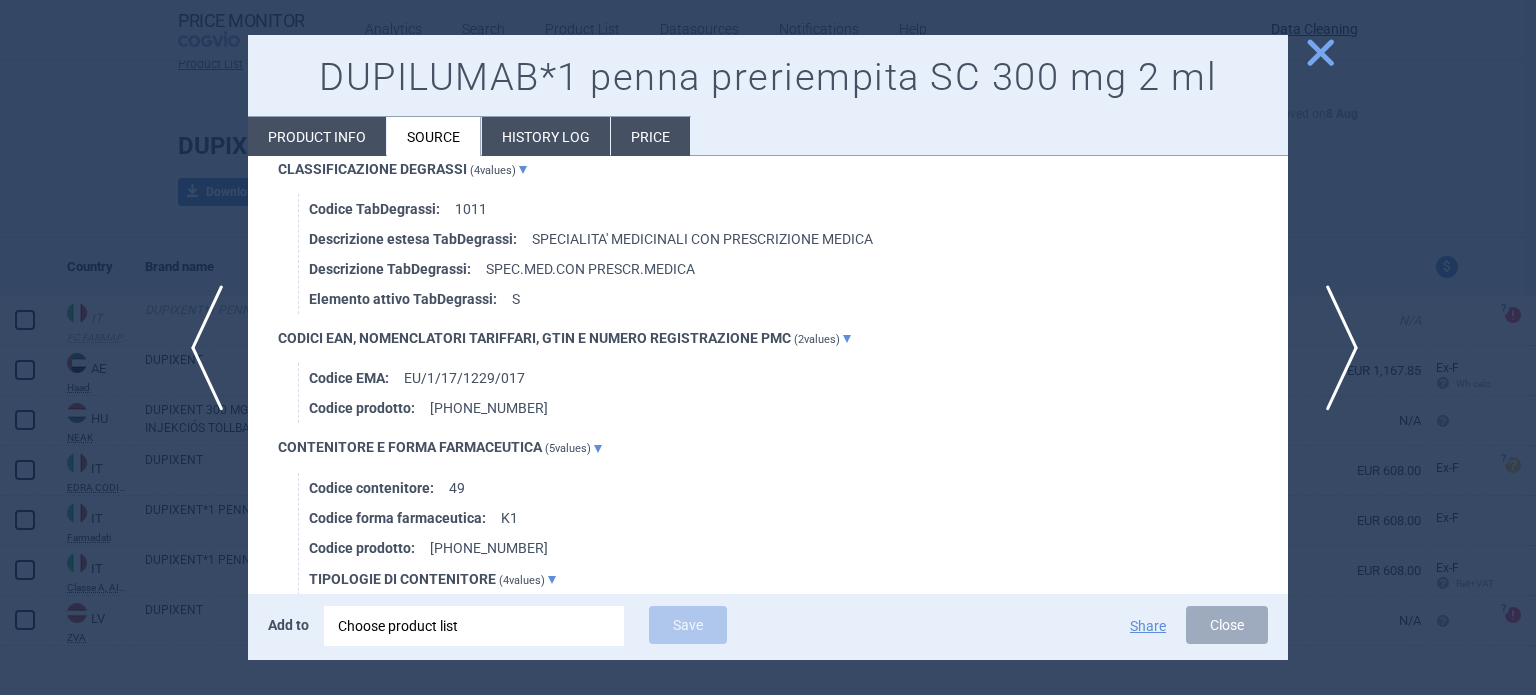 click on "next" at bounding box center (1335, 348) 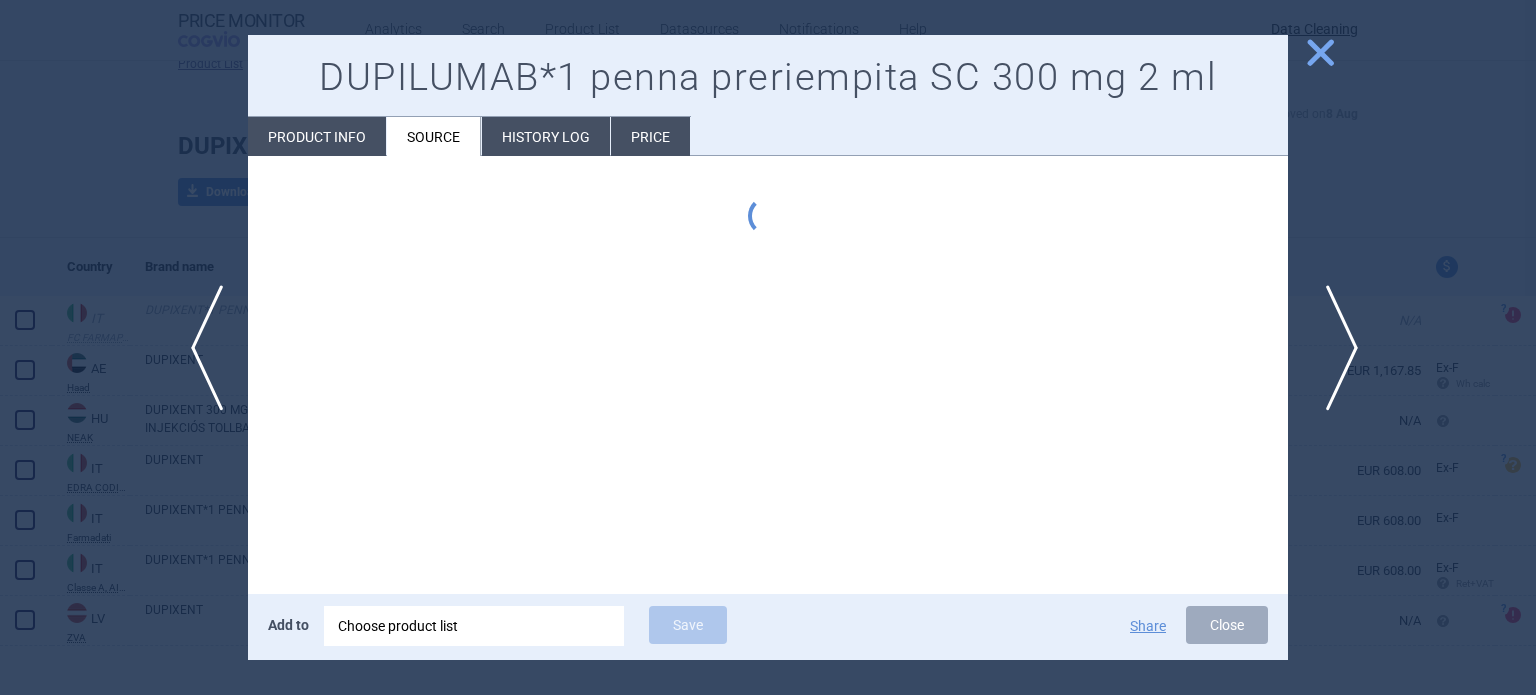 scroll, scrollTop: 0, scrollLeft: 0, axis: both 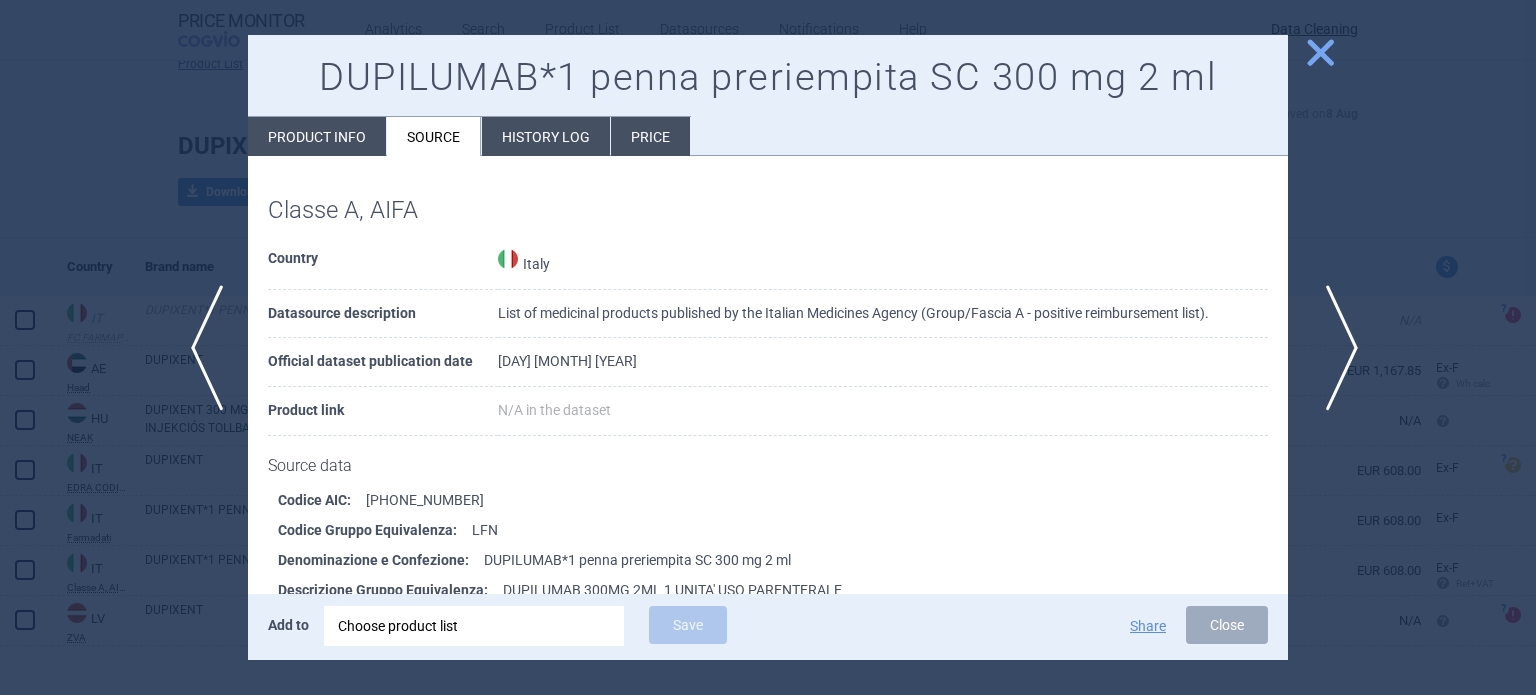 type 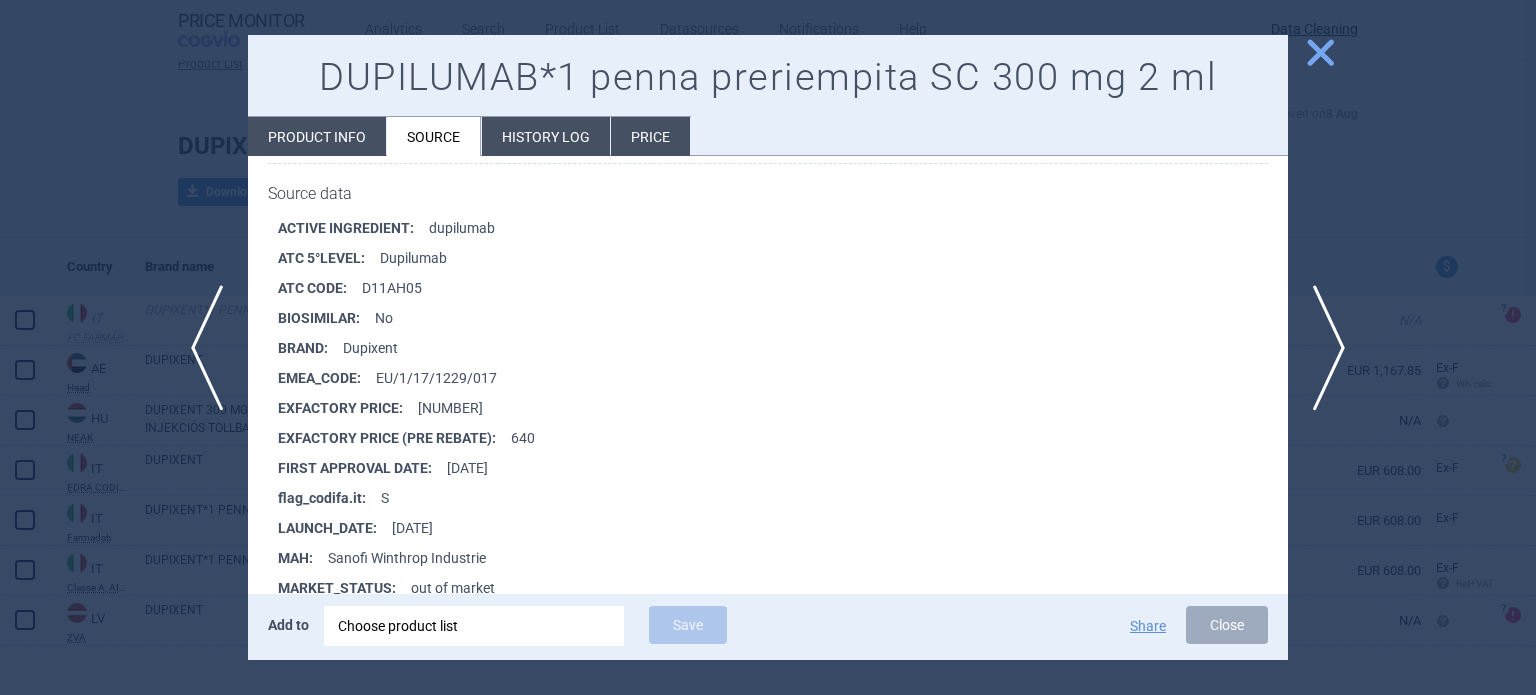 click on "next" at bounding box center [1335, 348] 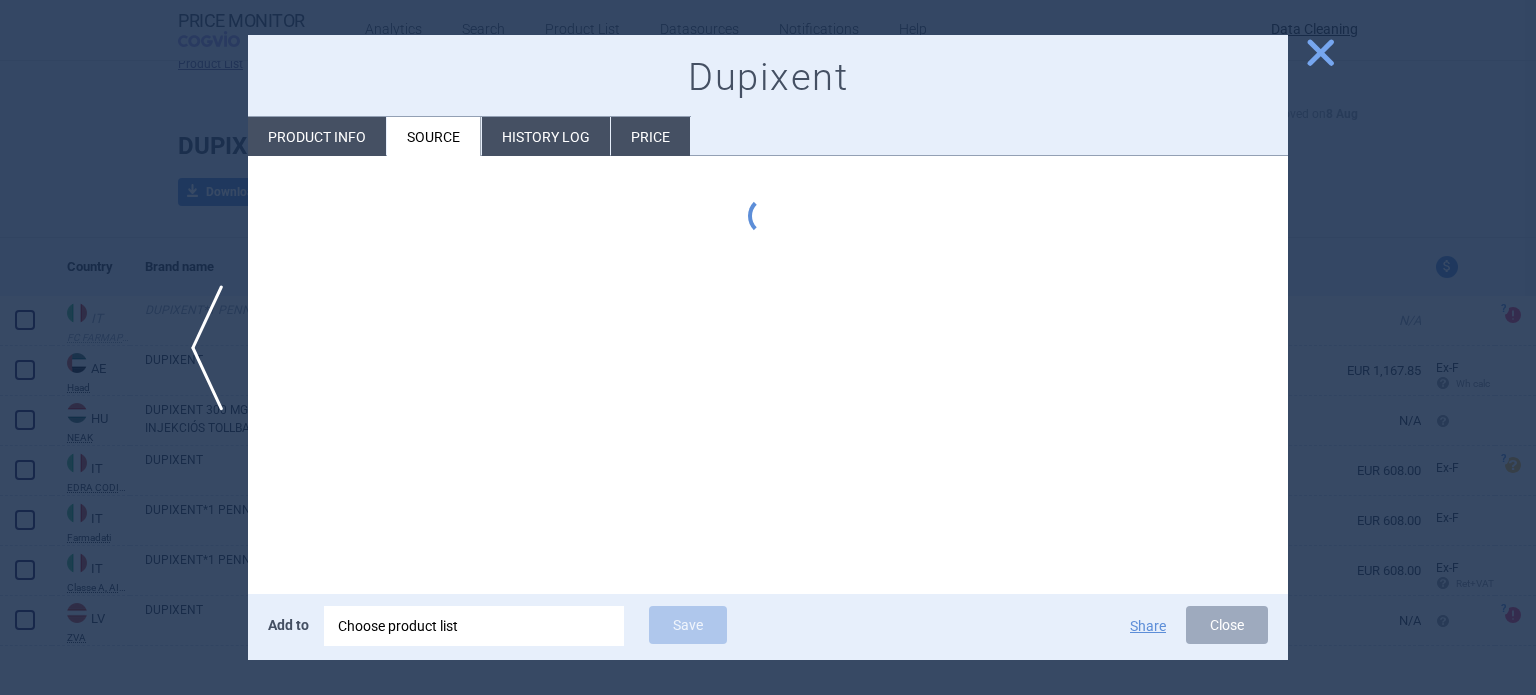 scroll, scrollTop: 0, scrollLeft: 0, axis: both 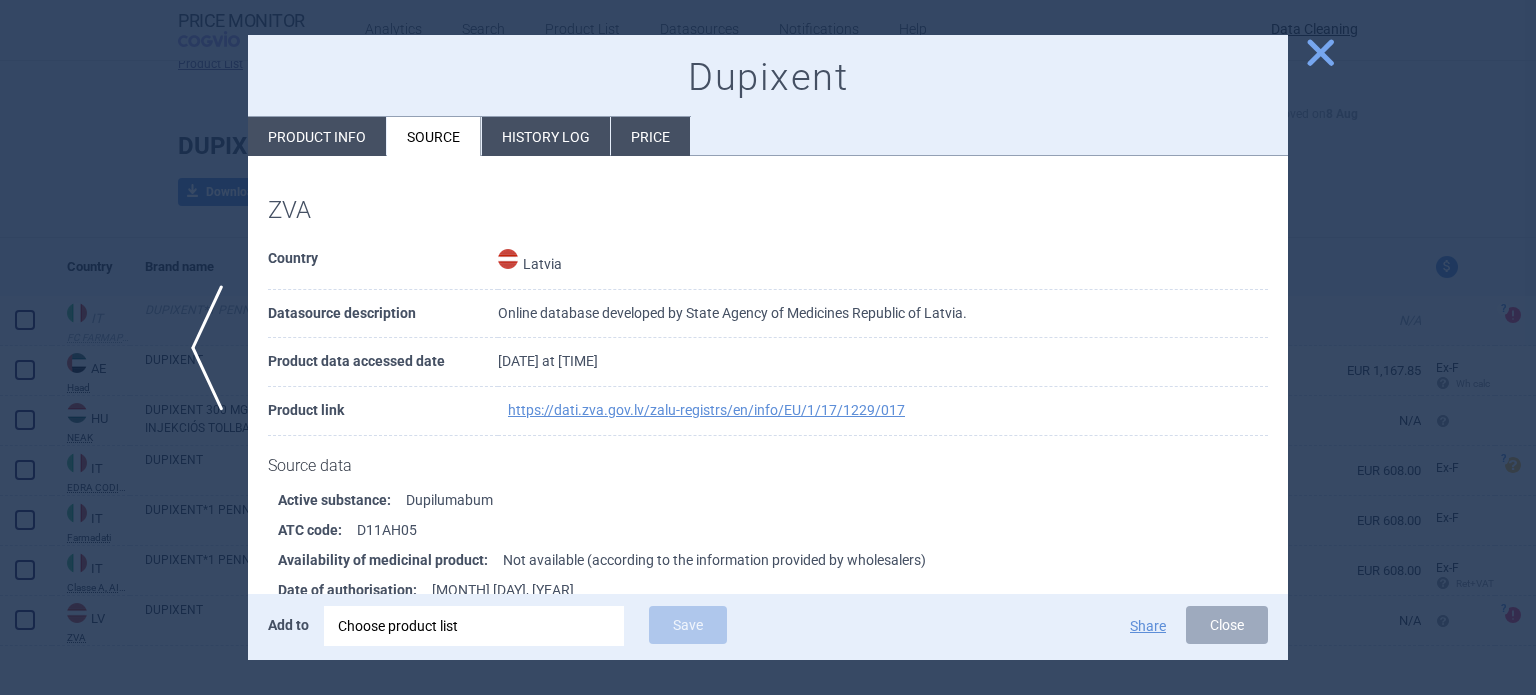 drag, startPoint x: 1352, startPoint y: 329, endPoint x: 1306, endPoint y: 328, distance: 46.010868 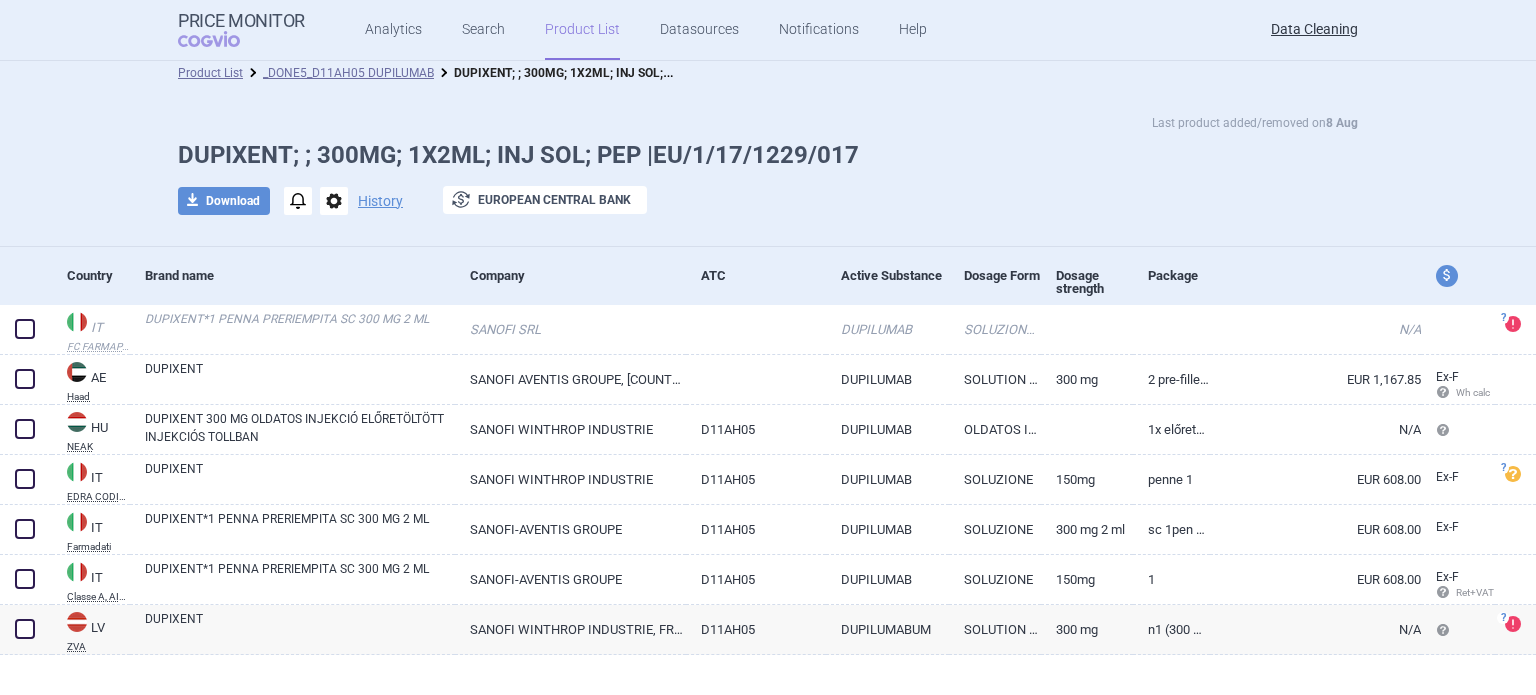 scroll, scrollTop: 0, scrollLeft: 0, axis: both 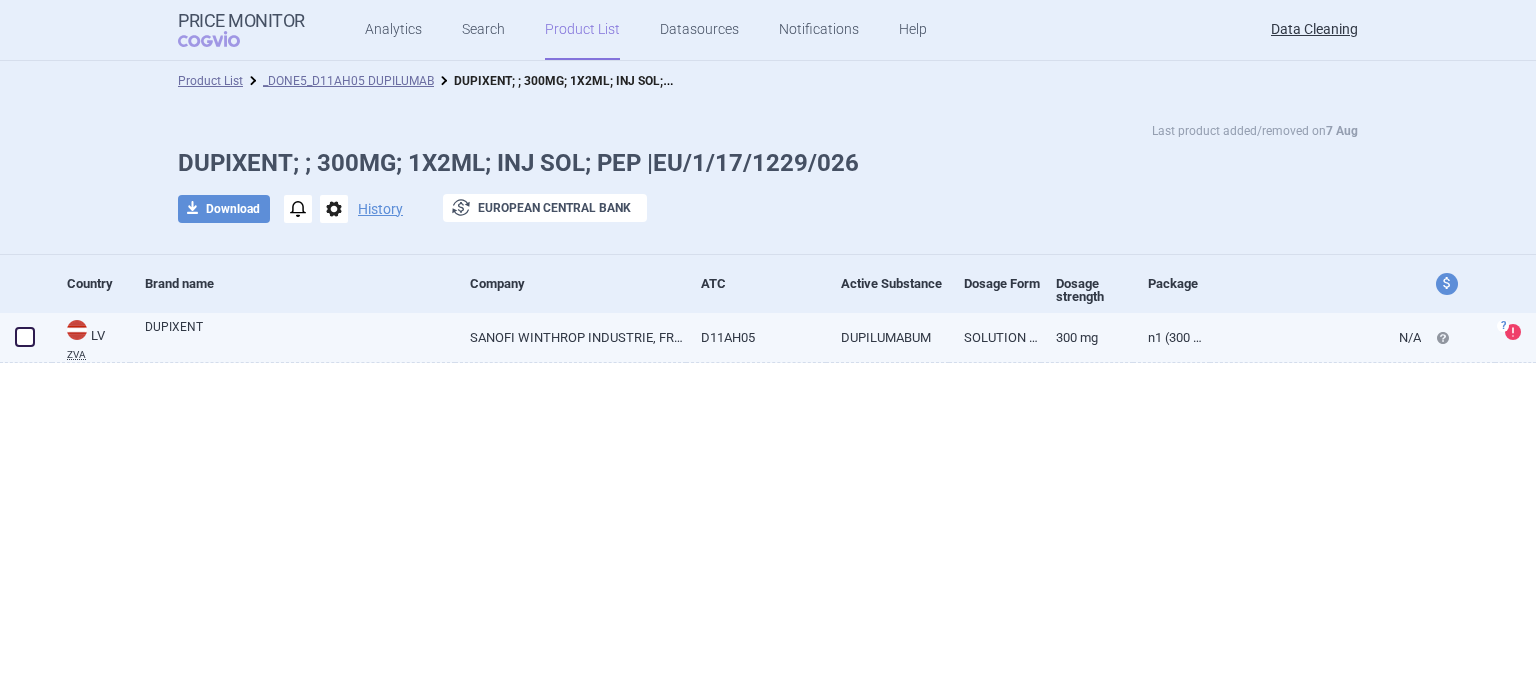 click on "D11AH05" at bounding box center (756, 337) 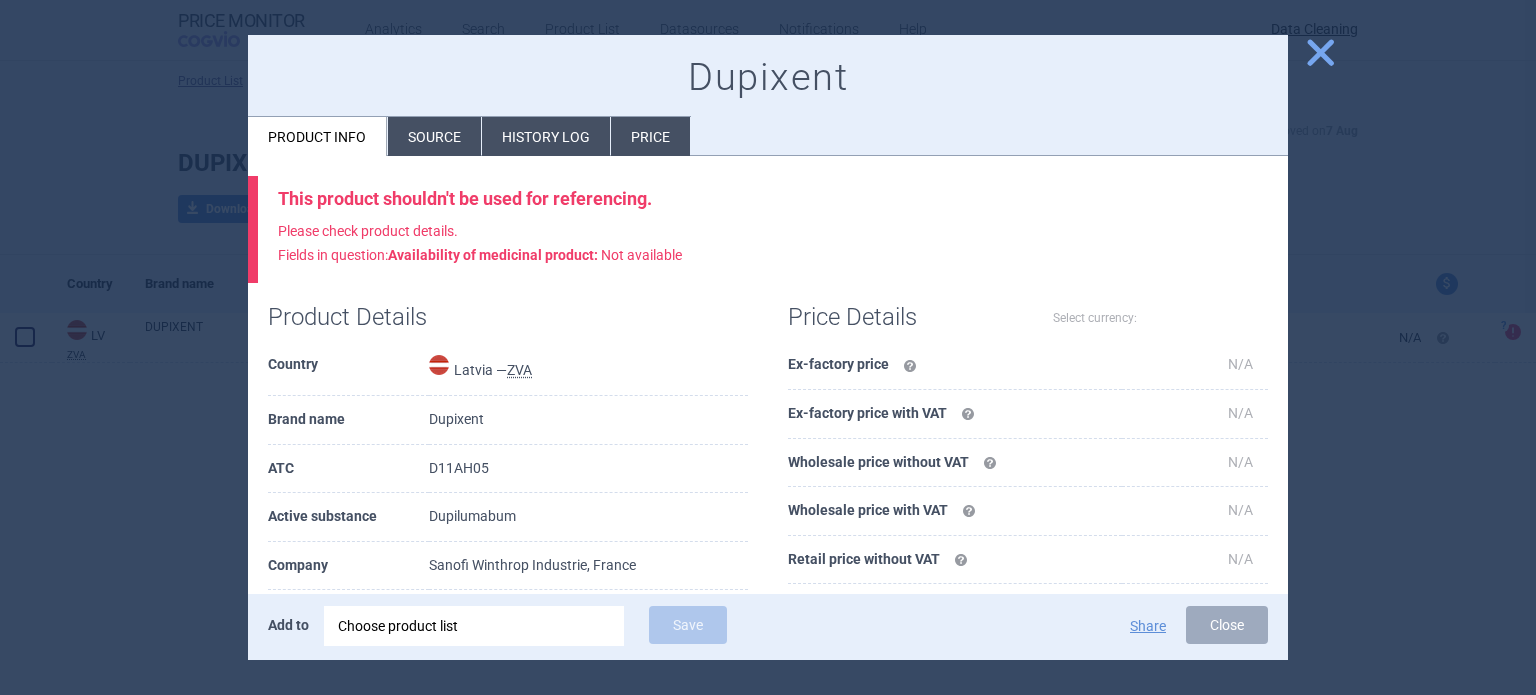 select on "EUR" 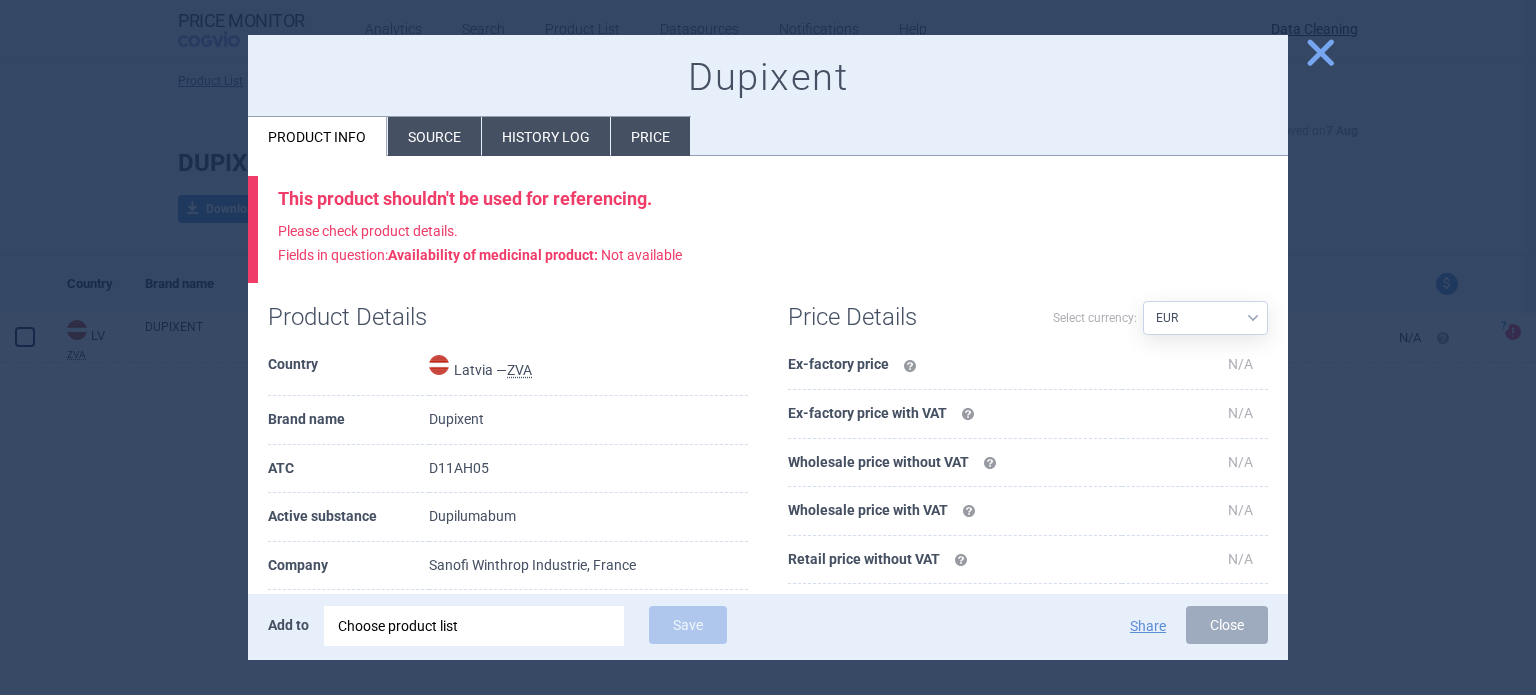 click on "Source" at bounding box center (434, 136) 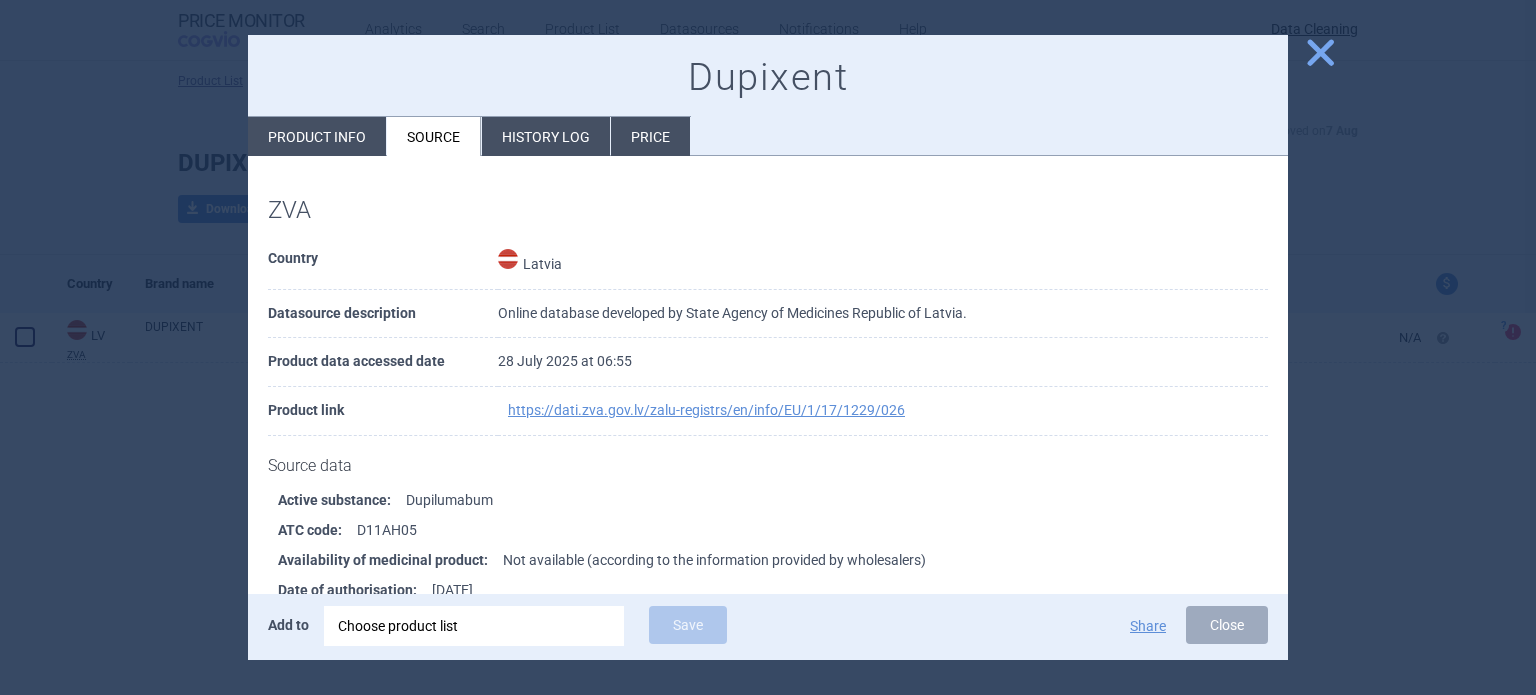 click at bounding box center (768, 347) 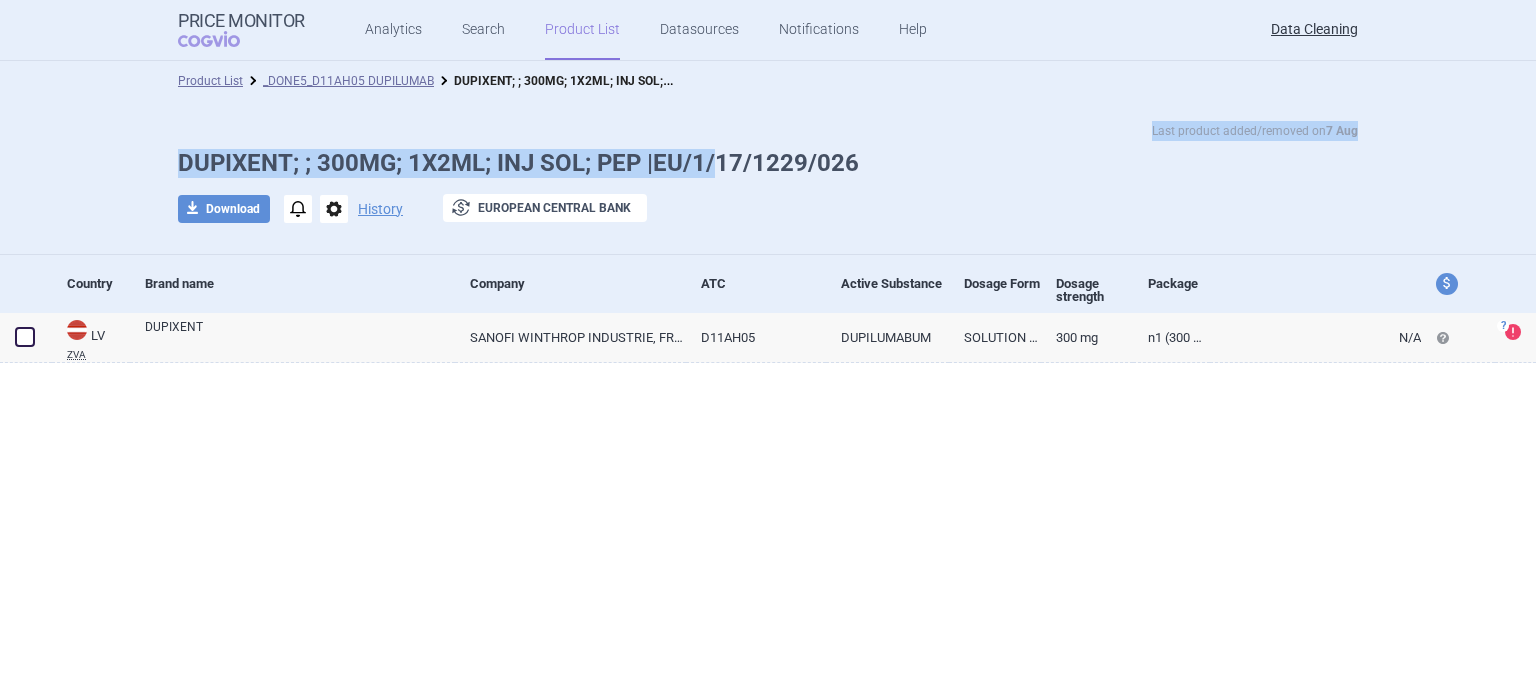 drag, startPoint x: 897, startPoint y: 140, endPoint x: 712, endPoint y: 156, distance: 185.6906 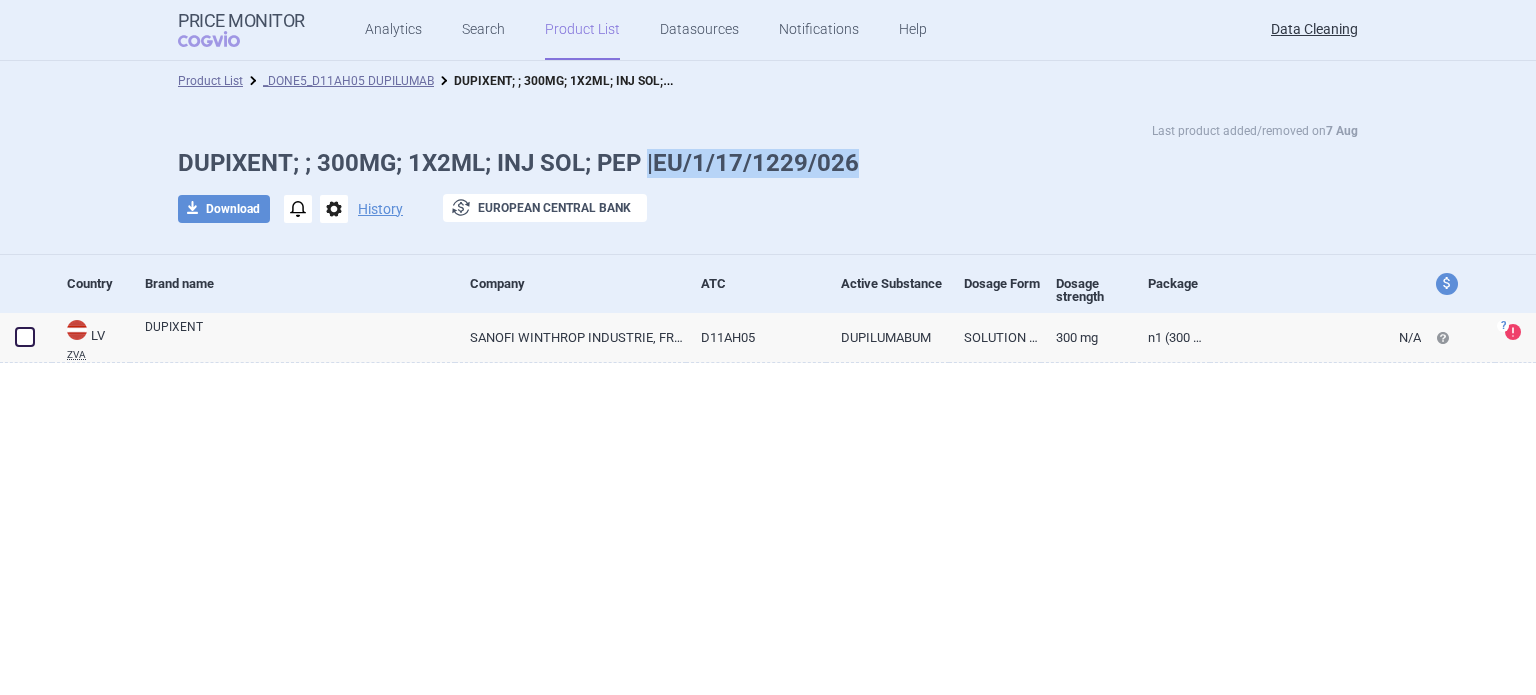 drag, startPoint x: 869, startPoint y: 155, endPoint x: 648, endPoint y: 163, distance: 221.14474 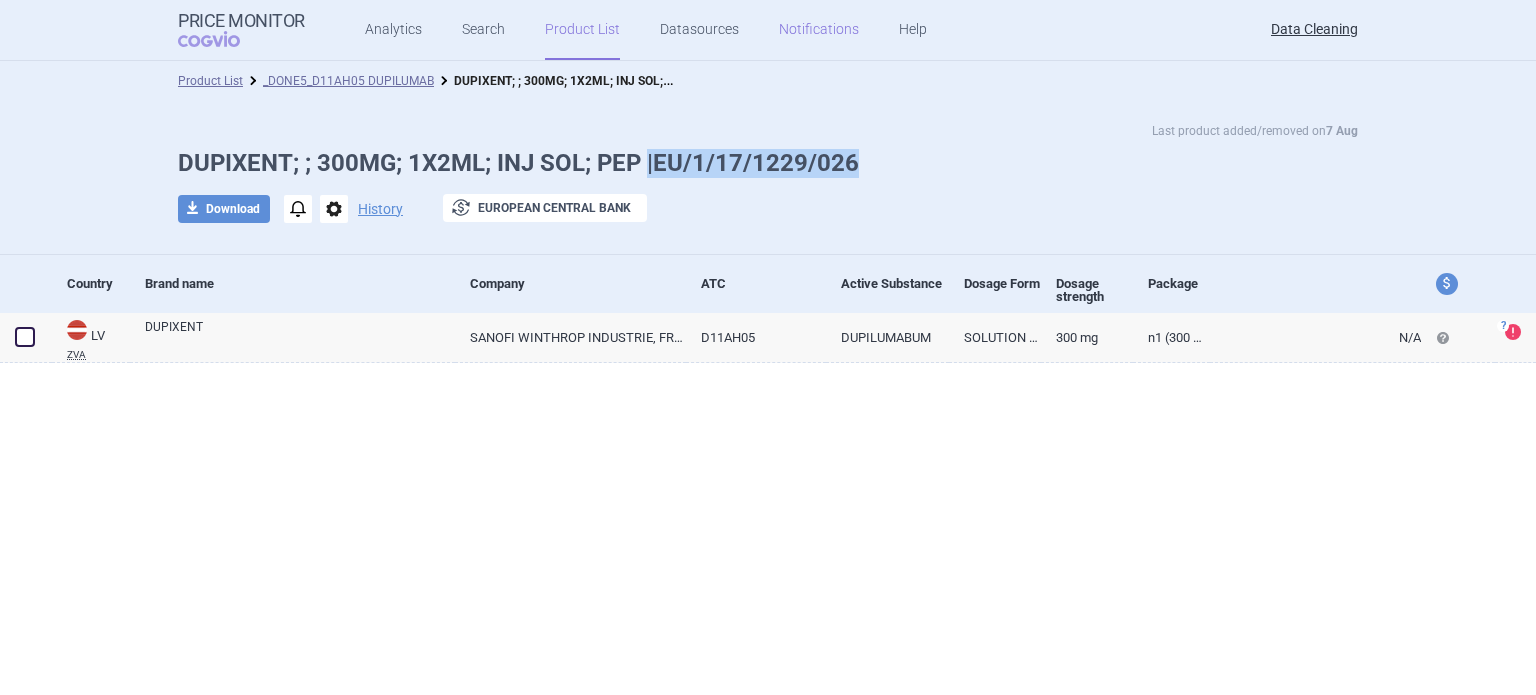 copy on "|EU/1/17/1229/026" 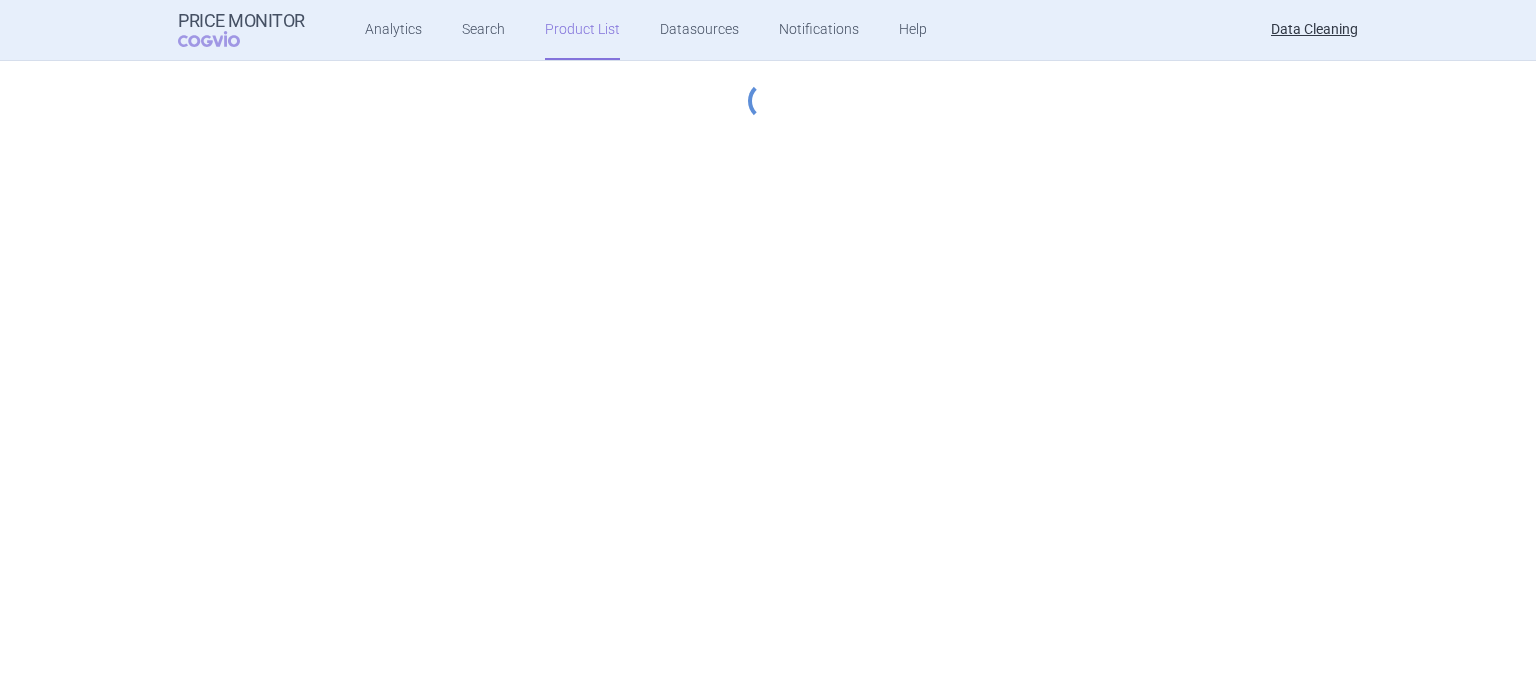 scroll, scrollTop: 0, scrollLeft: 0, axis: both 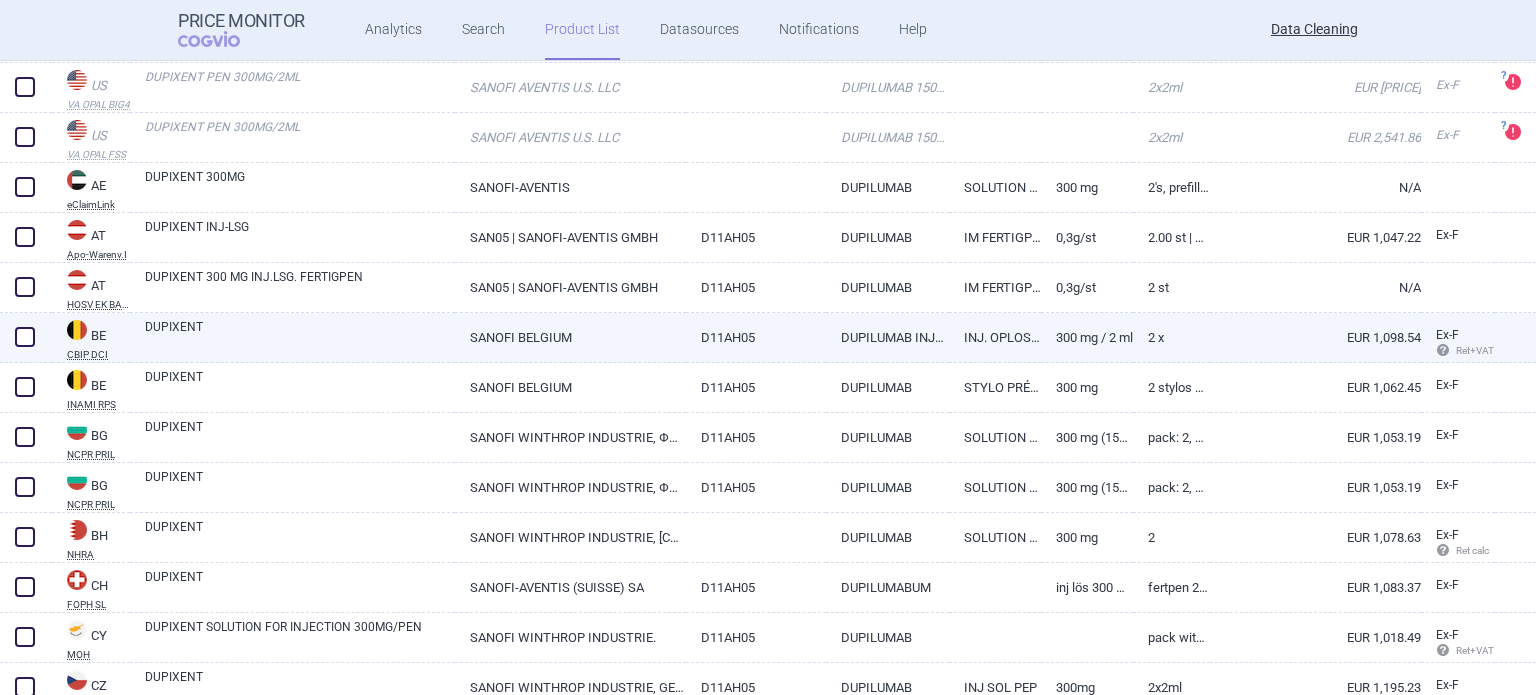 click on "DUPIXENT" at bounding box center [300, 336] 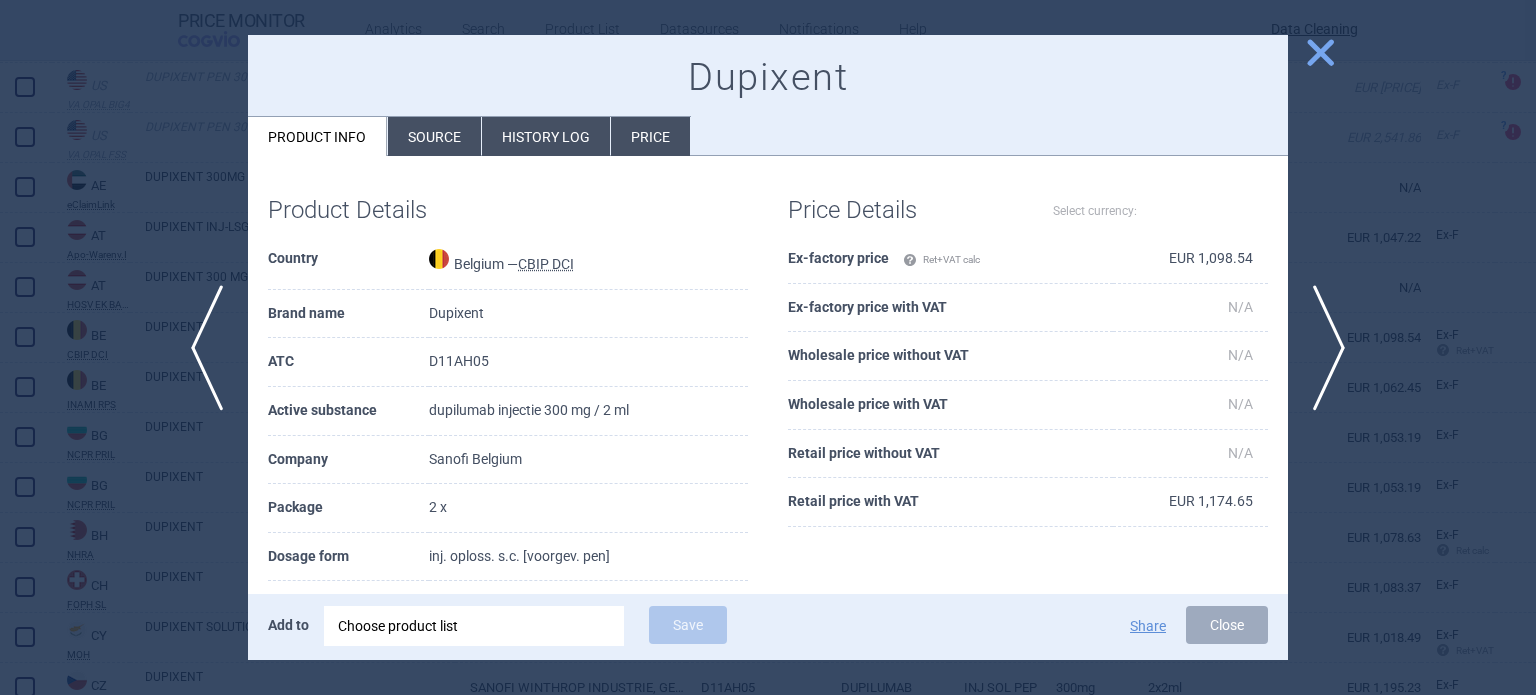 select on "EUR" 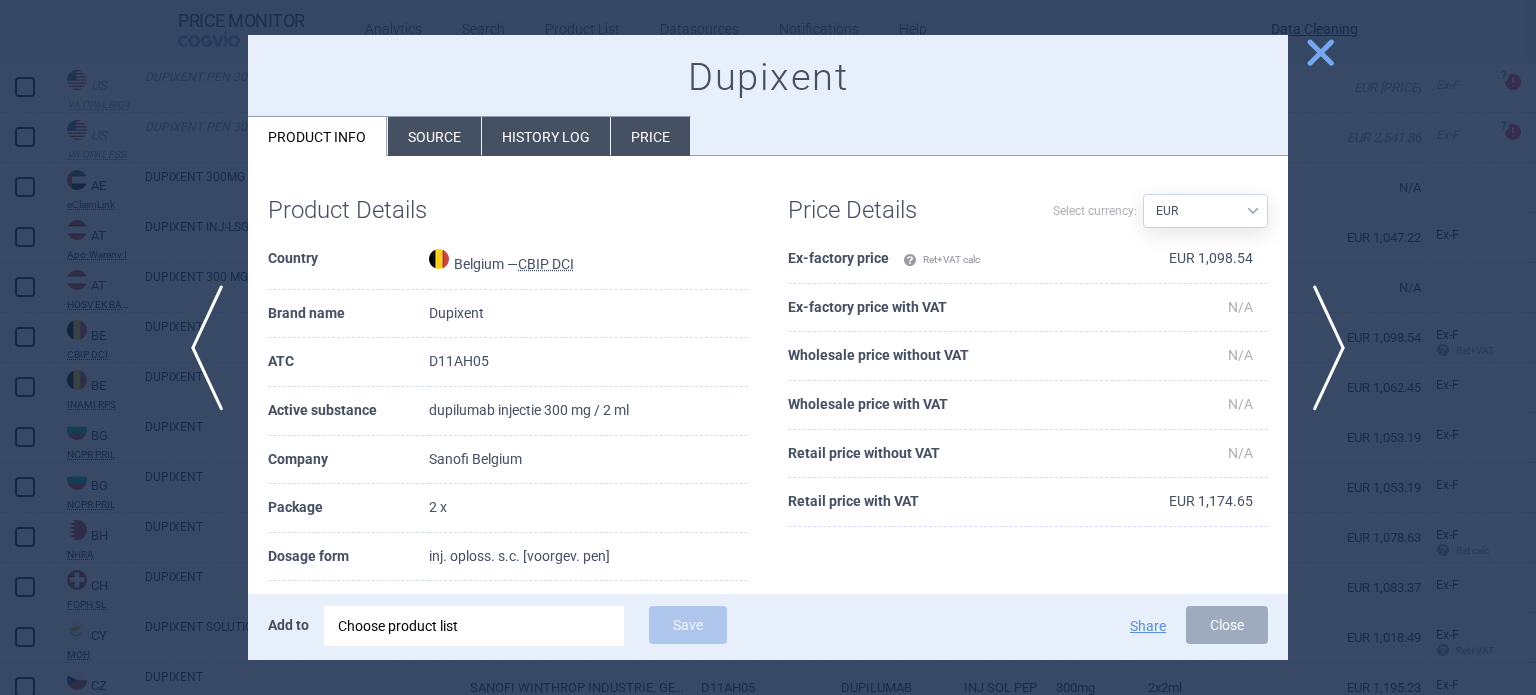 click on "Source" at bounding box center [434, 136] 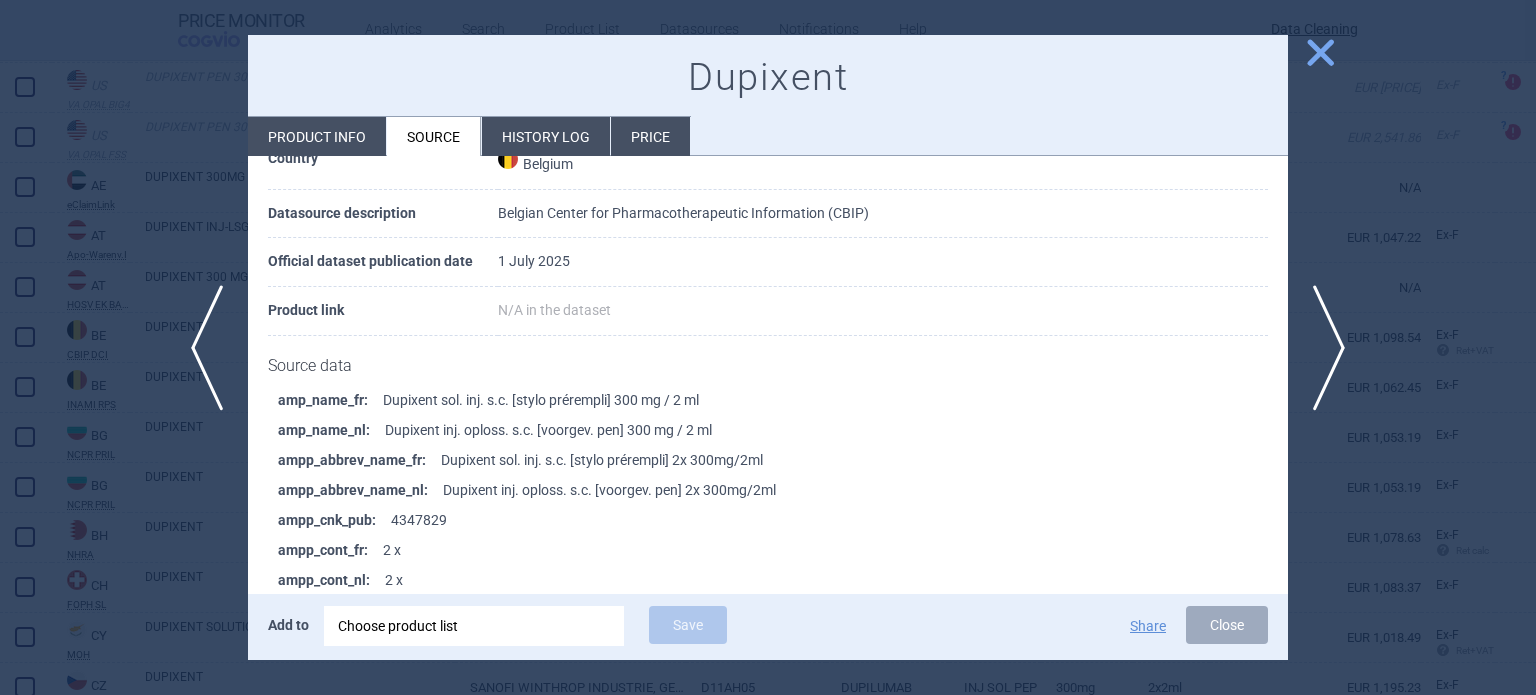 scroll, scrollTop: 200, scrollLeft: 0, axis: vertical 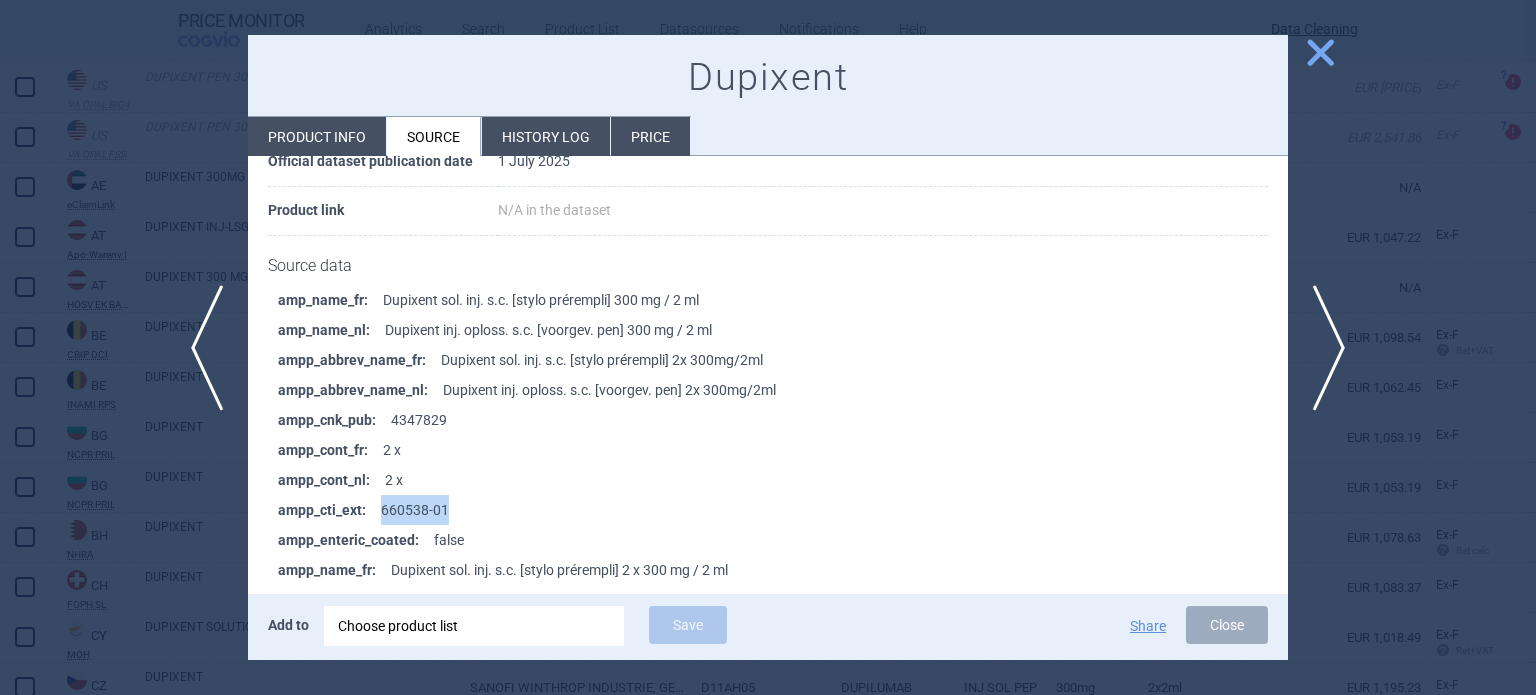 drag, startPoint x: 434, startPoint y: 506, endPoint x: 376, endPoint y: 498, distance: 58.549126 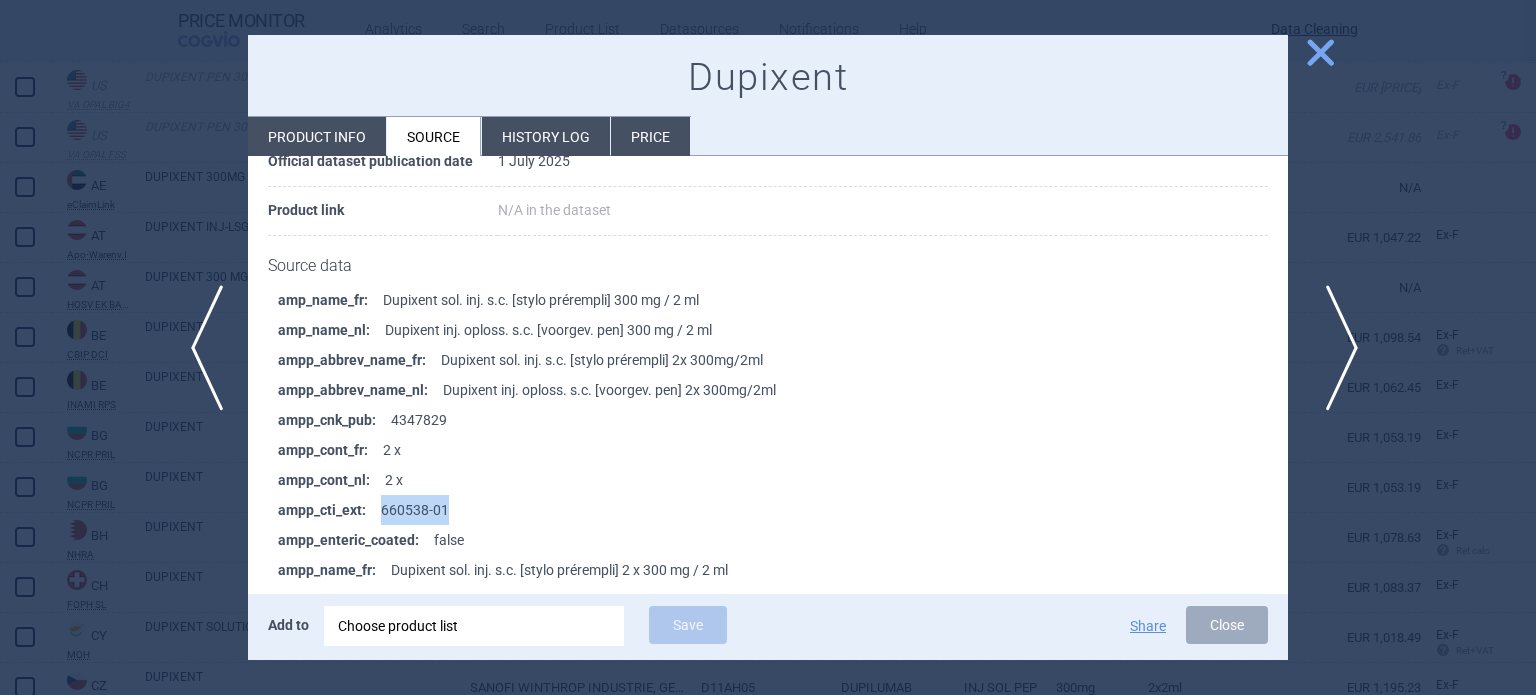 click on "next" at bounding box center (1335, 348) 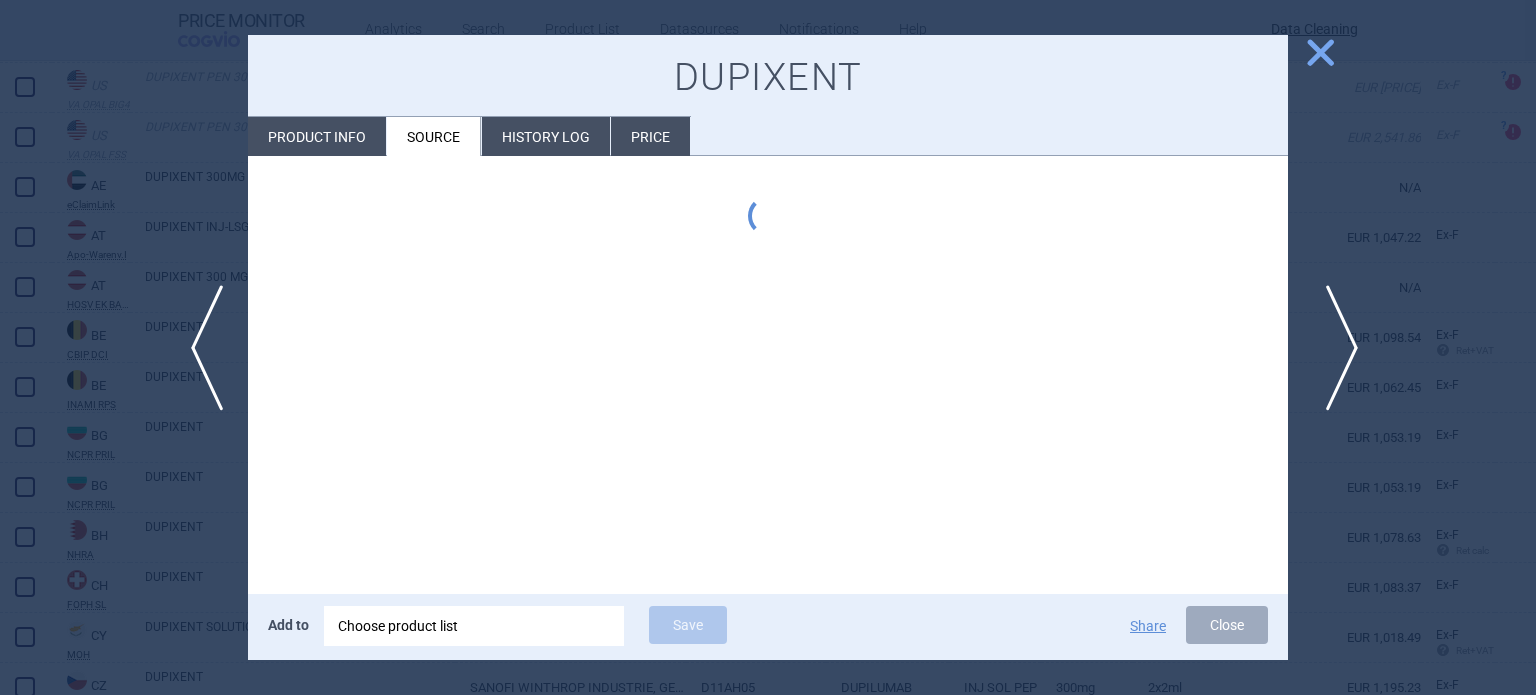 scroll, scrollTop: 0, scrollLeft: 0, axis: both 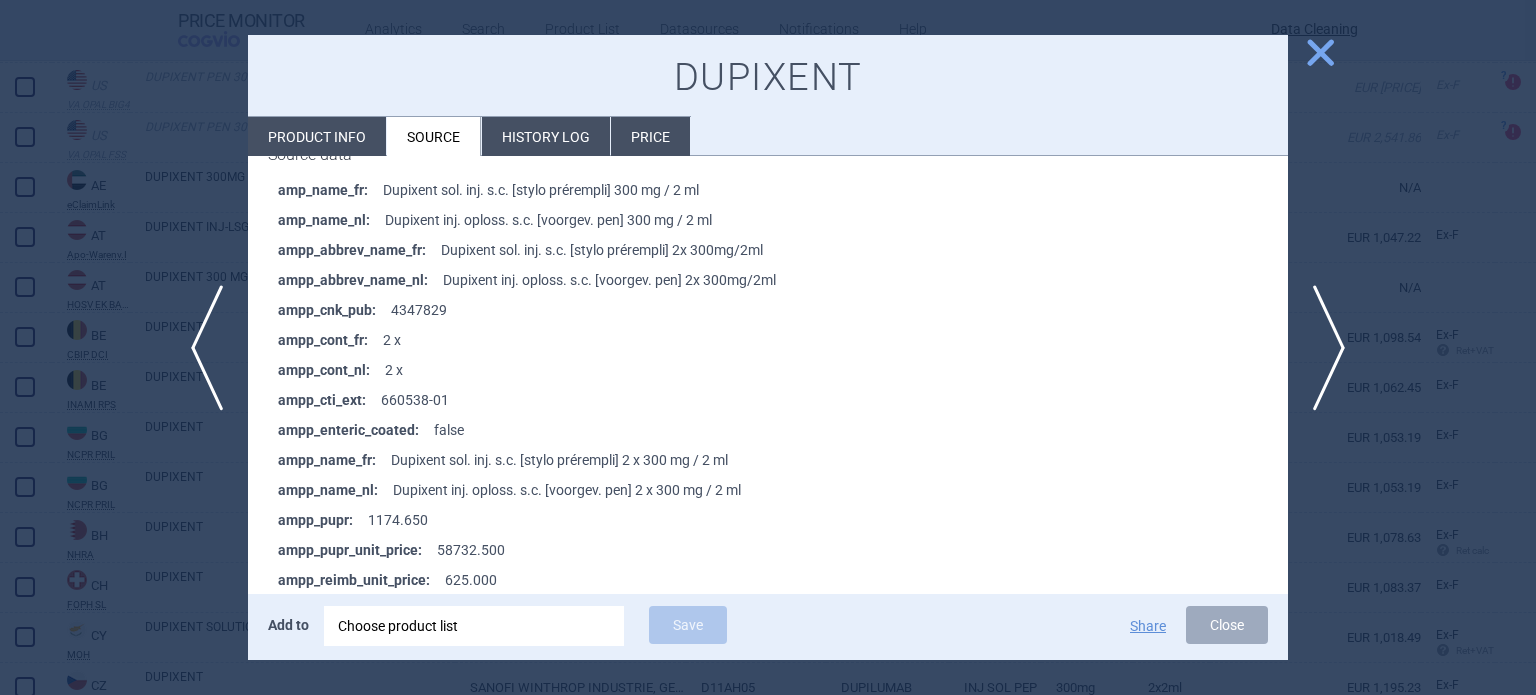 click at bounding box center (768, 347) 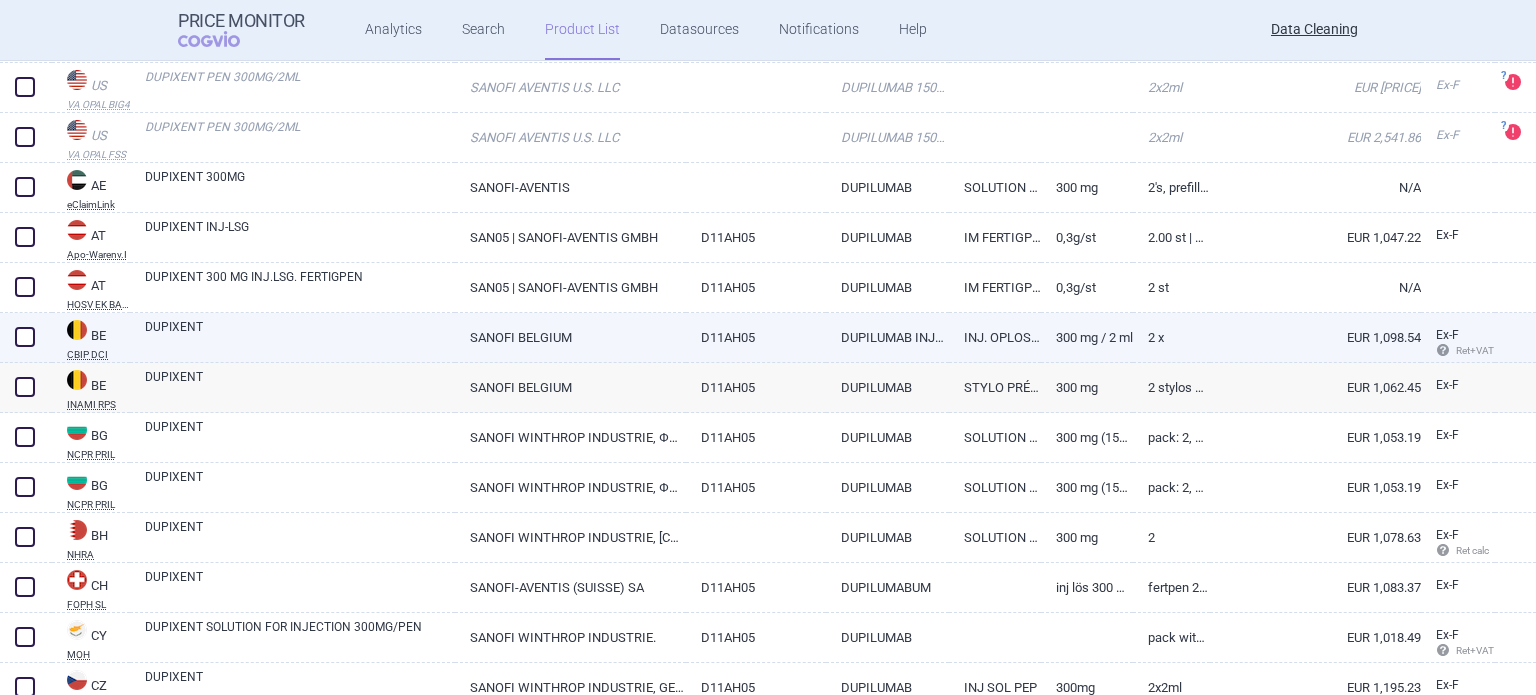 click at bounding box center [25, 337] 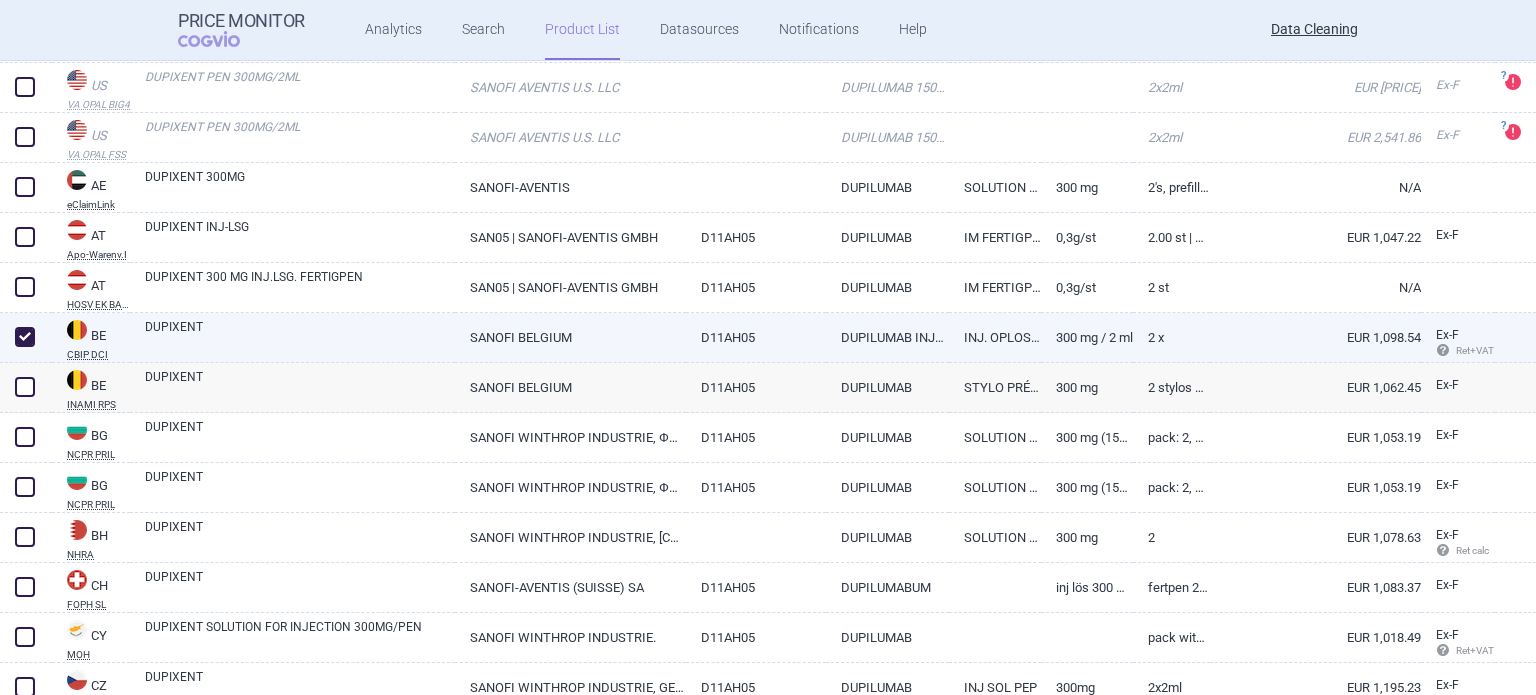 checkbox on "true" 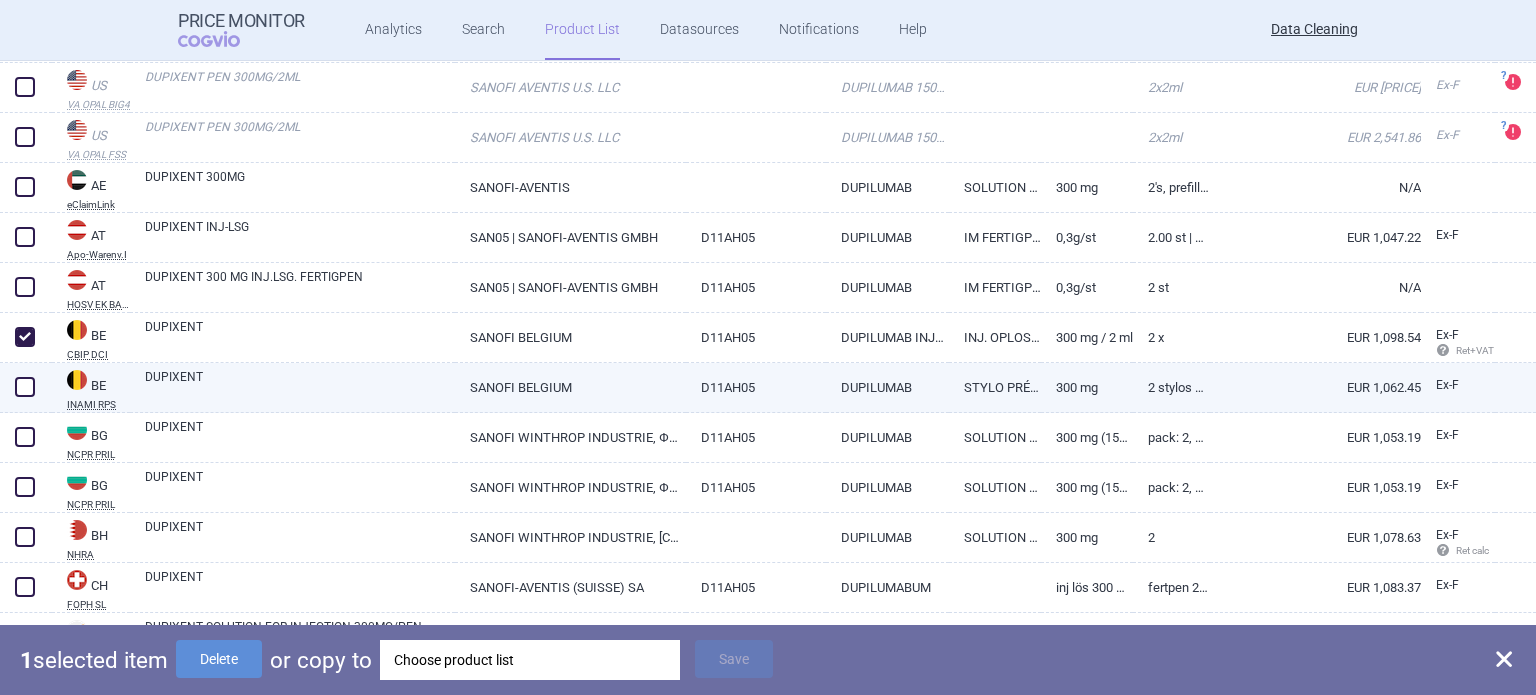 click at bounding box center [25, 387] 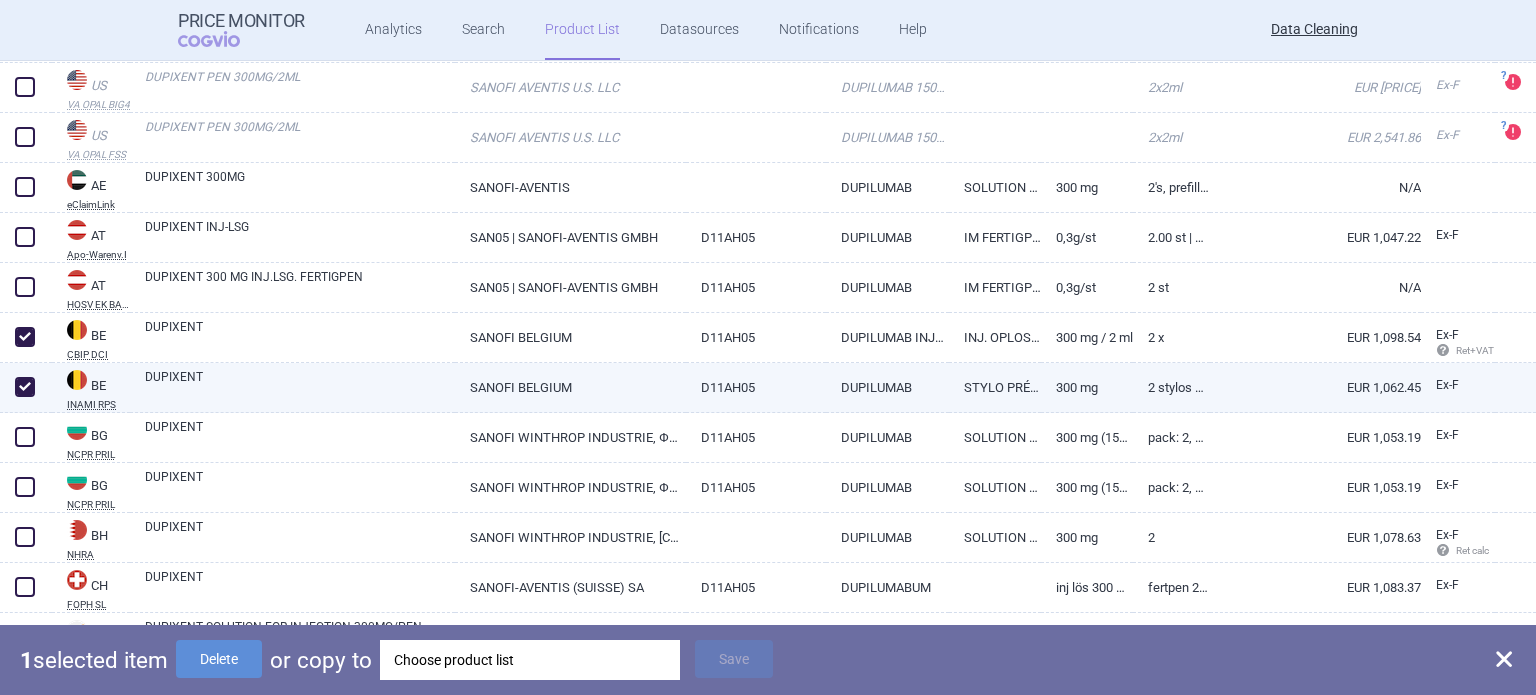 checkbox on "true" 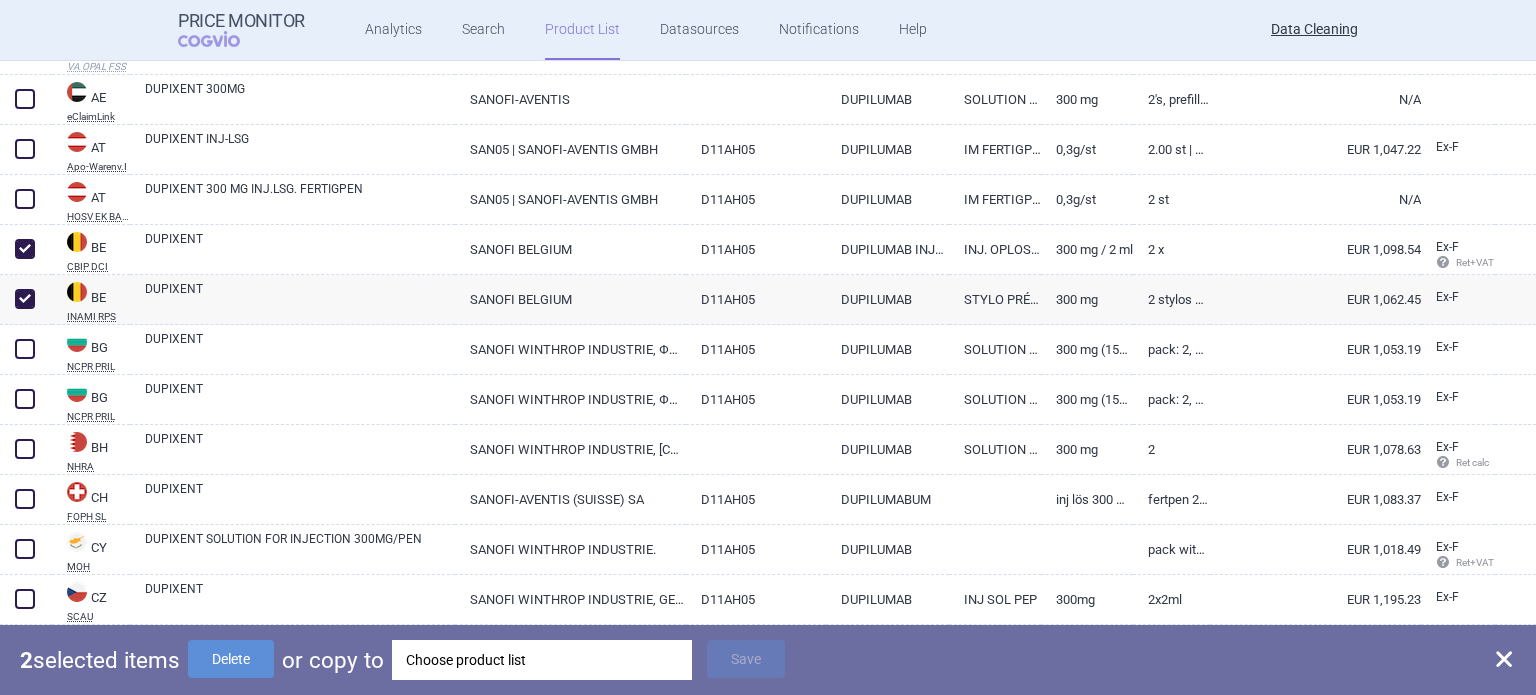 scroll, scrollTop: 1000, scrollLeft: 0, axis: vertical 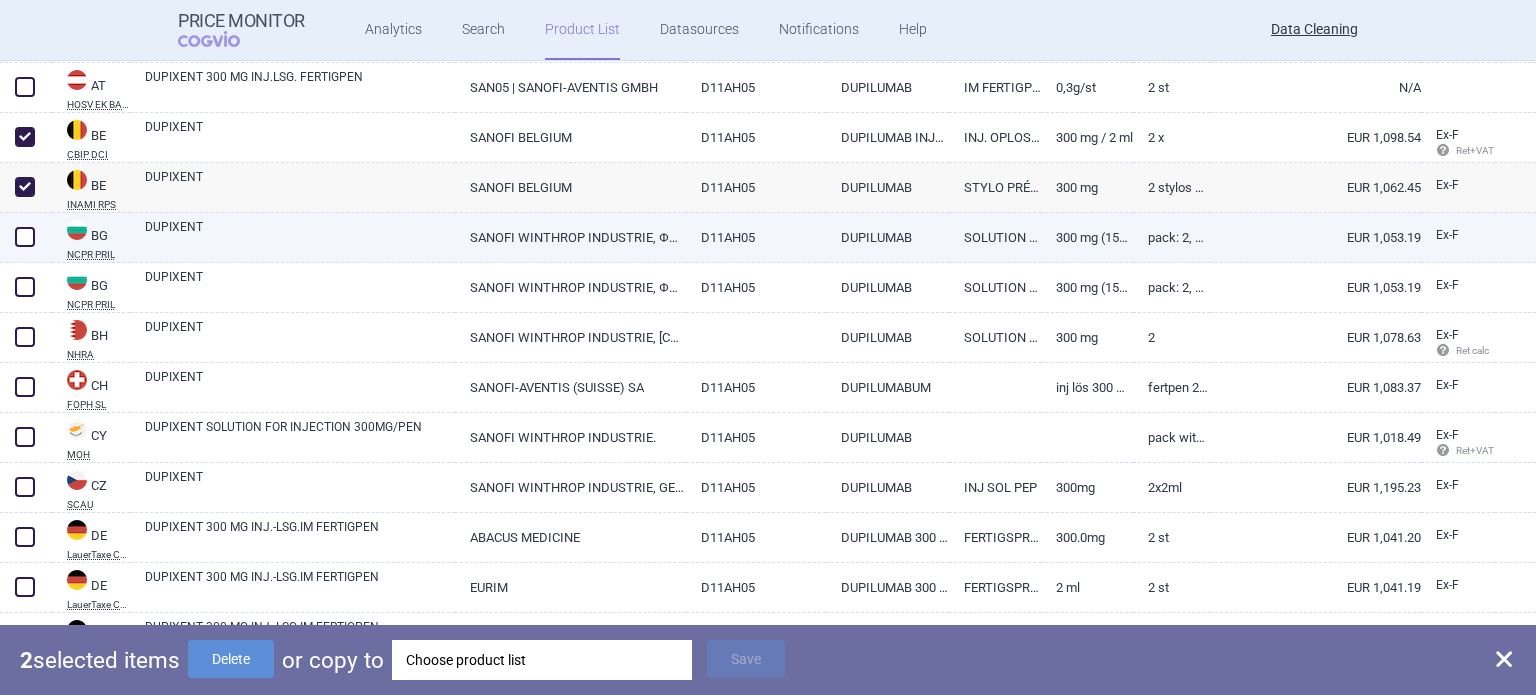 click on "DUPIXENT" at bounding box center (300, 236) 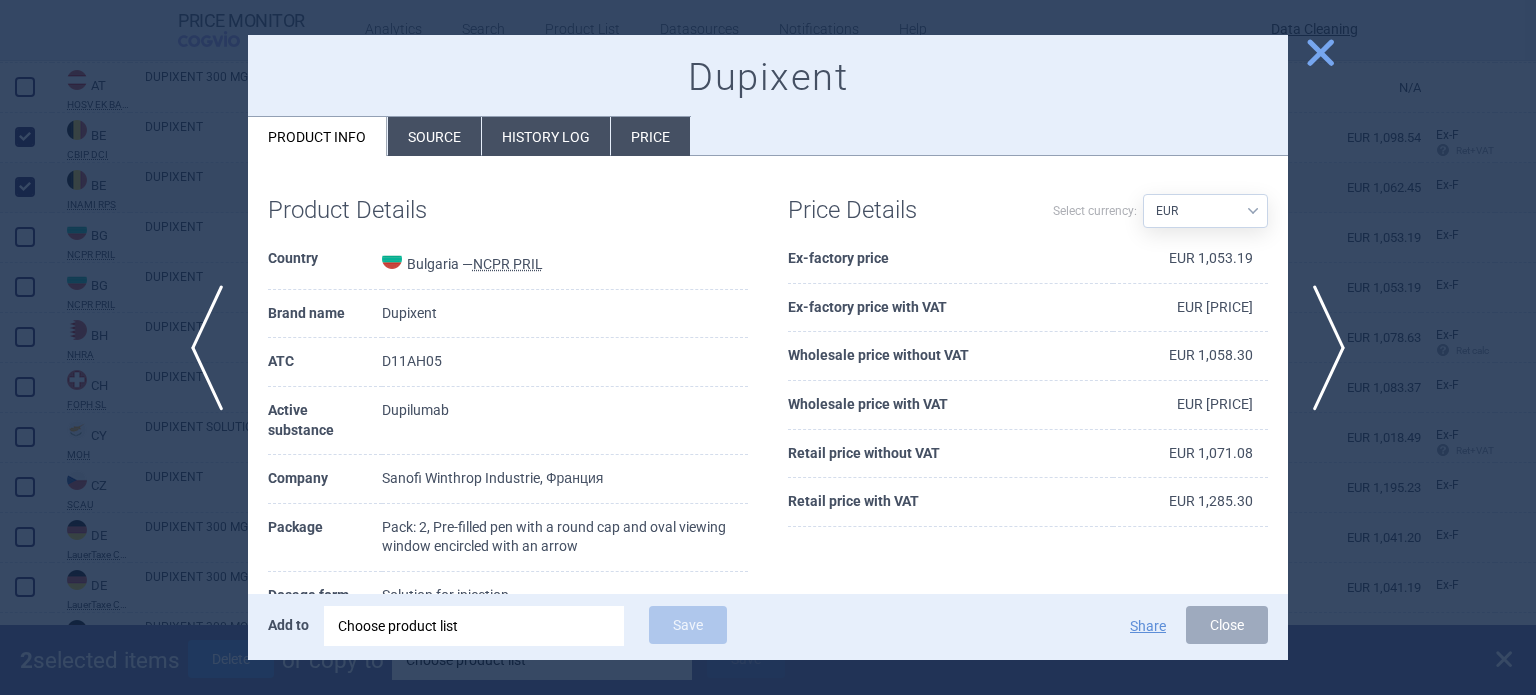 click on "Source" at bounding box center (434, 136) 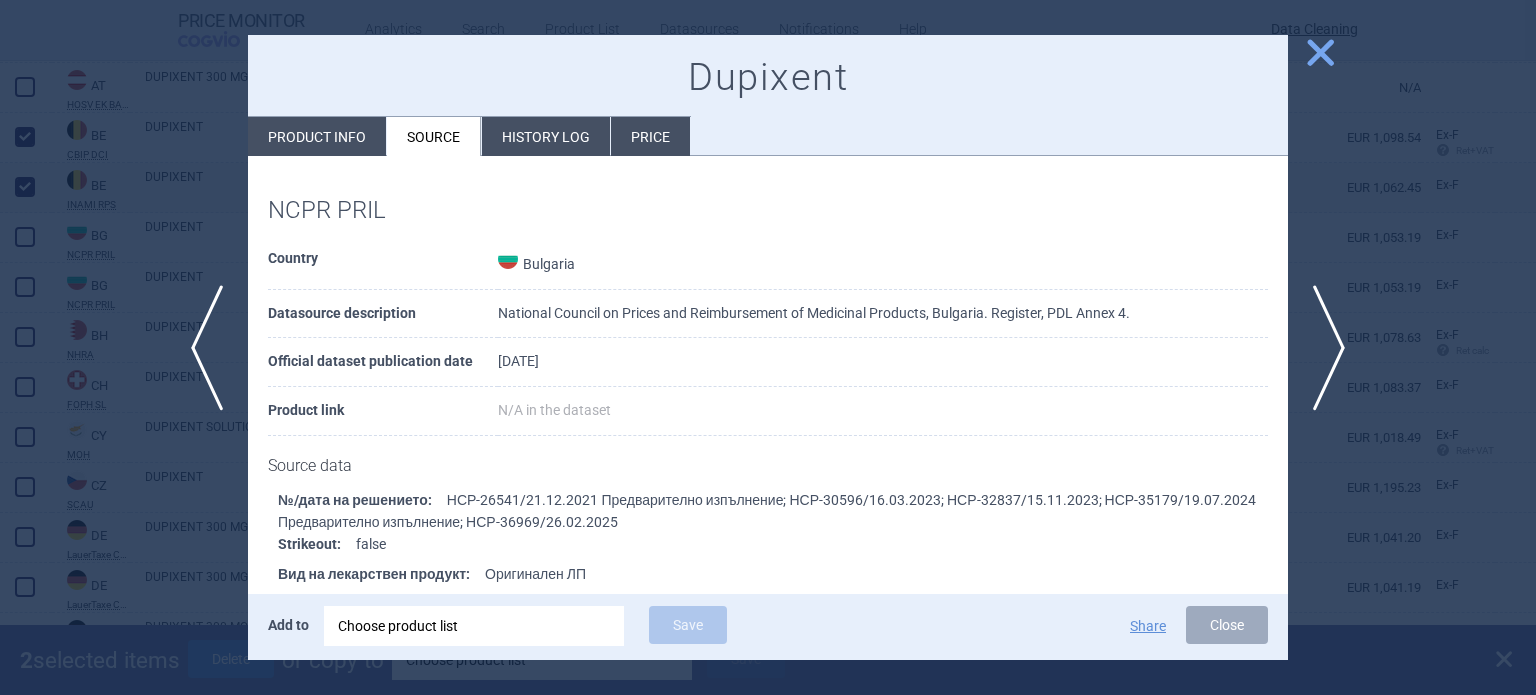 scroll, scrollTop: 780, scrollLeft: 0, axis: vertical 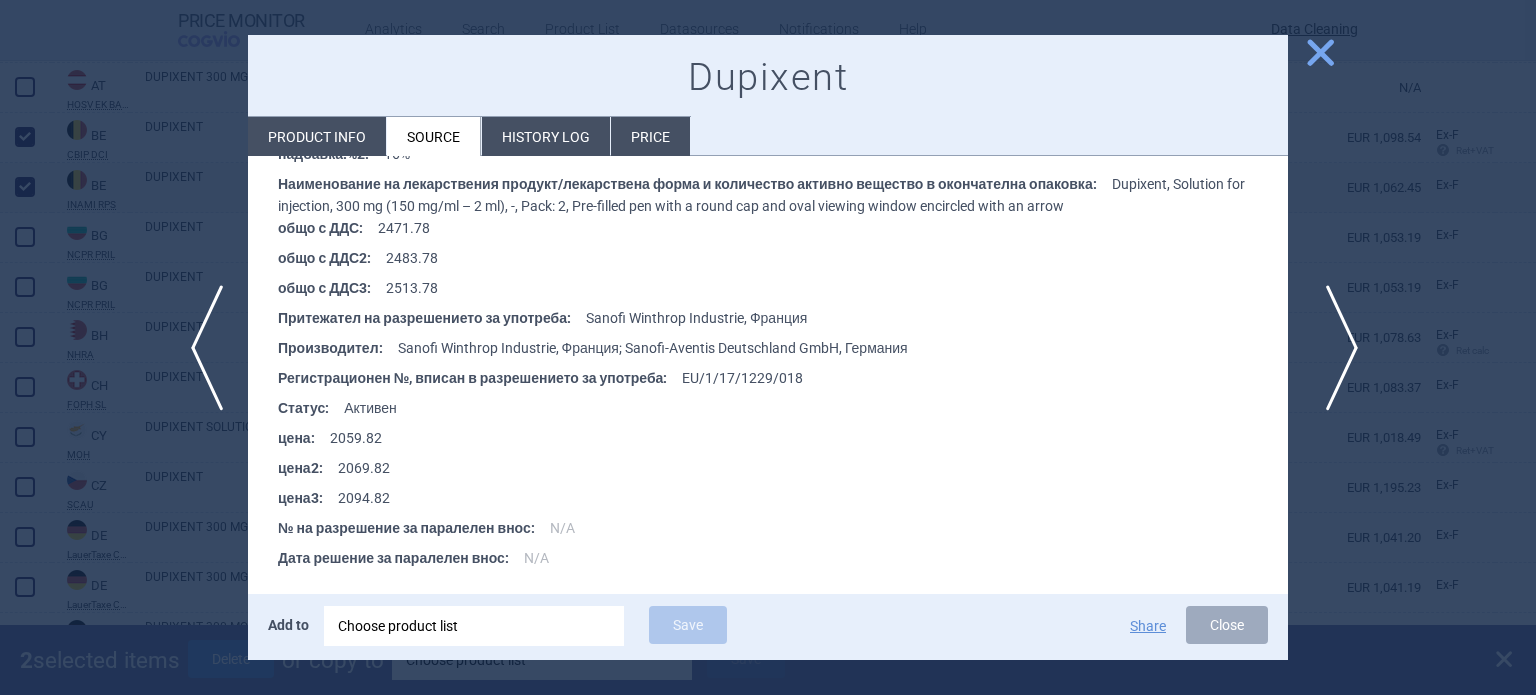 click on "next" at bounding box center [1335, 348] 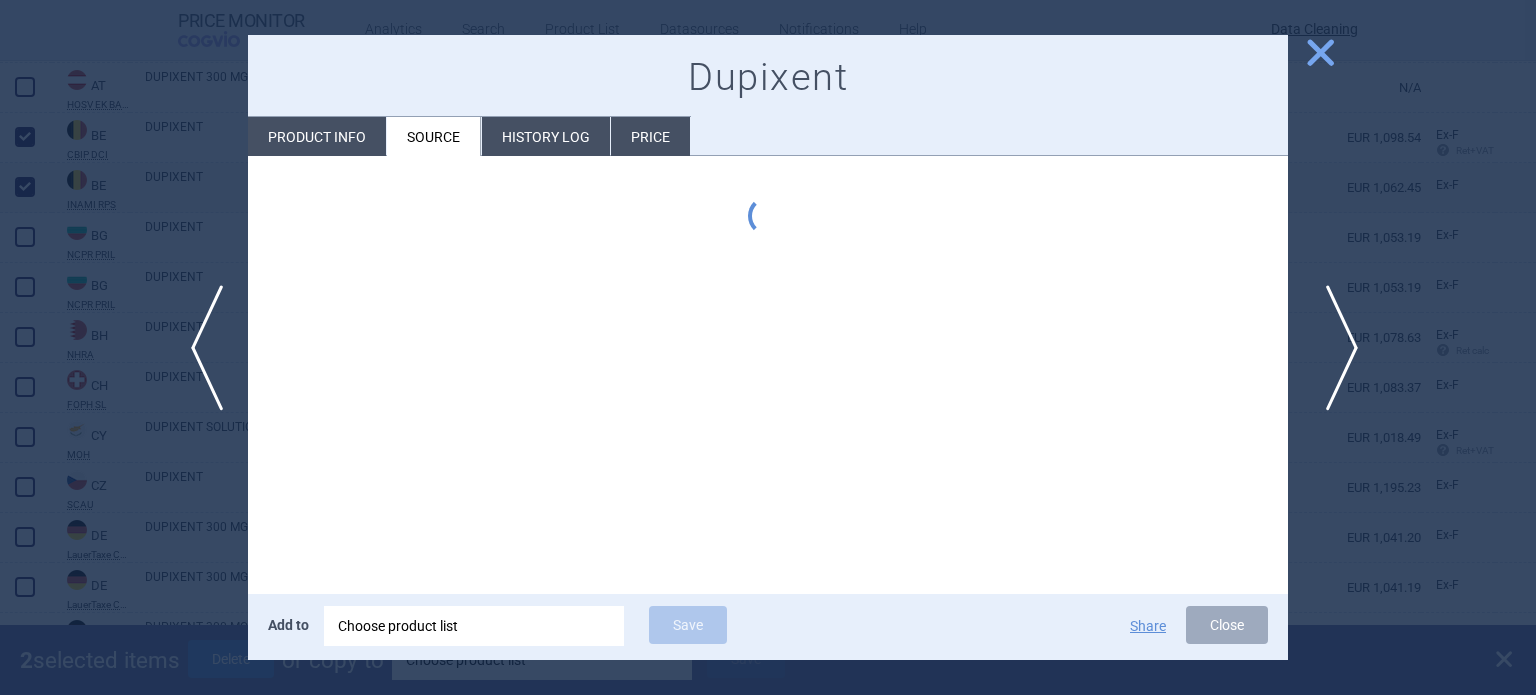 scroll, scrollTop: 0, scrollLeft: 0, axis: both 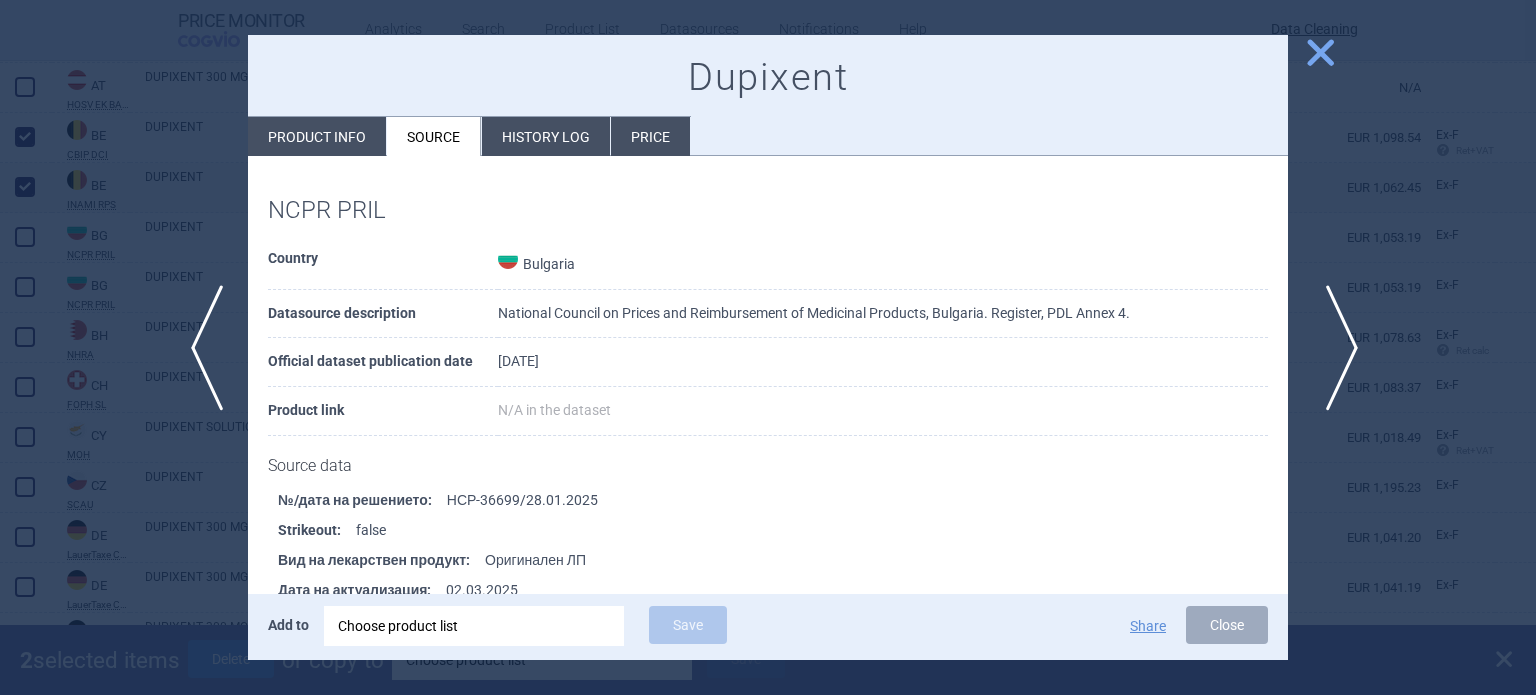 type 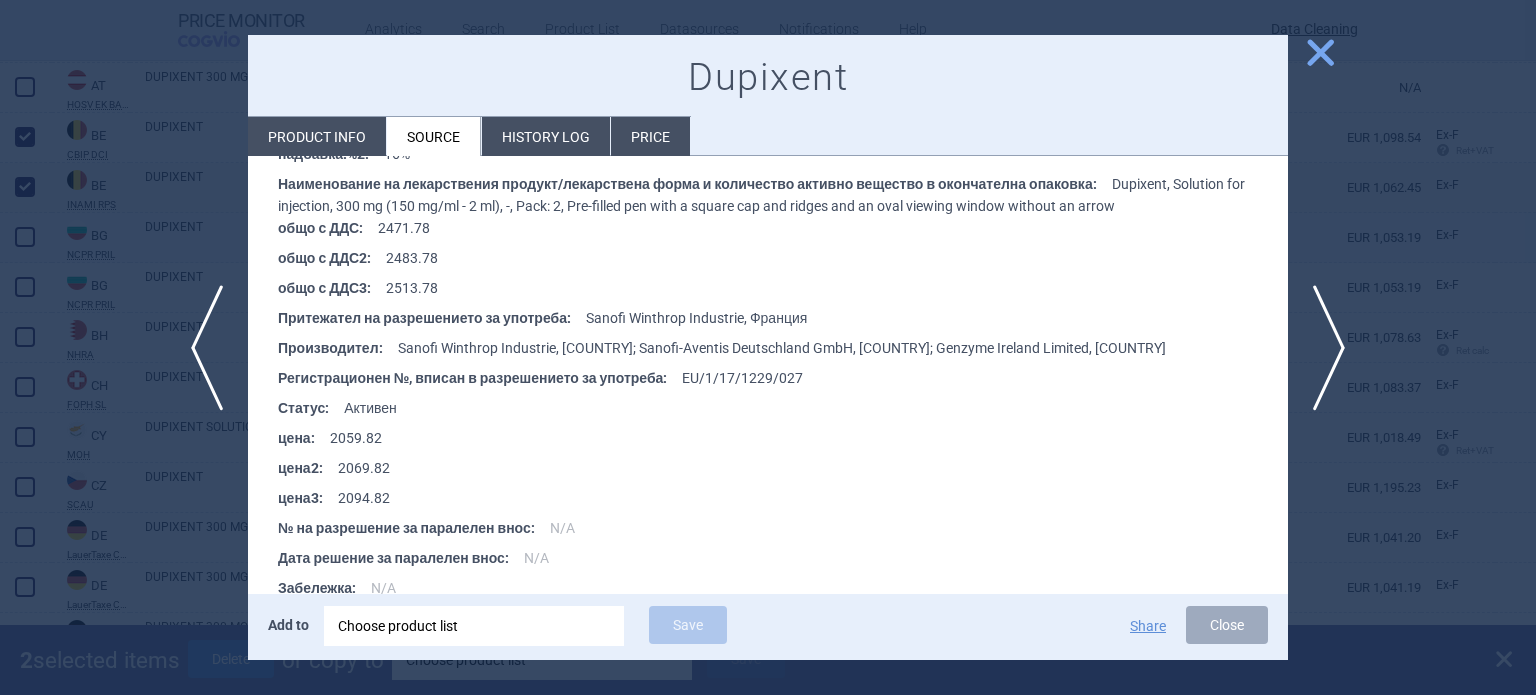 click at bounding box center [768, 347] 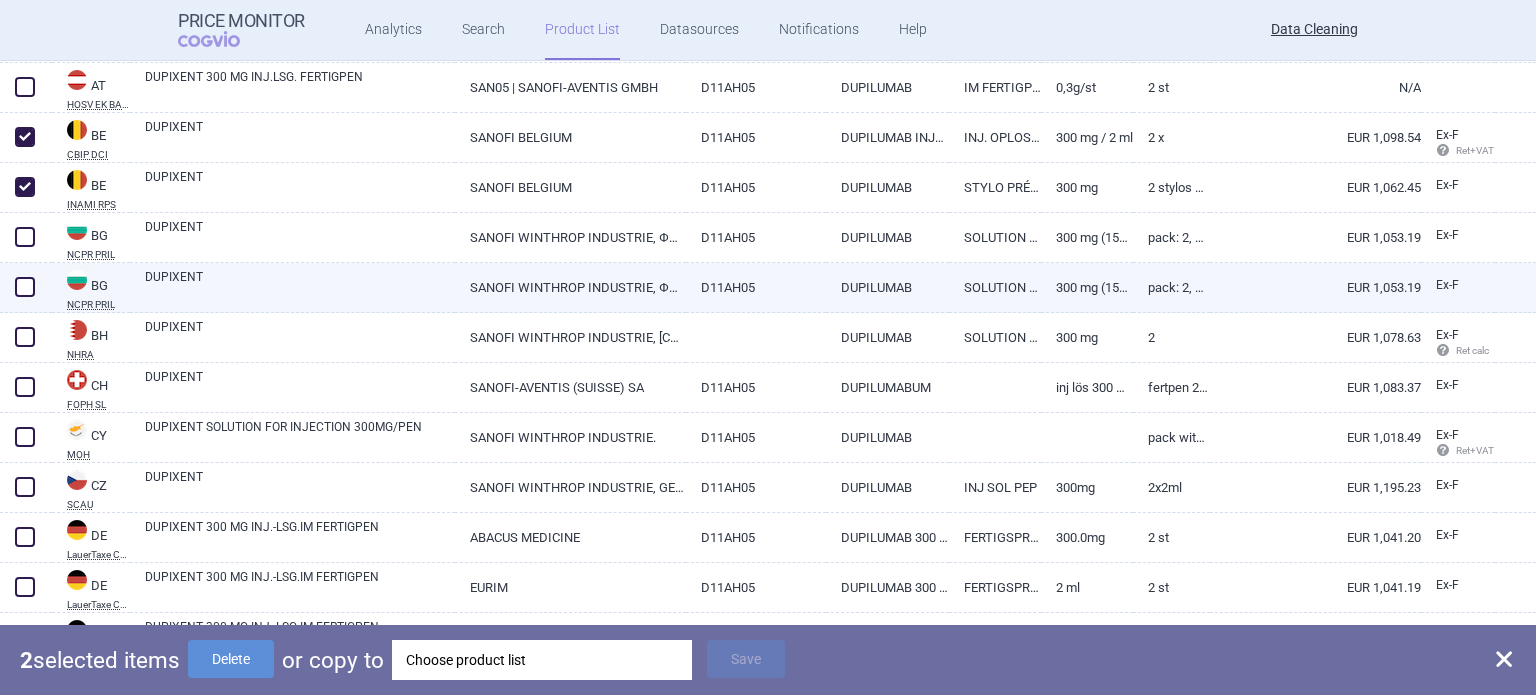 click at bounding box center [25, 287] 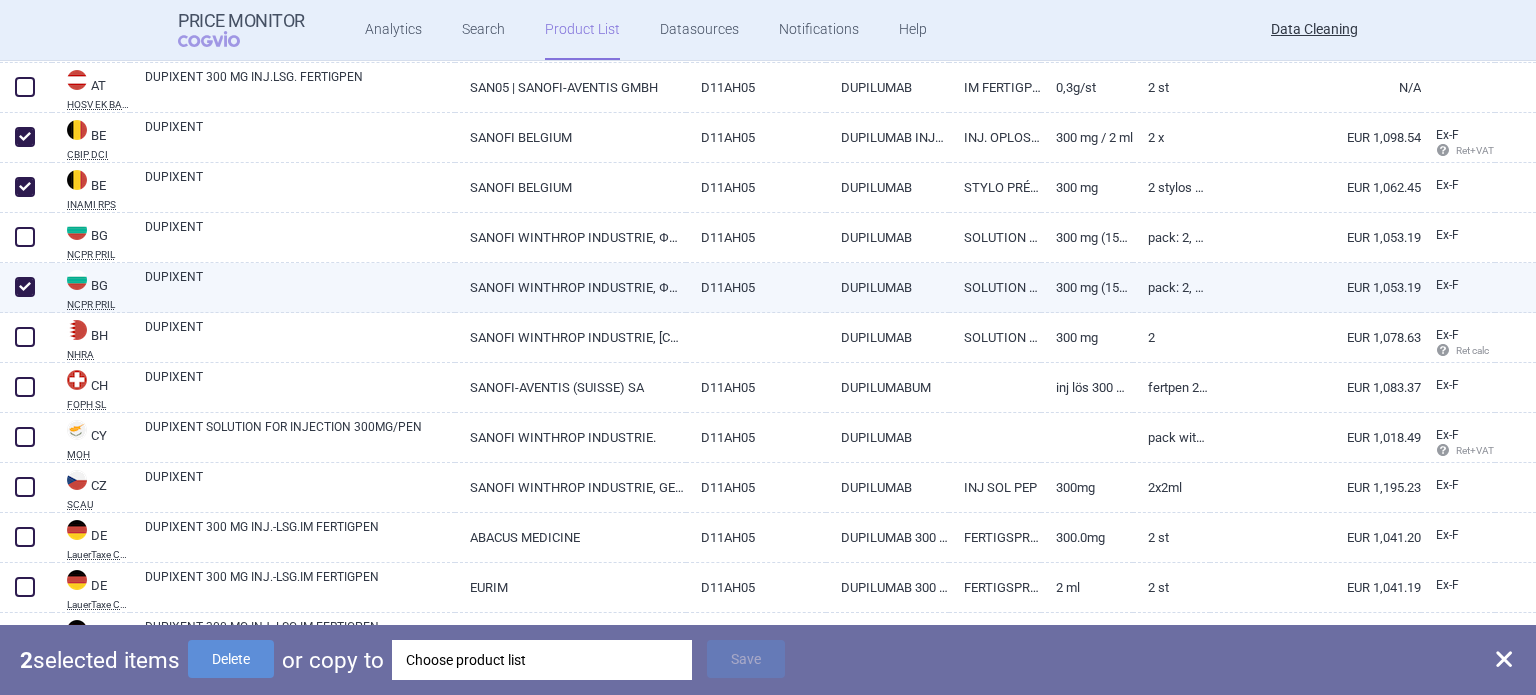 checkbox on "true" 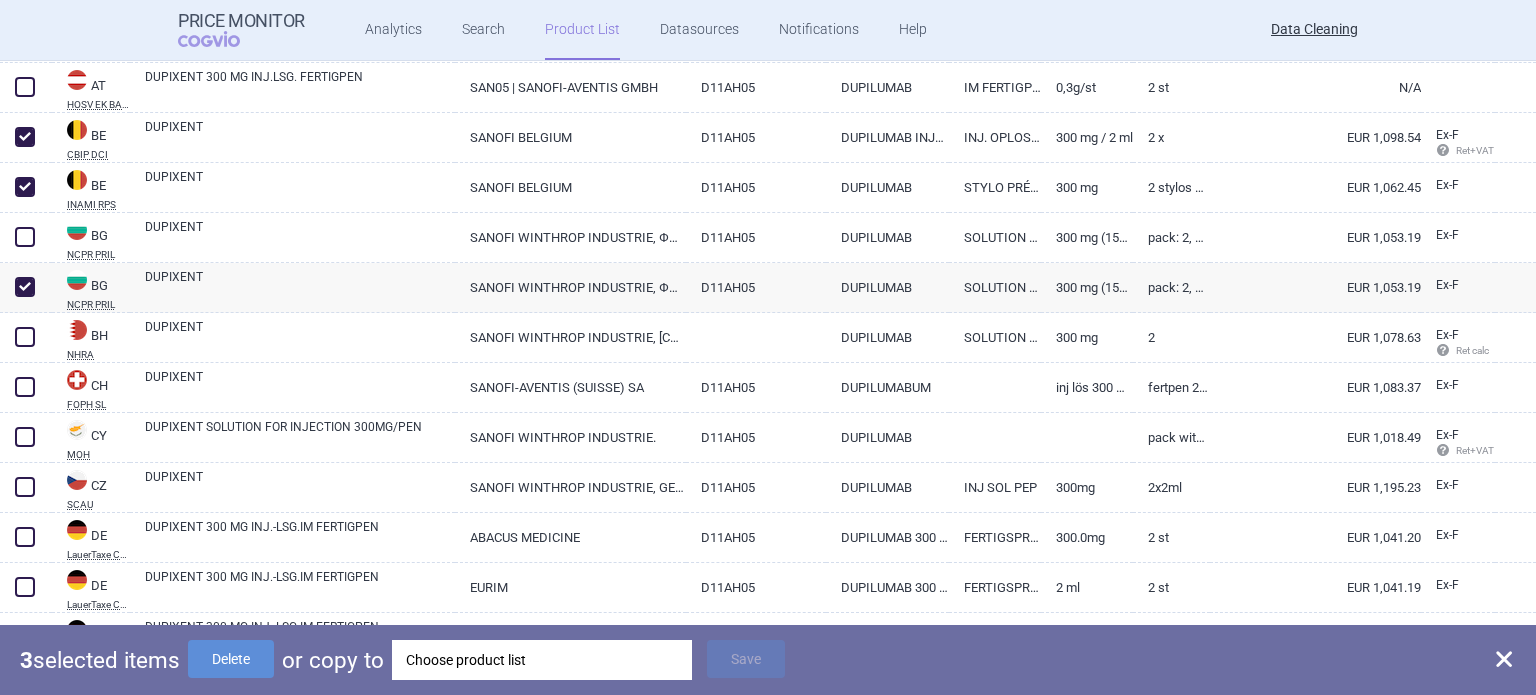 click on "Choose product list" at bounding box center [542, 660] 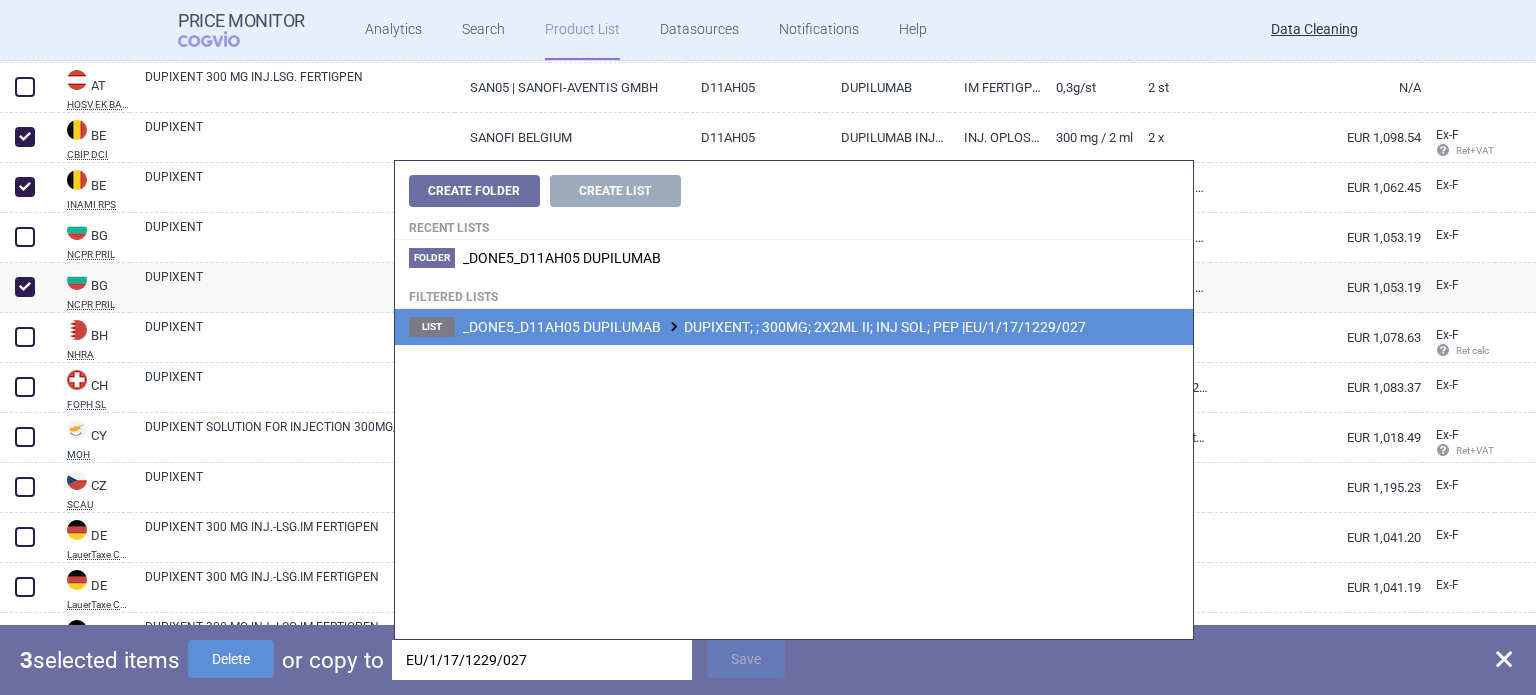 type on "EU/1/17/1229/027" 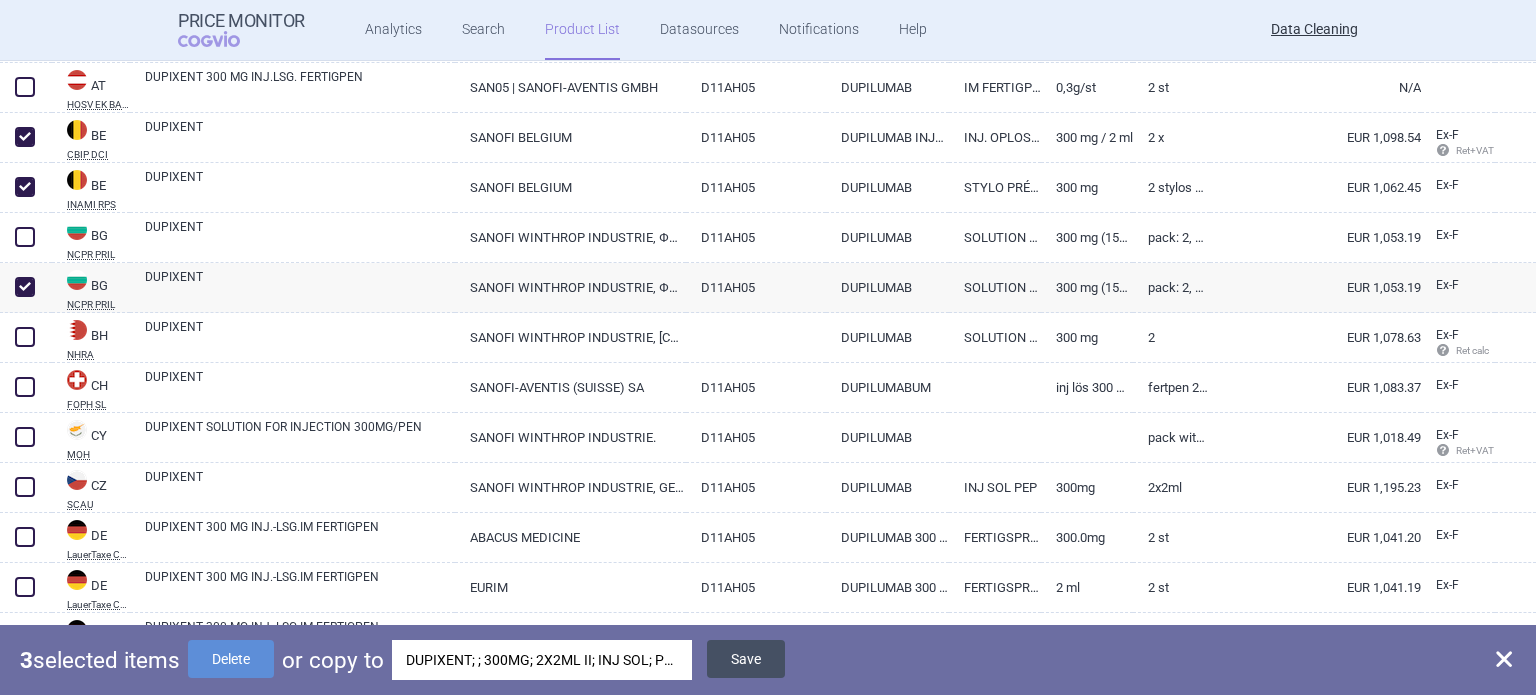 click on "Save" at bounding box center [746, 659] 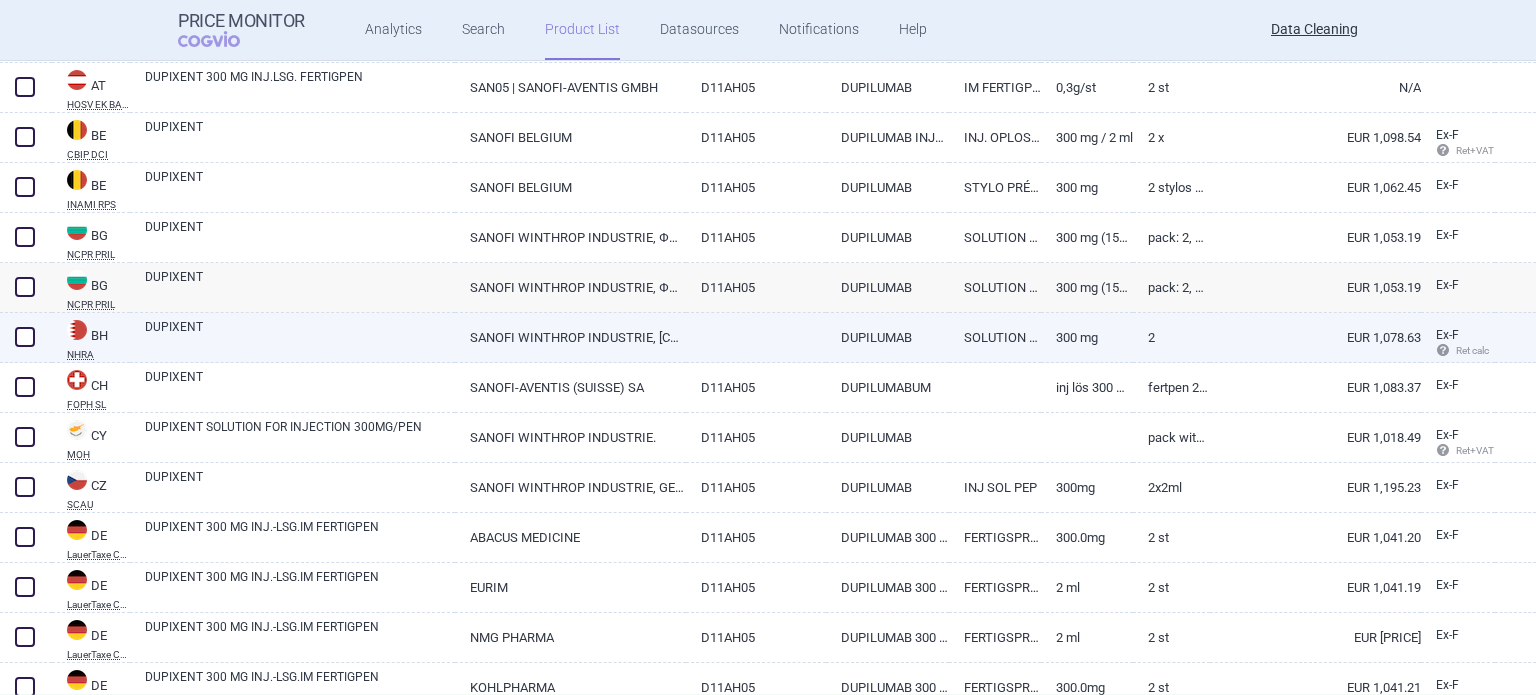 checkbox on "false" 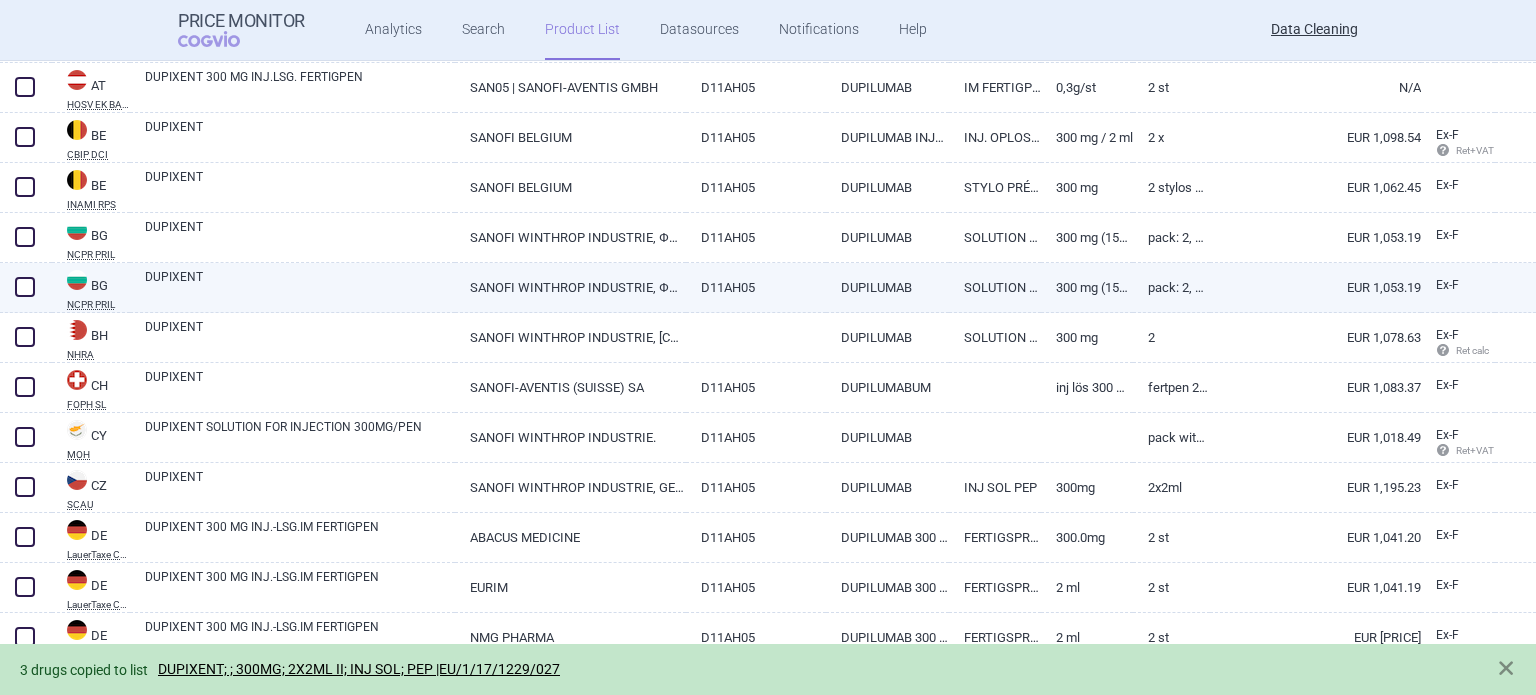 click at bounding box center (25, 287) 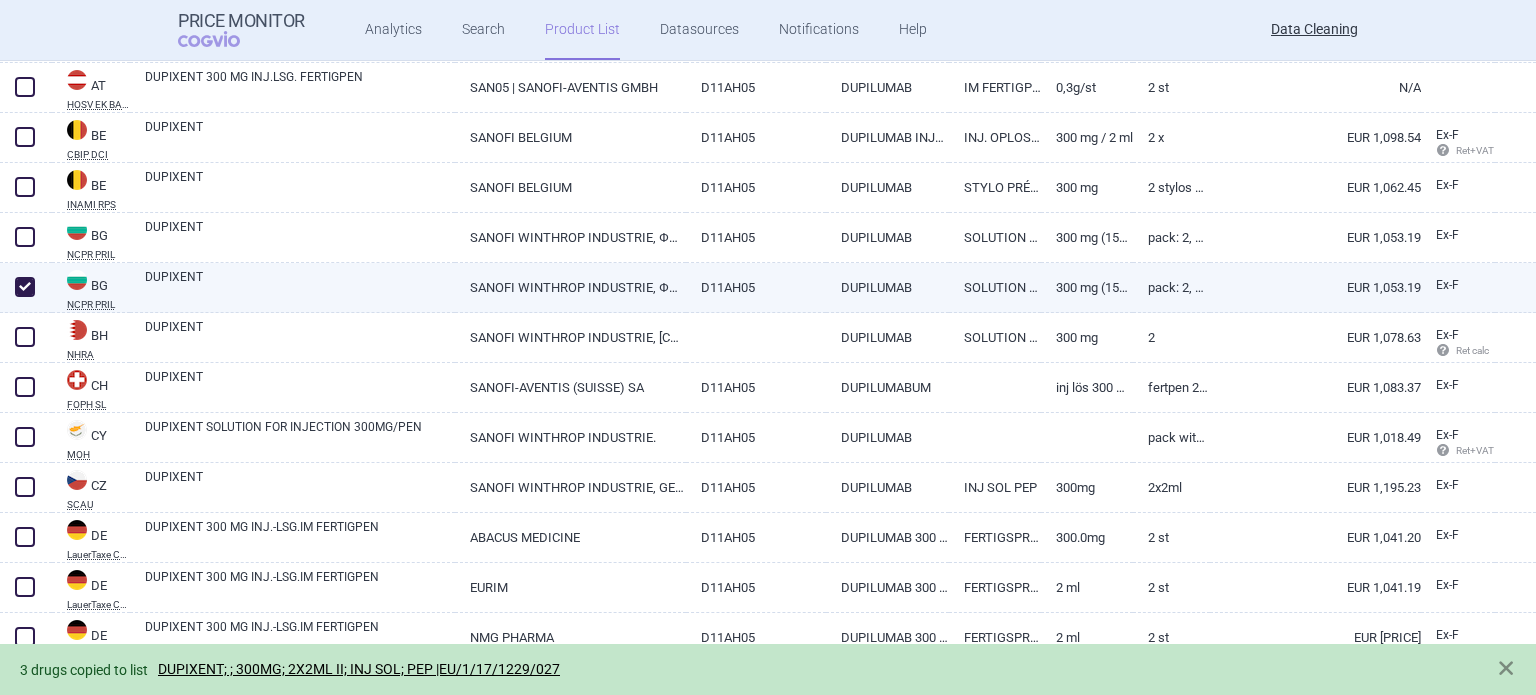checkbox on "true" 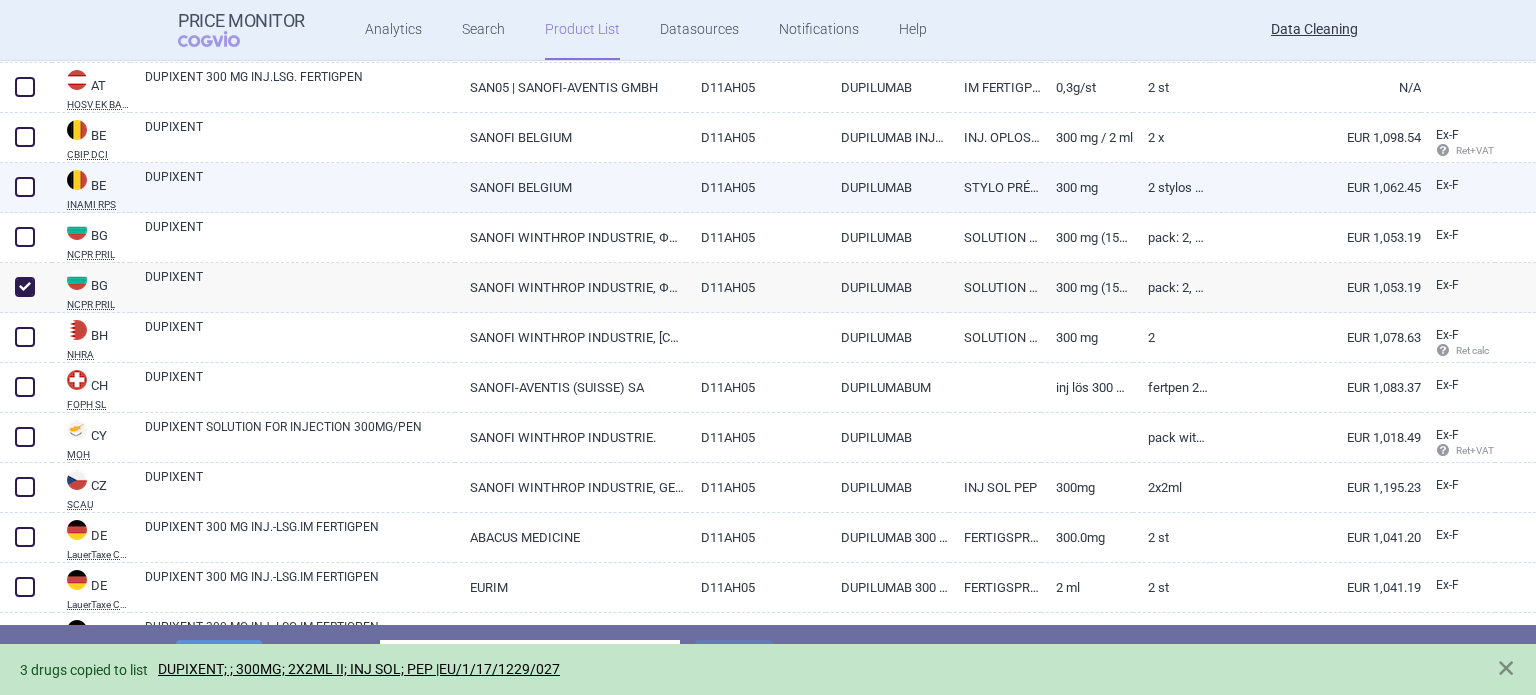 drag, startPoint x: 22, startPoint y: 191, endPoint x: 24, endPoint y: 169, distance: 22.090721 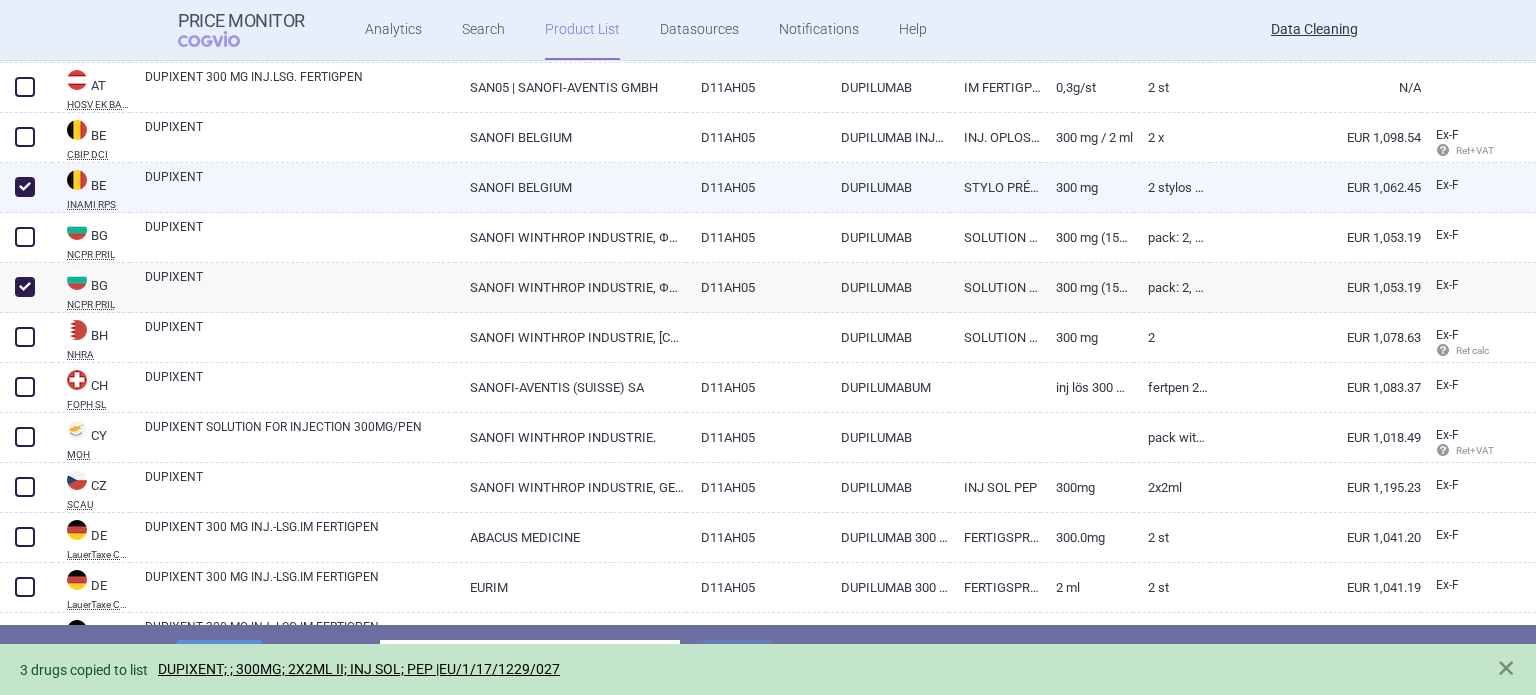 checkbox on "true" 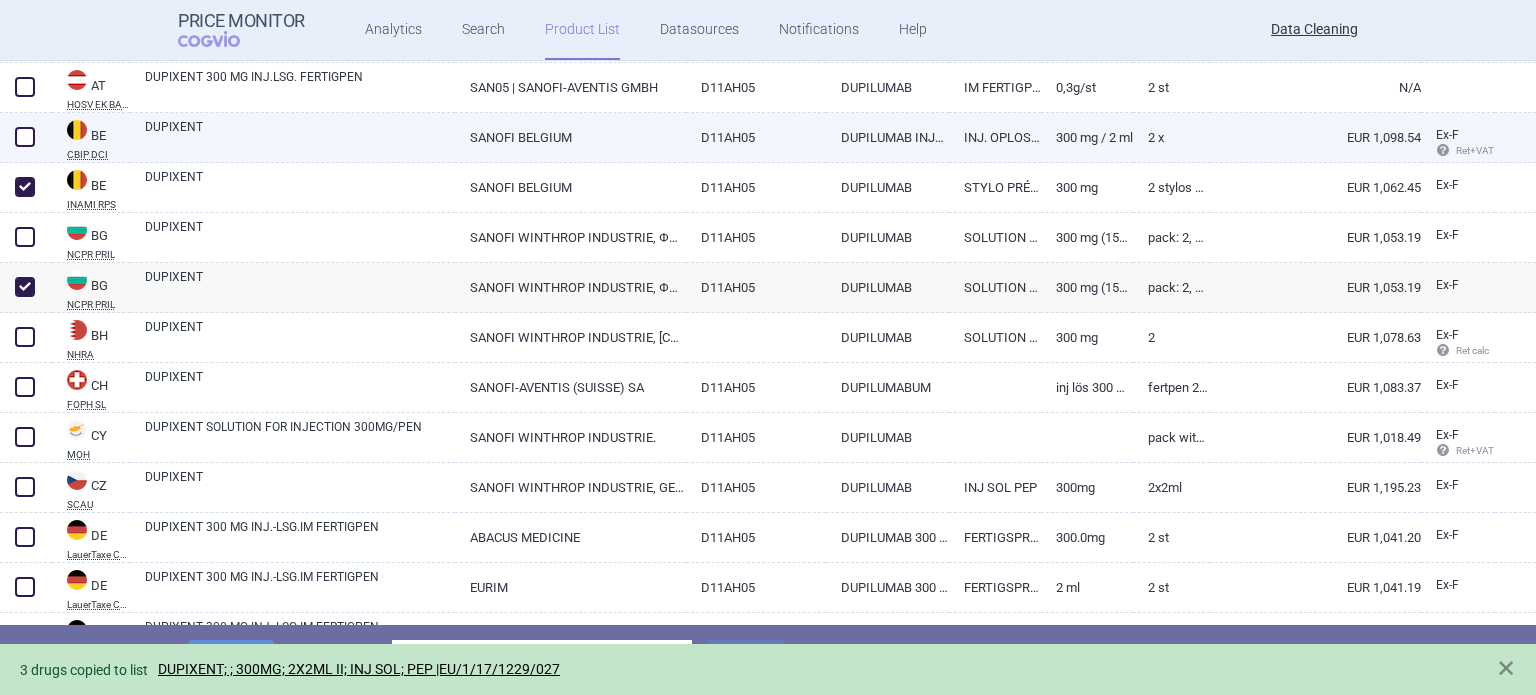 click at bounding box center (25, 137) 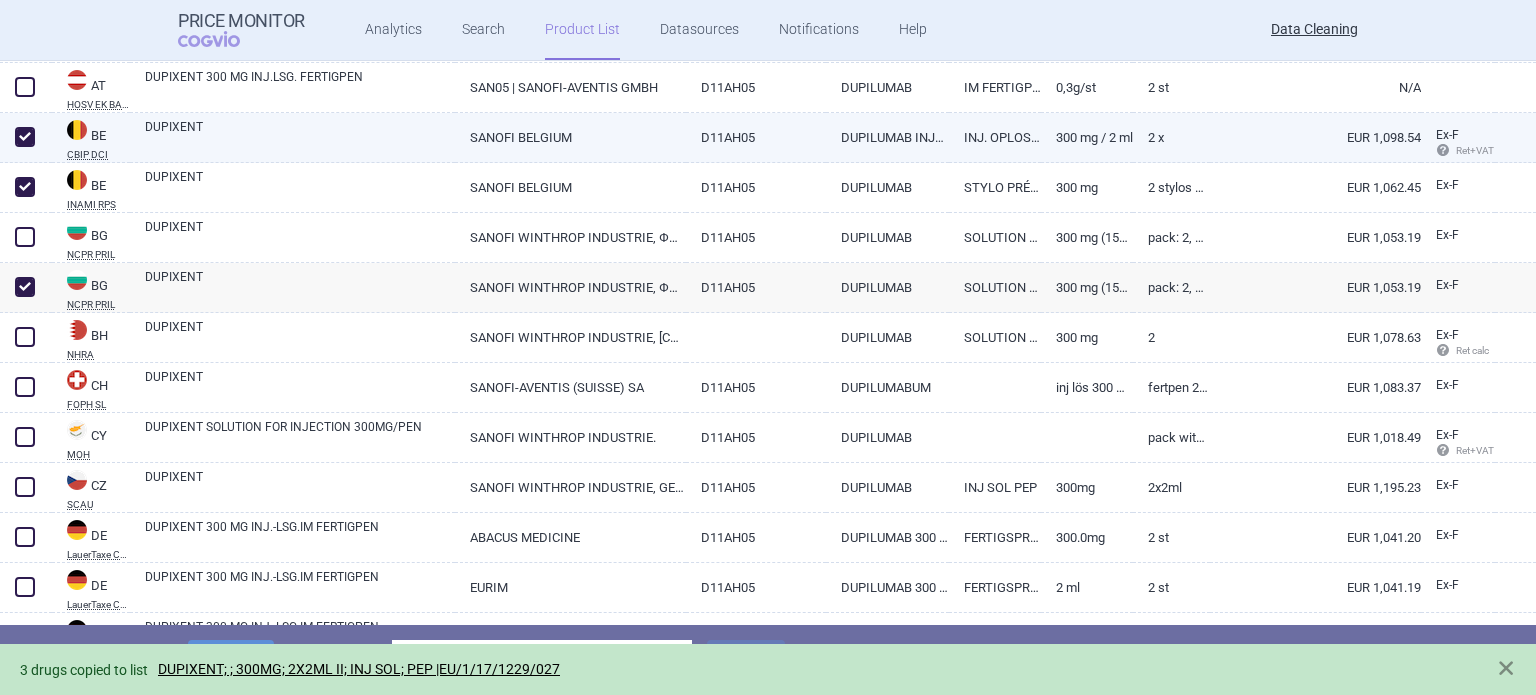 checkbox on "true" 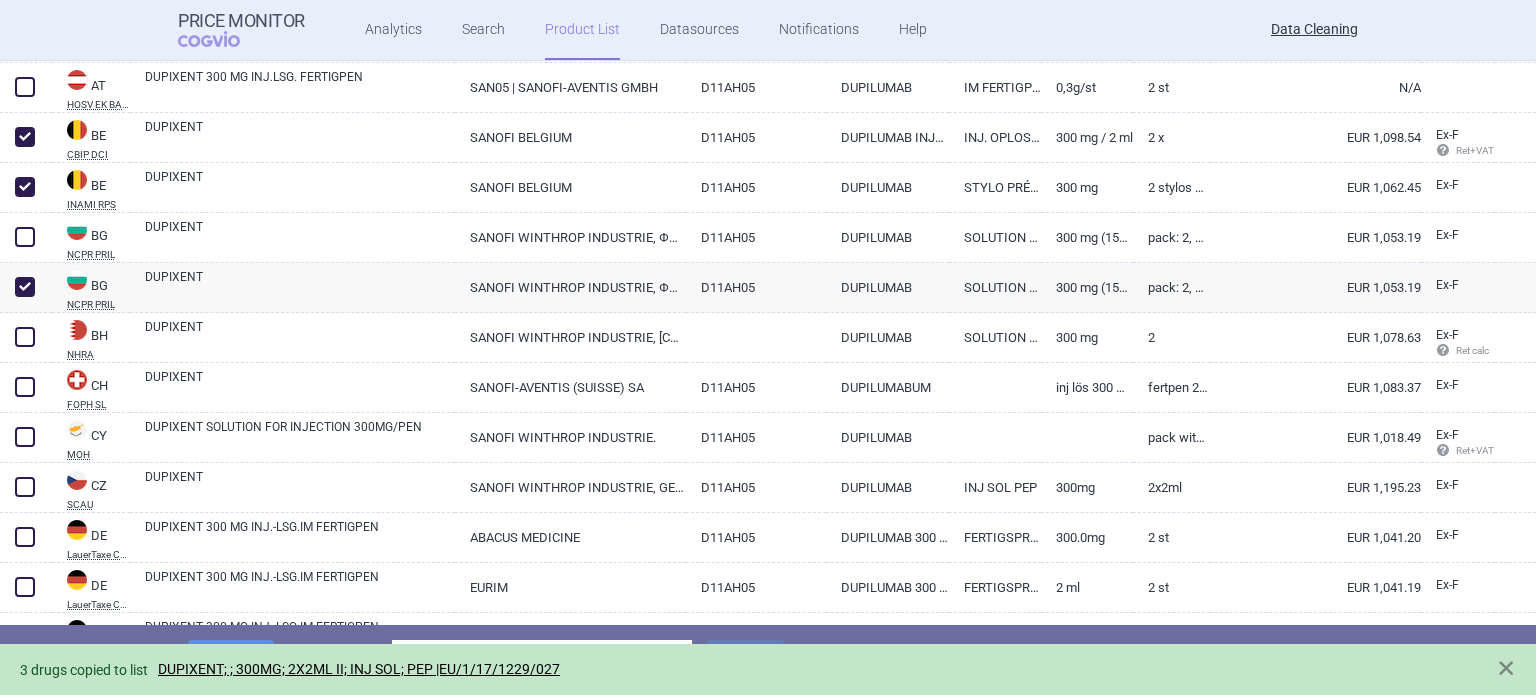 click on "3 drugs copied to list   DUPIXENT; ; 300MG; 2X2ML II; INJ SOL; PEP |EU/1/17/1229/027" at bounding box center (768, 669) 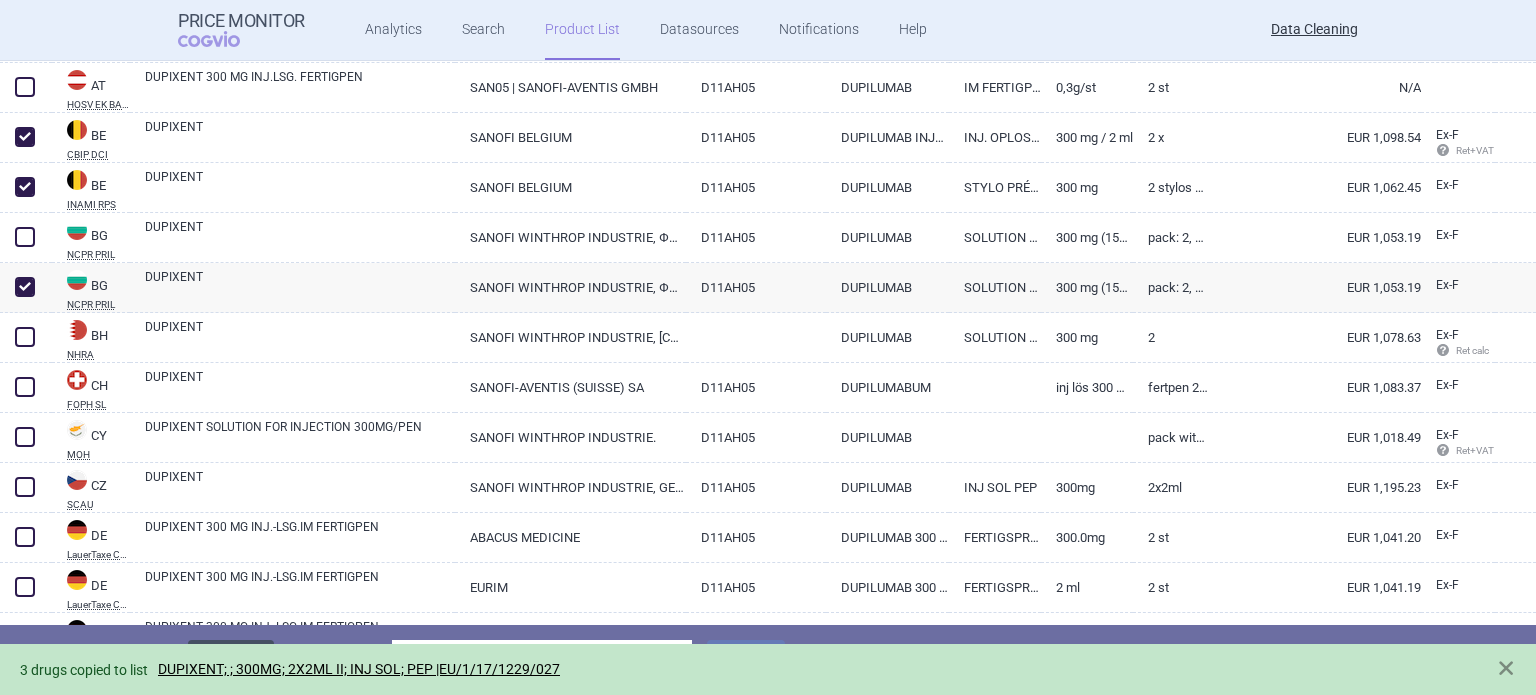 click on "Delete" at bounding box center (231, 659) 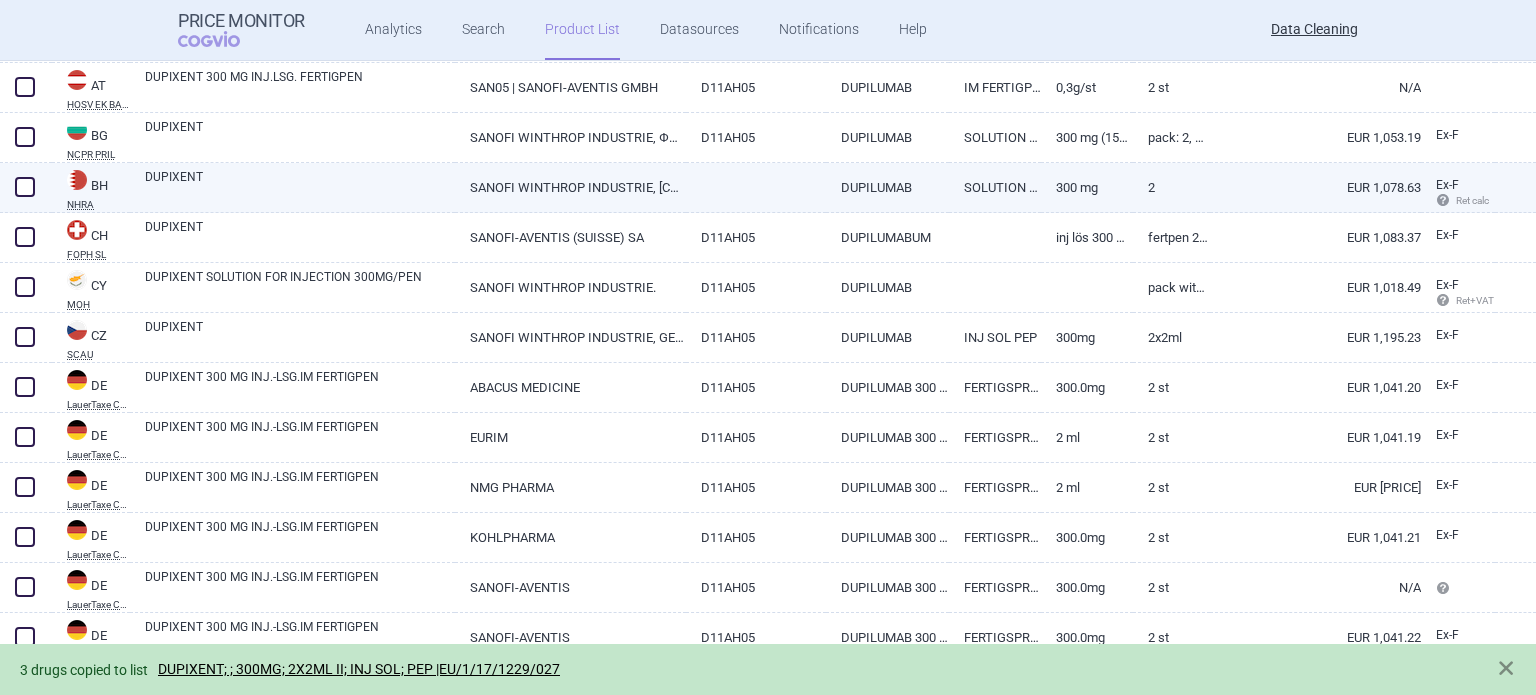 click on "SANOFI WINTHROP INDUSTRIE, FRANCE." at bounding box center [570, 187] 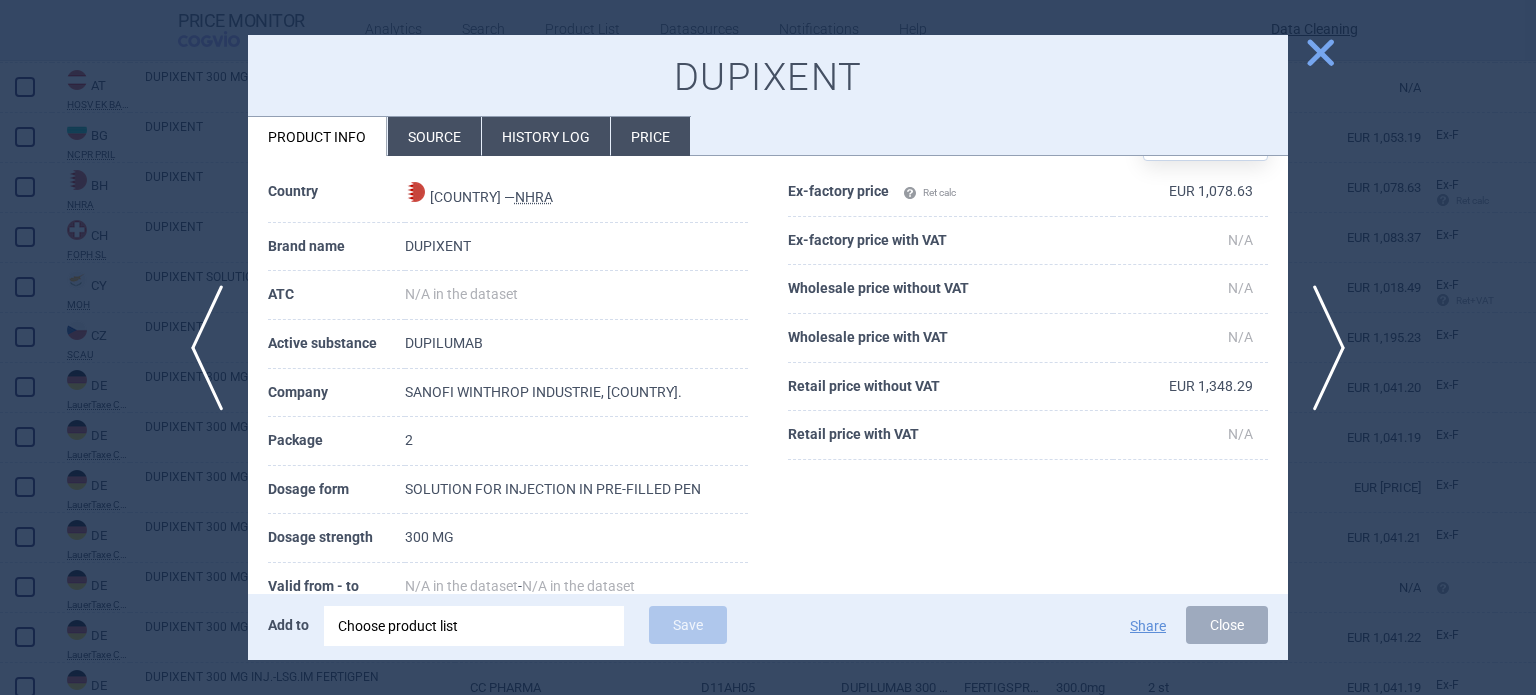 scroll, scrollTop: 100, scrollLeft: 0, axis: vertical 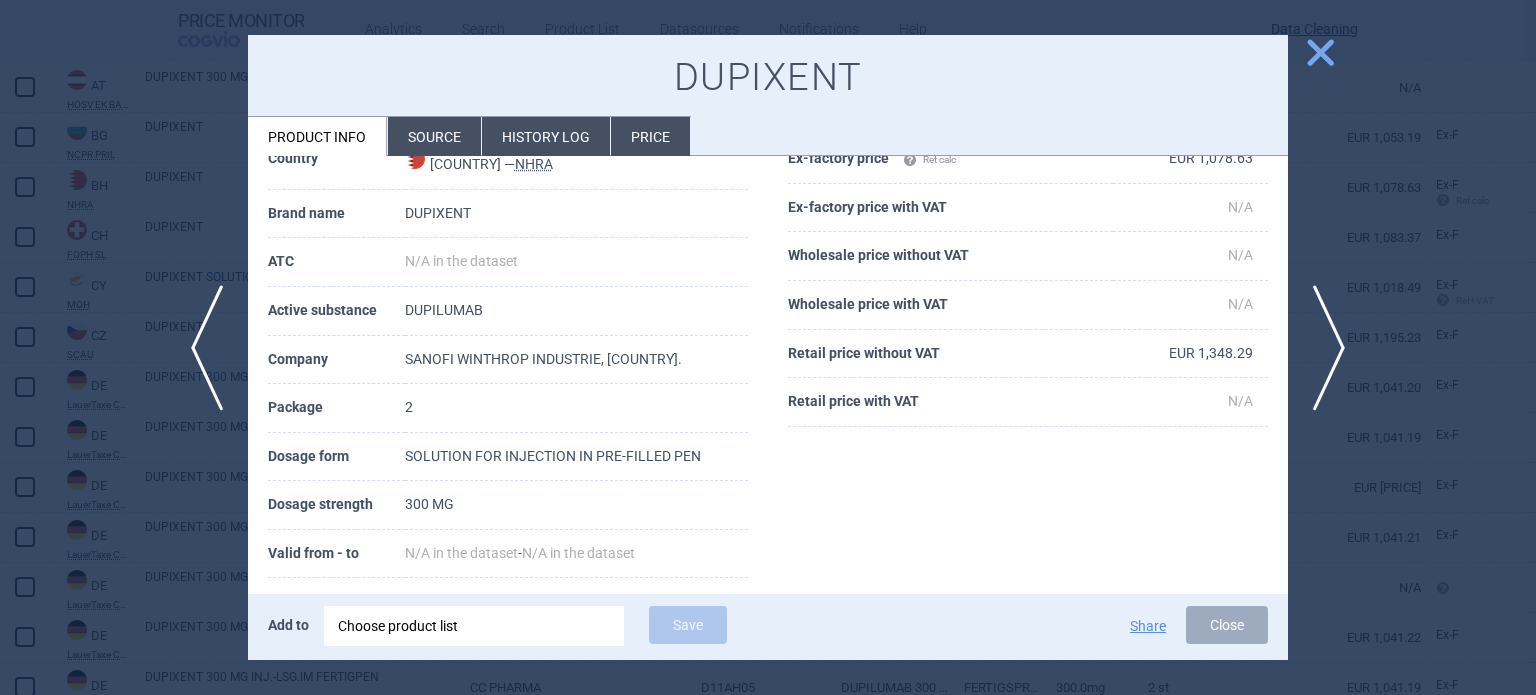 click on "Source" at bounding box center (434, 136) 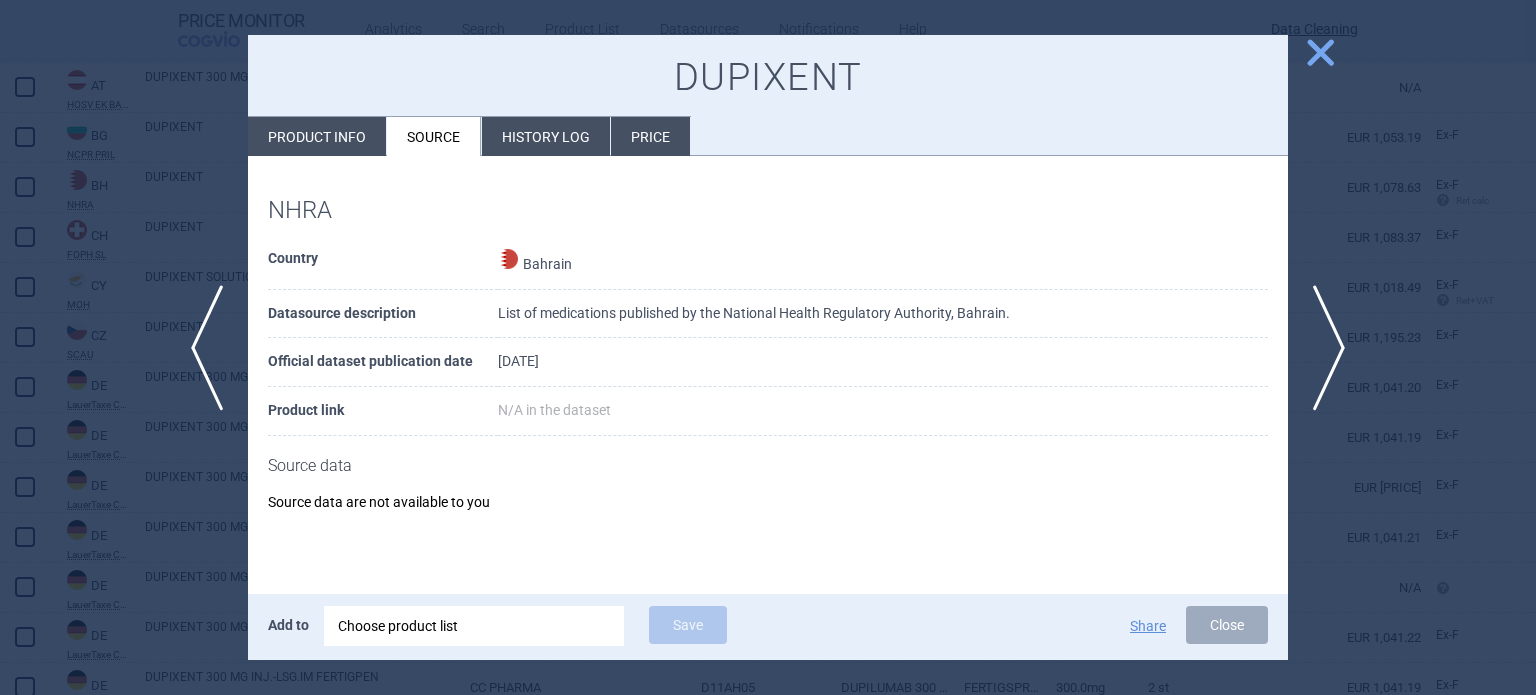 click on "Product info" at bounding box center (317, 136) 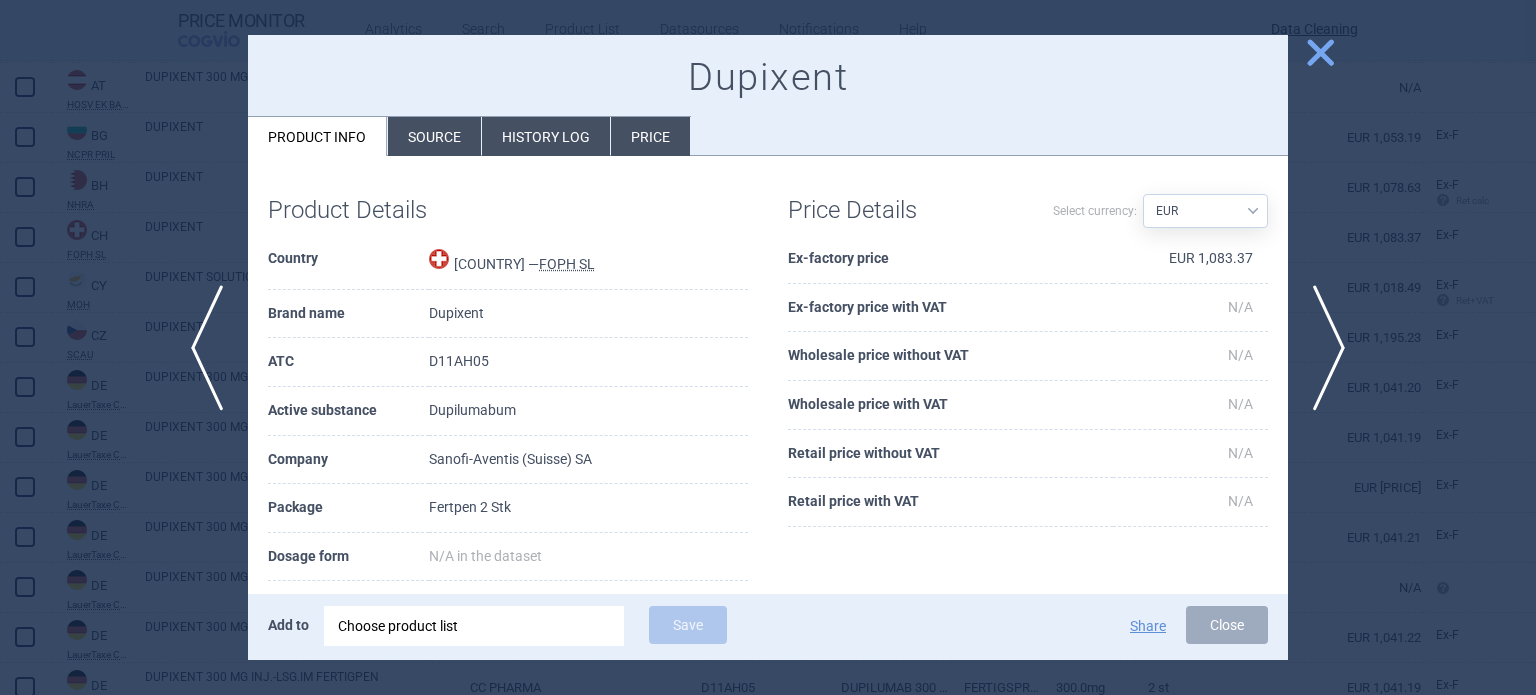 click on "Source" at bounding box center (434, 136) 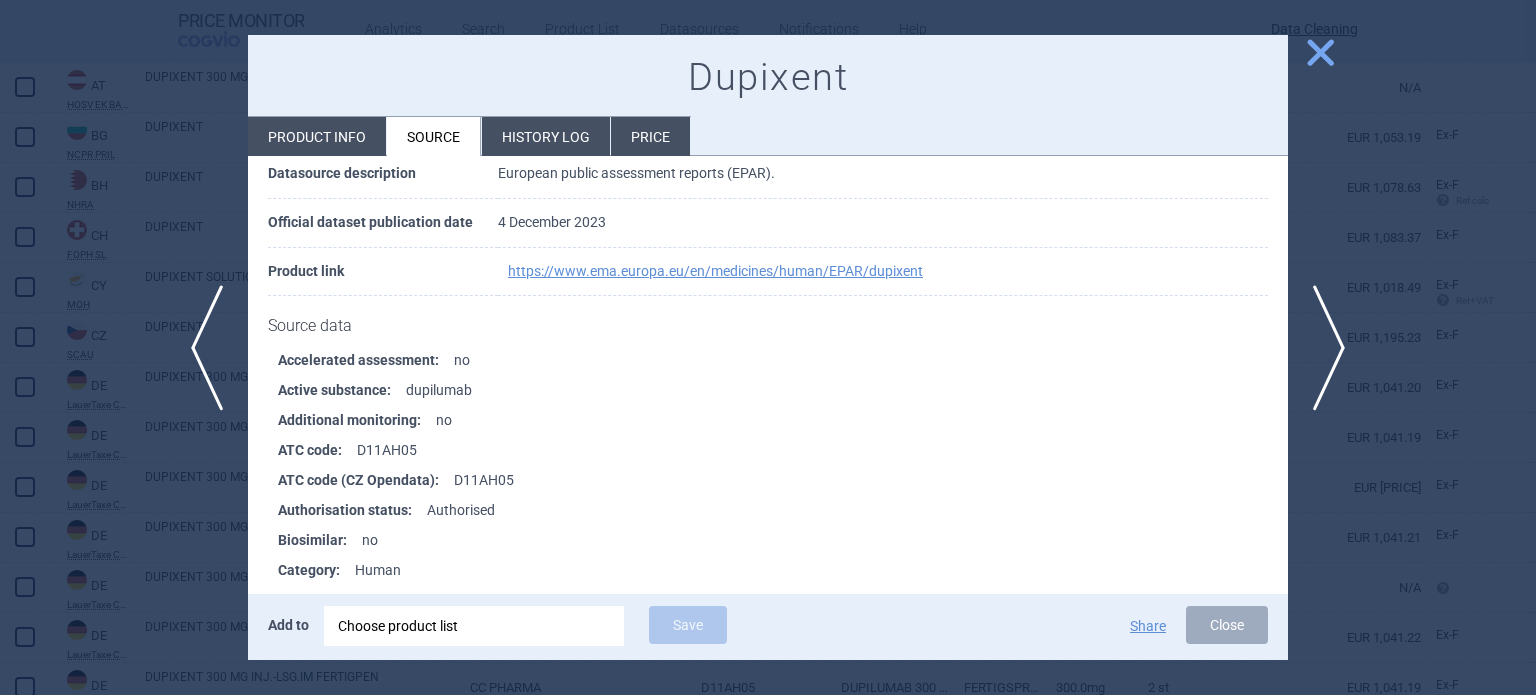 scroll, scrollTop: 15532, scrollLeft: 0, axis: vertical 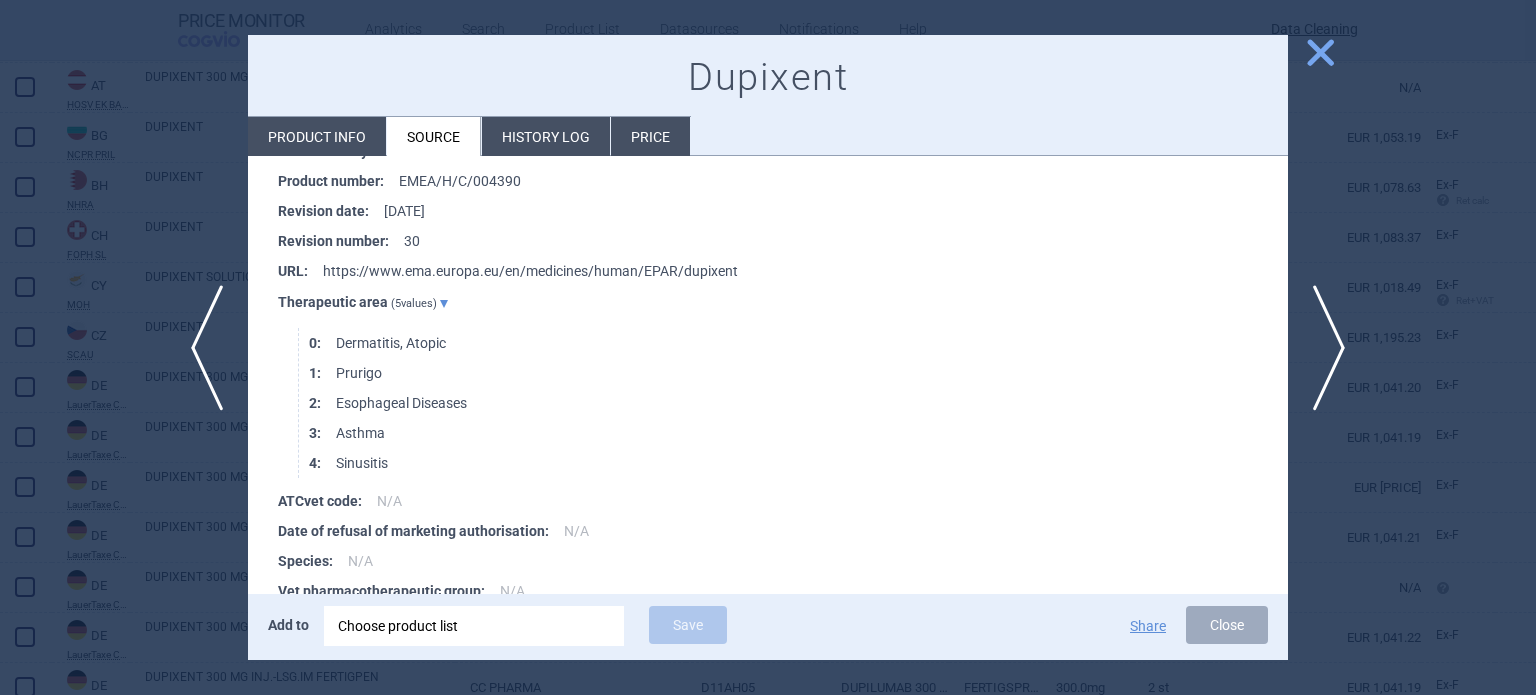 click at bounding box center [768, 347] 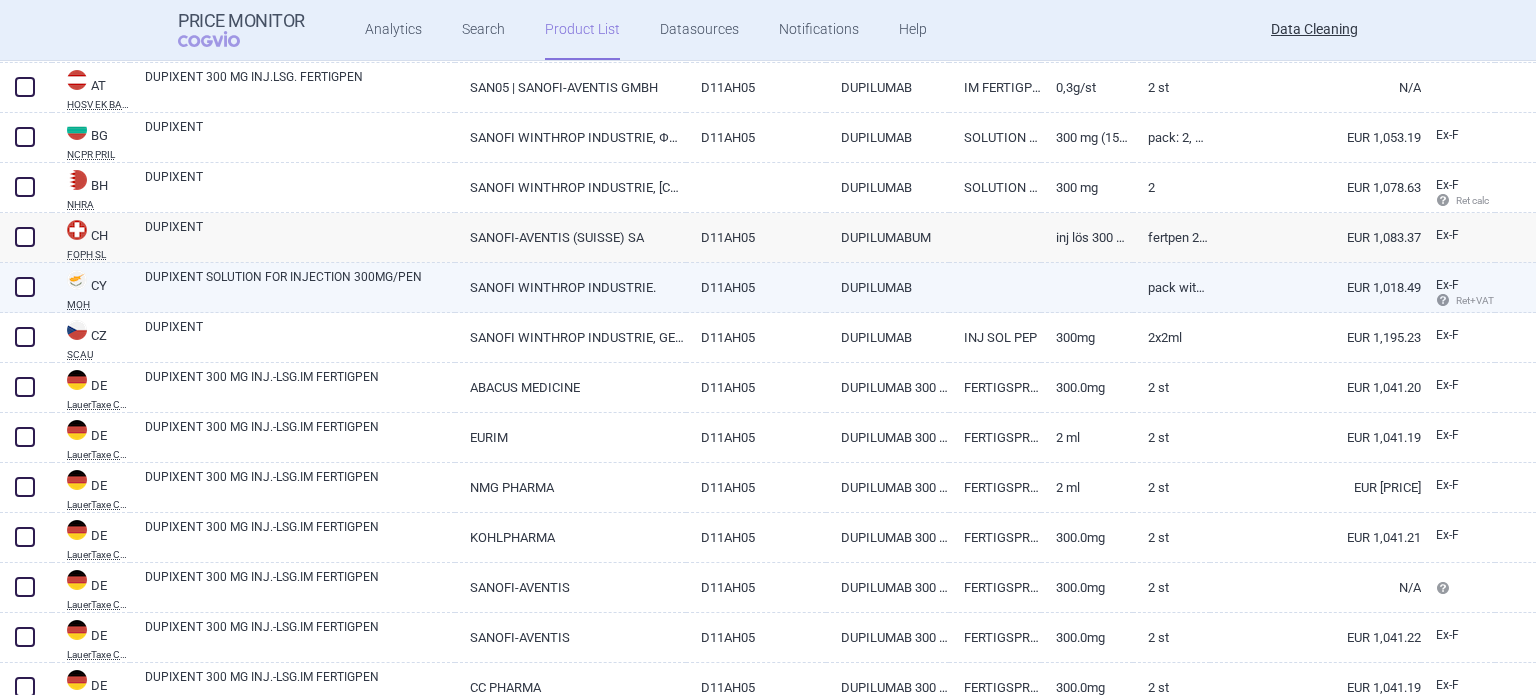 click on "DUPIXENT SOLUTION FOR INJECTION 300MG/PEN" at bounding box center (300, 286) 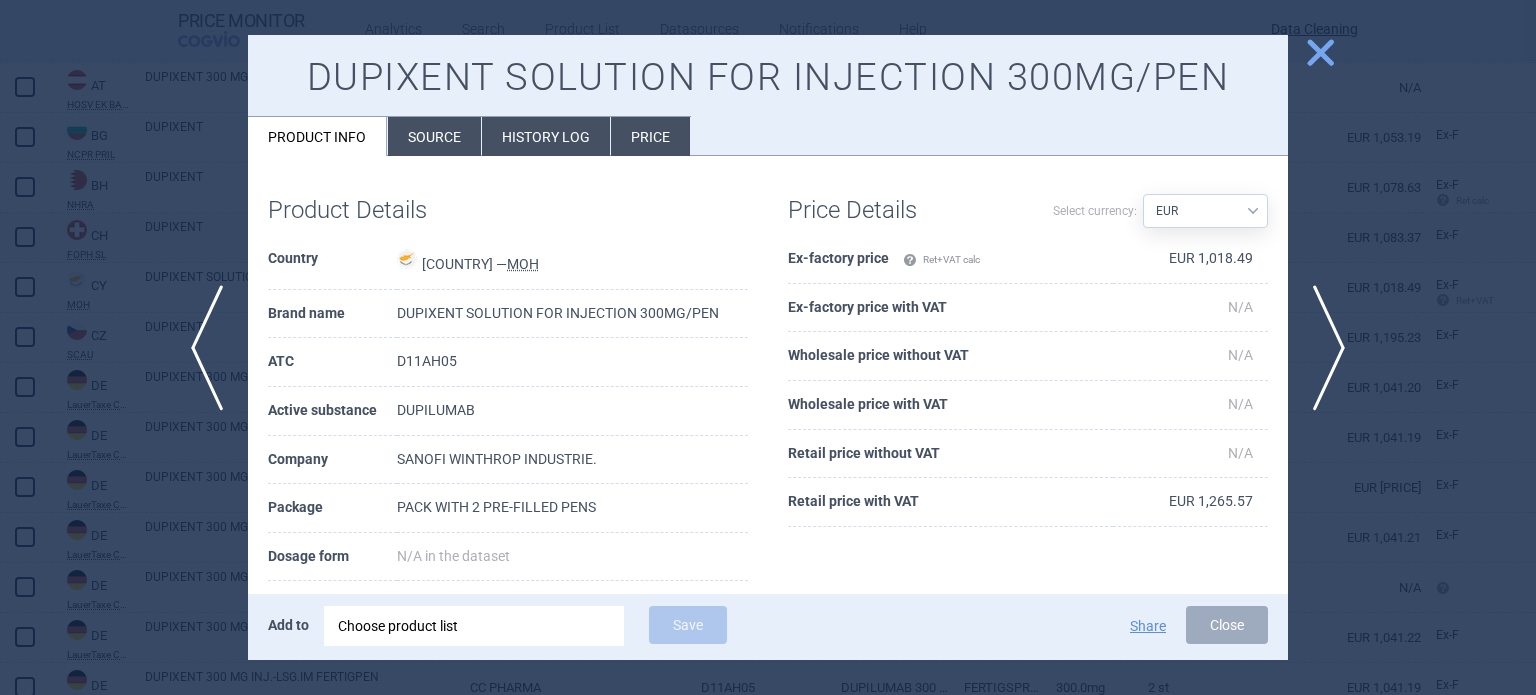 scroll, scrollTop: 100, scrollLeft: 0, axis: vertical 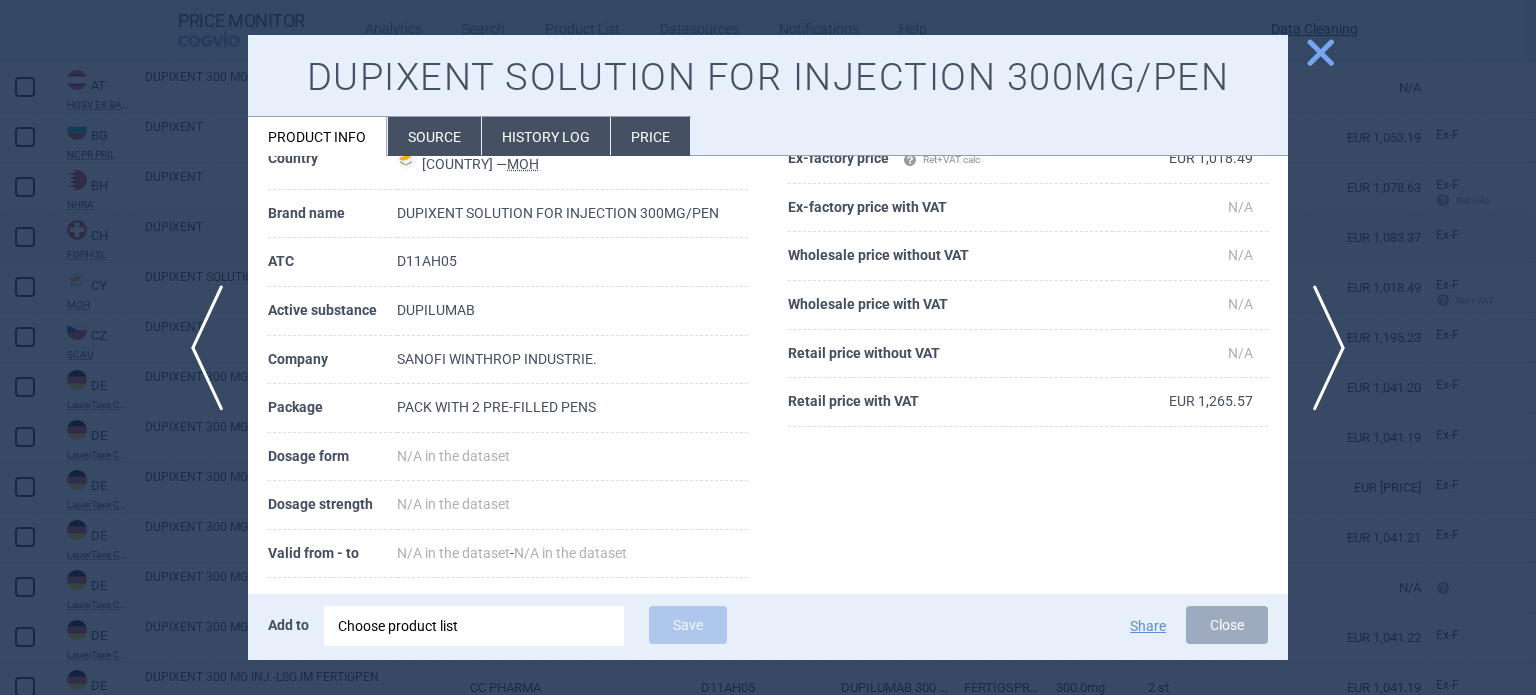 click on "Source" at bounding box center [434, 136] 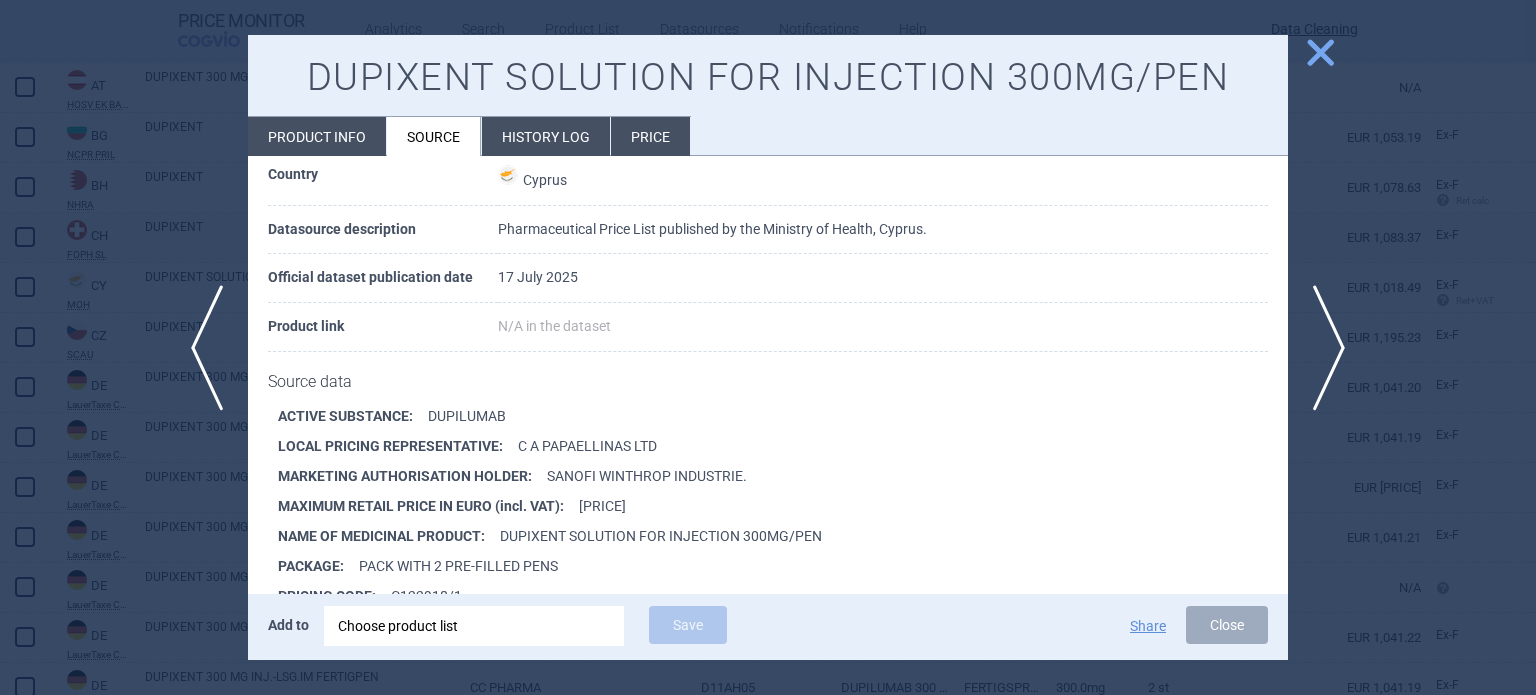 scroll, scrollTop: 200, scrollLeft: 0, axis: vertical 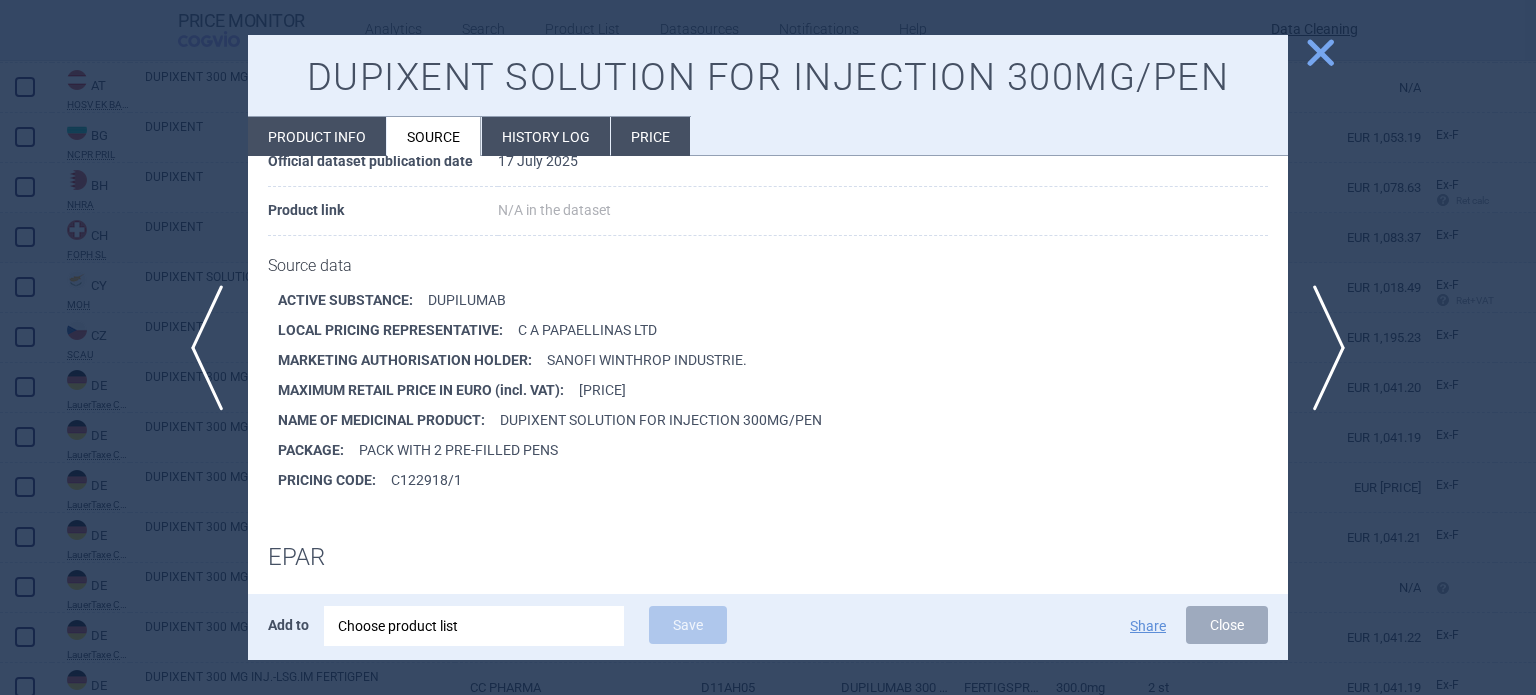 click at bounding box center (768, 347) 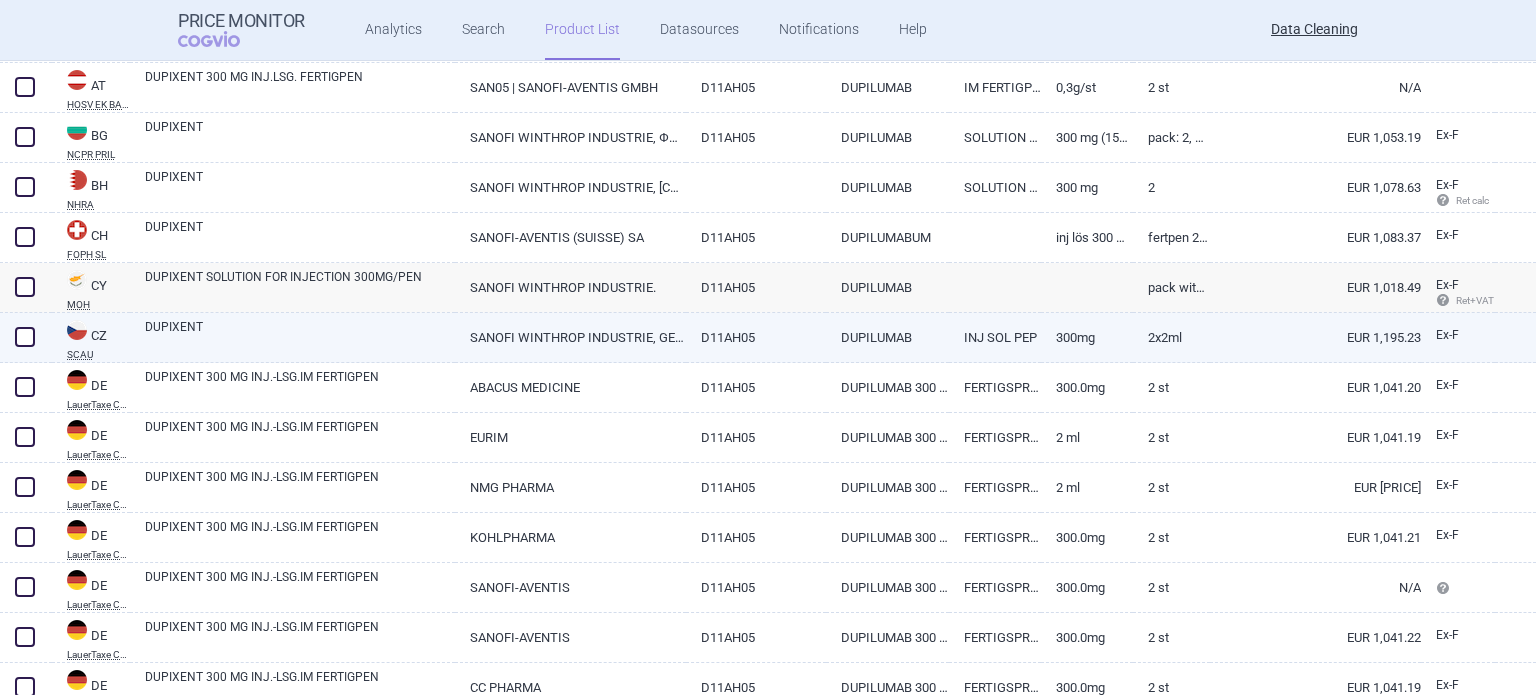 click on "DUPIXENT" at bounding box center [292, 338] 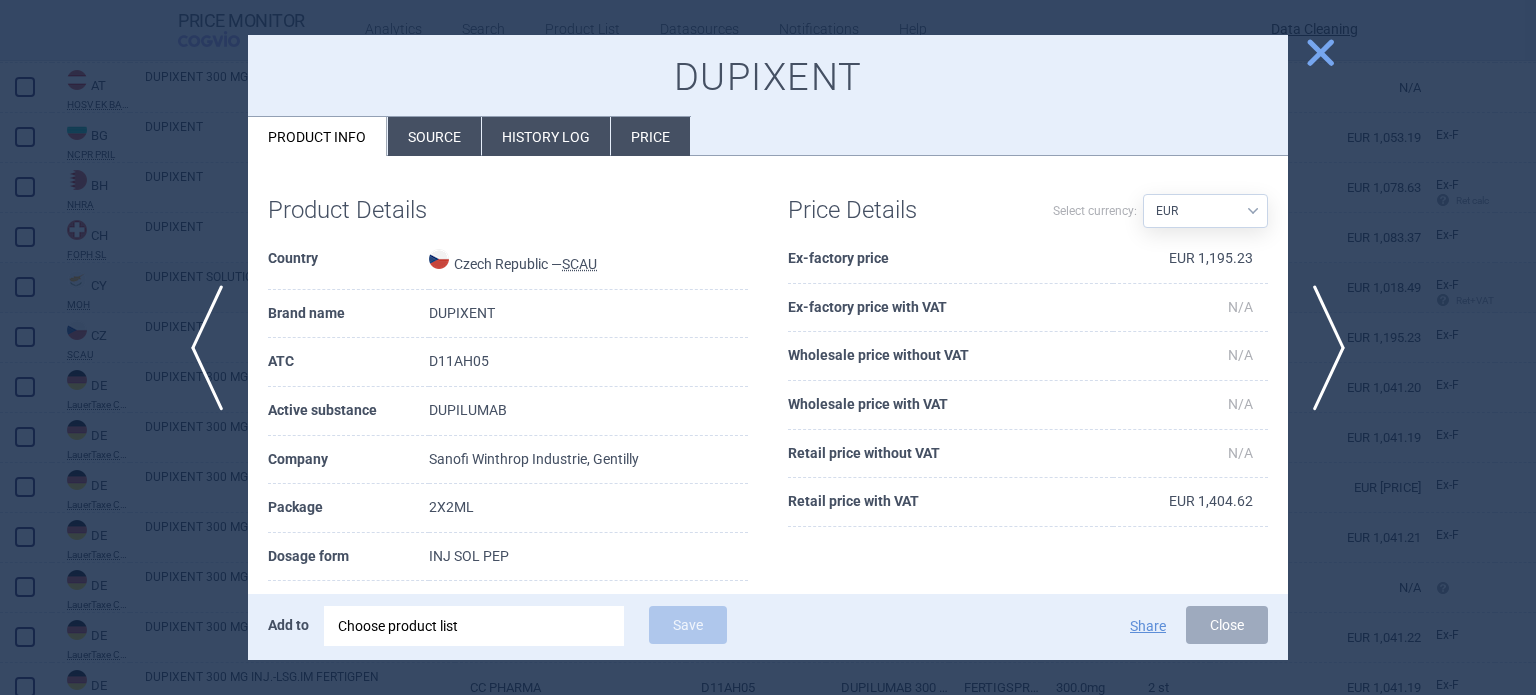 click on "Source" at bounding box center (434, 136) 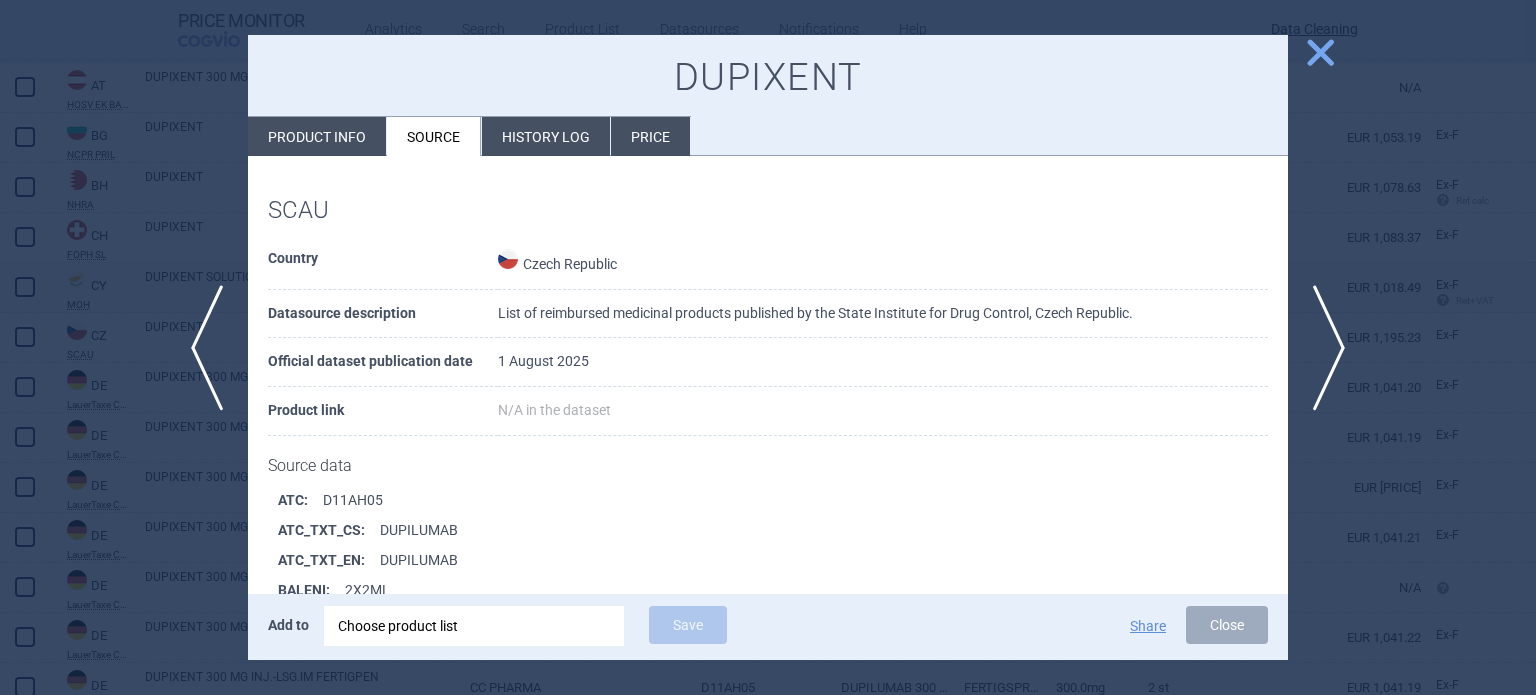 scroll, scrollTop: 903, scrollLeft: 0, axis: vertical 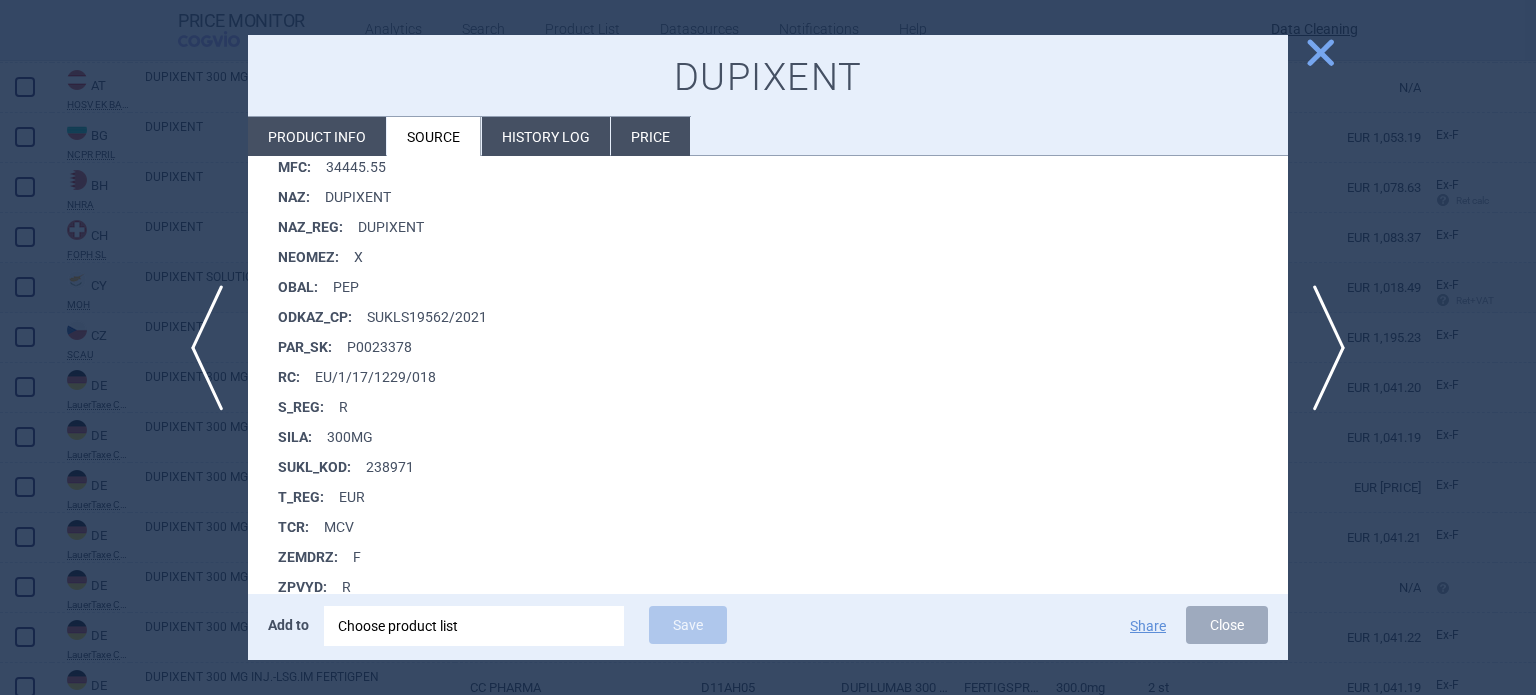 click at bounding box center [768, 347] 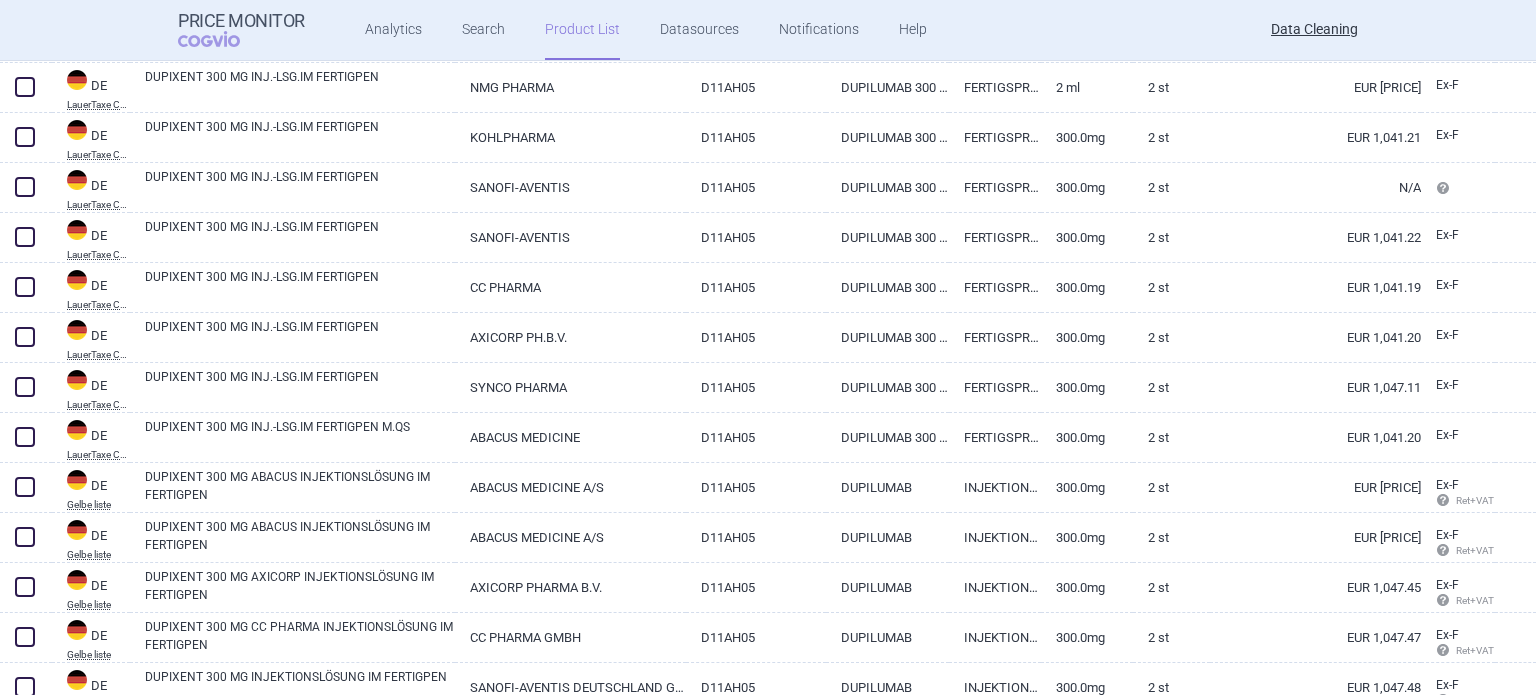 scroll, scrollTop: 1600, scrollLeft: 0, axis: vertical 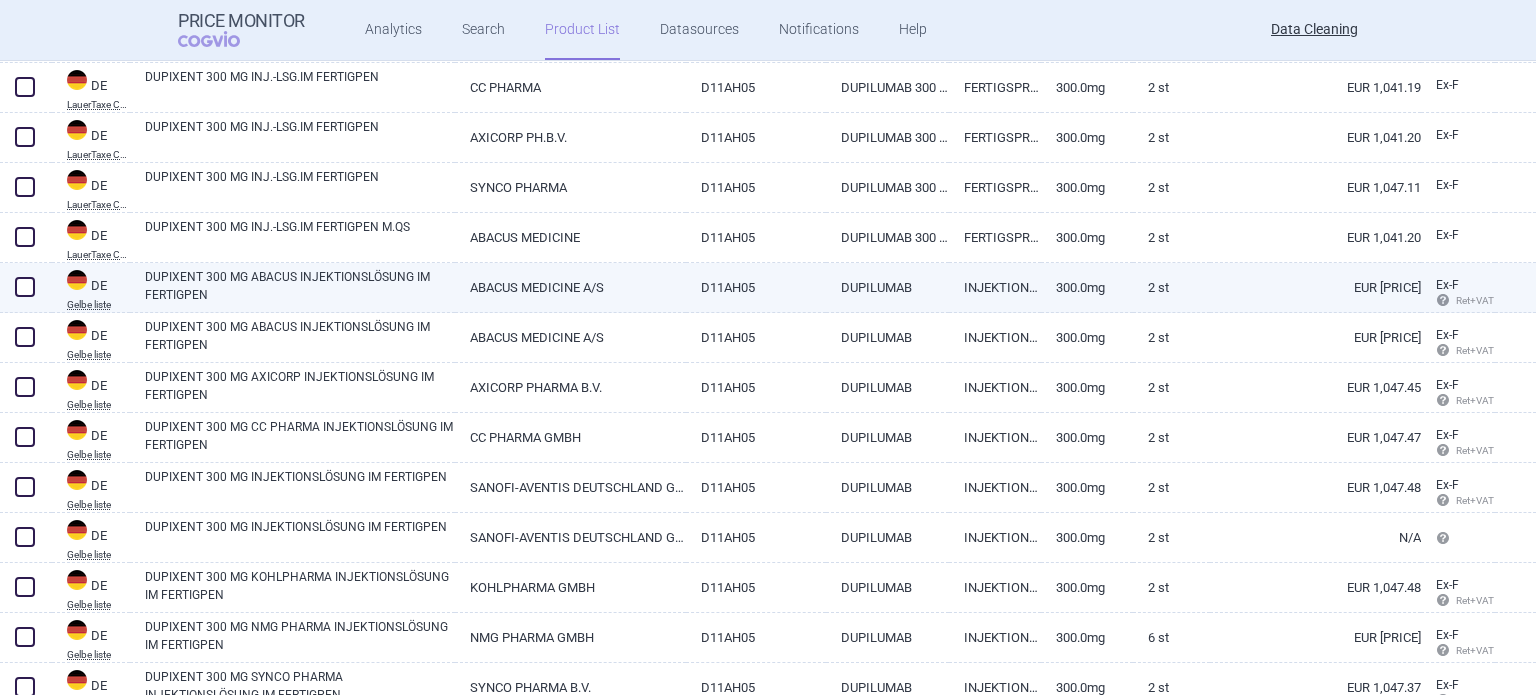 click on "DUPIXENT 300 MG ABACUS INJEKTIONSLÖSUNG IM FERTIGPEN" at bounding box center [300, 286] 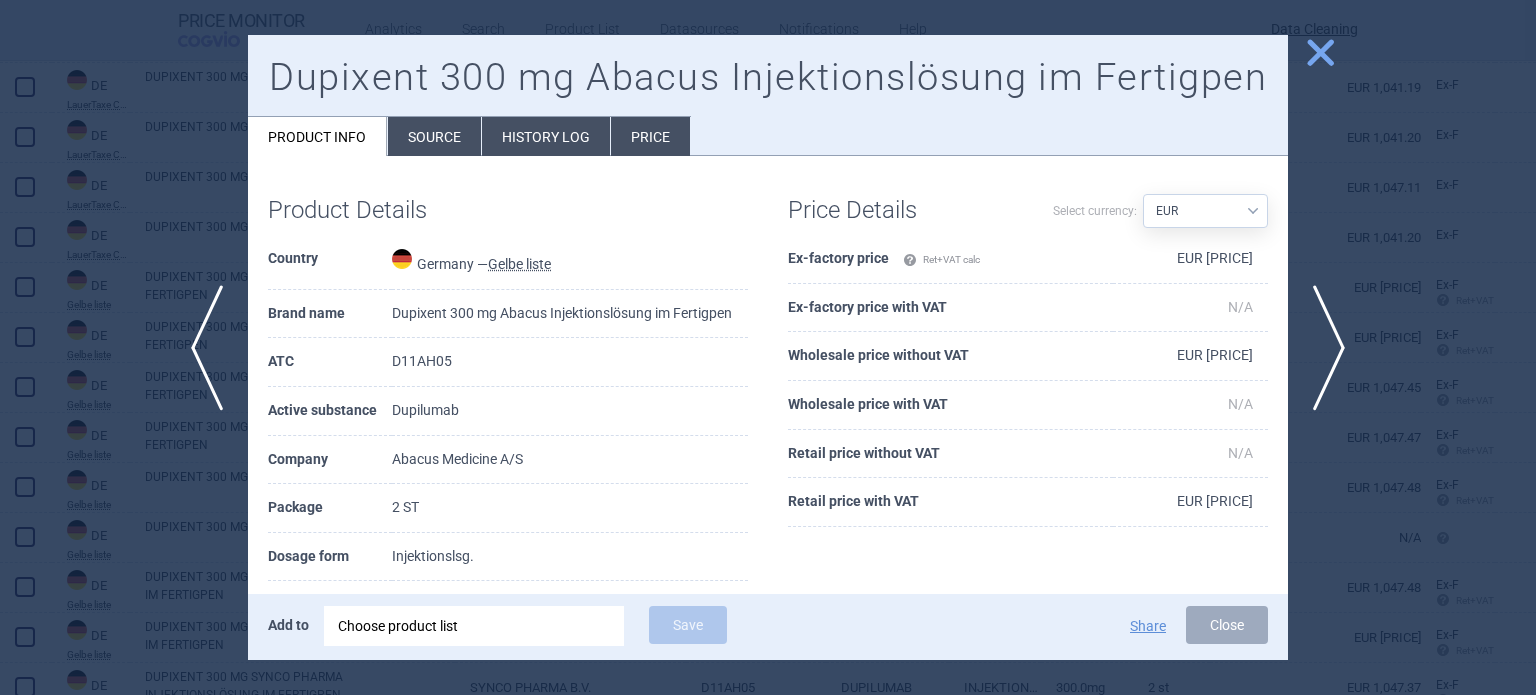 click on "Source" at bounding box center (434, 136) 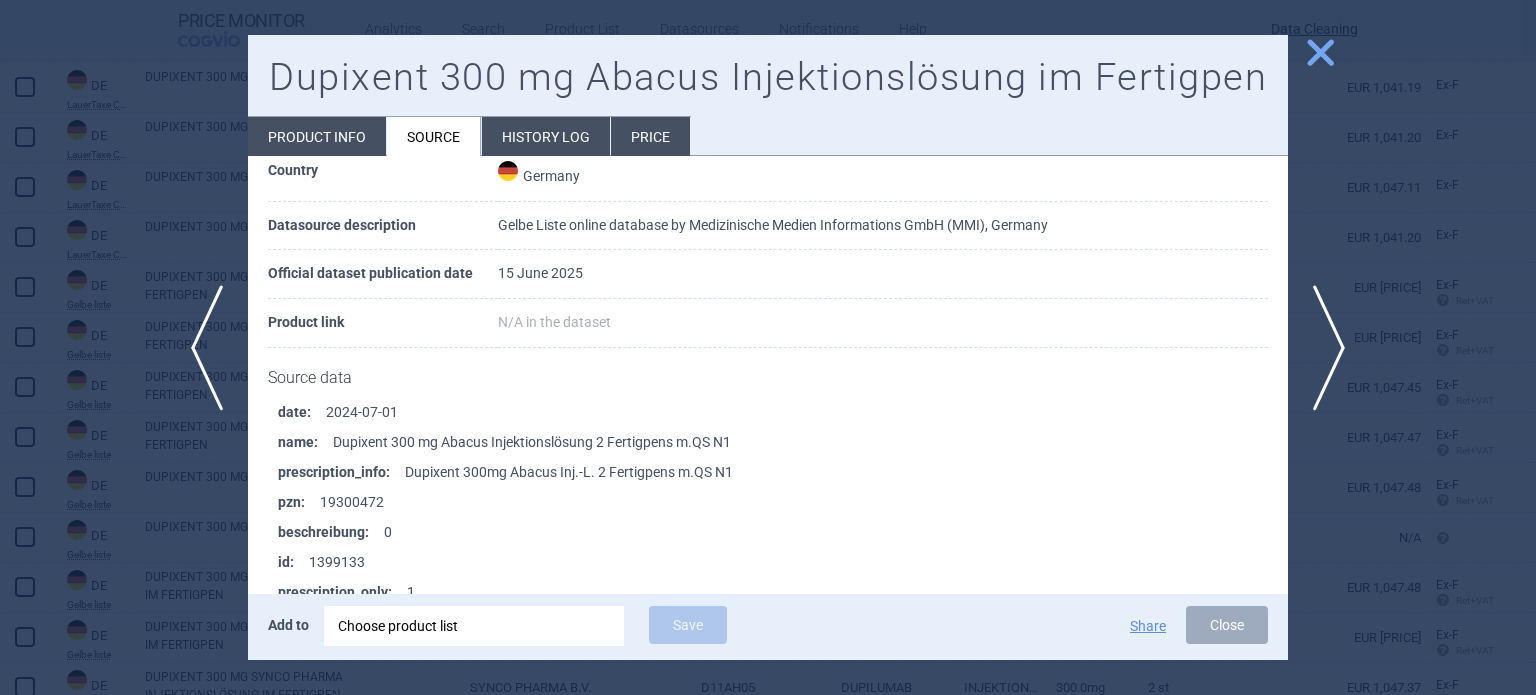 scroll, scrollTop: 300, scrollLeft: 0, axis: vertical 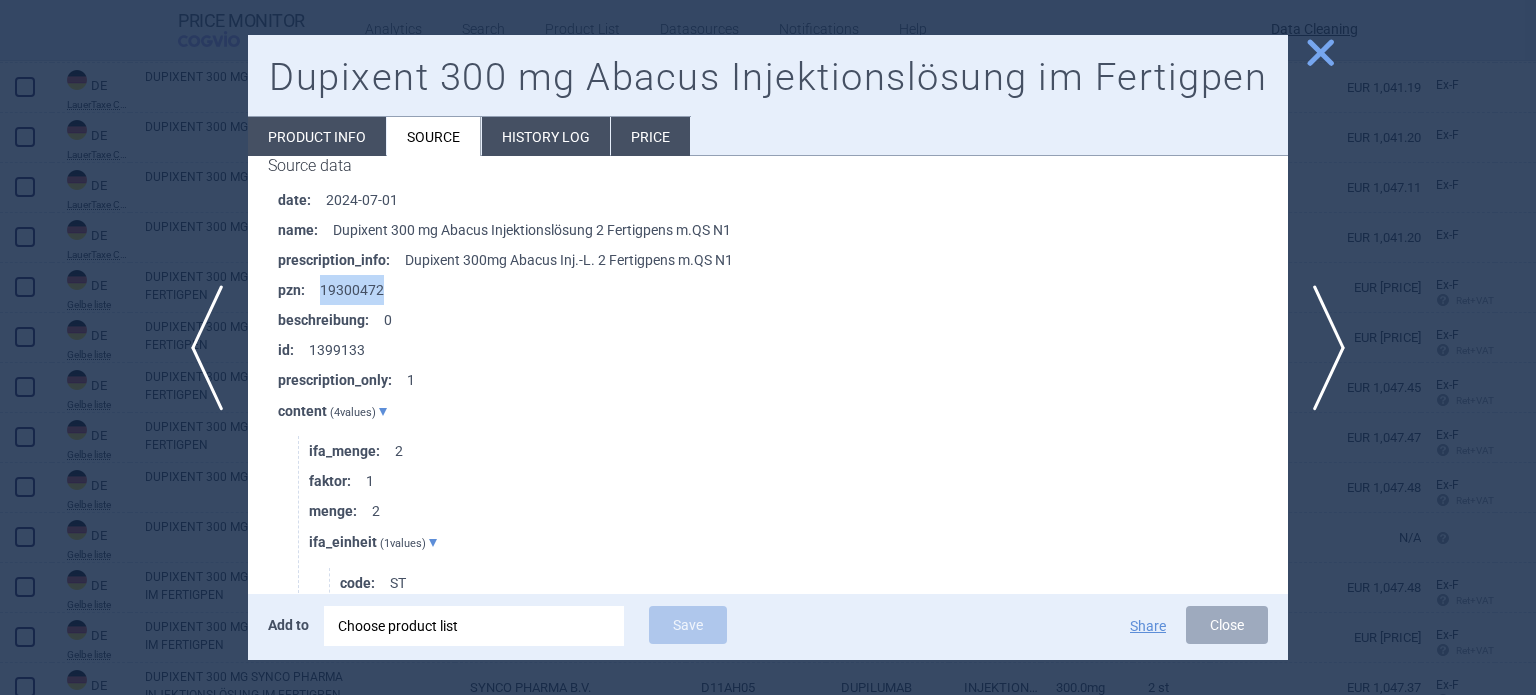 drag, startPoint x: 398, startPoint y: 289, endPoint x: 320, endPoint y: 276, distance: 79.07591 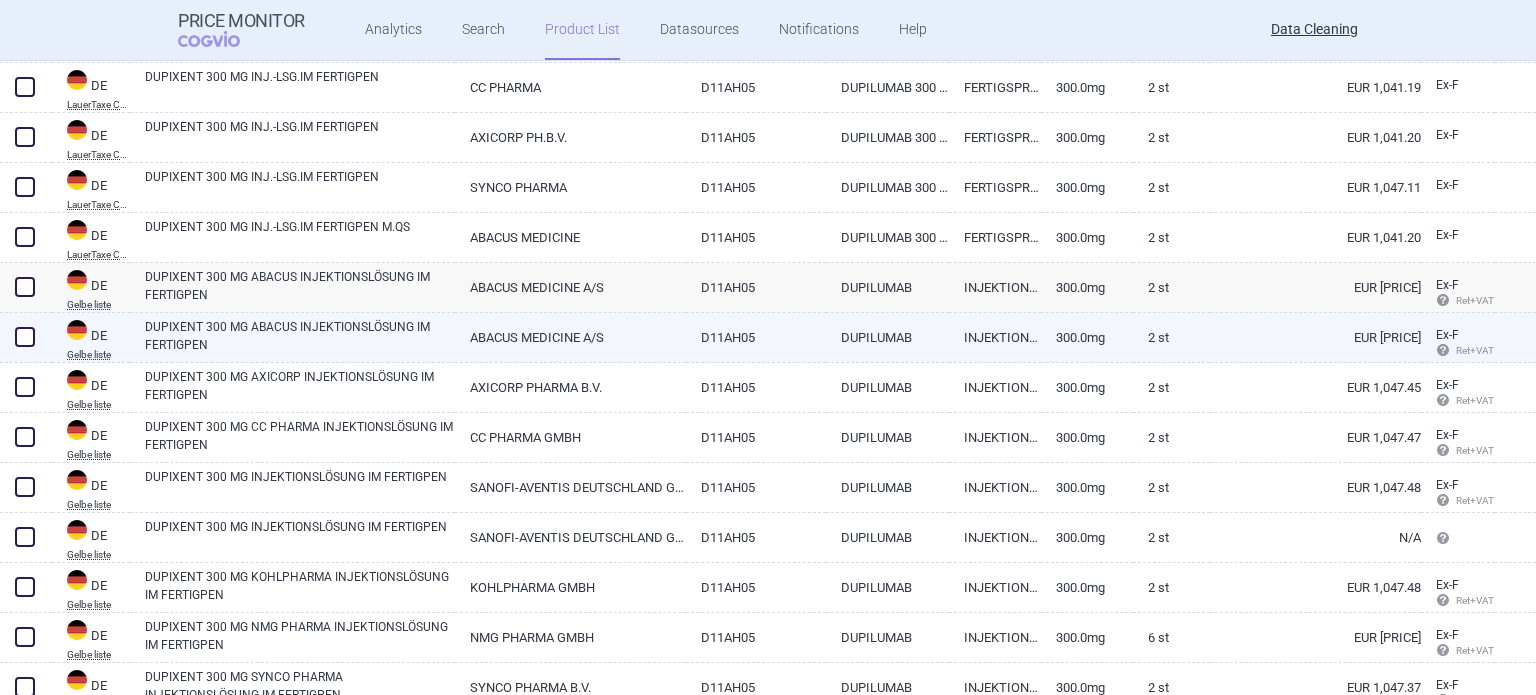 click on "DUPIXENT 300 MG ABACUS INJEKTIONSLÖSUNG IM FERTIGPEN" at bounding box center (300, 336) 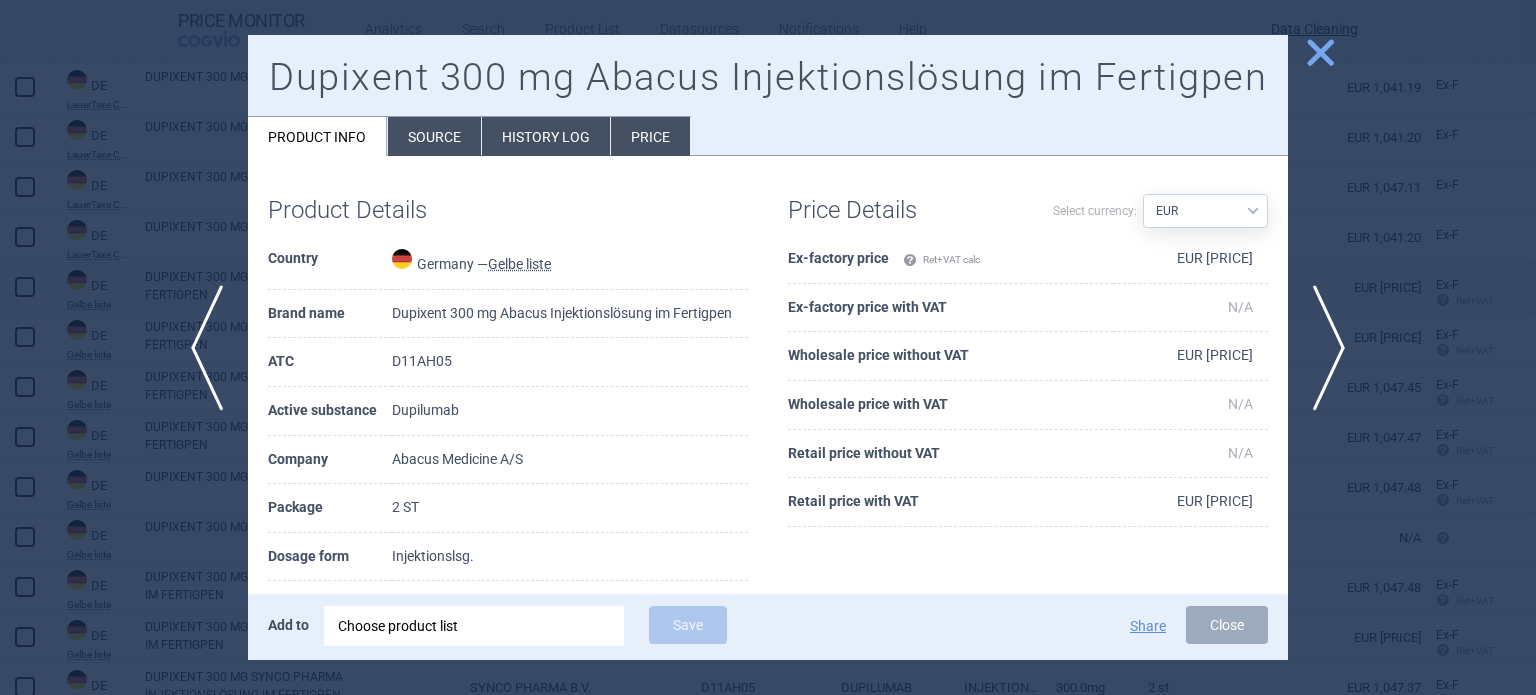click on "Source" at bounding box center (434, 136) 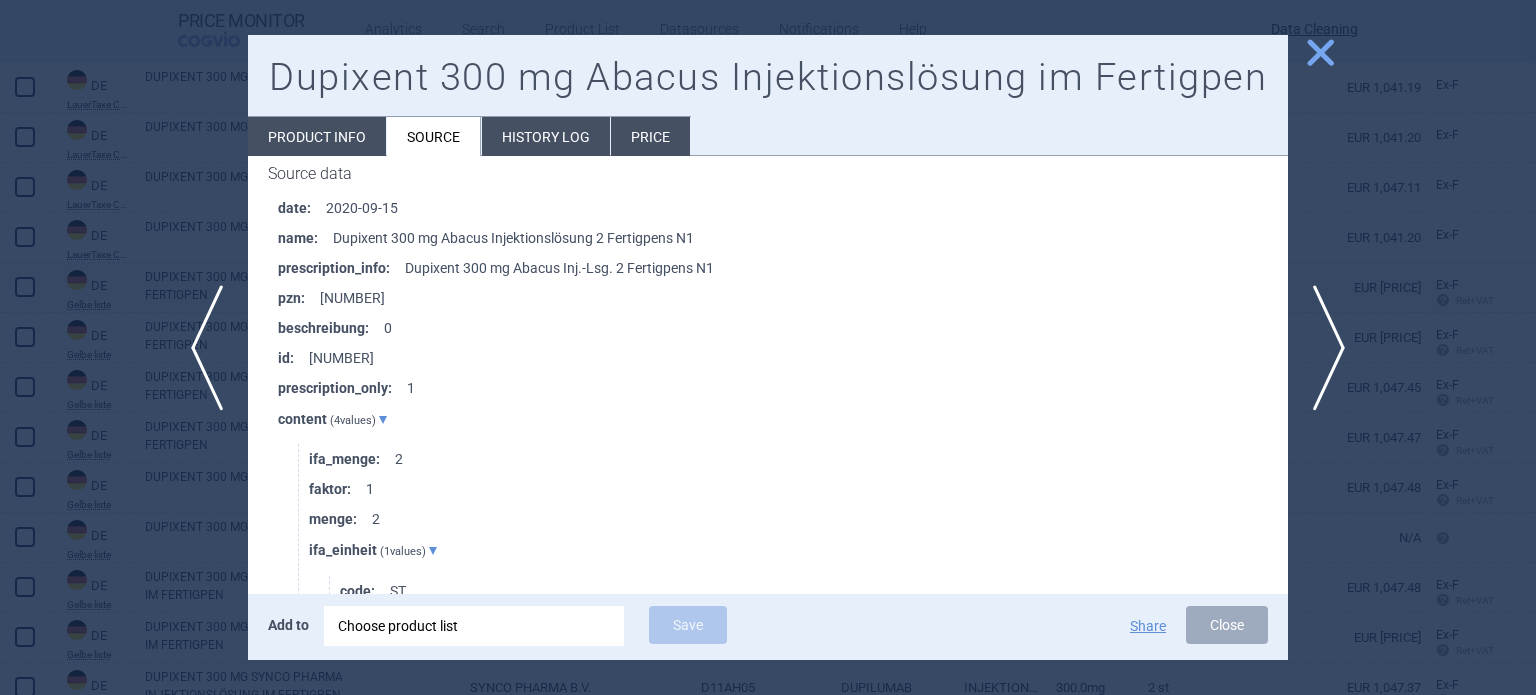 scroll, scrollTop: 300, scrollLeft: 0, axis: vertical 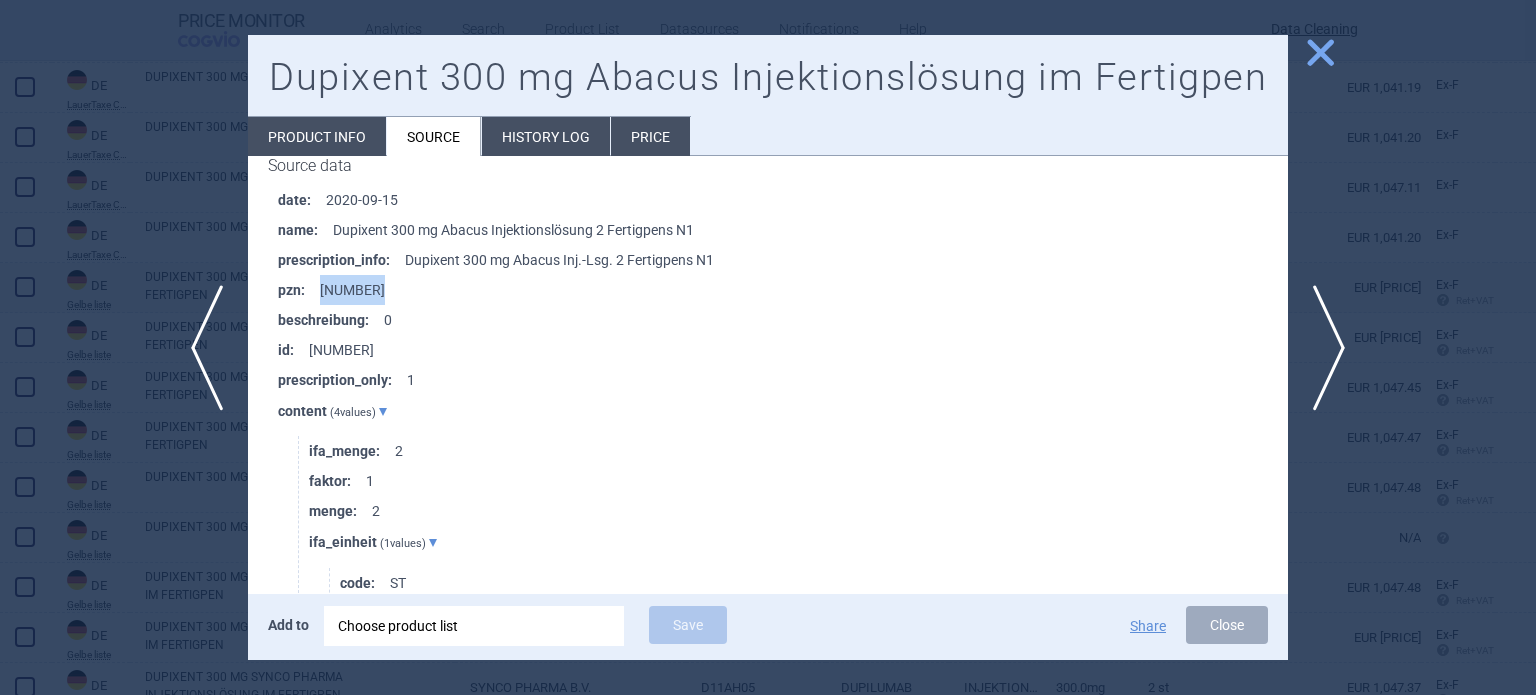 drag, startPoint x: 394, startPoint y: 287, endPoint x: 322, endPoint y: 285, distance: 72.02777 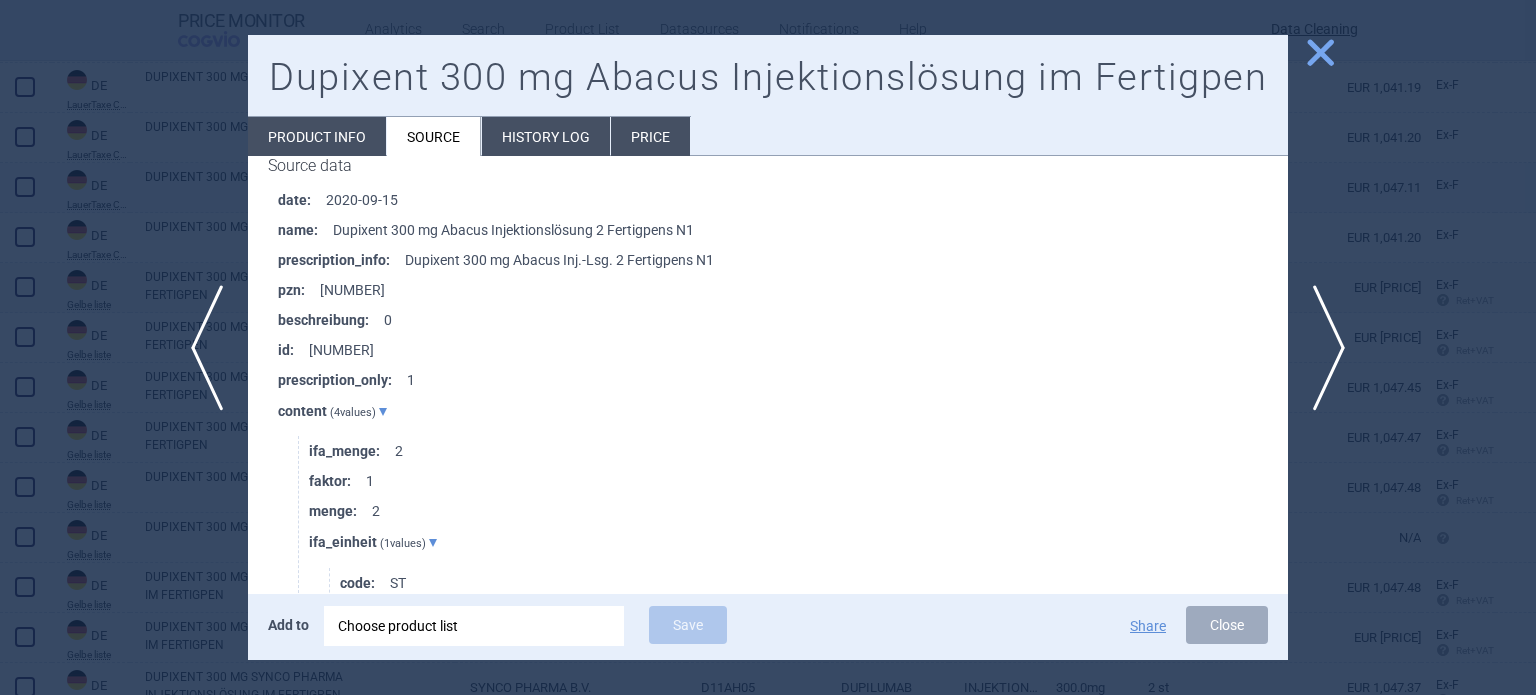 click at bounding box center (768, 347) 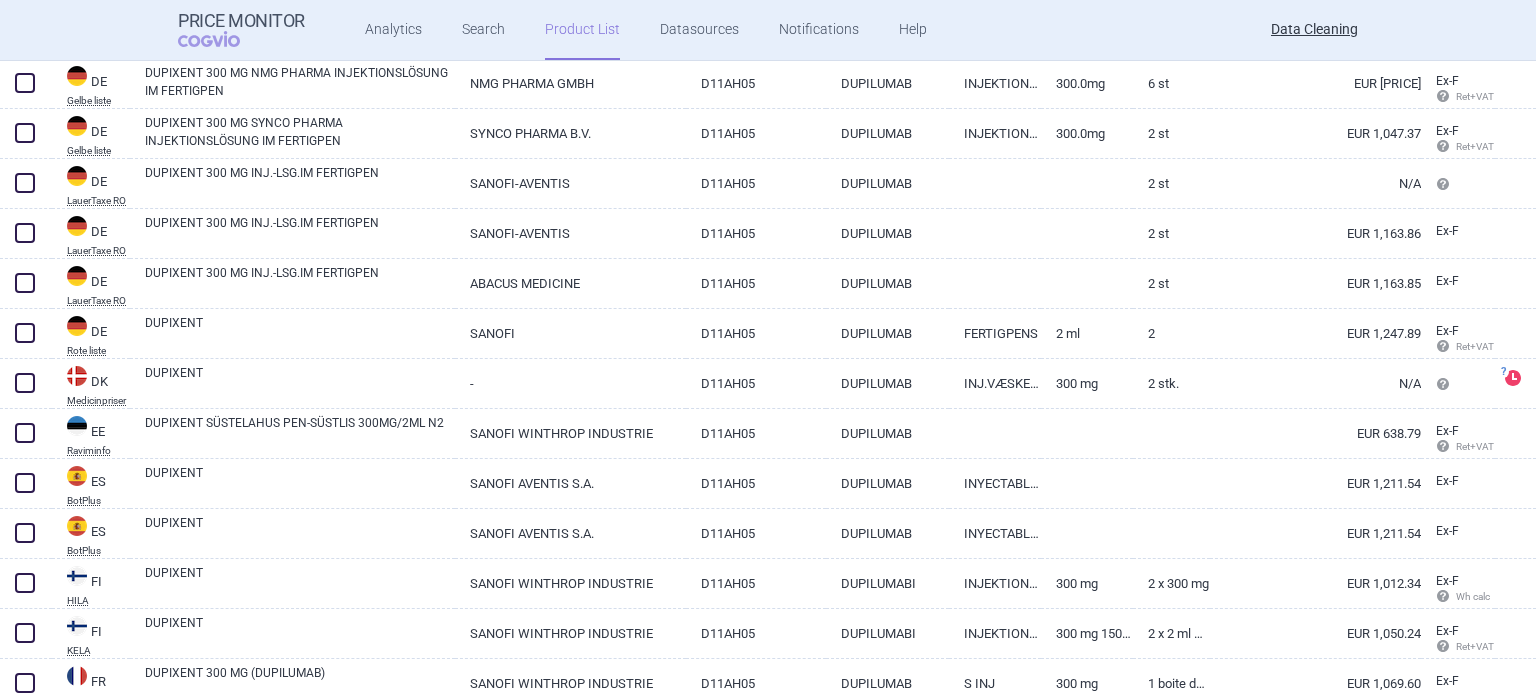 scroll, scrollTop: 2200, scrollLeft: 0, axis: vertical 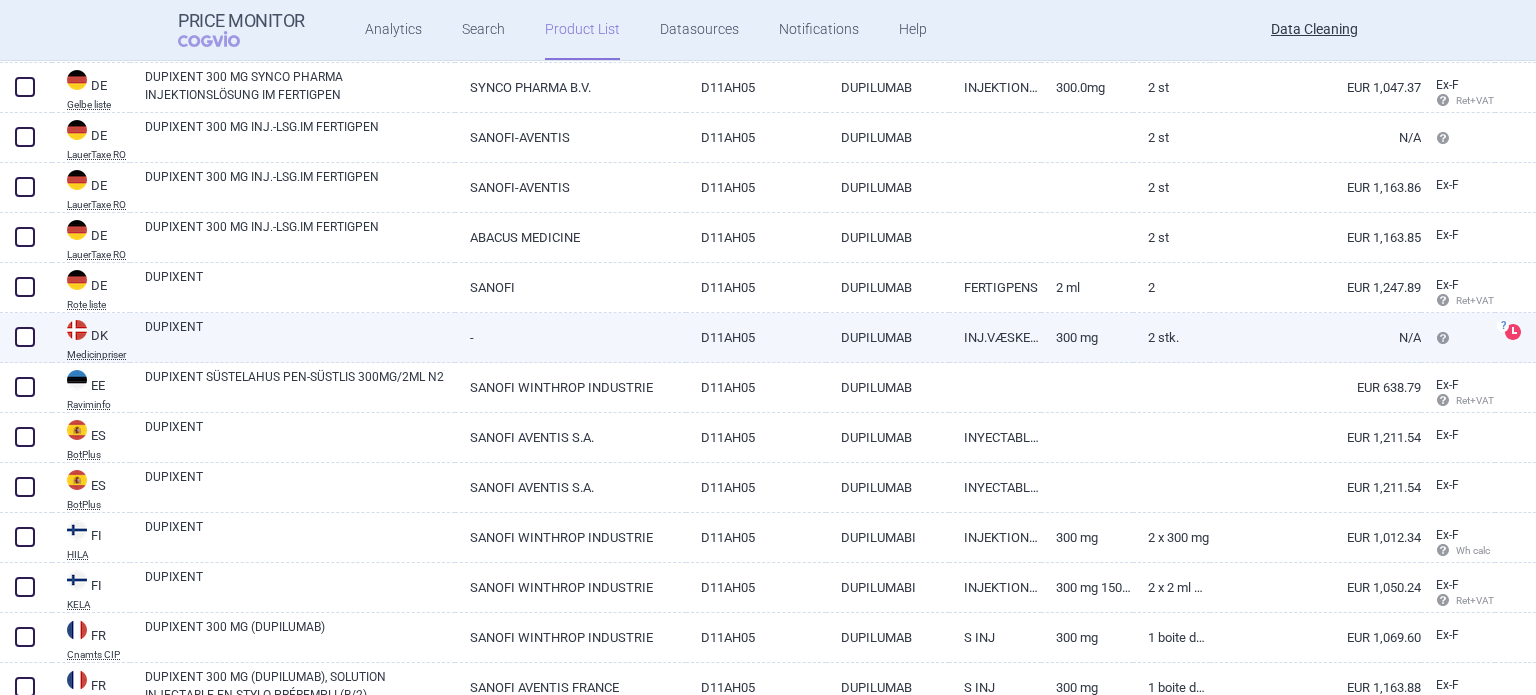 click on "-" at bounding box center (570, 337) 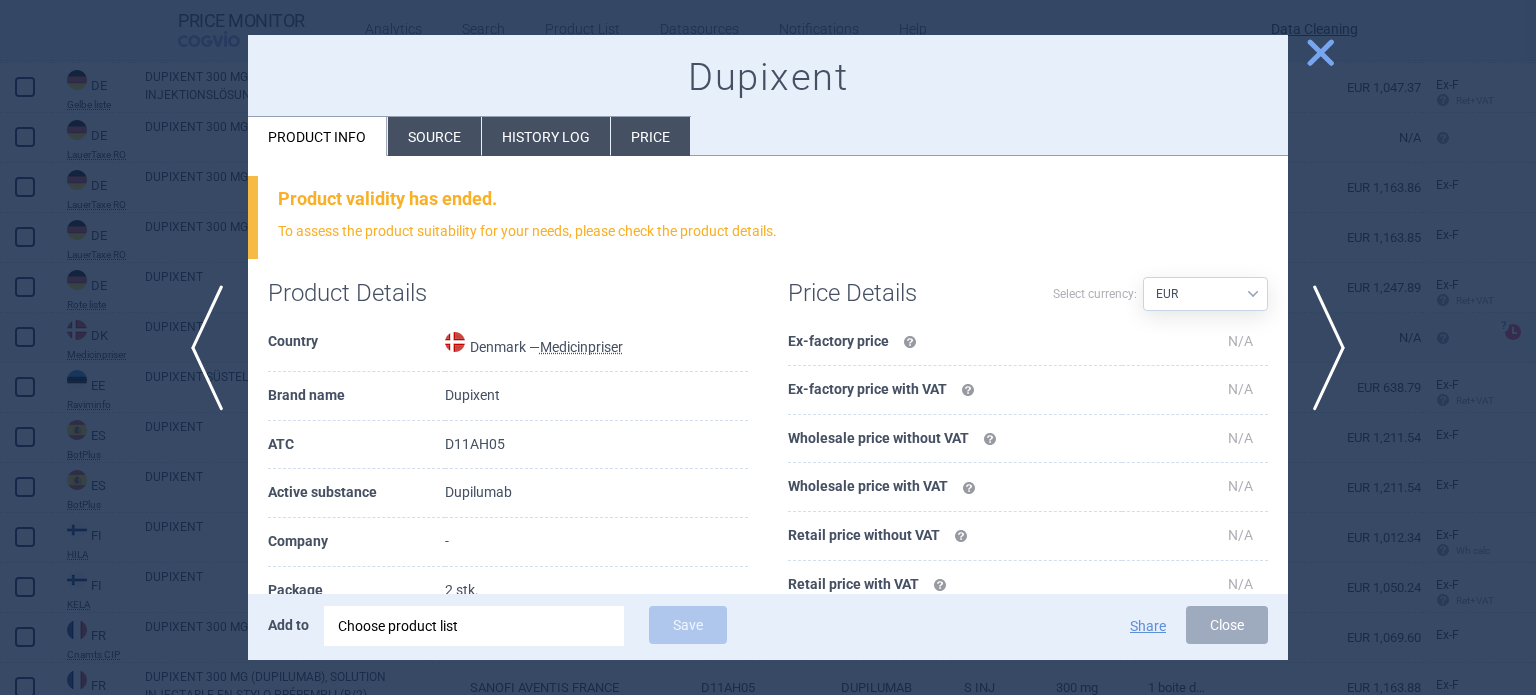 scroll, scrollTop: 100, scrollLeft: 0, axis: vertical 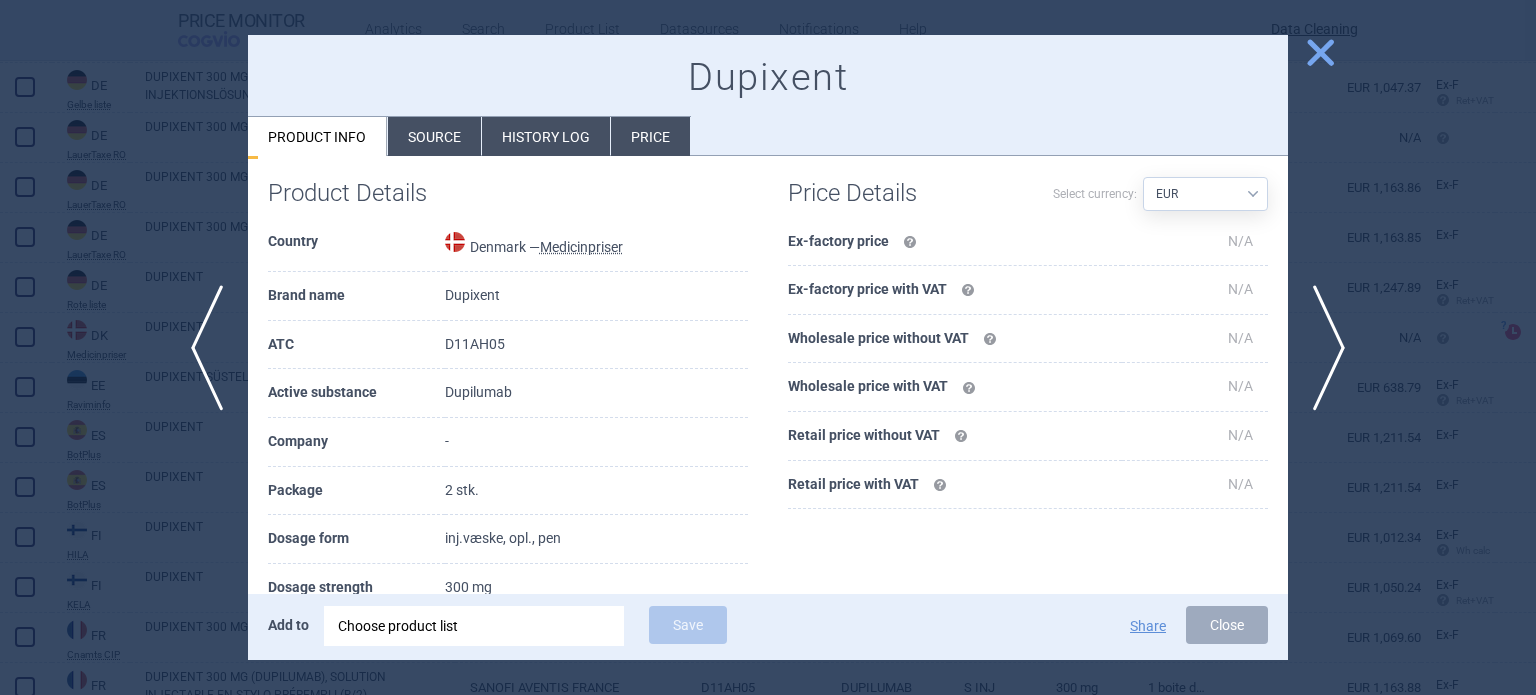 click at bounding box center [768, 347] 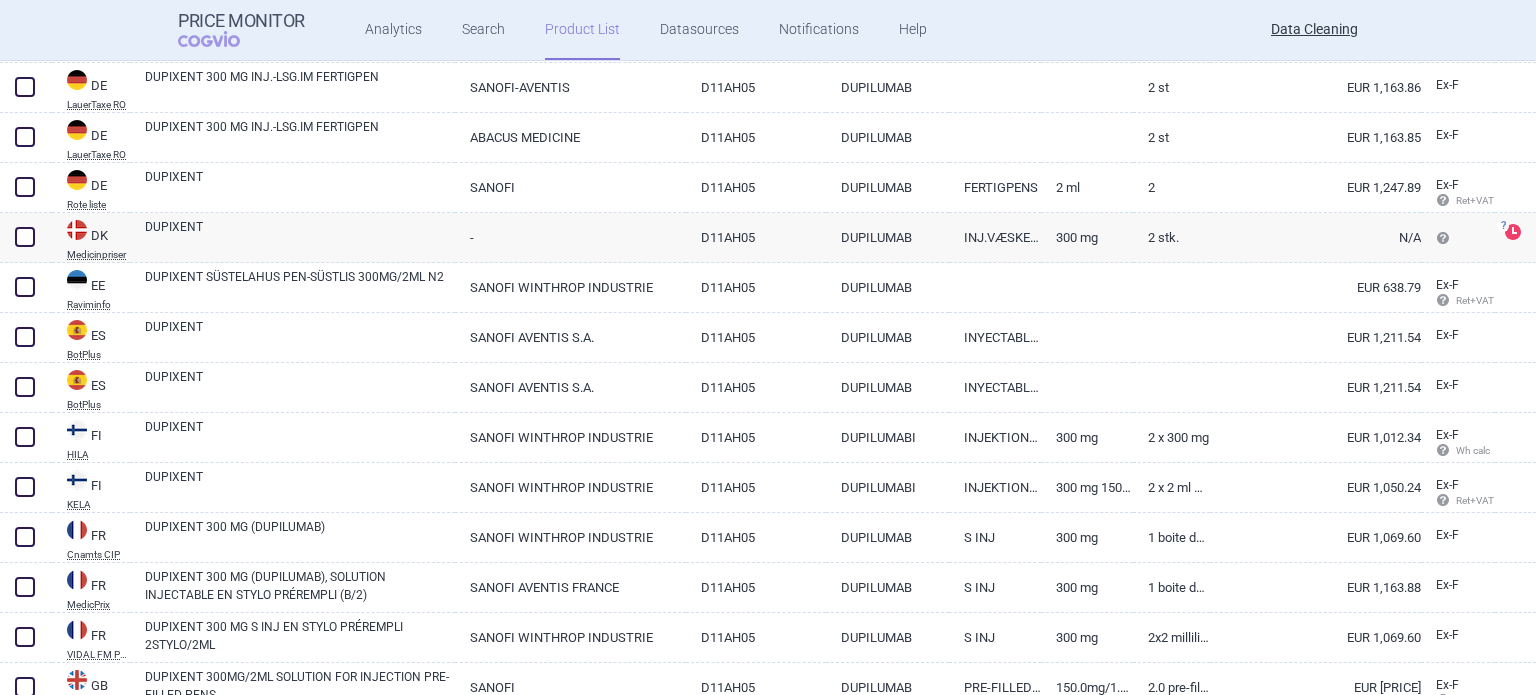 scroll, scrollTop: 2400, scrollLeft: 0, axis: vertical 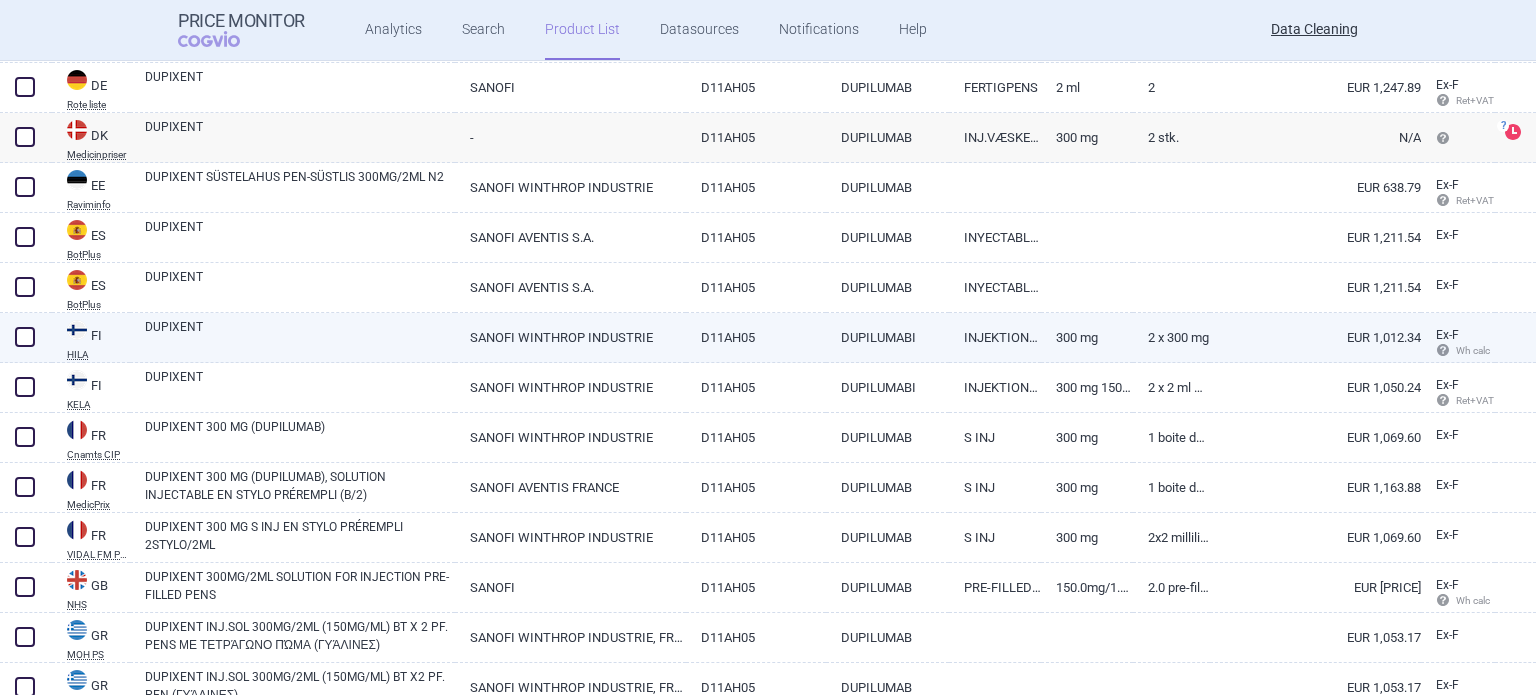 click on "DUPIXENT" at bounding box center [300, 336] 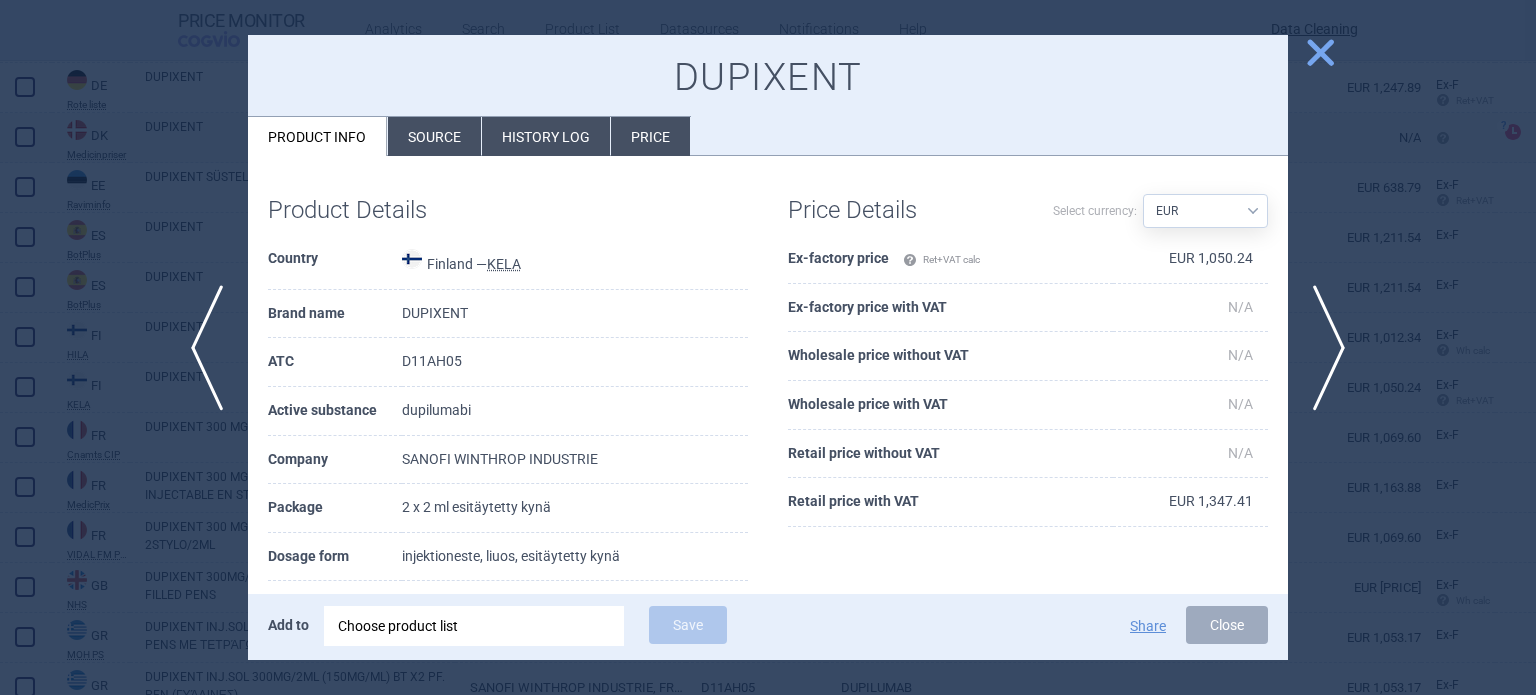 click at bounding box center [768, 347] 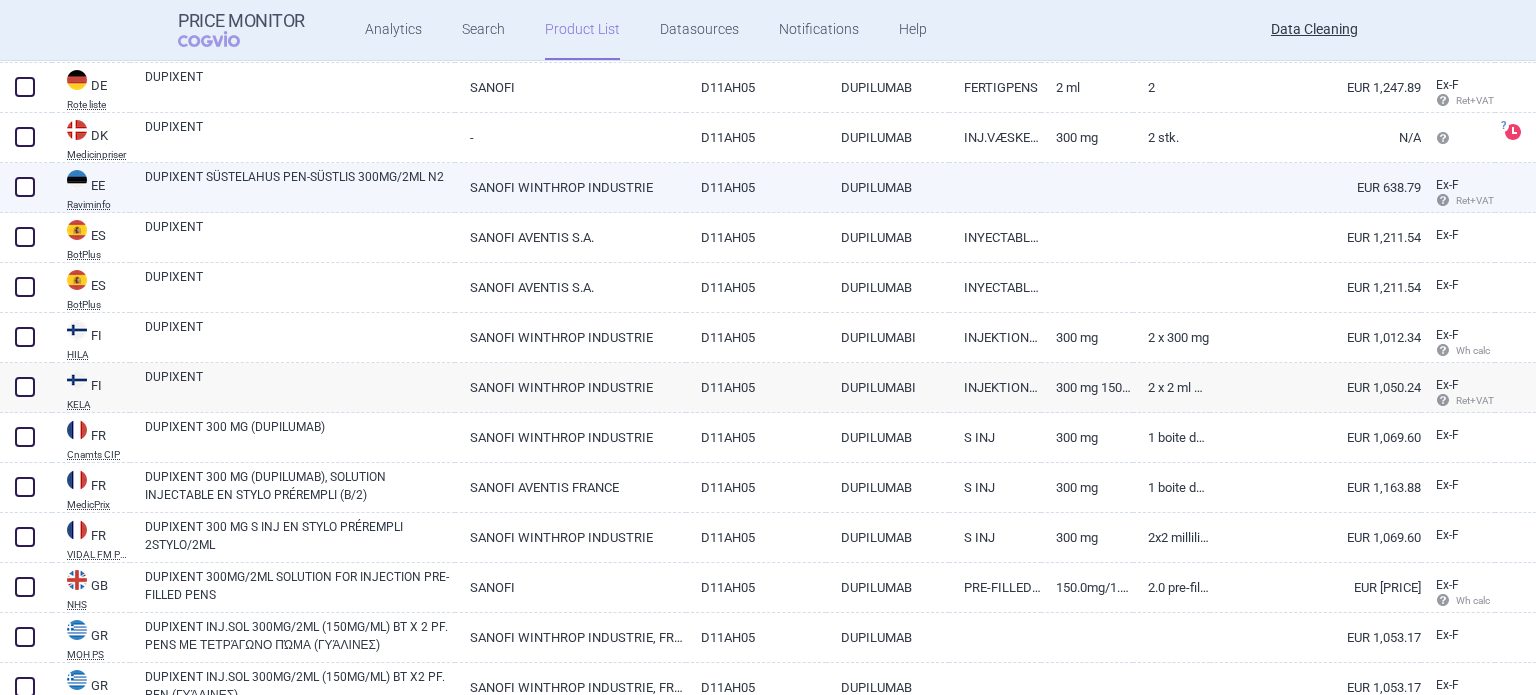 scroll, scrollTop: 2600, scrollLeft: 0, axis: vertical 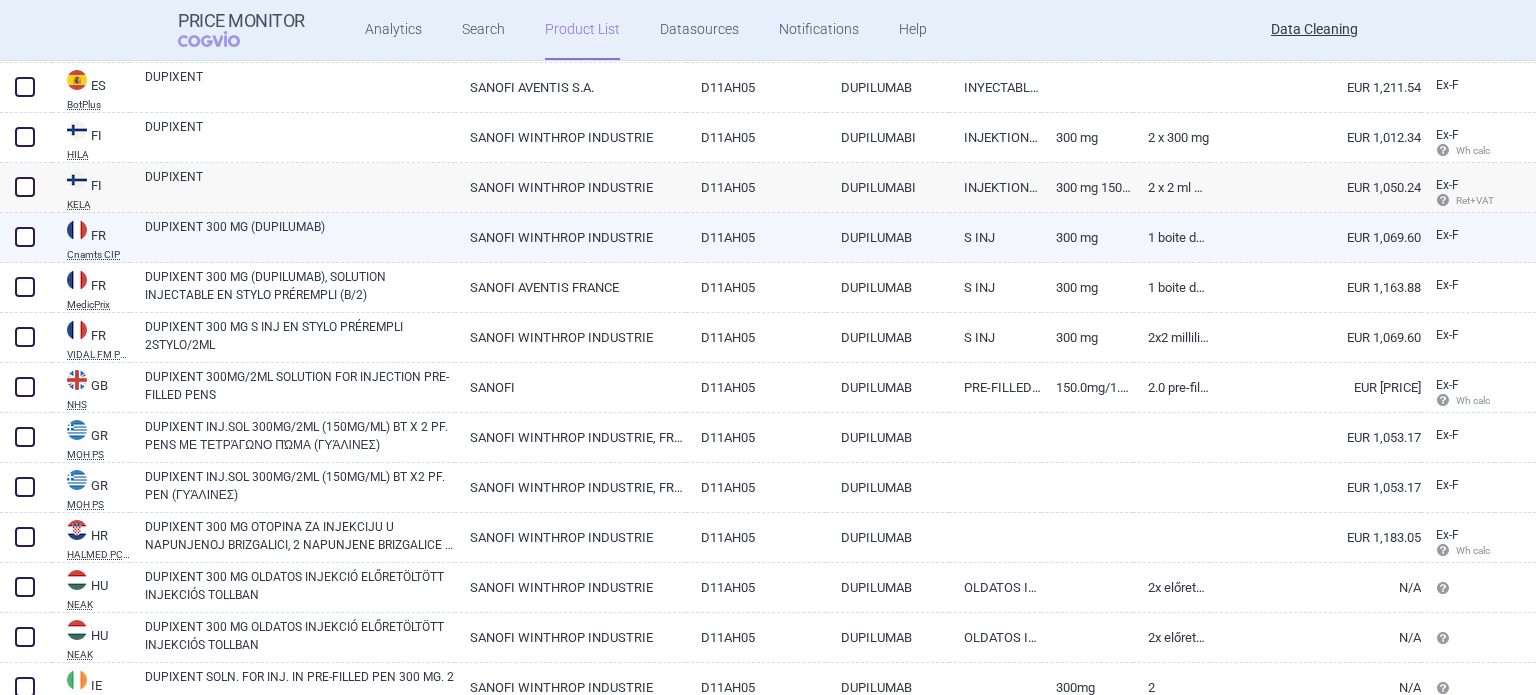 click on "DUPIXENT 300 MG (DUPILUMAB)" at bounding box center (300, 236) 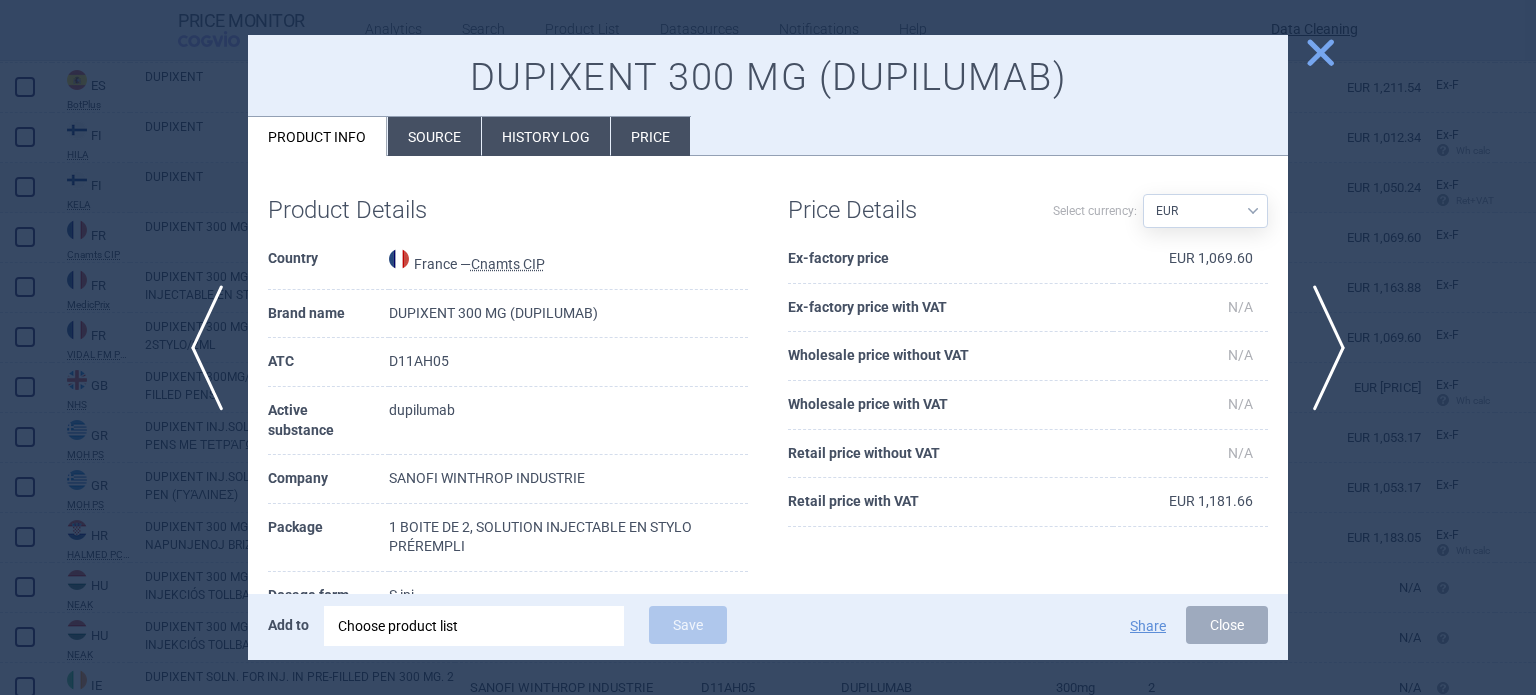 click on "Source" at bounding box center (434, 136) 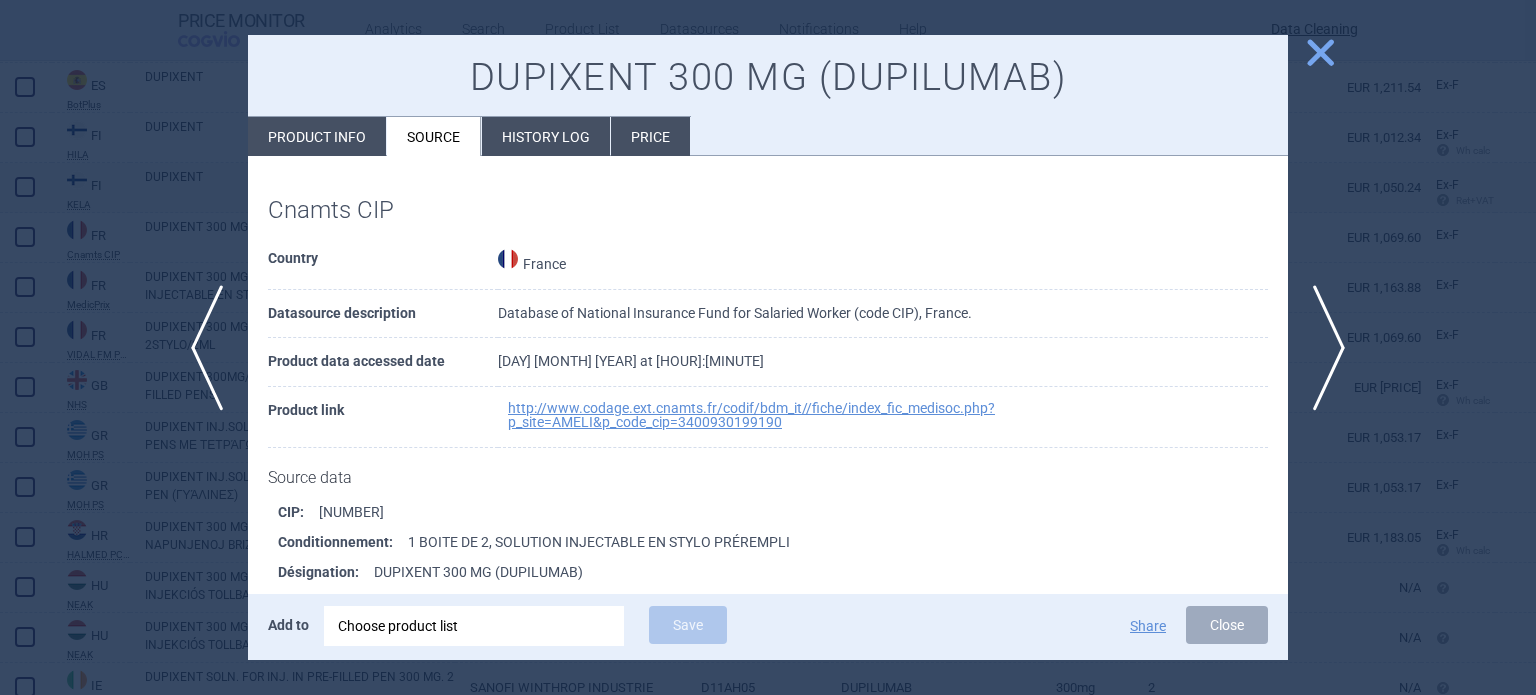 scroll, scrollTop: 7088, scrollLeft: 0, axis: vertical 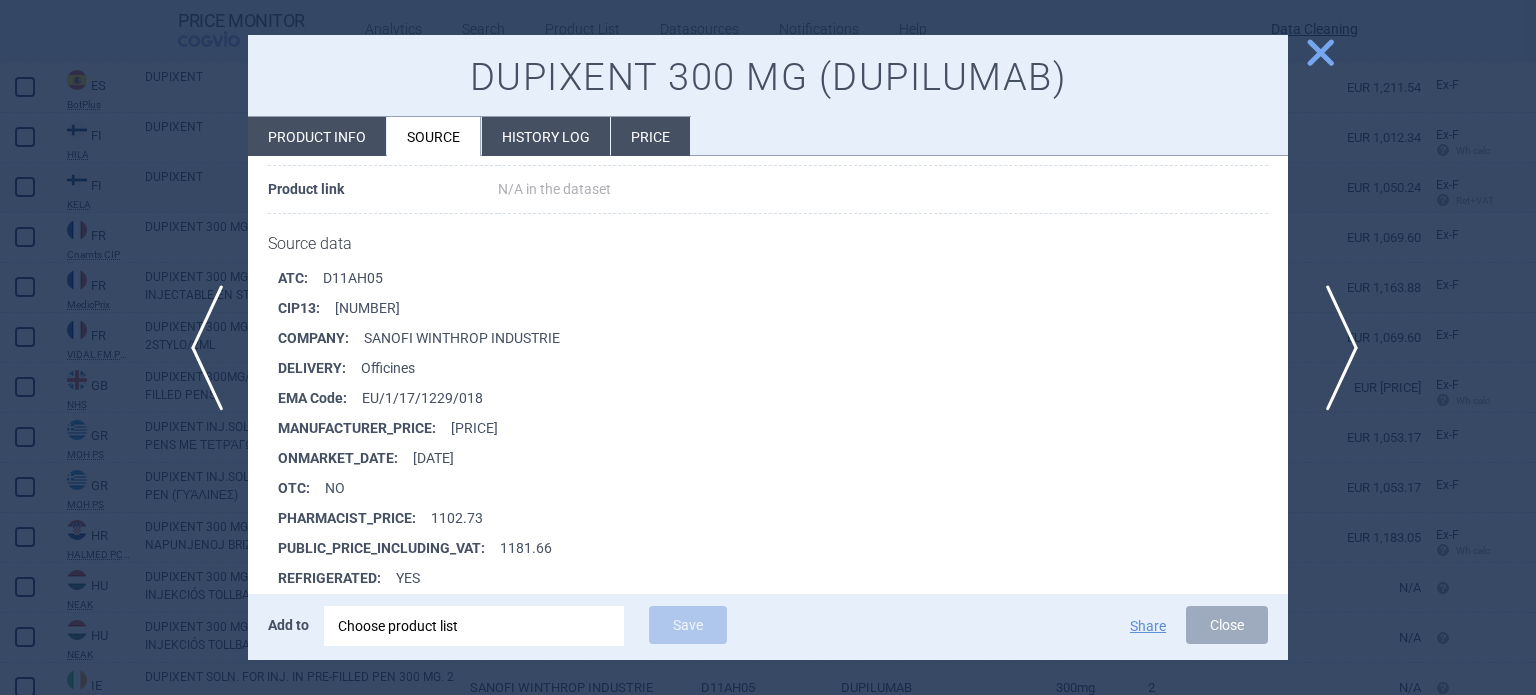 click on "next" at bounding box center [1335, 348] 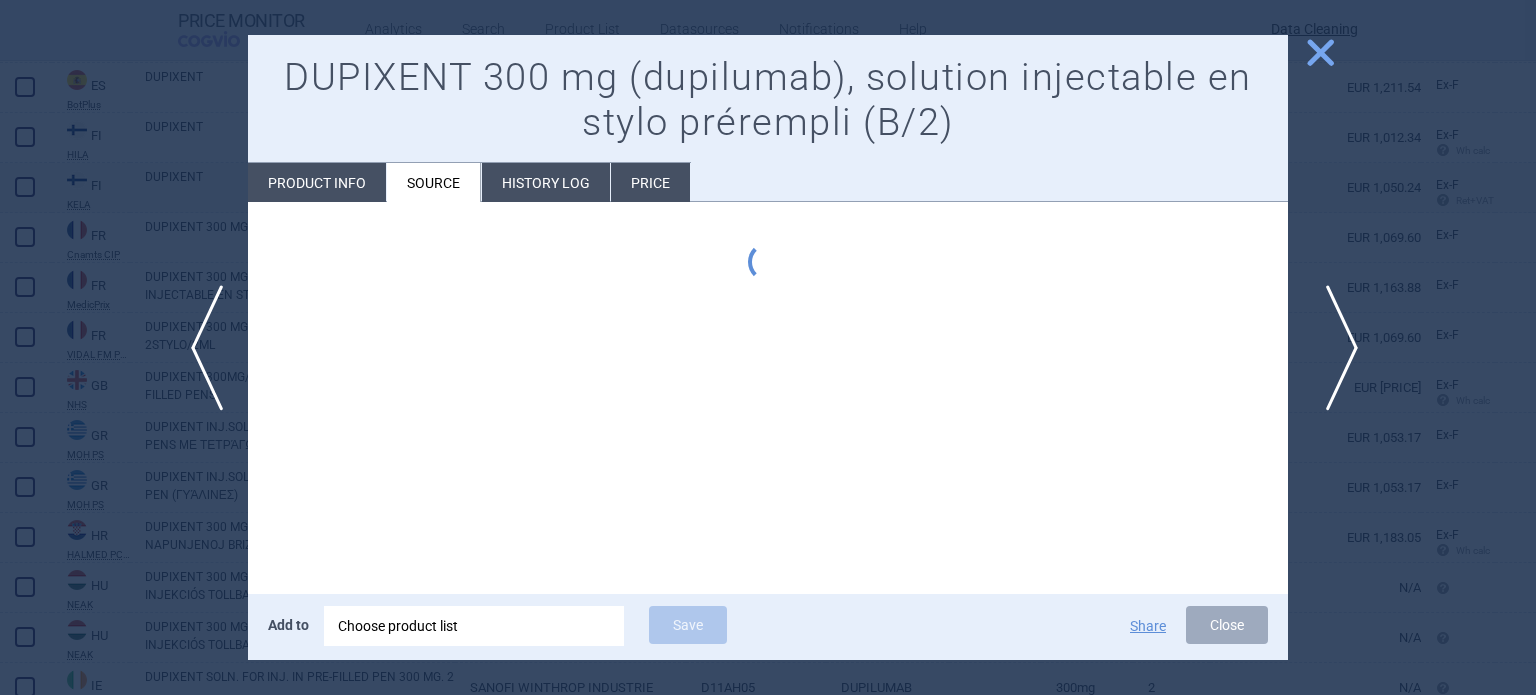 scroll, scrollTop: 0, scrollLeft: 0, axis: both 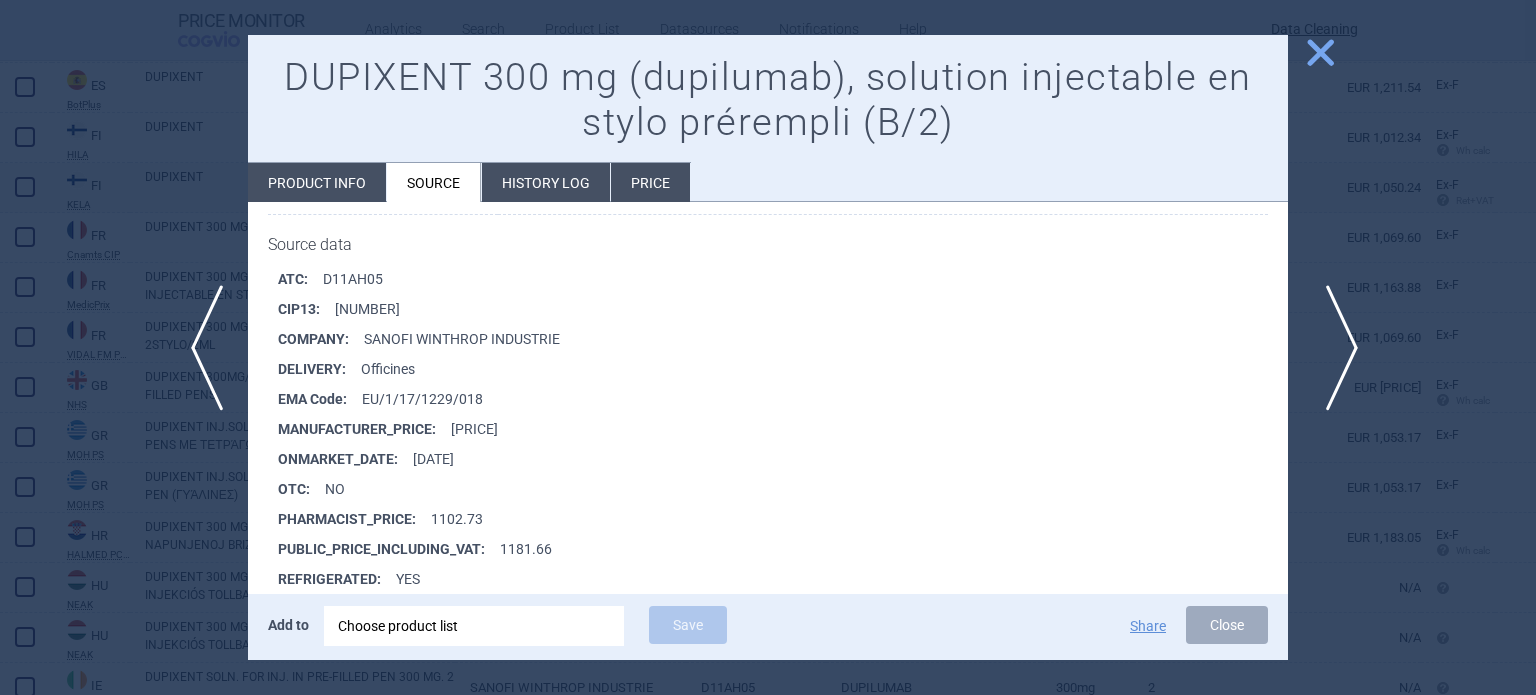 click on "next" at bounding box center (1335, 348) 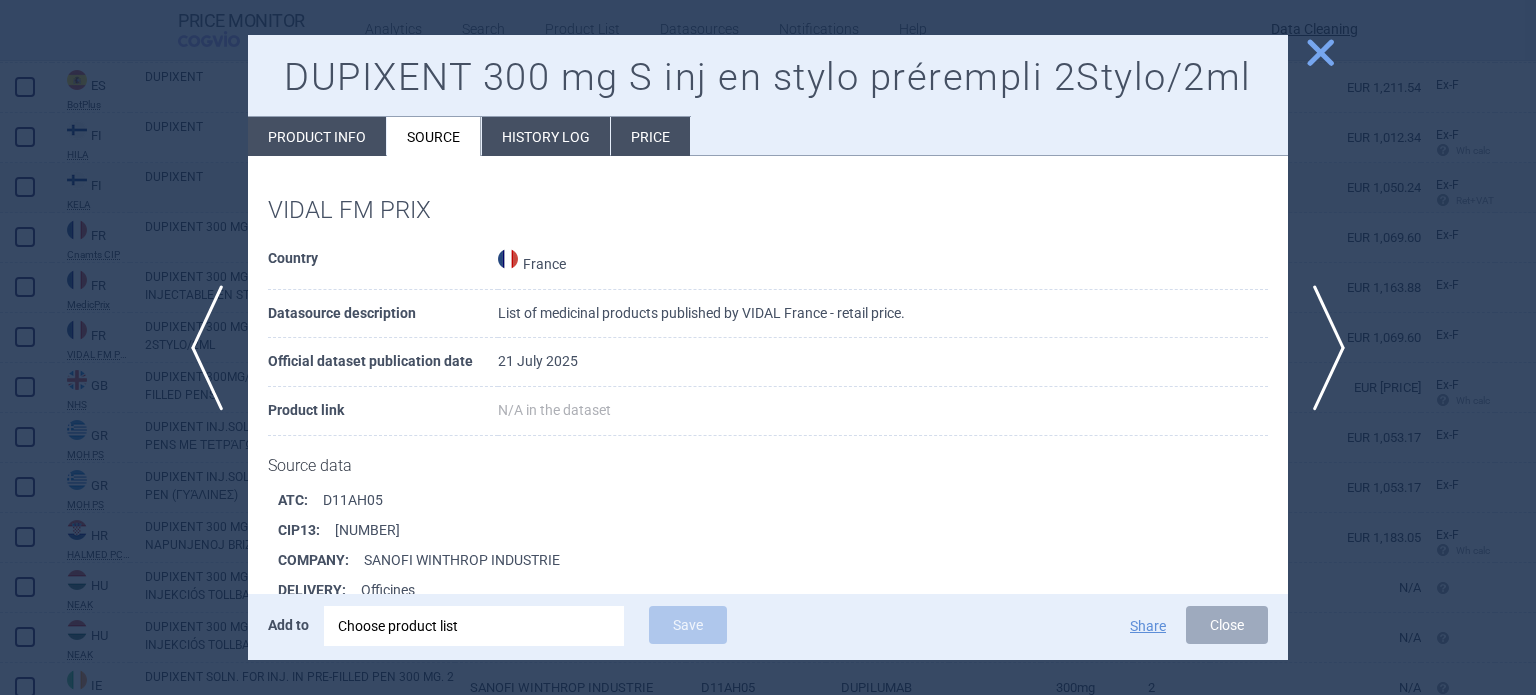 scroll, scrollTop: 243, scrollLeft: 0, axis: vertical 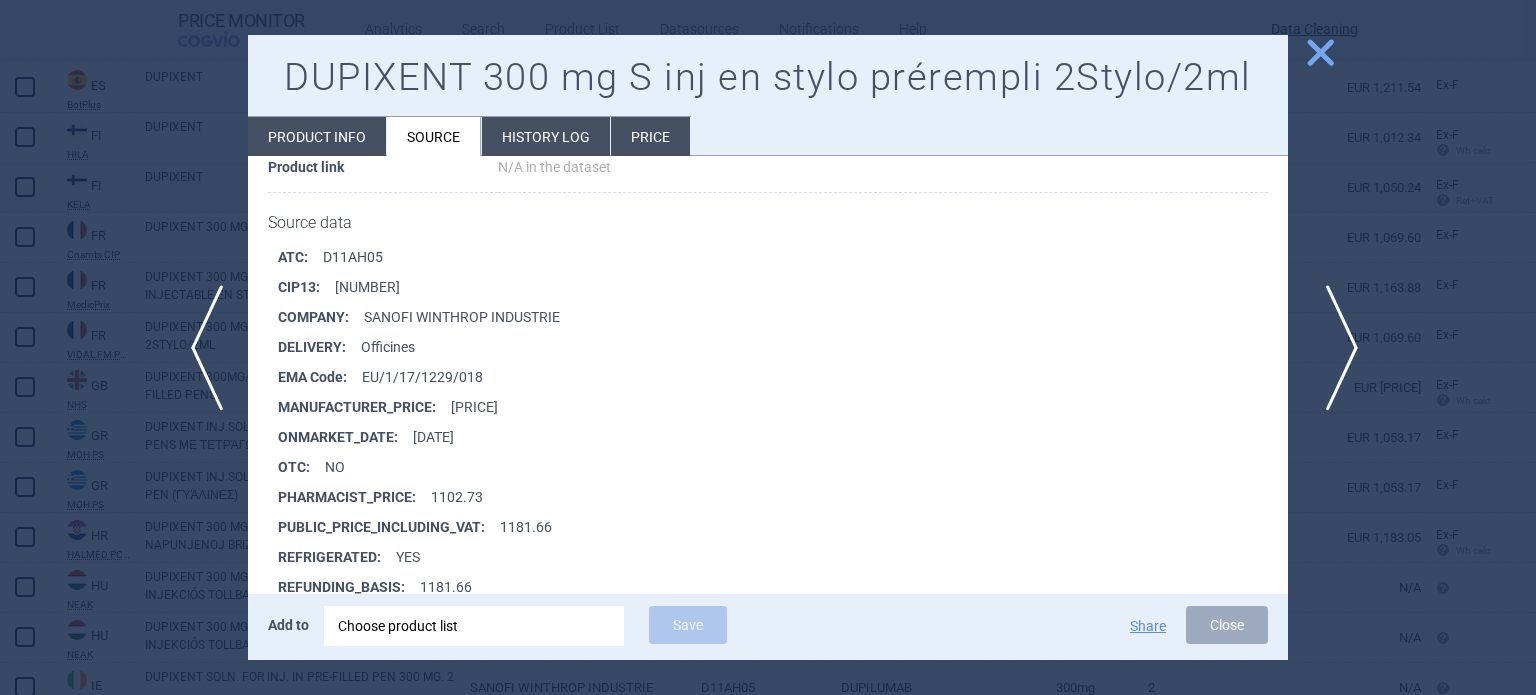 click on "next" at bounding box center [1335, 348] 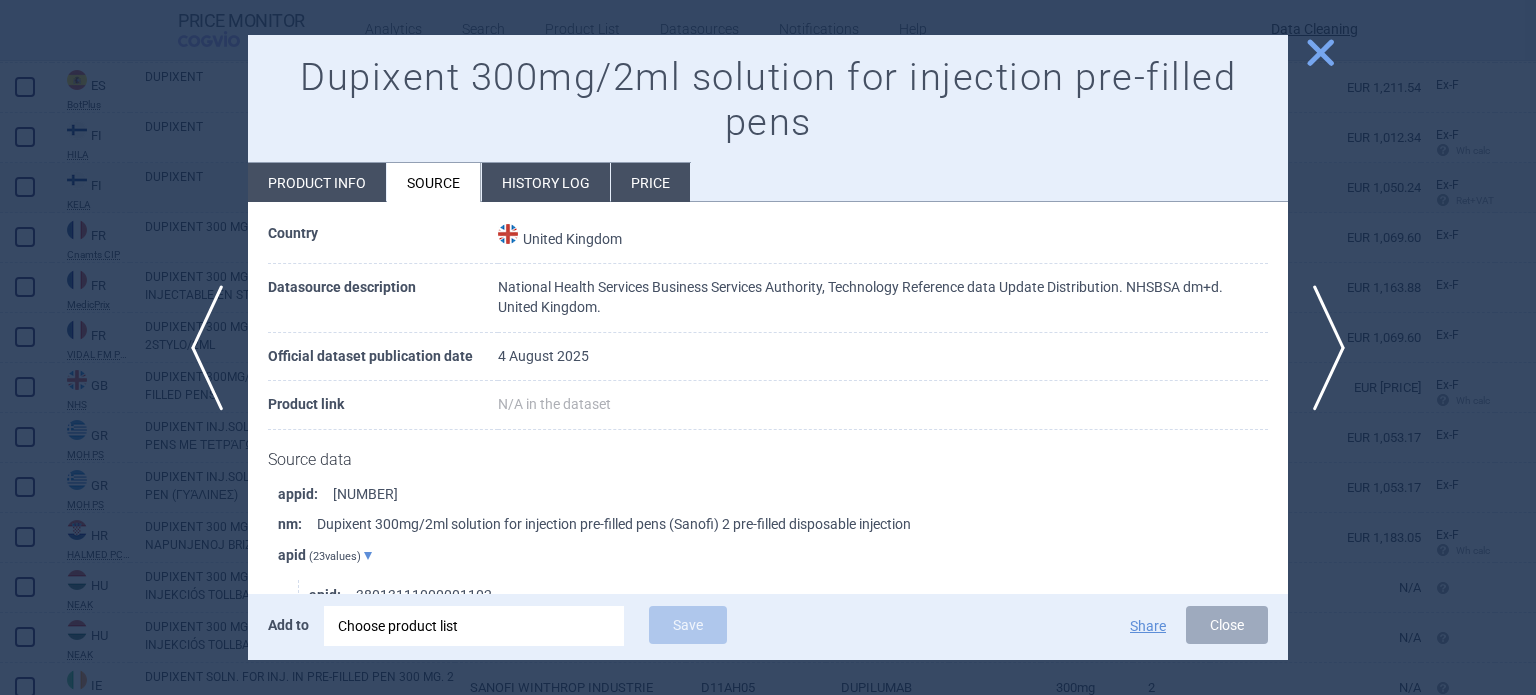 scroll, scrollTop: 100, scrollLeft: 0, axis: vertical 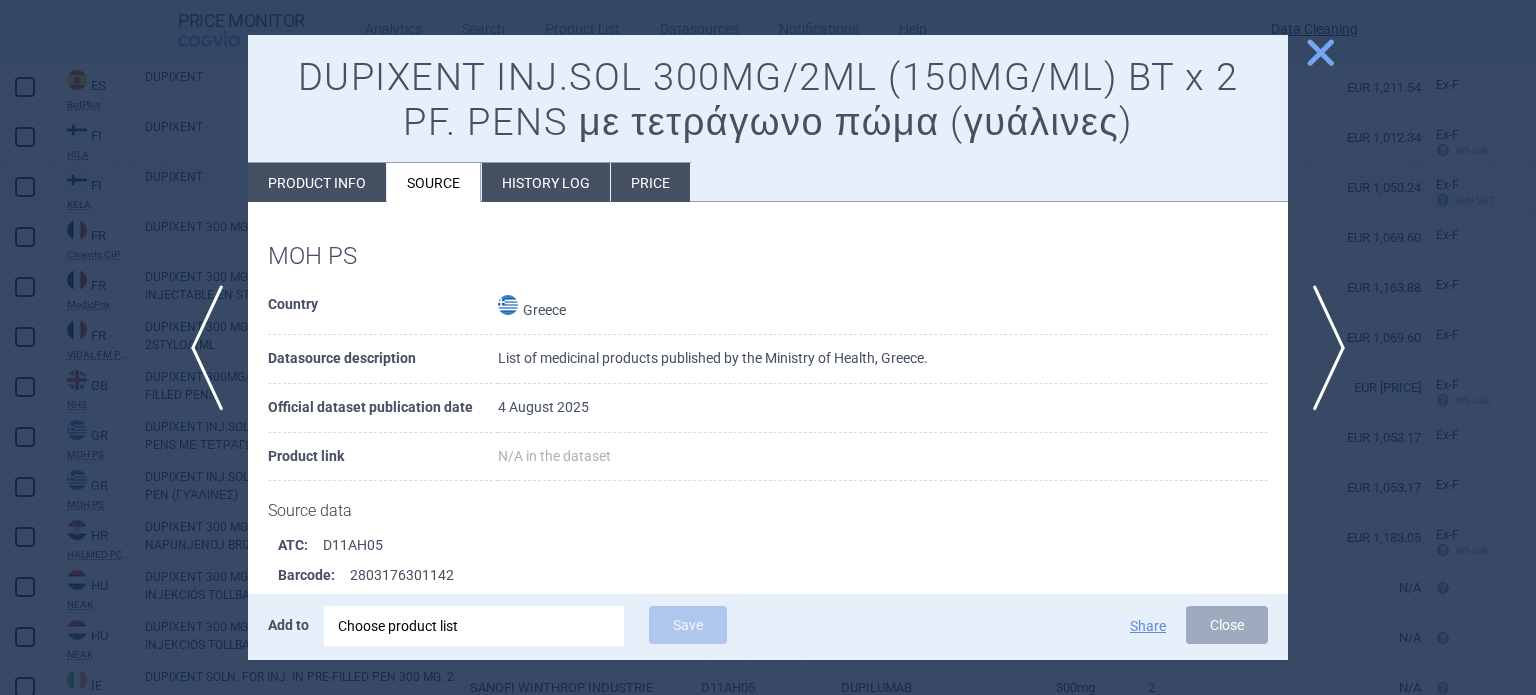 drag, startPoint x: 1333, startPoint y: 314, endPoint x: 1286, endPoint y: 324, distance: 48.052055 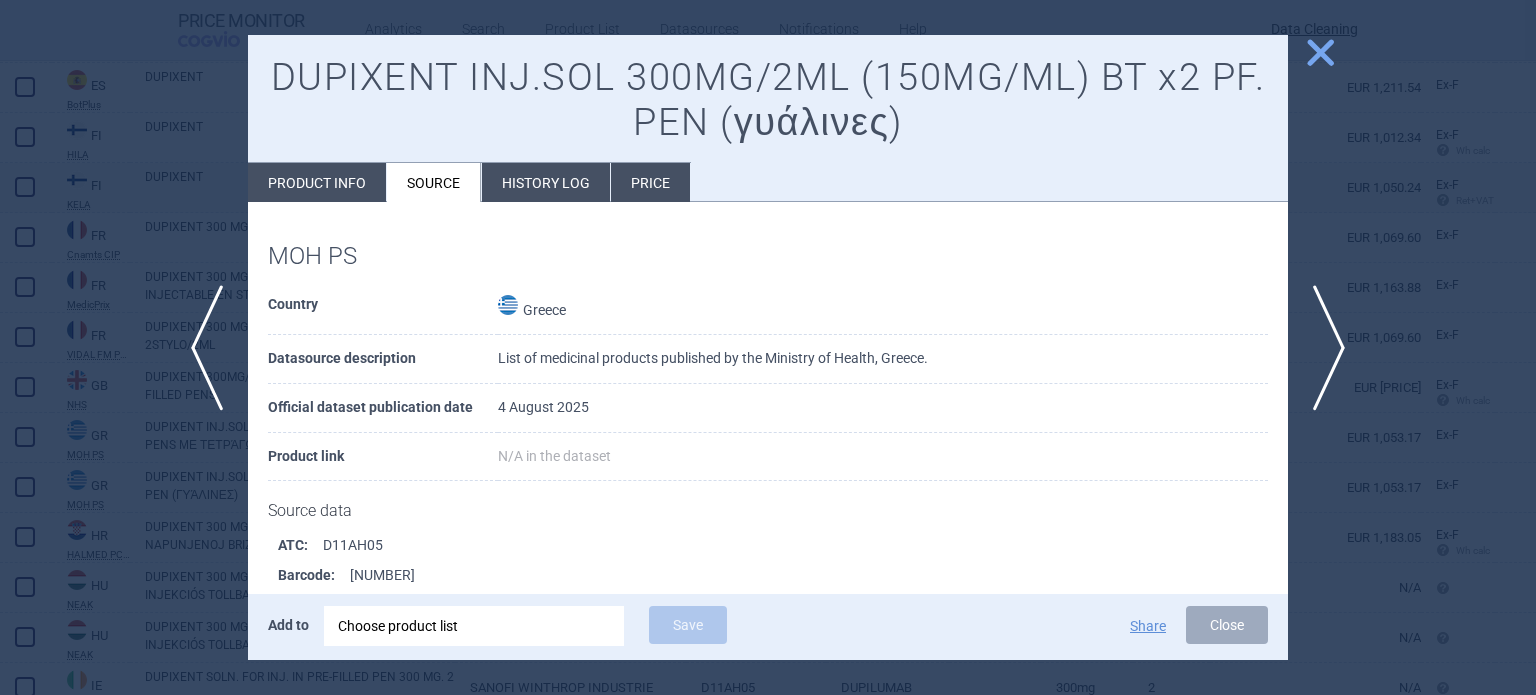 click at bounding box center [768, 347] 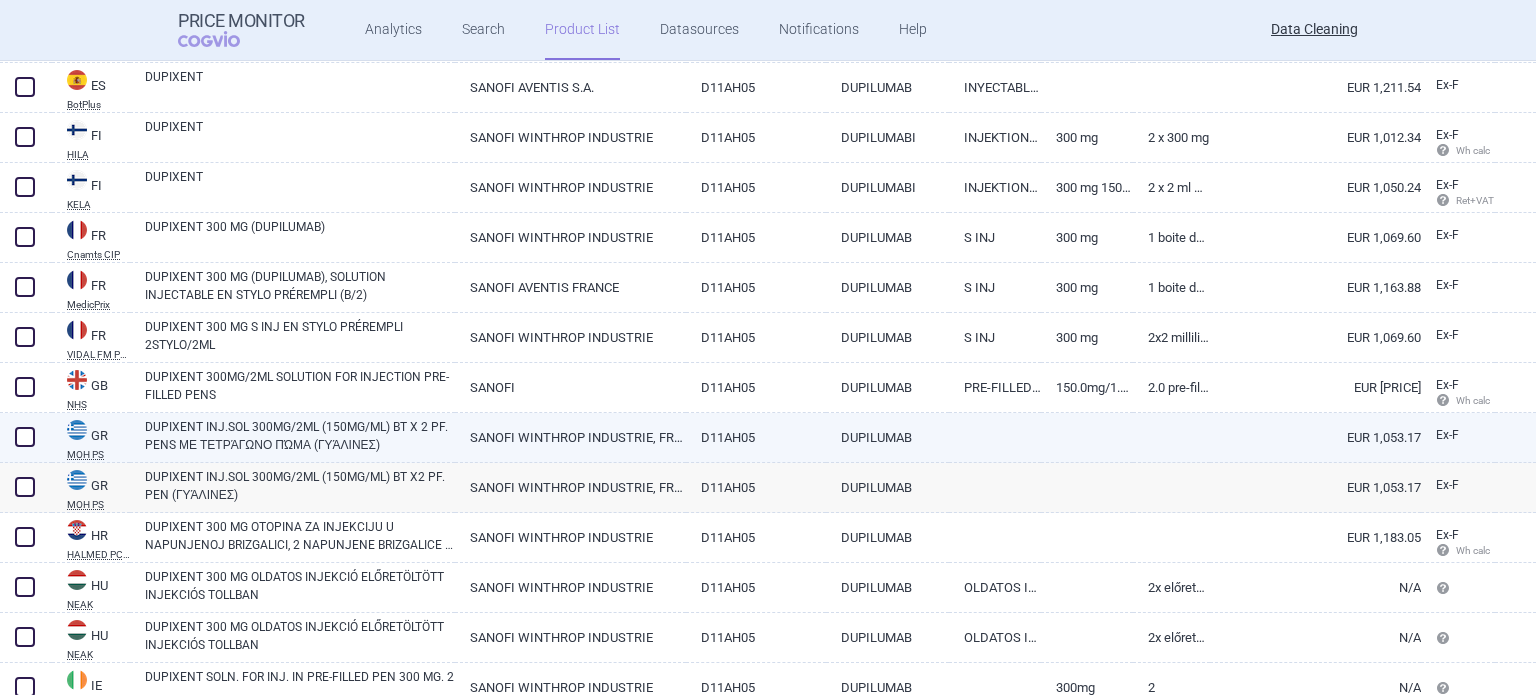 click at bounding box center [25, 437] 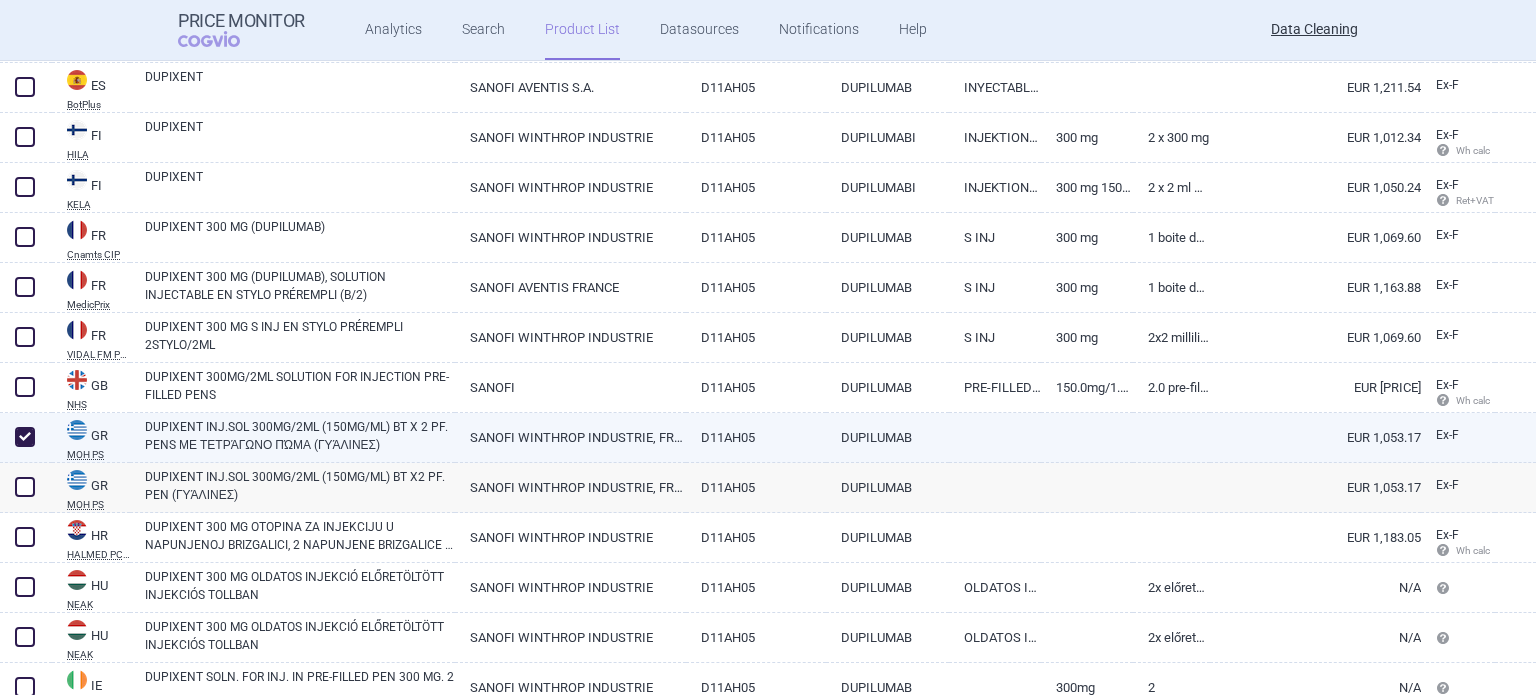 checkbox on "true" 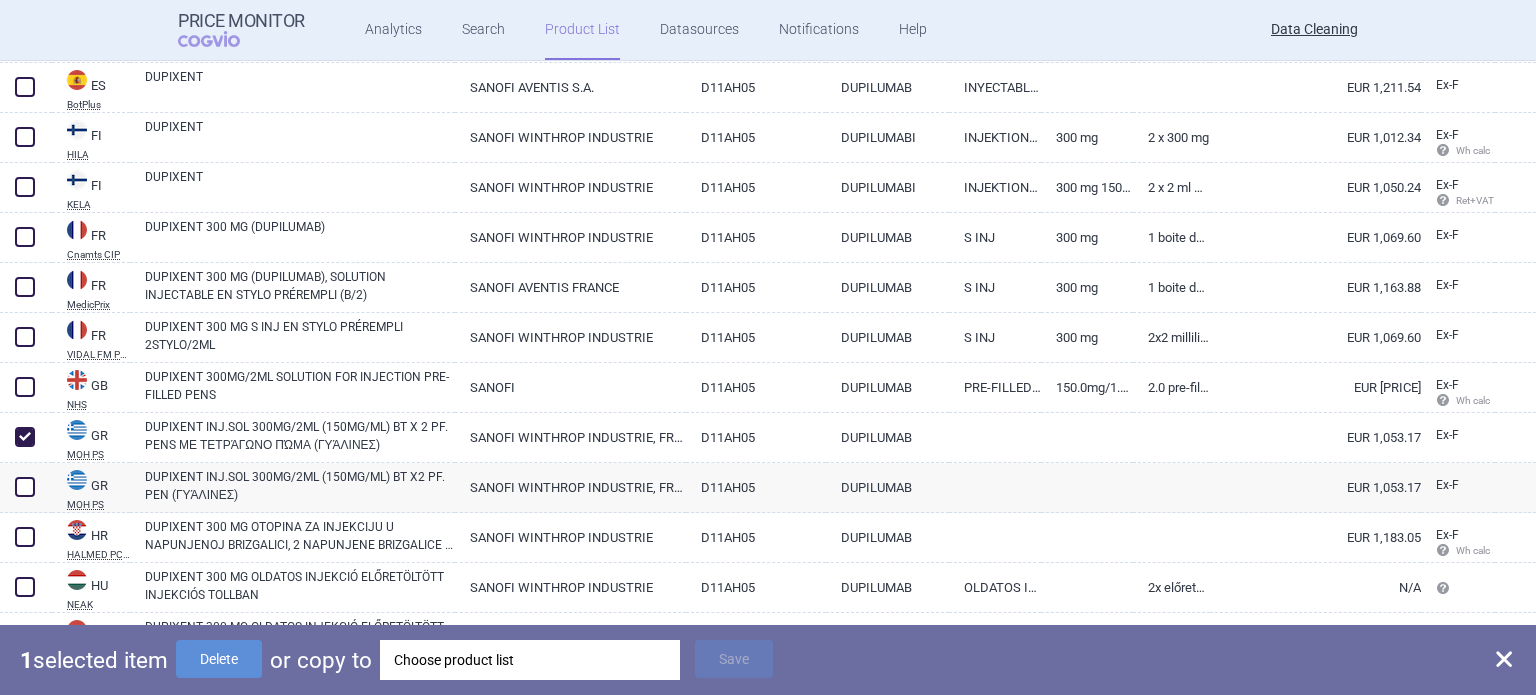 click on "Choose product list" at bounding box center [530, 660] 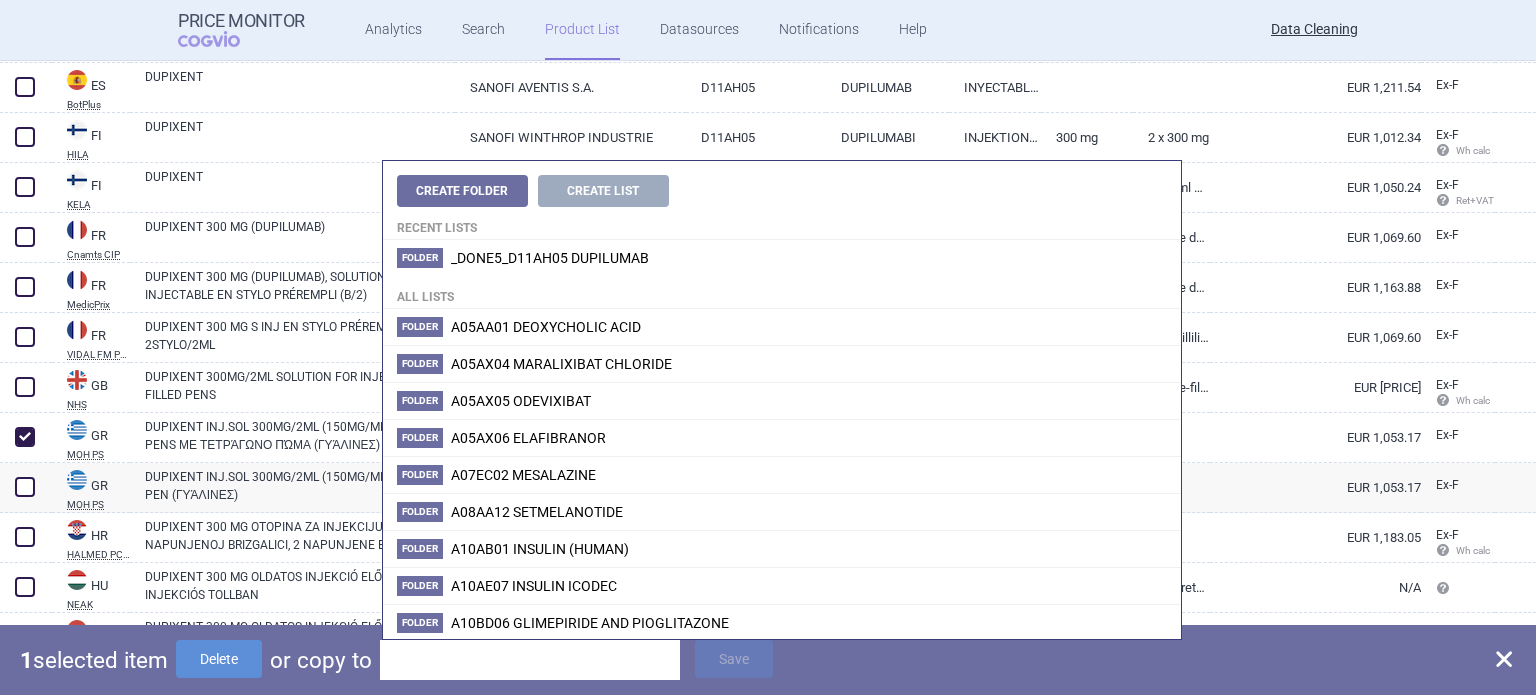 paste on "EU/1/17/1229/027" 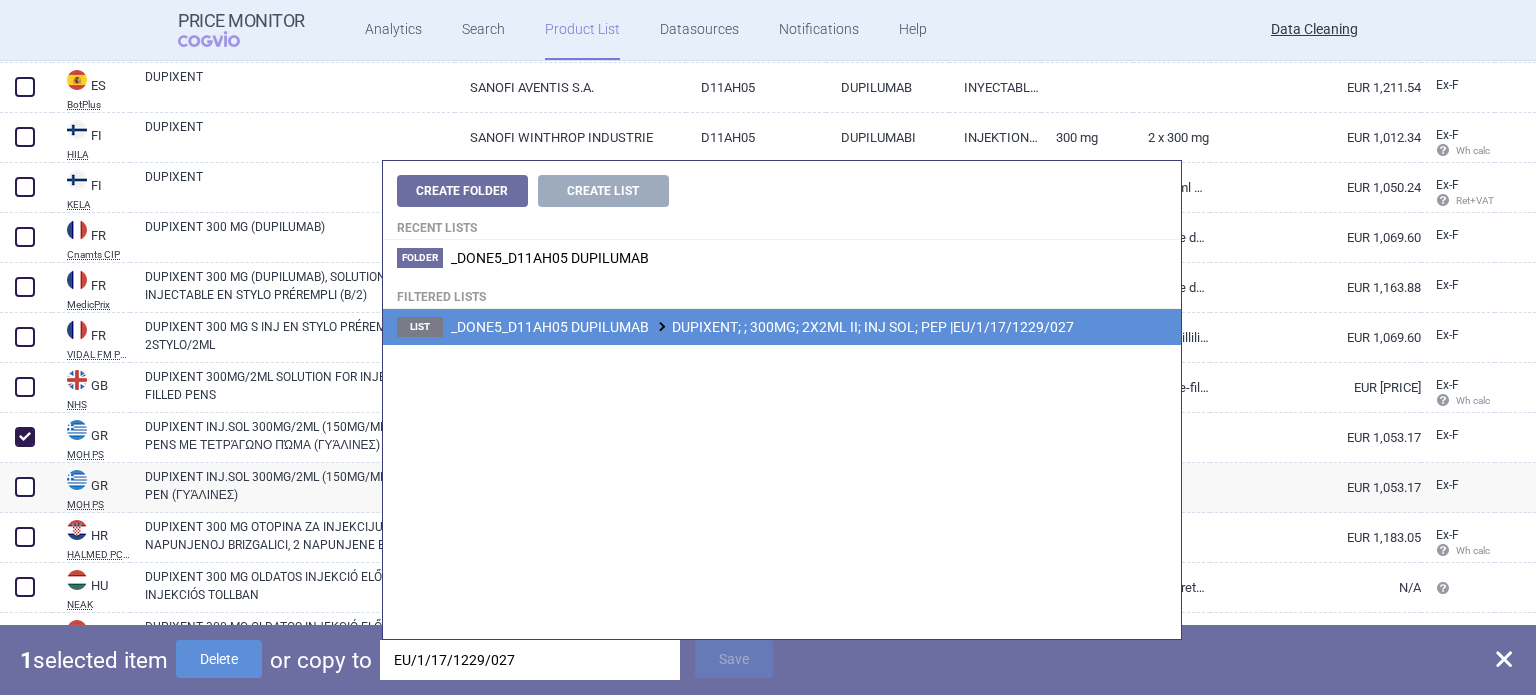 type on "EU/1/17/1229/027" 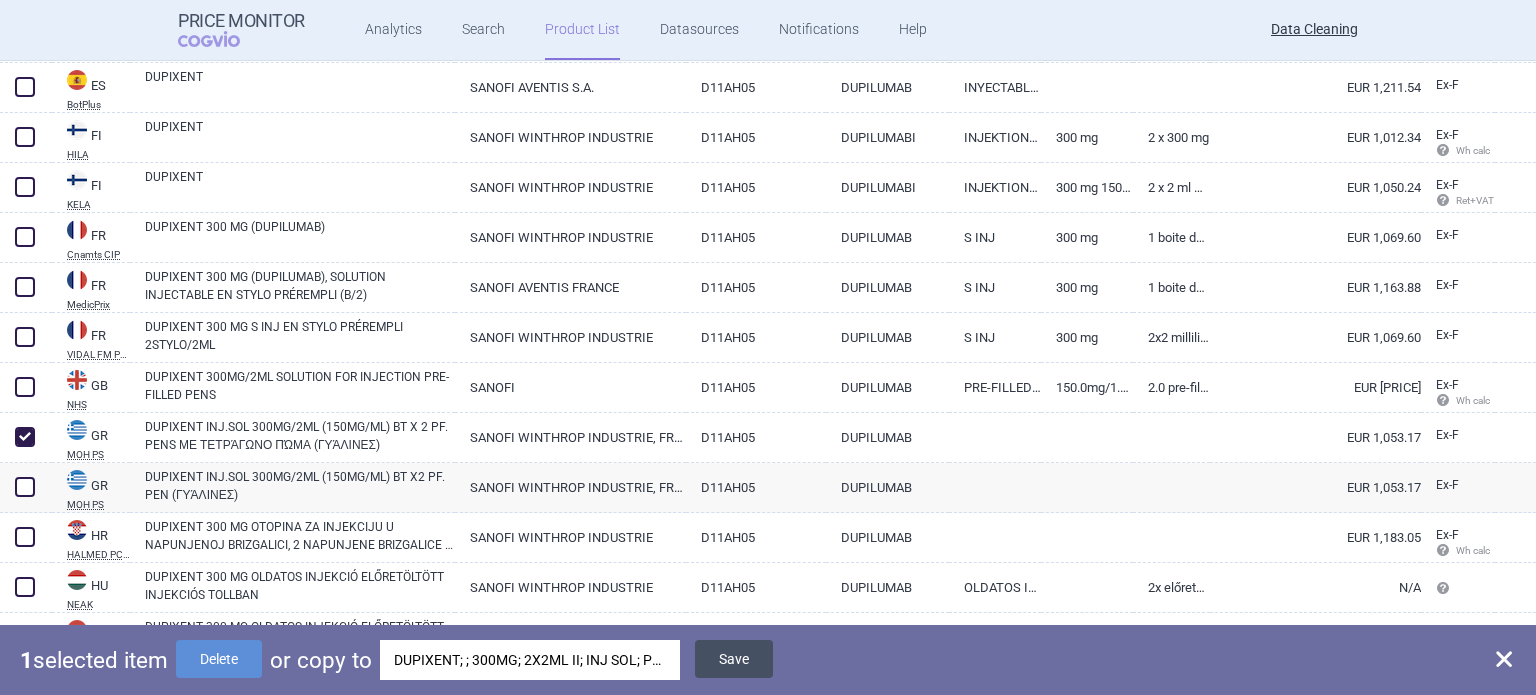 click on "Save" at bounding box center (734, 659) 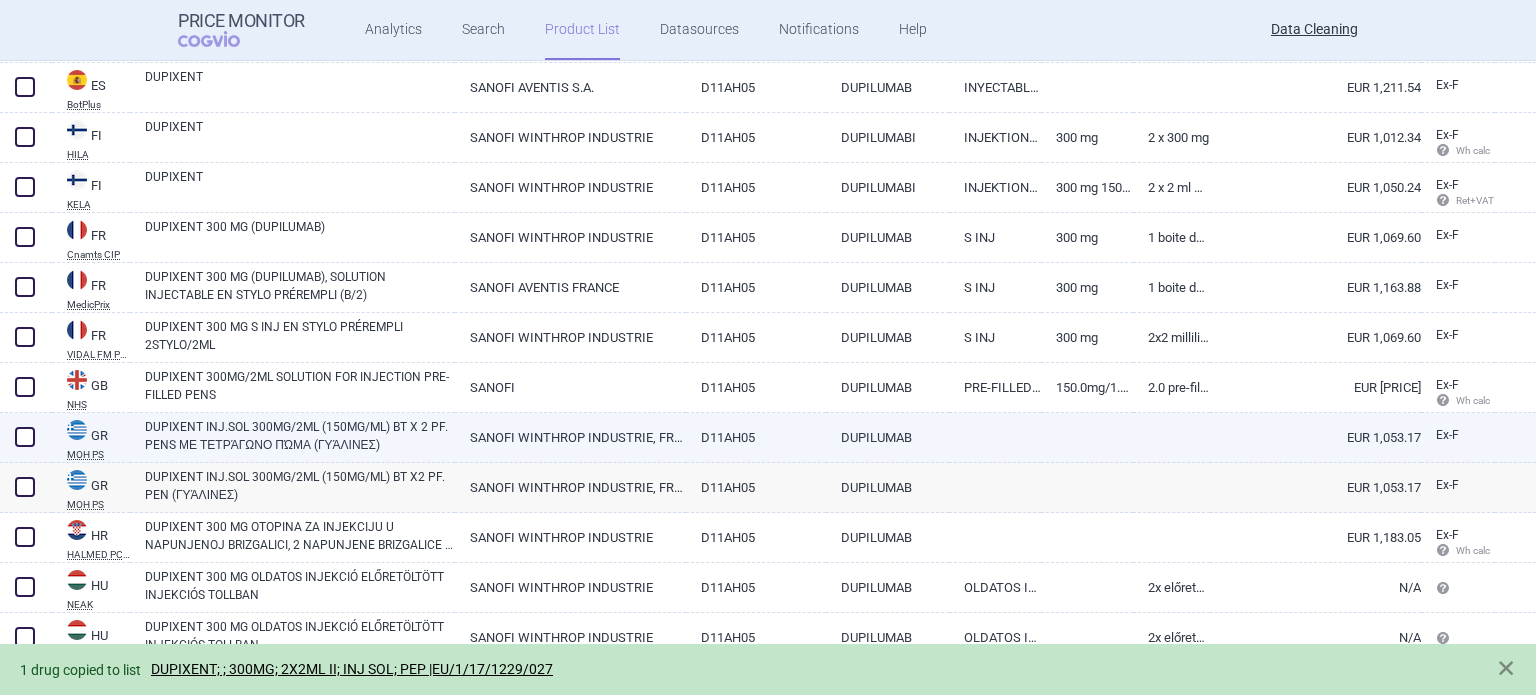 click at bounding box center [26, 438] 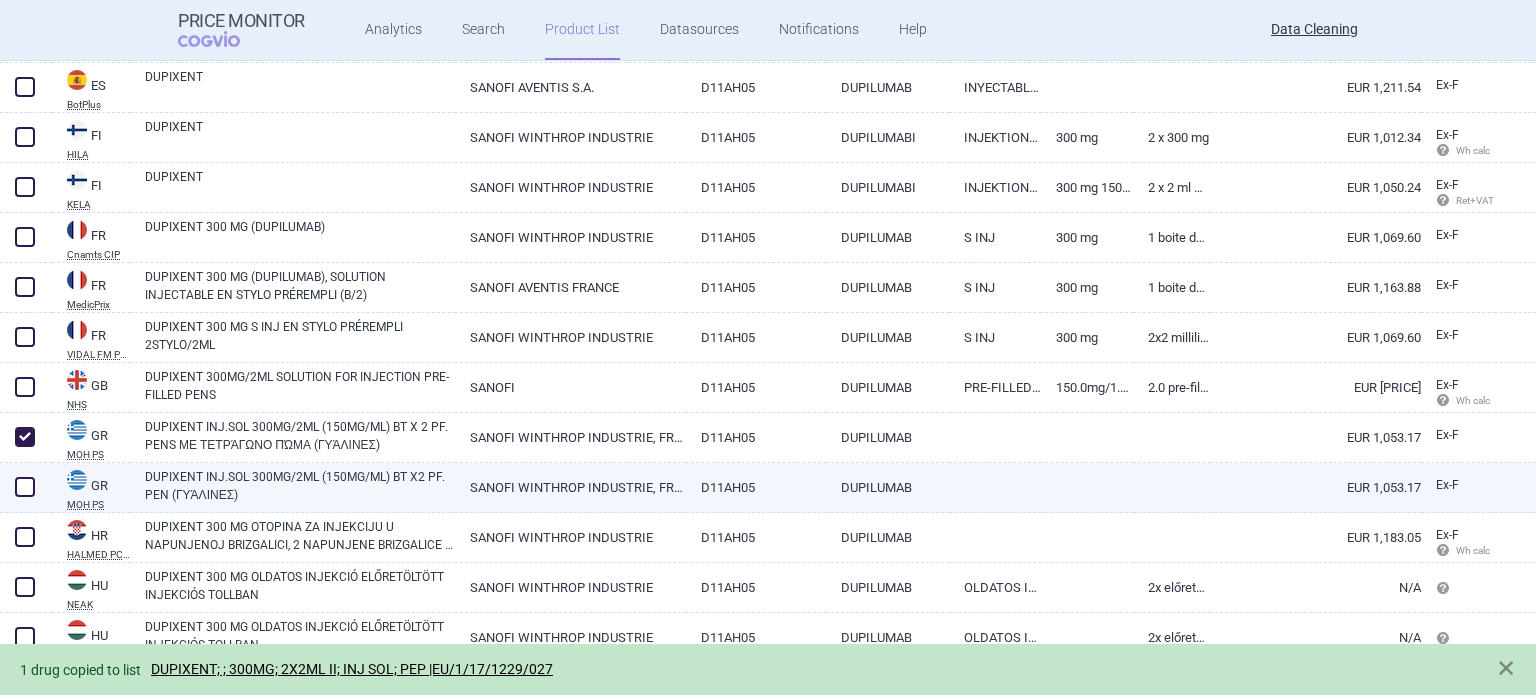 checkbox on "true" 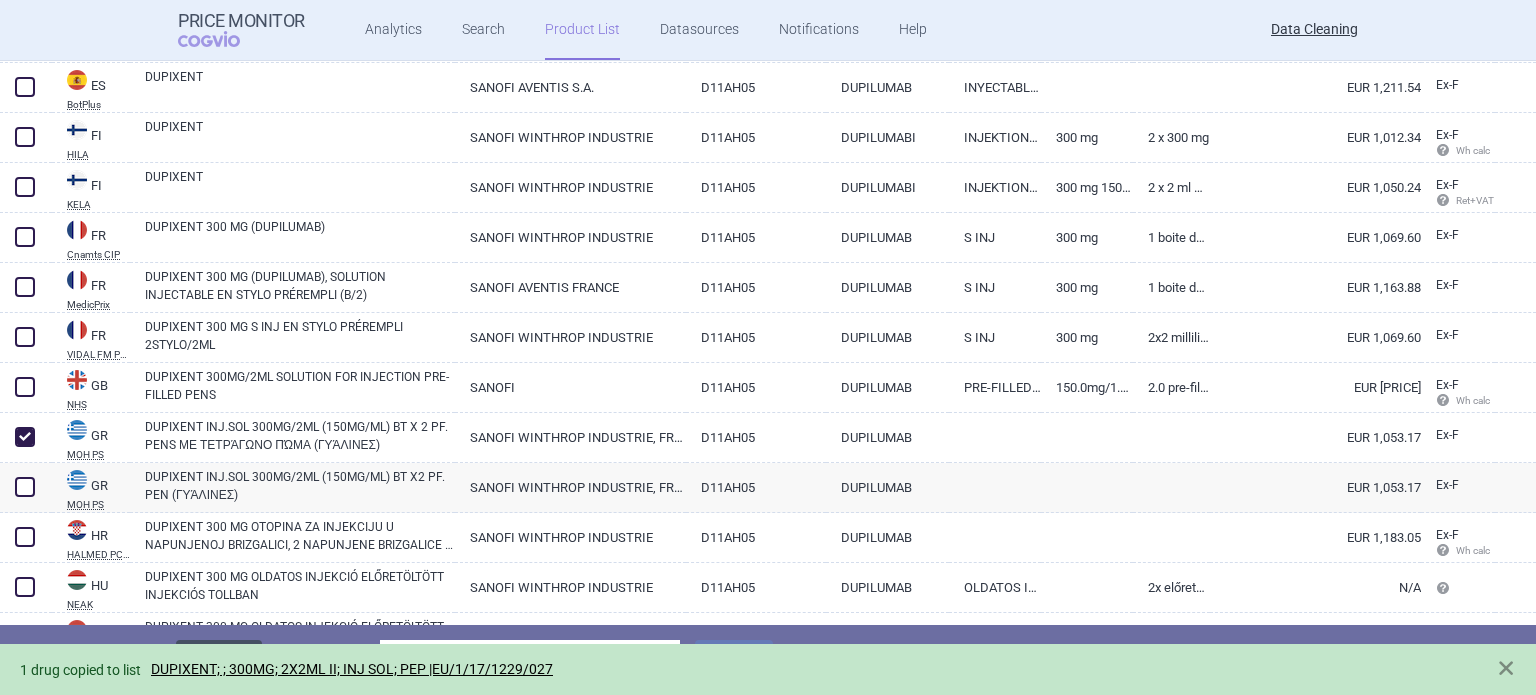 click on "Delete" at bounding box center (219, 659) 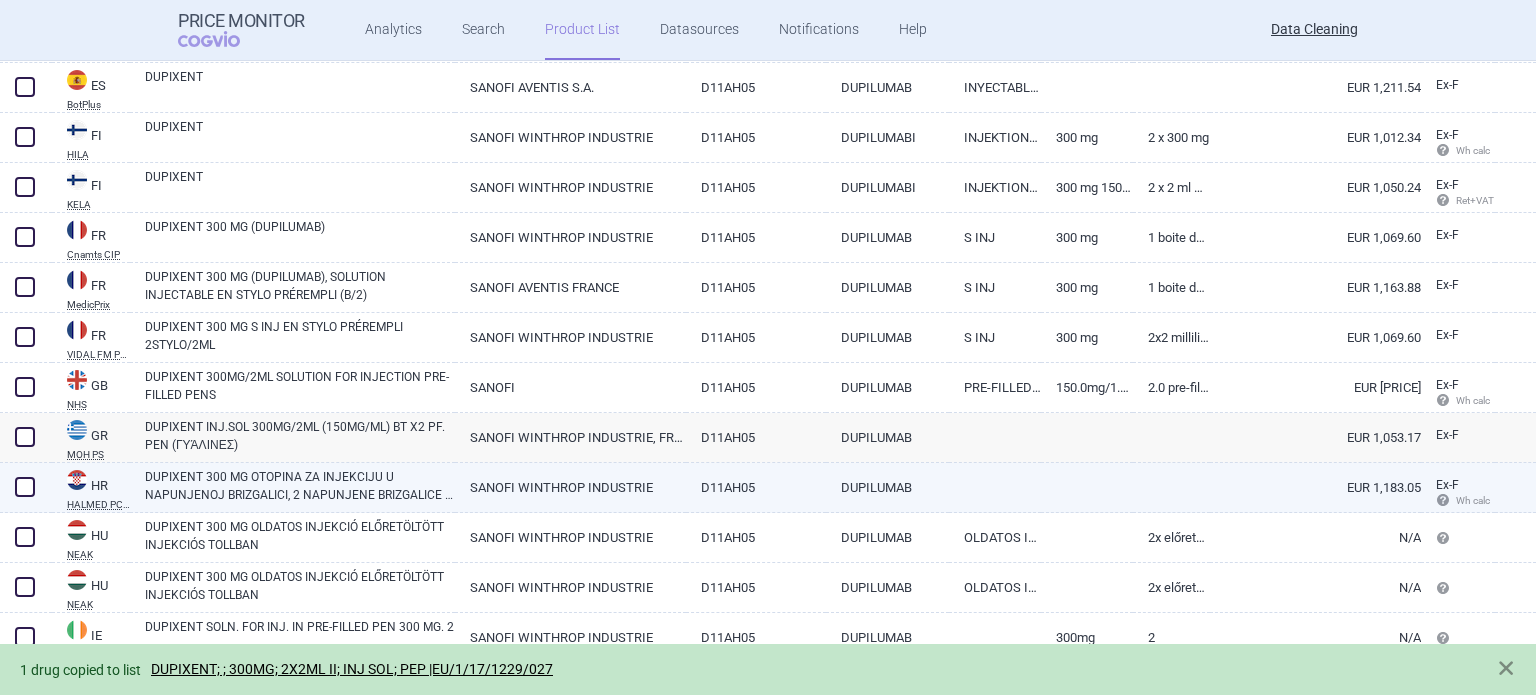 click on "DUPIXENT 300 MG OTOPINA ZA INJEKCIJU U NAPUNJENOJ BRIZGALICI, 2 NAPUNJENE BRIZGALICE S 2 ML OTOPINE" at bounding box center (300, 486) 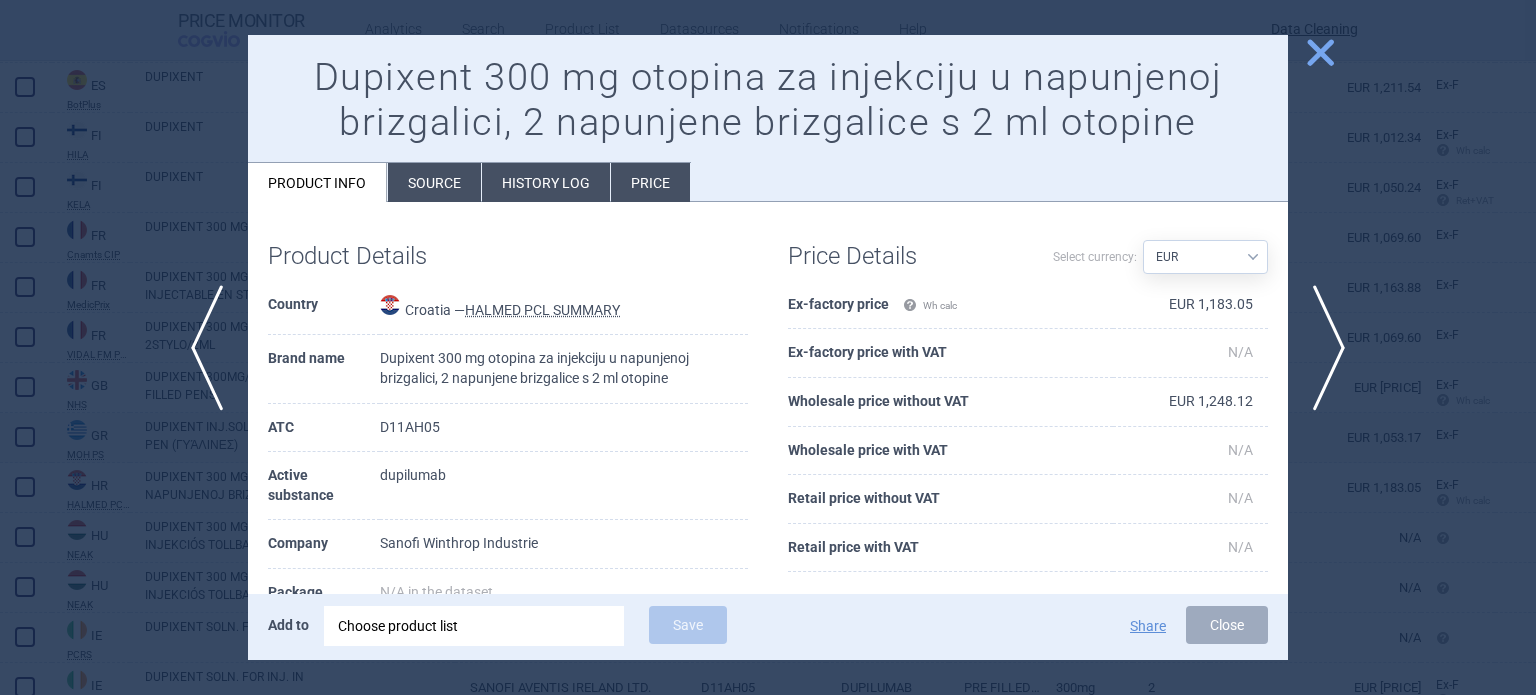 click on "Source" at bounding box center [434, 182] 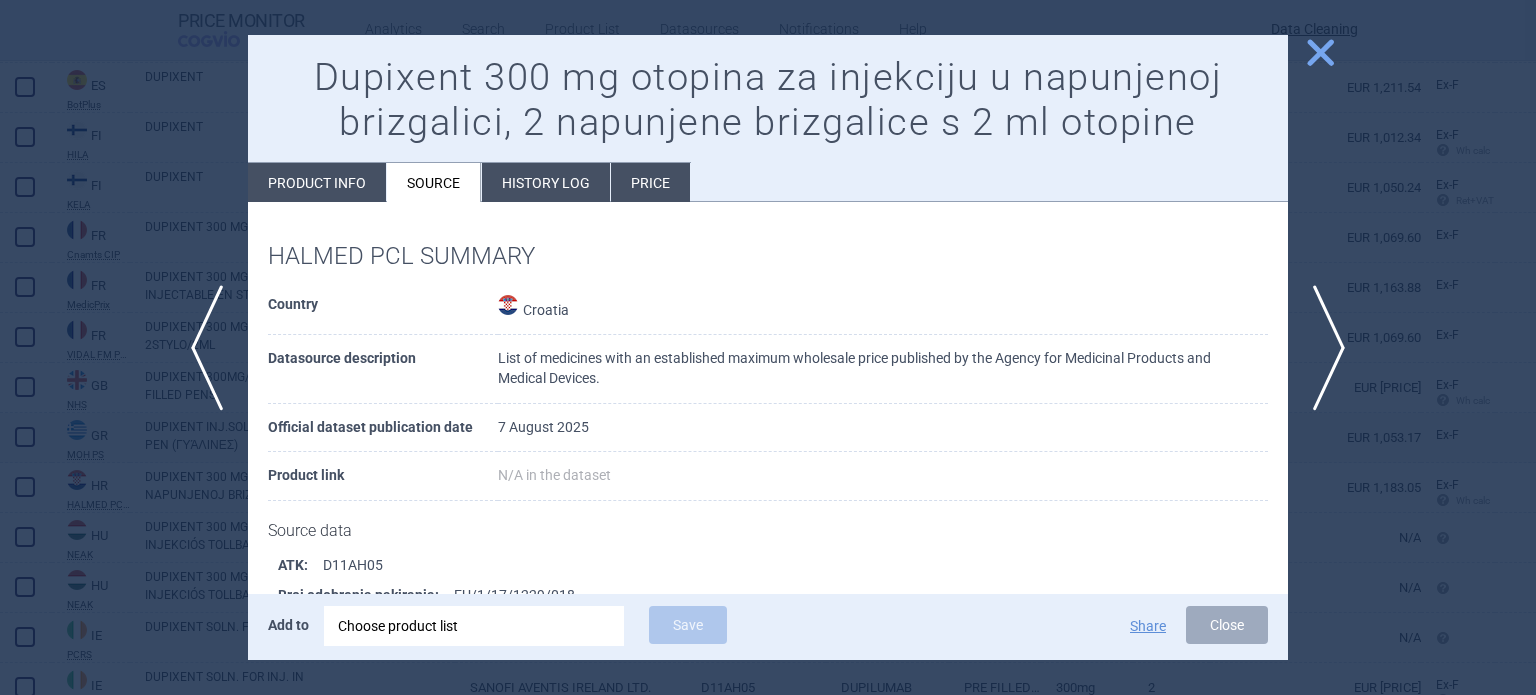 scroll, scrollTop: 8, scrollLeft: 0, axis: vertical 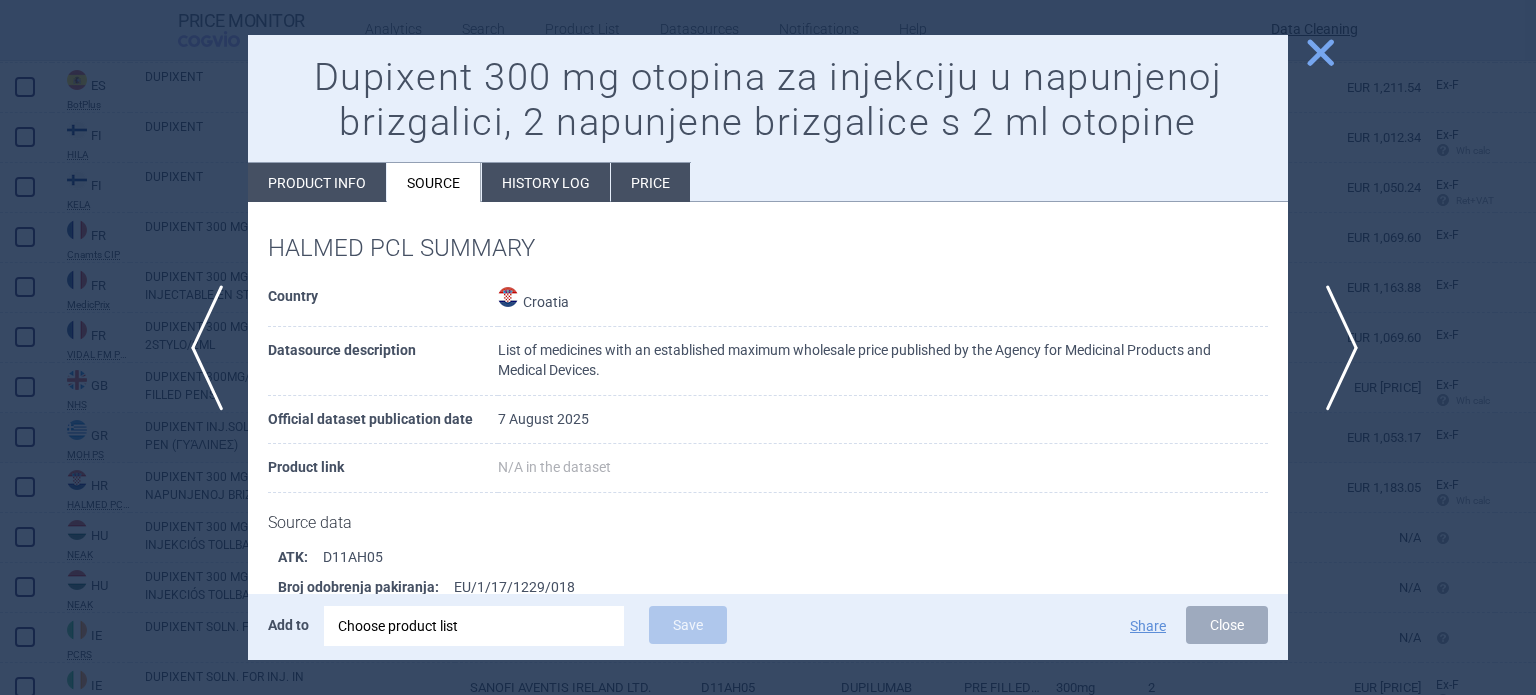 click on "next" at bounding box center (1335, 348) 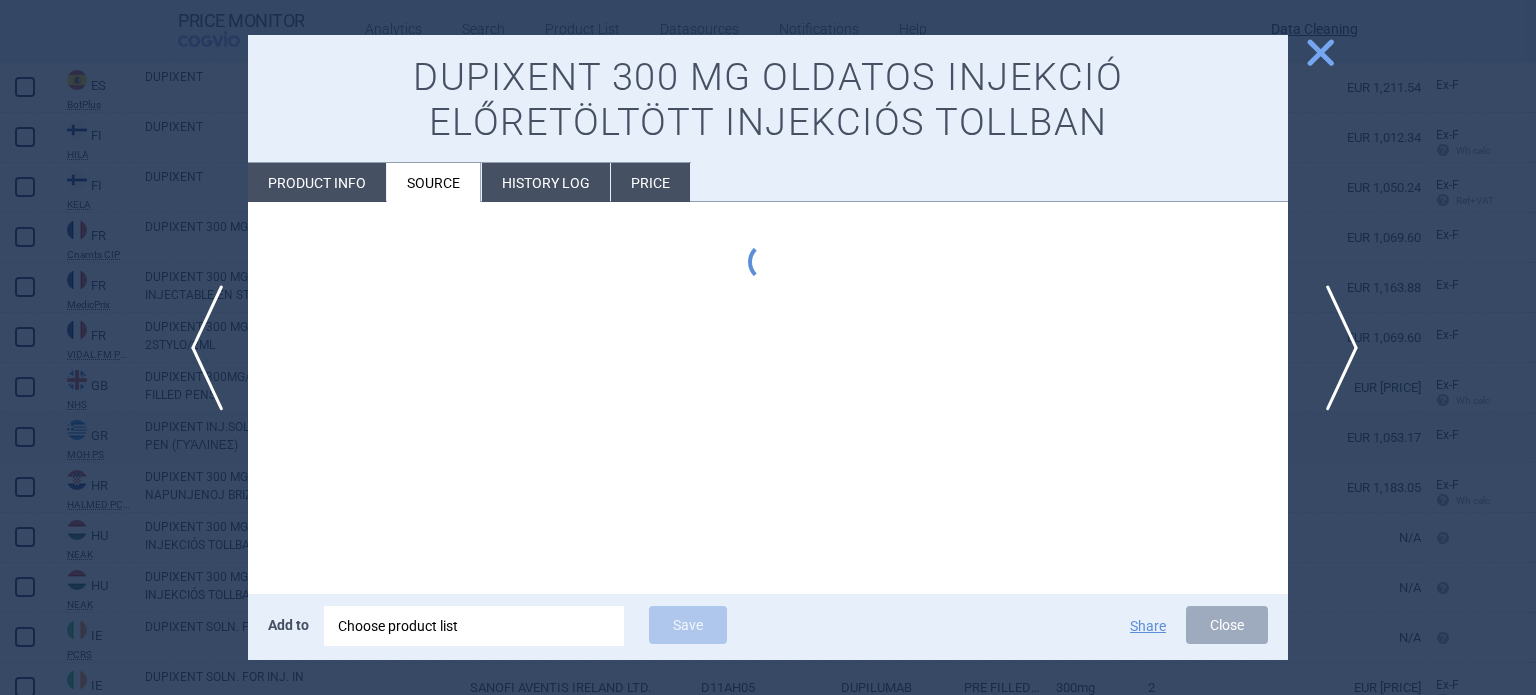 scroll, scrollTop: 0, scrollLeft: 0, axis: both 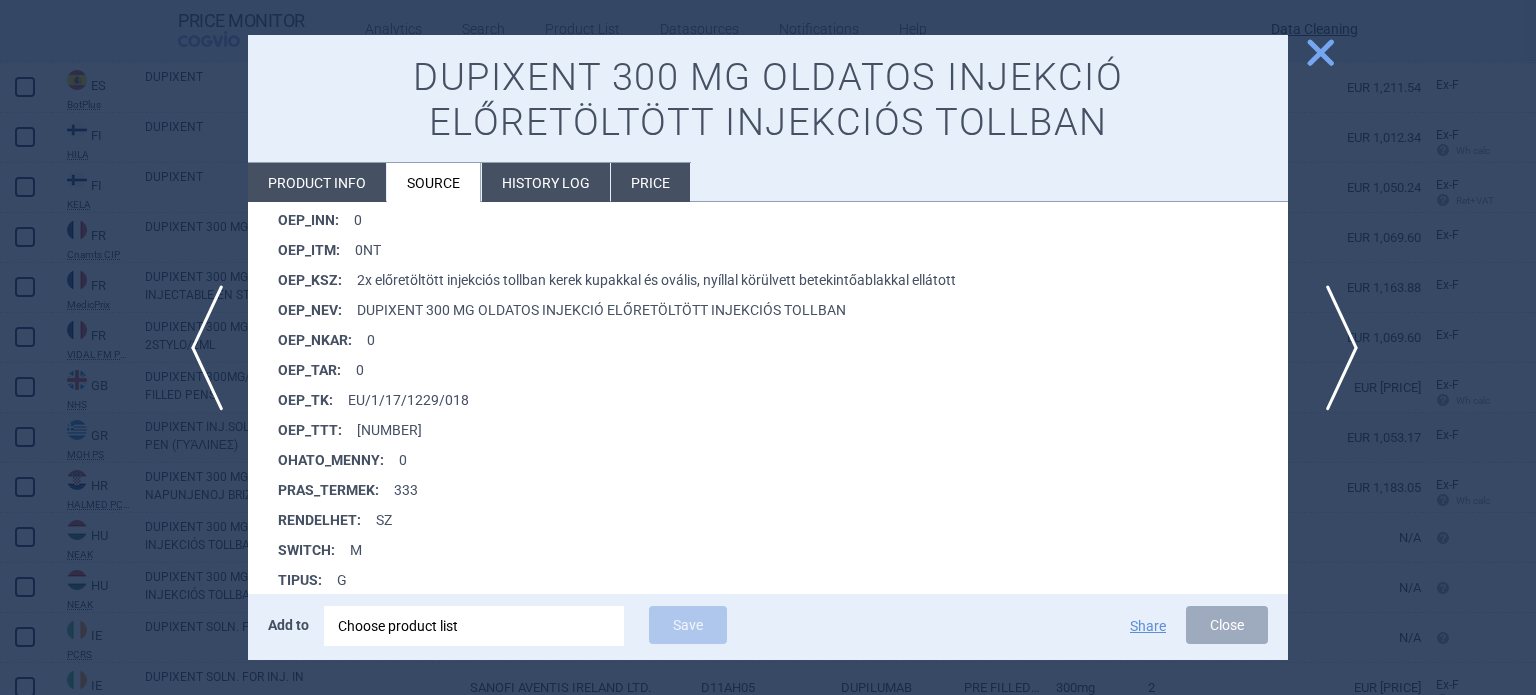 click on "next" at bounding box center (1335, 348) 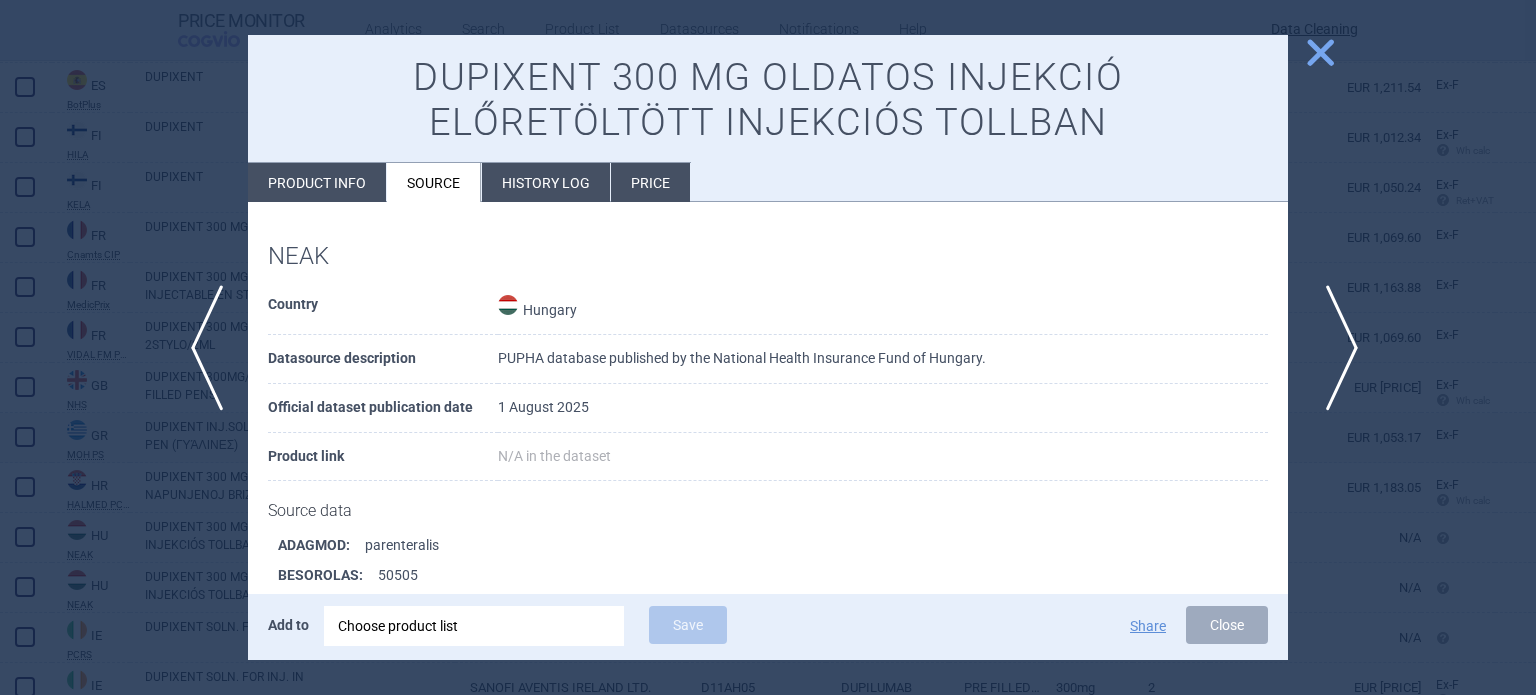 scroll, scrollTop: 1615, scrollLeft: 0, axis: vertical 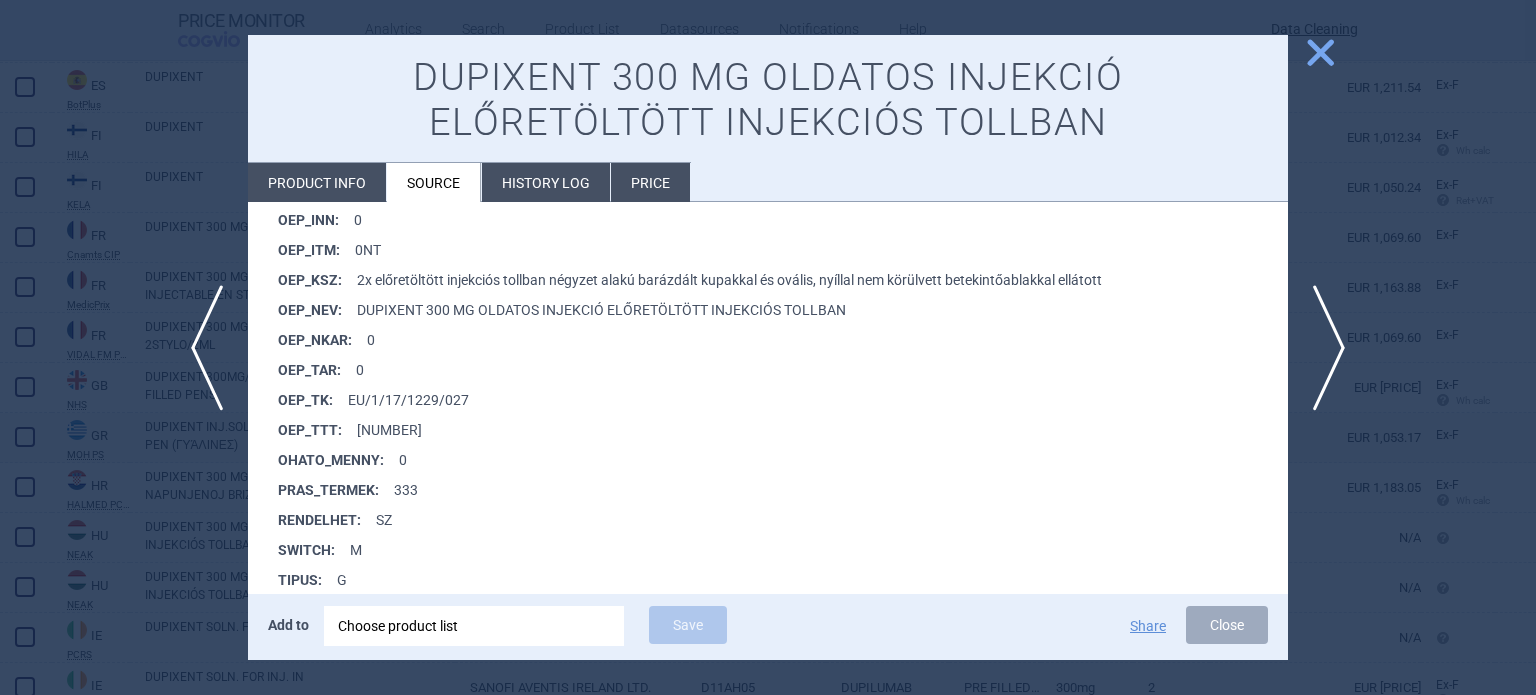 click at bounding box center (768, 347) 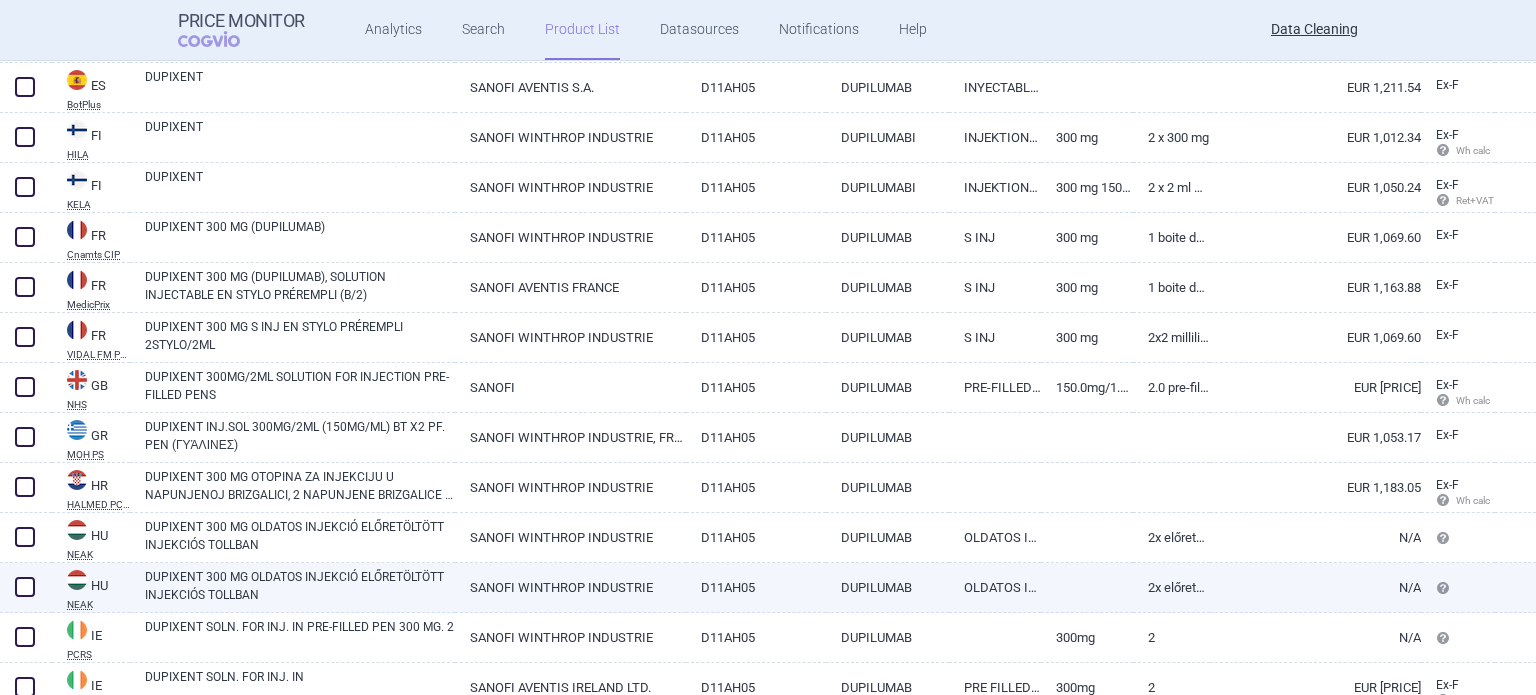 drag, startPoint x: 33, startPoint y: 581, endPoint x: 63, endPoint y: 580, distance: 30.016663 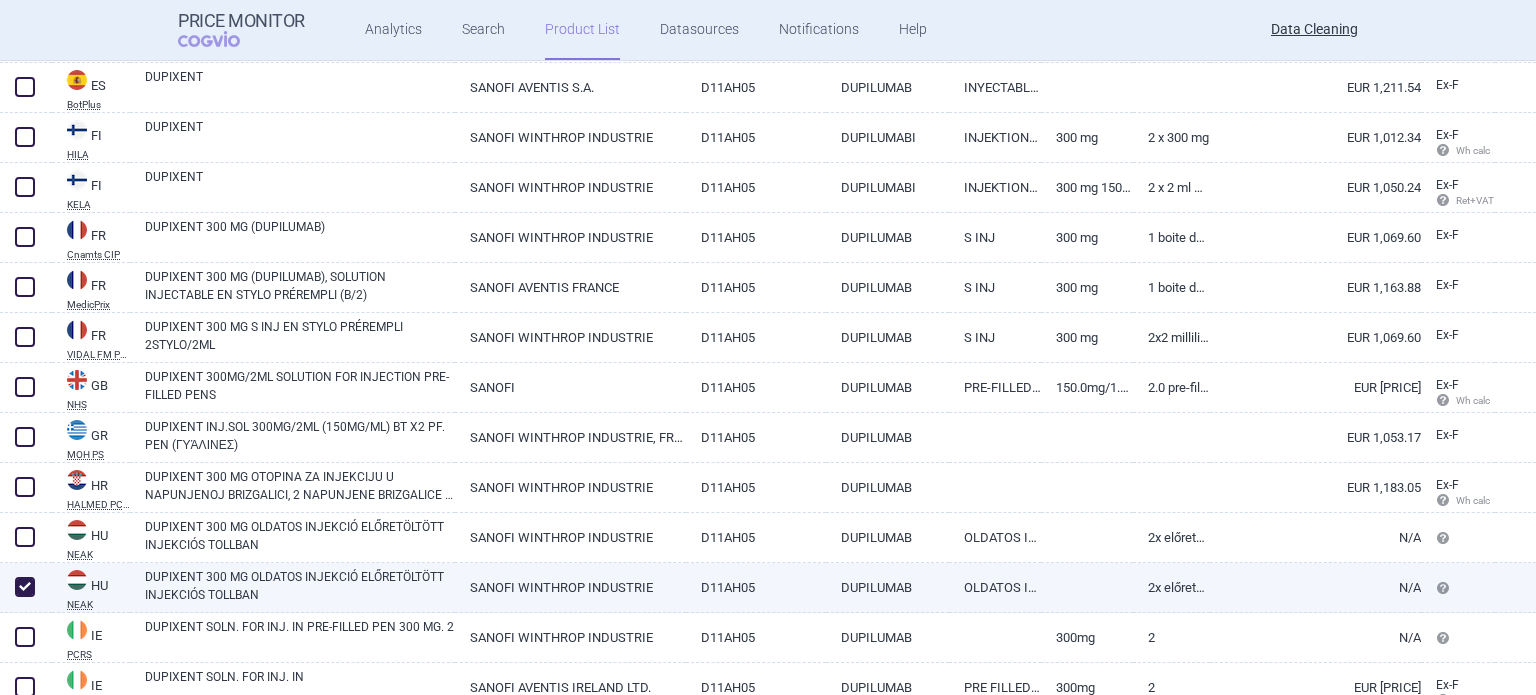 checkbox on "true" 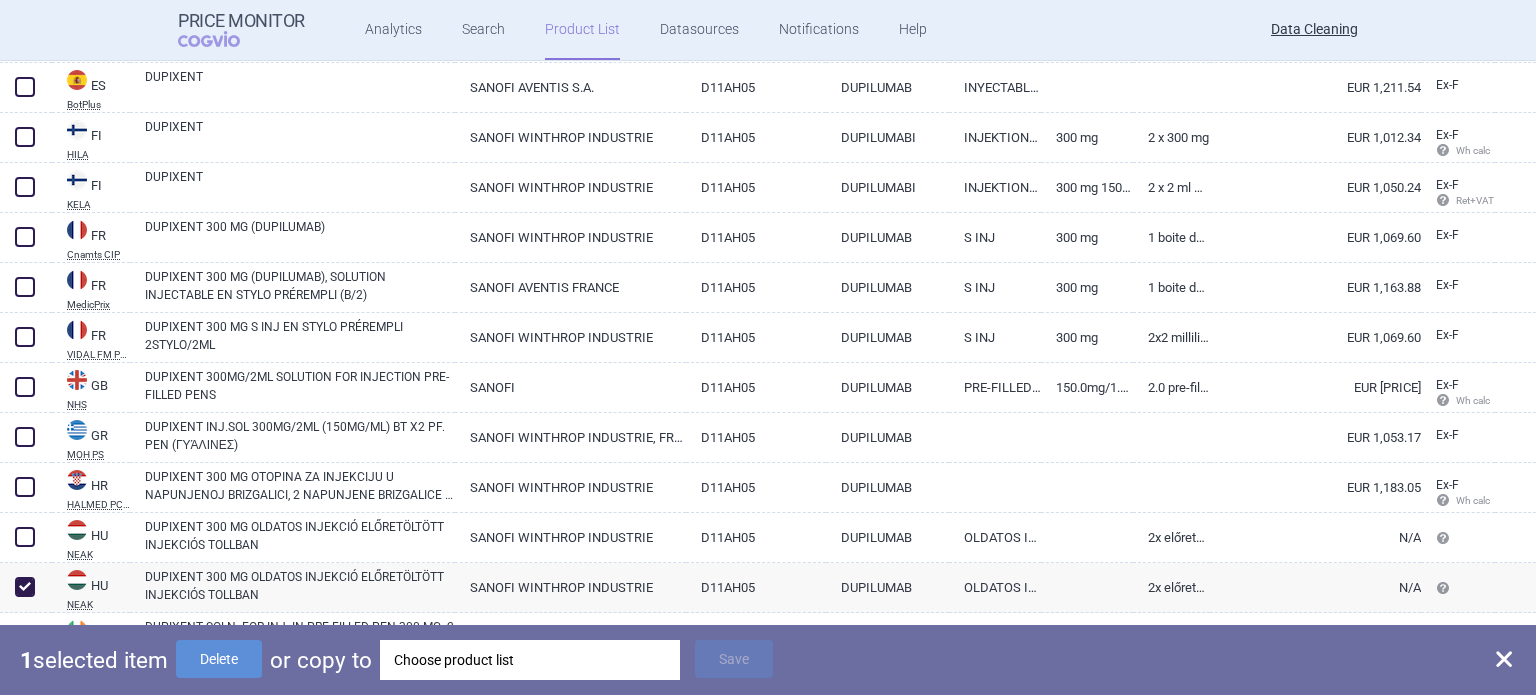 click on "Choose product list" at bounding box center (530, 660) 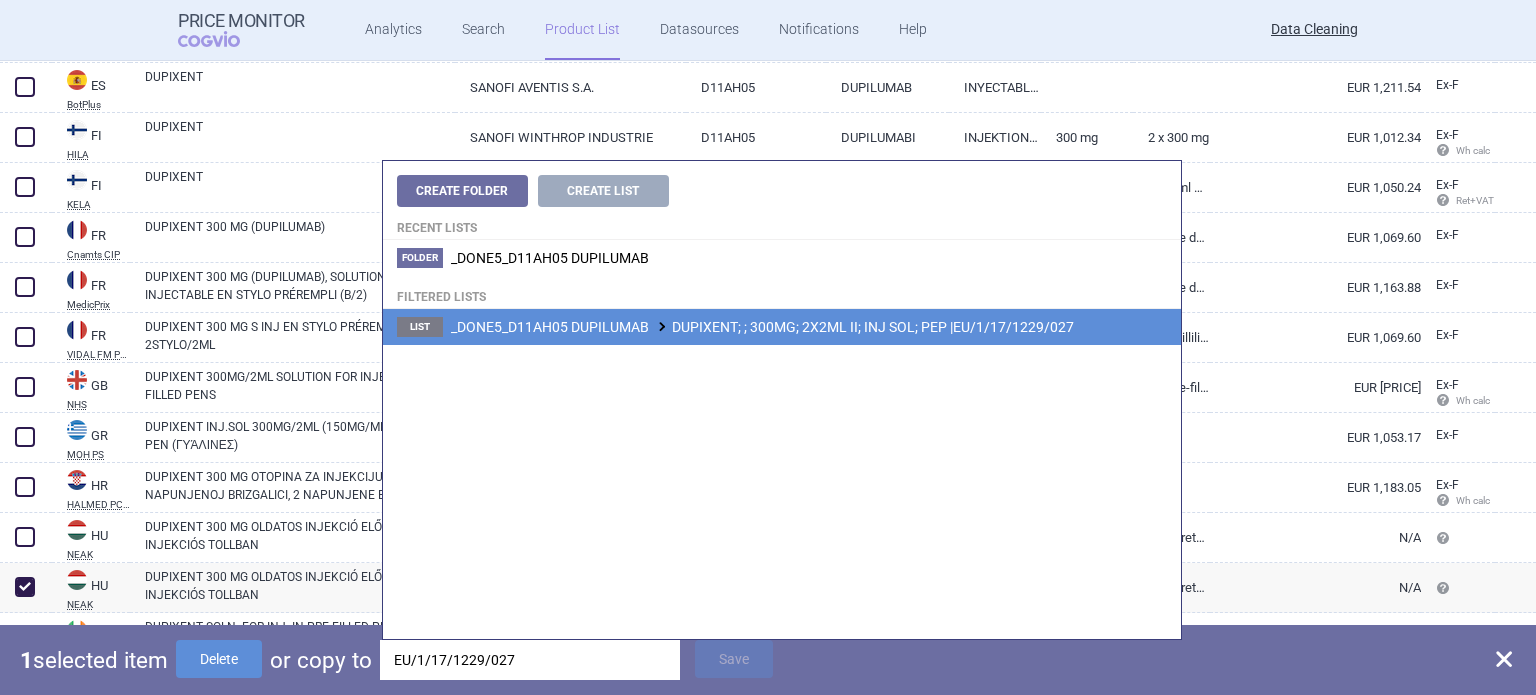 type on "EU/1/17/1229/027" 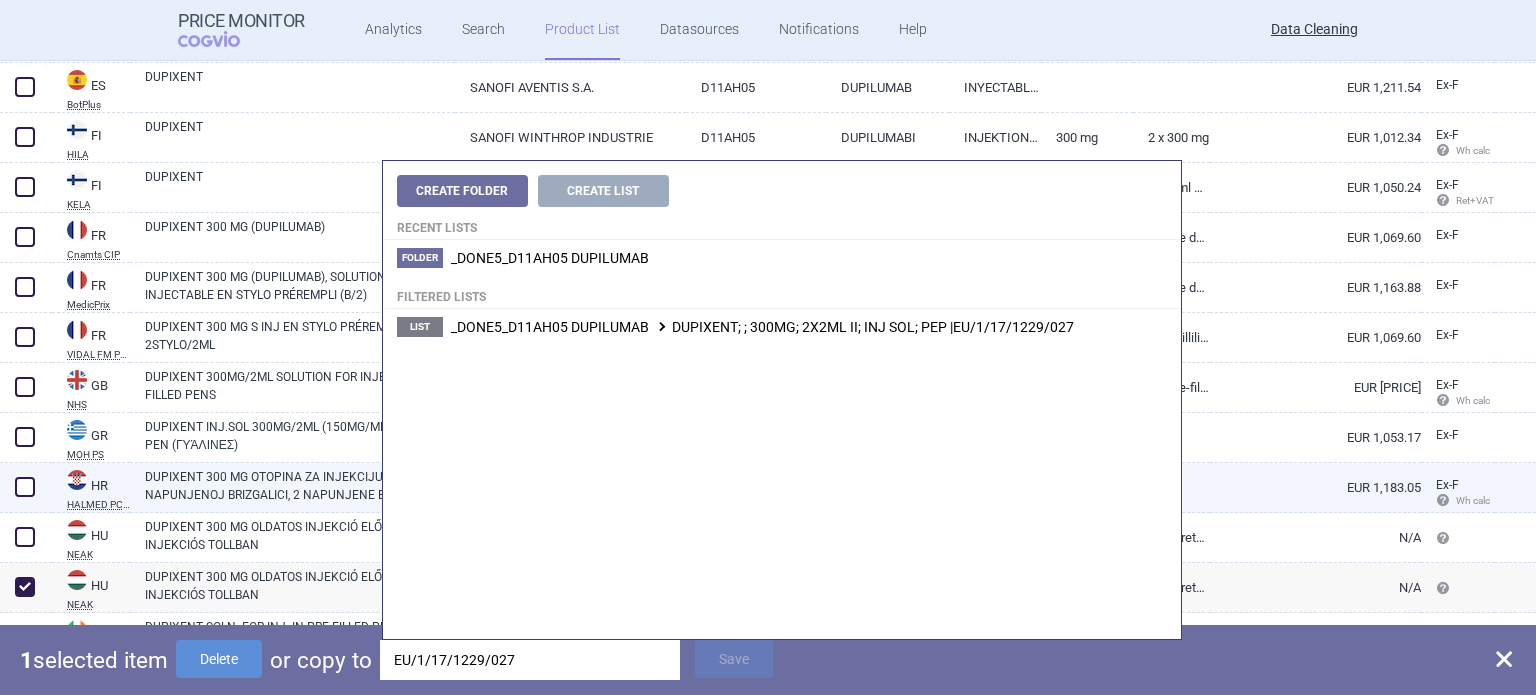 drag, startPoint x: 720, startPoint y: 315, endPoint x: 711, endPoint y: 491, distance: 176.22997 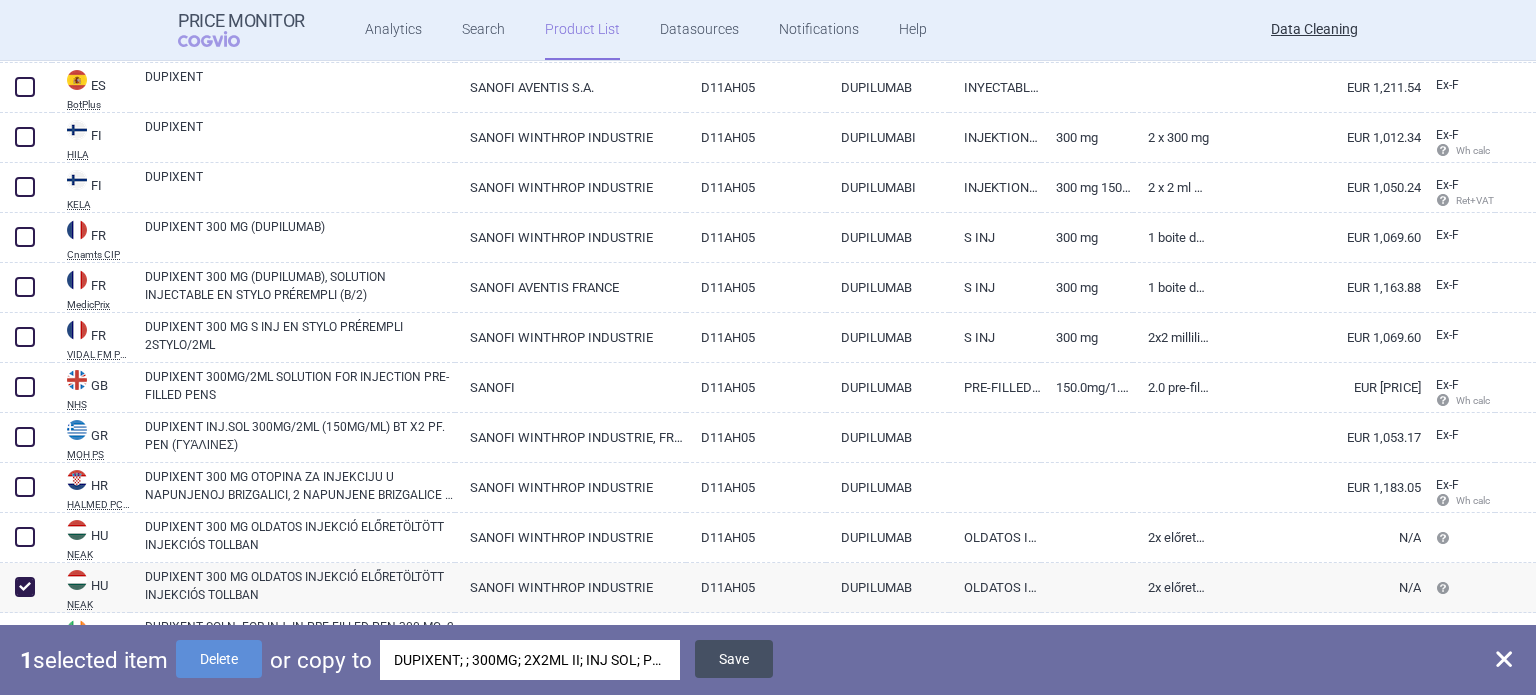 click on "Save" at bounding box center (734, 659) 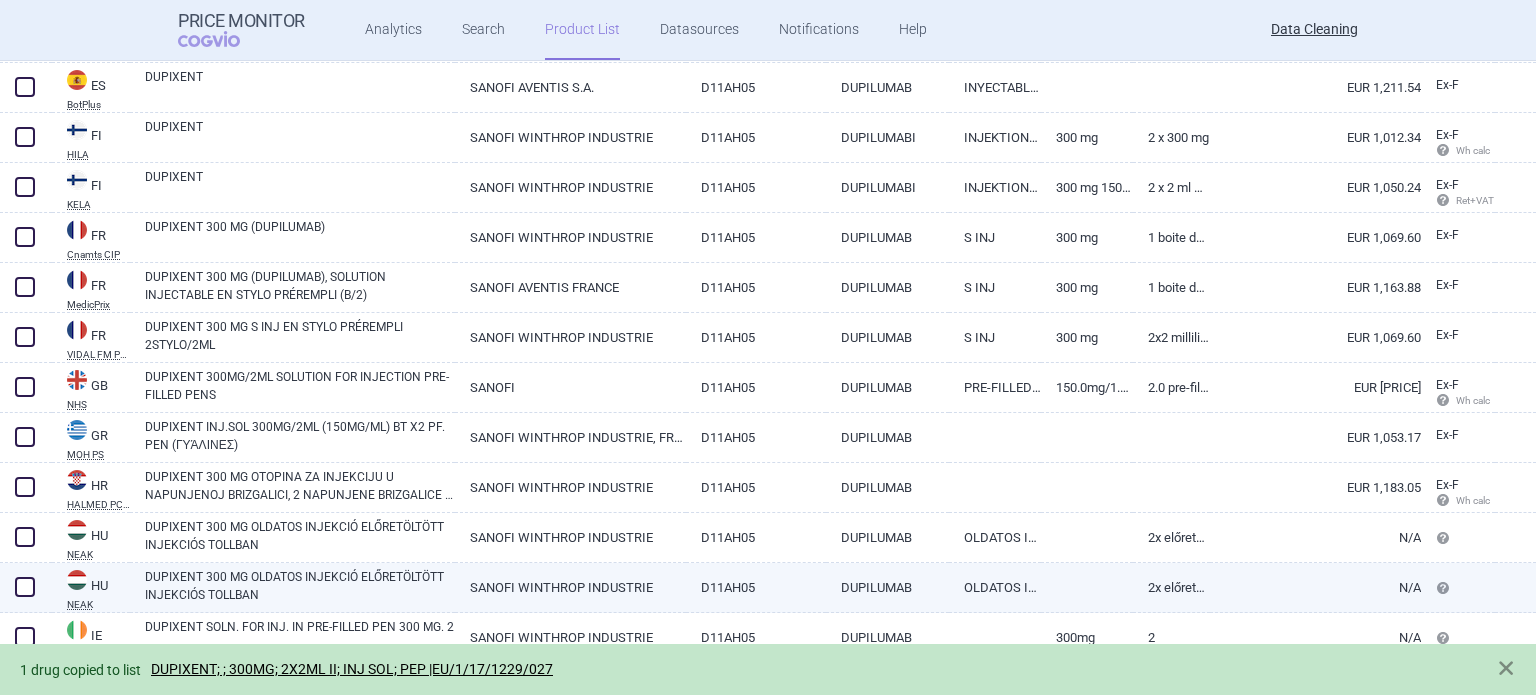 click at bounding box center [25, 587] 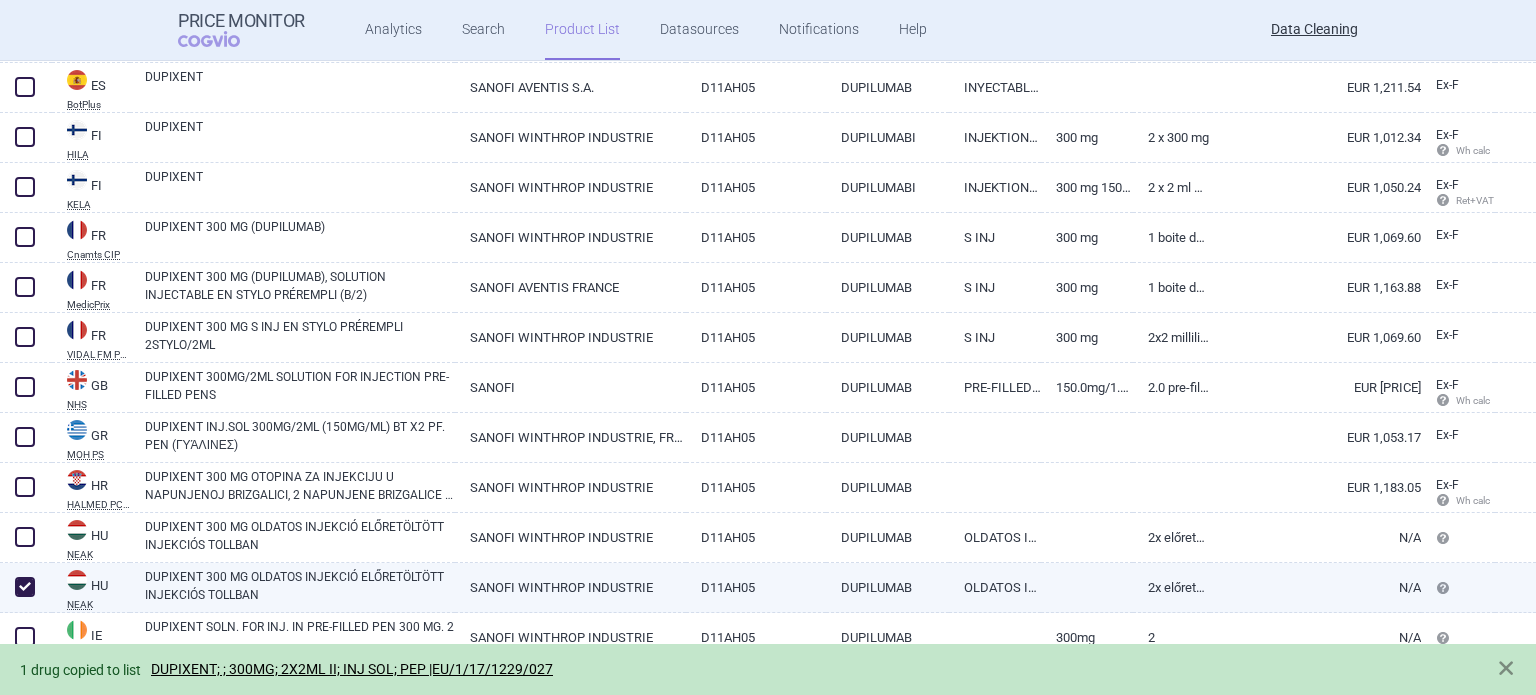 checkbox on "true" 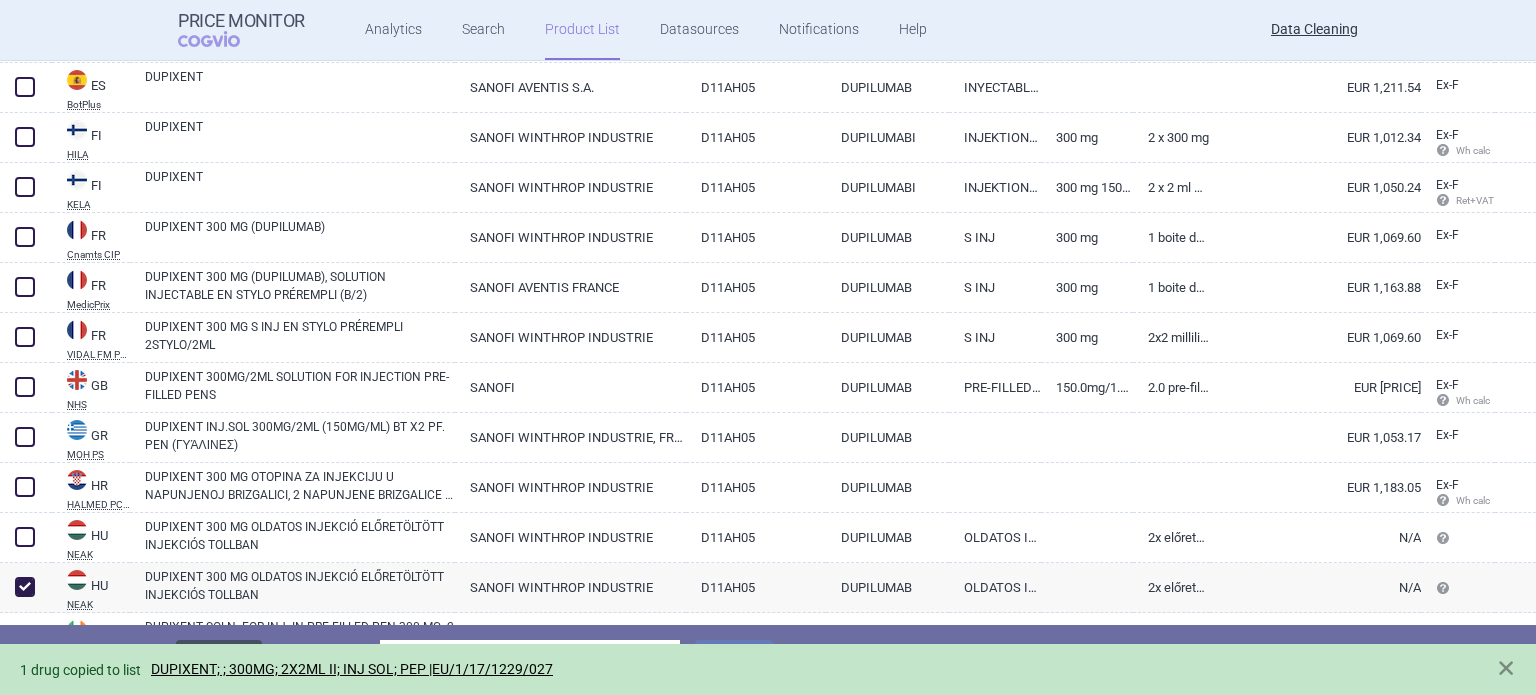 click on "Delete" at bounding box center [219, 659] 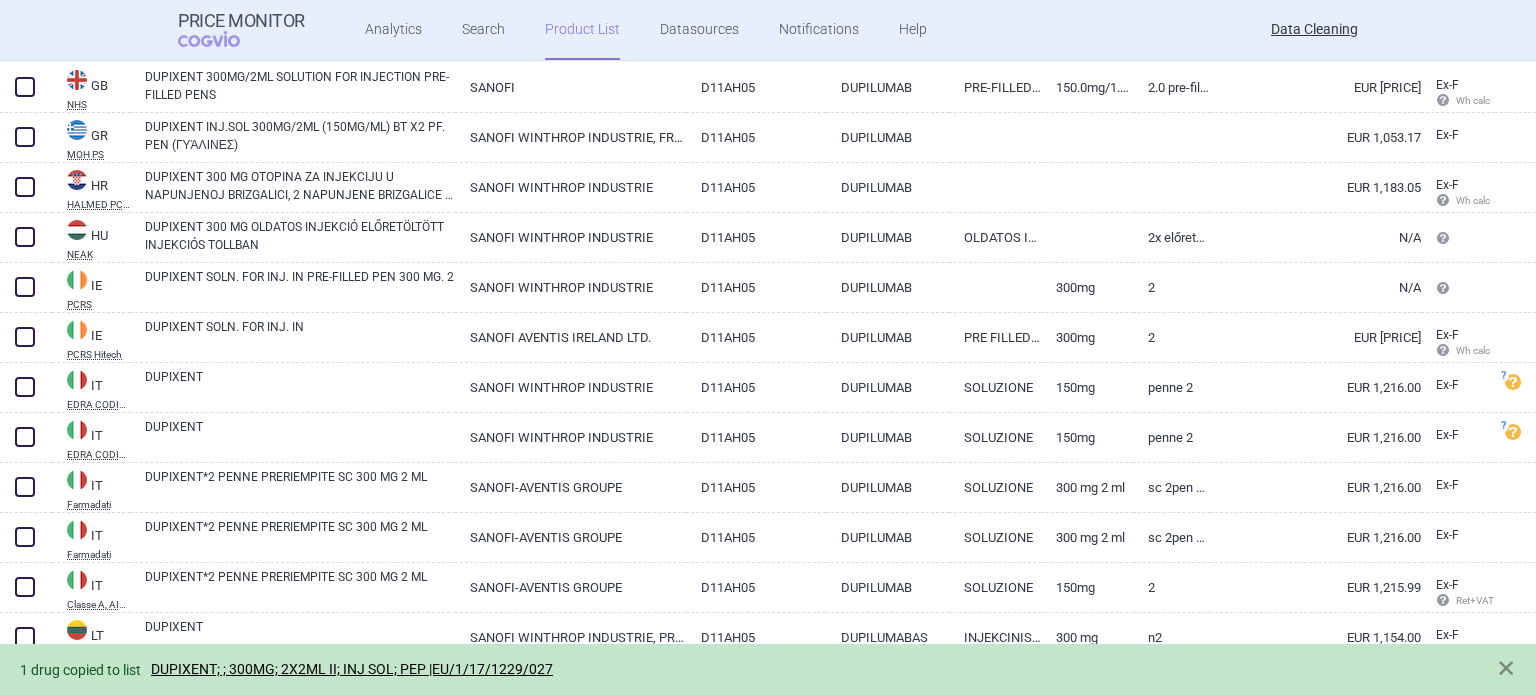 scroll, scrollTop: 3100, scrollLeft: 0, axis: vertical 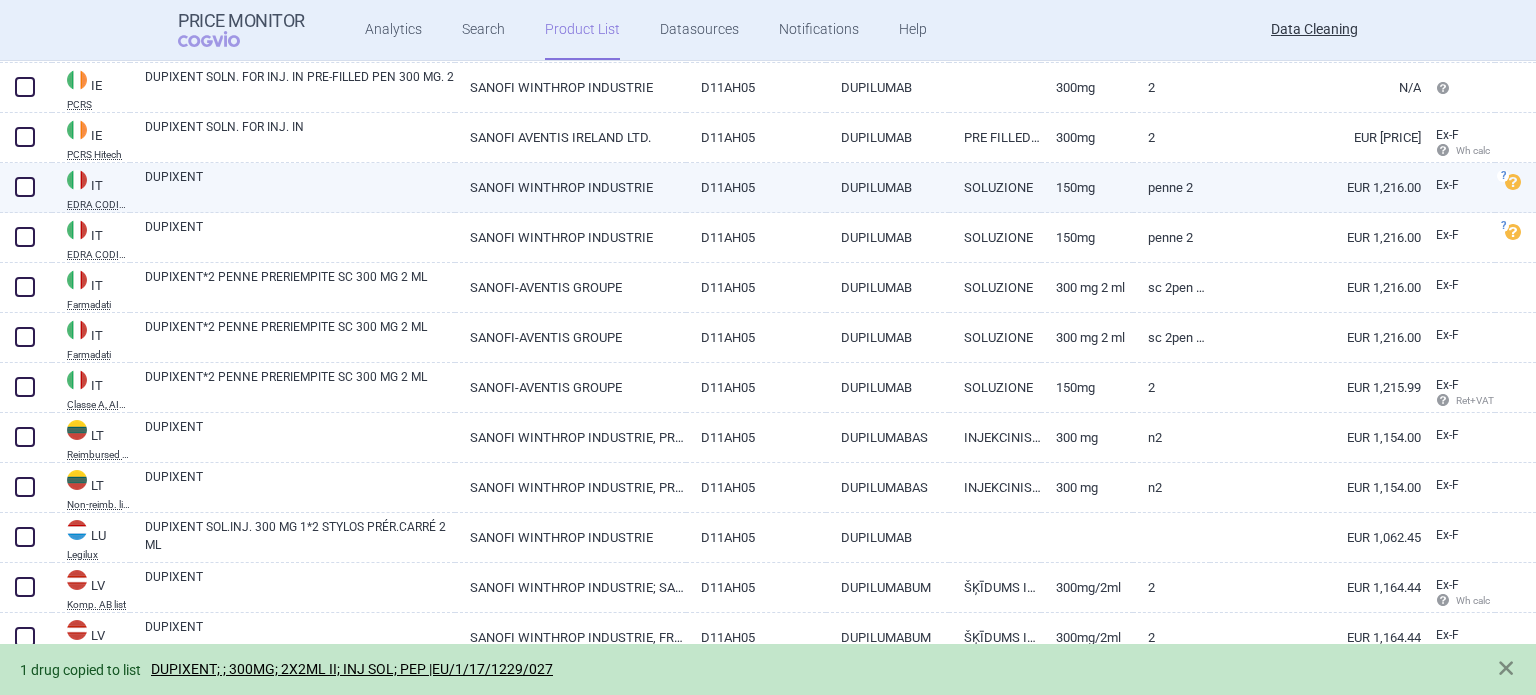 click on "DUPIXENT" at bounding box center [300, 186] 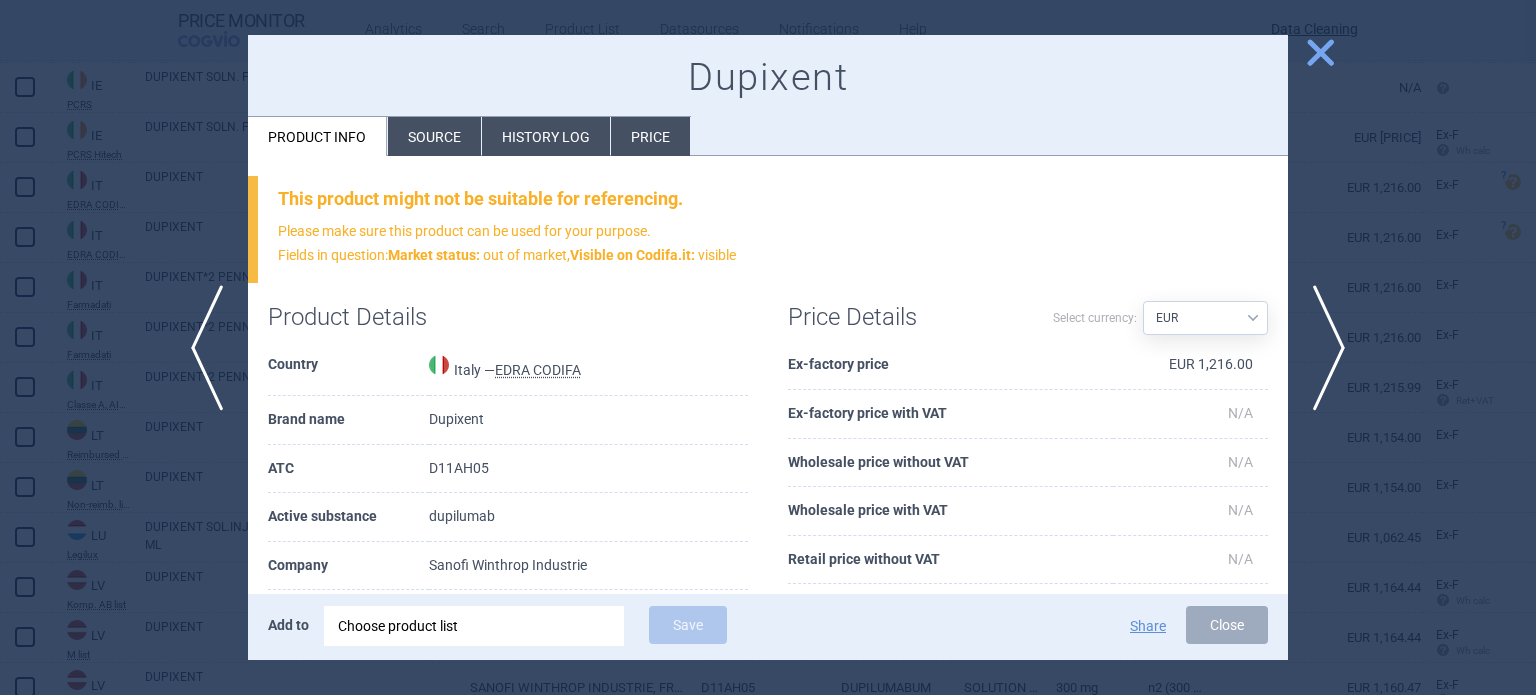 click on "Source" at bounding box center [434, 136] 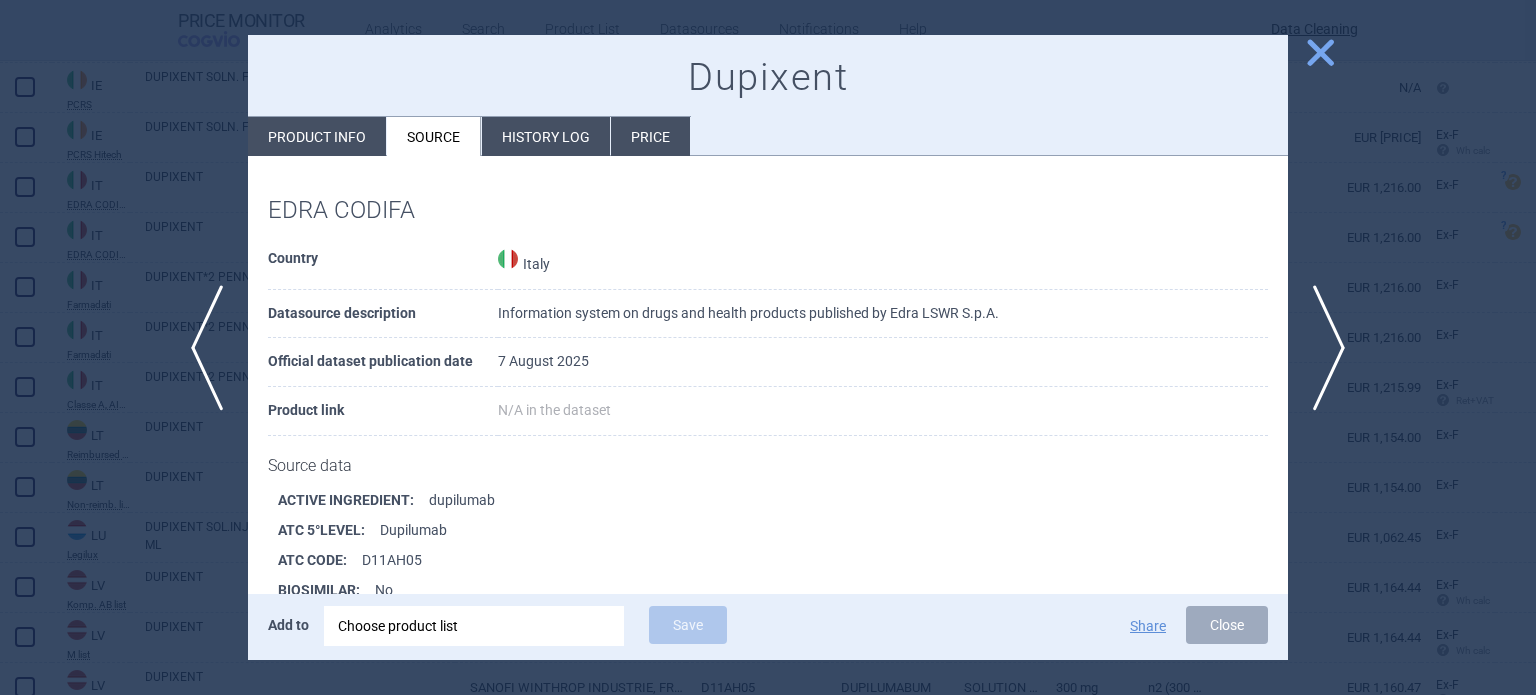 scroll, scrollTop: 272, scrollLeft: 0, axis: vertical 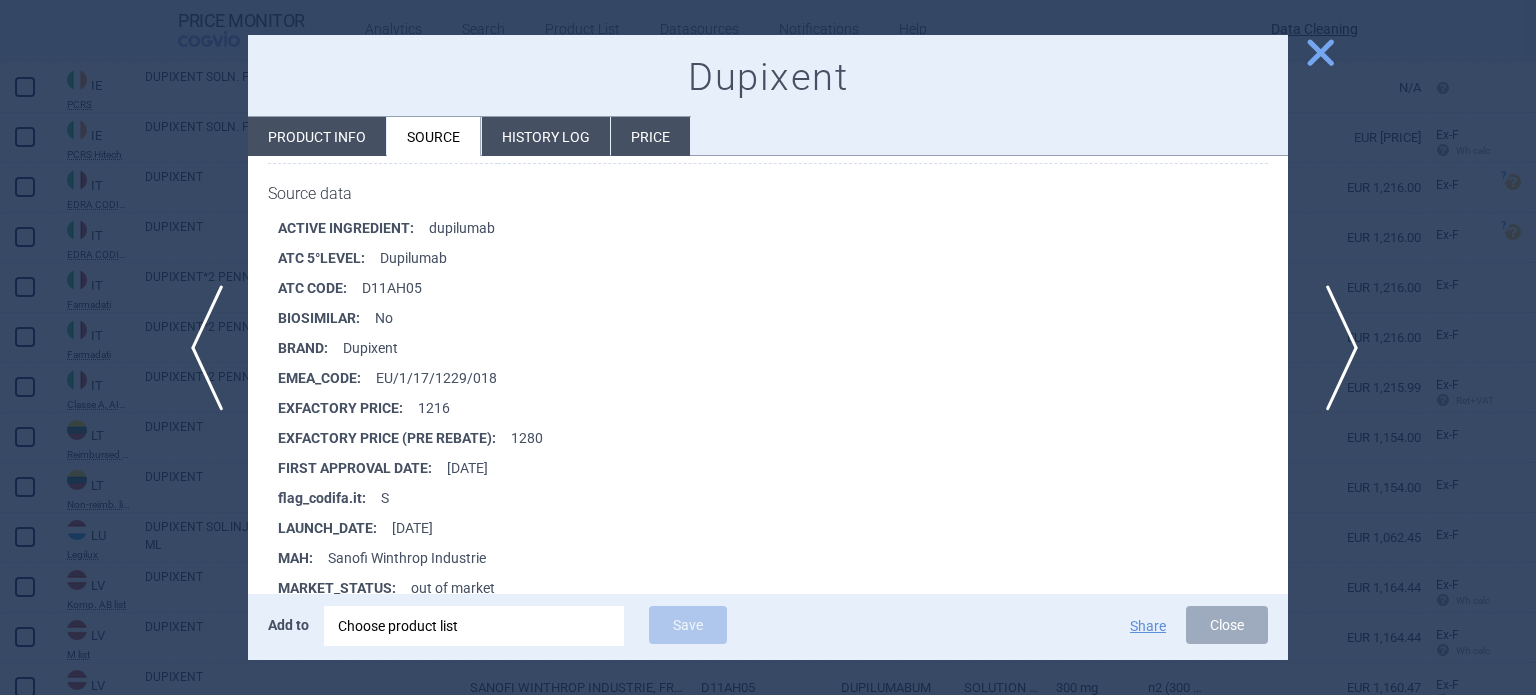 click on "next" at bounding box center [1335, 348] 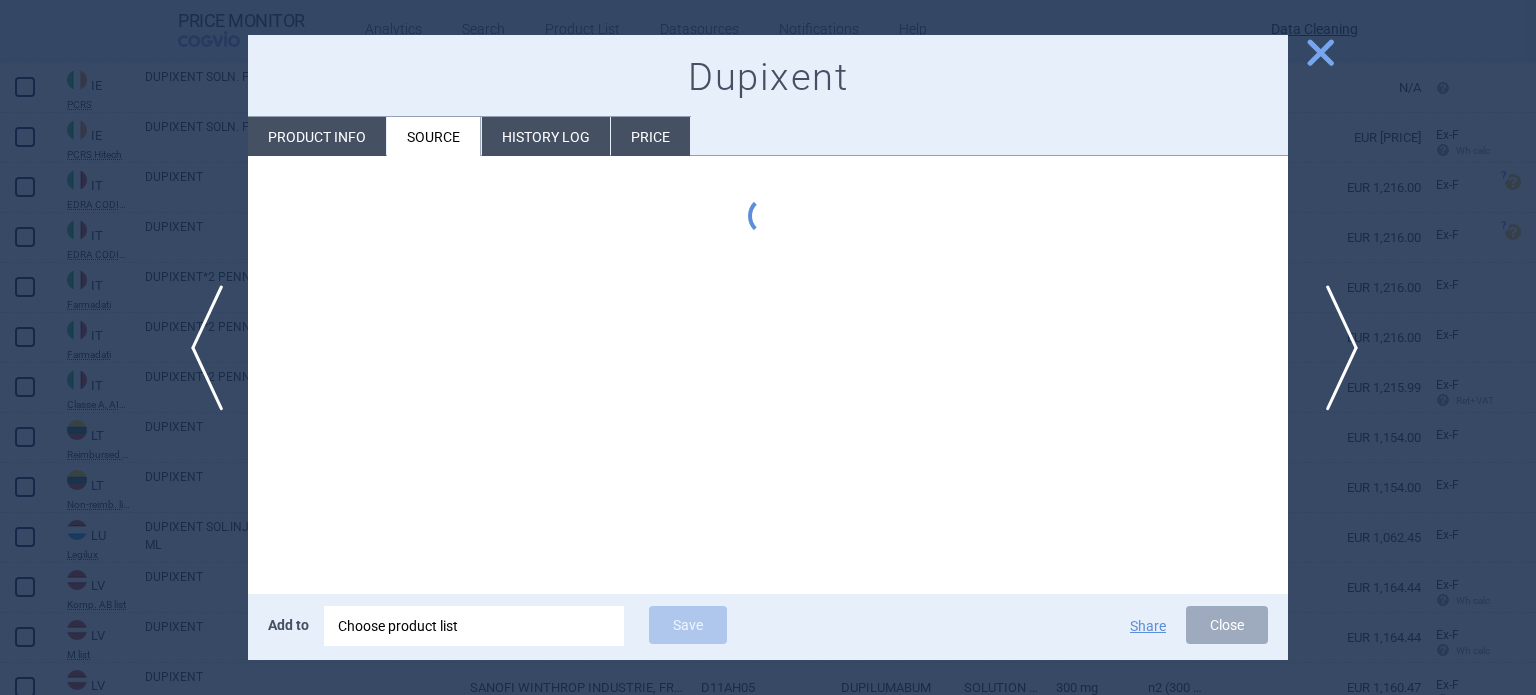 scroll, scrollTop: 0, scrollLeft: 0, axis: both 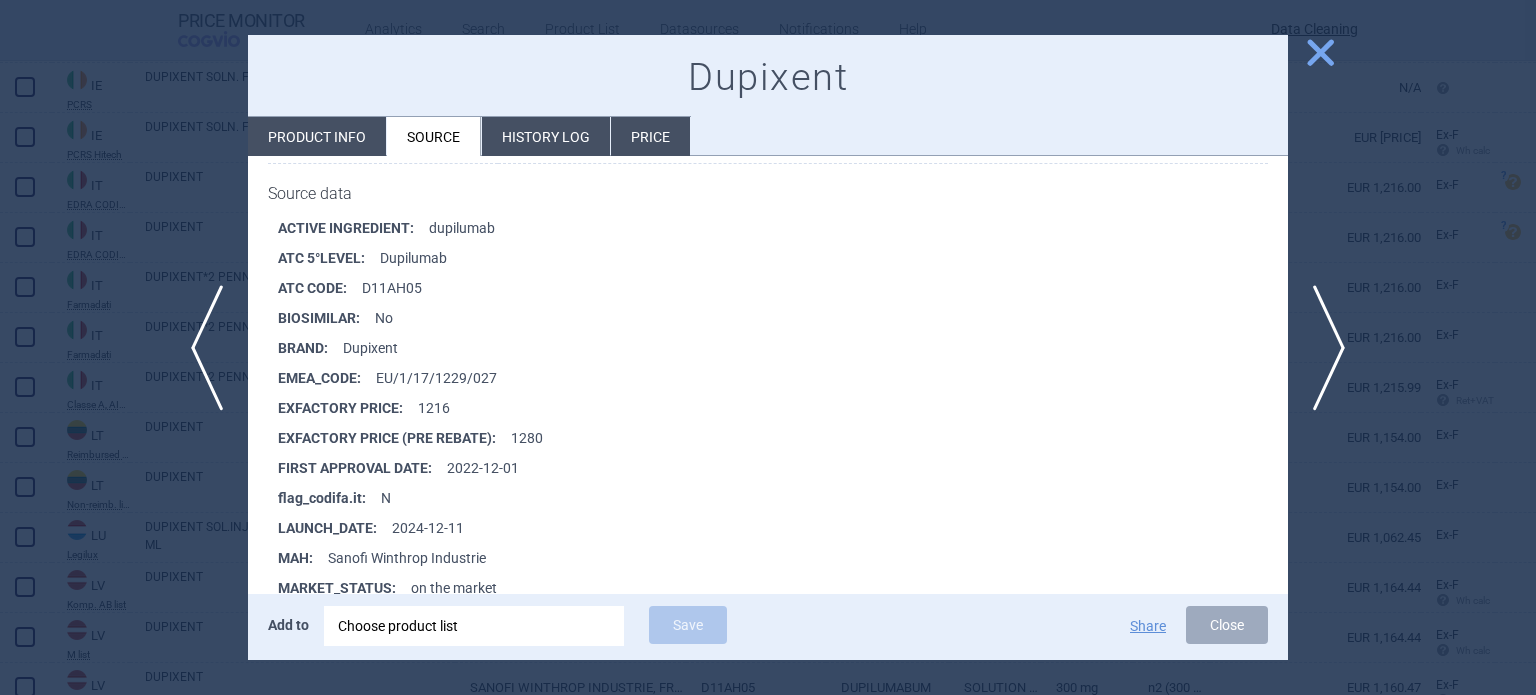 click at bounding box center [768, 347] 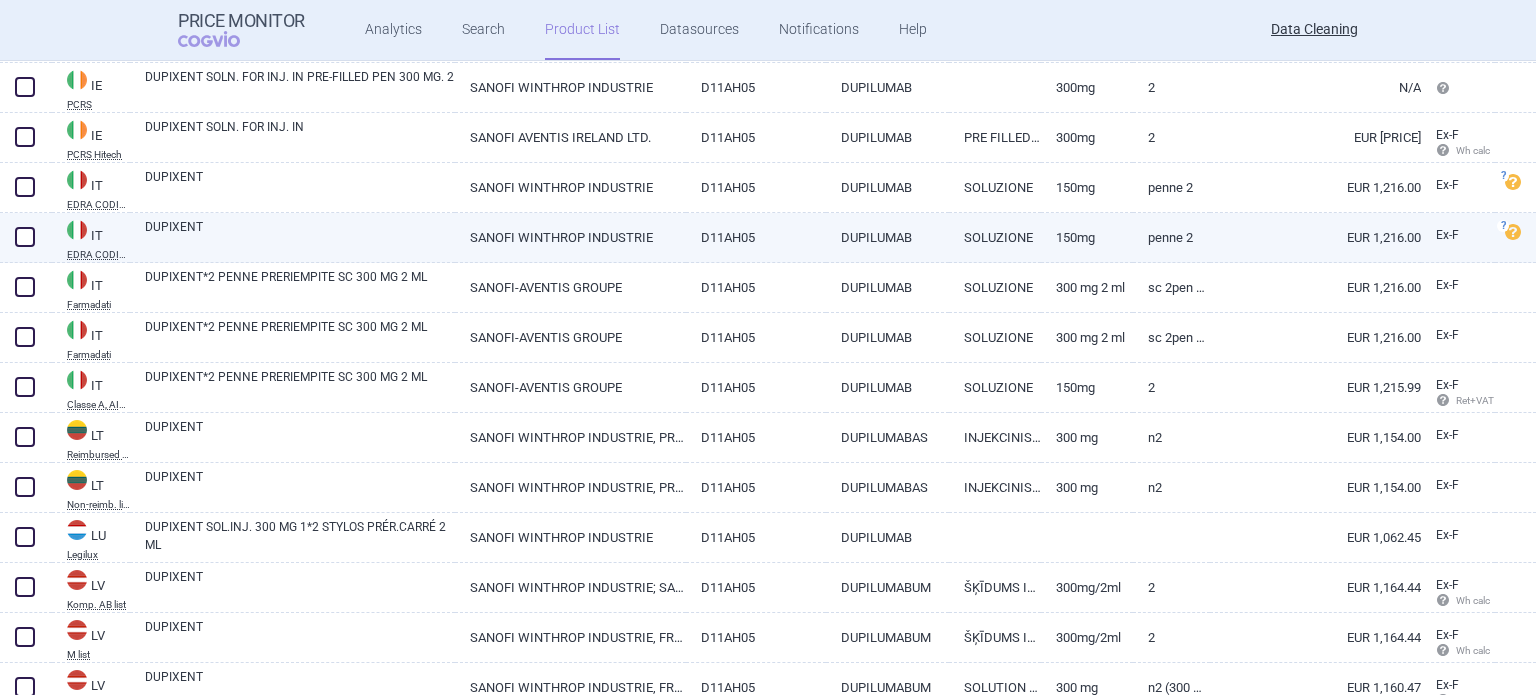 click at bounding box center [25, 237] 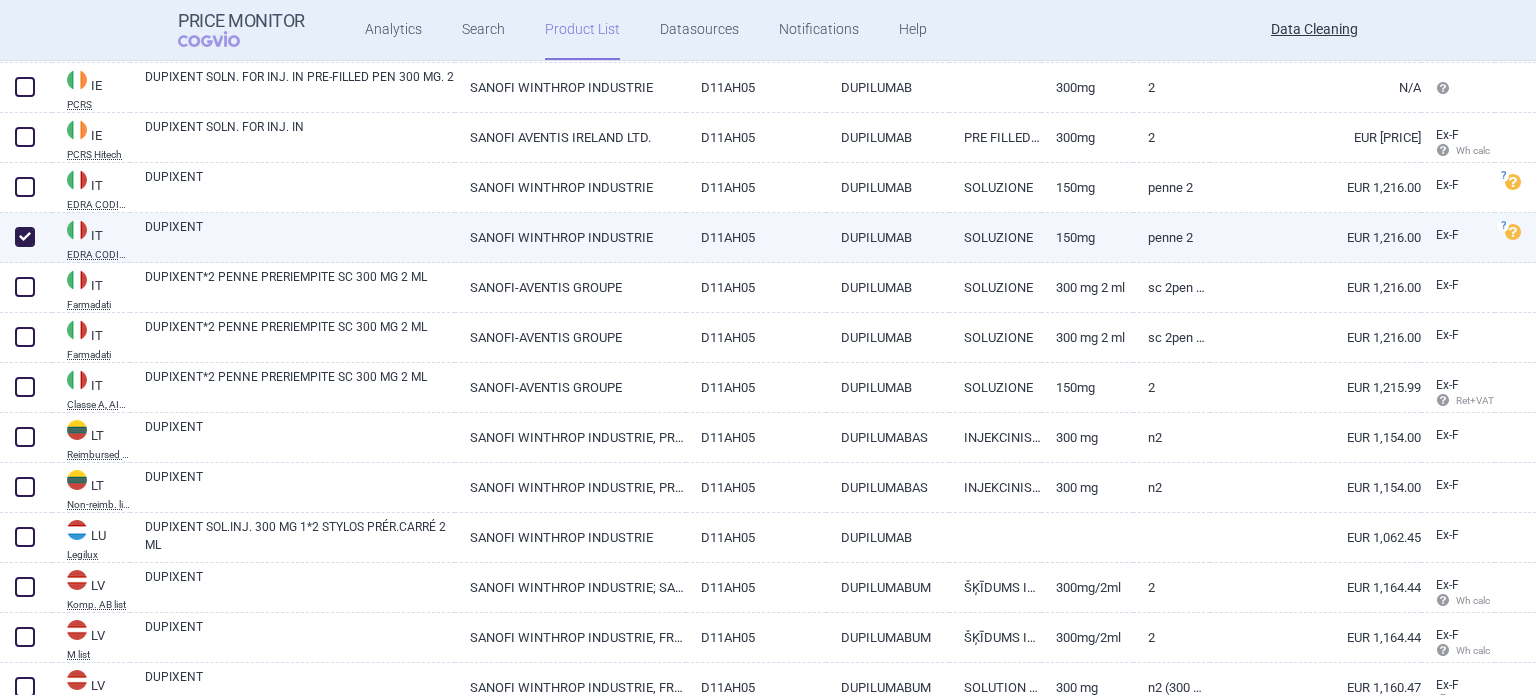checkbox on "true" 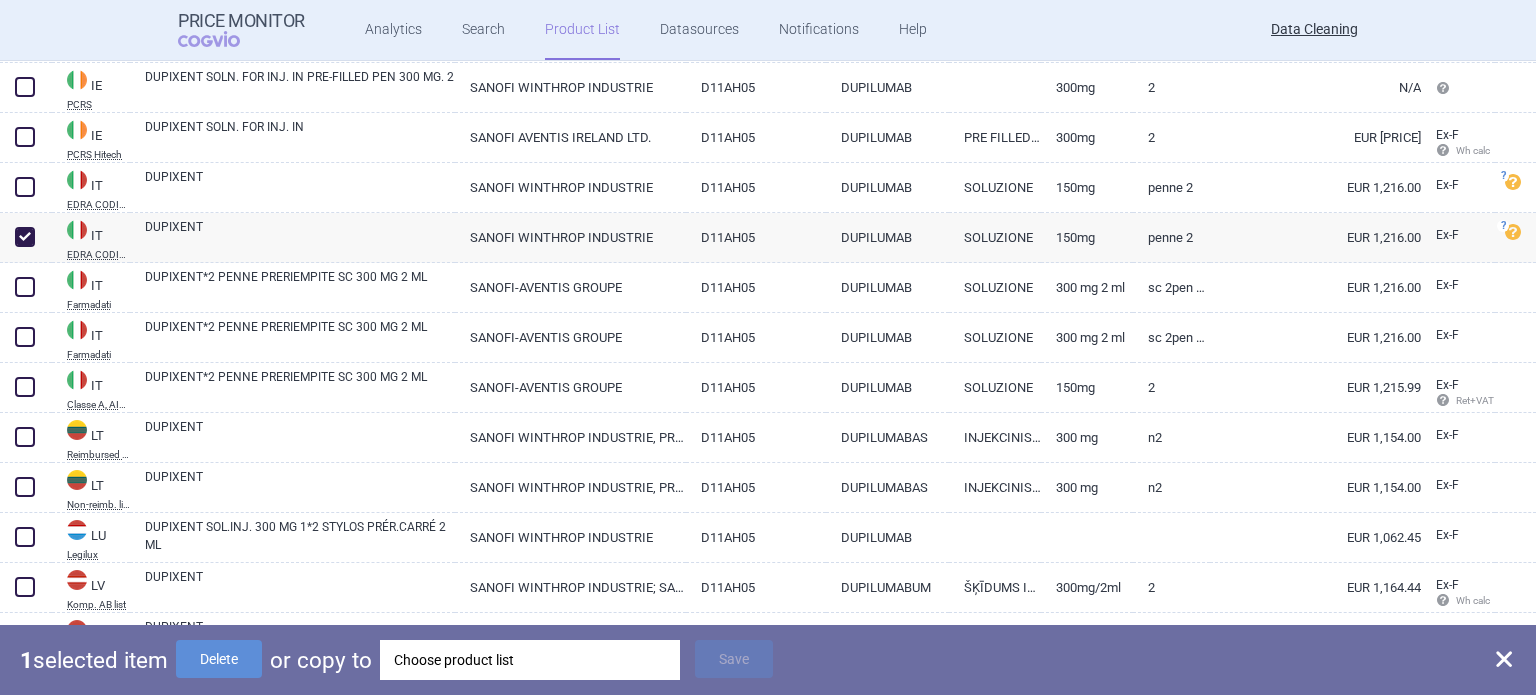 click on "Choose product list" at bounding box center (530, 660) 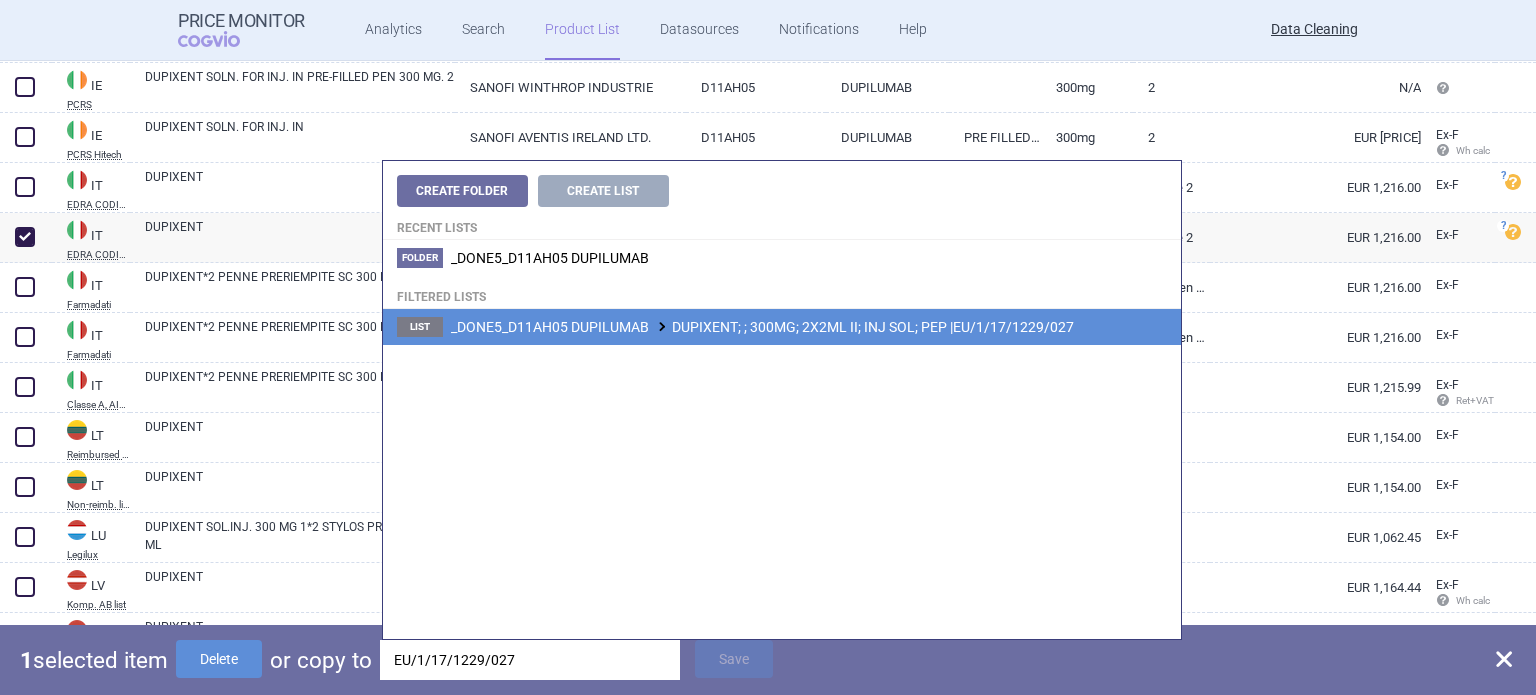type on "EU/1/17/1229/027" 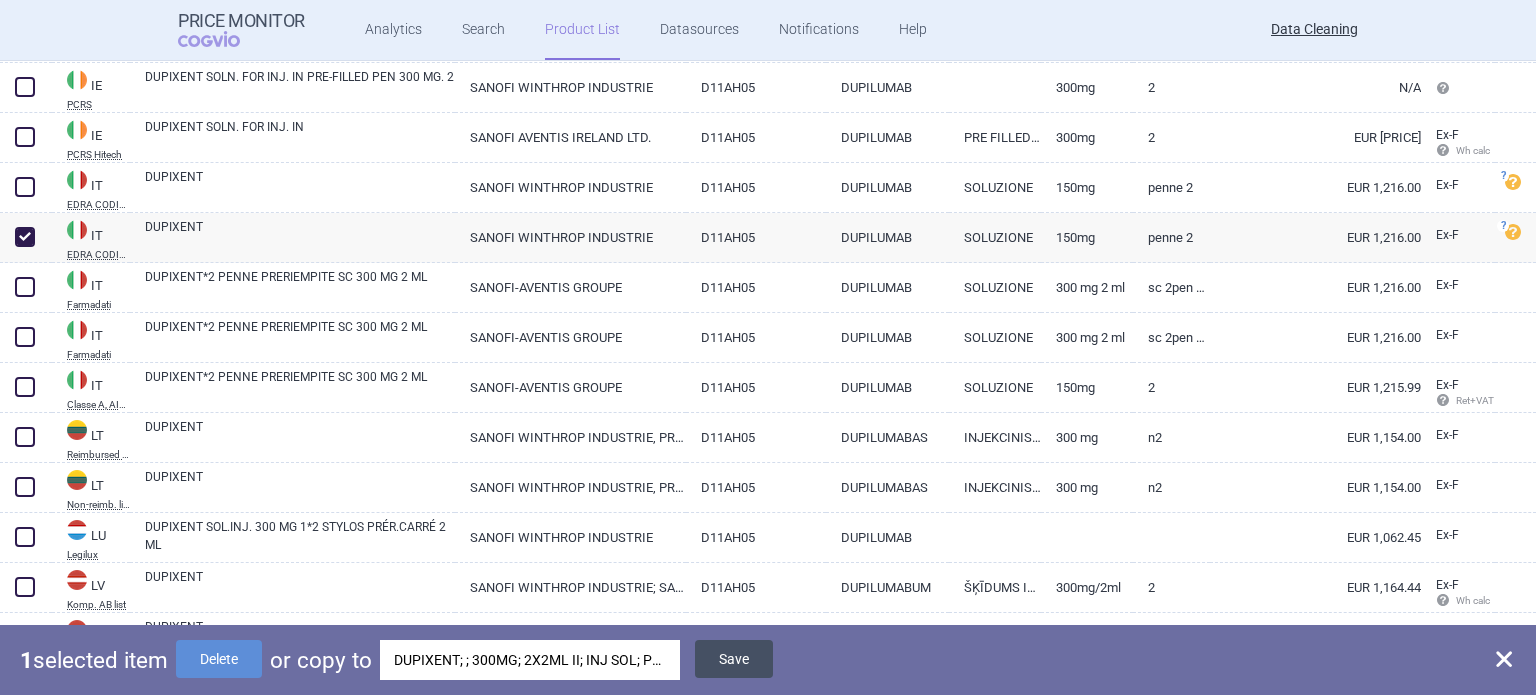 click on "Save" at bounding box center [734, 659] 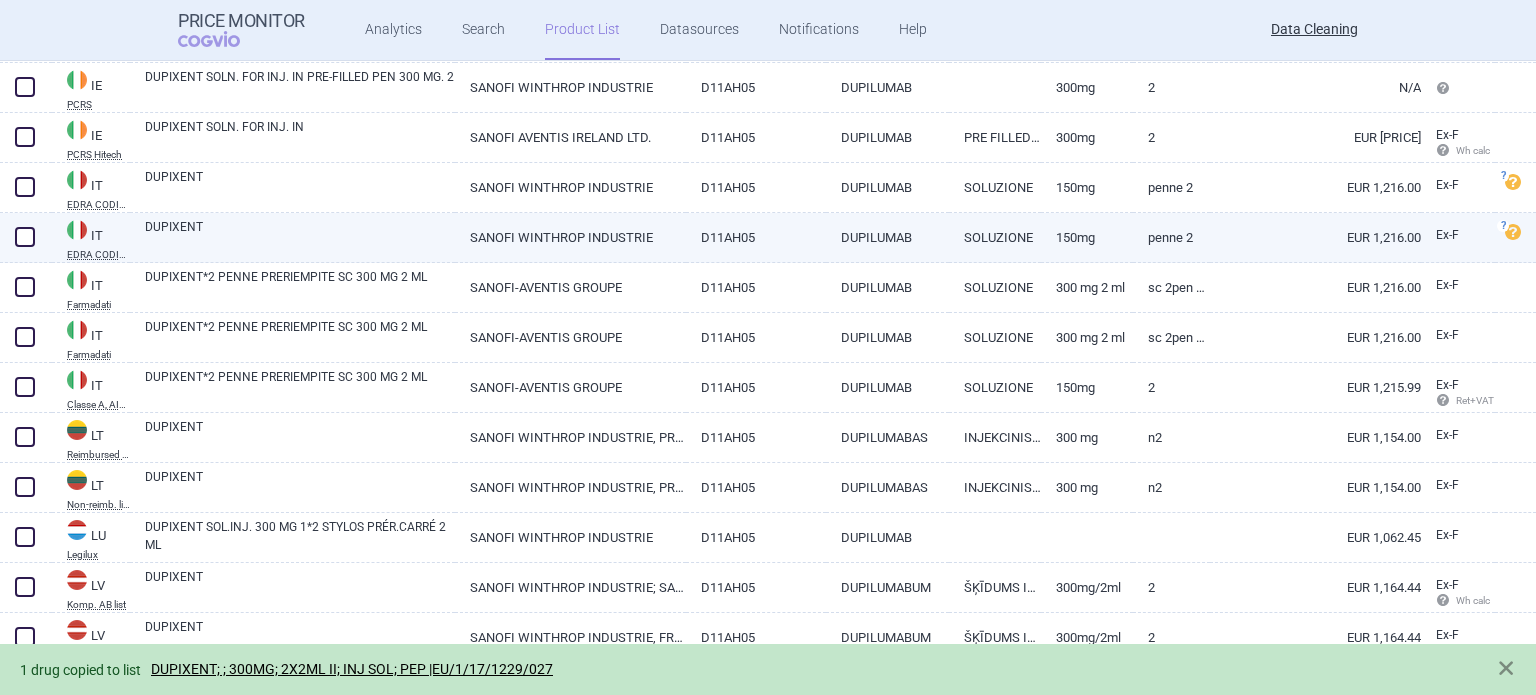 click at bounding box center [25, 237] 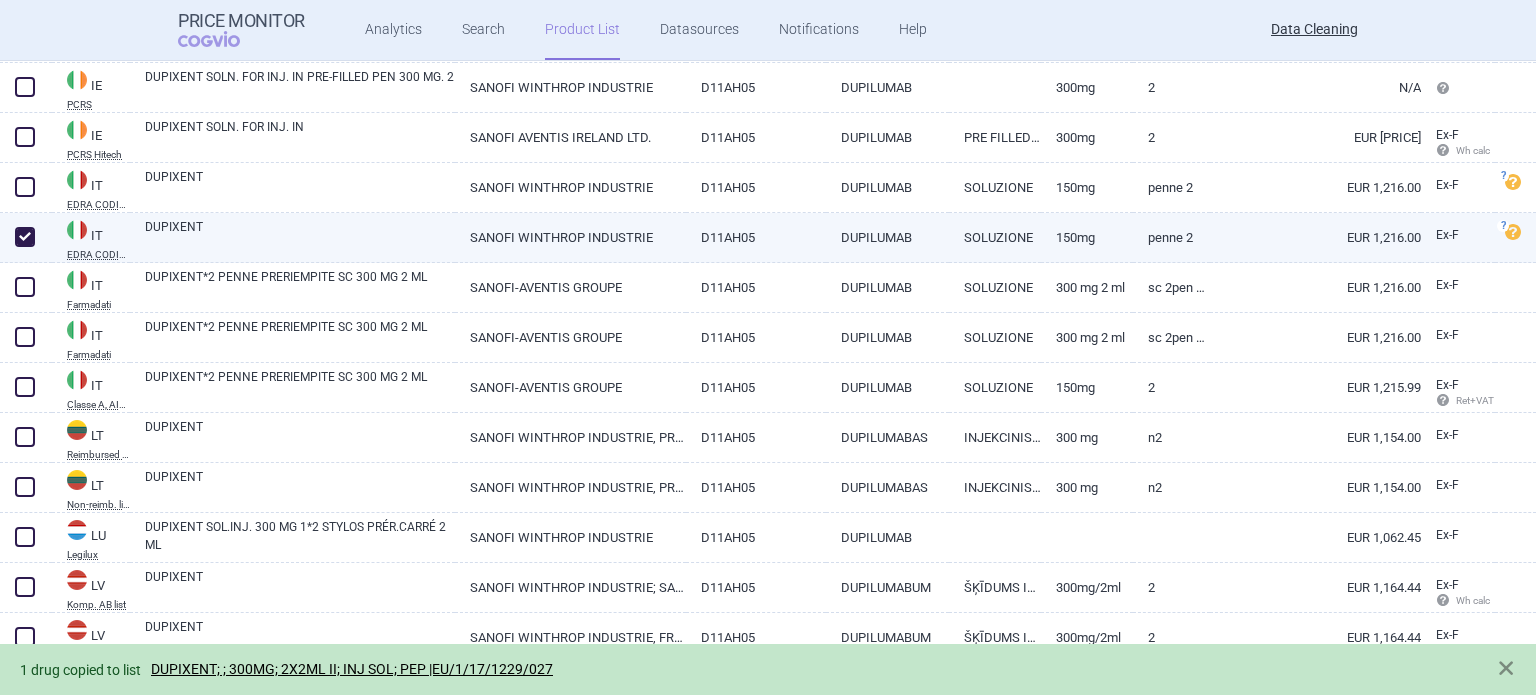 checkbox on "true" 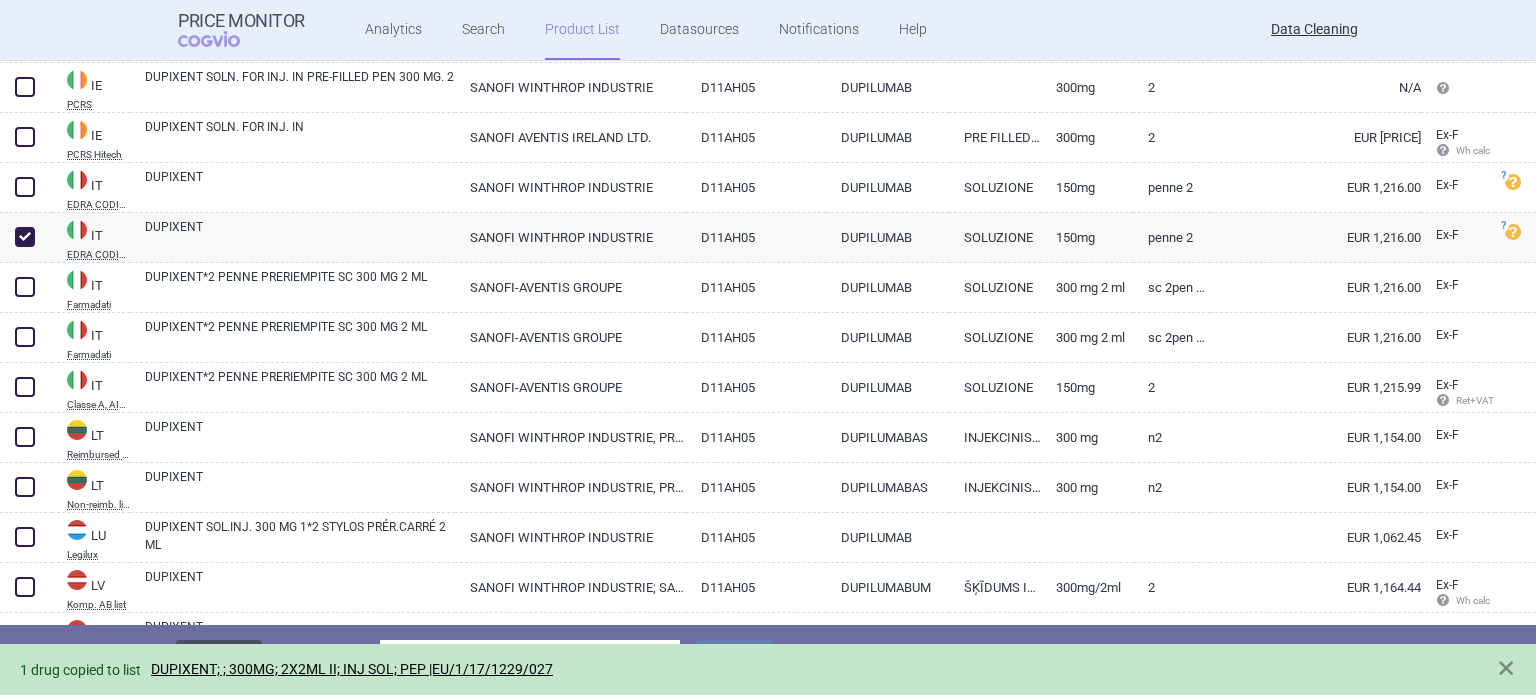 click on "Delete" at bounding box center (219, 659) 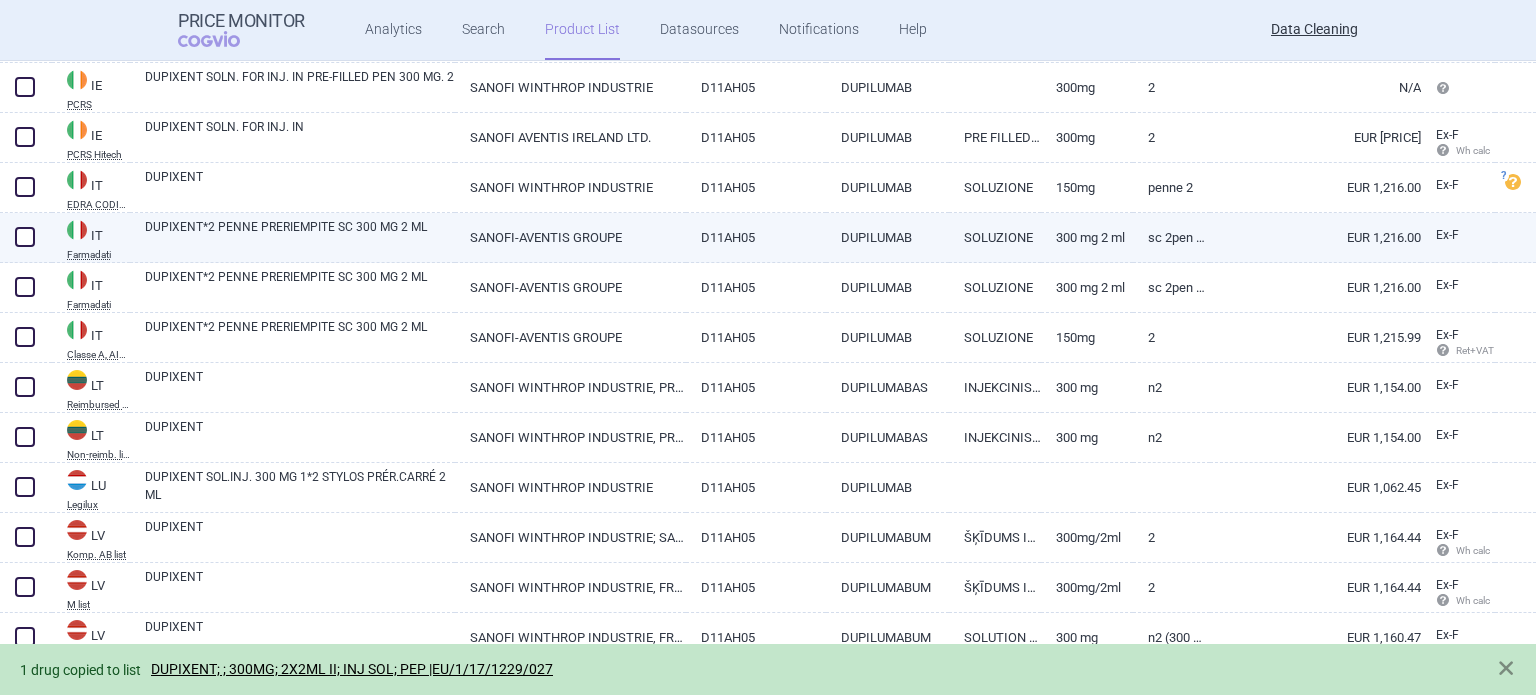 click on "DUPIXENT*2 PENNE PRERIEMPITE SC 300 MG 2 ML" at bounding box center [300, 236] 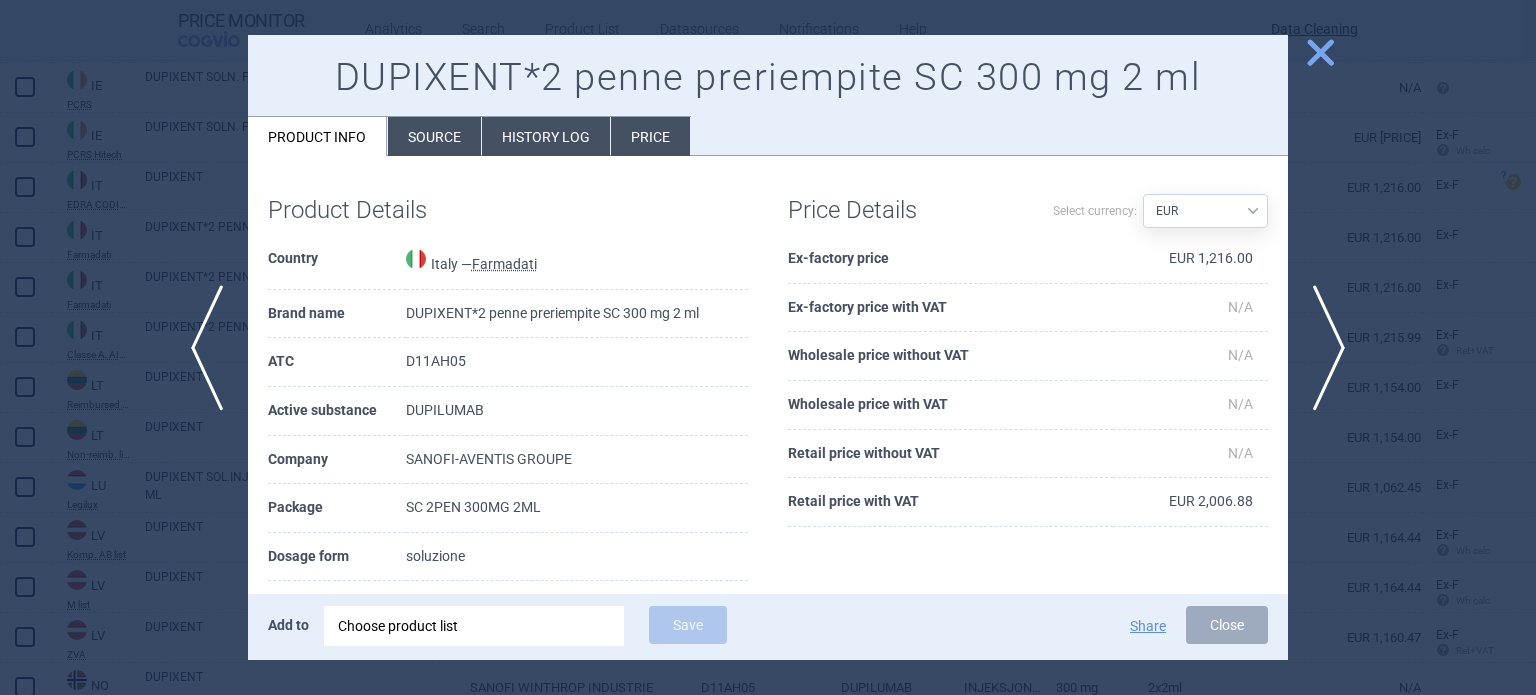 click on "Source" at bounding box center [434, 136] 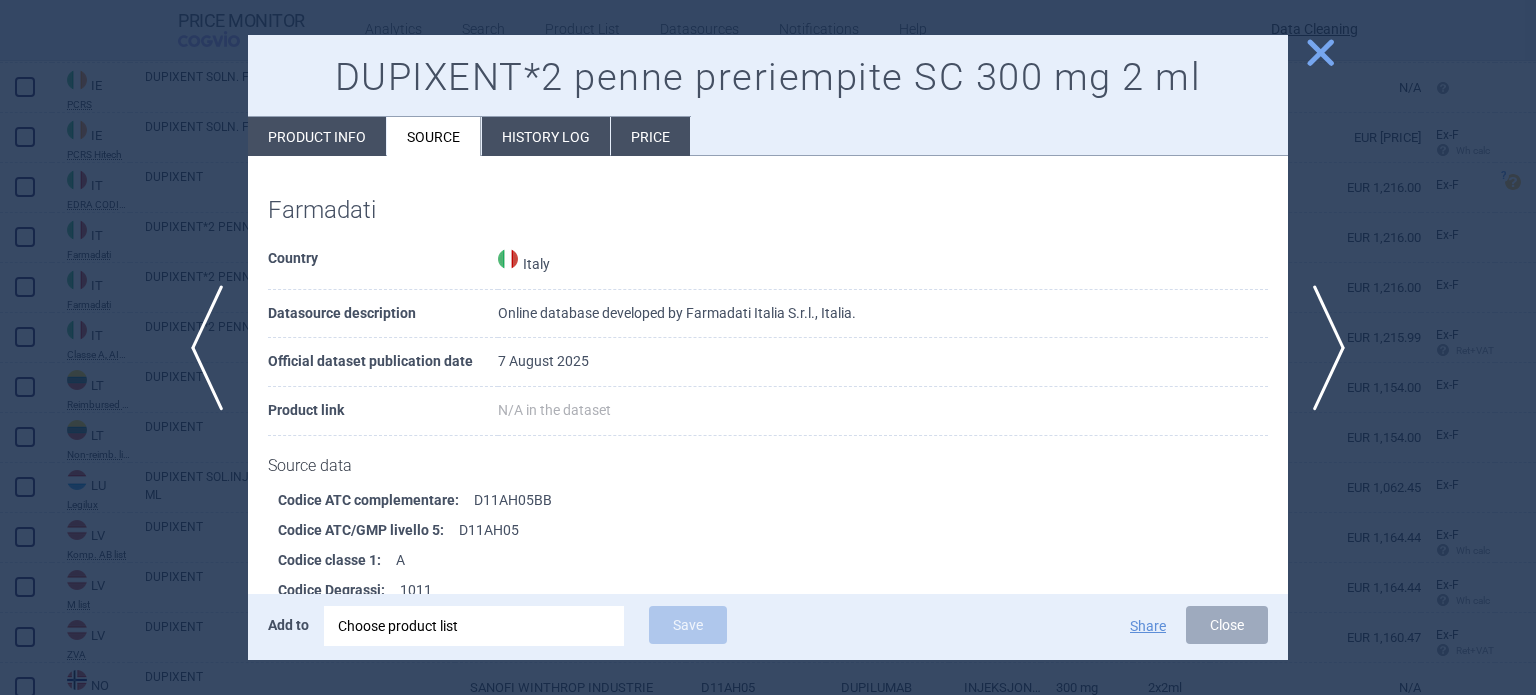 scroll, scrollTop: 1631, scrollLeft: 0, axis: vertical 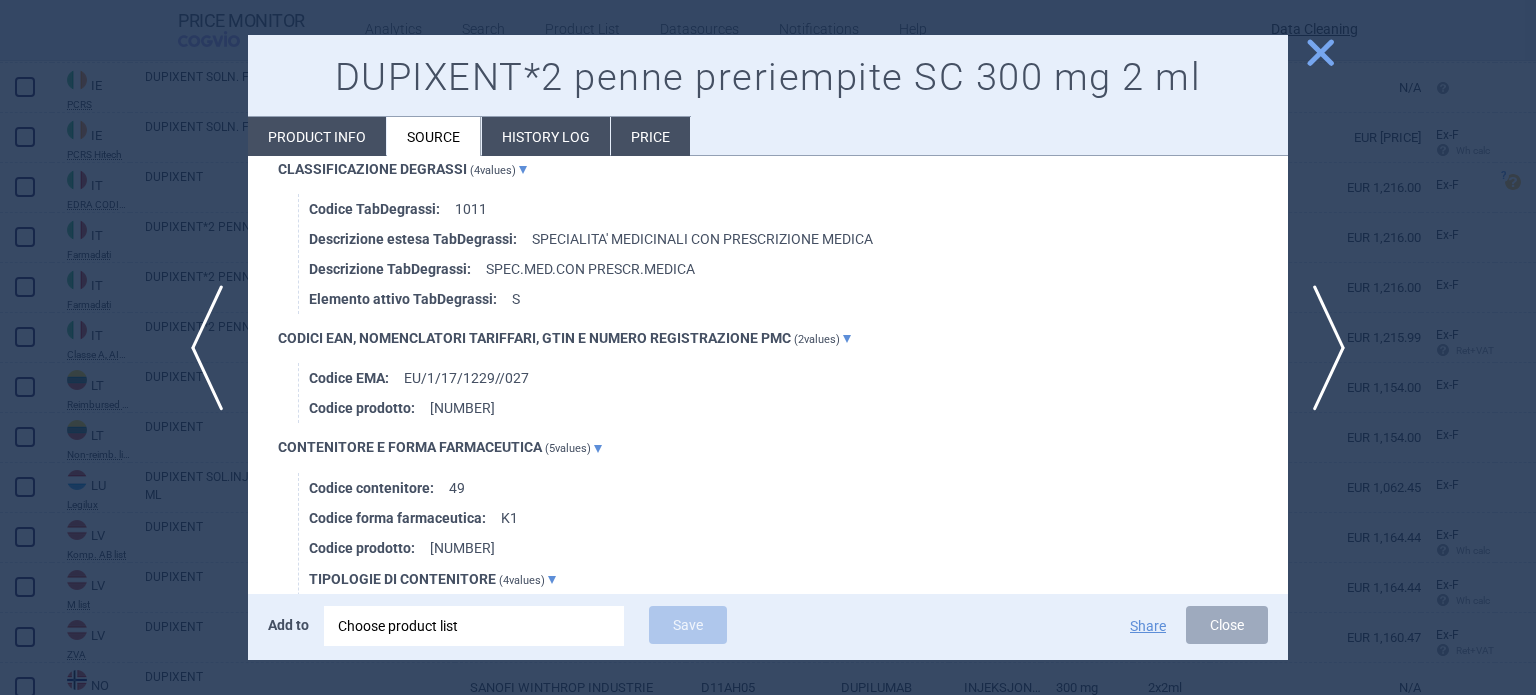 click at bounding box center [768, 347] 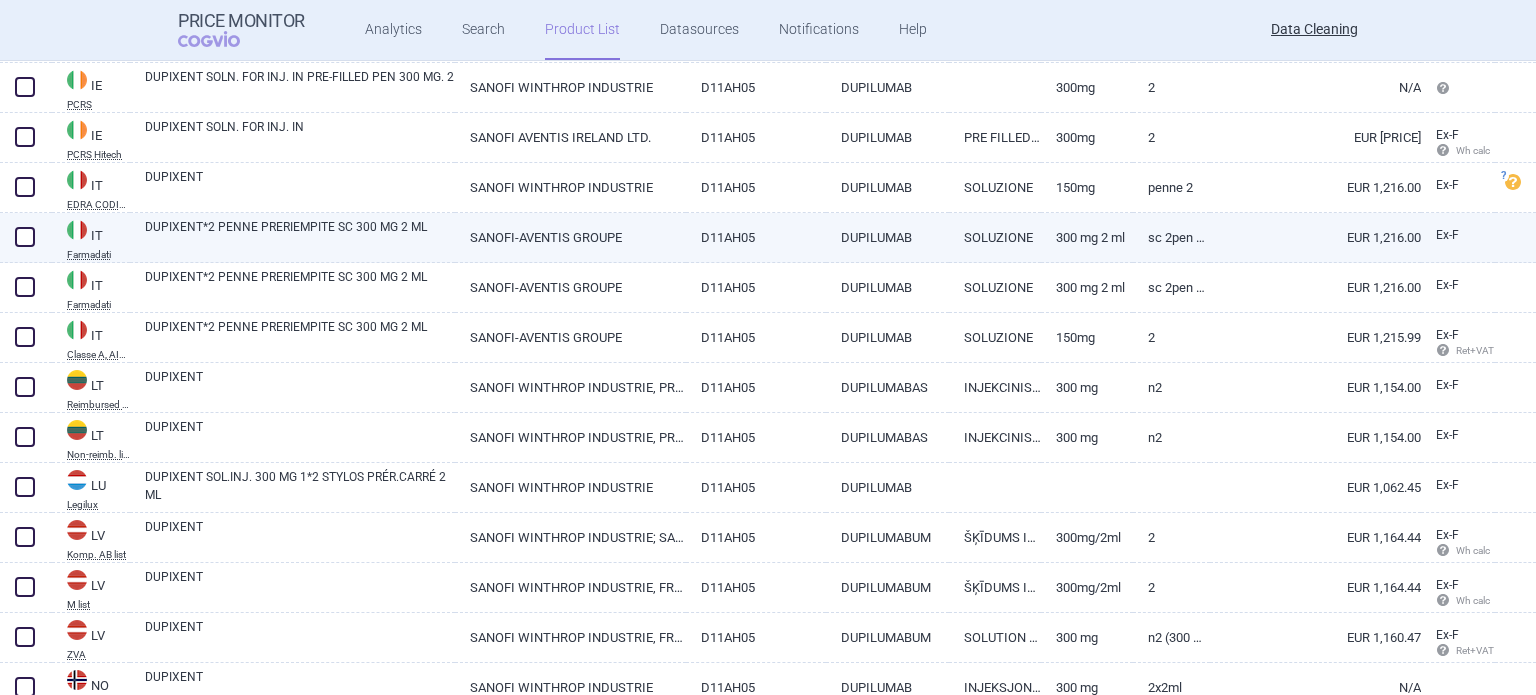 click at bounding box center [25, 237] 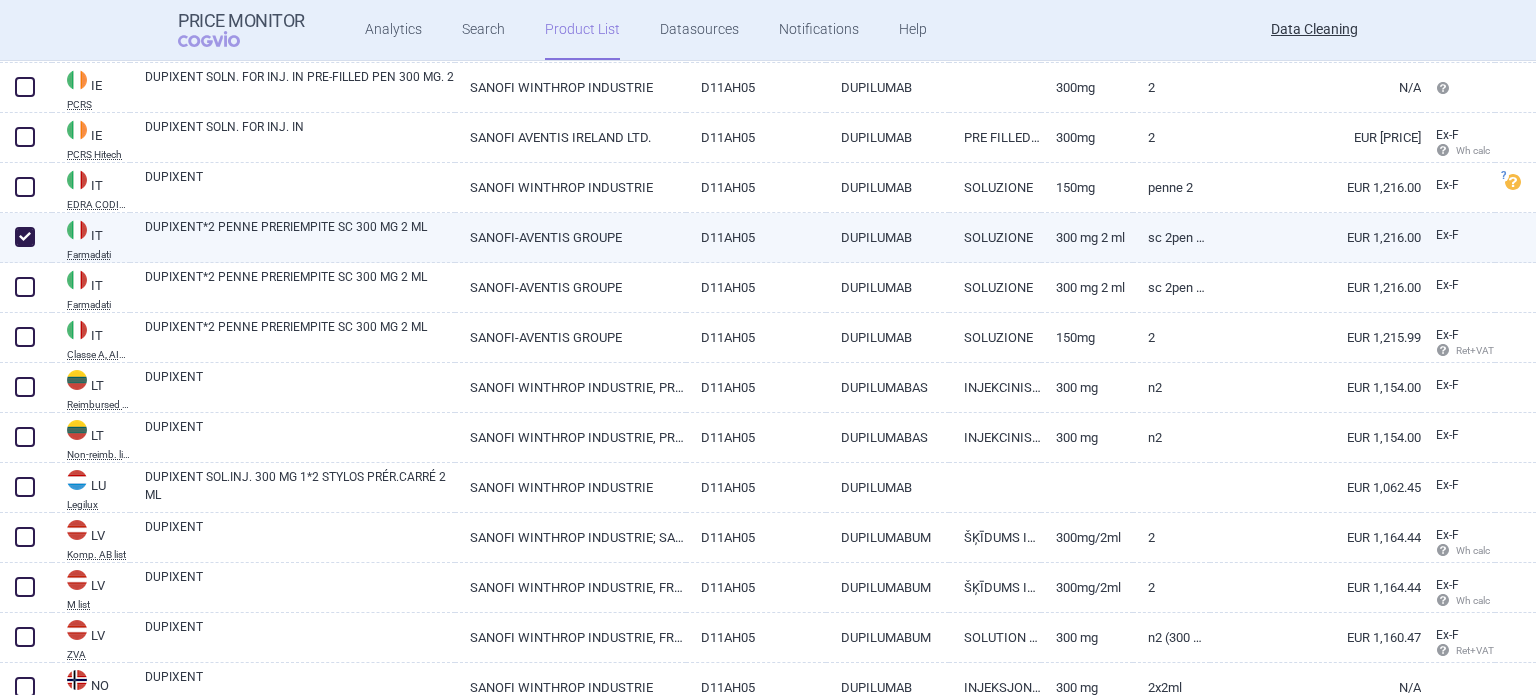 checkbox on "true" 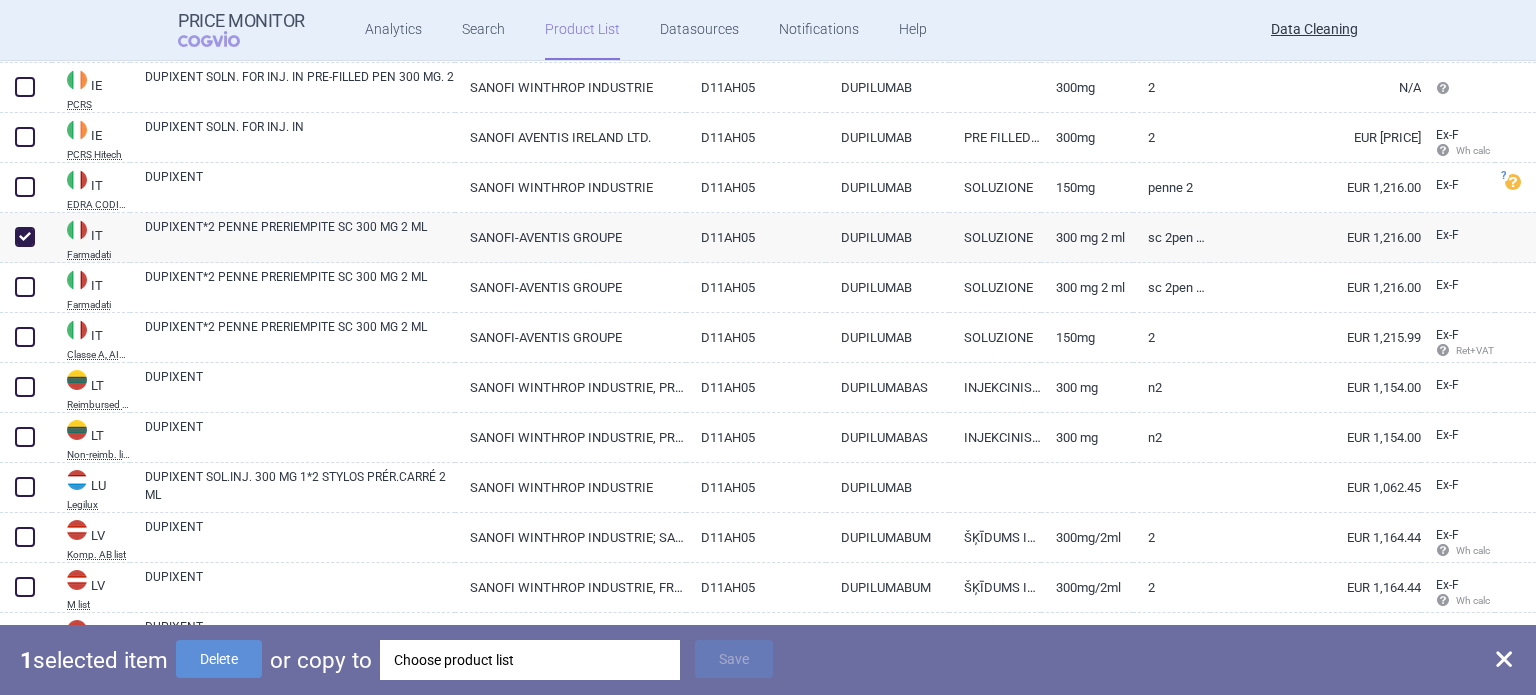 click on "Choose product list" at bounding box center [530, 660] 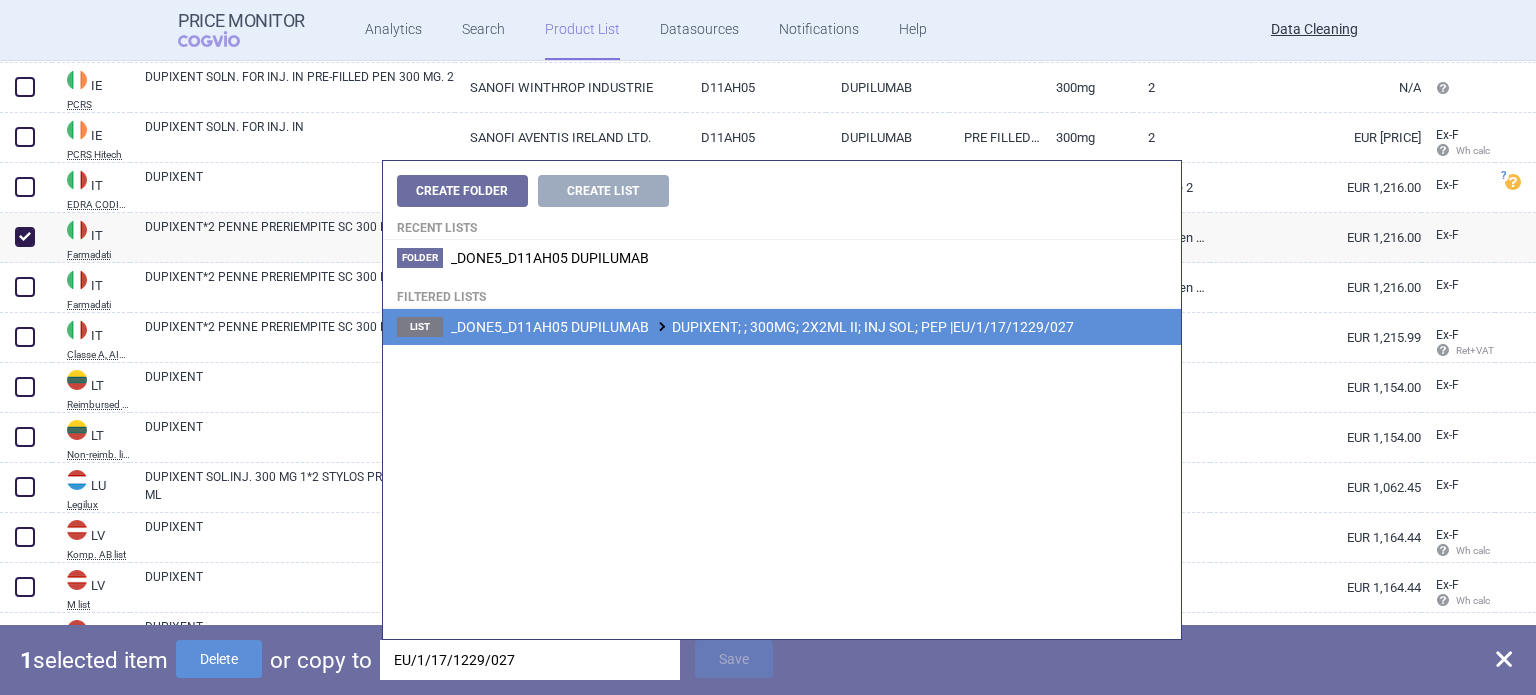 type on "EU/1/17/1229/027" 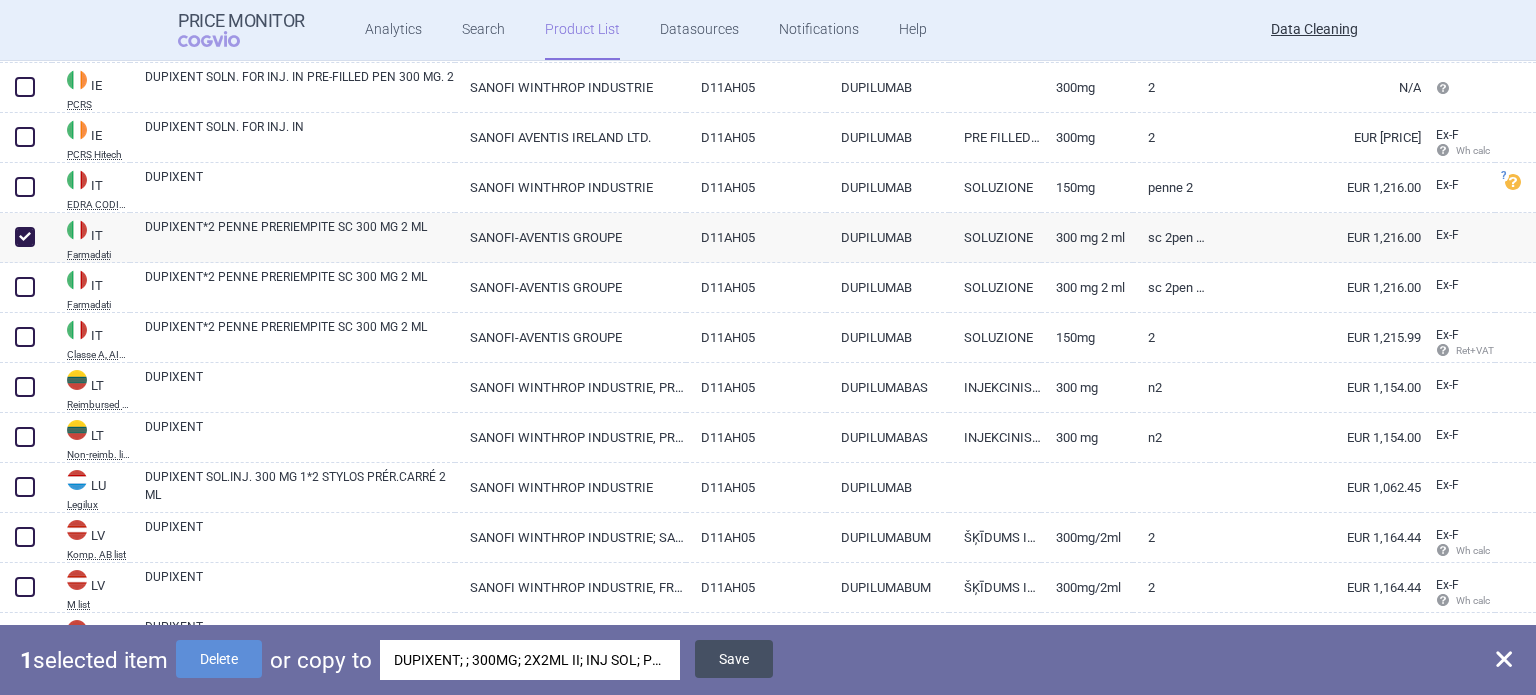 click on "Save" at bounding box center [734, 659] 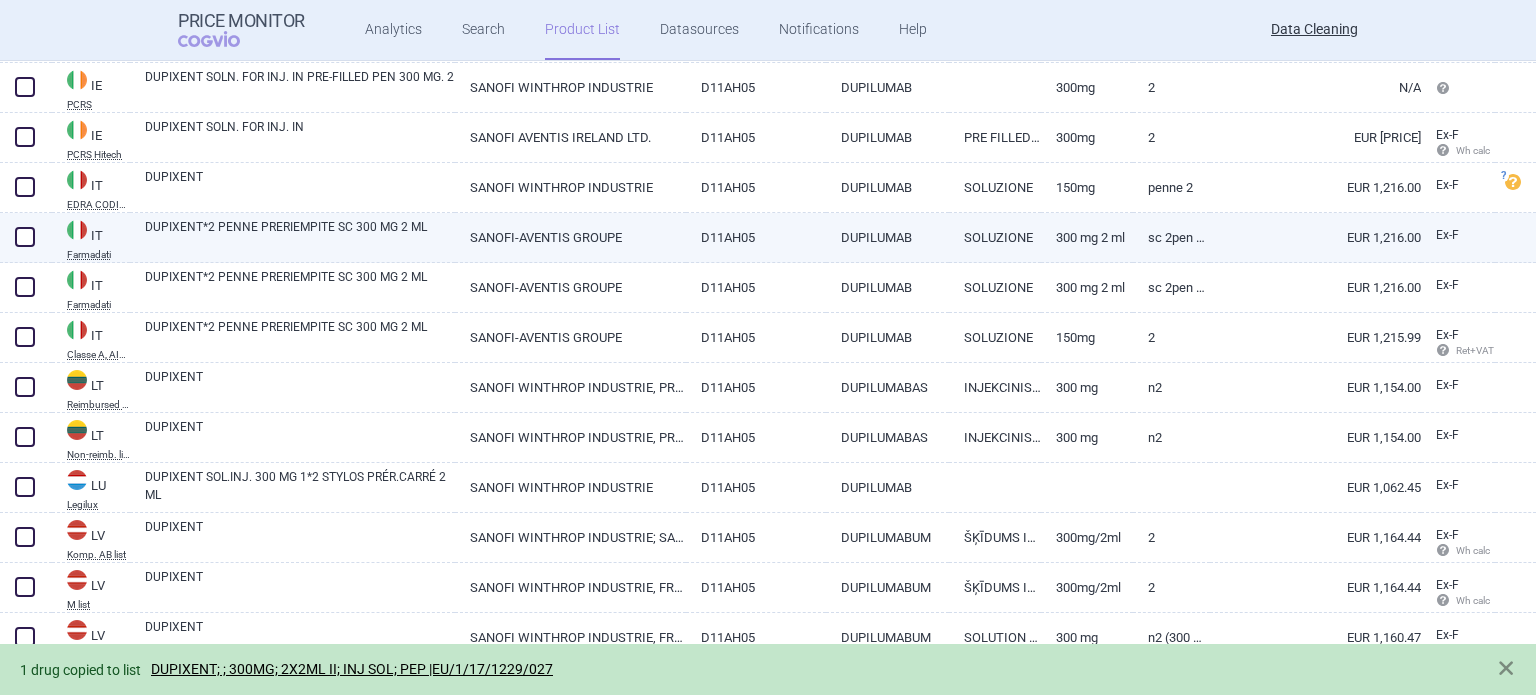 click at bounding box center [25, 237] 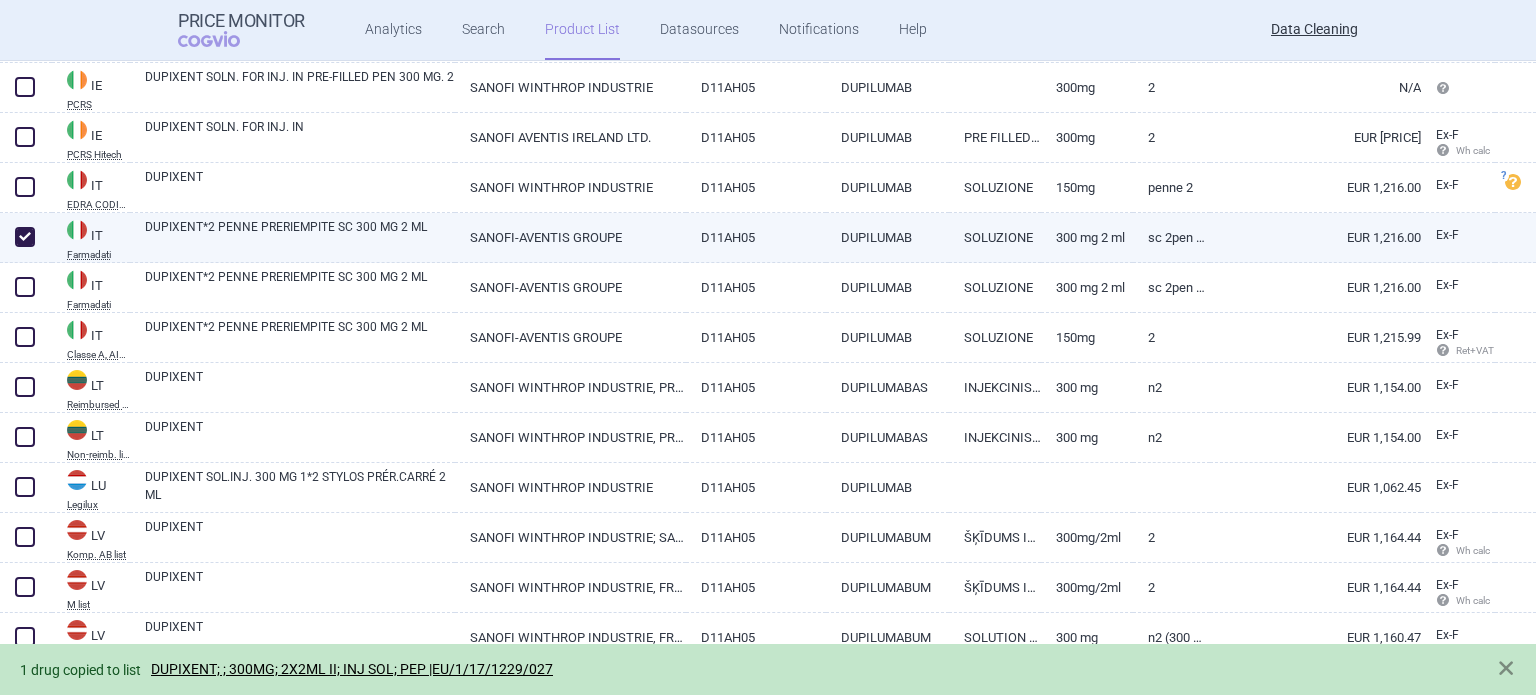 checkbox on "true" 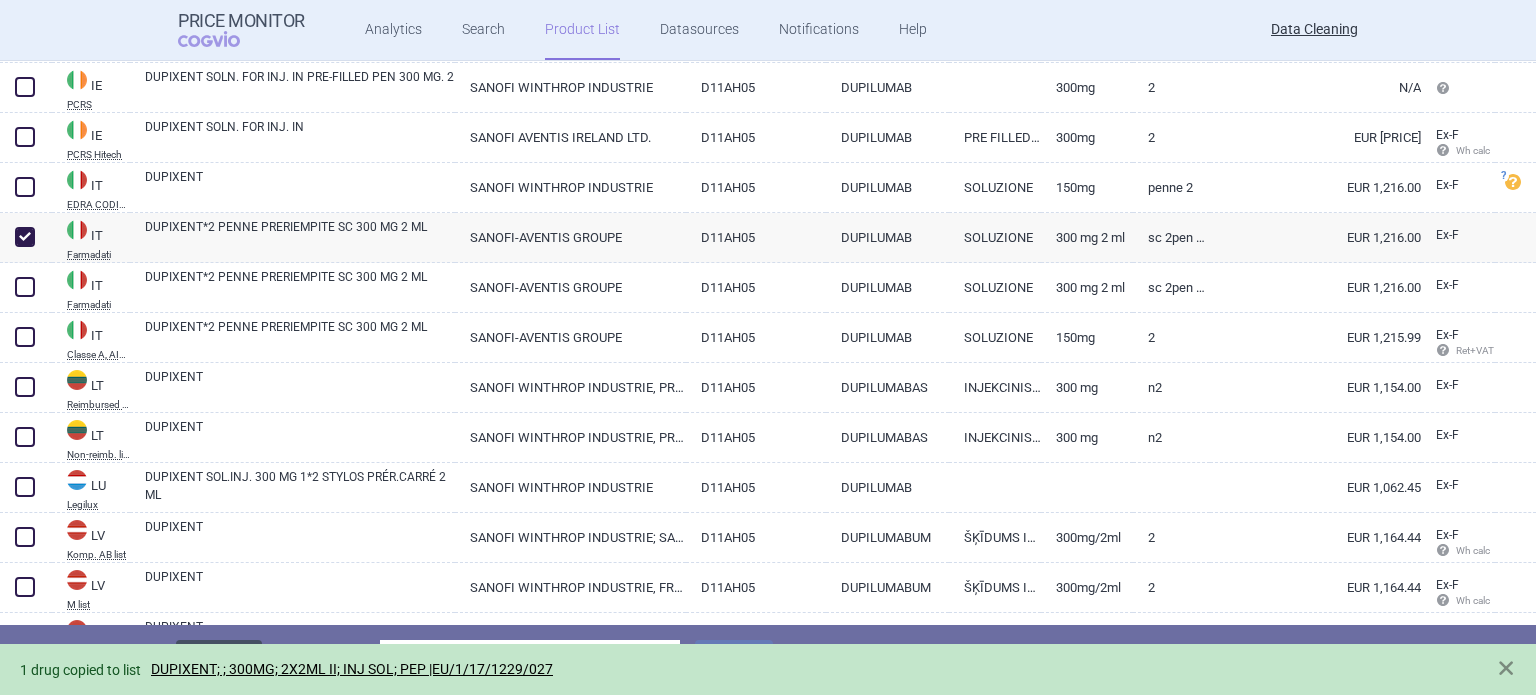click on "Delete" at bounding box center [219, 659] 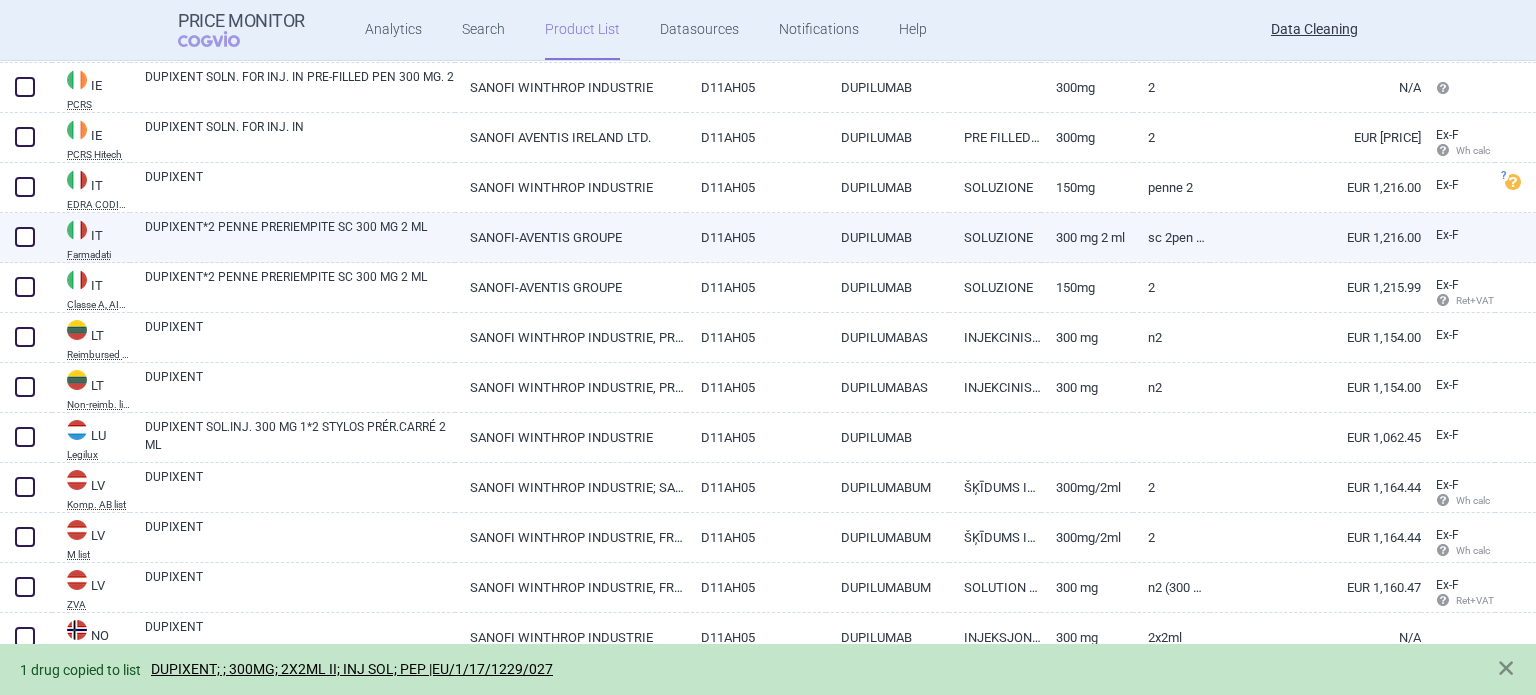 click on "DUPIXENT*2 PENNE PRERIEMPITE SC 300 MG 2 ML" at bounding box center [300, 236] 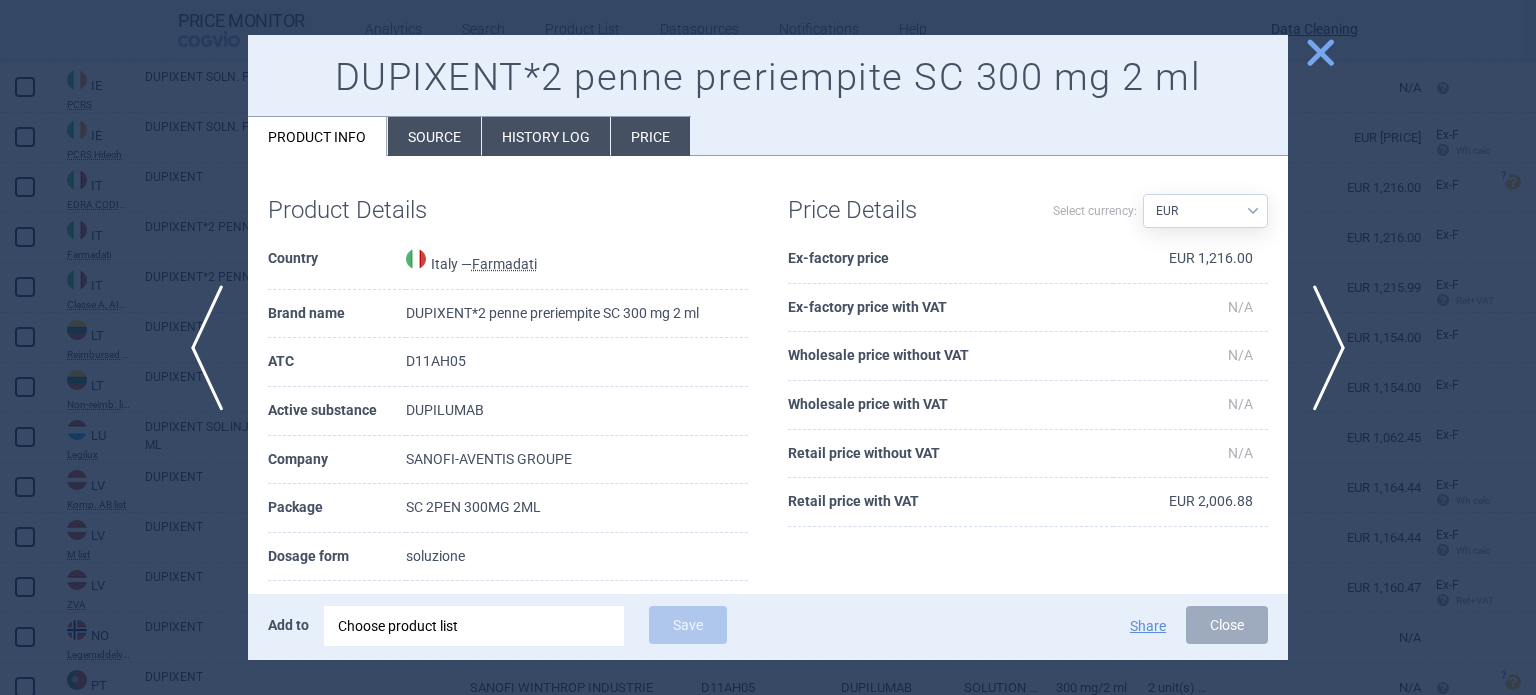 click on "Source" at bounding box center [434, 136] 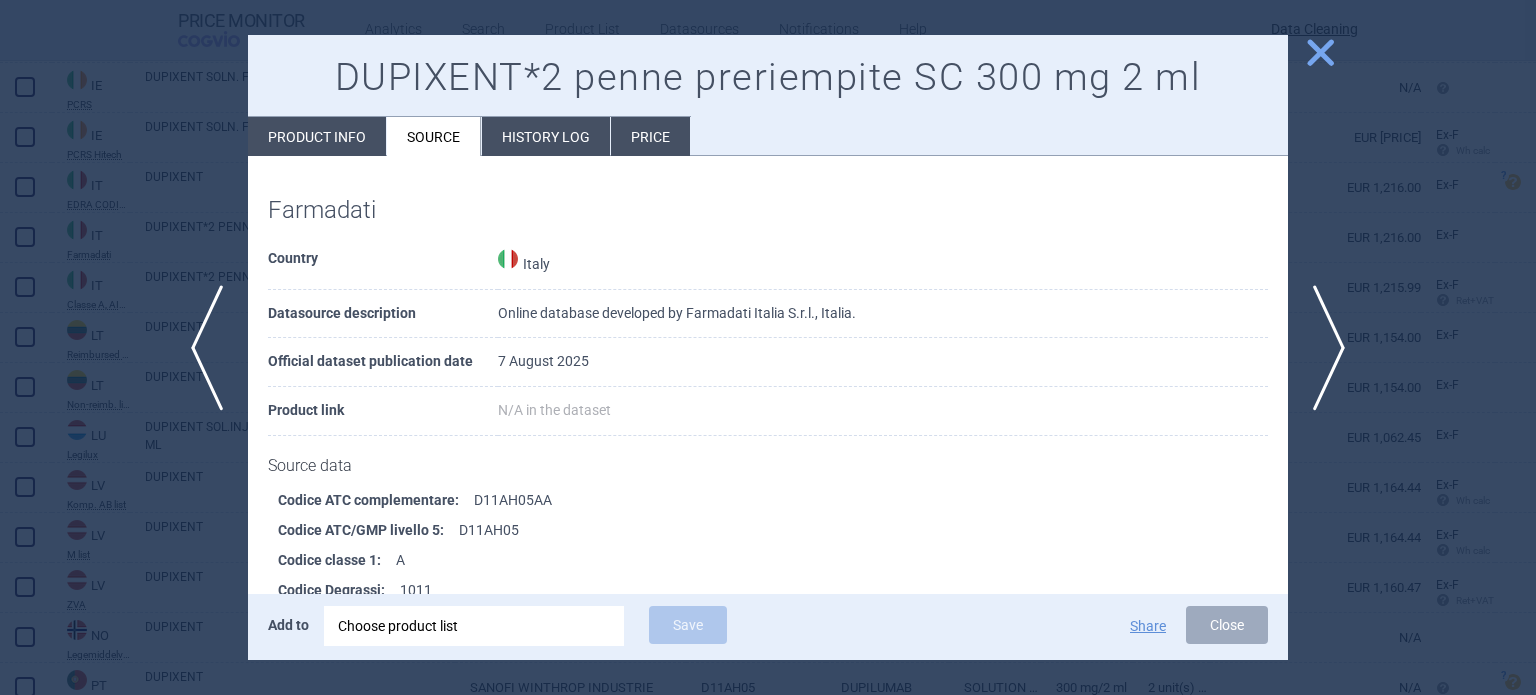 scroll, scrollTop: 1631, scrollLeft: 0, axis: vertical 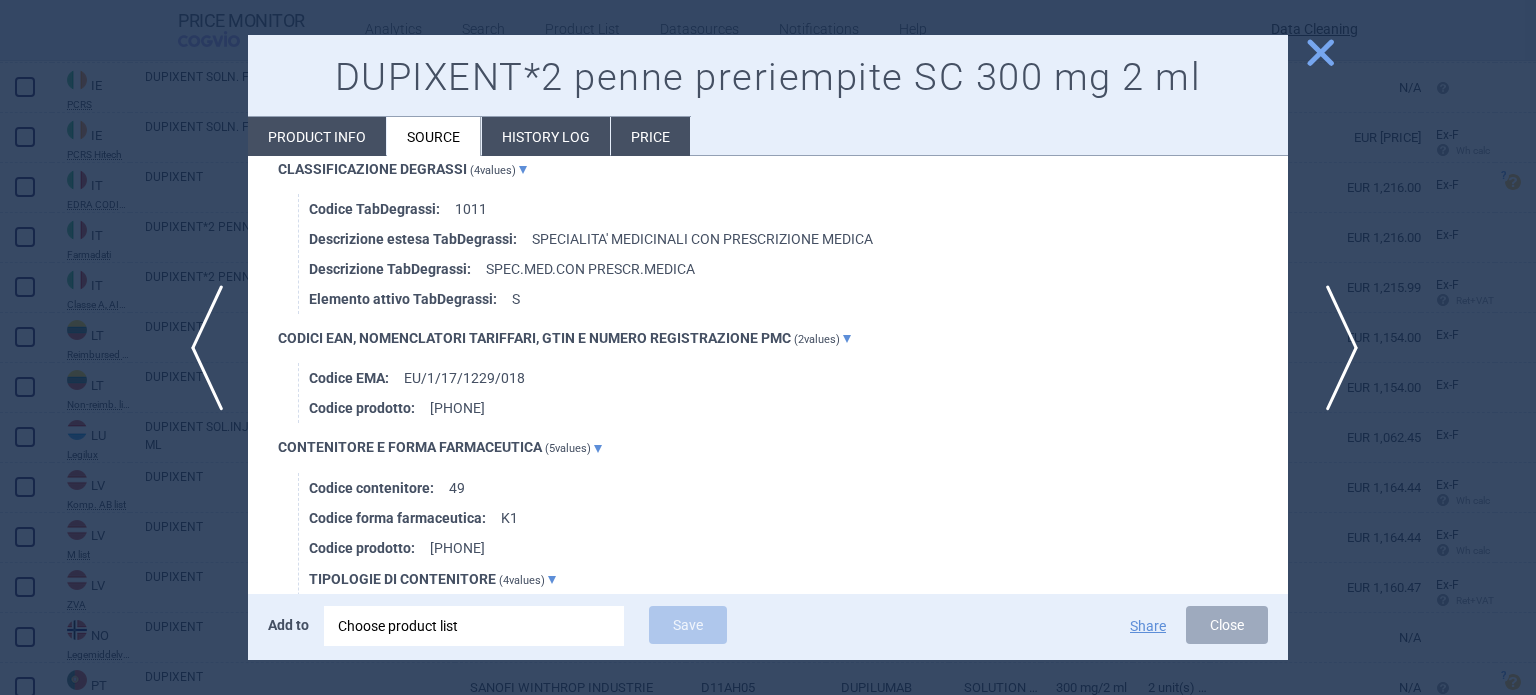 click on "next" at bounding box center (1335, 348) 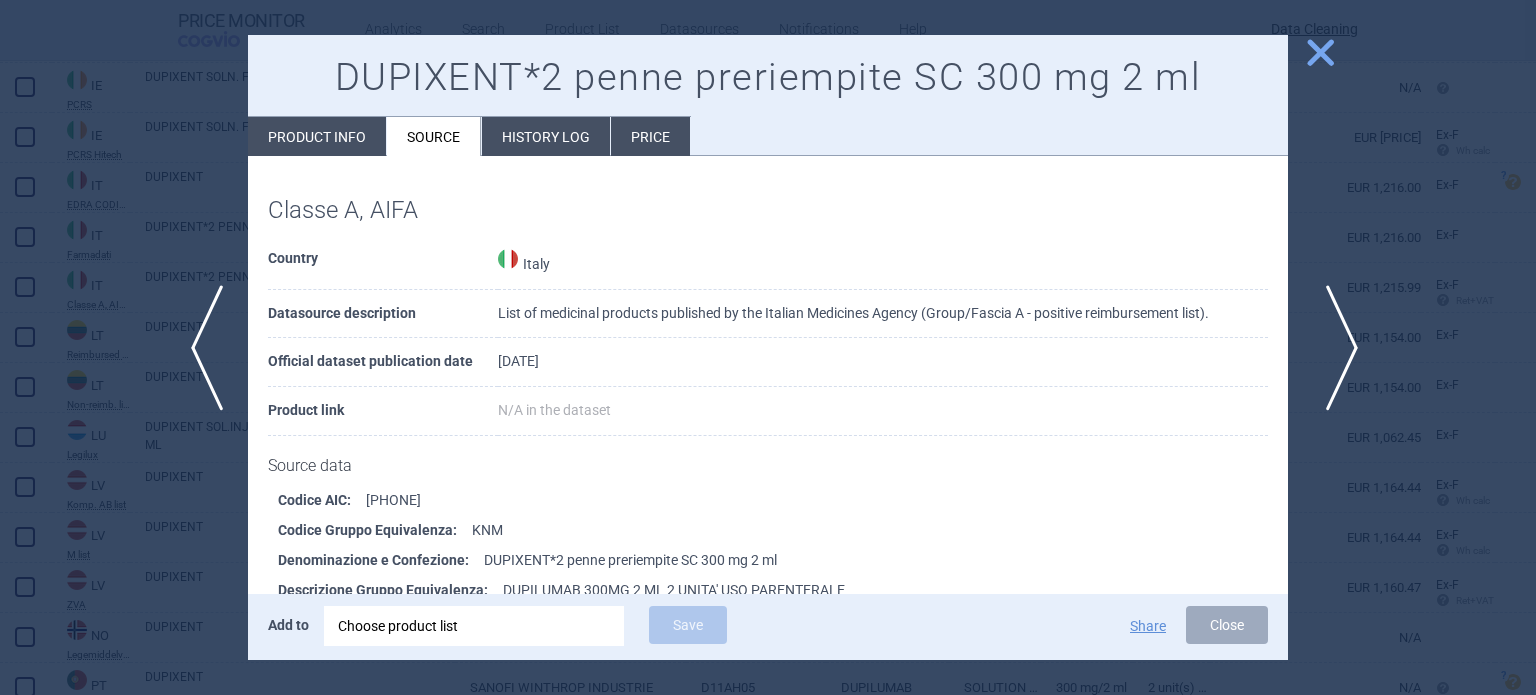 type 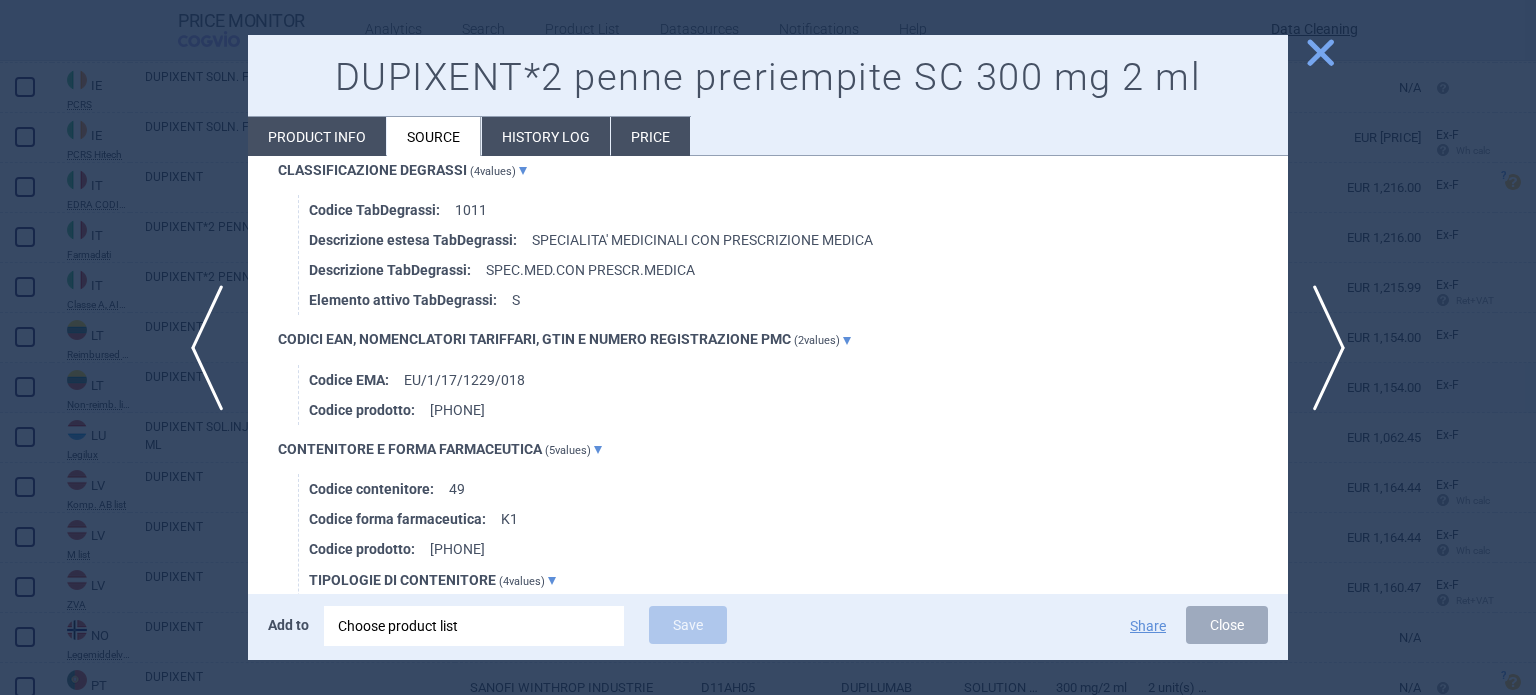 click at bounding box center (768, 347) 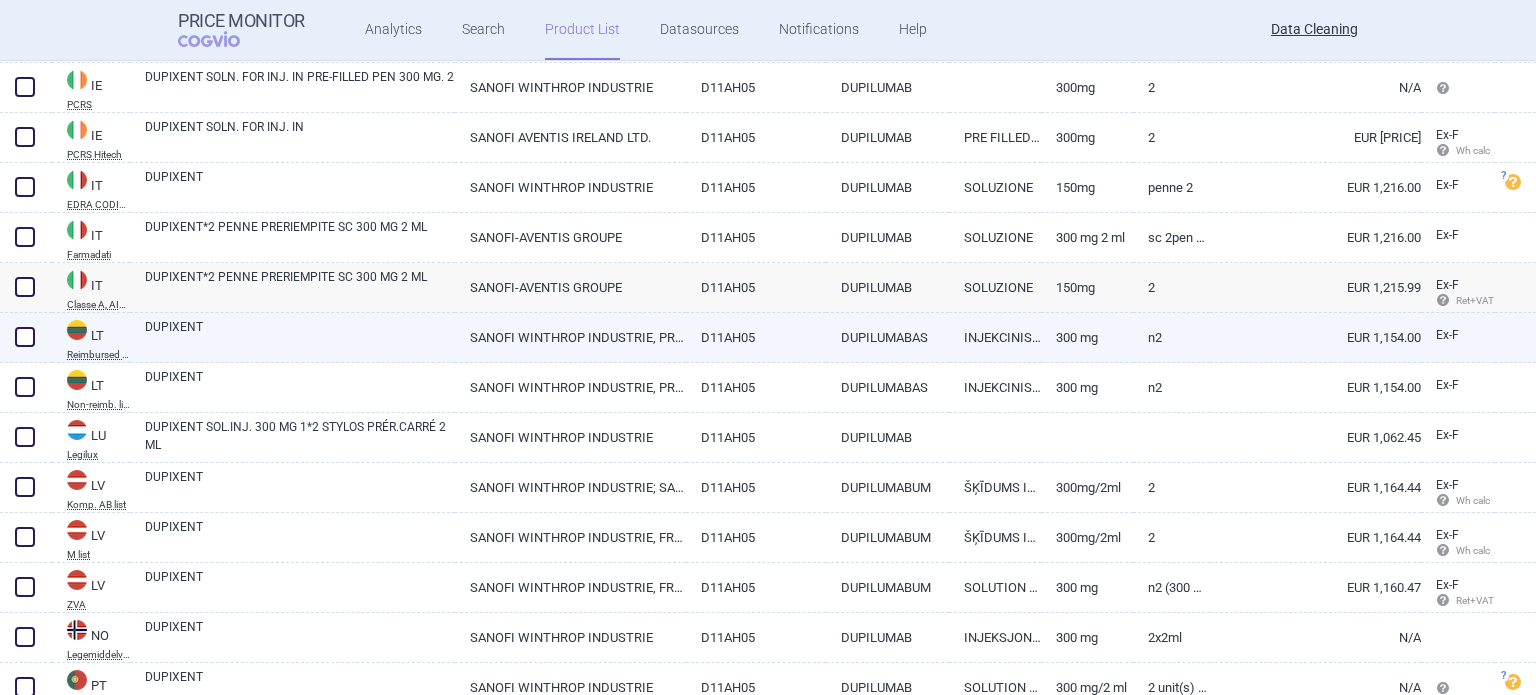 click on "DUPIXENT" at bounding box center (300, 336) 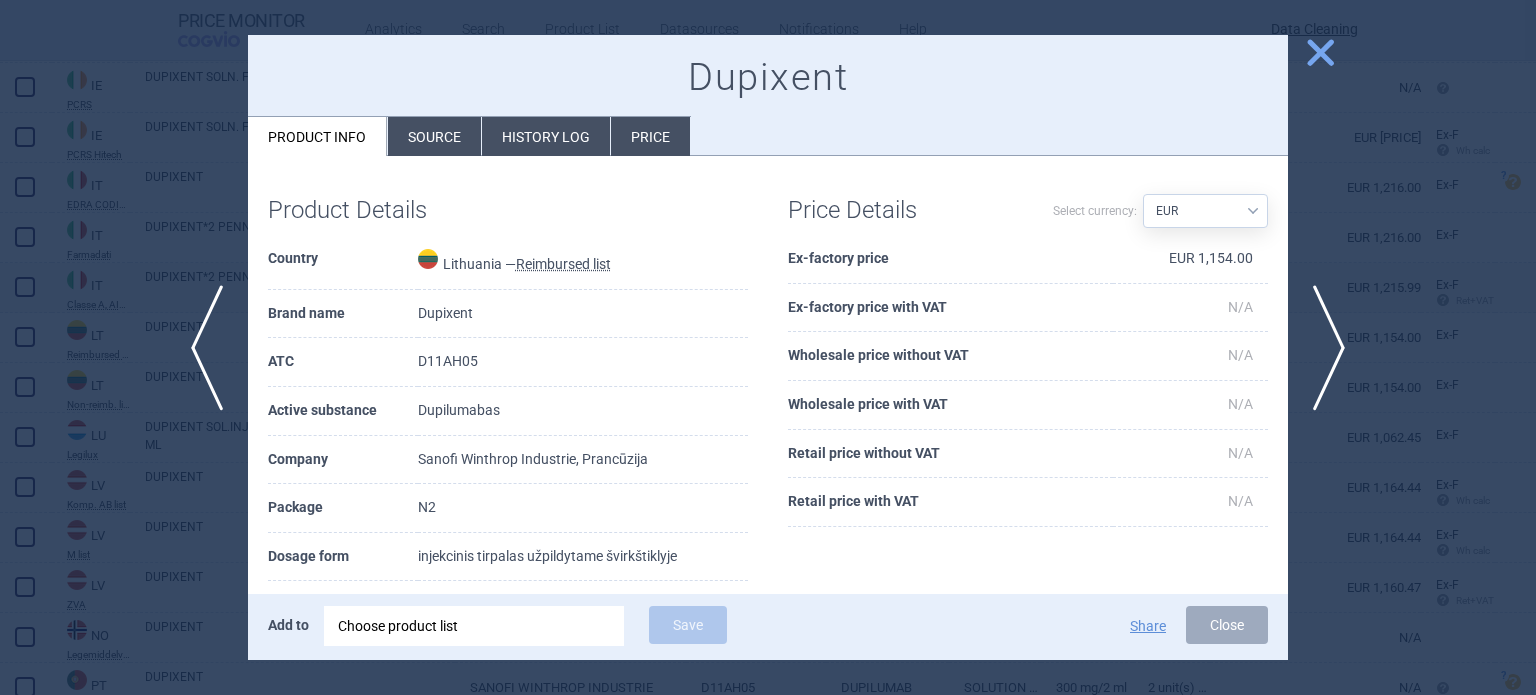click on "Source" at bounding box center (434, 136) 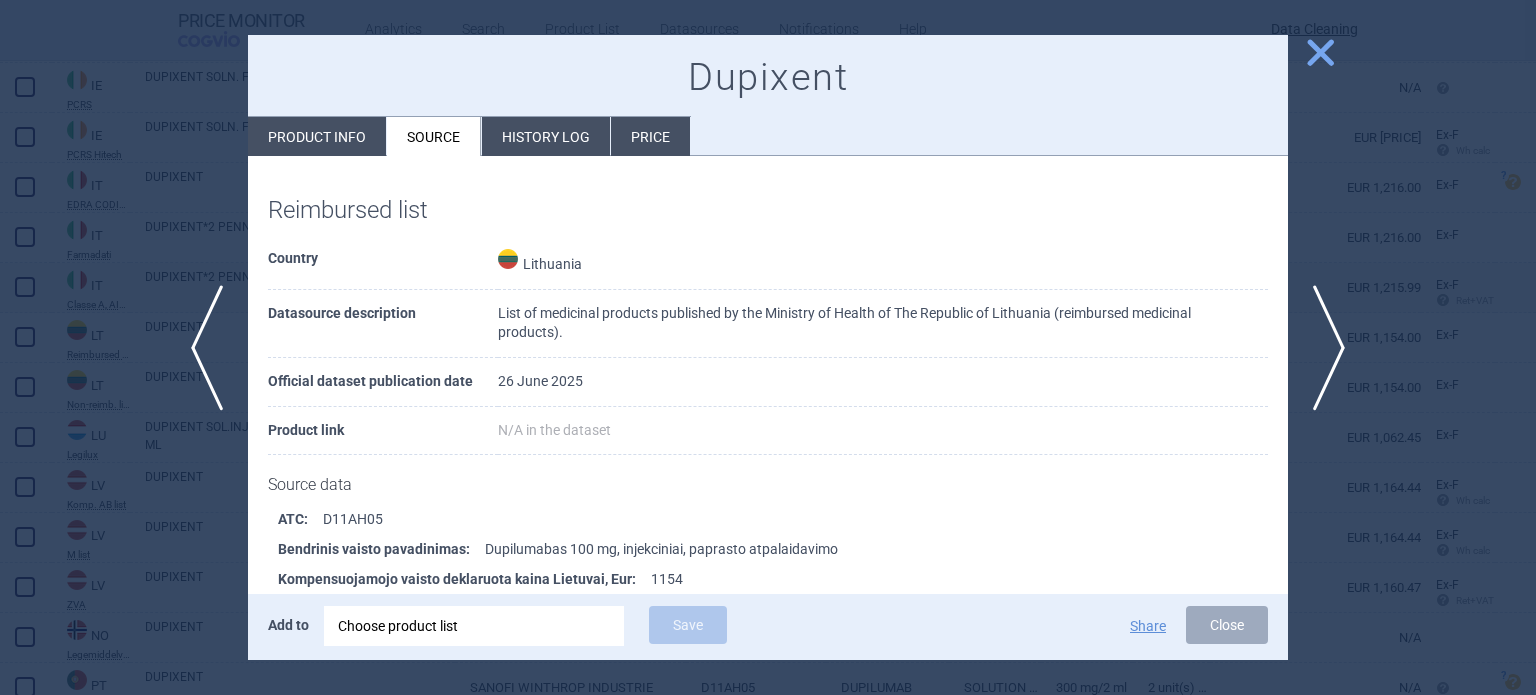 scroll, scrollTop: 777, scrollLeft: 0, axis: vertical 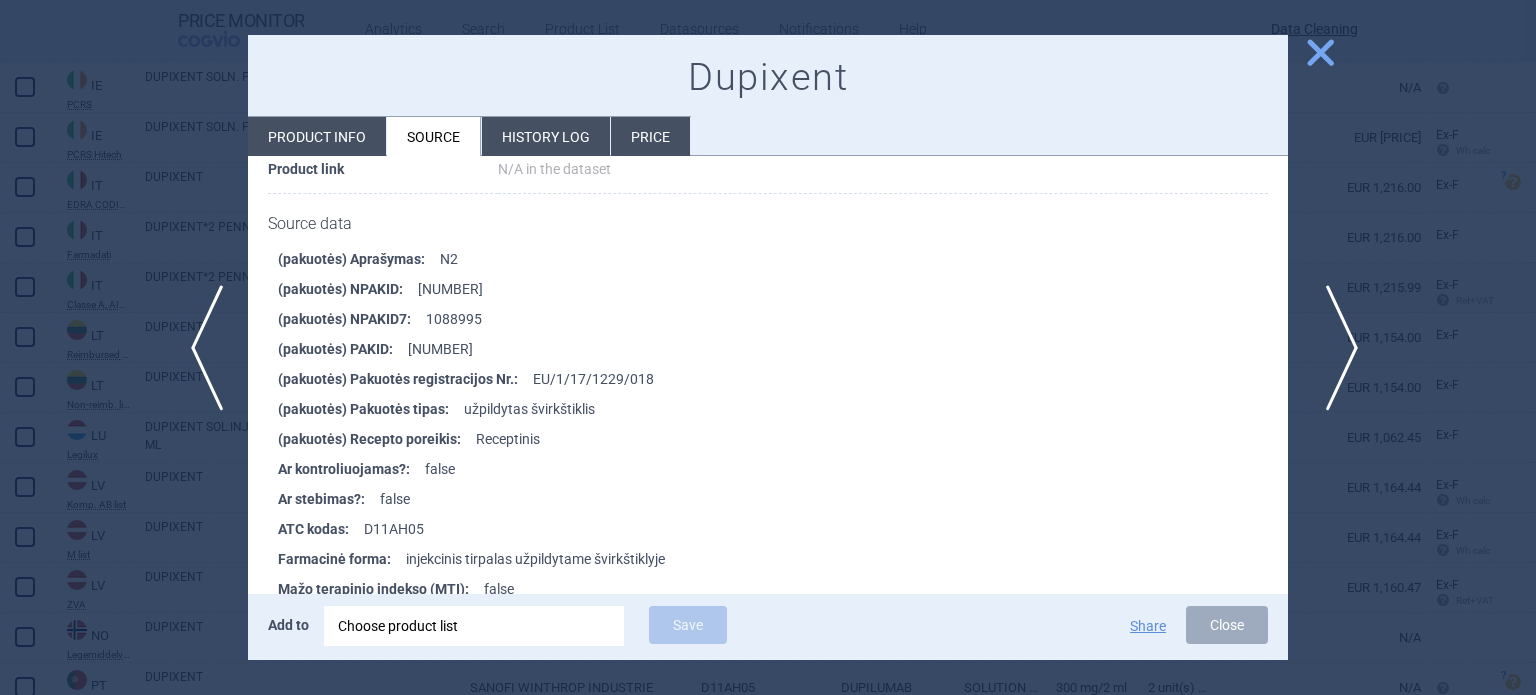 click on "next" at bounding box center (1335, 348) 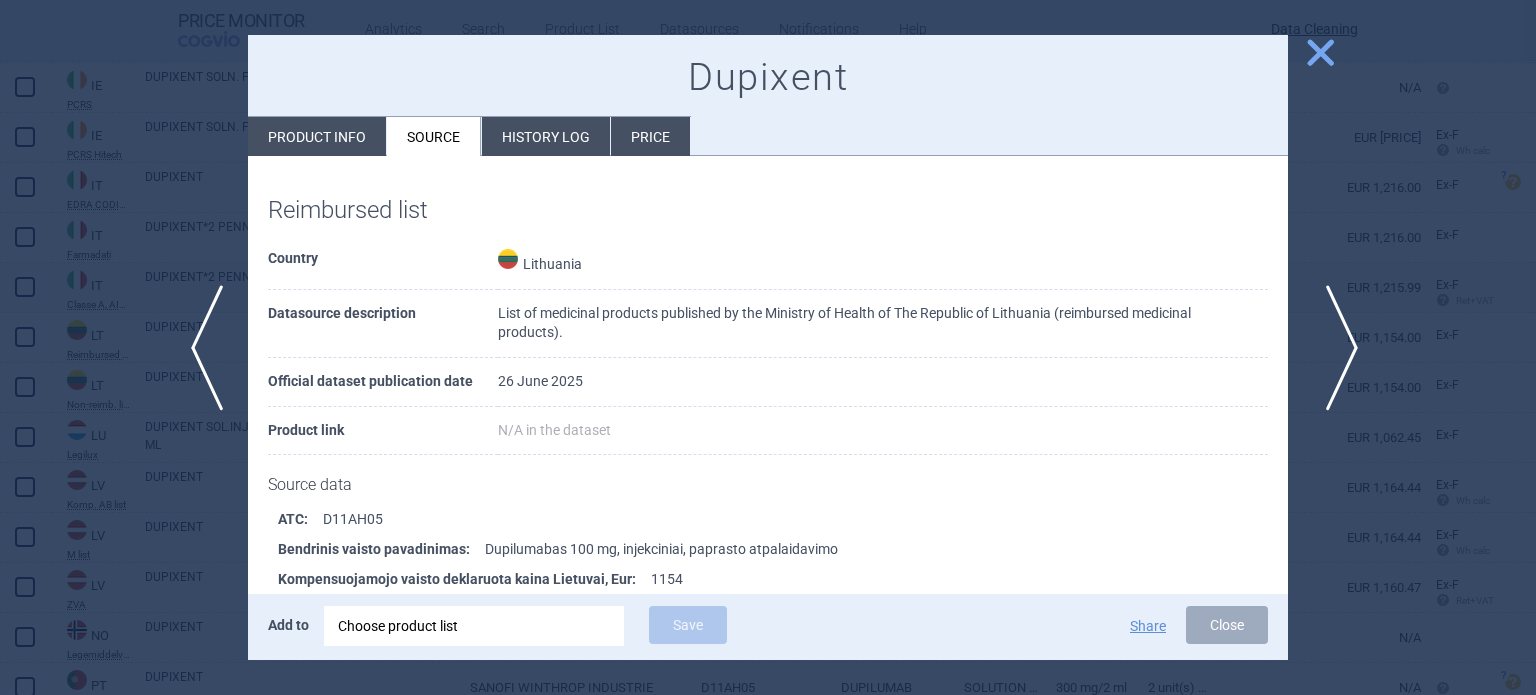 type 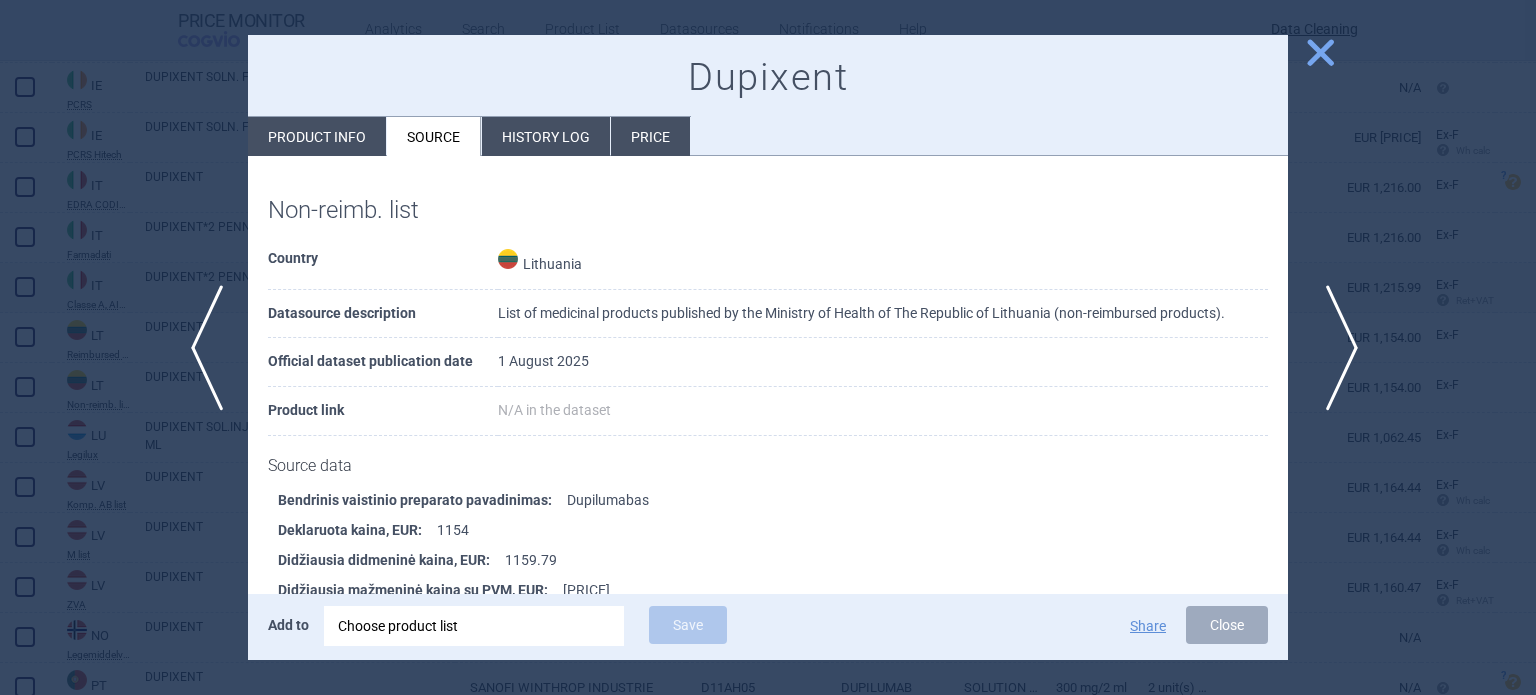 scroll, scrollTop: 788, scrollLeft: 0, axis: vertical 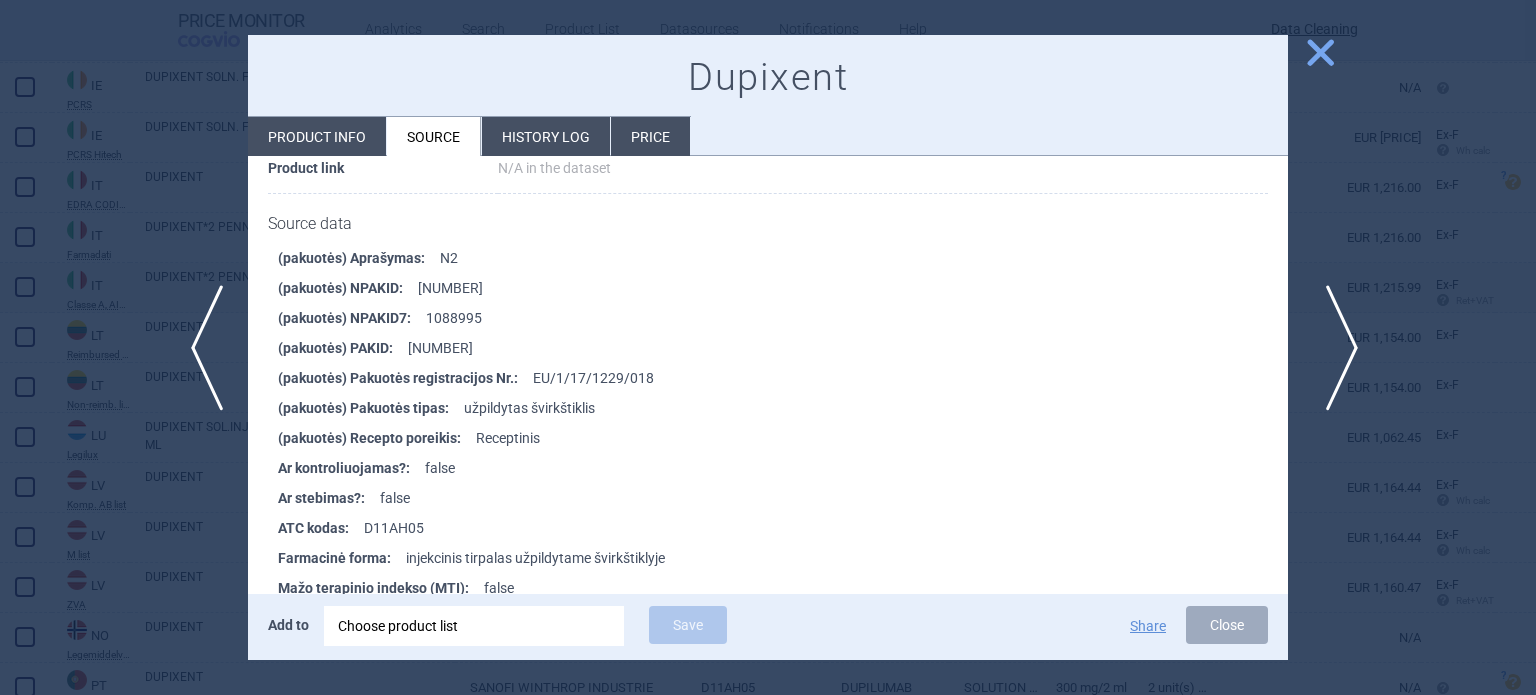click on "next" at bounding box center (1335, 348) 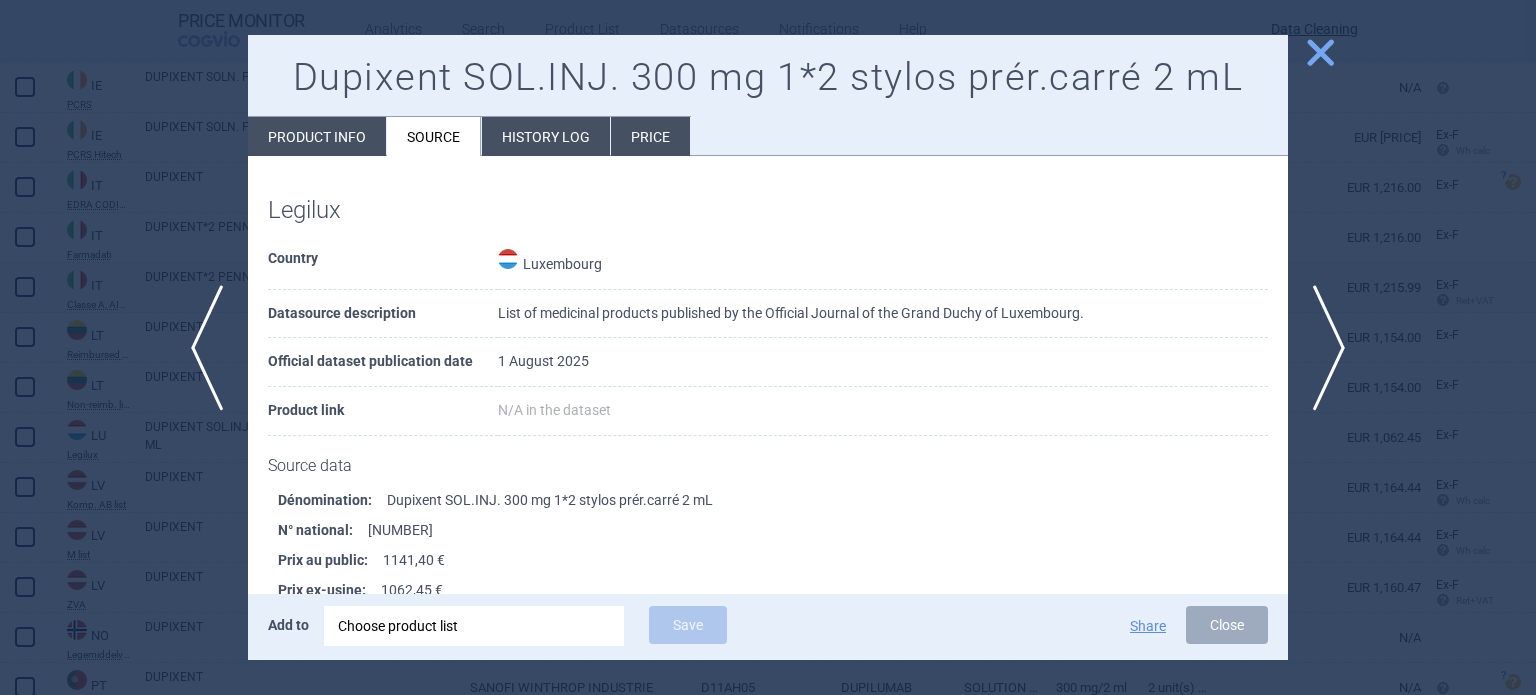 click at bounding box center (768, 347) 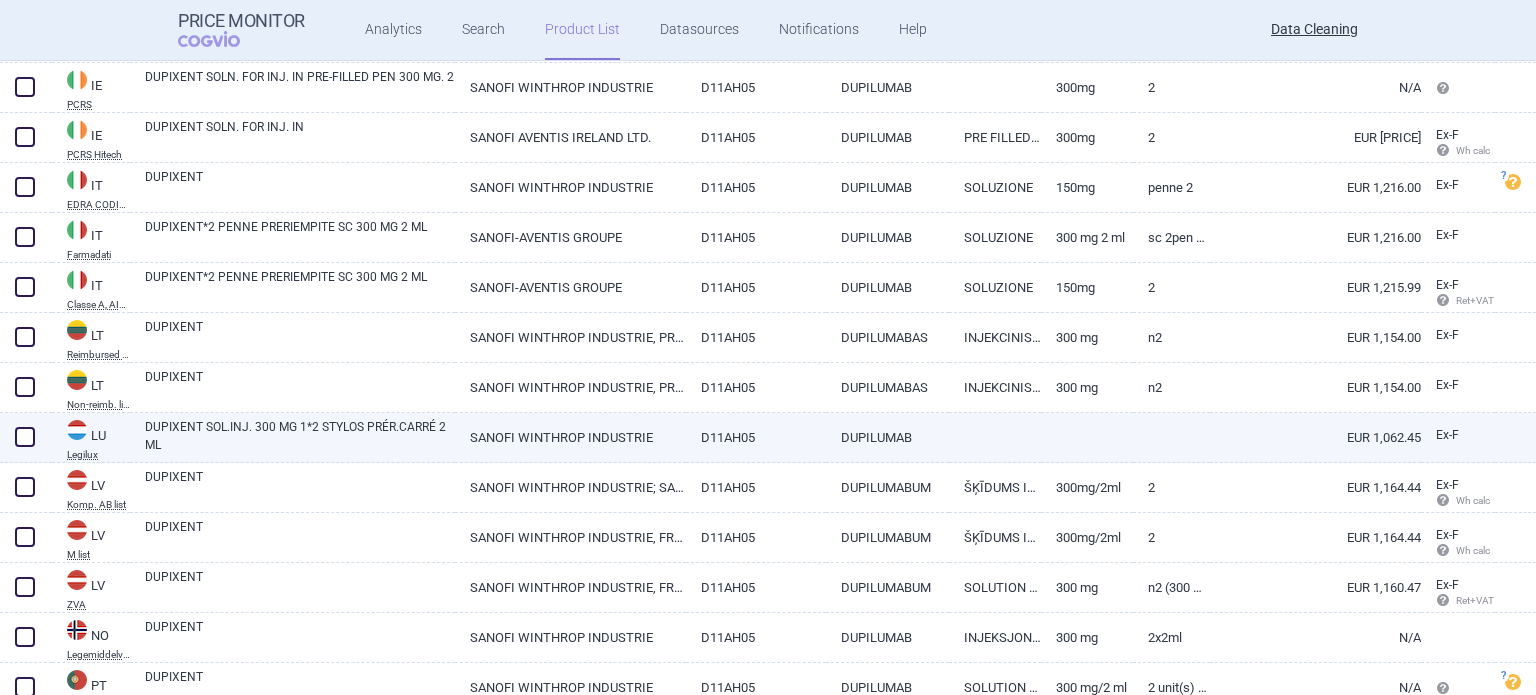 click at bounding box center [25, 437] 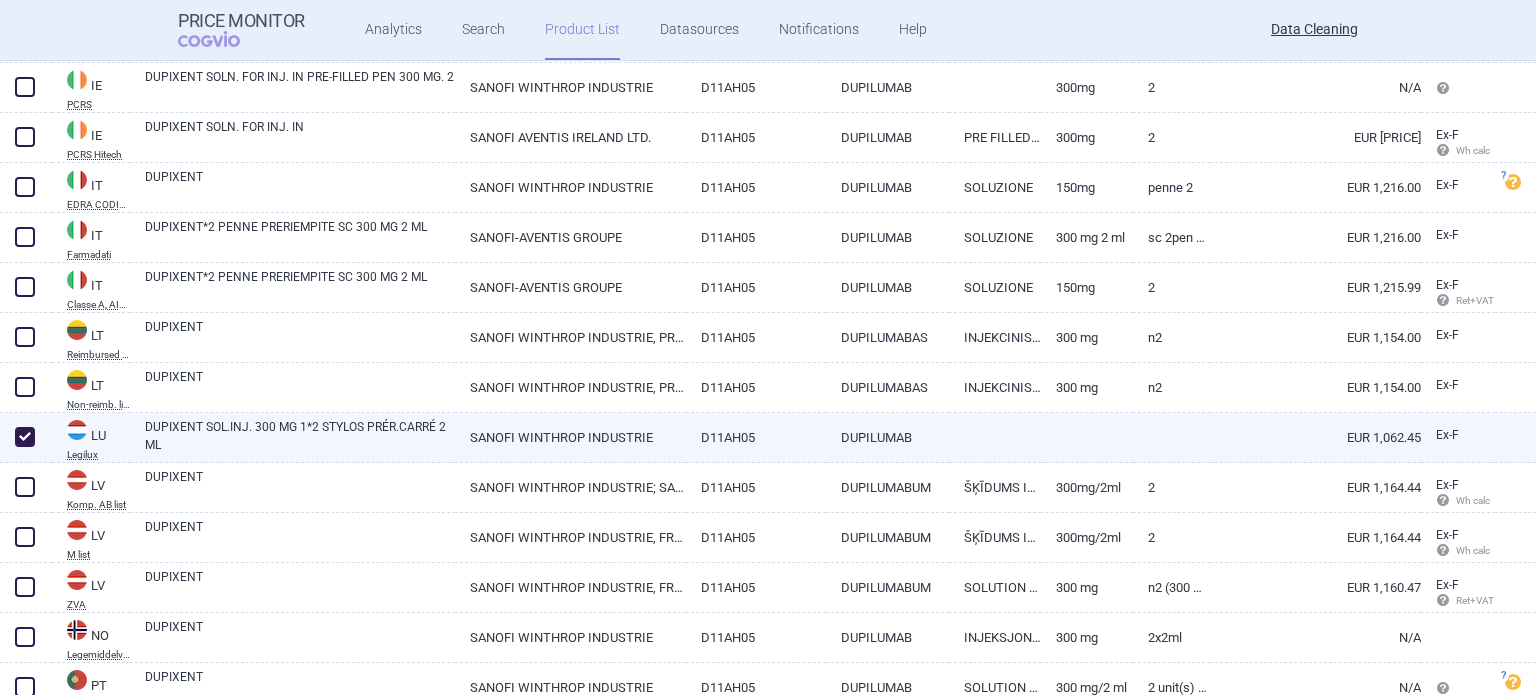 checkbox on "true" 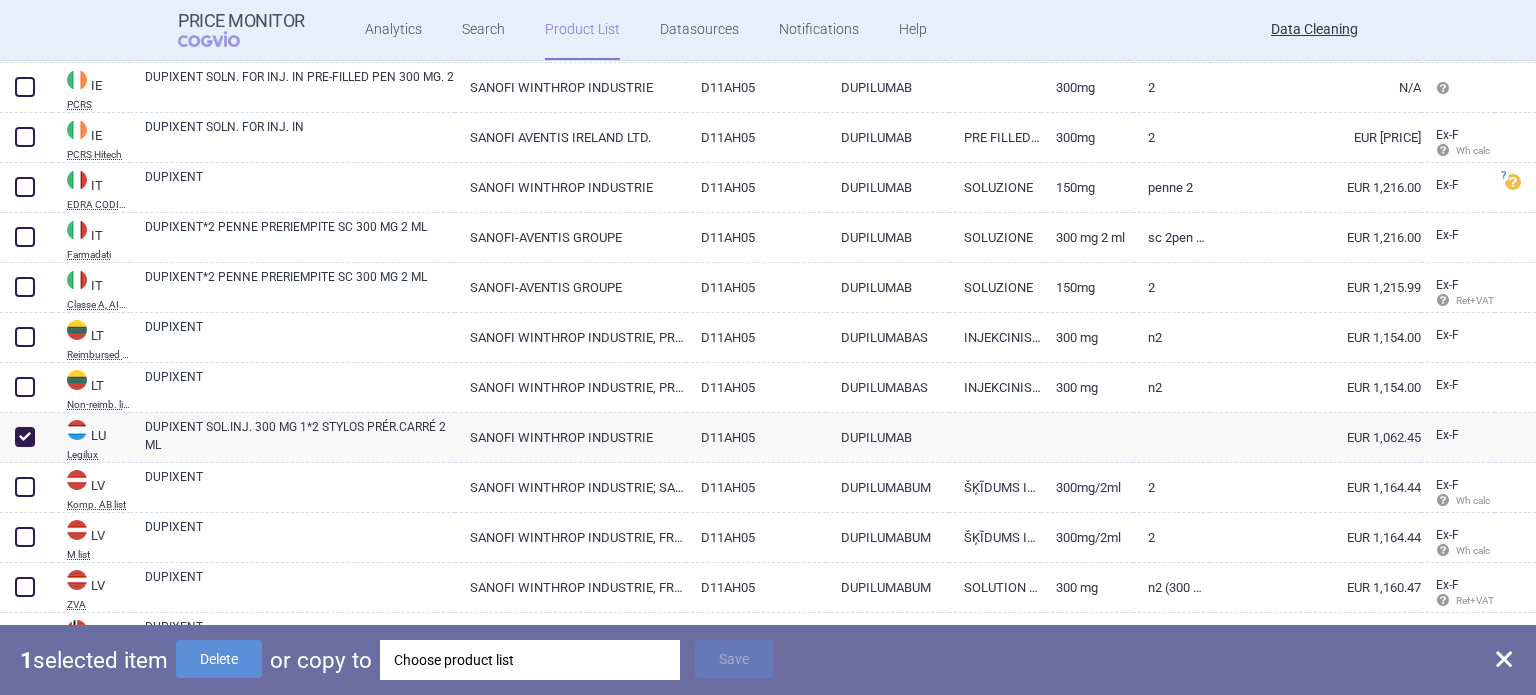 click on "Choose product list" at bounding box center (530, 660) 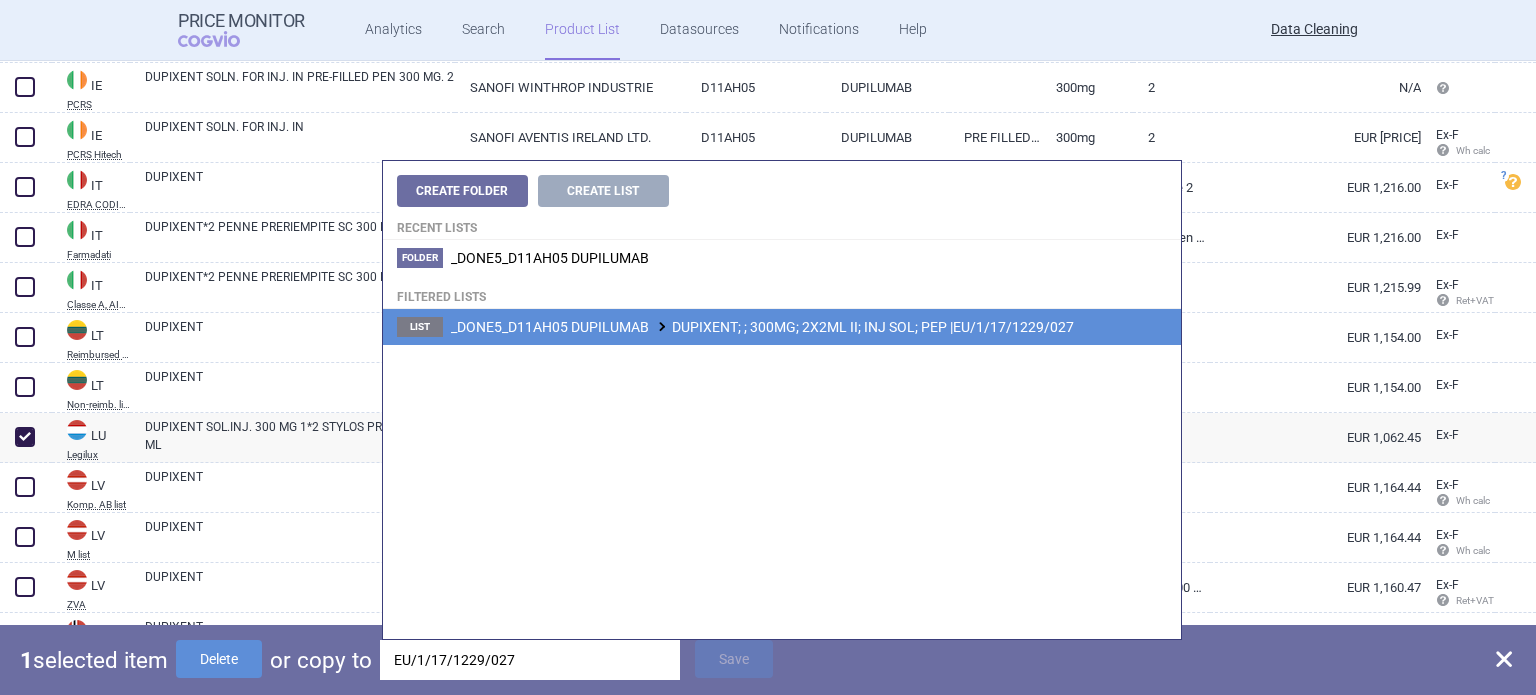 type on "EU/1/17/1229/027" 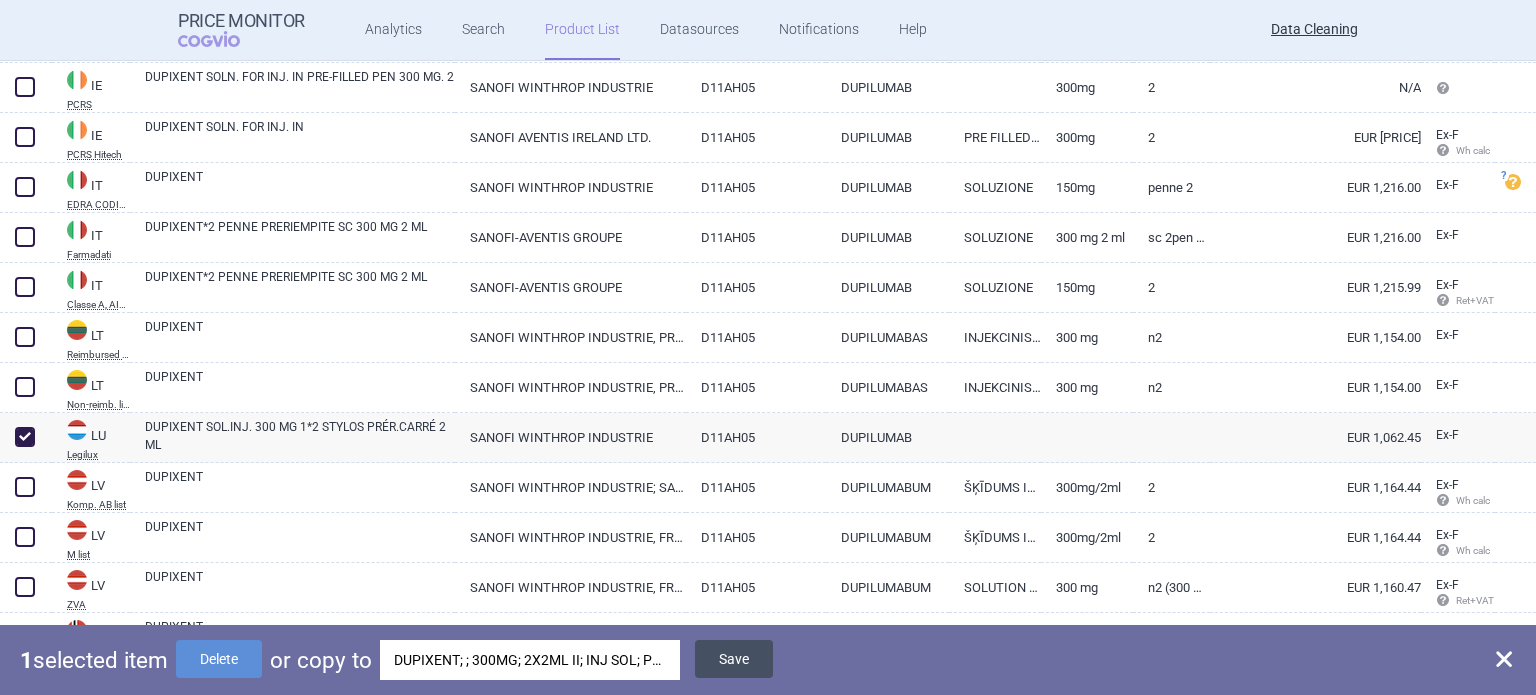 click on "Save" at bounding box center (734, 659) 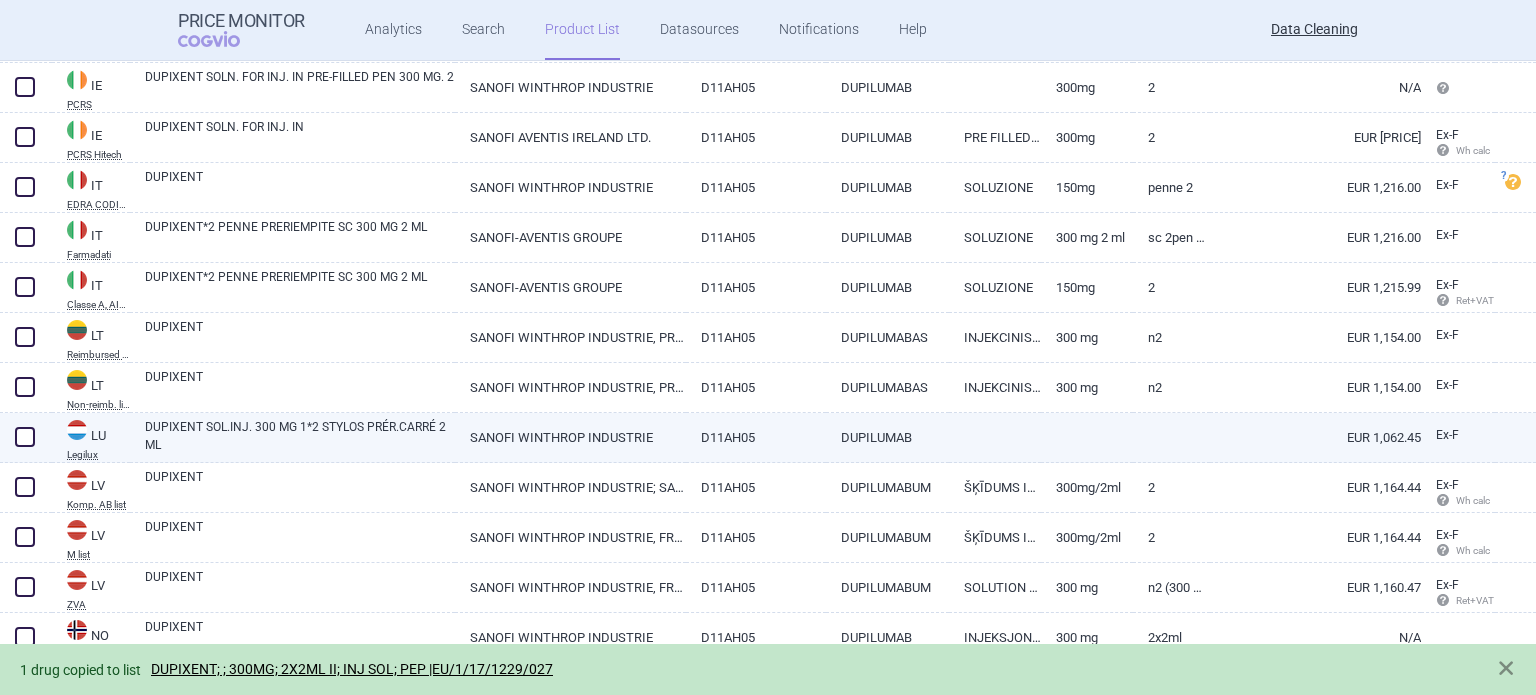 click at bounding box center (25, 437) 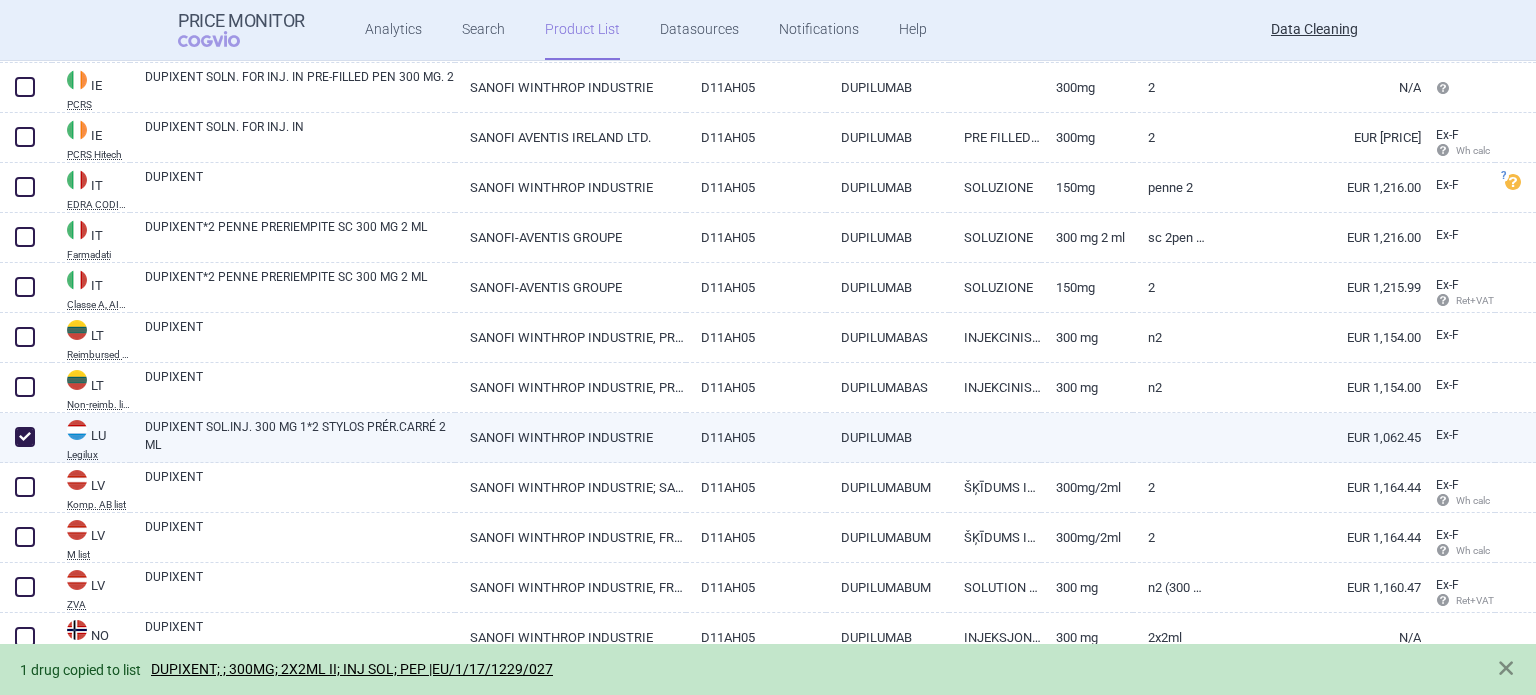 checkbox on "true" 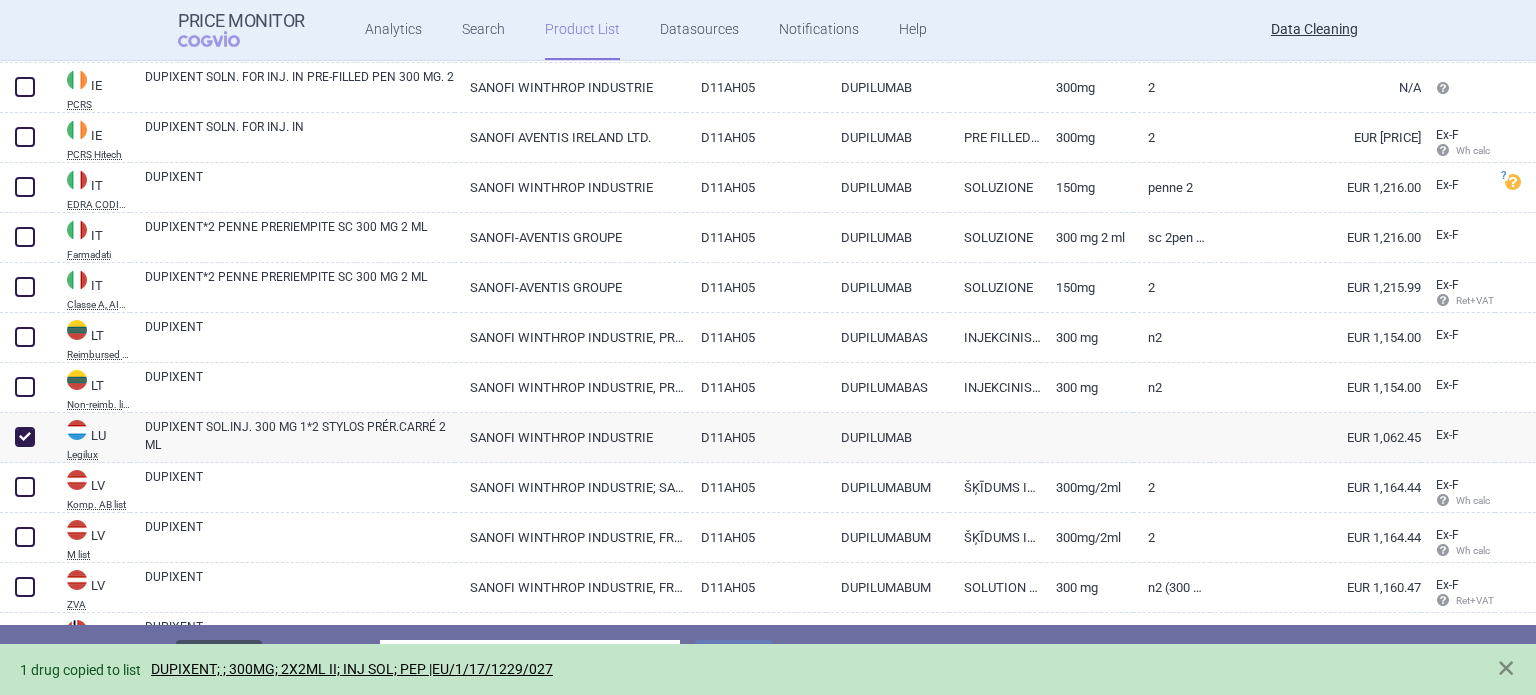 click on "Delete" at bounding box center [219, 659] 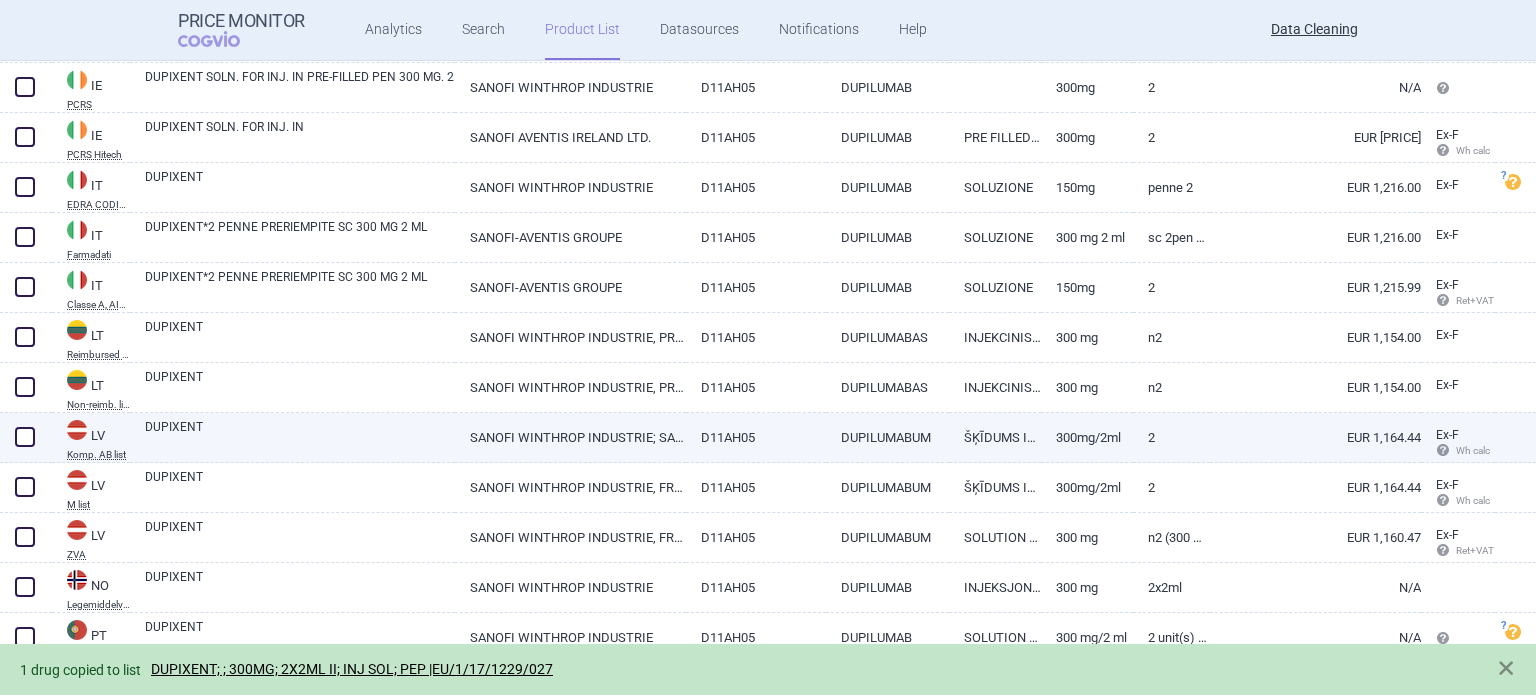 scroll, scrollTop: 3200, scrollLeft: 0, axis: vertical 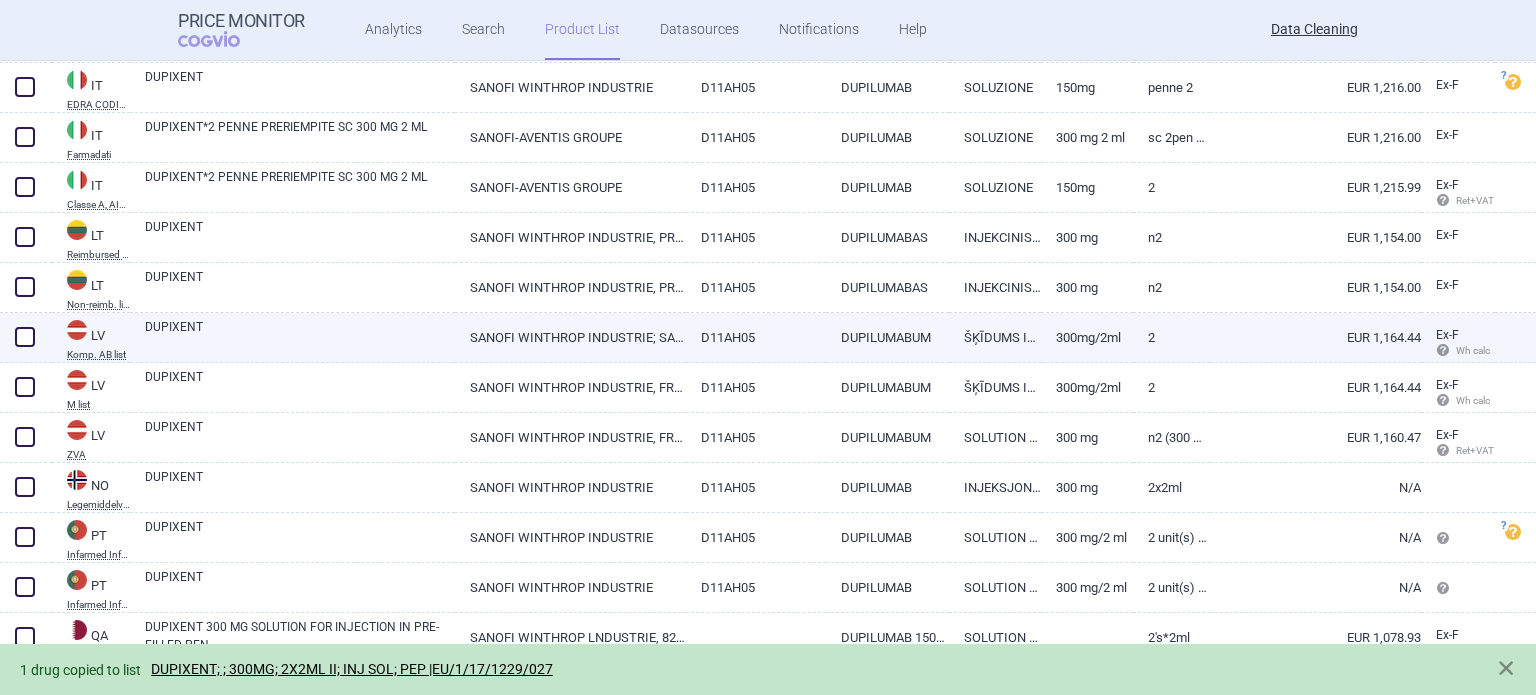 click on "DUPIXENT" at bounding box center (300, 336) 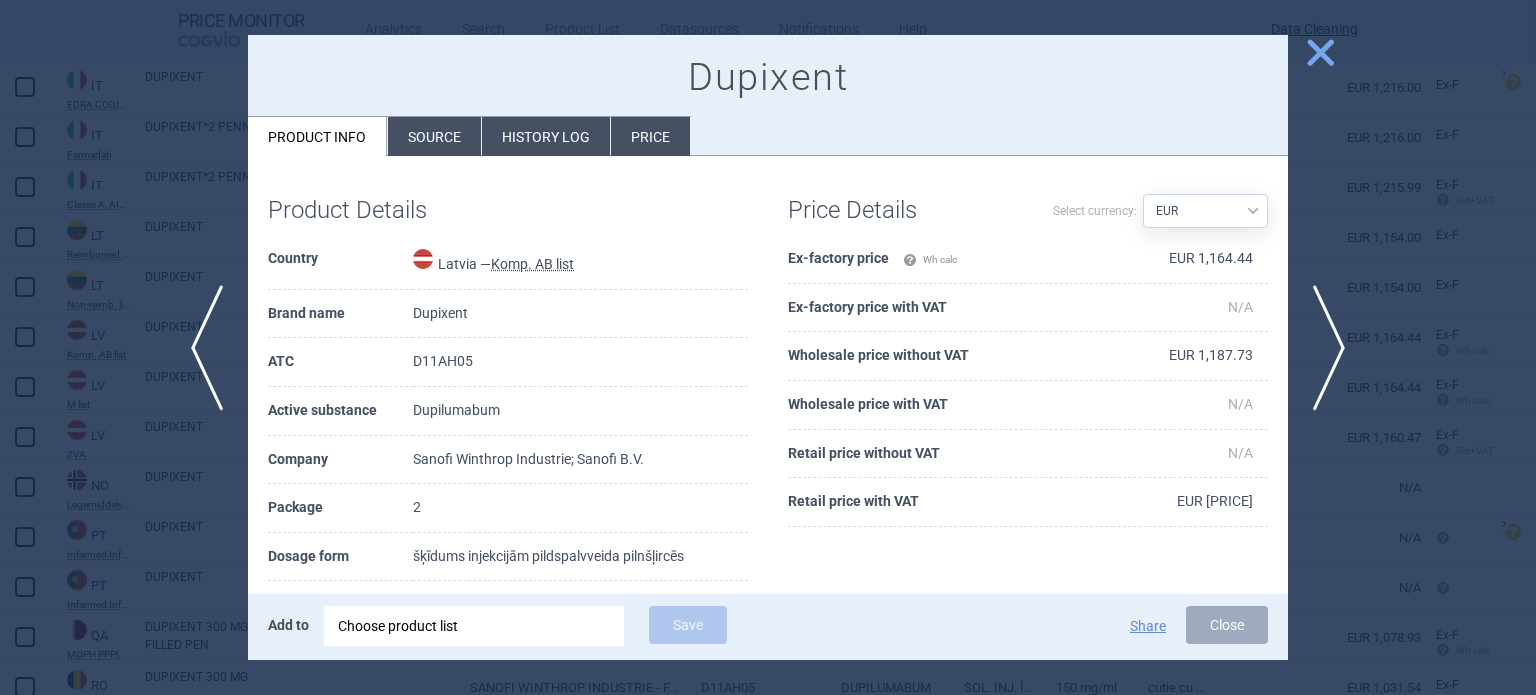 click on "Source" at bounding box center (434, 136) 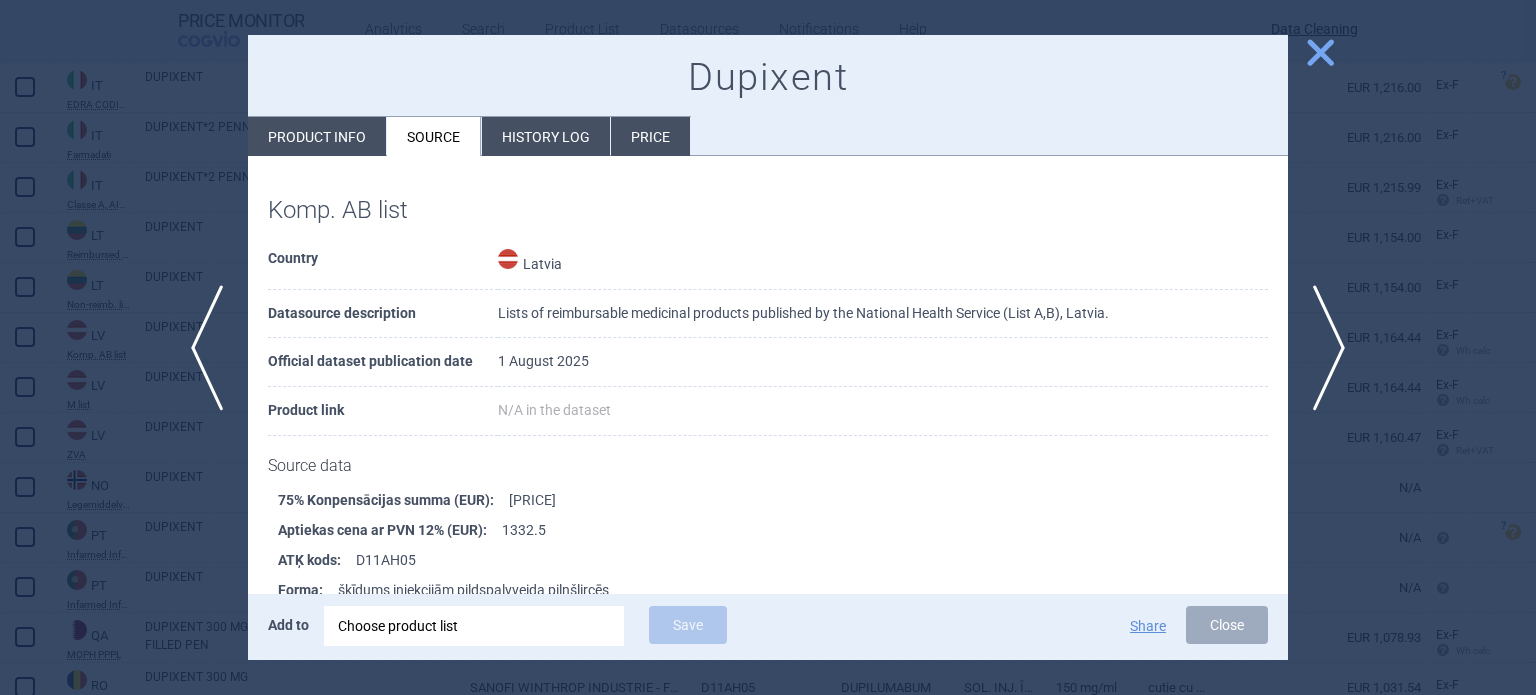 scroll, scrollTop: 423, scrollLeft: 0, axis: vertical 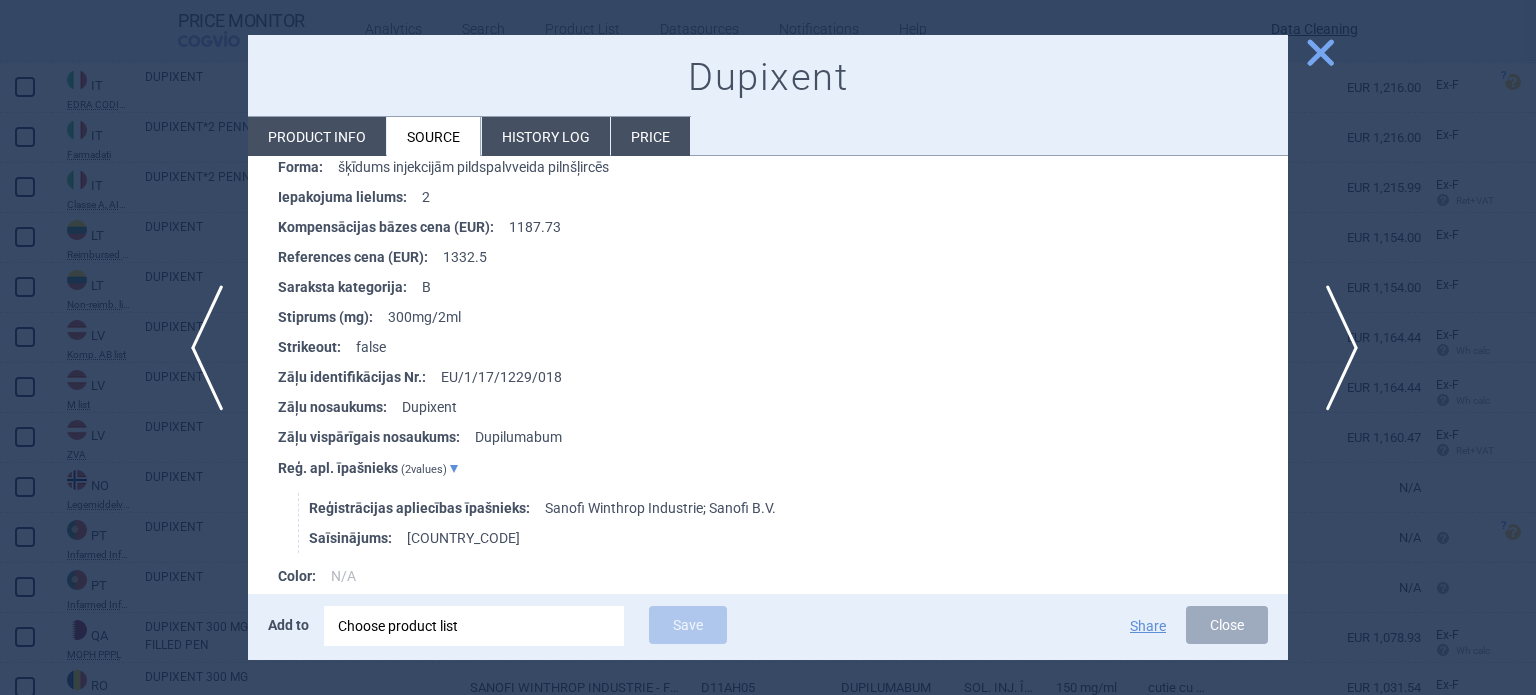 click on "next" at bounding box center [1335, 348] 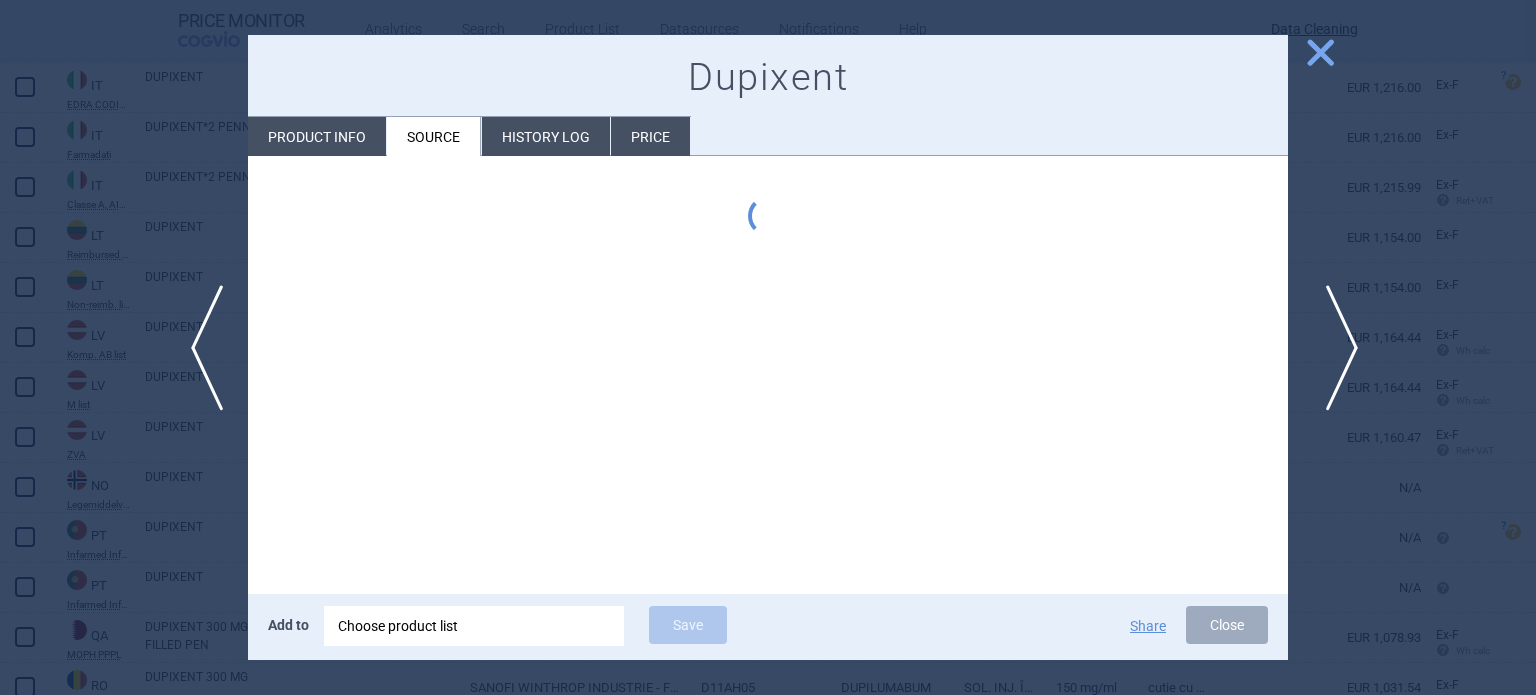 scroll, scrollTop: 0, scrollLeft: 0, axis: both 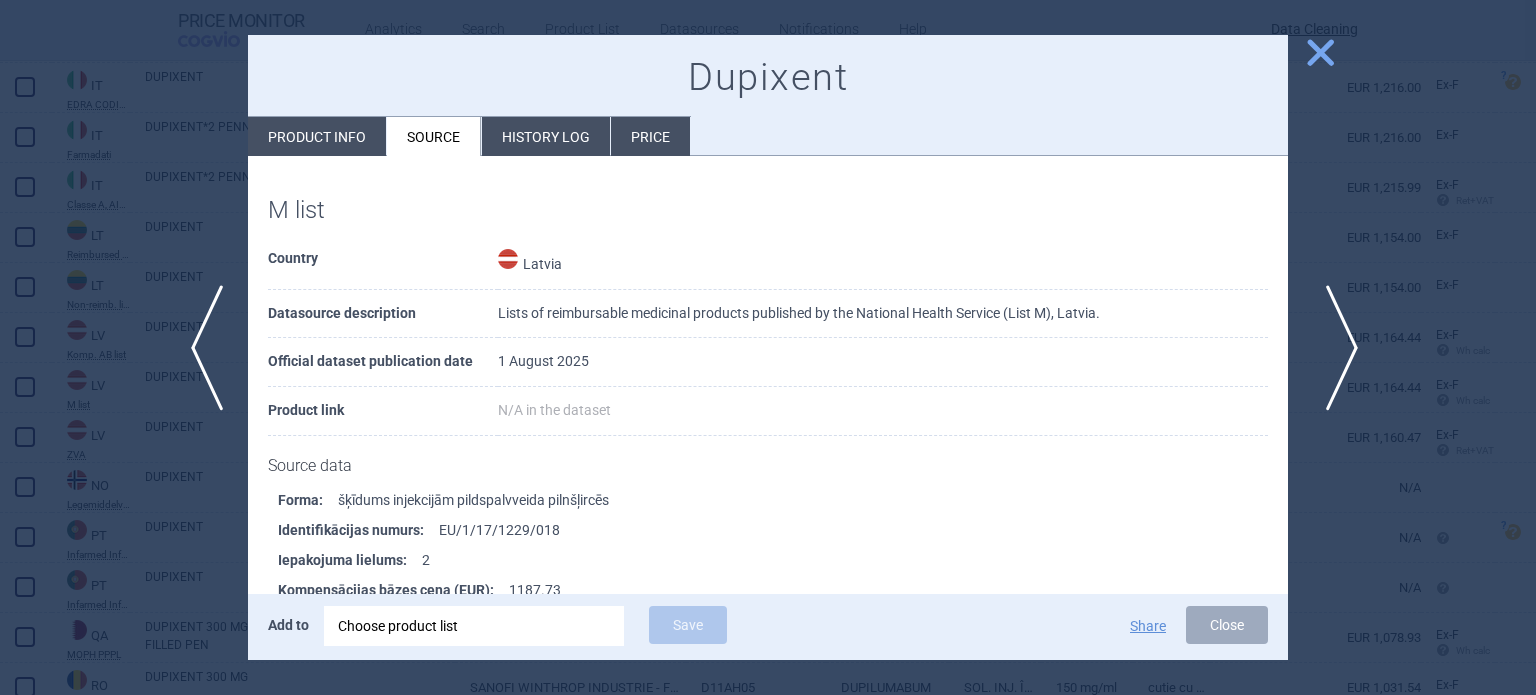 click on "next" at bounding box center [1335, 348] 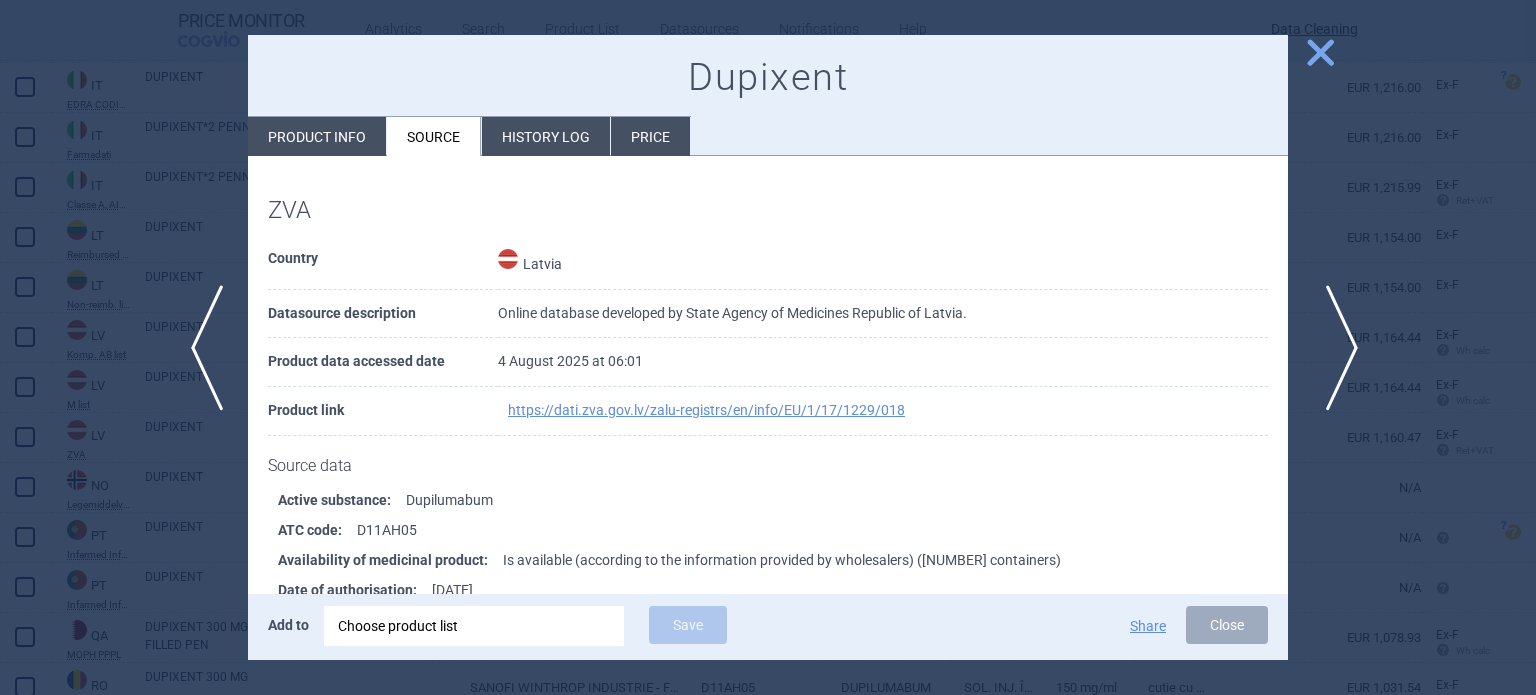 click on "next" at bounding box center (1335, 348) 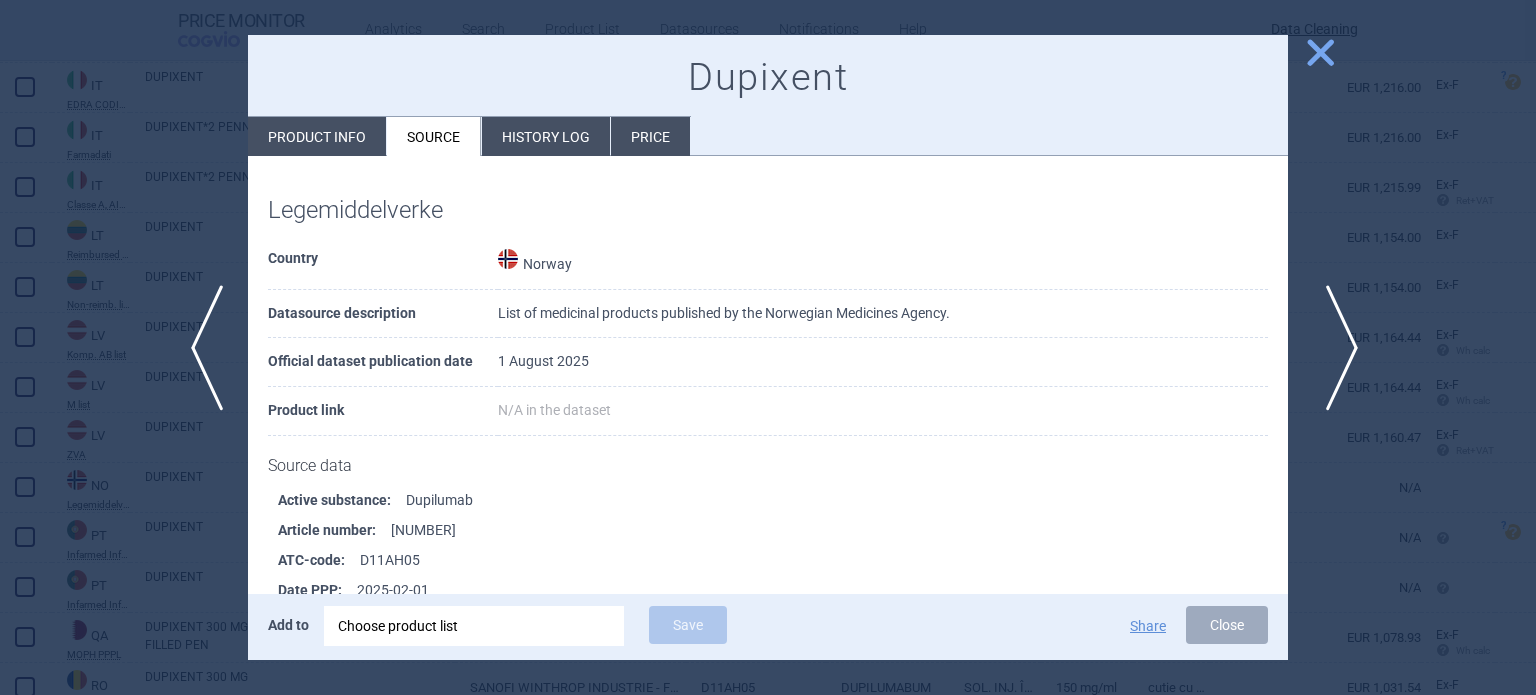 type 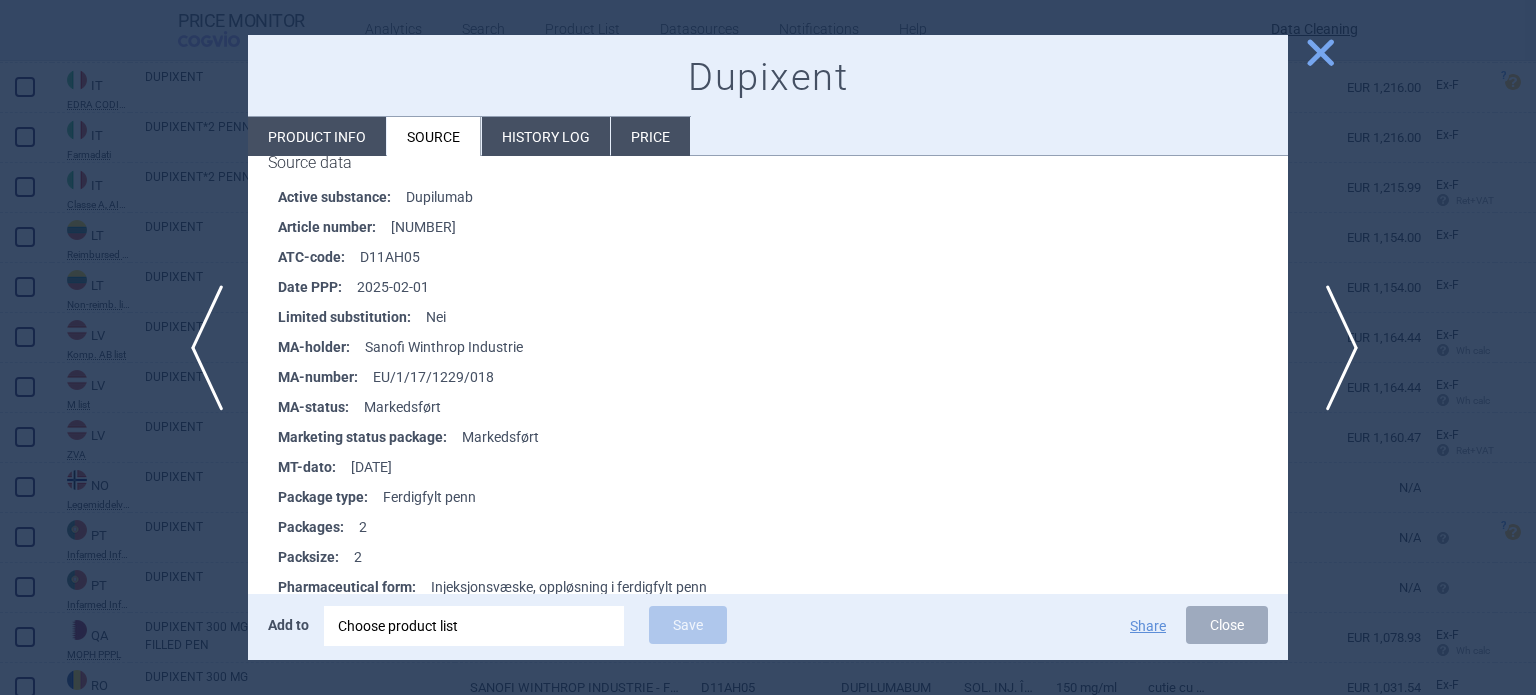 click on "next" at bounding box center (1335, 348) 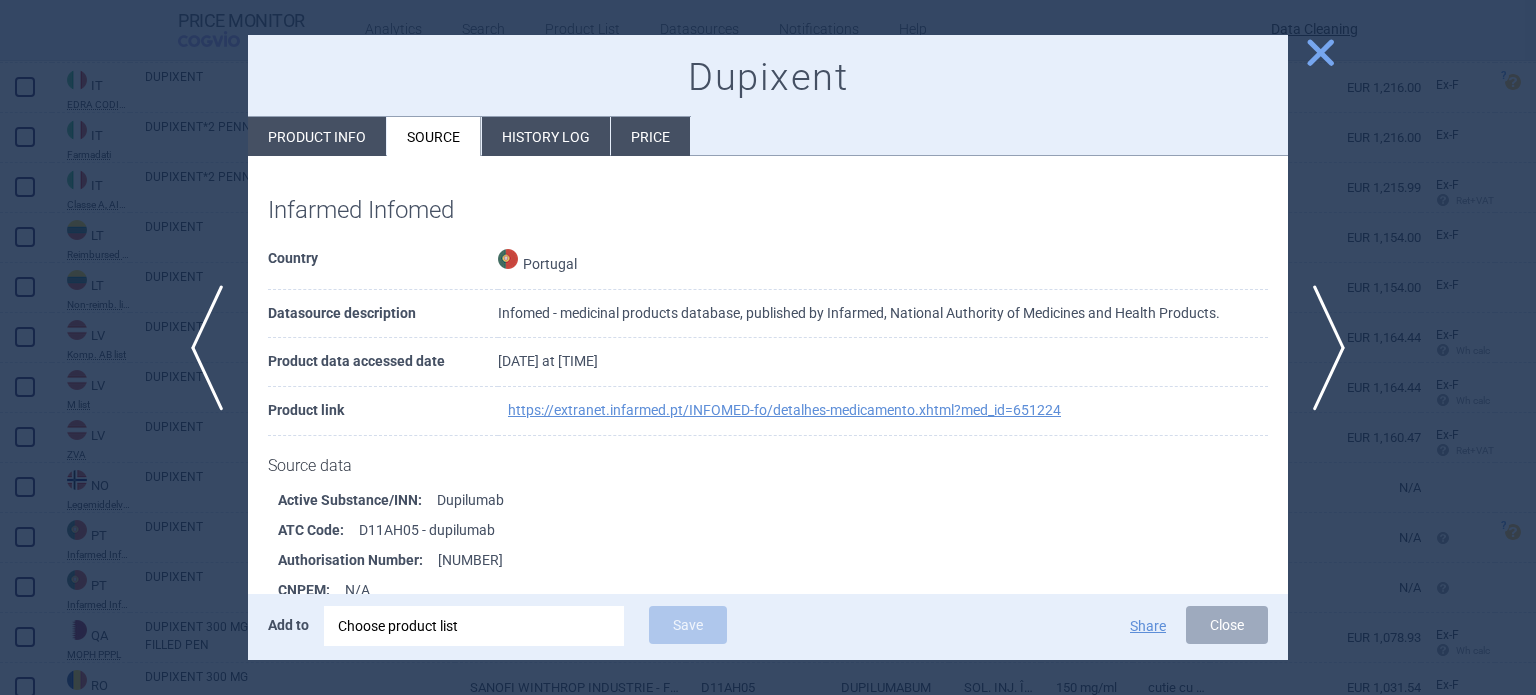 click on "Product info" at bounding box center (317, 136) 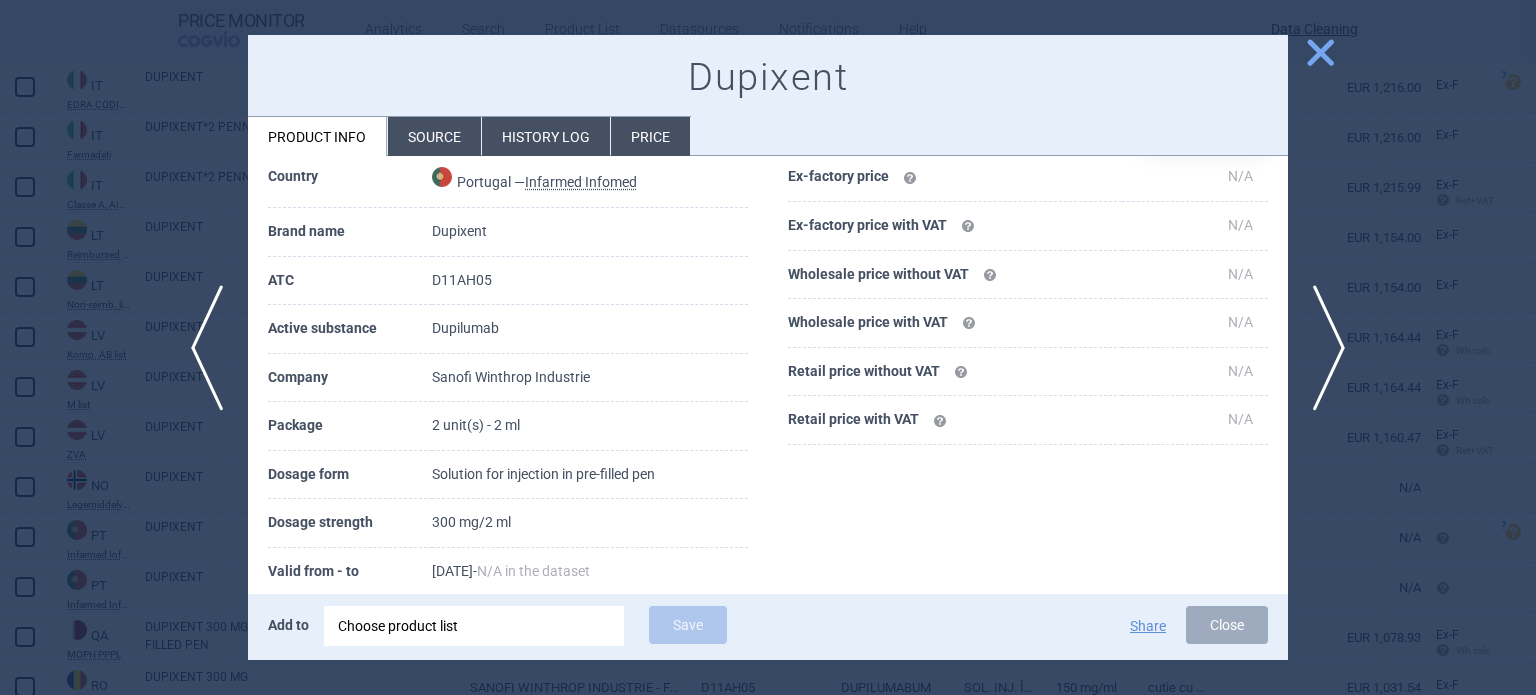 scroll, scrollTop: 200, scrollLeft: 0, axis: vertical 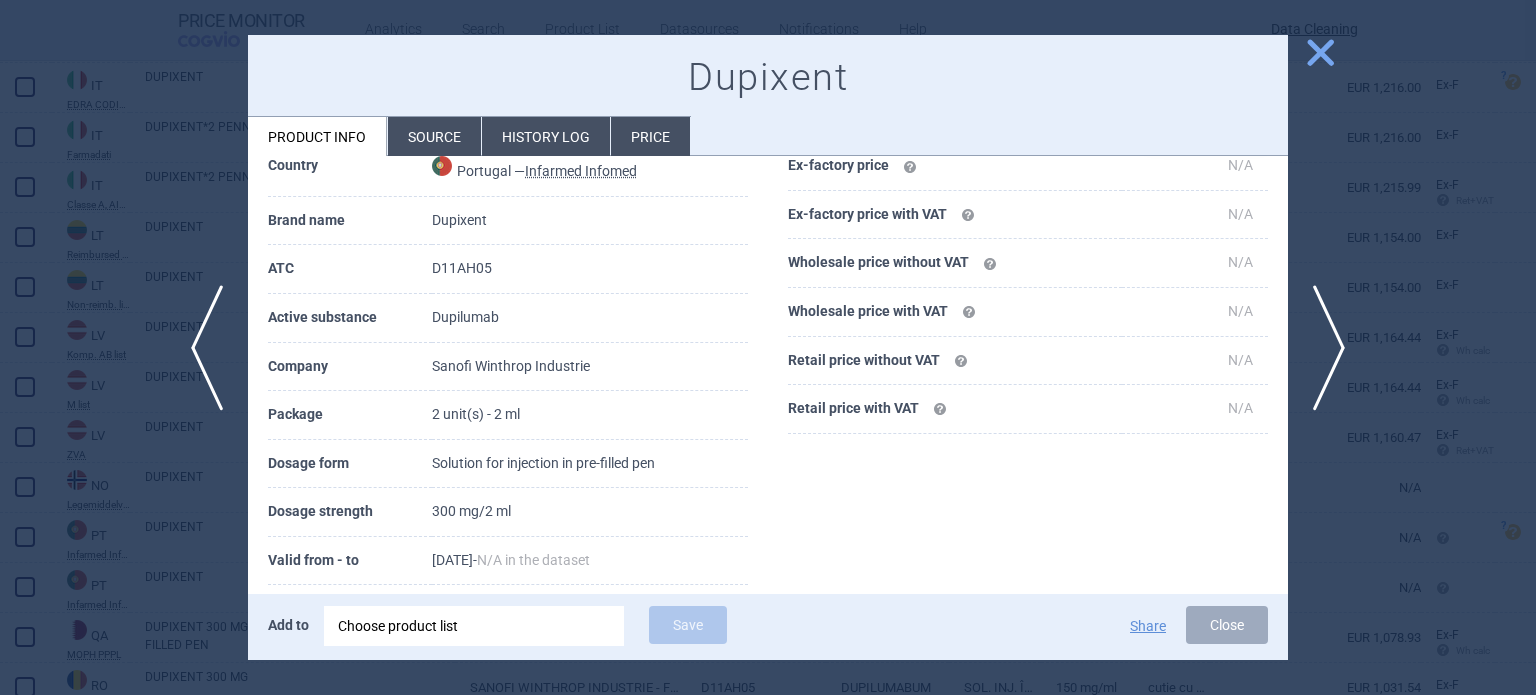 click at bounding box center (768, 347) 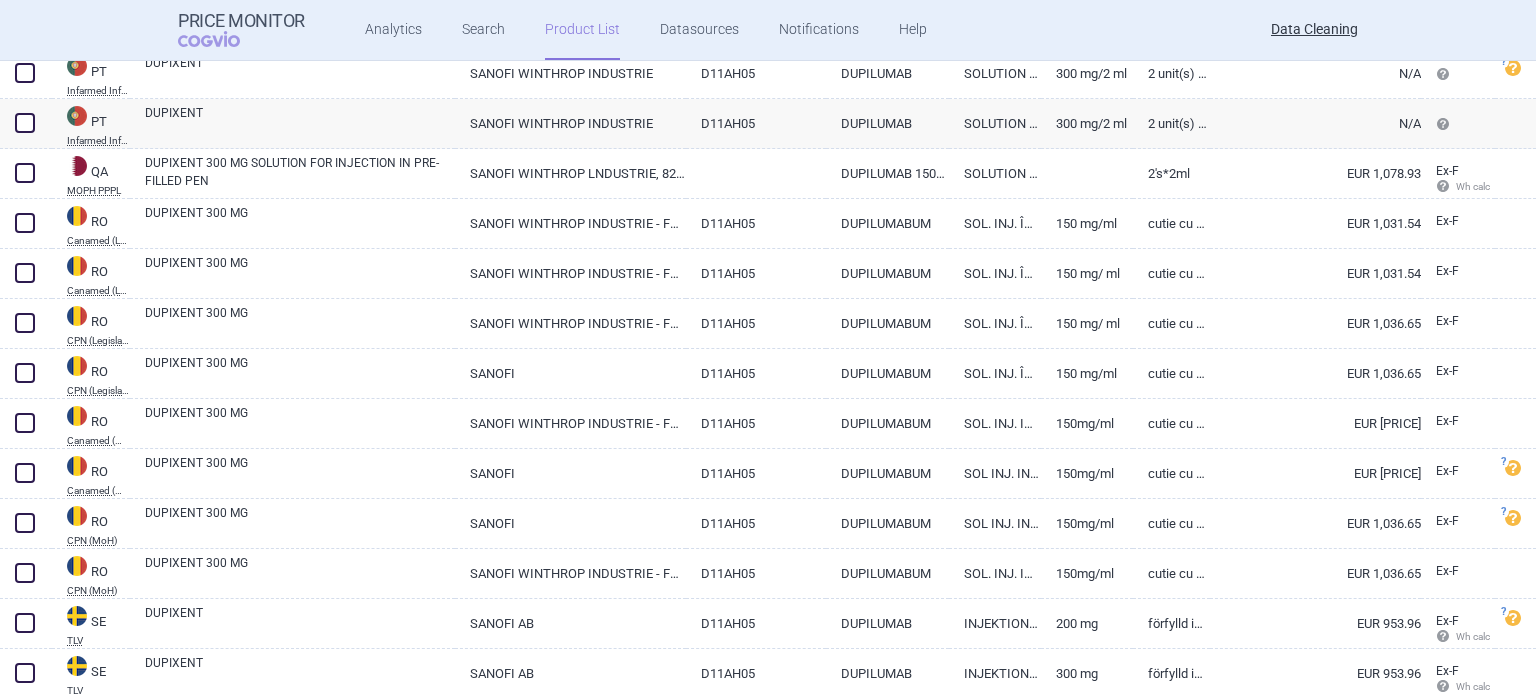 scroll, scrollTop: 3700, scrollLeft: 0, axis: vertical 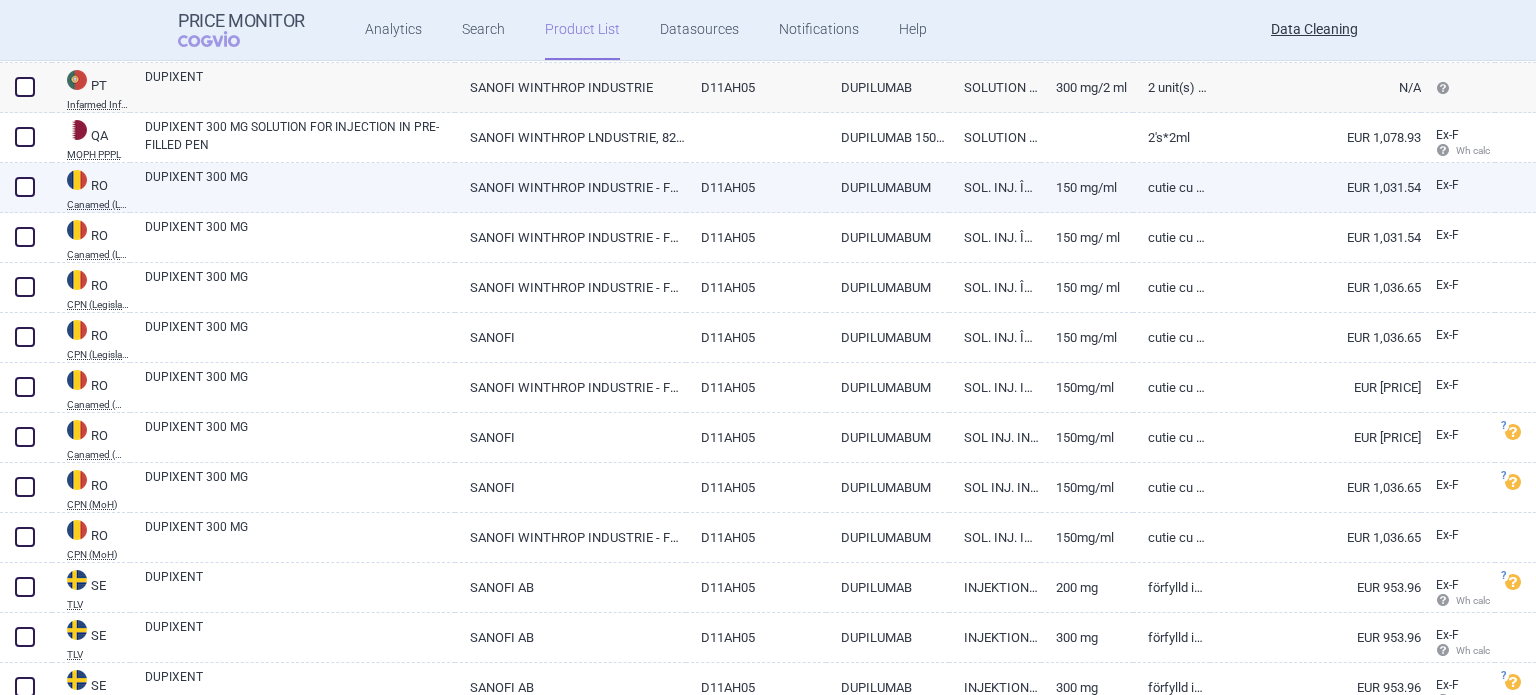 click on "DUPIXENT 300 MG" at bounding box center [300, 186] 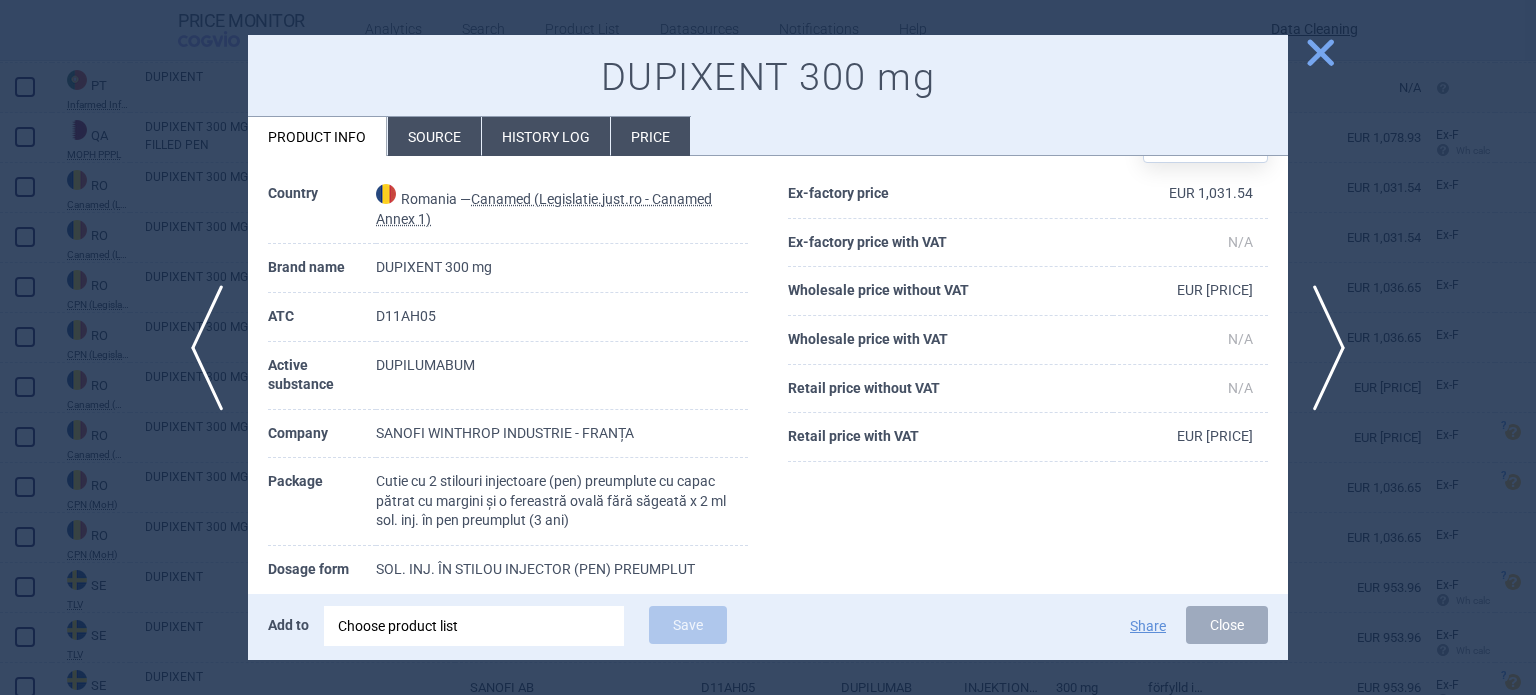 scroll, scrollTop: 100, scrollLeft: 0, axis: vertical 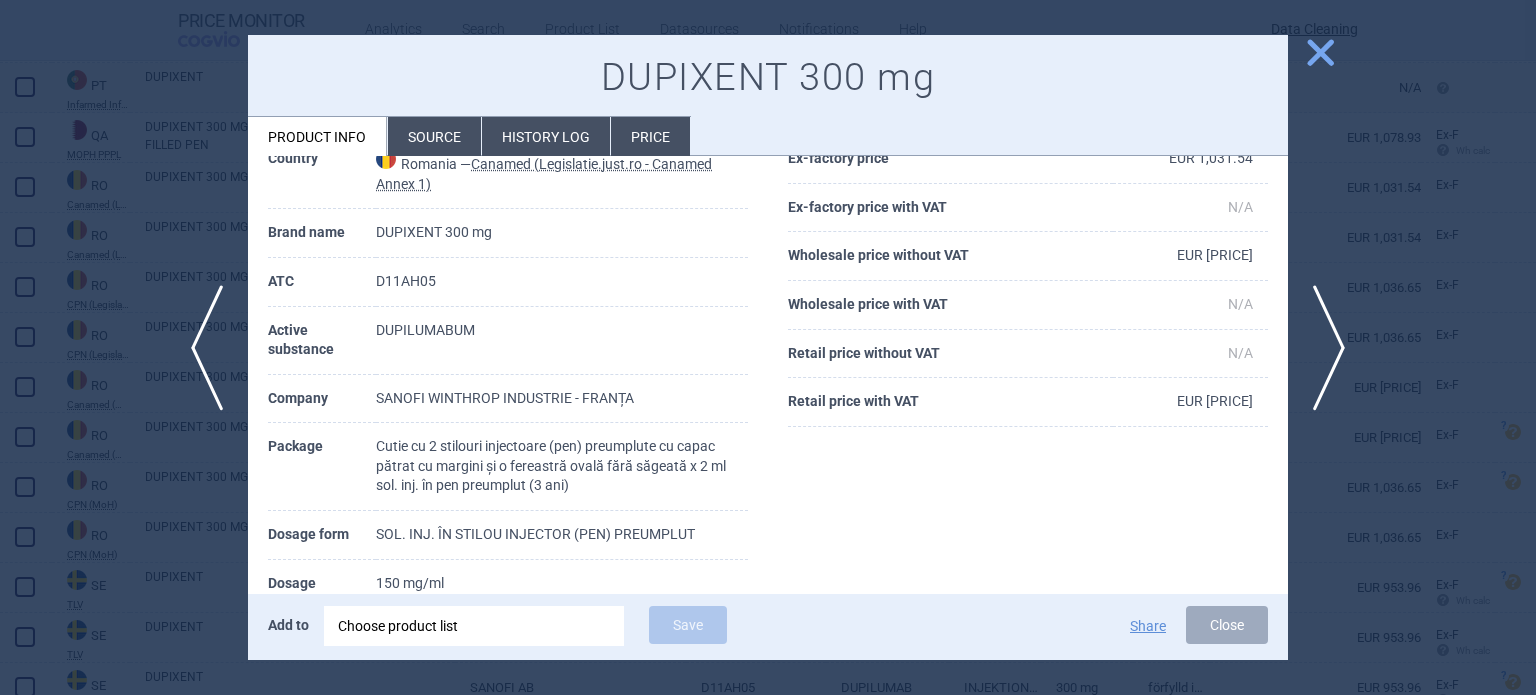click at bounding box center [768, 347] 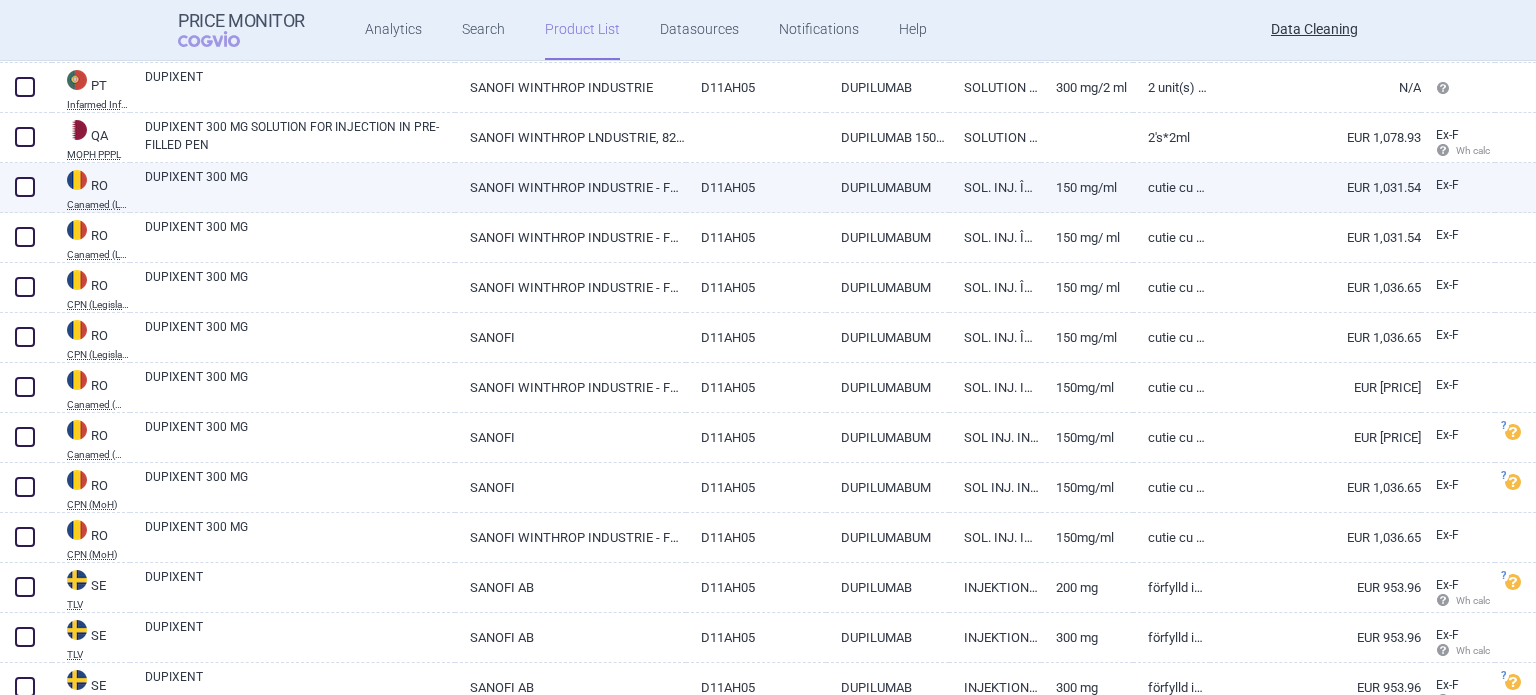 click at bounding box center [25, 187] 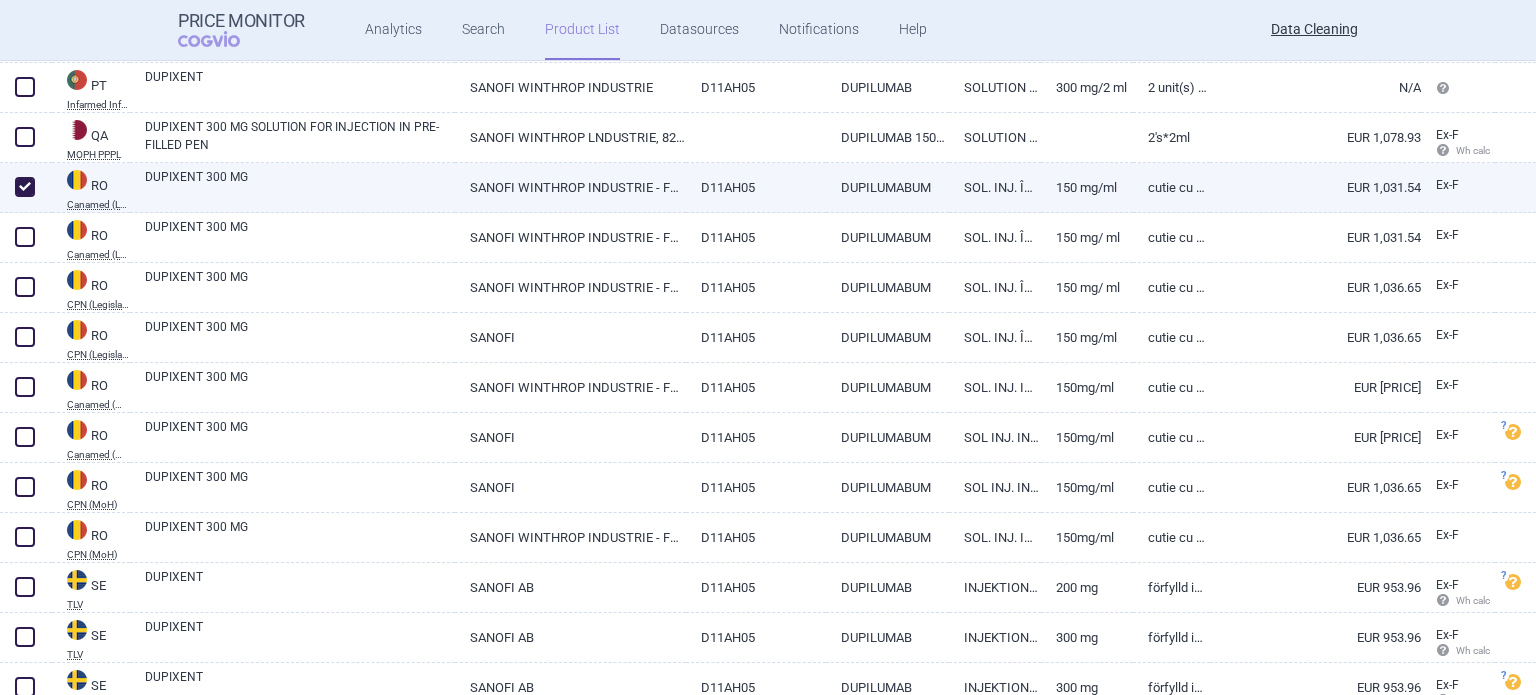 checkbox on "true" 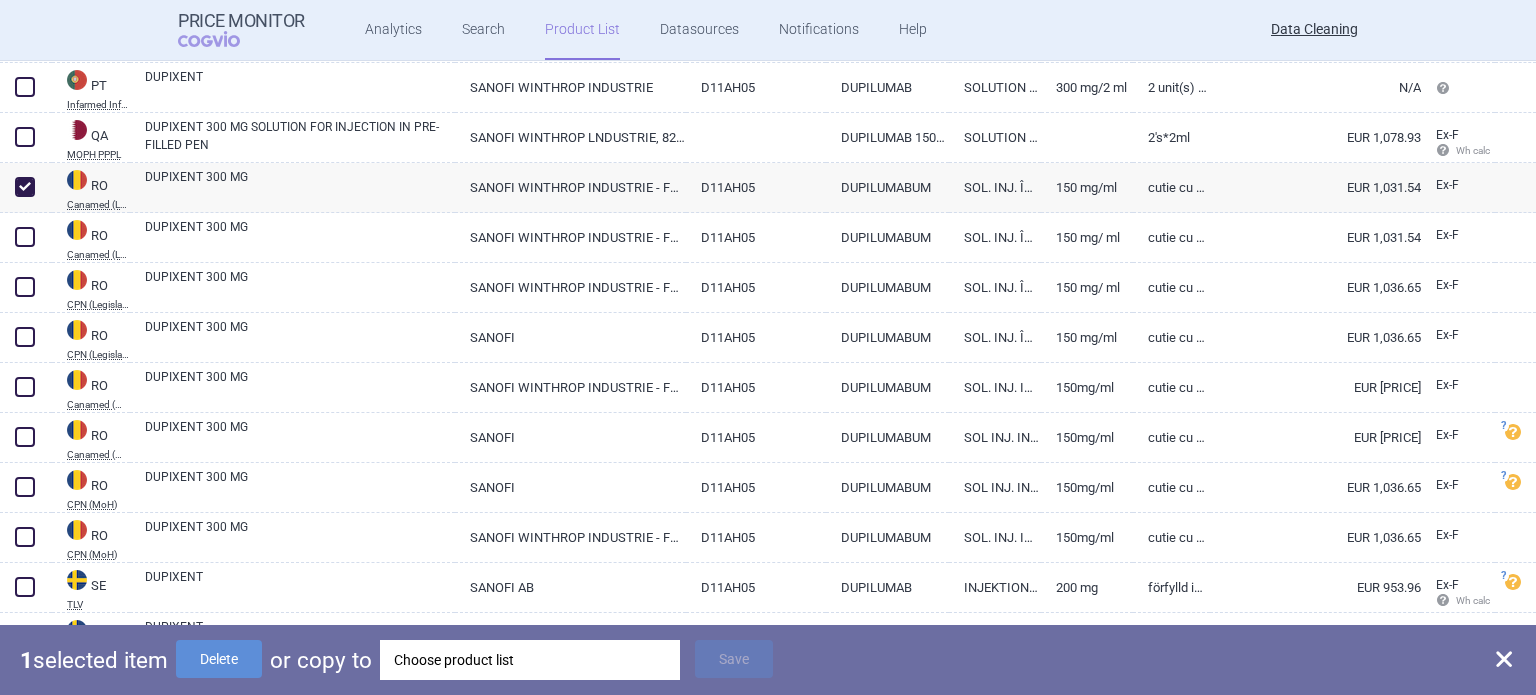 click on "Choose product list" at bounding box center (530, 660) 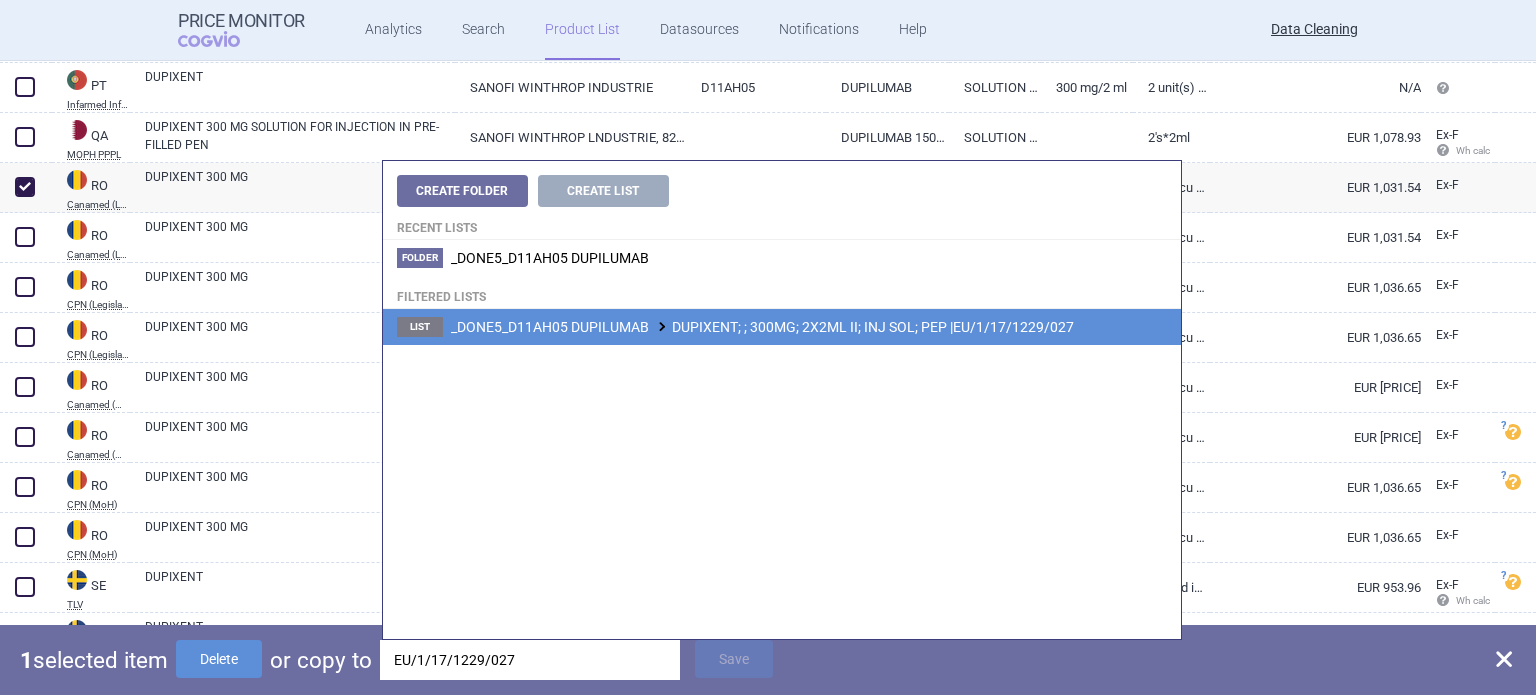 type on "EU/1/17/1229/027" 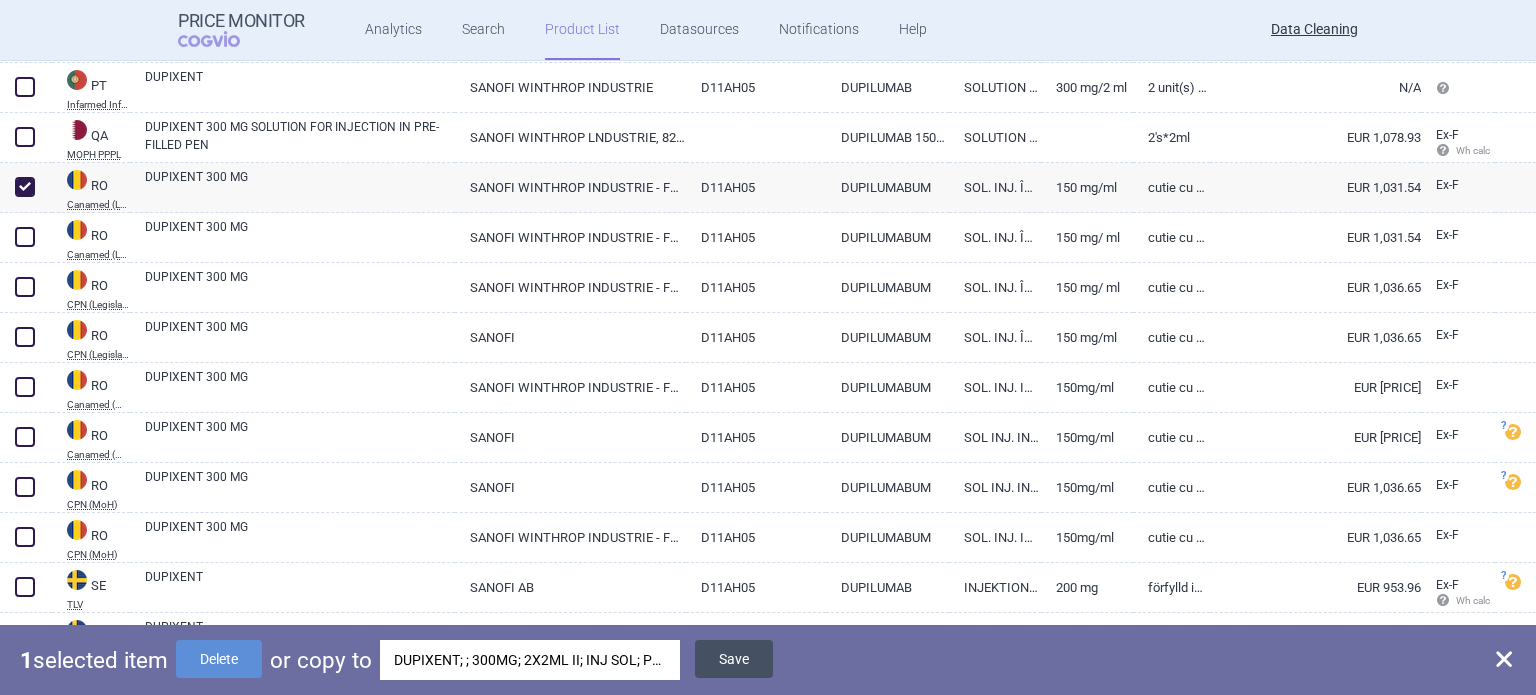 click on "Save" at bounding box center (734, 659) 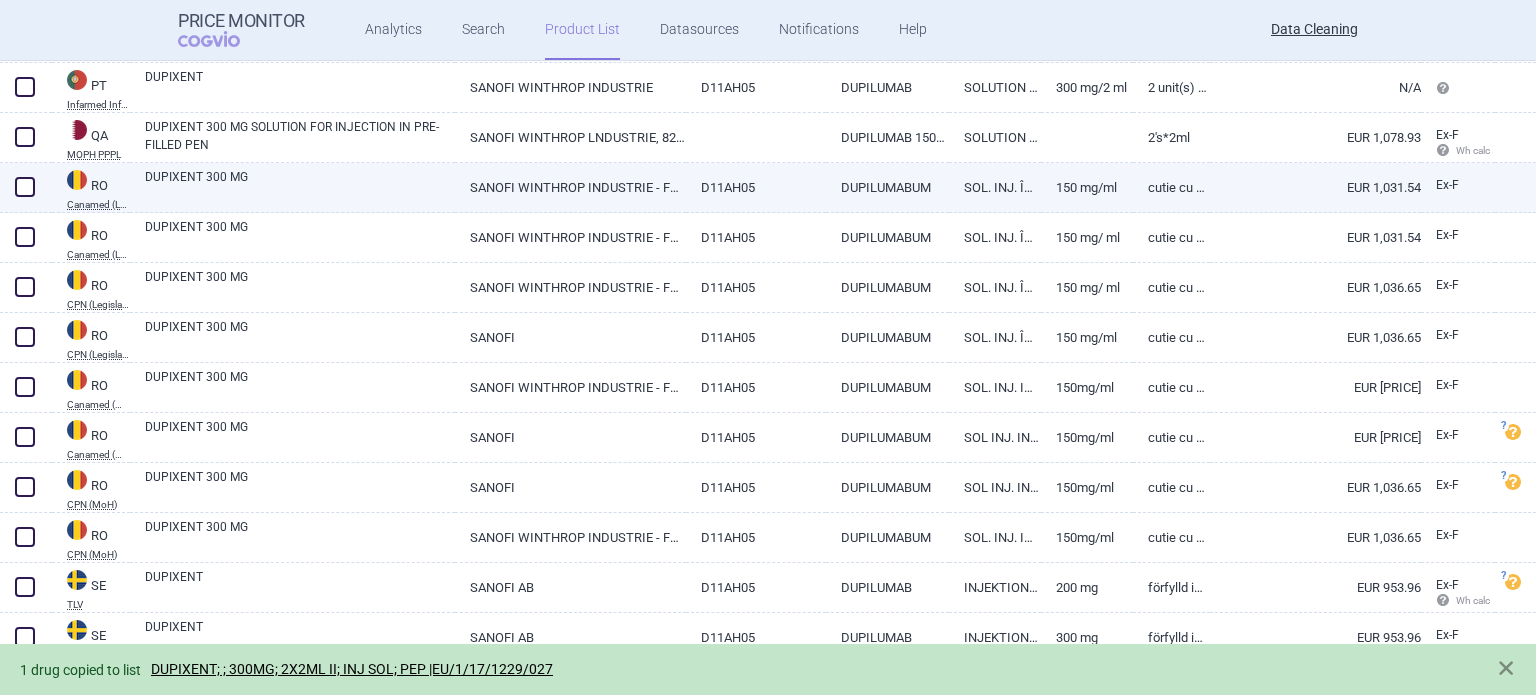 click at bounding box center [25, 187] 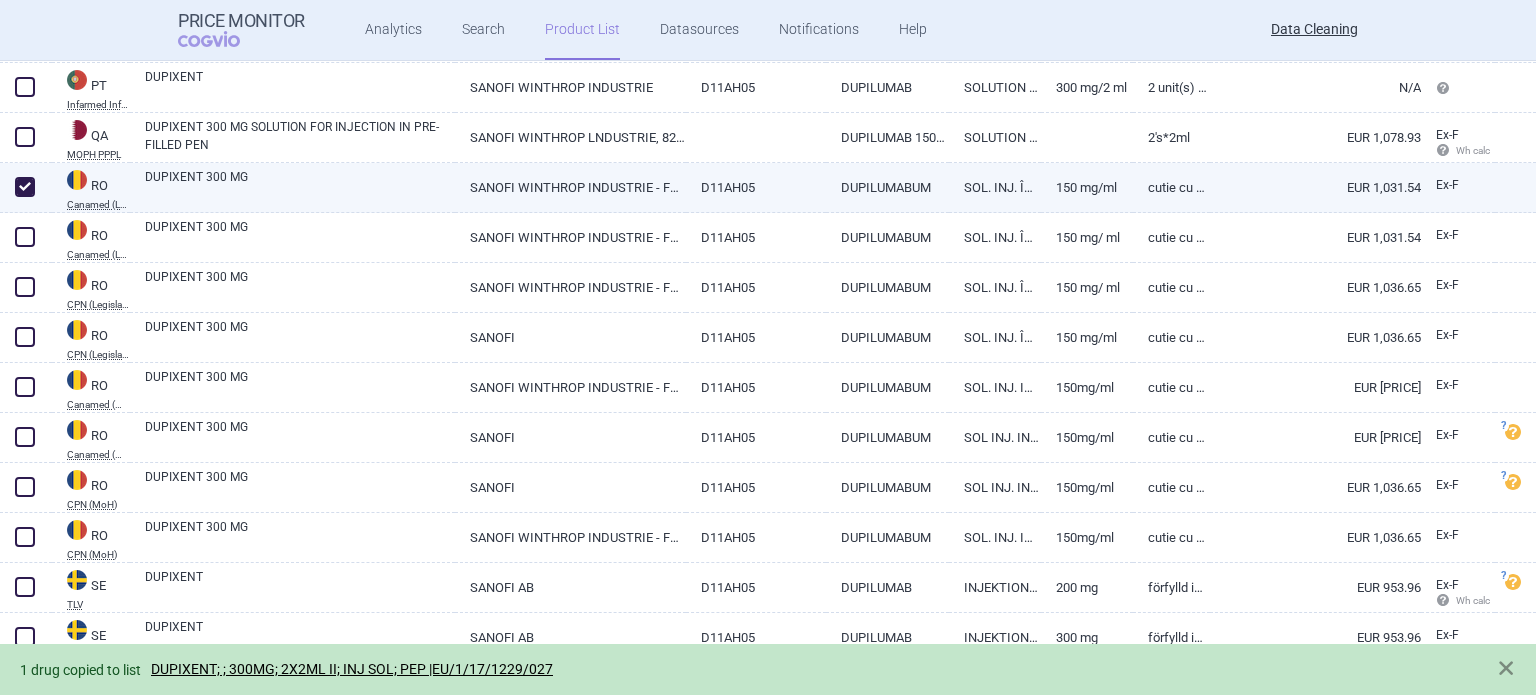 checkbox on "true" 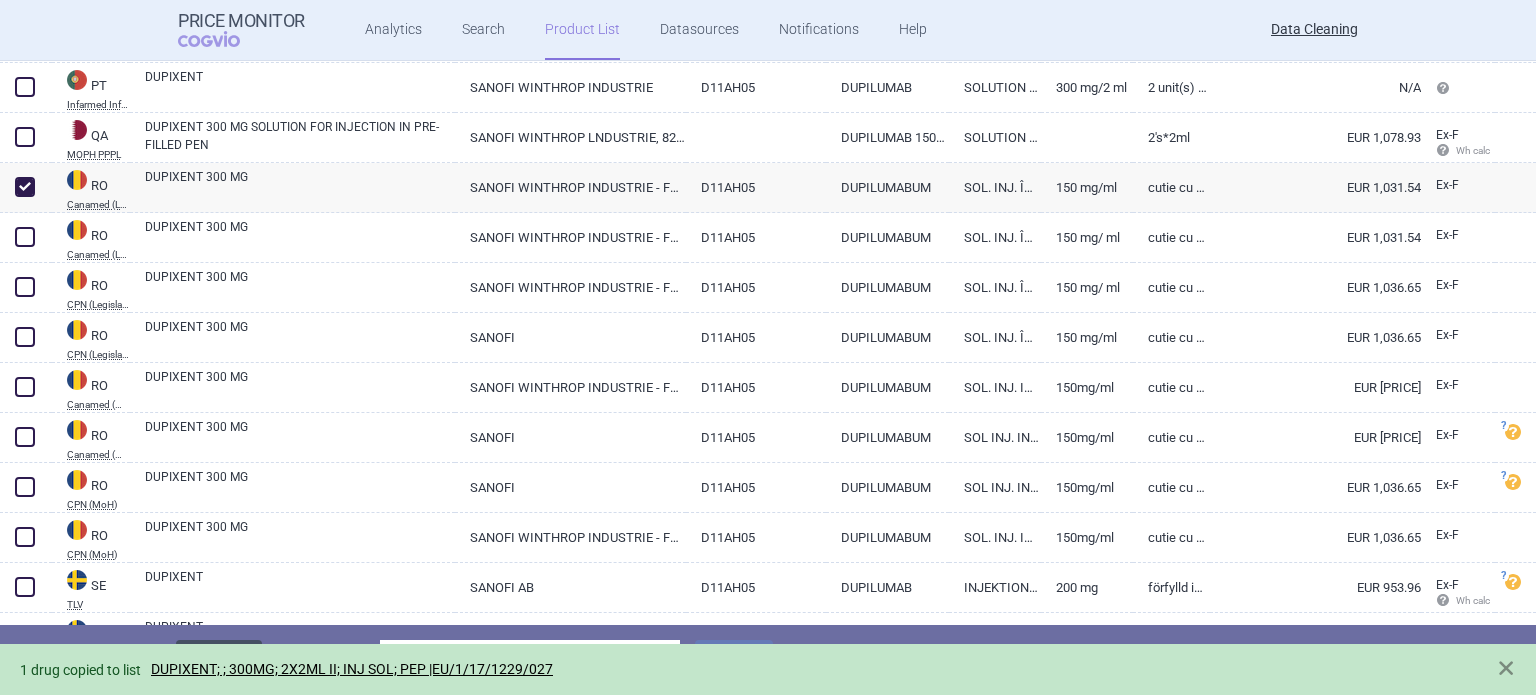 click on "Delete" at bounding box center (219, 659) 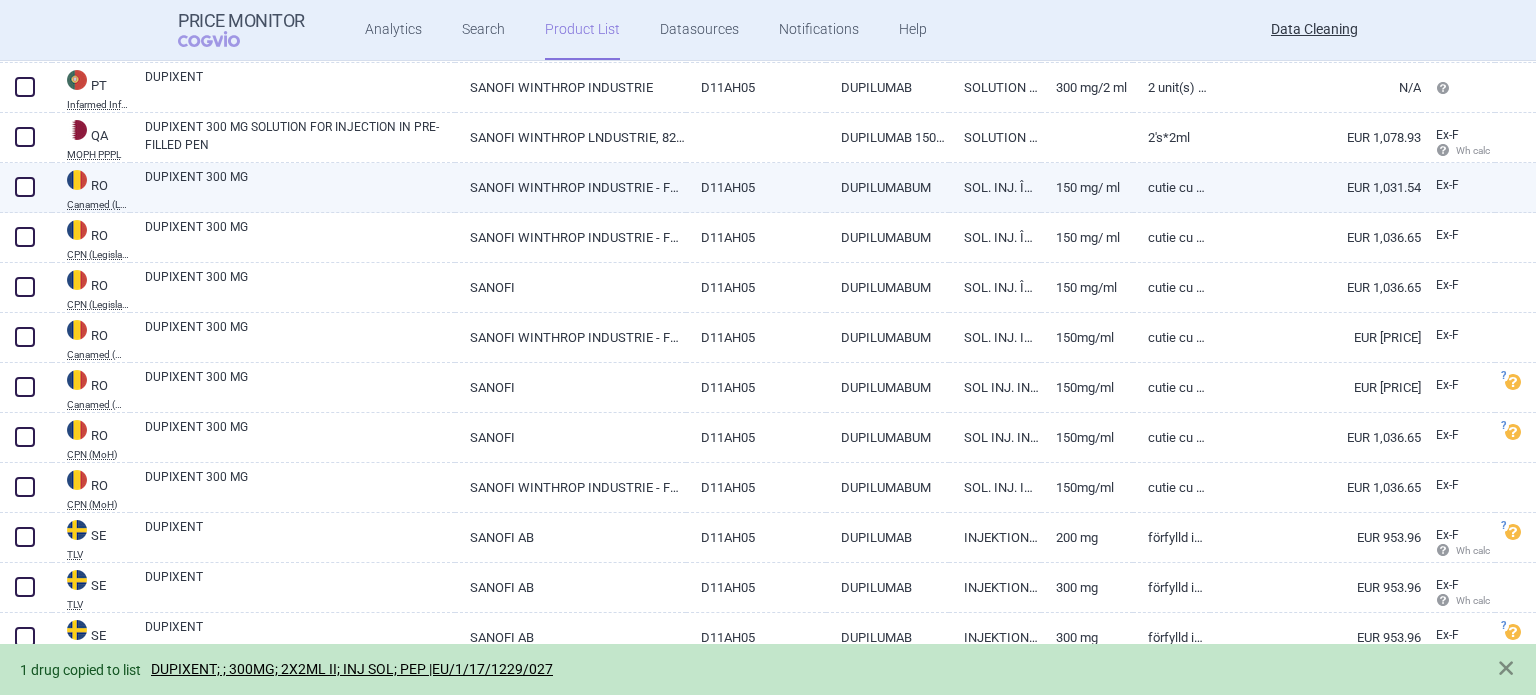 click on "DUPIXENT 300 MG" at bounding box center [300, 186] 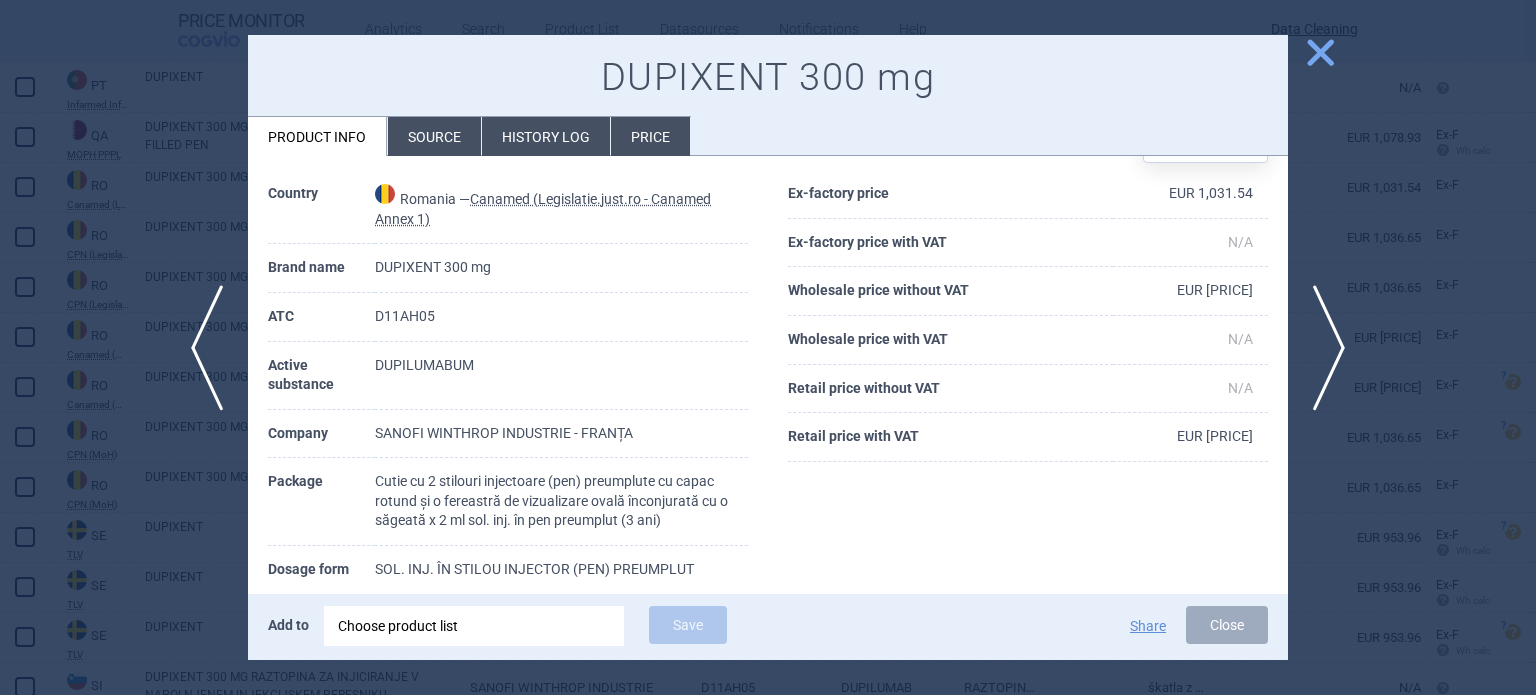 scroll, scrollTop: 100, scrollLeft: 0, axis: vertical 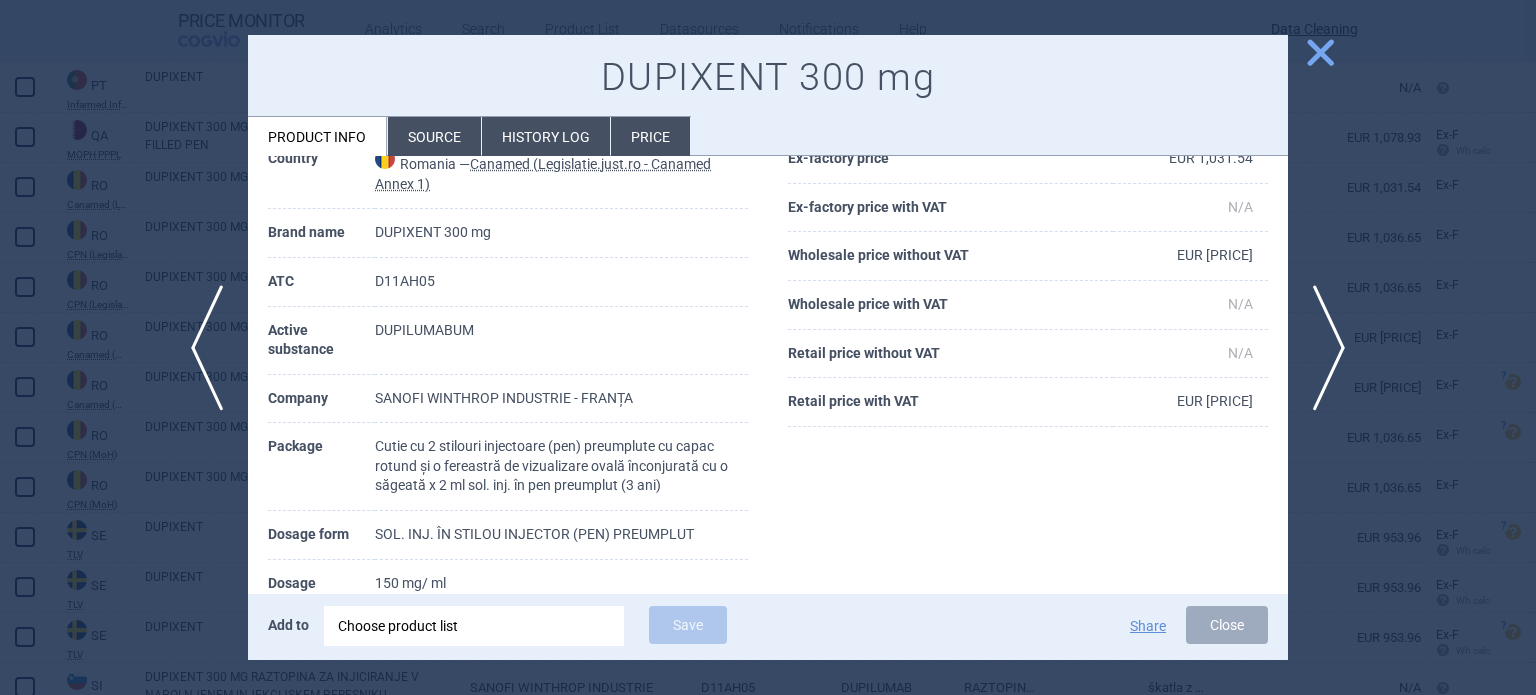 drag, startPoint x: 1355, startPoint y: 325, endPoint x: 1100, endPoint y: 335, distance: 255.196 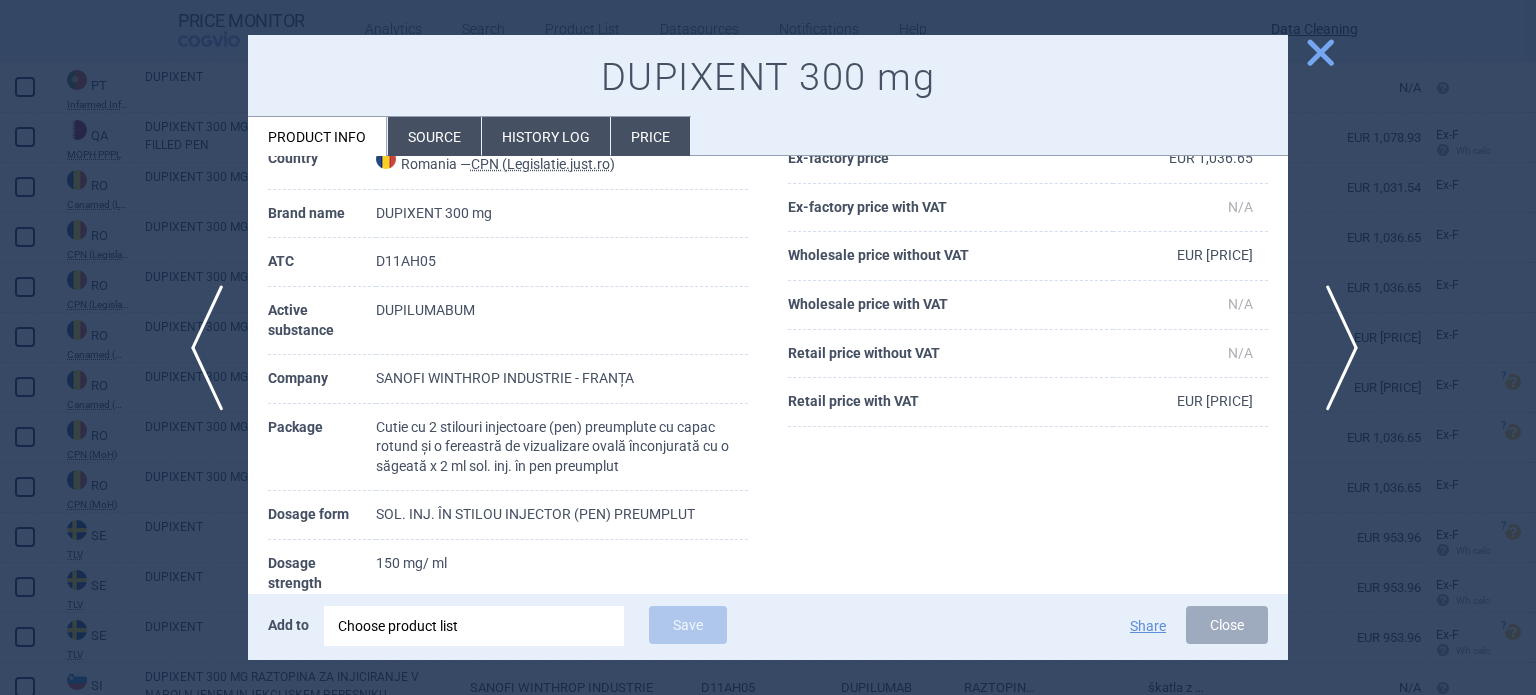 drag, startPoint x: 1337, startPoint y: 323, endPoint x: 1327, endPoint y: 324, distance: 10.049875 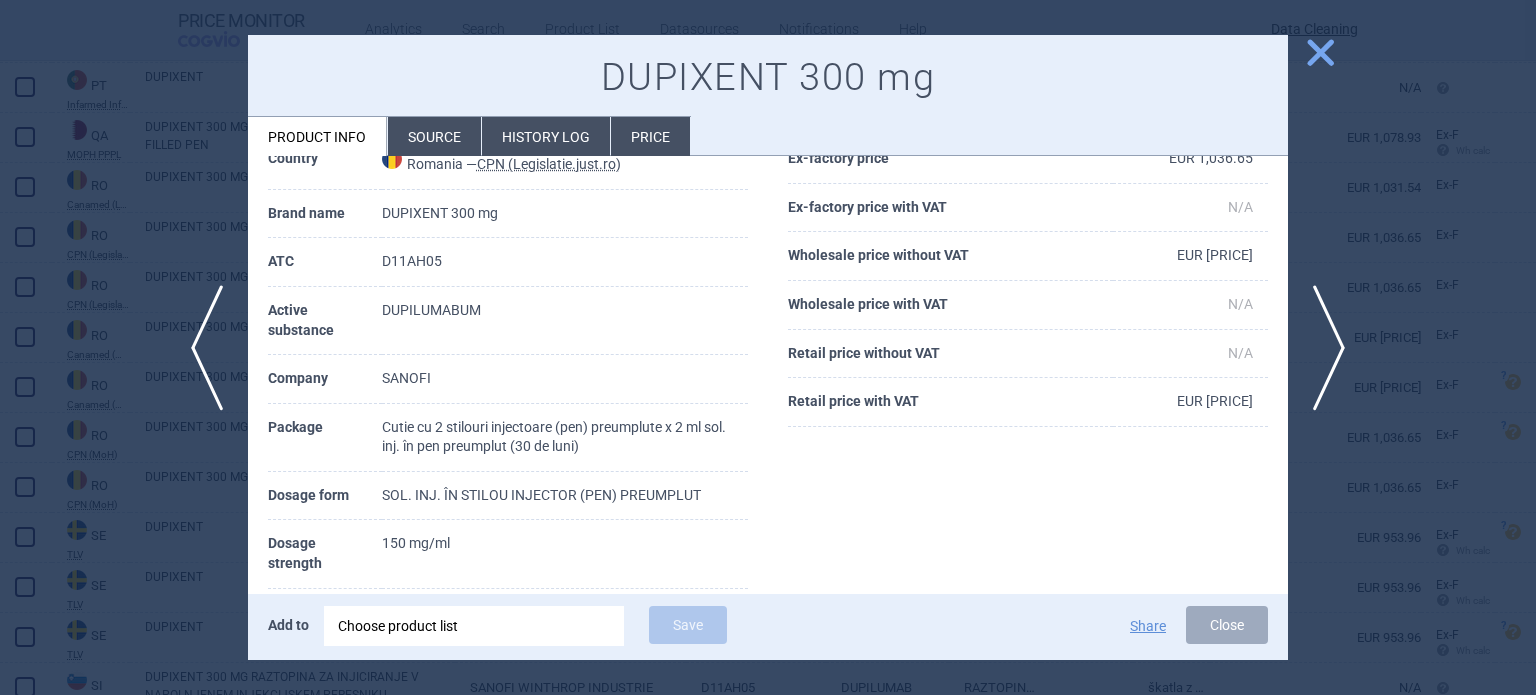 drag, startPoint x: 1332, startPoint y: 344, endPoint x: 1288, endPoint y: 344, distance: 44 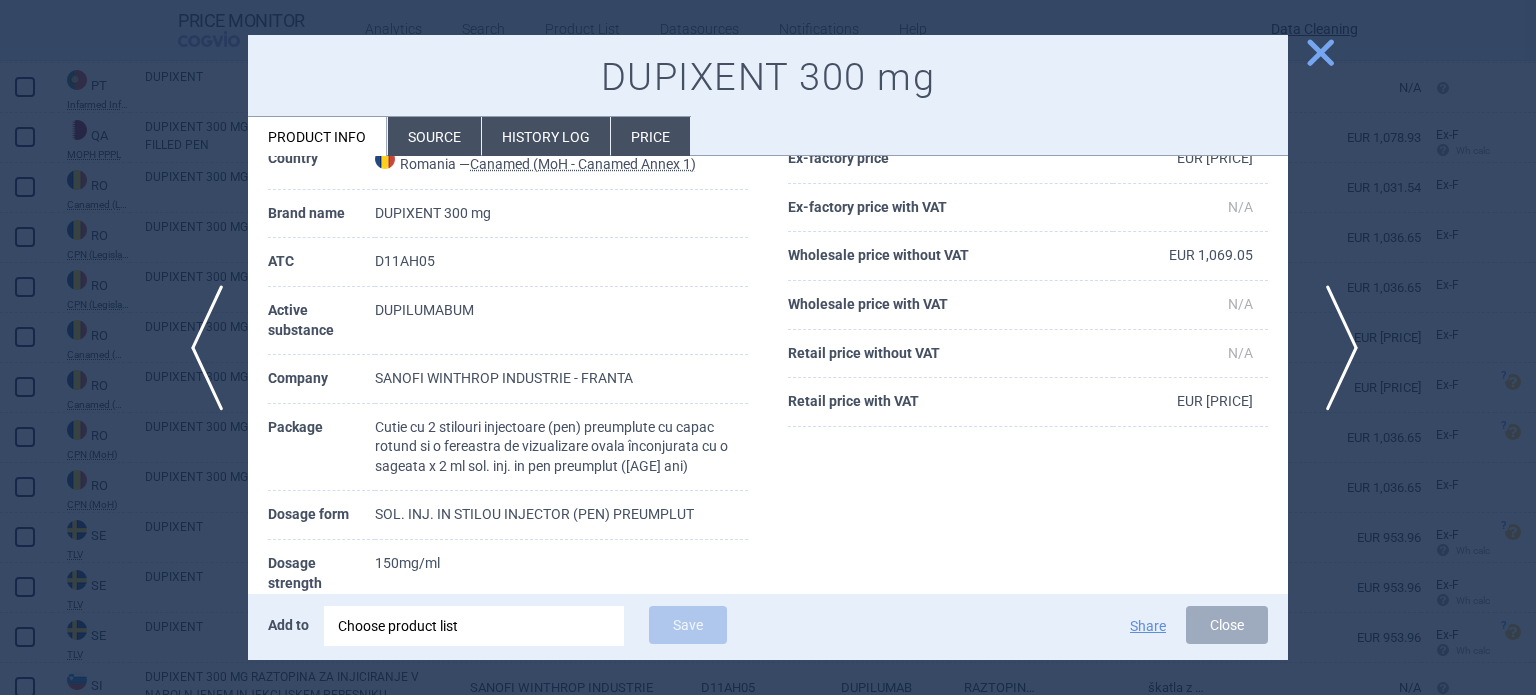 click on "next" at bounding box center [1335, 348] 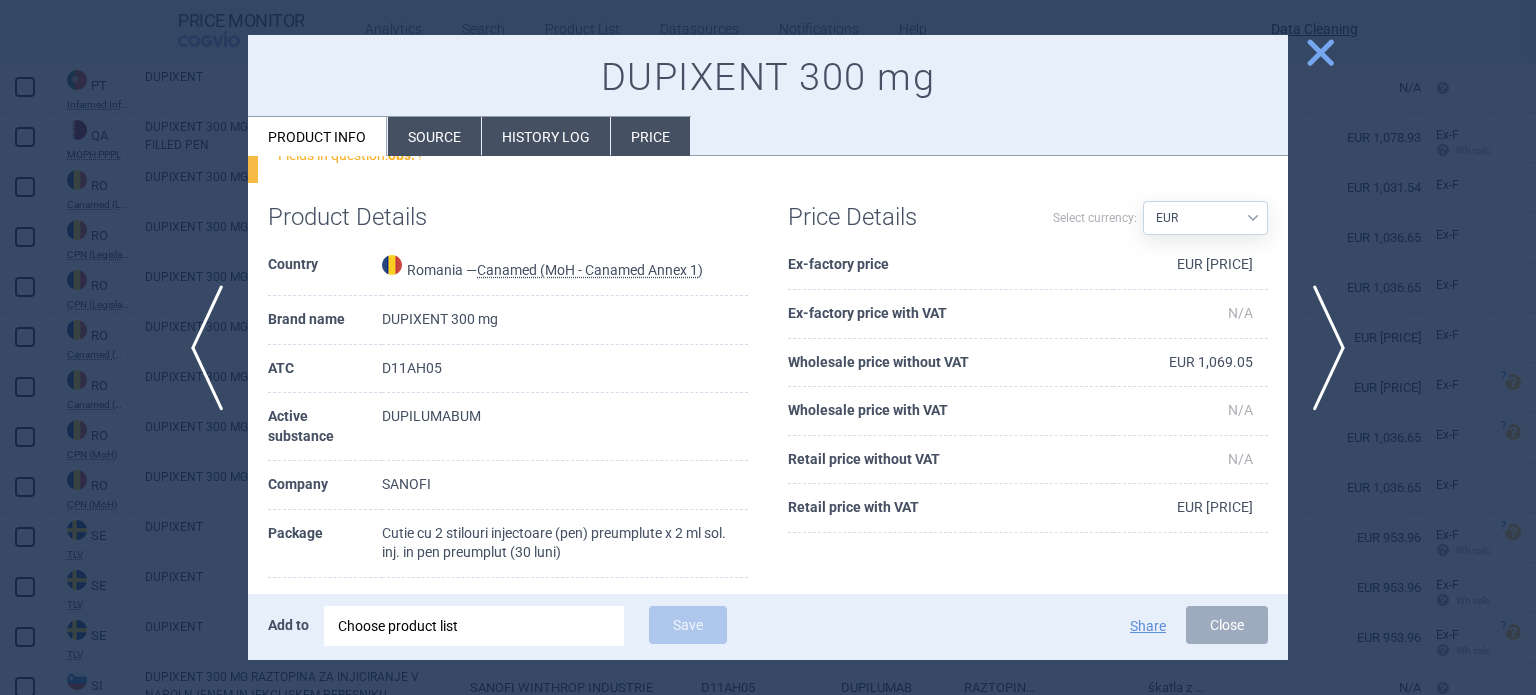 scroll, scrollTop: 205, scrollLeft: 0, axis: vertical 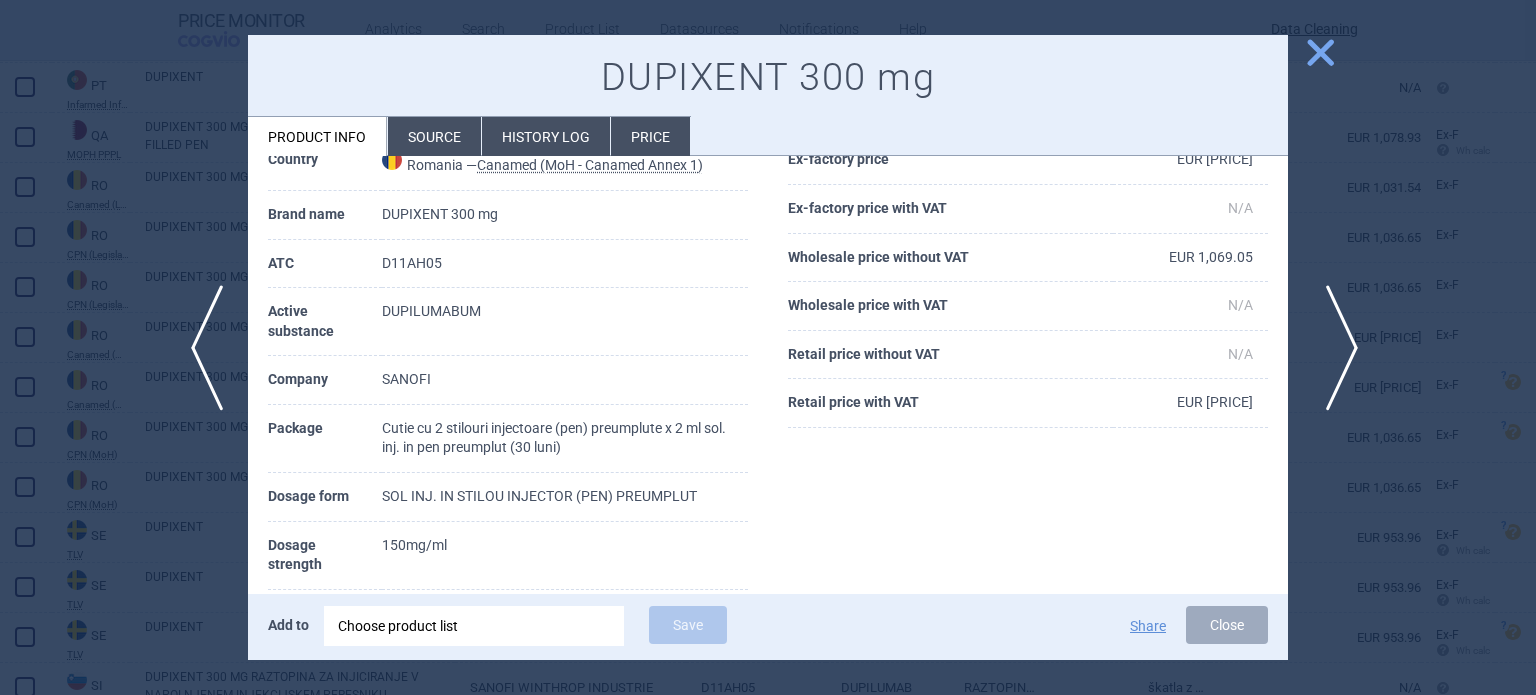 click on "next" at bounding box center [1335, 348] 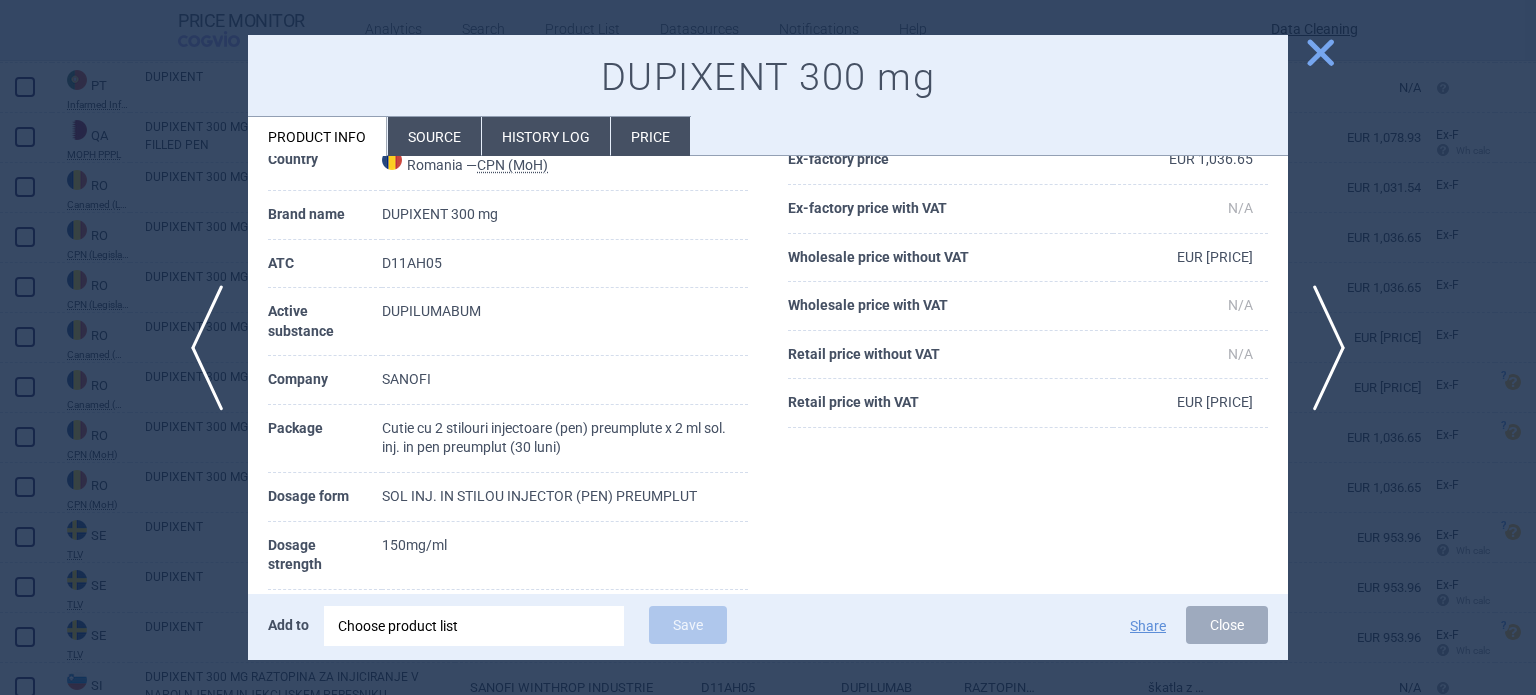 type 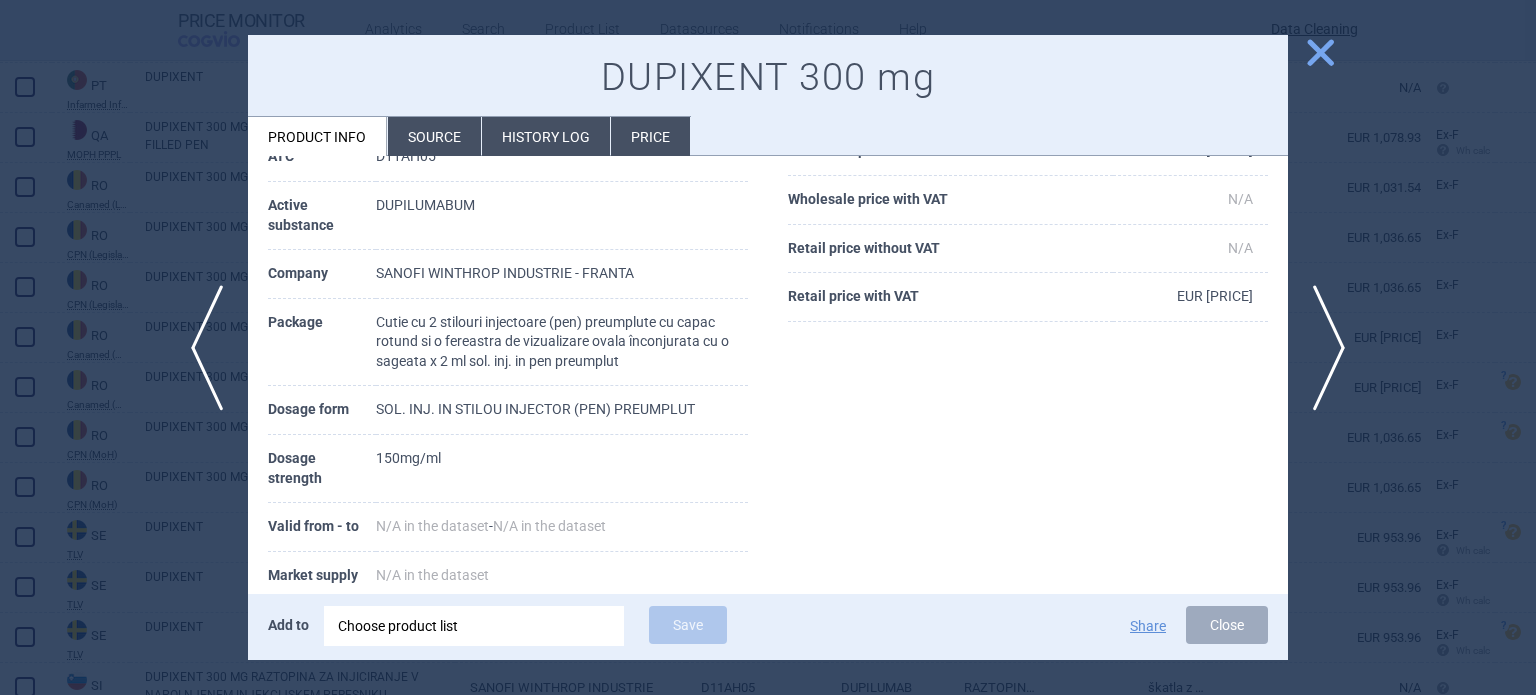 scroll, scrollTop: 100, scrollLeft: 0, axis: vertical 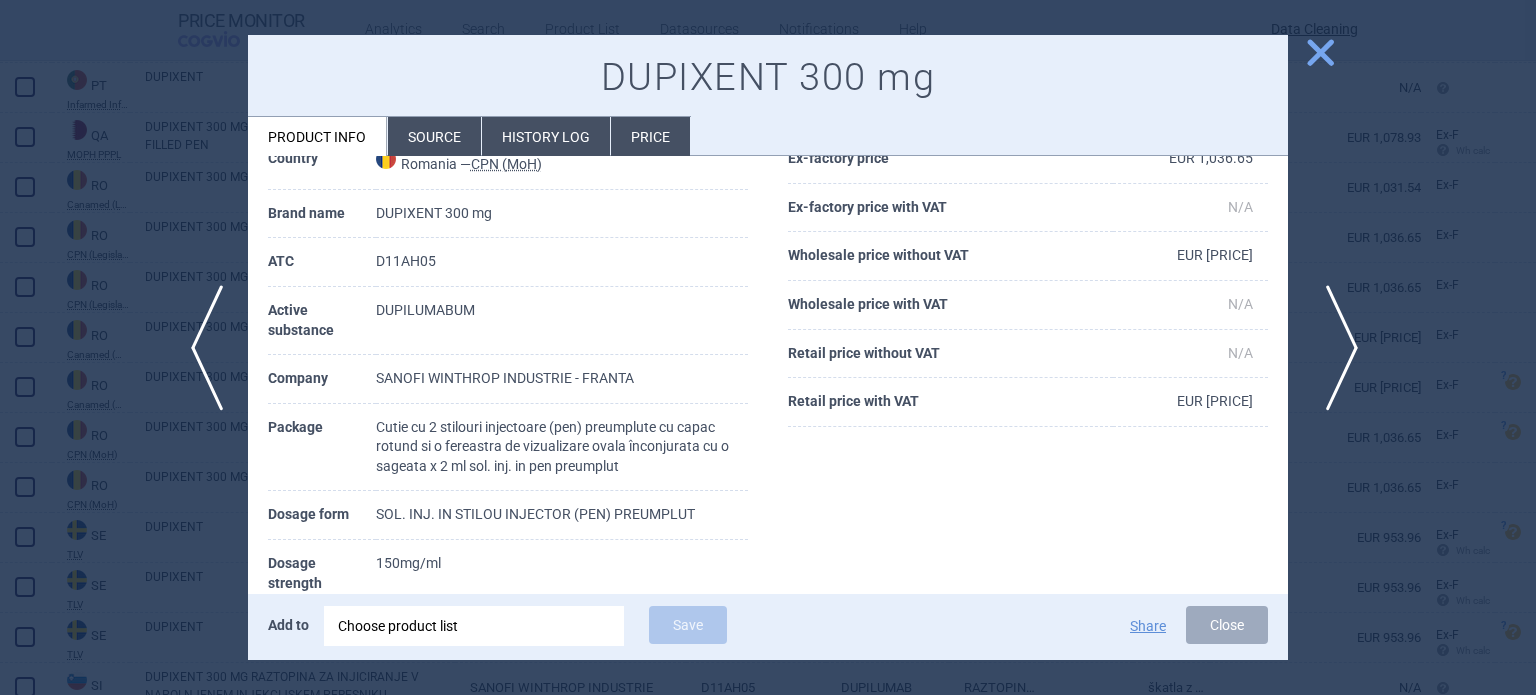 click on "next" at bounding box center [1335, 348] 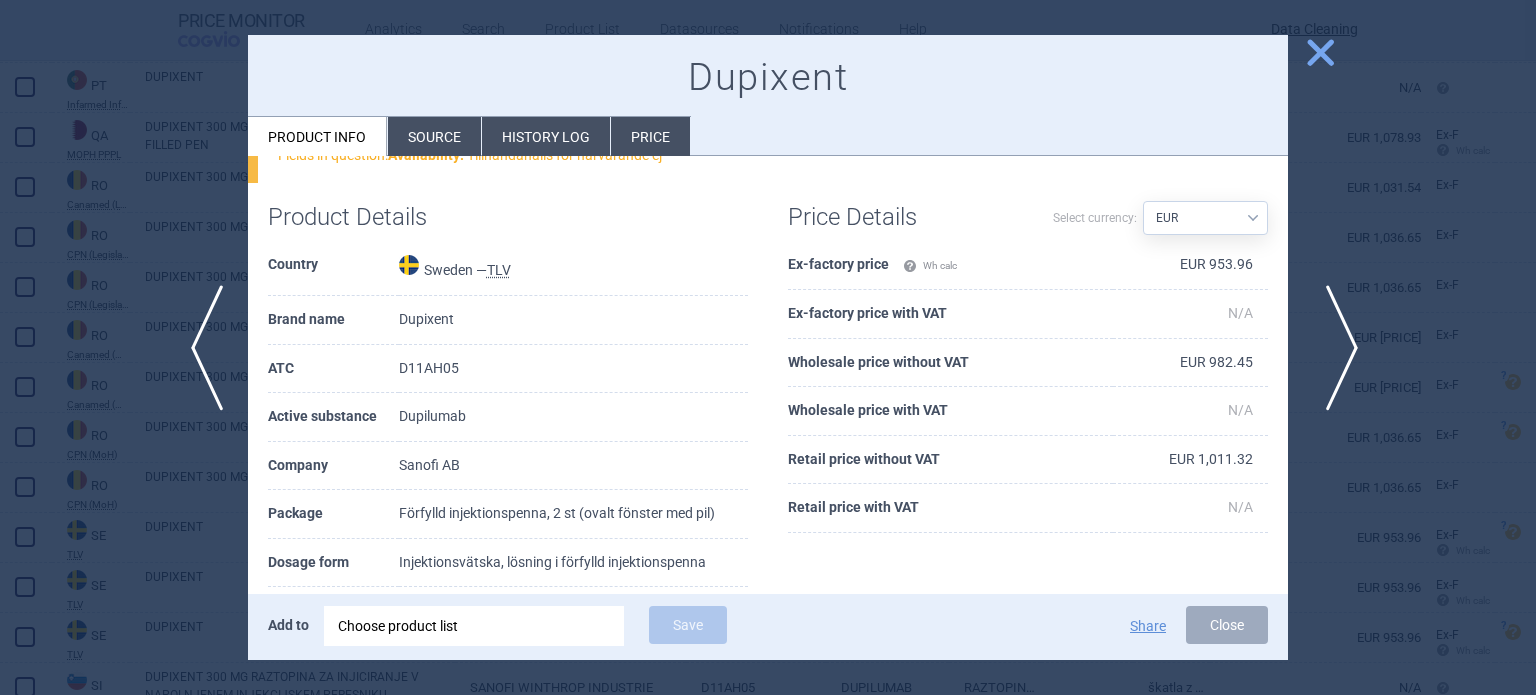 scroll, scrollTop: 205, scrollLeft: 0, axis: vertical 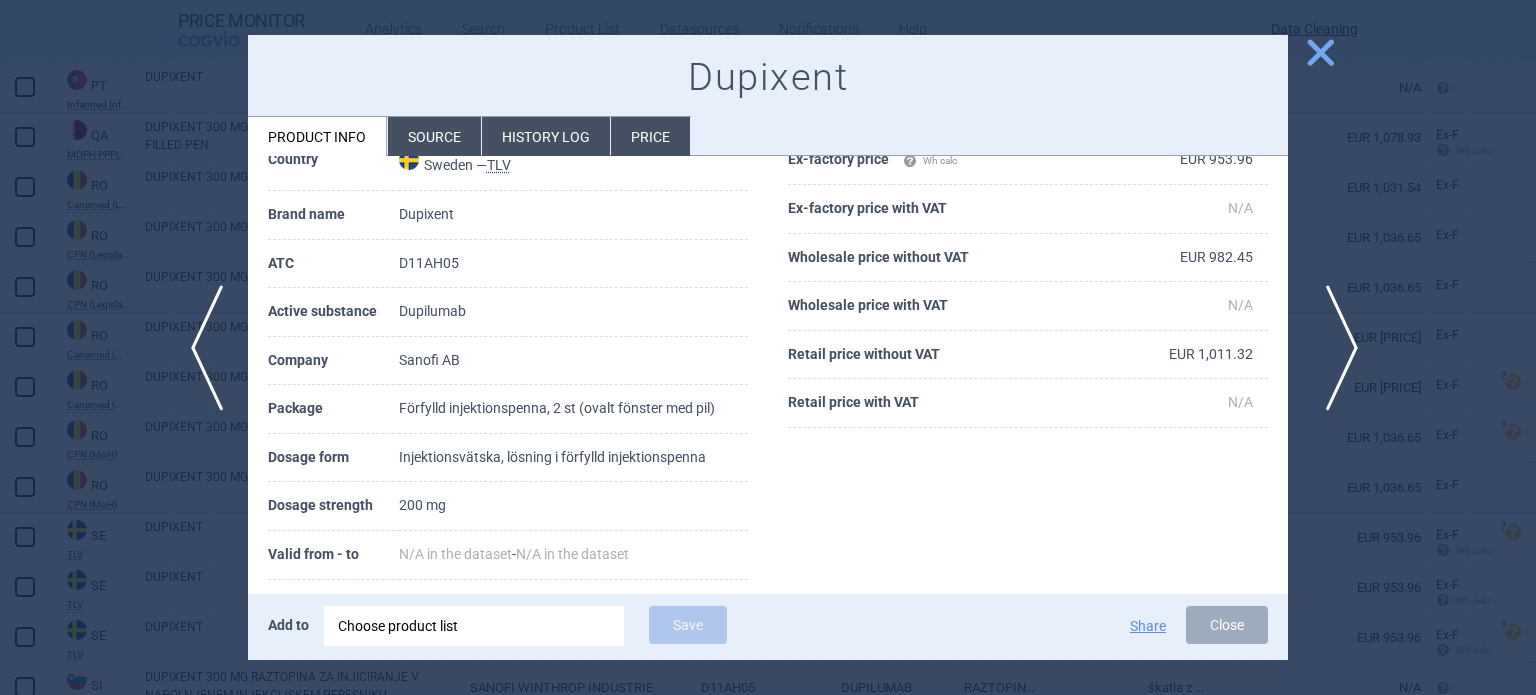 drag, startPoint x: 1341, startPoint y: 329, endPoint x: 1316, endPoint y: 338, distance: 26.57066 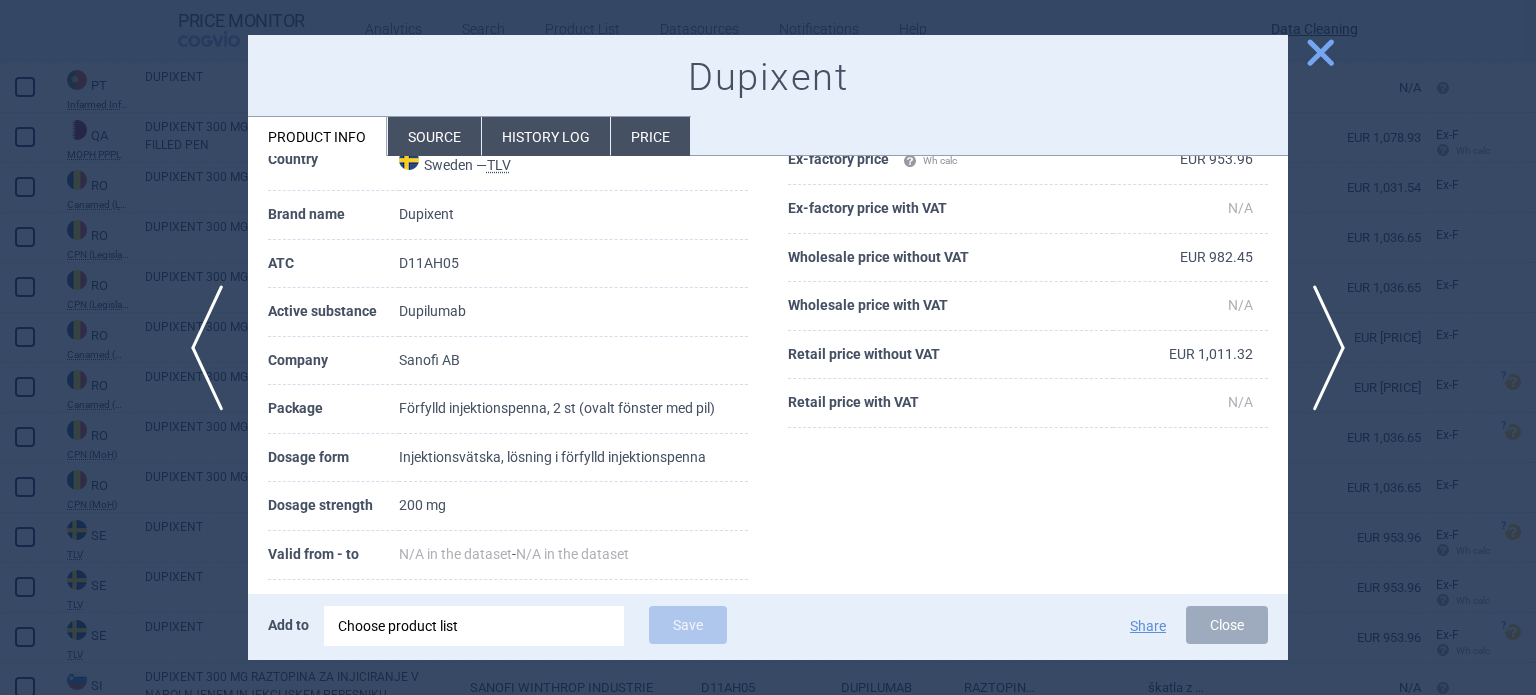 scroll, scrollTop: 100, scrollLeft: 0, axis: vertical 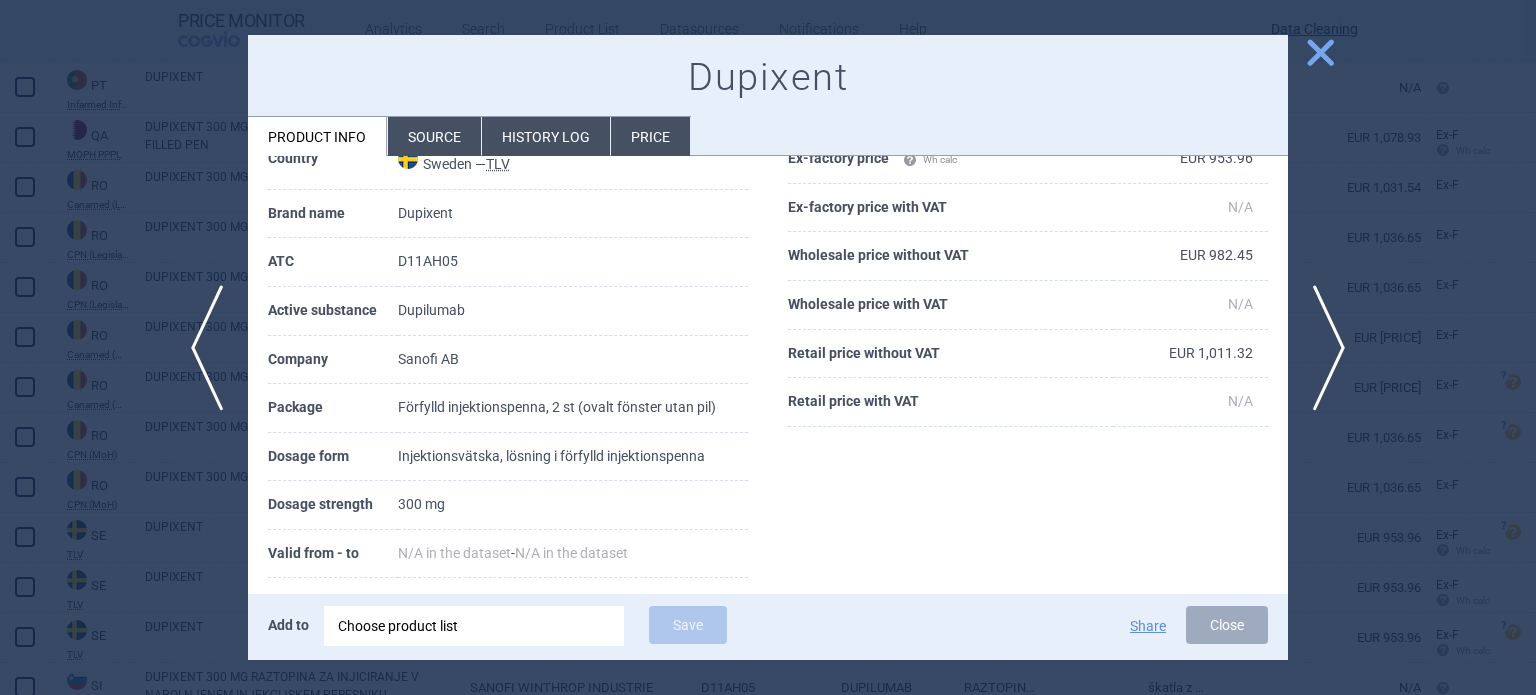 click at bounding box center (768, 347) 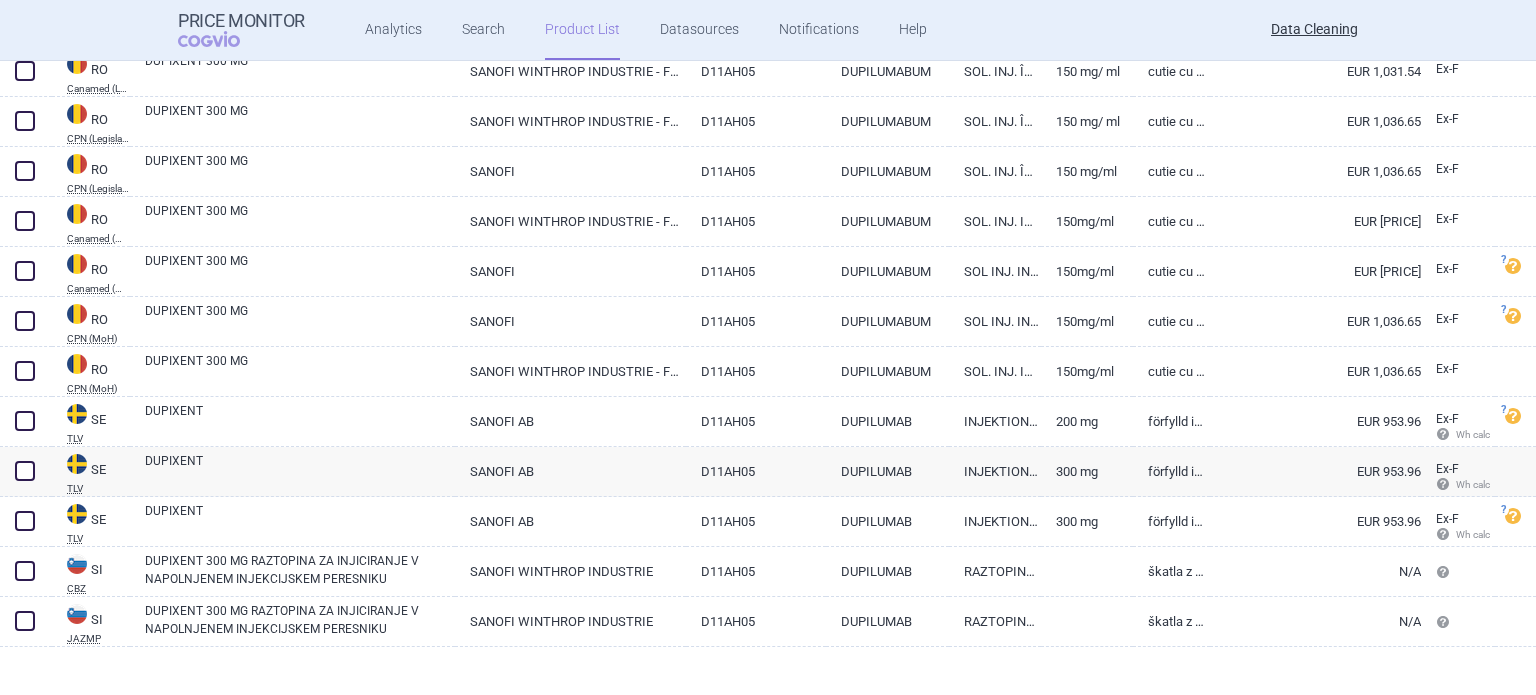 scroll, scrollTop: 3817, scrollLeft: 0, axis: vertical 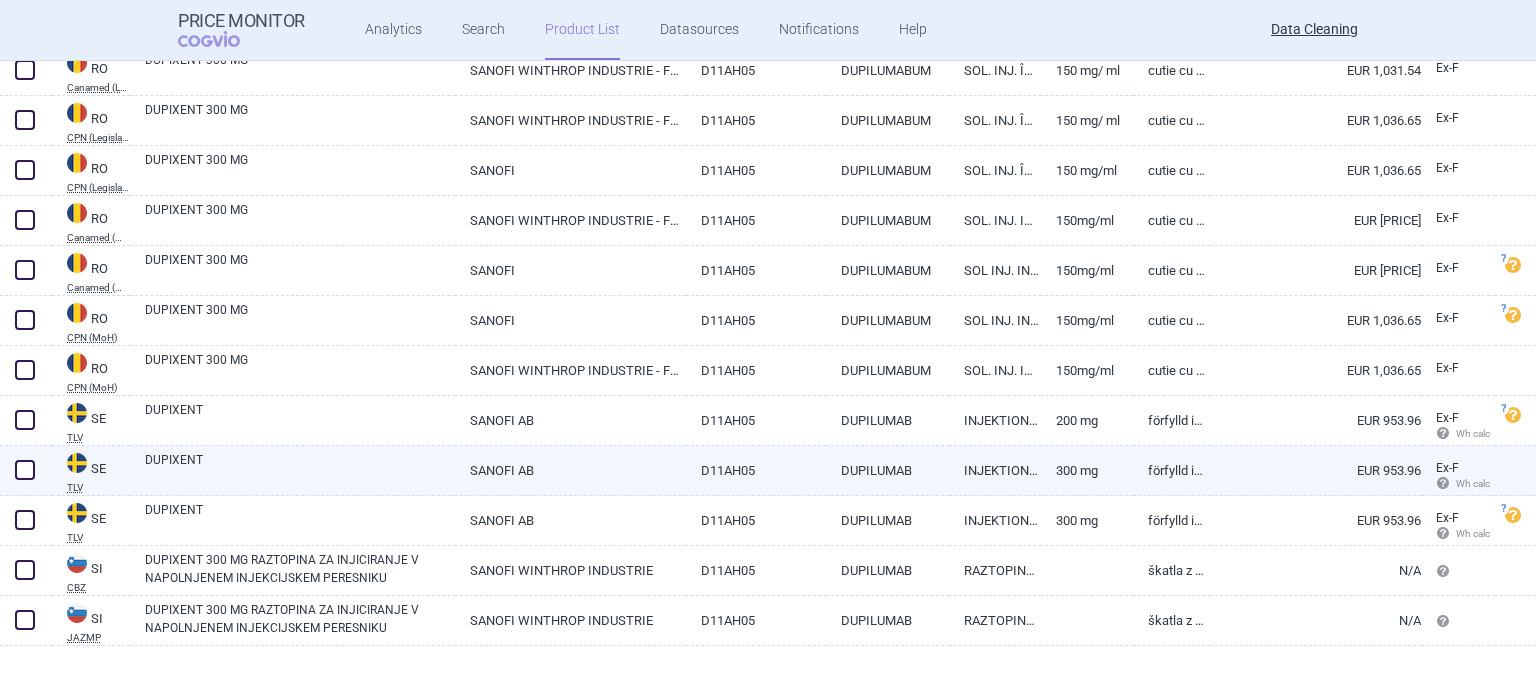 click at bounding box center (25, 470) 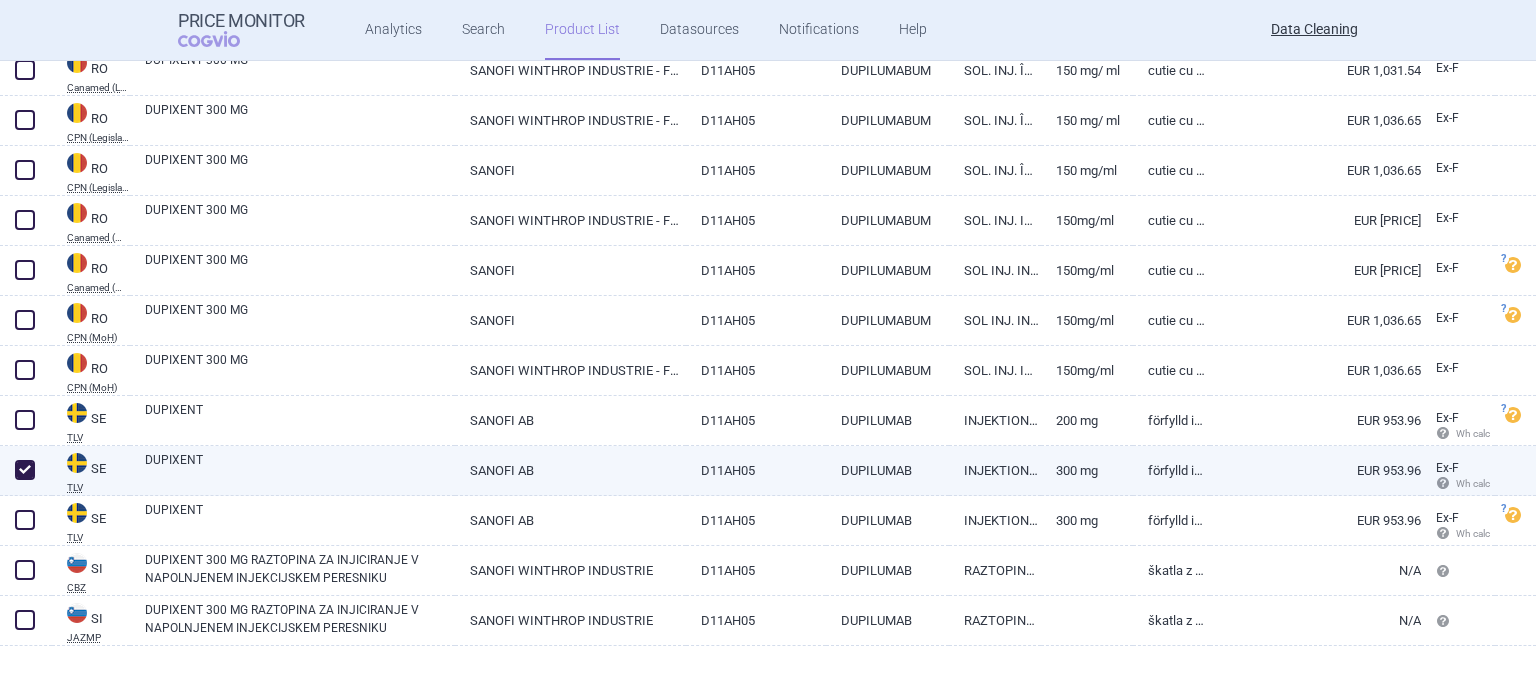 checkbox on "true" 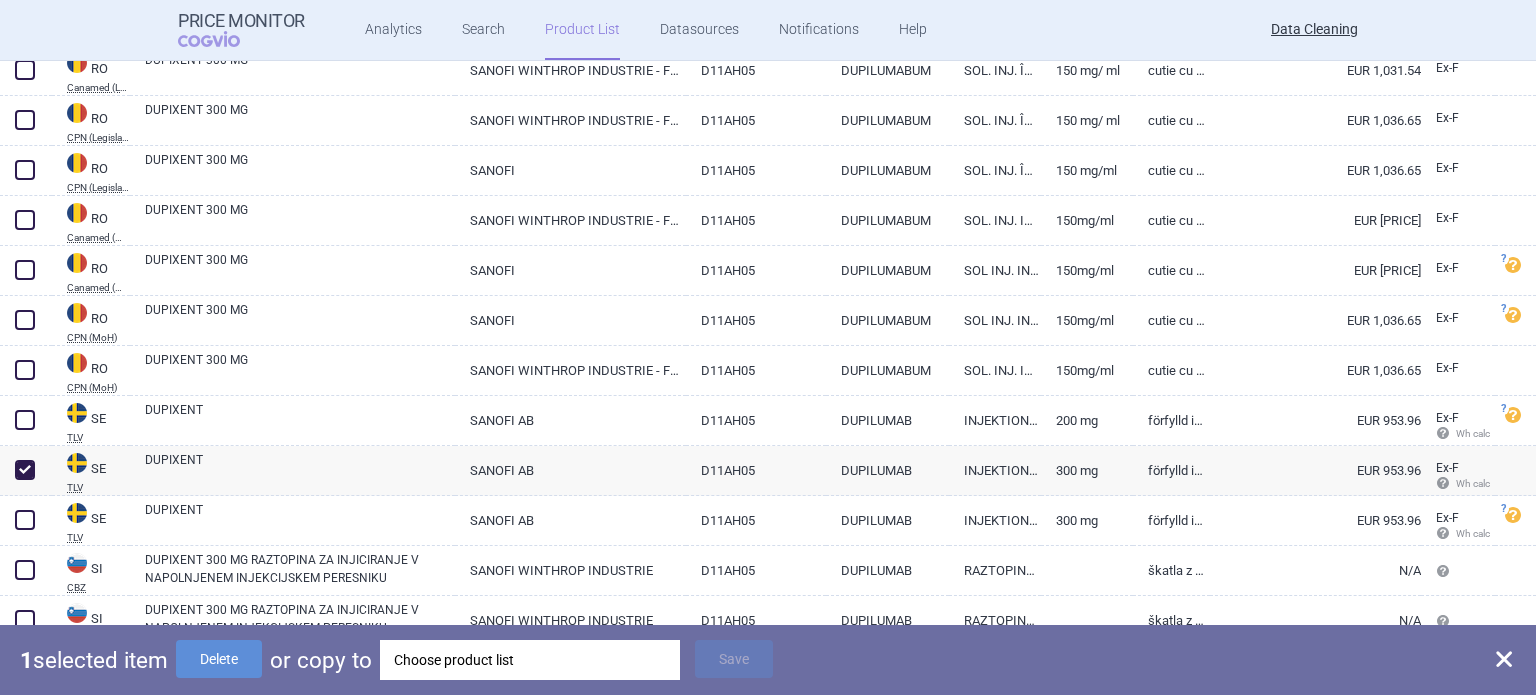 click on "Choose product list" at bounding box center [530, 660] 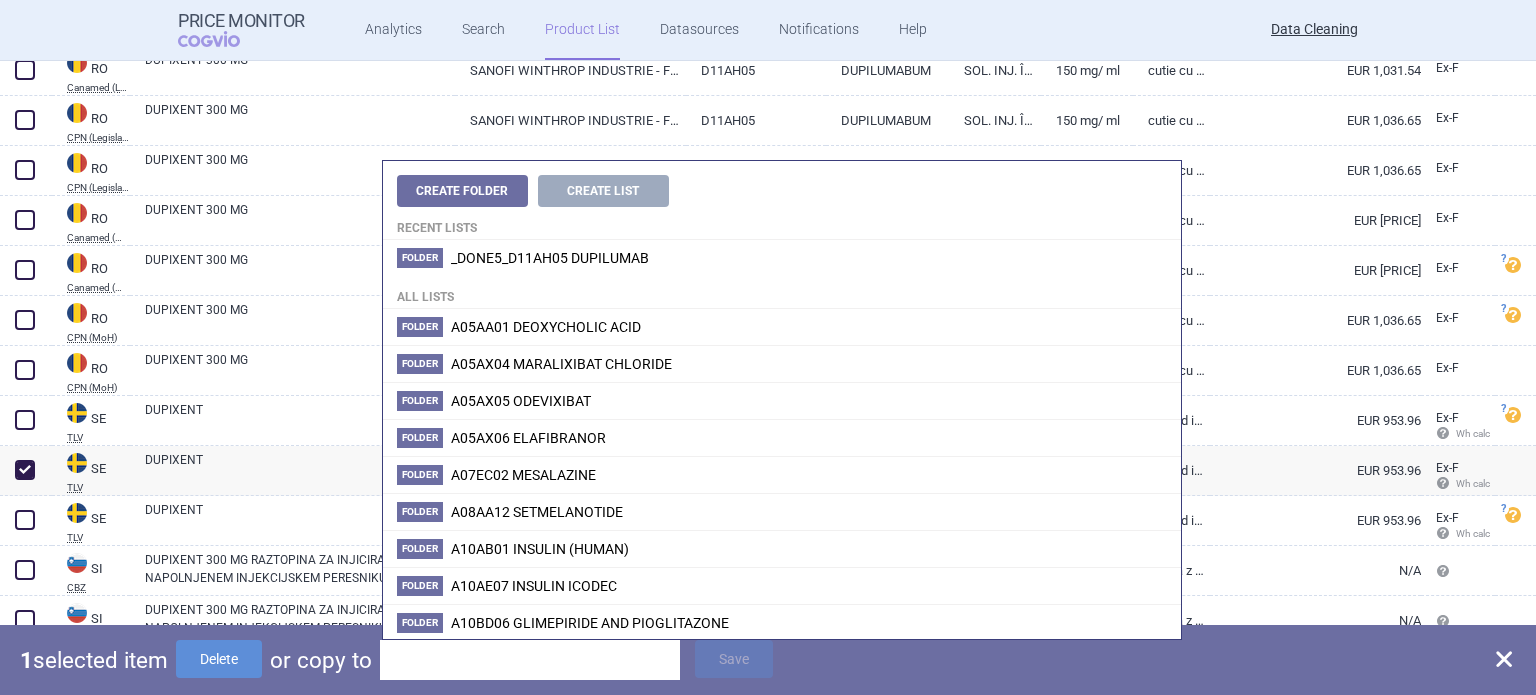 click at bounding box center (530, 660) 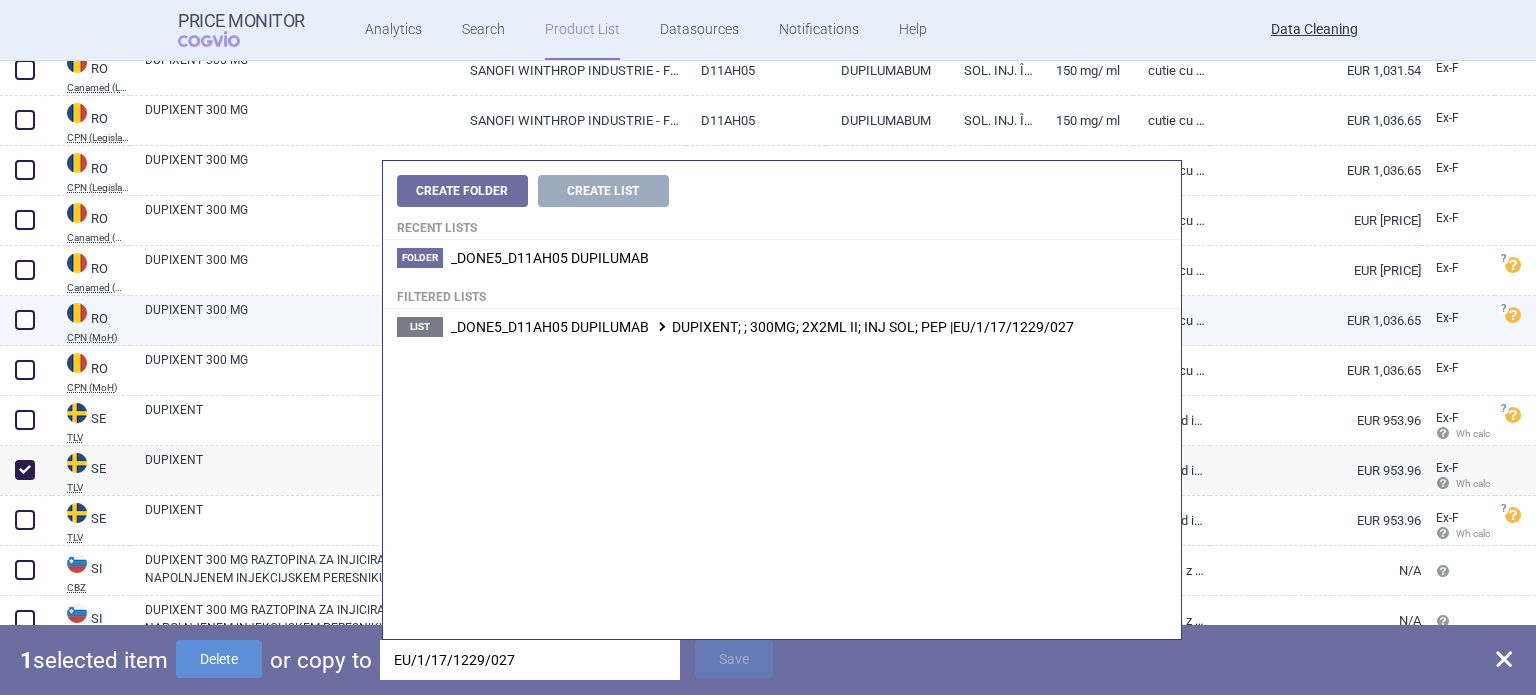 type on "EU/1/17/1229/027" 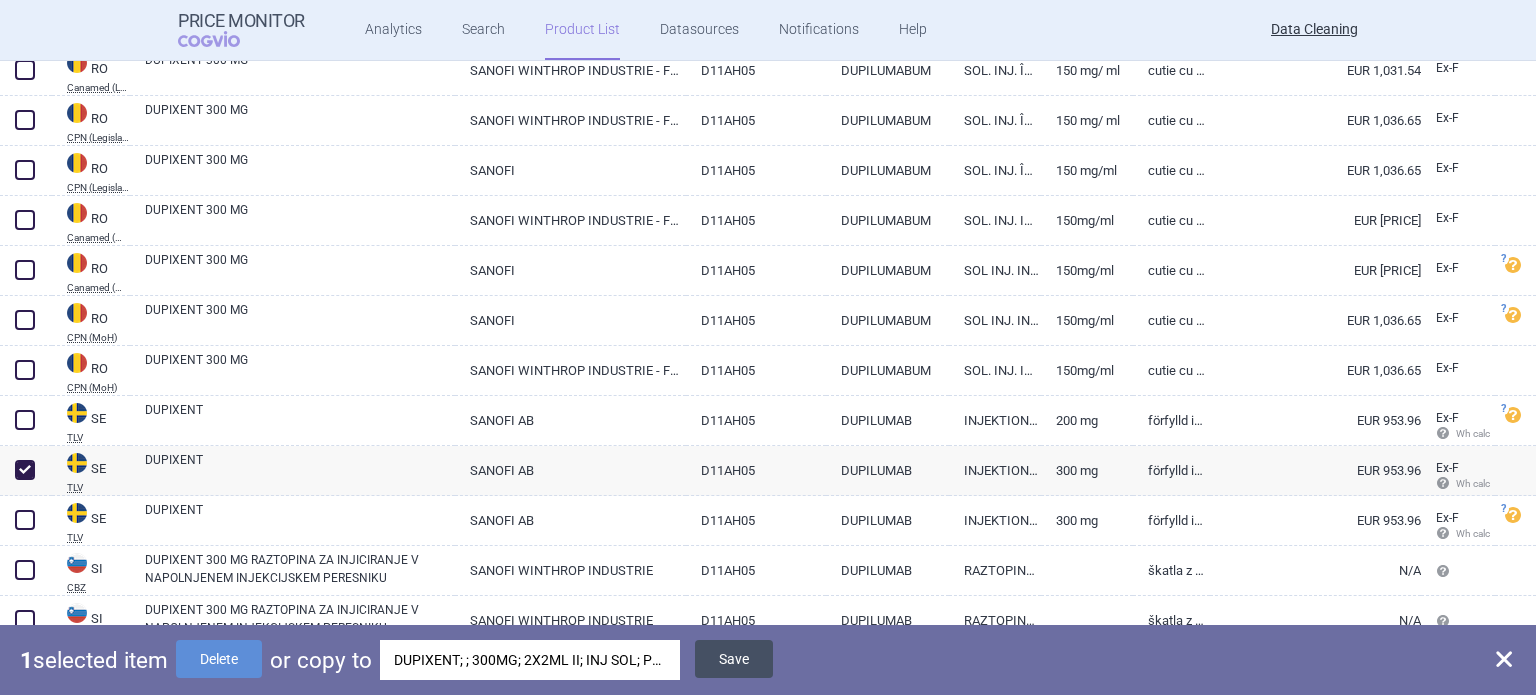 click on "Save" at bounding box center (734, 659) 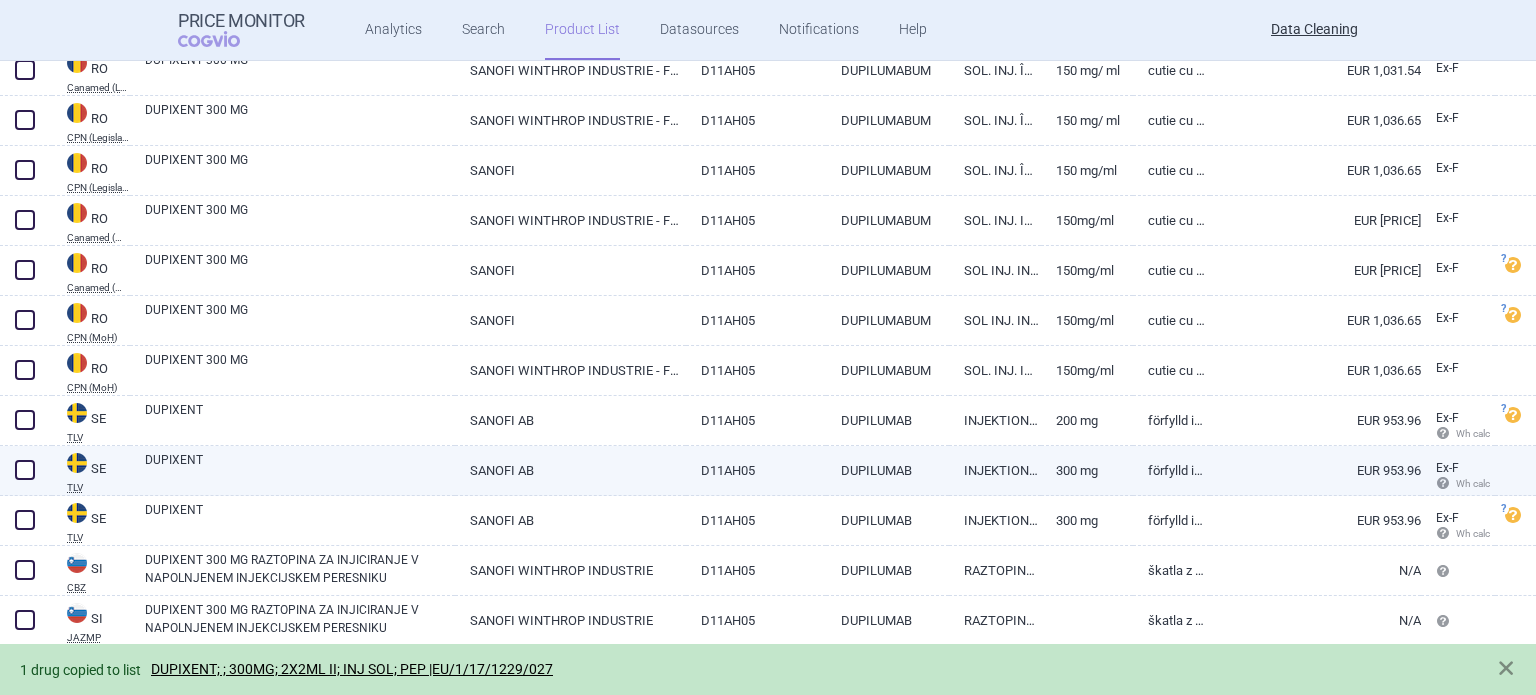 click at bounding box center [25, 470] 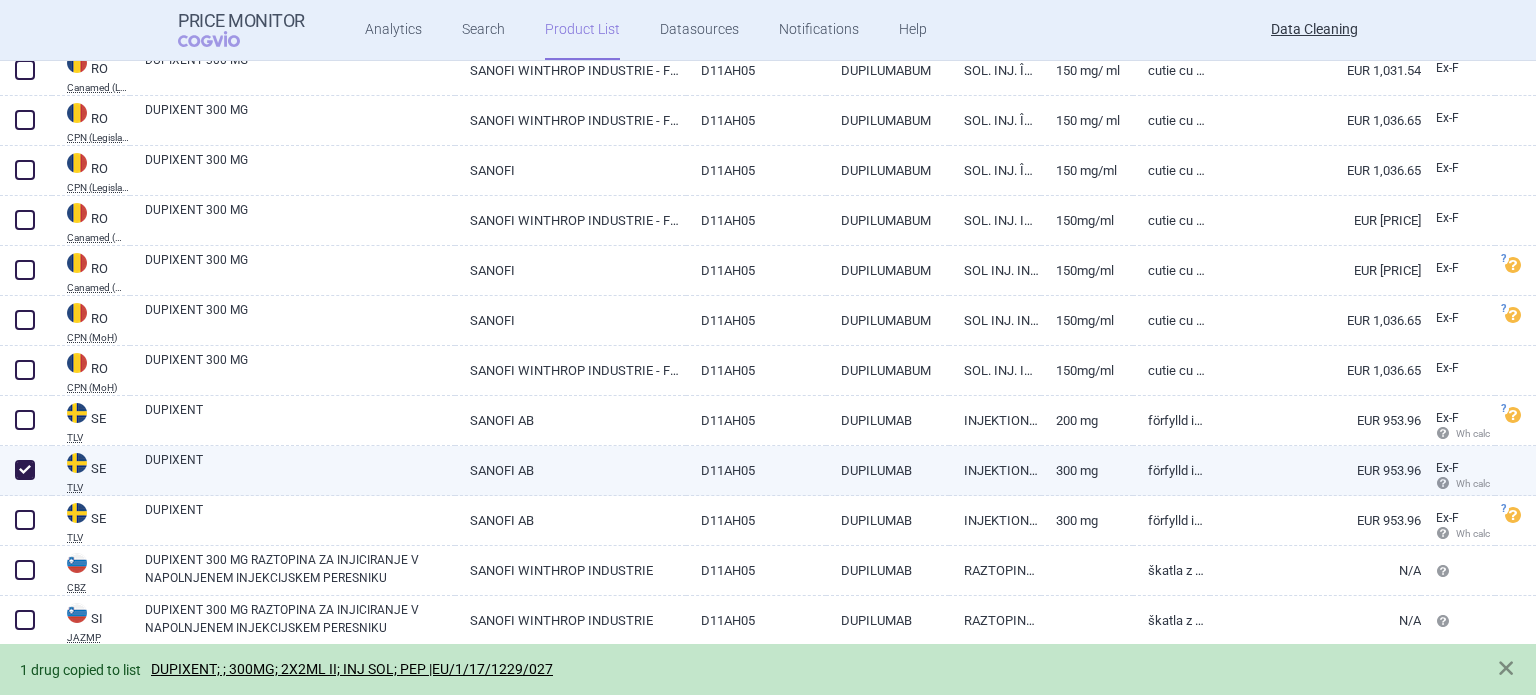 checkbox on "true" 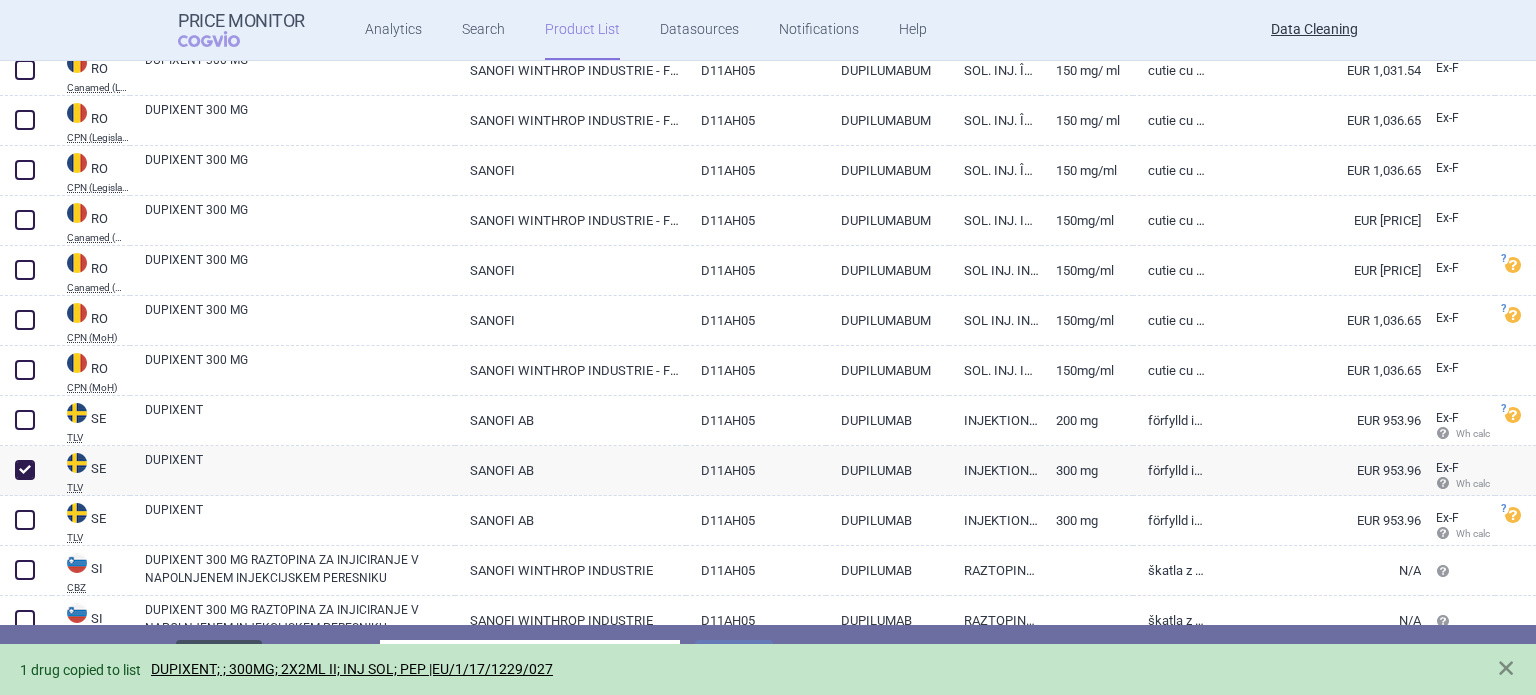 click on "Delete" at bounding box center [219, 659] 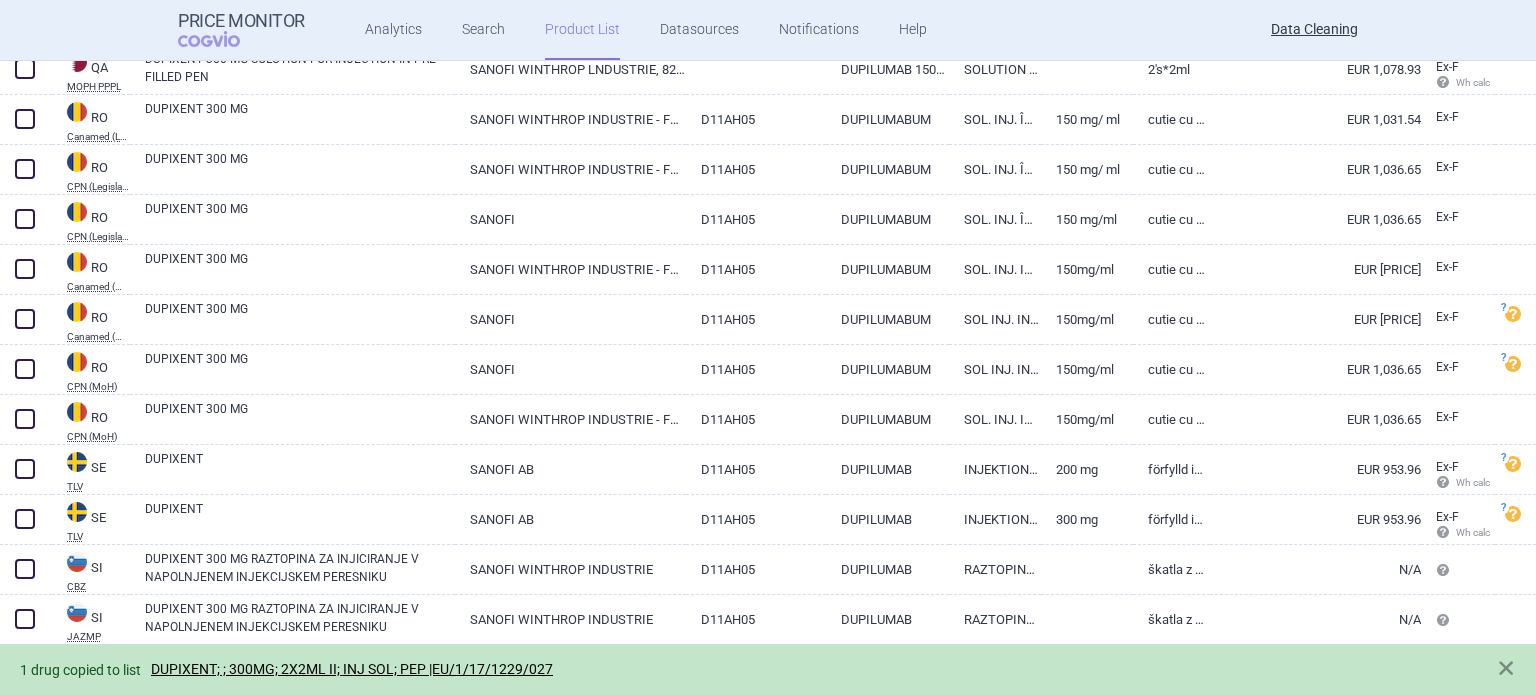 scroll, scrollTop: 3767, scrollLeft: 0, axis: vertical 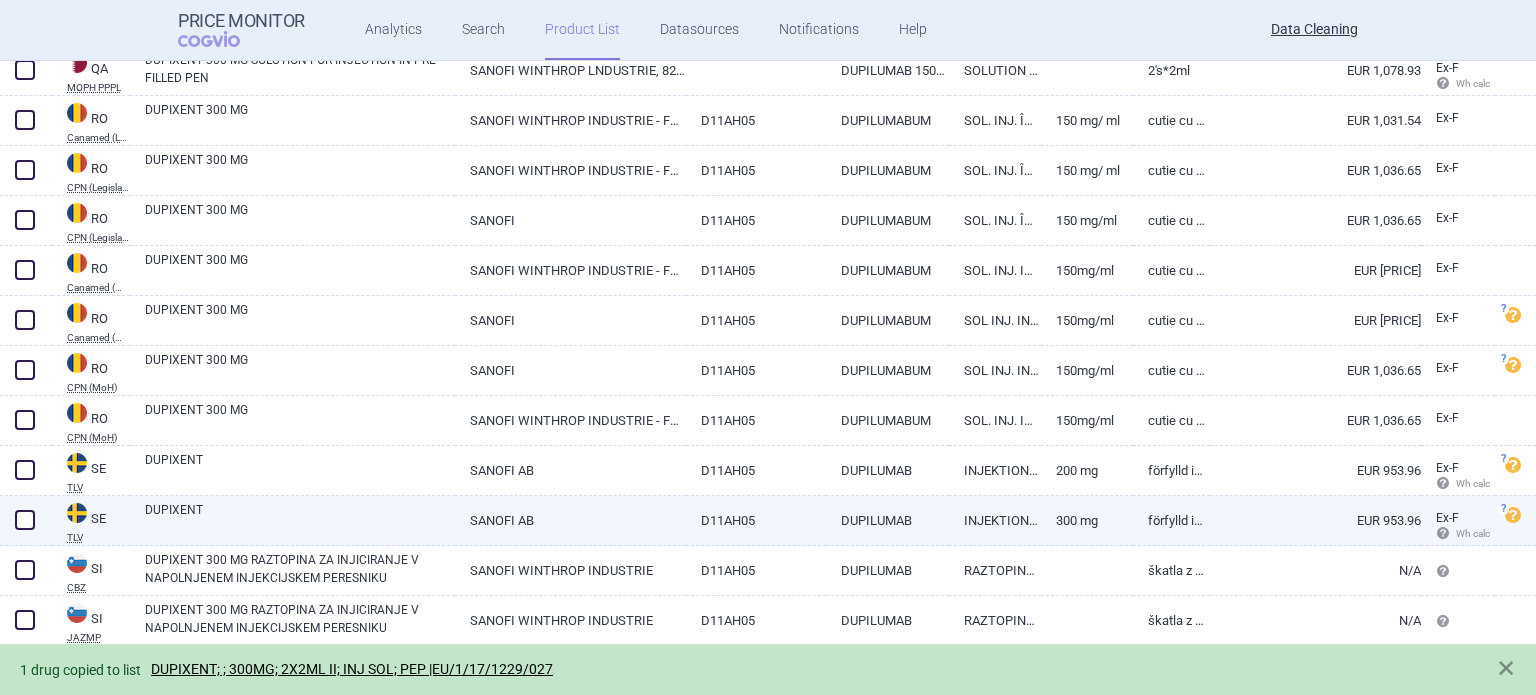 click on "DUPIXENT" at bounding box center [300, 519] 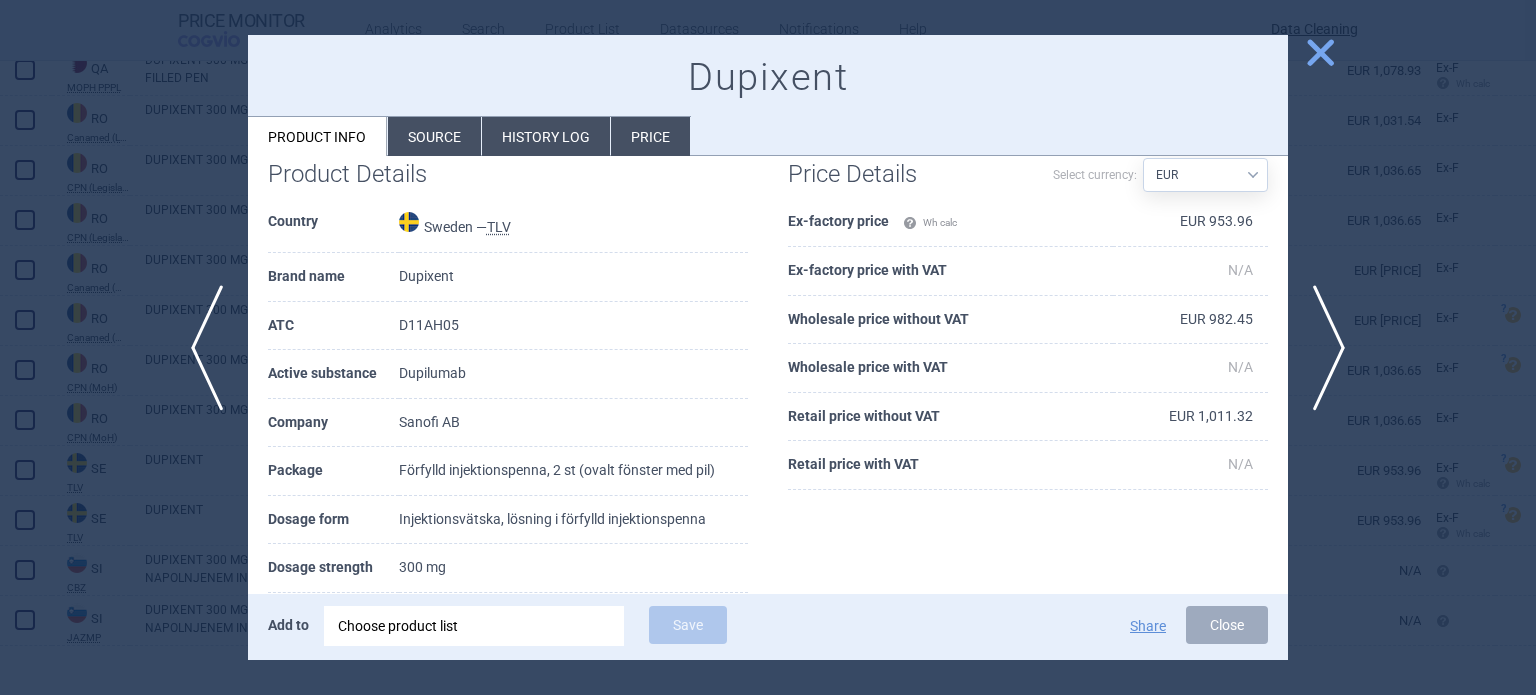scroll, scrollTop: 200, scrollLeft: 0, axis: vertical 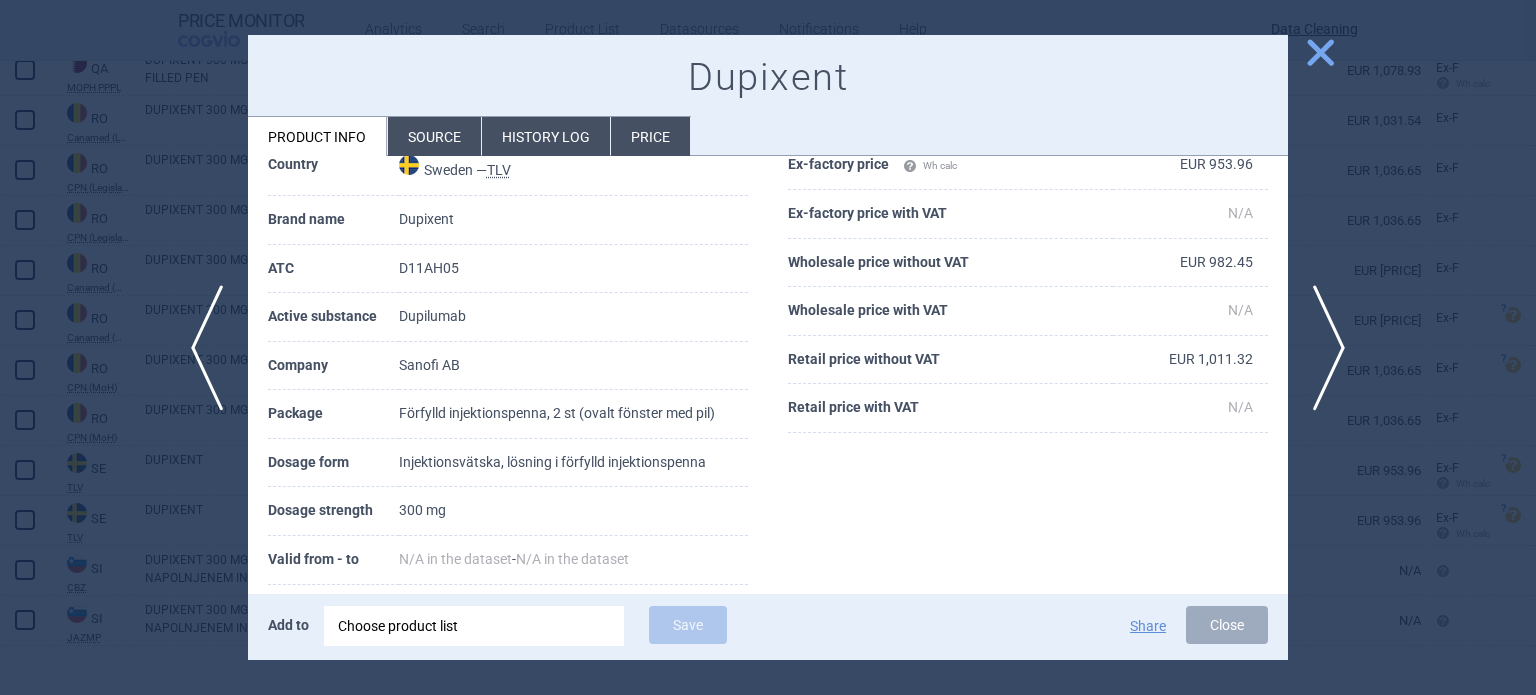 click on "D11AH05" at bounding box center (573, 269) 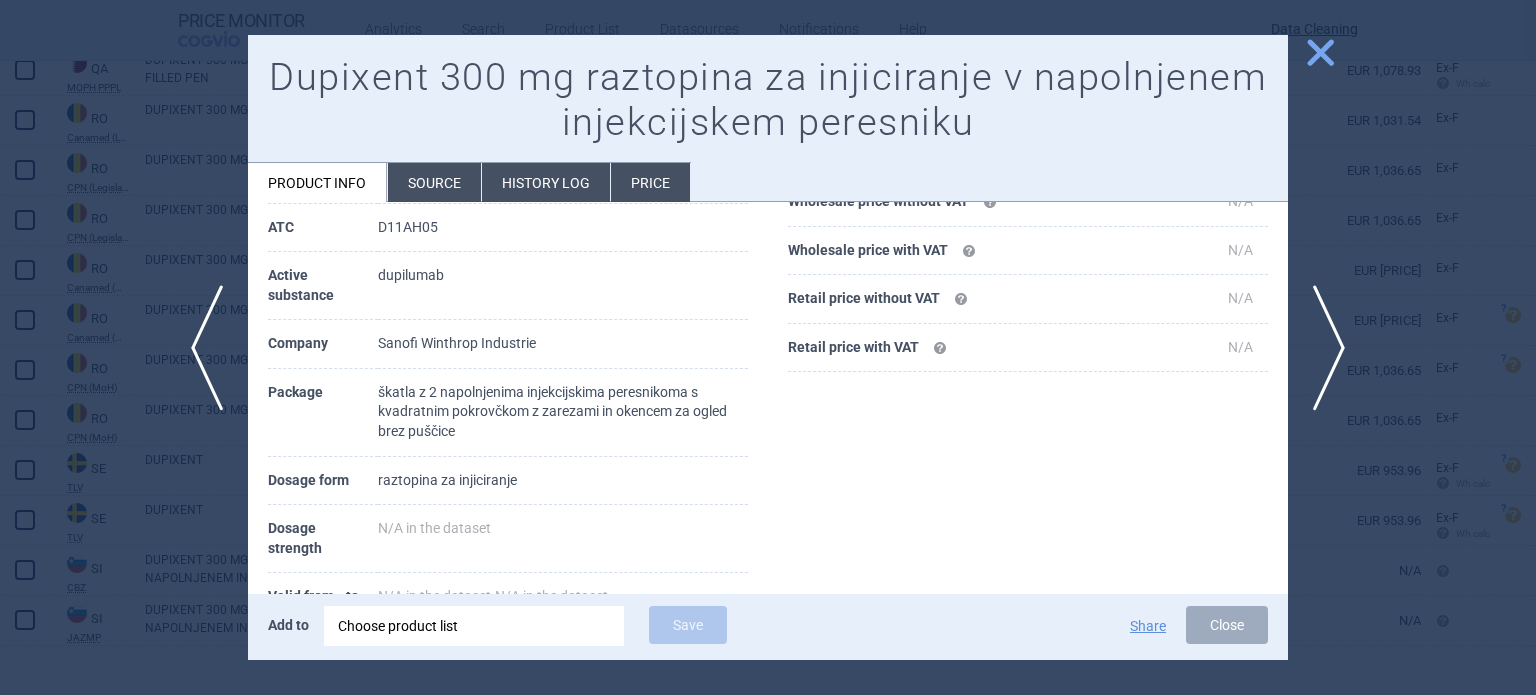 scroll, scrollTop: 94, scrollLeft: 0, axis: vertical 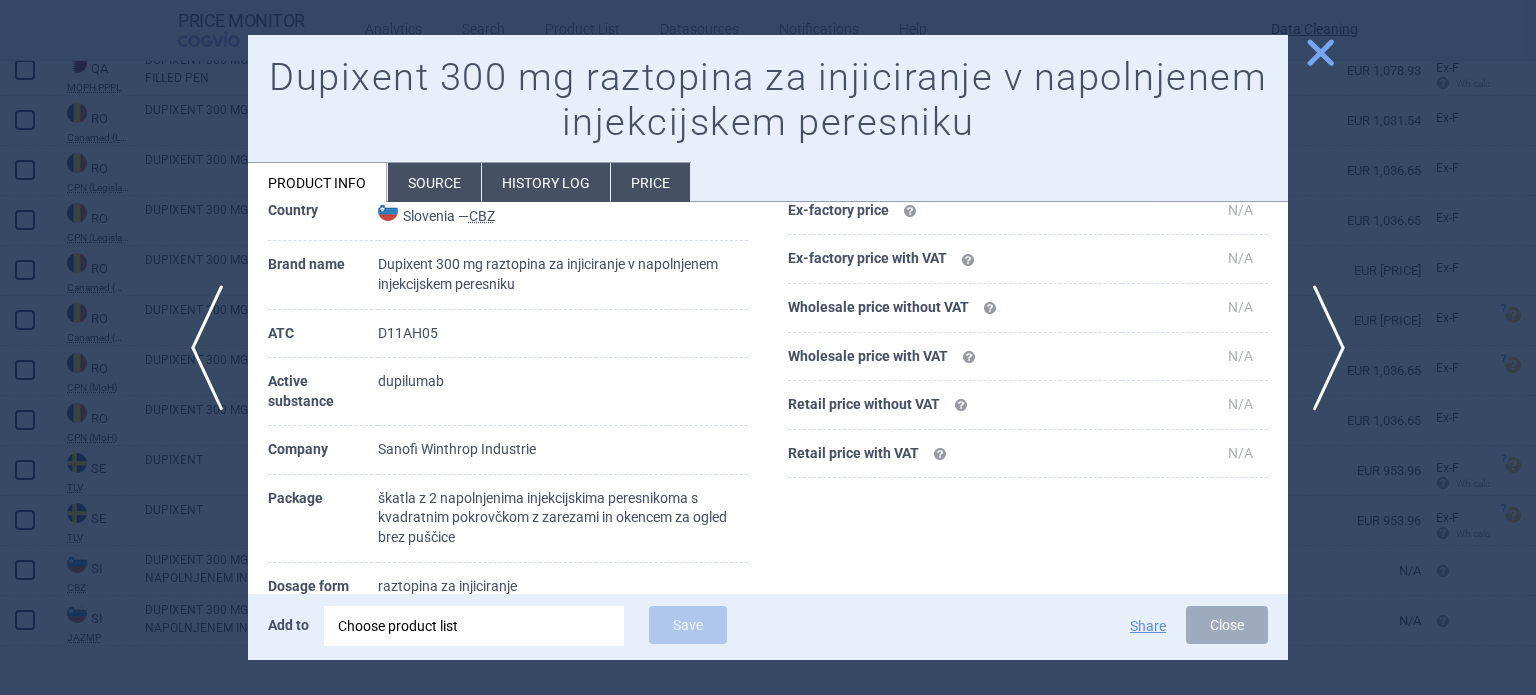 click at bounding box center [768, 347] 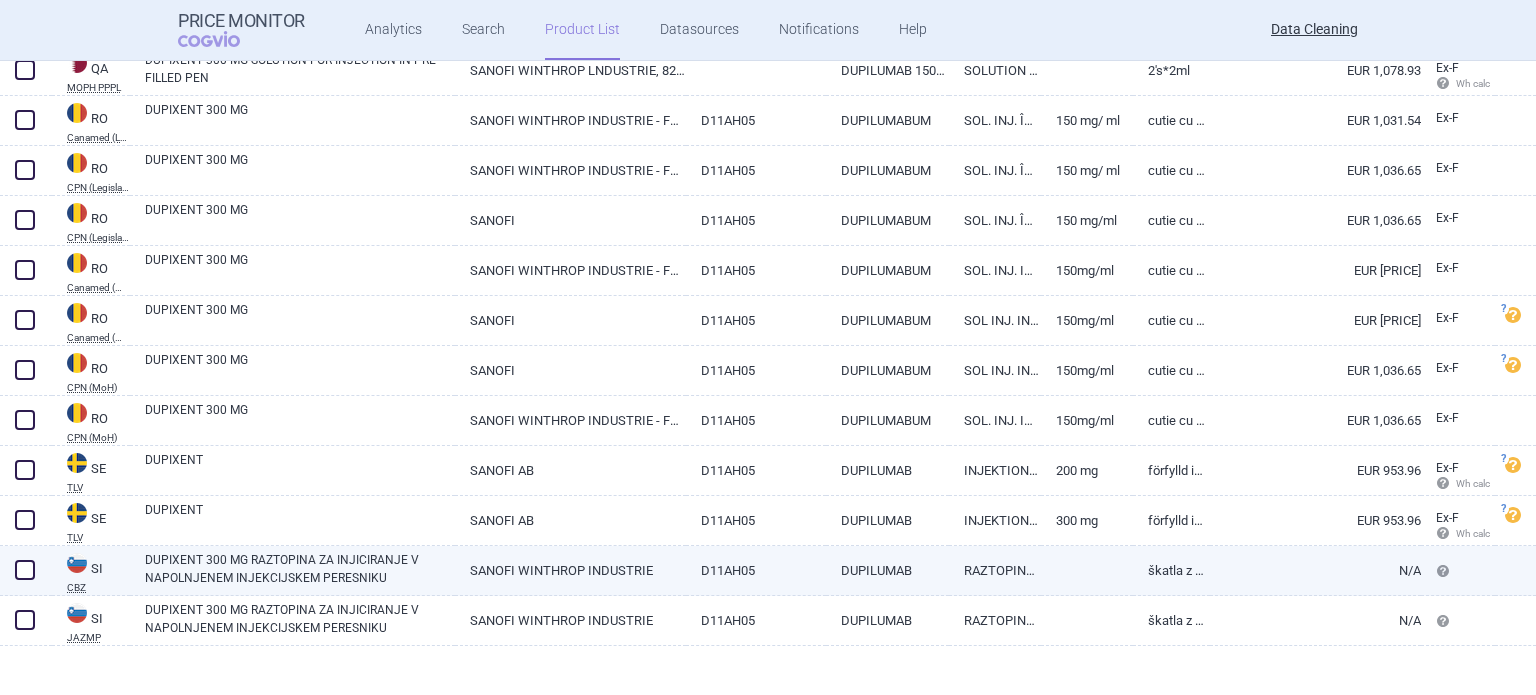 click at bounding box center (25, 570) 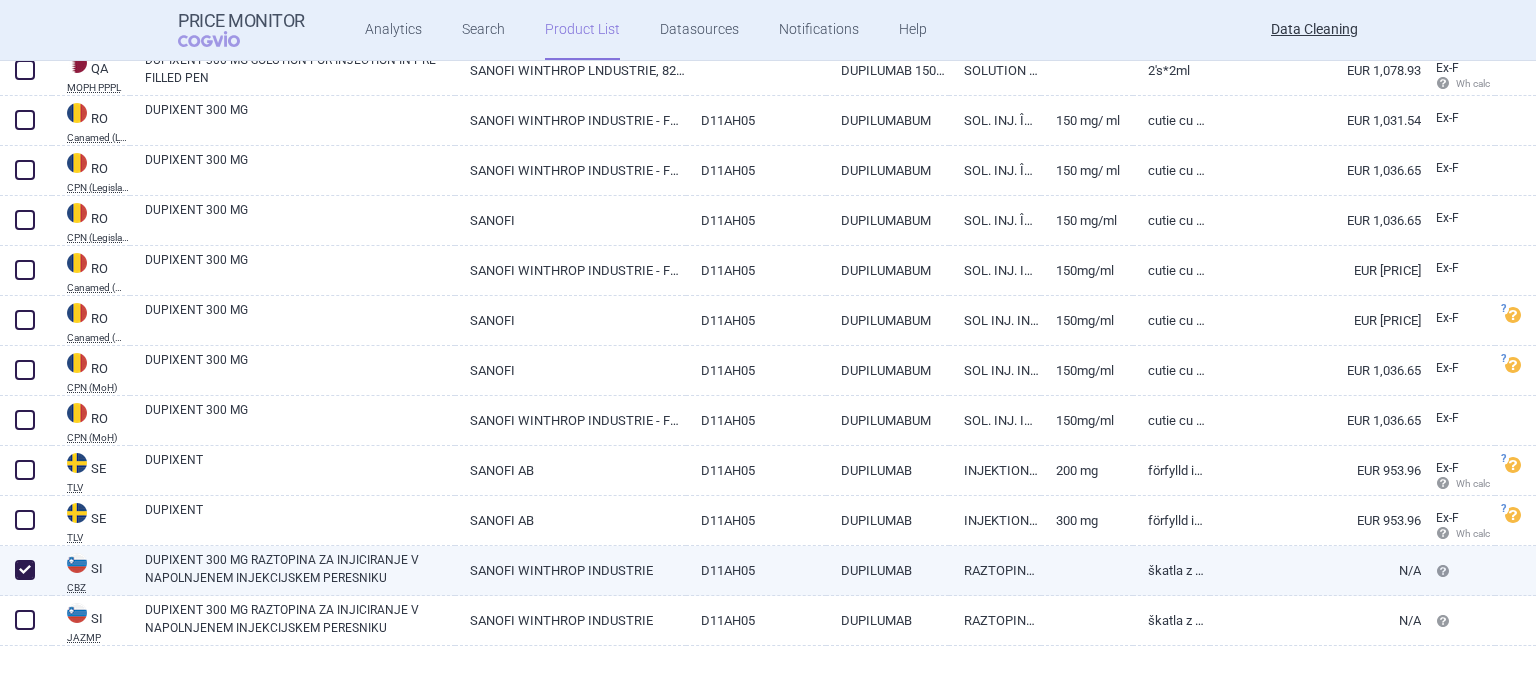 checkbox on "true" 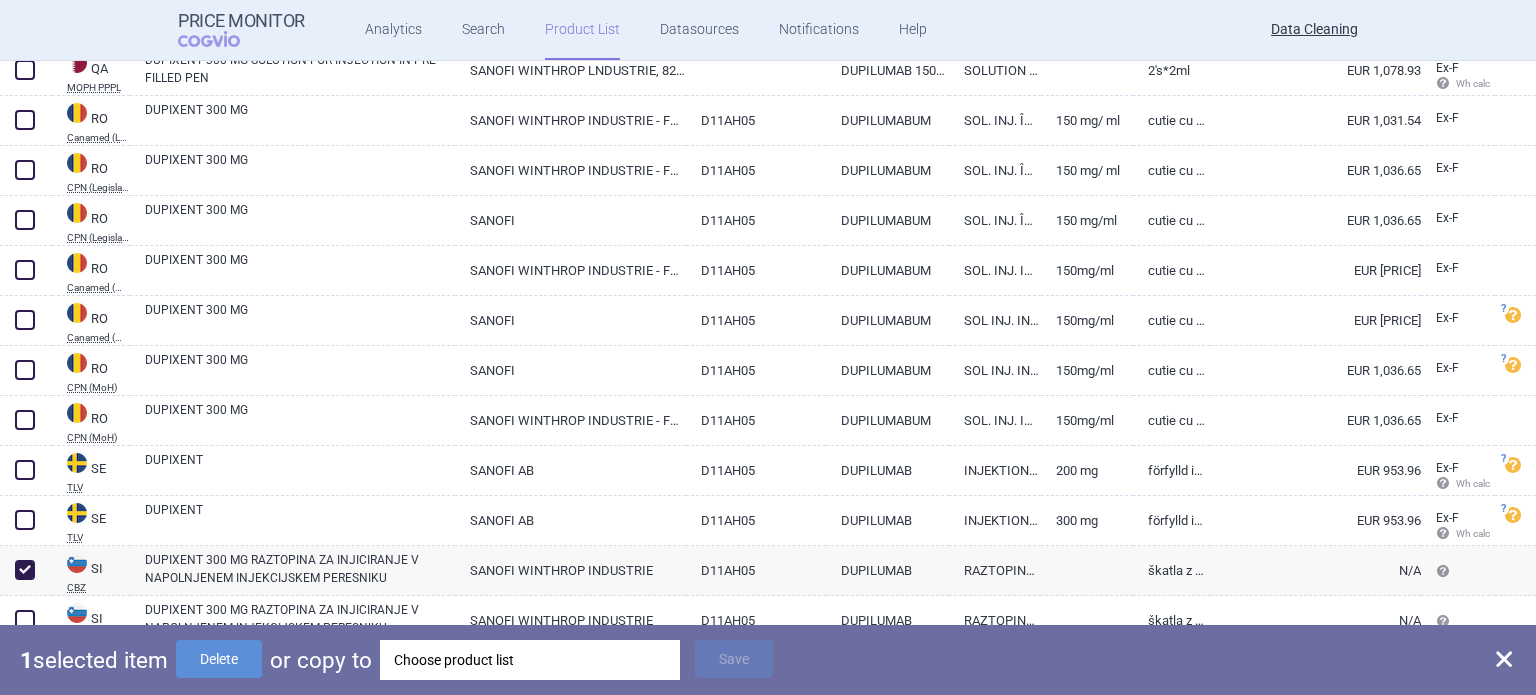 click on "Choose product list" at bounding box center [530, 660] 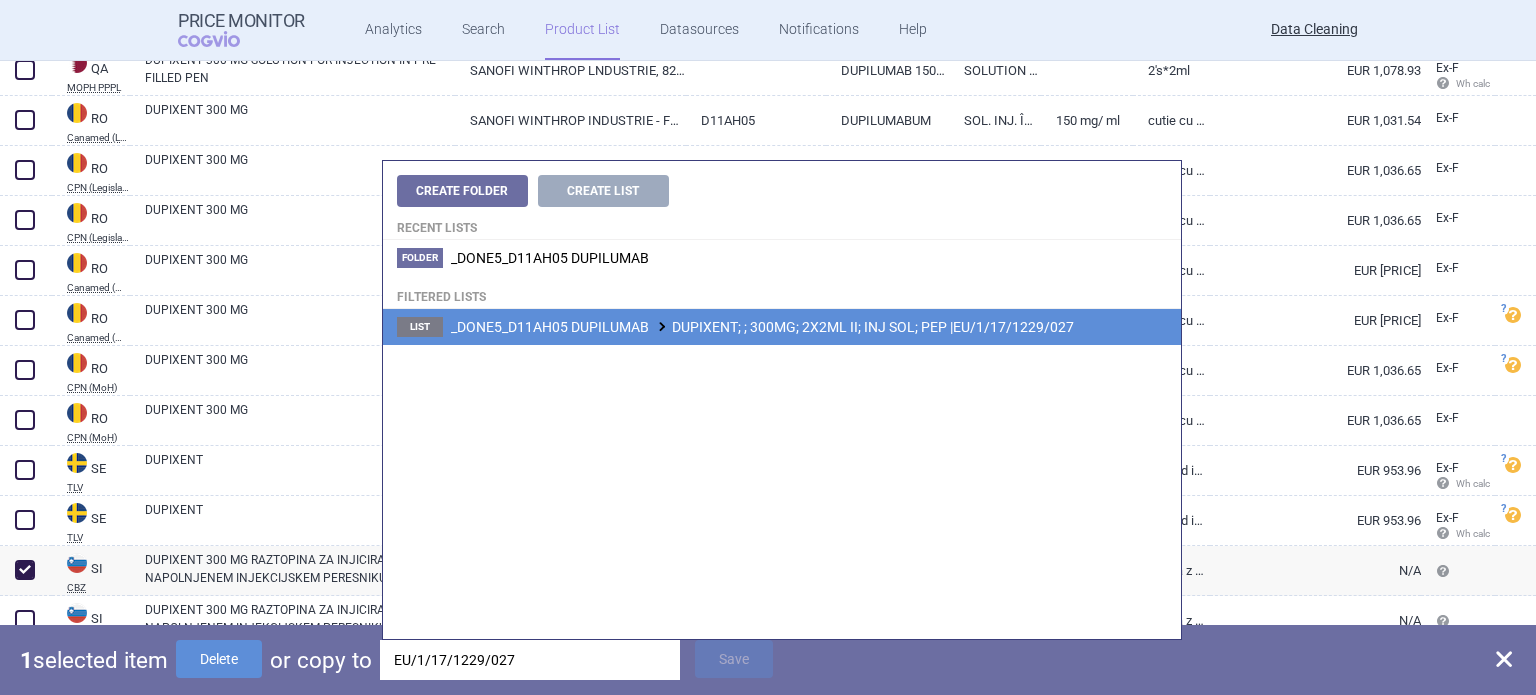 type on "EU/1/17/1229/027" 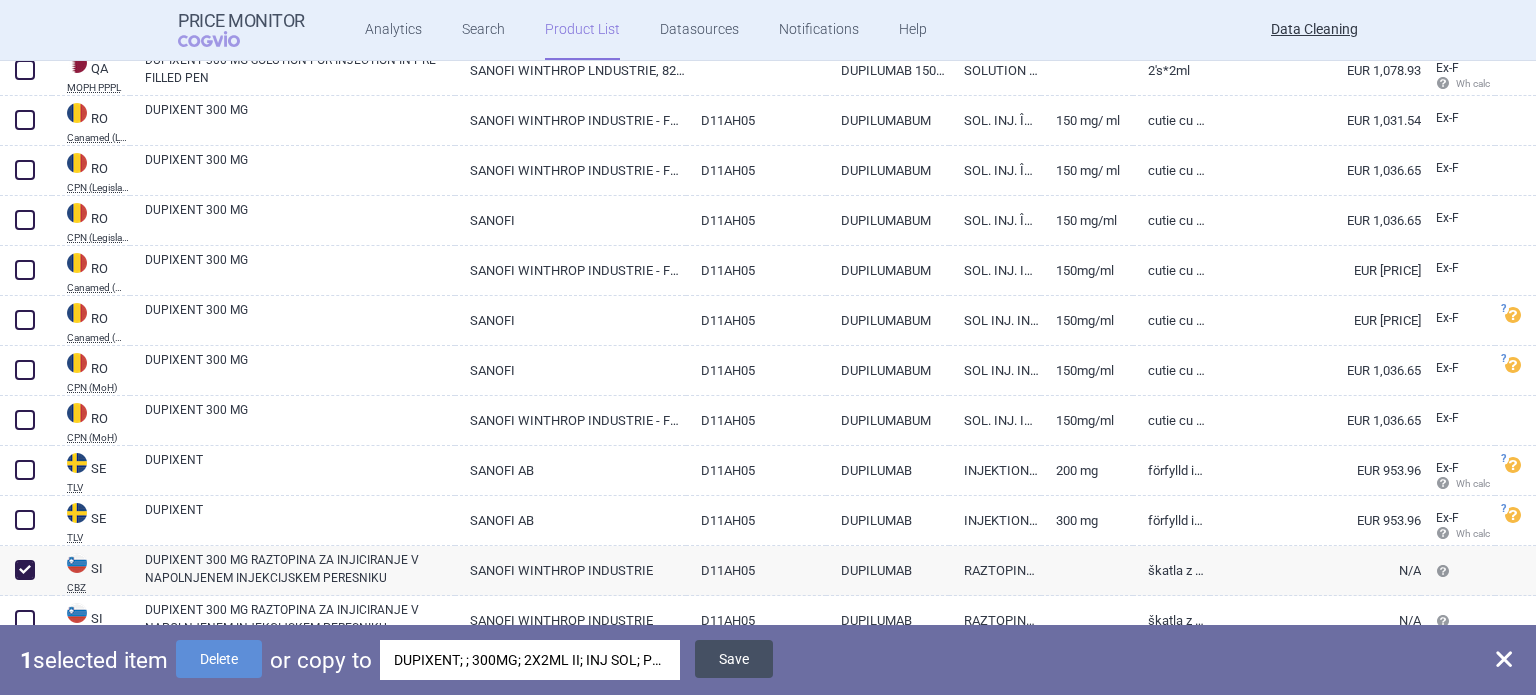 click on "Save" at bounding box center (734, 659) 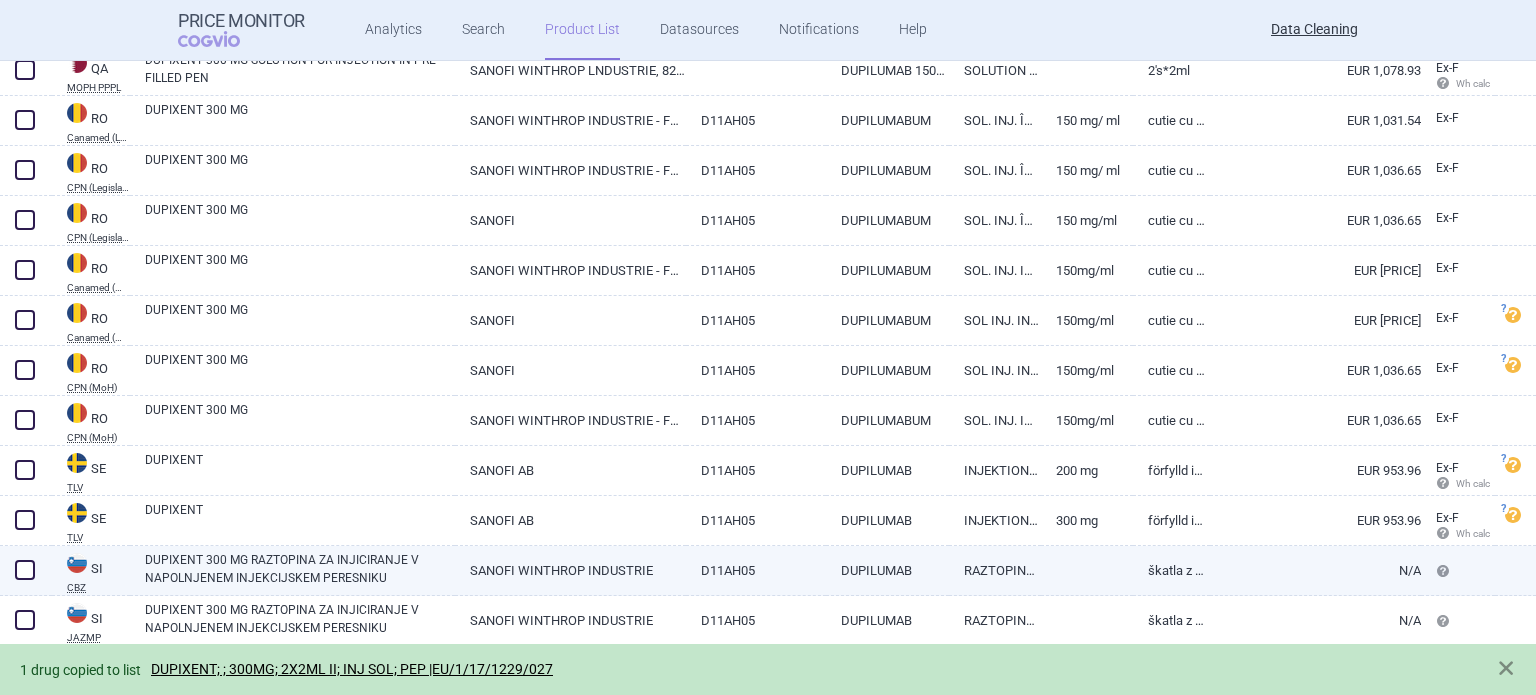 click at bounding box center (25, 570) 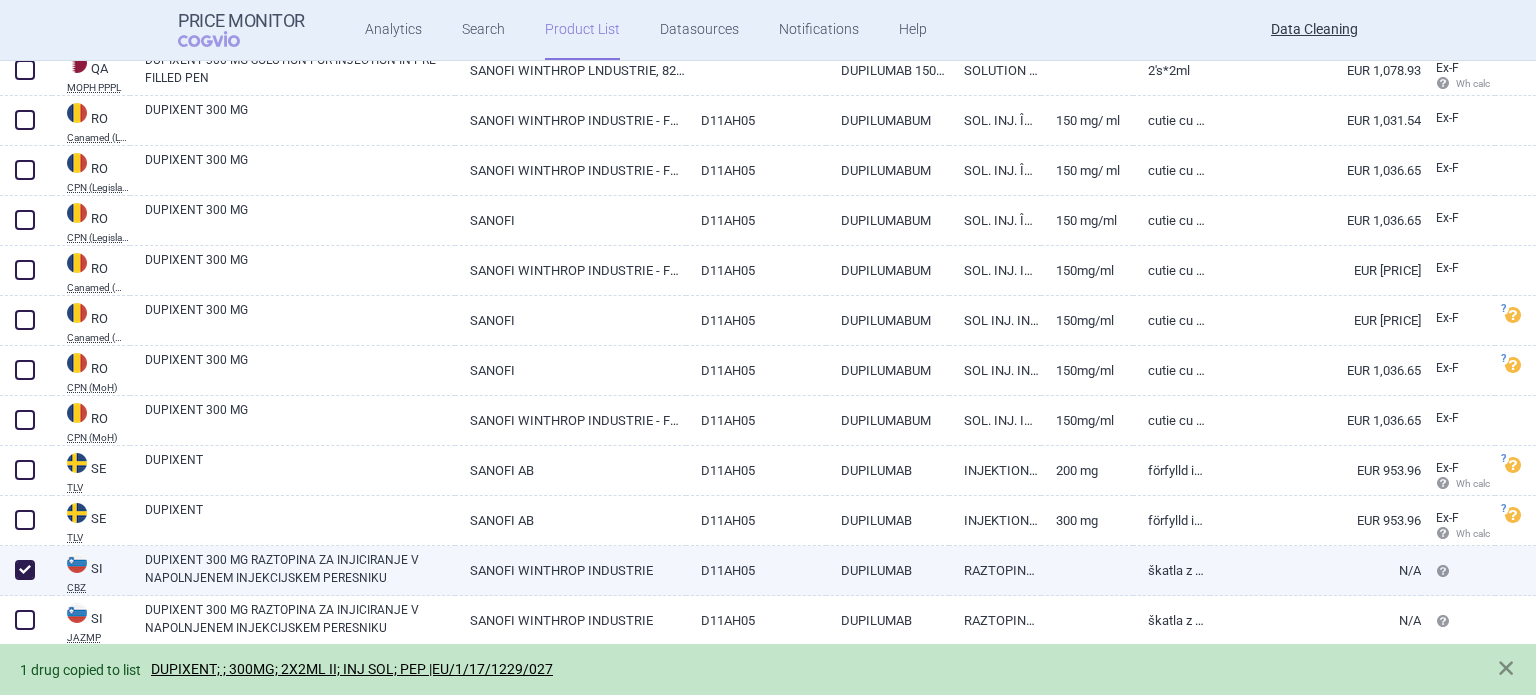 checkbox on "true" 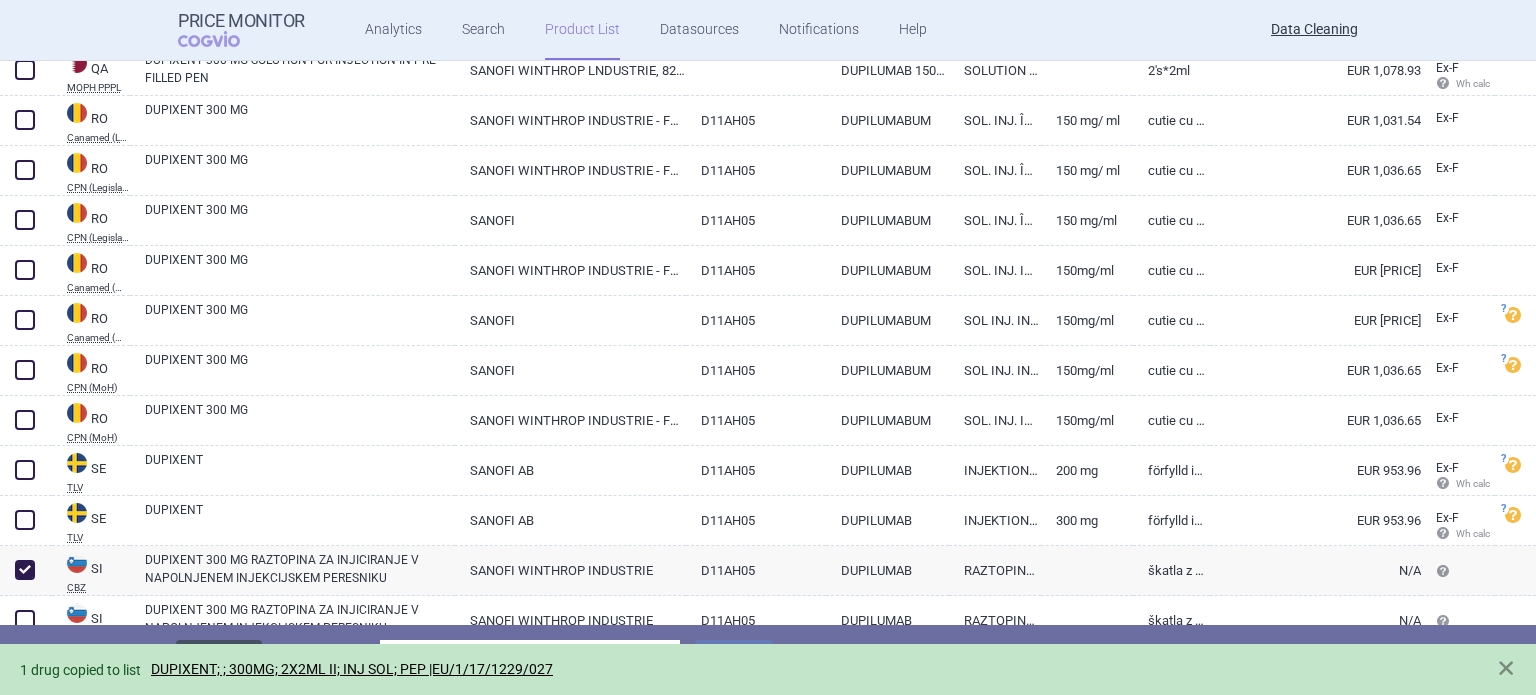 click on "Delete" at bounding box center (219, 659) 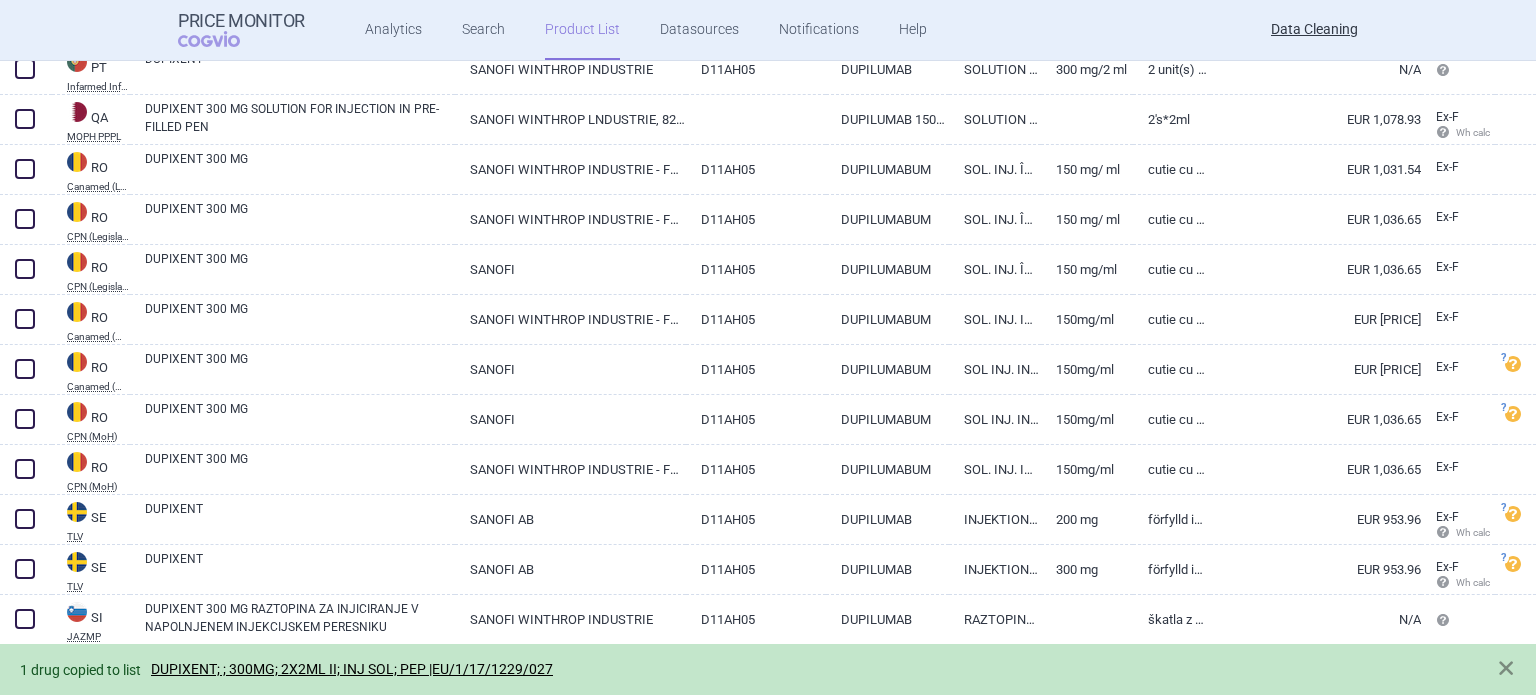 scroll, scrollTop: 3717, scrollLeft: 0, axis: vertical 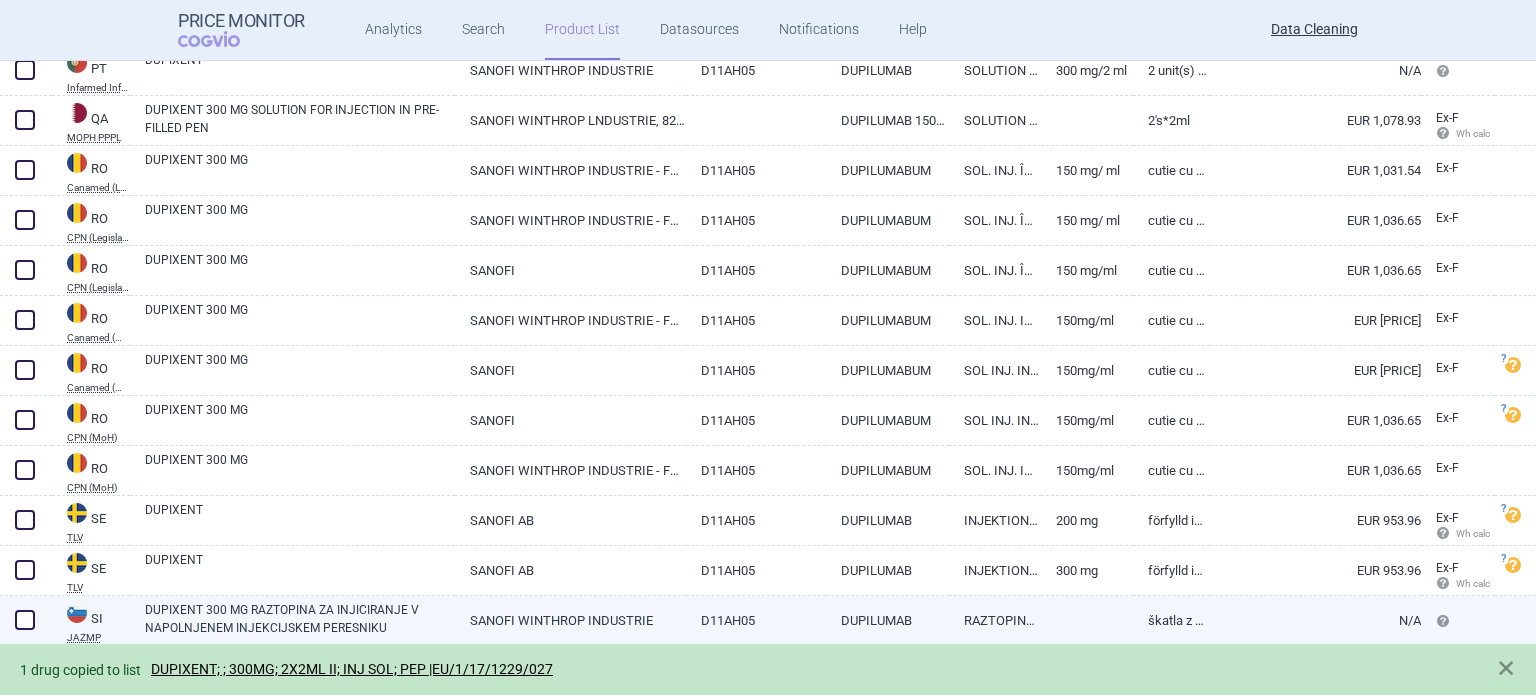 click on "DUPIXENT 300 MG RAZTOPINA ZA INJICIRANJE V NAPOLNJENEM INJEKCIJSKEM PERESNIKU" at bounding box center [300, 619] 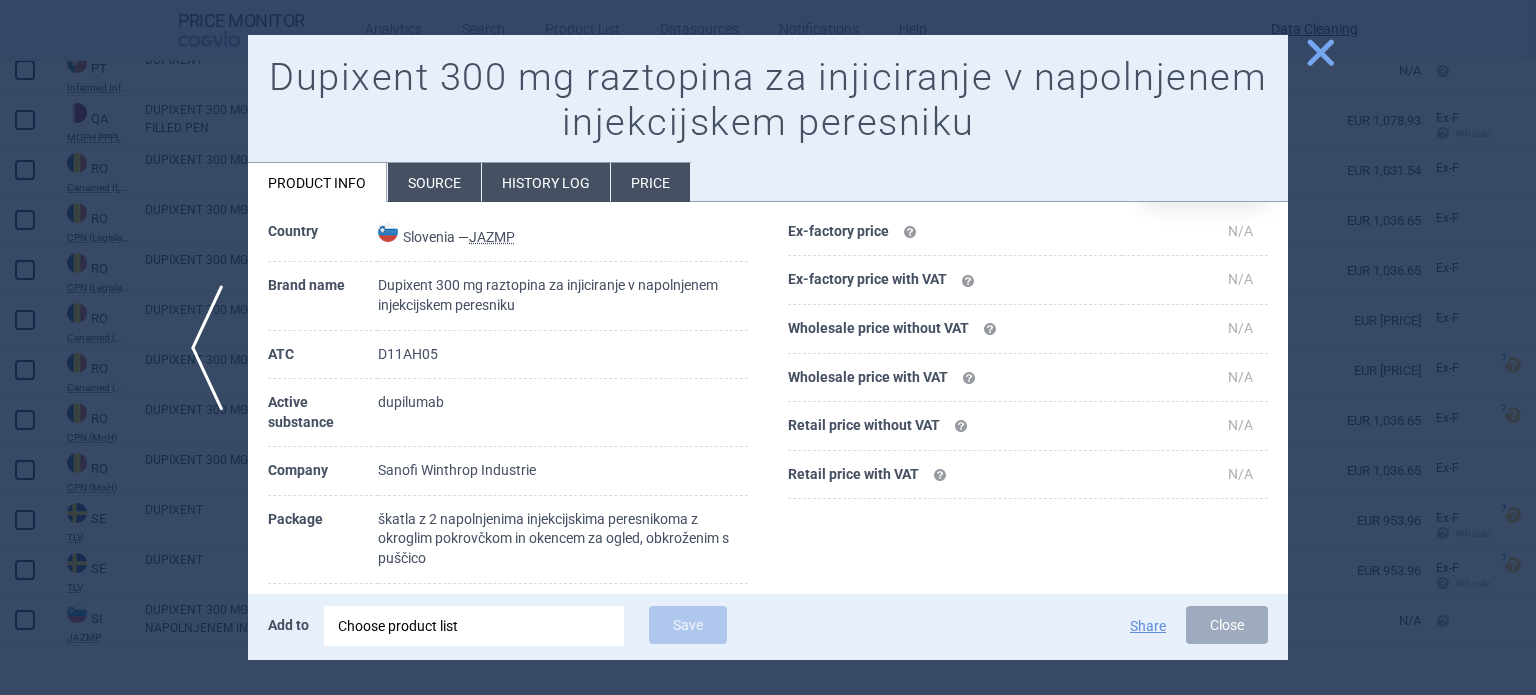 scroll, scrollTop: 200, scrollLeft: 0, axis: vertical 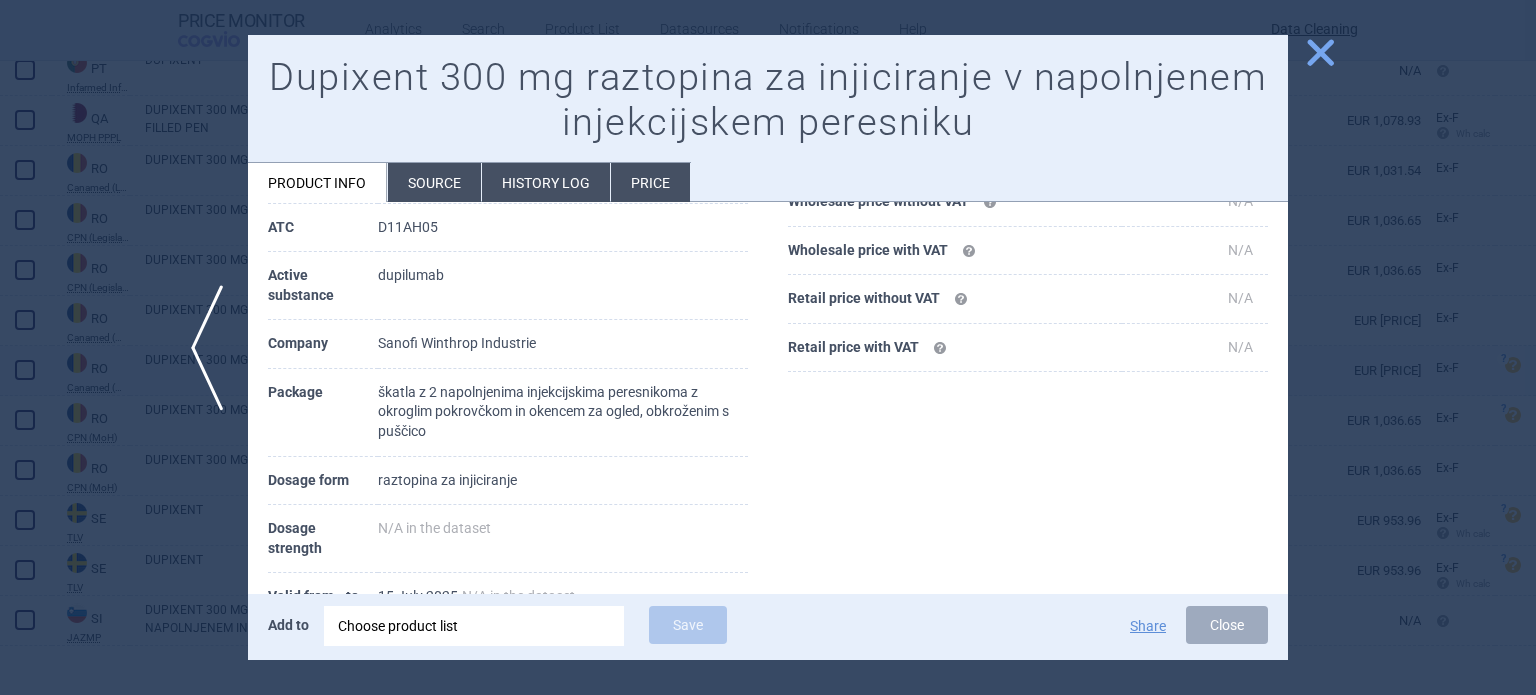 drag, startPoint x: 1357, startPoint y: 241, endPoint x: 1393, endPoint y: 347, distance: 111.94642 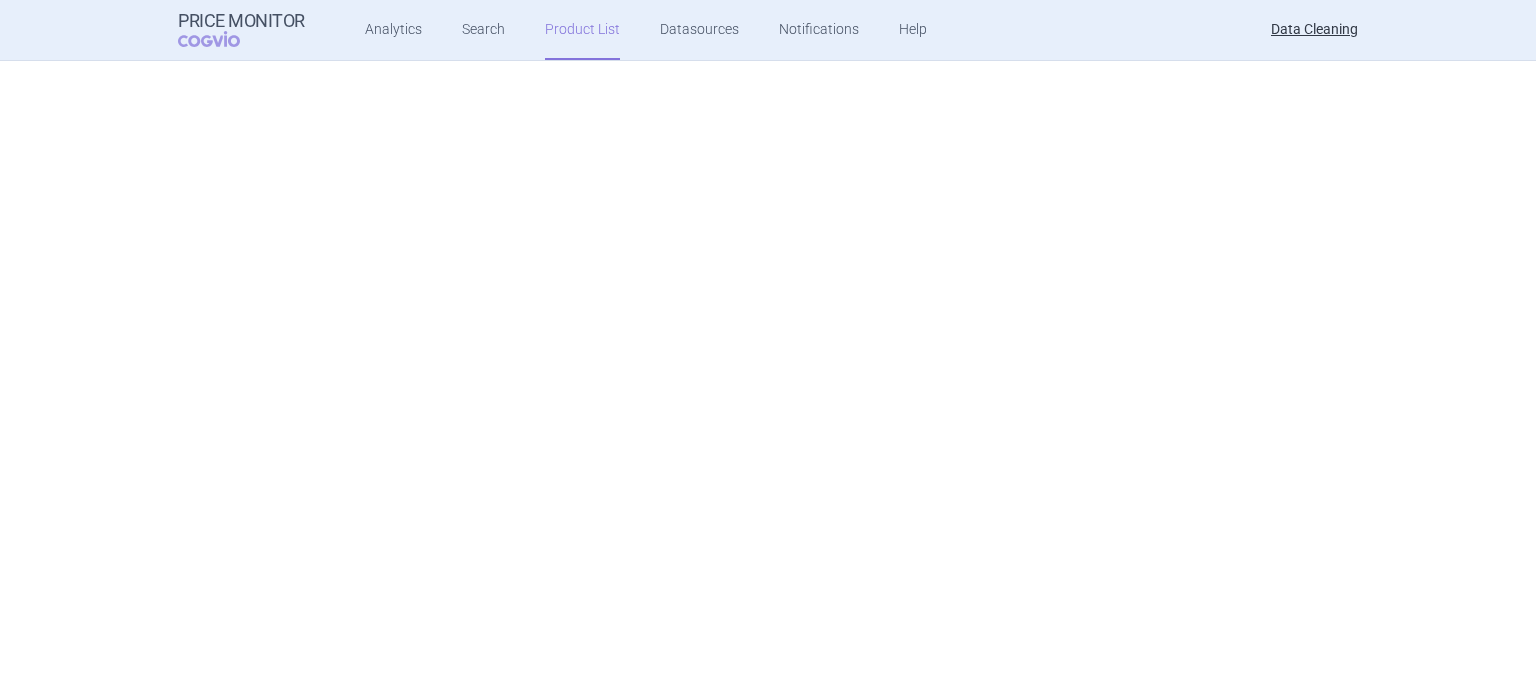 scroll, scrollTop: 0, scrollLeft: 0, axis: both 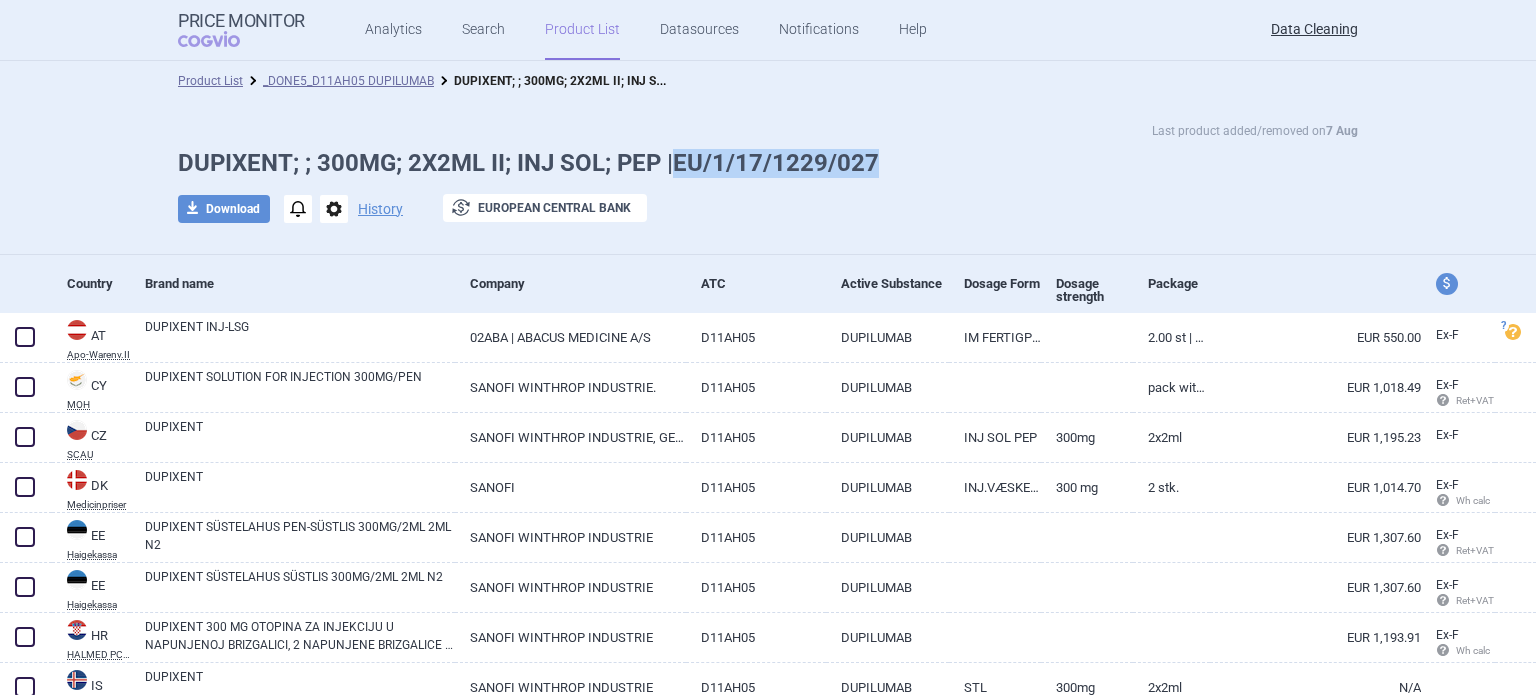 drag, startPoint x: 899, startPoint y: 157, endPoint x: 666, endPoint y: 166, distance: 233.17375 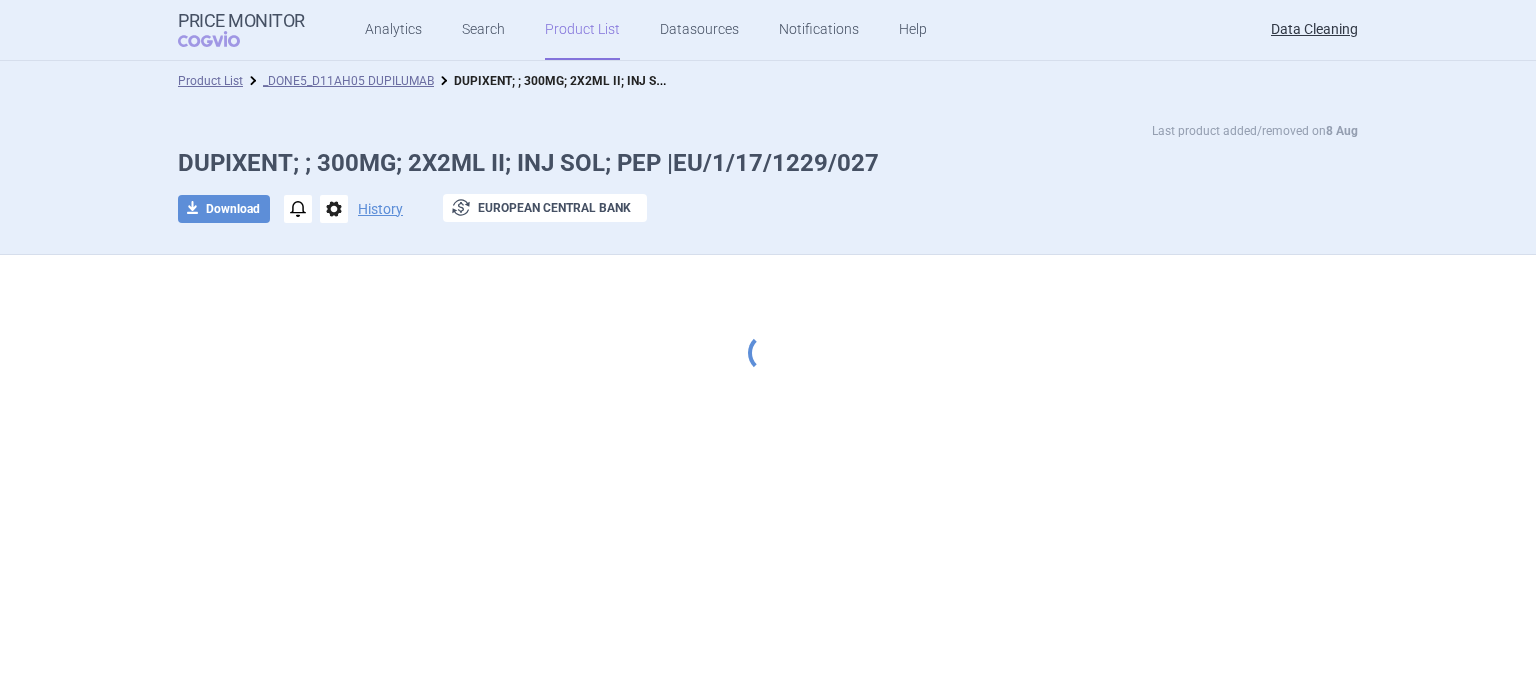 scroll, scrollTop: 0, scrollLeft: 0, axis: both 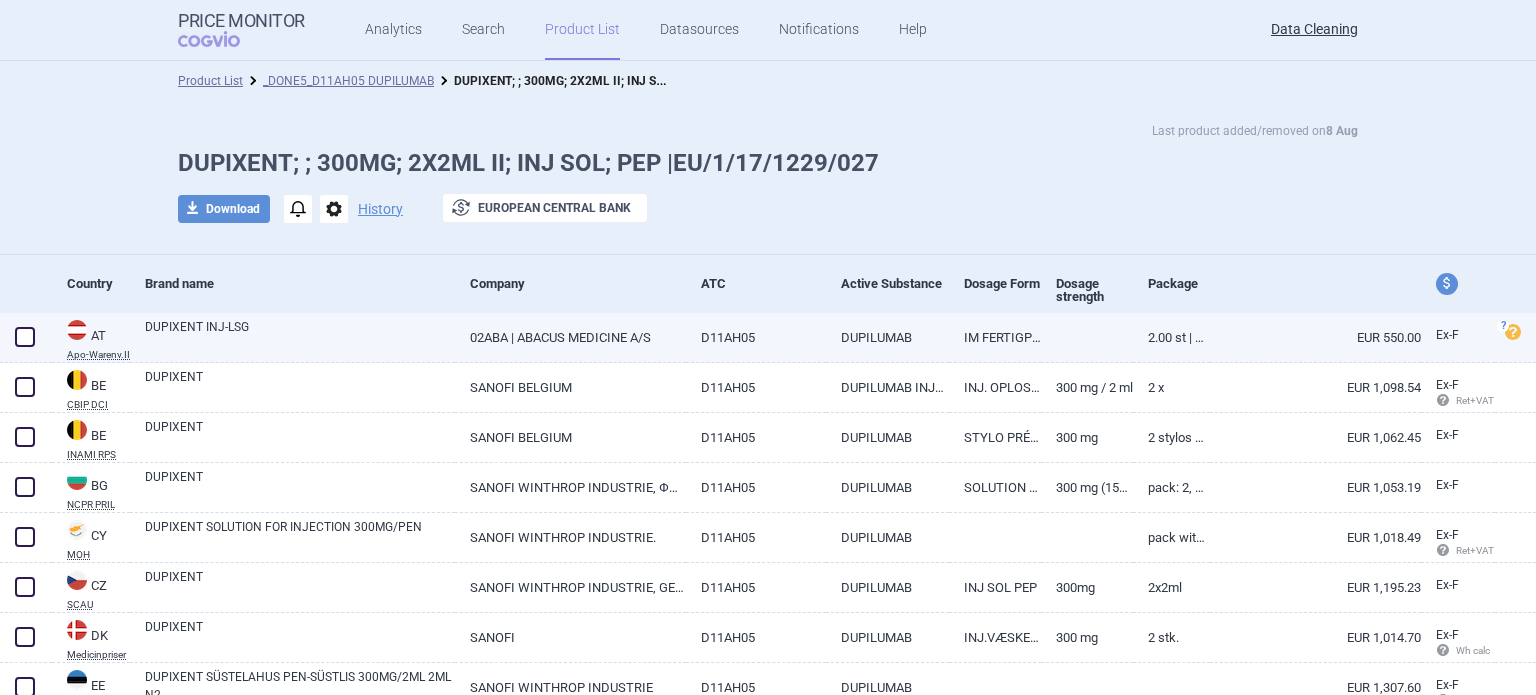 click on "DUPIXENT INJ-LSG" at bounding box center [300, 336] 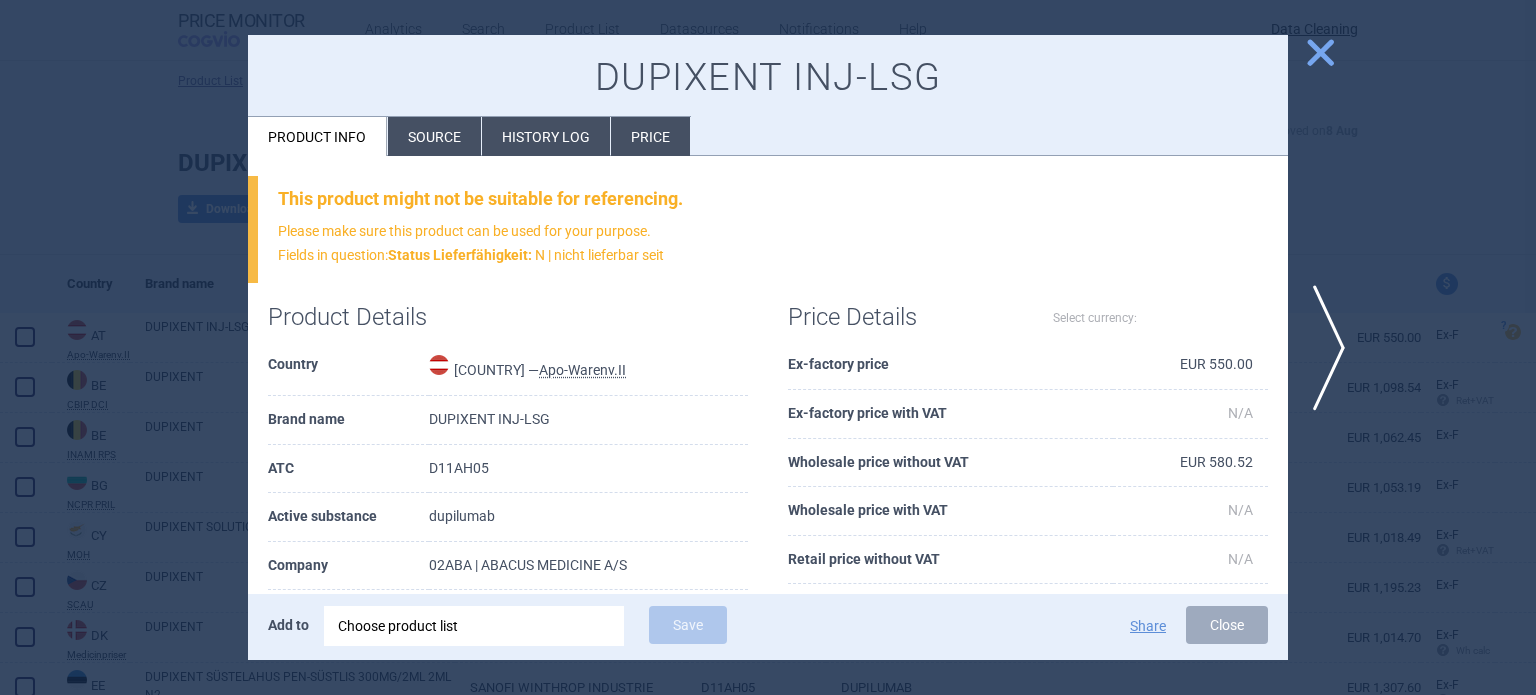 select on "EUR" 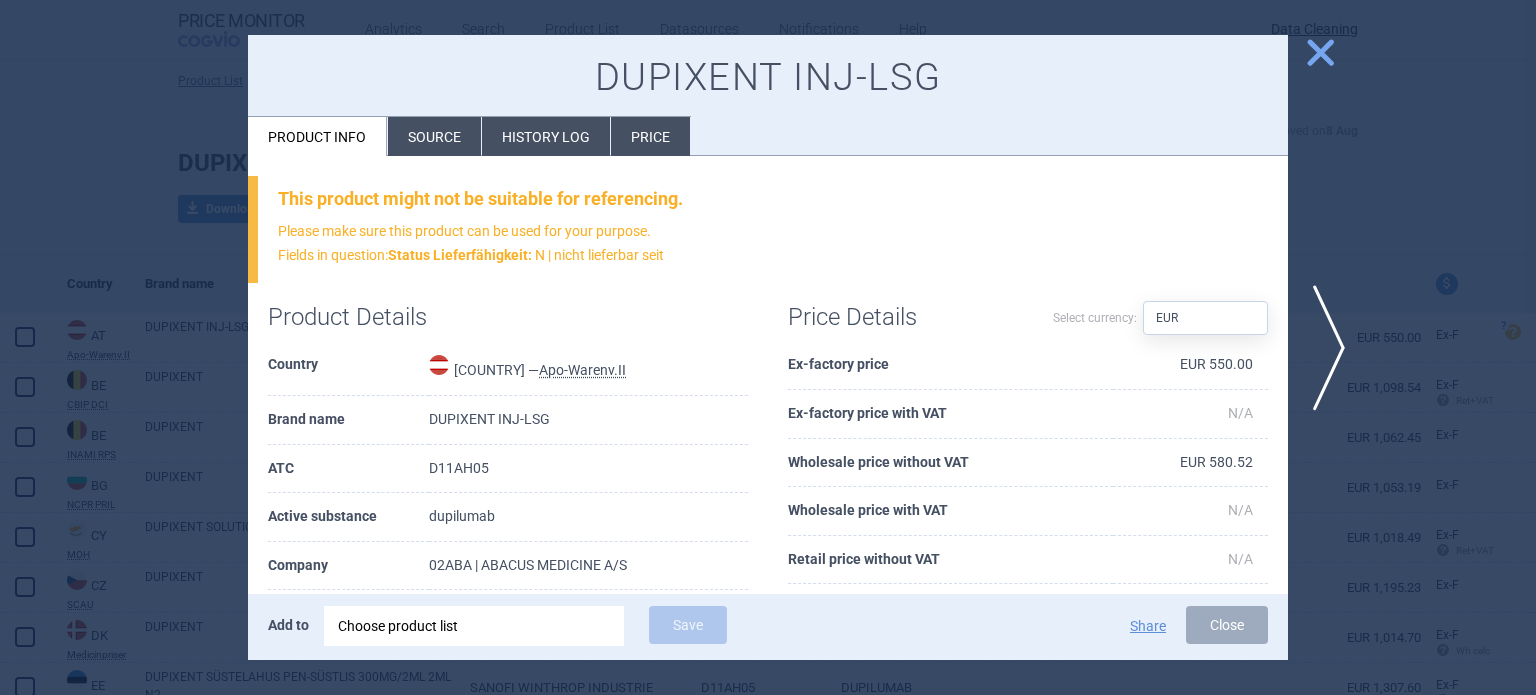 scroll, scrollTop: 200, scrollLeft: 0, axis: vertical 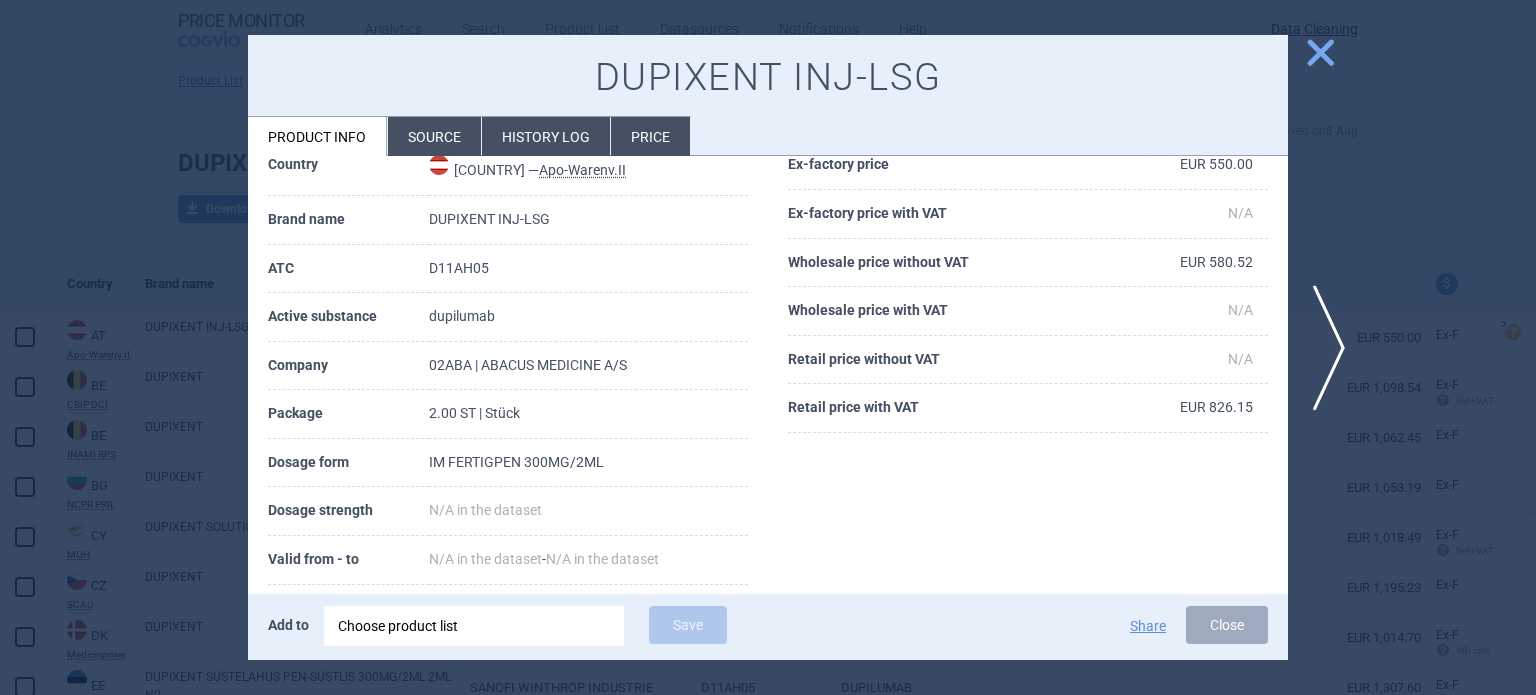click at bounding box center (768, 347) 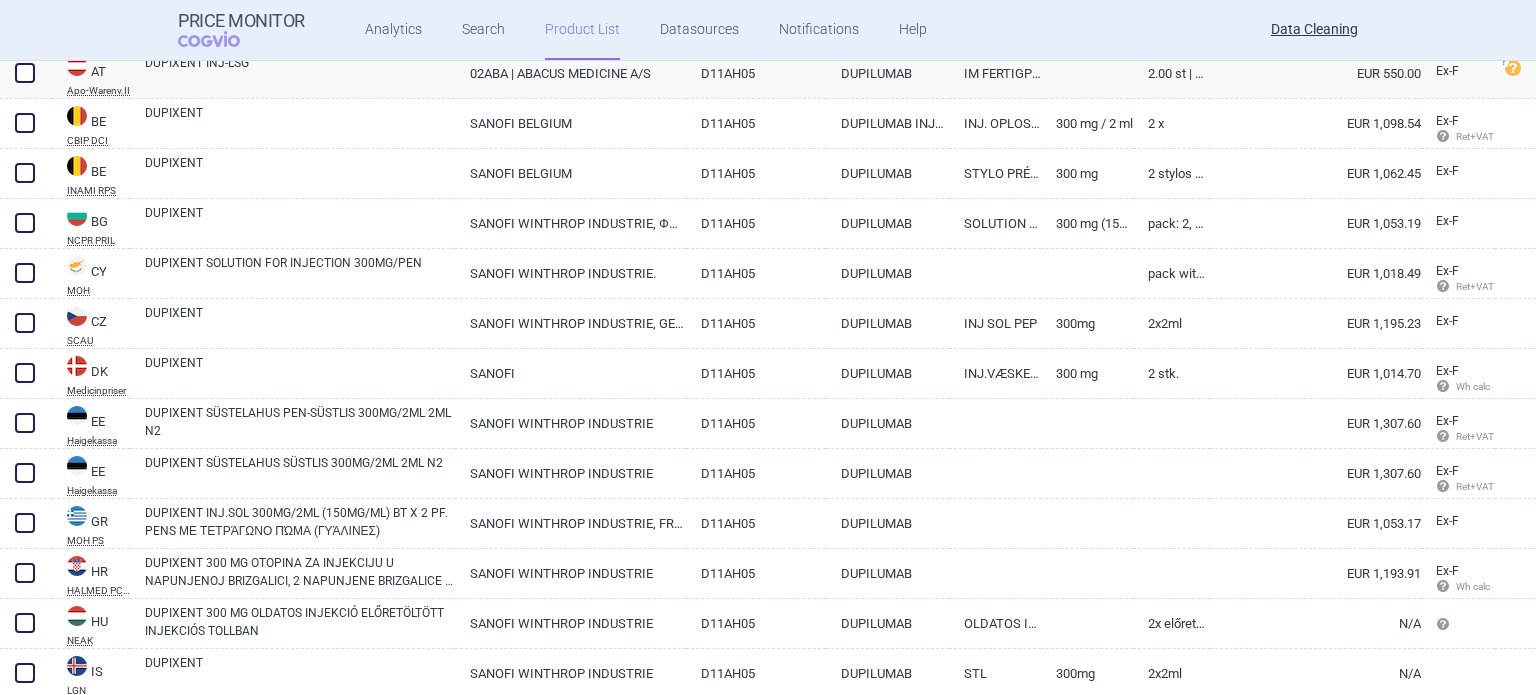 scroll, scrollTop: 300, scrollLeft: 0, axis: vertical 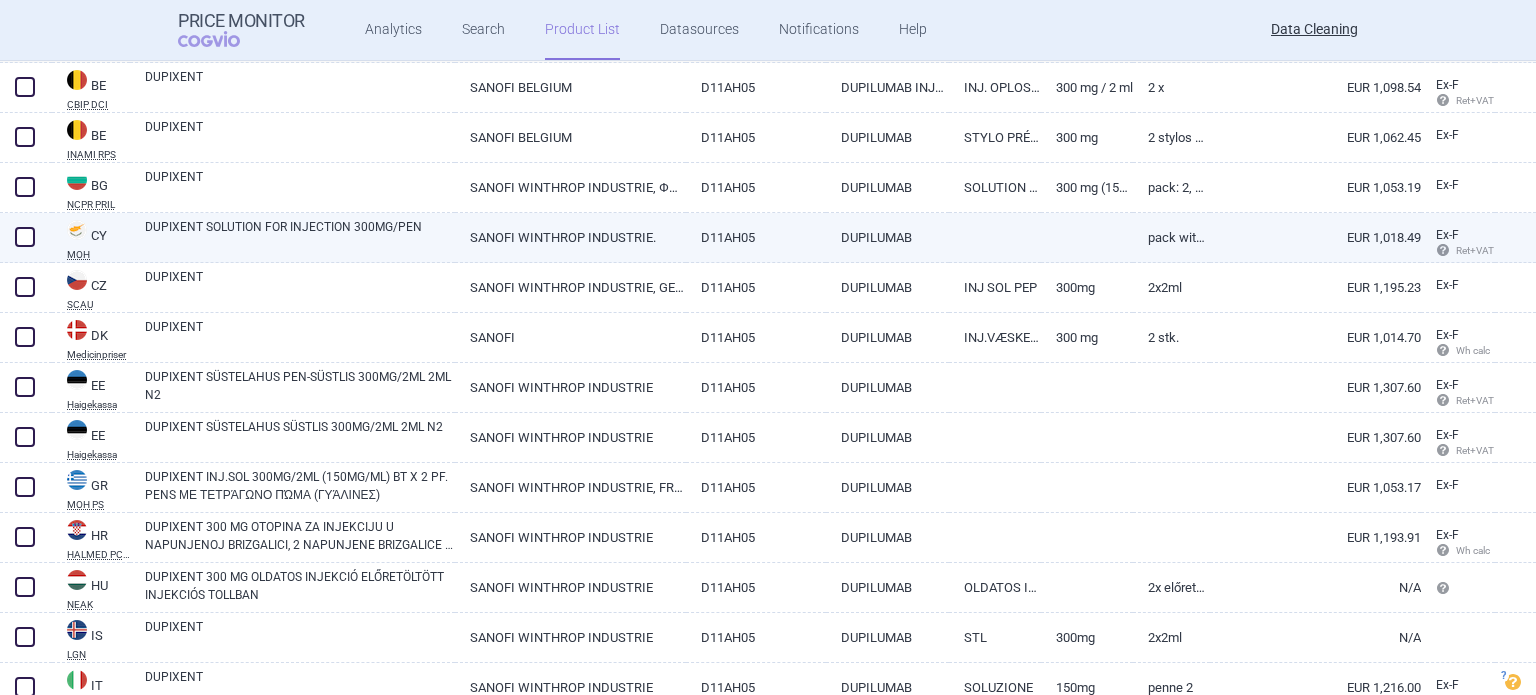 click on "DUPIXENT SOLUTION FOR INJECTION 300MG/PEN" at bounding box center (300, 236) 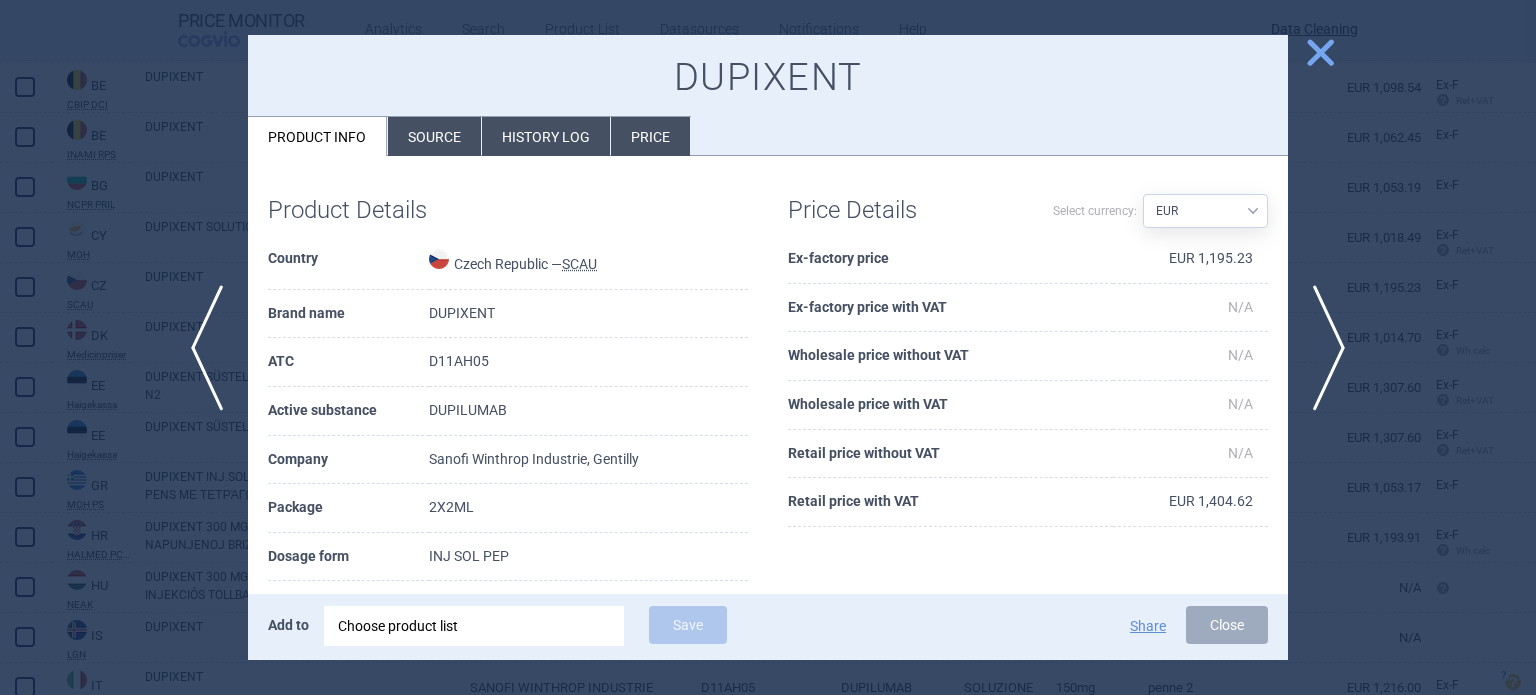 click on "Source" at bounding box center [434, 136] 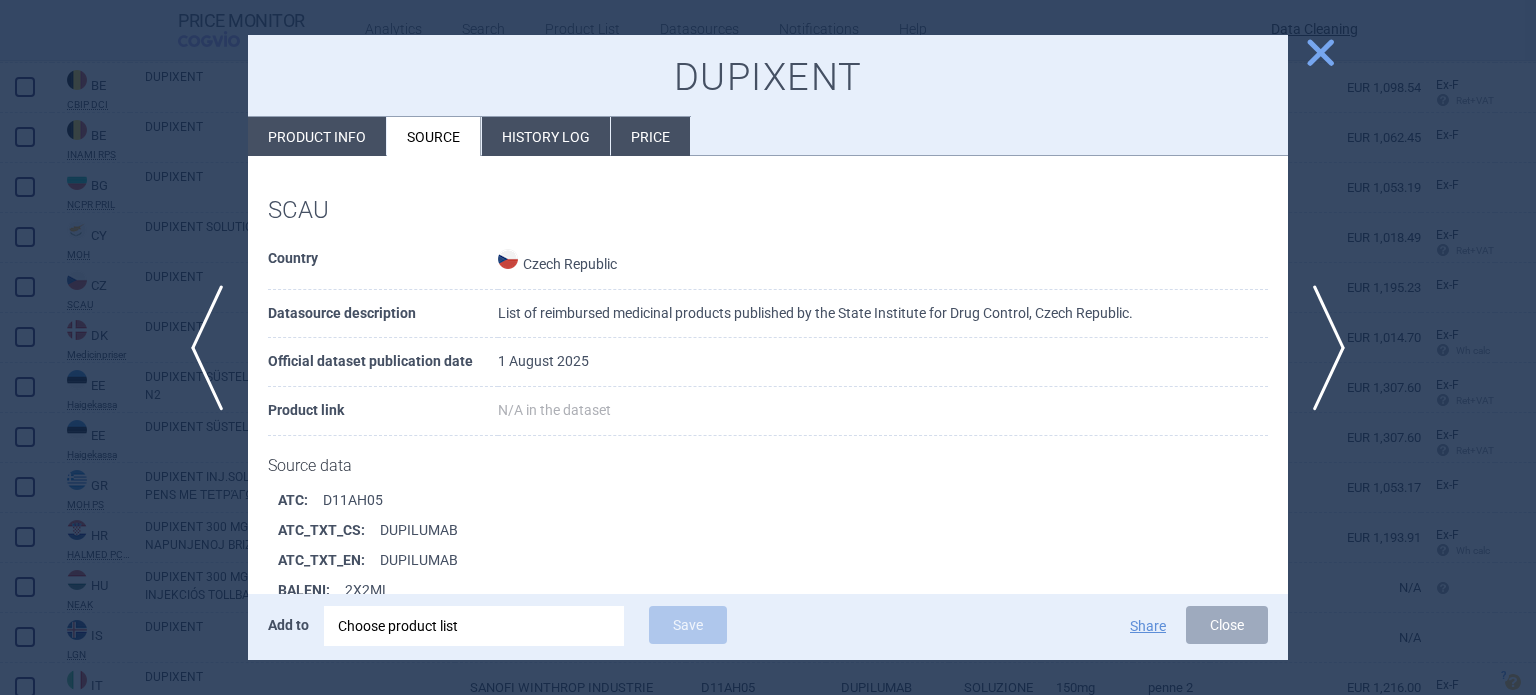 scroll, scrollTop: 872, scrollLeft: 0, axis: vertical 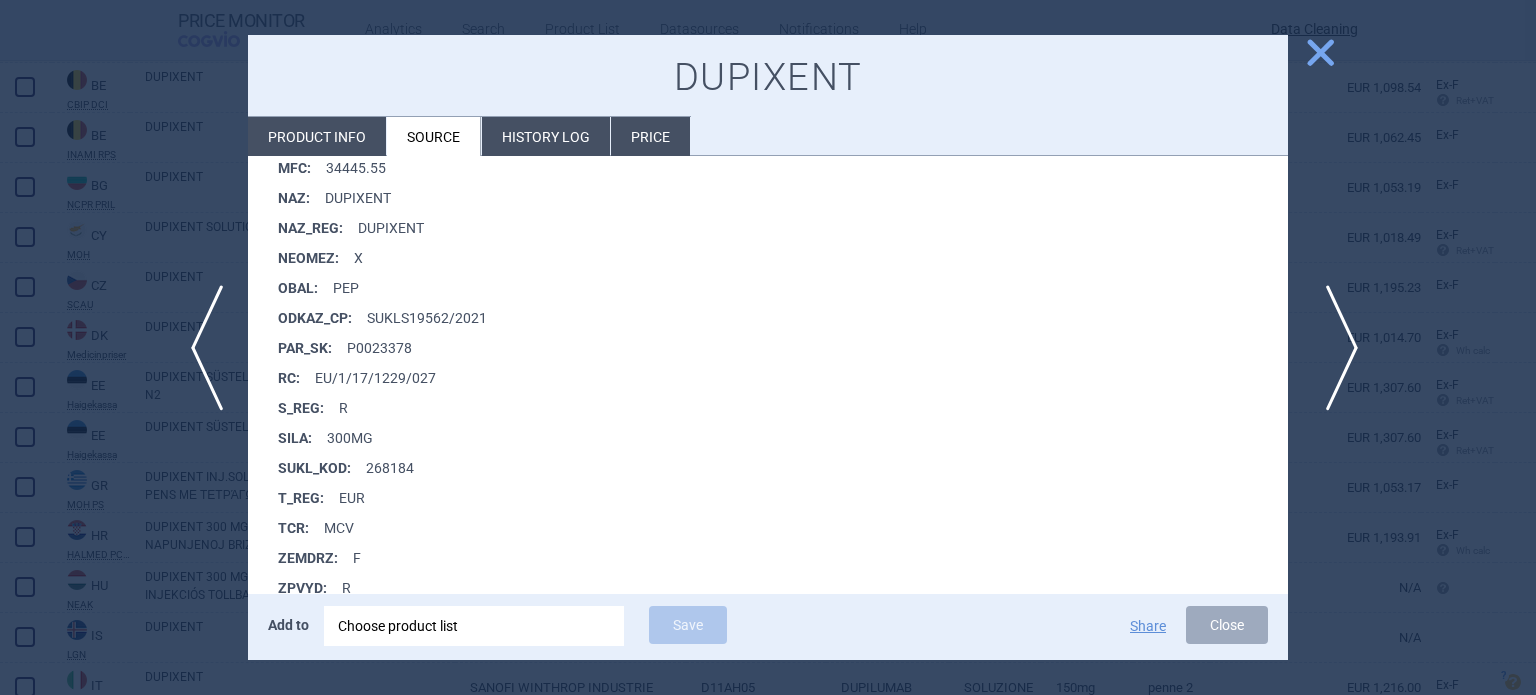 click on "next" at bounding box center [1335, 348] 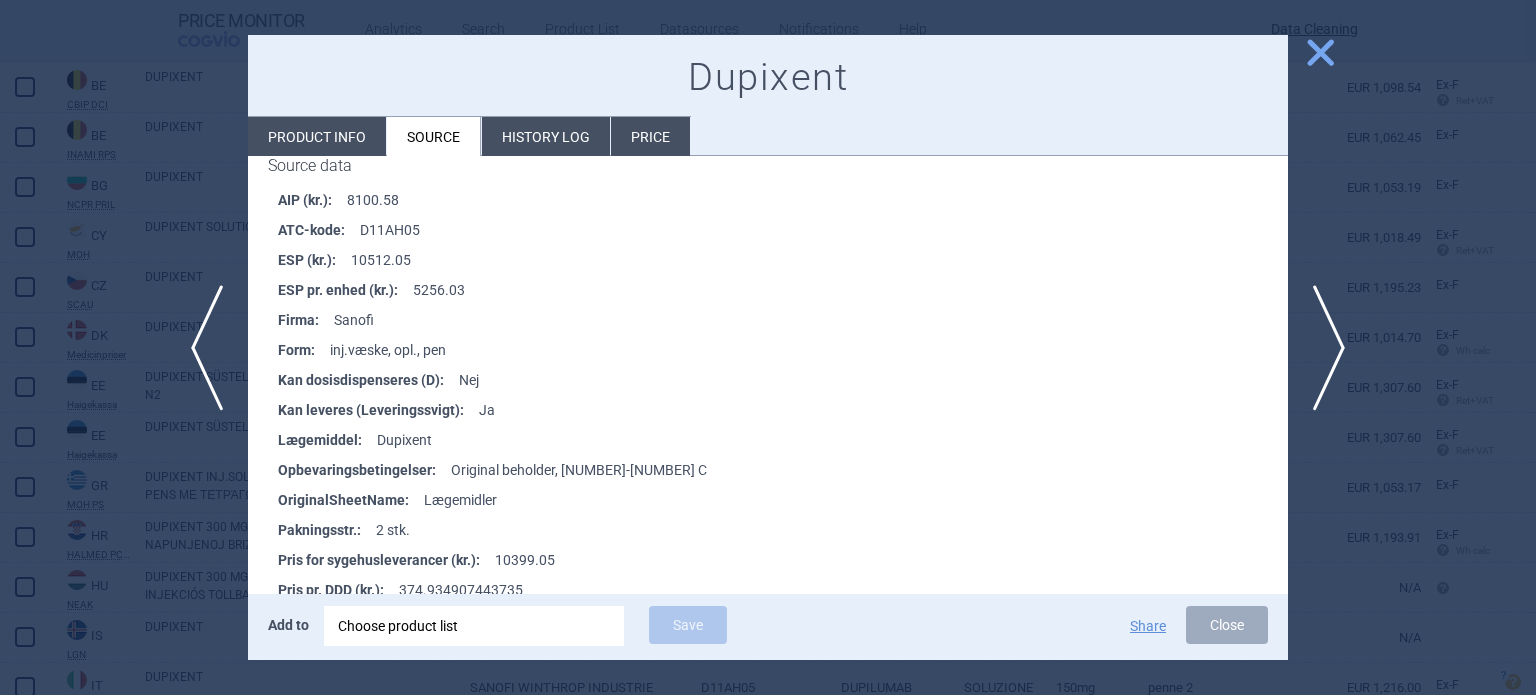 scroll, scrollTop: 400, scrollLeft: 0, axis: vertical 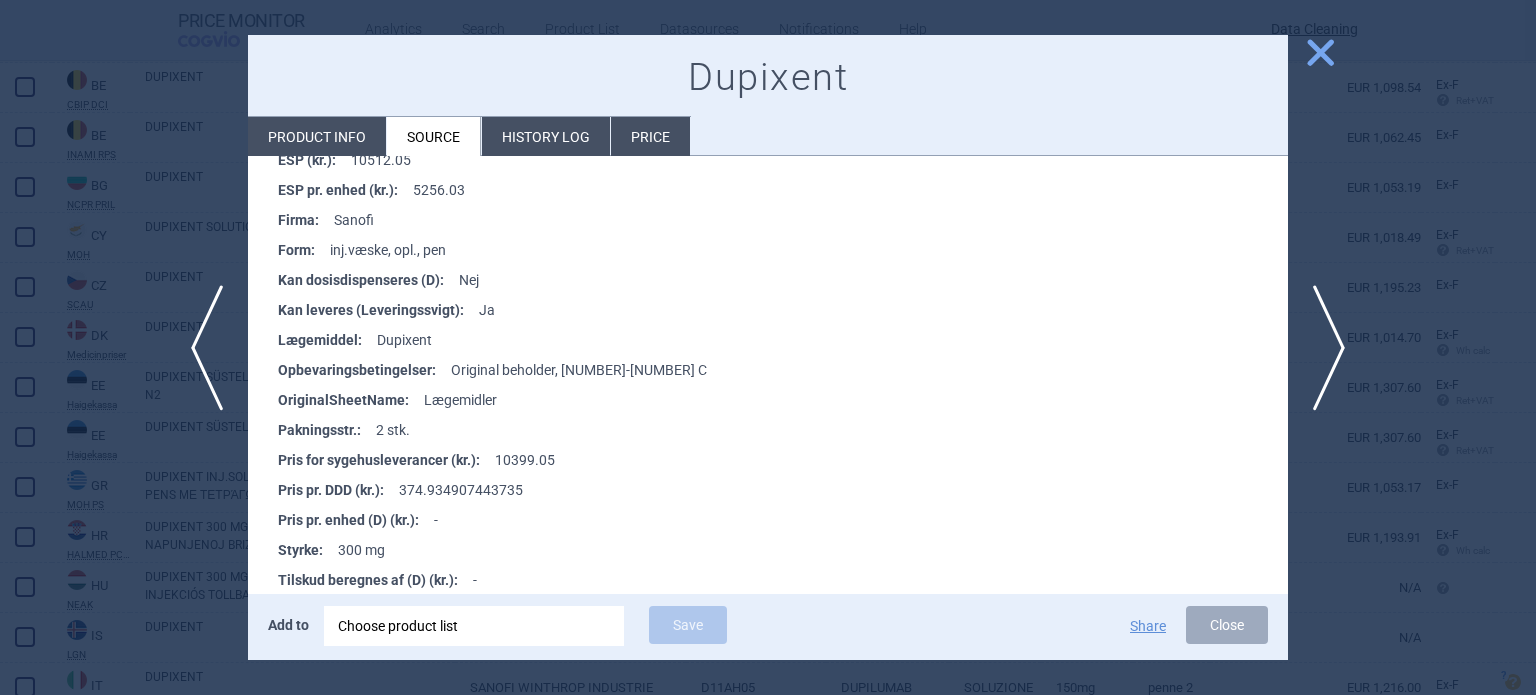 click at bounding box center [768, 347] 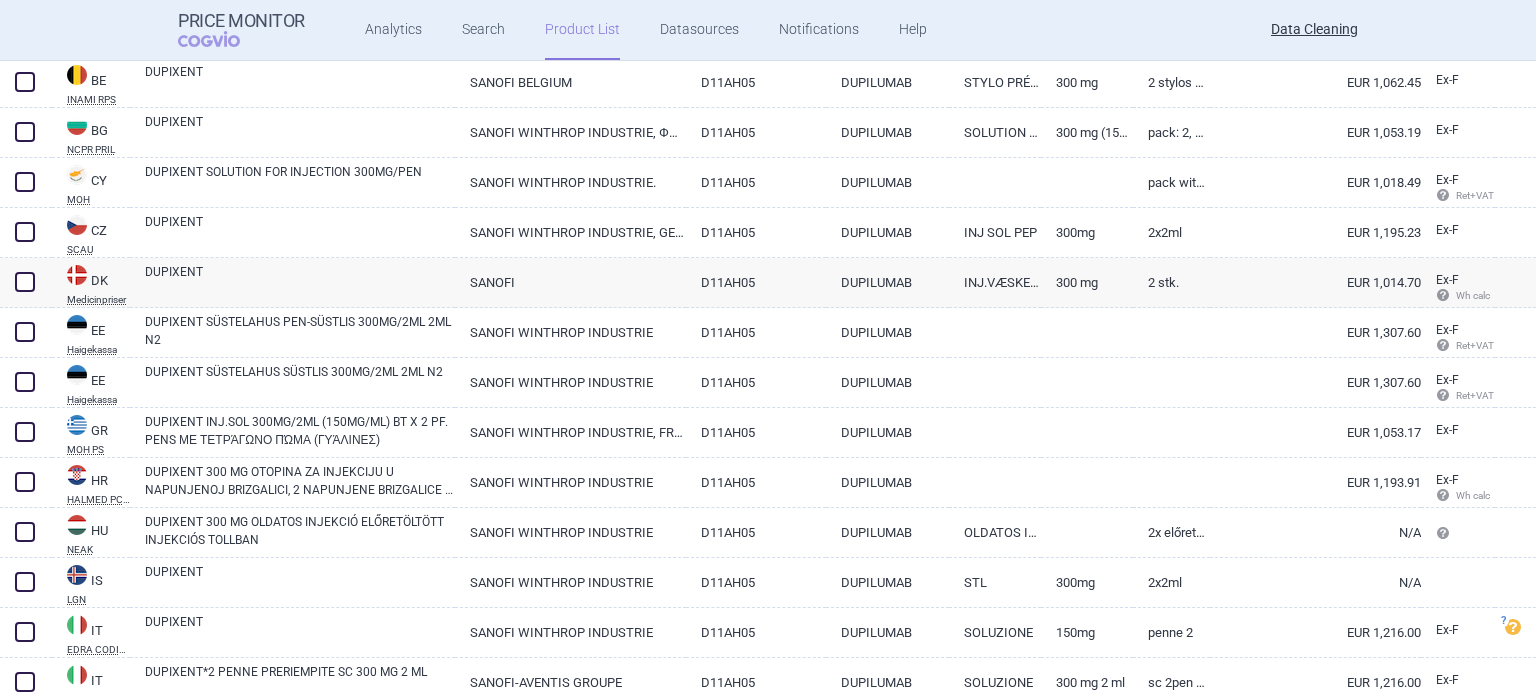 scroll, scrollTop: 400, scrollLeft: 0, axis: vertical 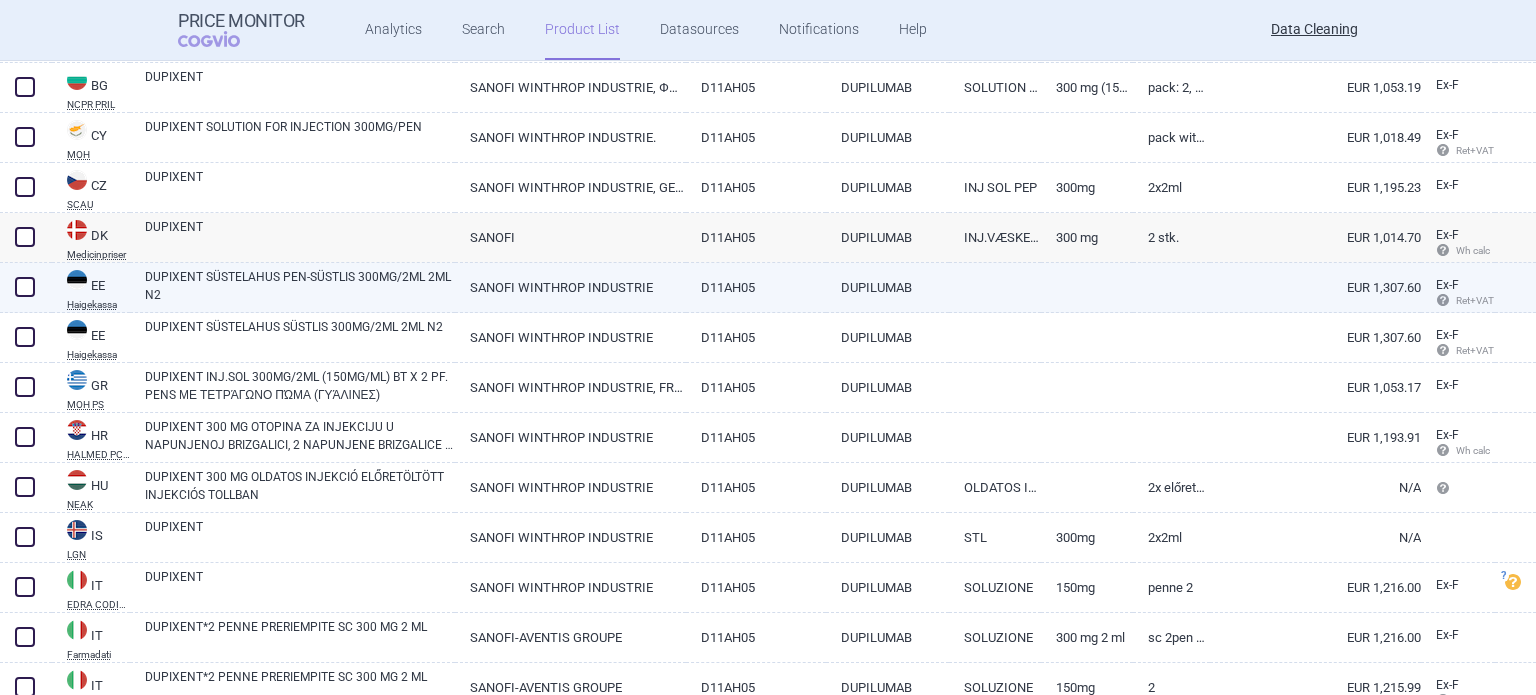 click on "DUPIXENT SÜSTELAHUS PEN-SÜSTLIS 300MG/2ML 2ML N2" at bounding box center [300, 286] 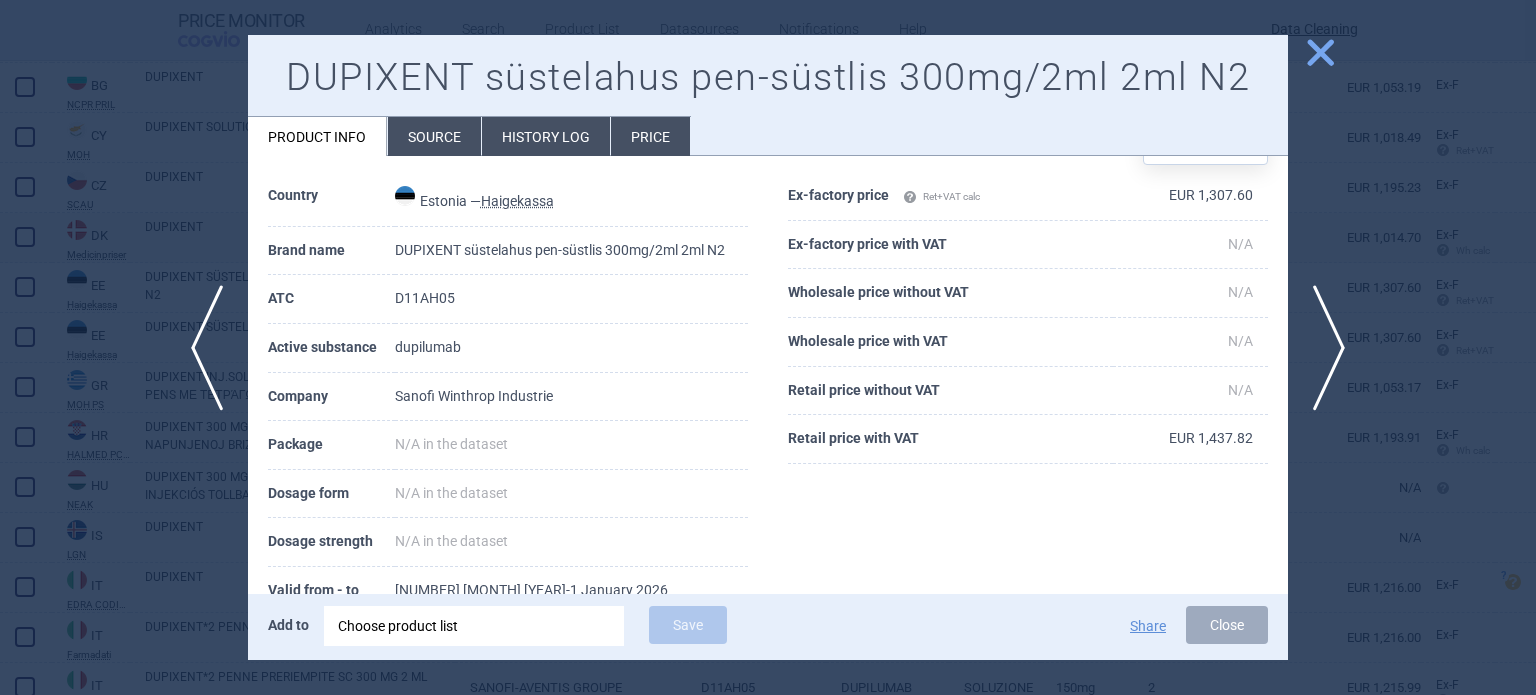 scroll, scrollTop: 0, scrollLeft: 0, axis: both 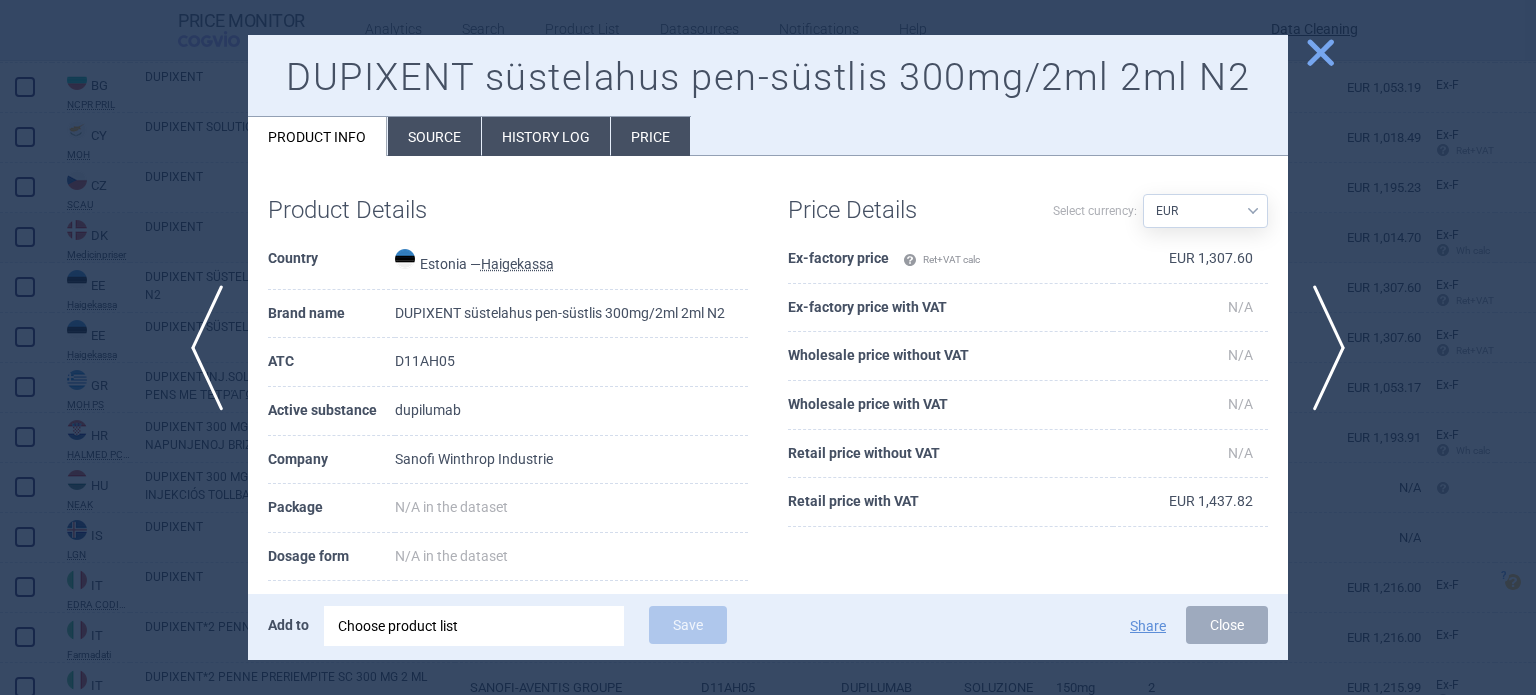 click on "Source" at bounding box center [434, 136] 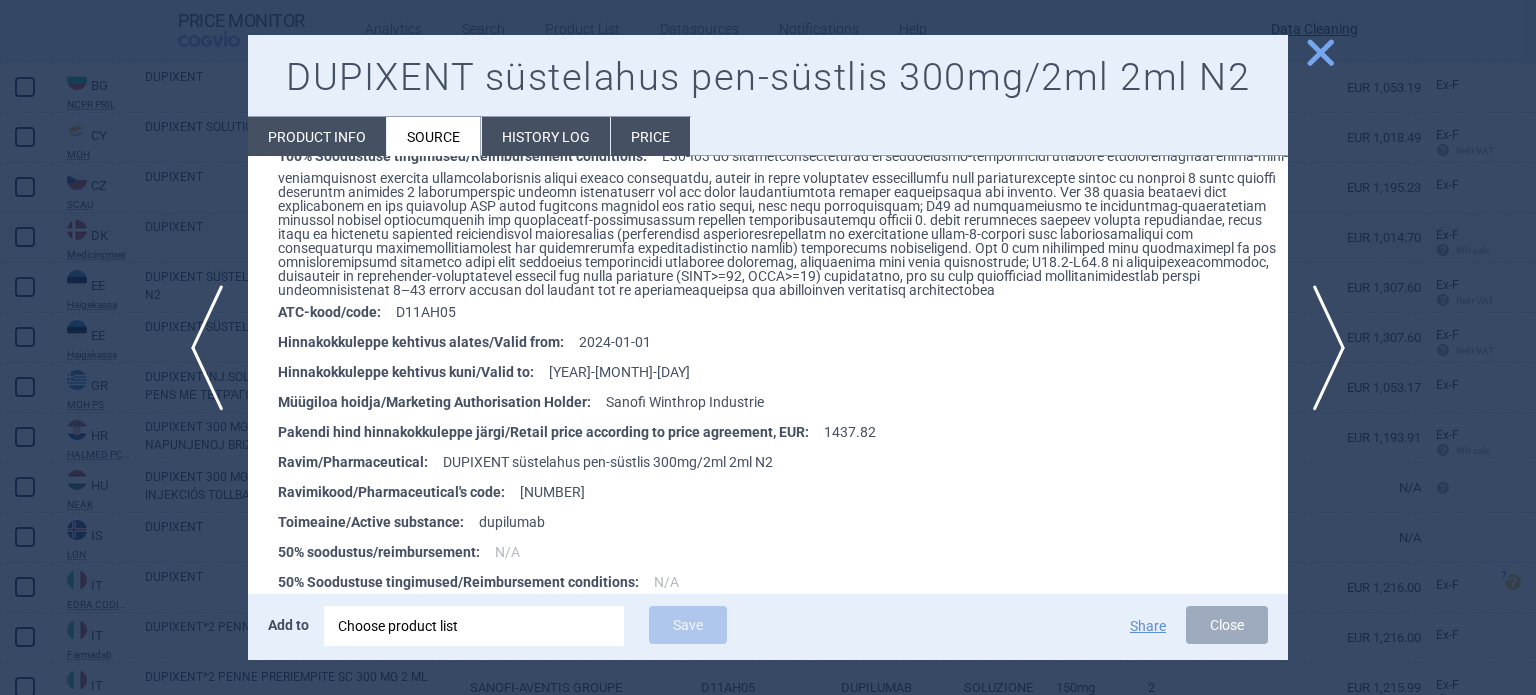 scroll, scrollTop: 400, scrollLeft: 0, axis: vertical 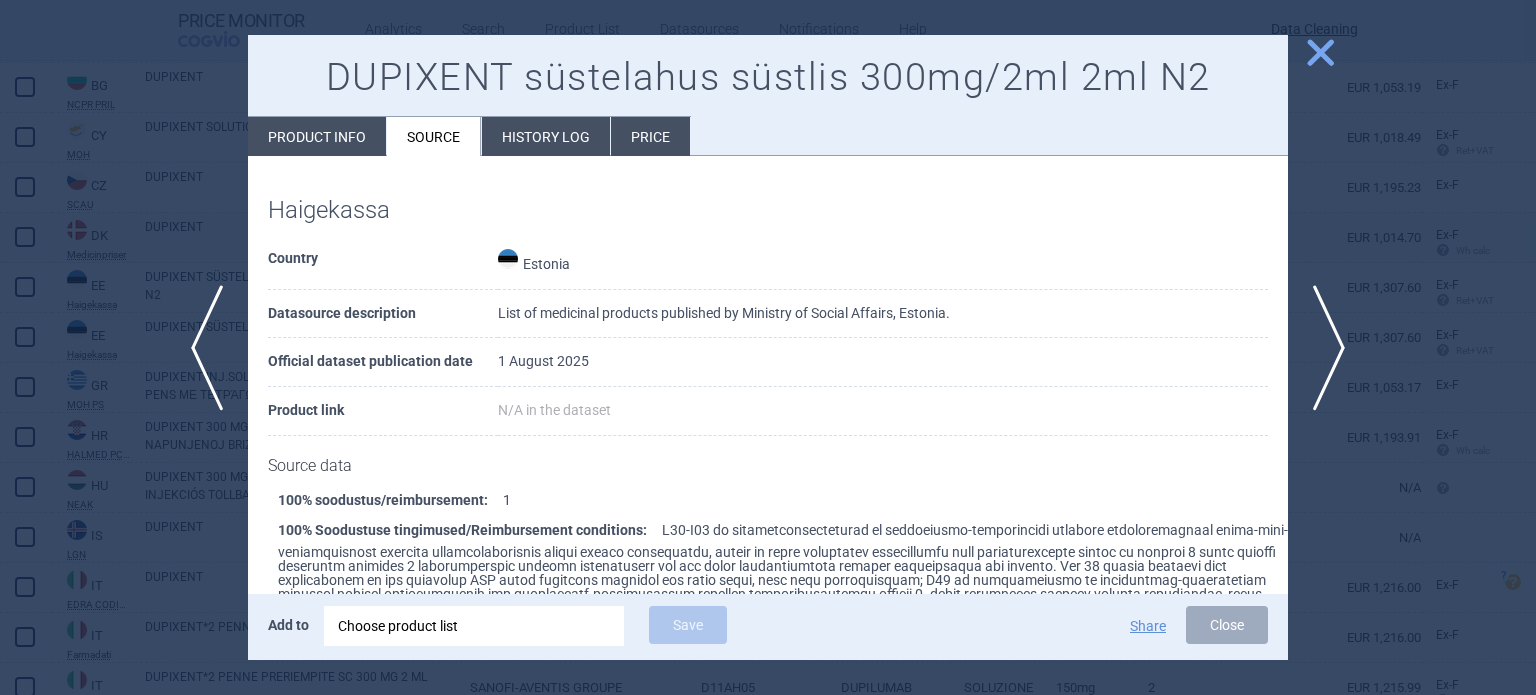 click at bounding box center (768, 347) 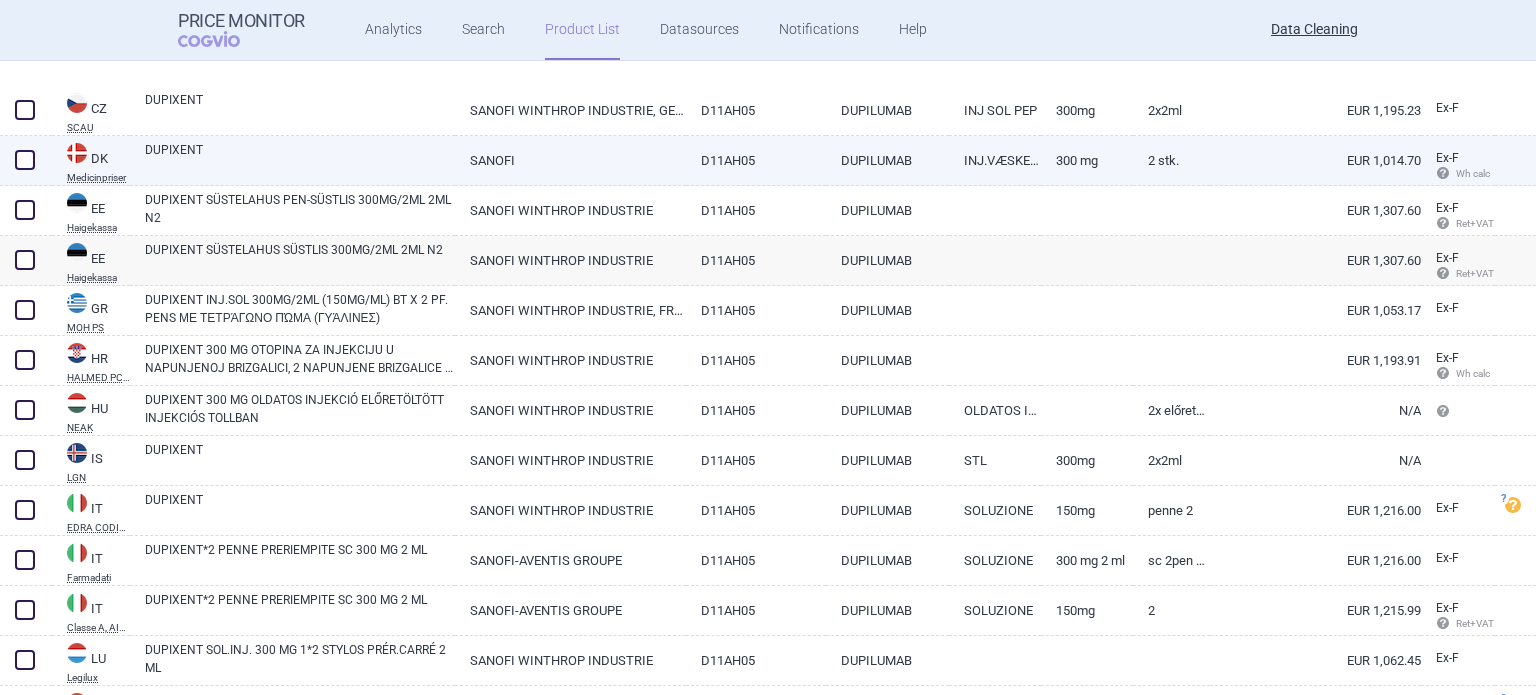 scroll, scrollTop: 600, scrollLeft: 0, axis: vertical 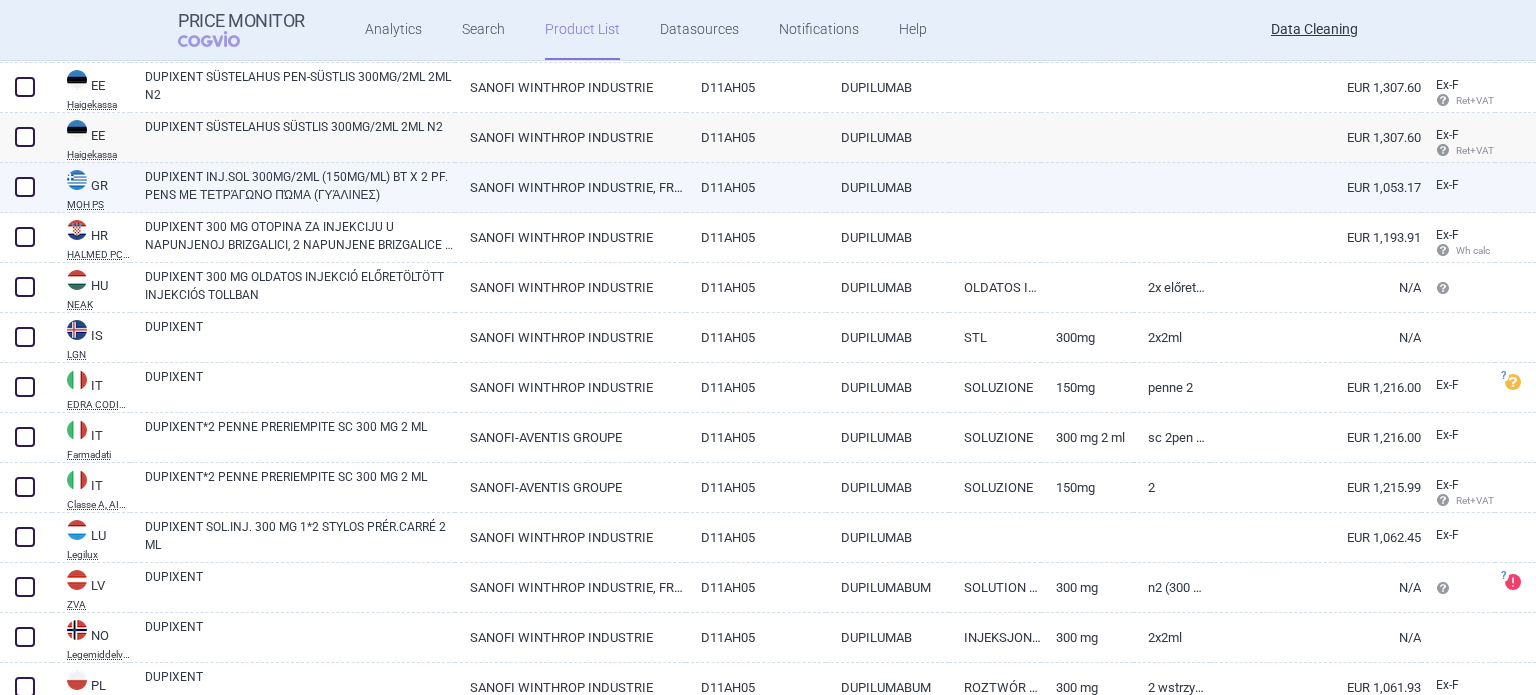 click on "DUPIXENT INJ.SOL 300MG/2ML (150MG/ML) BT X 2 PF. PENS ΜΕ ΤΕΤΡΆΓΩΝΟ ΠΏΜΑ (ΓΥΆΛΙΝΕΣ)" at bounding box center [292, 188] 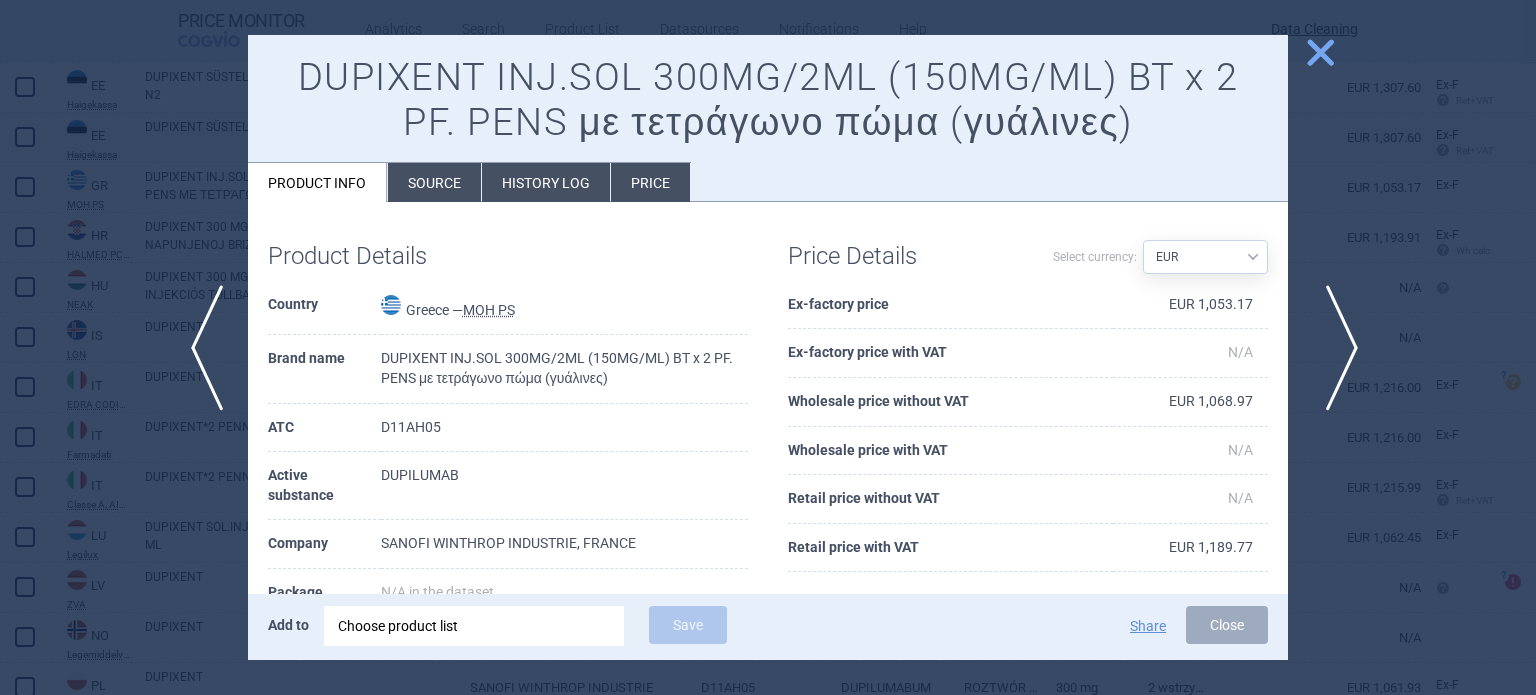 click on "next" at bounding box center (1335, 348) 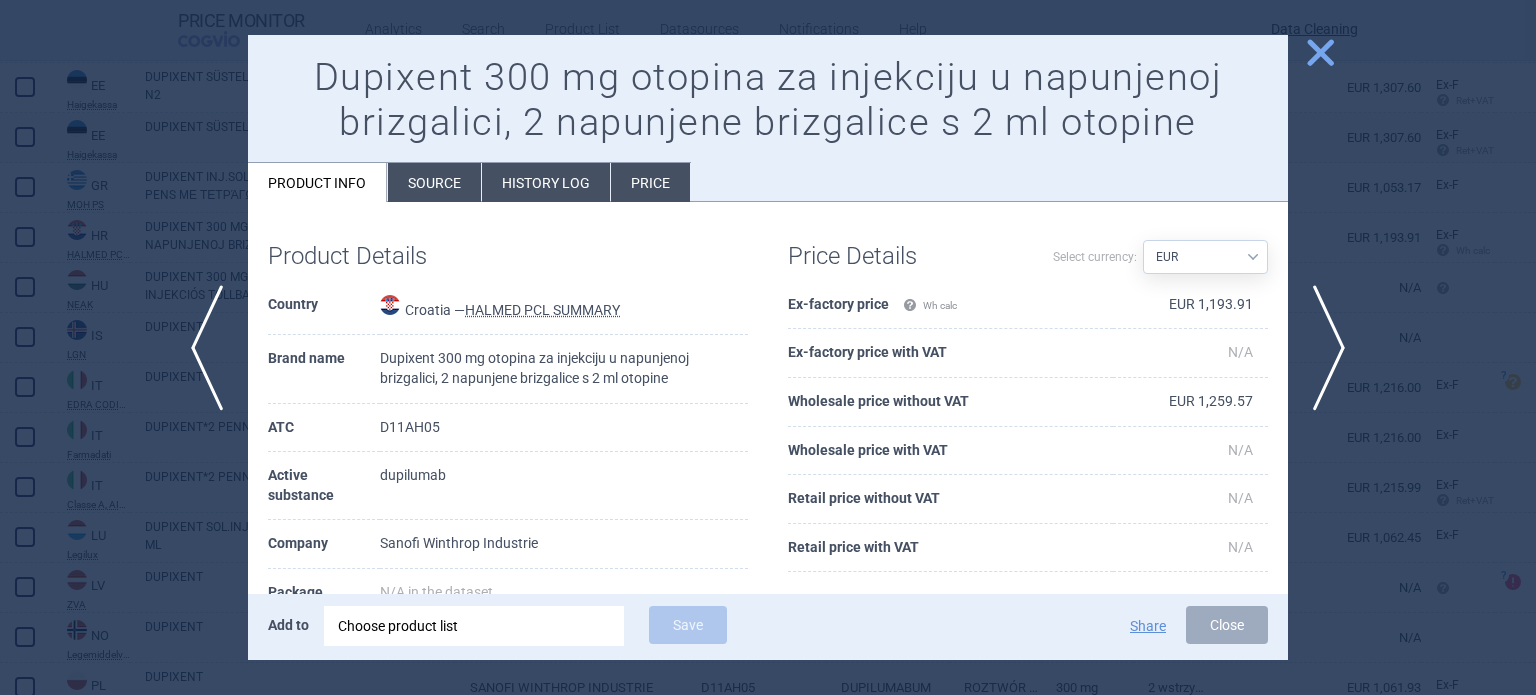 click on "Source" at bounding box center [434, 182] 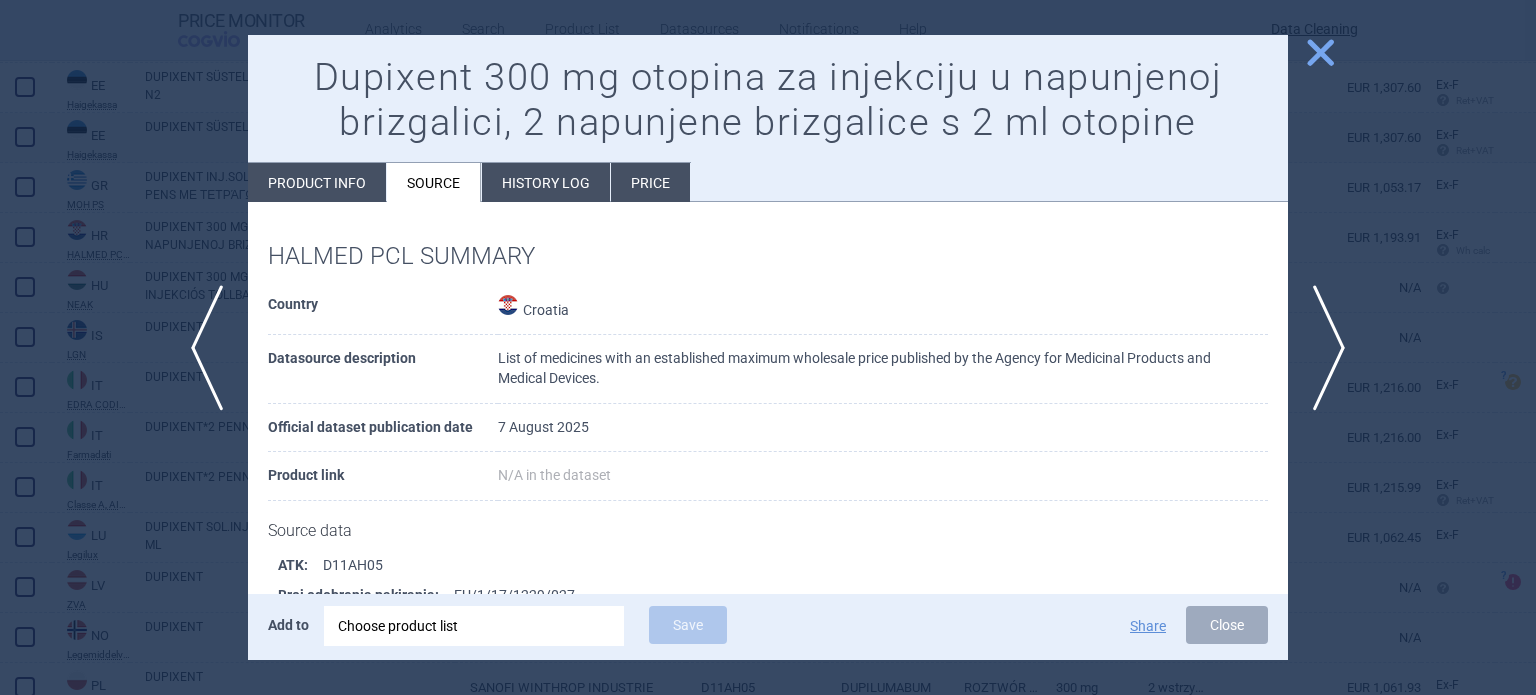 scroll, scrollTop: 8, scrollLeft: 0, axis: vertical 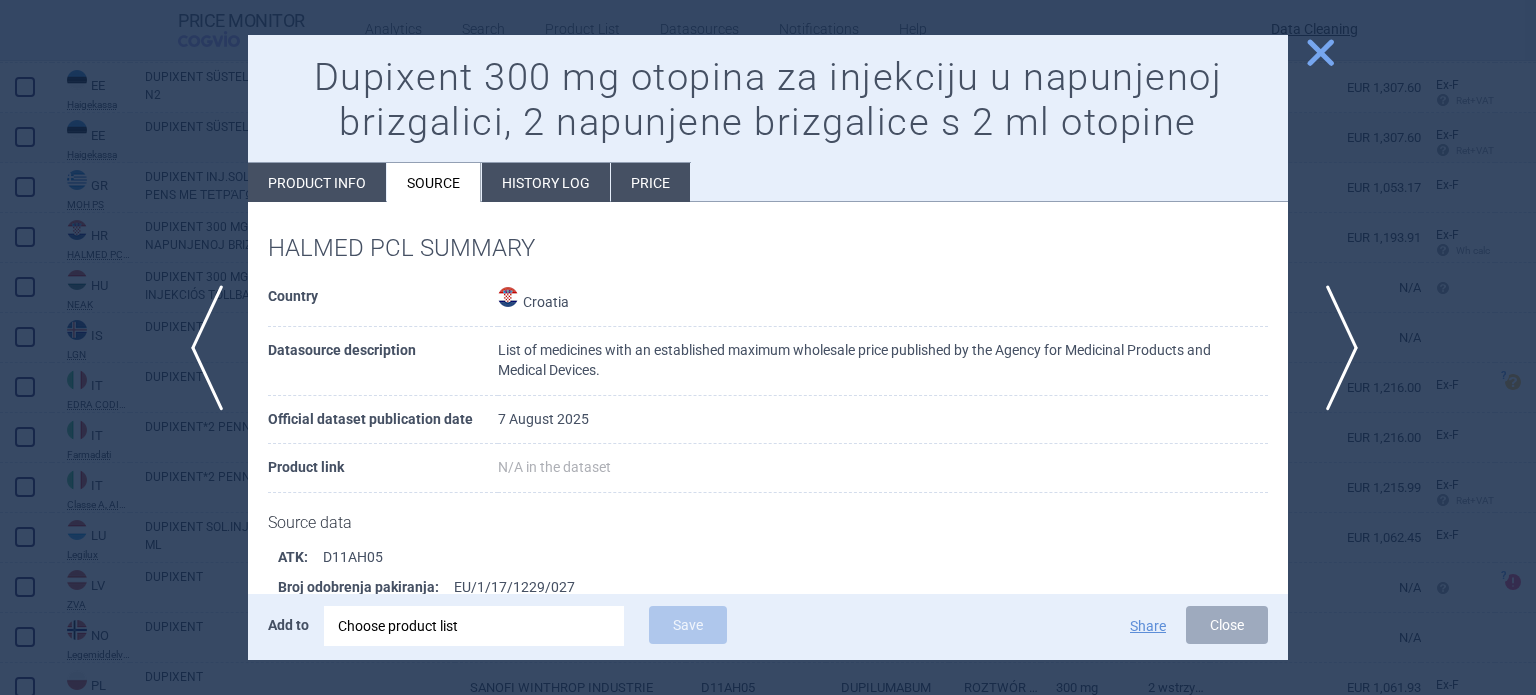 click on "next" at bounding box center [1335, 348] 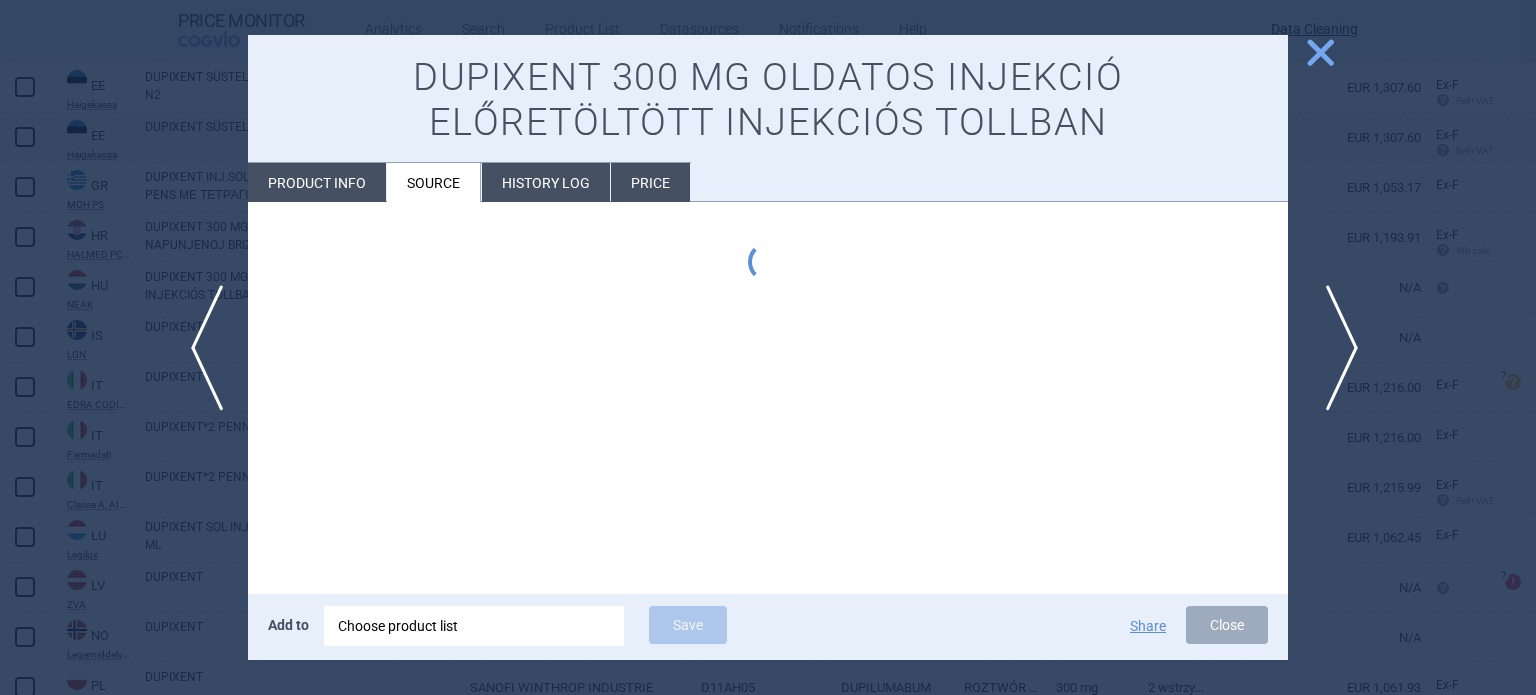 scroll, scrollTop: 0, scrollLeft: 0, axis: both 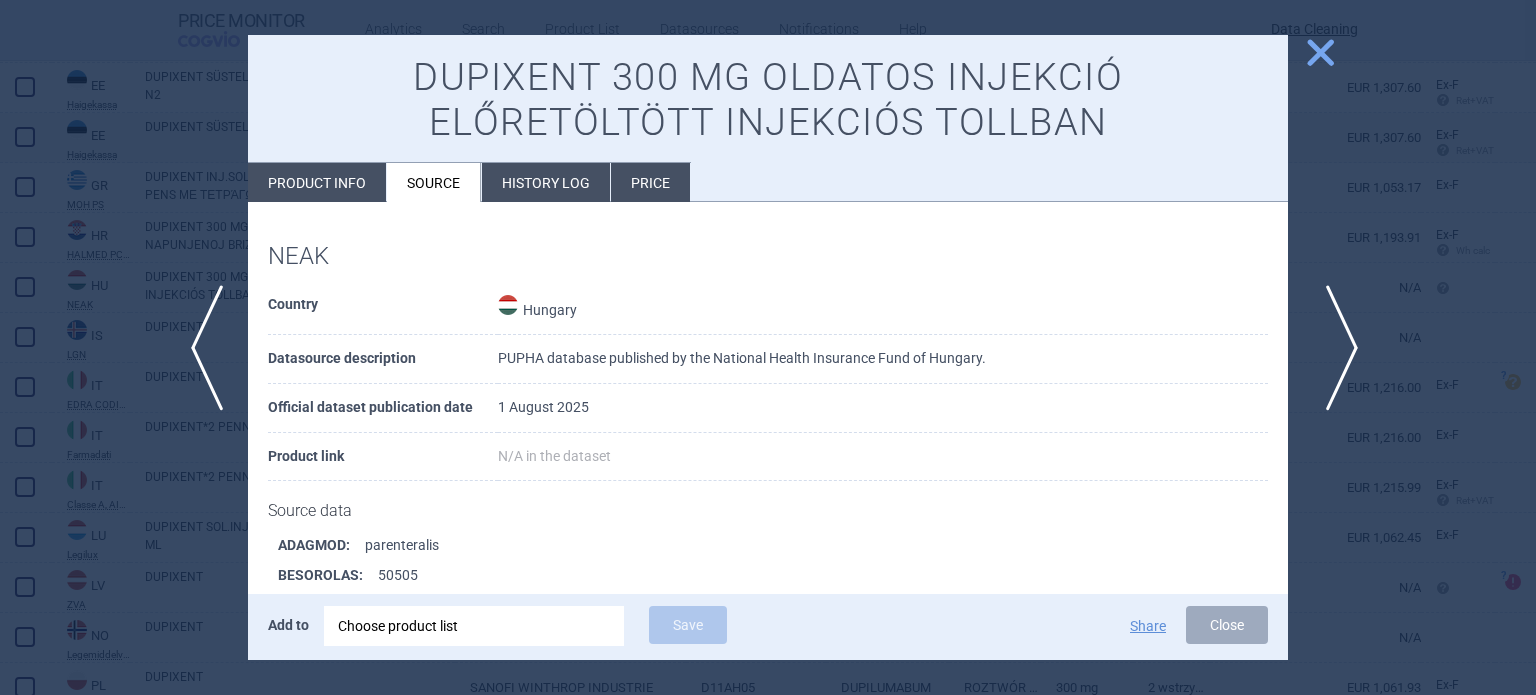 type 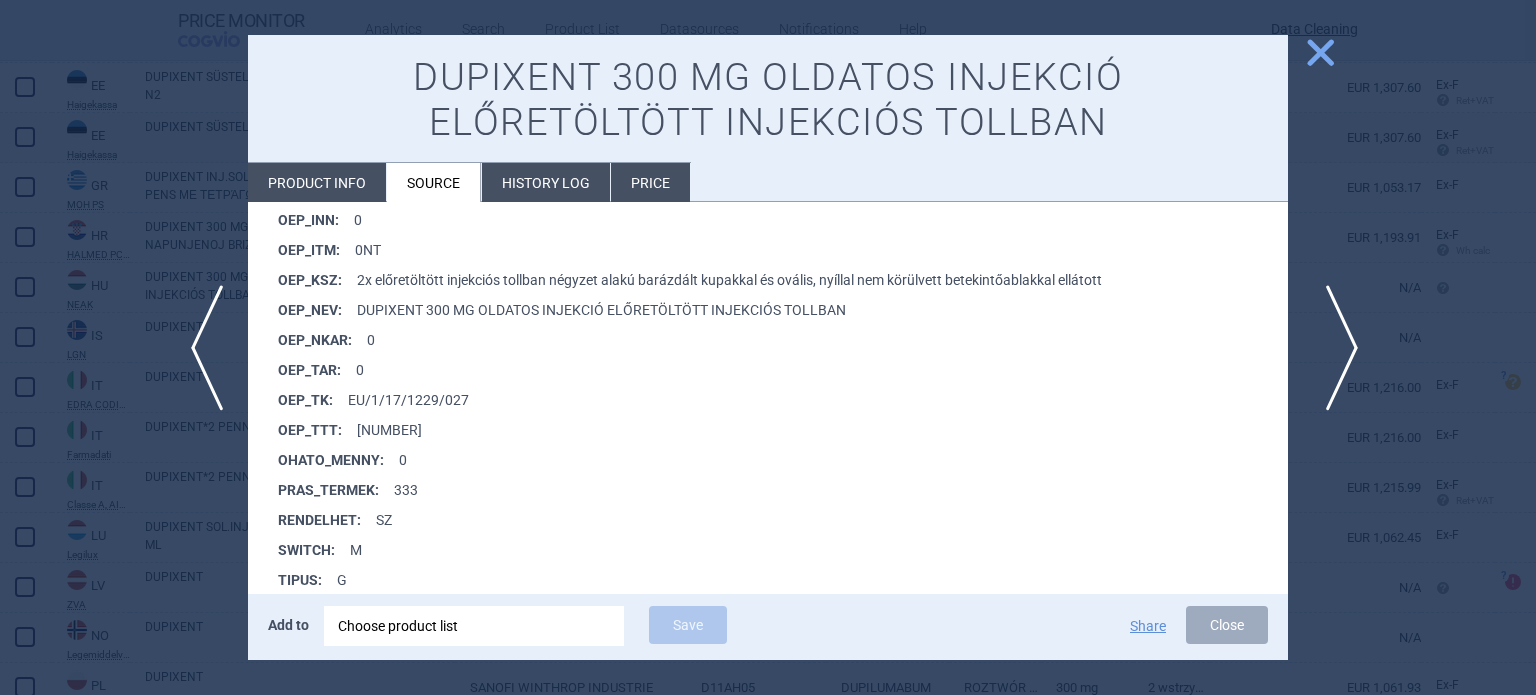 click on "next" at bounding box center [1335, 348] 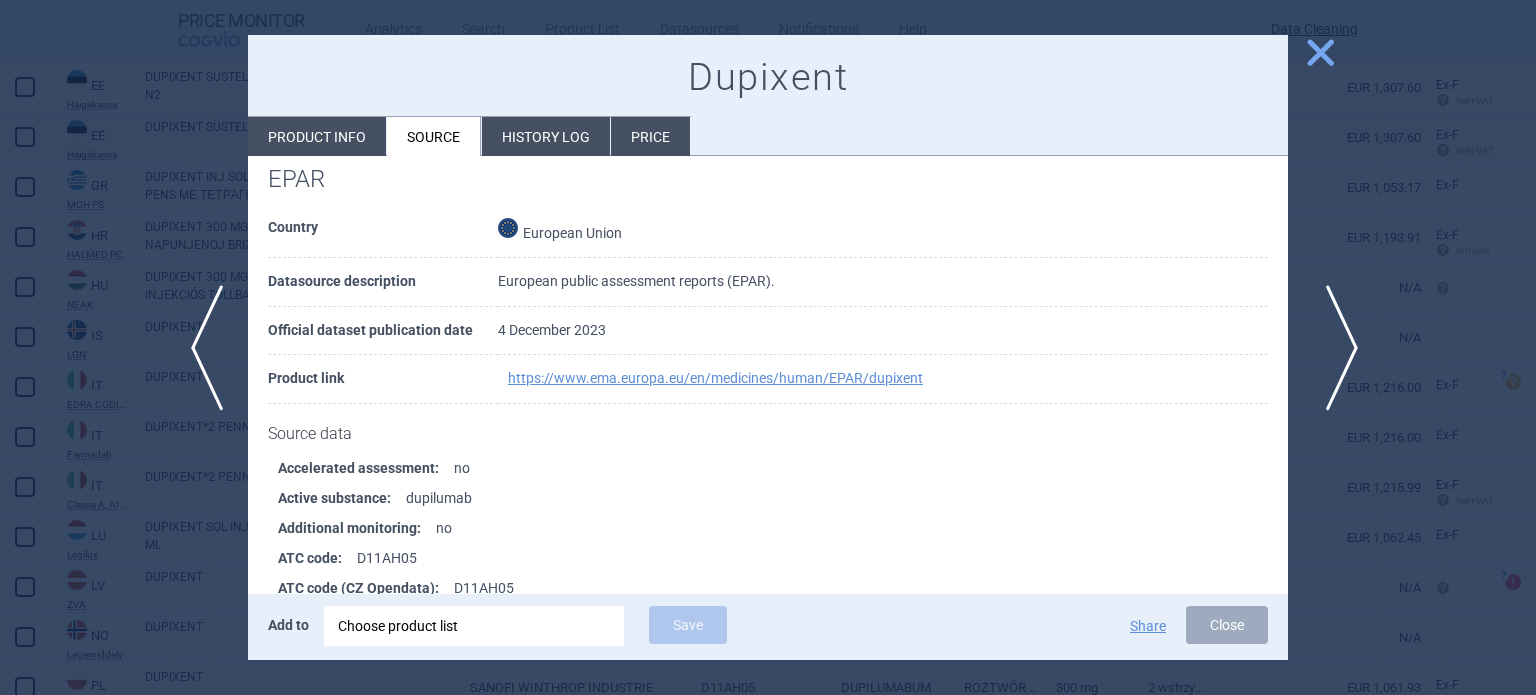 scroll, scrollTop: 3116, scrollLeft: 0, axis: vertical 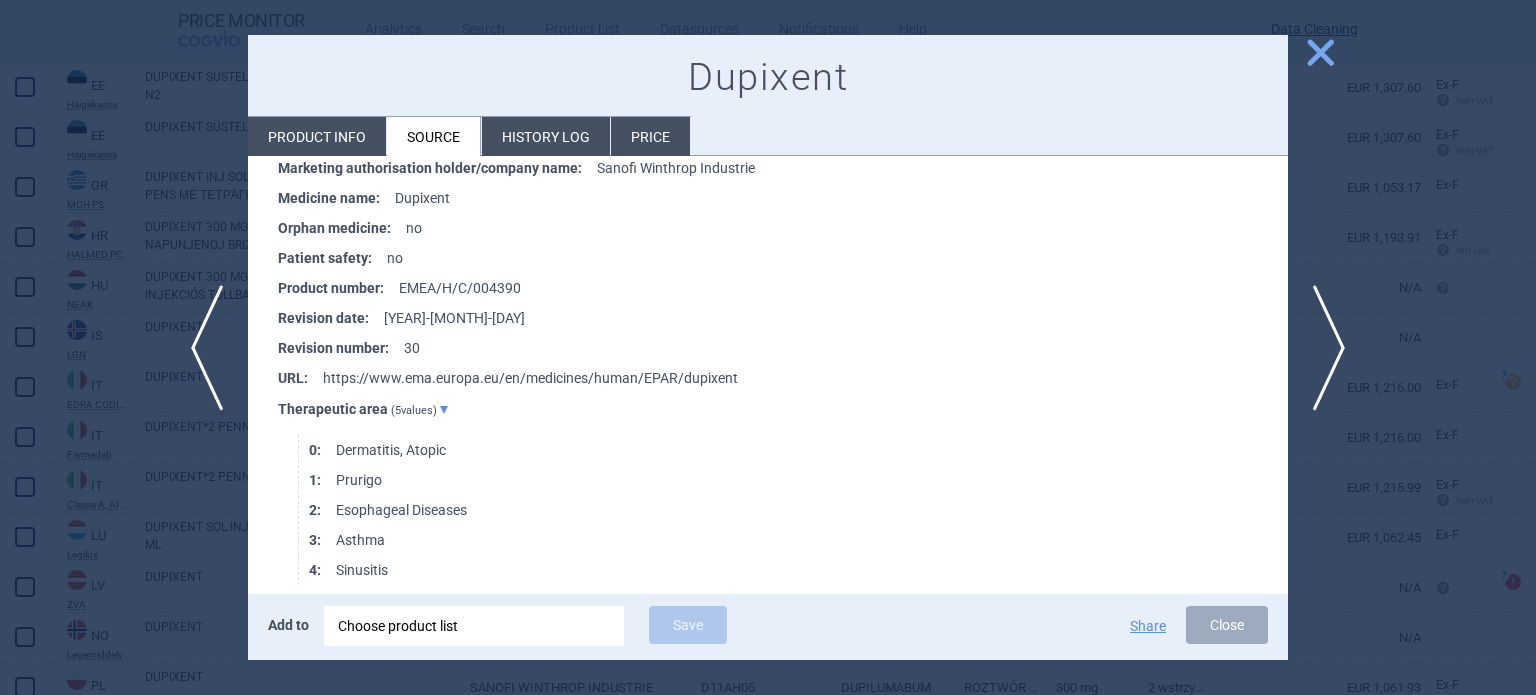 click on "Product info" at bounding box center (317, 136) 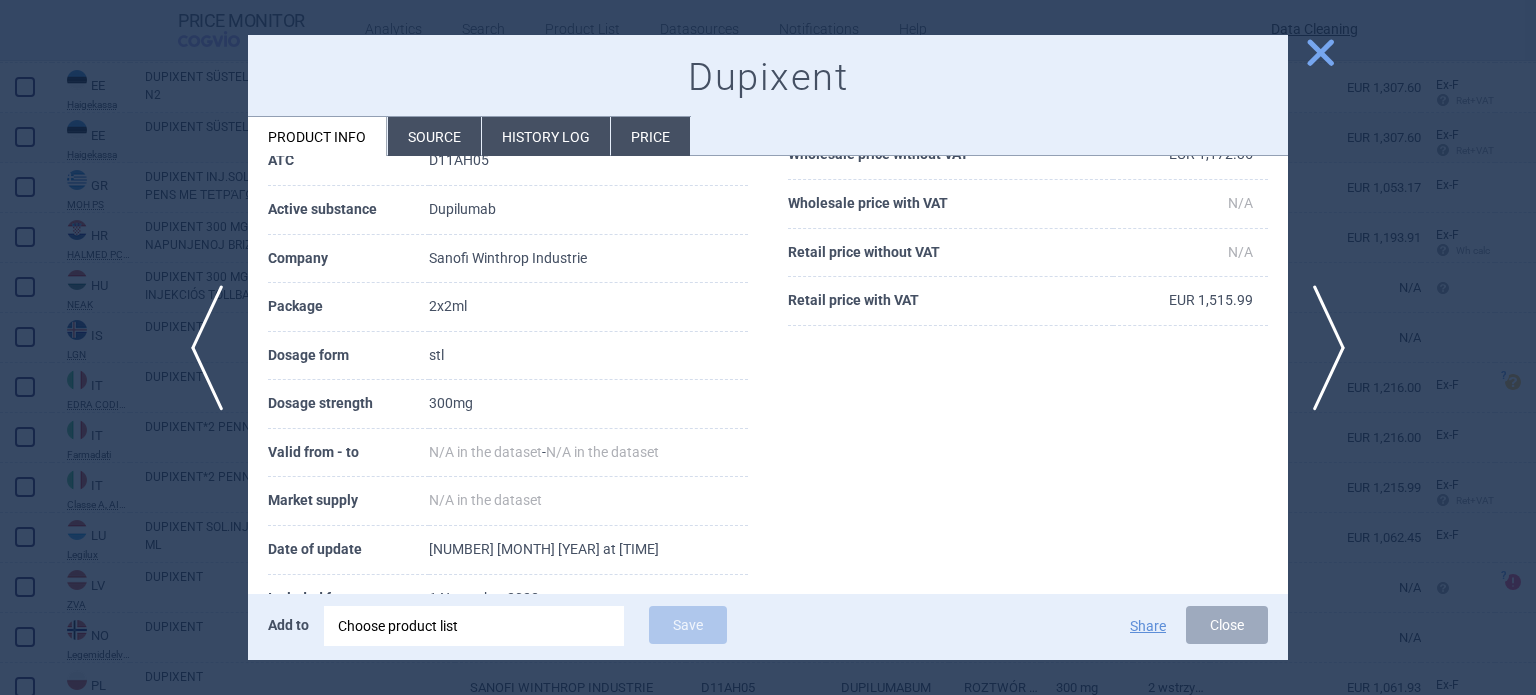 scroll, scrollTop: 167, scrollLeft: 0, axis: vertical 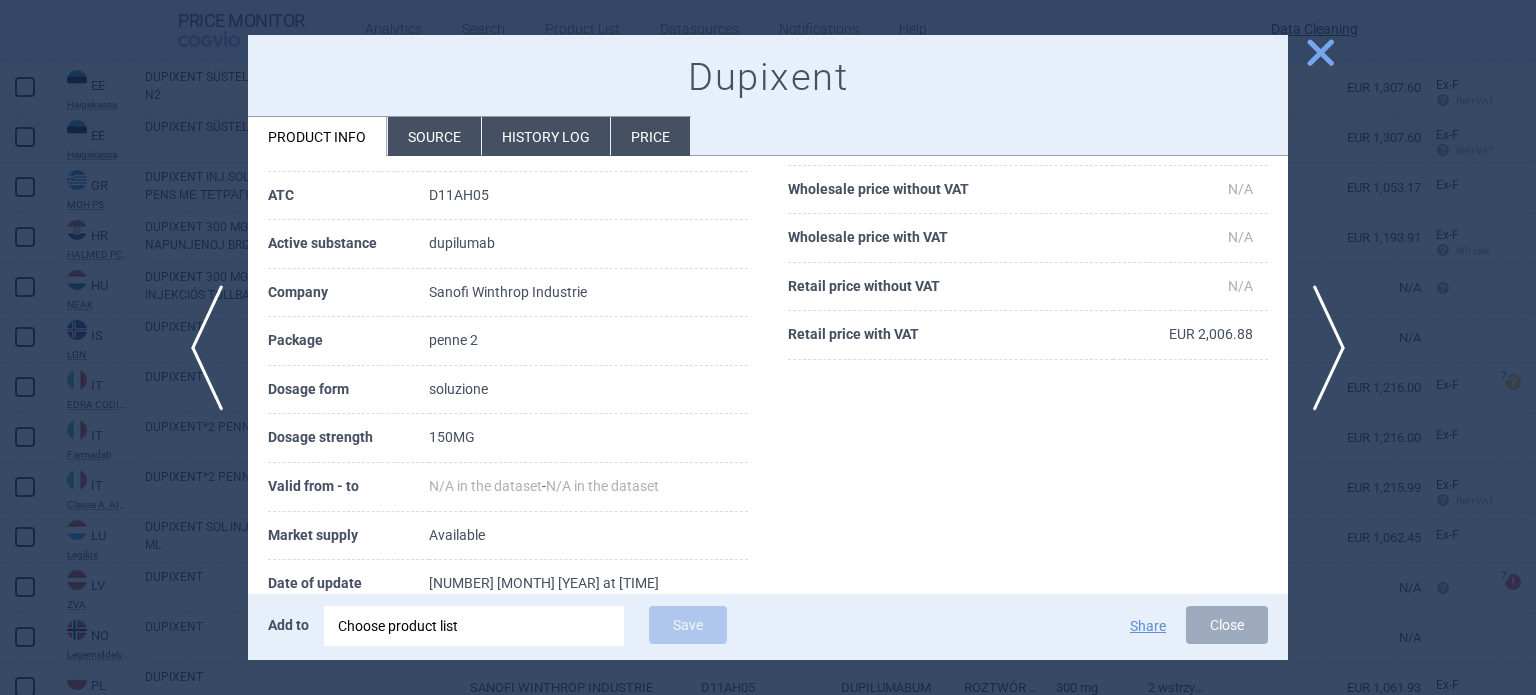 click on "Source" at bounding box center (434, 136) 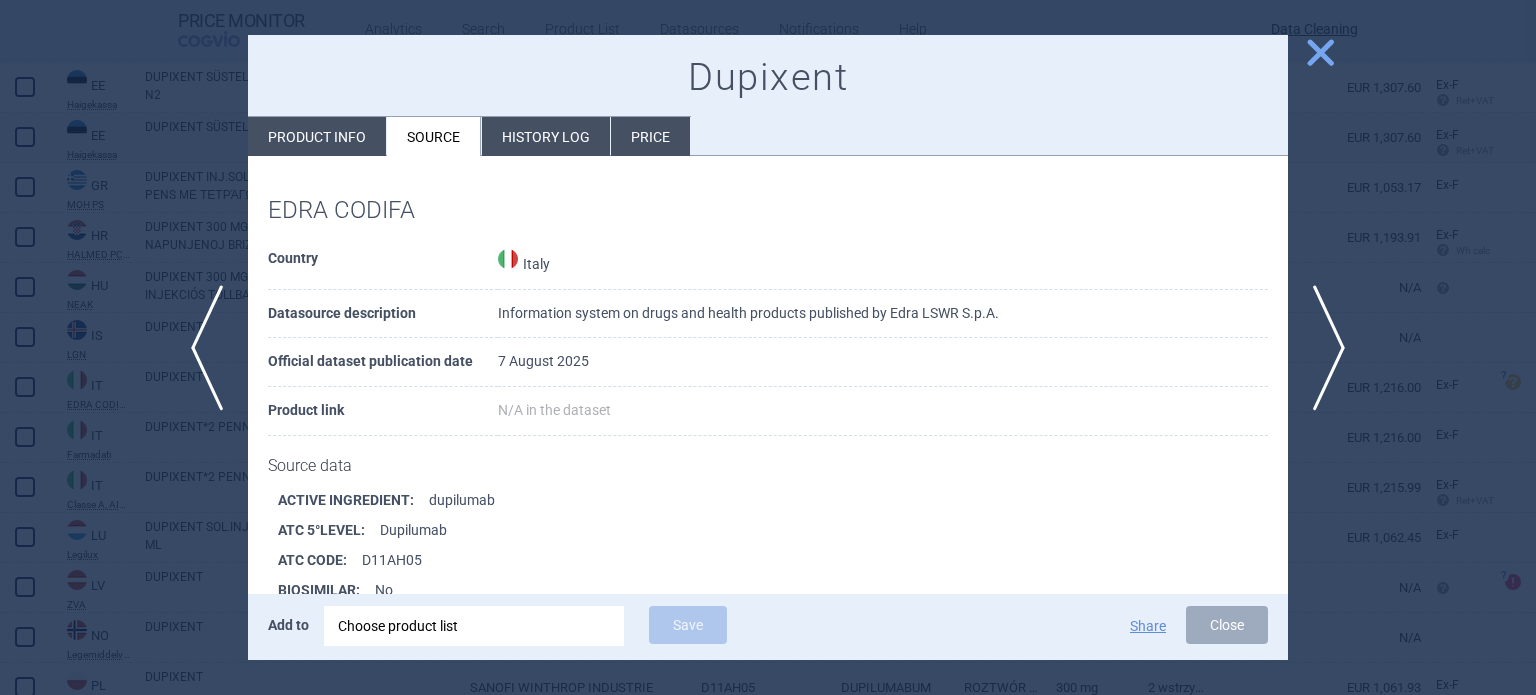 scroll, scrollTop: 272, scrollLeft: 0, axis: vertical 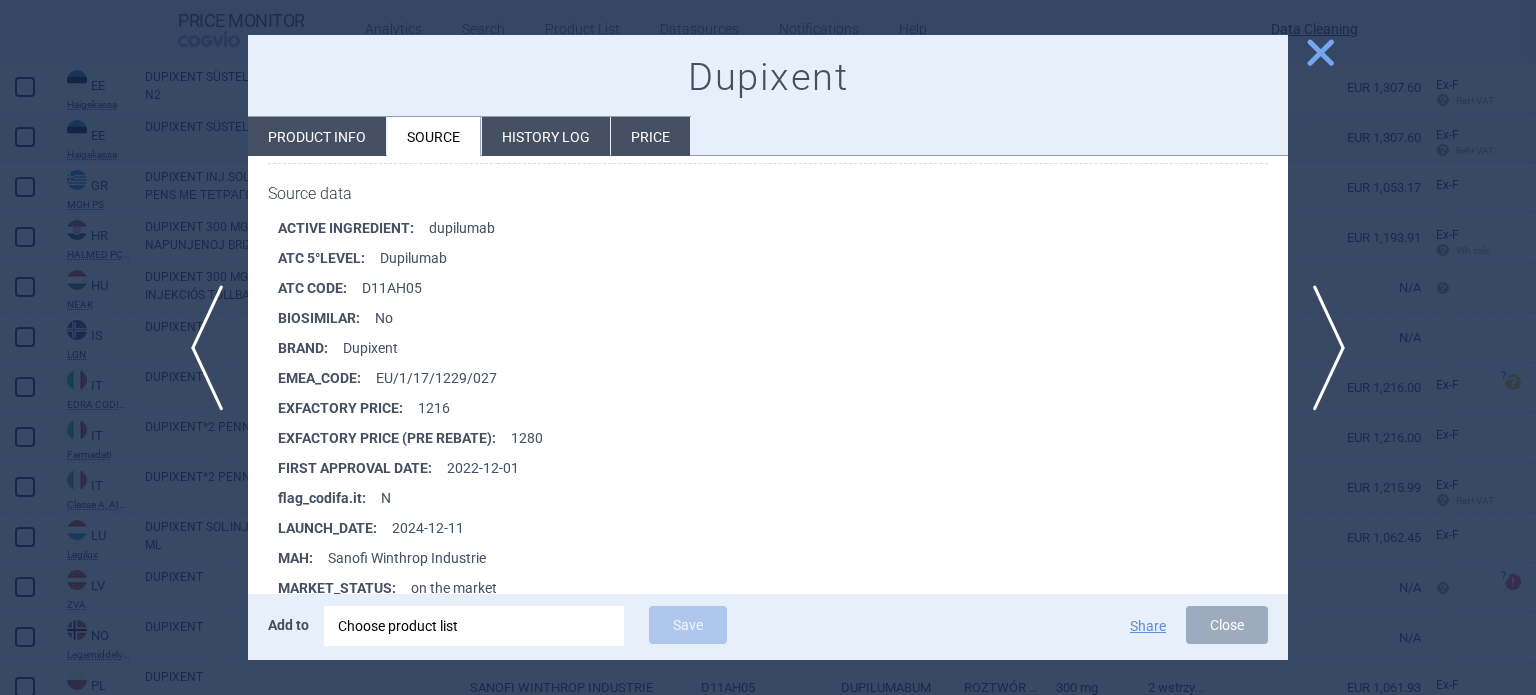 click at bounding box center [768, 347] 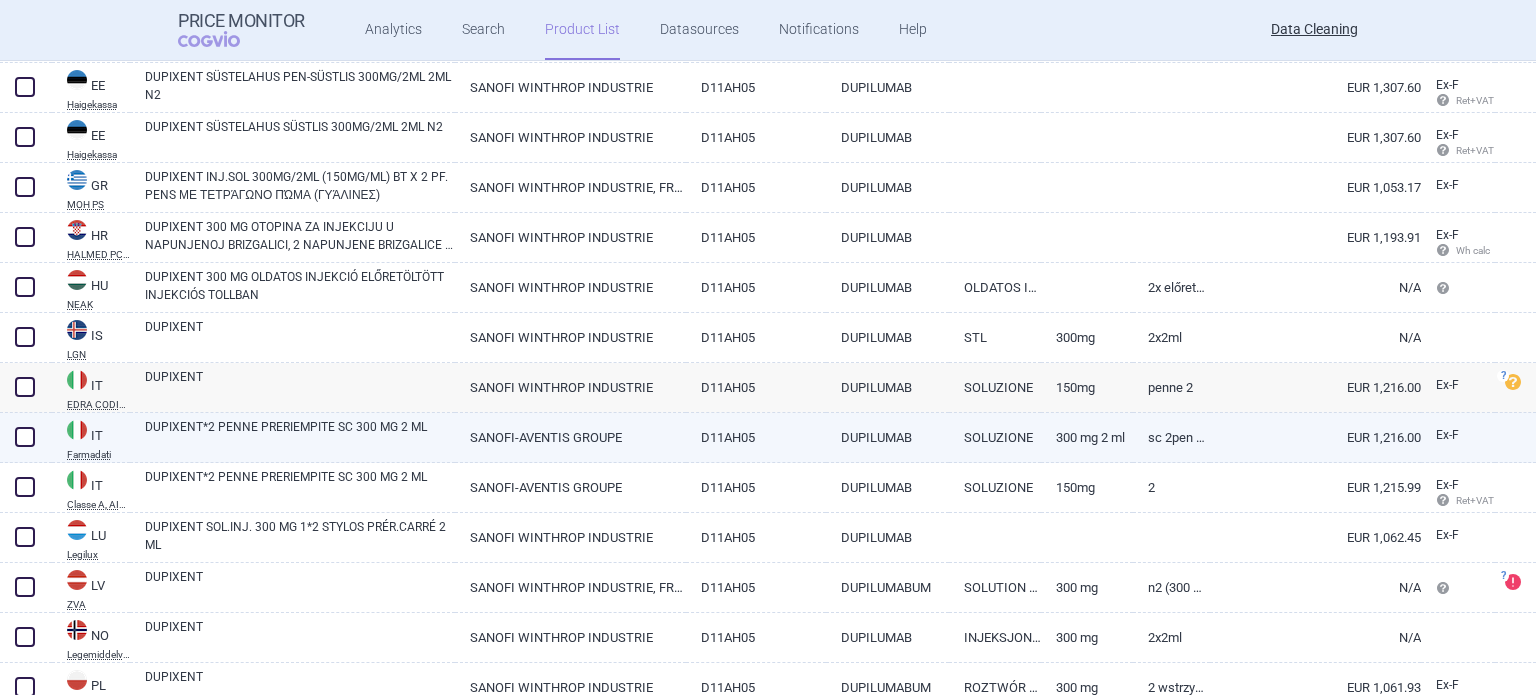 click on "DUPIXENT*2 PENNE PRERIEMPITE SC 300 MG 2 ML" at bounding box center (300, 436) 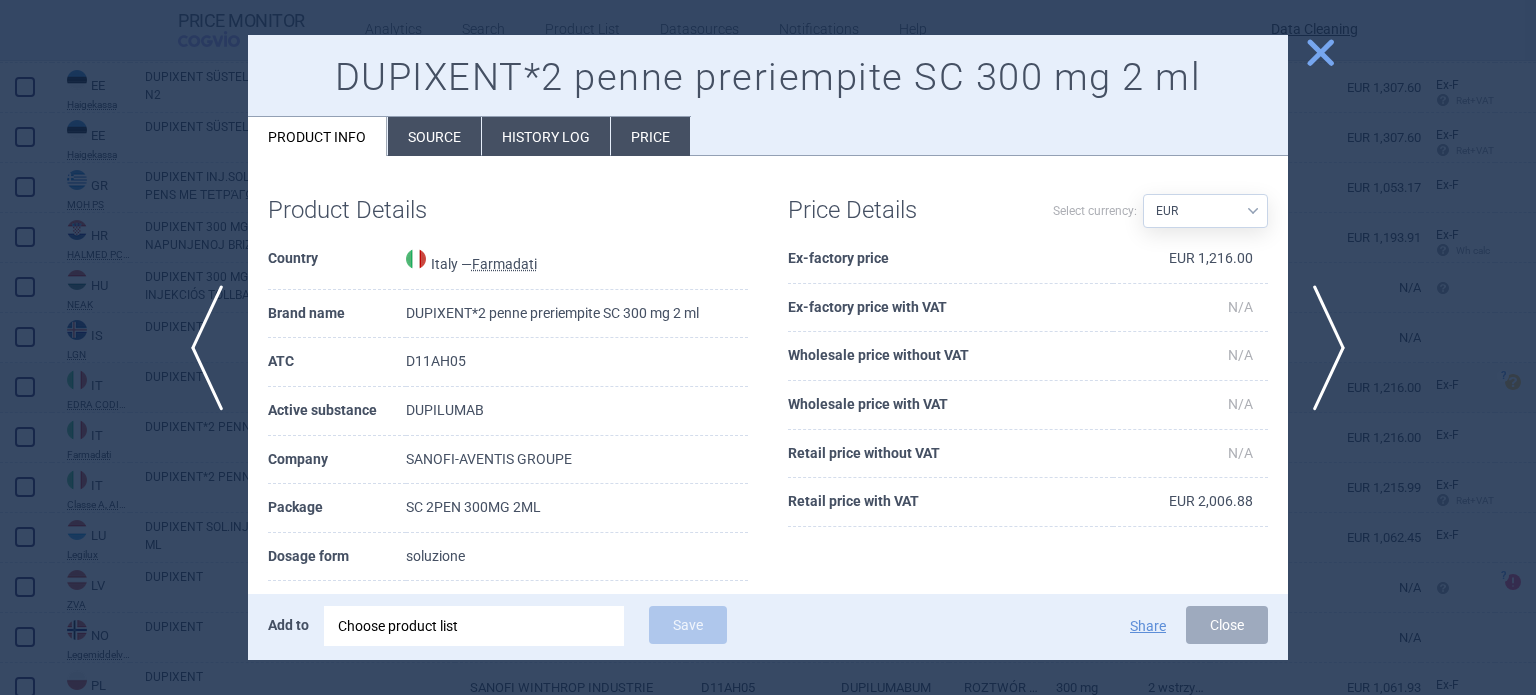 click on "Source" at bounding box center (434, 136) 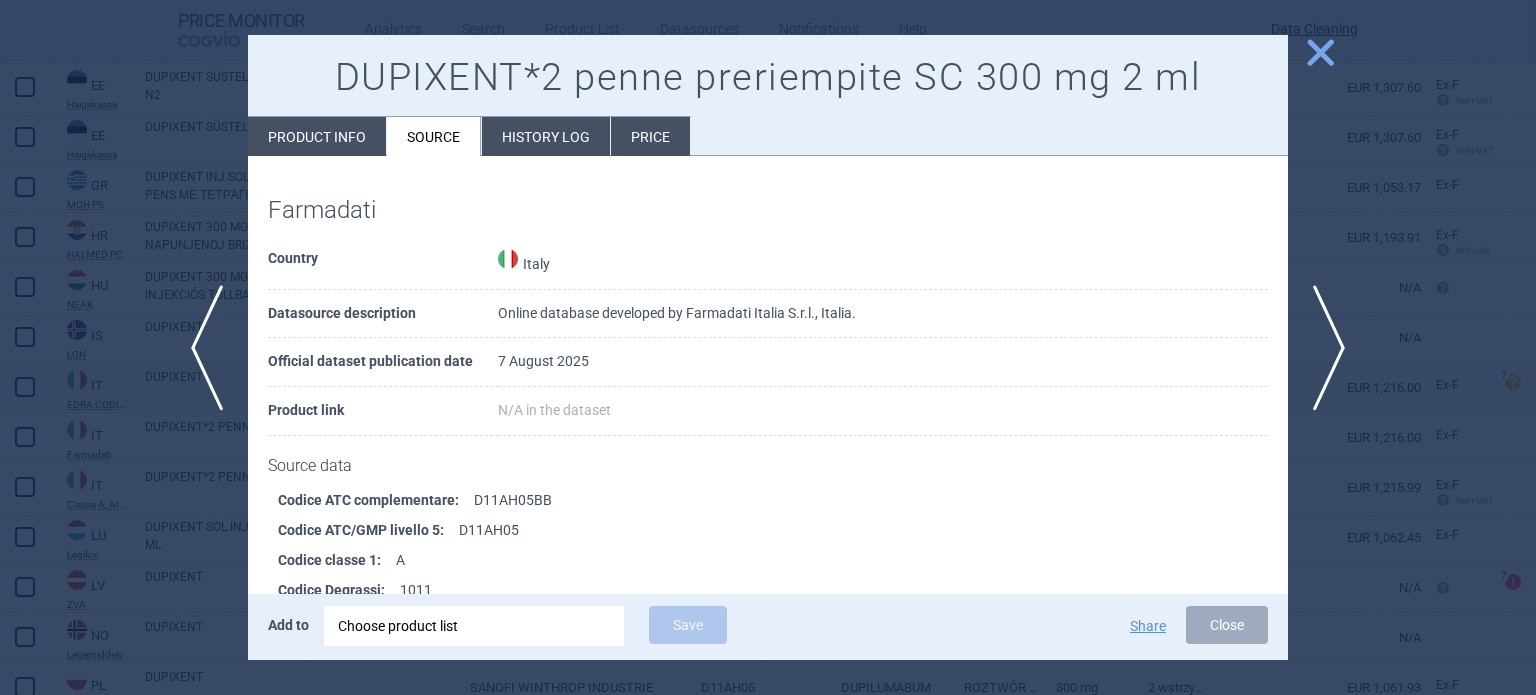 scroll, scrollTop: 1631, scrollLeft: 0, axis: vertical 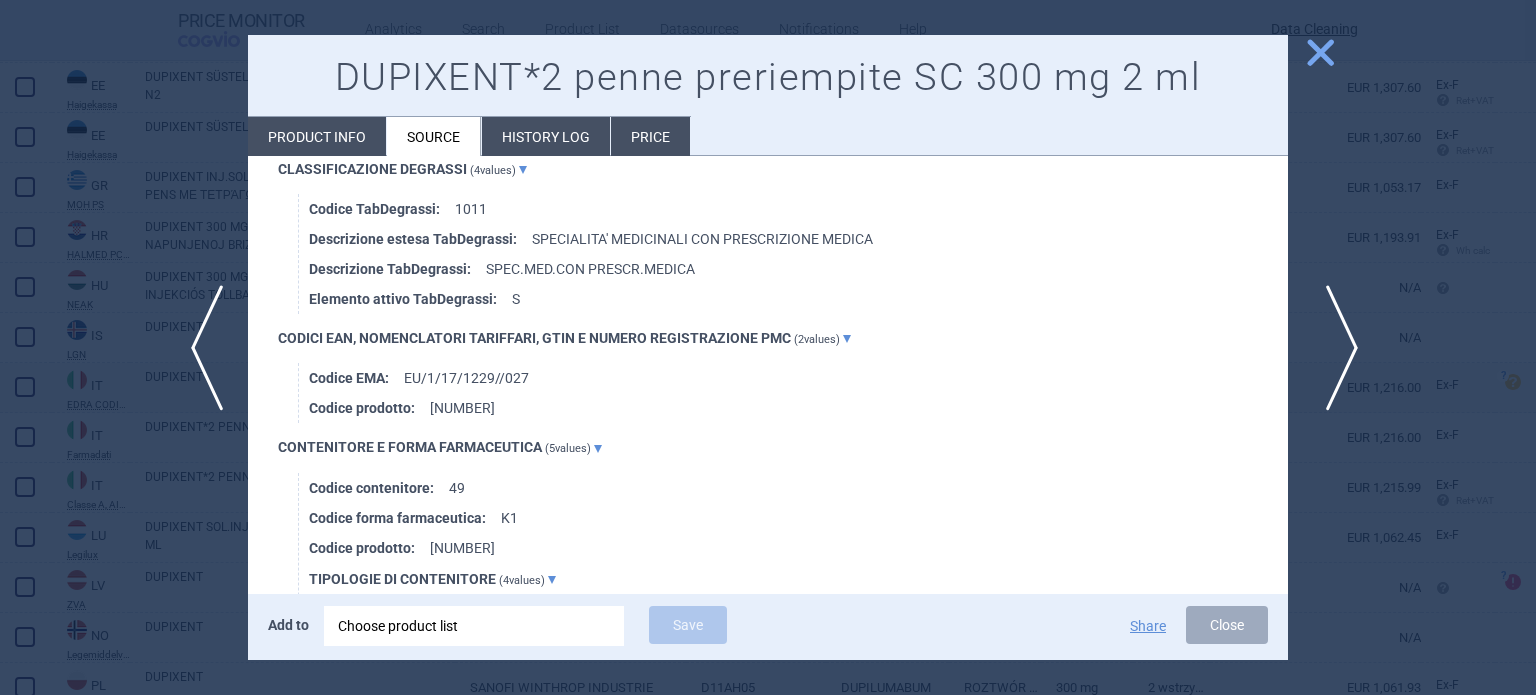 click on "next" at bounding box center [1335, 348] 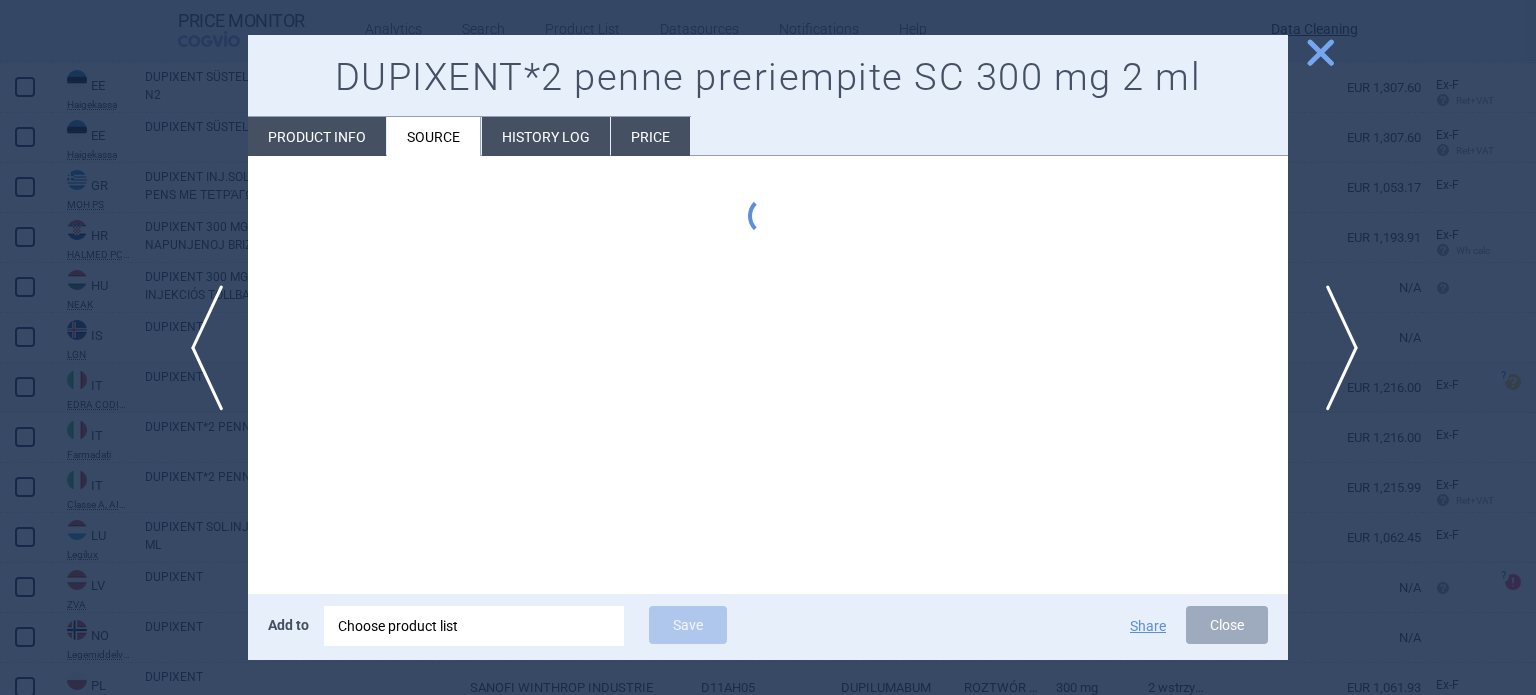 scroll, scrollTop: 0, scrollLeft: 0, axis: both 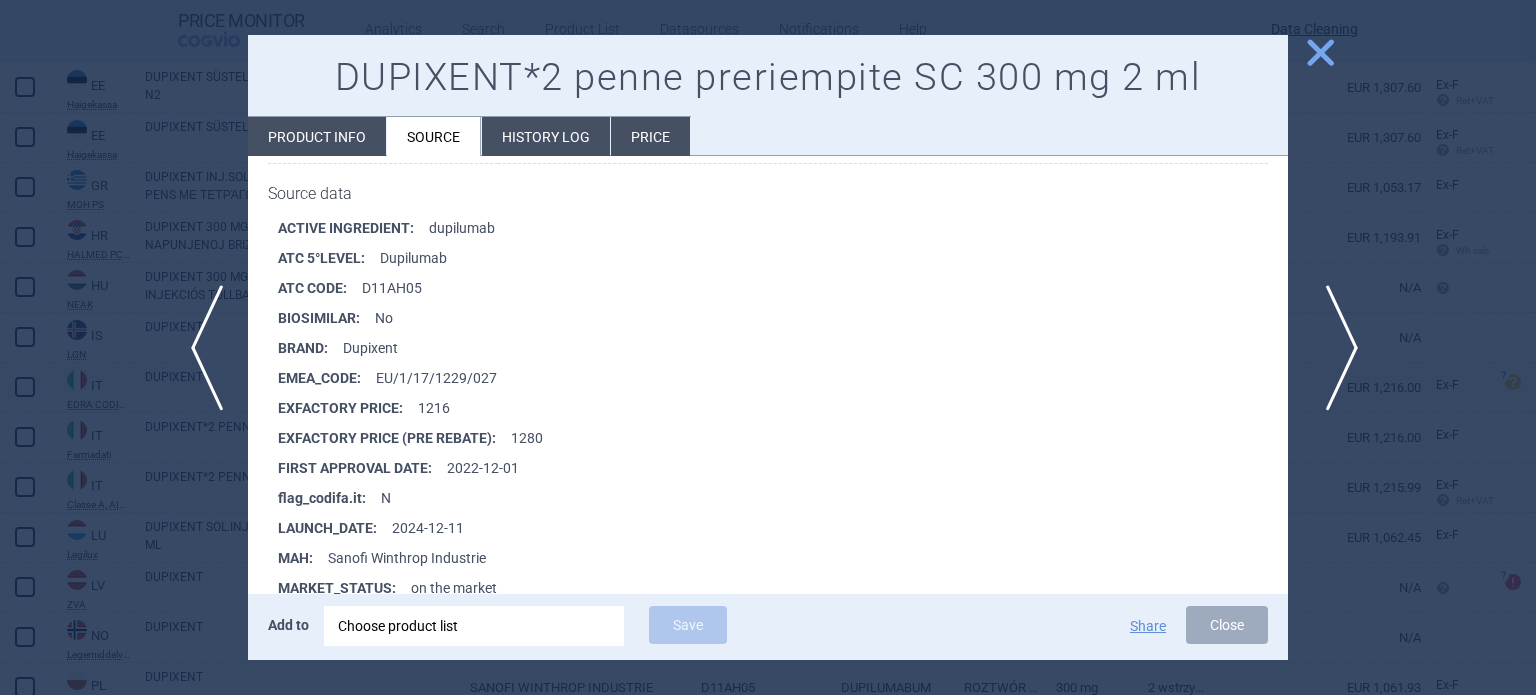 click on "next" at bounding box center [1335, 348] 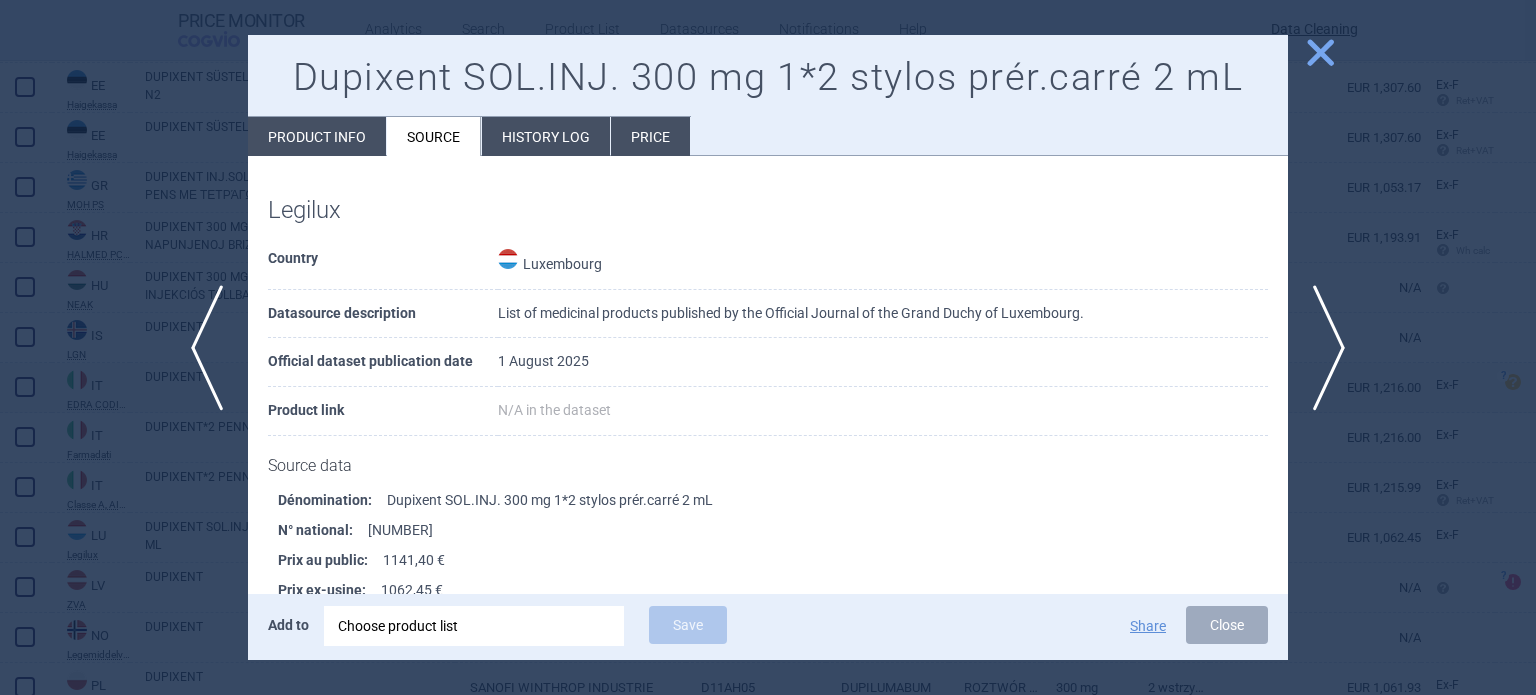 click at bounding box center (768, 347) 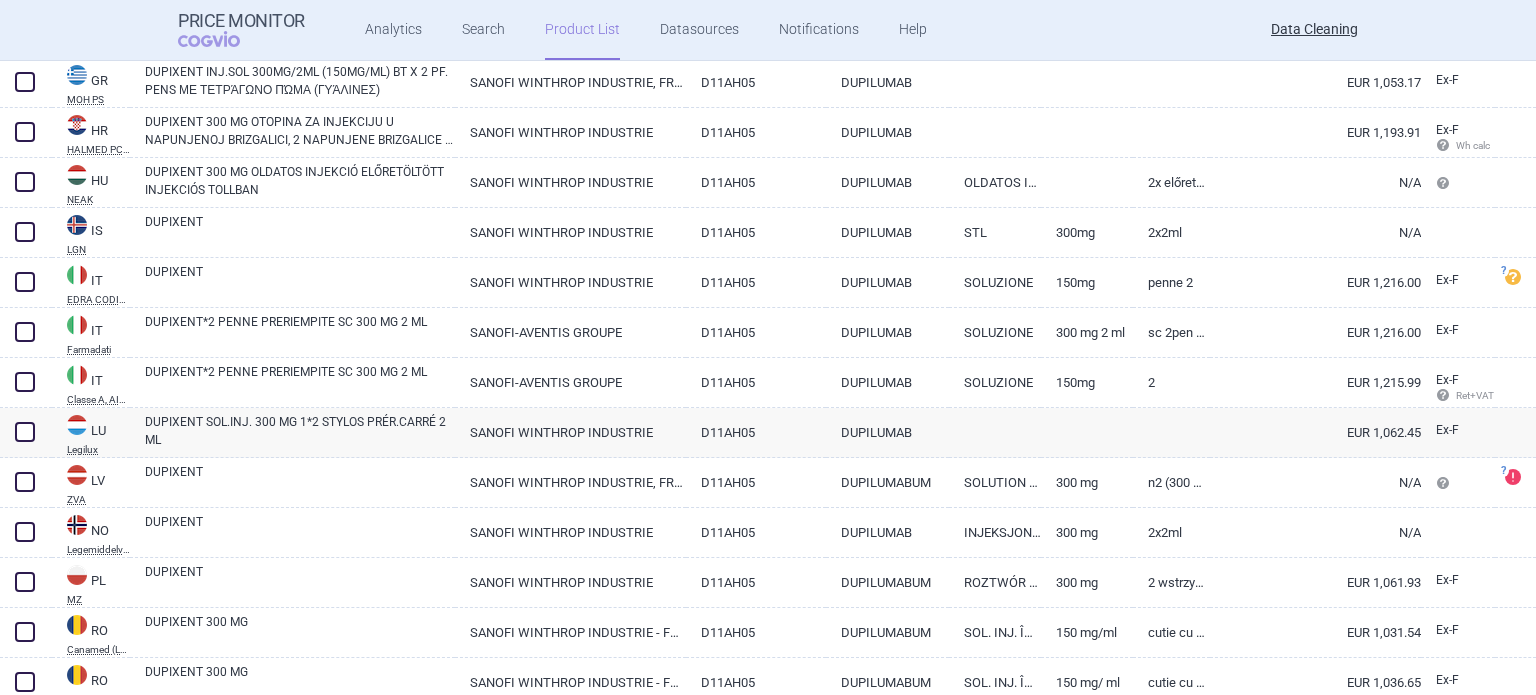 scroll, scrollTop: 800, scrollLeft: 0, axis: vertical 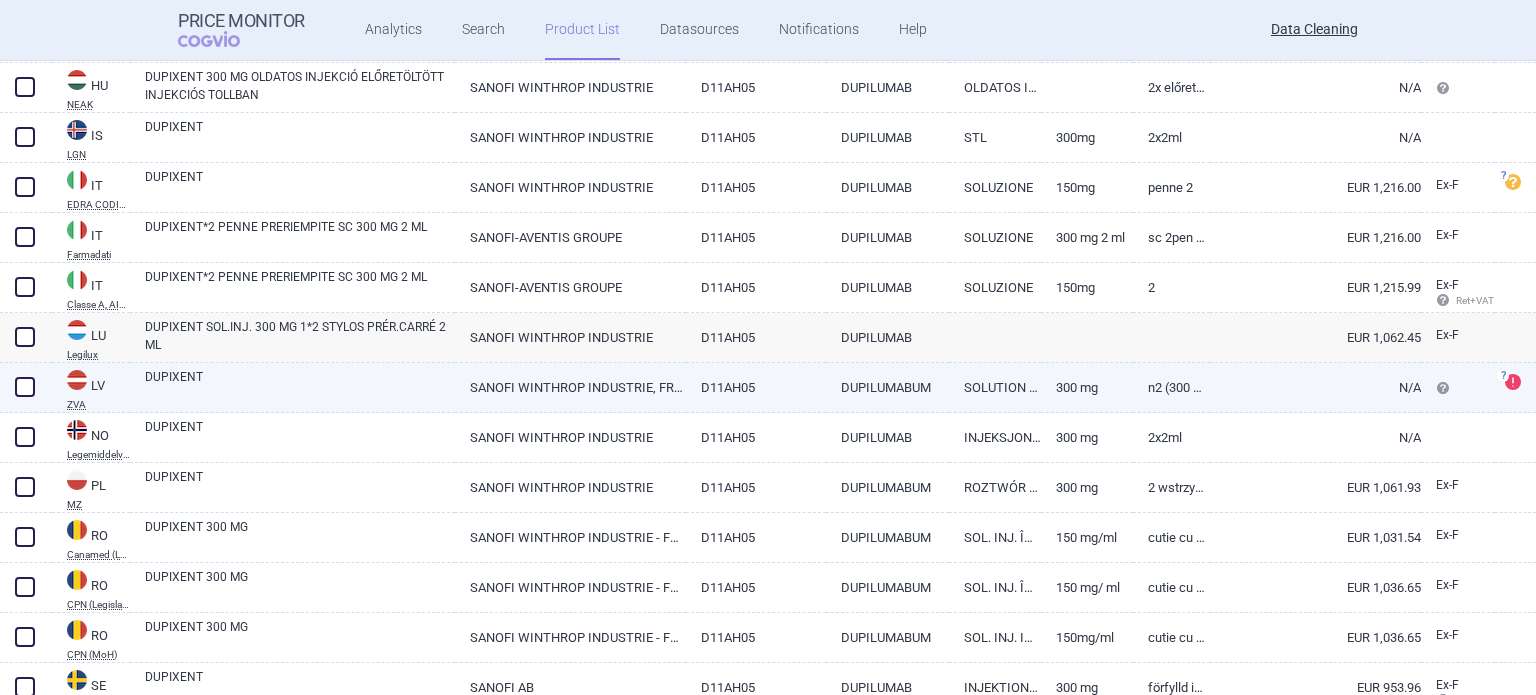 click on "DUPIXENT" at bounding box center [300, 386] 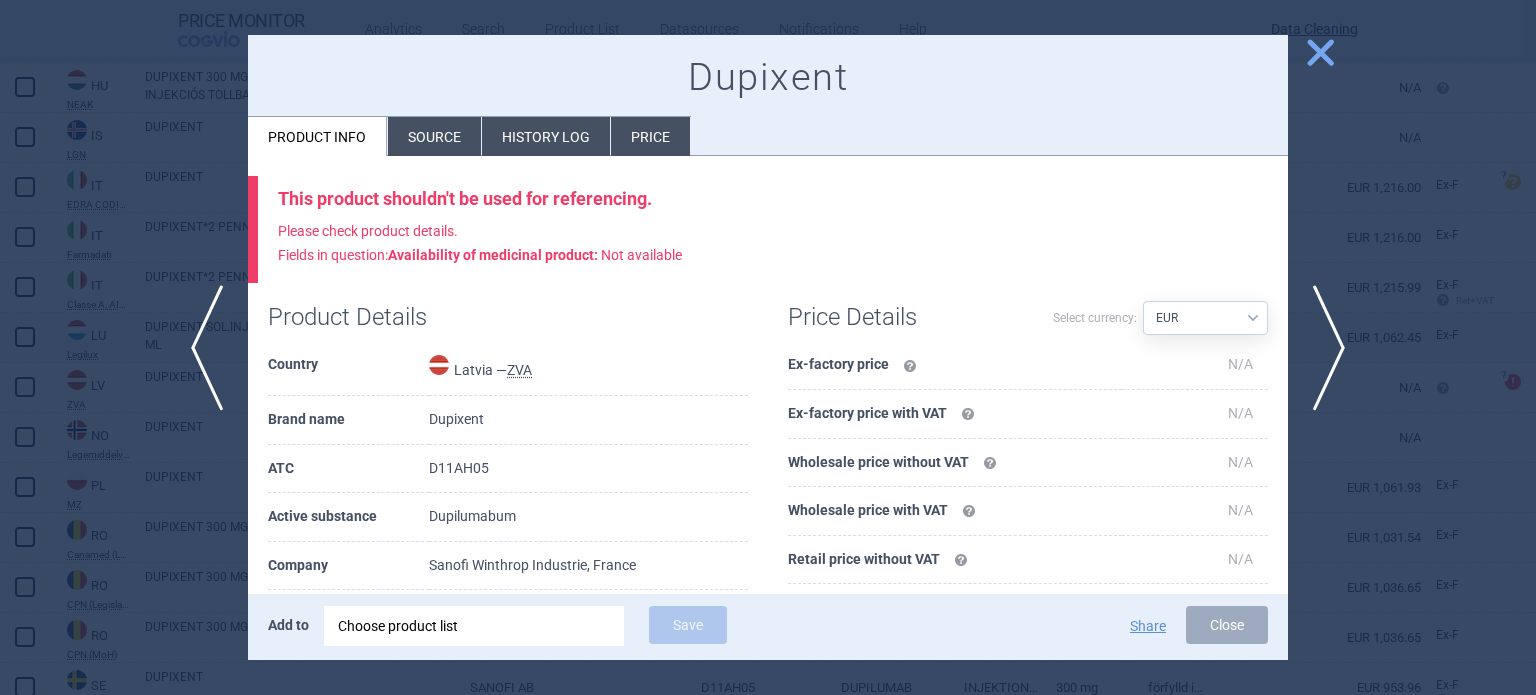 click on "Source" at bounding box center [434, 136] 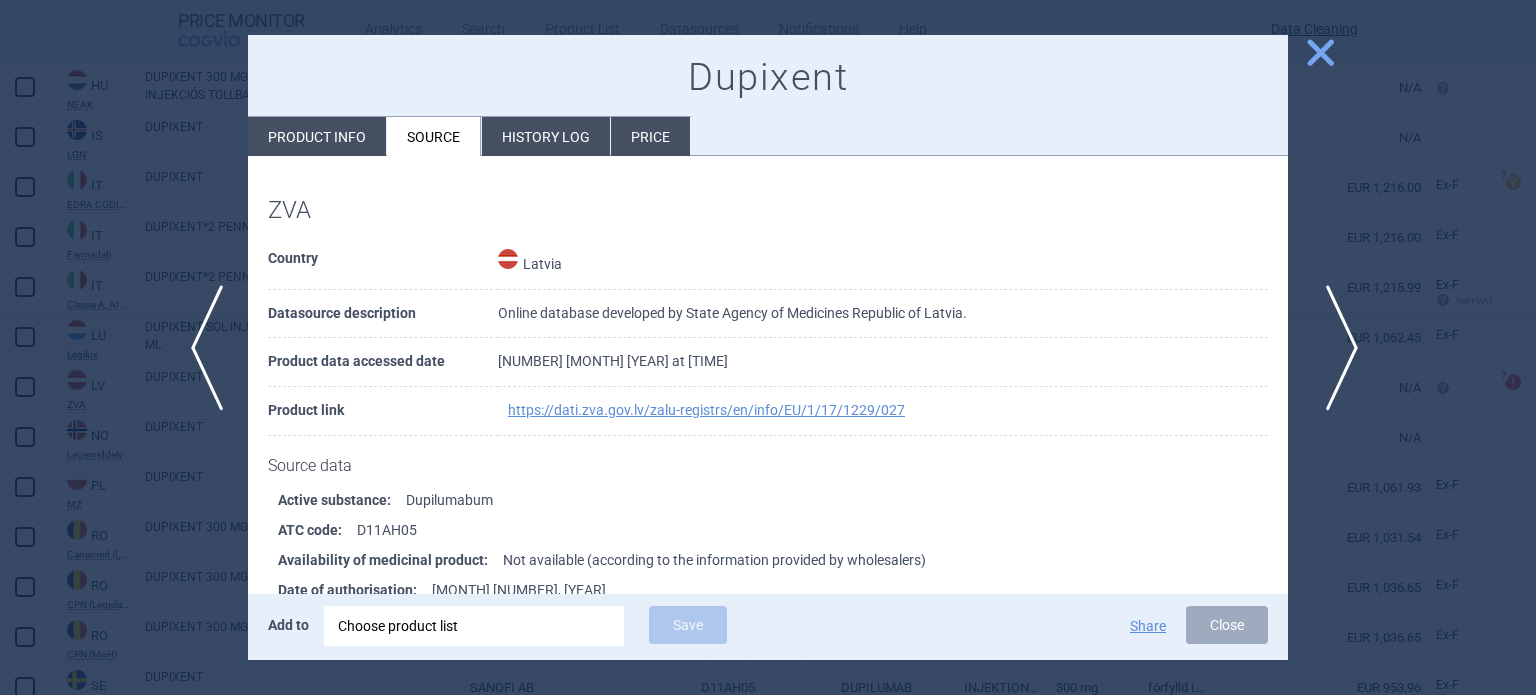 click on "next" at bounding box center (1335, 348) 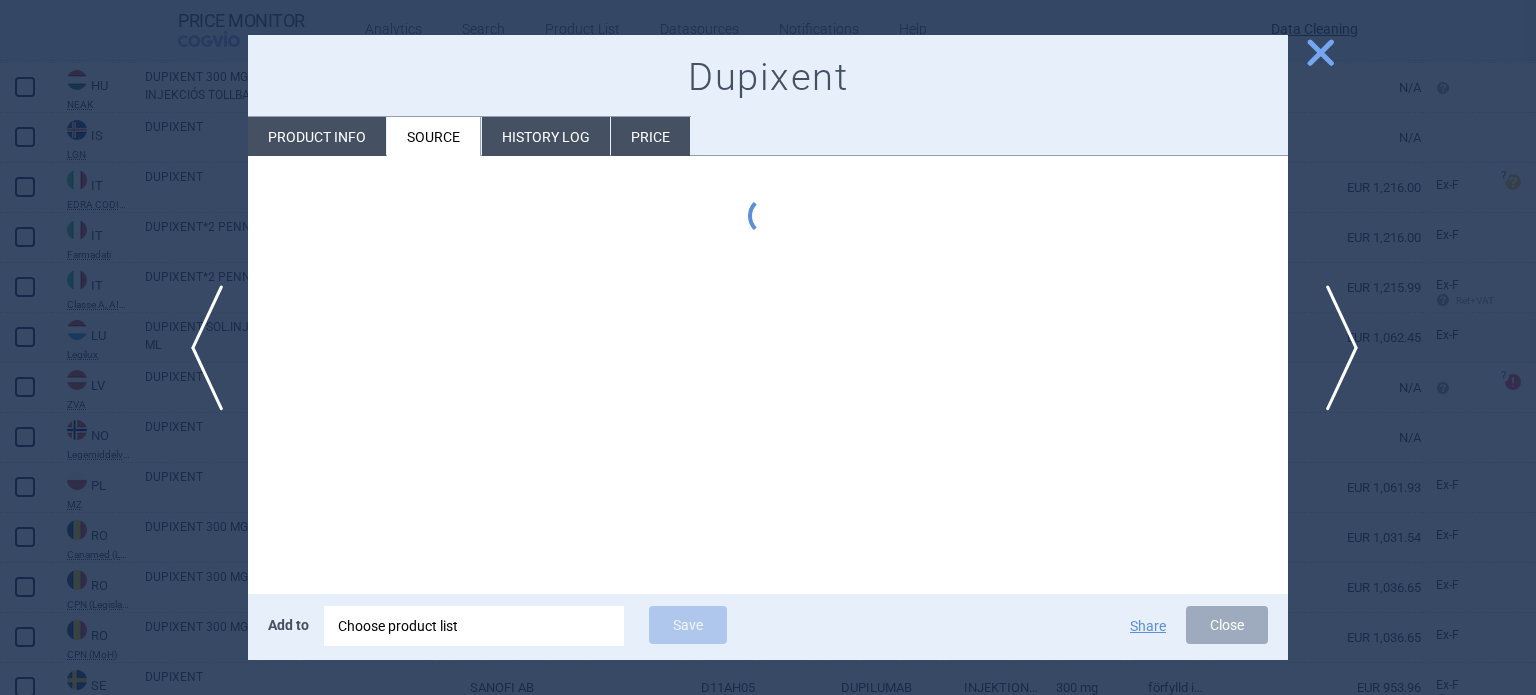 type 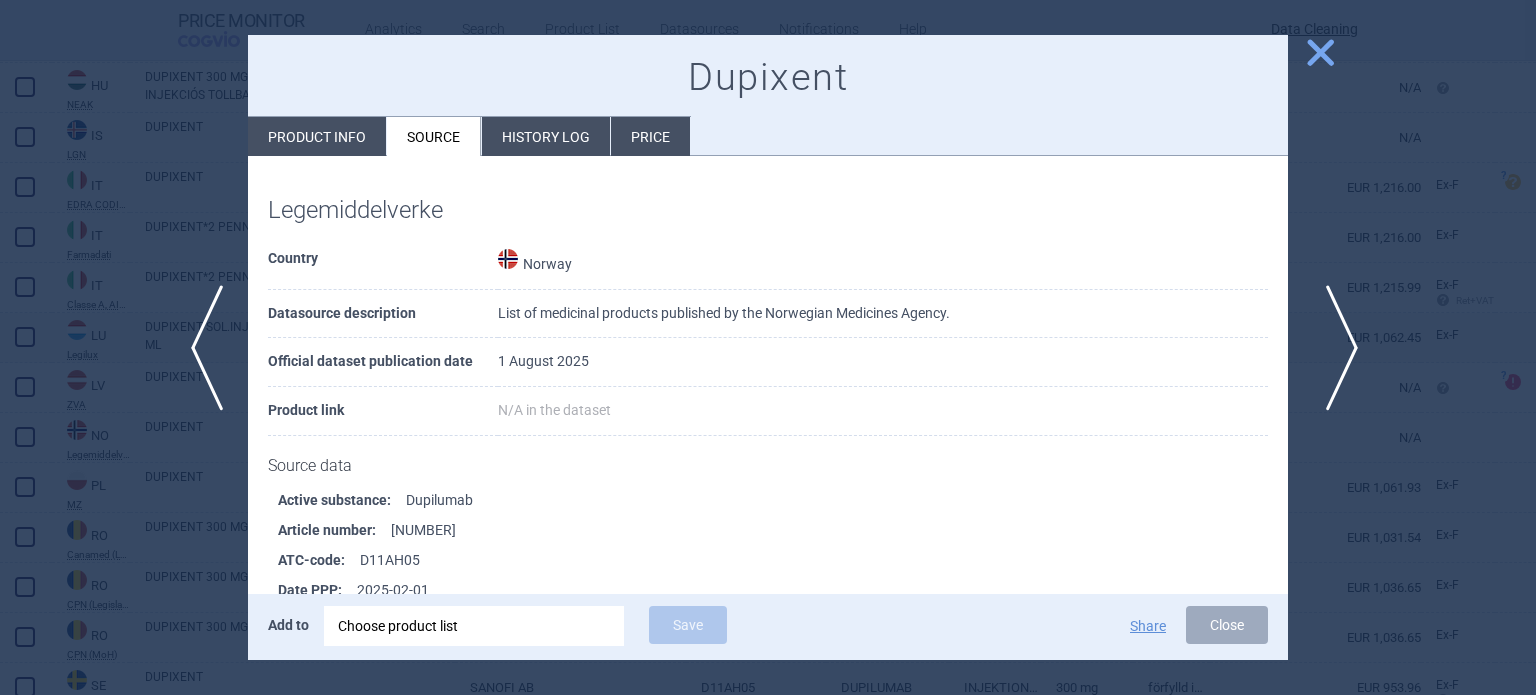 scroll, scrollTop: 303, scrollLeft: 0, axis: vertical 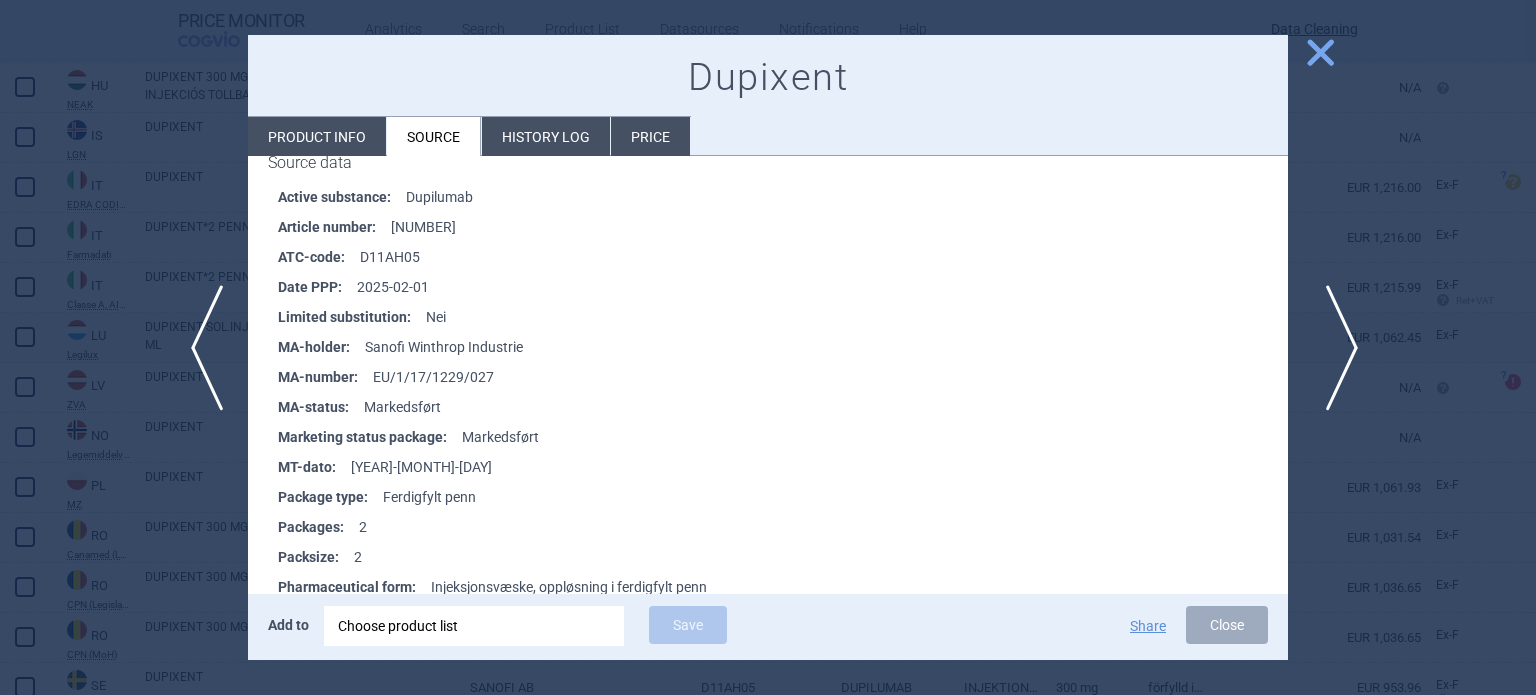 click on "next" at bounding box center (1335, 348) 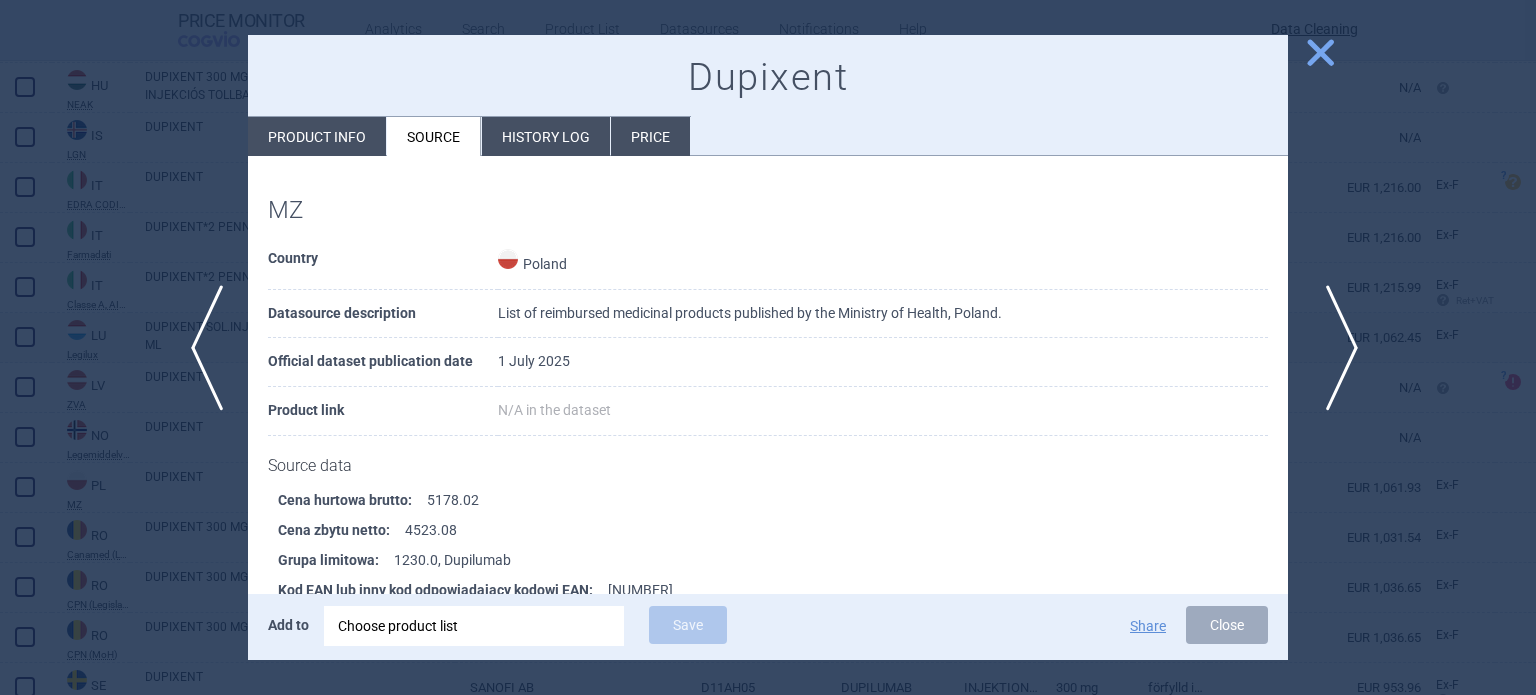 scroll, scrollTop: 1298, scrollLeft: 0, axis: vertical 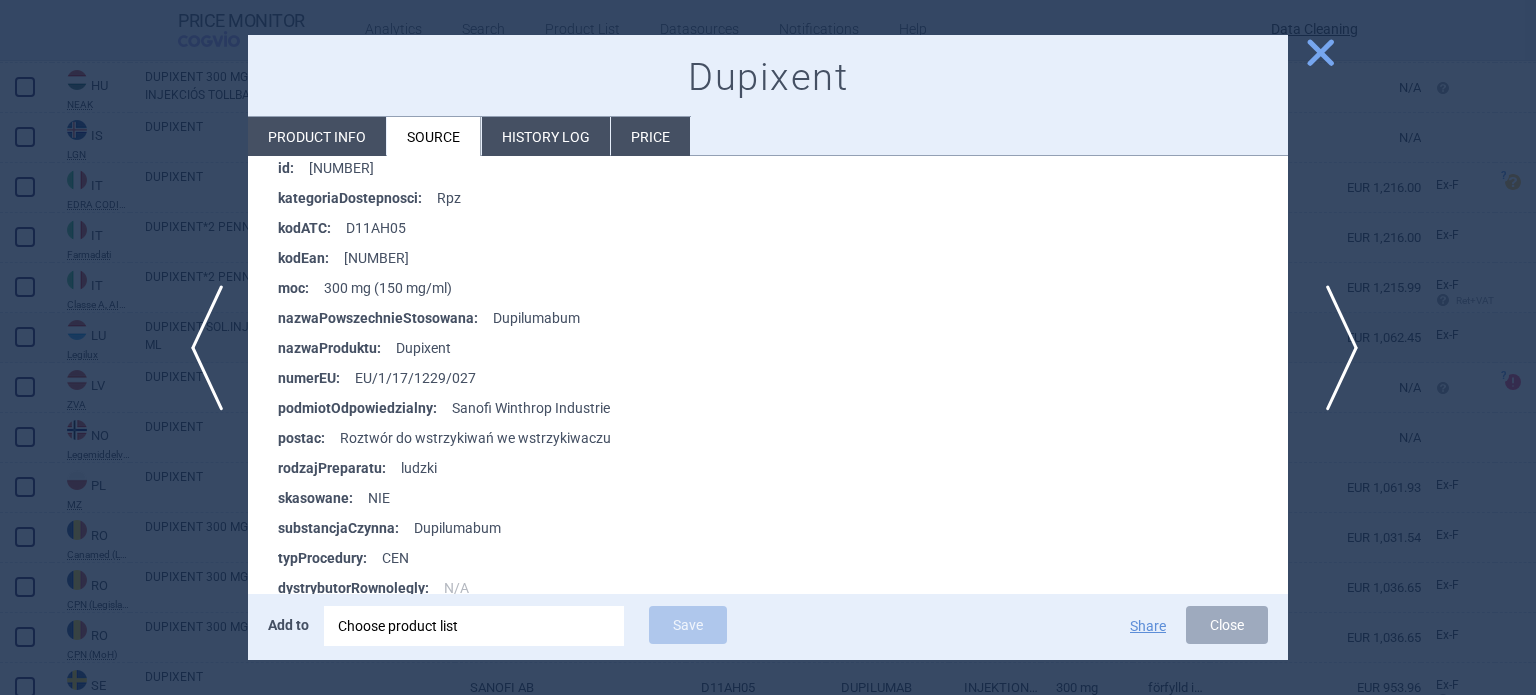click on "next" at bounding box center [1335, 348] 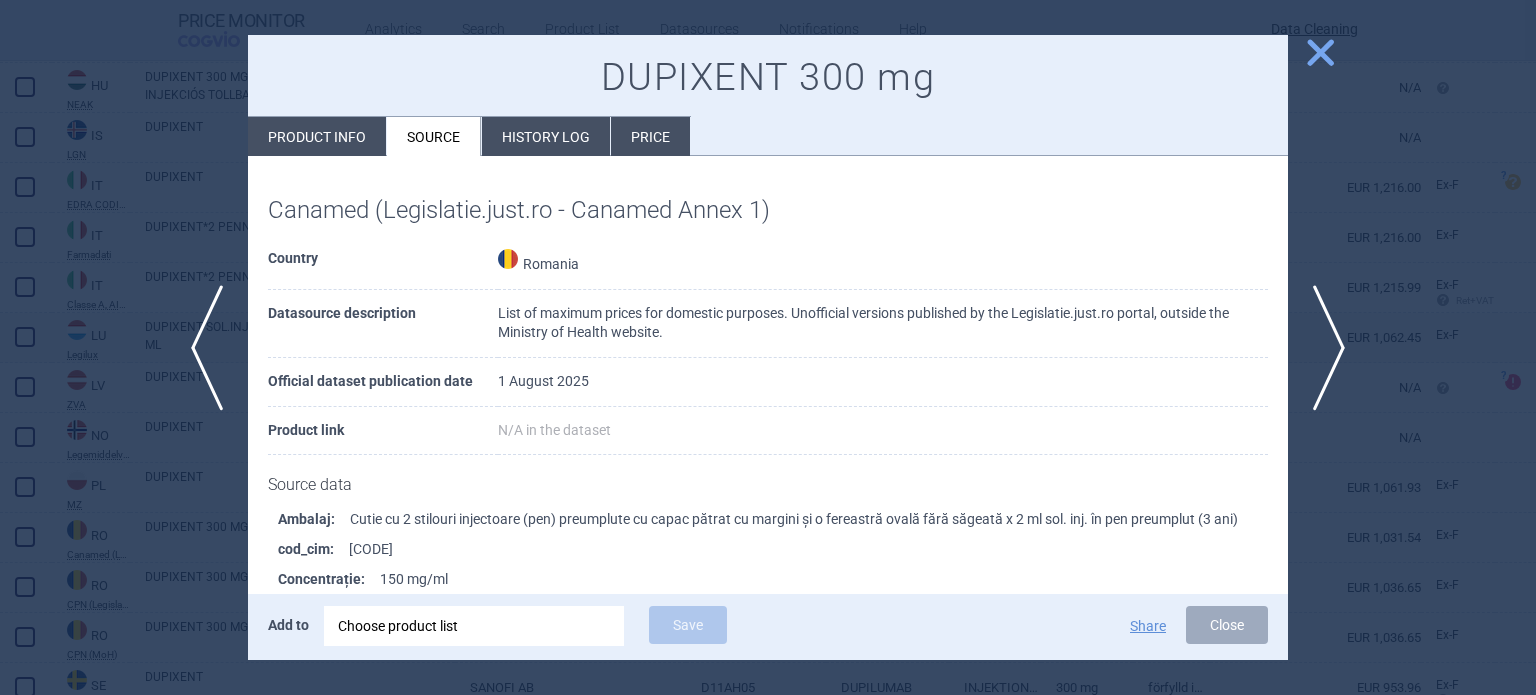 click on "Product info" at bounding box center [317, 136] 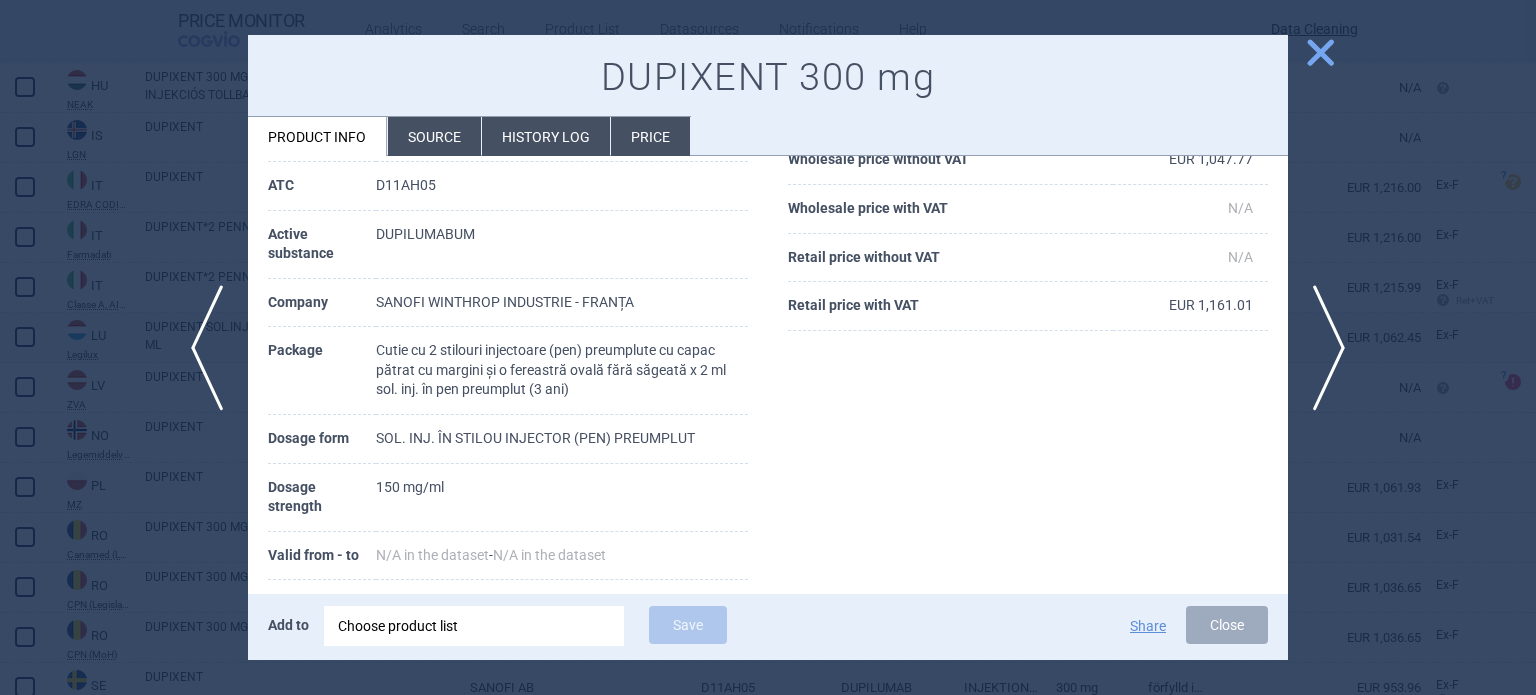 scroll, scrollTop: 200, scrollLeft: 0, axis: vertical 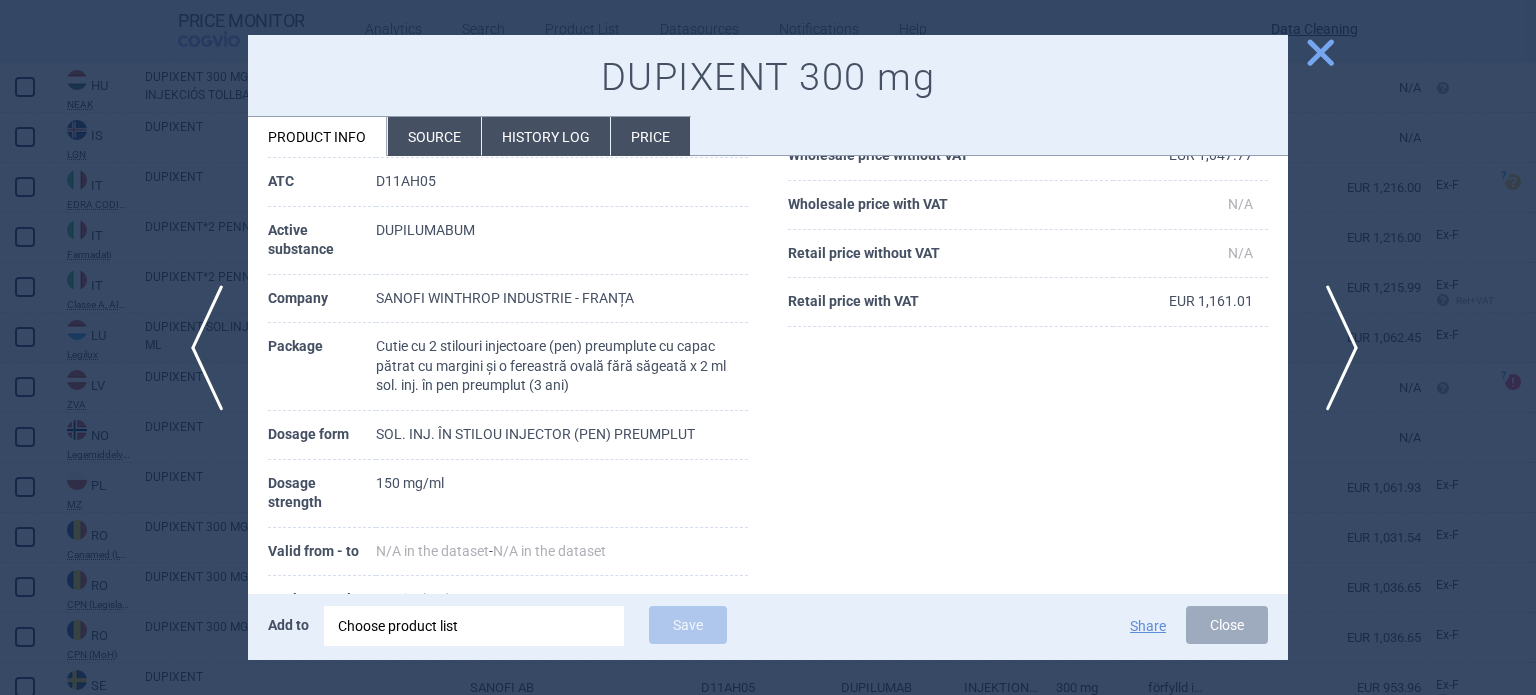 click on "next" at bounding box center [1335, 348] 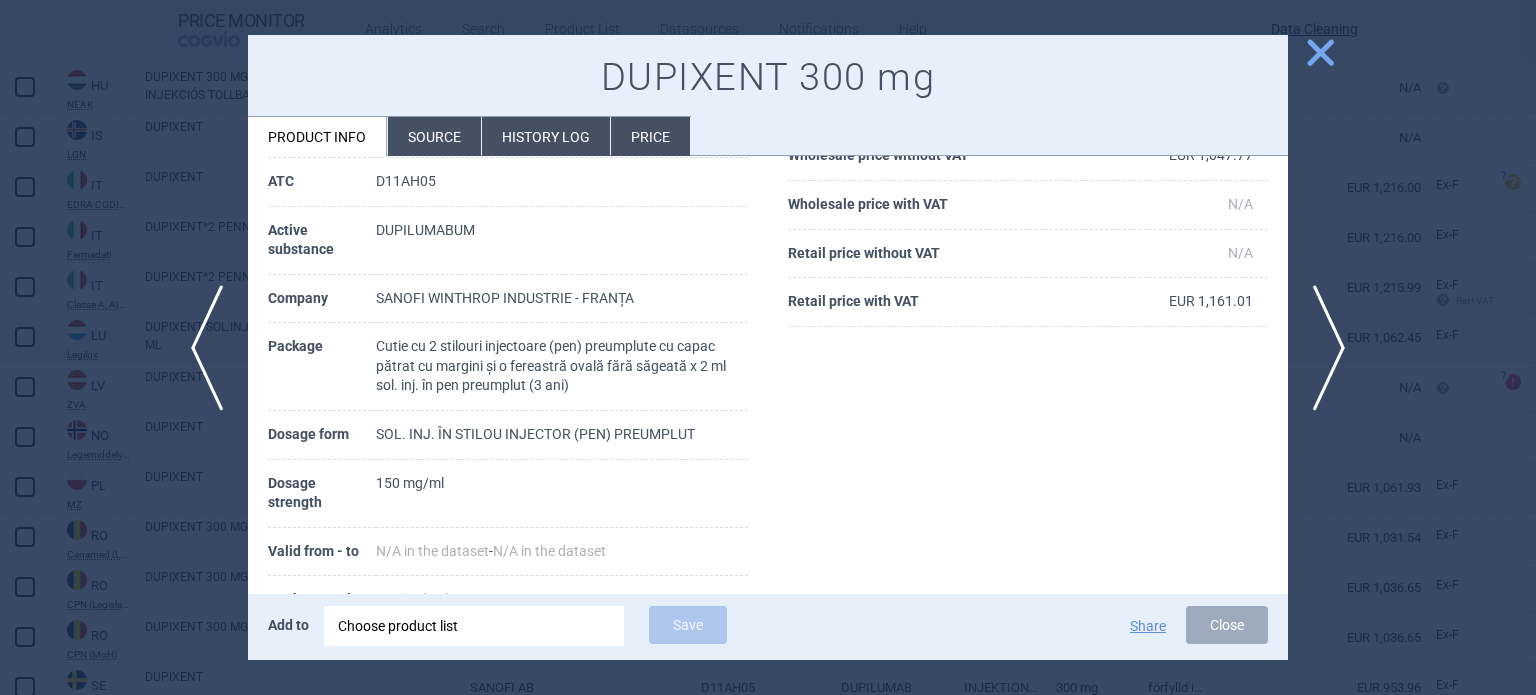 scroll, scrollTop: 180, scrollLeft: 0, axis: vertical 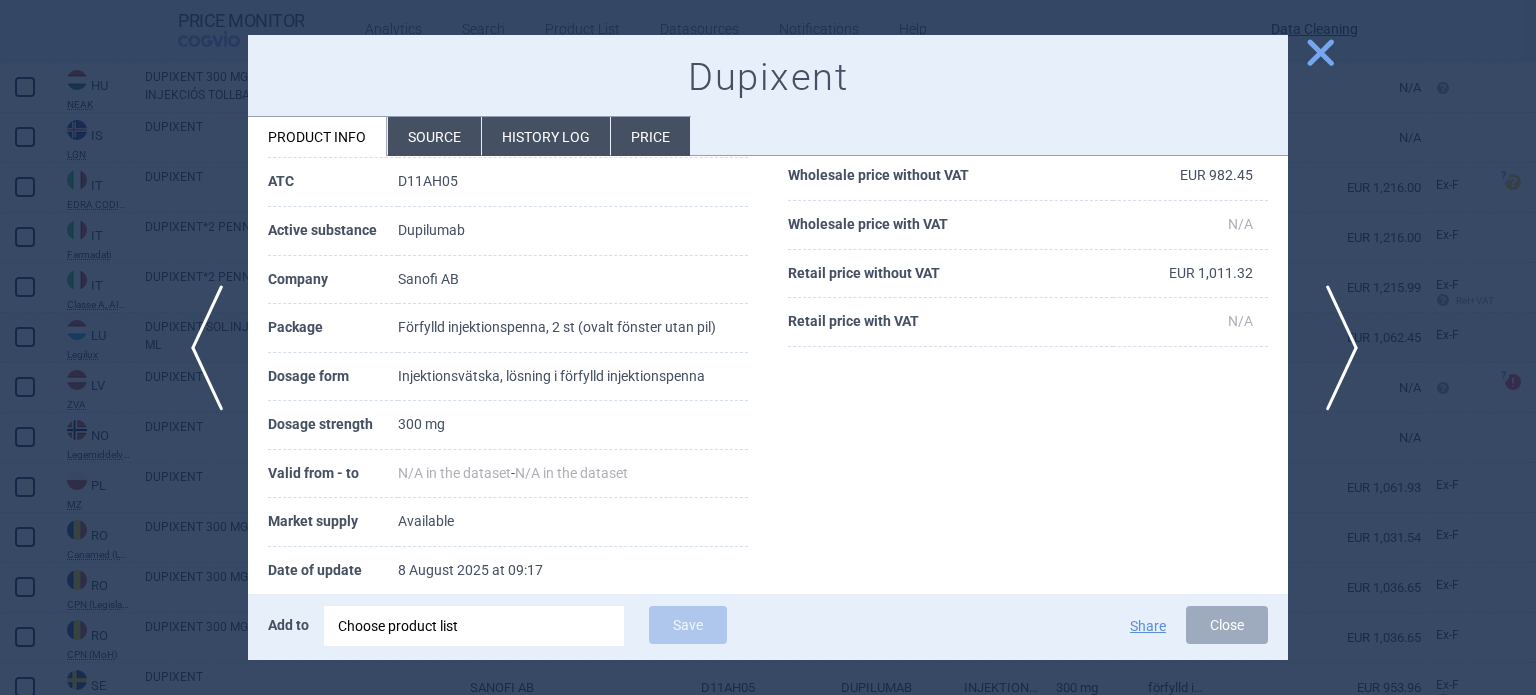 click on "next" at bounding box center (1335, 348) 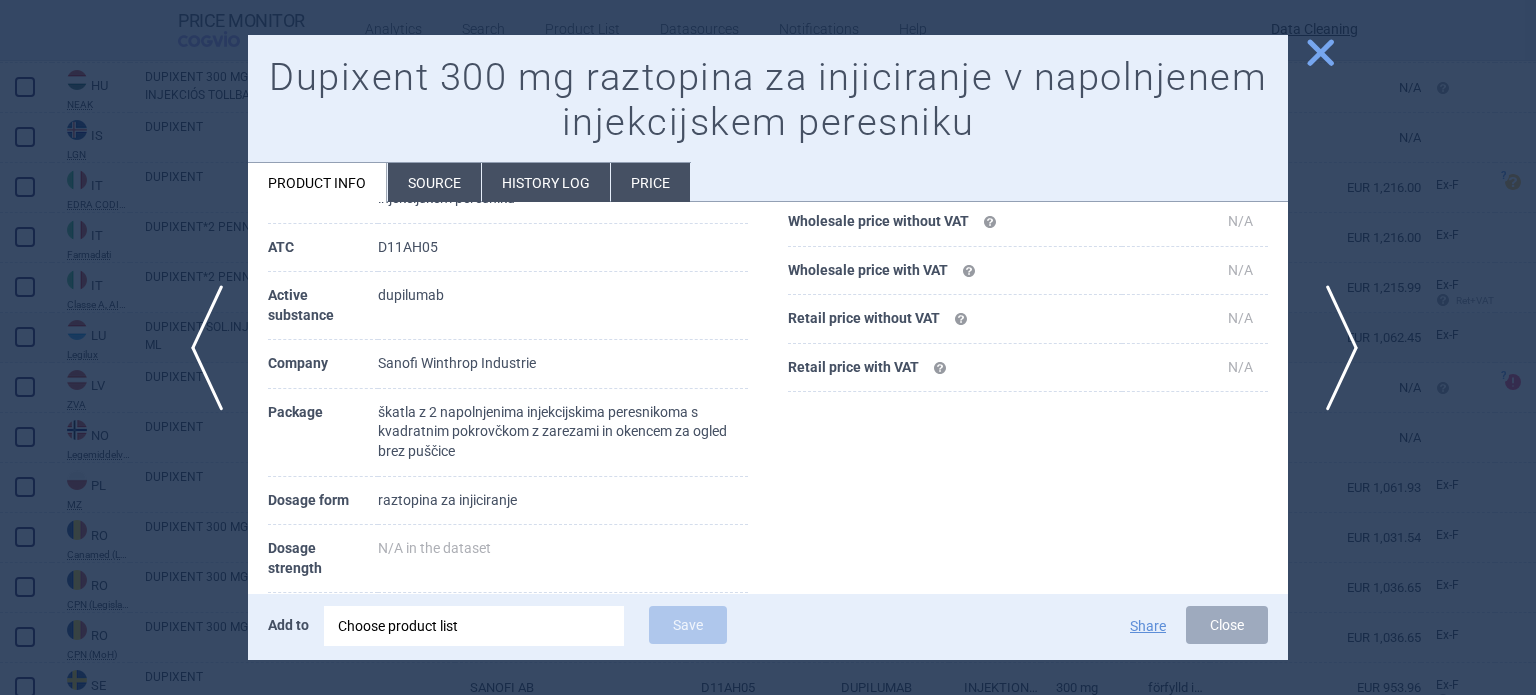 click on "next" at bounding box center (1335, 348) 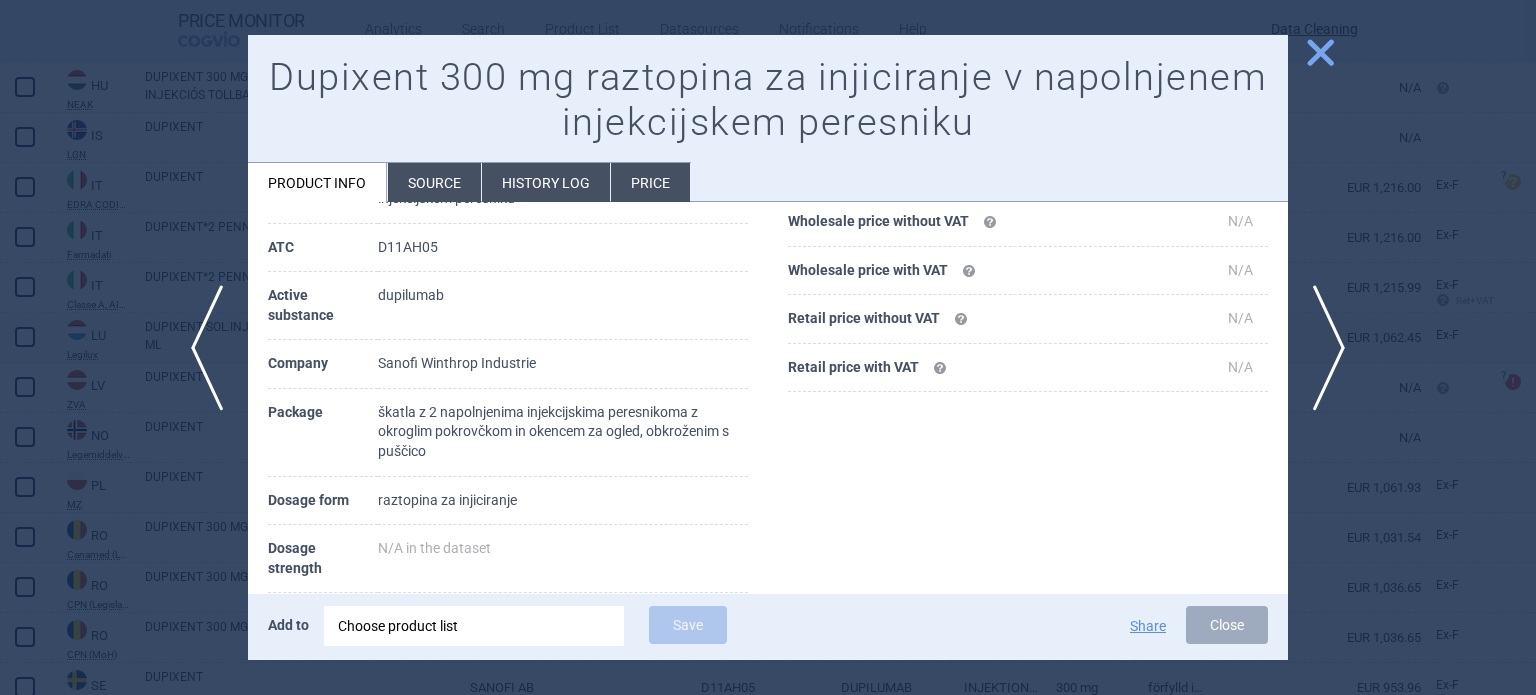 click at bounding box center (768, 347) 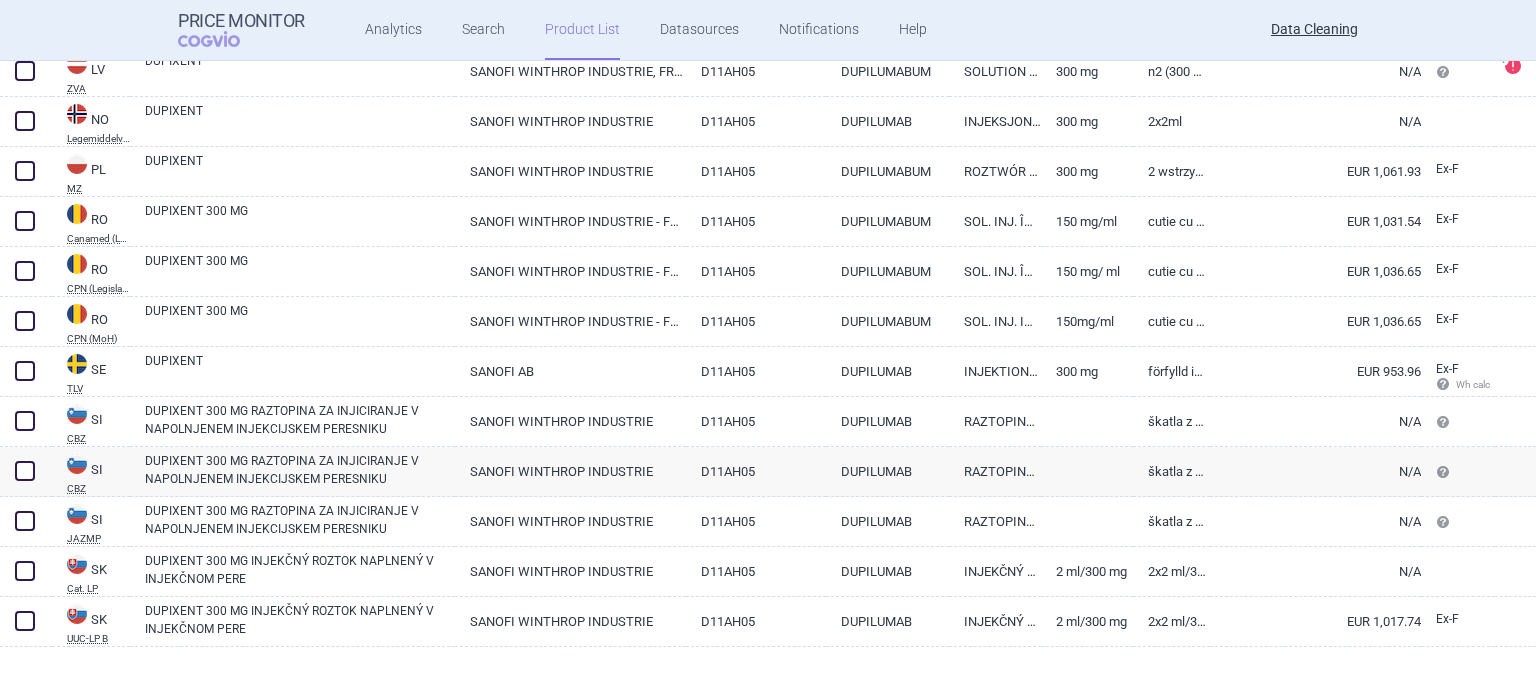 scroll, scrollTop: 1132, scrollLeft: 0, axis: vertical 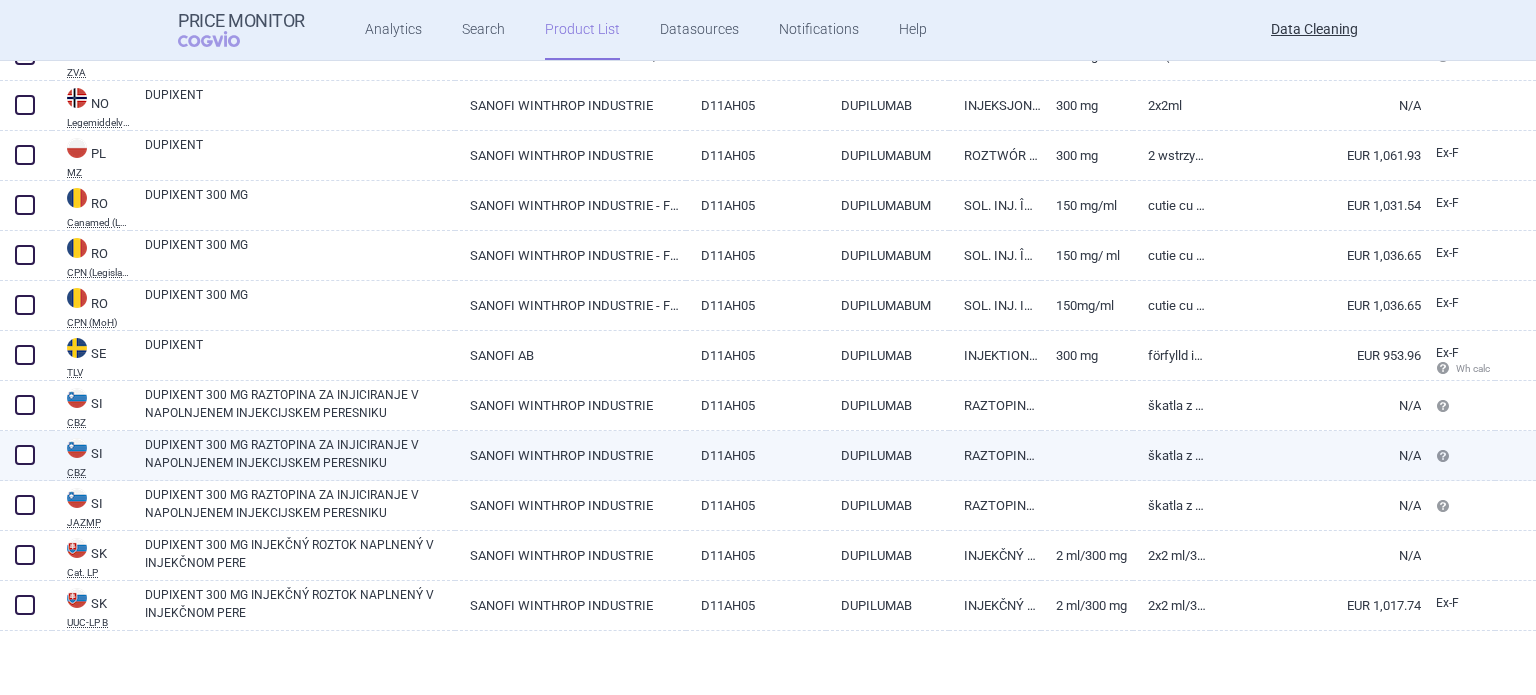 click at bounding box center [25, 455] 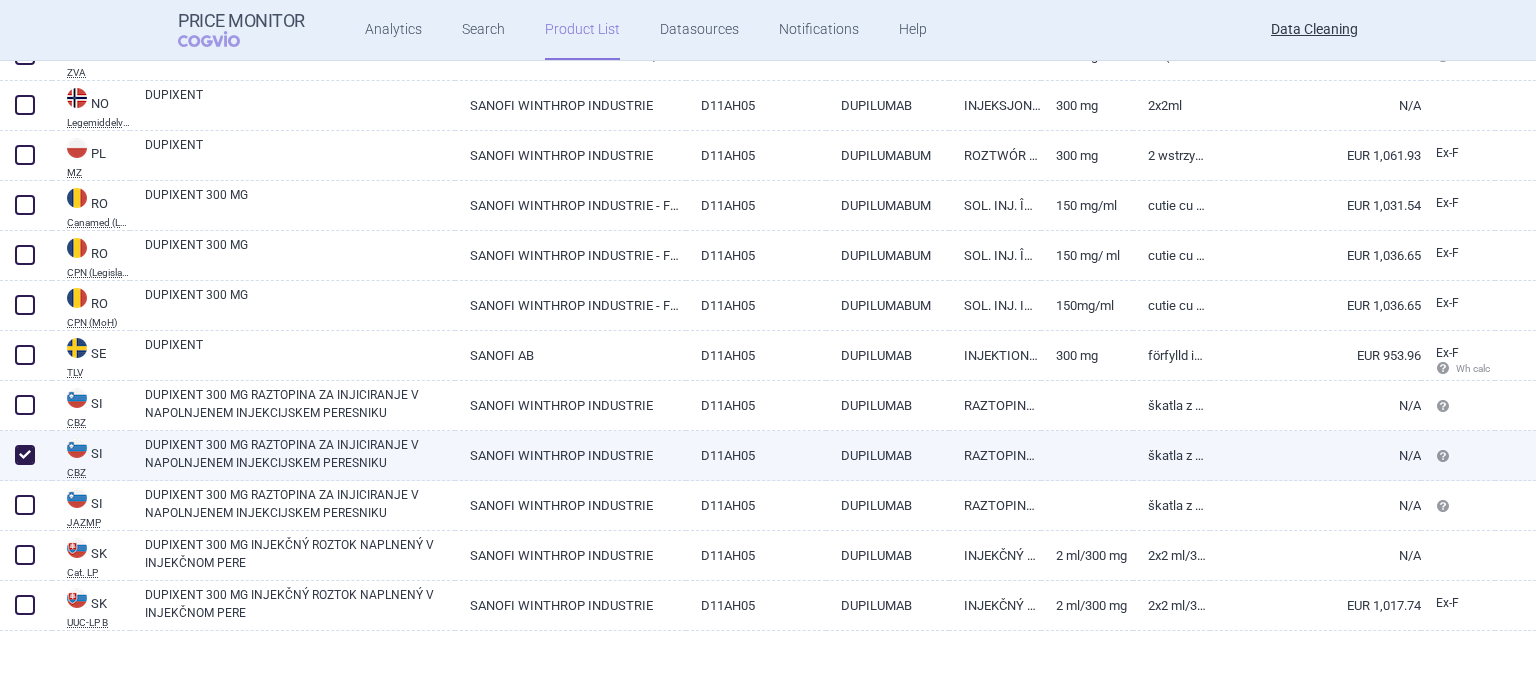 checkbox on "true" 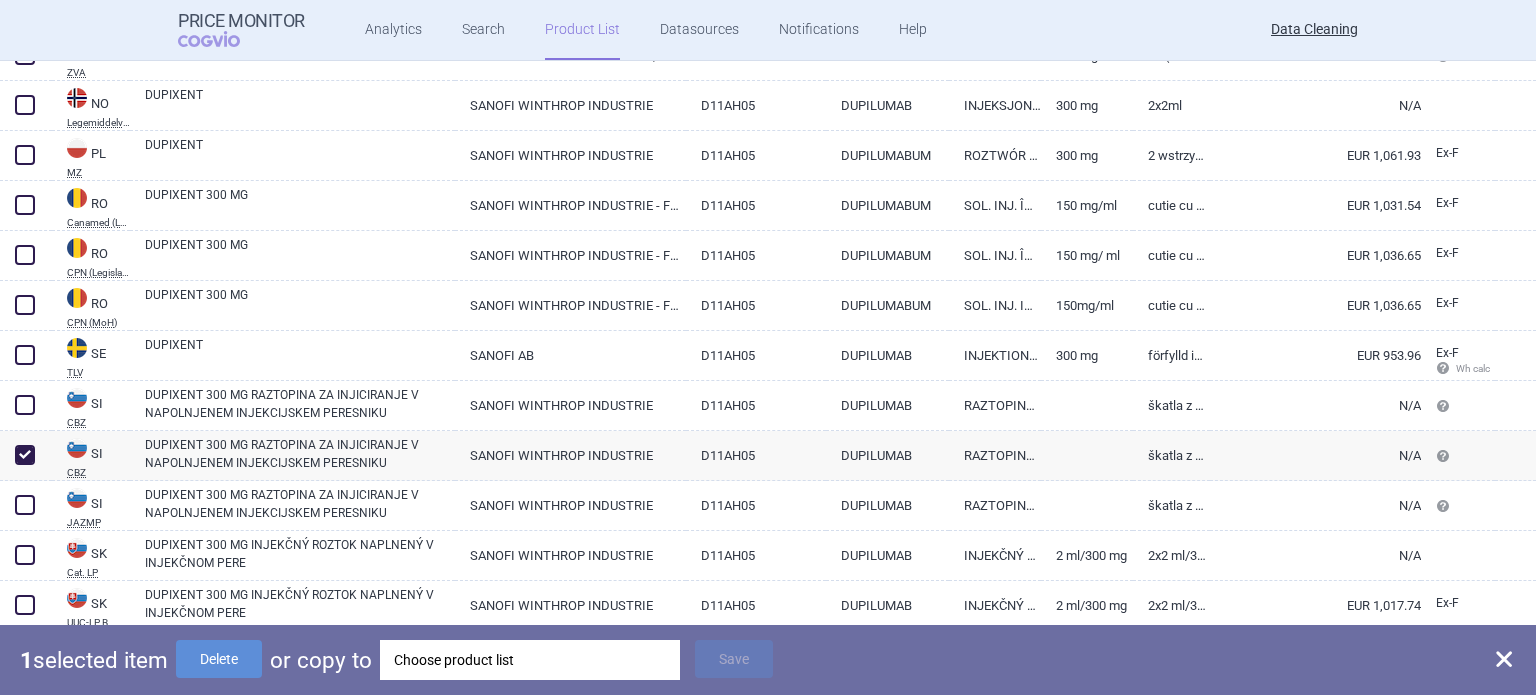 scroll, scrollTop: 0, scrollLeft: 0, axis: both 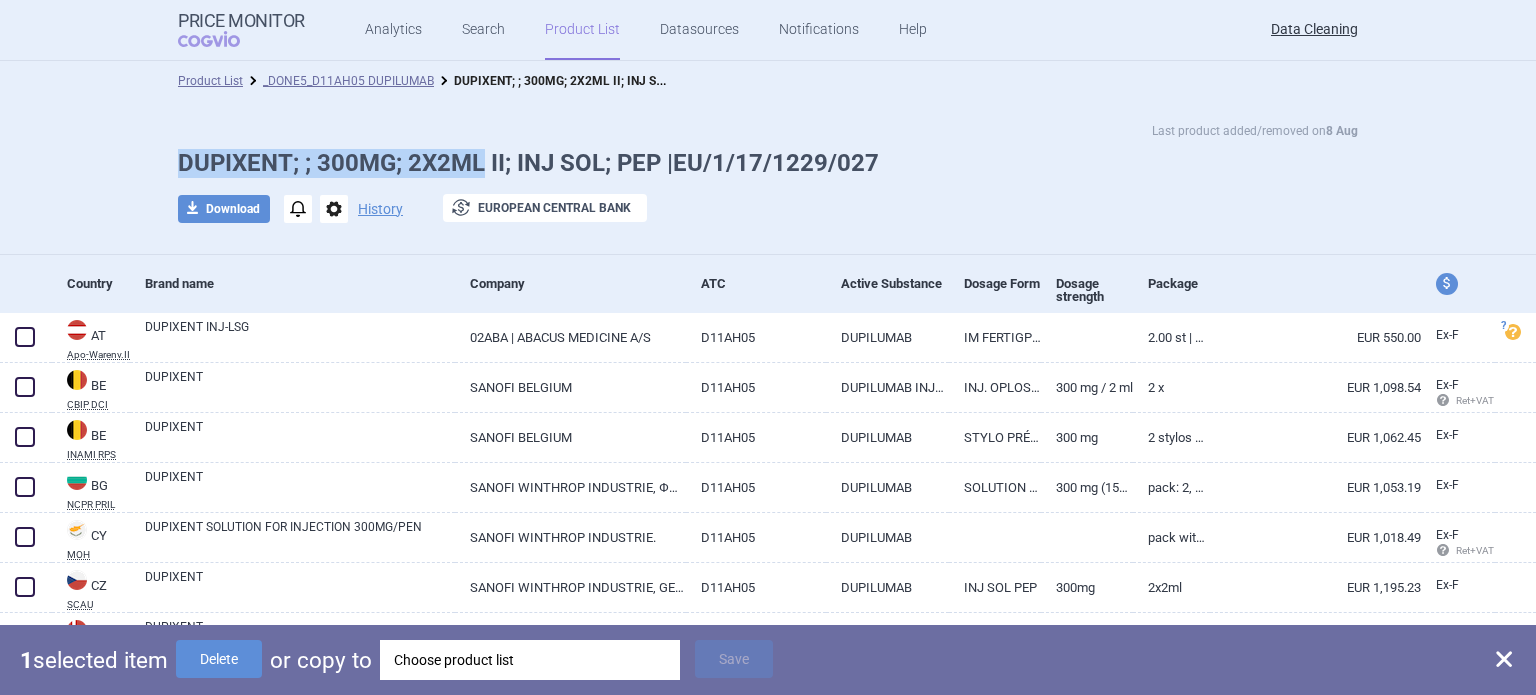 drag, startPoint x: 152, startPoint y: 161, endPoint x: 472, endPoint y: 159, distance: 320.00626 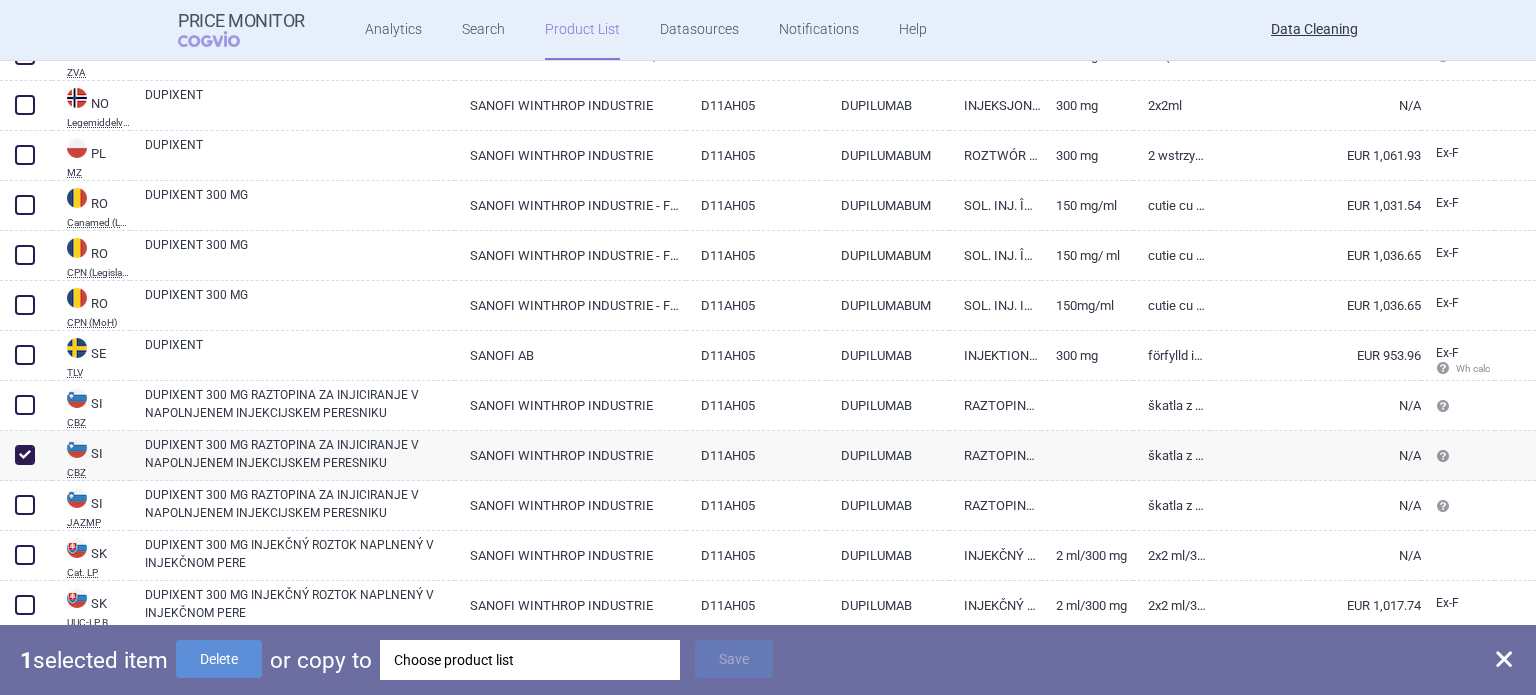 click on "Choose product list" at bounding box center (530, 660) 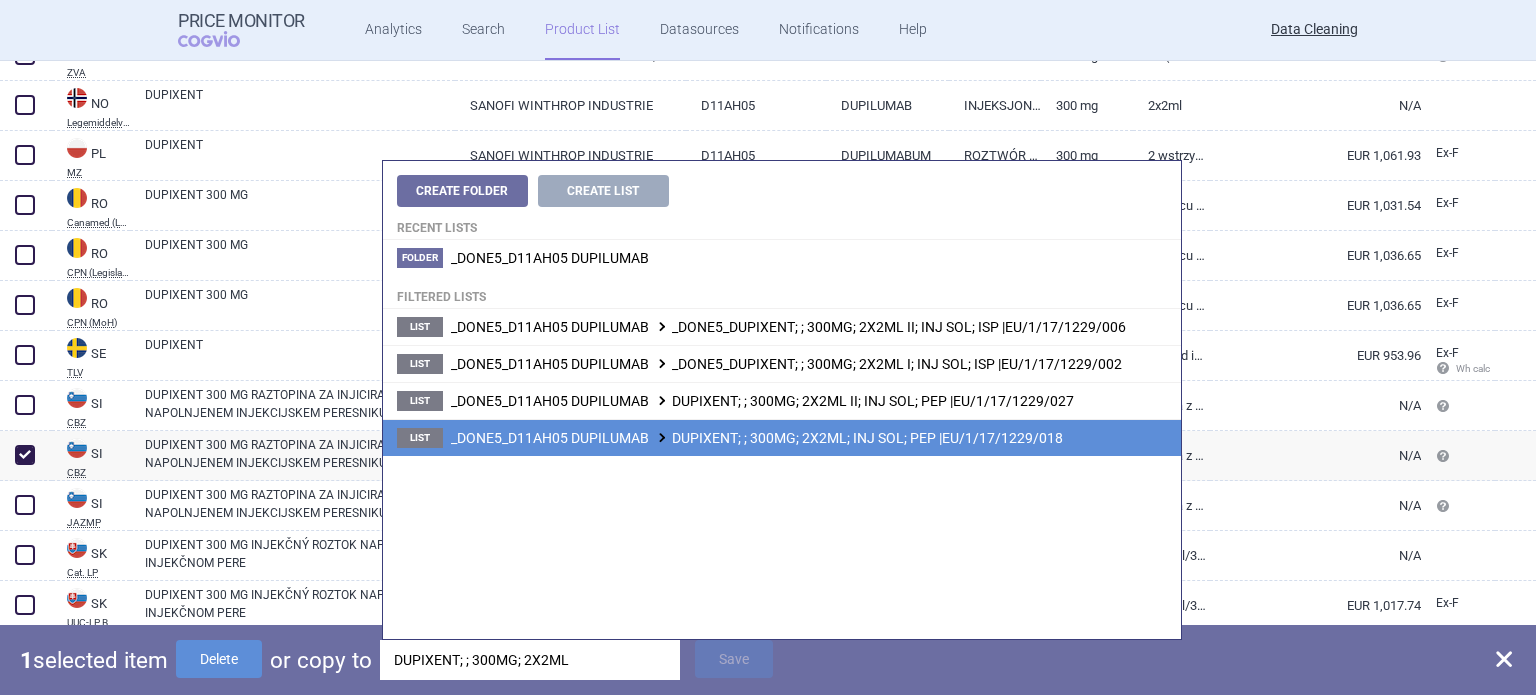 type on "DUPIXENT; ; 300MG; 2X2ML" 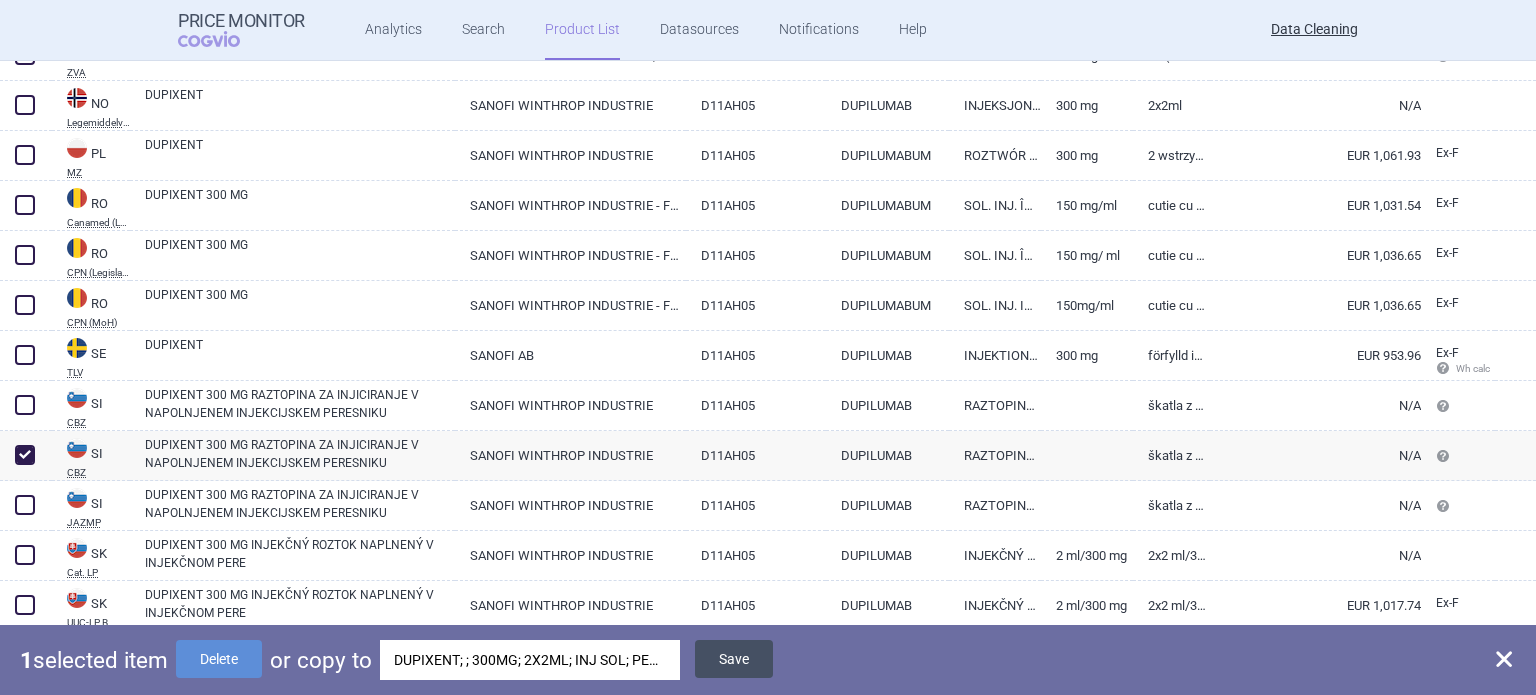 click on "Save" at bounding box center (734, 659) 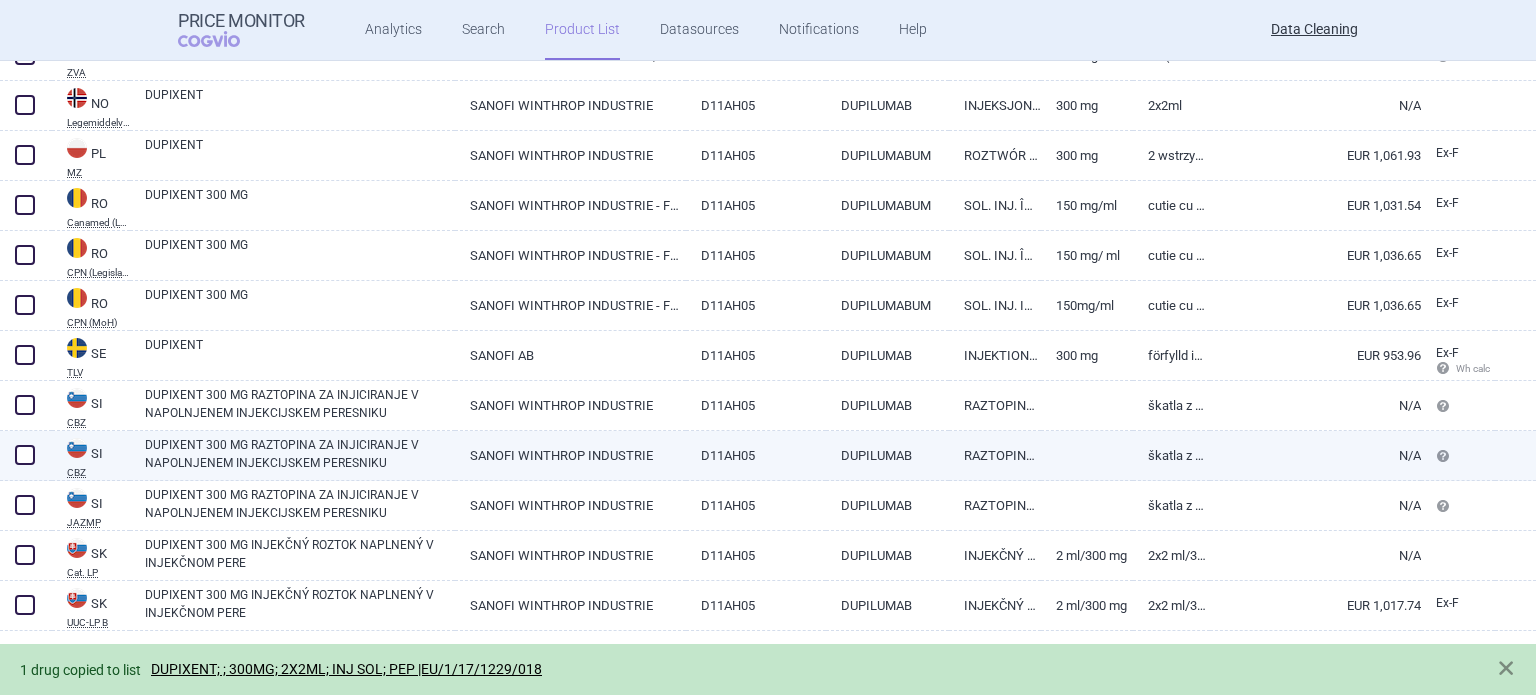 click at bounding box center [25, 455] 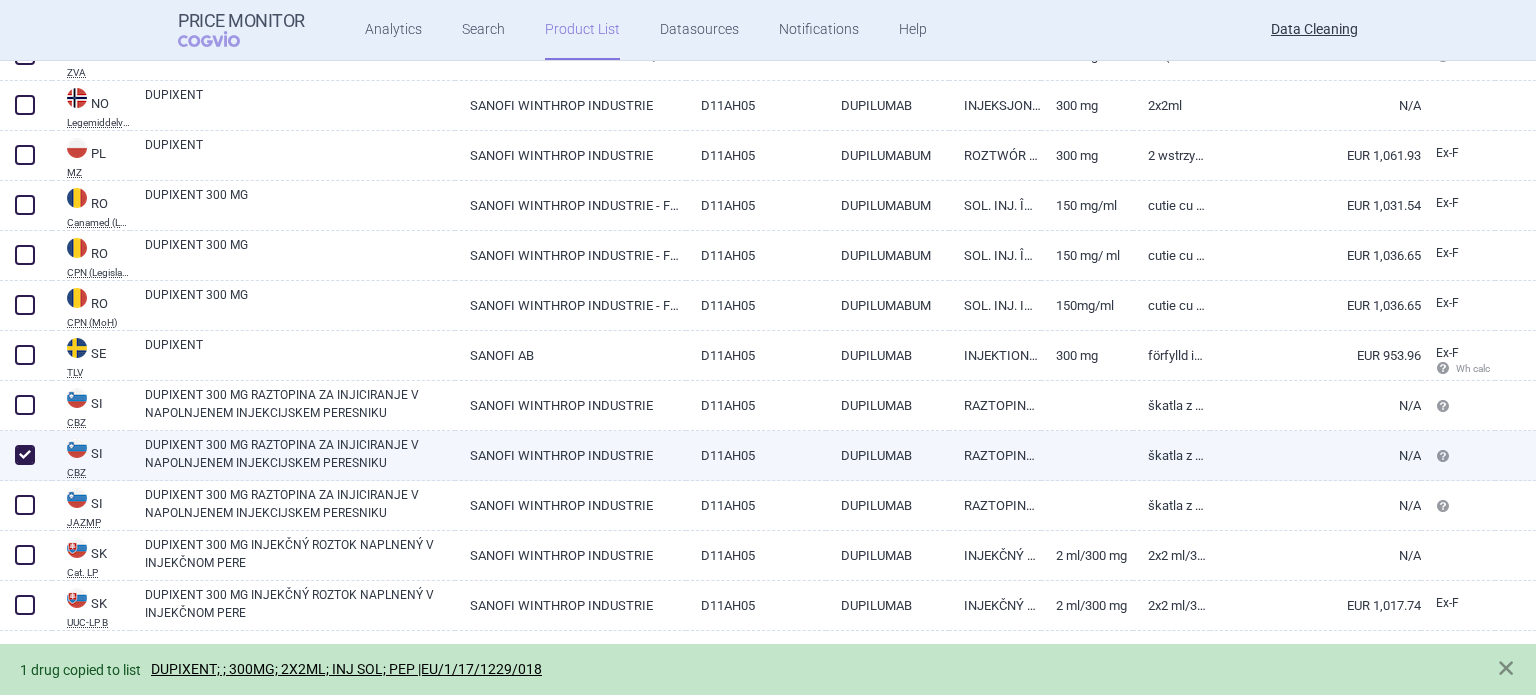 checkbox on "true" 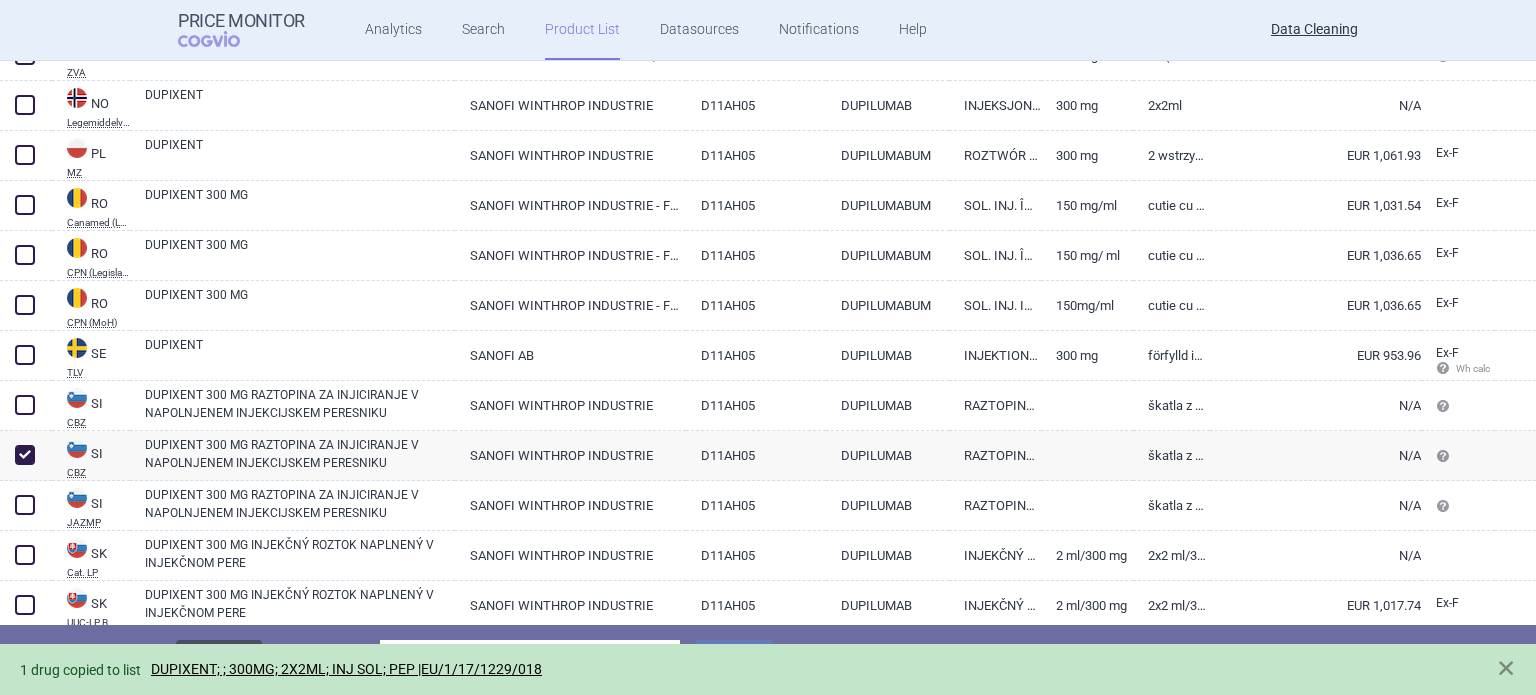 click on "Delete" at bounding box center (219, 659) 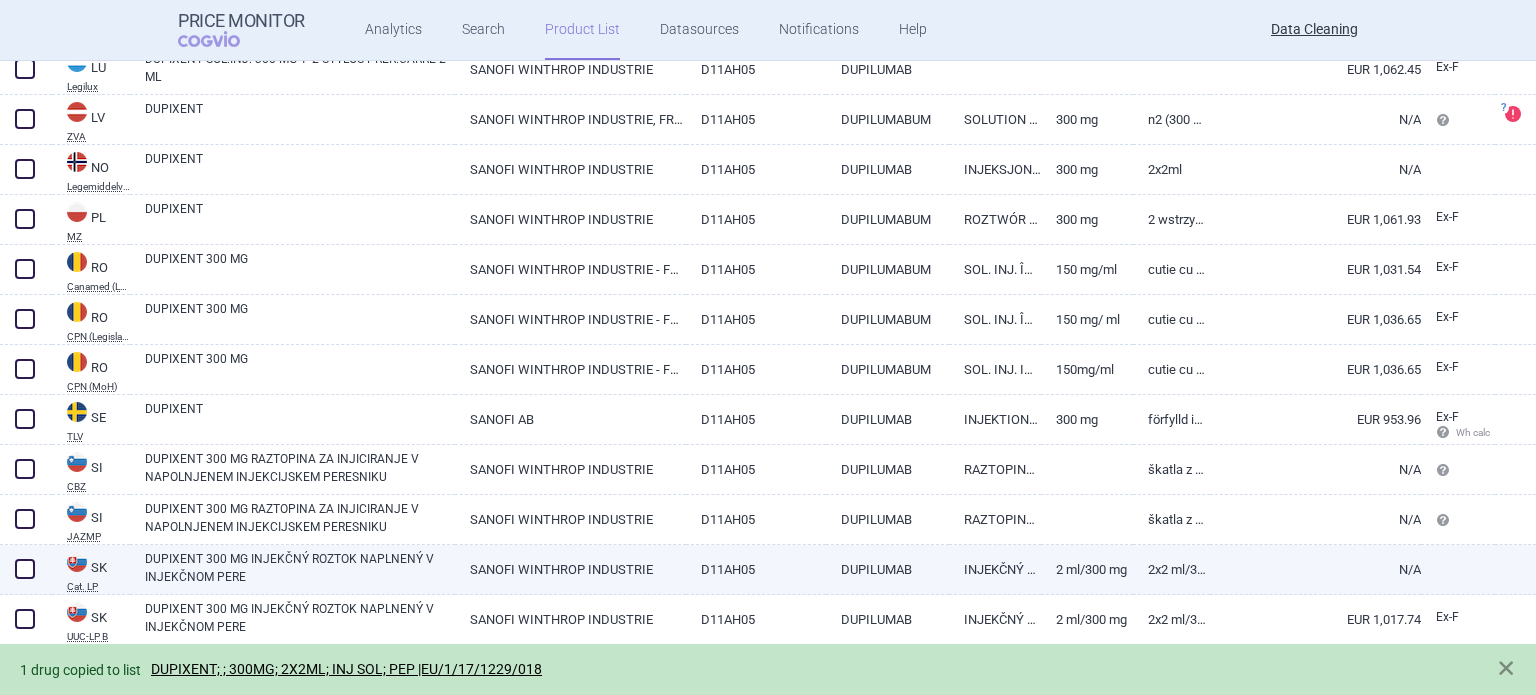 scroll, scrollTop: 1067, scrollLeft: 0, axis: vertical 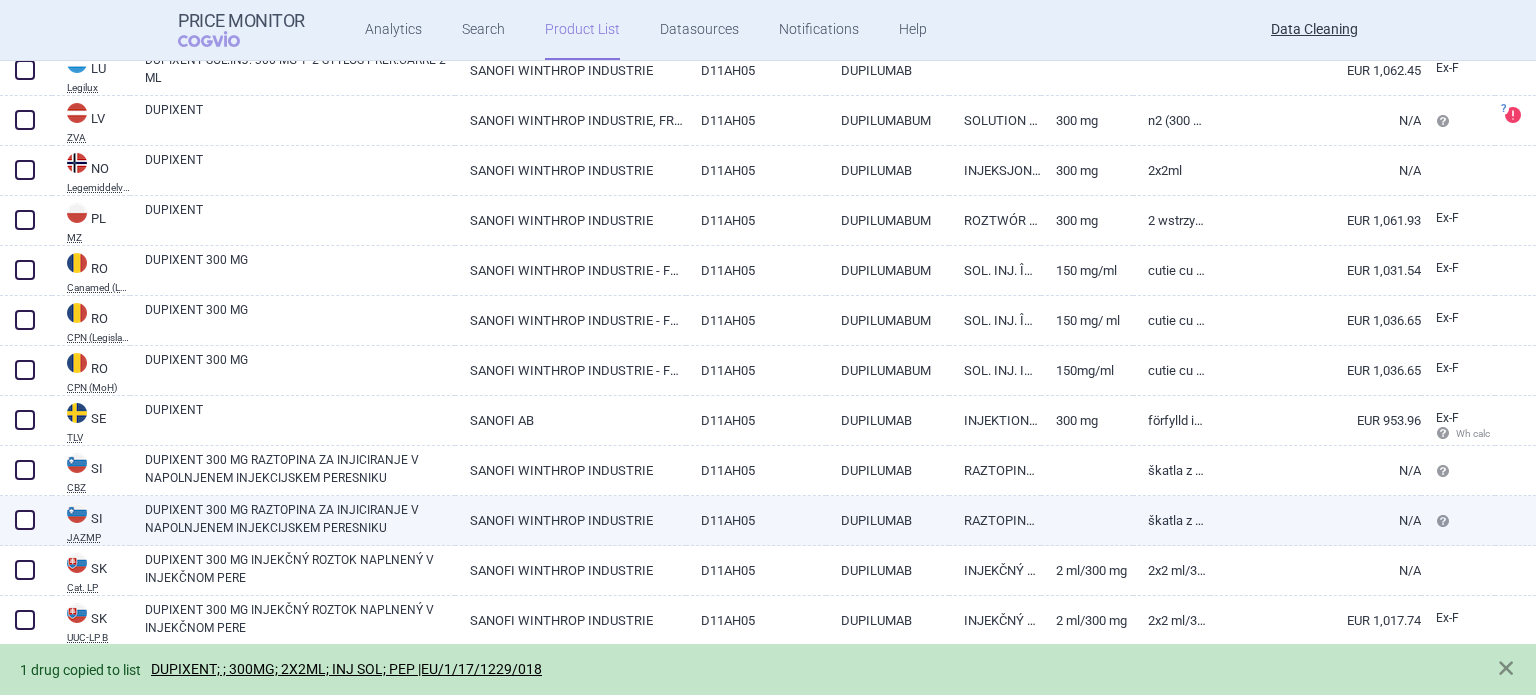 click on "DUPIXENT 300 MG RAZTOPINA ZA INJICIRANJE V NAPOLNJENEM INJEKCIJSKEM PERESNIKU" at bounding box center (300, 519) 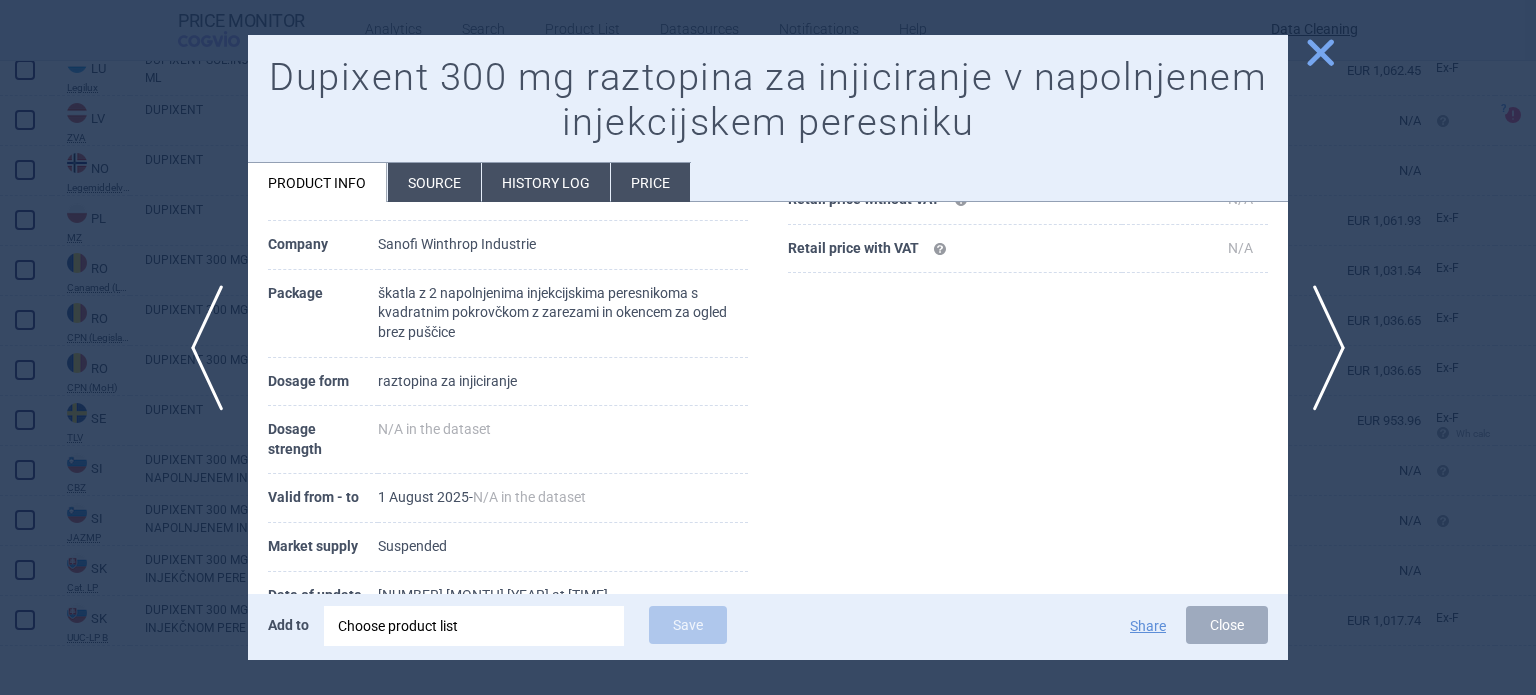scroll, scrollTop: 300, scrollLeft: 0, axis: vertical 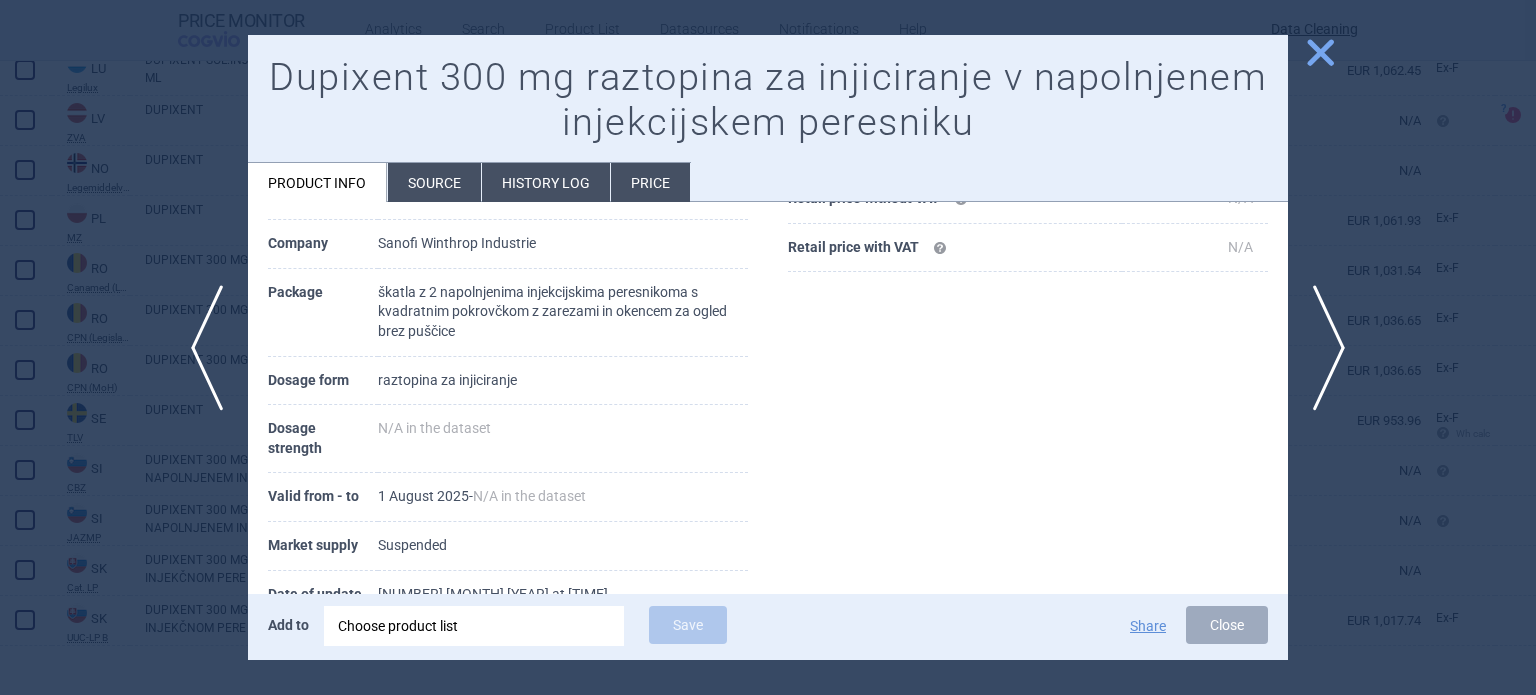 click at bounding box center (768, 347) 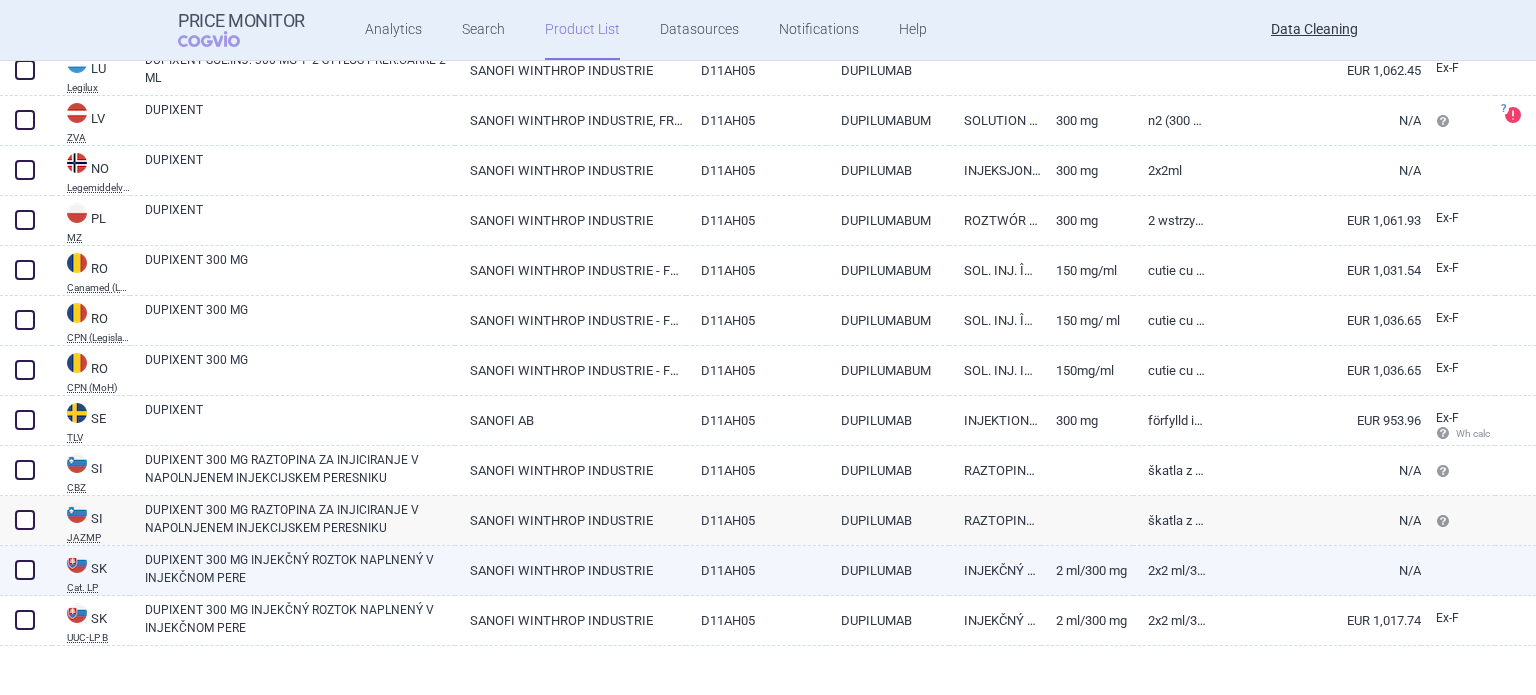 click on "DUPIXENT 300 MG INJEKČNÝ ROZTOK NAPLNENÝ V INJEKČNOM PERE" at bounding box center [300, 569] 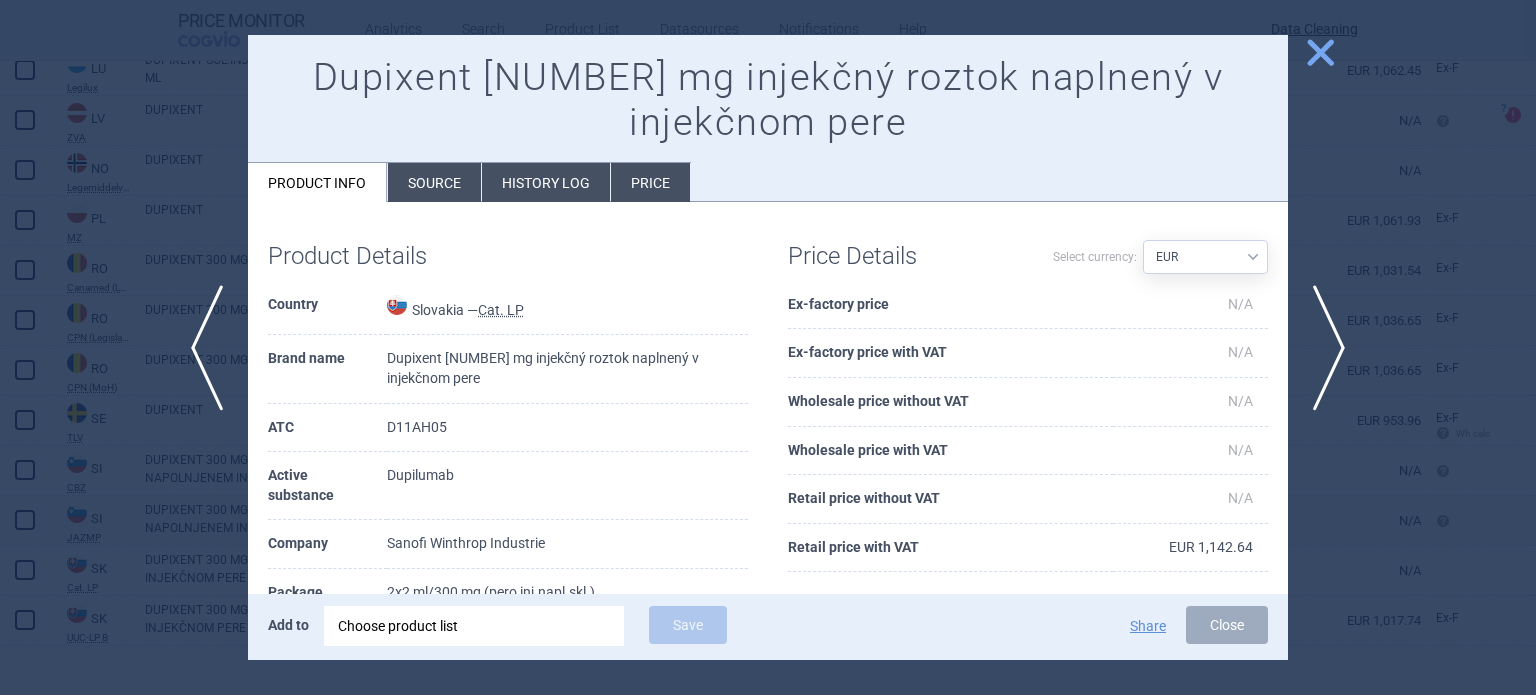 click on "Source" at bounding box center [434, 182] 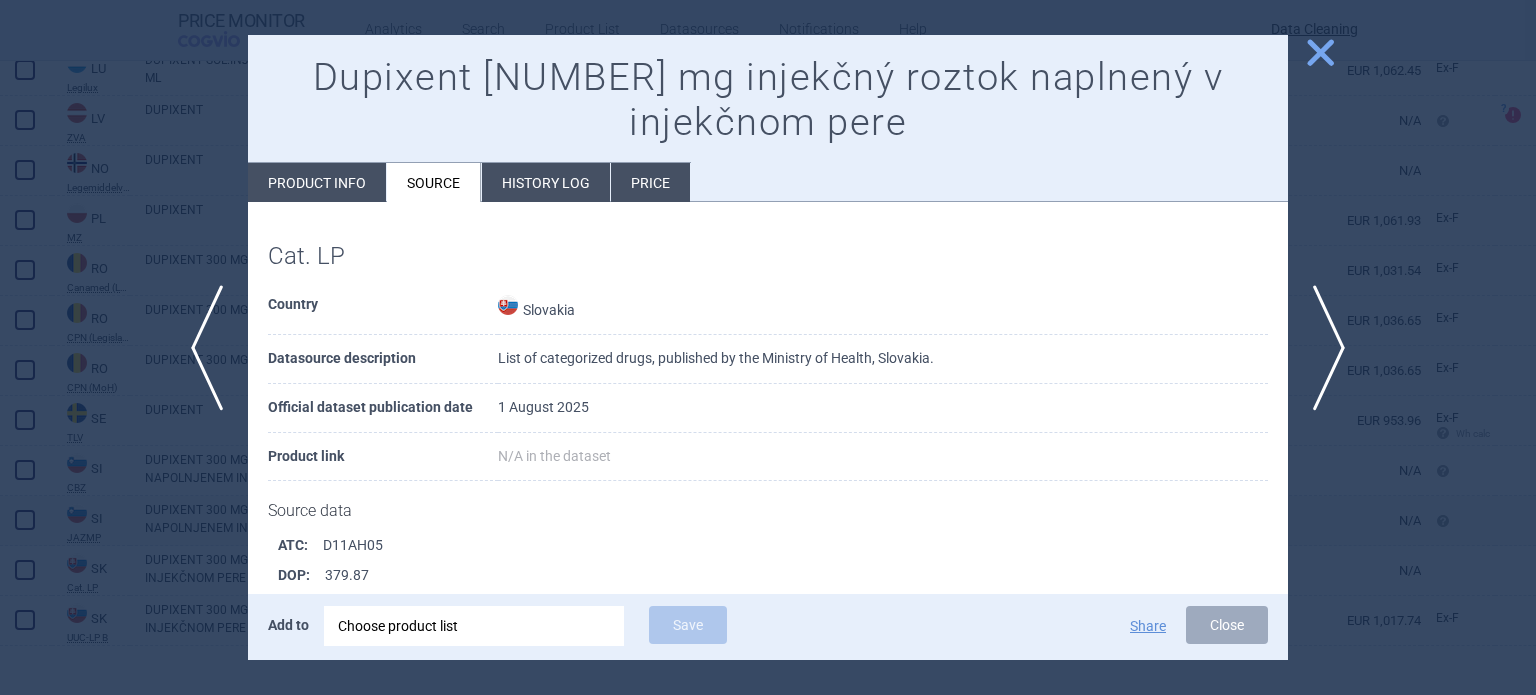scroll, scrollTop: 2037, scrollLeft: 0, axis: vertical 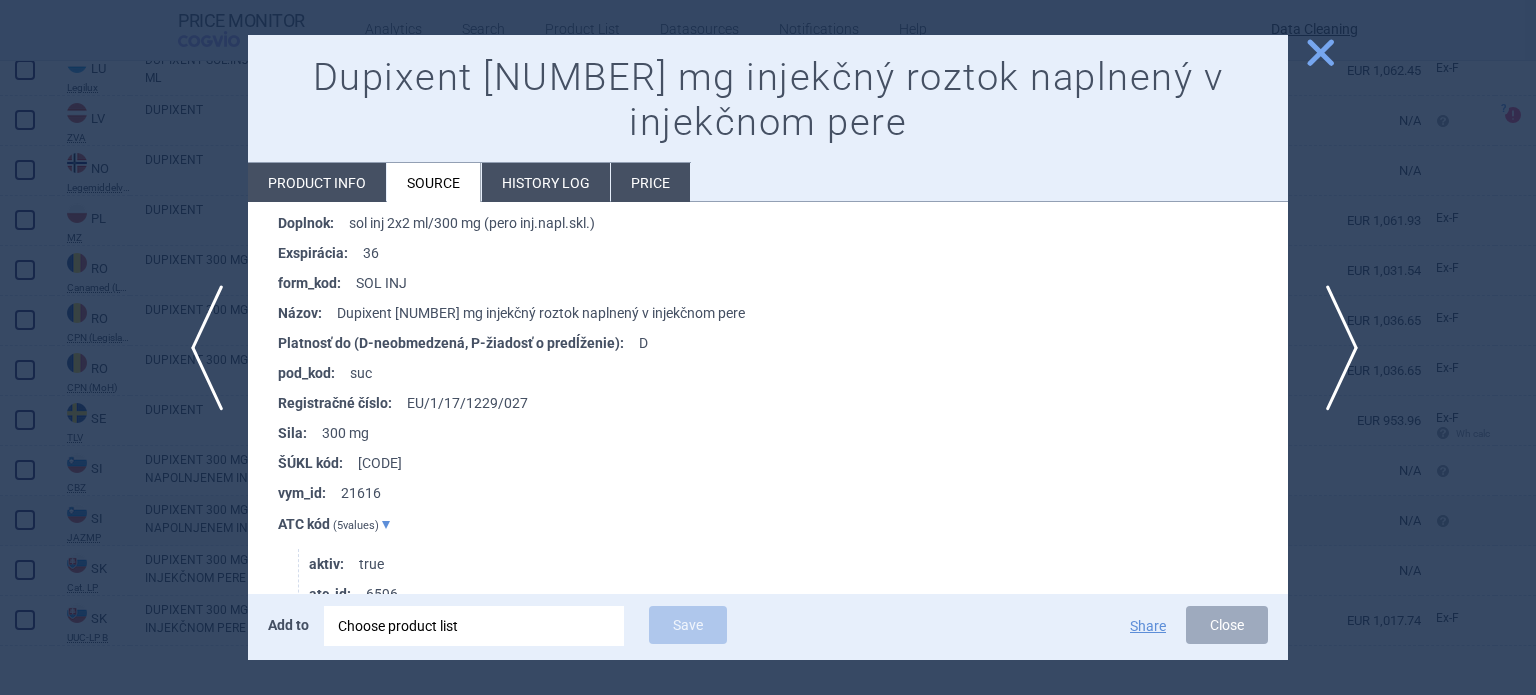 click on "next" at bounding box center (1335, 348) 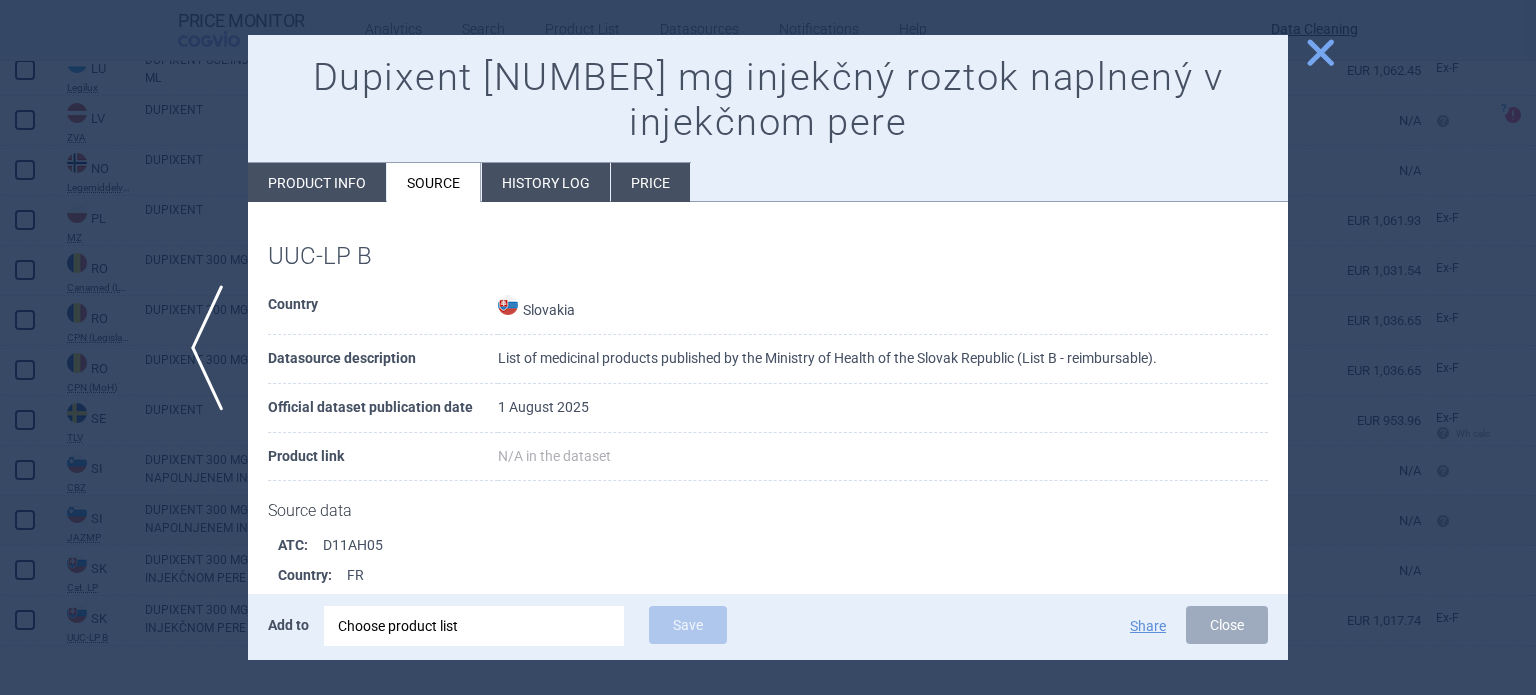 scroll, scrollTop: 2612, scrollLeft: 0, axis: vertical 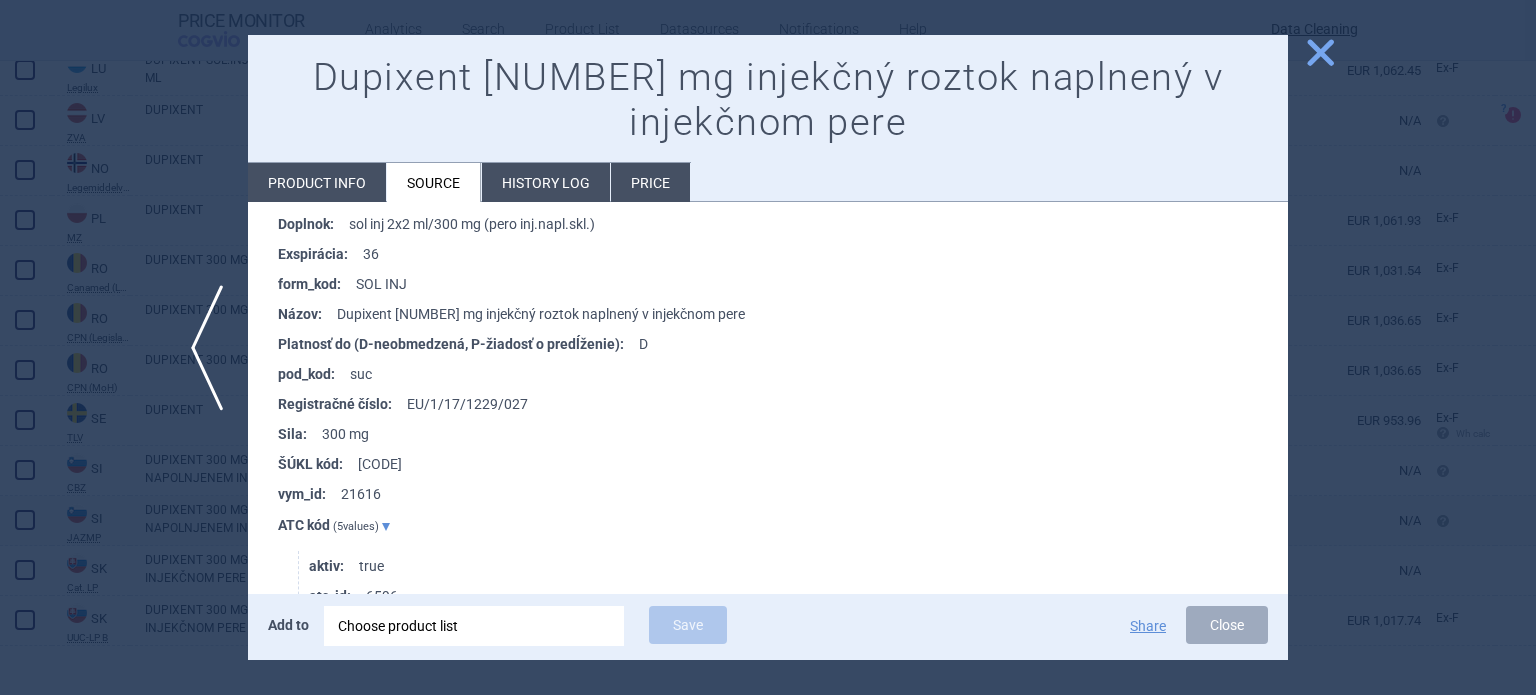 click at bounding box center [768, 347] 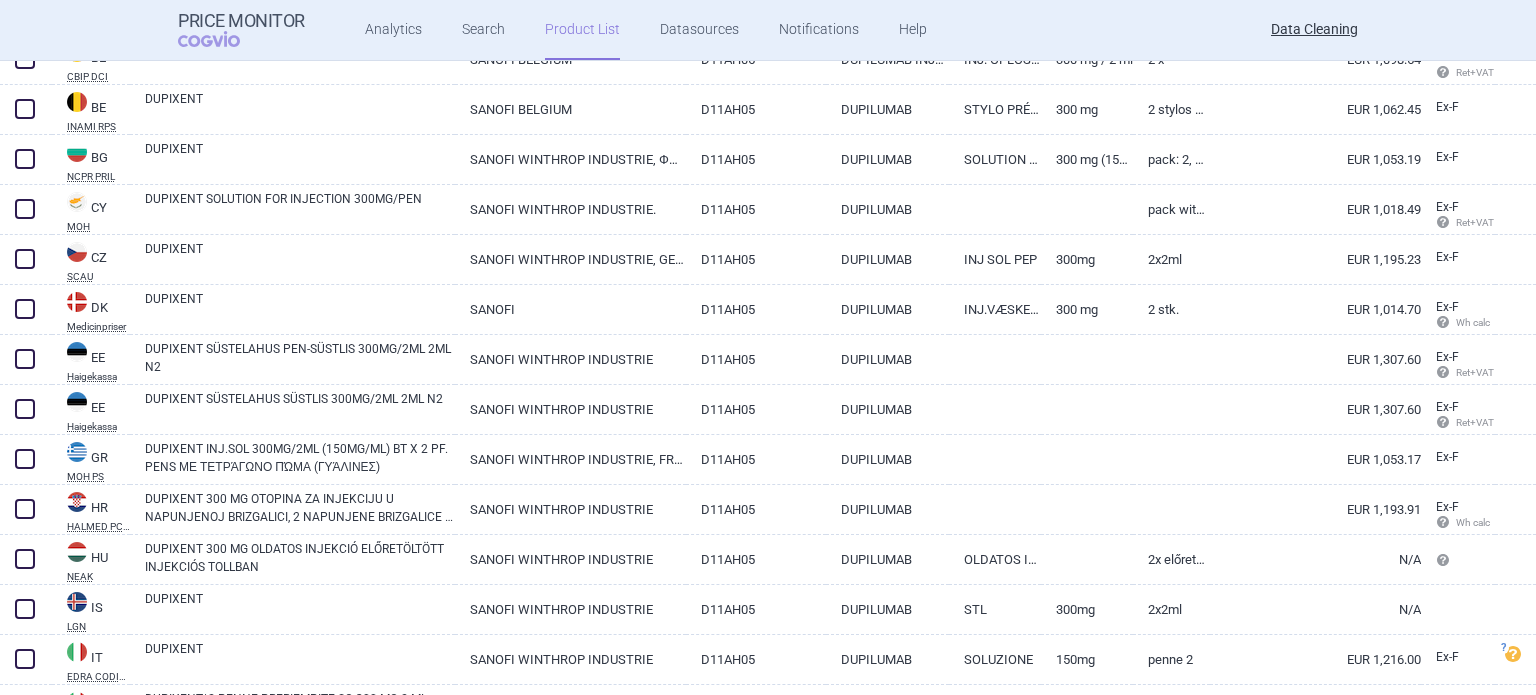 scroll, scrollTop: 0, scrollLeft: 0, axis: both 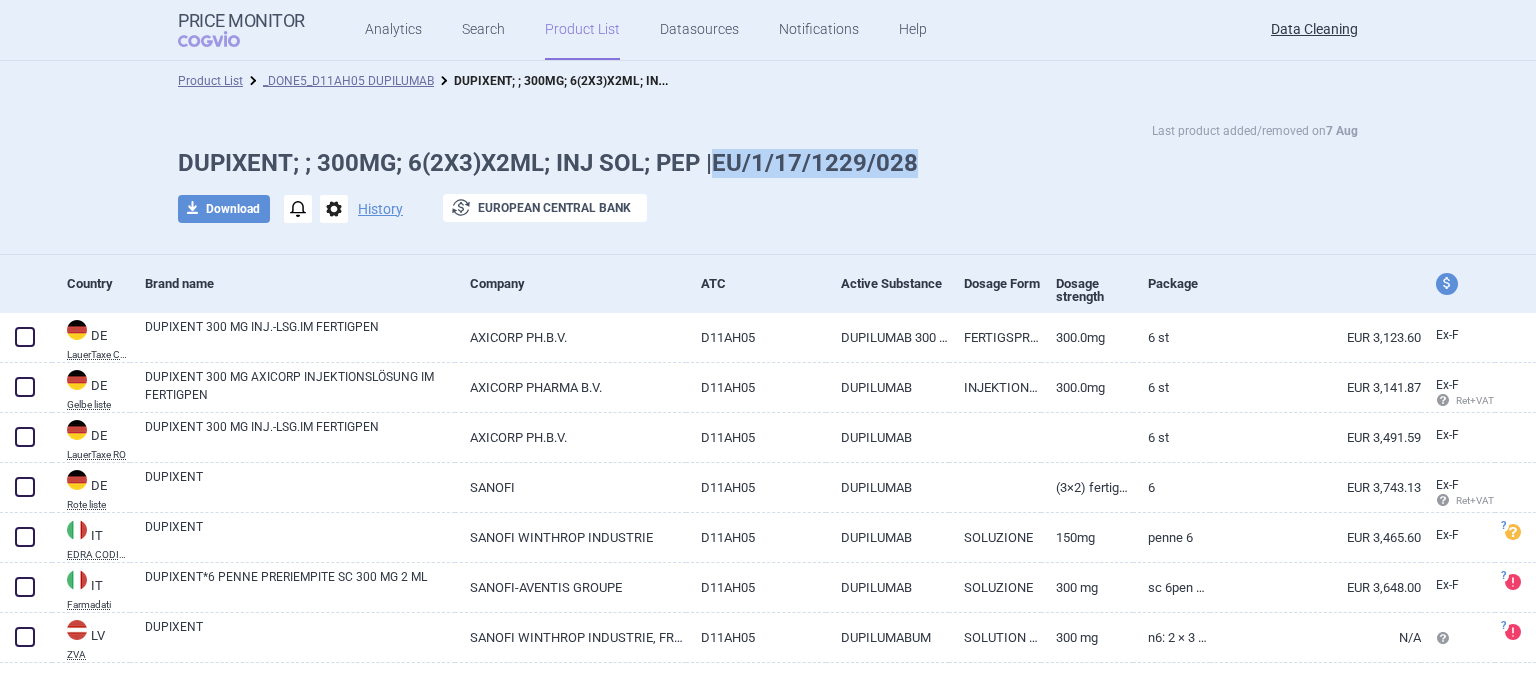 drag, startPoint x: 912, startPoint y: 159, endPoint x: 704, endPoint y: 162, distance: 208.02164 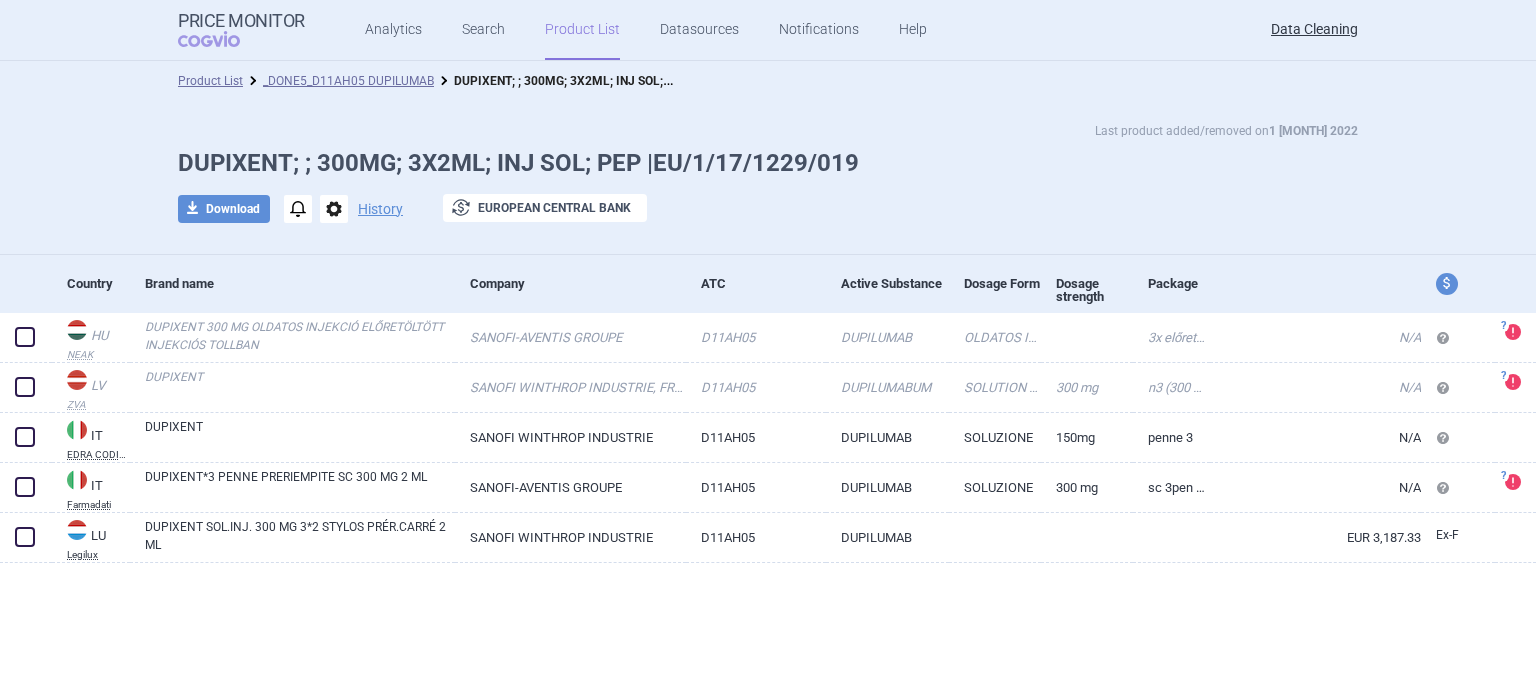 scroll, scrollTop: 0, scrollLeft: 0, axis: both 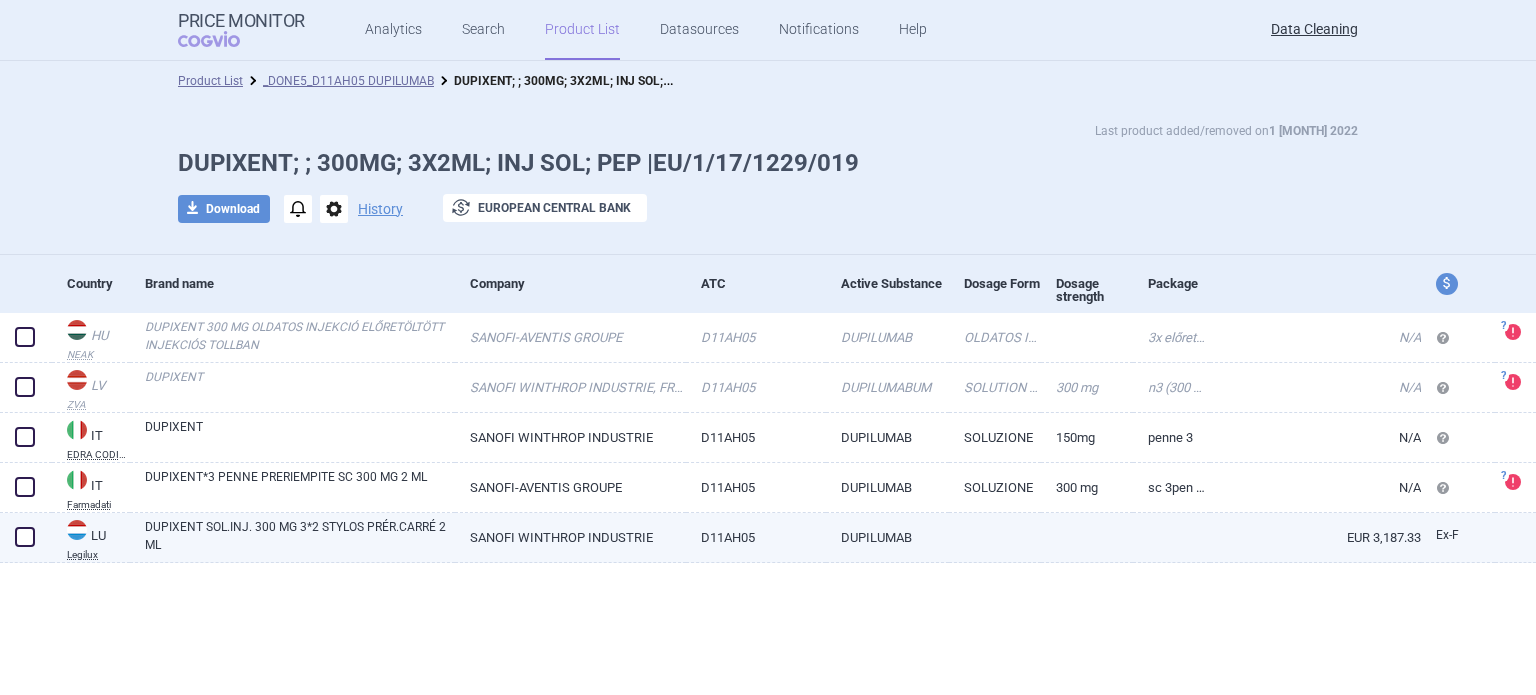click on "SANOFI WINTHROP INDUSTRIE" at bounding box center (570, 537) 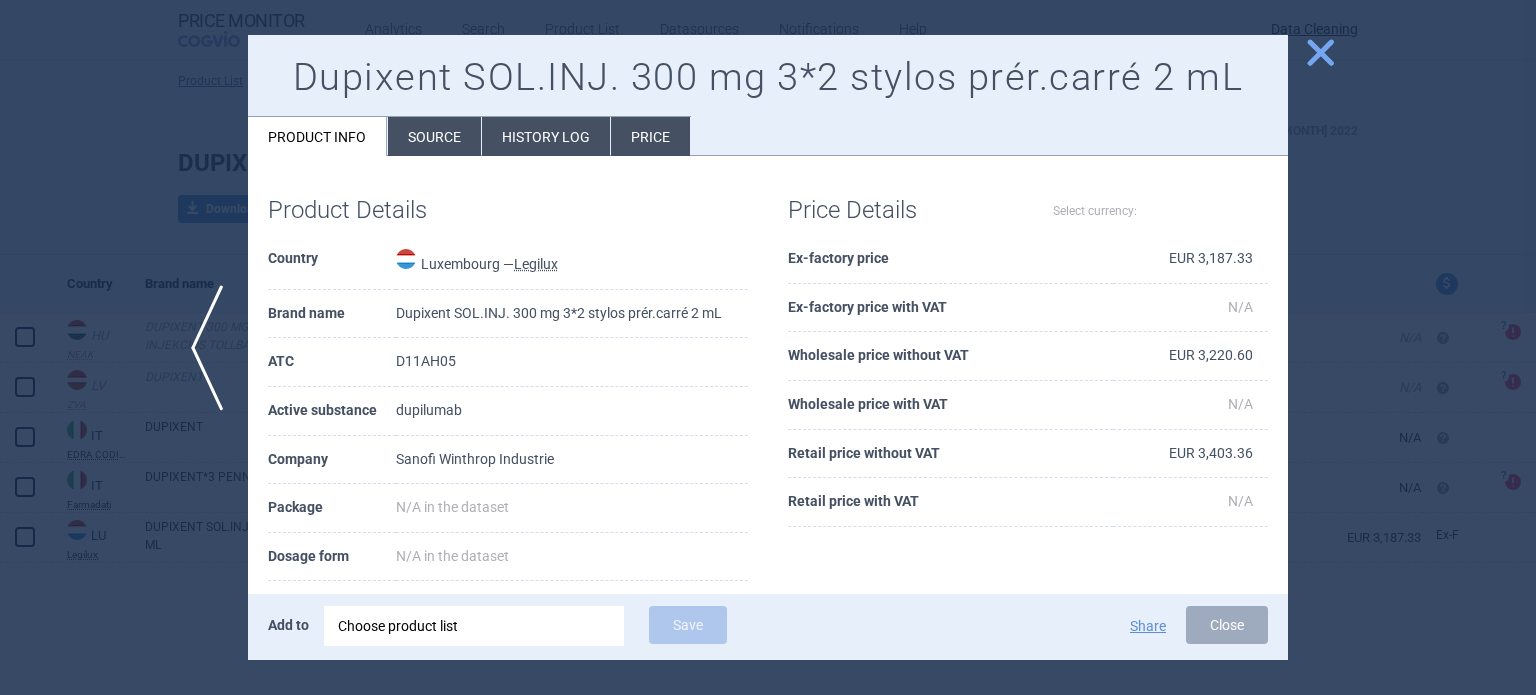 select on "EUR" 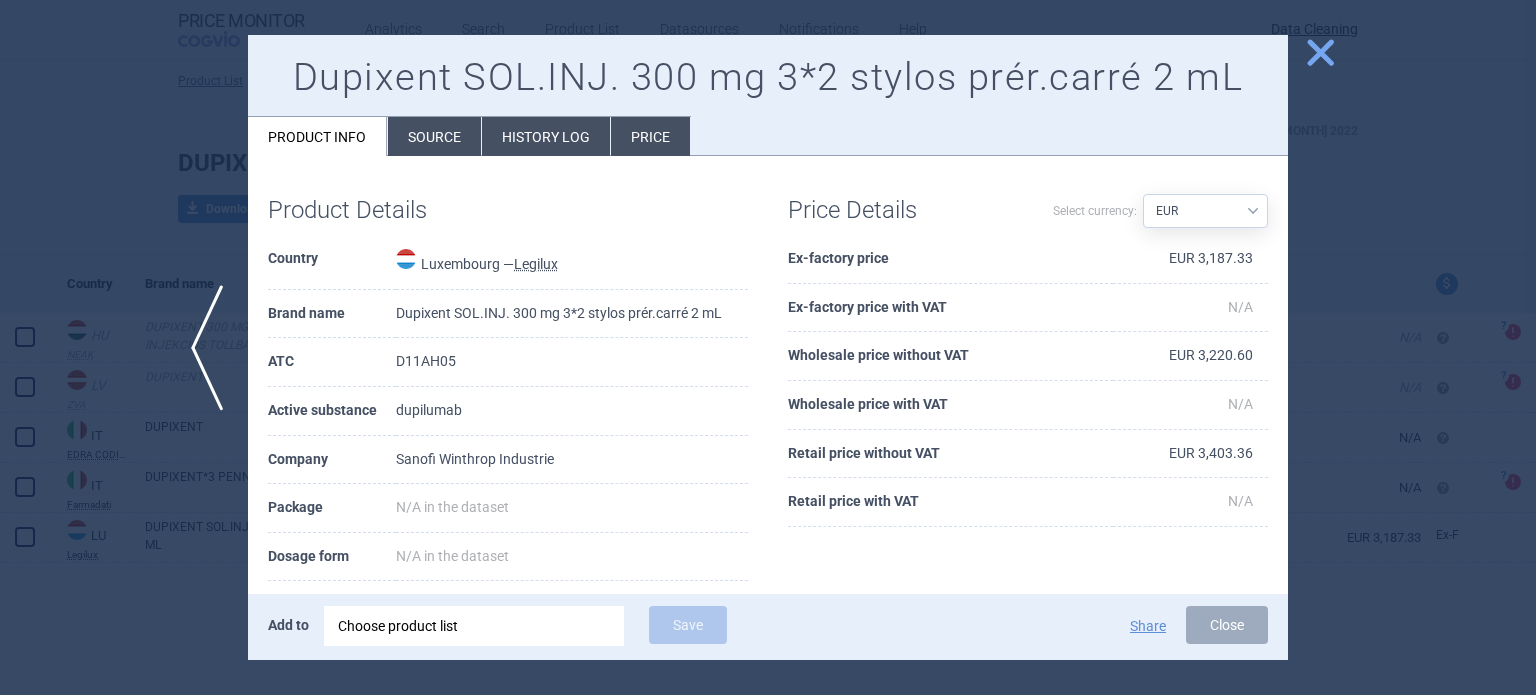 click at bounding box center [768, 347] 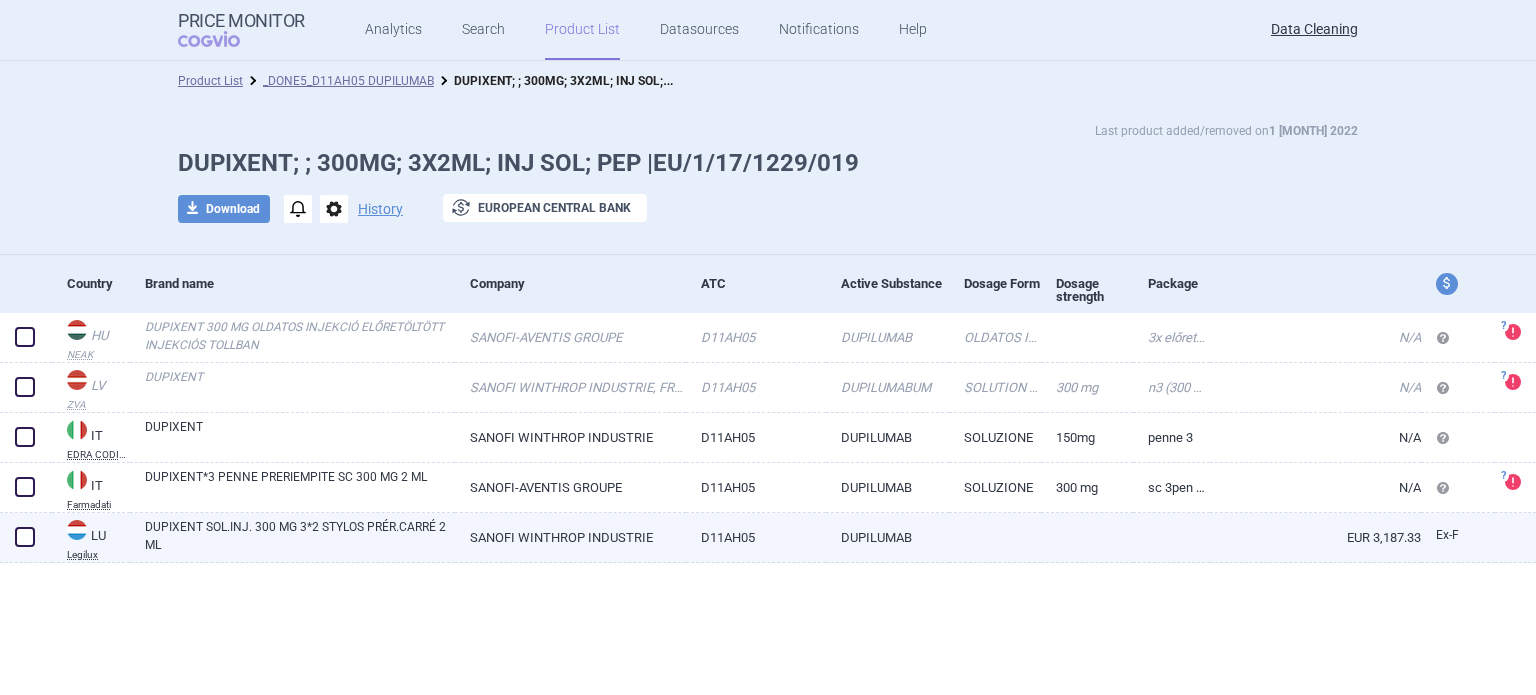 click at bounding box center (25, 537) 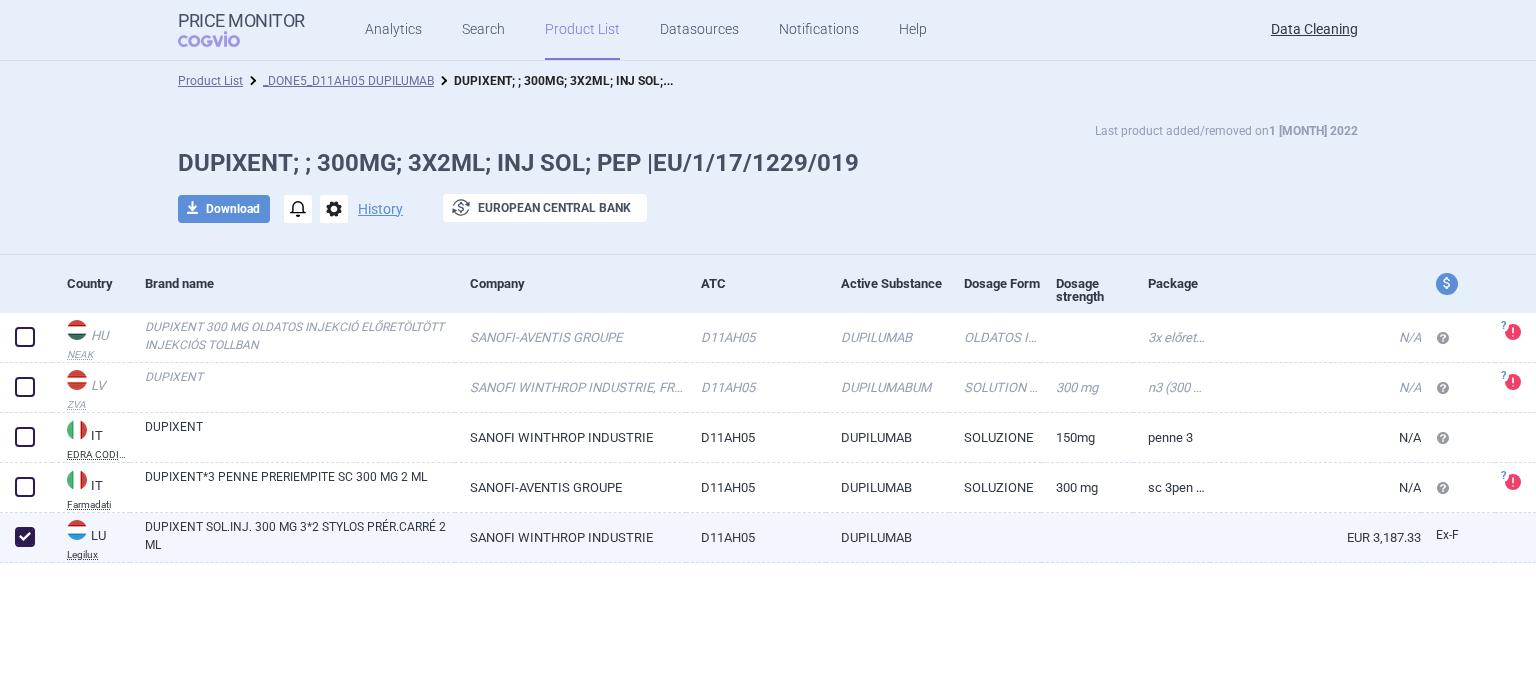 checkbox on "true" 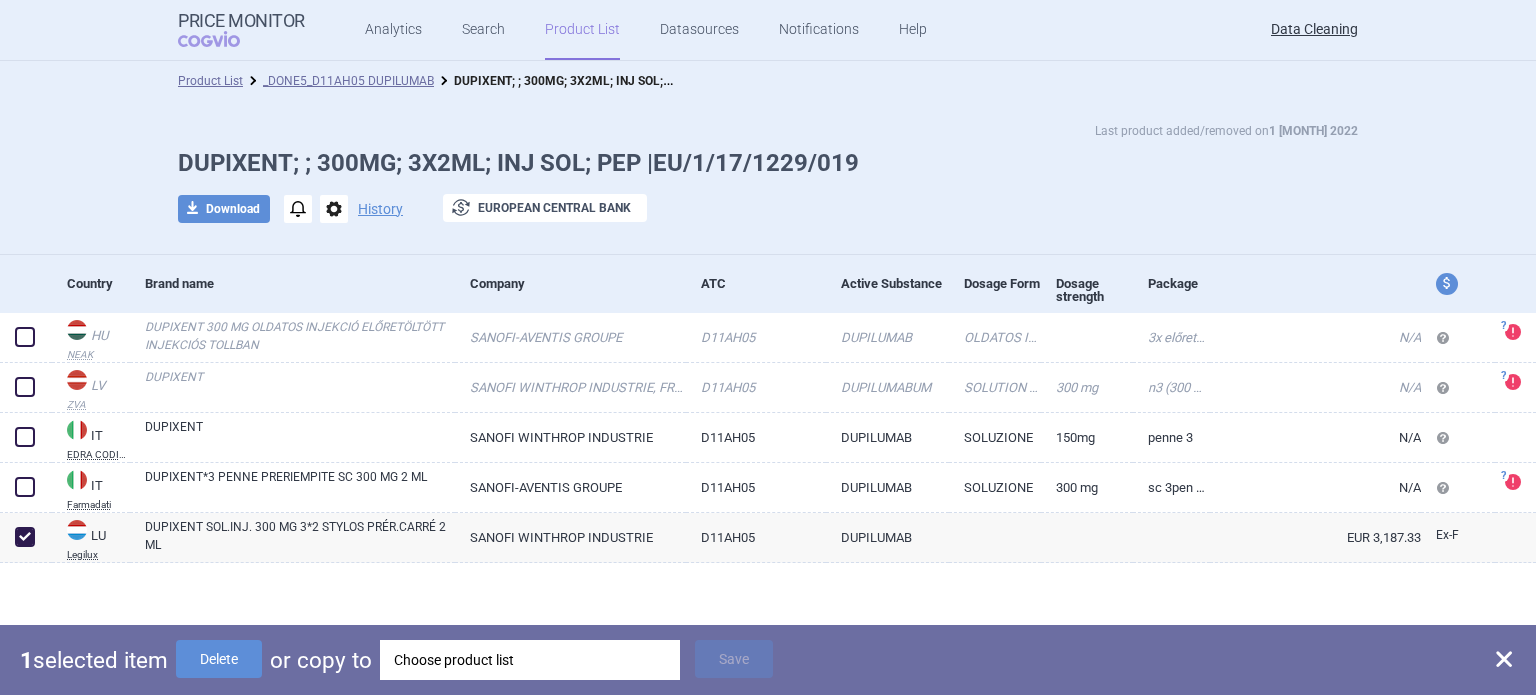 click on "Choose product list" at bounding box center (530, 660) 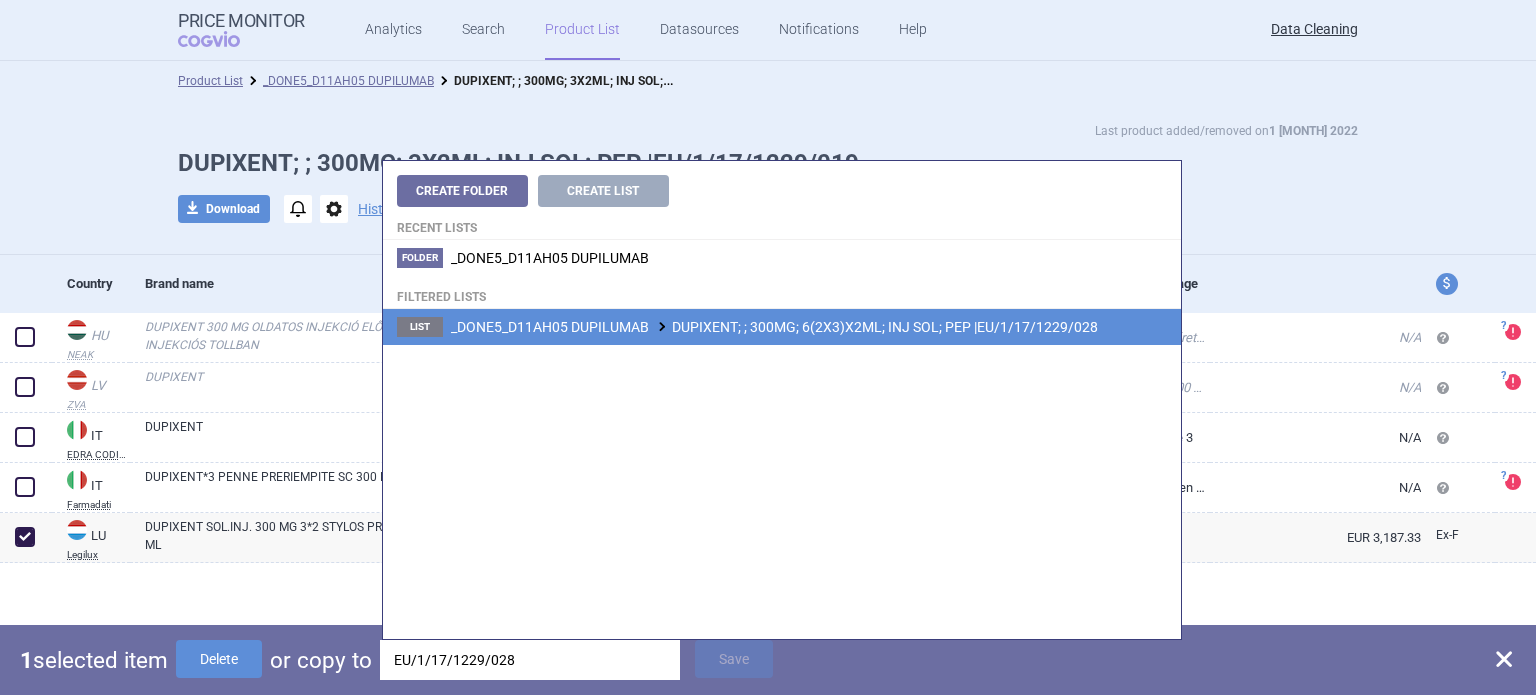 type on "EU/1/17/1229/028" 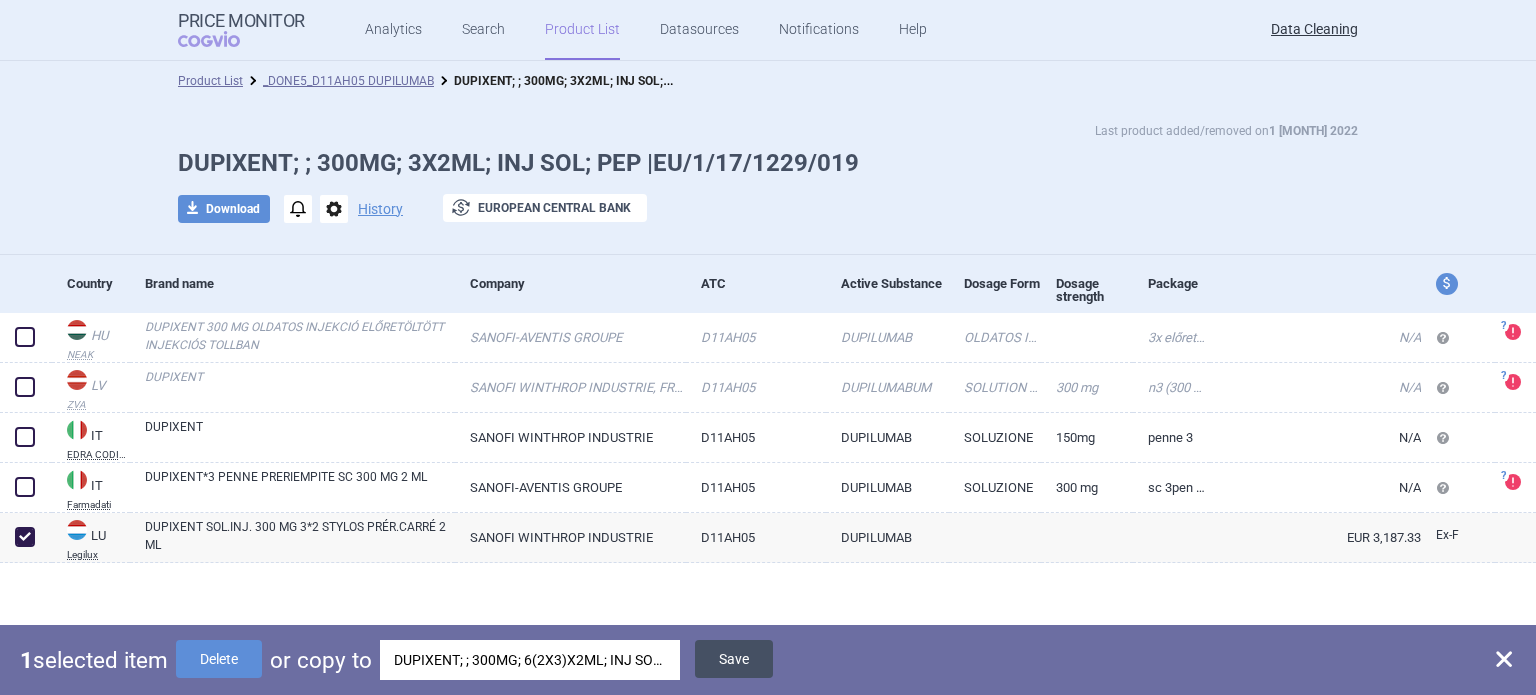 click on "Save" at bounding box center [734, 659] 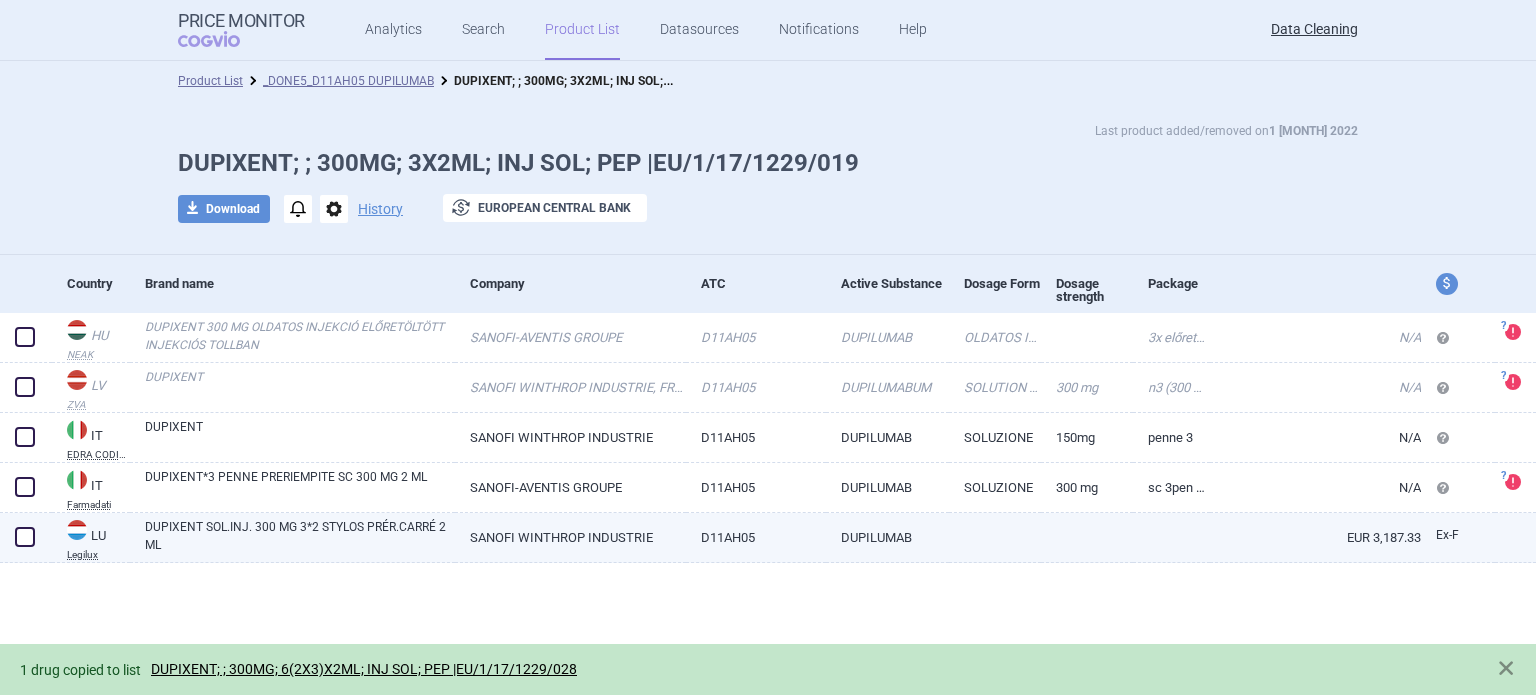 click at bounding box center [25, 537] 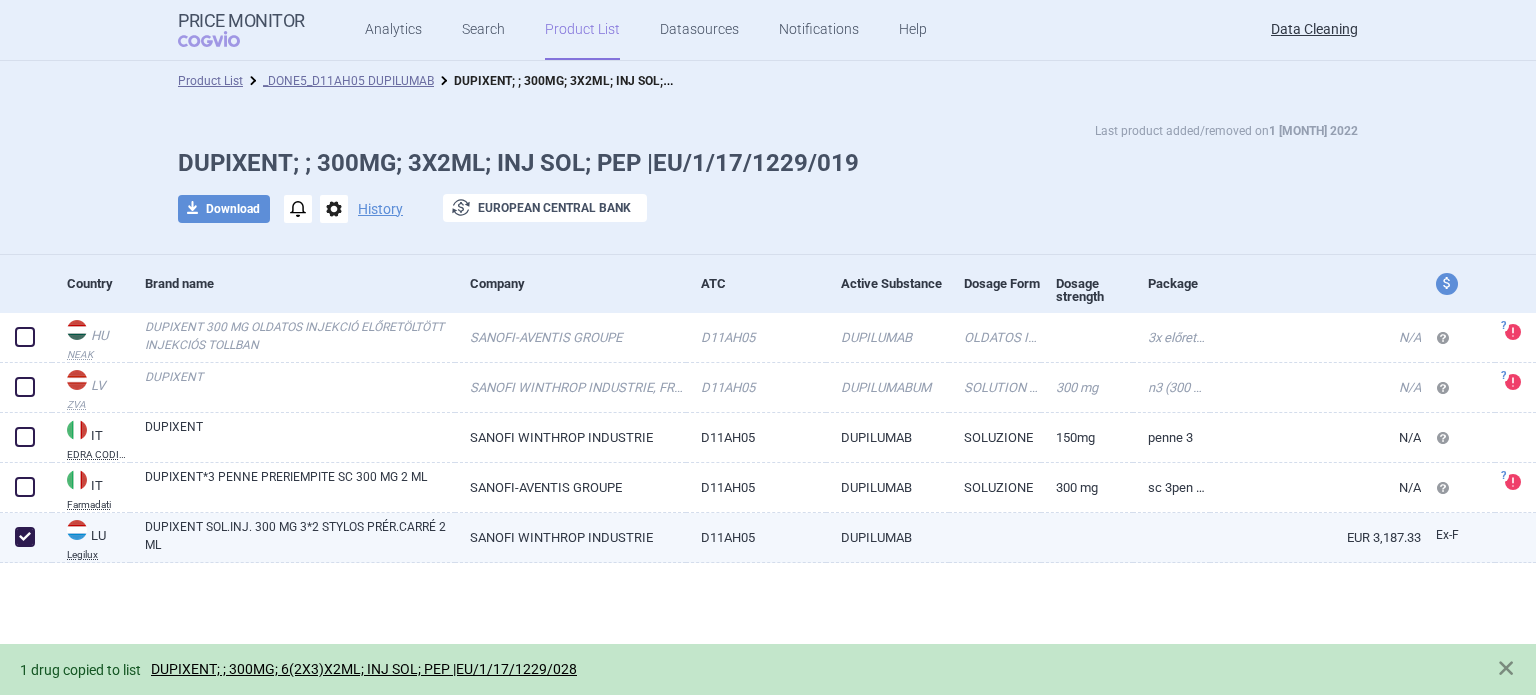 checkbox on "true" 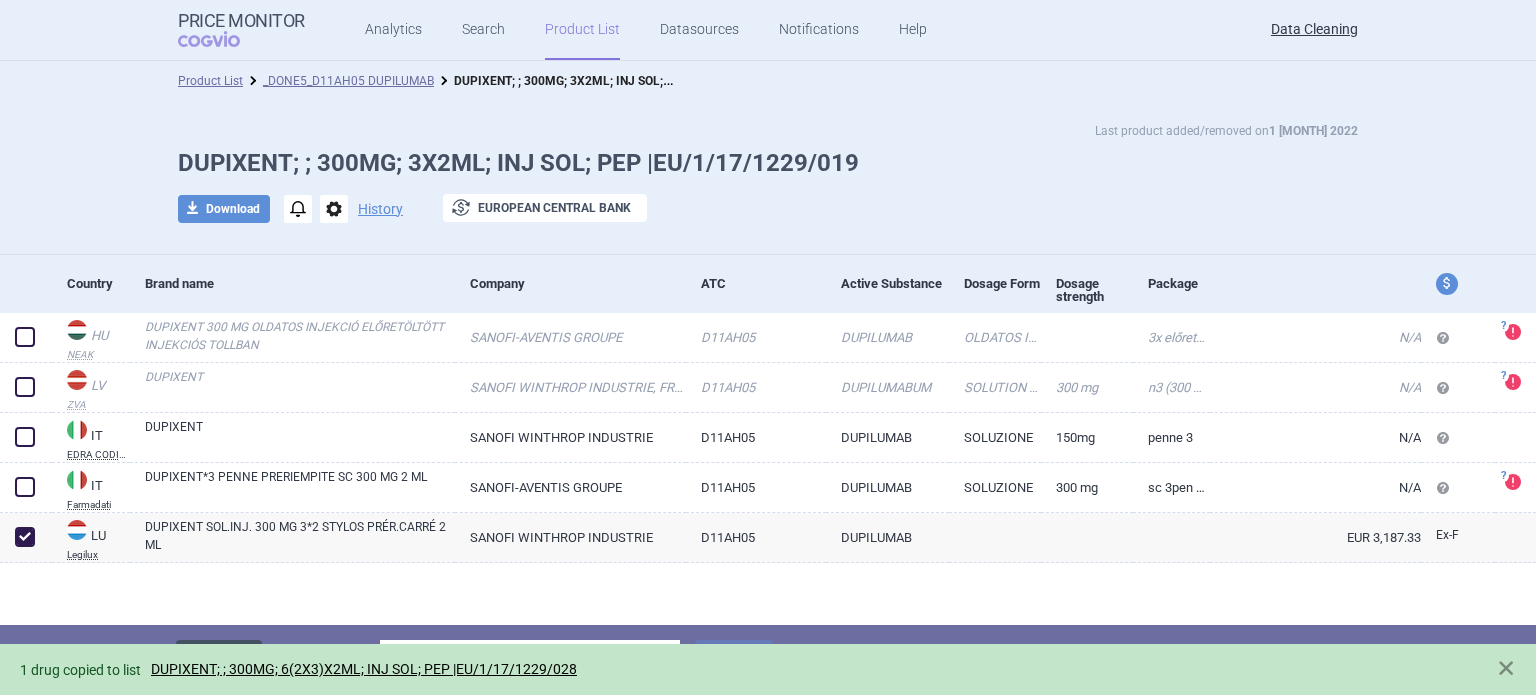 click on "Delete" at bounding box center [219, 659] 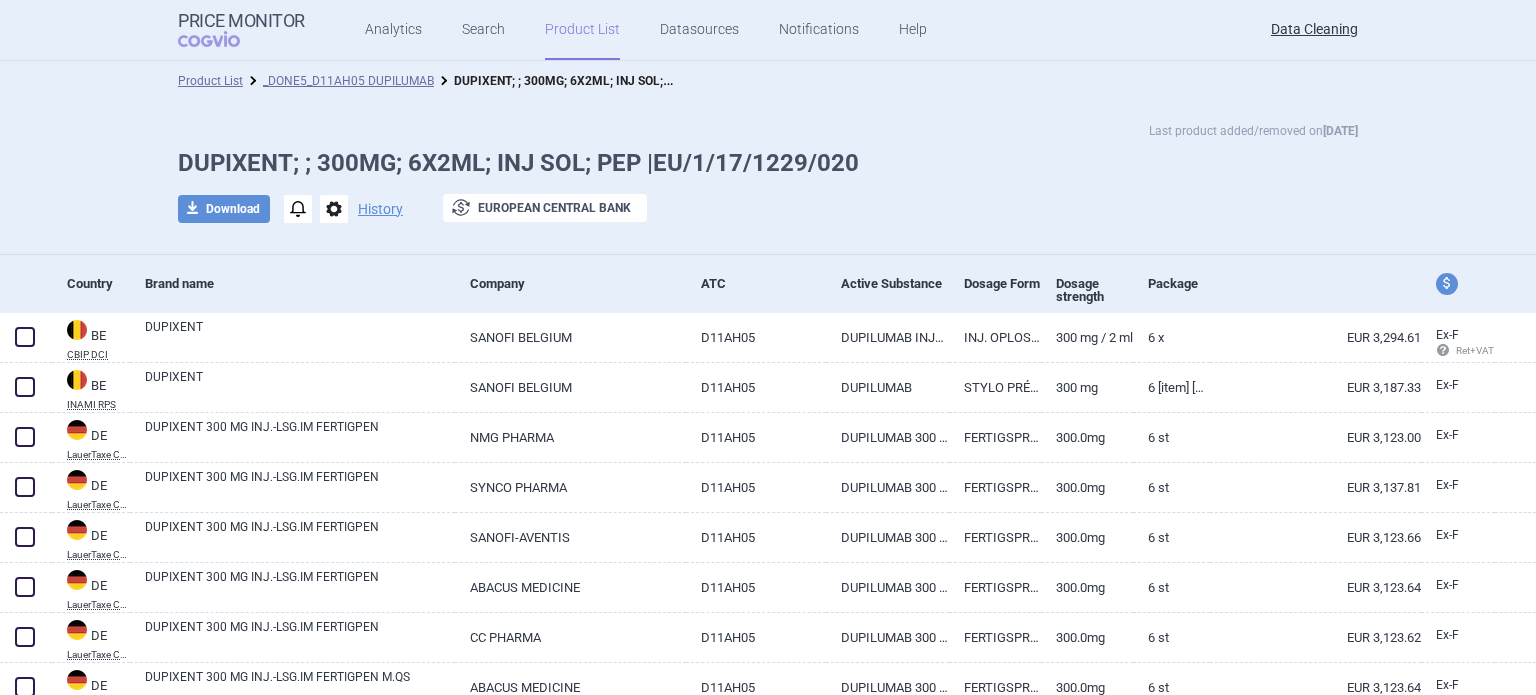 scroll, scrollTop: 0, scrollLeft: 0, axis: both 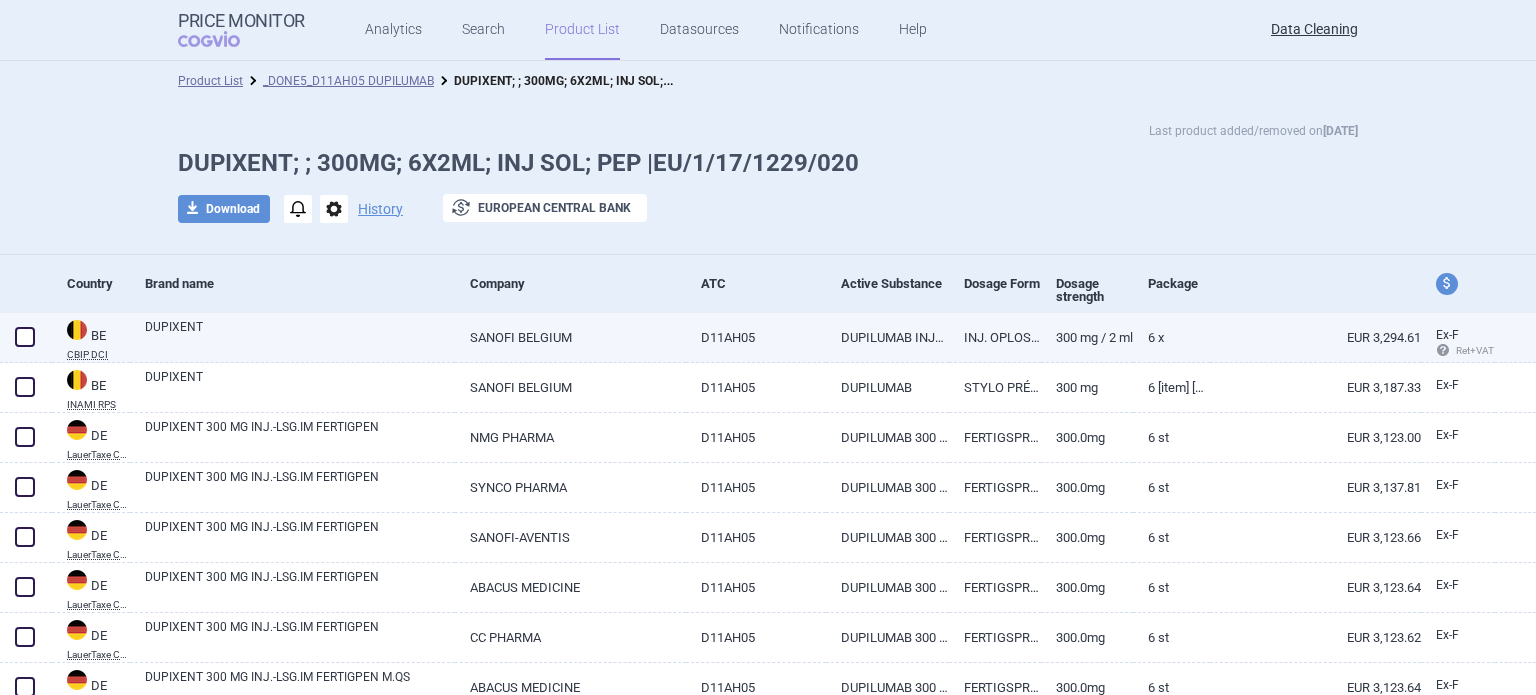 click on "DUPIXENT" at bounding box center [300, 336] 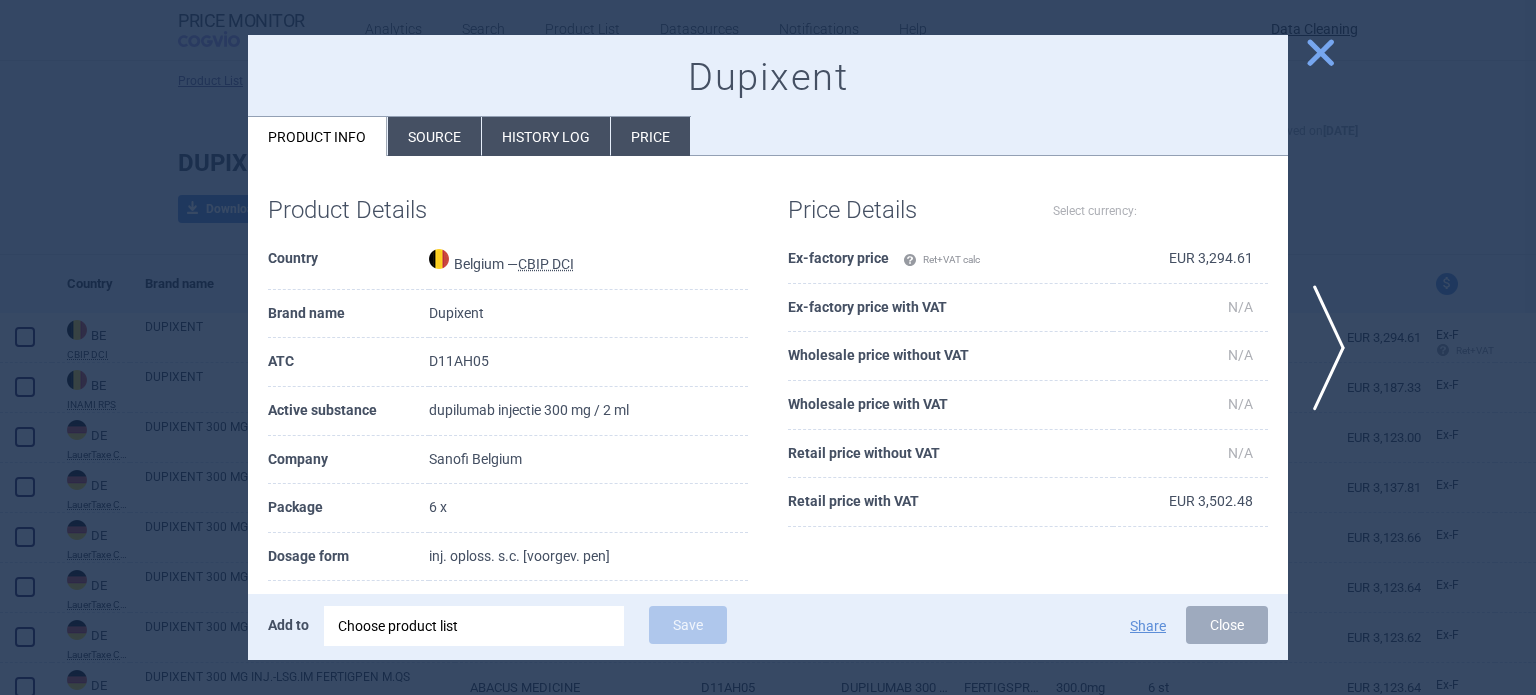 select on "EUR" 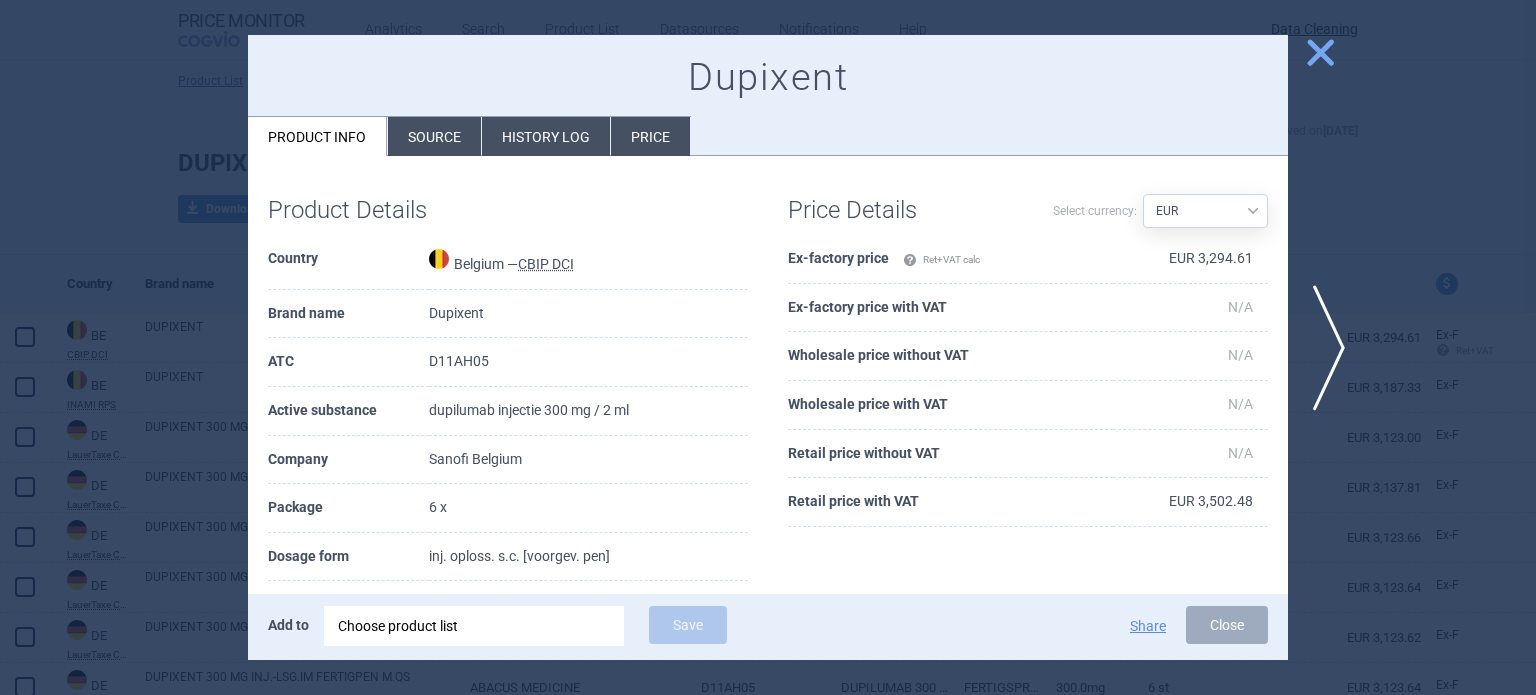 click on "Source" at bounding box center (434, 136) 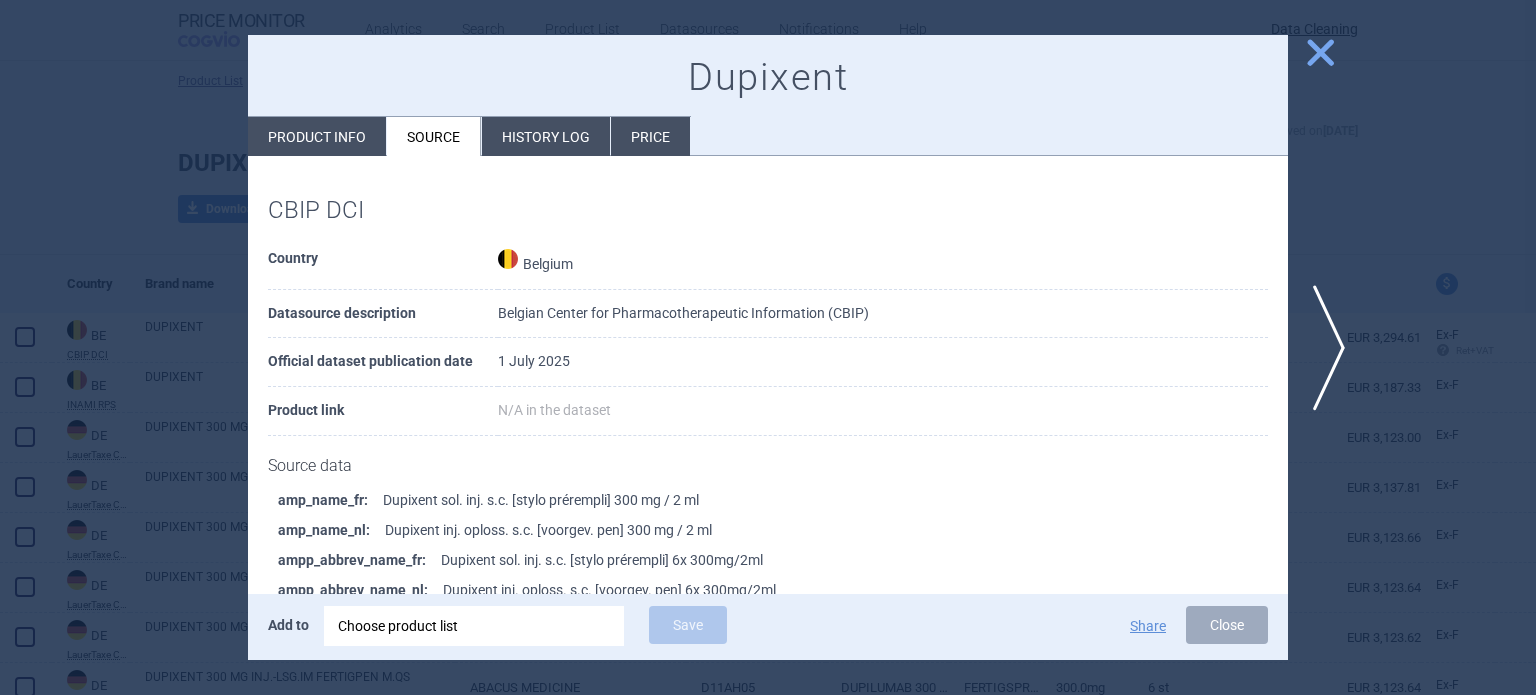 scroll, scrollTop: 200, scrollLeft: 0, axis: vertical 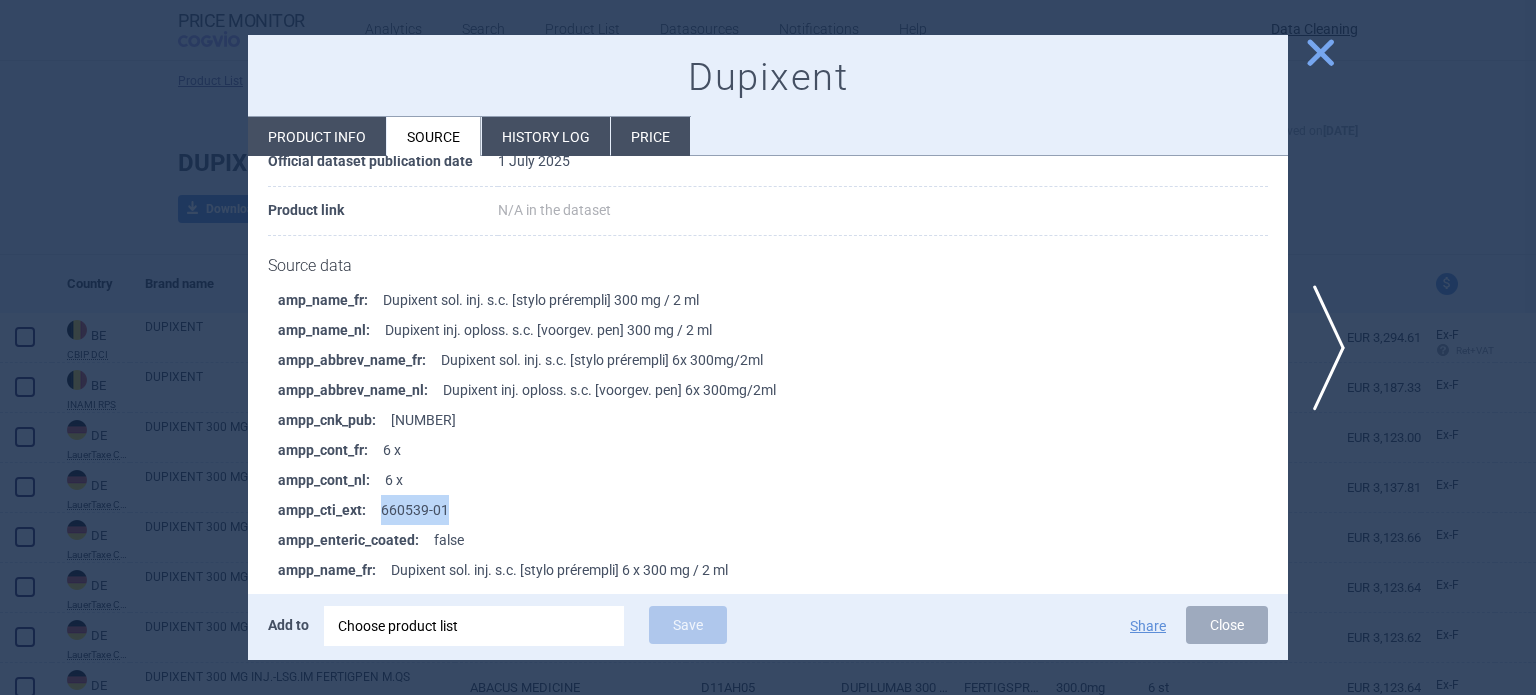drag, startPoint x: 481, startPoint y: 508, endPoint x: 372, endPoint y: 507, distance: 109.004585 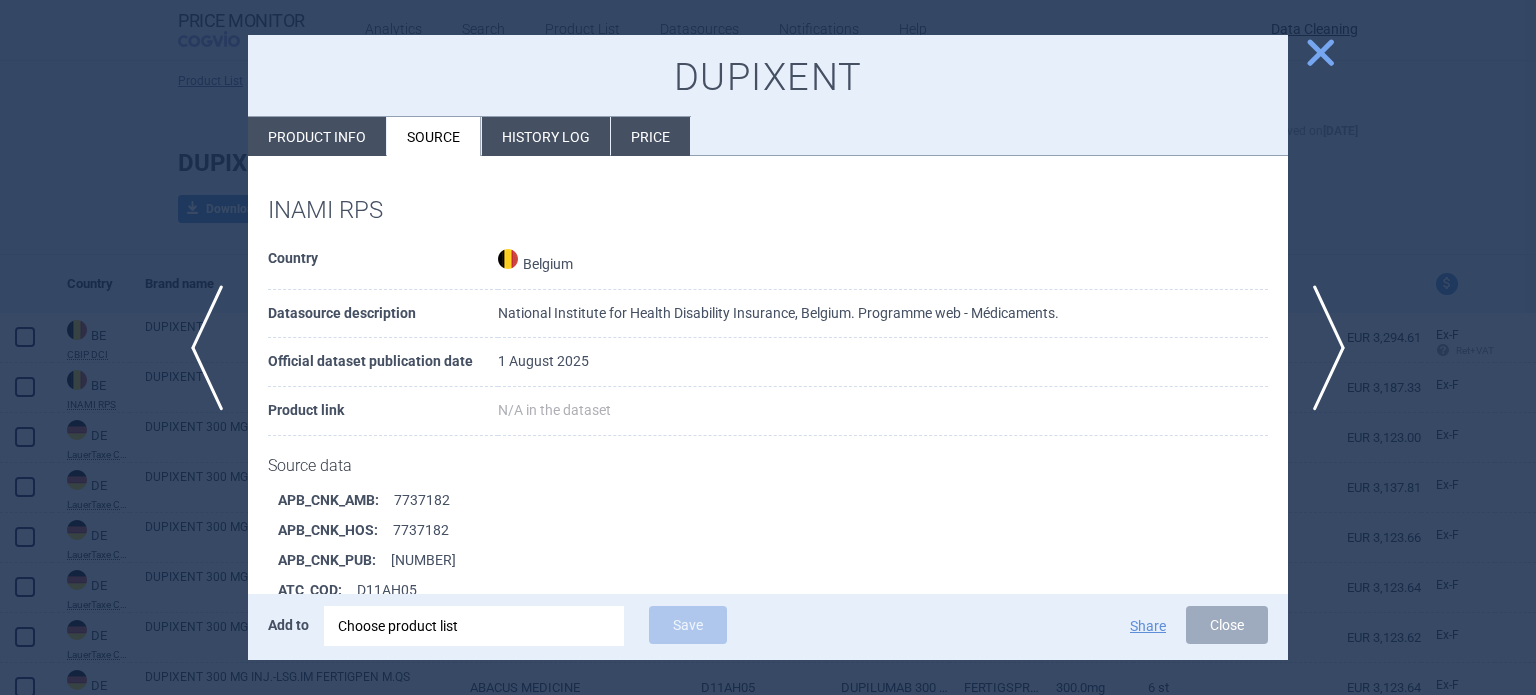scroll, scrollTop: 32652, scrollLeft: 0, axis: vertical 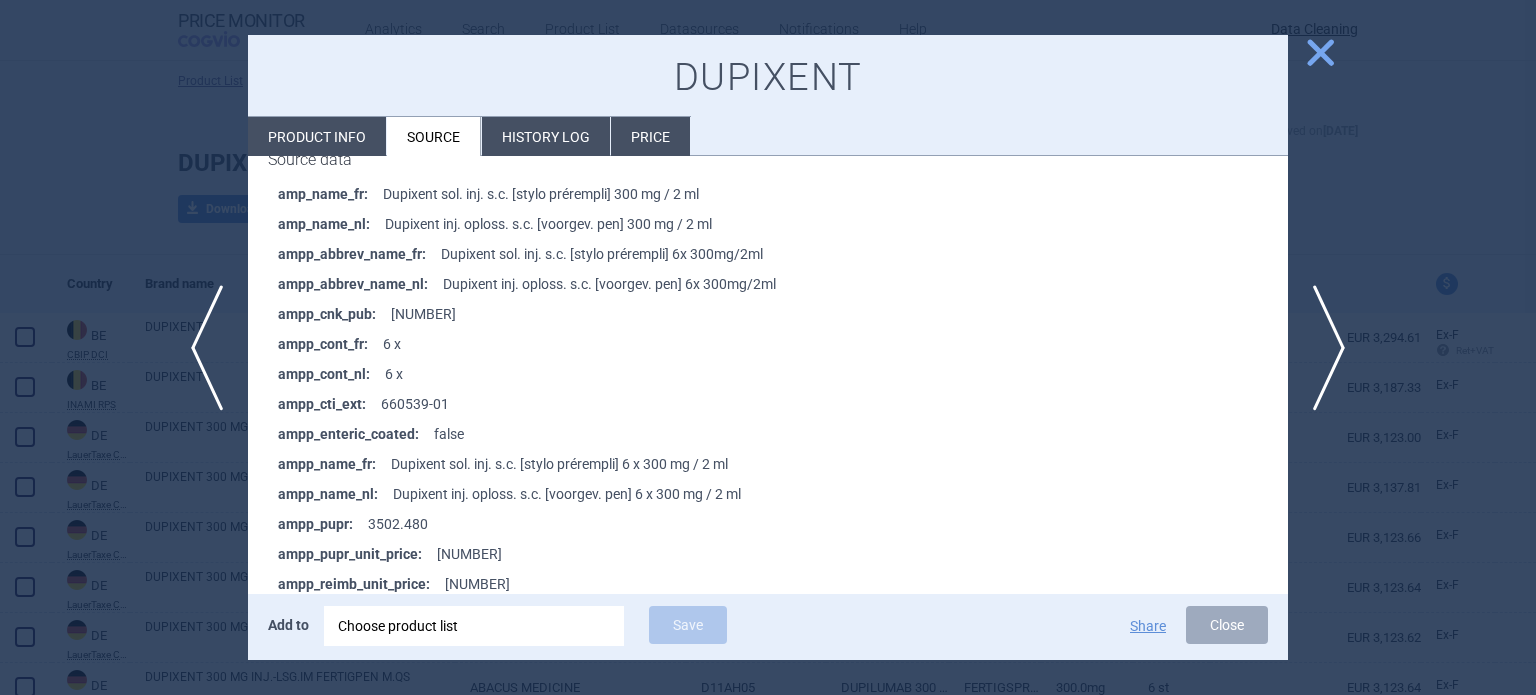 click at bounding box center (768, 347) 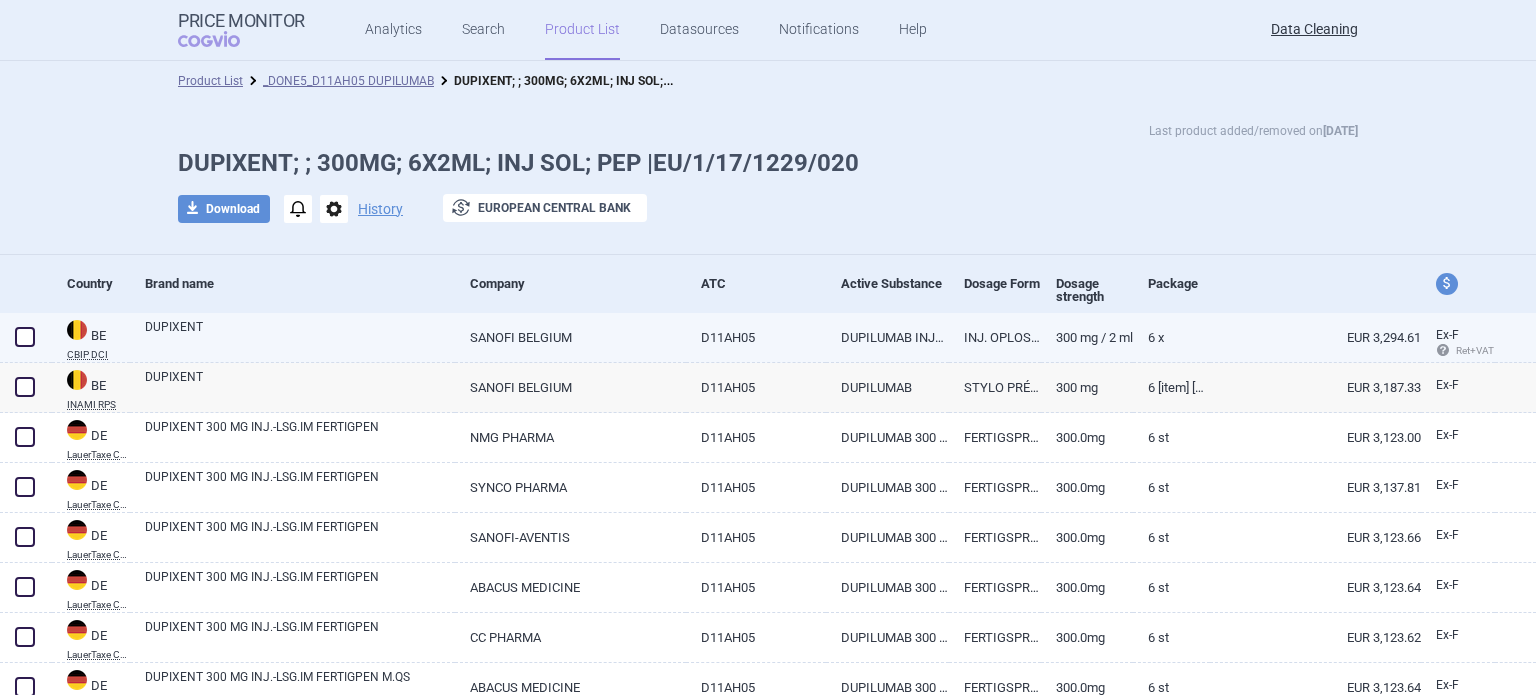 drag, startPoint x: 28, startPoint y: 337, endPoint x: 19, endPoint y: 367, distance: 31.320919 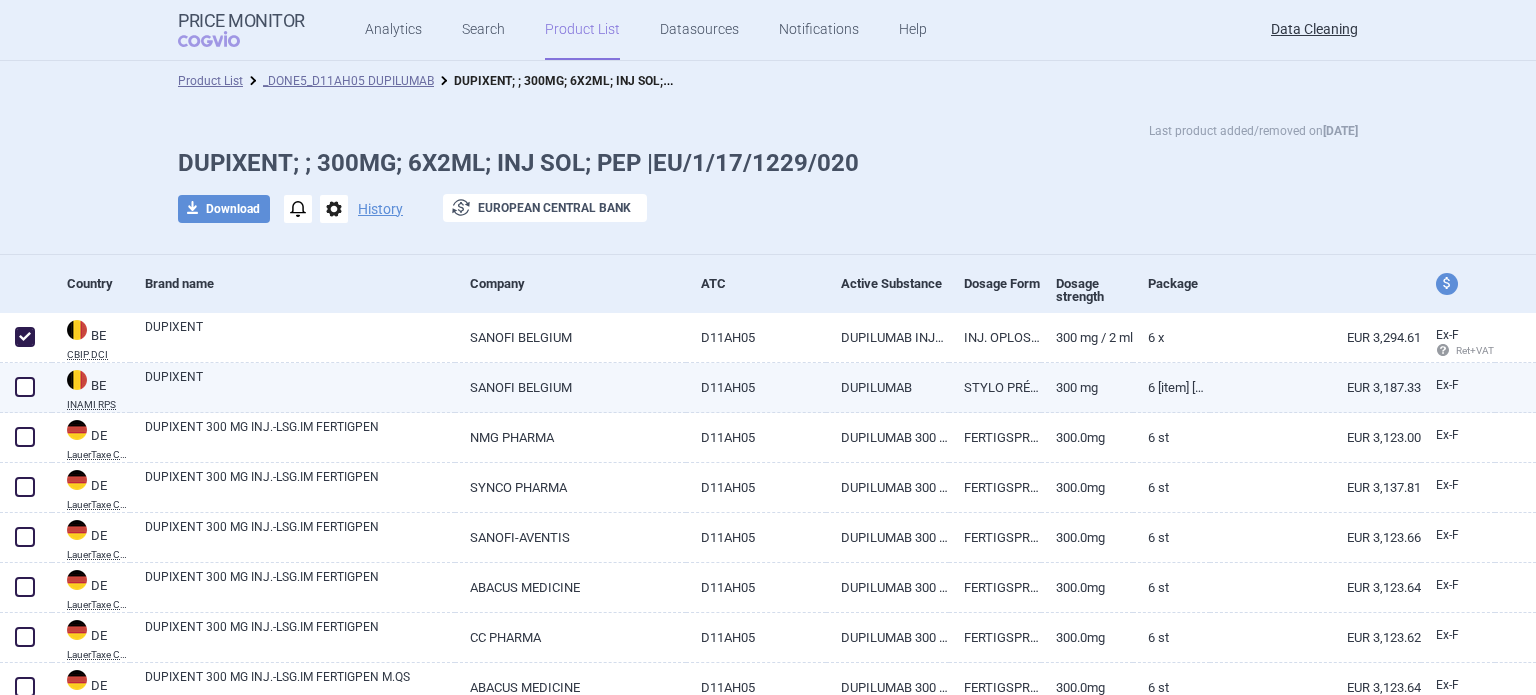 checkbox on "true" 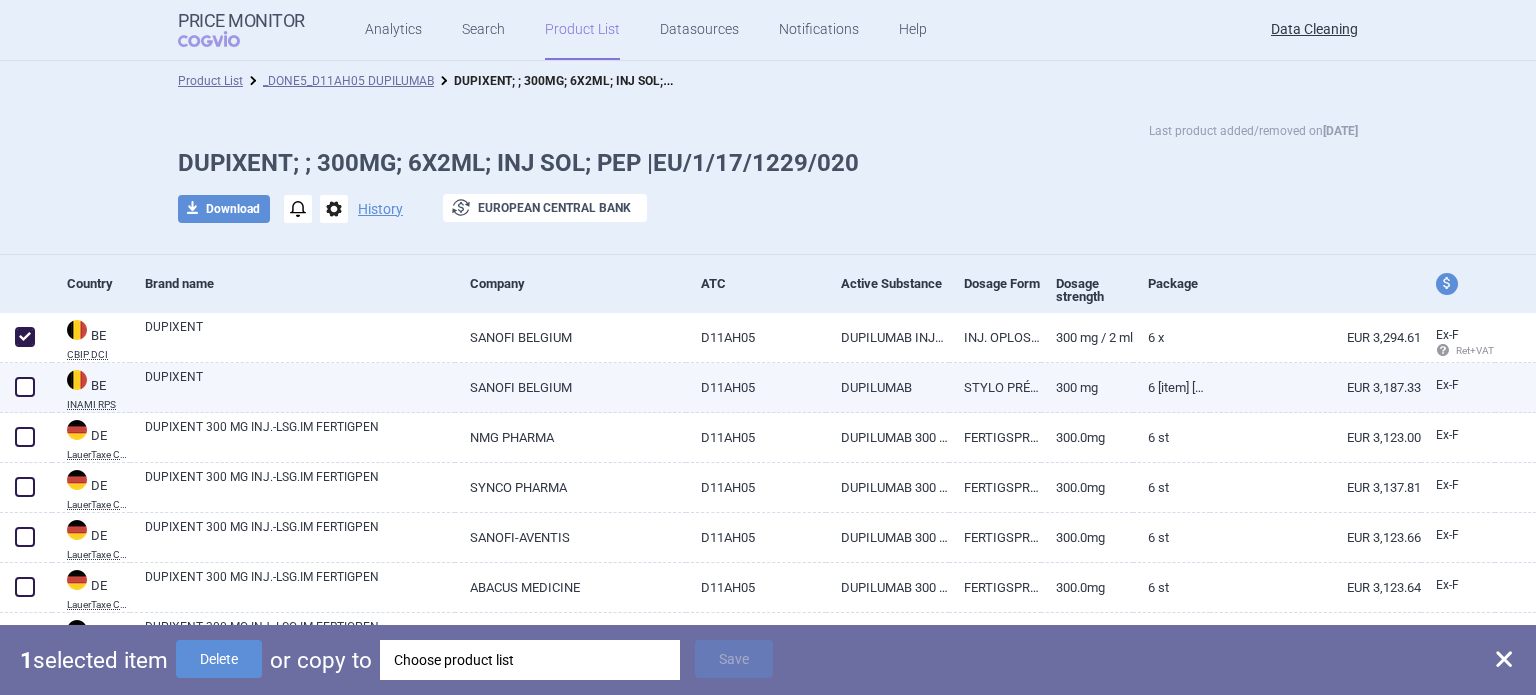 click at bounding box center [25, 387] 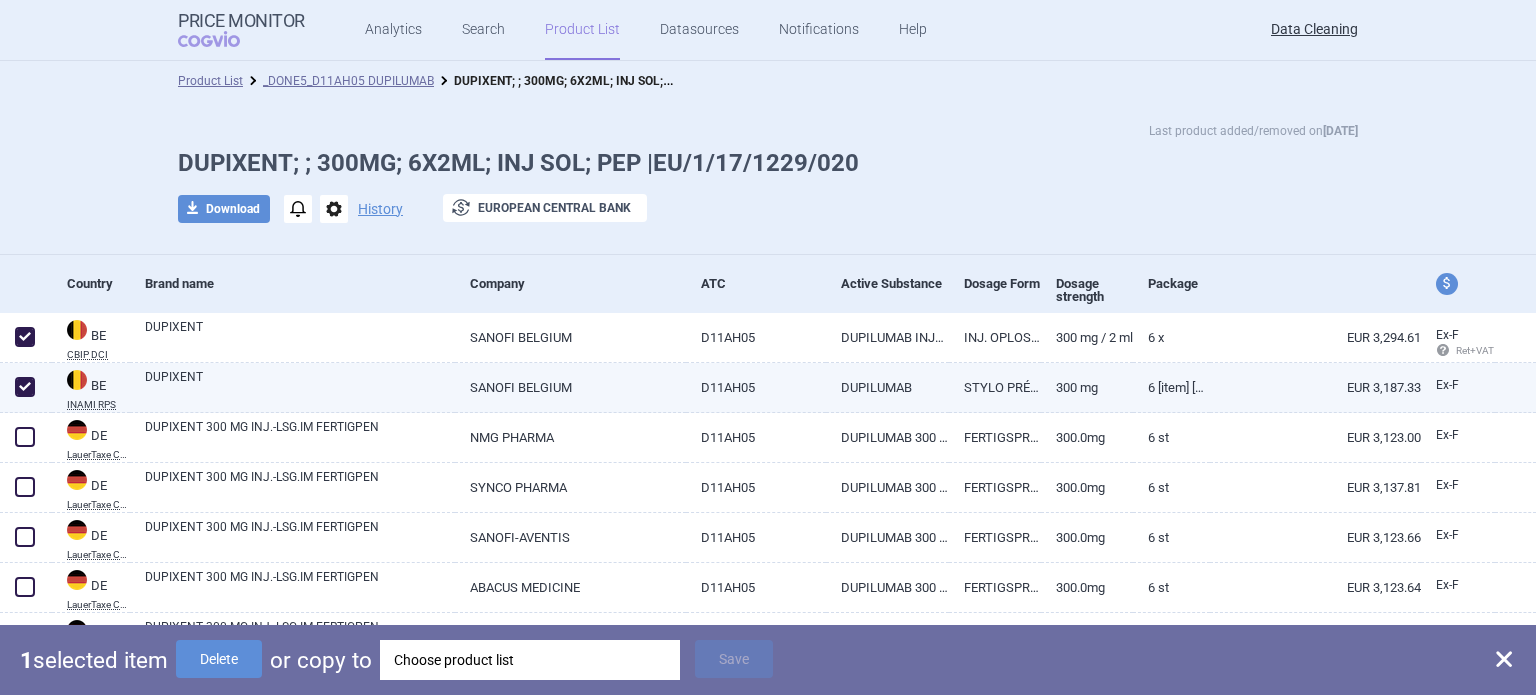 checkbox on "true" 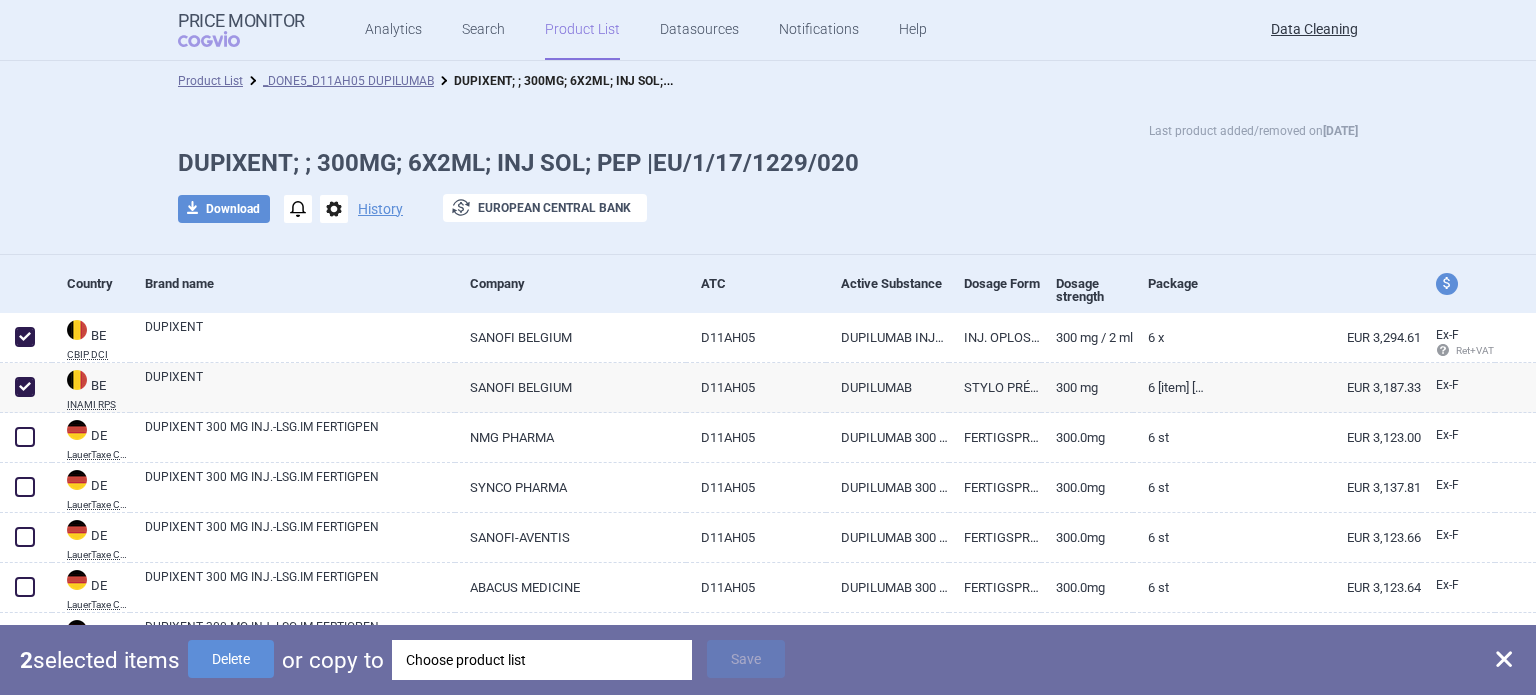 click on "Choose product list" at bounding box center [542, 660] 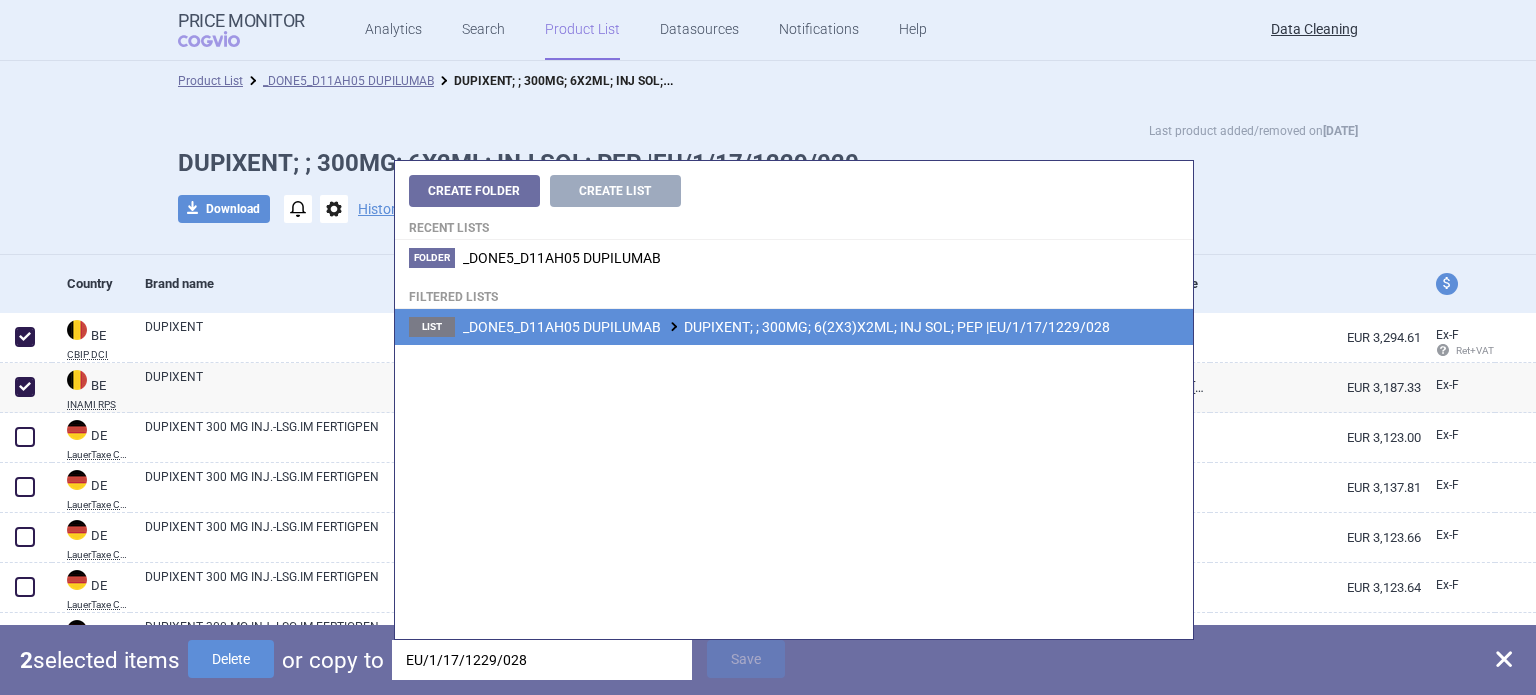type on "EU/1/17/1229/028" 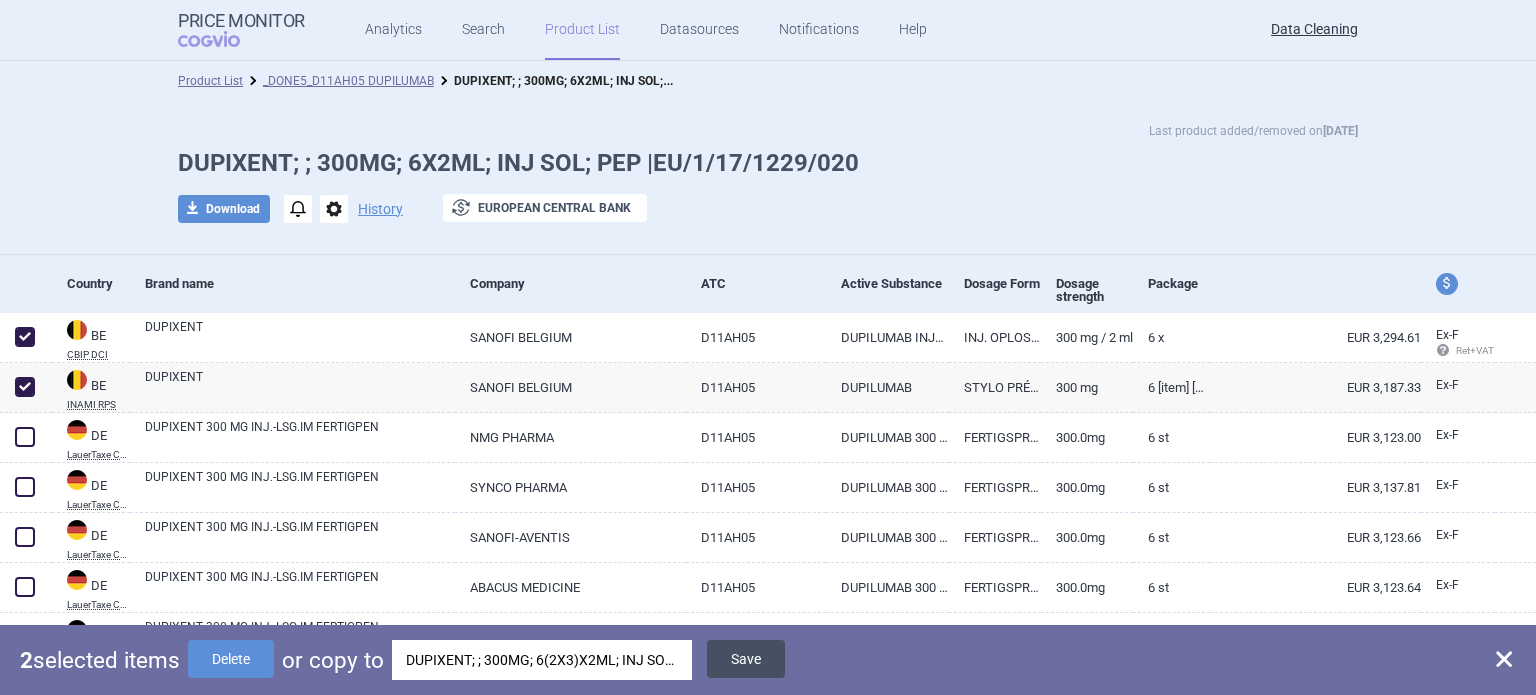 click on "Save" at bounding box center [746, 659] 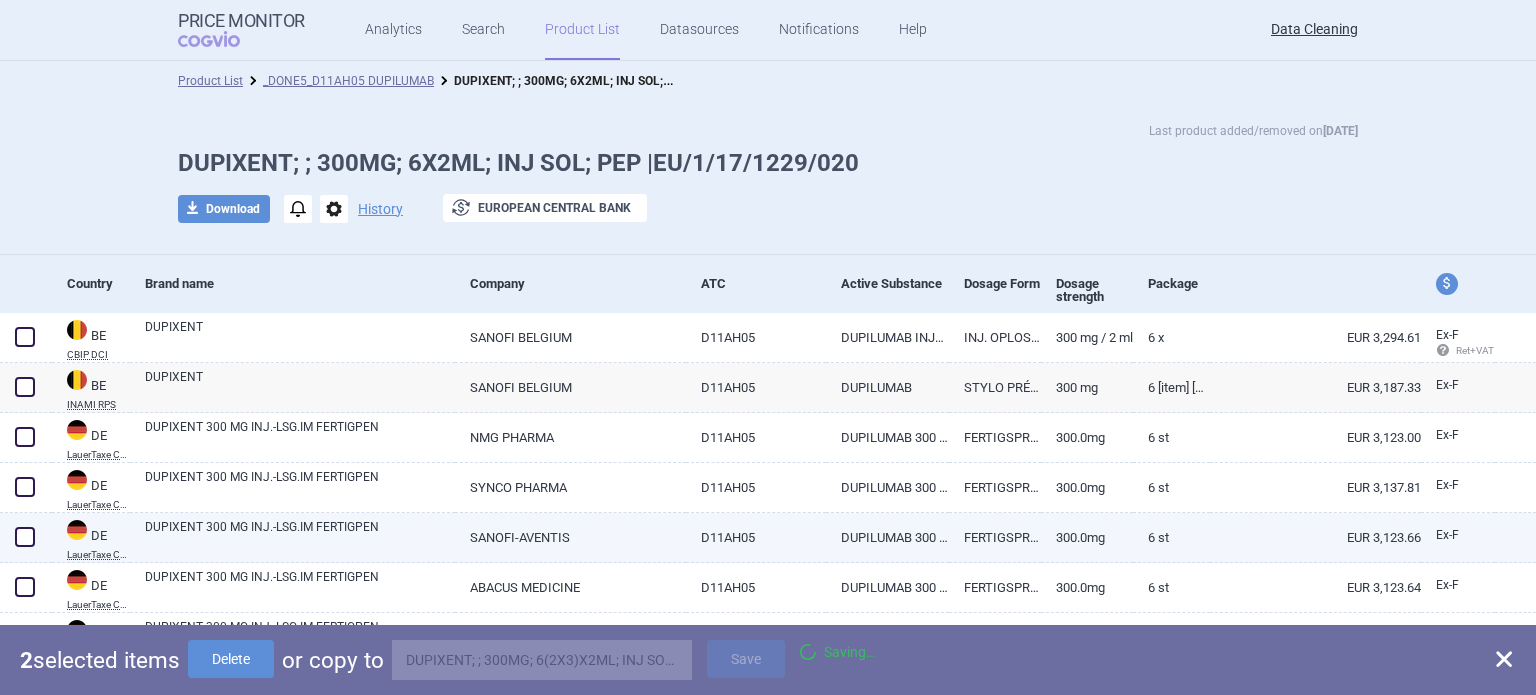 checkbox on "false" 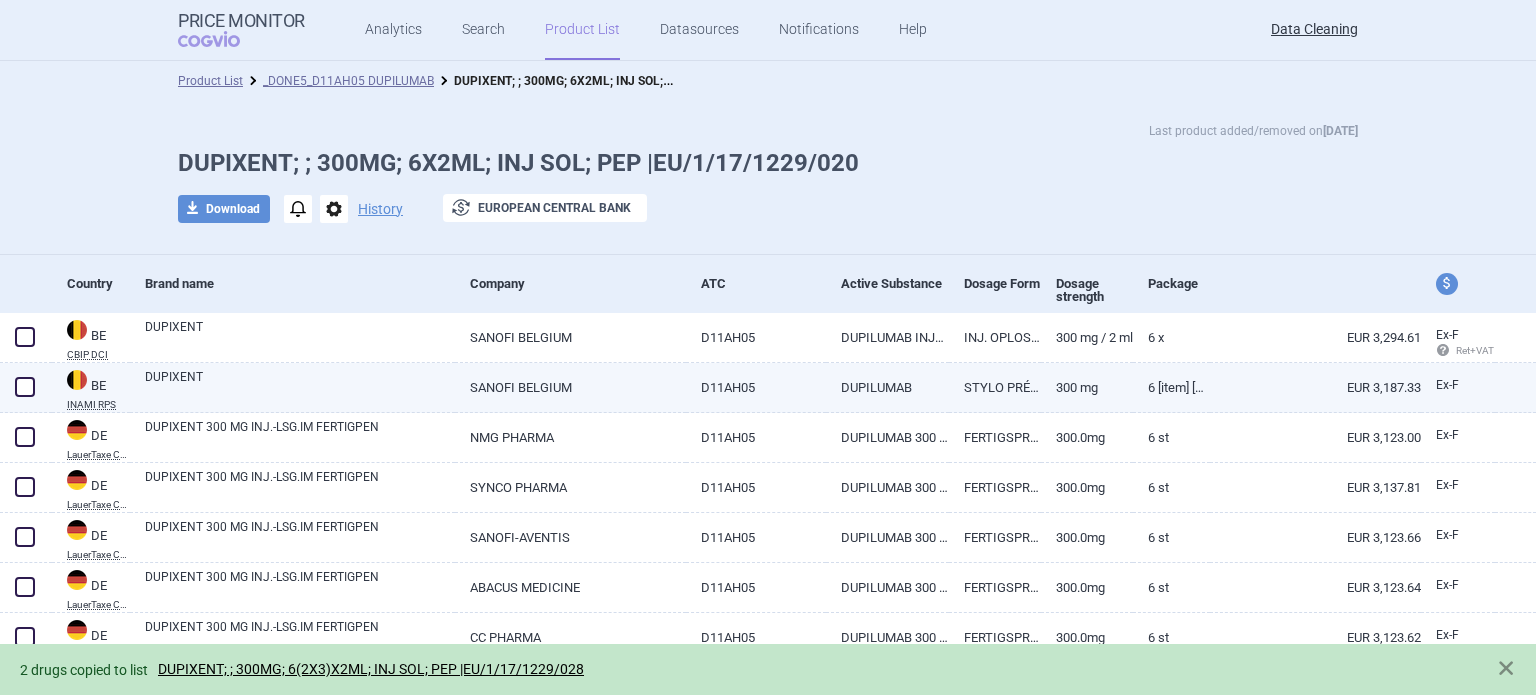 click at bounding box center [25, 387] 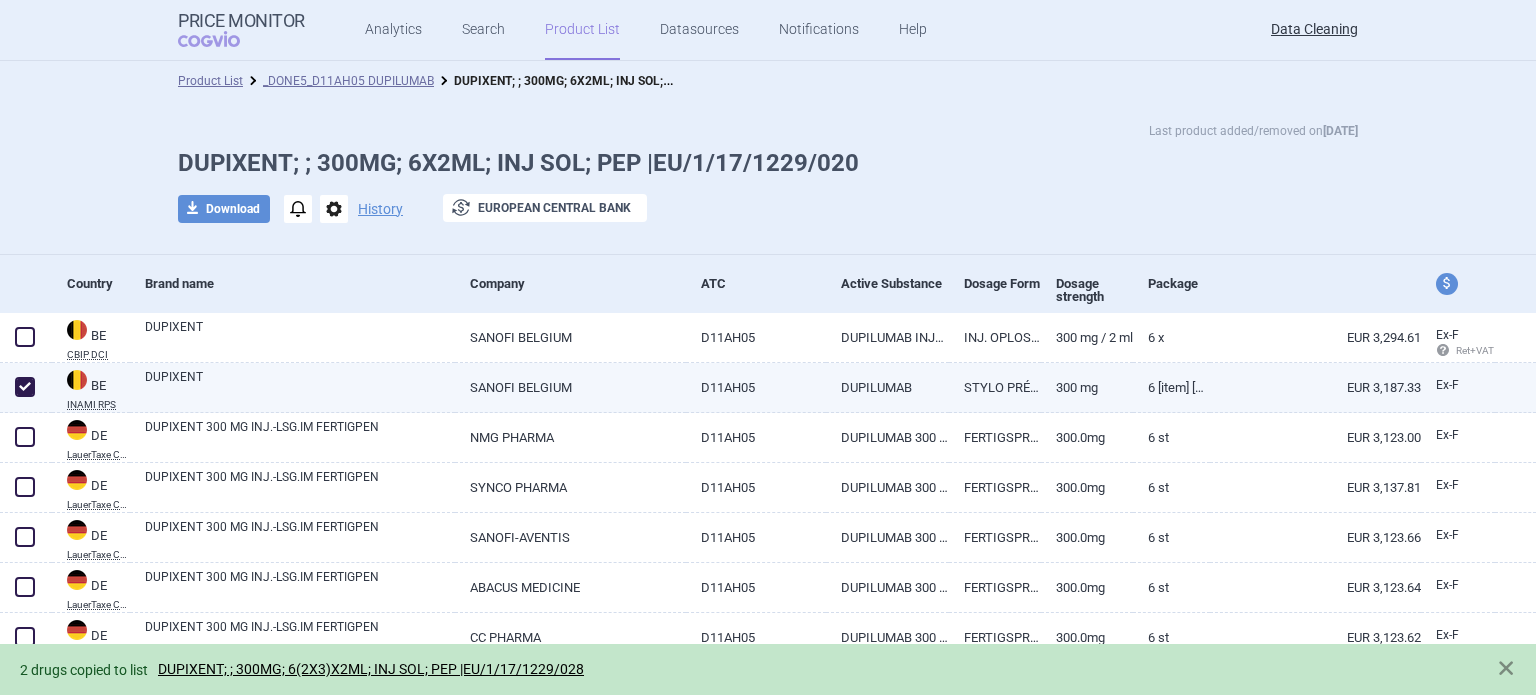 checkbox on "true" 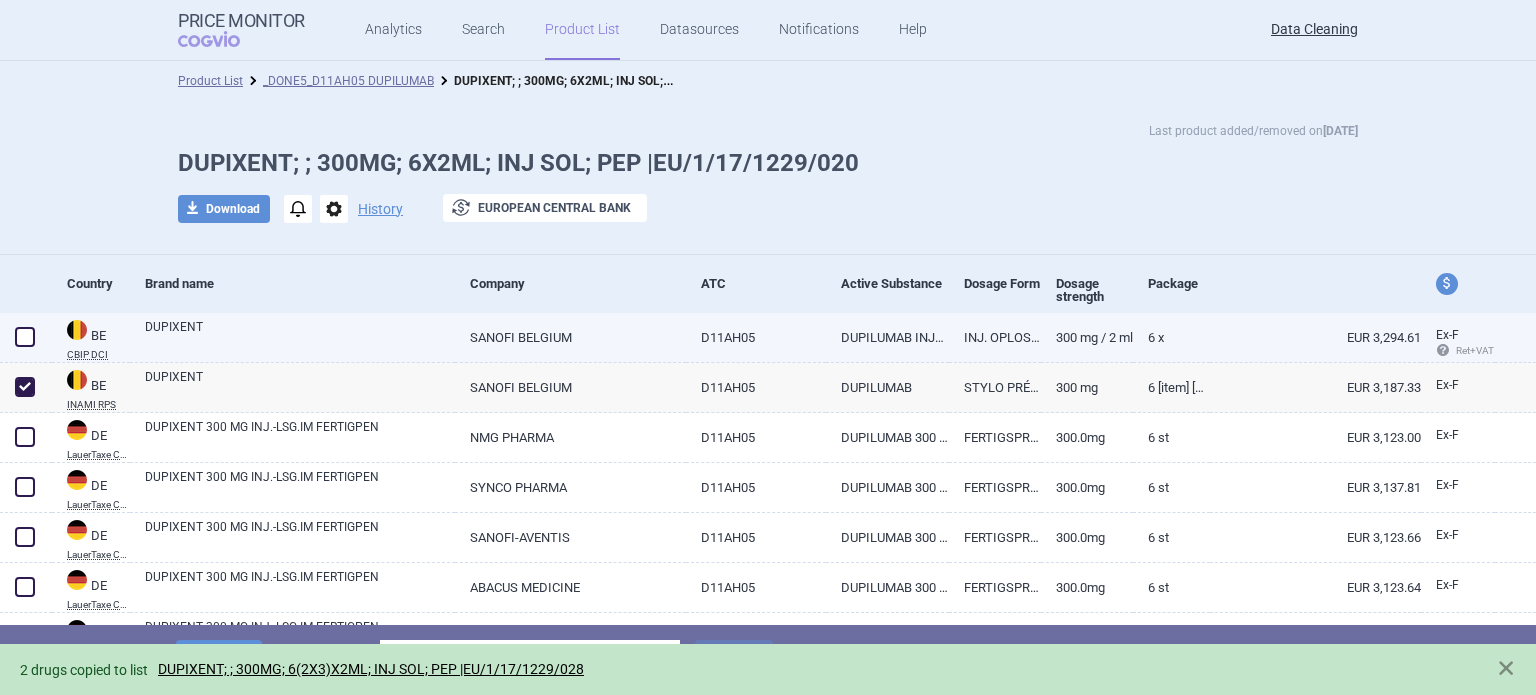 click at bounding box center (25, 337) 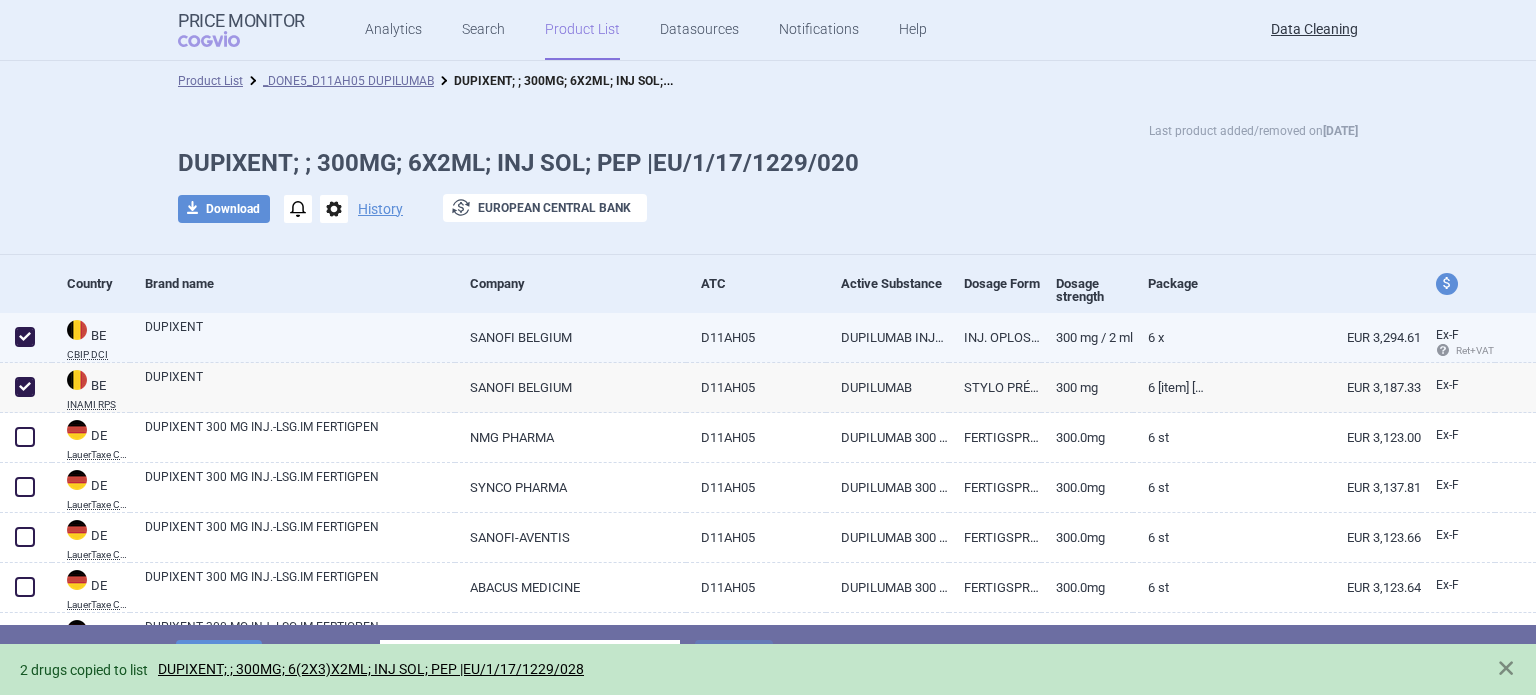 checkbox on "true" 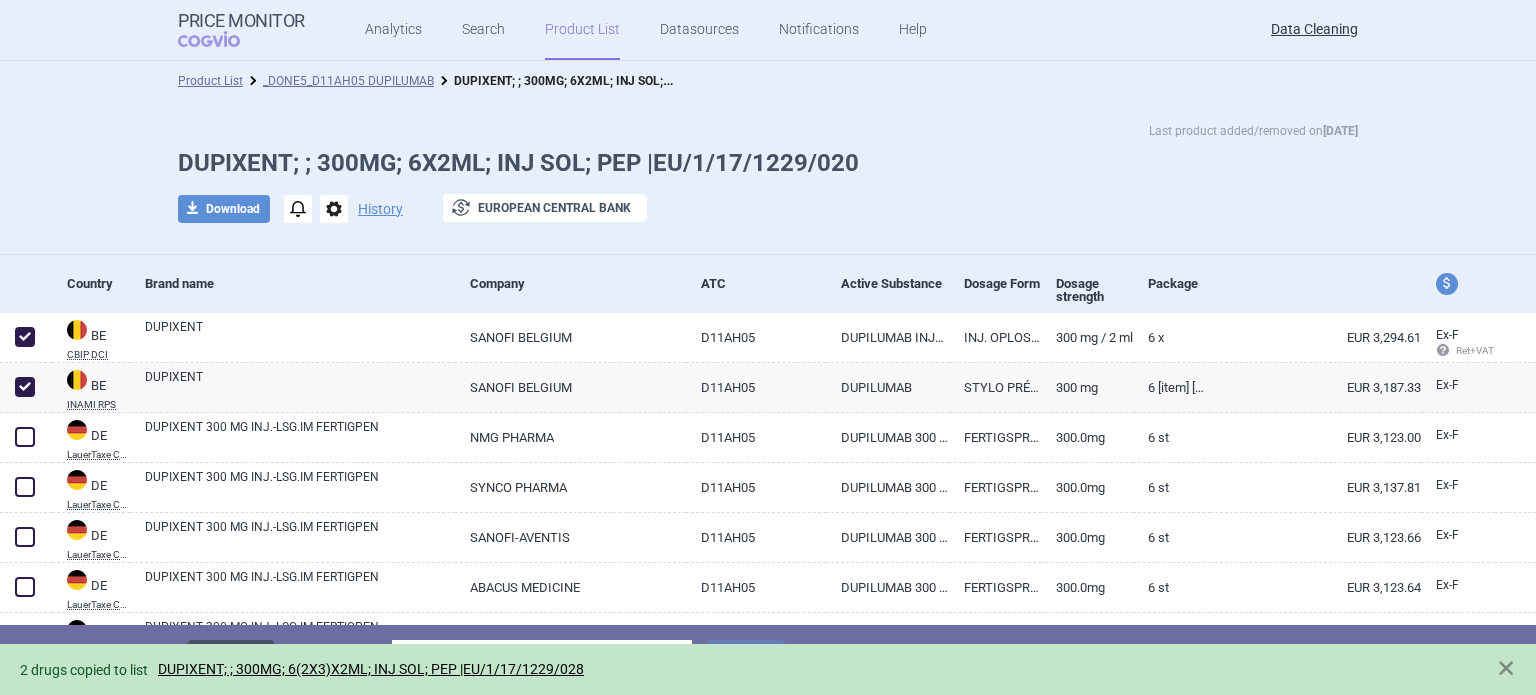 click on "Delete" at bounding box center [231, 659] 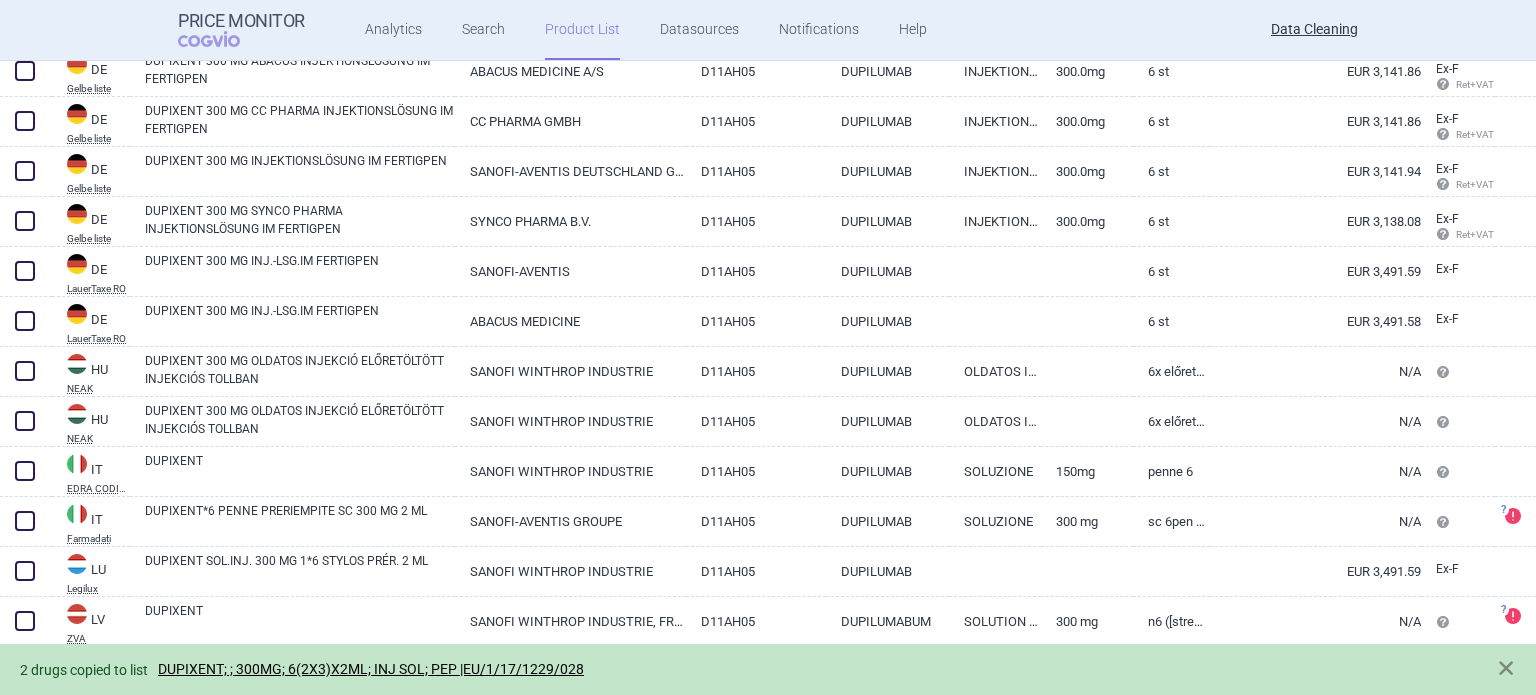 scroll, scrollTop: 632, scrollLeft: 0, axis: vertical 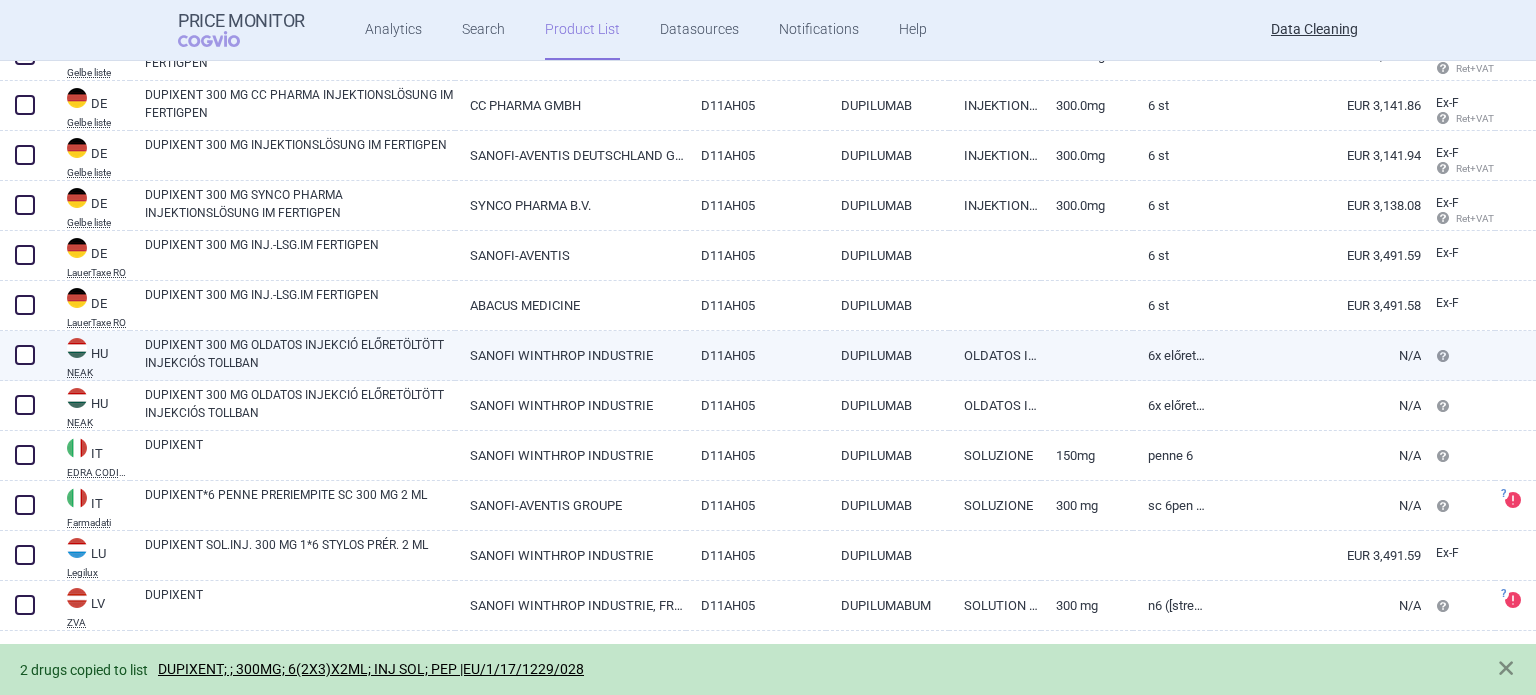 click on "DUPIXENT 300 MG OLDATOS INJEKCIÓ ELŐRETÖLTÖTT INJEKCIÓS TOLLBAN" at bounding box center [300, 354] 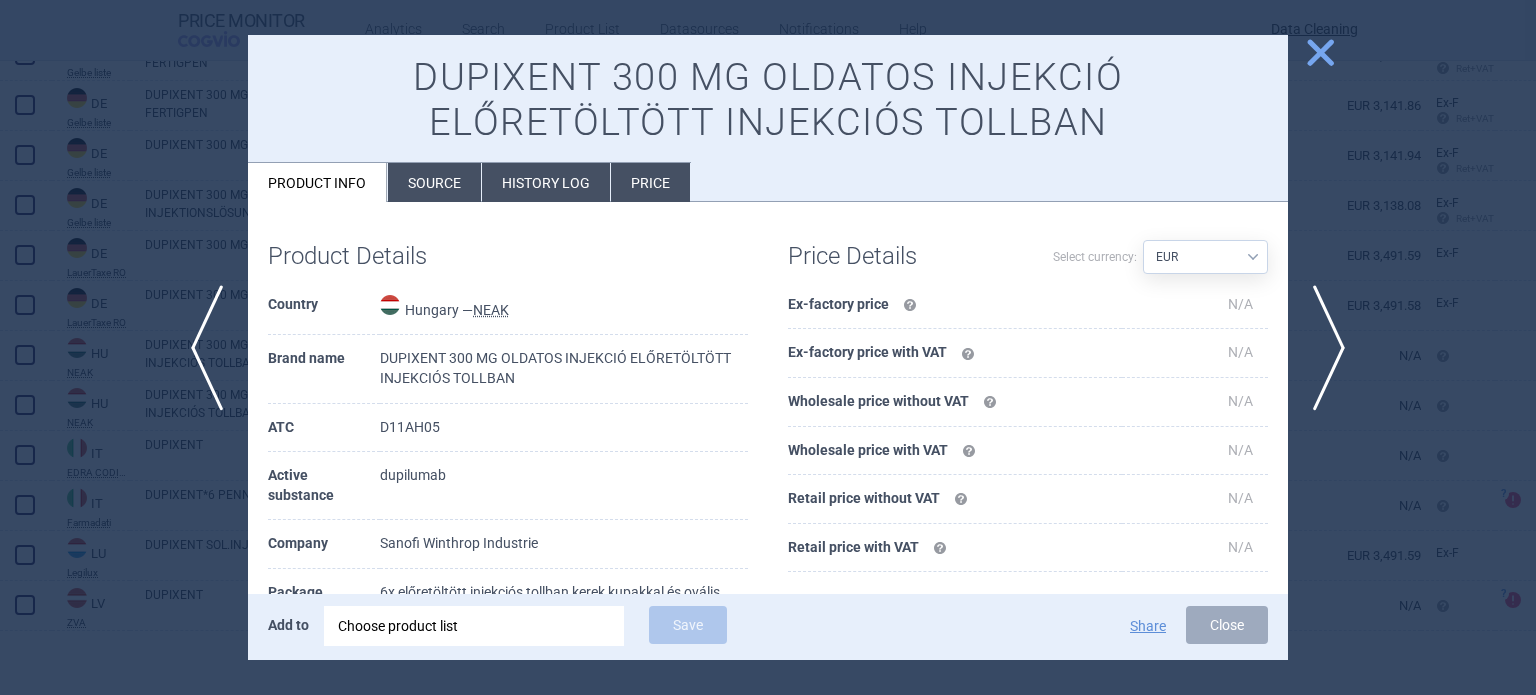 click on "Source" at bounding box center (434, 182) 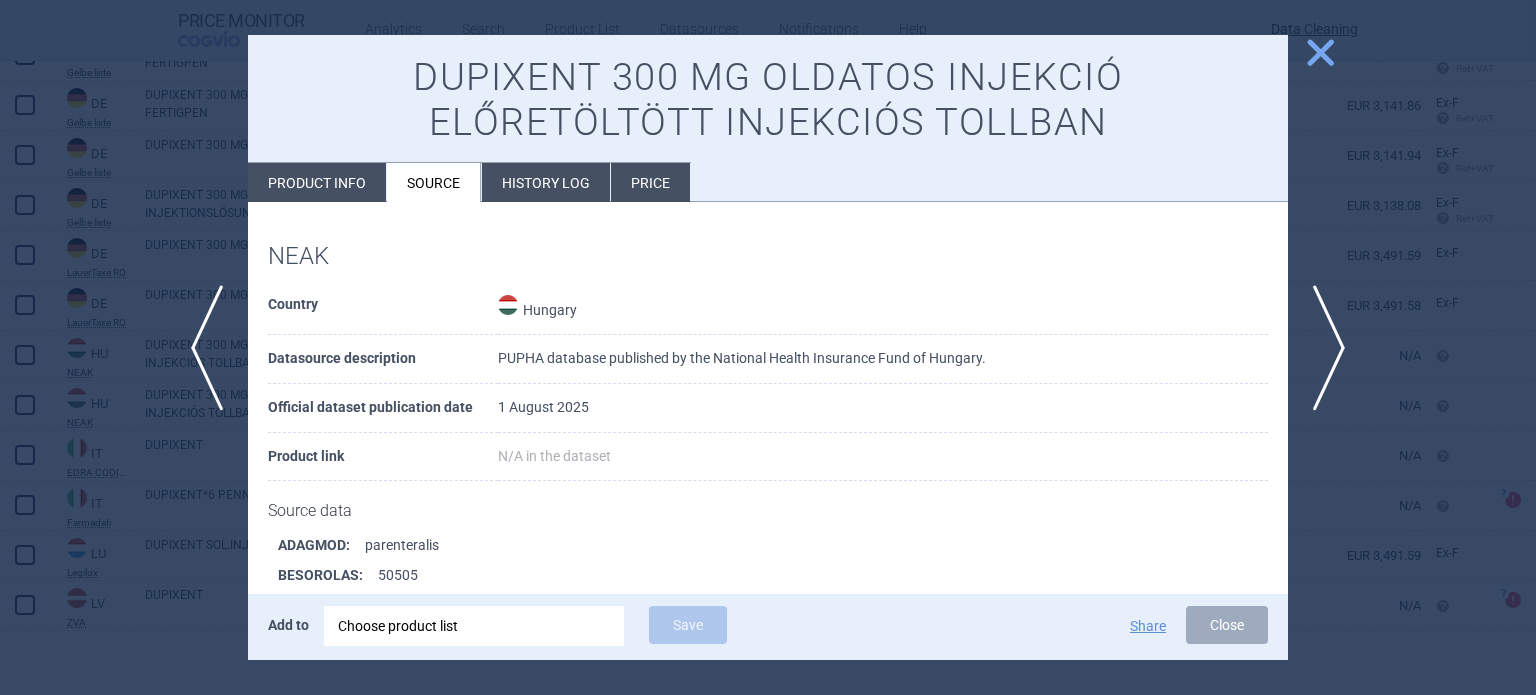 scroll, scrollTop: 1615, scrollLeft: 0, axis: vertical 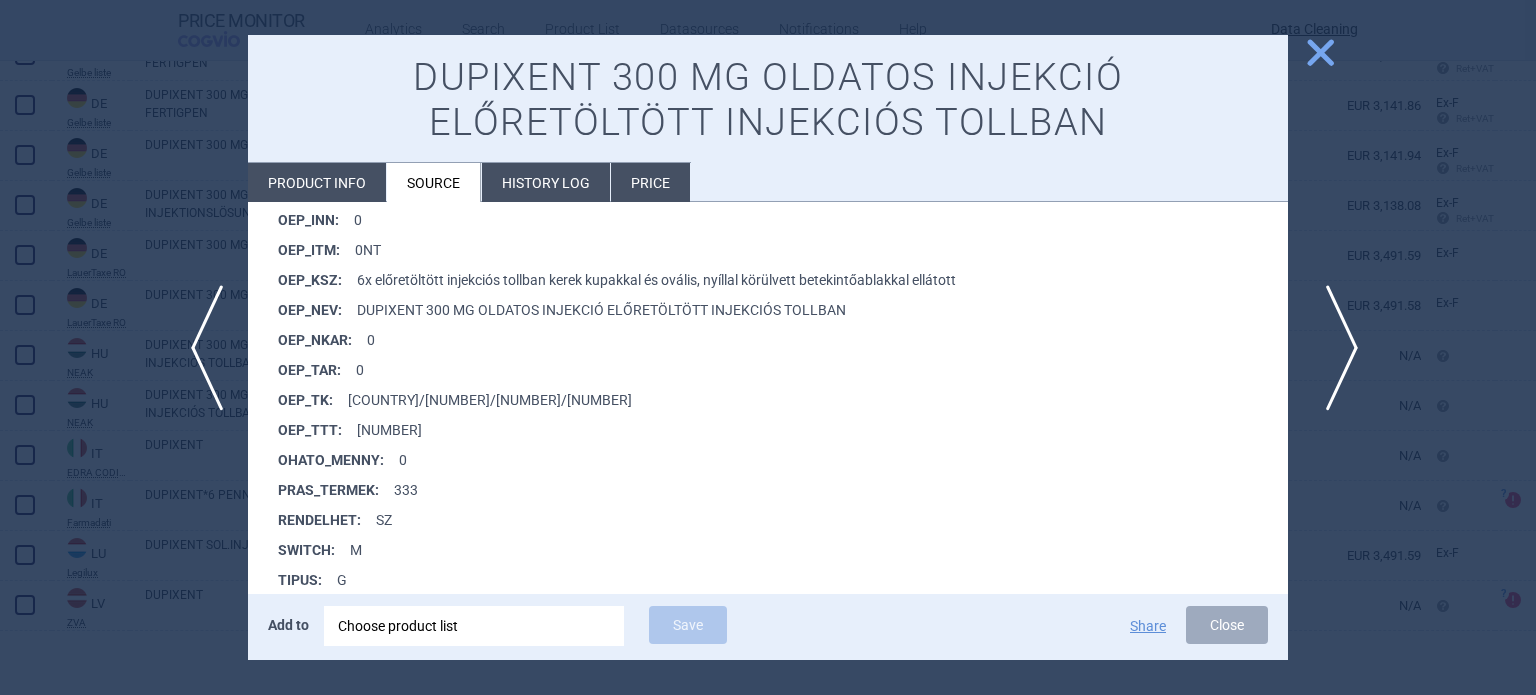 click on "next" at bounding box center (1335, 348) 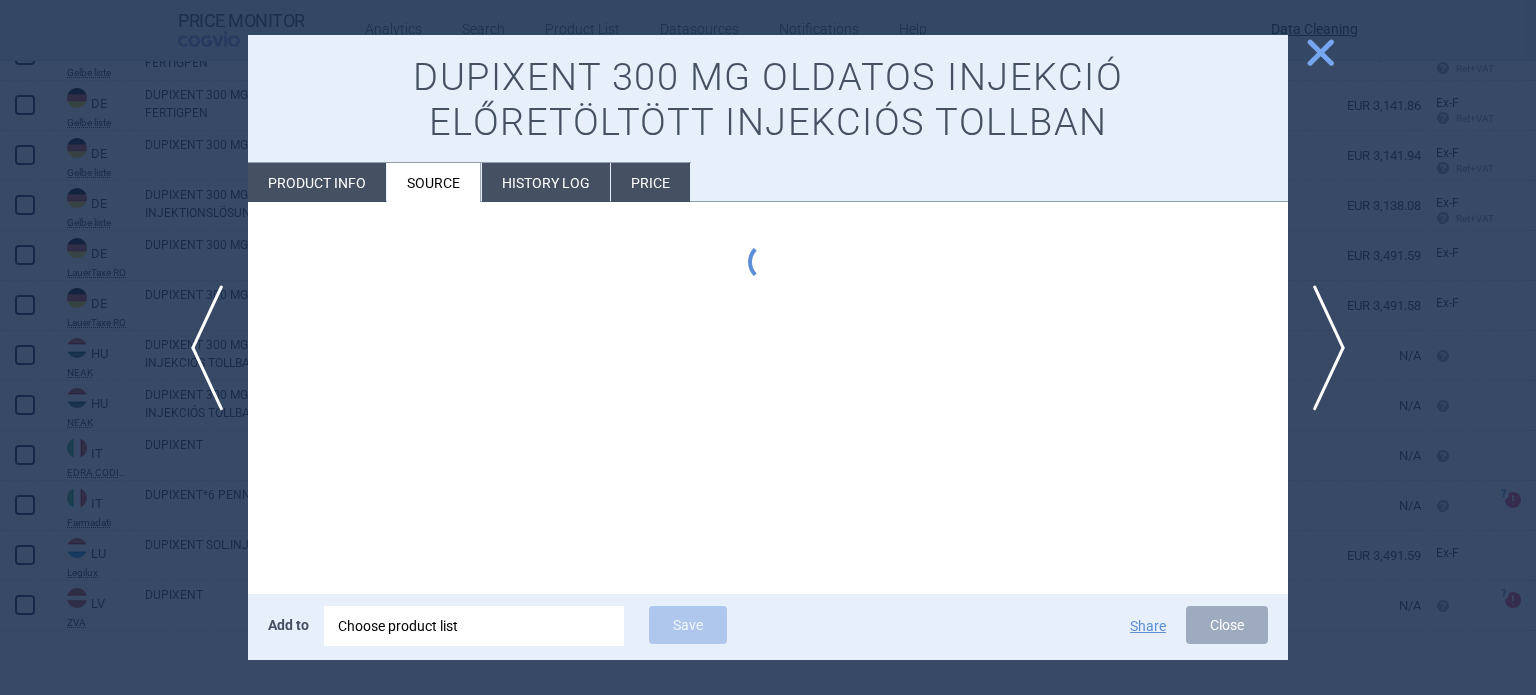 scroll, scrollTop: 0, scrollLeft: 0, axis: both 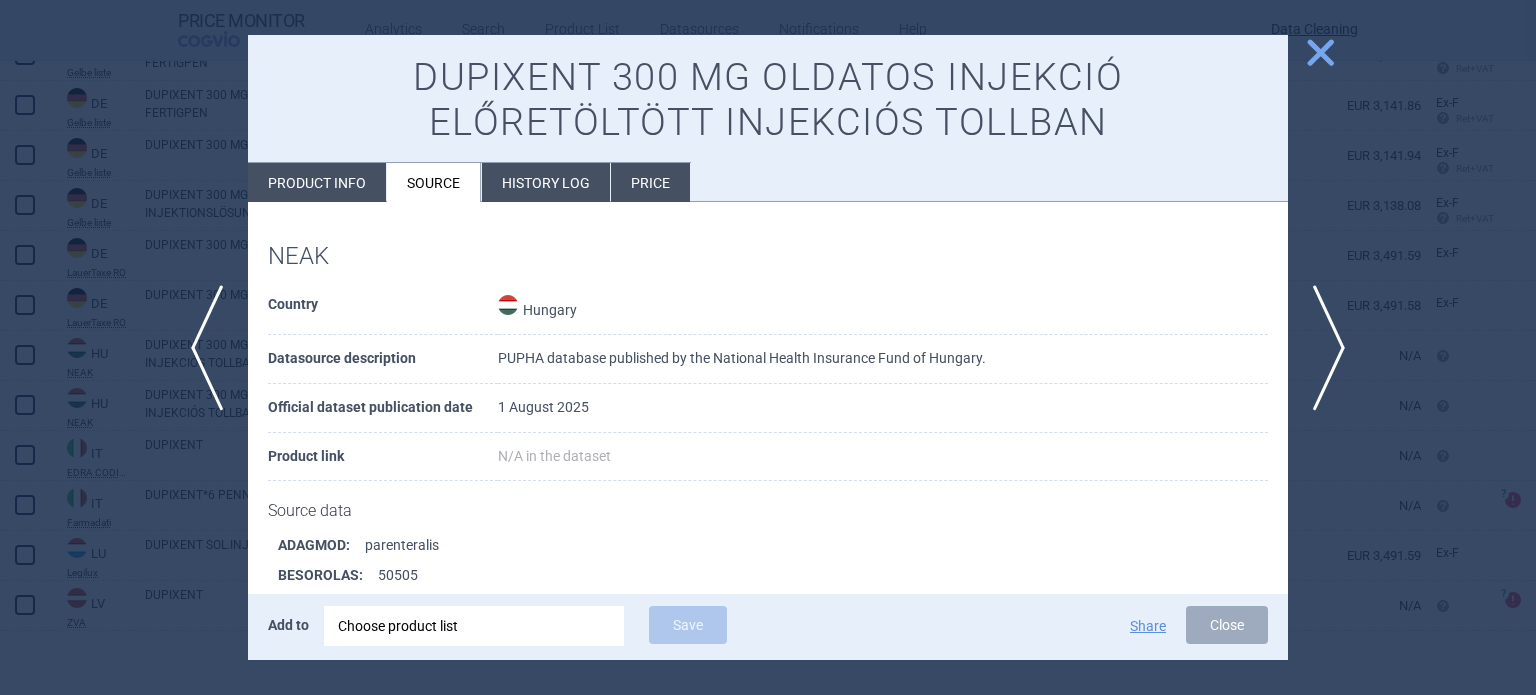 type 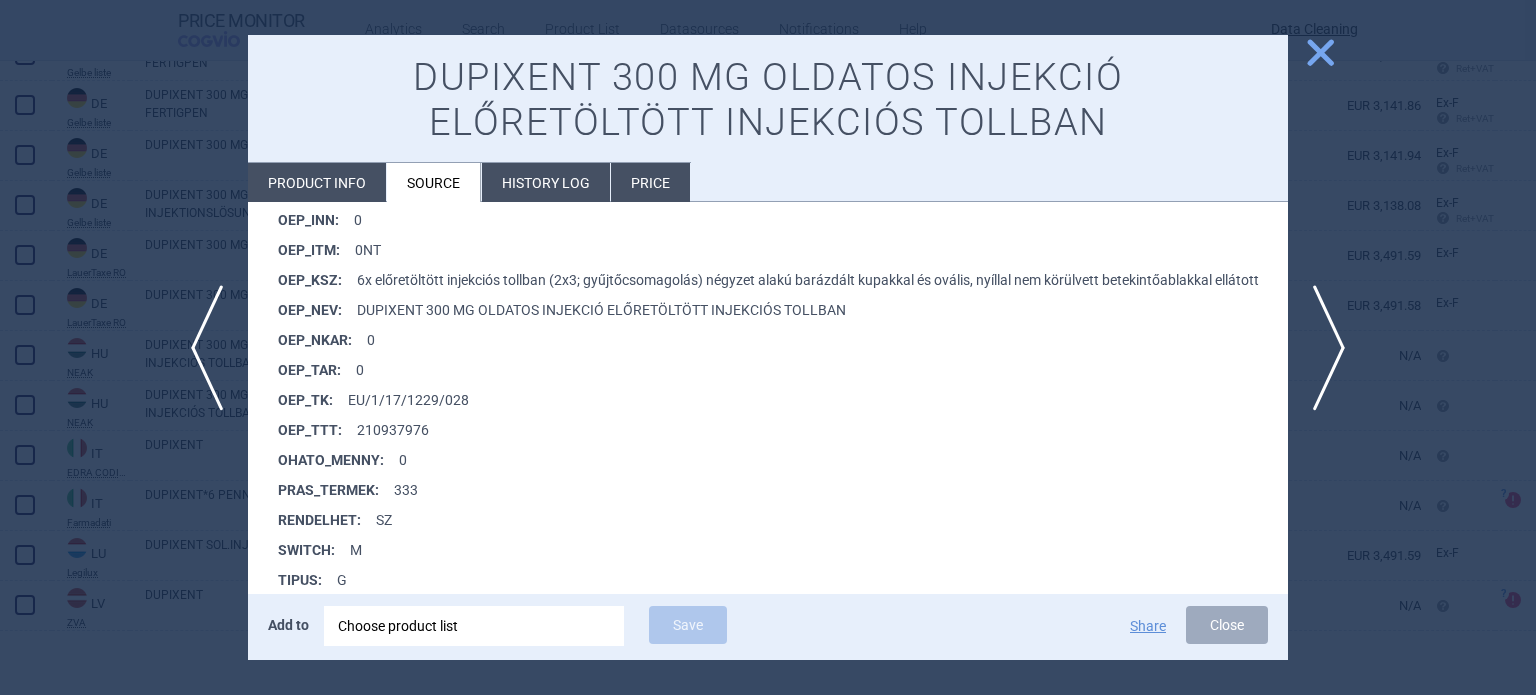 click at bounding box center [768, 347] 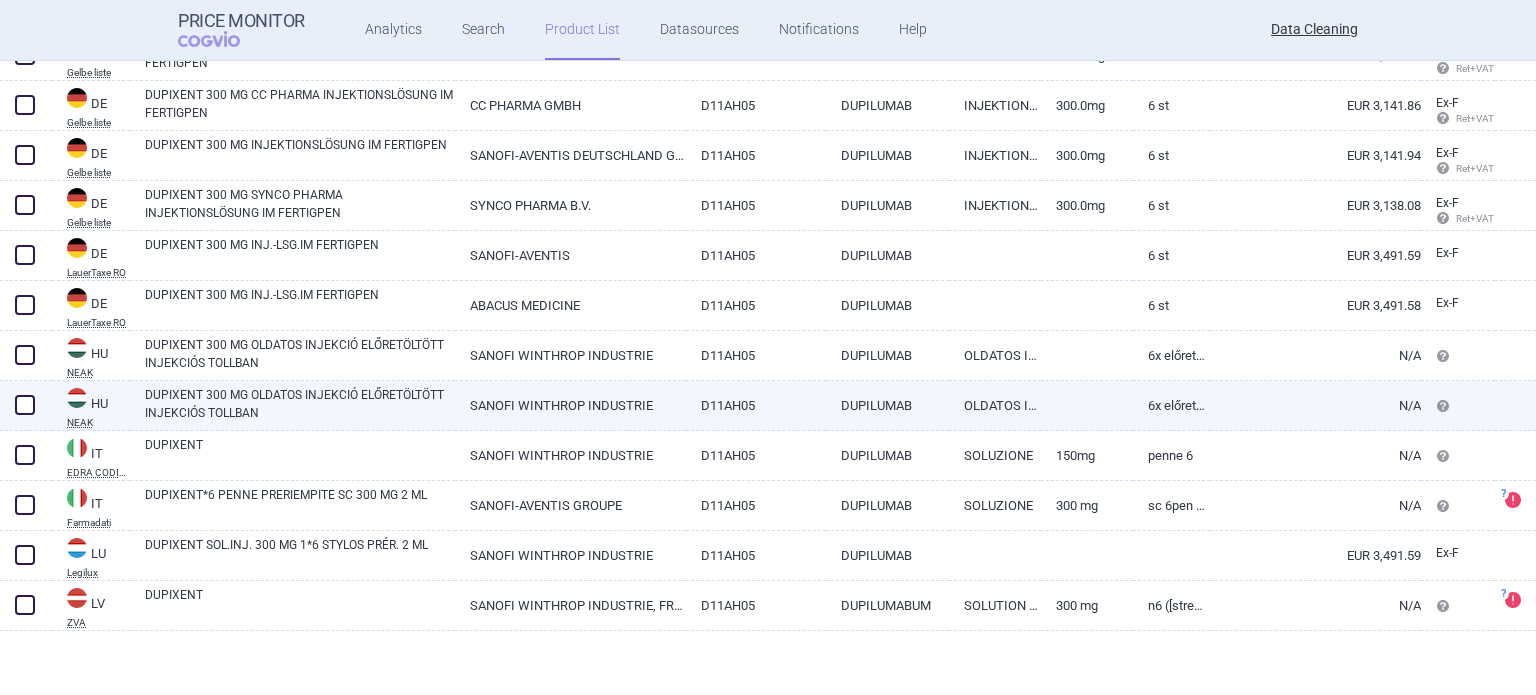 click at bounding box center (25, 405) 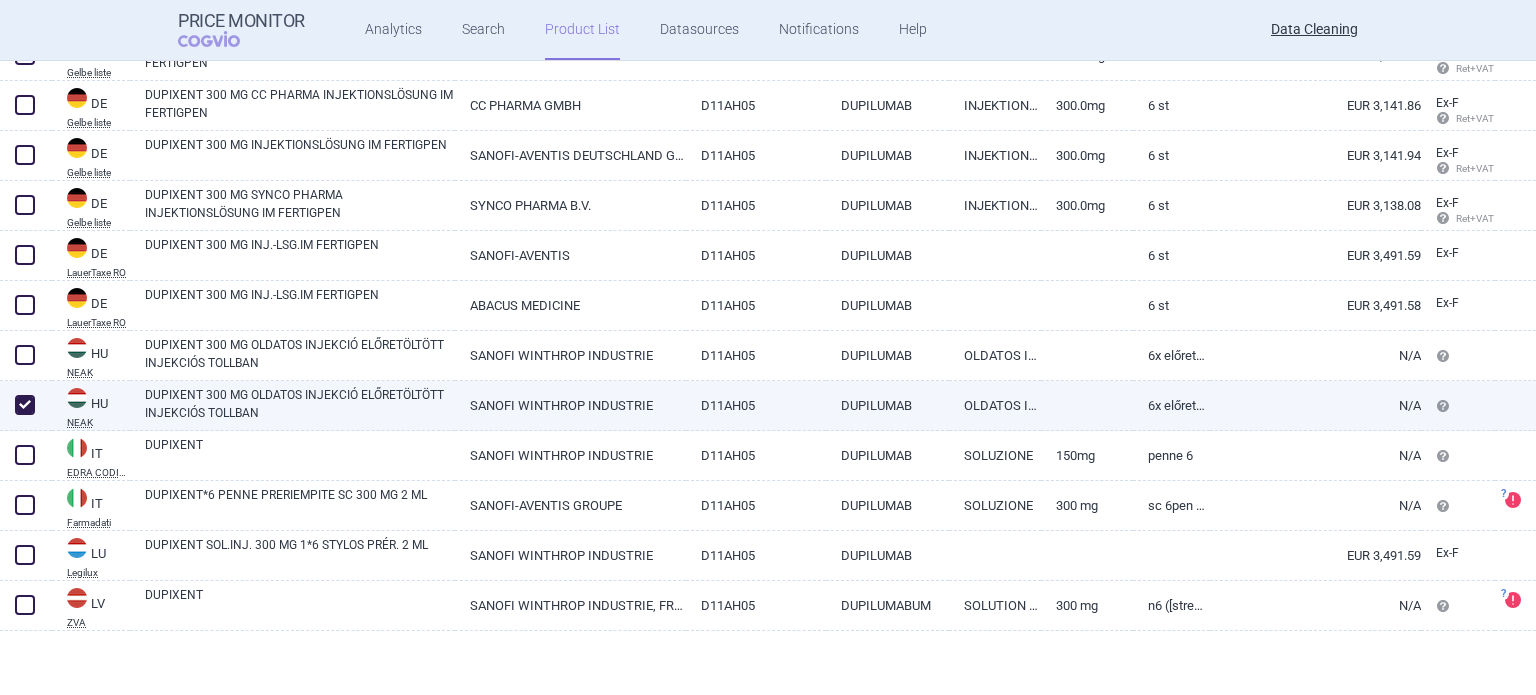 checkbox on "true" 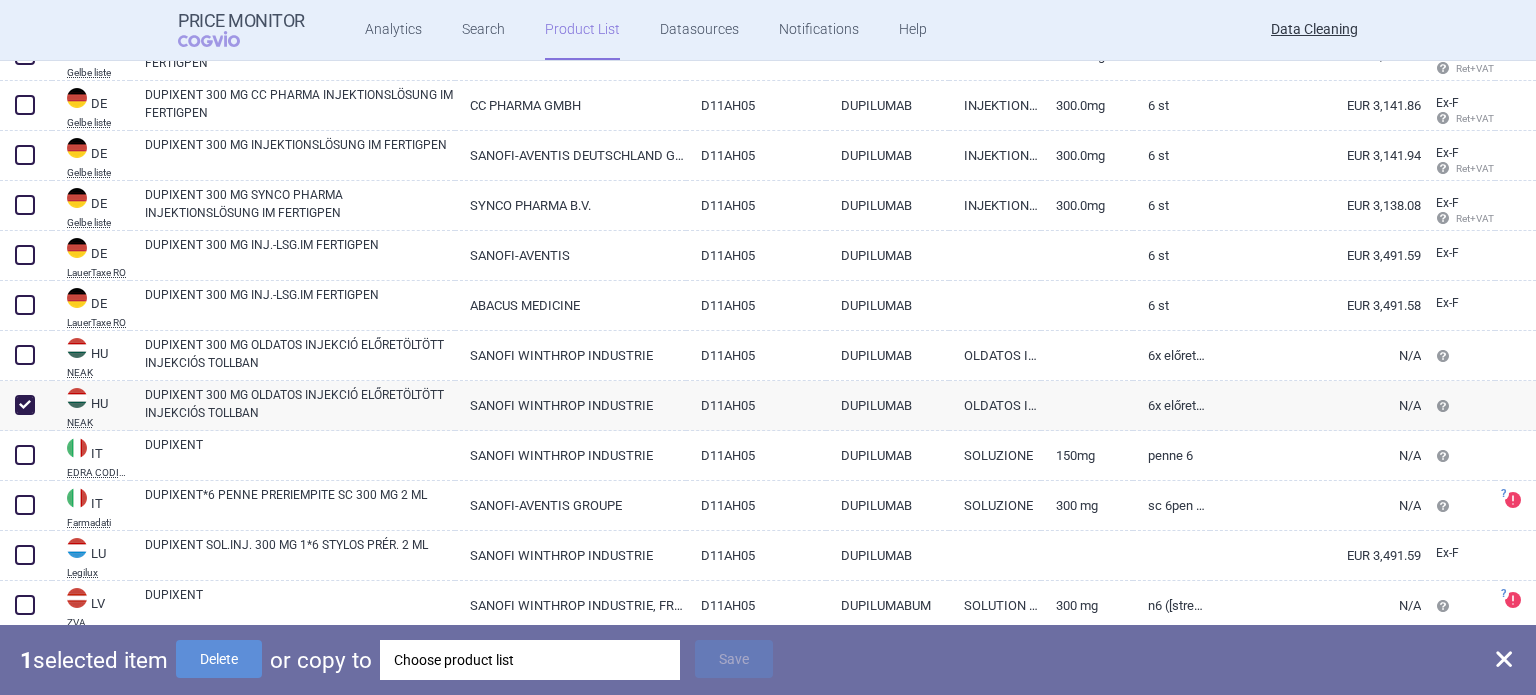 click on "Choose product list" at bounding box center (530, 660) 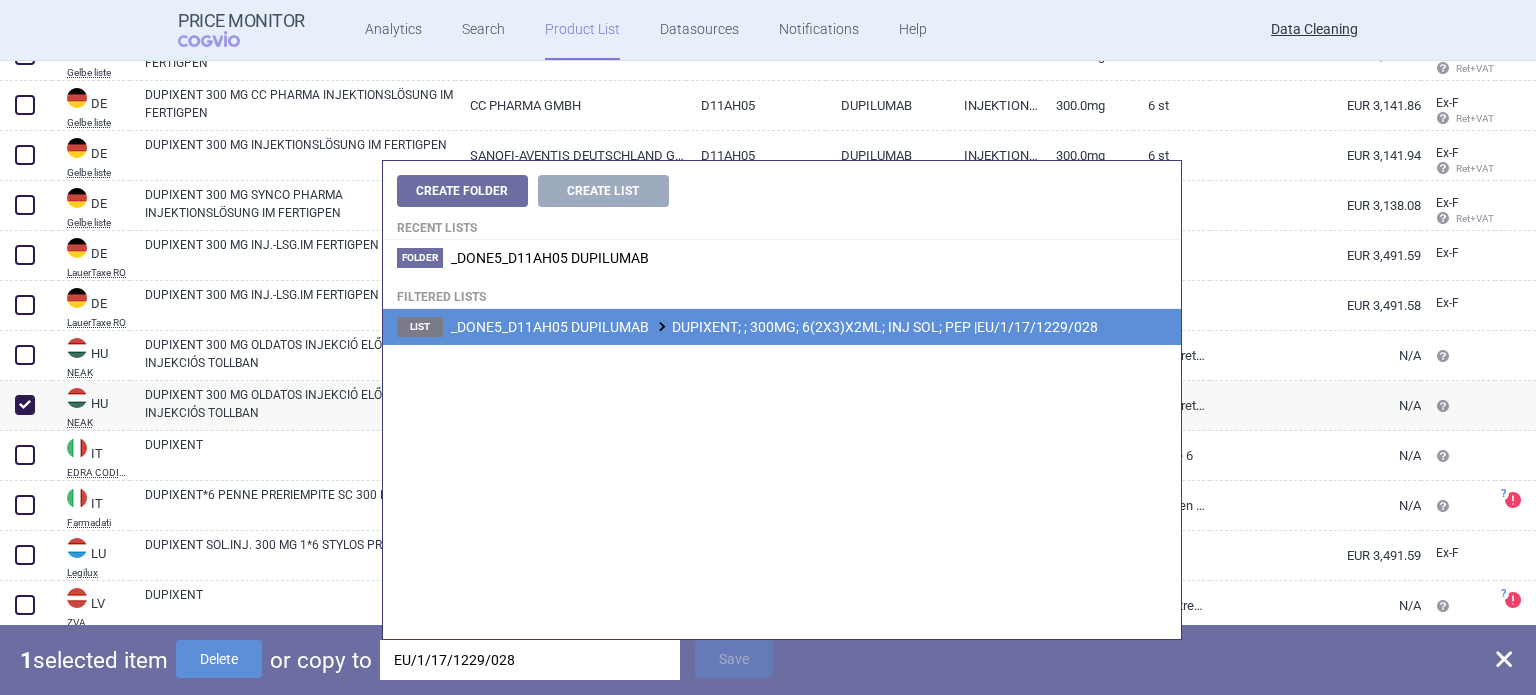 type on "EU/1/17/1229/028" 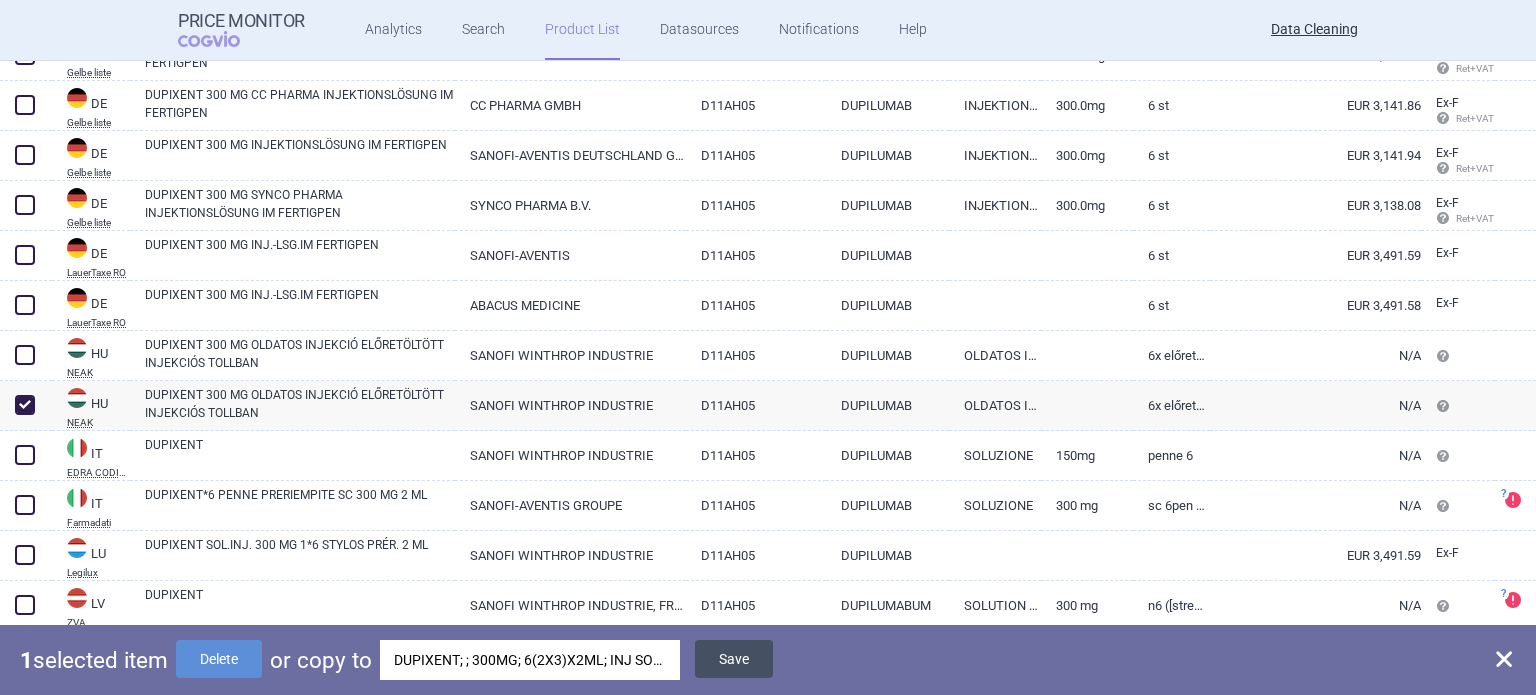 click on "Save" at bounding box center (734, 659) 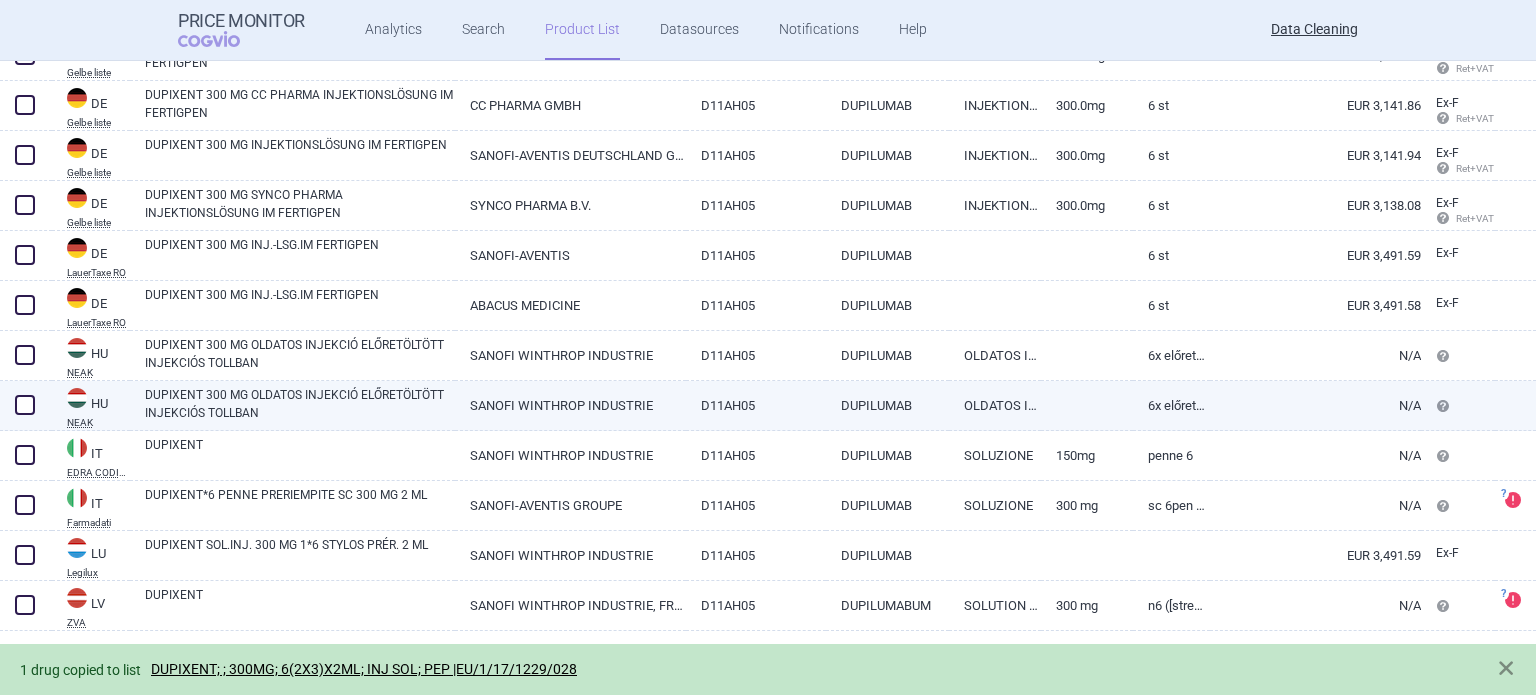 click at bounding box center (26, 406) 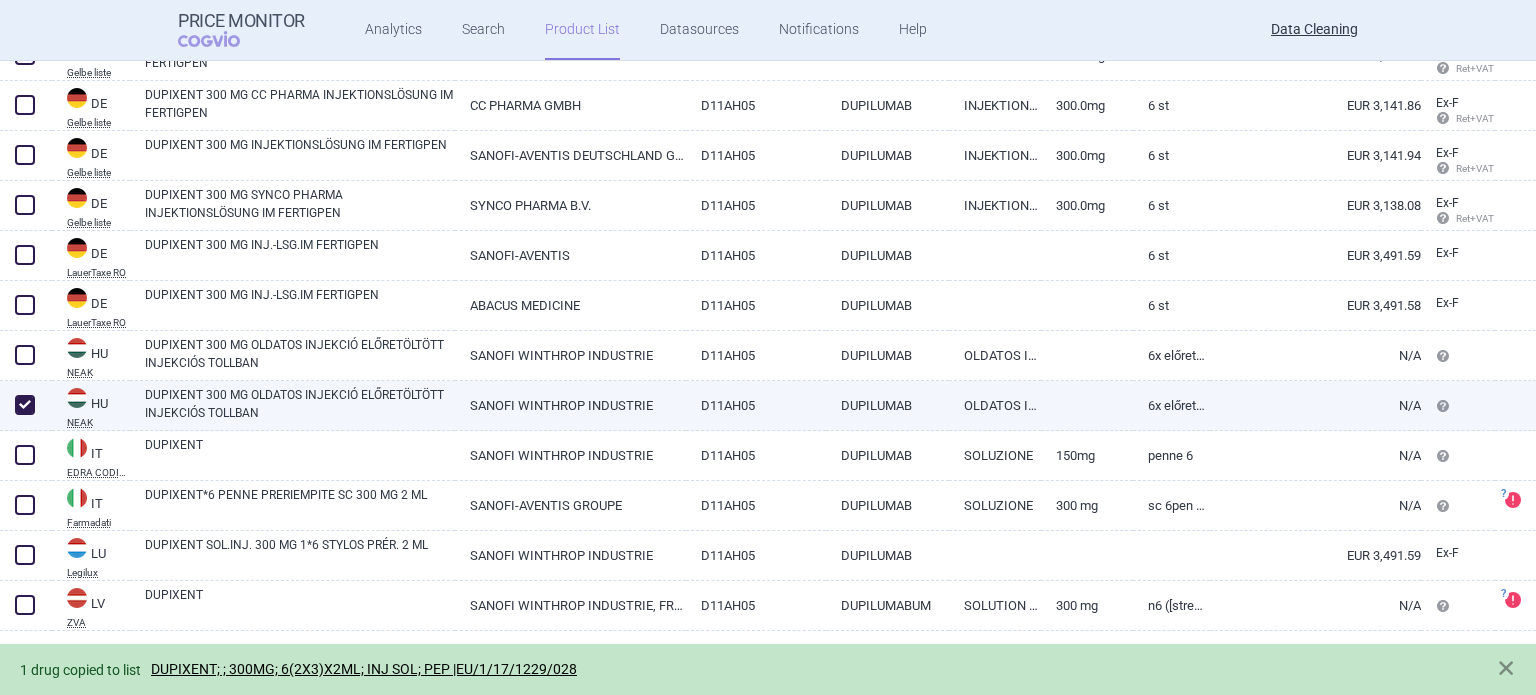 checkbox on "true" 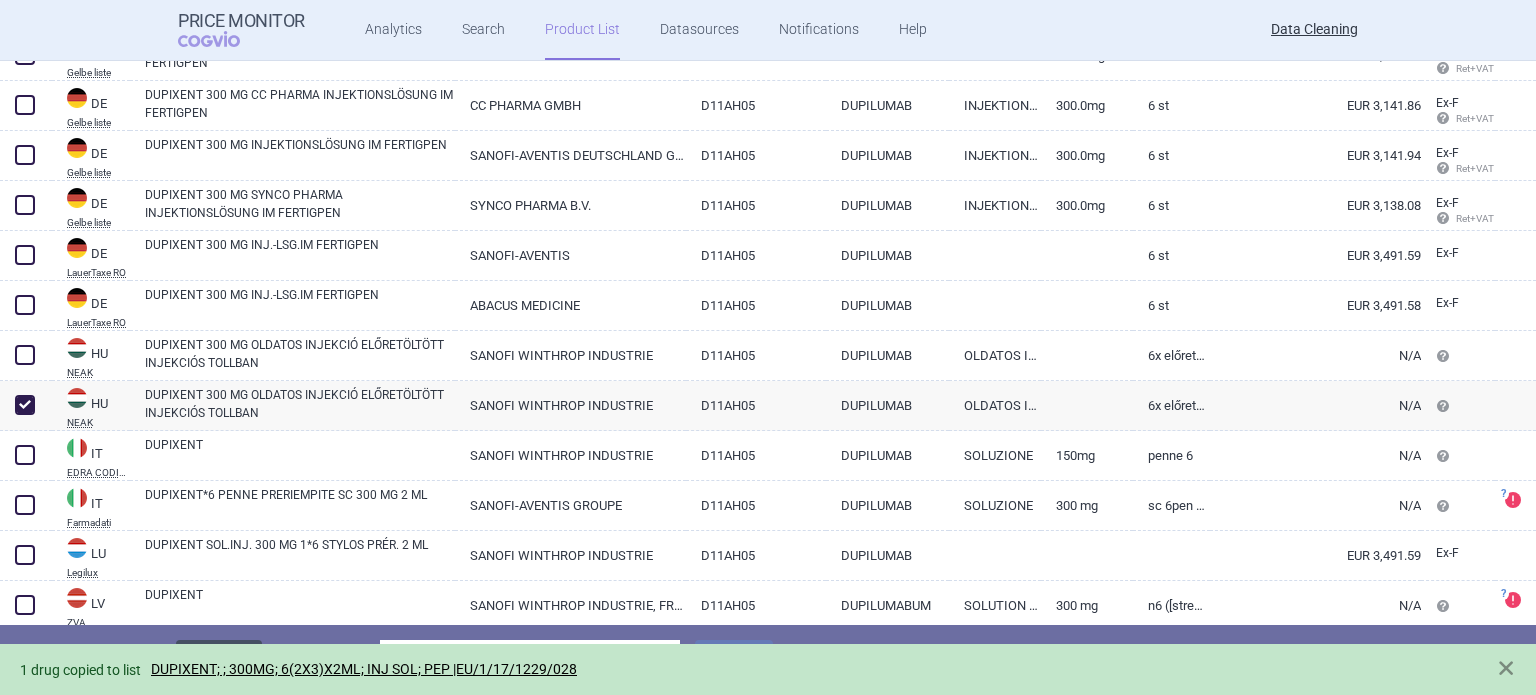 click on "Delete" at bounding box center [219, 659] 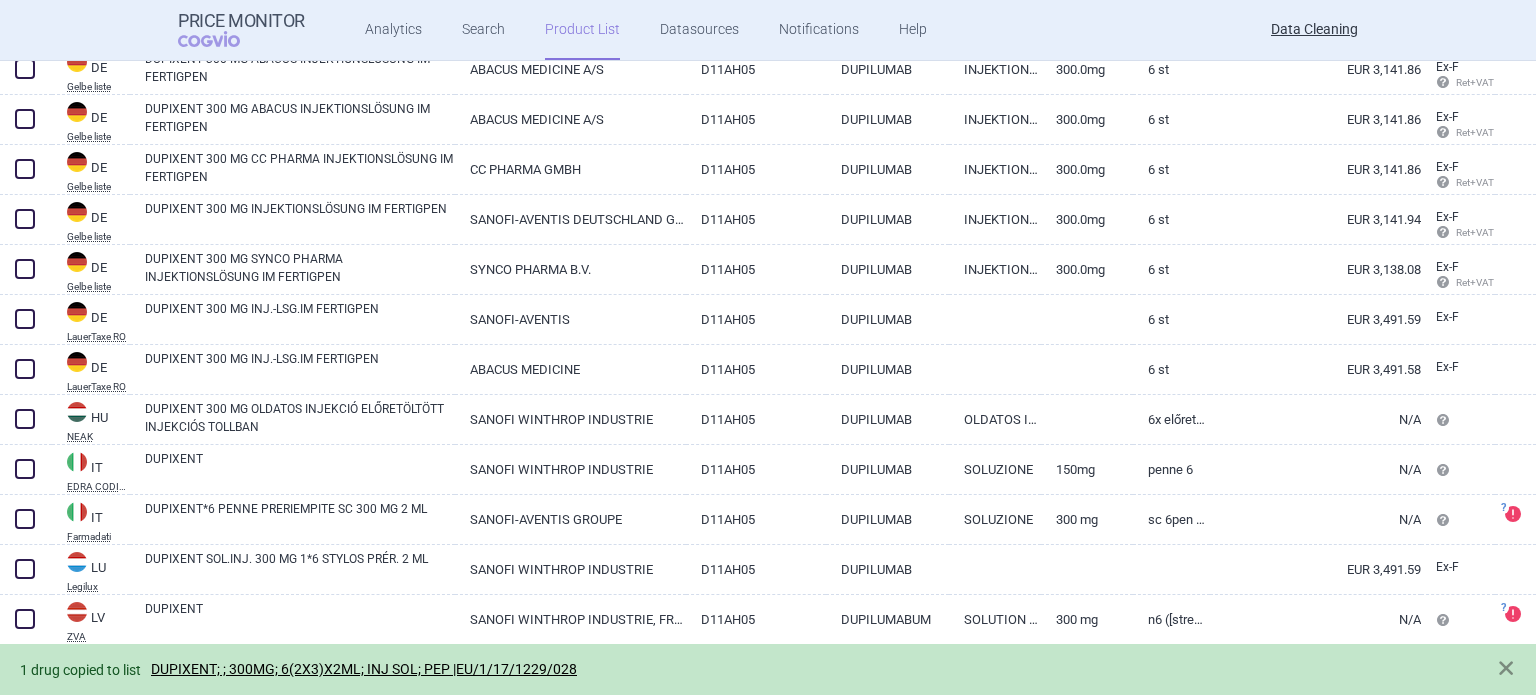 scroll, scrollTop: 567, scrollLeft: 0, axis: vertical 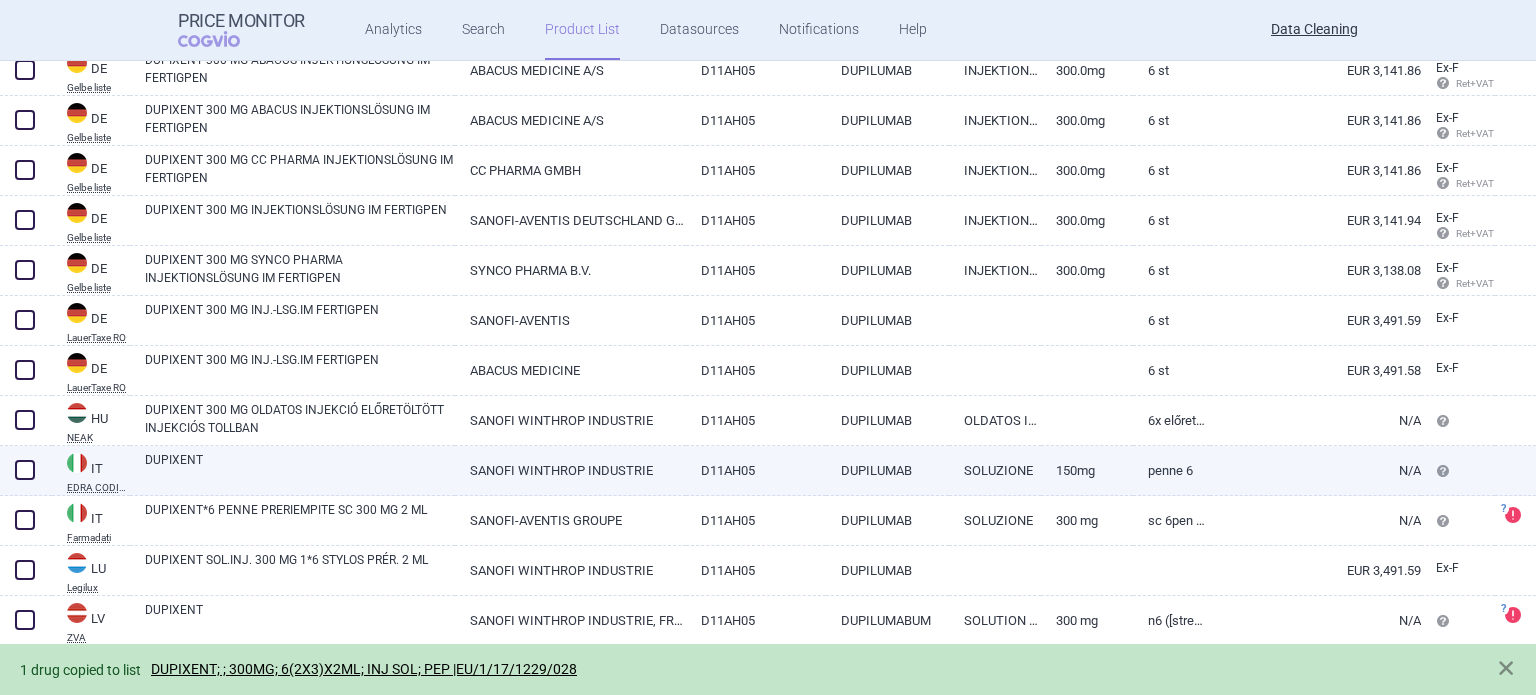 click on "DUPIXENT" at bounding box center [300, 469] 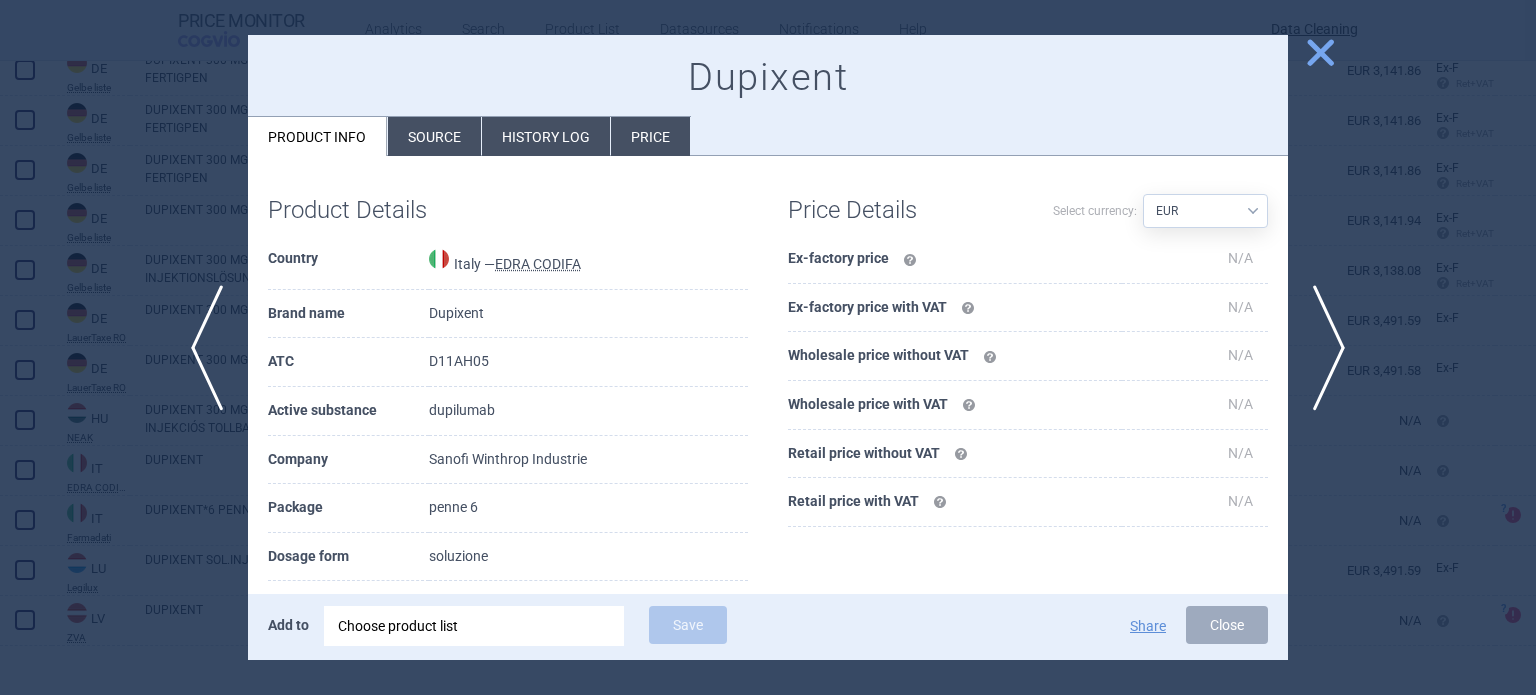 click on "Source" at bounding box center (434, 136) 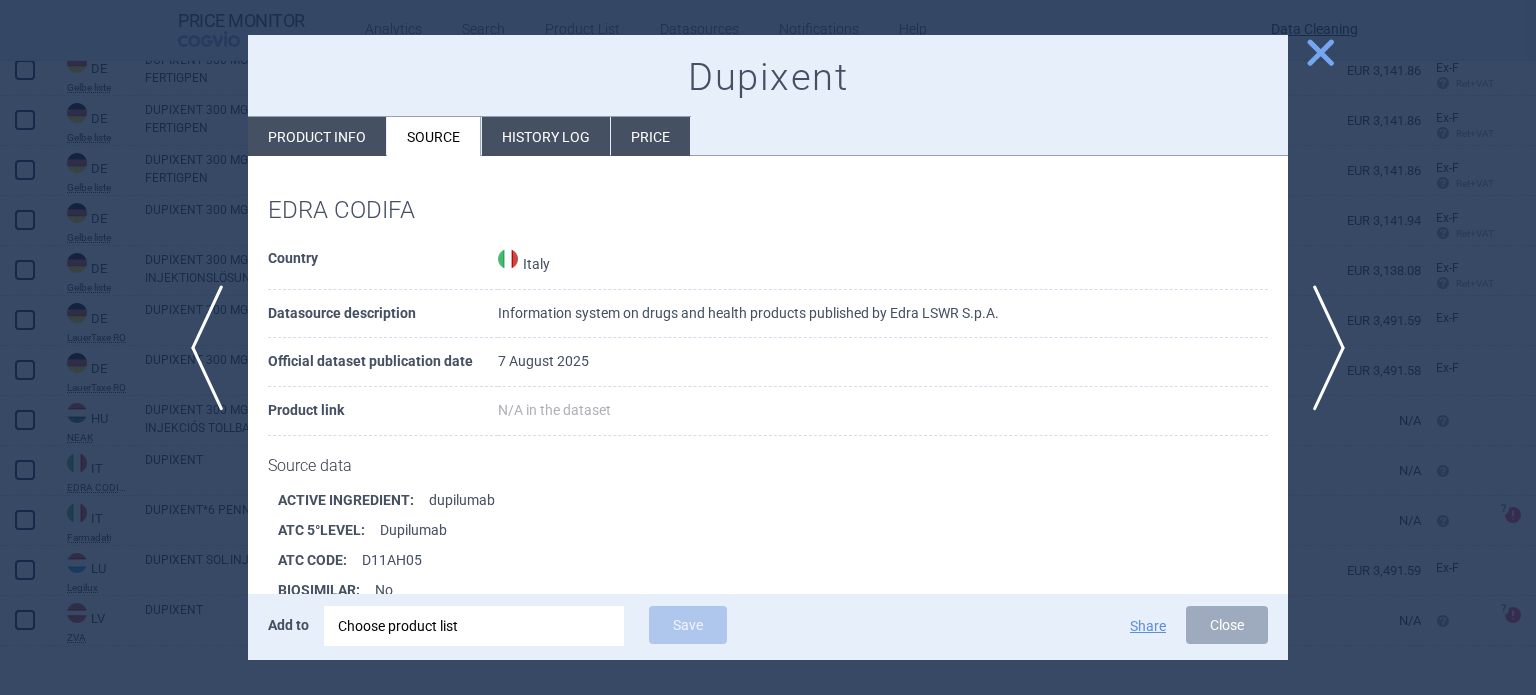 scroll, scrollTop: 272, scrollLeft: 0, axis: vertical 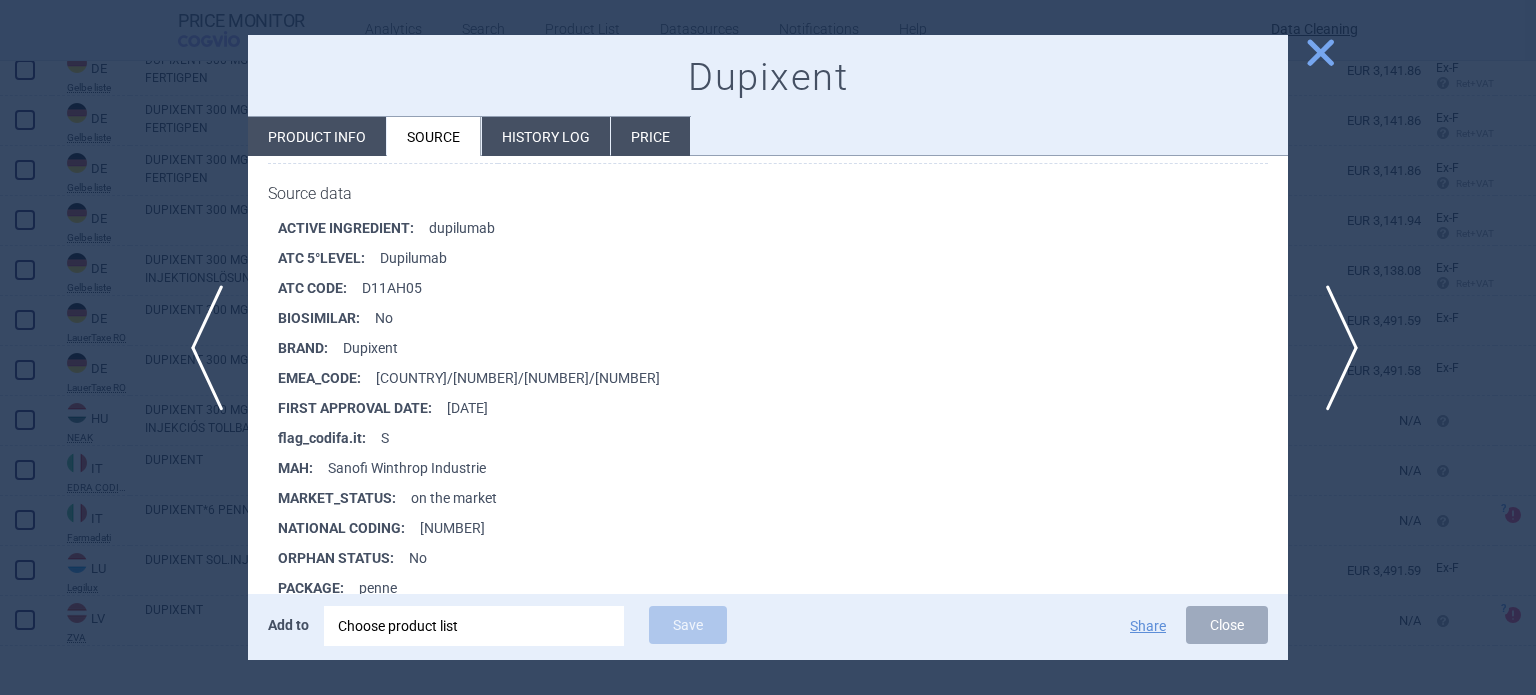 click on "next" at bounding box center [1335, 348] 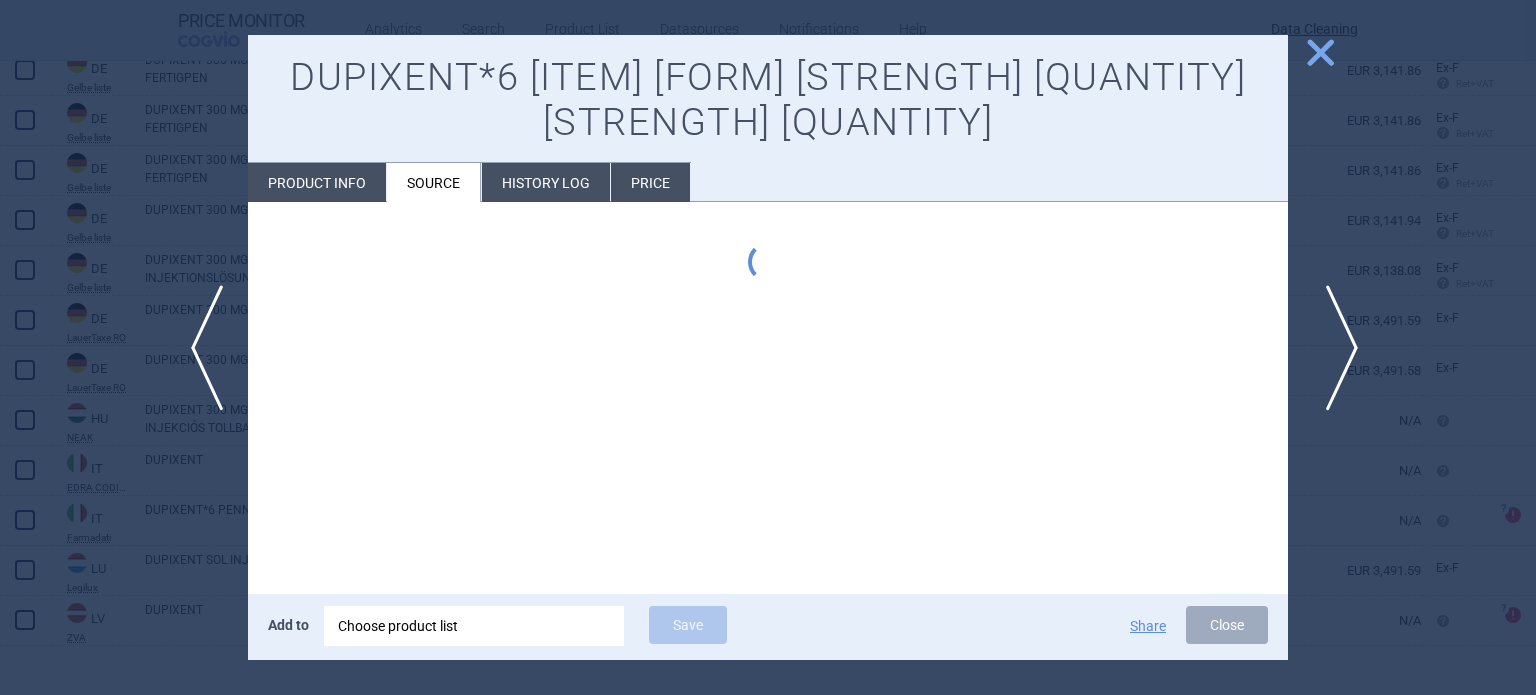 scroll, scrollTop: 0, scrollLeft: 0, axis: both 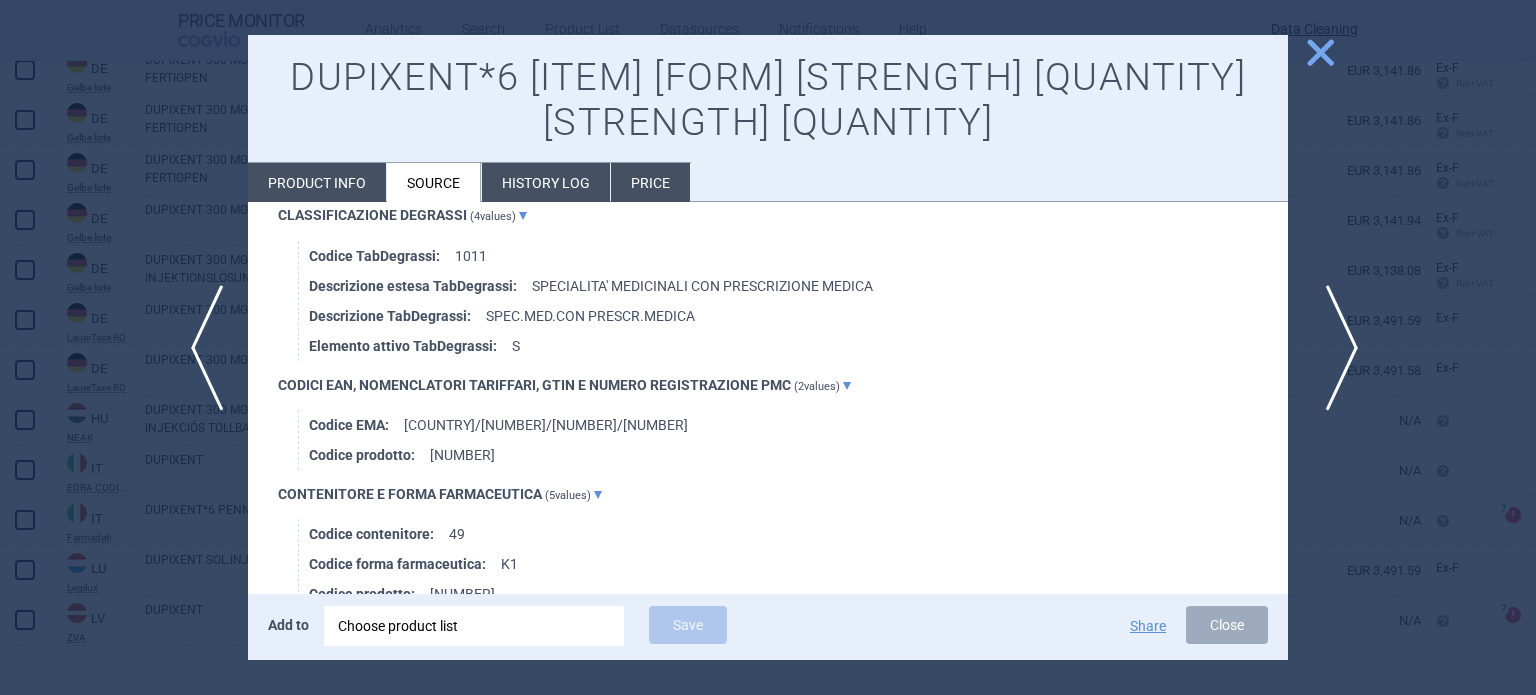 click on "next" at bounding box center (1335, 348) 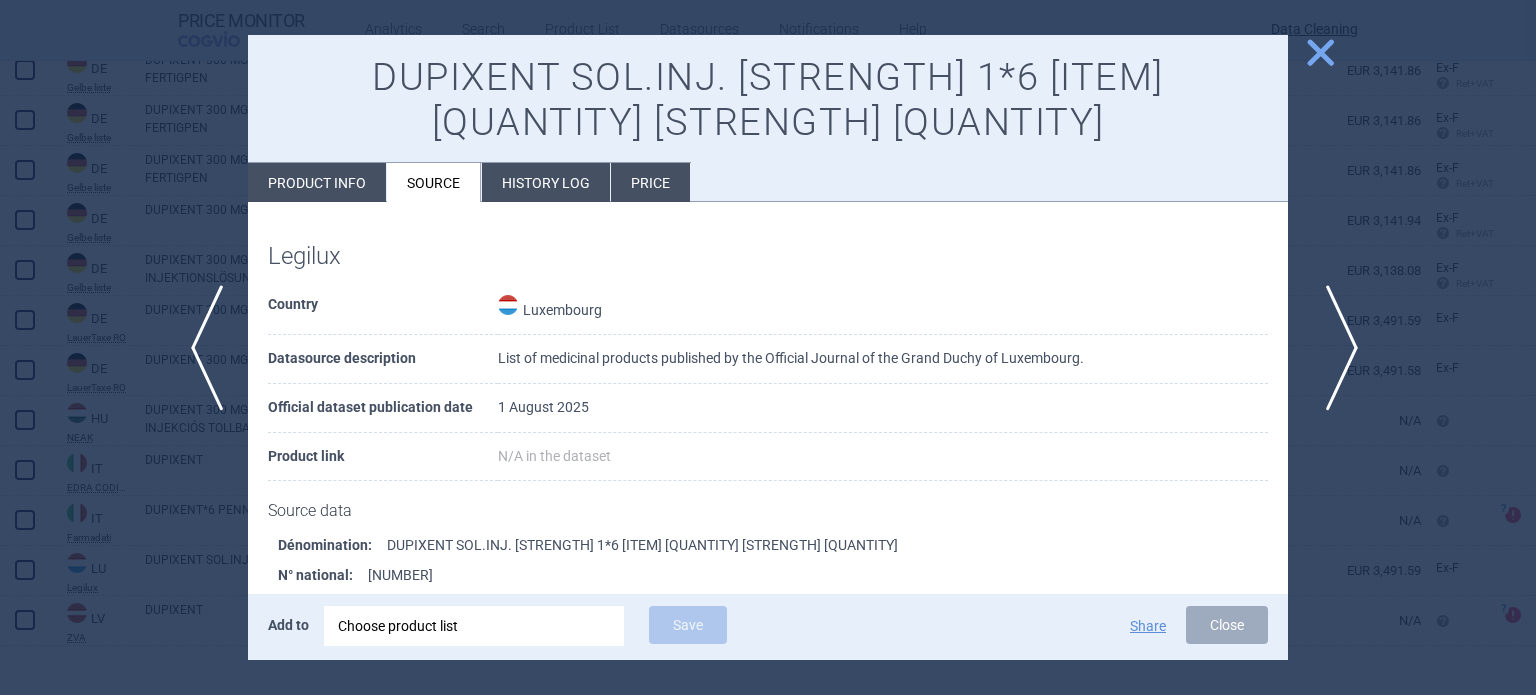 scroll, scrollTop: 1669, scrollLeft: 0, axis: vertical 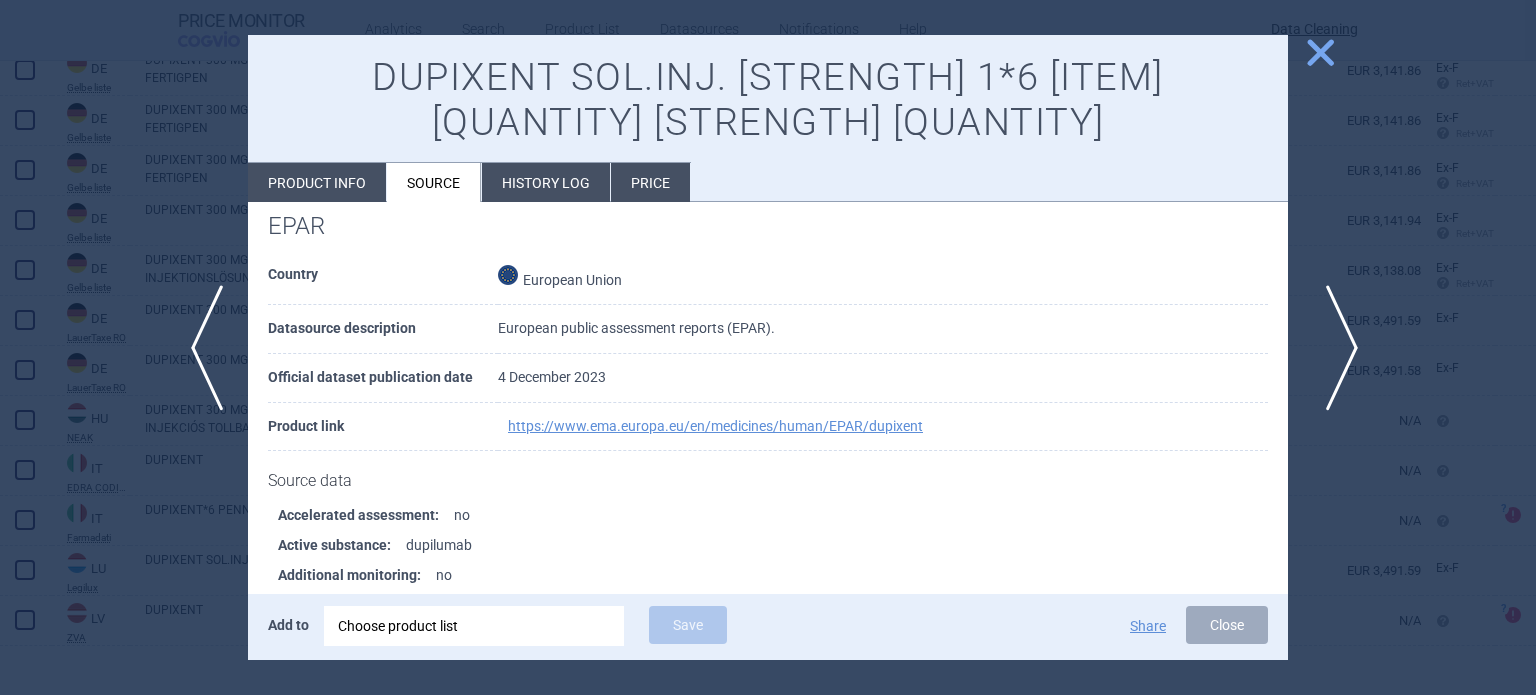 click on "next" at bounding box center (1335, 348) 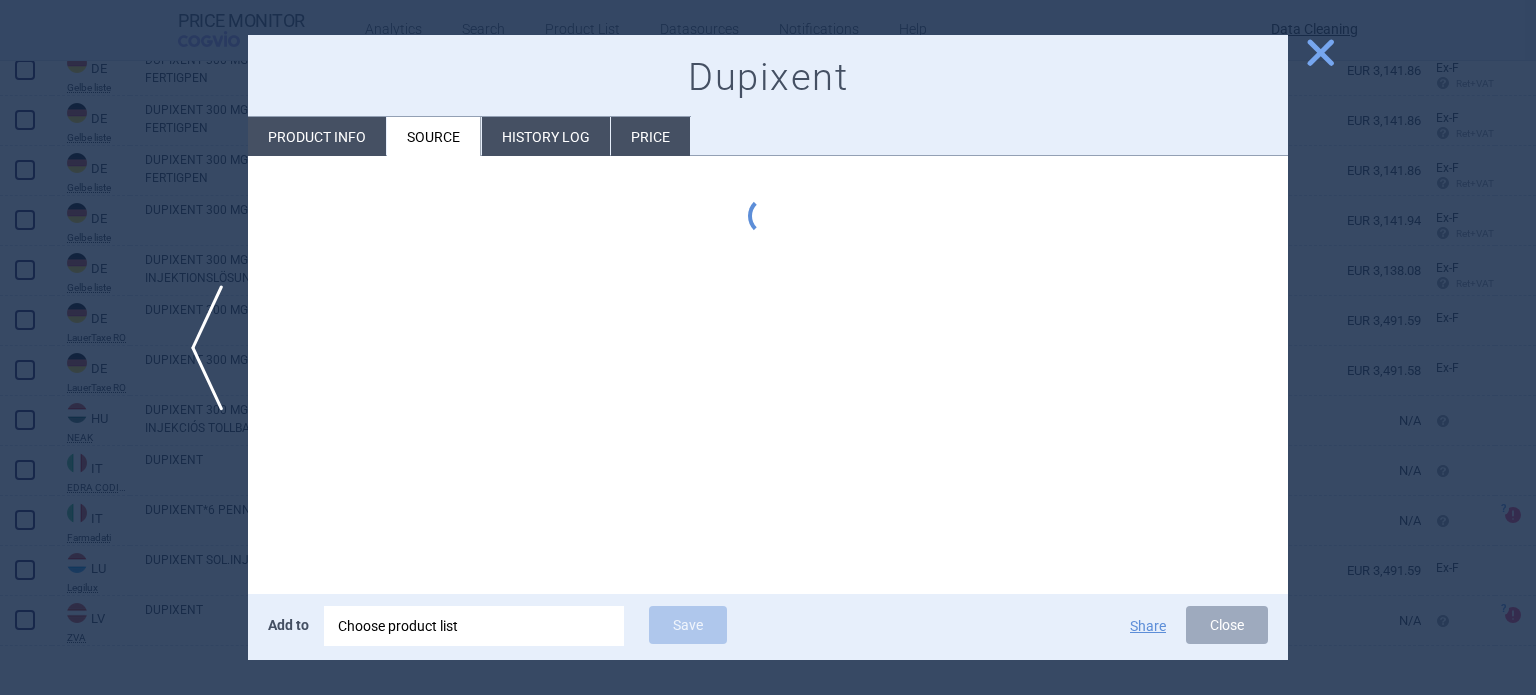 scroll, scrollTop: 0, scrollLeft: 0, axis: both 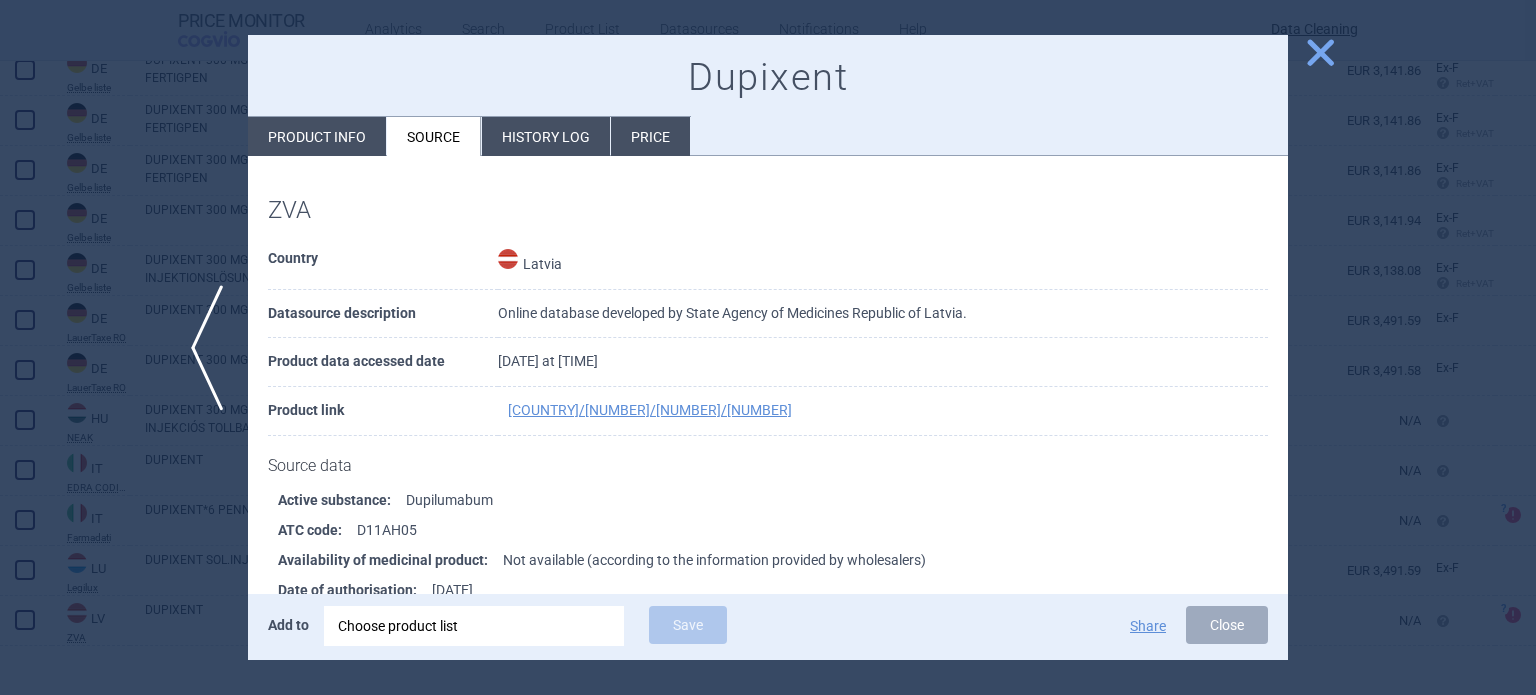 click at bounding box center (768, 347) 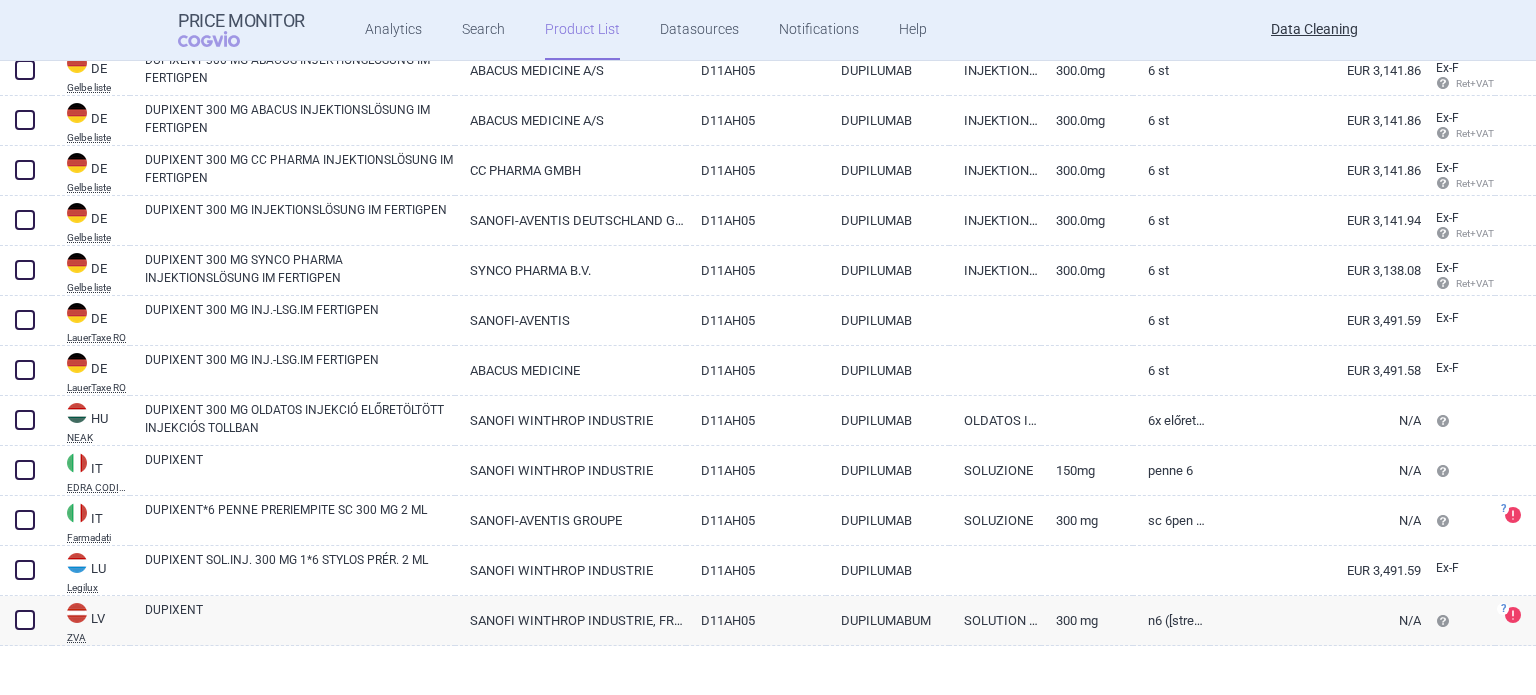 scroll, scrollTop: 0, scrollLeft: 0, axis: both 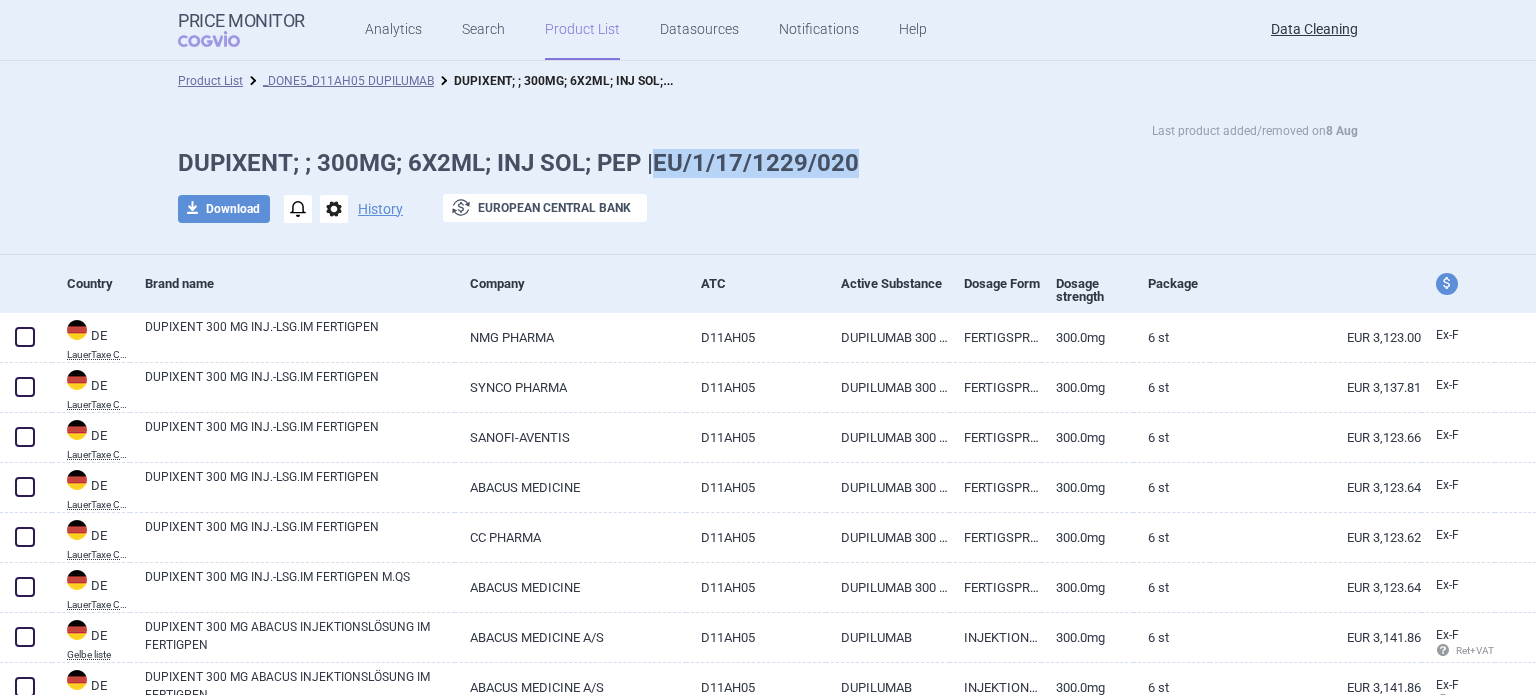 drag, startPoint x: 871, startPoint y: 163, endPoint x: 648, endPoint y: 168, distance: 223.05605 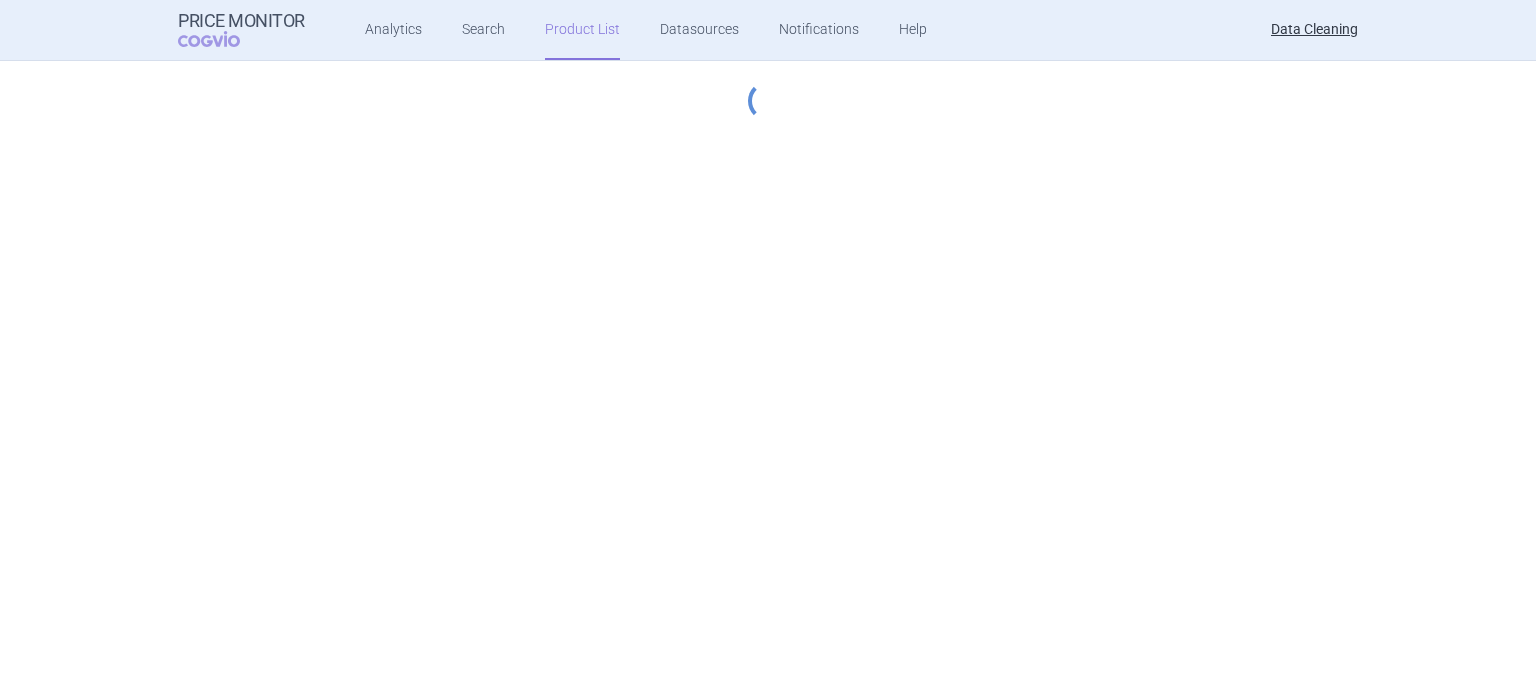 scroll, scrollTop: 0, scrollLeft: 0, axis: both 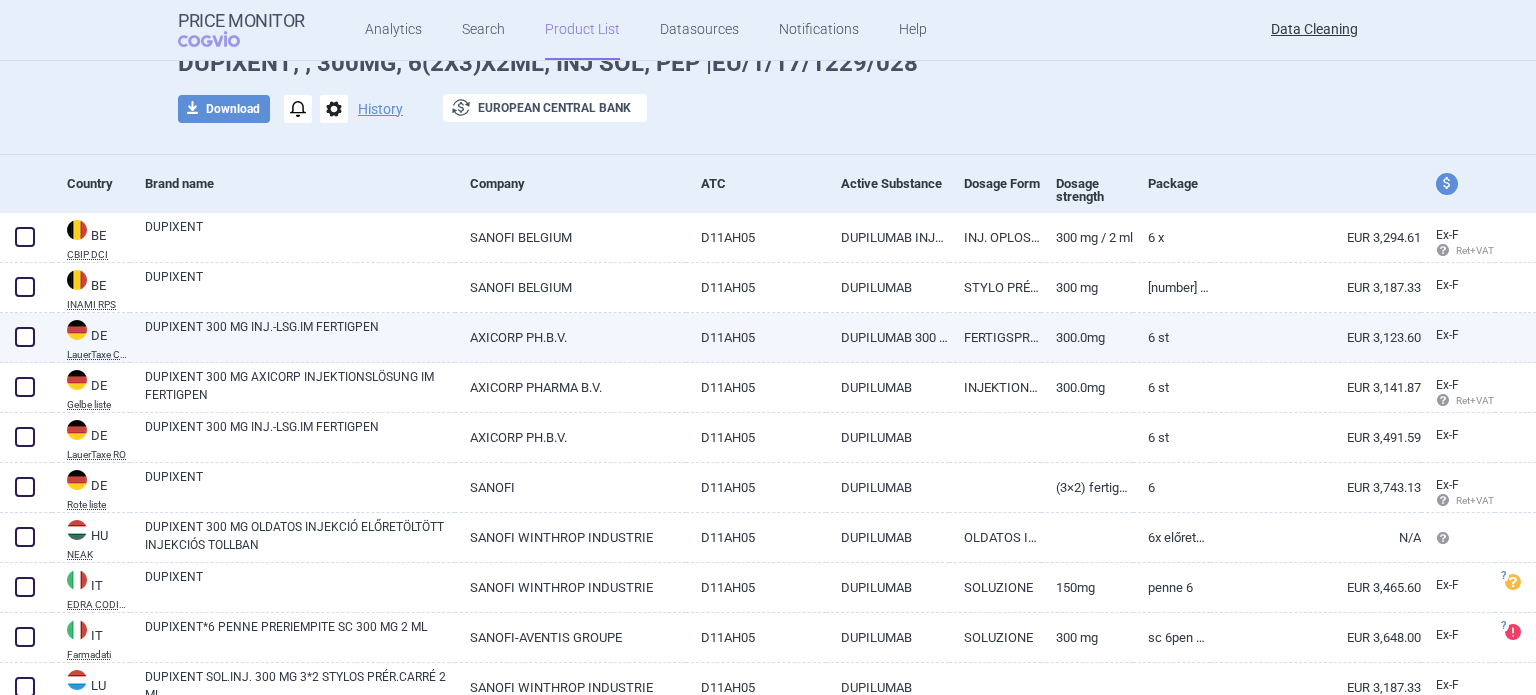 click on "DUPIXENT 300 MG INJ.-LSG.IM FERTIGPEN" at bounding box center [300, 336] 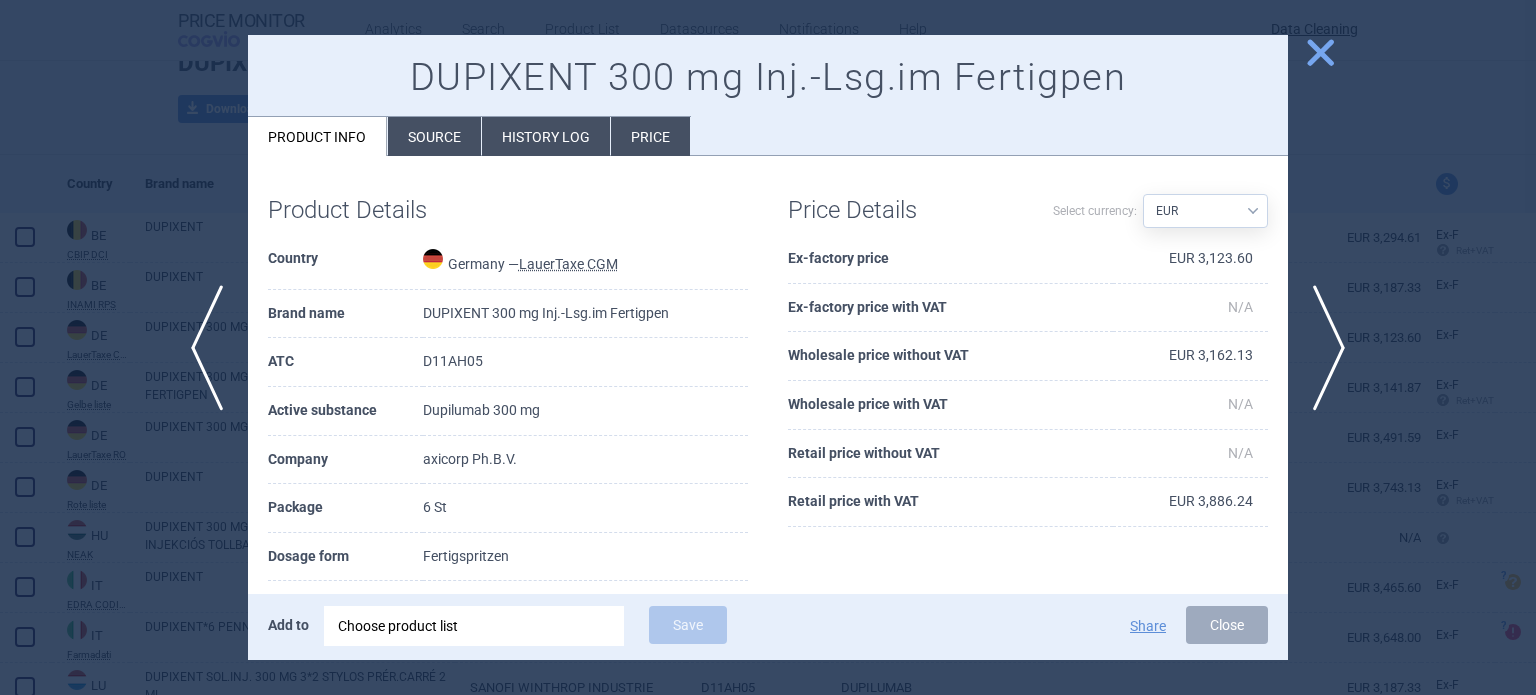 click on "Source" at bounding box center (434, 136) 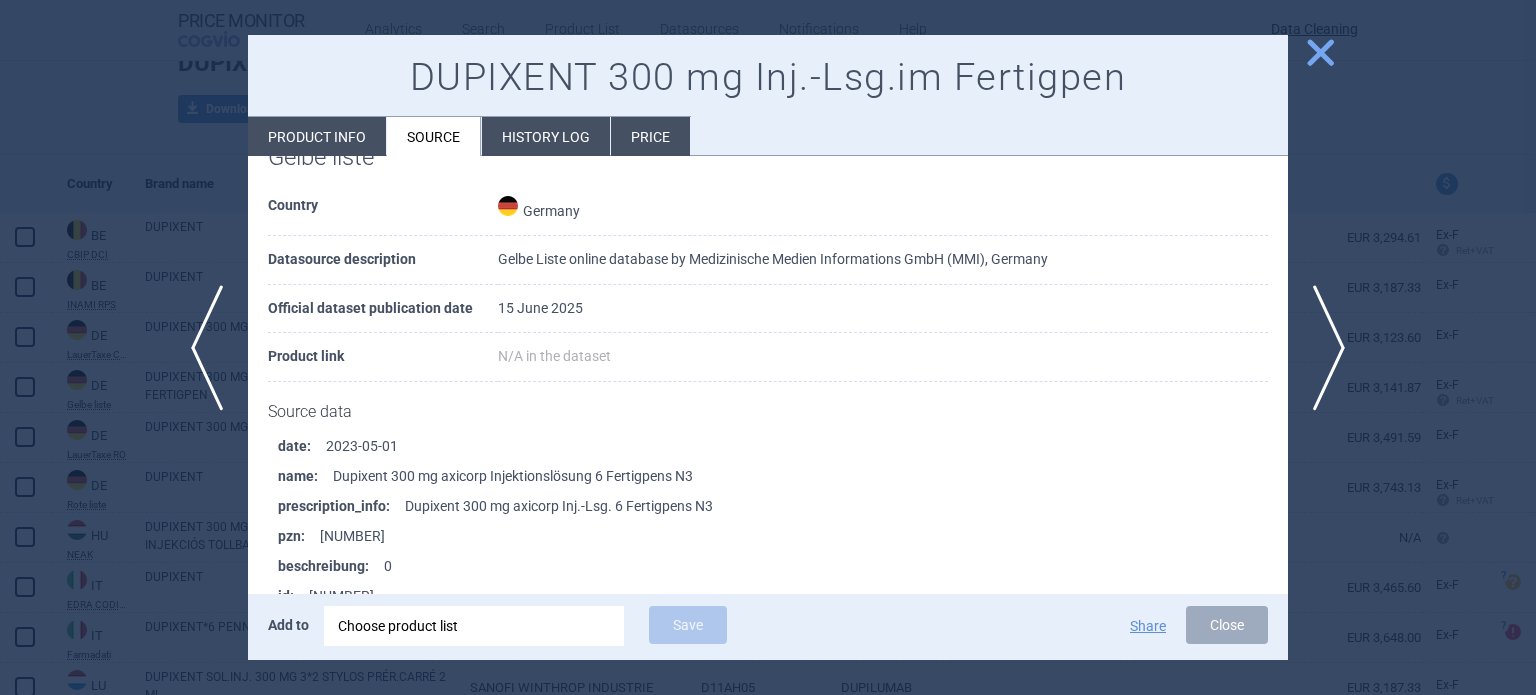 scroll, scrollTop: 1600, scrollLeft: 0, axis: vertical 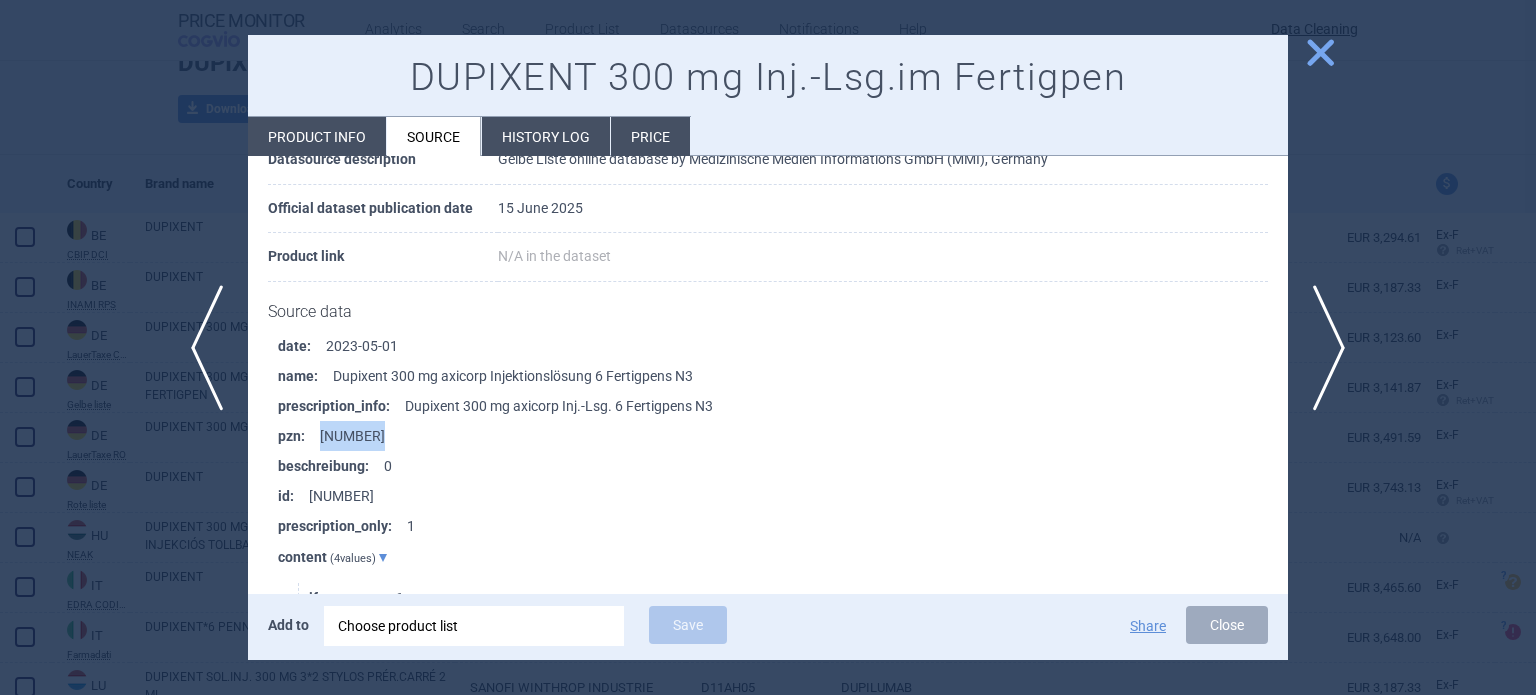 drag, startPoint x: 404, startPoint y: 433, endPoint x: 320, endPoint y: 427, distance: 84.21401 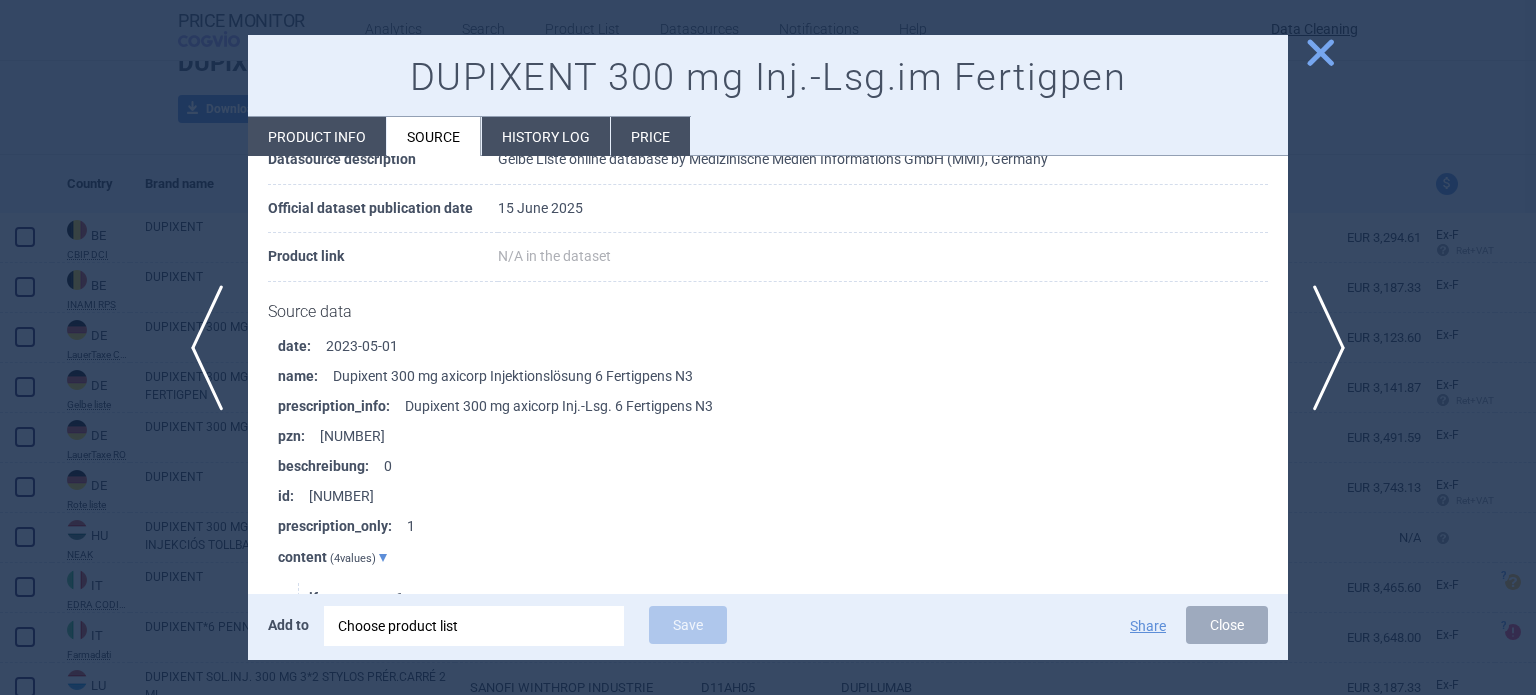 click at bounding box center (768, 347) 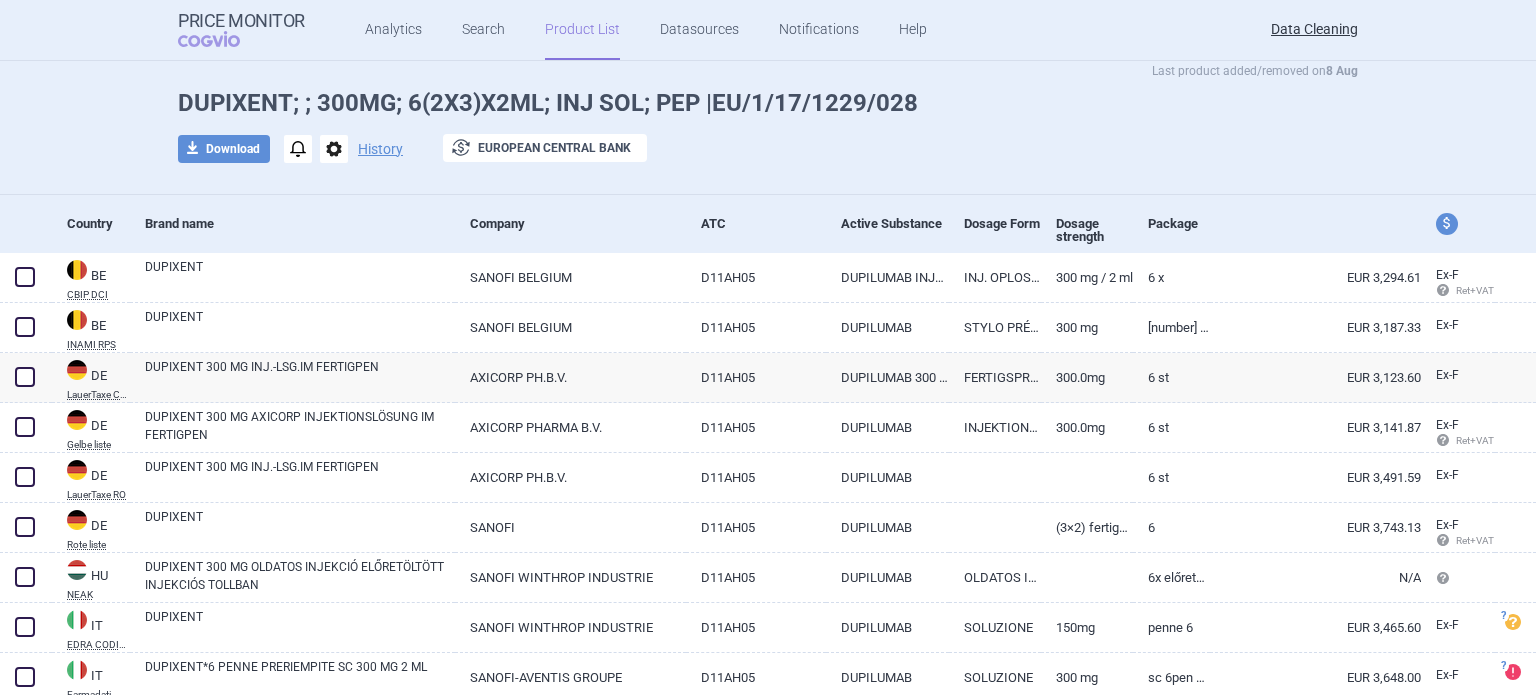 scroll, scrollTop: 0, scrollLeft: 0, axis: both 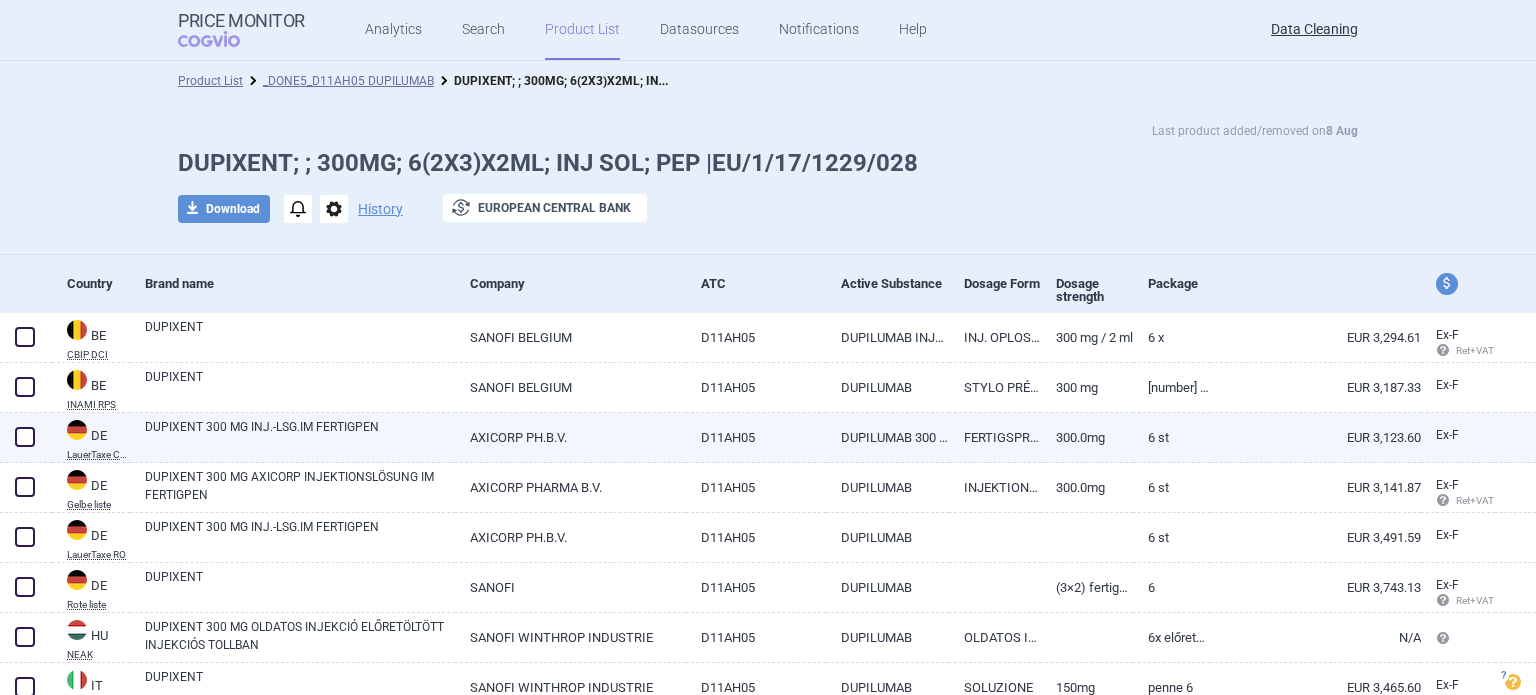 click at bounding box center (25, 437) 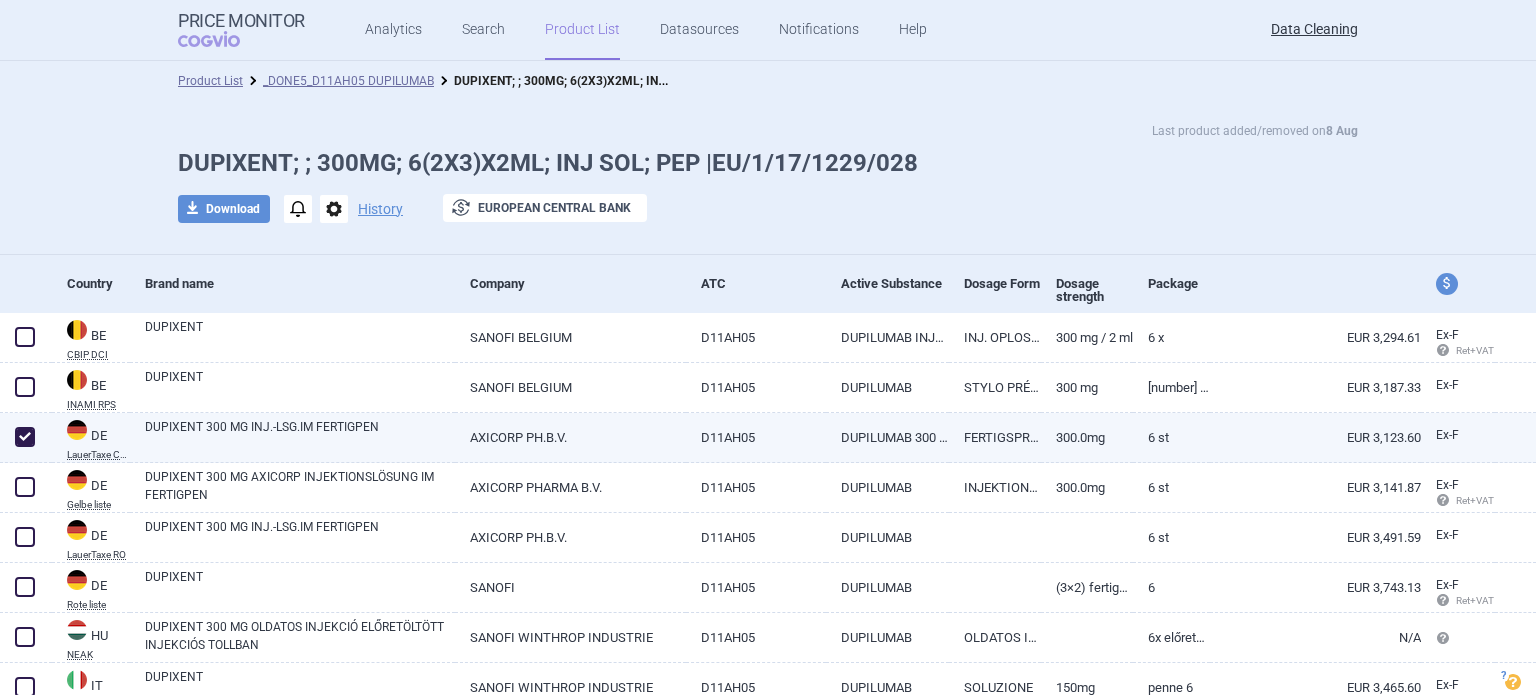 checkbox on "true" 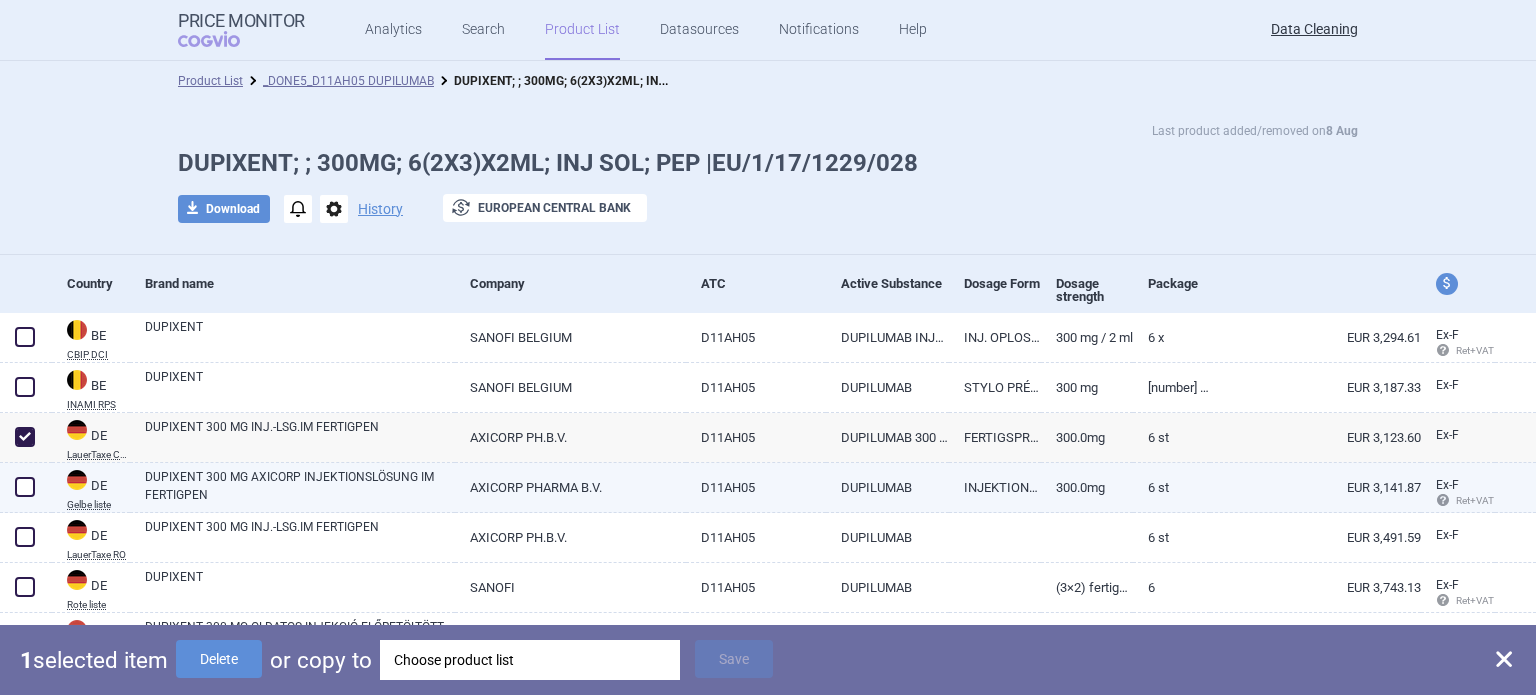 click on "DUPIXENT 300 MG AXICORP INJEKTIONSLÖSUNG IM FERTIGPEN" at bounding box center (300, 486) 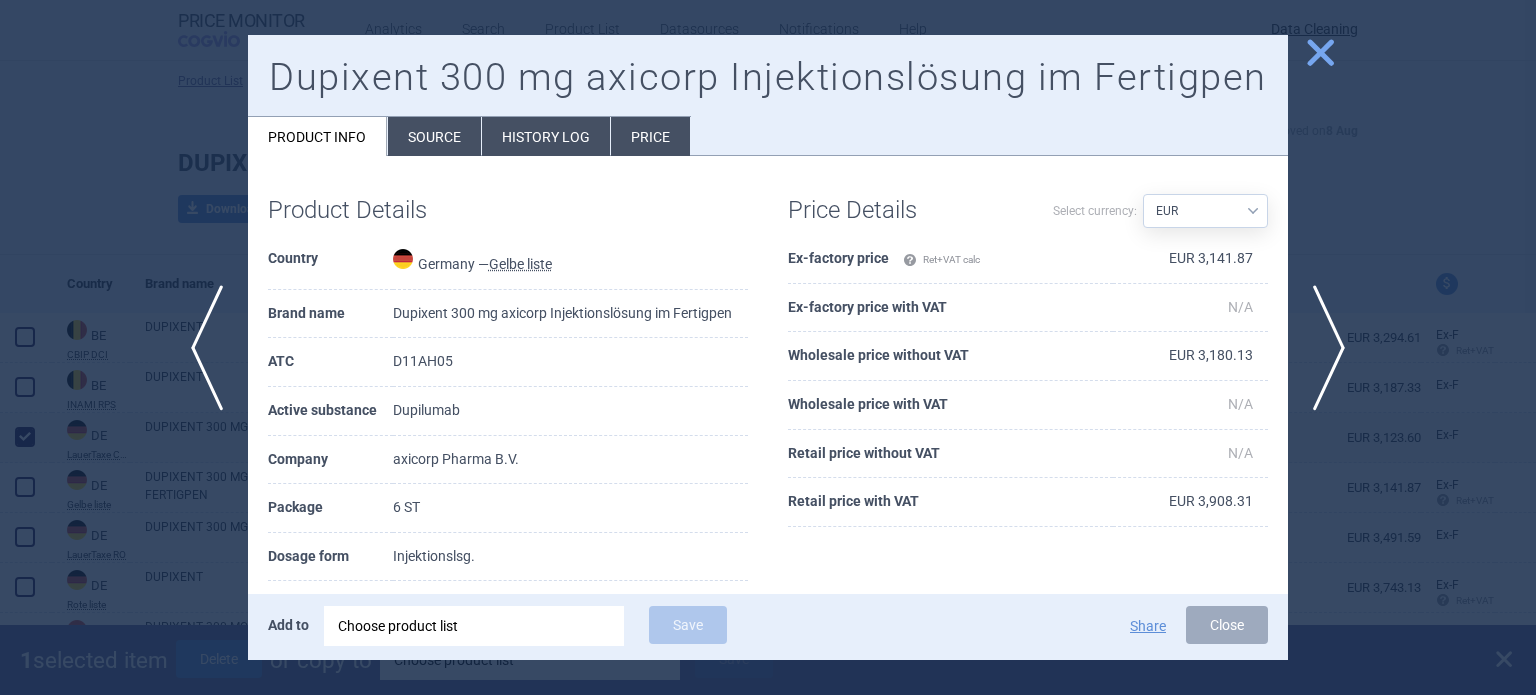 drag, startPoint x: 431, startPoint y: 121, endPoint x: 420, endPoint y: 192, distance: 71.84706 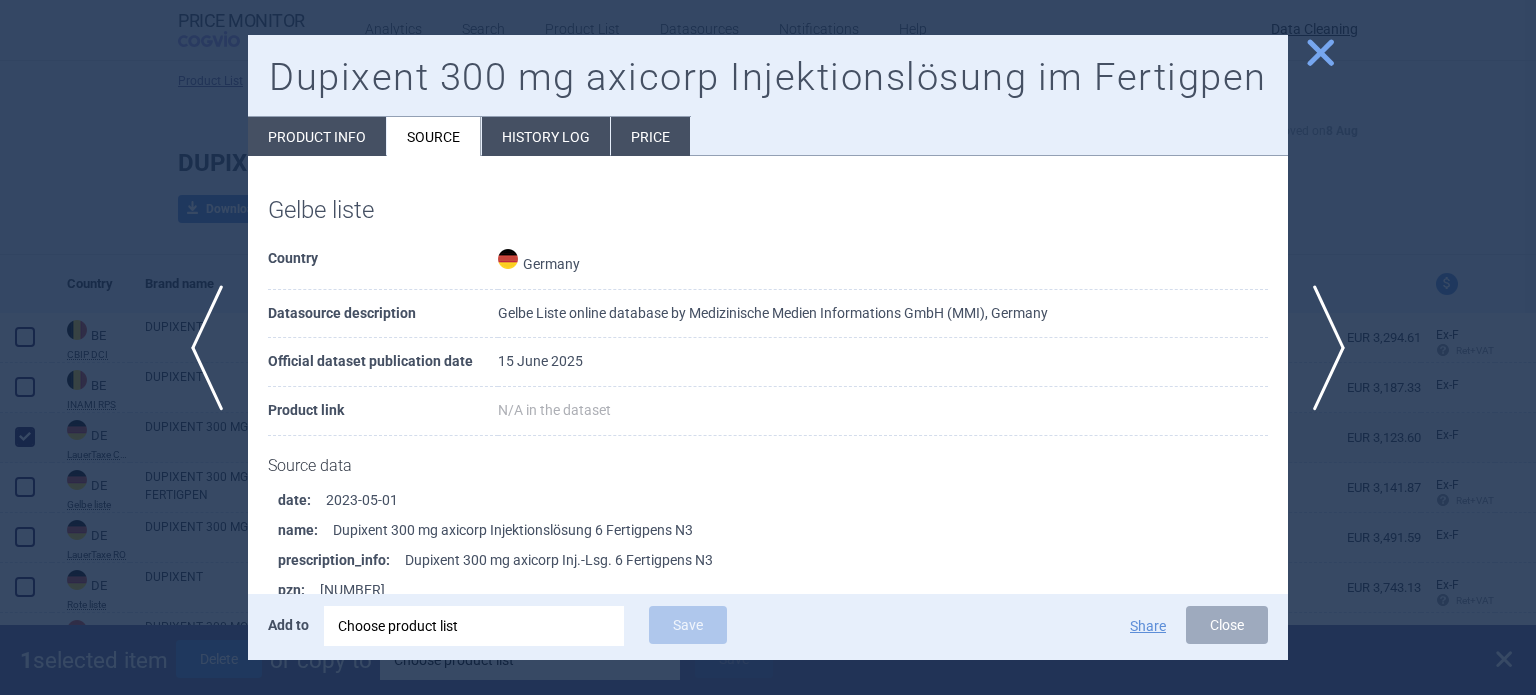 scroll, scrollTop: 100, scrollLeft: 0, axis: vertical 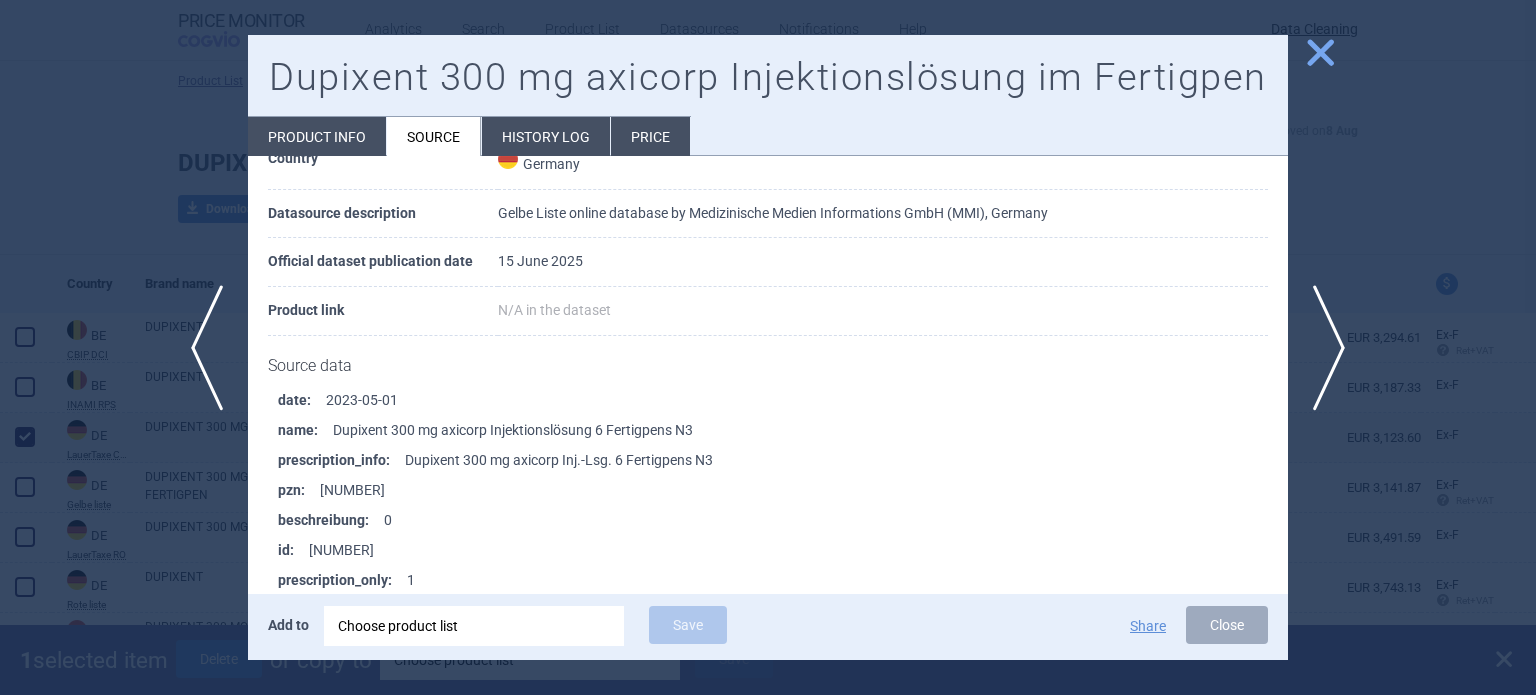 click at bounding box center (768, 347) 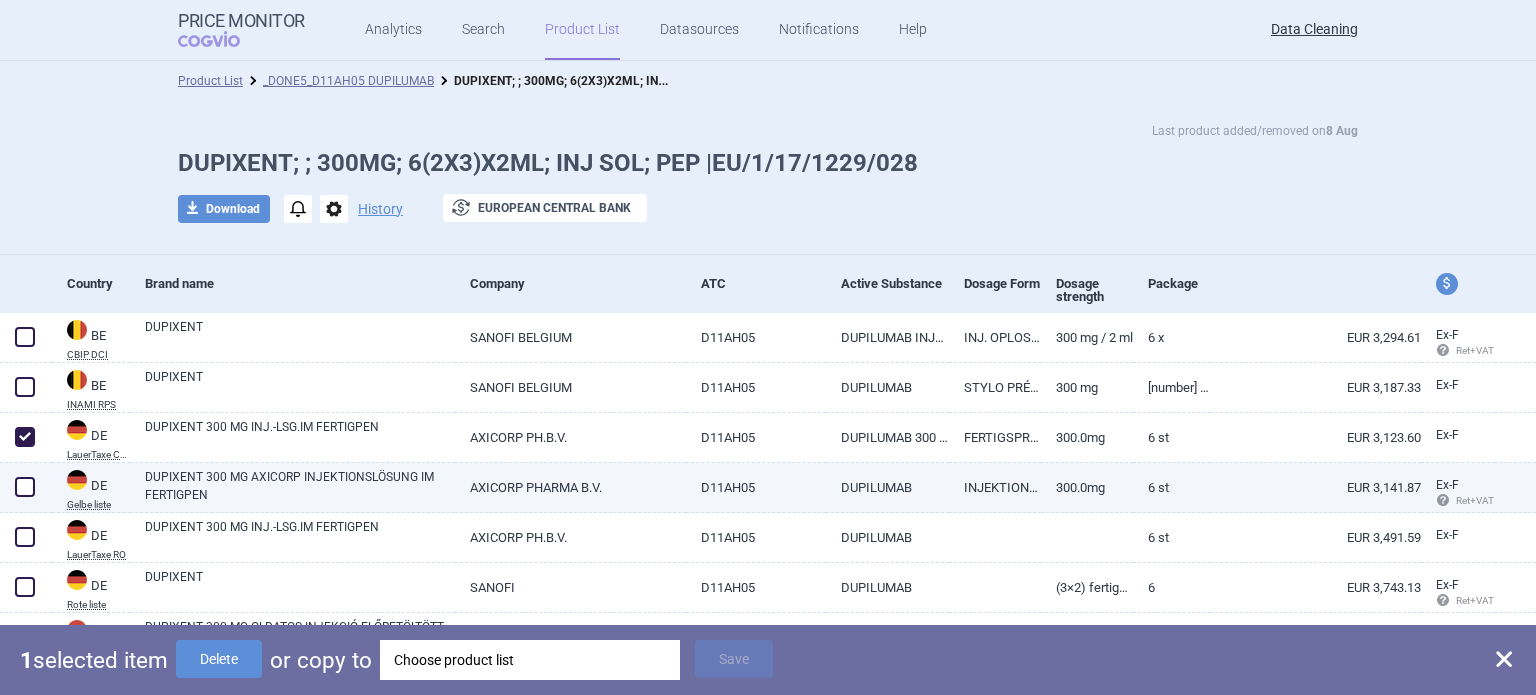 click at bounding box center [25, 487] 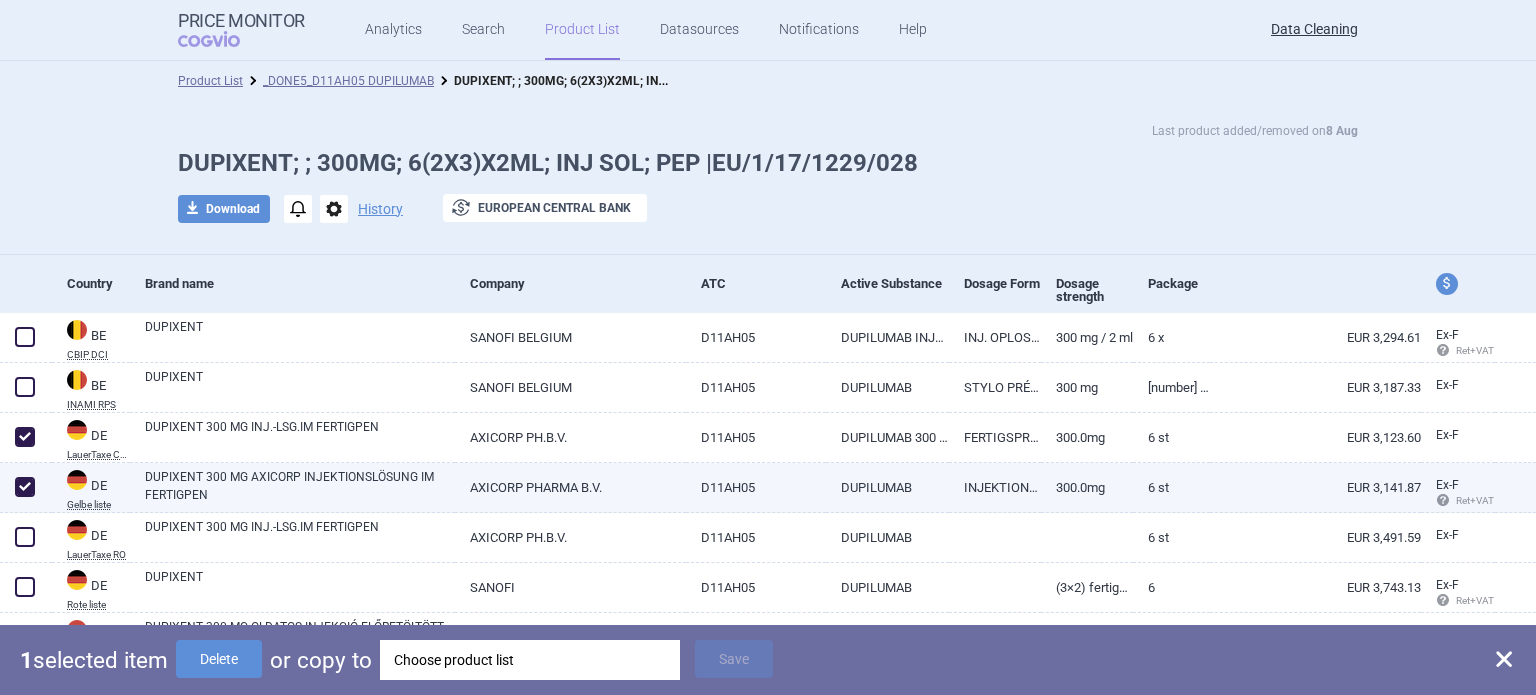 checkbox on "true" 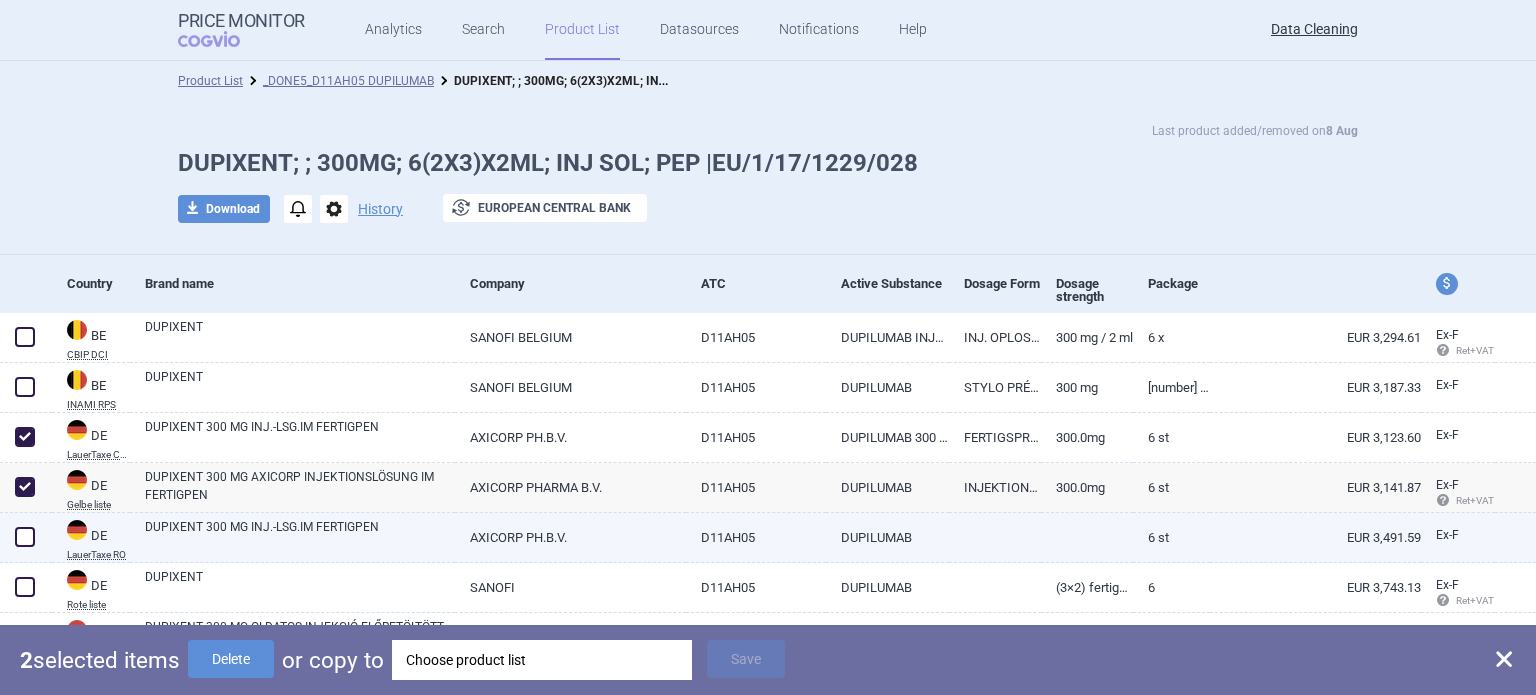 click on "DUPIXENT 300 MG INJ.-LSG.IM FERTIGPEN" at bounding box center (300, 536) 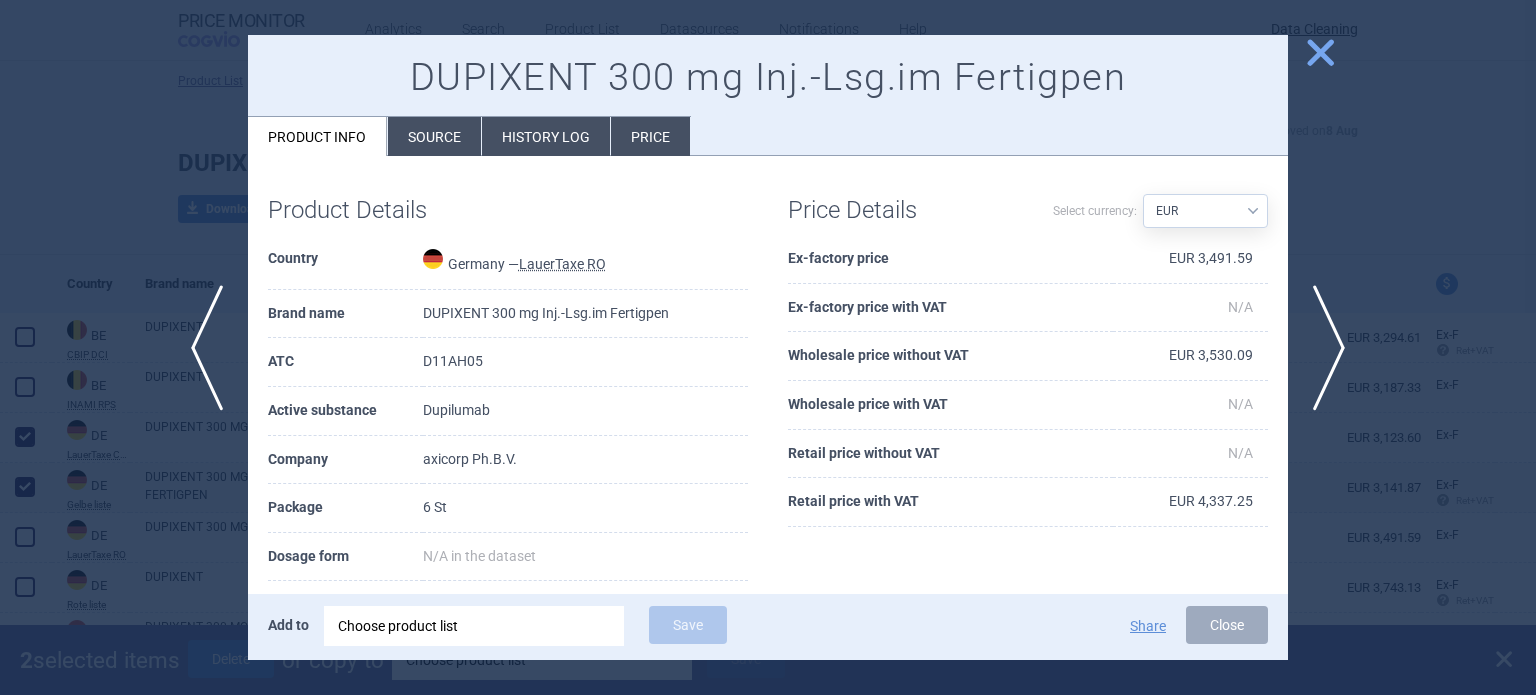 click on "Source" at bounding box center (434, 136) 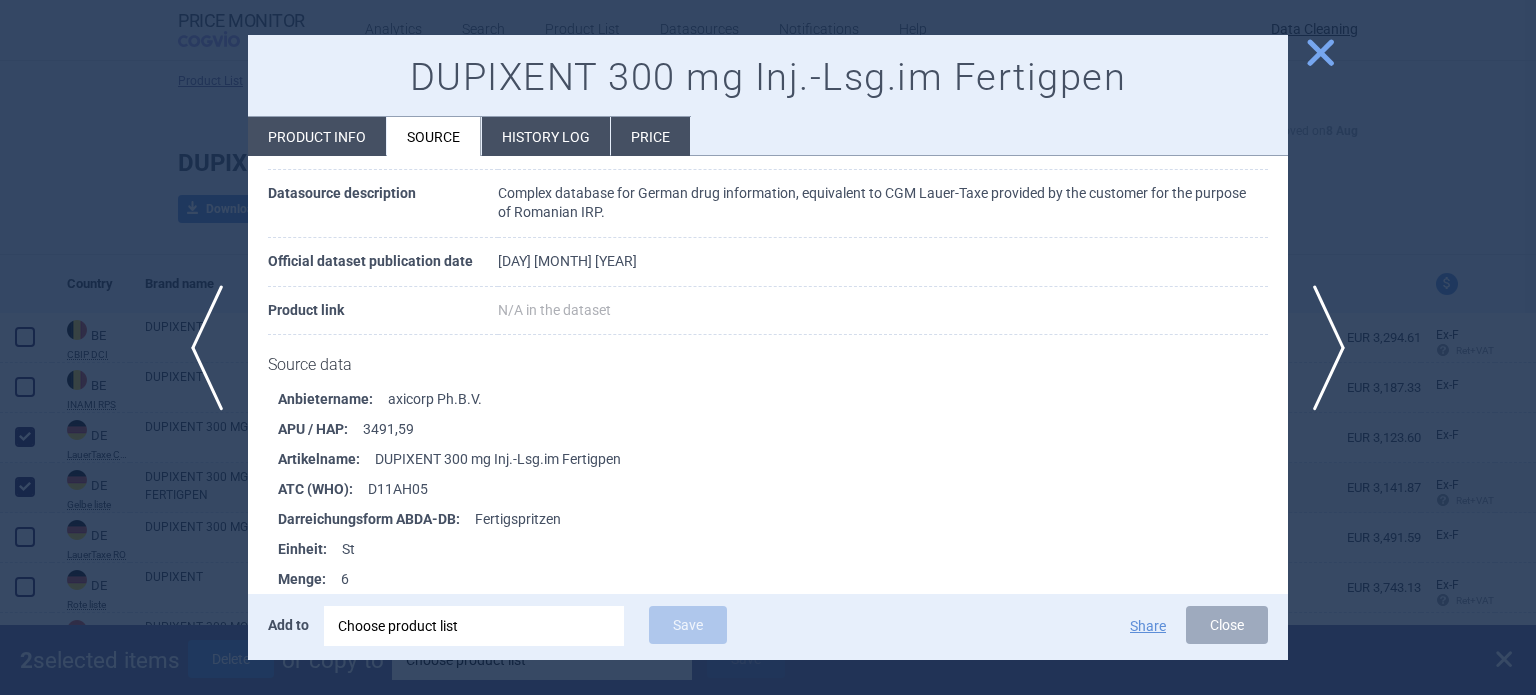 scroll, scrollTop: 200, scrollLeft: 0, axis: vertical 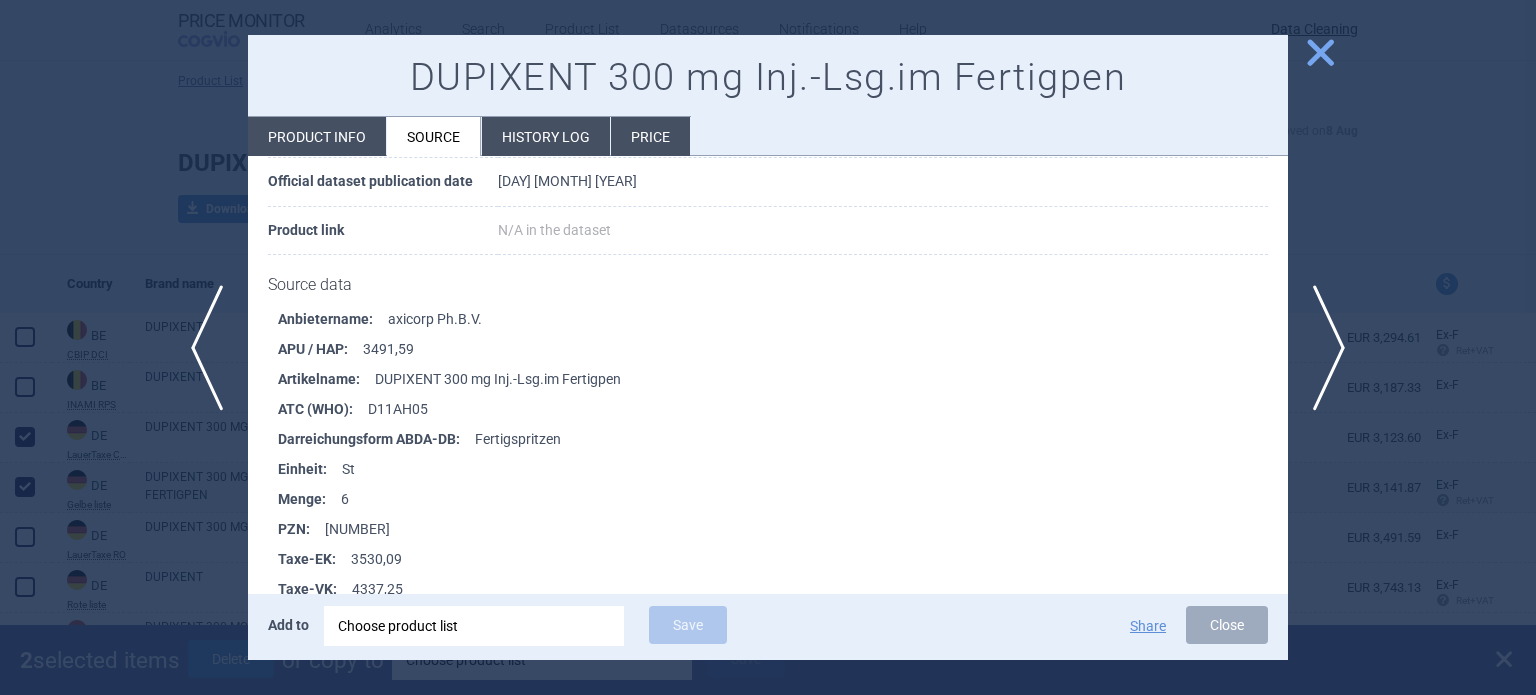 click at bounding box center (768, 347) 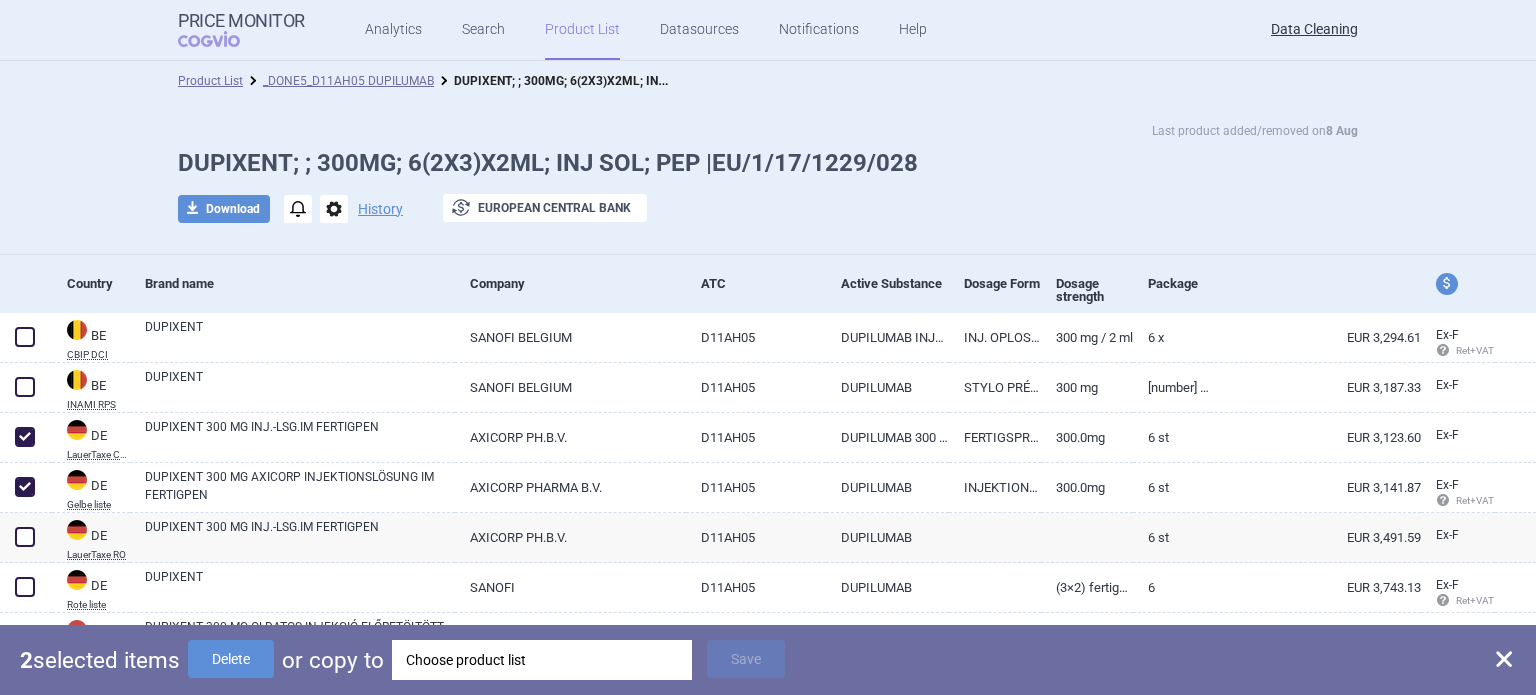 scroll, scrollTop: 100, scrollLeft: 0, axis: vertical 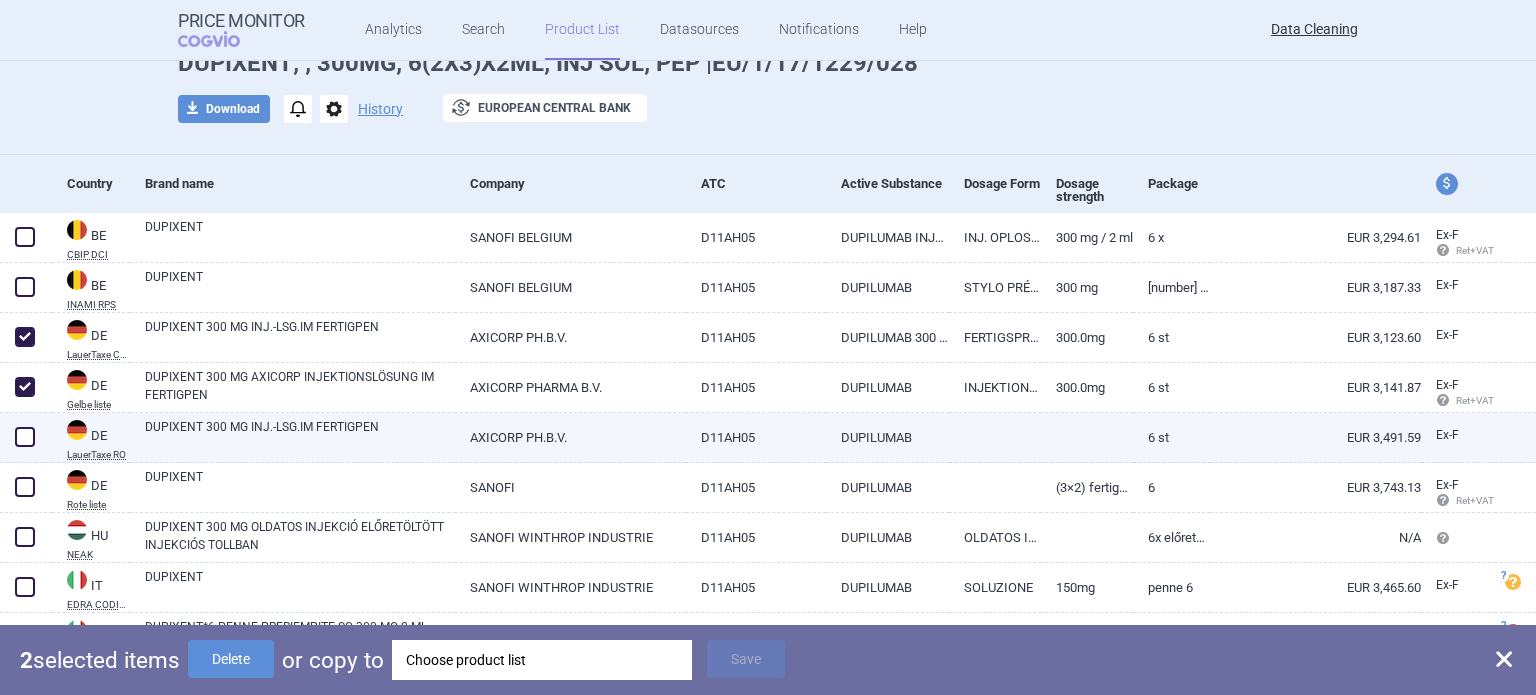 click at bounding box center (25, 437) 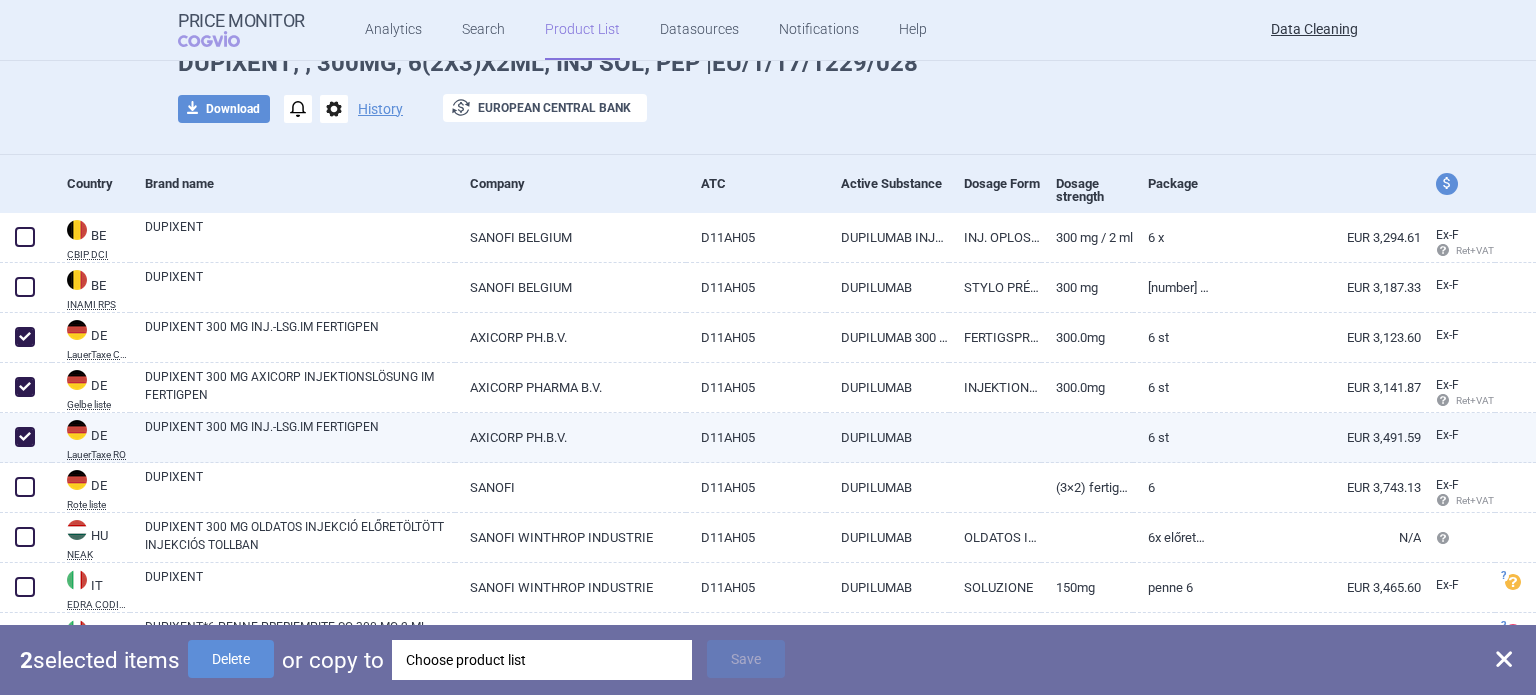 checkbox on "true" 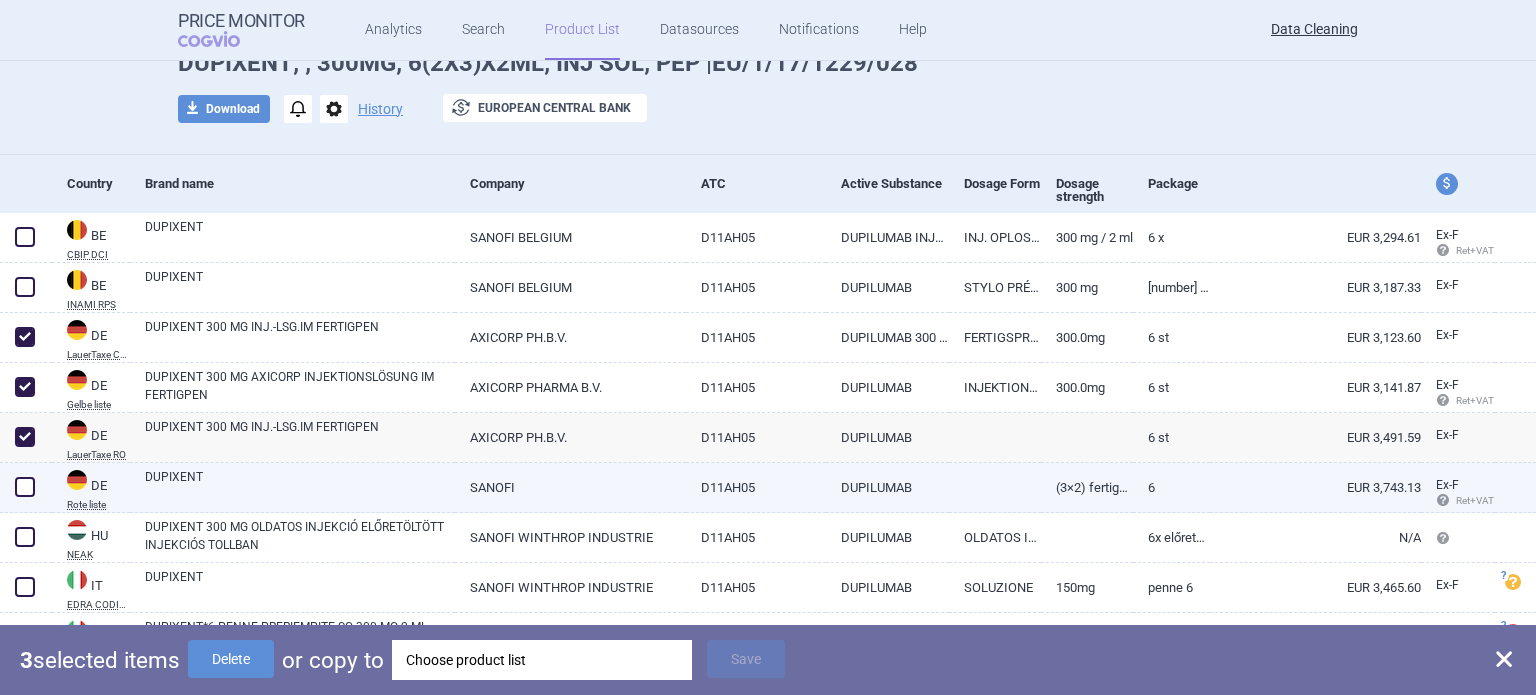 click on "DUPIXENT" at bounding box center (300, 486) 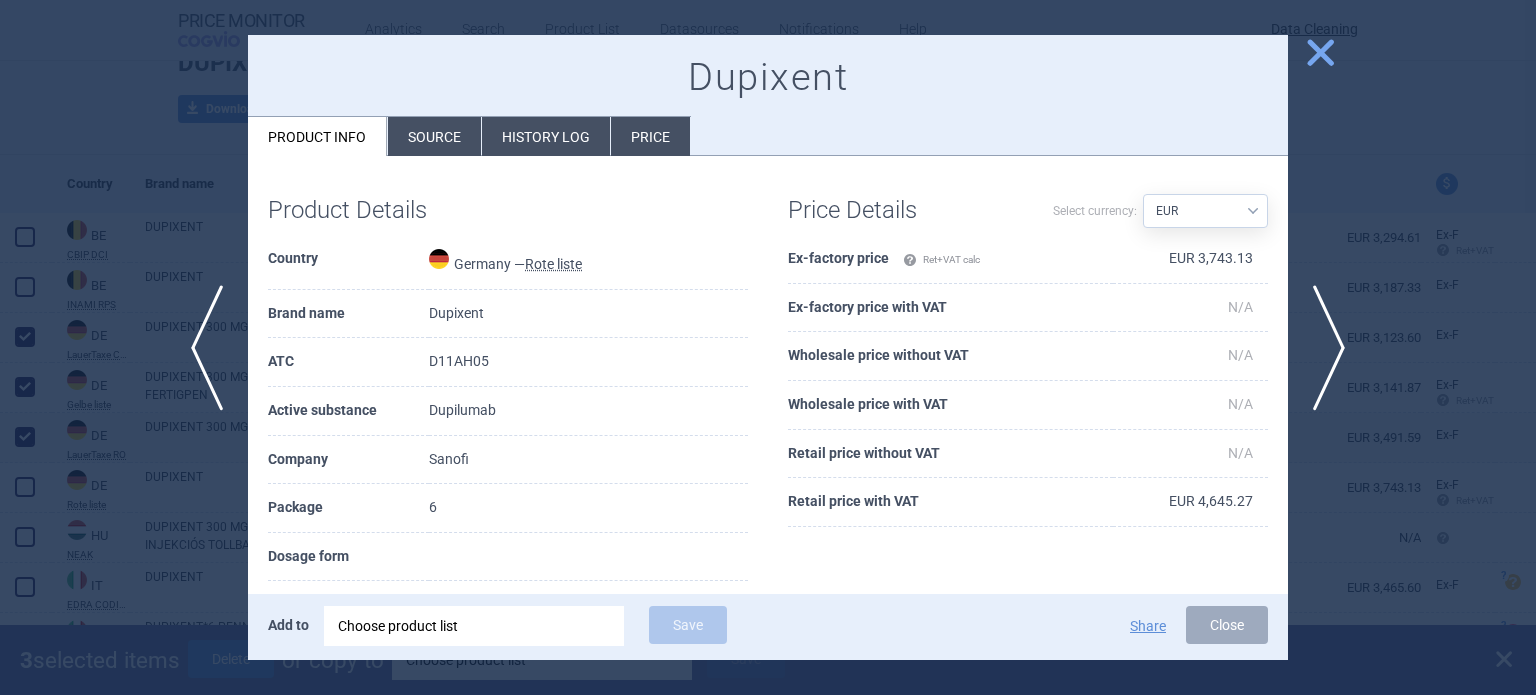 click on "Source" at bounding box center (434, 136) 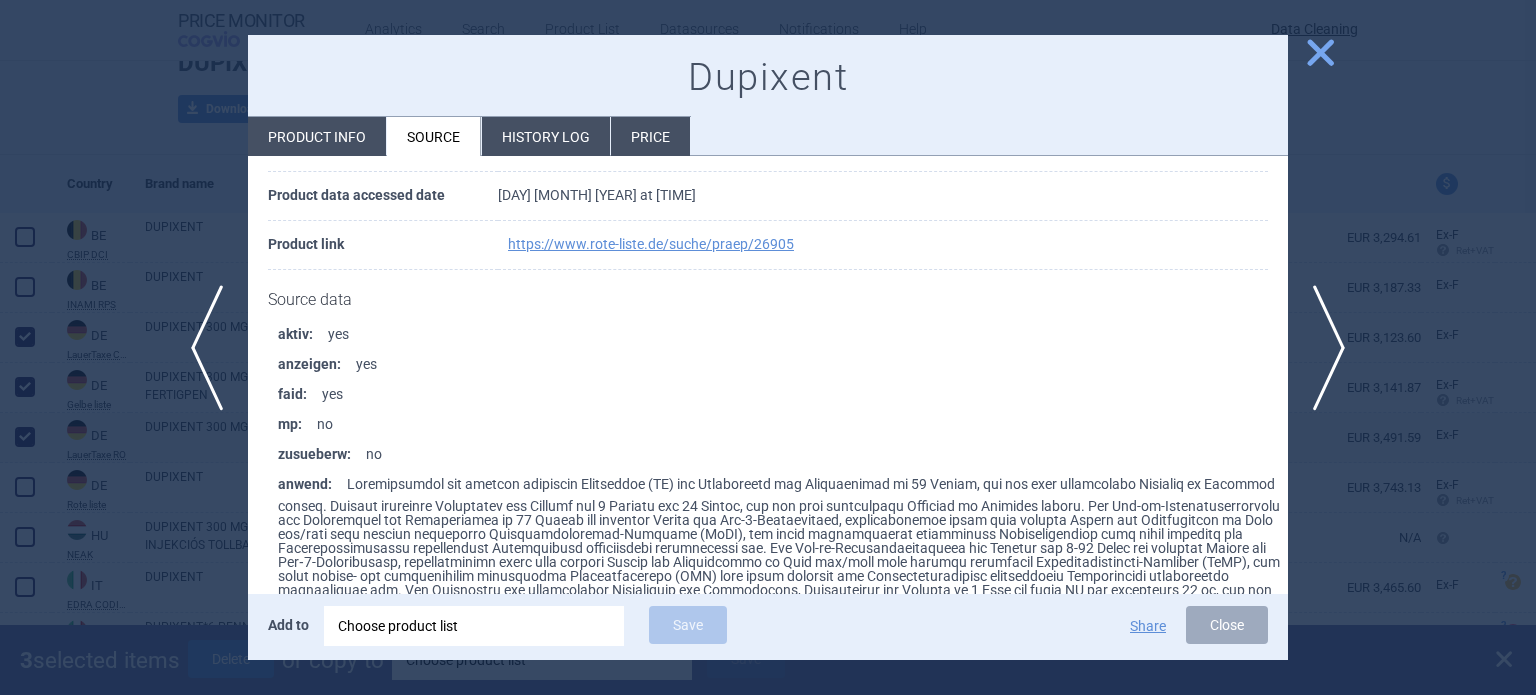 scroll, scrollTop: 500, scrollLeft: 0, axis: vertical 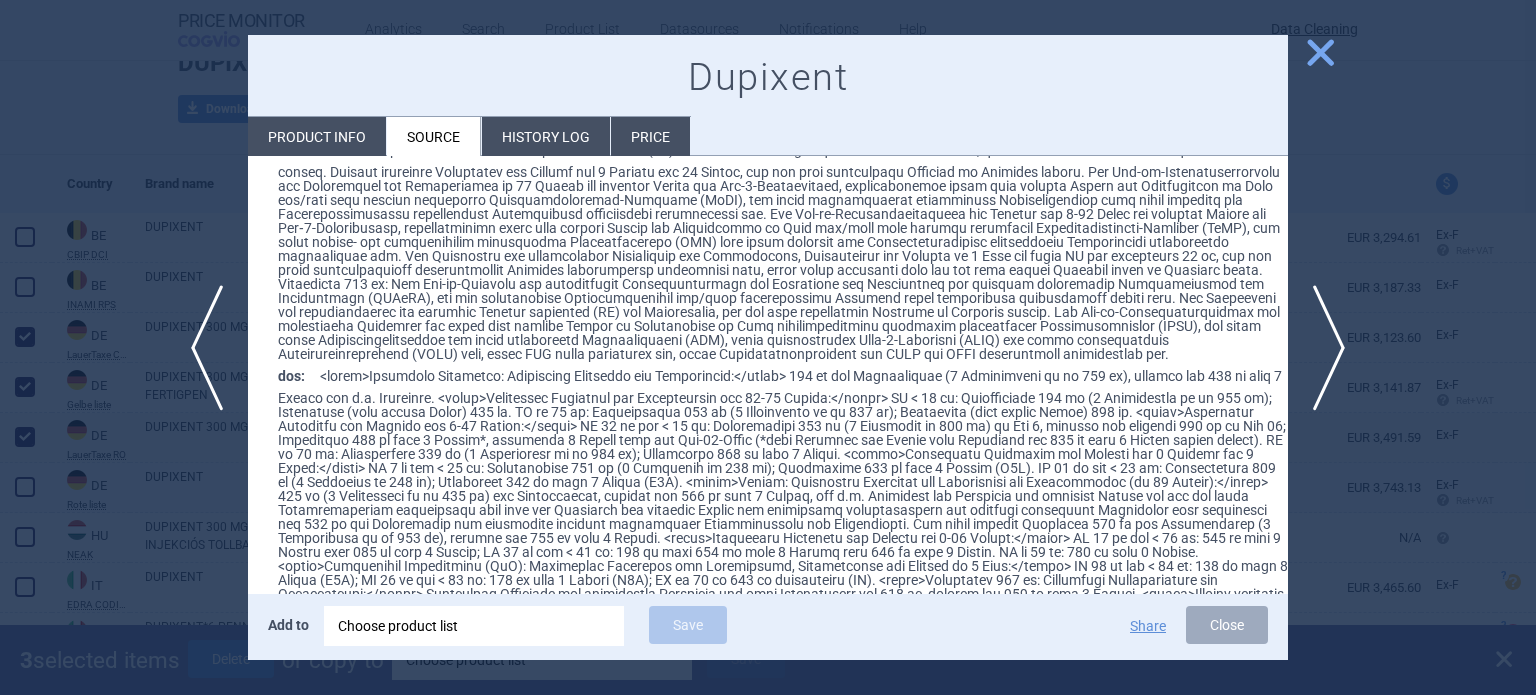 click at bounding box center [768, 347] 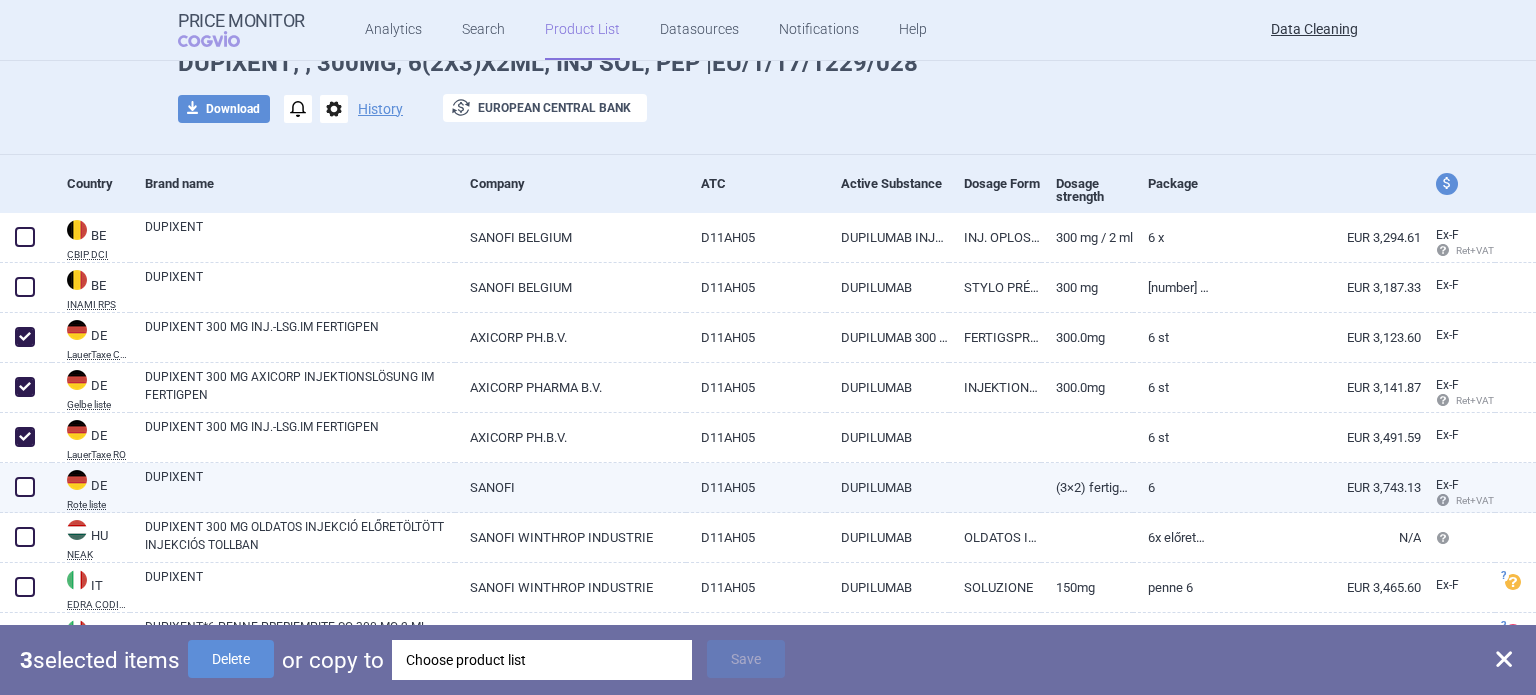 click at bounding box center (25, 487) 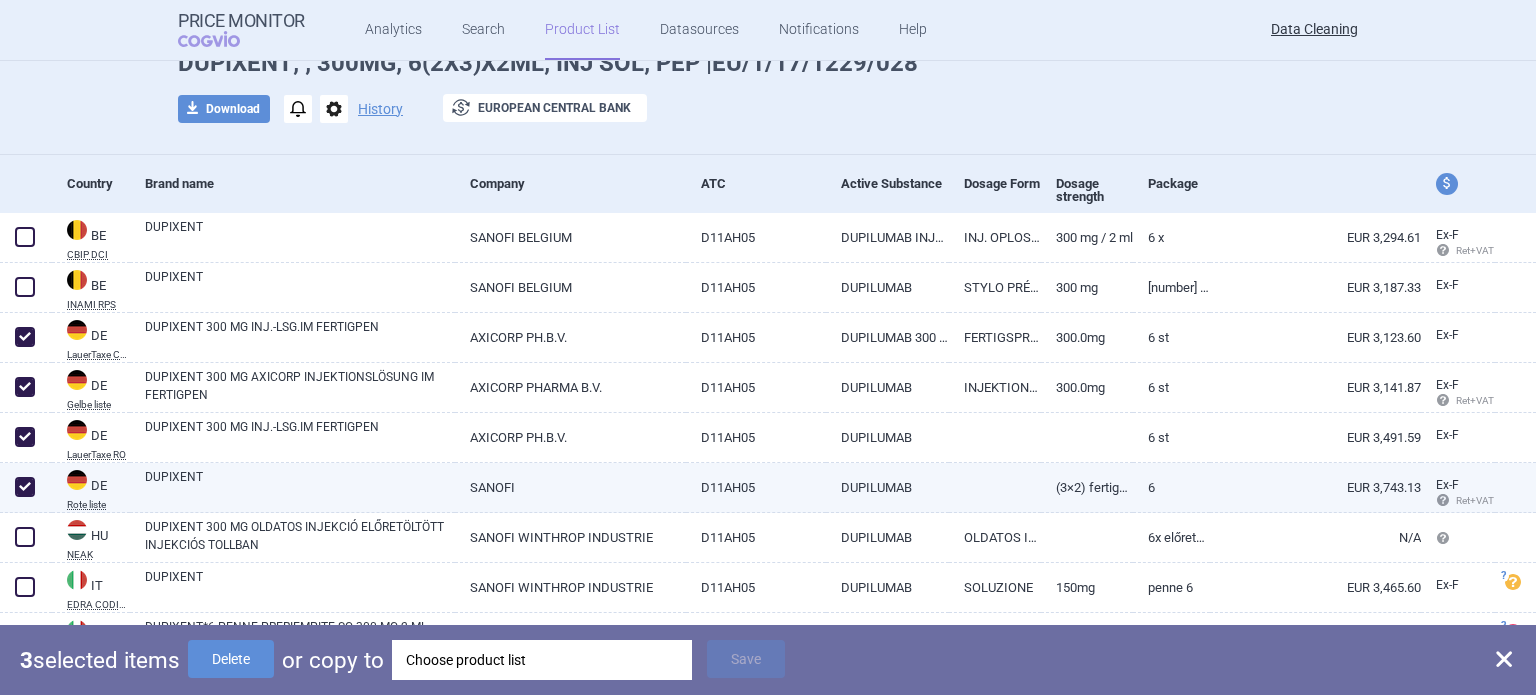 checkbox on "true" 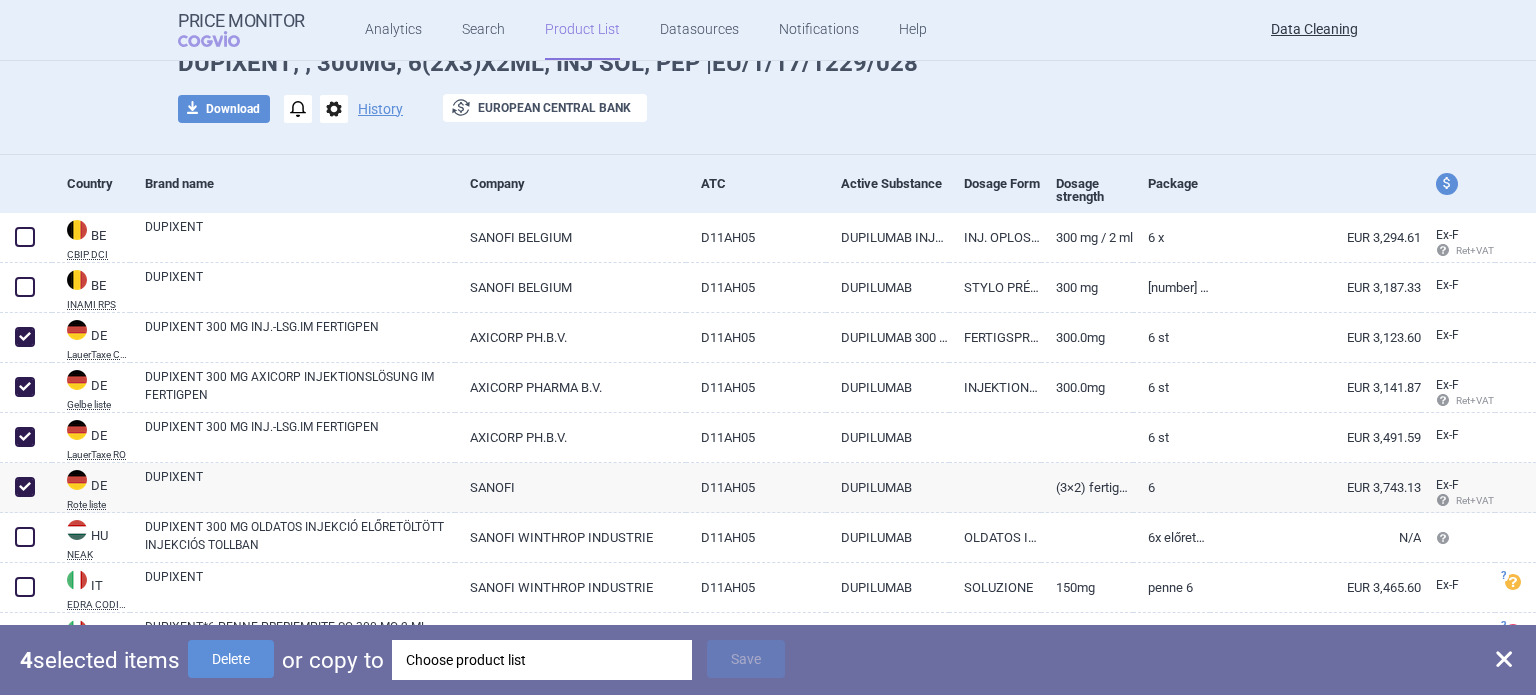 click on "Choose product list" at bounding box center (542, 660) 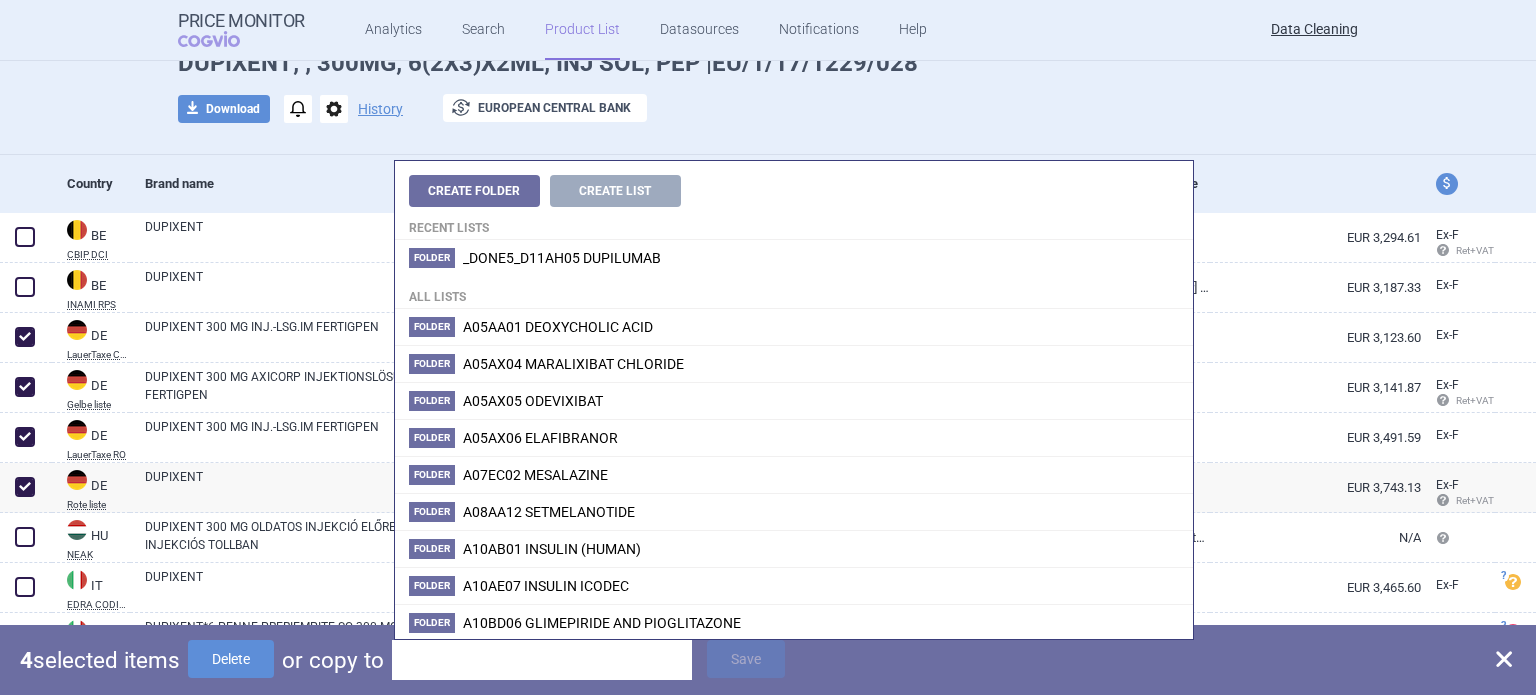 type on "[NUMBER]" 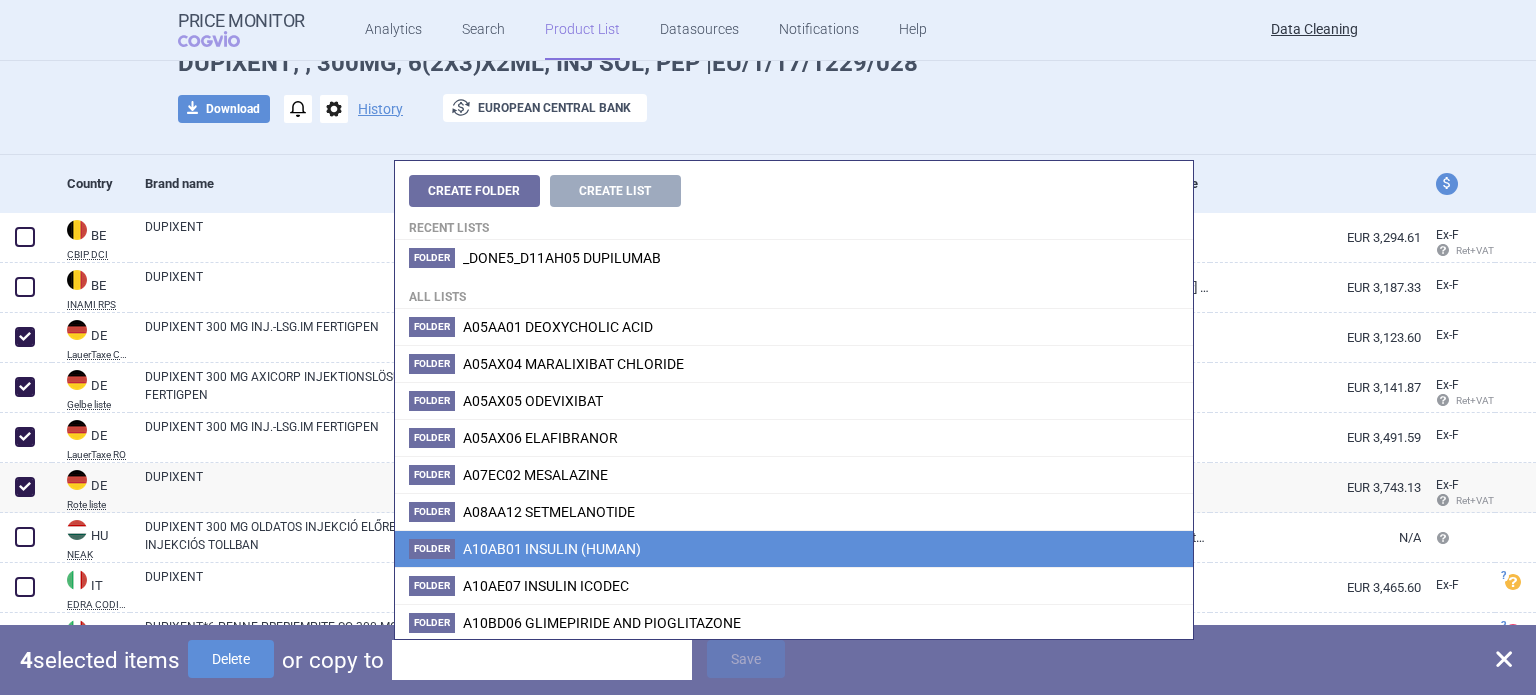 paste on "EU/1/17/1229/020" 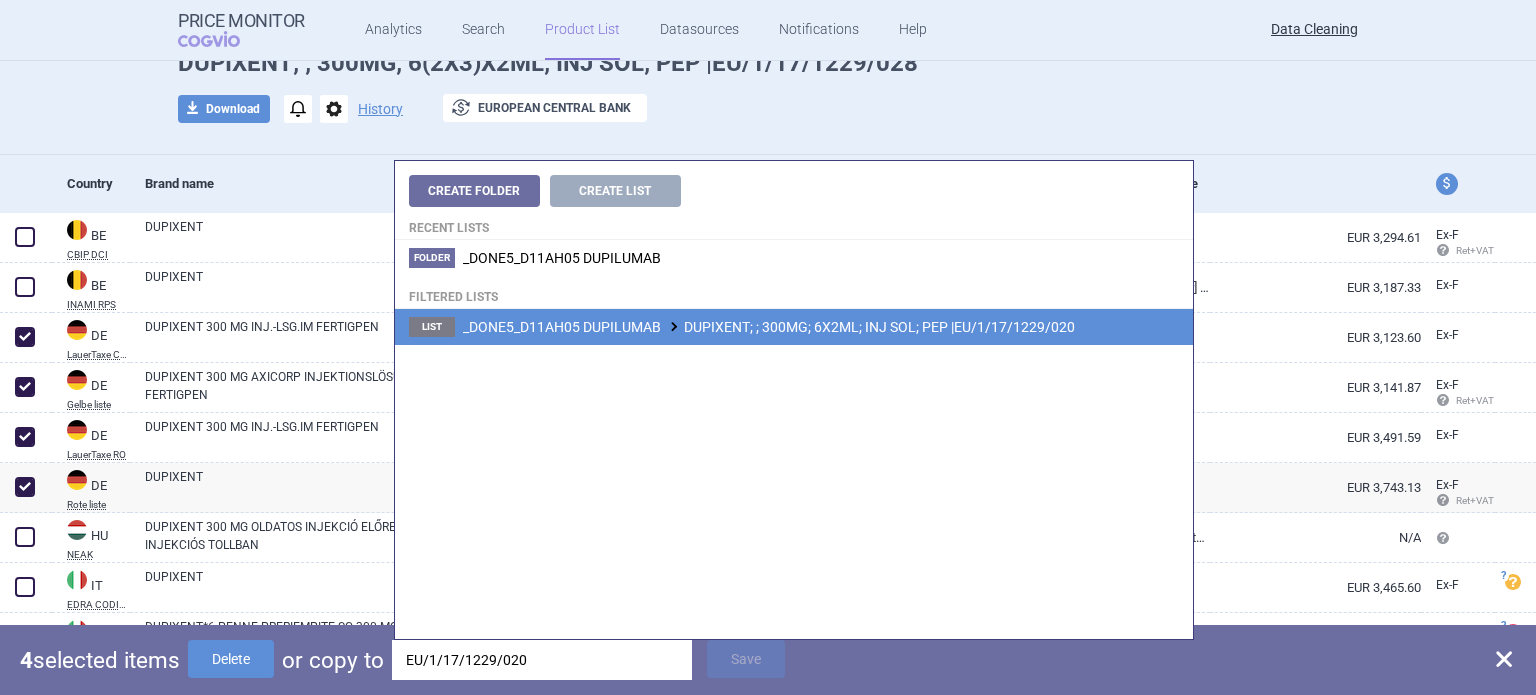 type on "EU/1/17/1229/020" 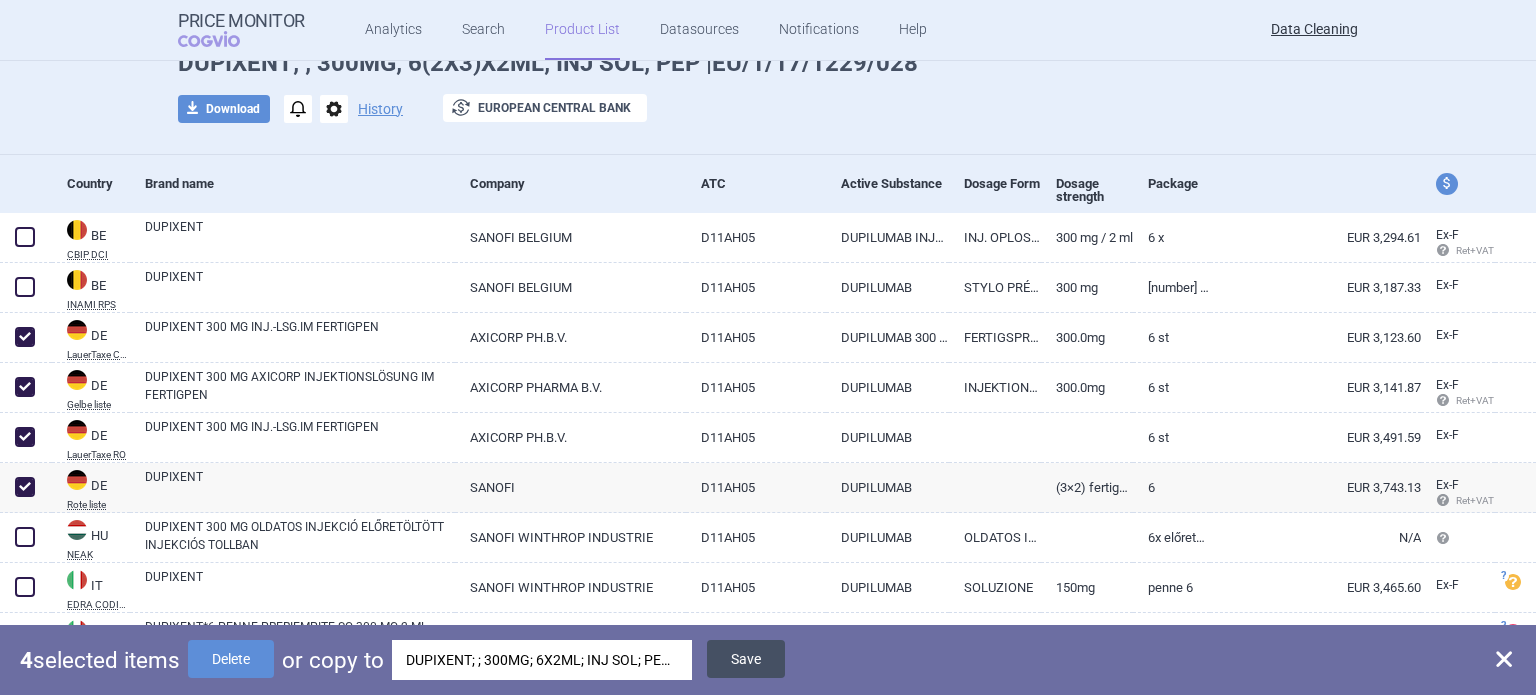 click on "Save" at bounding box center (746, 659) 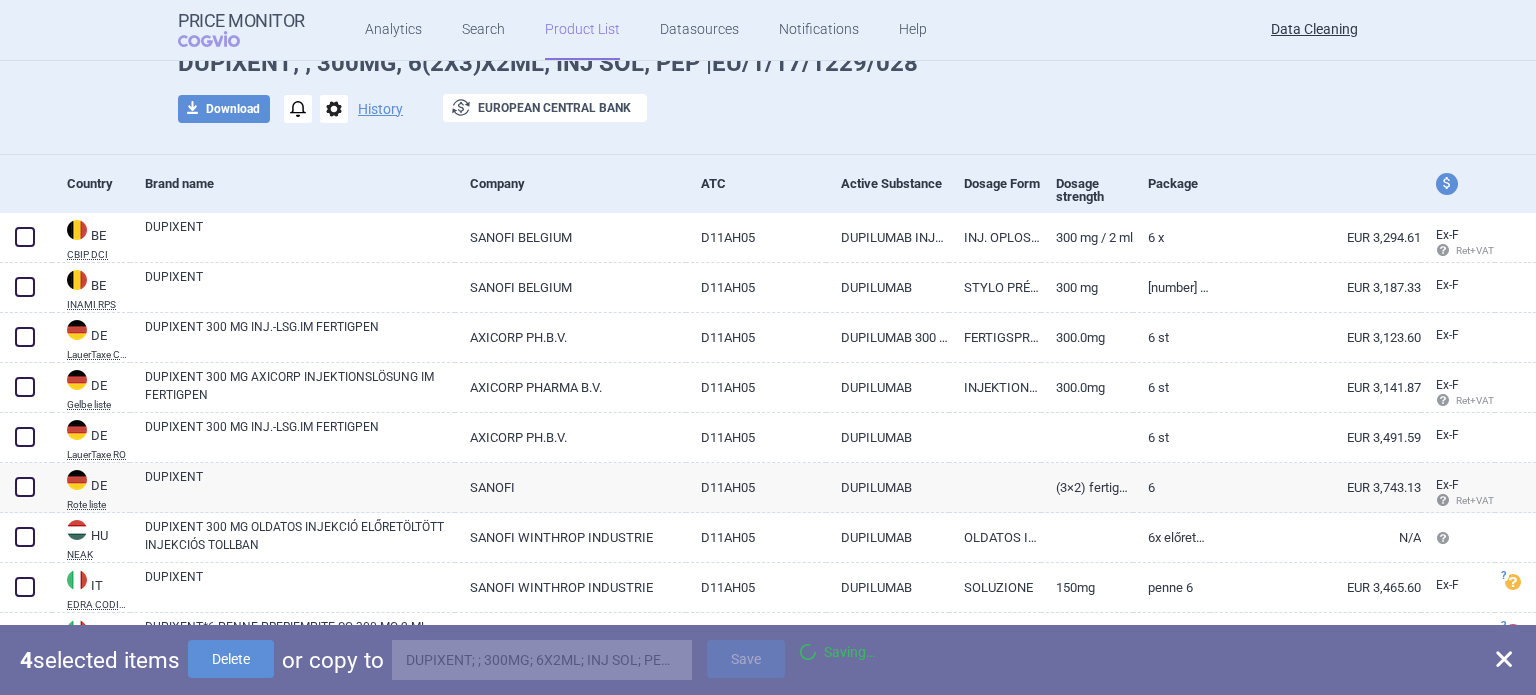 checkbox on "false" 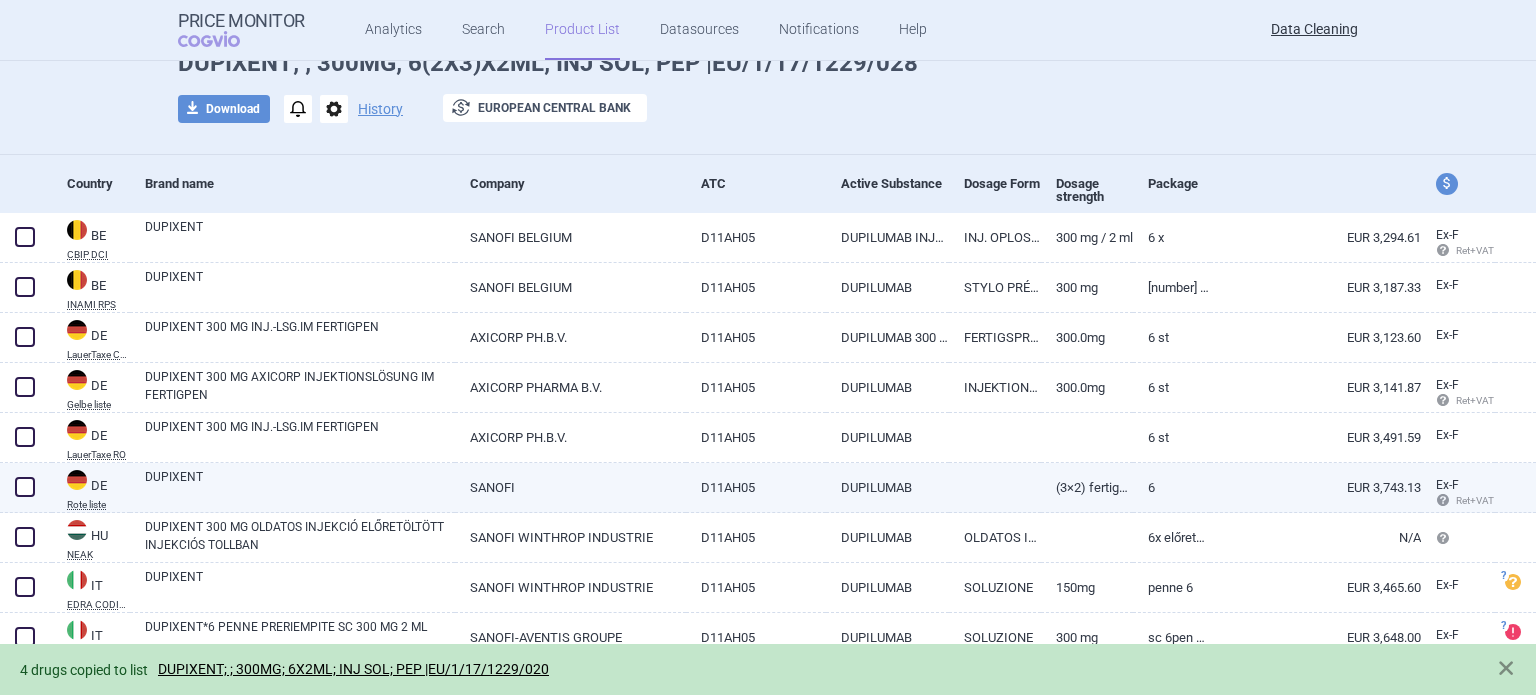 click at bounding box center (25, 487) 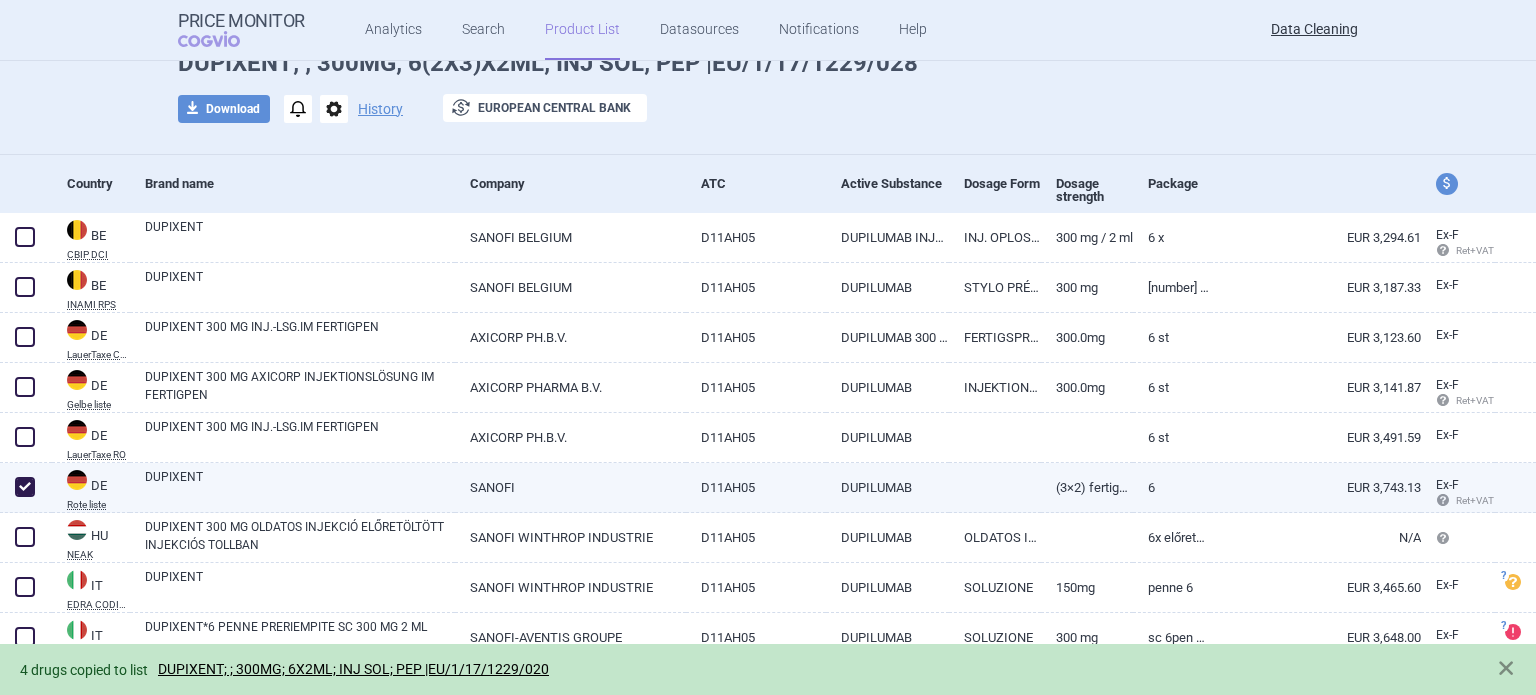 checkbox on "true" 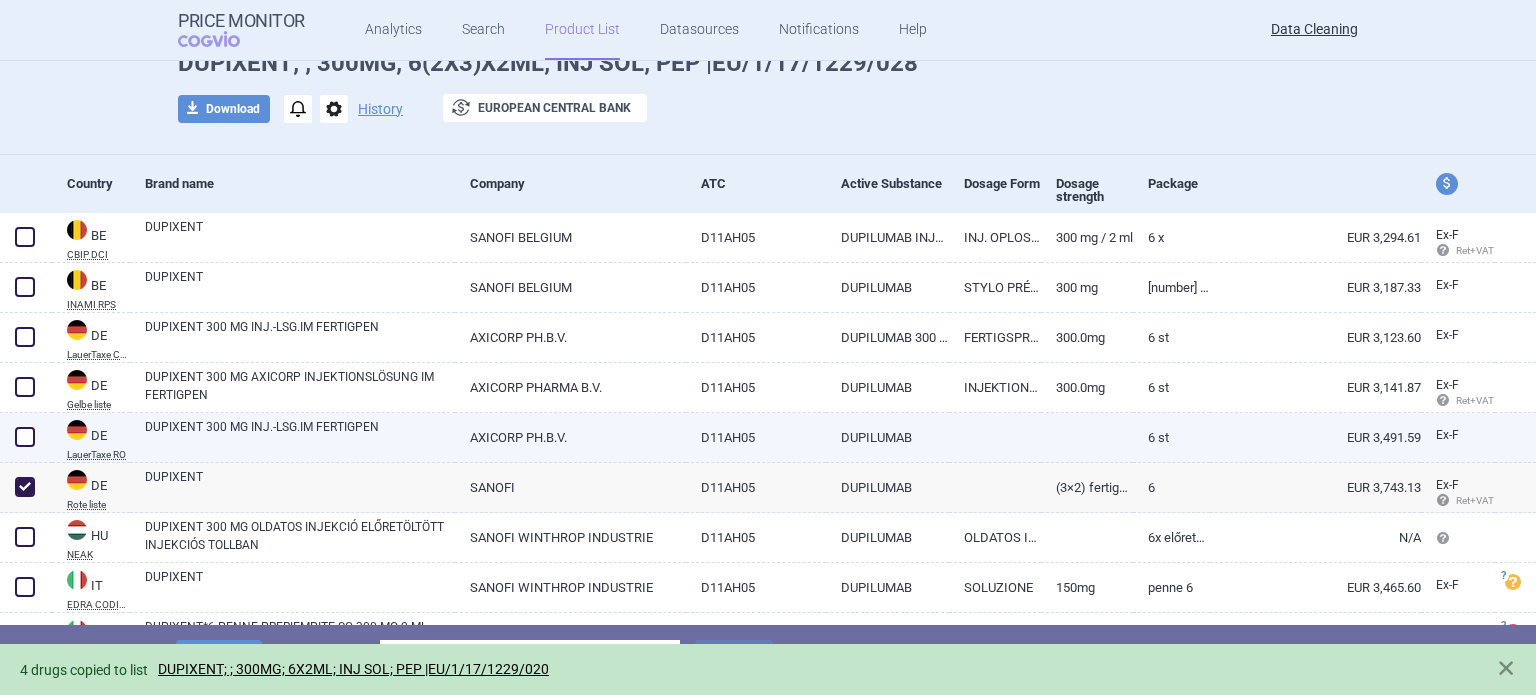 click at bounding box center (25, 437) 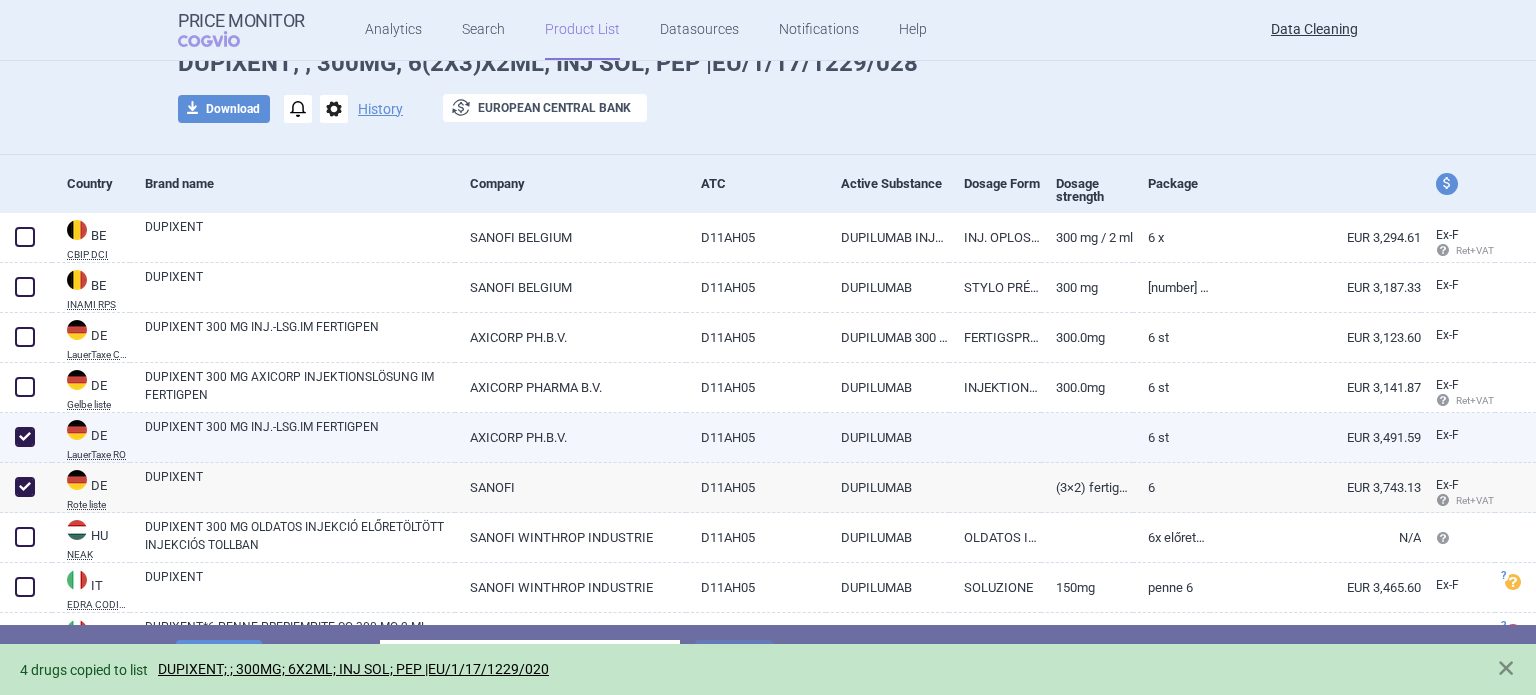 checkbox on "true" 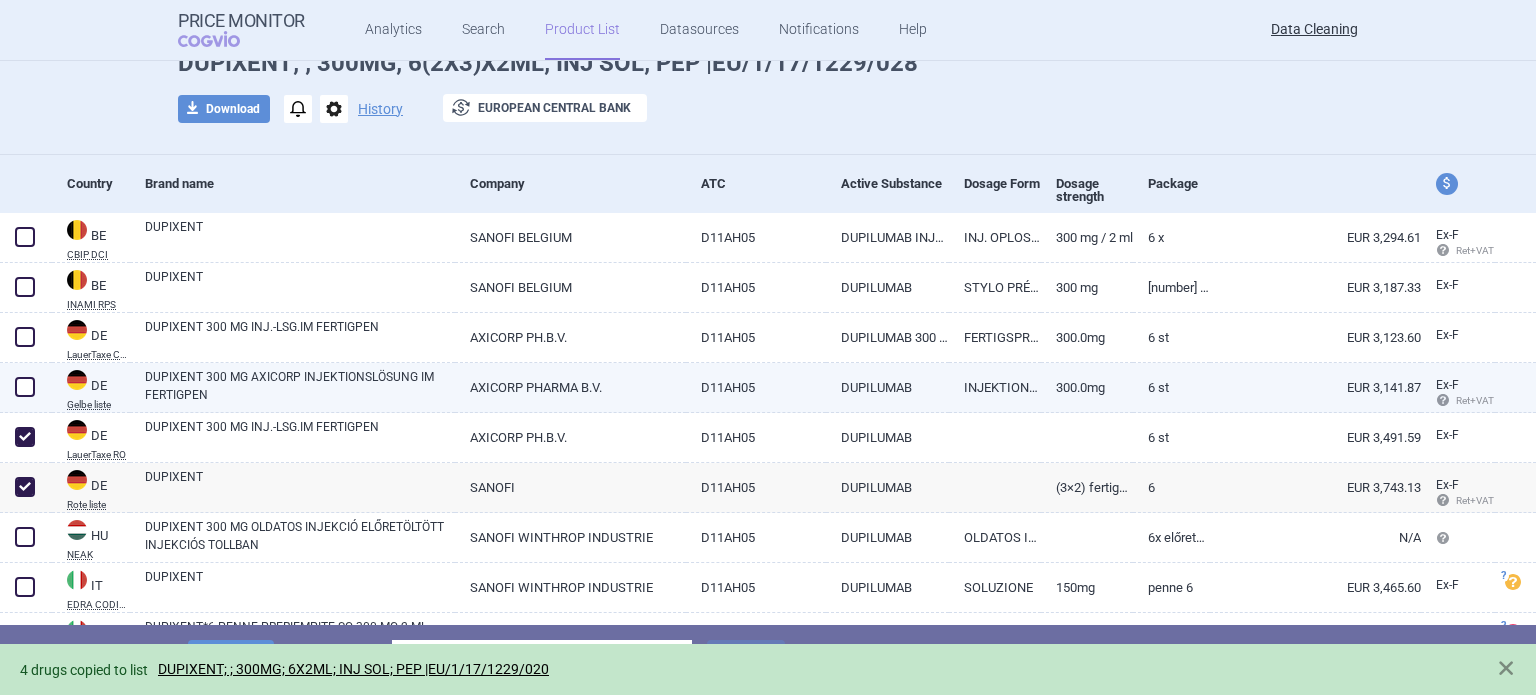 click at bounding box center (25, 387) 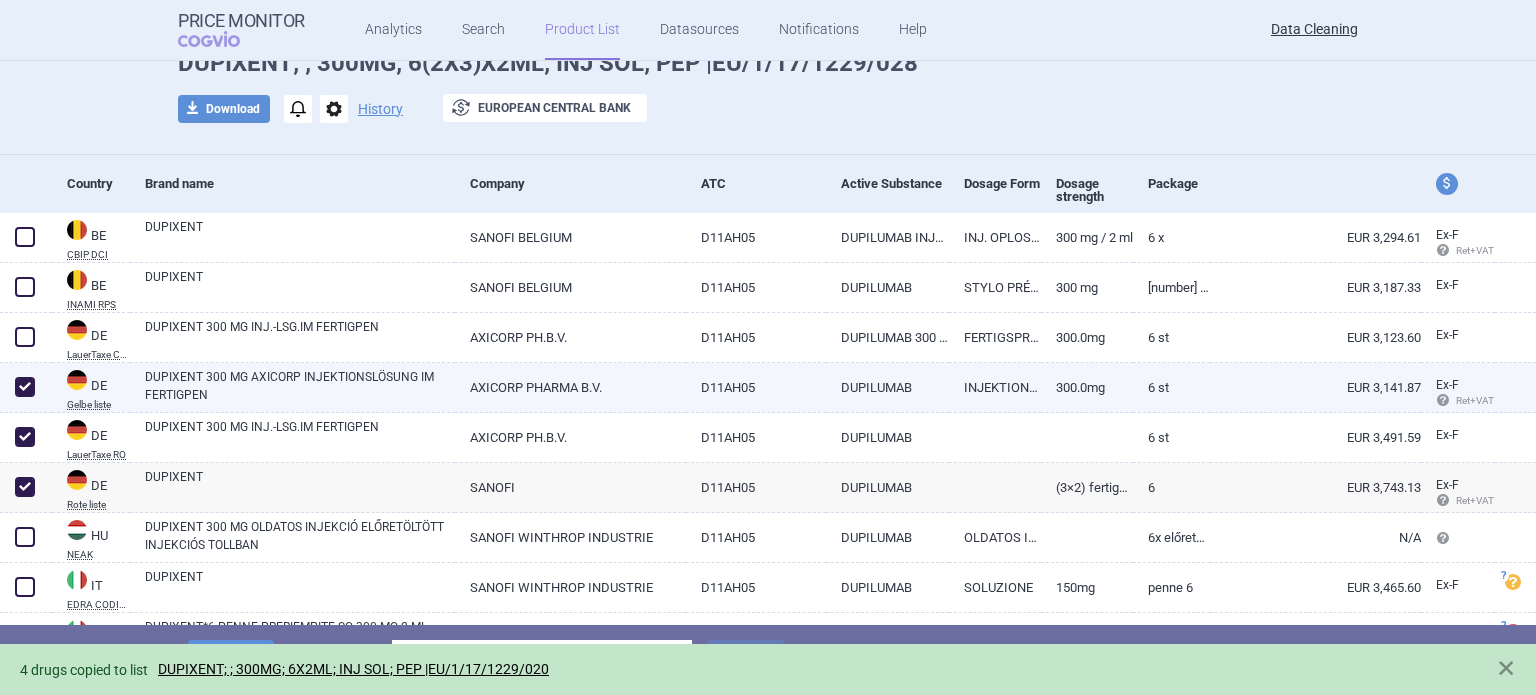 checkbox on "true" 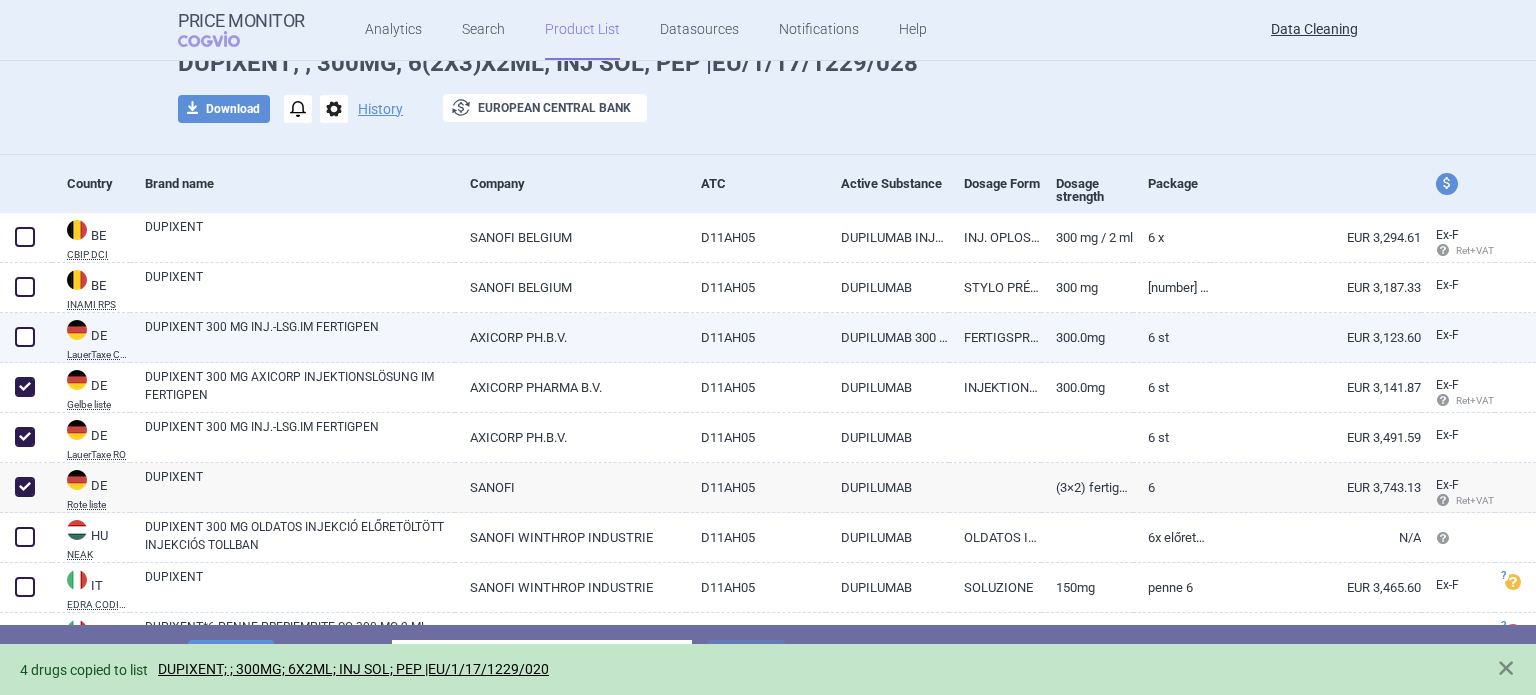 click at bounding box center [25, 337] 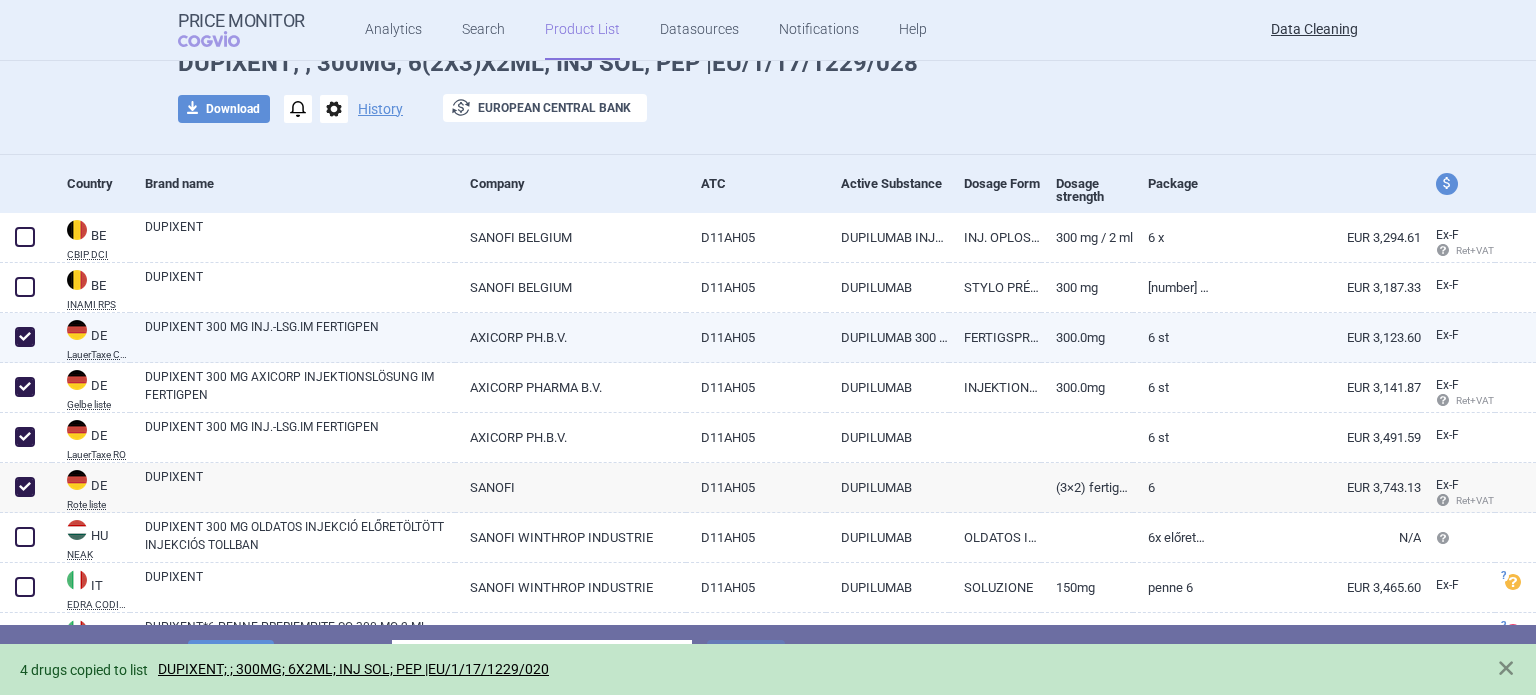 checkbox on "true" 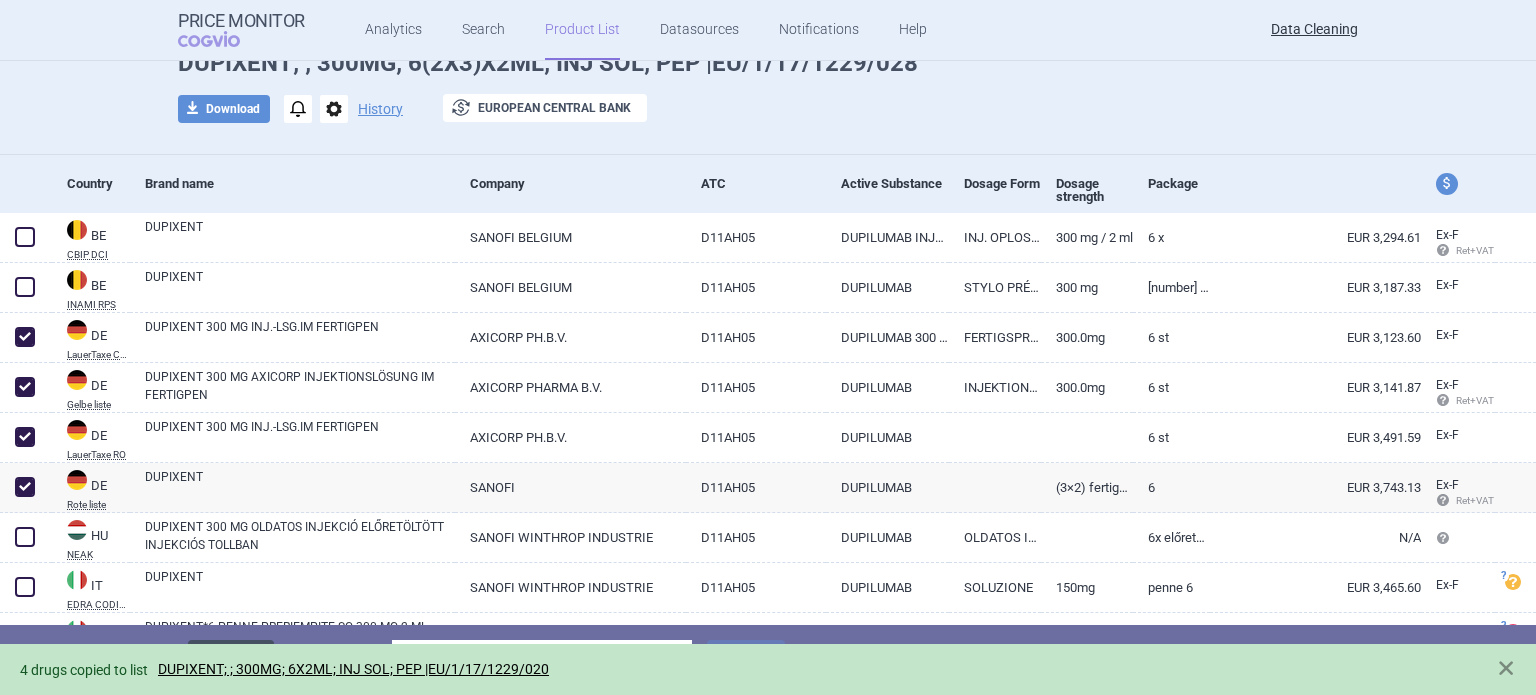 click on "Delete" at bounding box center [231, 659] 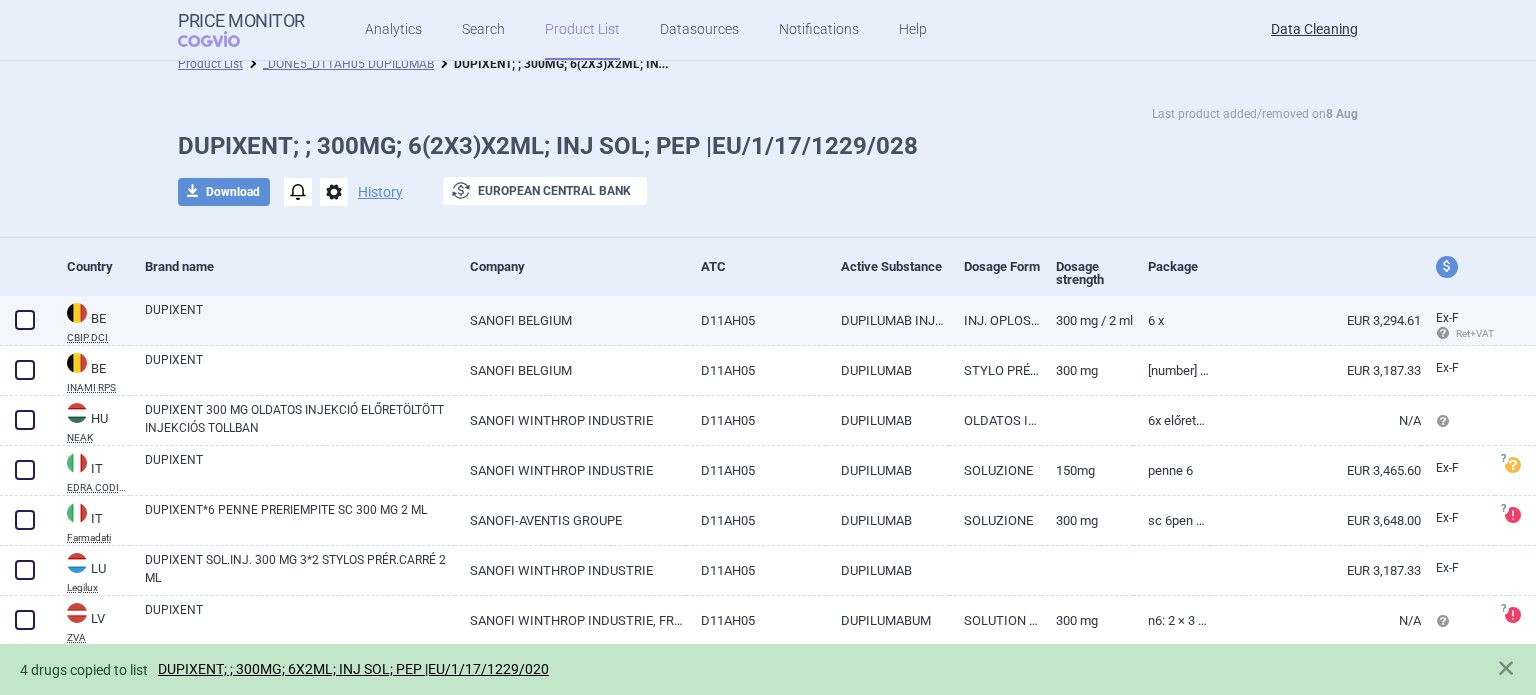 scroll, scrollTop: 0, scrollLeft: 0, axis: both 